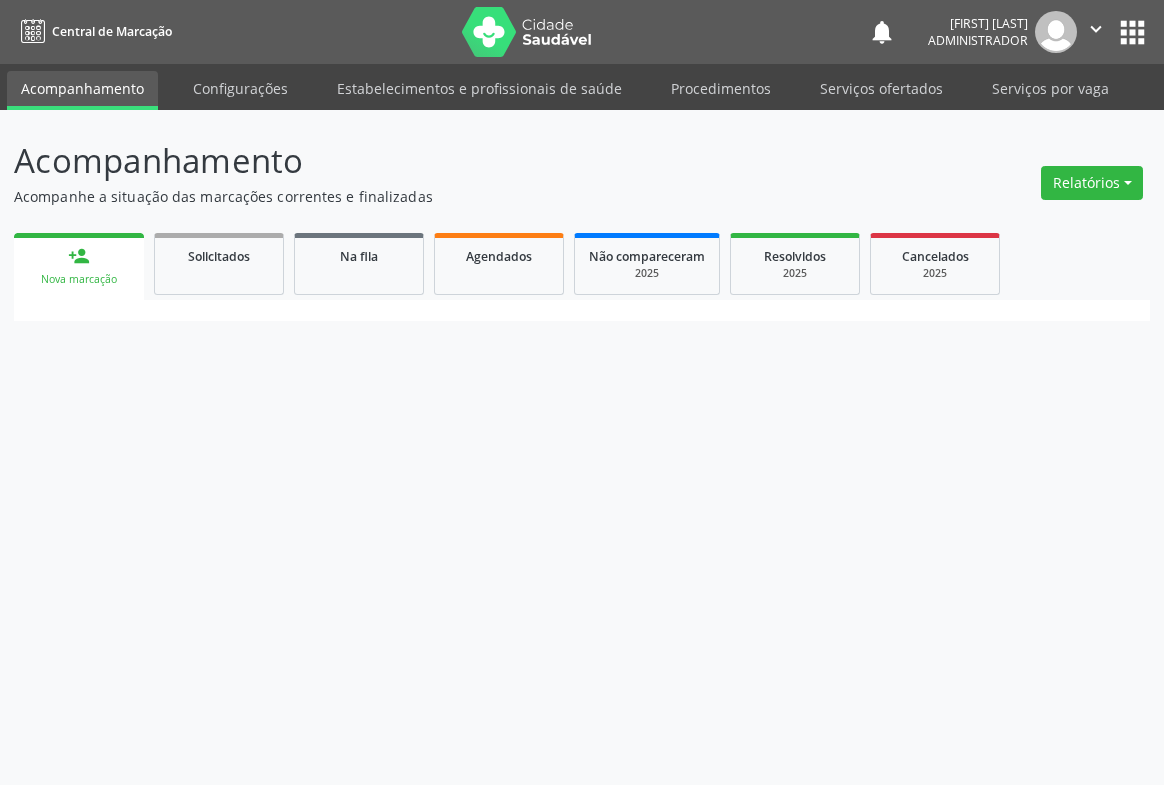 scroll, scrollTop: 0, scrollLeft: 0, axis: both 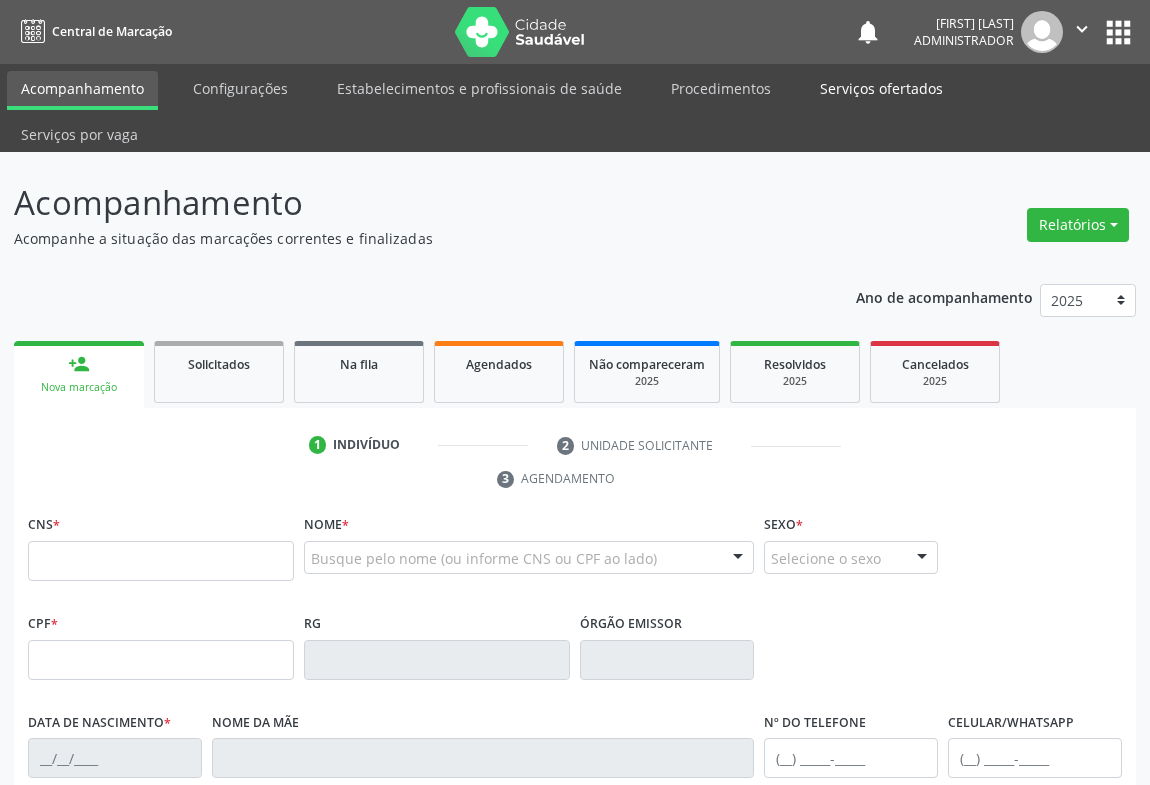 click on "Serviços ofertados" at bounding box center [881, 88] 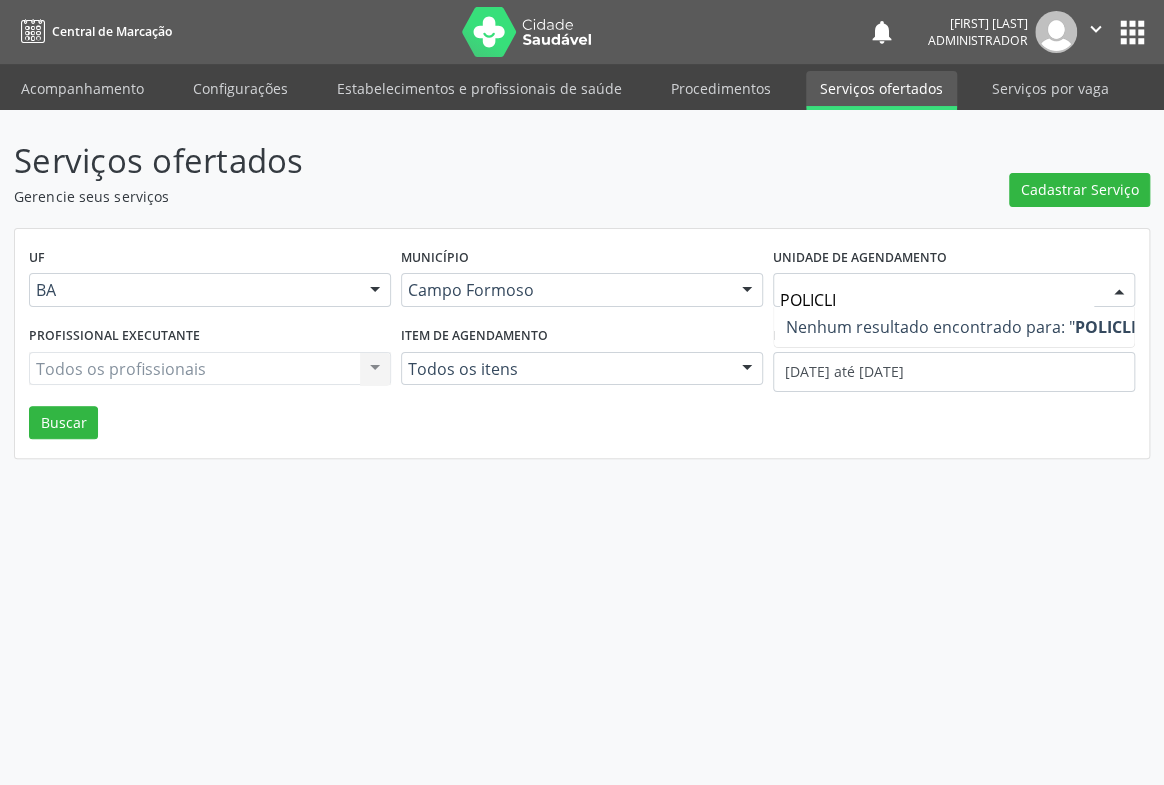 type on "POLICL" 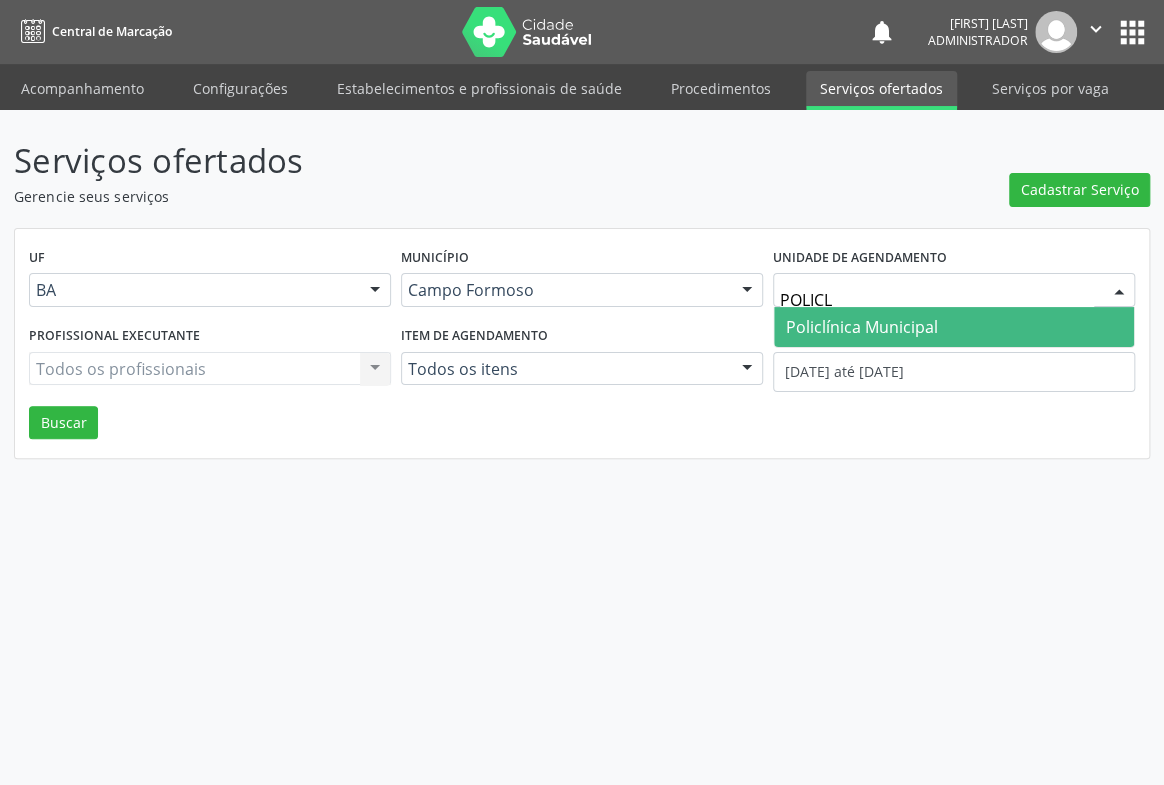 click on "Policlínica Municipal" at bounding box center (954, 327) 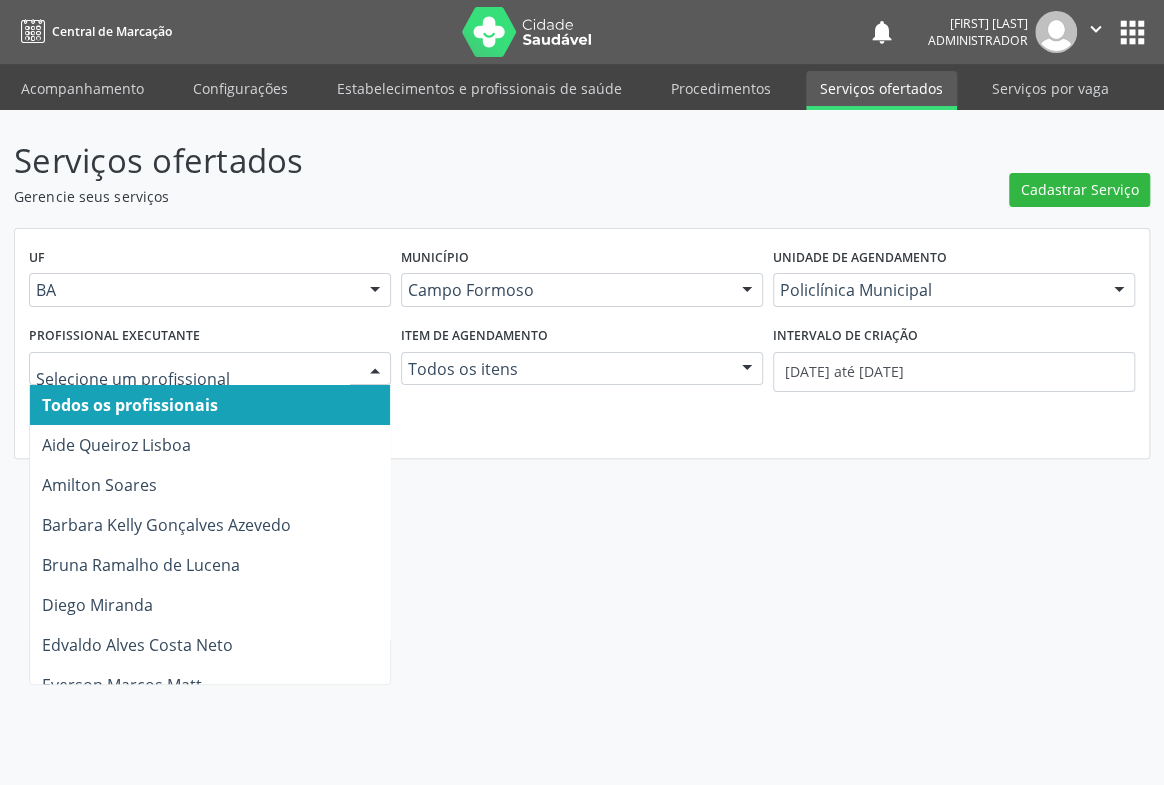 click at bounding box center [375, 370] 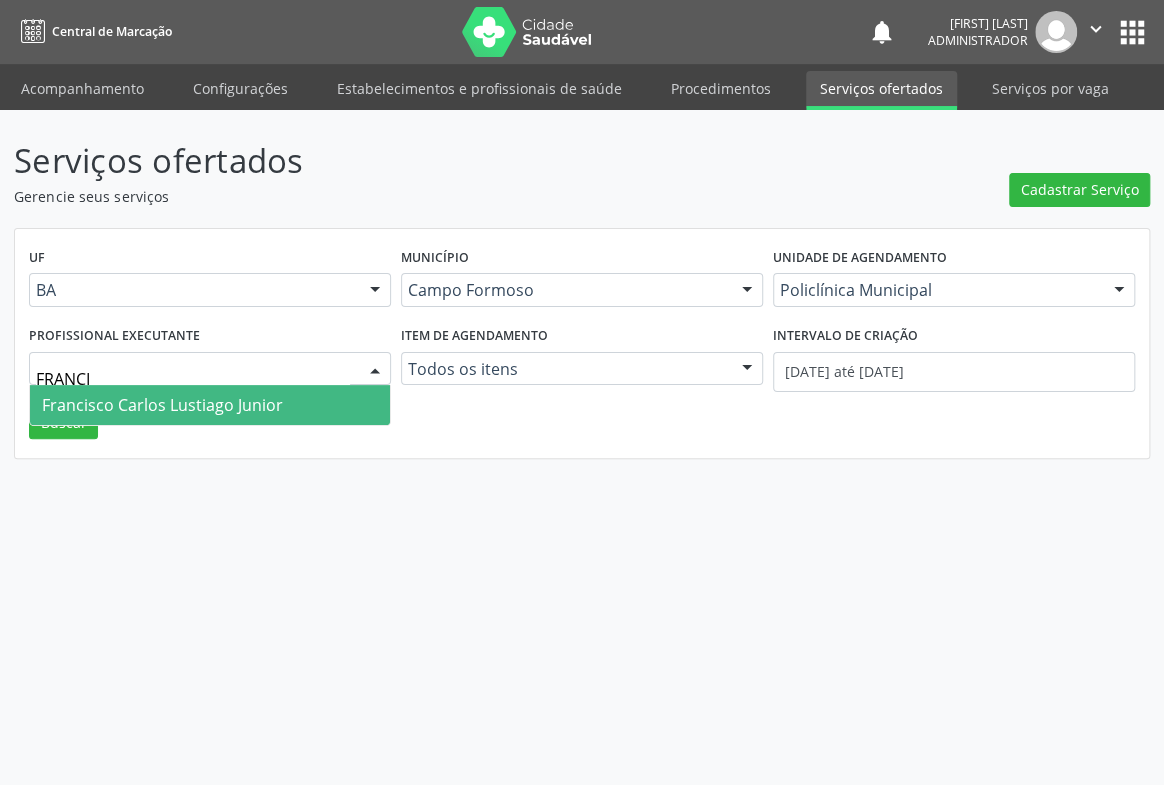 type on "FRANCIS" 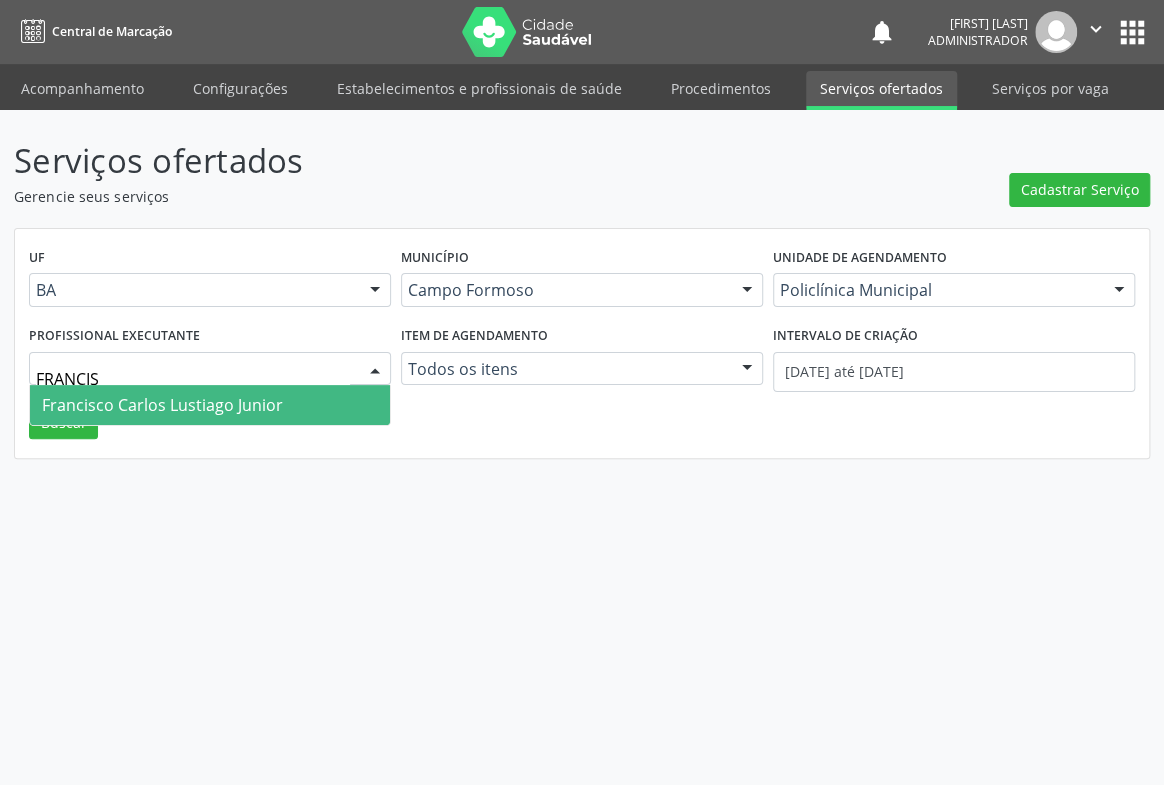 click on "Francisco Carlos Lustiago Junior" at bounding box center [210, 405] 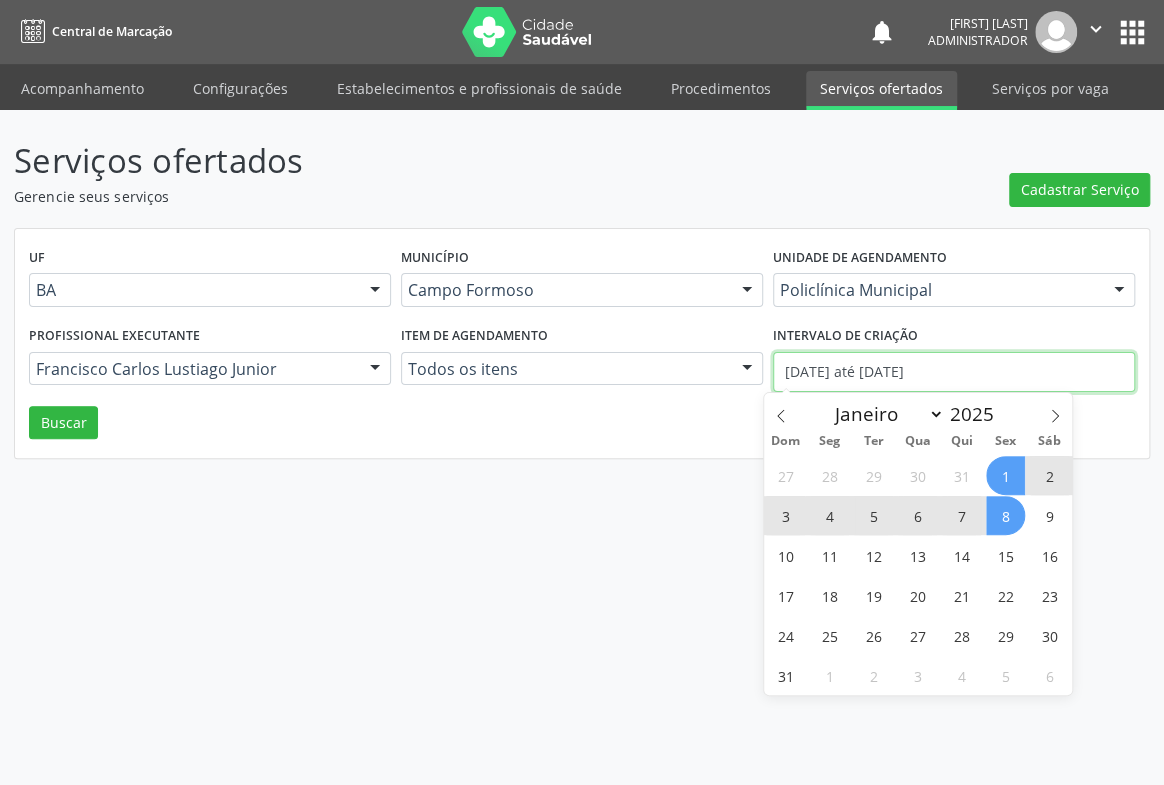 drag, startPoint x: 872, startPoint y: 367, endPoint x: 731, endPoint y: 356, distance: 141.42842 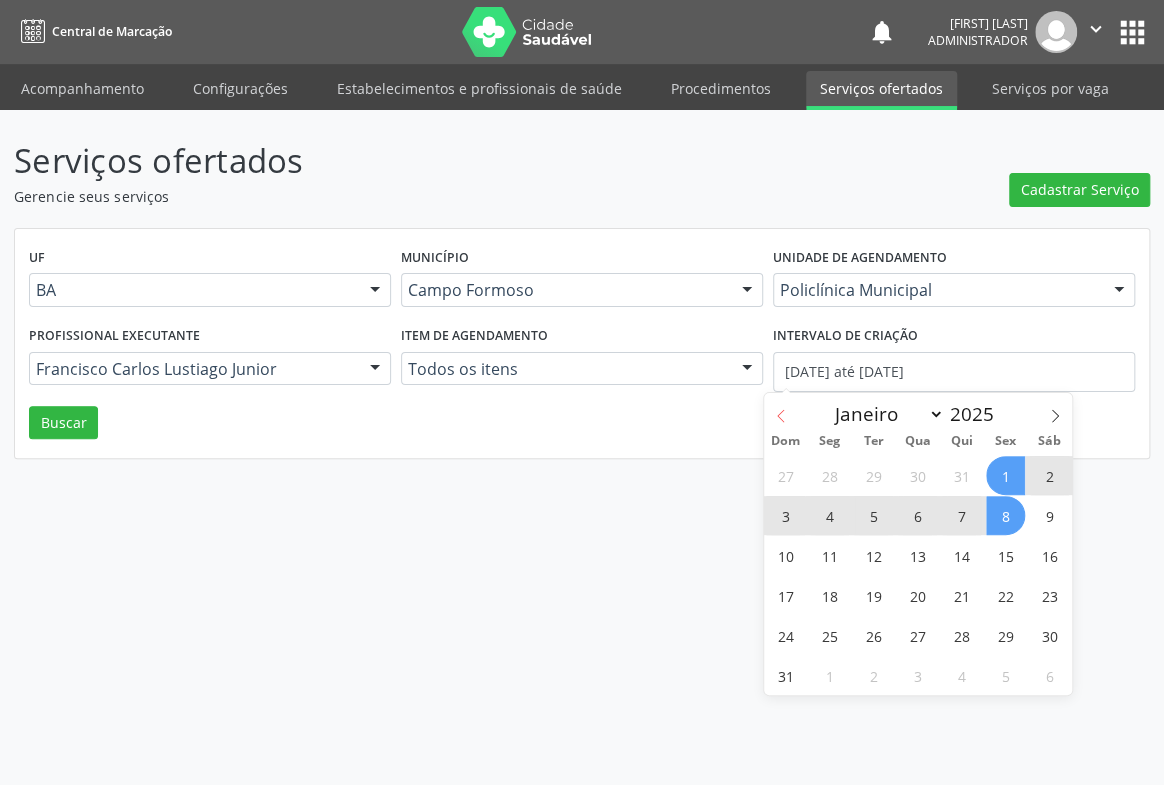 click 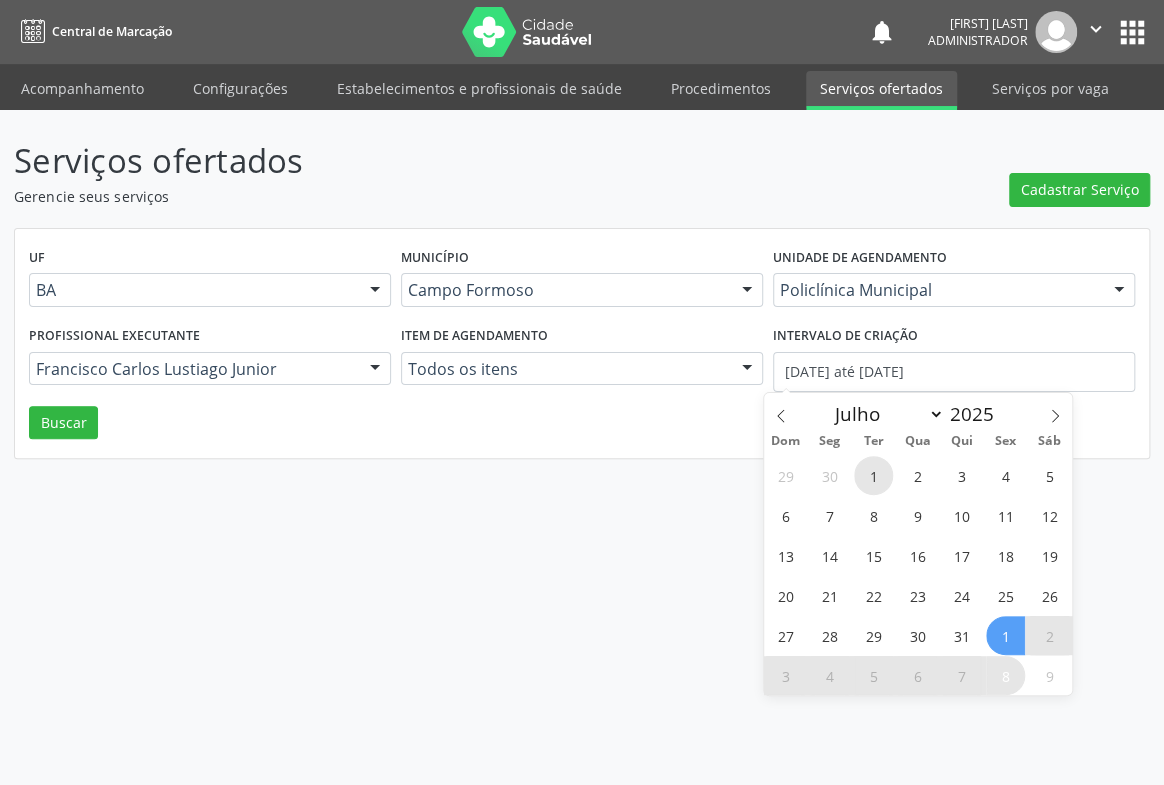 click on "1" at bounding box center [873, 475] 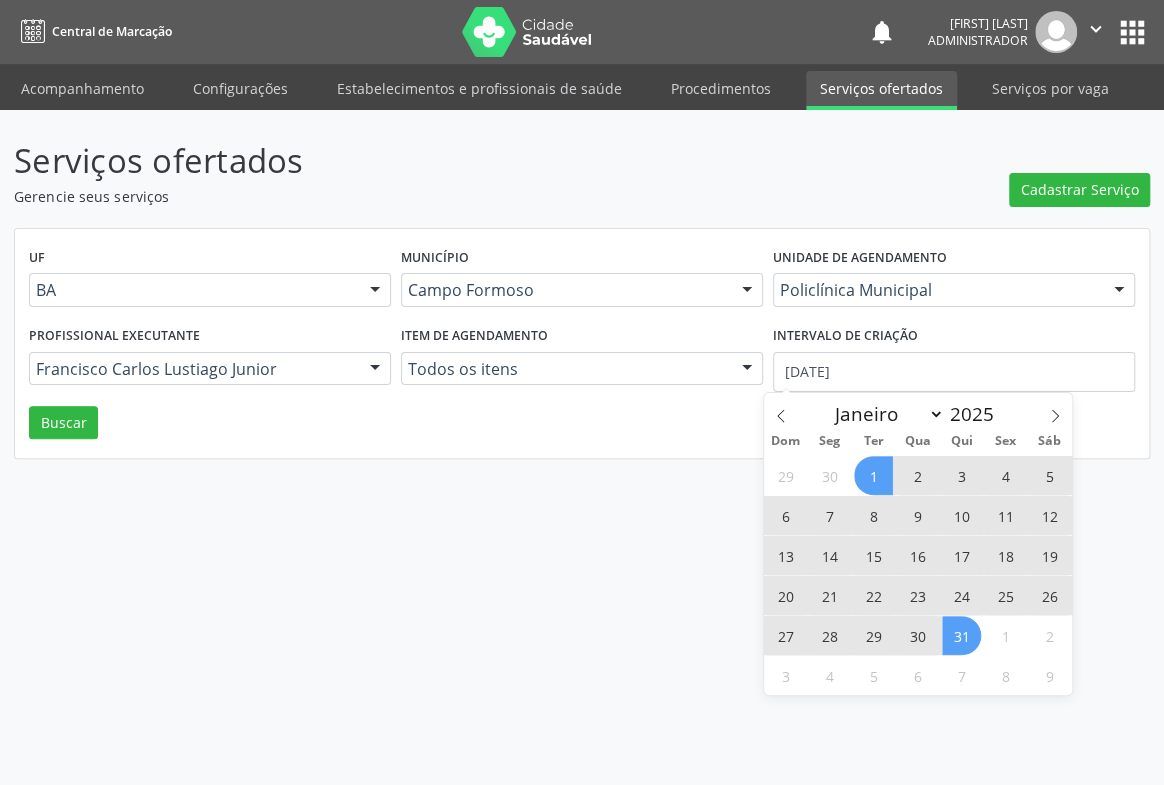 click on "31" at bounding box center (961, 635) 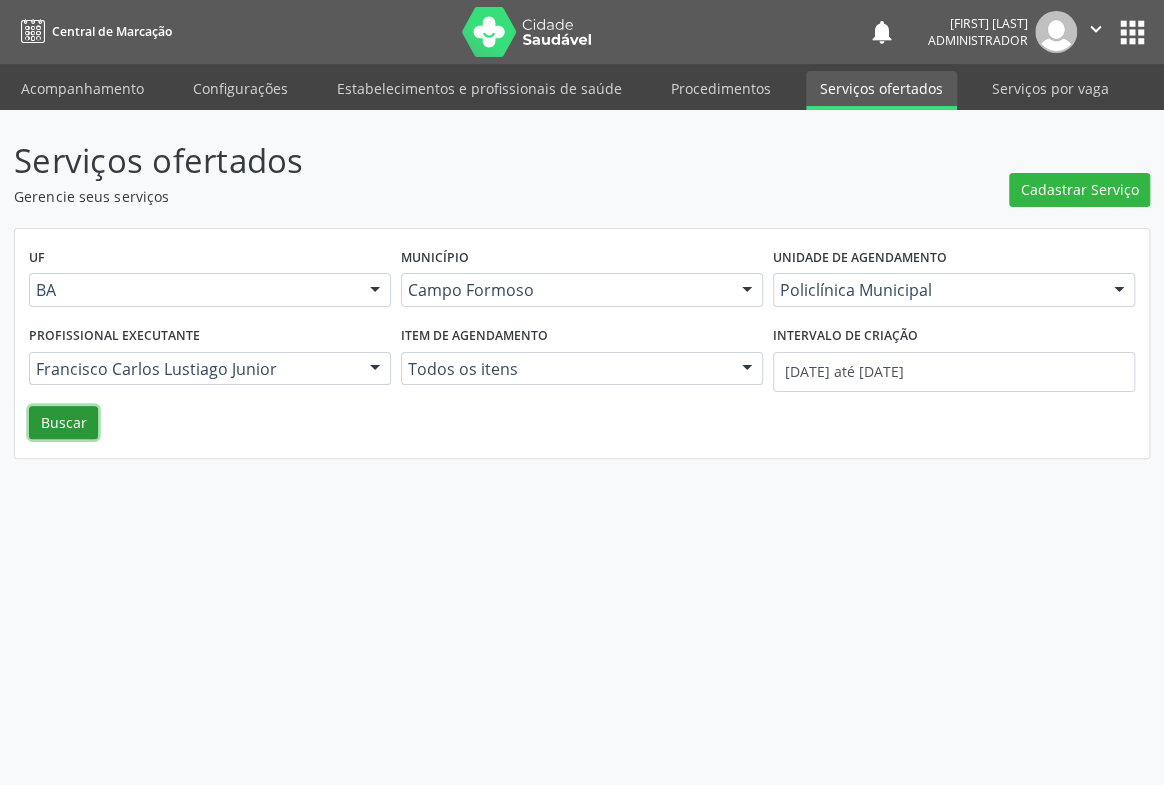 click on "Buscar" at bounding box center (63, 423) 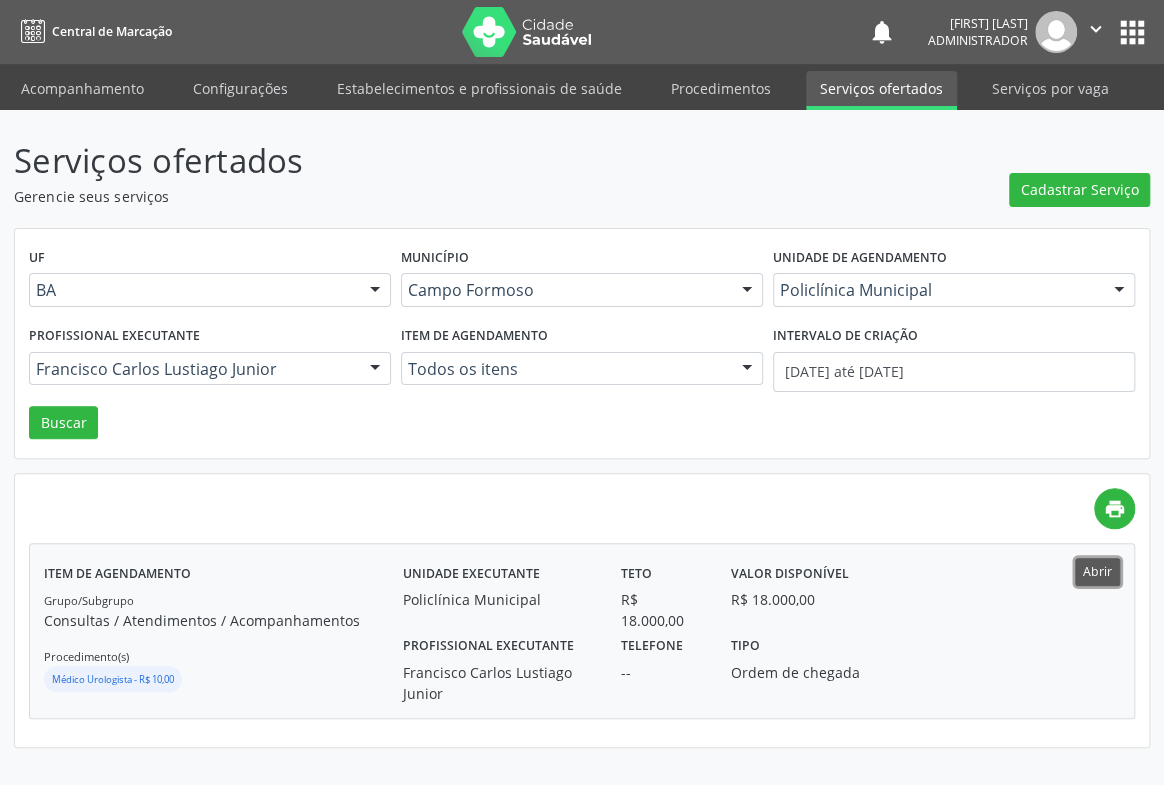 click on "Abrir" at bounding box center (1097, 571) 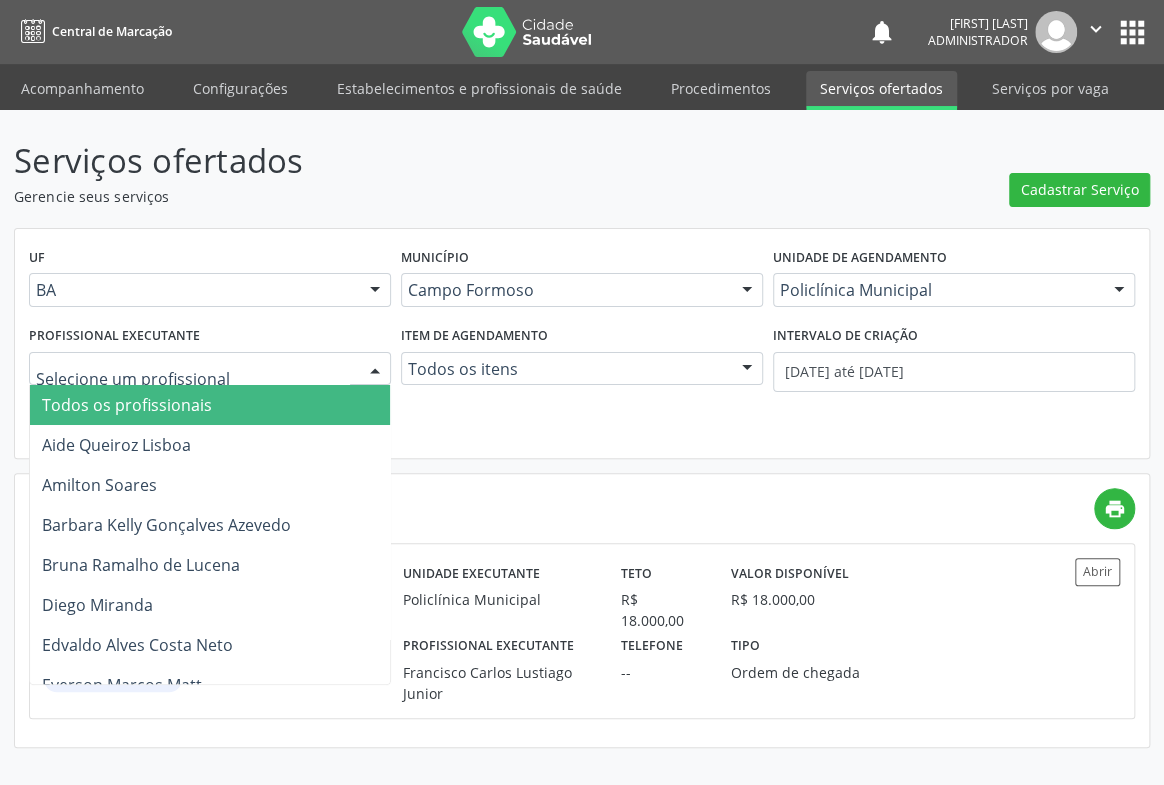 click at bounding box center [375, 370] 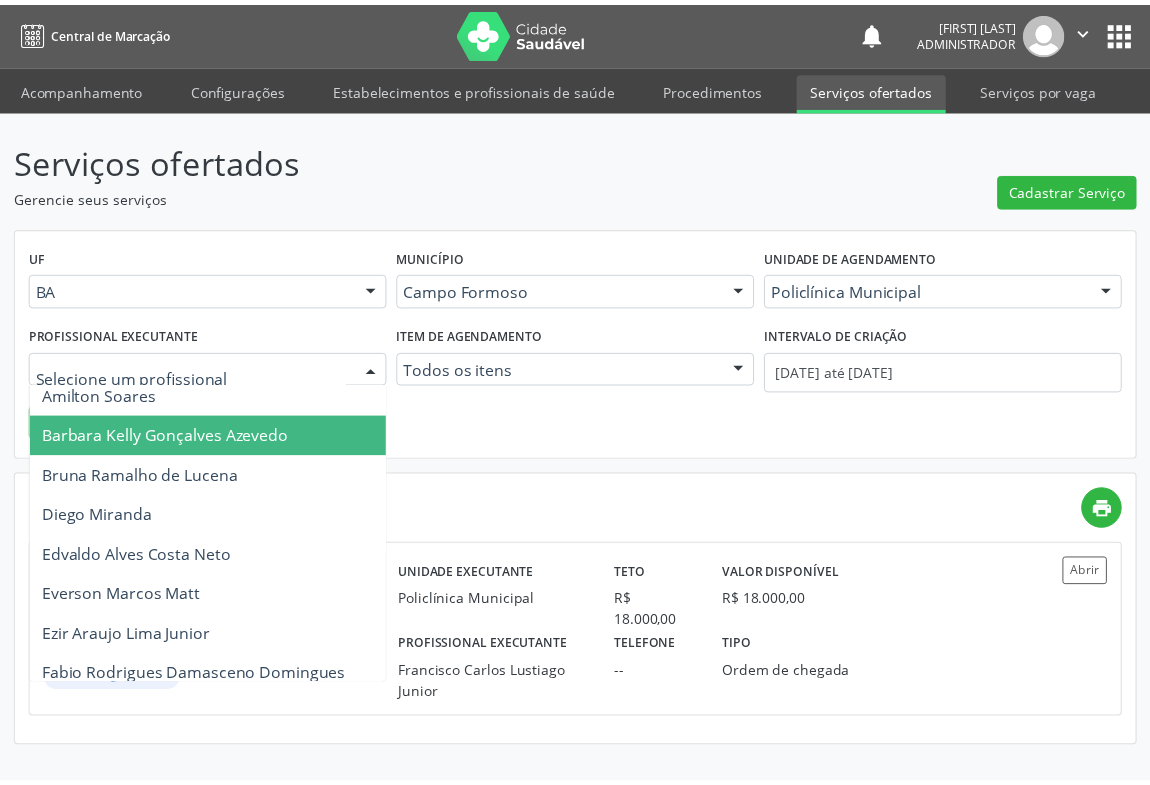 scroll, scrollTop: 181, scrollLeft: 0, axis: vertical 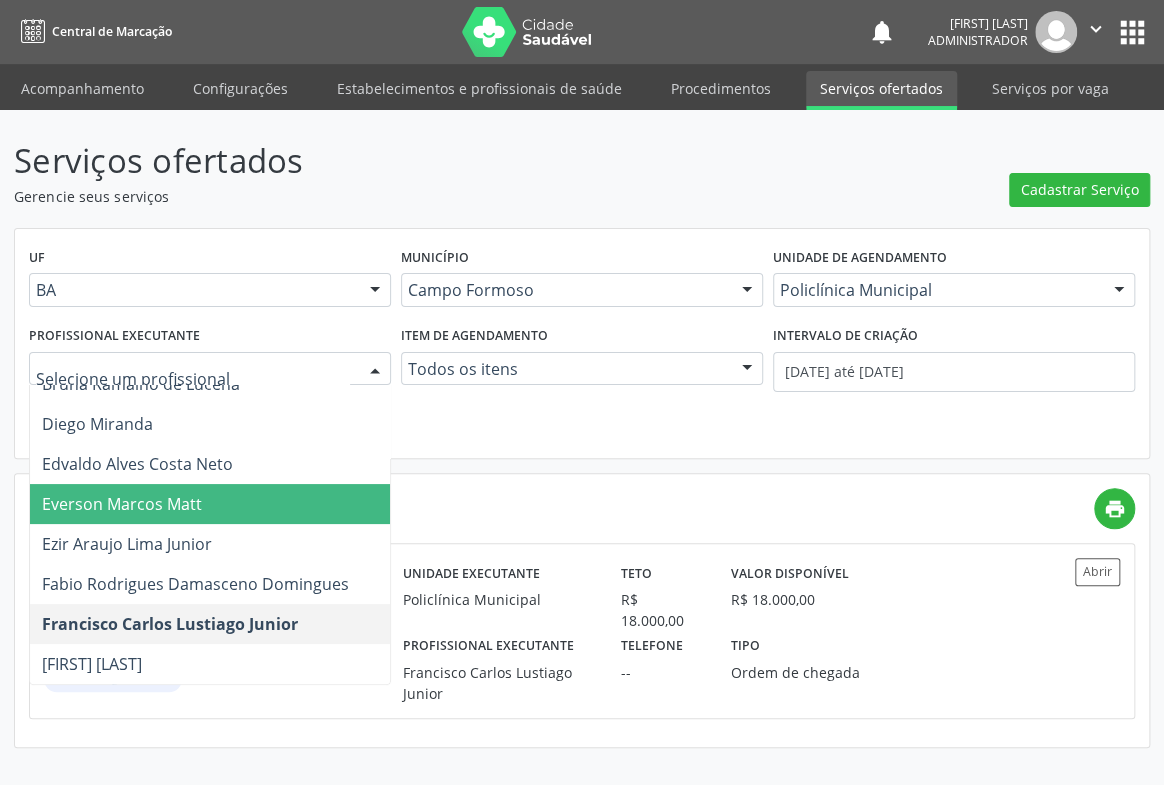 click on "Everson Marcos Matt" at bounding box center [210, 504] 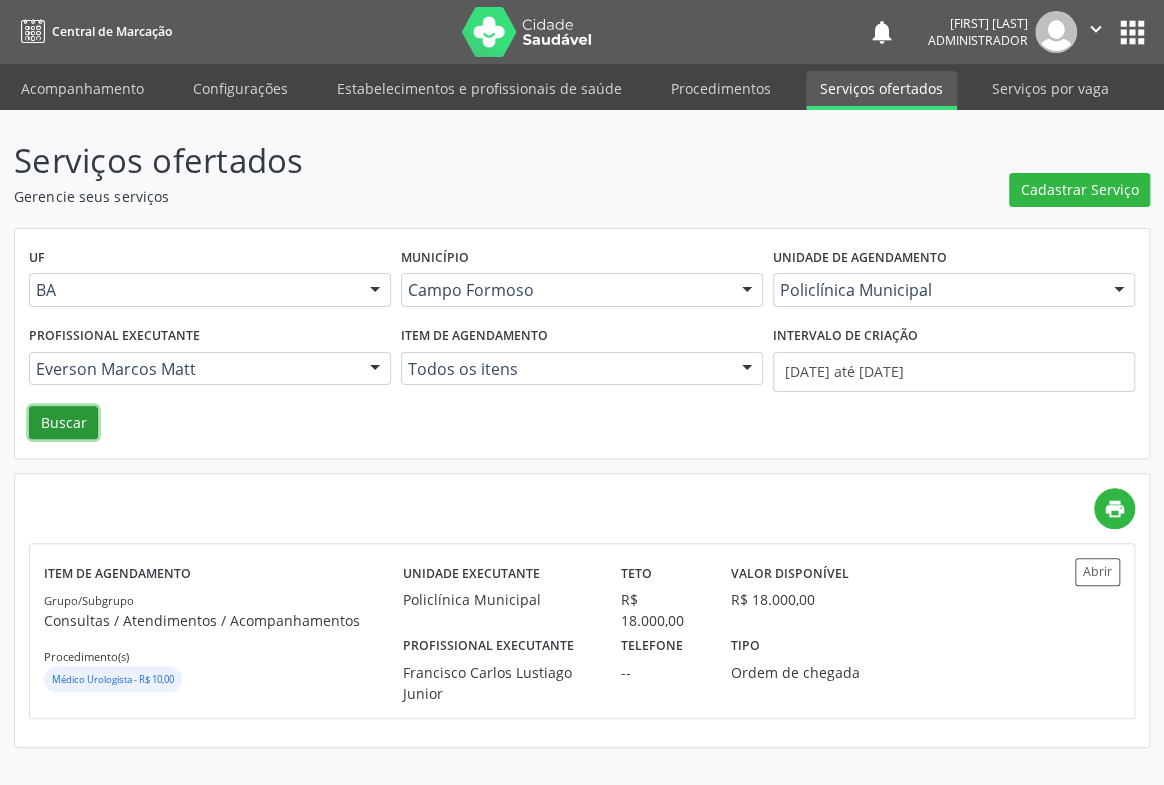 click on "Buscar" at bounding box center (63, 423) 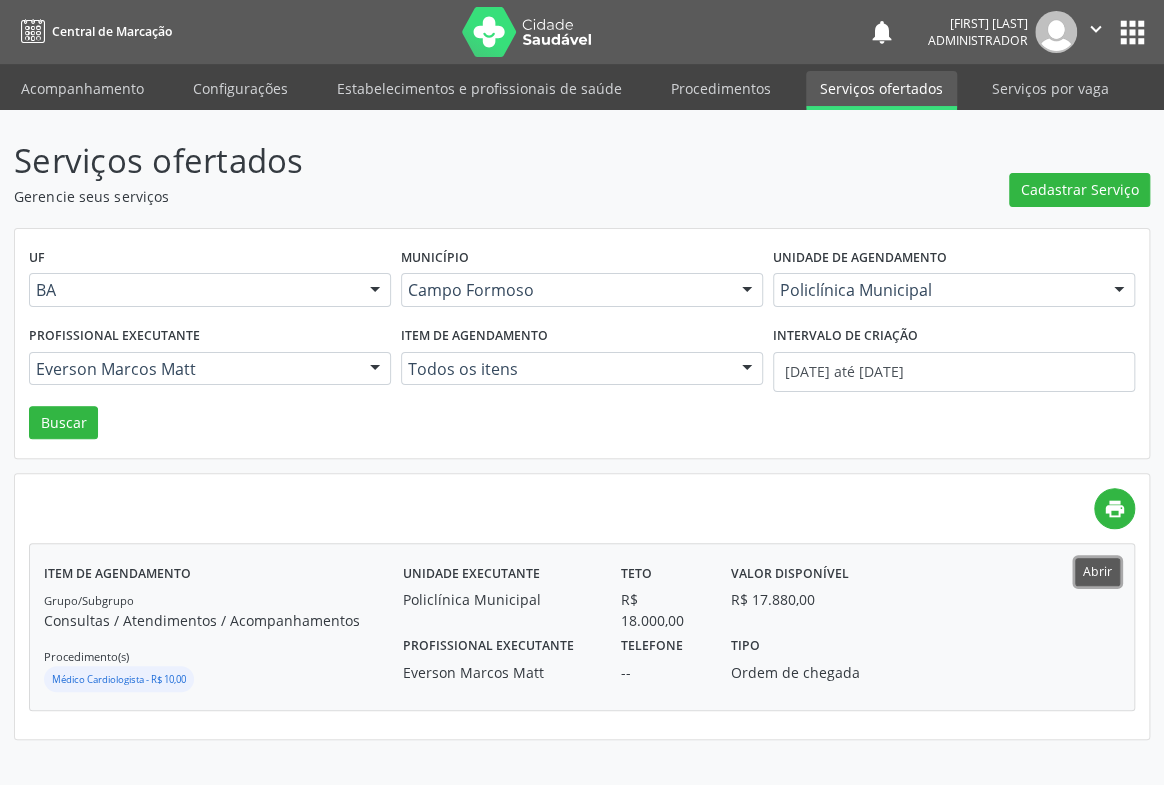 click on "Abrir" at bounding box center [1097, 571] 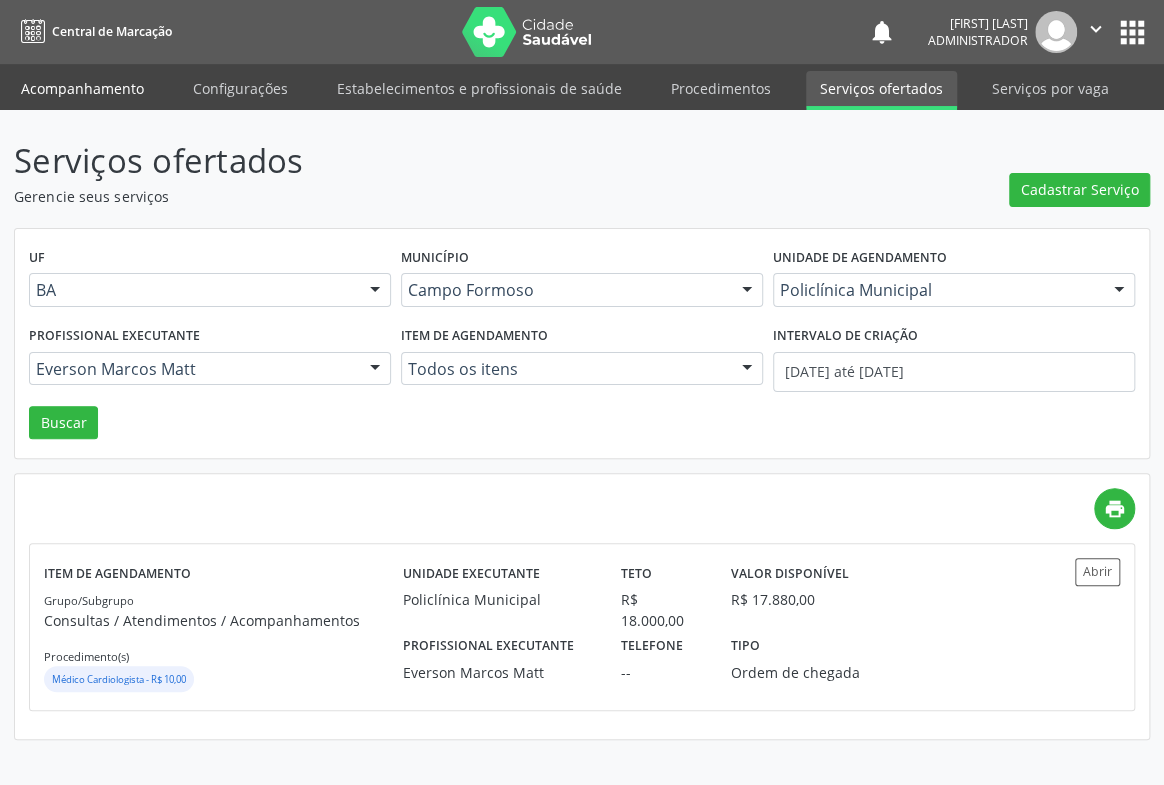 click on "Acompanhamento" at bounding box center [82, 88] 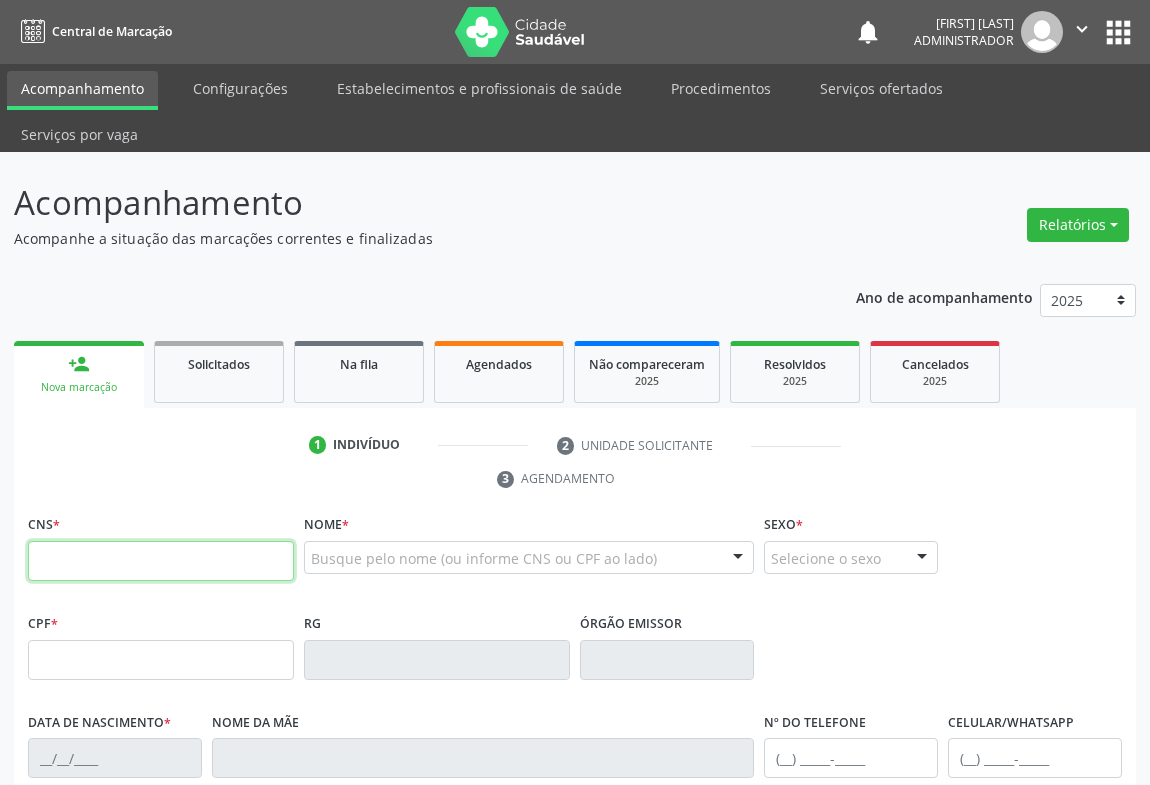 click at bounding box center (161, 561) 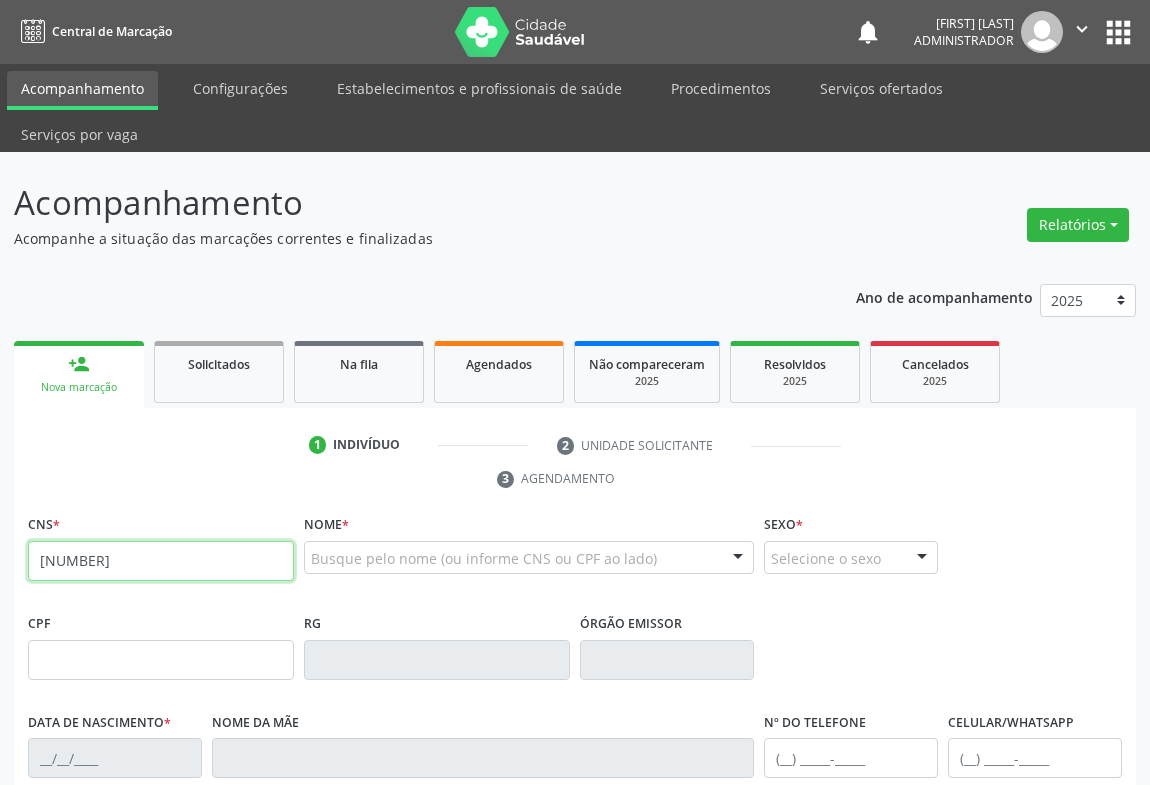 type on "708 0028 2577 7129" 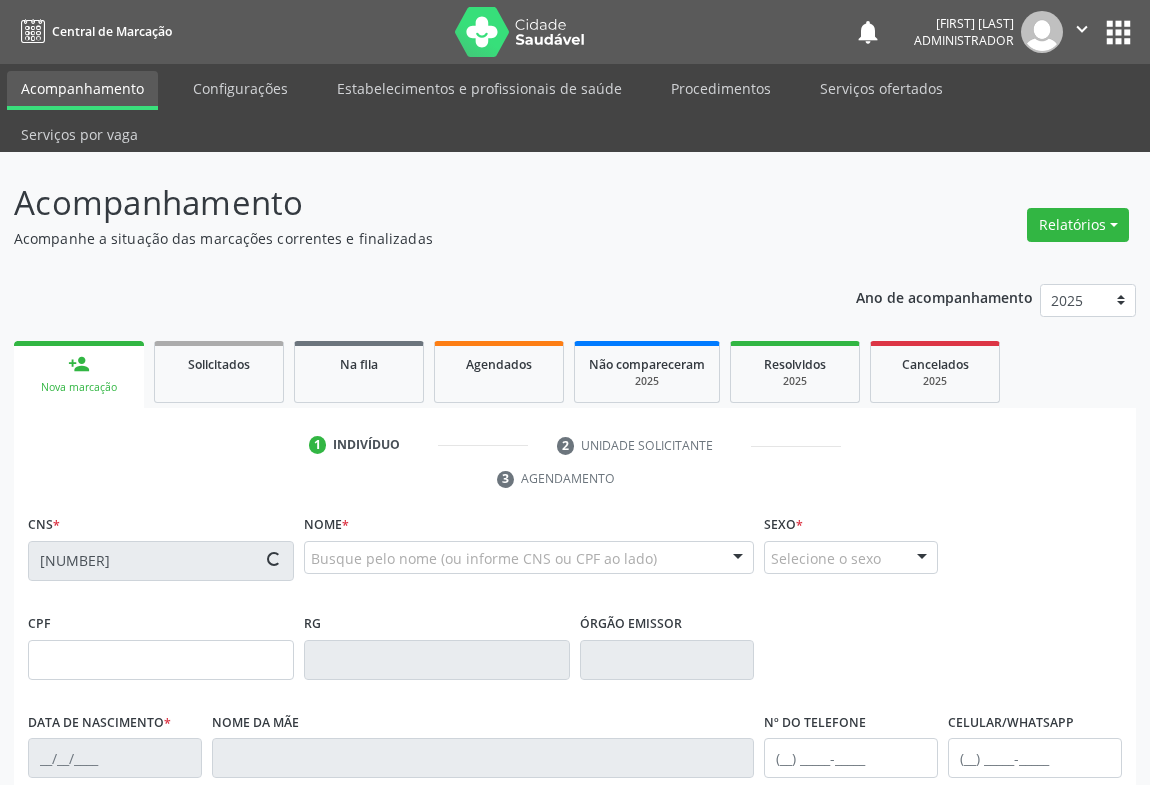 type on "0738576379" 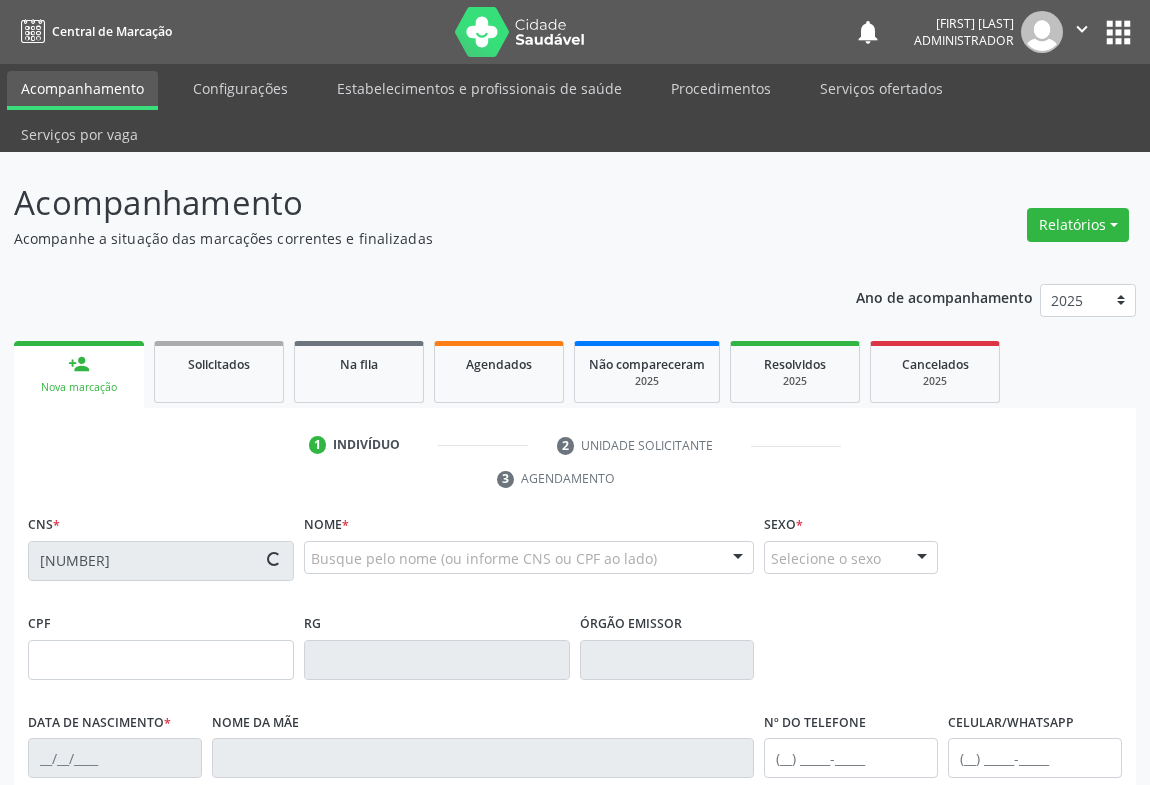type on "02/07/1959" 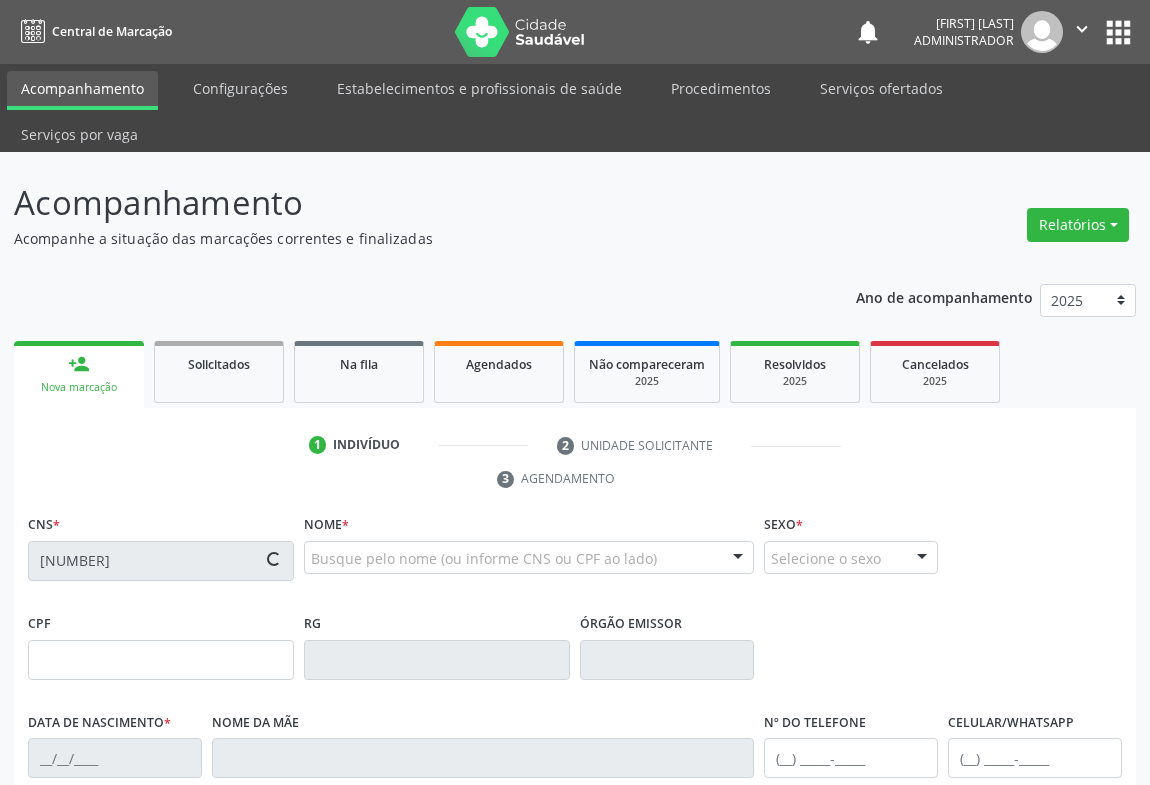 type on "638.357.115-04" 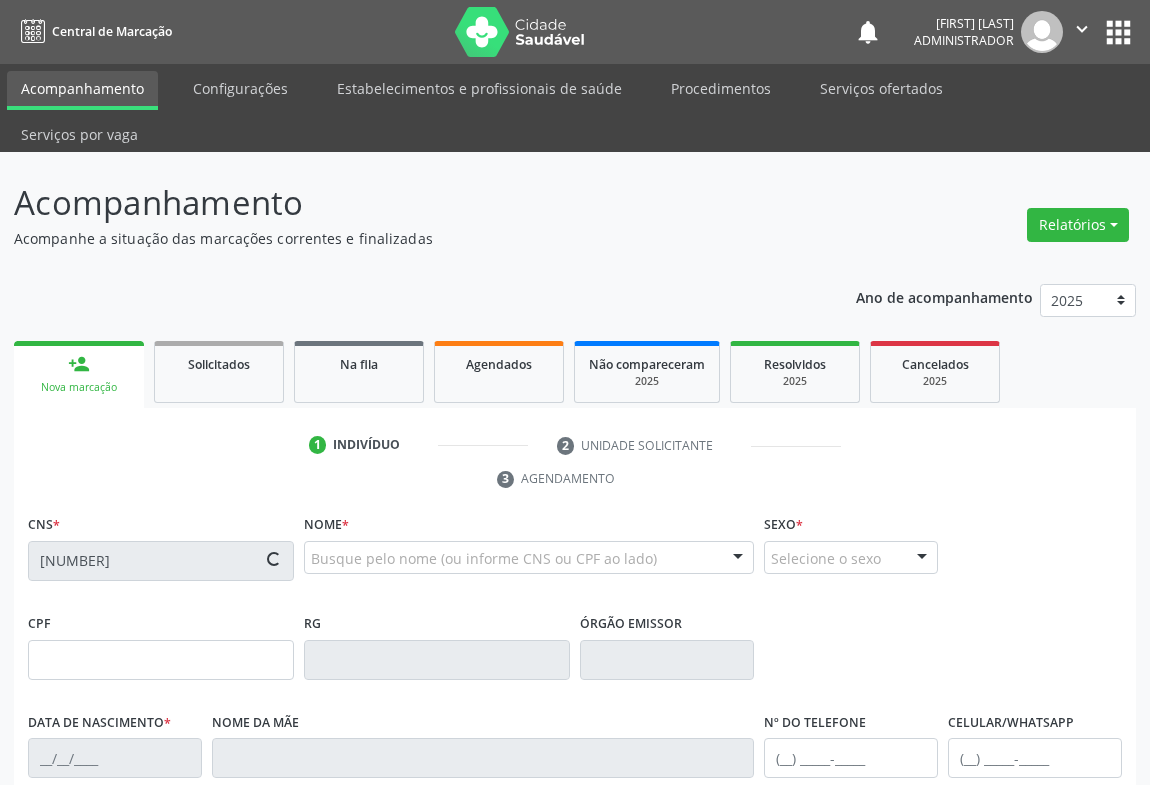 type on "SN" 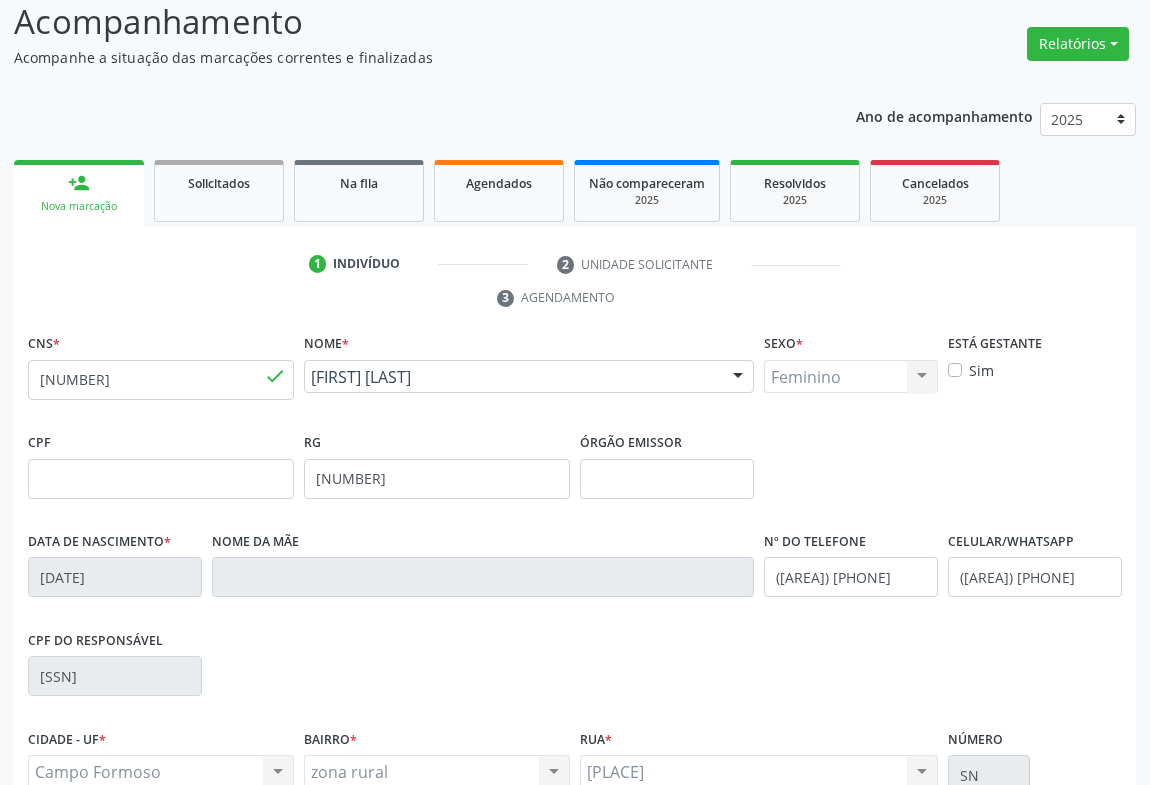 scroll, scrollTop: 331, scrollLeft: 0, axis: vertical 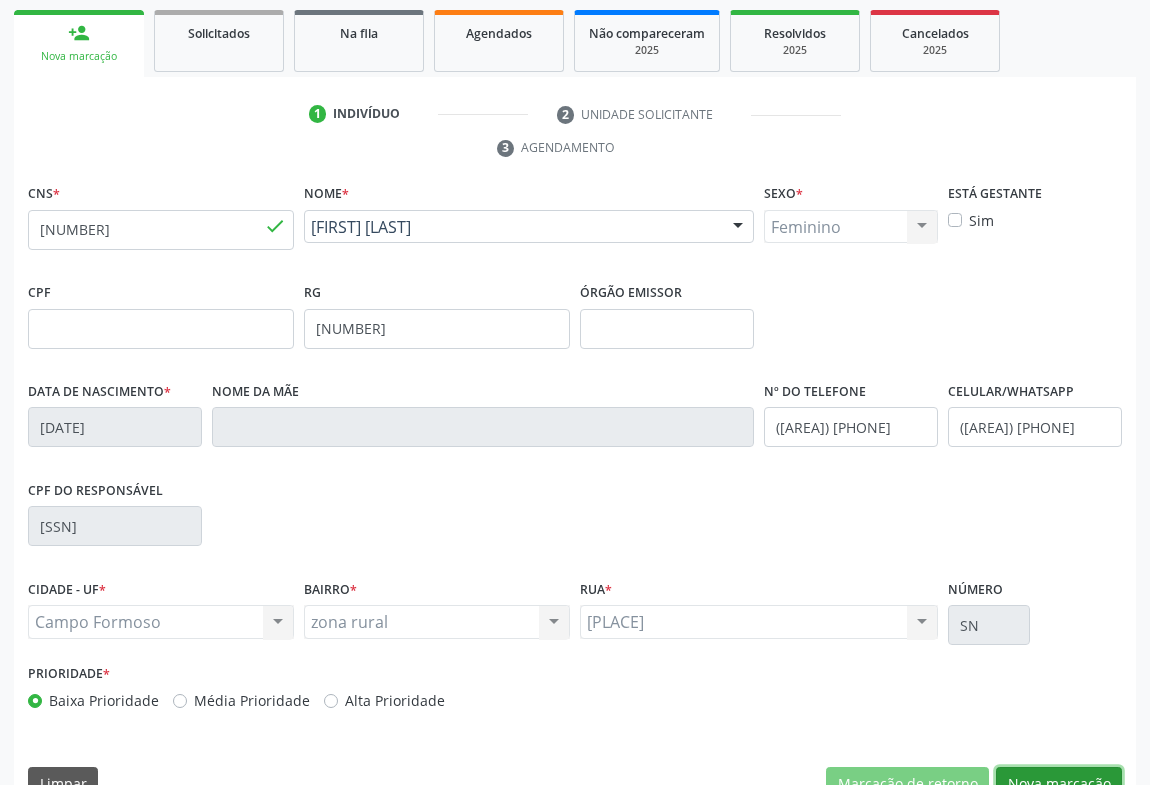 click on "Nova marcação" at bounding box center (1059, 784) 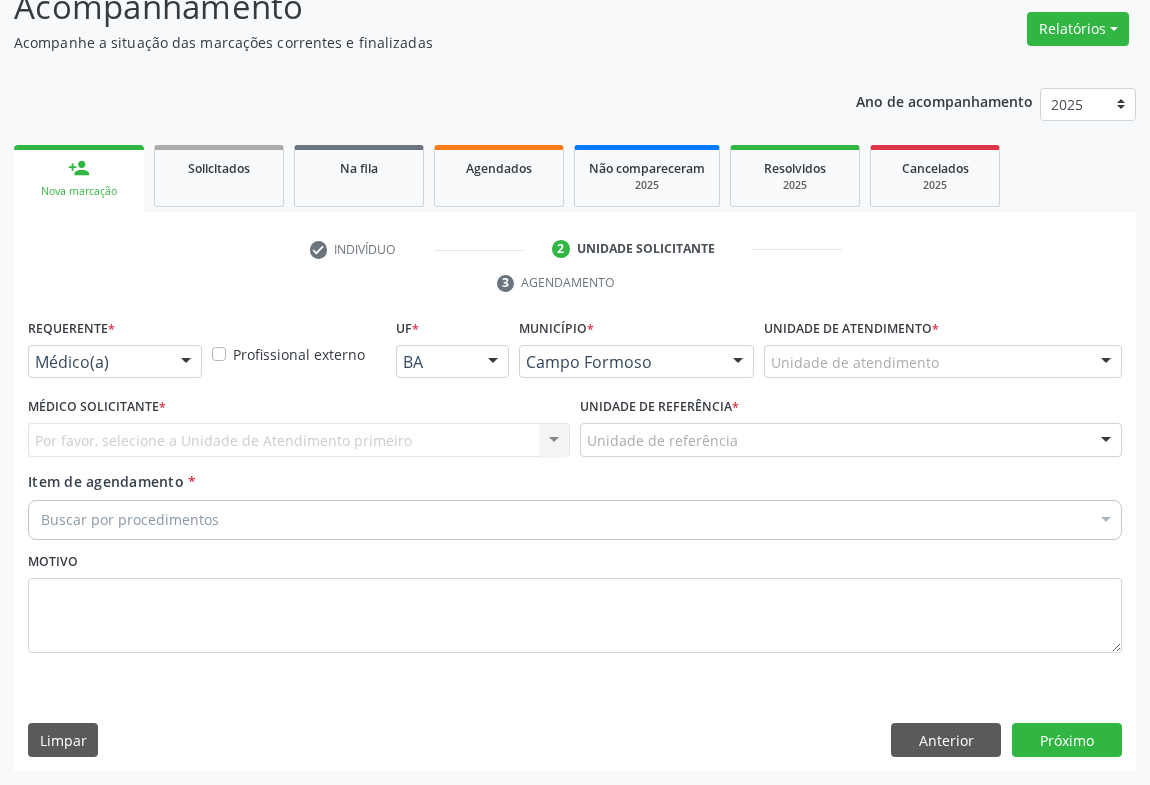 scroll, scrollTop: 152, scrollLeft: 0, axis: vertical 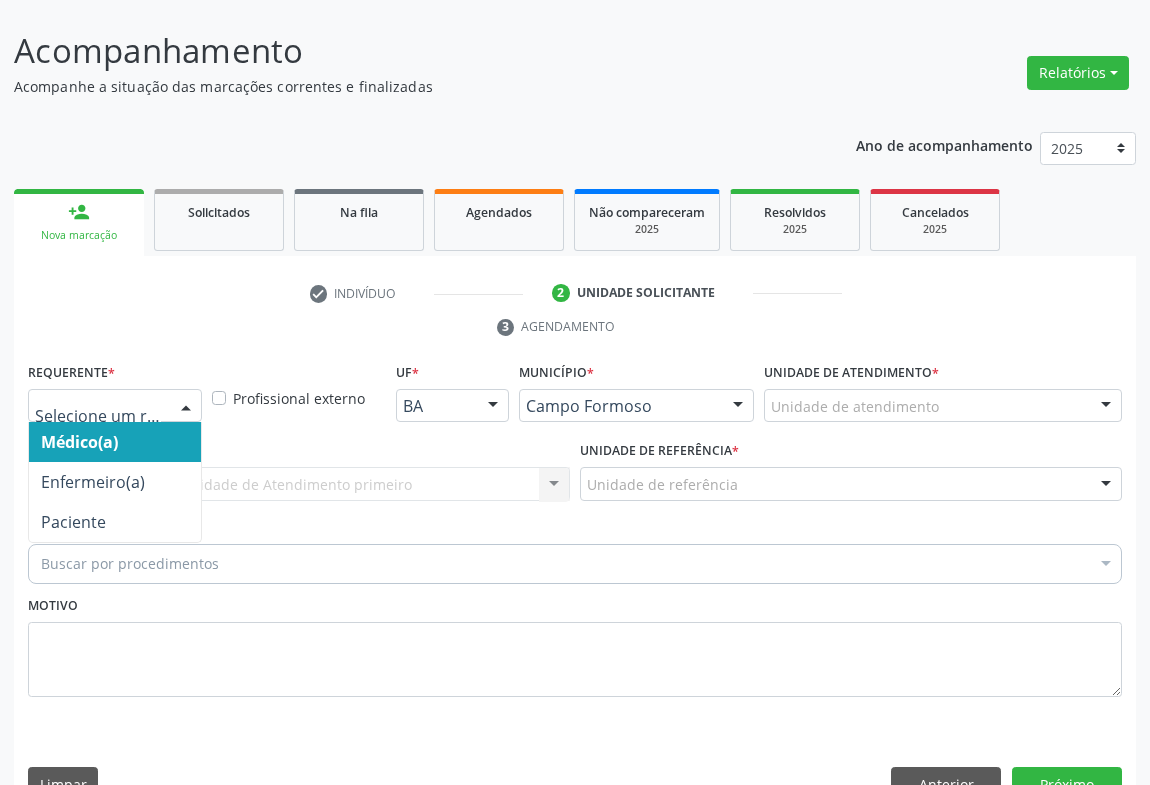 click at bounding box center (186, 407) 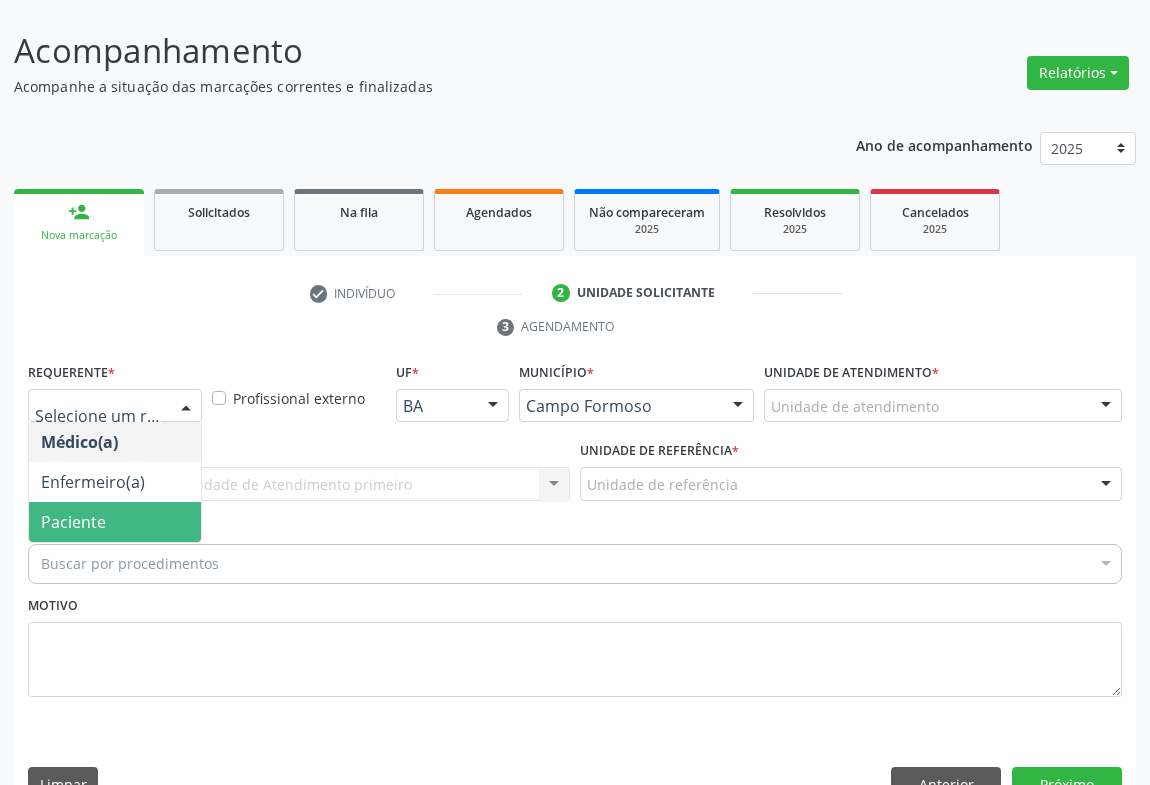 click on "Paciente" at bounding box center [115, 522] 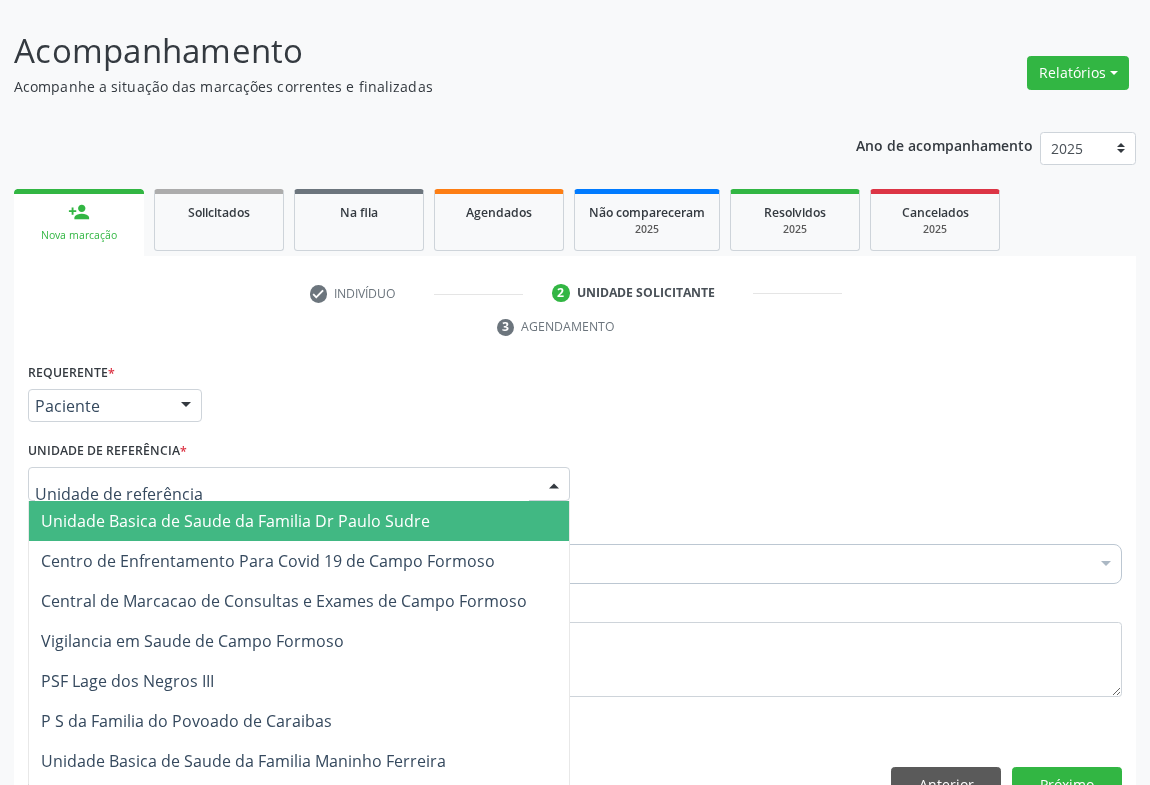 click at bounding box center (554, 485) 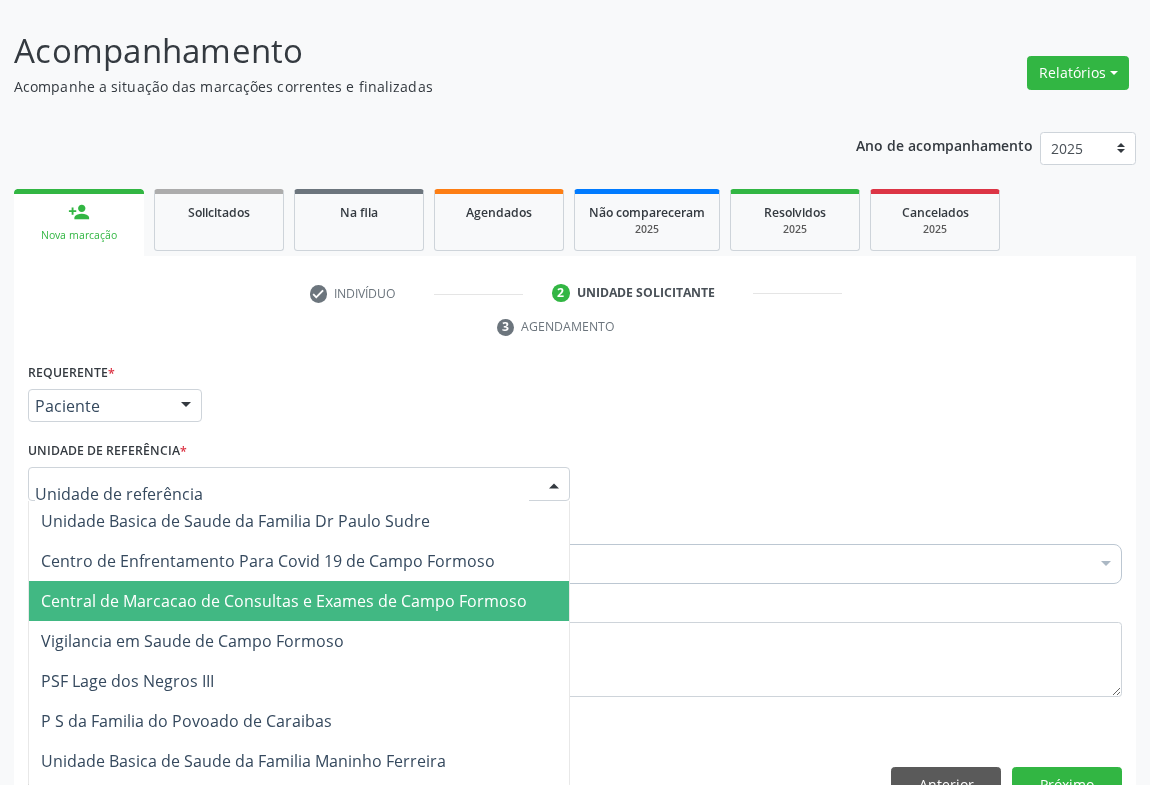 click on "Central de Marcacao de Consultas e Exames de Campo Formoso" at bounding box center (284, 601) 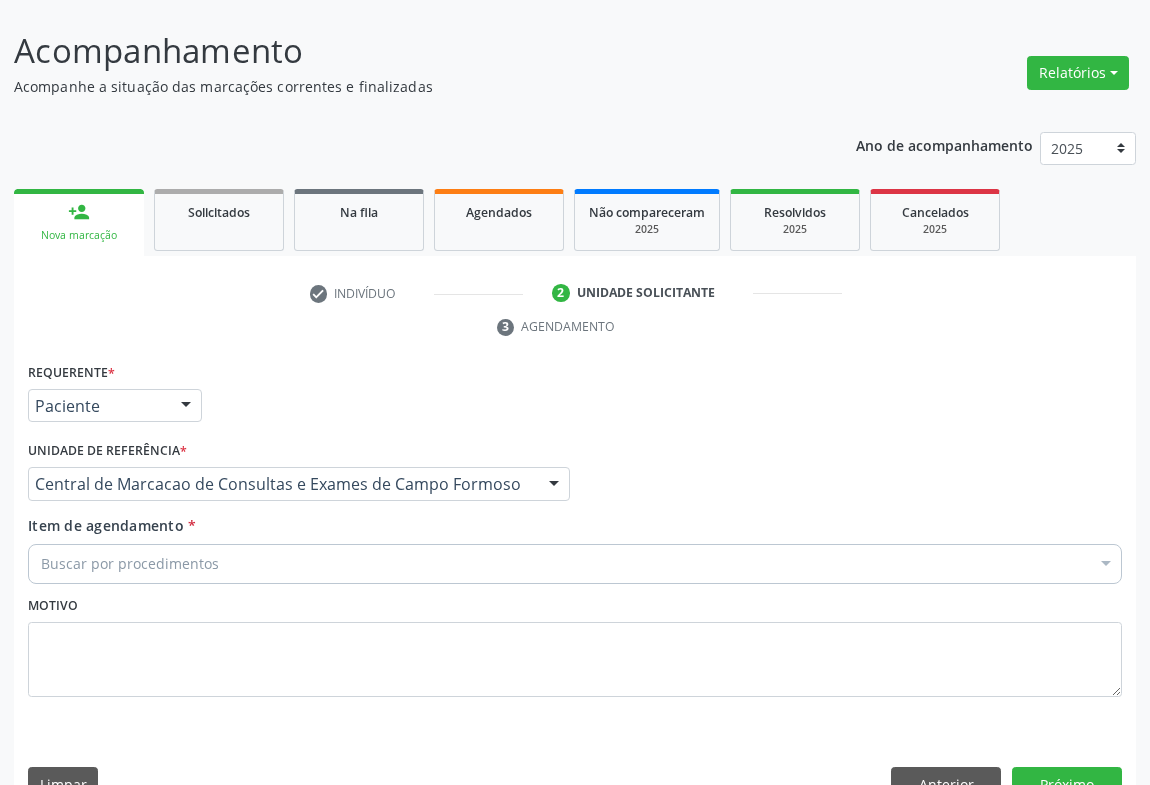 click on "Buscar por procedimentos" at bounding box center (575, 564) 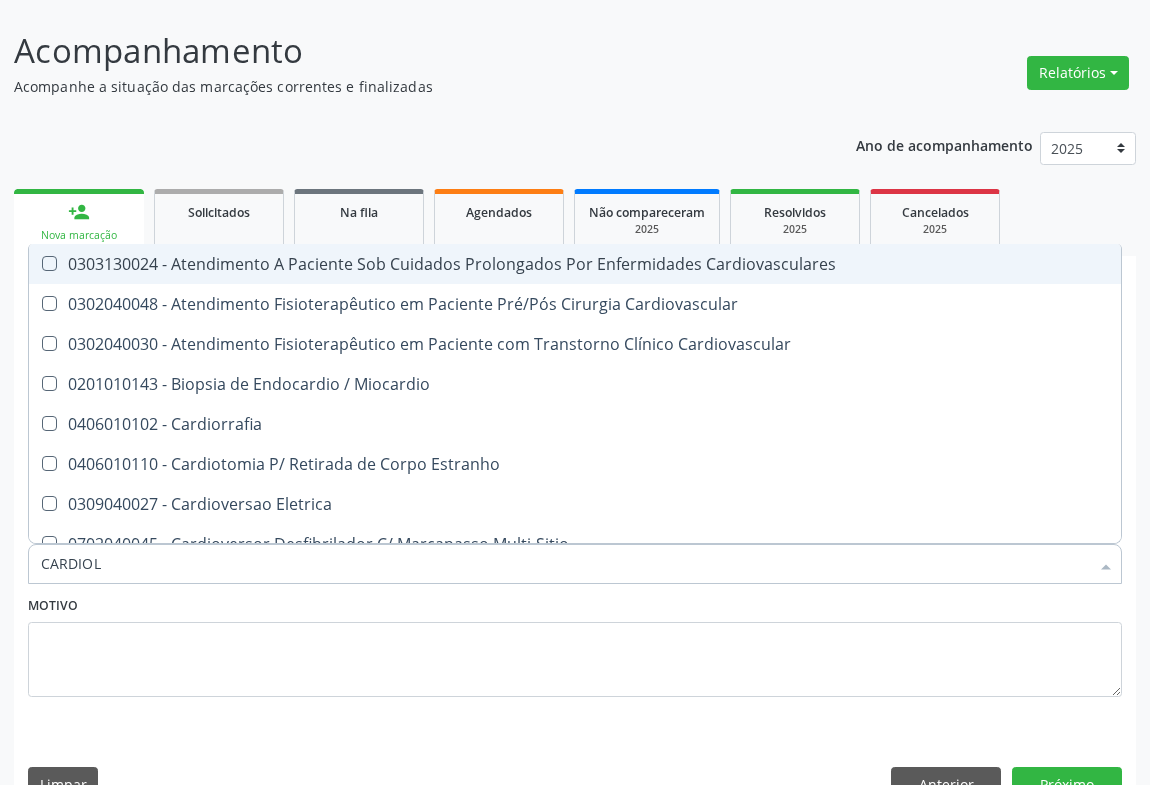type on "CARDIOLO" 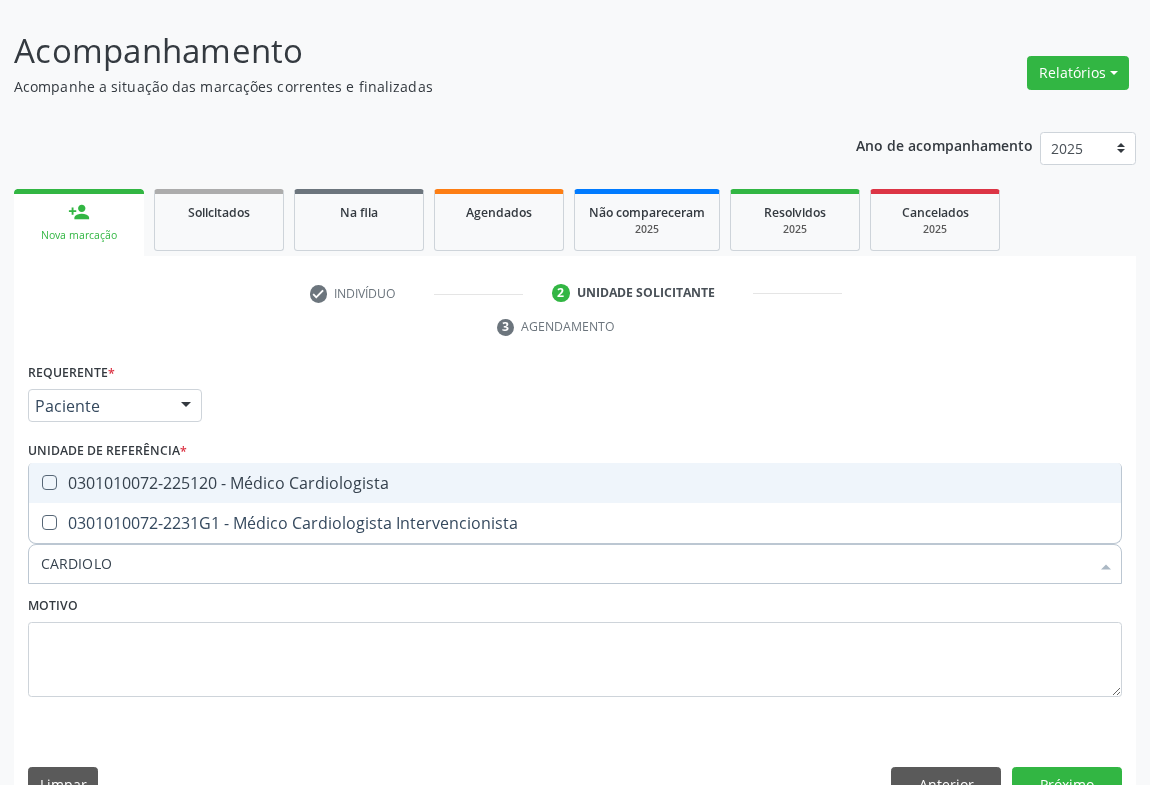drag, startPoint x: 340, startPoint y: 437, endPoint x: 374, endPoint y: 437, distance: 34 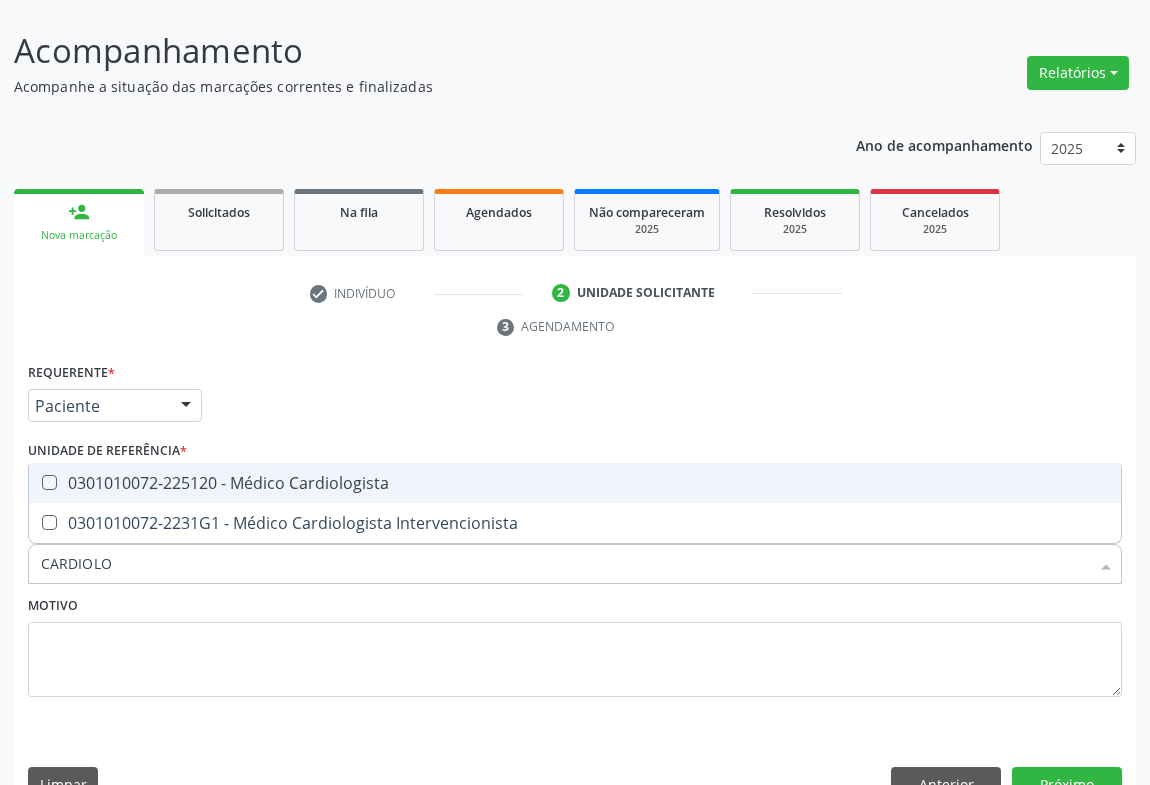 checkbox on "true" 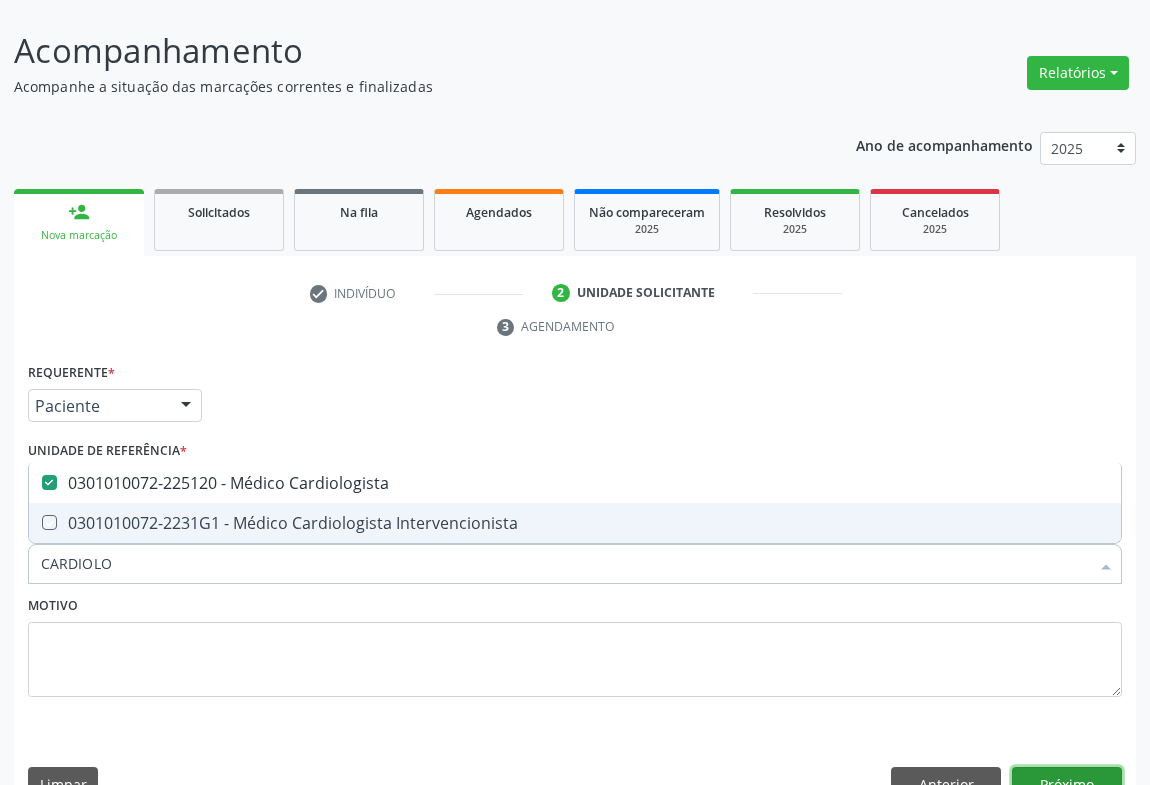 drag, startPoint x: 1037, startPoint y: 733, endPoint x: 266, endPoint y: 75, distance: 1013.60986 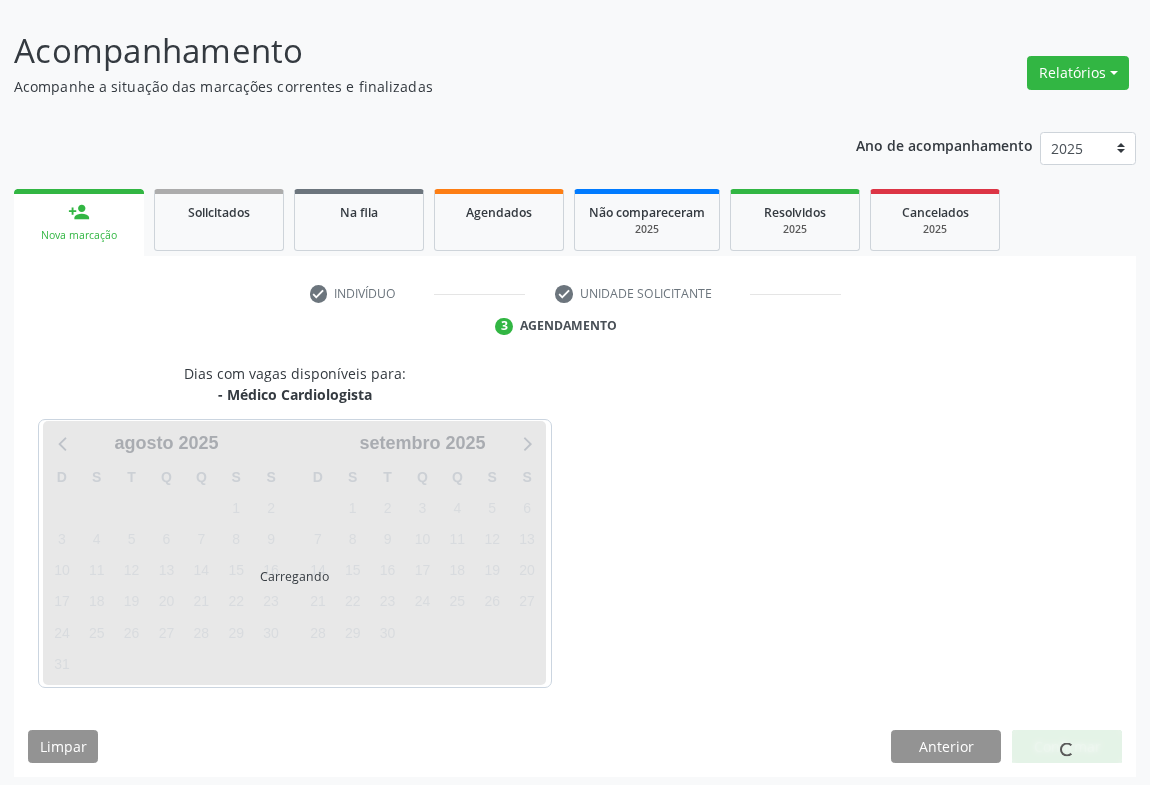 scroll, scrollTop: 115, scrollLeft: 0, axis: vertical 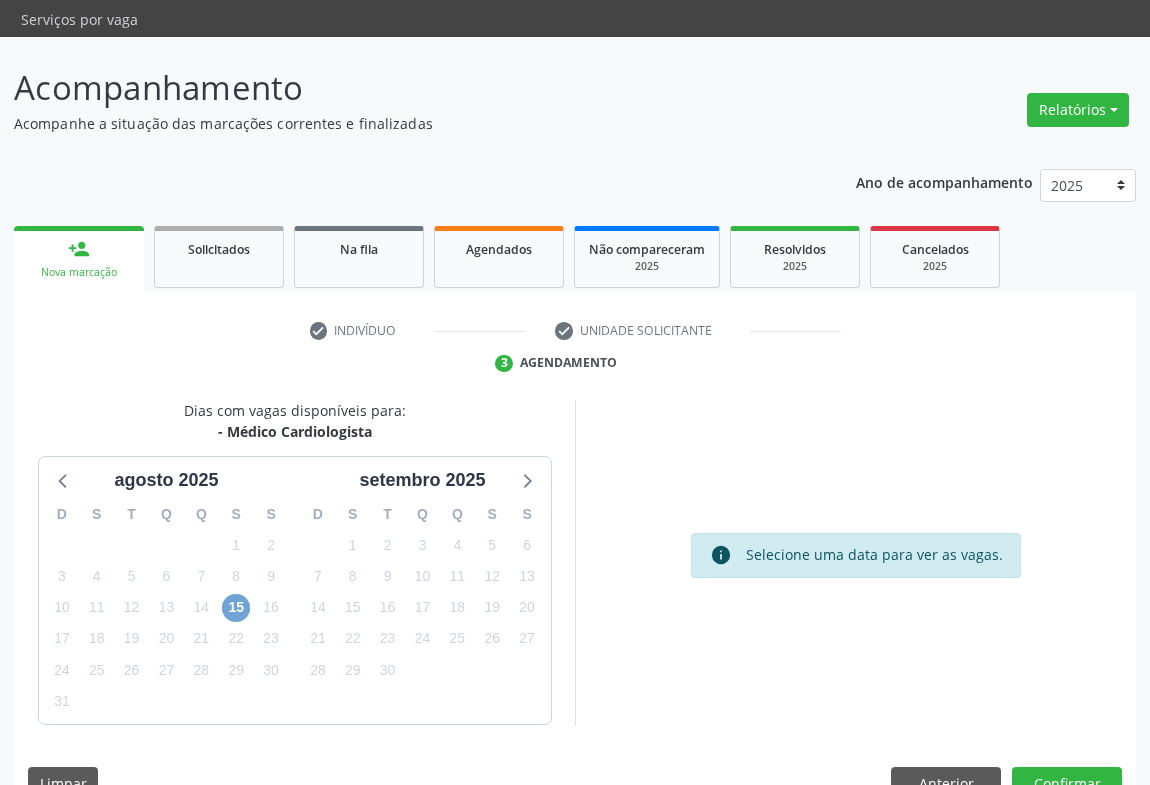 click on "15" at bounding box center (236, 608) 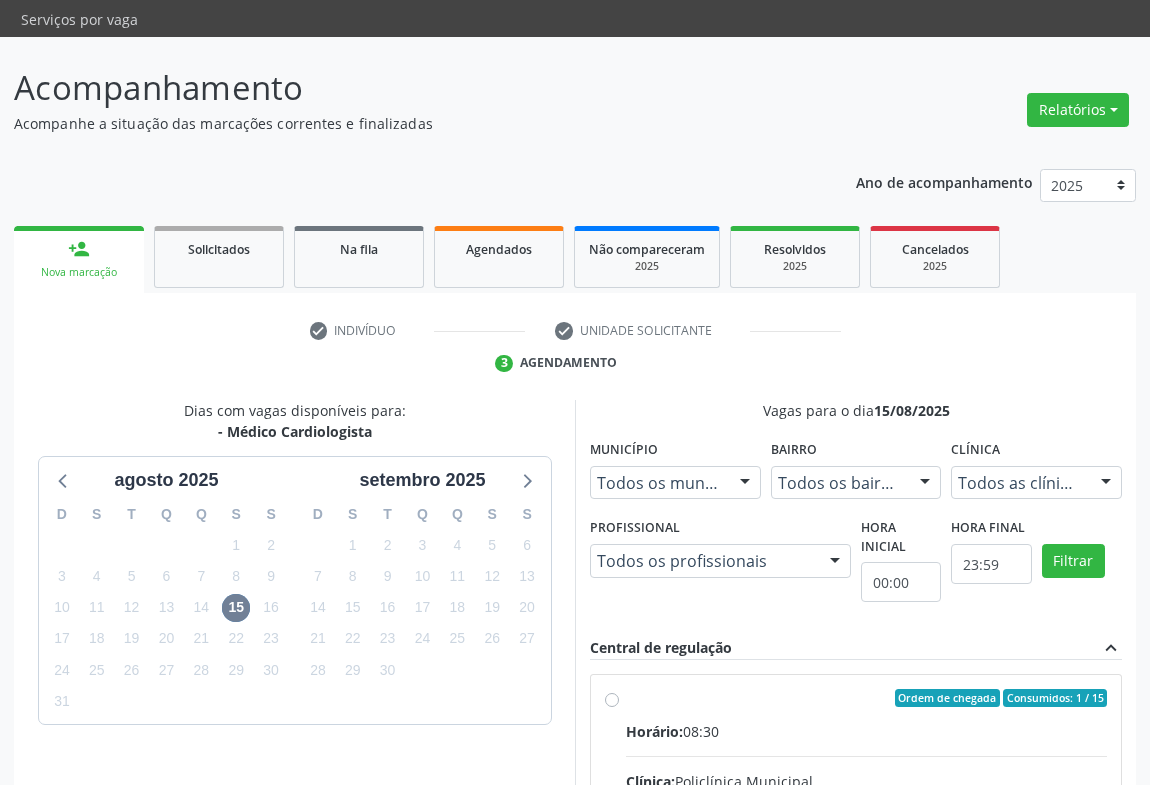 click on "Ordem de chegada
Consumidos: 1 / 15
Horário:   08:30
Clínica:  Policlínica Municipal
Rede:
--
Endereço:   Predio, nº 386, Centro, Campo Formoso - BA
Telefone:   (74) 6451312
Profissional:
Everson Marcos Matt
Informações adicionais sobre o atendimento
Idade de atendimento:
de 11 a 100 anos
Gênero(s) atendido(s):
Masculino e Feminino
Informações adicionais:
--" at bounding box center (866, 842) 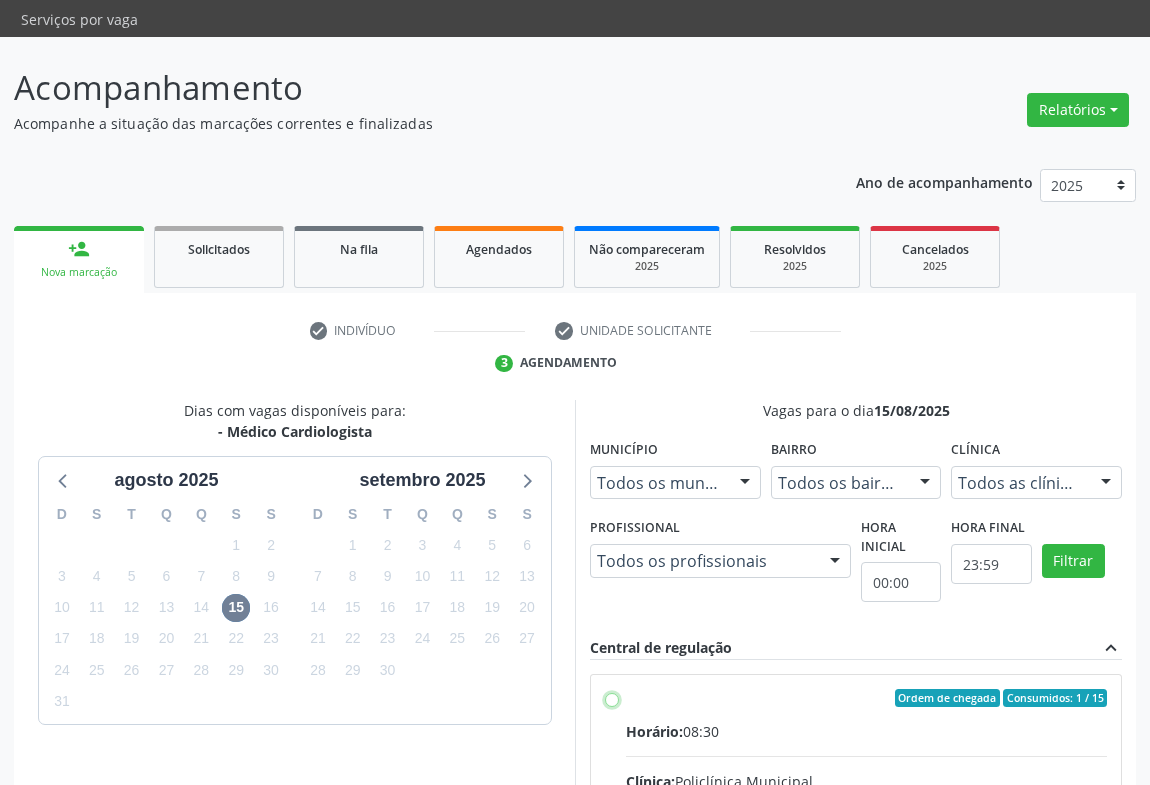 click on "Ordem de chegada
Consumidos: 1 / 15
Horário:   08:30
Clínica:  Policlínica Municipal
Rede:
--
Endereço:   Predio, nº 386, Centro, Campo Formoso - BA
Telefone:   (74) 6451312
Profissional:
Everson Marcos Matt
Informações adicionais sobre o atendimento
Idade de atendimento:
de 11 a 100 anos
Gênero(s) atendido(s):
Masculino e Feminino
Informações adicionais:
--" at bounding box center [612, 698] 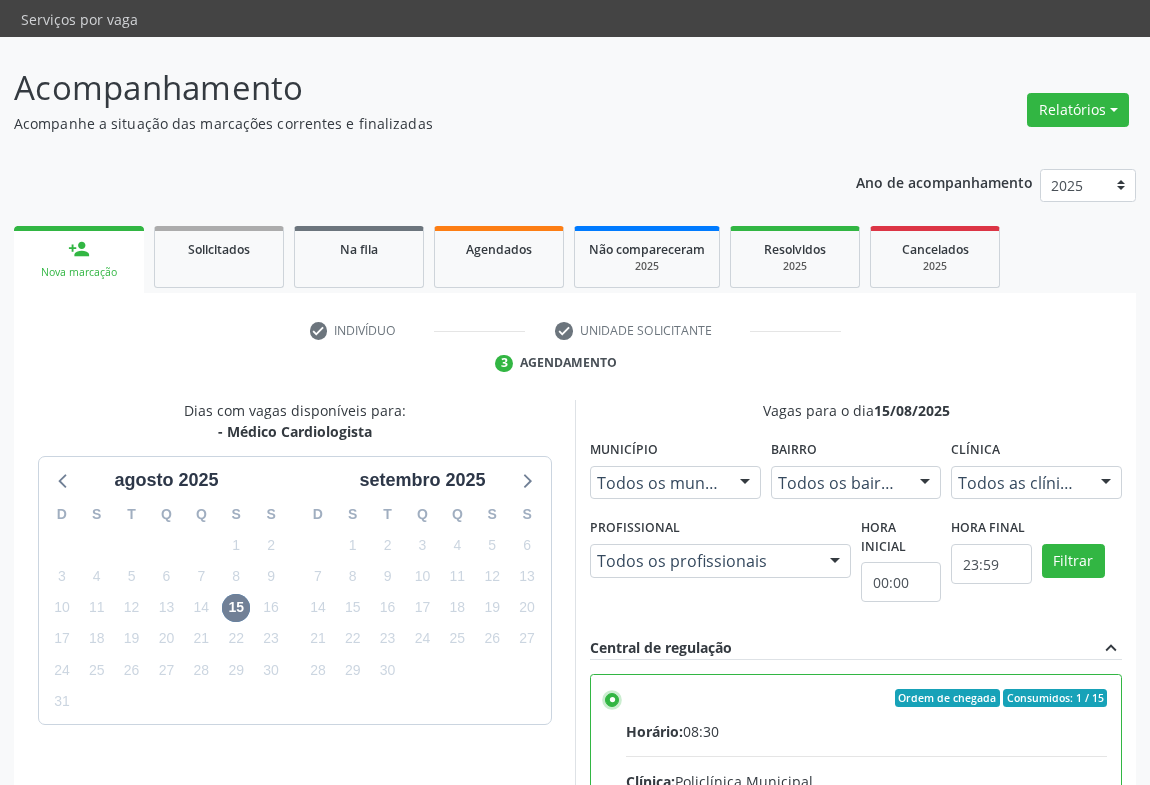 scroll, scrollTop: 451, scrollLeft: 0, axis: vertical 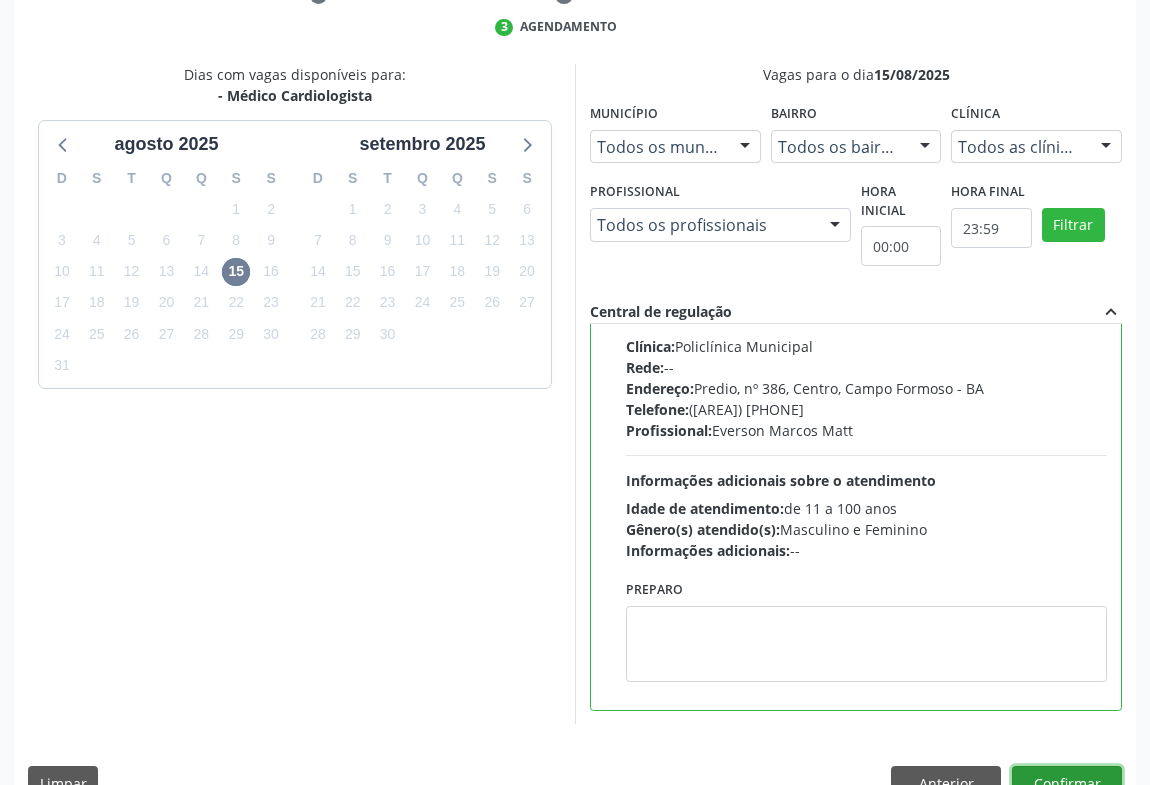 click on "Confirmar" at bounding box center (1067, 783) 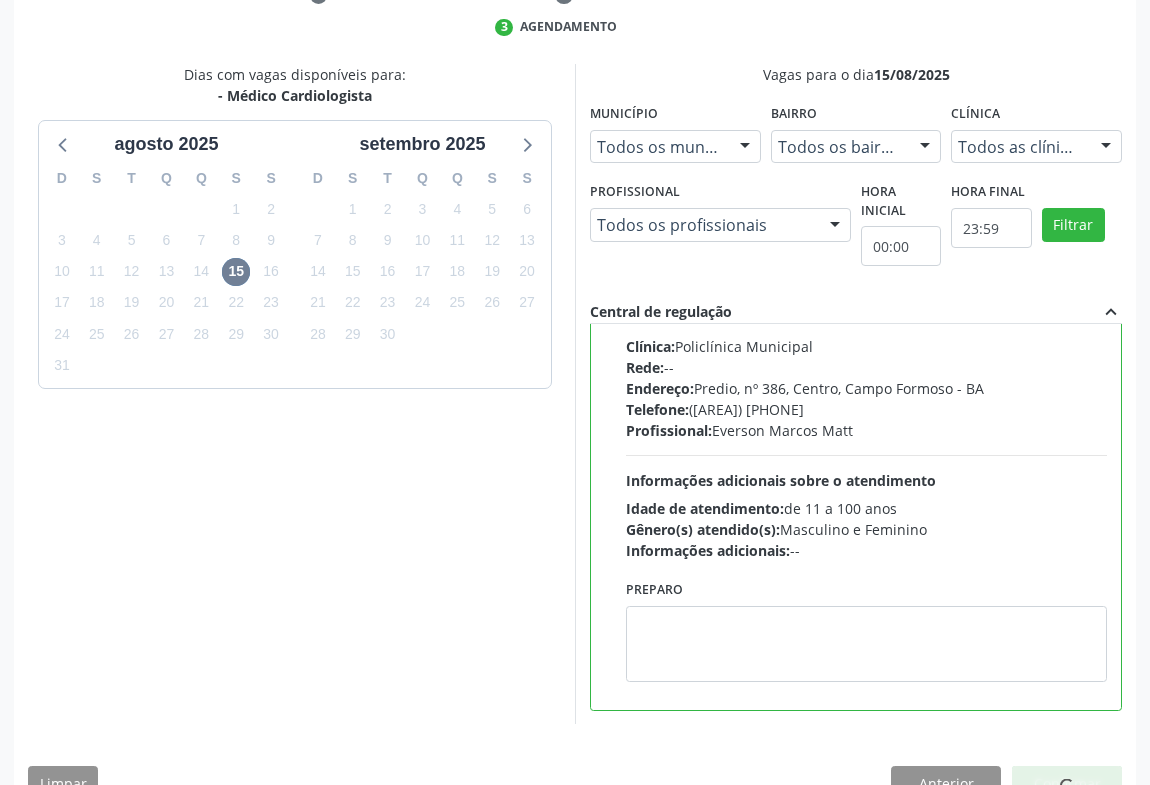 scroll, scrollTop: 0, scrollLeft: 0, axis: both 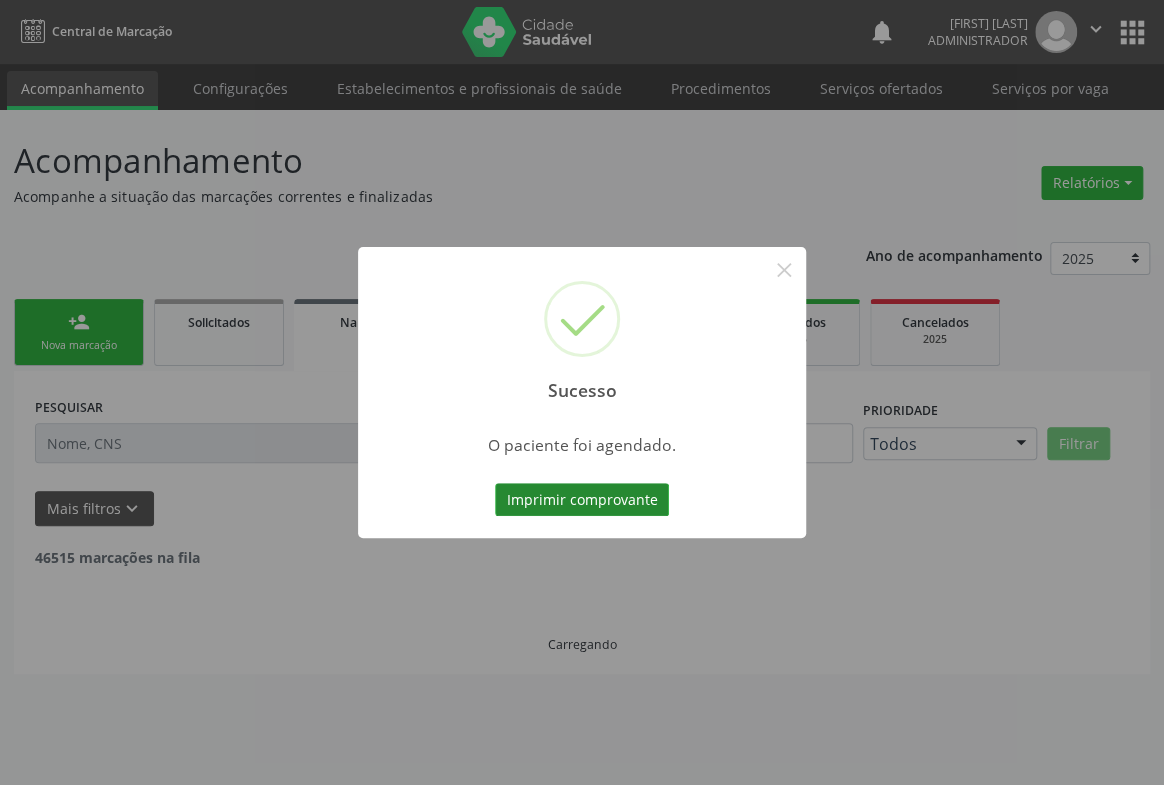 click on "Imprimir comprovante" at bounding box center (582, 500) 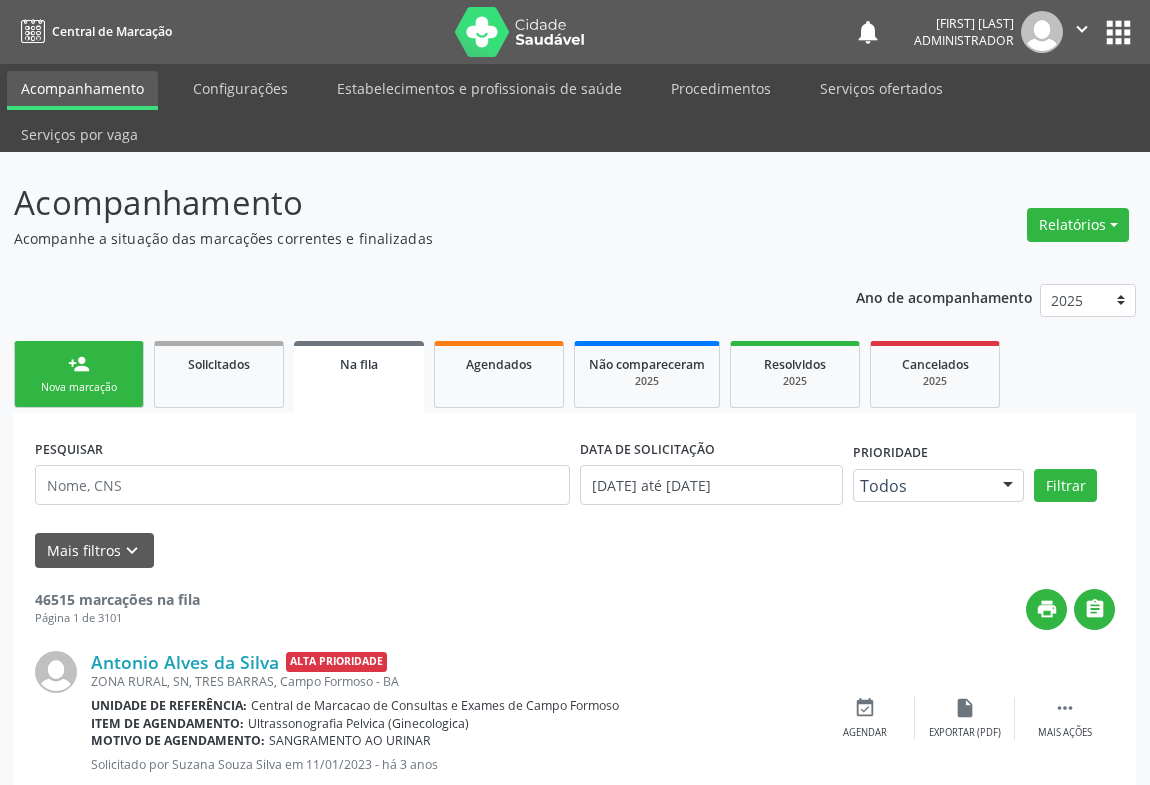 click on "person_add
Nova marcação" at bounding box center (79, 374) 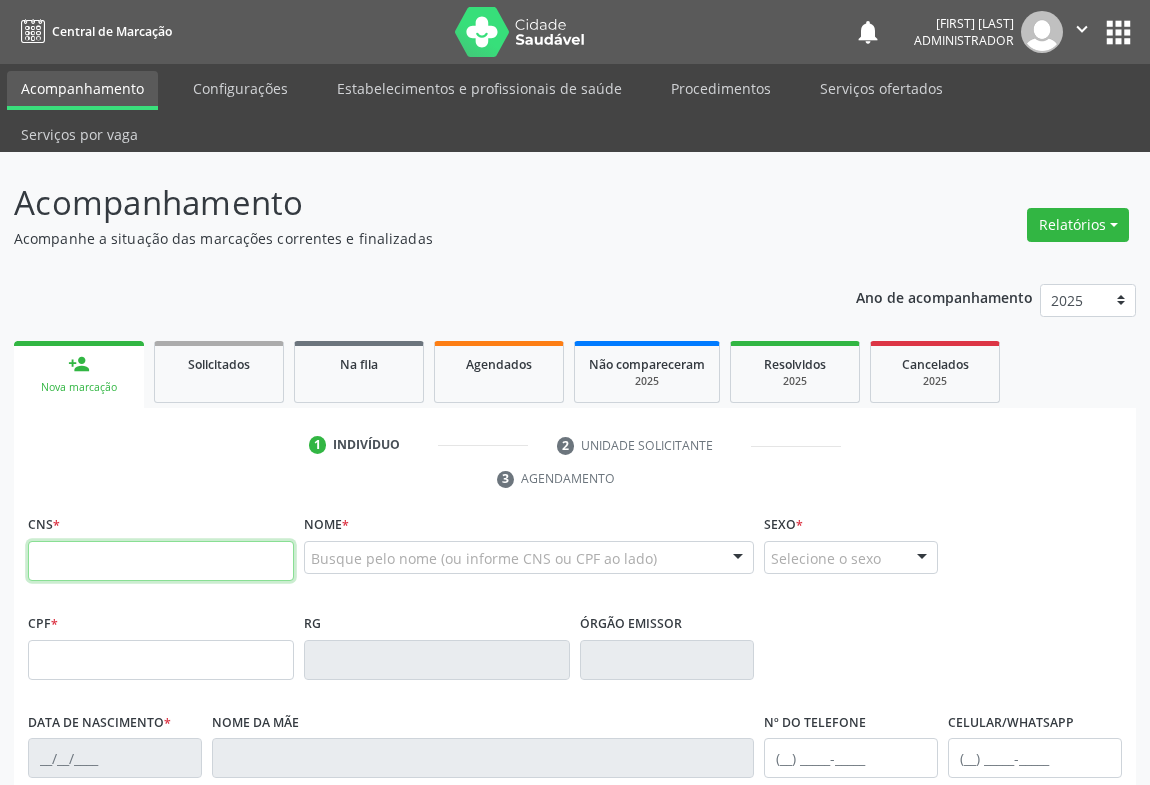 click at bounding box center (161, 561) 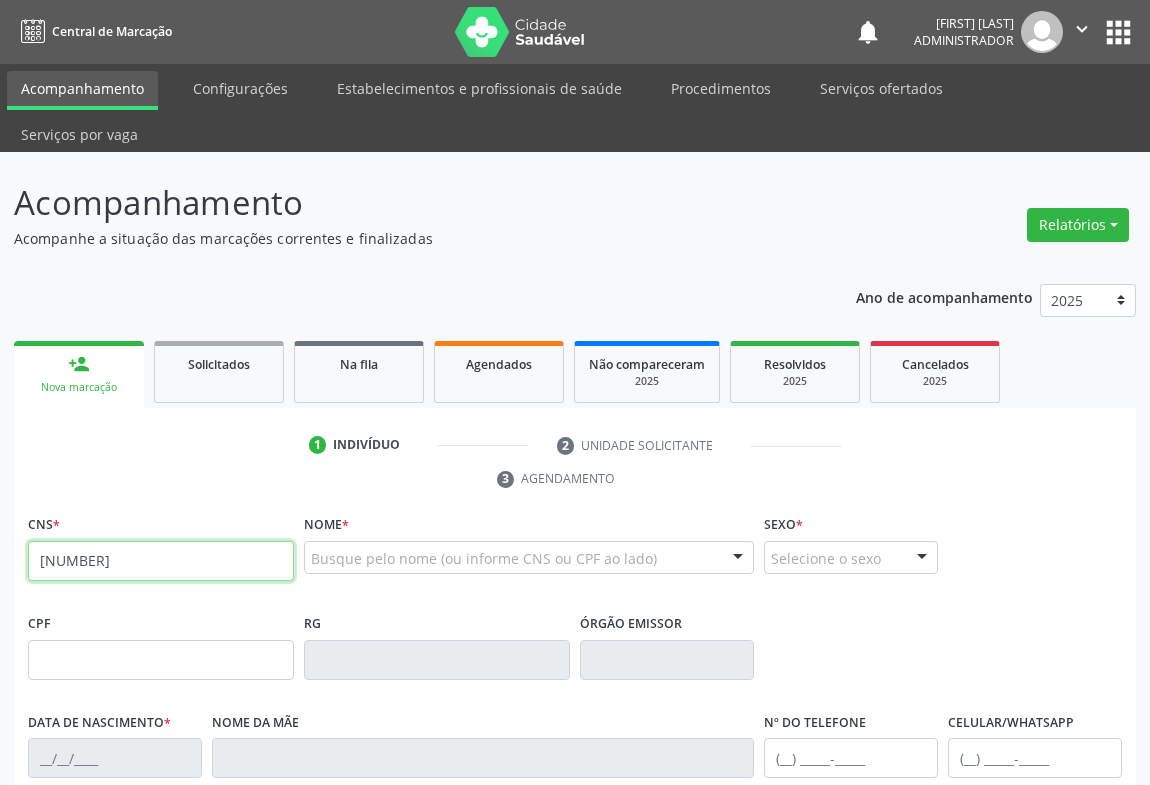 type on "702 1077 4416 0797" 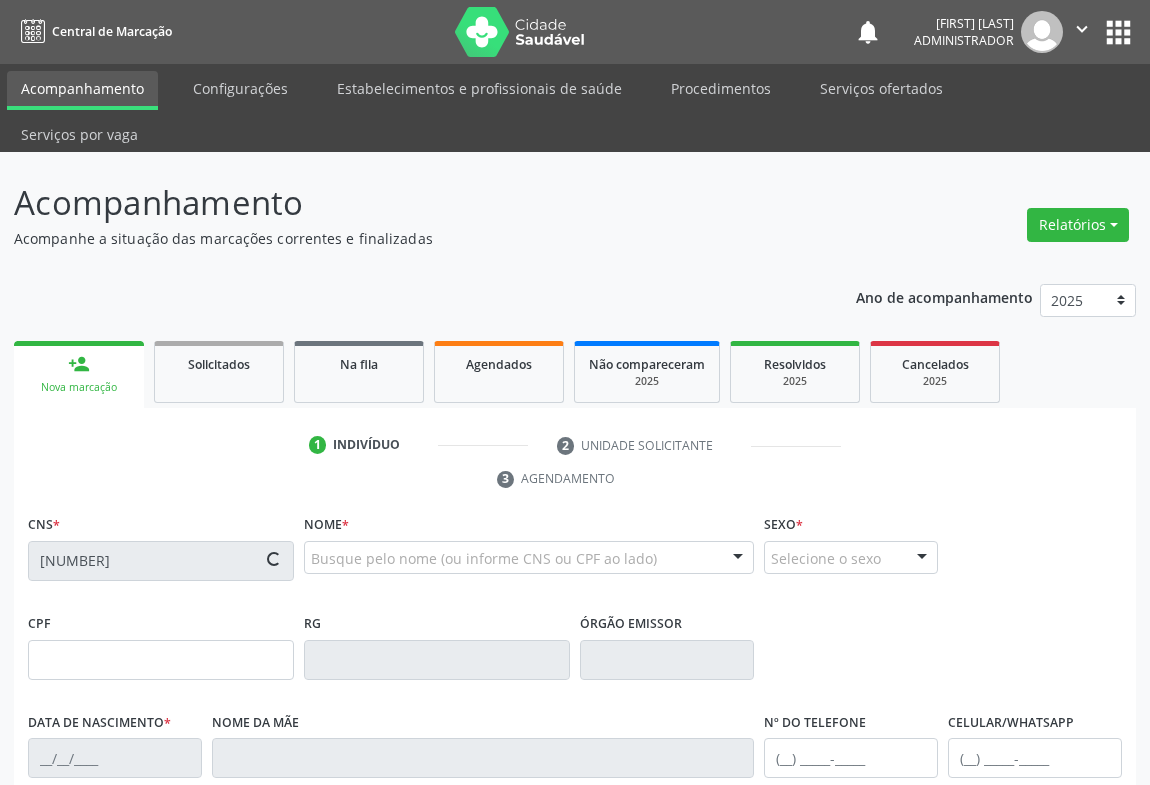 type on "1416756833" 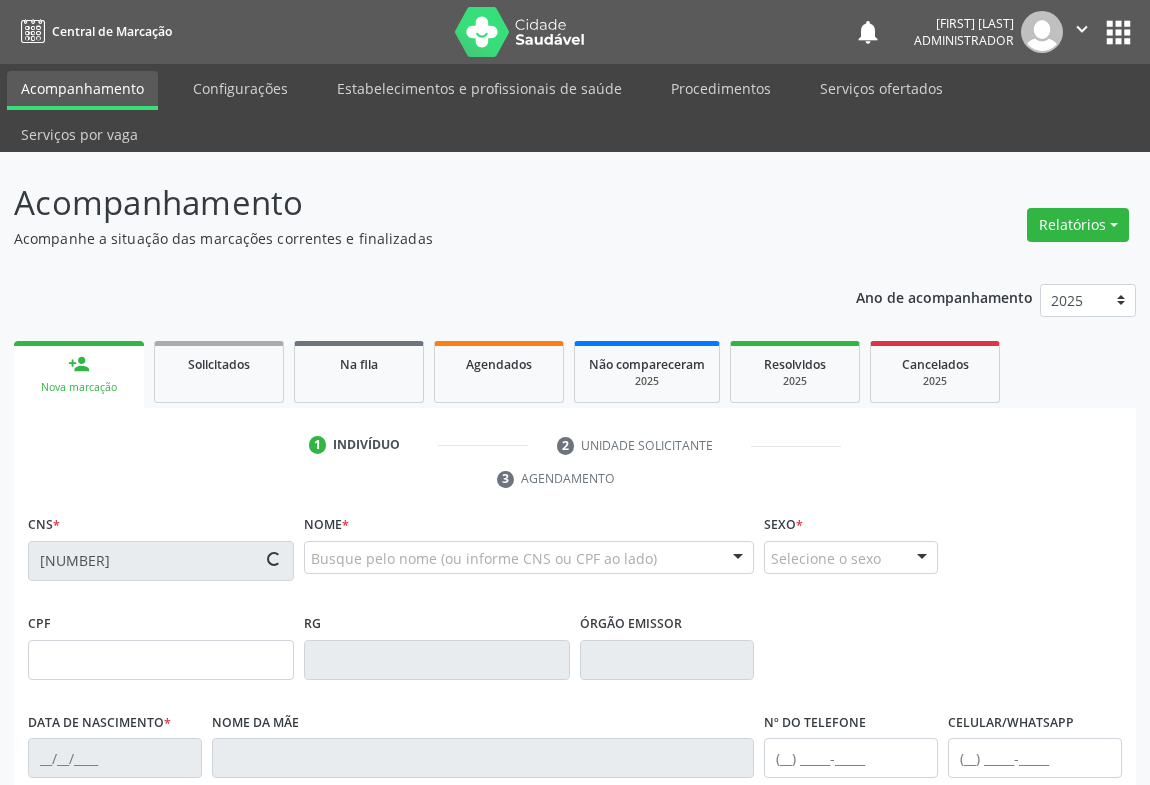 type on "27/09/1987" 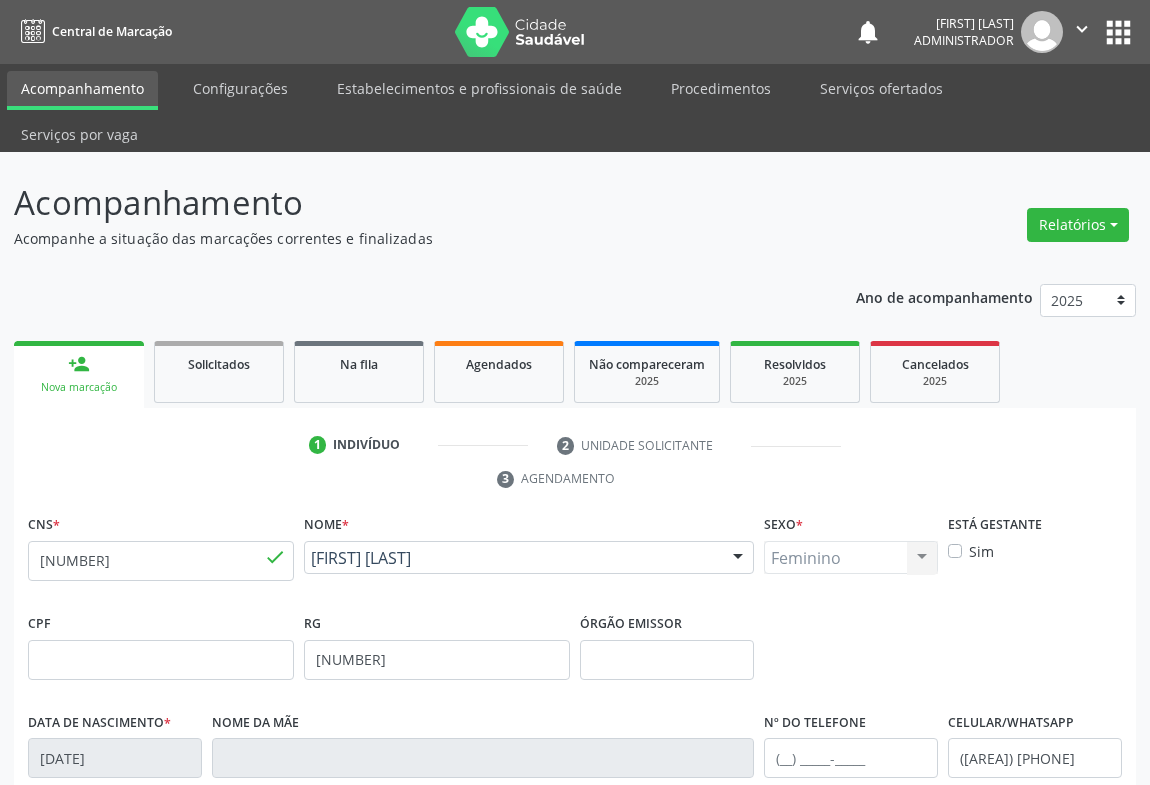 scroll, scrollTop: 331, scrollLeft: 0, axis: vertical 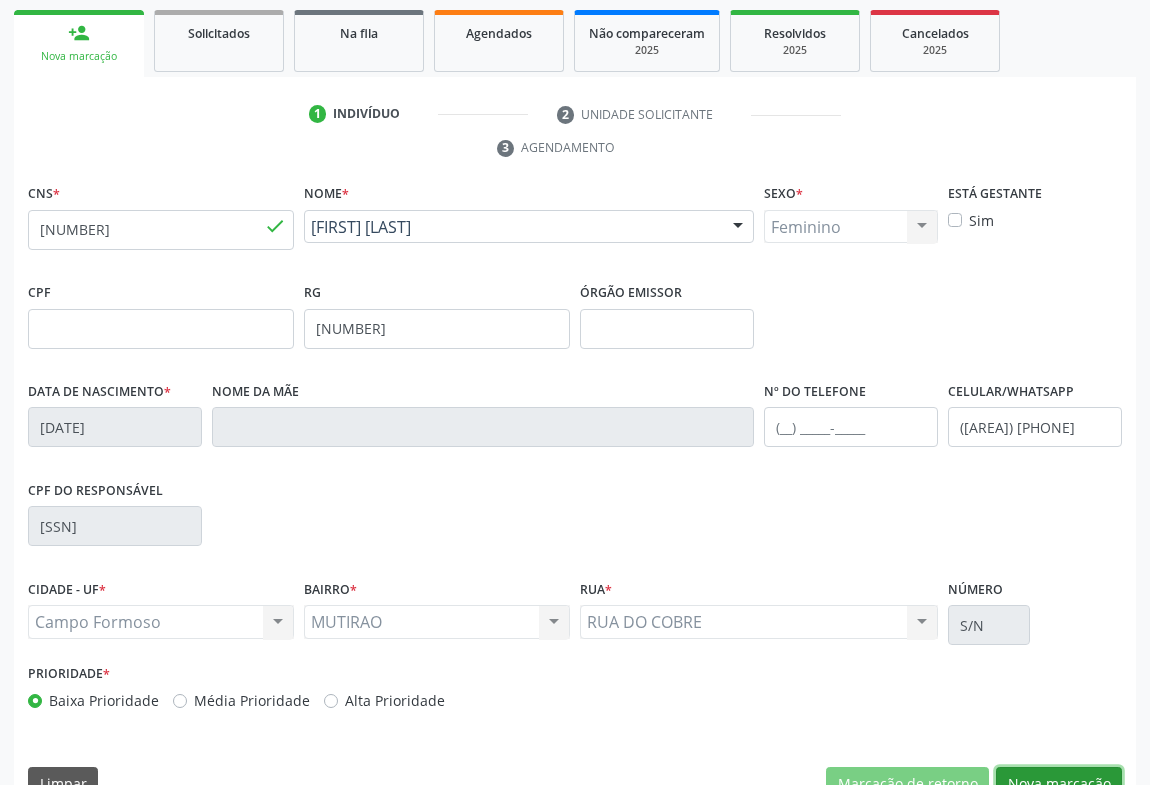 click on "Nova marcação" at bounding box center [1059, 784] 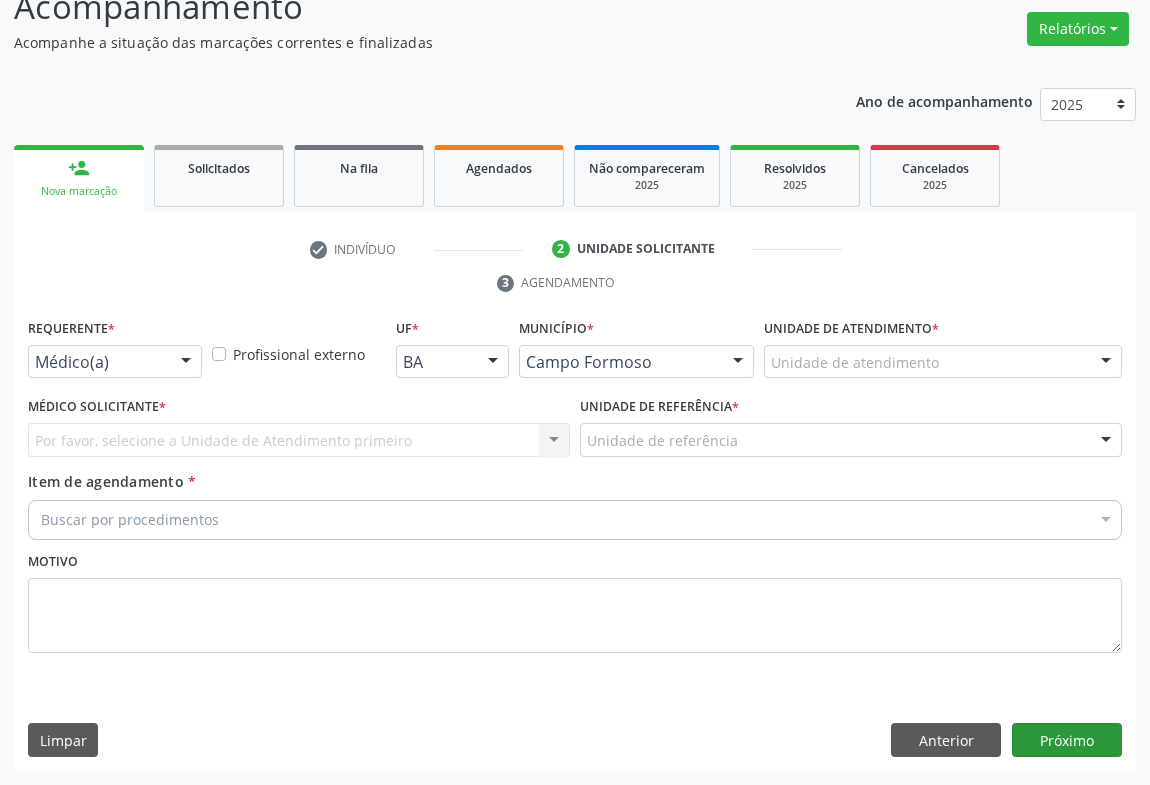 scroll, scrollTop: 152, scrollLeft: 0, axis: vertical 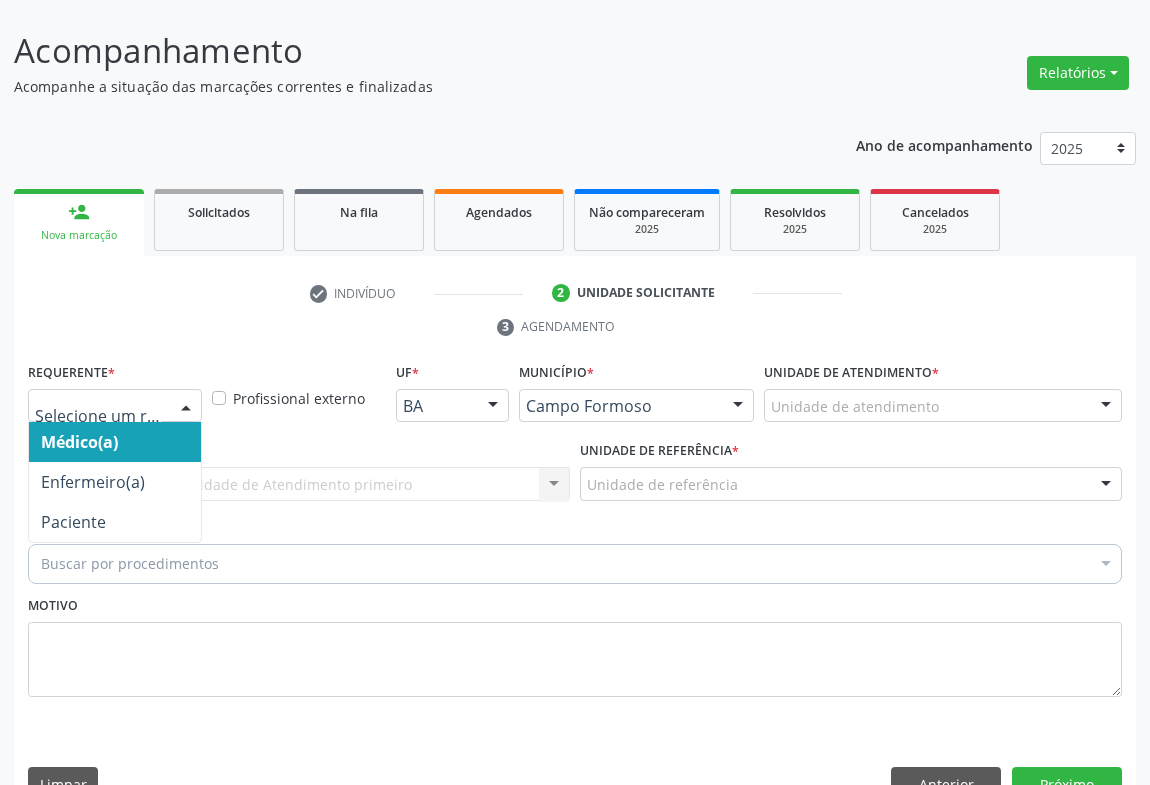 click at bounding box center [186, 407] 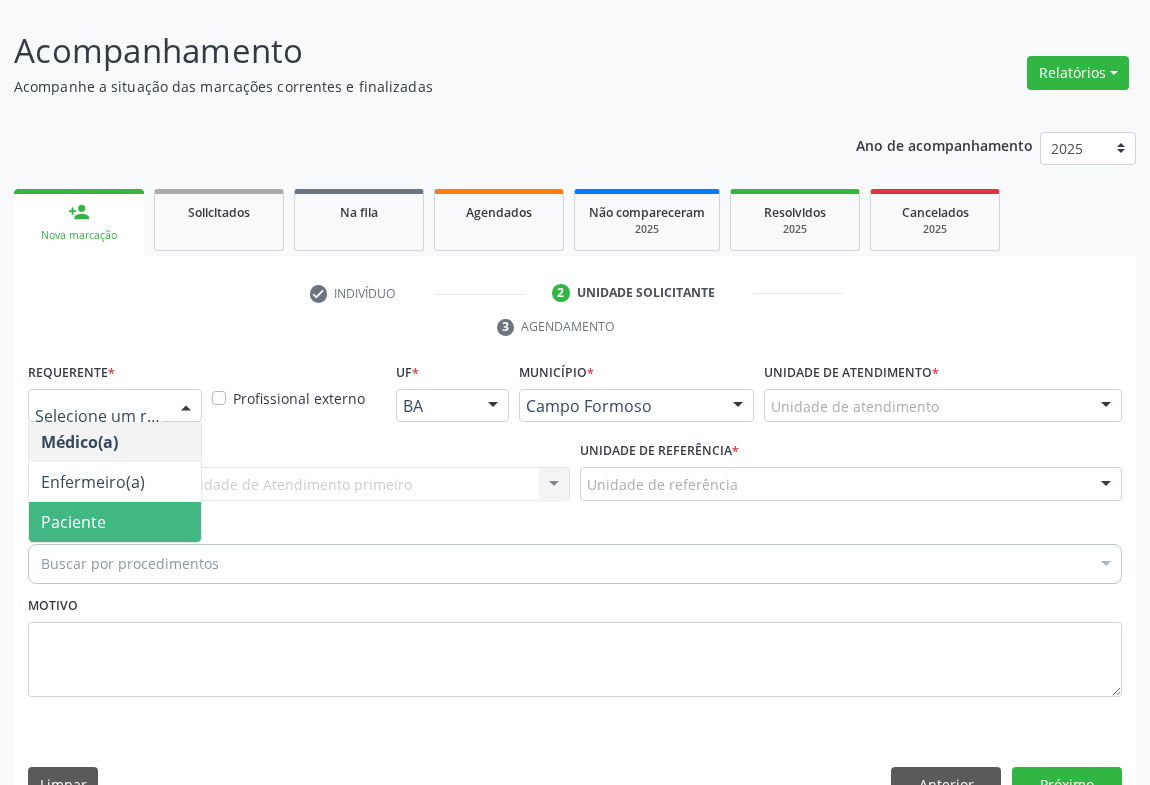 click on "Paciente" at bounding box center [115, 522] 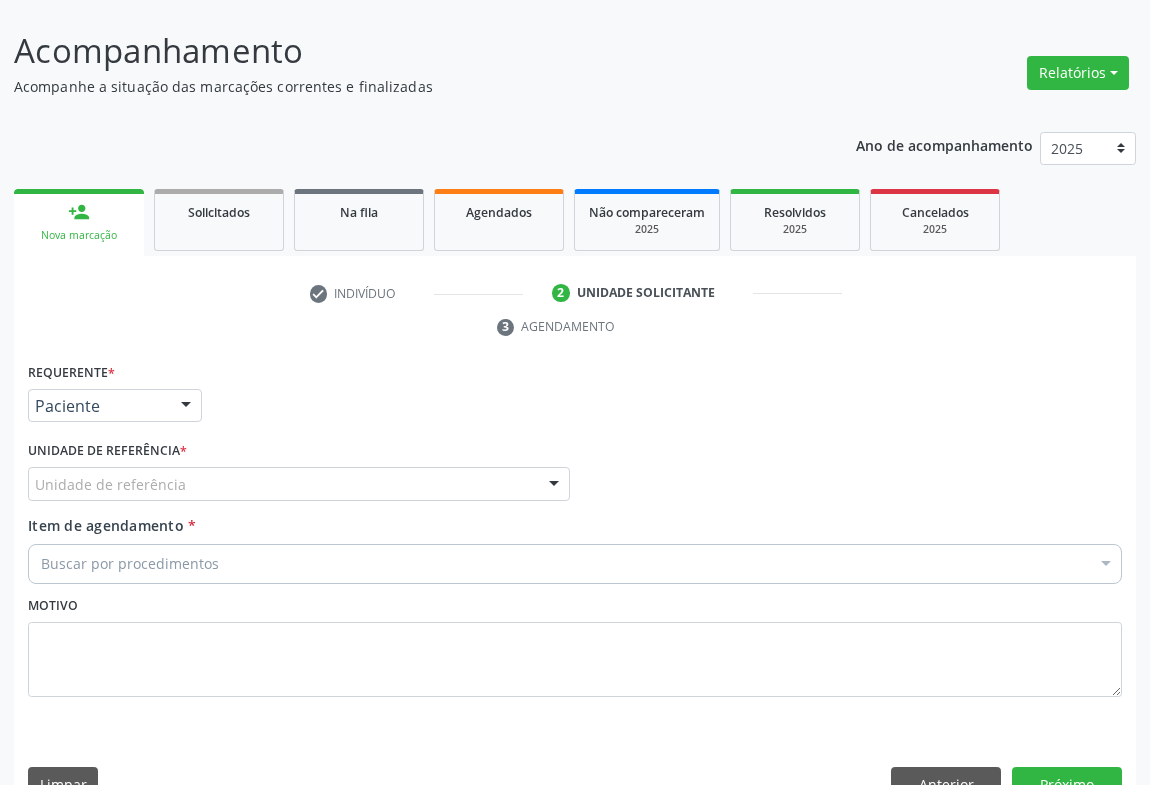 drag, startPoint x: 553, startPoint y: 430, endPoint x: 541, endPoint y: 439, distance: 15 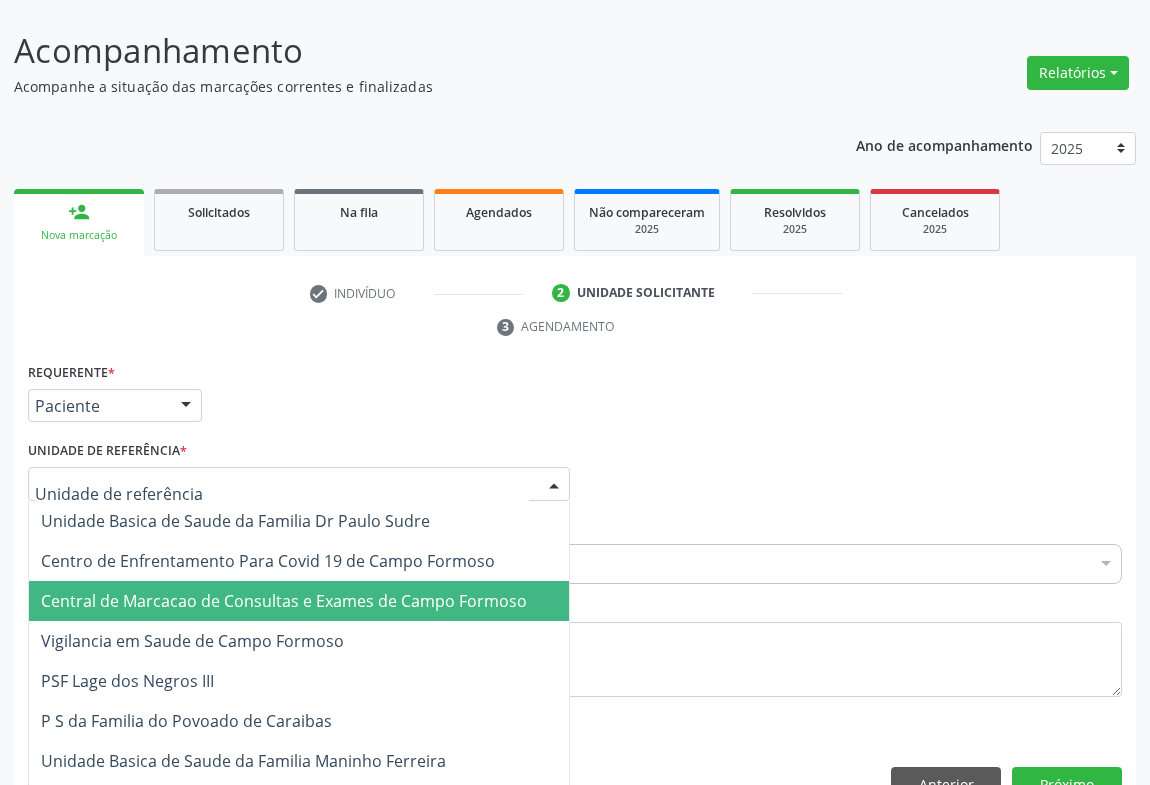 click on "Central de Marcacao de Consultas e Exames de Campo Formoso" at bounding box center (284, 601) 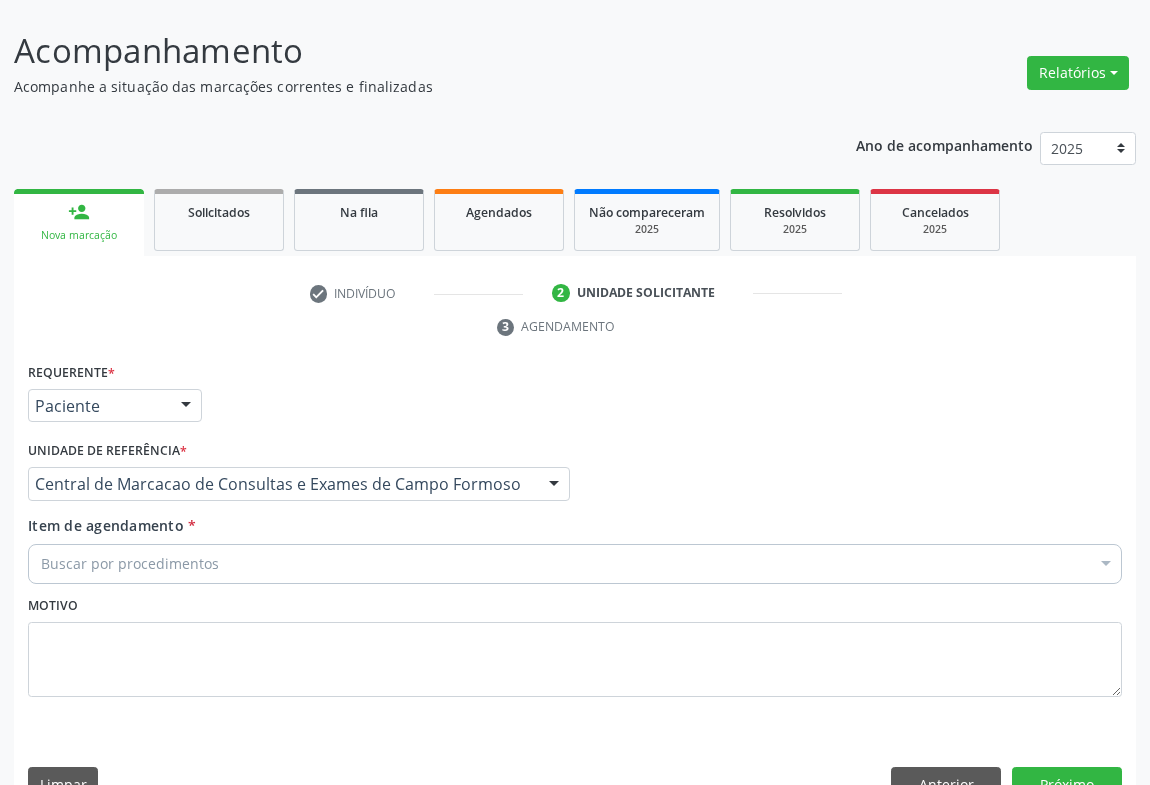 click on "Buscar por procedimentos" at bounding box center [575, 564] 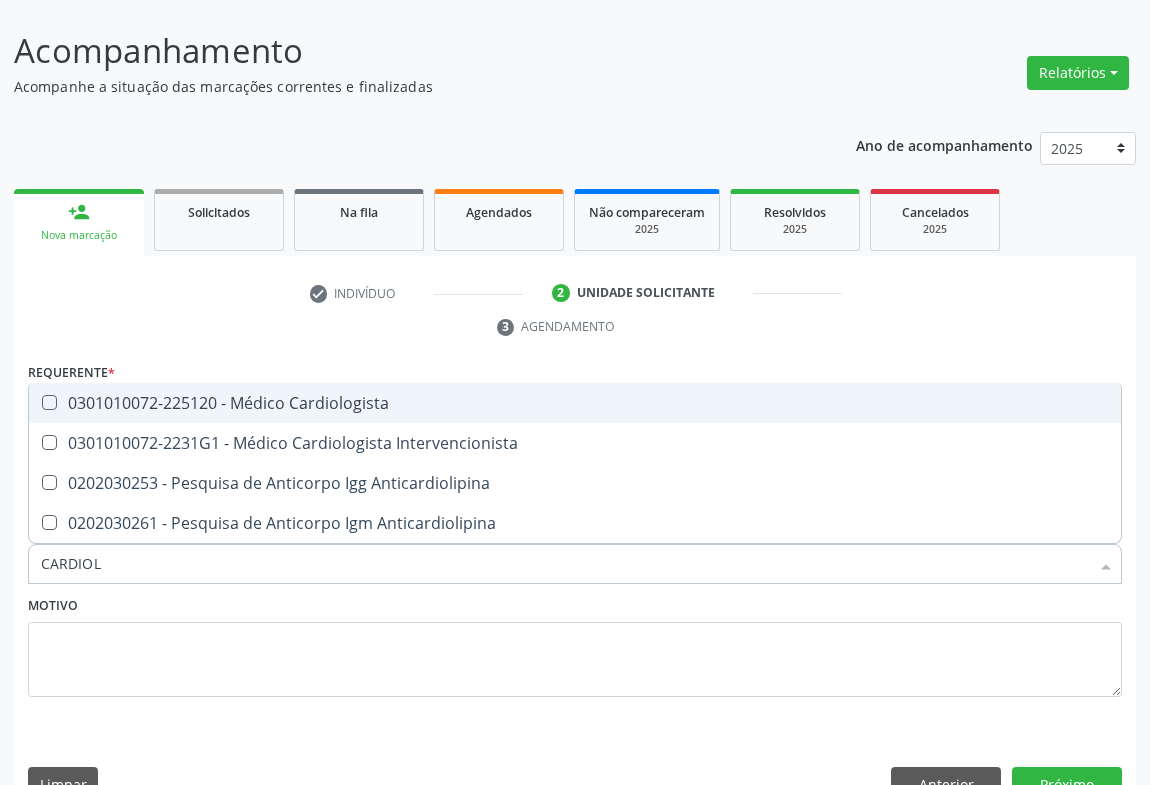 type on "CARDIOLO" 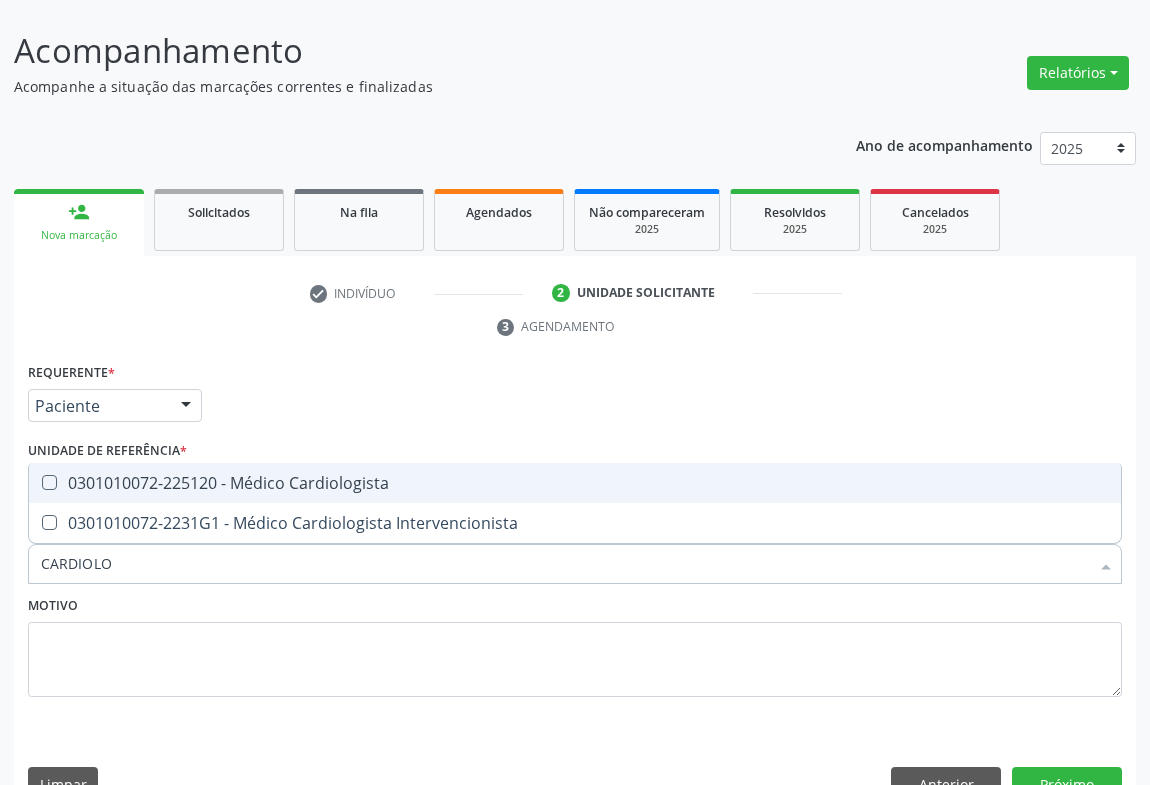 click on "0301010072-225120 - Médico Cardiologista" at bounding box center [575, 483] 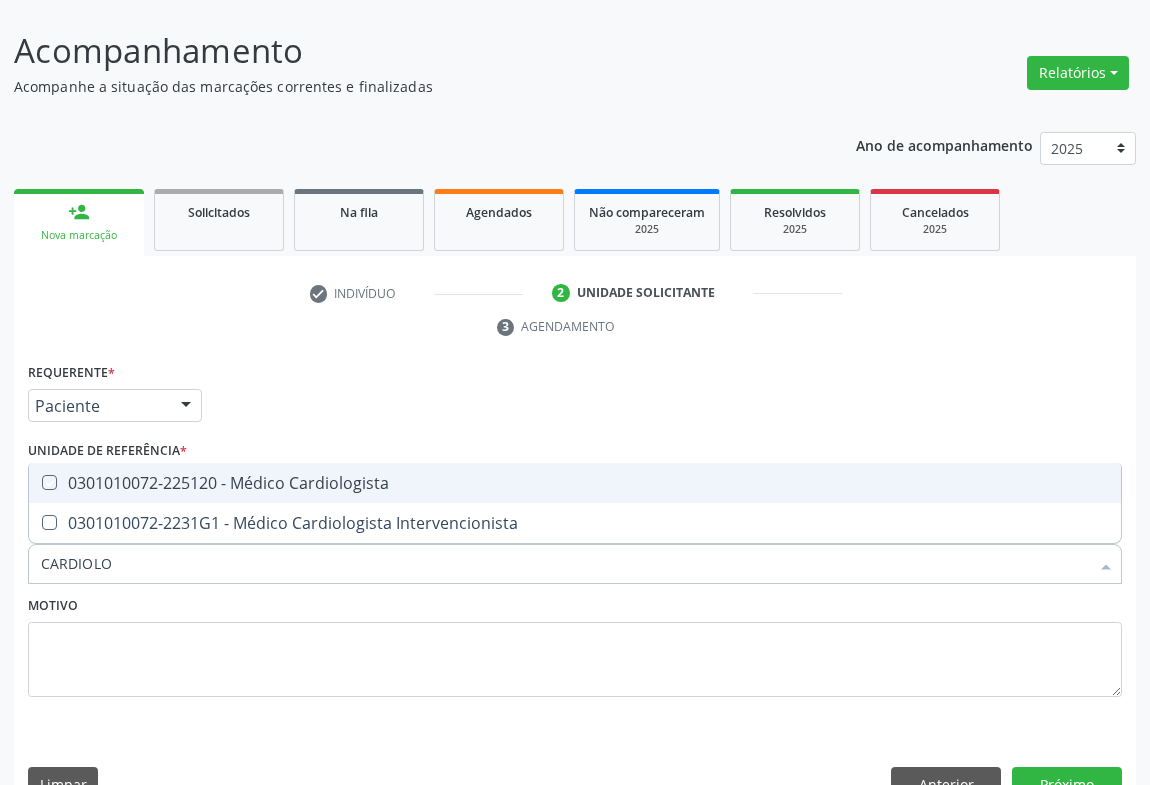 checkbox on "true" 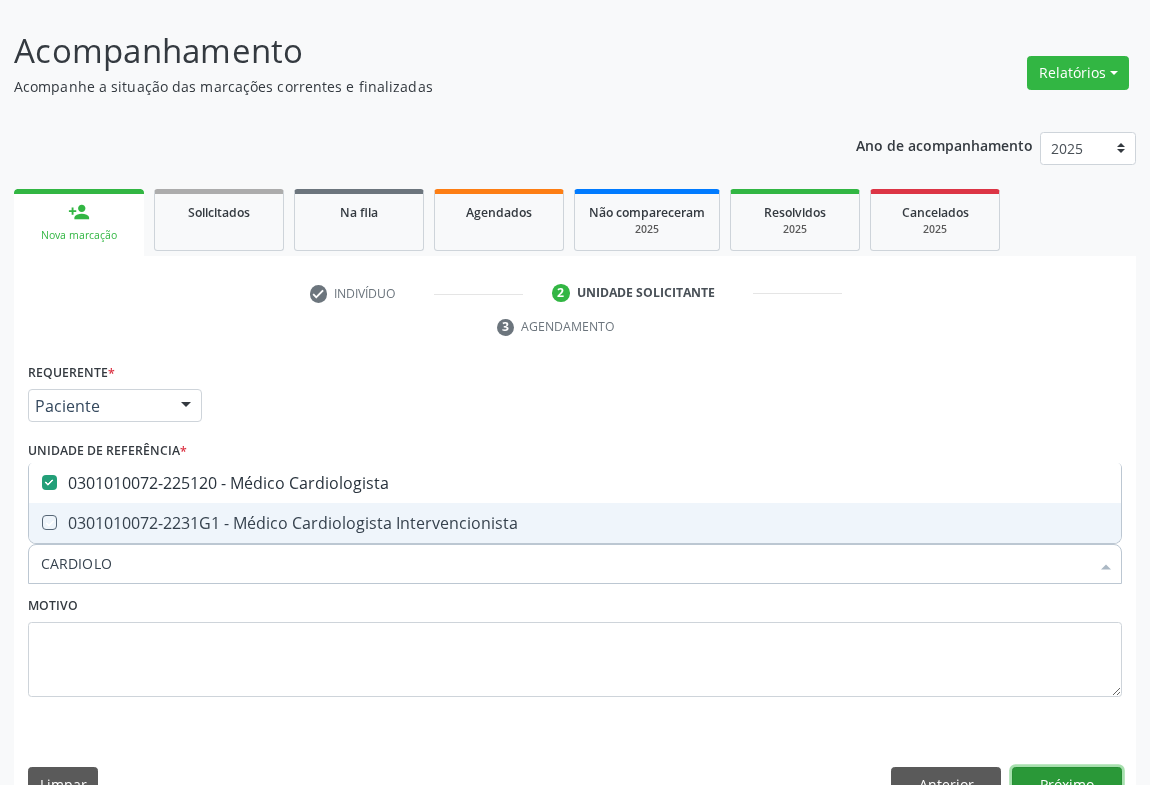 click on "Próximo" at bounding box center [1067, 784] 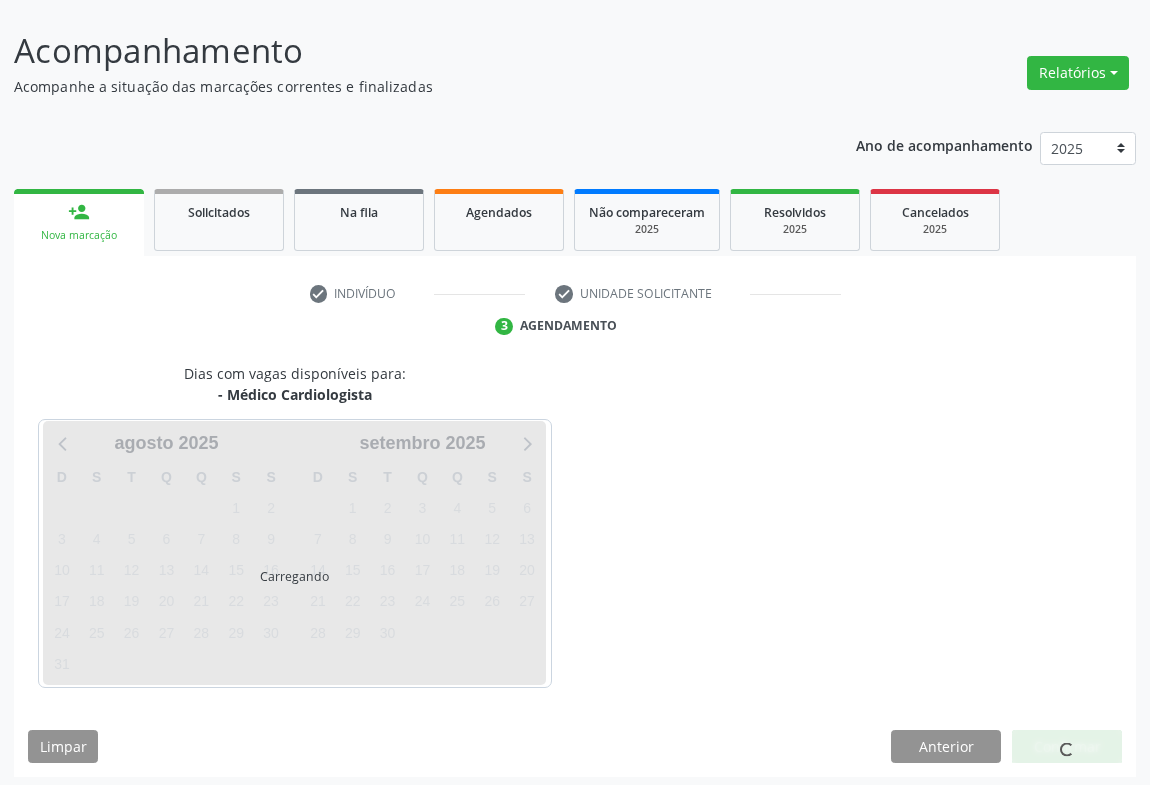 scroll, scrollTop: 115, scrollLeft: 0, axis: vertical 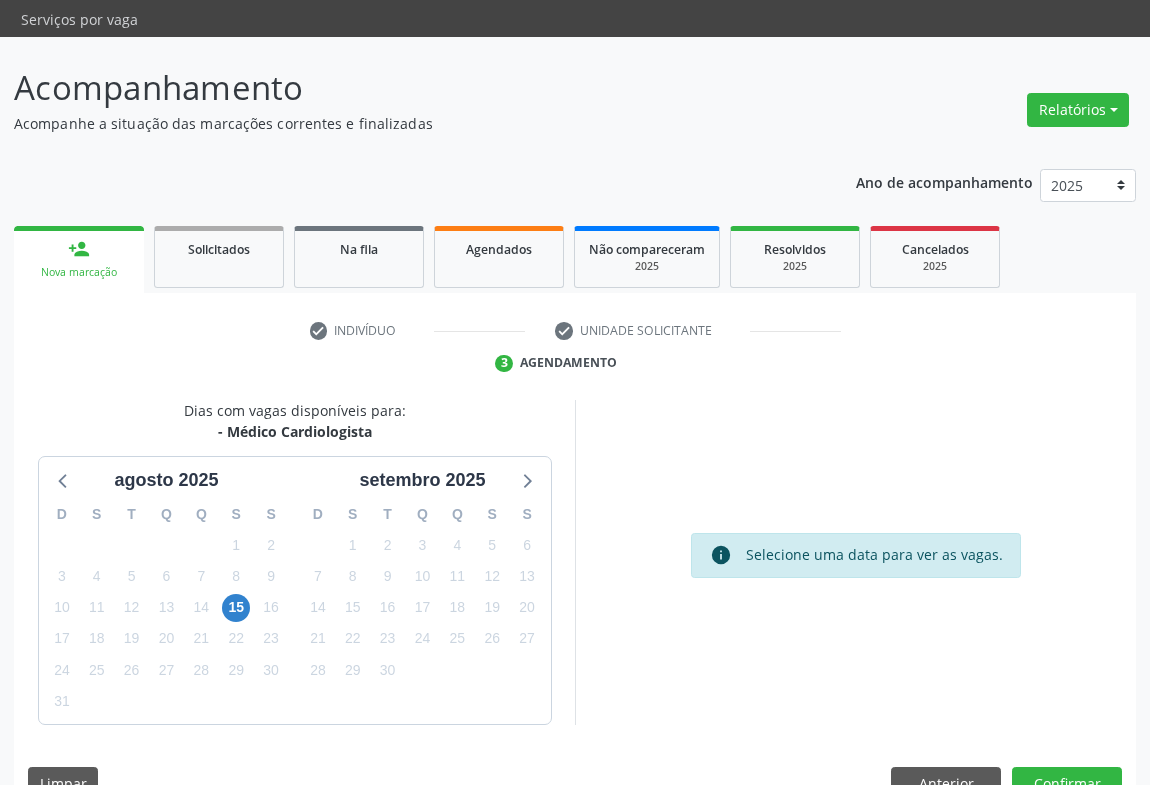 click on "15" at bounding box center [236, 607] 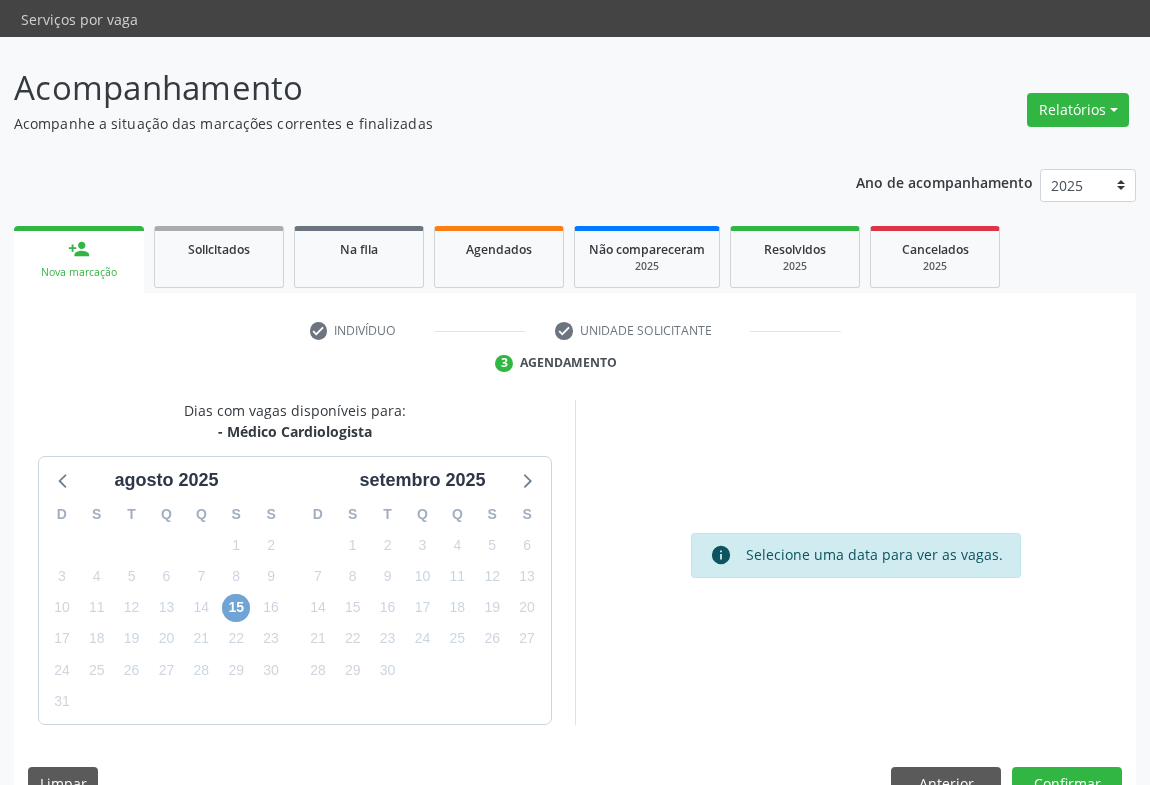 click on "15" at bounding box center (236, 608) 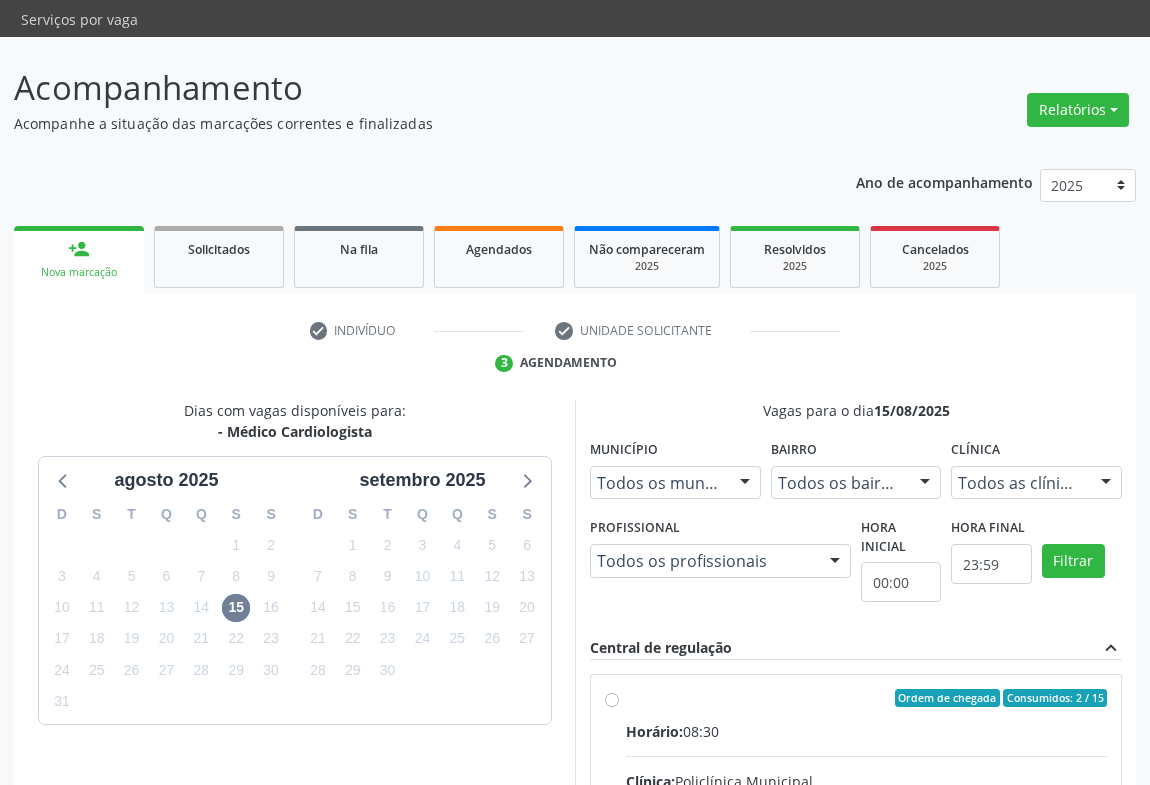 click on "Ordem de chegada
Consumidos: 2 / 15
Horário:   08:30
Clínica:  Policlínica Municipal
Rede:
--
Endereço:   Predio, nº 386, Centro, Campo Formoso - BA
Telefone:   (74) 6451312
Profissional:
Everson Marcos Matt
Informações adicionais sobre o atendimento
Idade de atendimento:
de 11 a 100 anos
Gênero(s) atendido(s):
Masculino e Feminino
Informações adicionais:
--" at bounding box center (866, 842) 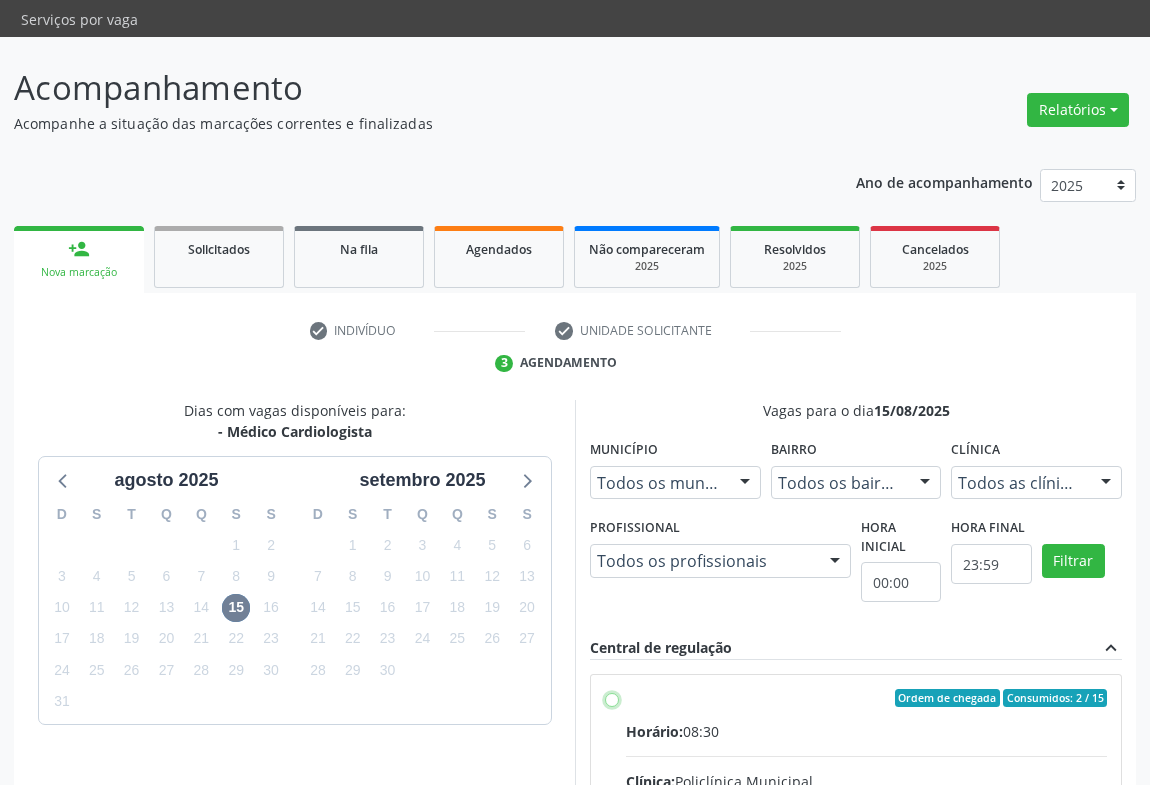 click on "Ordem de chegada
Consumidos: 2 / 15
Horário:   08:30
Clínica:  Policlínica Municipal
Rede:
--
Endereço:   Predio, nº 386, Centro, Campo Formoso - BA
Telefone:   (74) 6451312
Profissional:
Everson Marcos Matt
Informações adicionais sobre o atendimento
Idade de atendimento:
de 11 a 100 anos
Gênero(s) atendido(s):
Masculino e Feminino
Informações adicionais:
--" at bounding box center (612, 698) 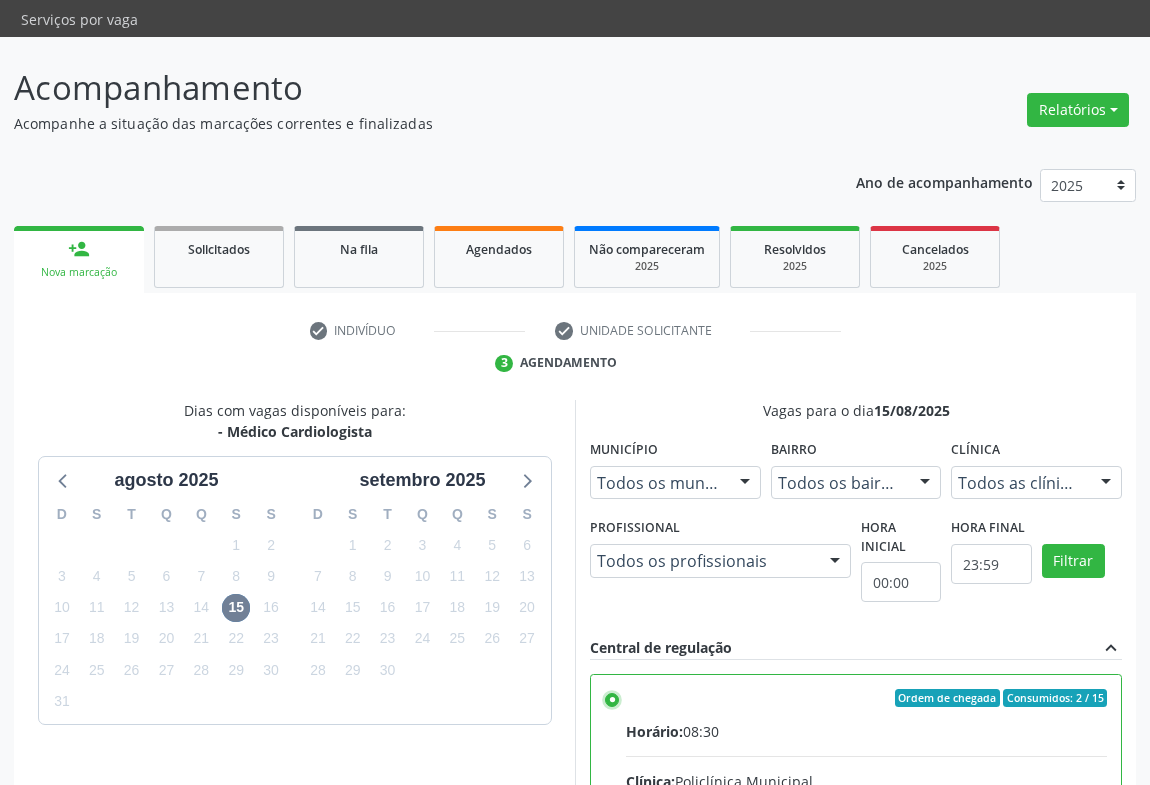 scroll, scrollTop: 388, scrollLeft: 0, axis: vertical 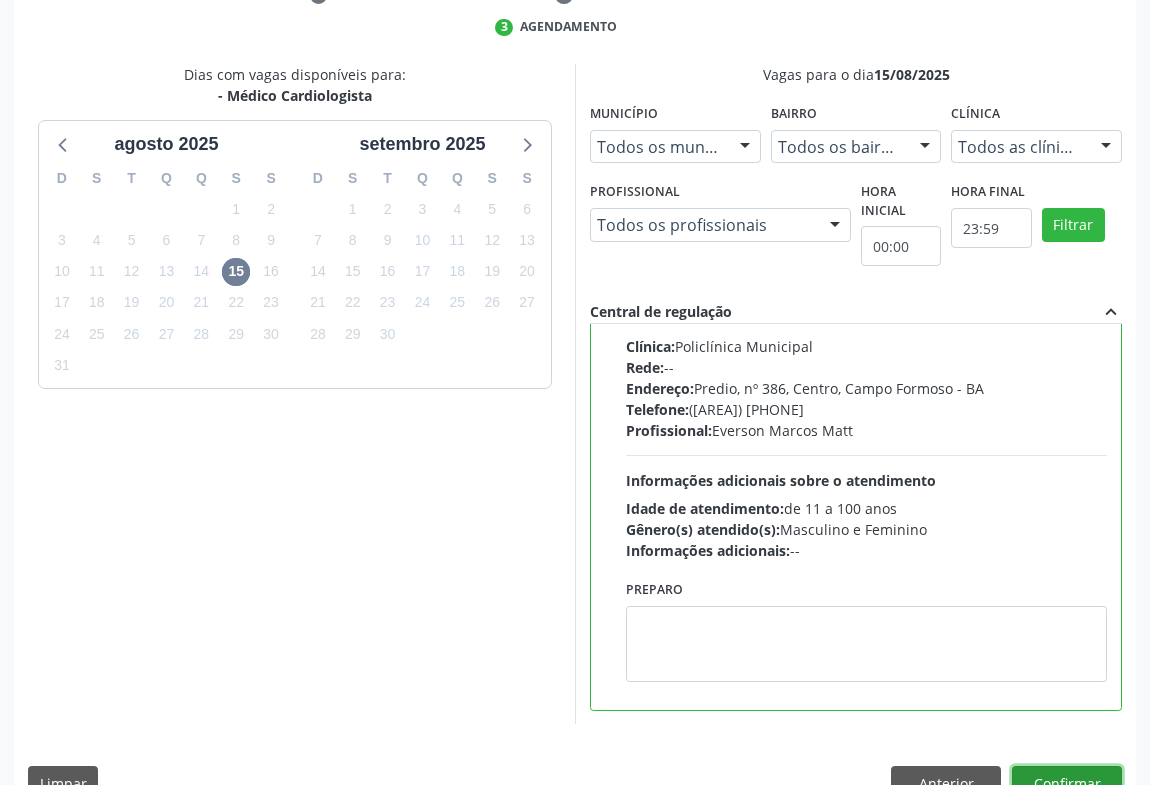 click on "Confirmar" at bounding box center [1067, 783] 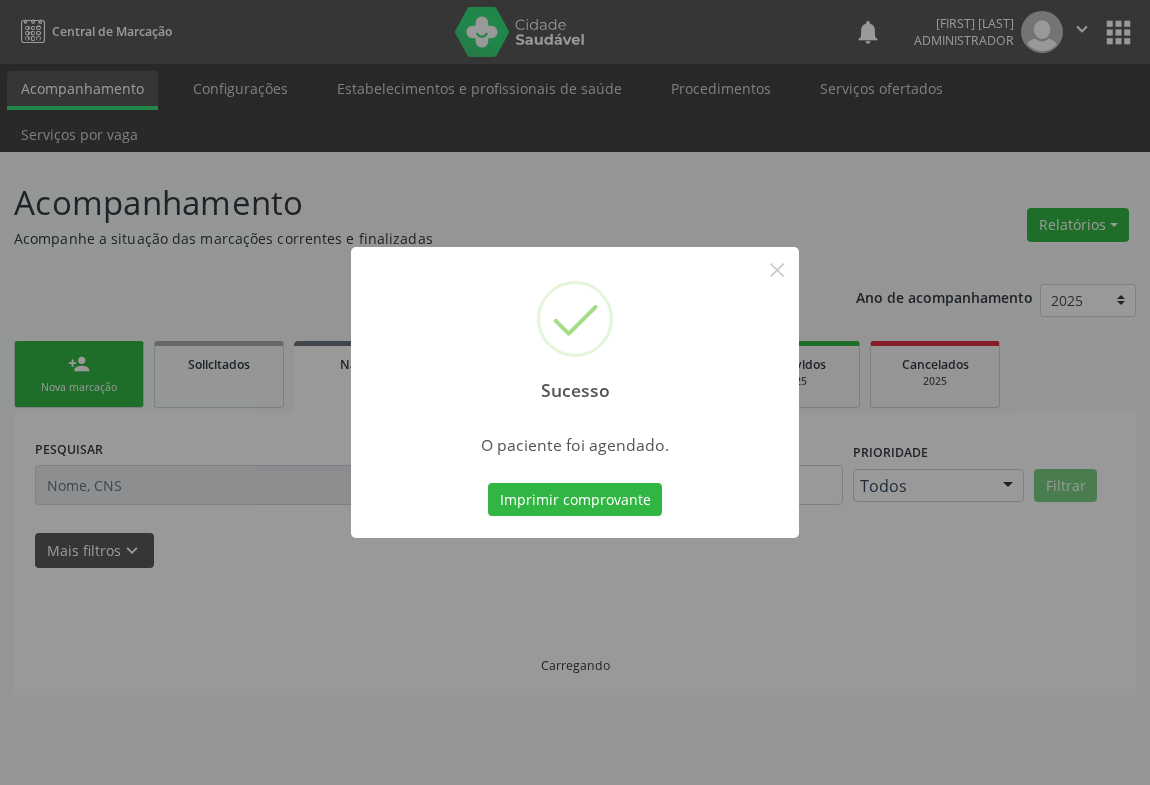 scroll, scrollTop: 0, scrollLeft: 0, axis: both 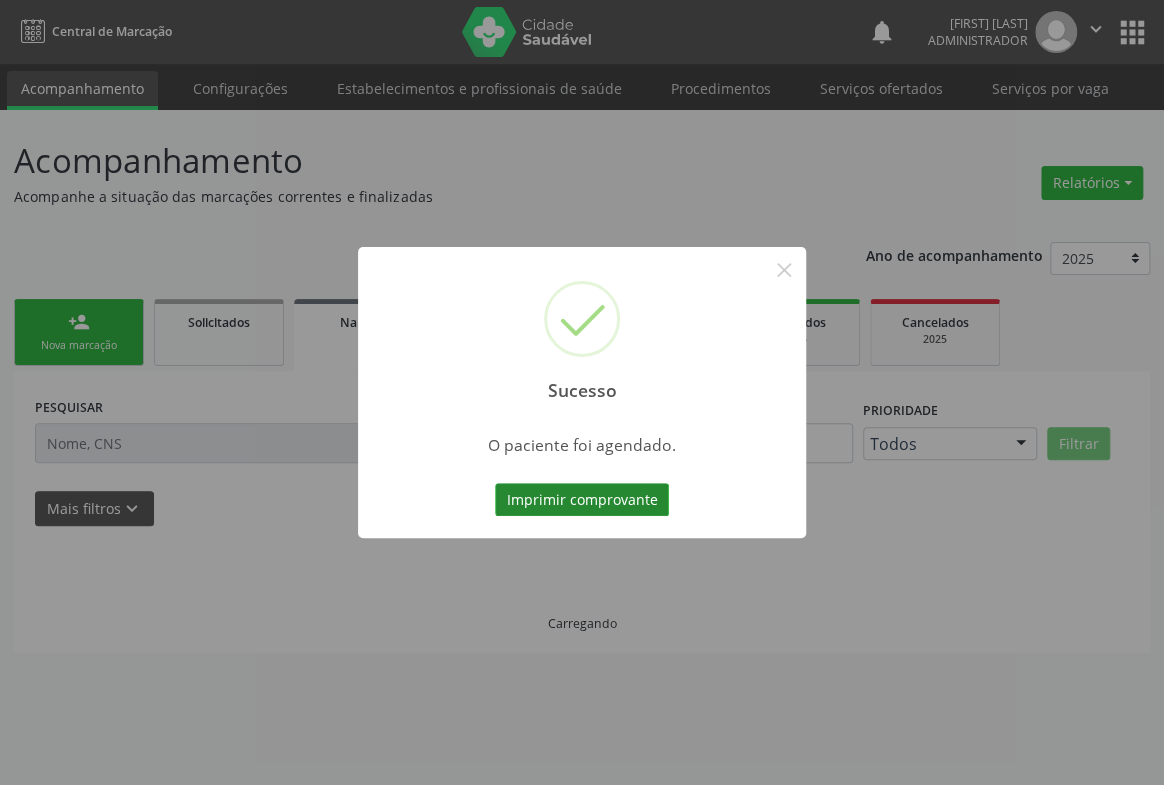click on "Imprimir comprovante" at bounding box center (582, 500) 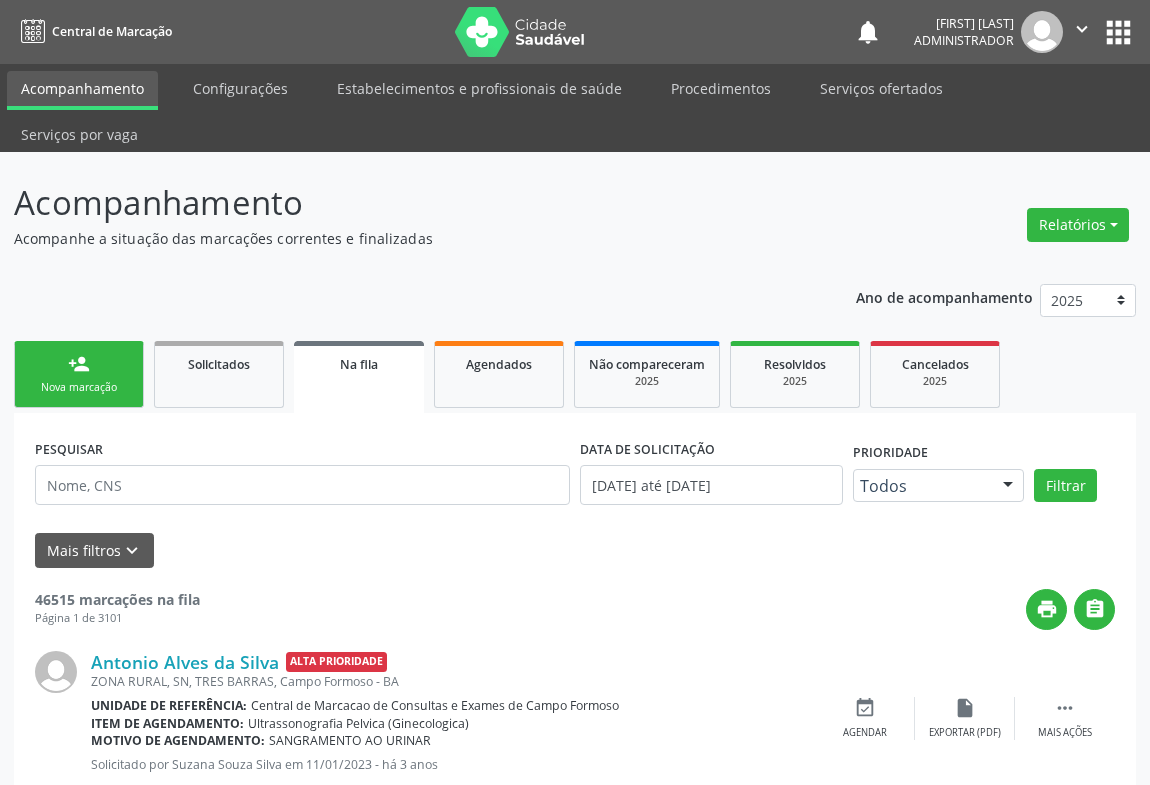 click on "person_add
Nova marcação" at bounding box center (79, 374) 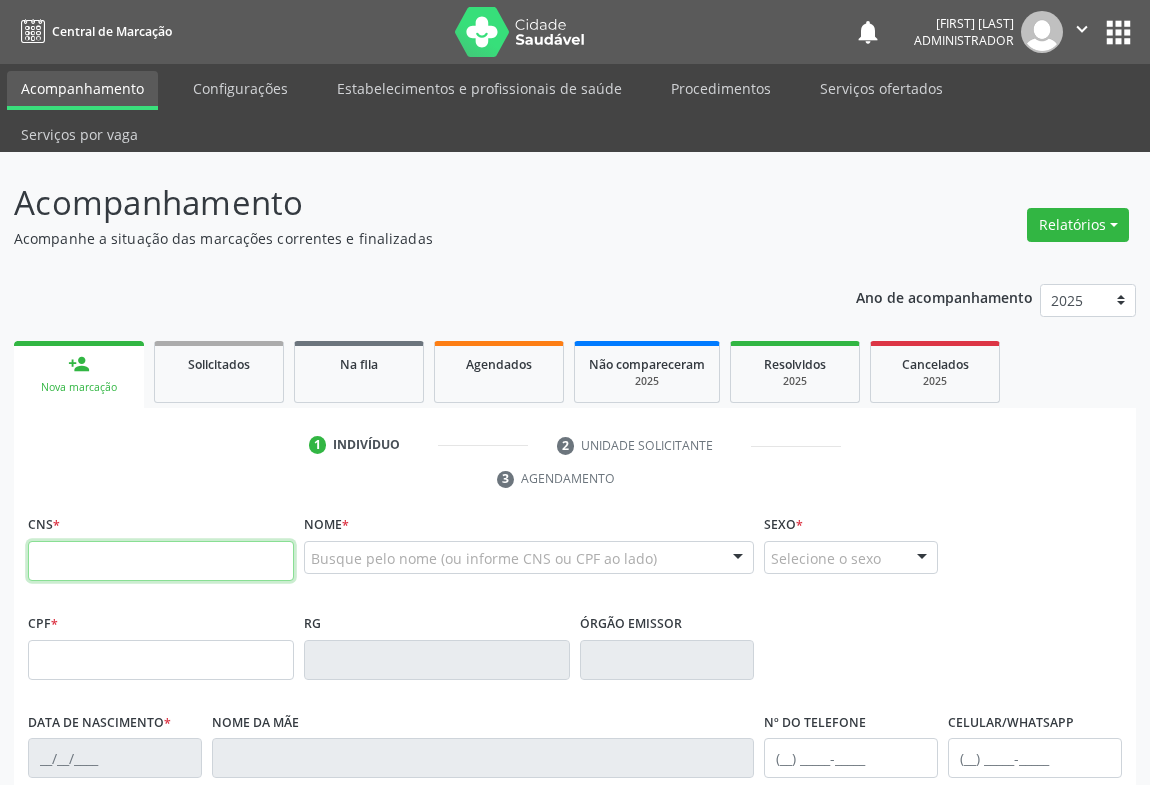 click at bounding box center [161, 561] 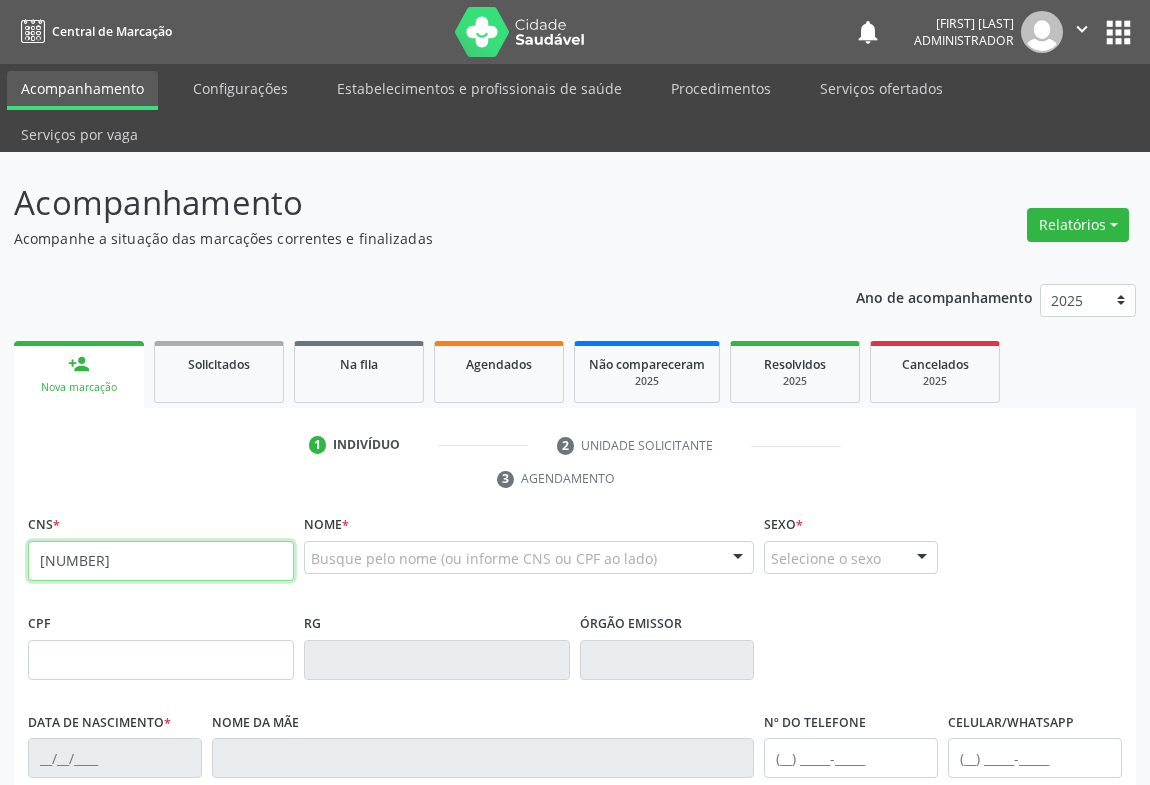 type on "702 1027 8443 1592" 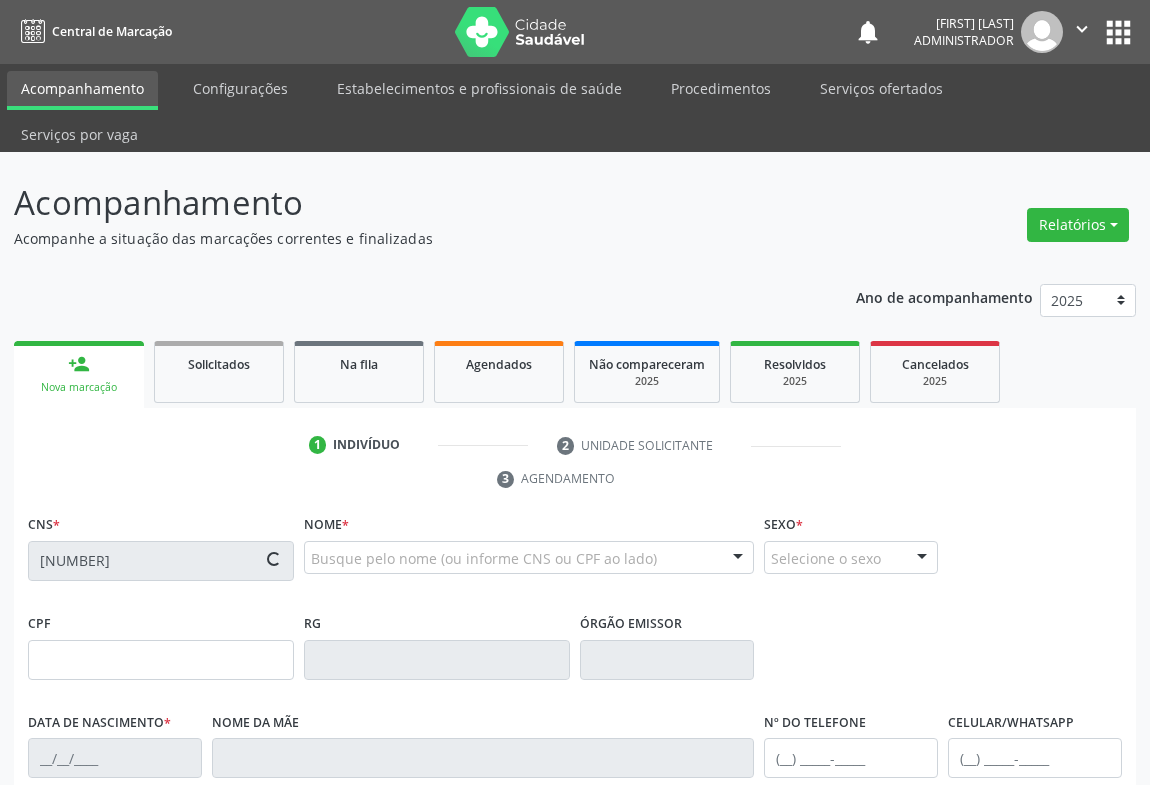 type on "042.950.105-61" 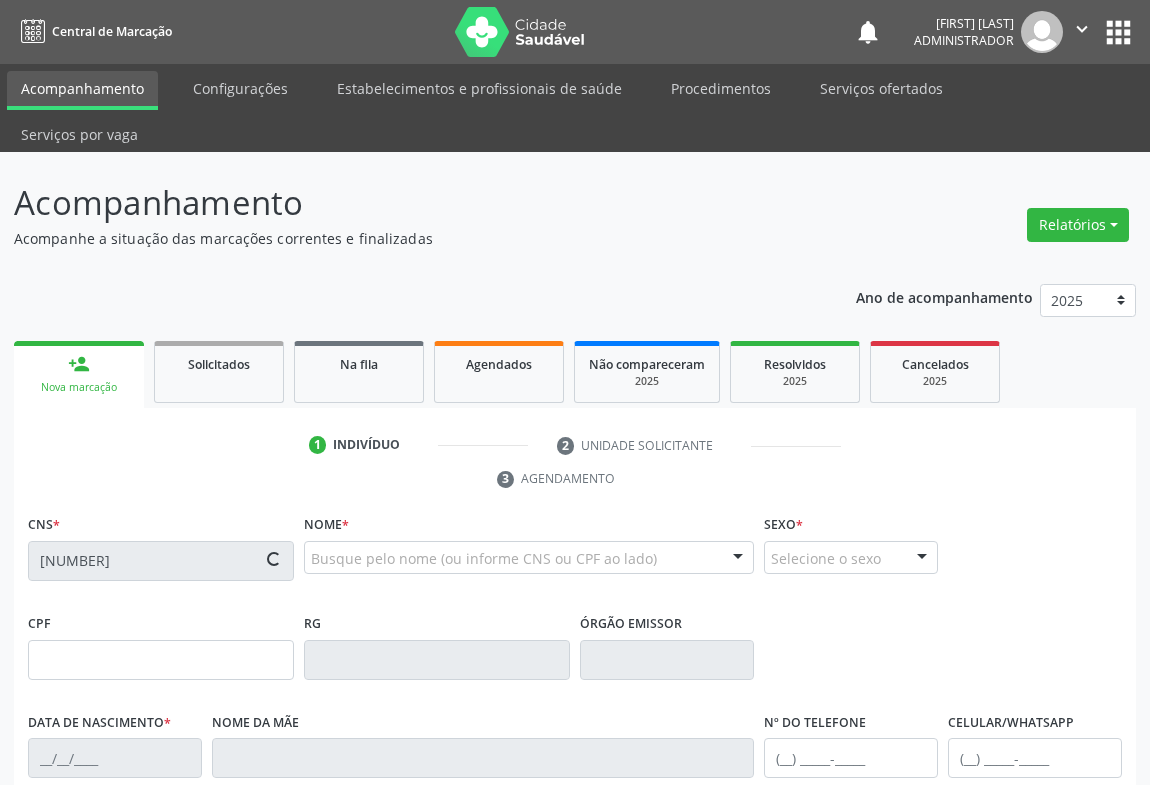 type on "1514063913" 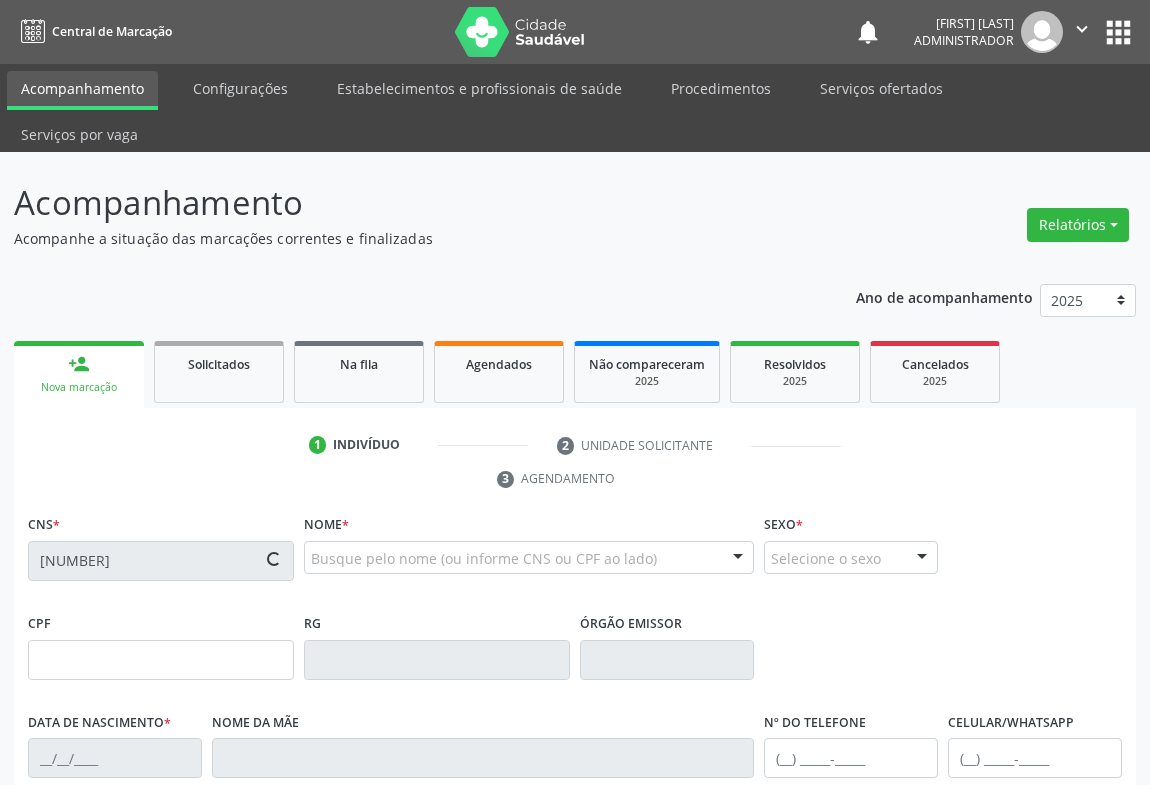 type on "SN" 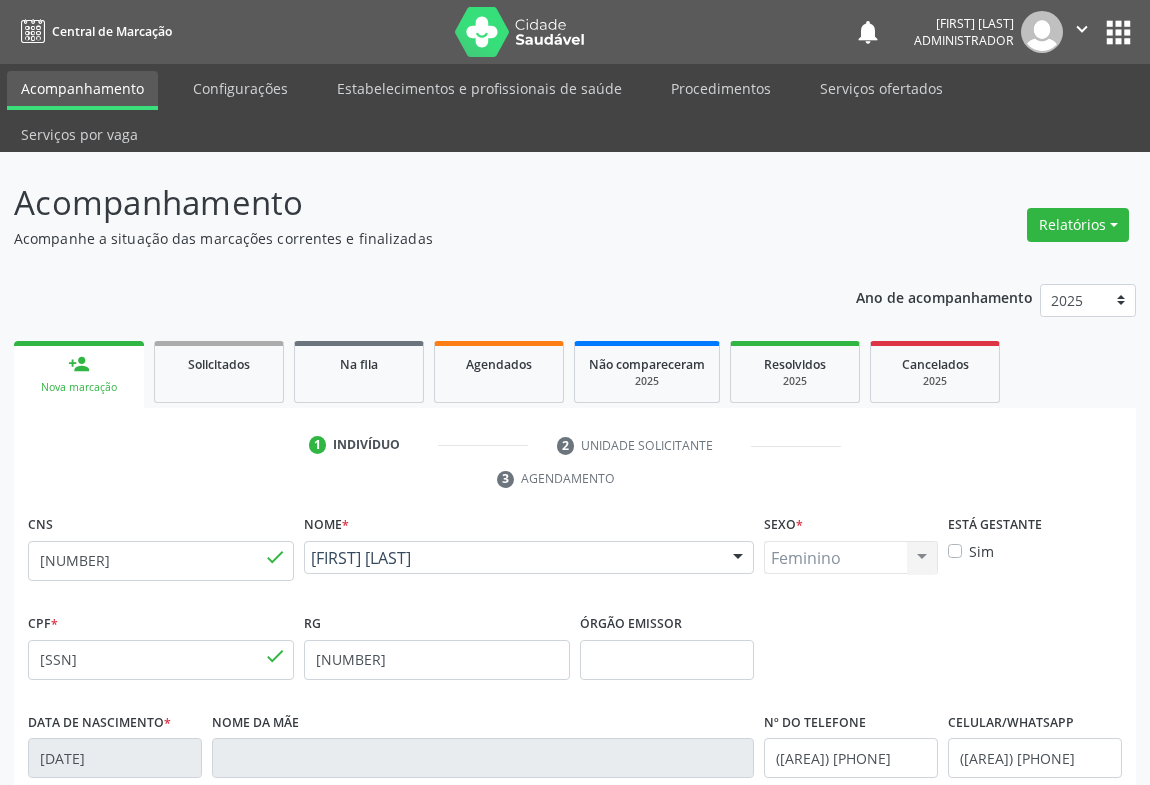 scroll, scrollTop: 331, scrollLeft: 0, axis: vertical 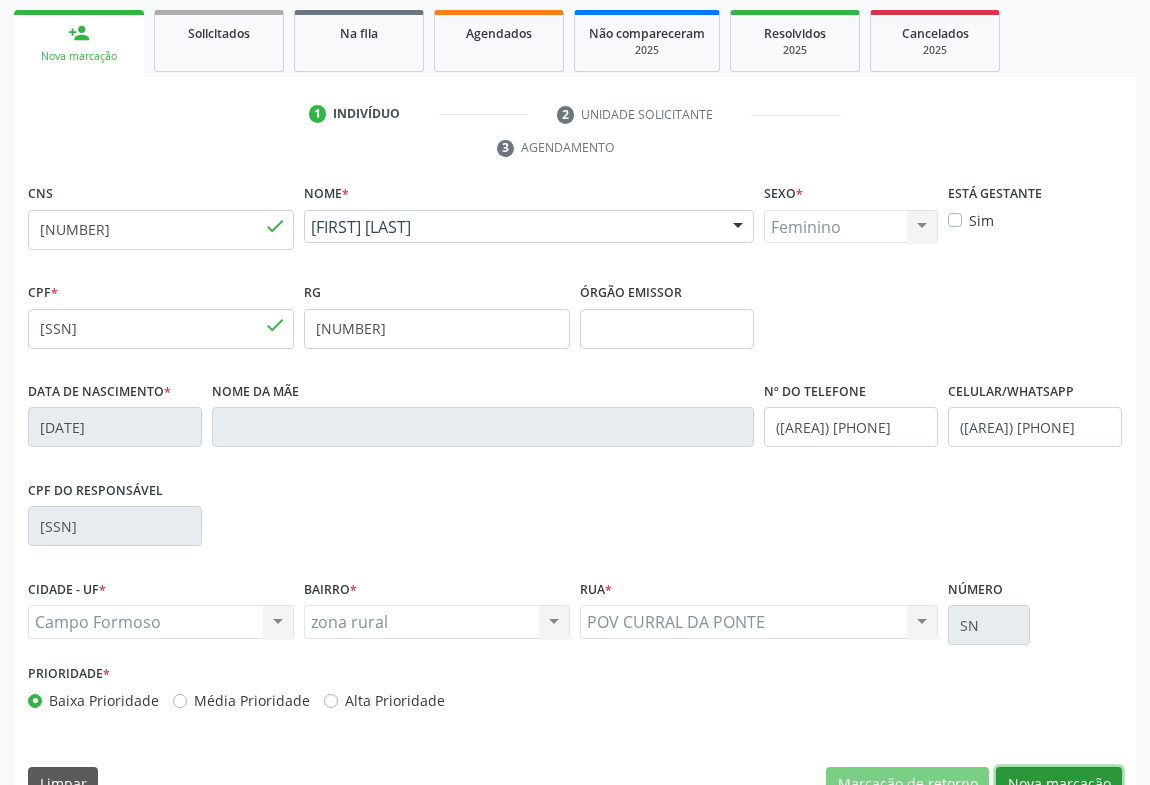 click on "Nova marcação" at bounding box center [1059, 784] 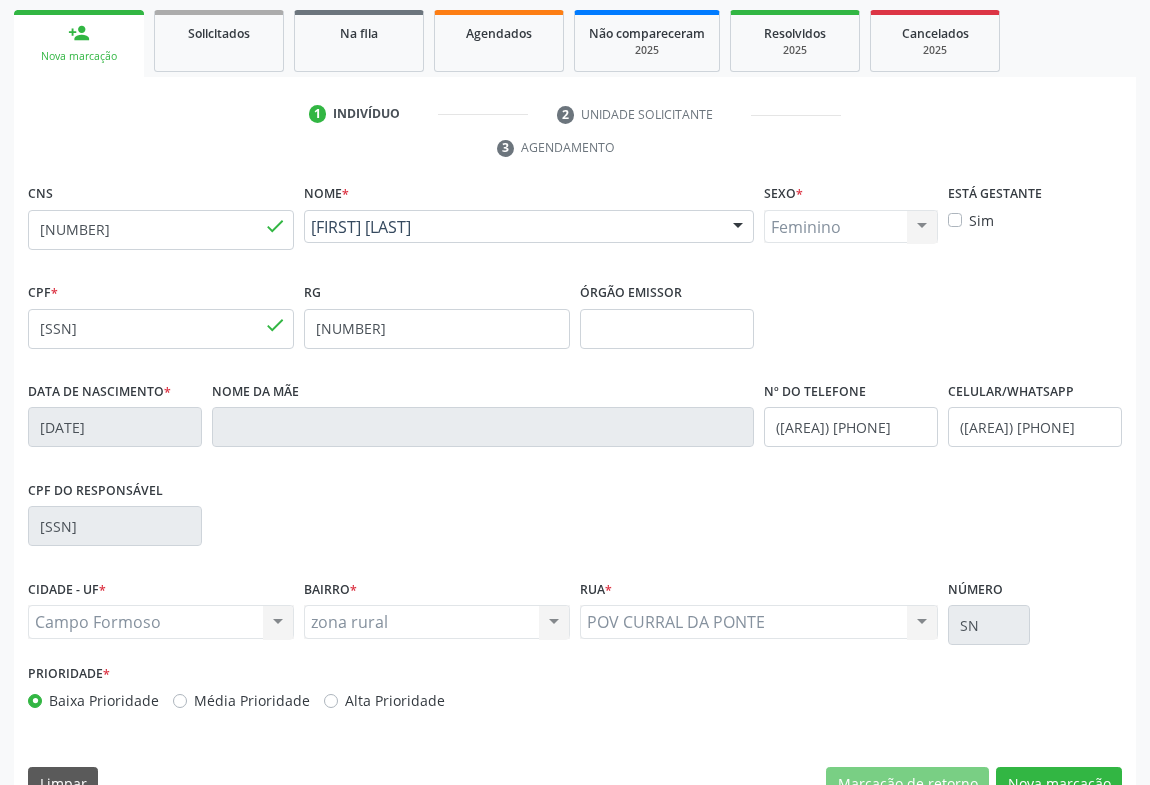scroll, scrollTop: 152, scrollLeft: 0, axis: vertical 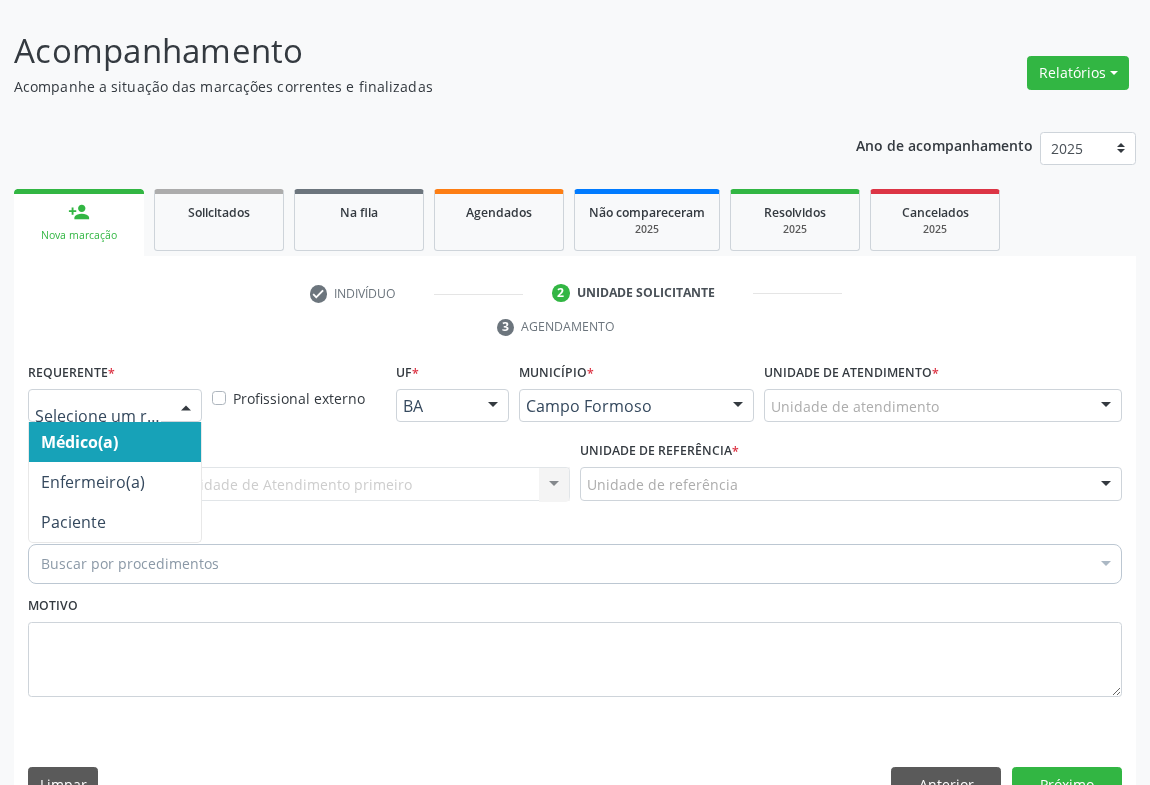 click at bounding box center [186, 407] 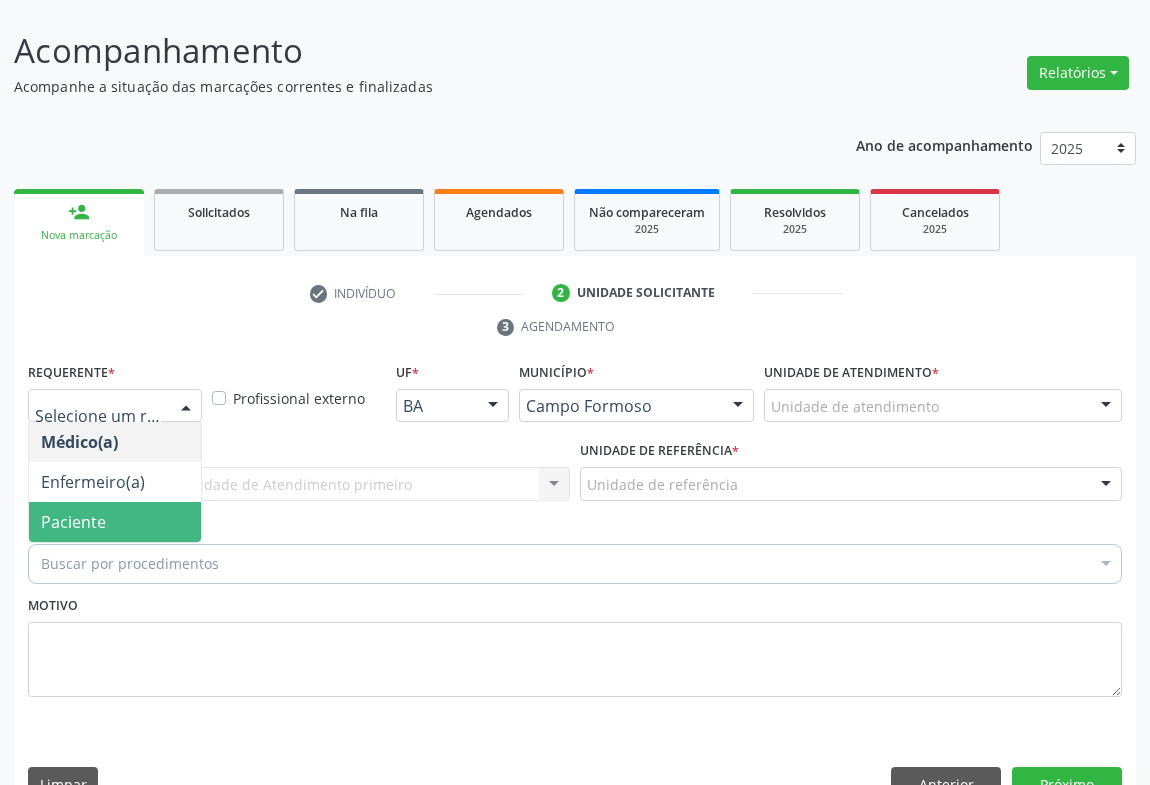 click on "Paciente" at bounding box center (115, 522) 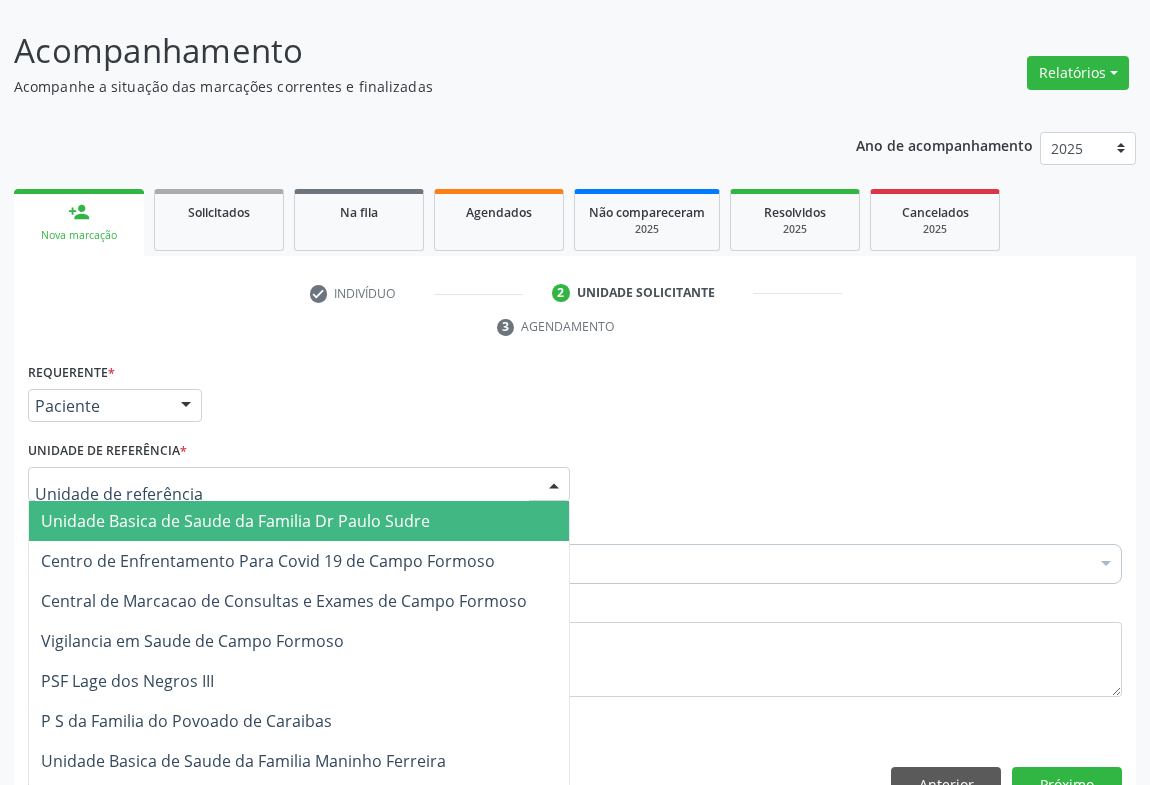 click at bounding box center (554, 485) 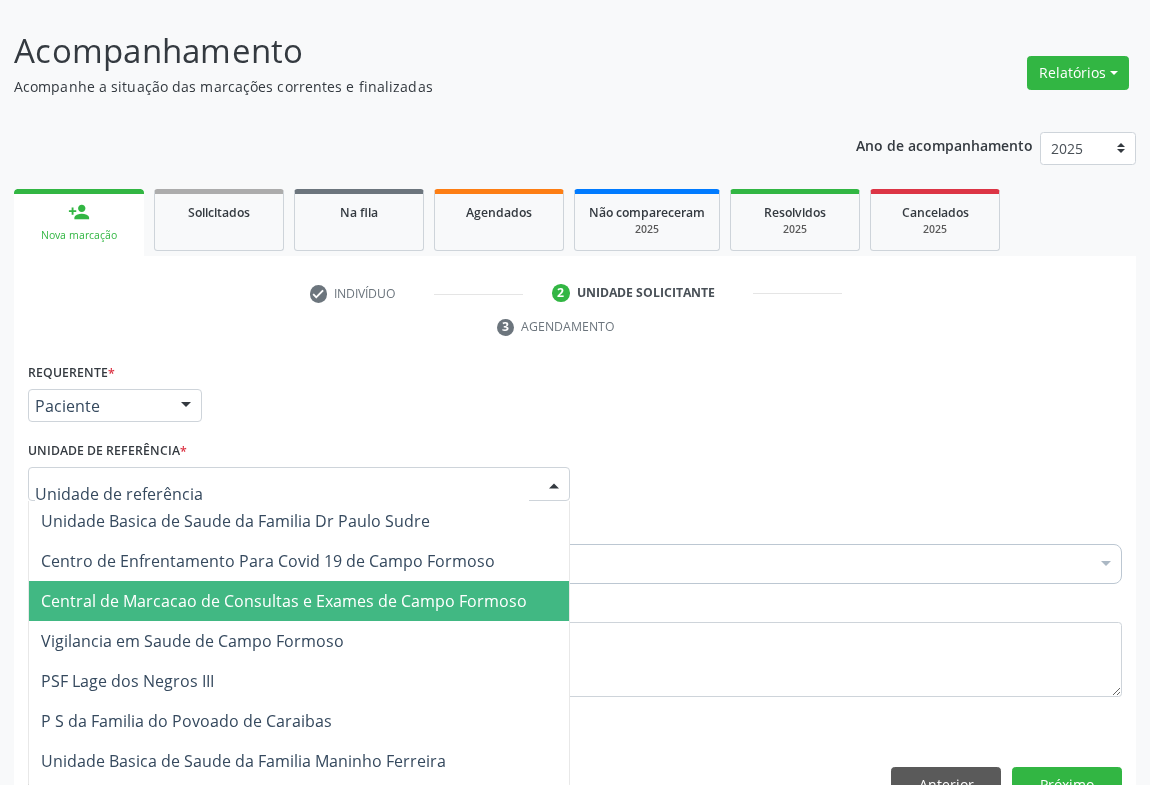 click on "Central de Marcacao de Consultas e Exames de Campo Formoso" at bounding box center [284, 601] 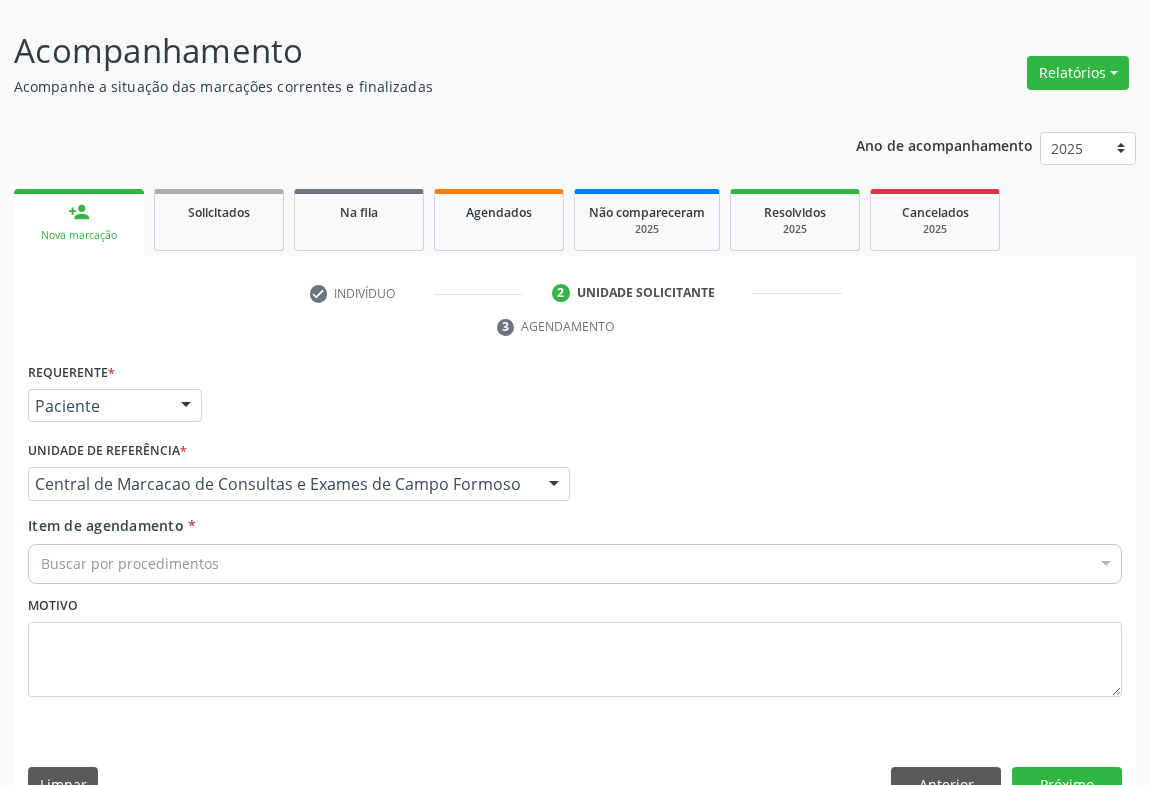 click on "Buscar por procedimentos" at bounding box center [575, 564] 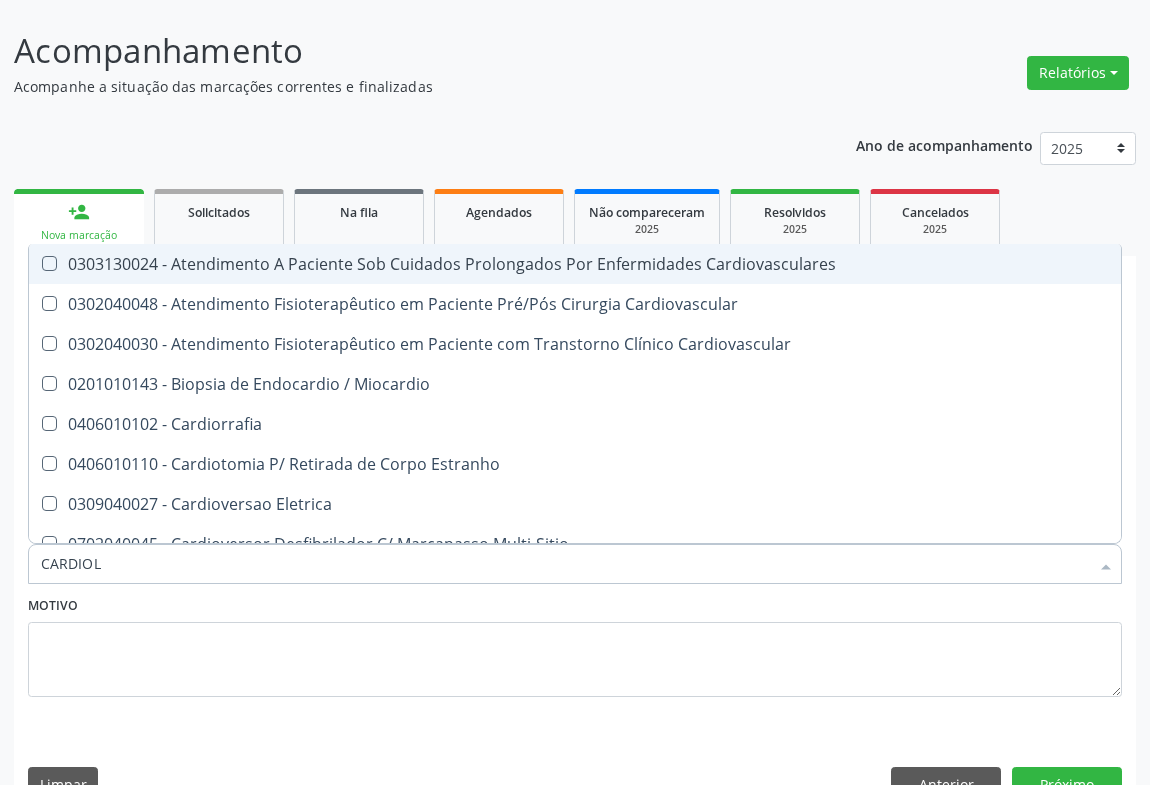 type on "CARDIOLO" 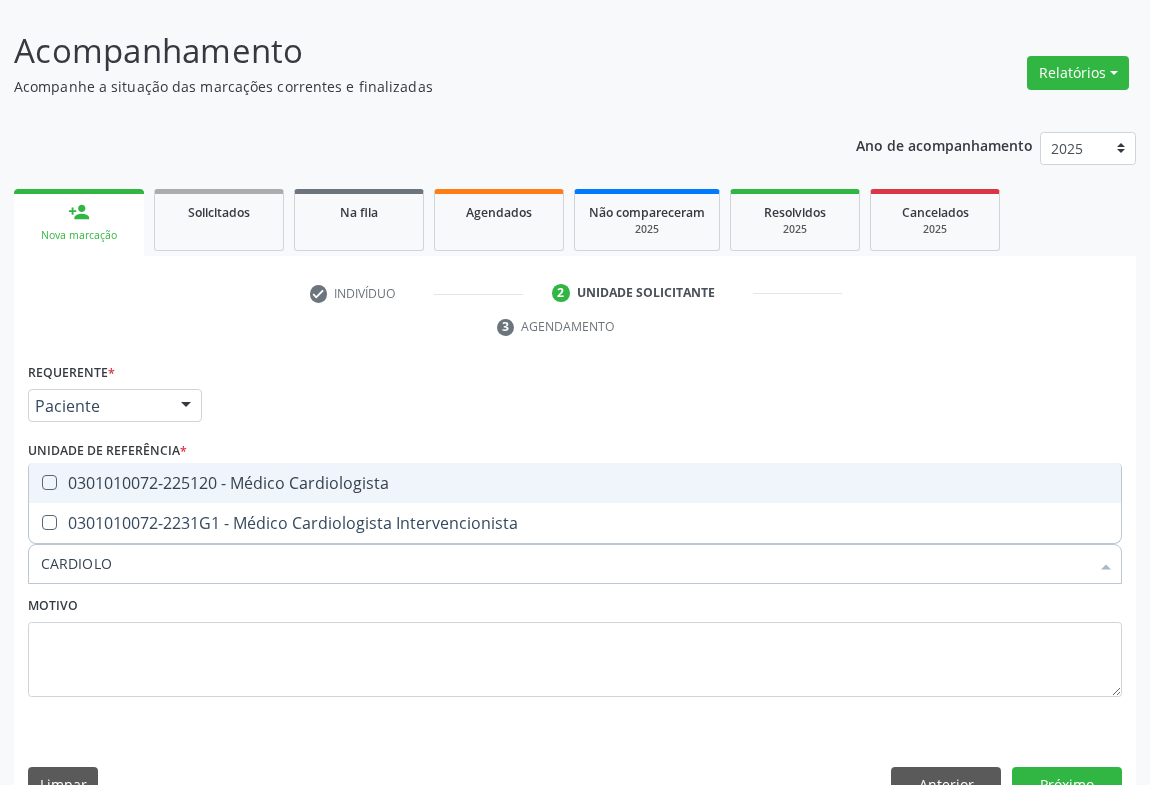 click on "0301010072-225120 - Médico Cardiologista" at bounding box center (575, 483) 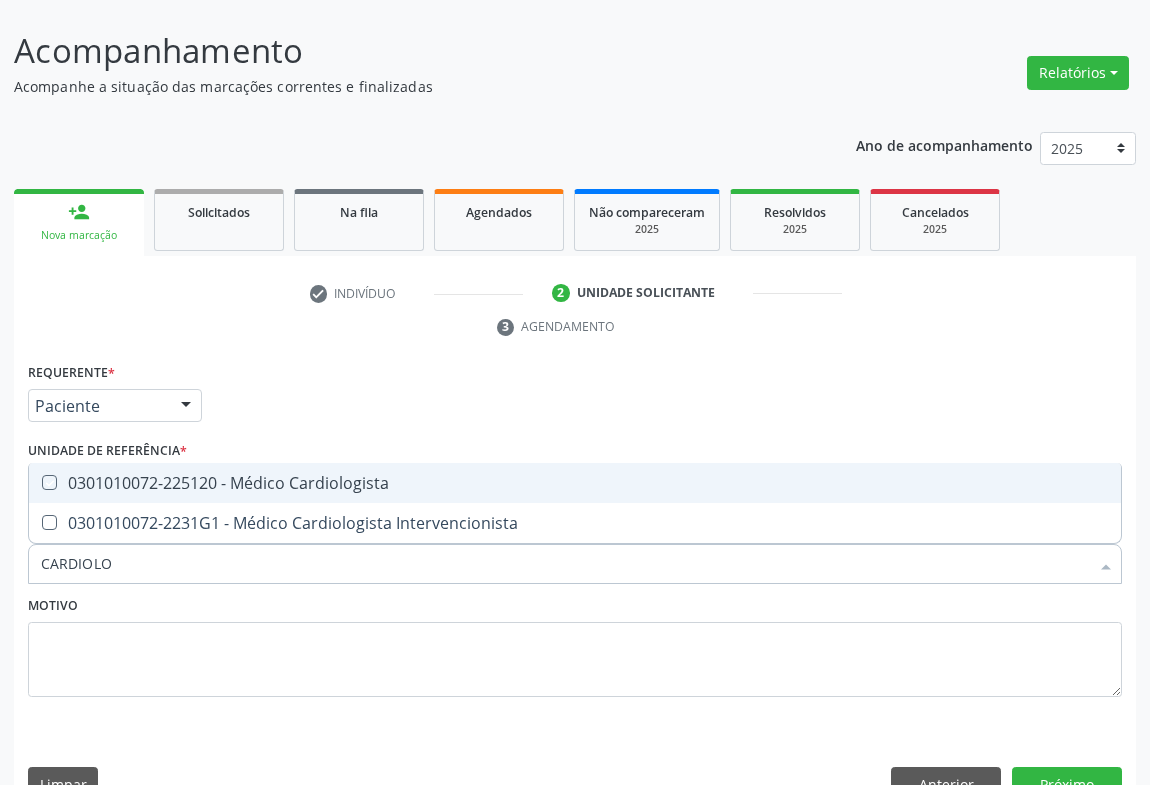 checkbox on "true" 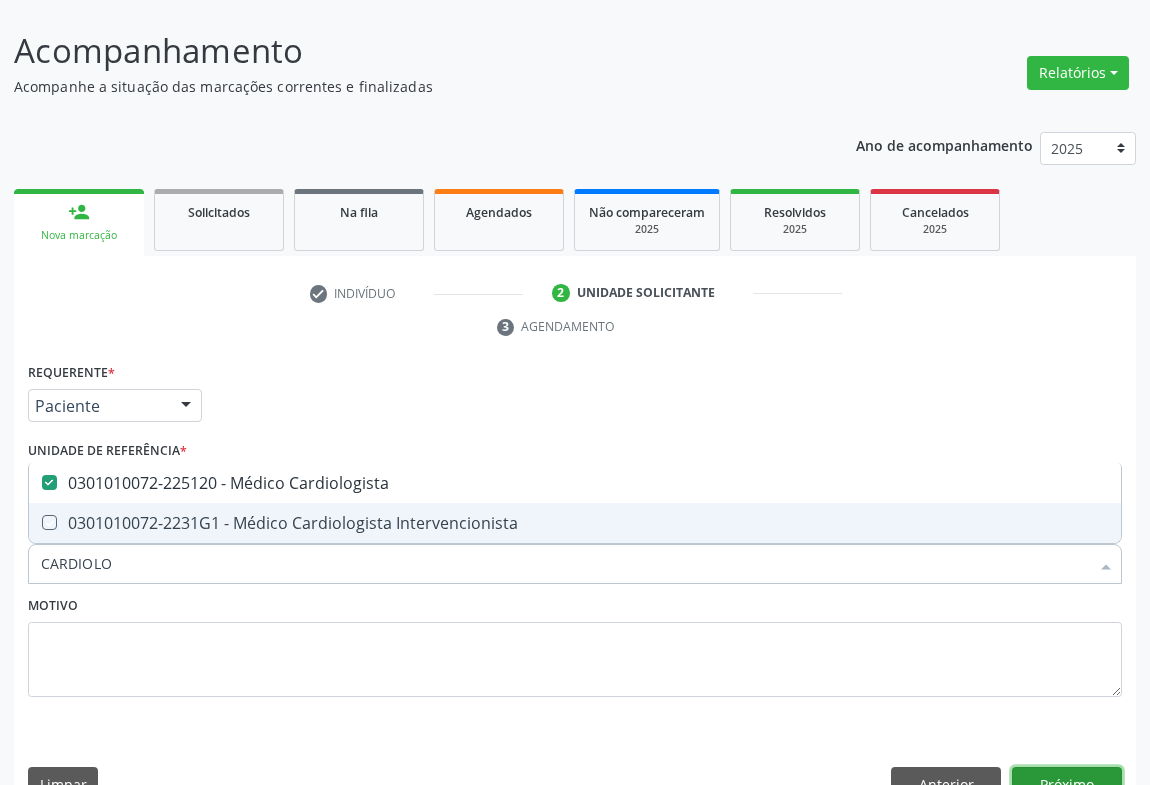 click on "Próximo" at bounding box center (1067, 784) 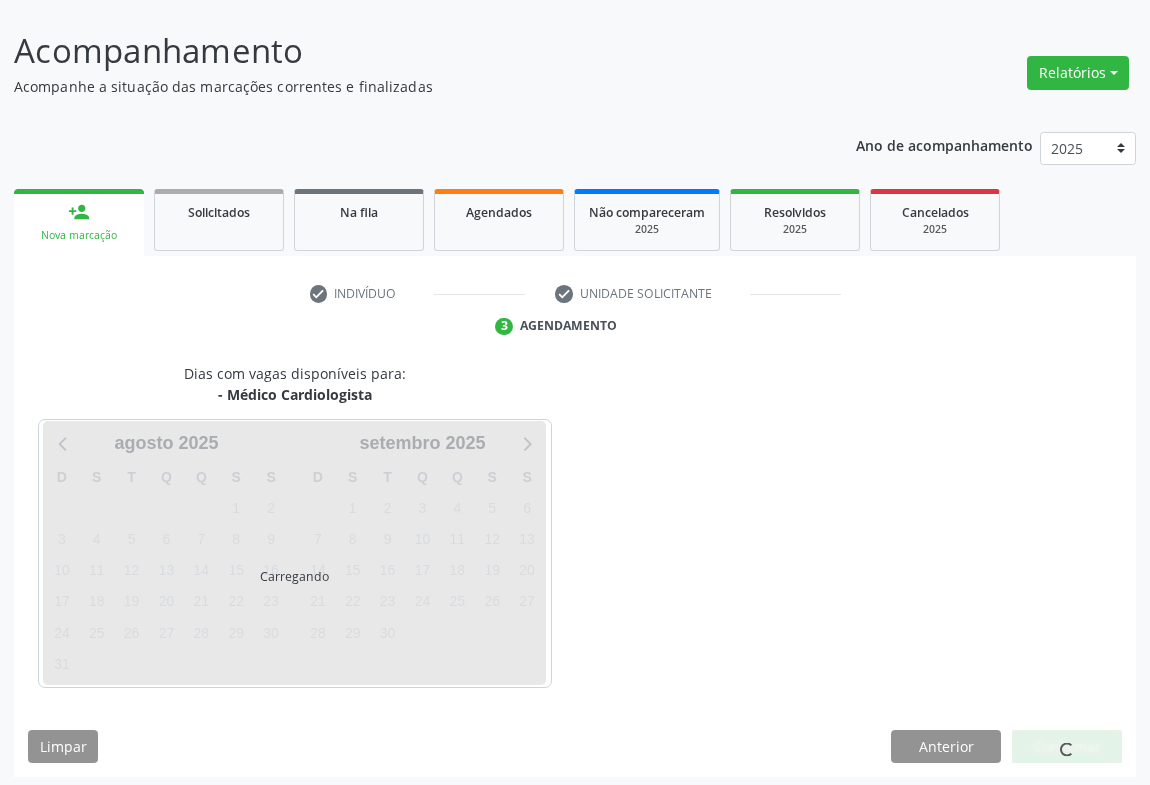 scroll, scrollTop: 115, scrollLeft: 0, axis: vertical 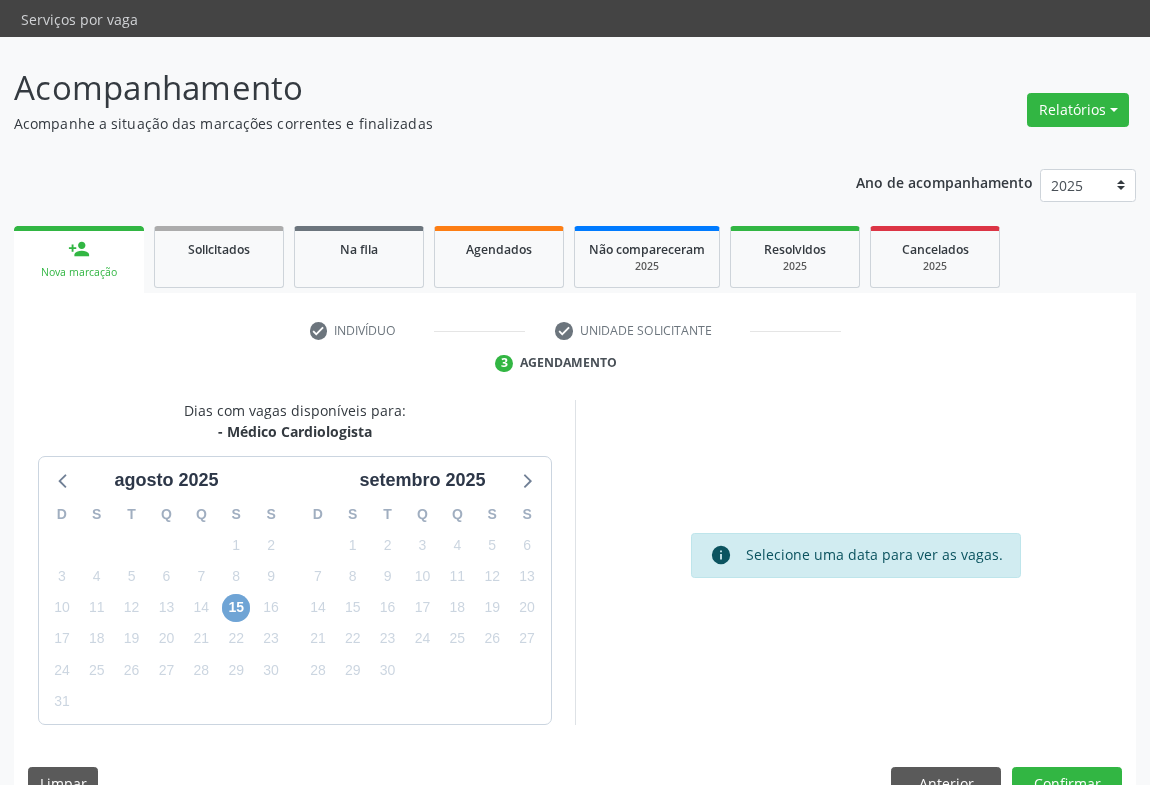click on "15" at bounding box center (236, 608) 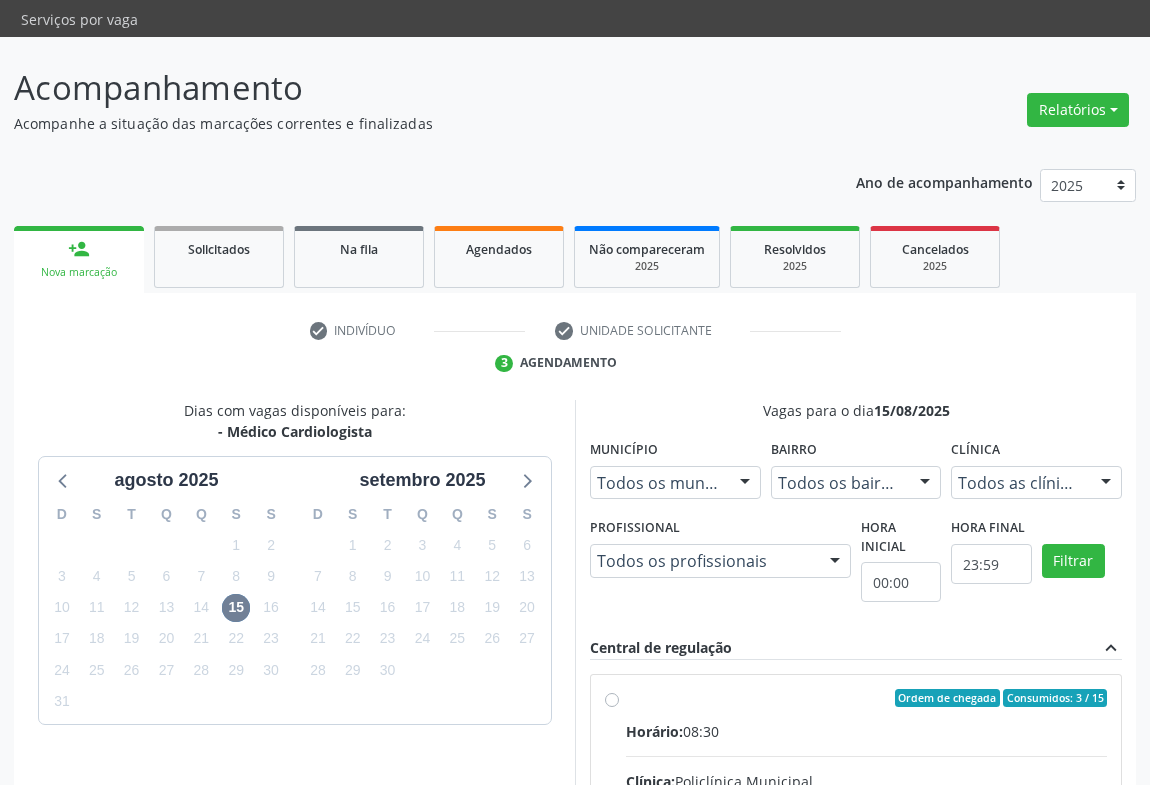click on "Ordem de chegada
Consumidos: 3 / 15
Horário:   08:30
Clínica:  Policlínica Municipal
Rede:
--
Endereço:   Predio, nº 386, Centro, Campo Formoso - BA
Telefone:   (74) 6451312
Profissional:
Everson Marcos Matt
Informações adicionais sobre o atendimento
Idade de atendimento:
de 11 a 100 anos
Gênero(s) atendido(s):
Masculino e Feminino
Informações adicionais:
--" at bounding box center [866, 842] 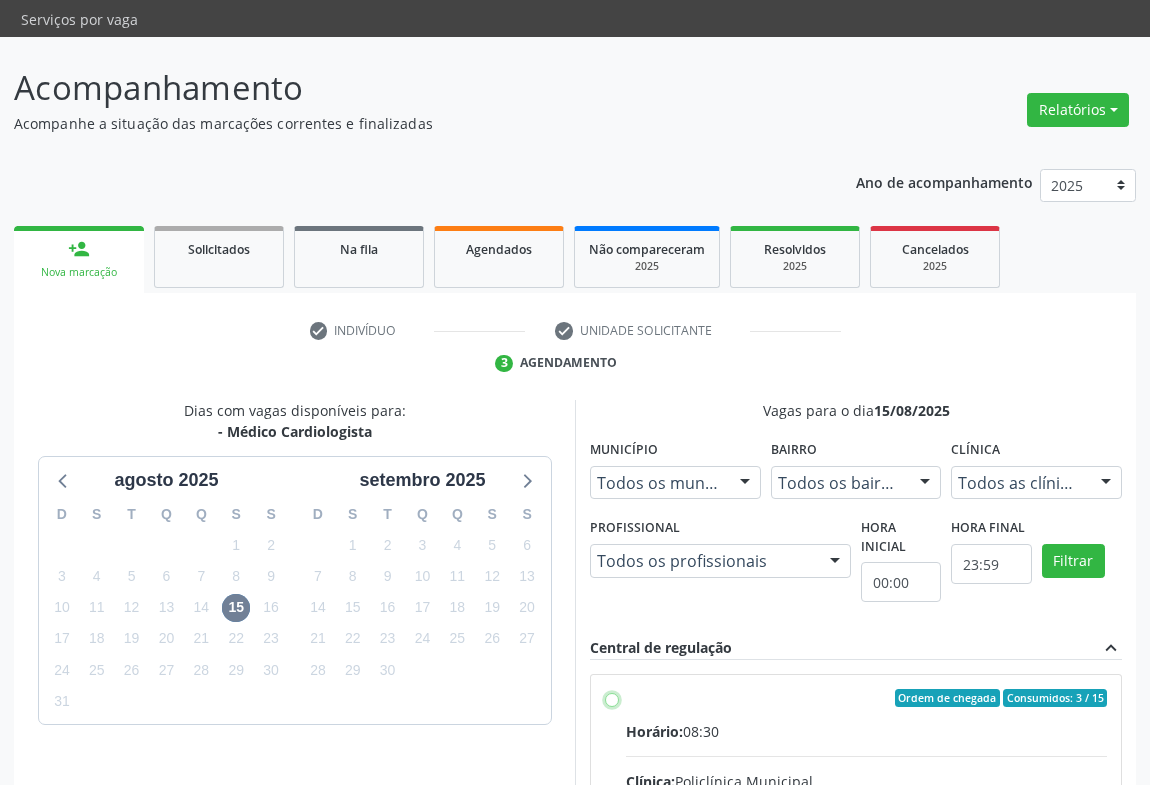click on "Ordem de chegada
Consumidos: 3 / 15
Horário:   08:30
Clínica:  Policlínica Municipal
Rede:
--
Endereço:   Predio, nº 386, Centro, Campo Formoso - BA
Telefone:   (74) 6451312
Profissional:
Everson Marcos Matt
Informações adicionais sobre o atendimento
Idade de atendimento:
de 11 a 100 anos
Gênero(s) atendido(s):
Masculino e Feminino
Informações adicionais:
--" at bounding box center (612, 698) 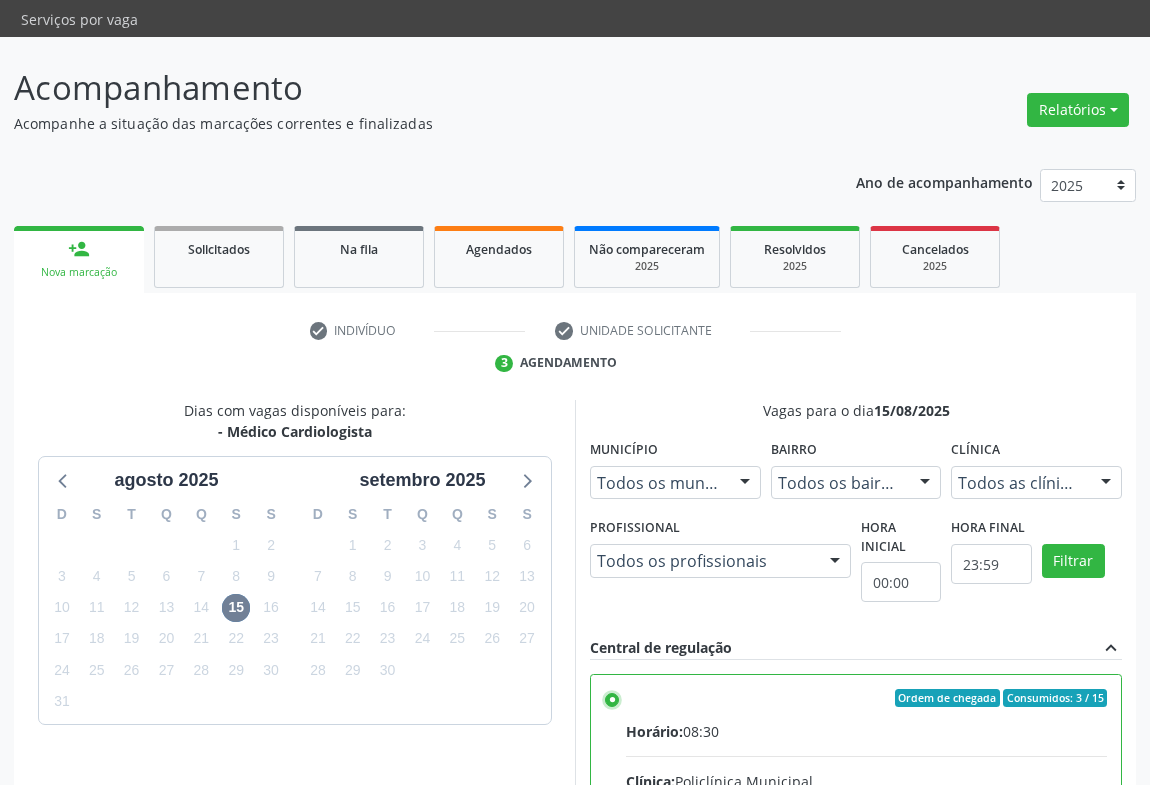 scroll, scrollTop: 451, scrollLeft: 0, axis: vertical 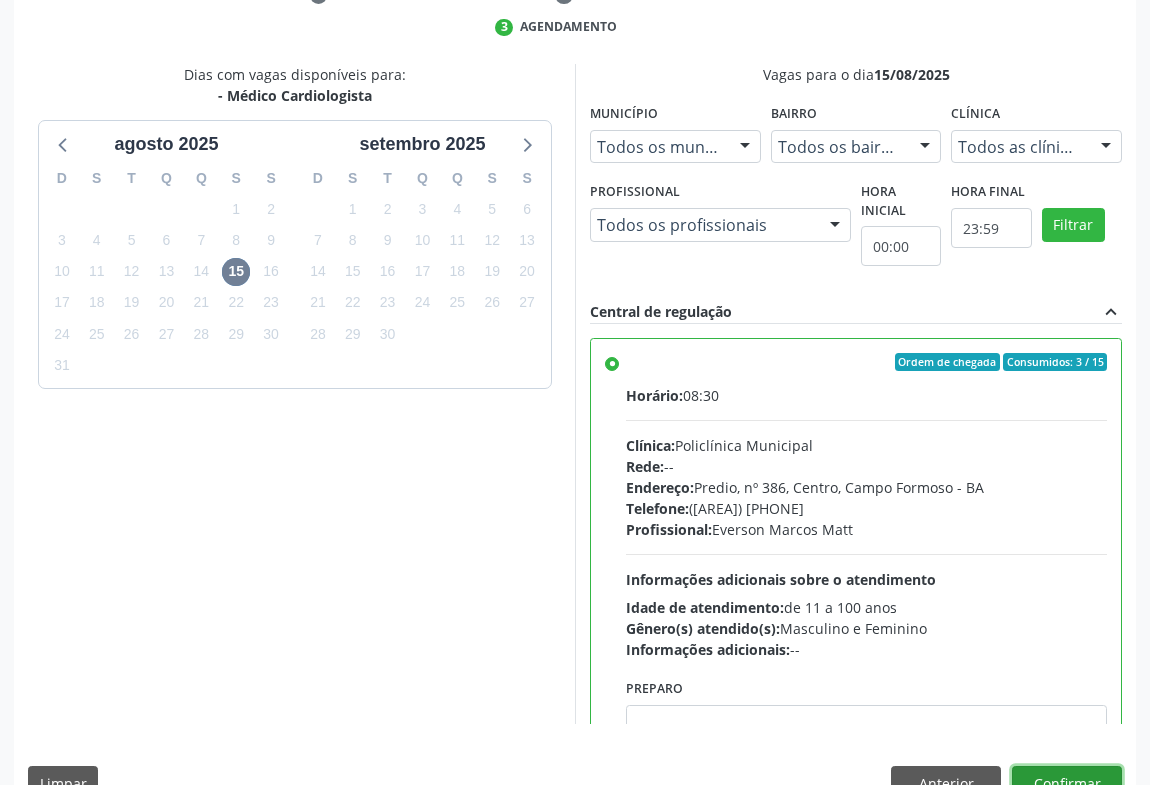 click on "Confirmar" at bounding box center [1067, 783] 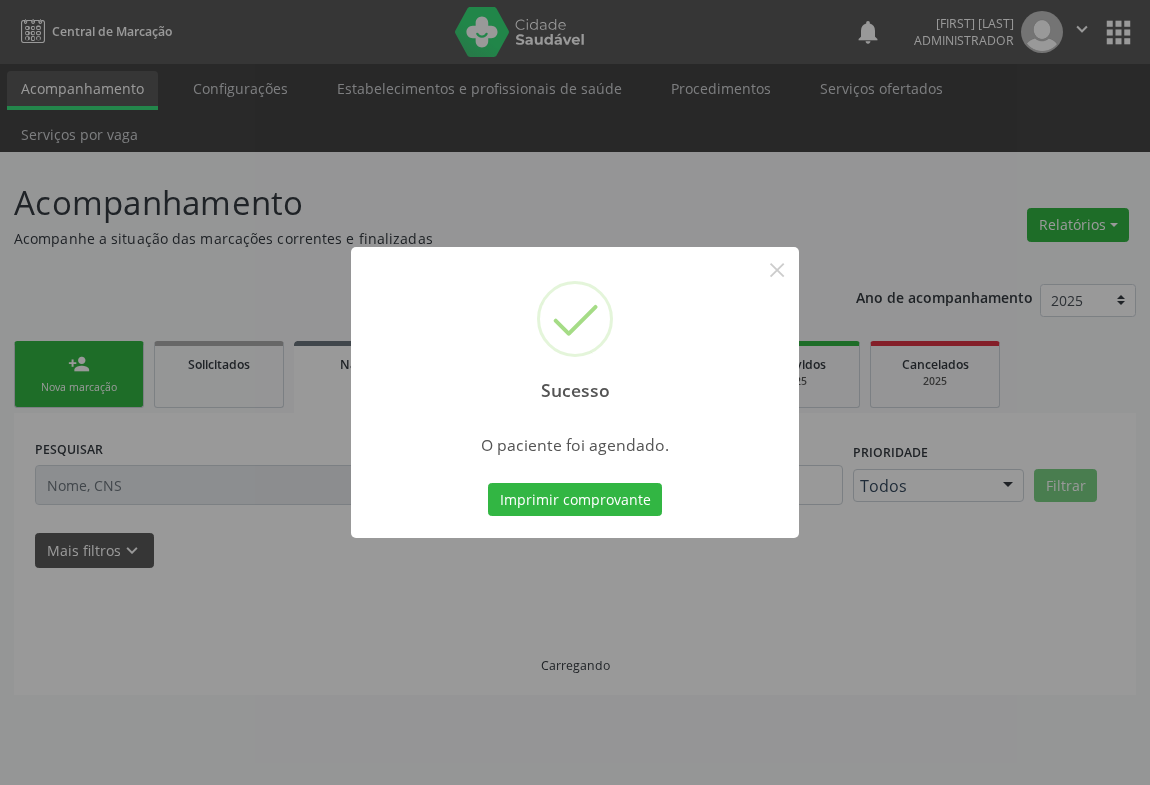 scroll, scrollTop: 0, scrollLeft: 0, axis: both 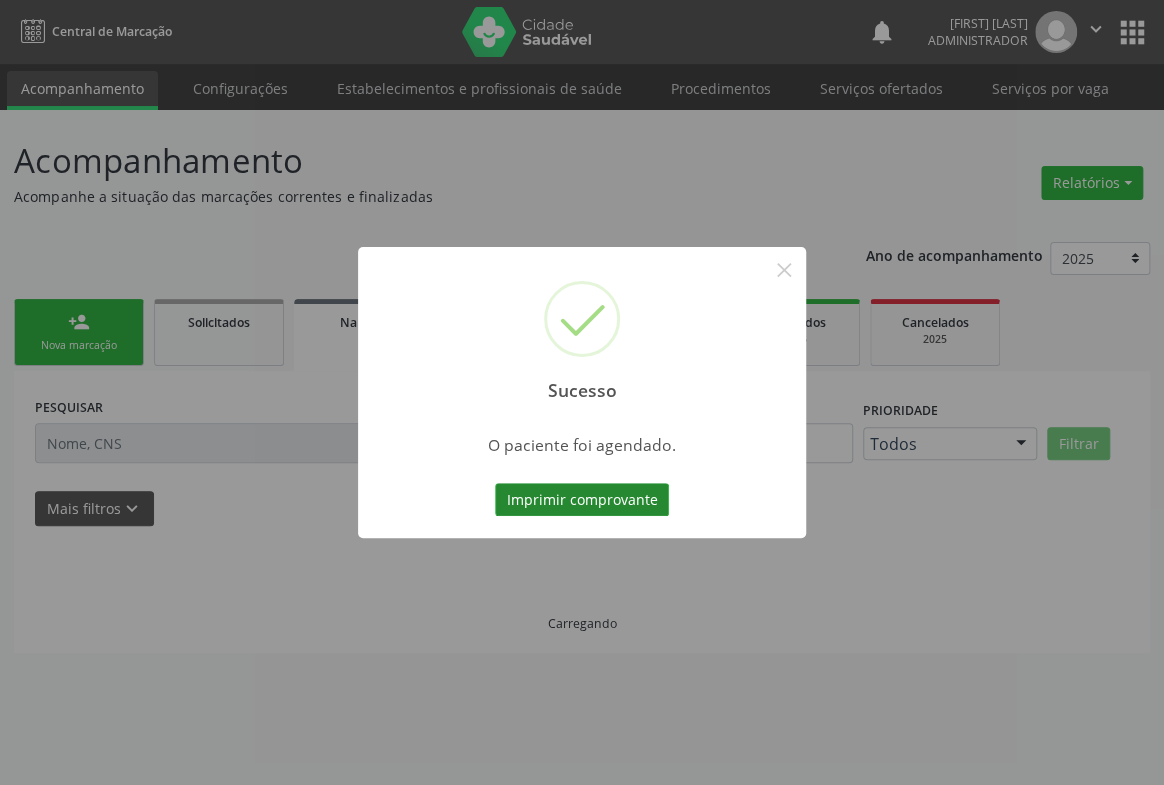 click on "Imprimir comprovante" at bounding box center [582, 500] 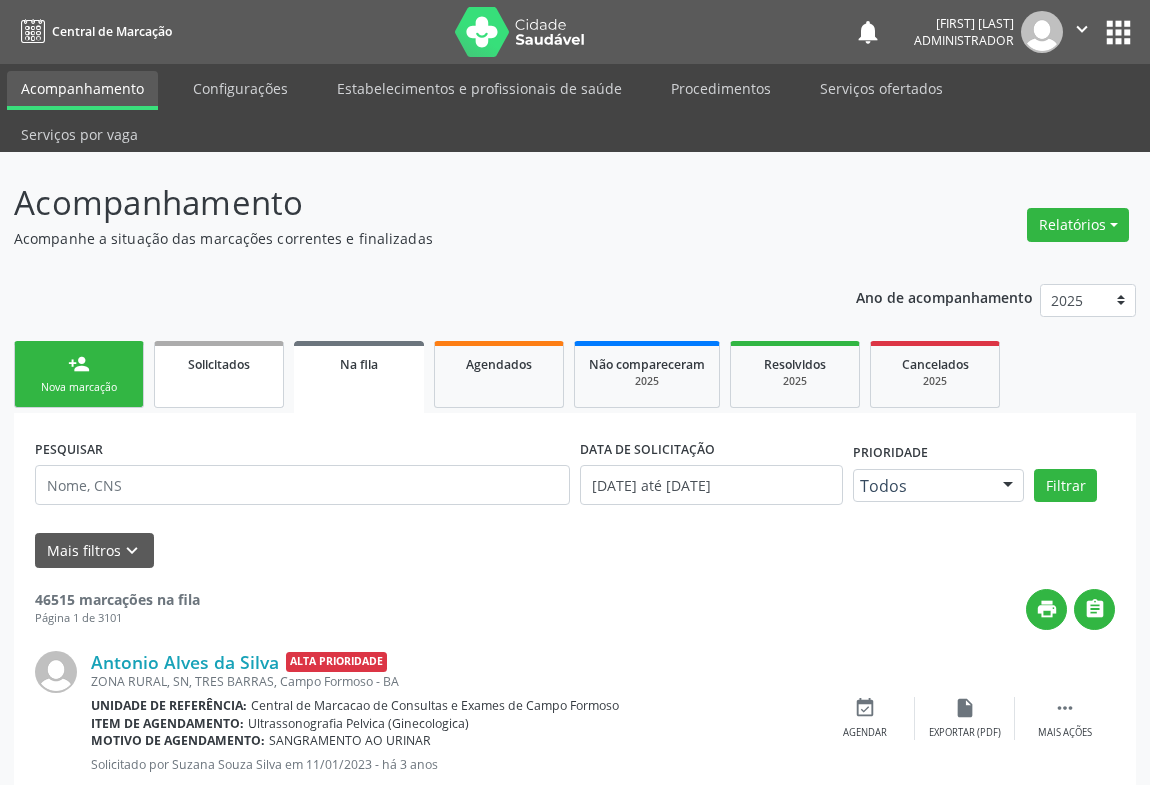 drag, startPoint x: 59, startPoint y: 321, endPoint x: 262, endPoint y: 360, distance: 206.71236 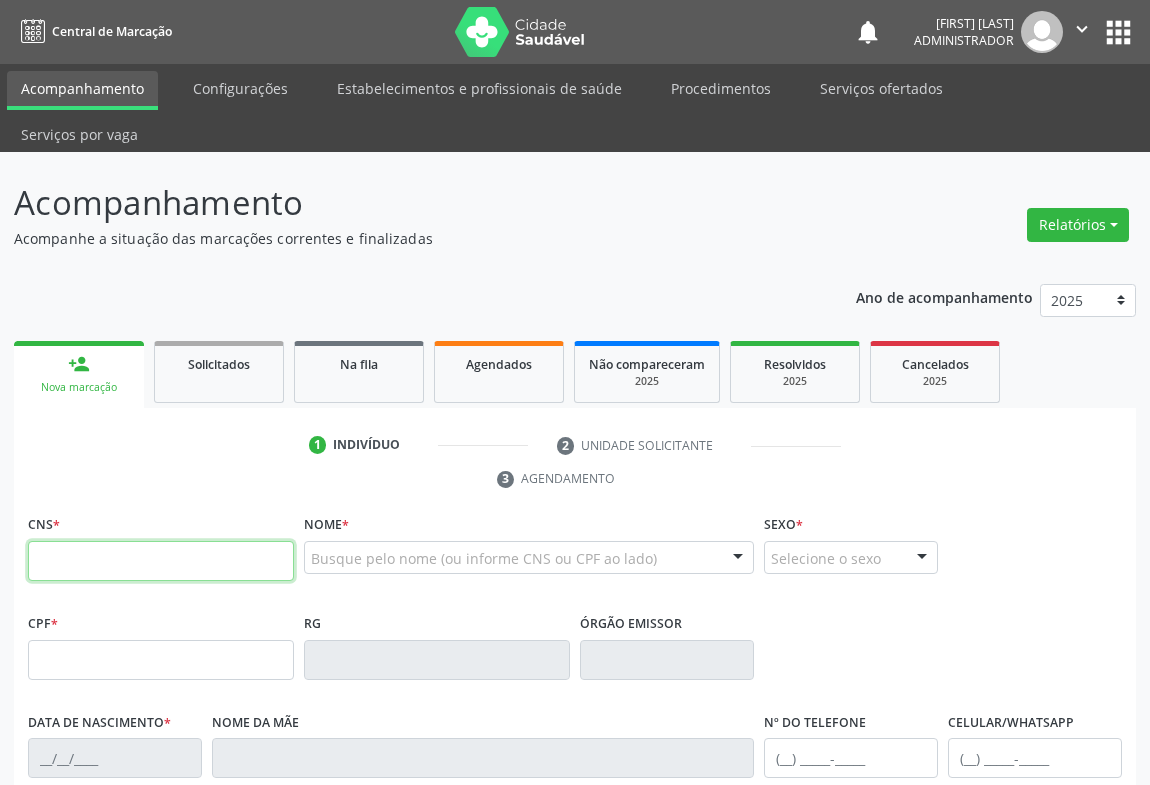 click at bounding box center (161, 561) 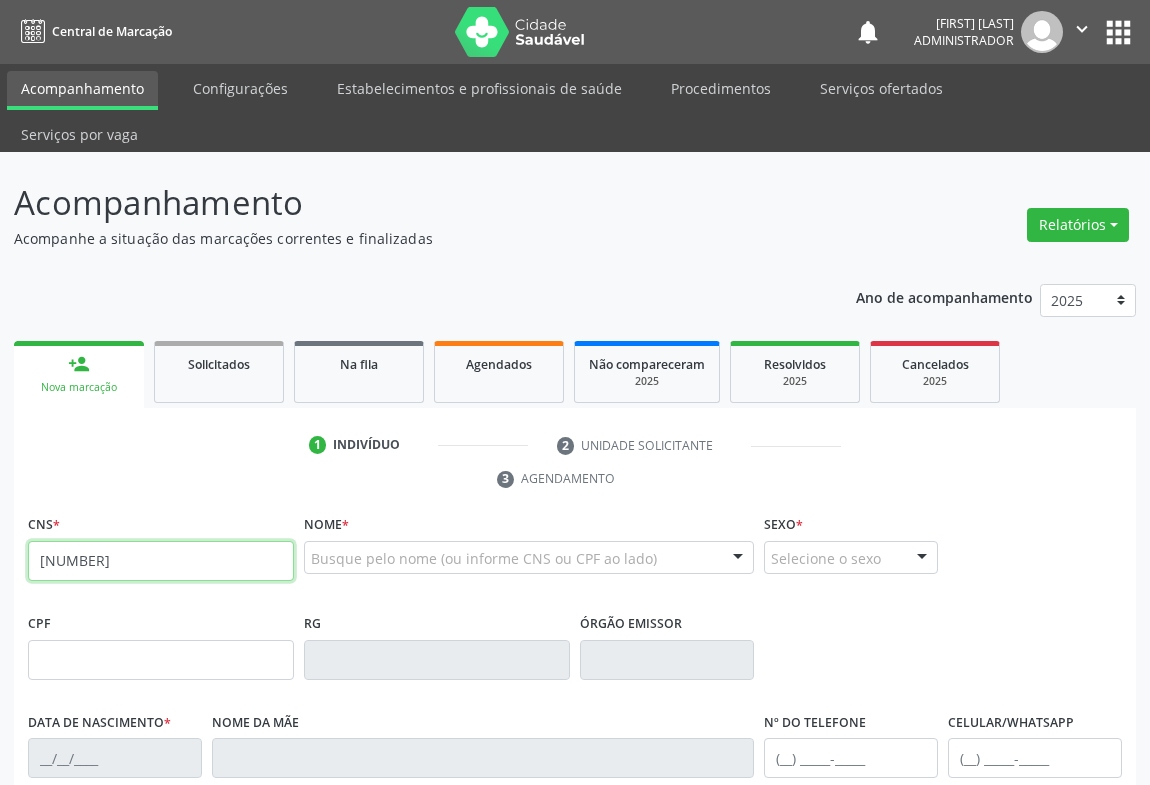 type on "705 2034 8677 8076" 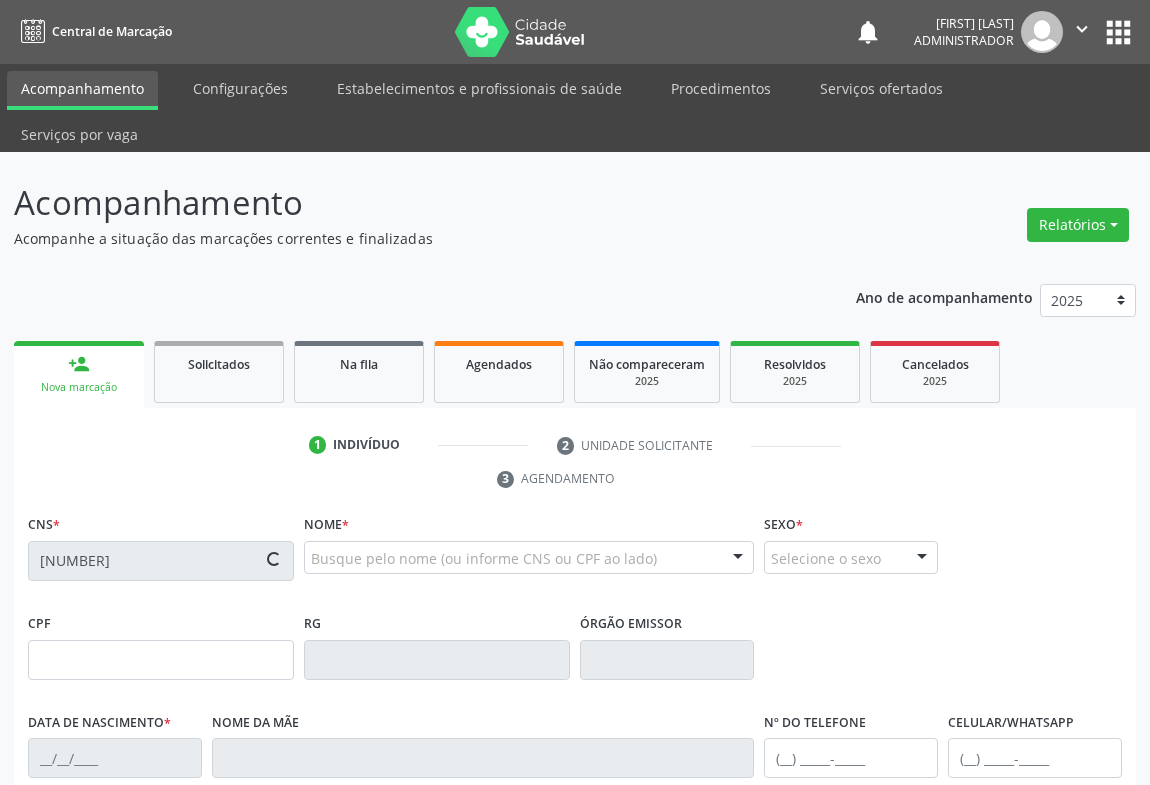 type on "0746853092" 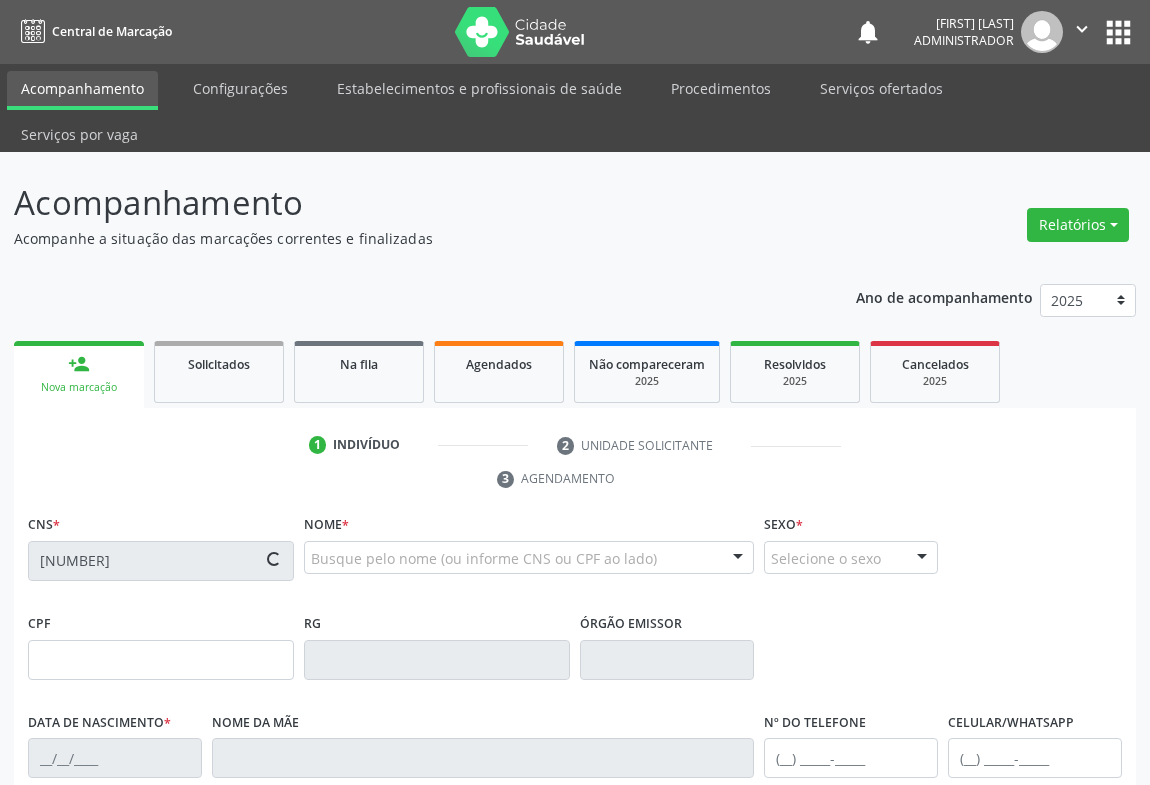 type on "29/08/1972" 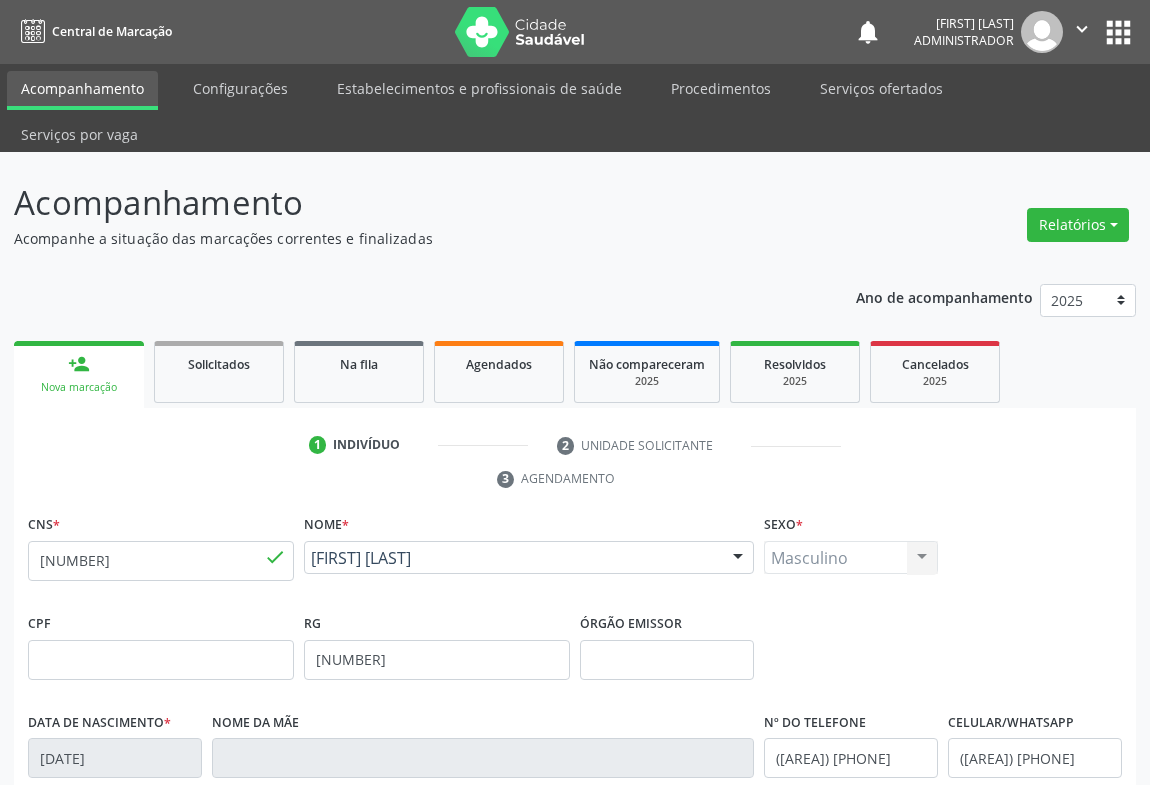 scroll, scrollTop: 331, scrollLeft: 0, axis: vertical 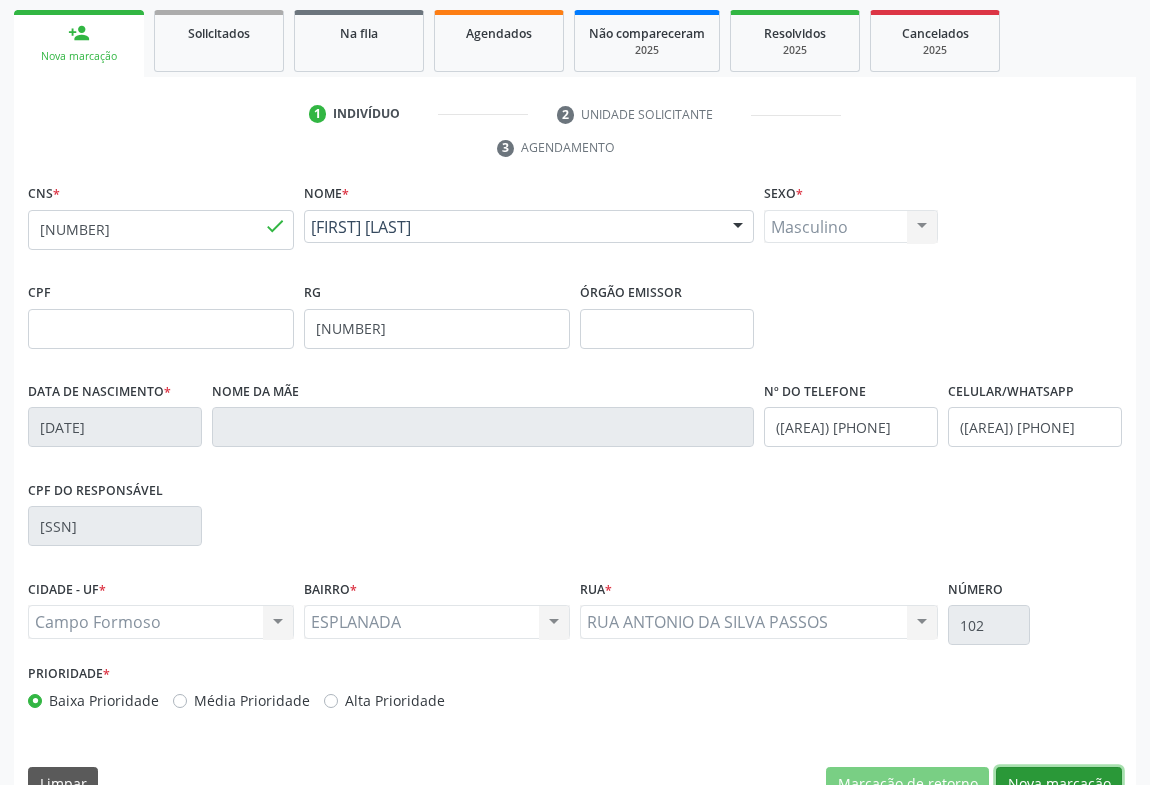 click on "Nova marcação" at bounding box center (1059, 784) 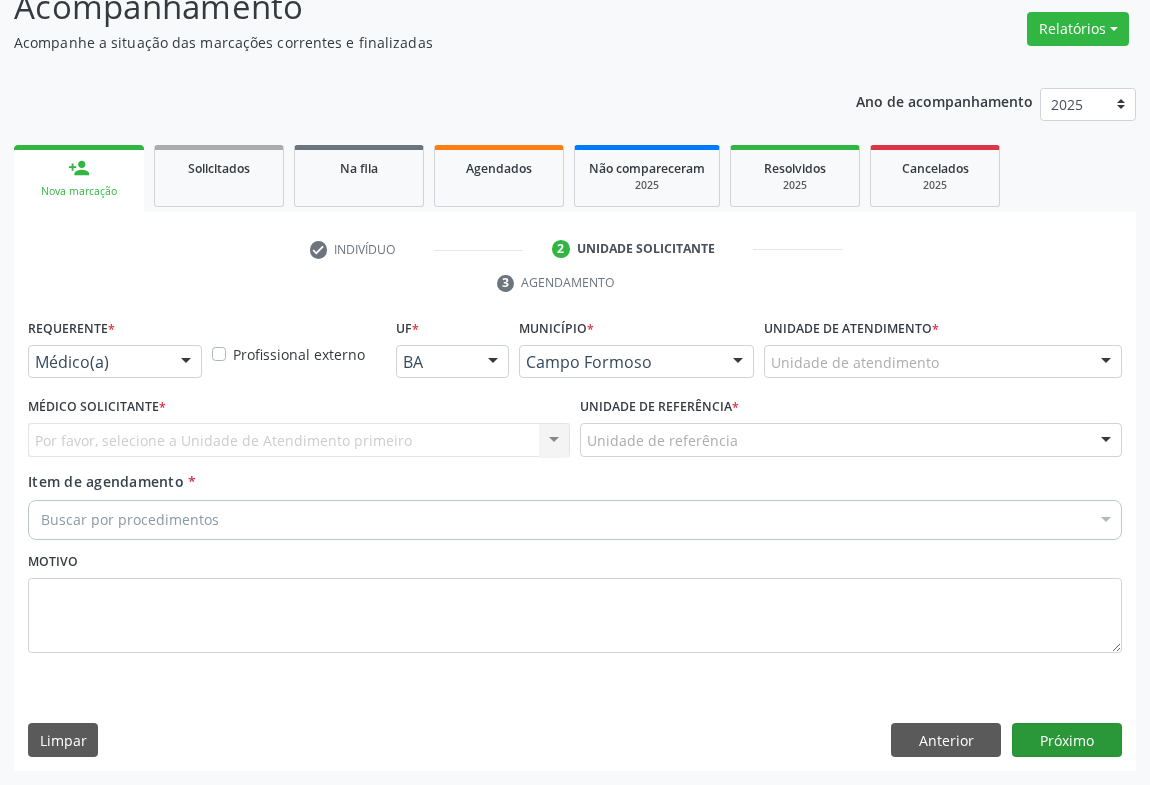 scroll, scrollTop: 152, scrollLeft: 0, axis: vertical 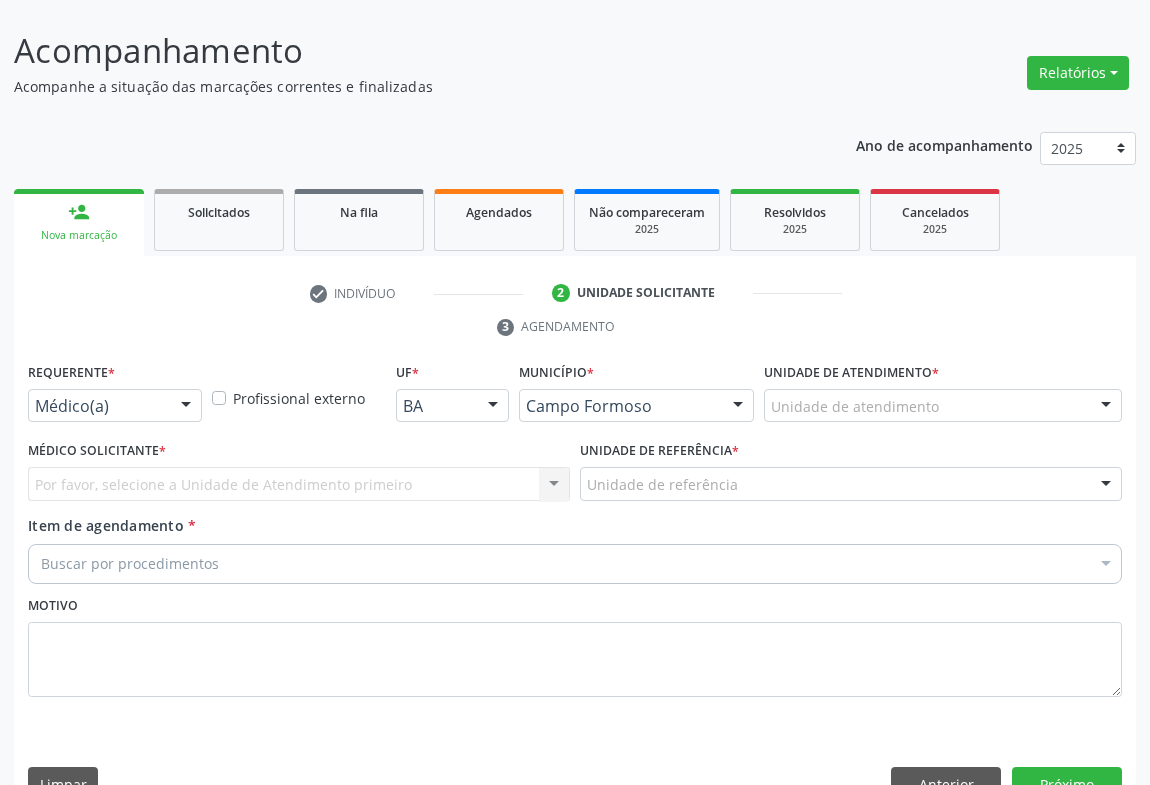 click at bounding box center [186, 407] 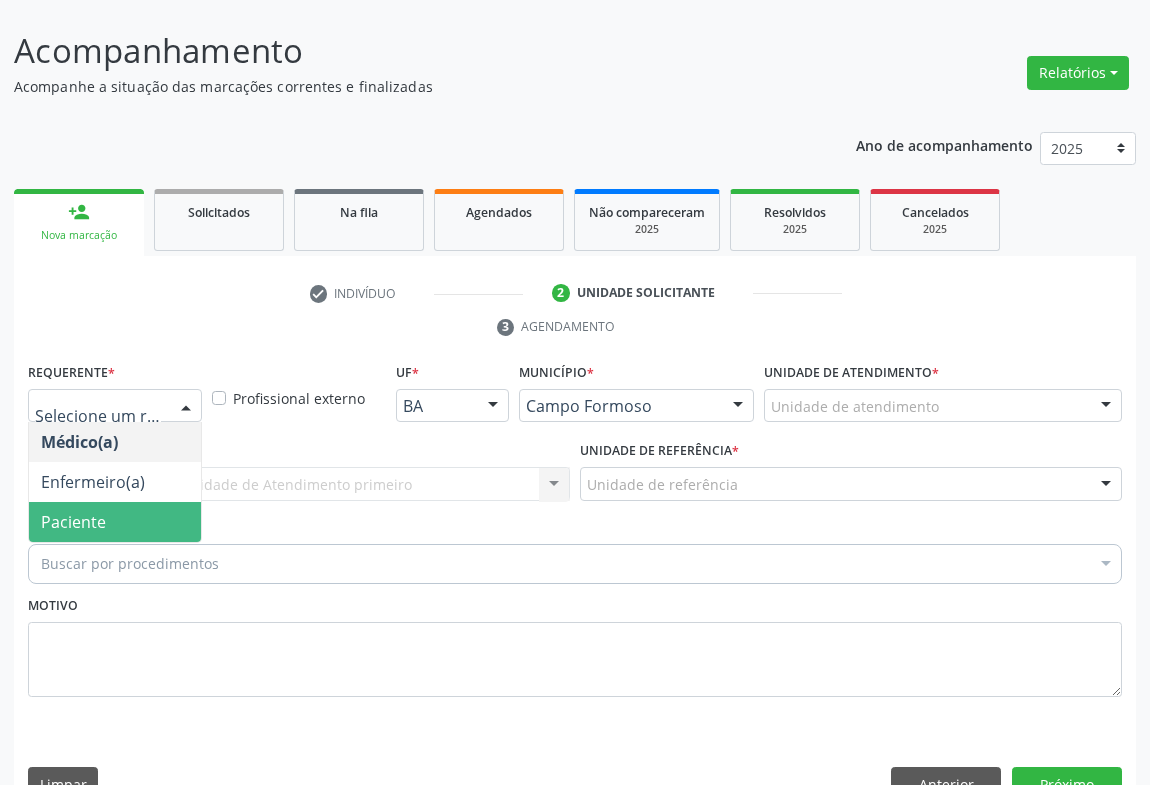 click on "Paciente" at bounding box center [115, 522] 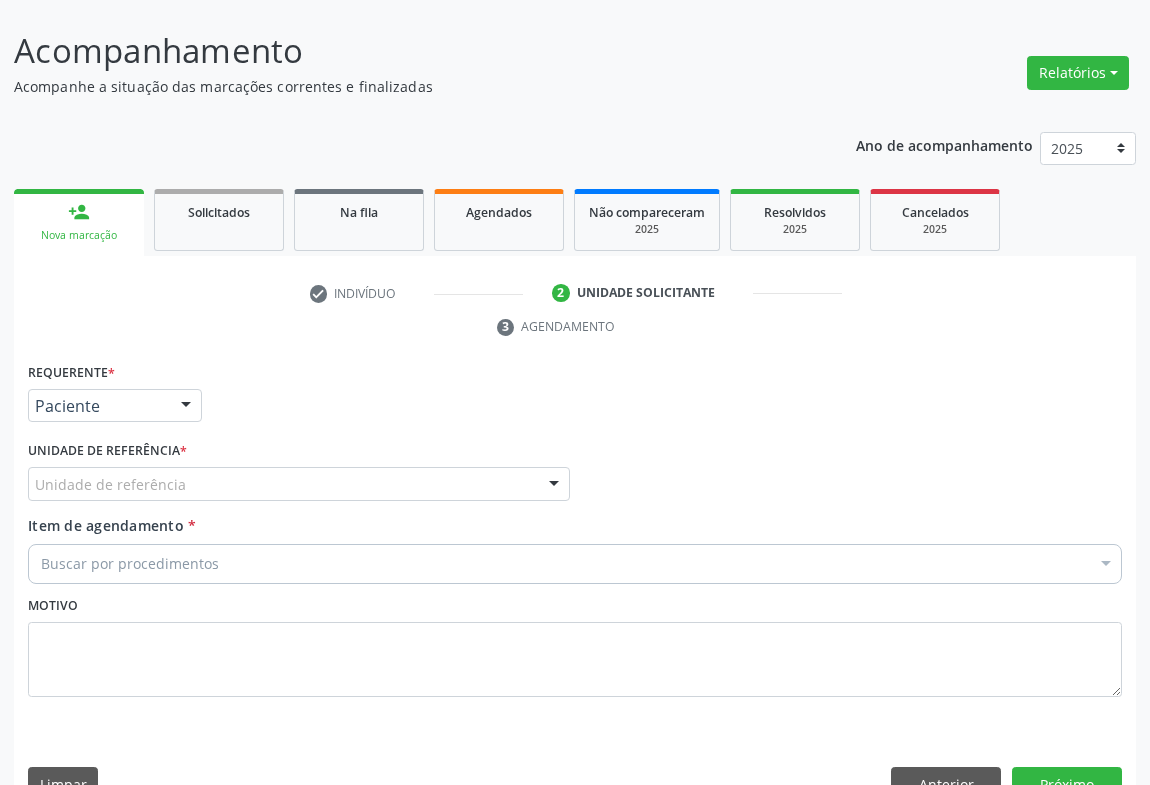 click at bounding box center (554, 485) 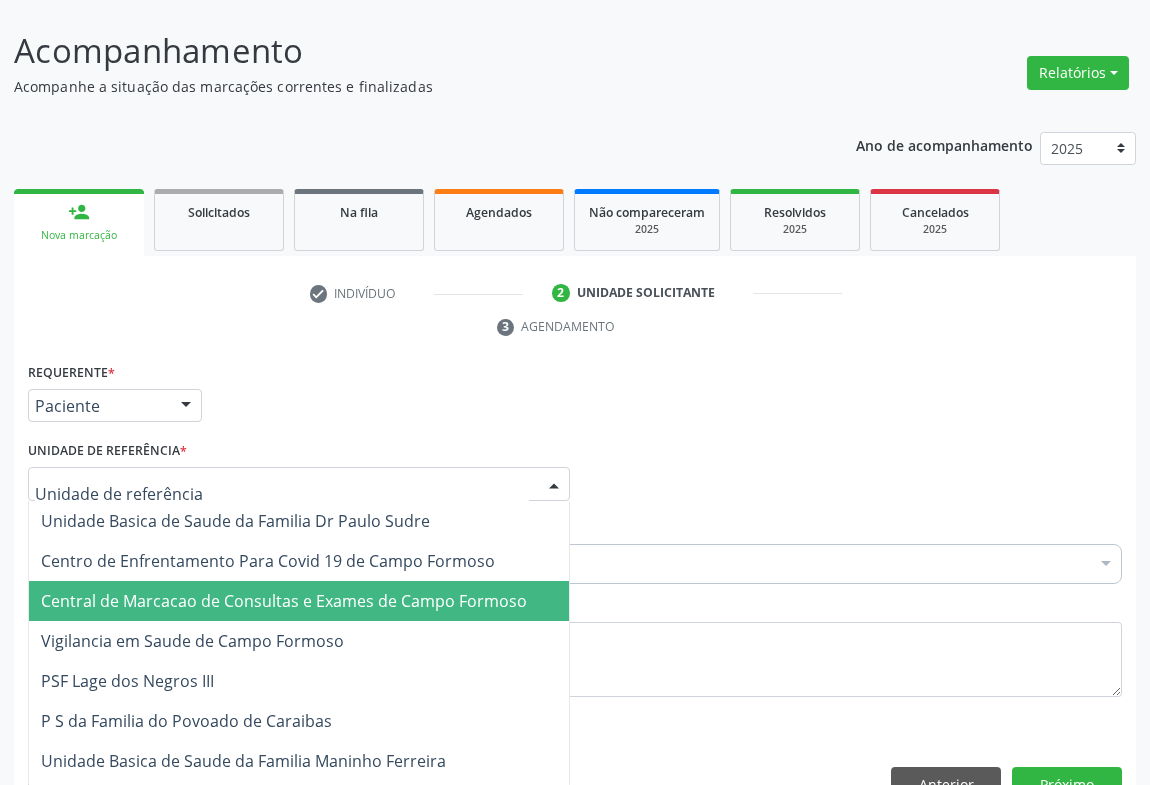 click on "Central de Marcacao de Consultas e Exames de Campo Formoso" at bounding box center [284, 601] 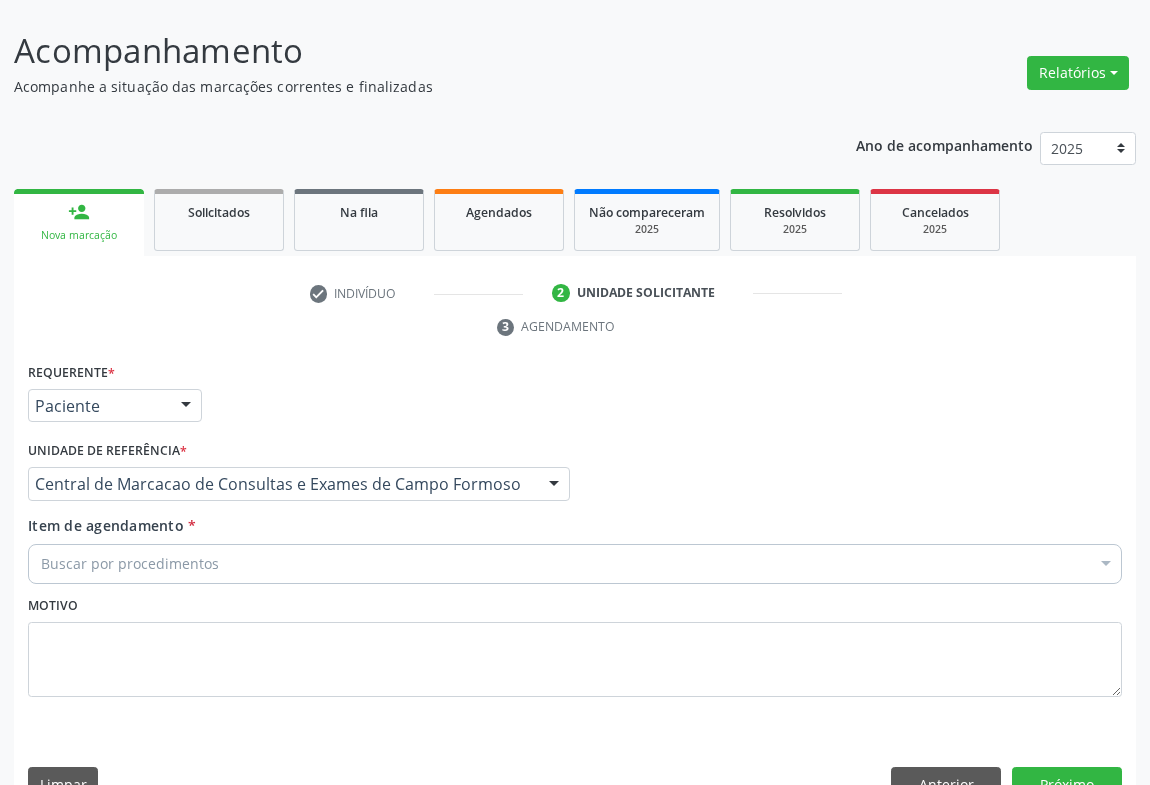 click on "Buscar por procedimentos" at bounding box center [575, 564] 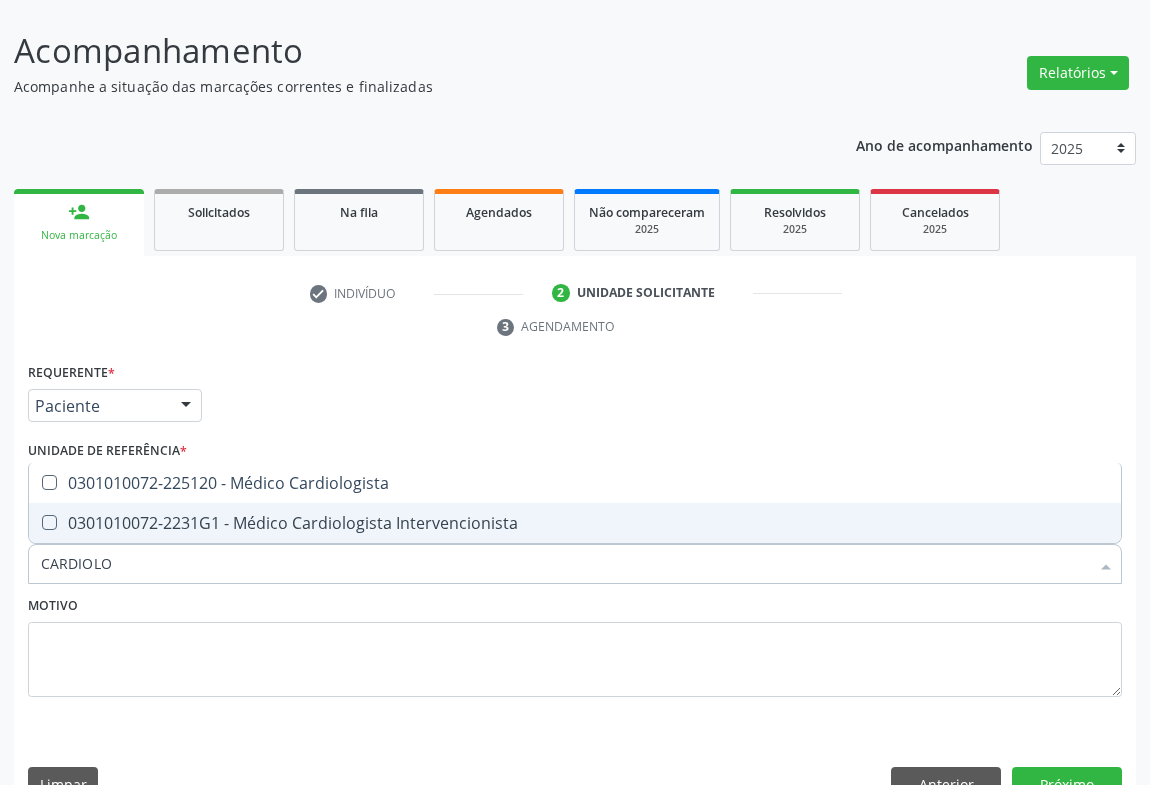 type on "CARDIOLOG" 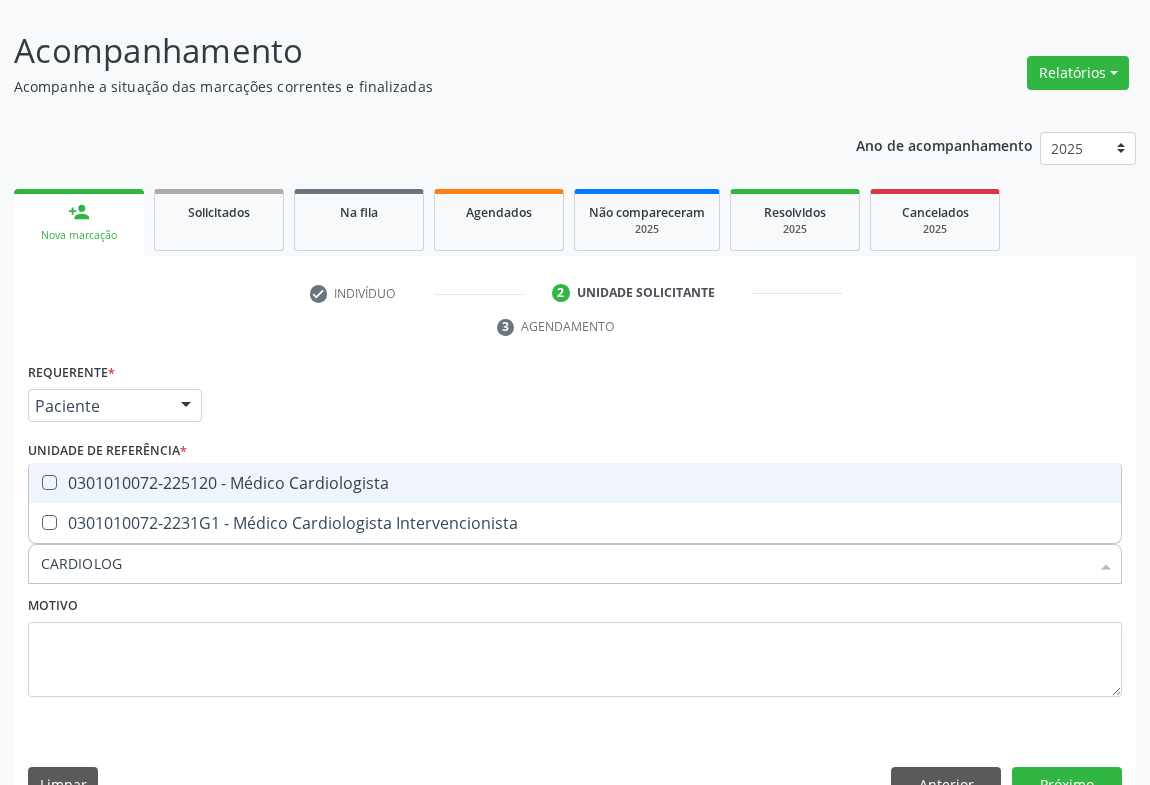 click on "0301010072-225120 - Médico Cardiologista" at bounding box center [575, 483] 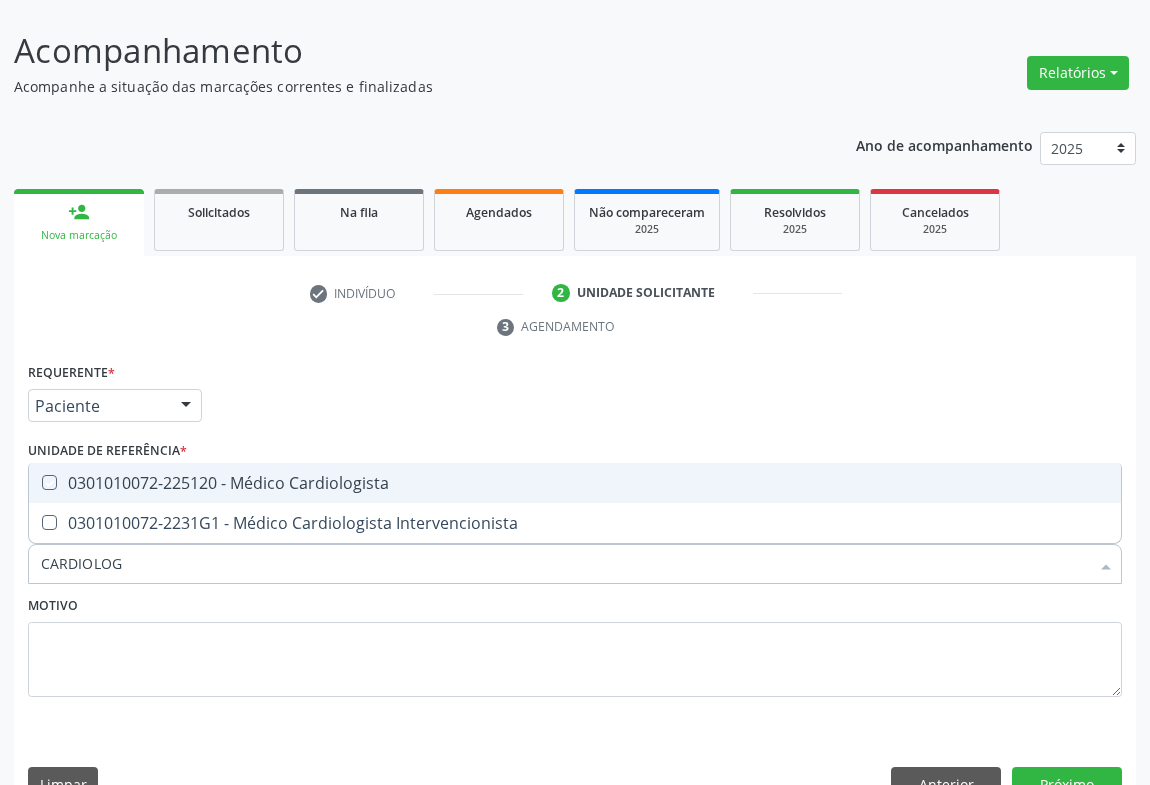checkbox on "true" 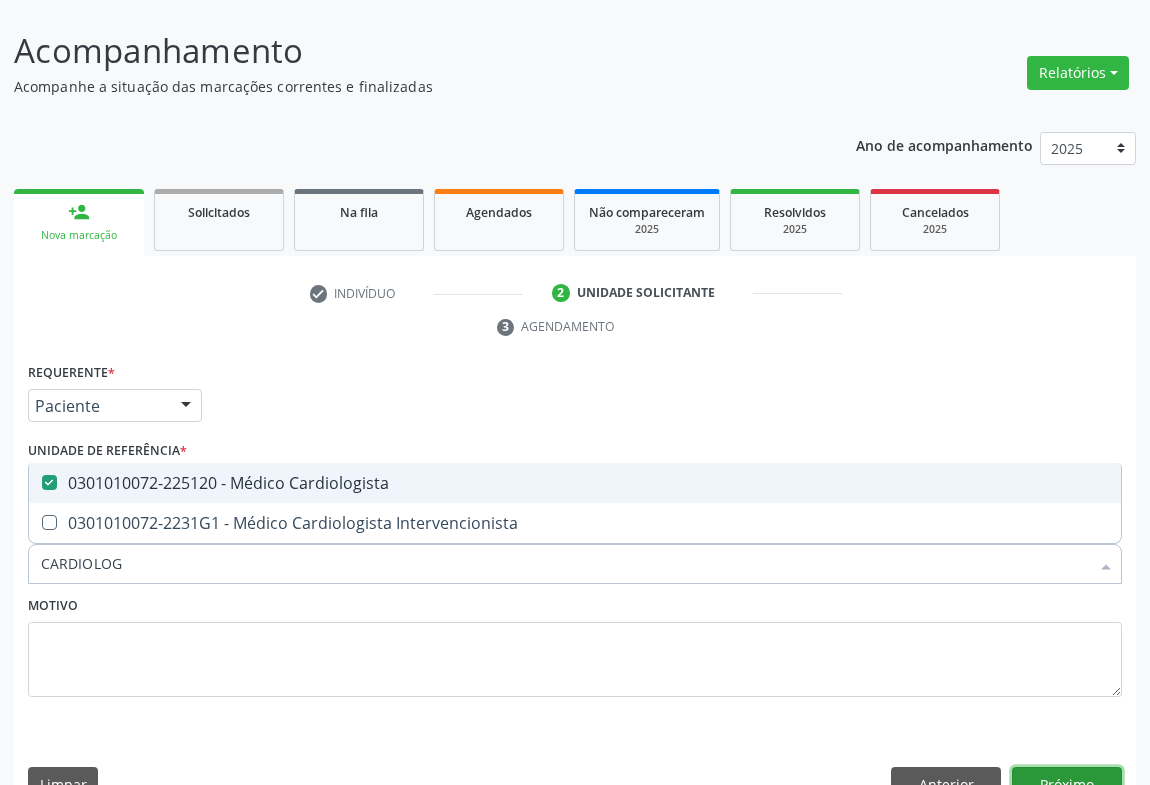 click on "Próximo" at bounding box center [1067, 784] 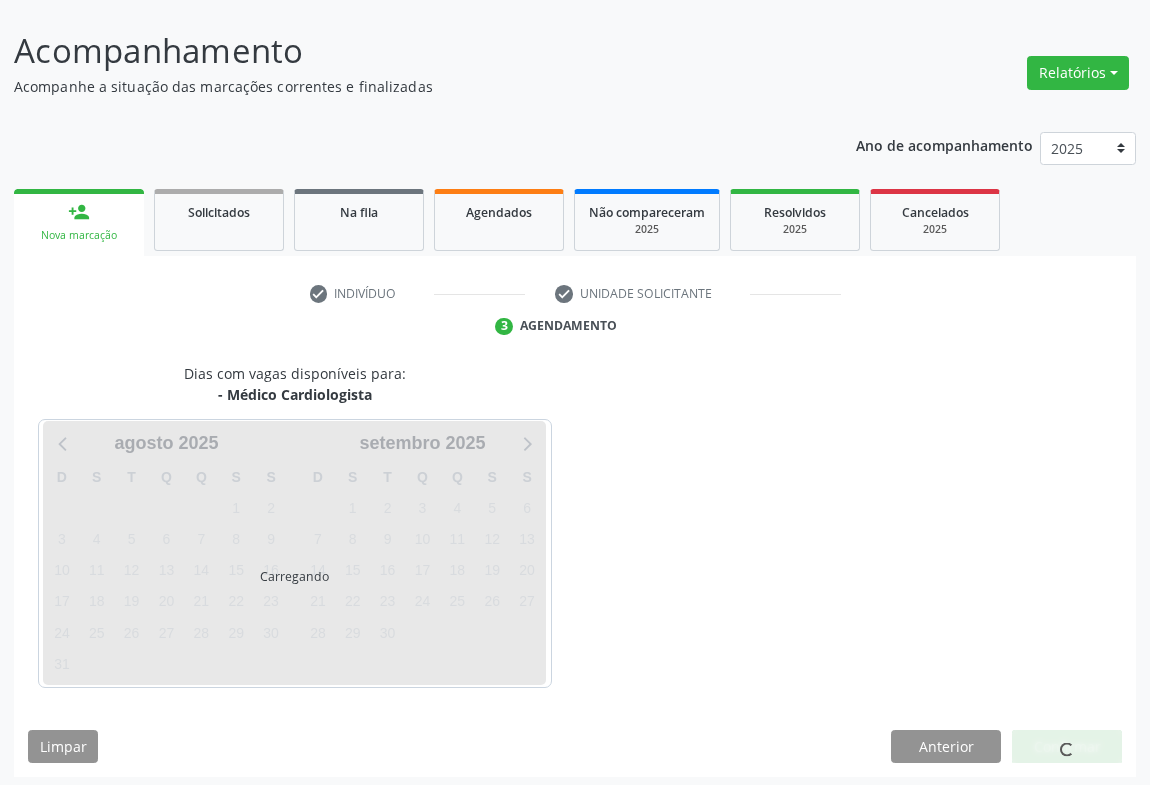 scroll, scrollTop: 115, scrollLeft: 0, axis: vertical 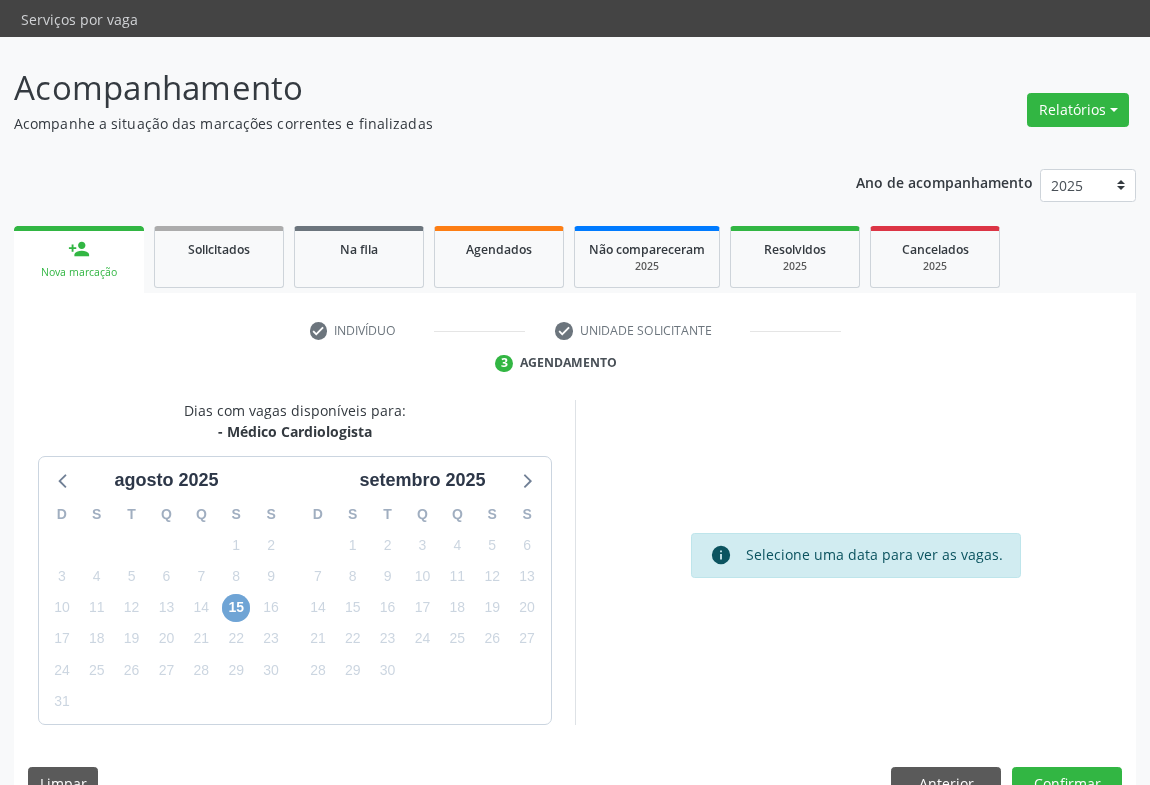 click on "15" at bounding box center (236, 608) 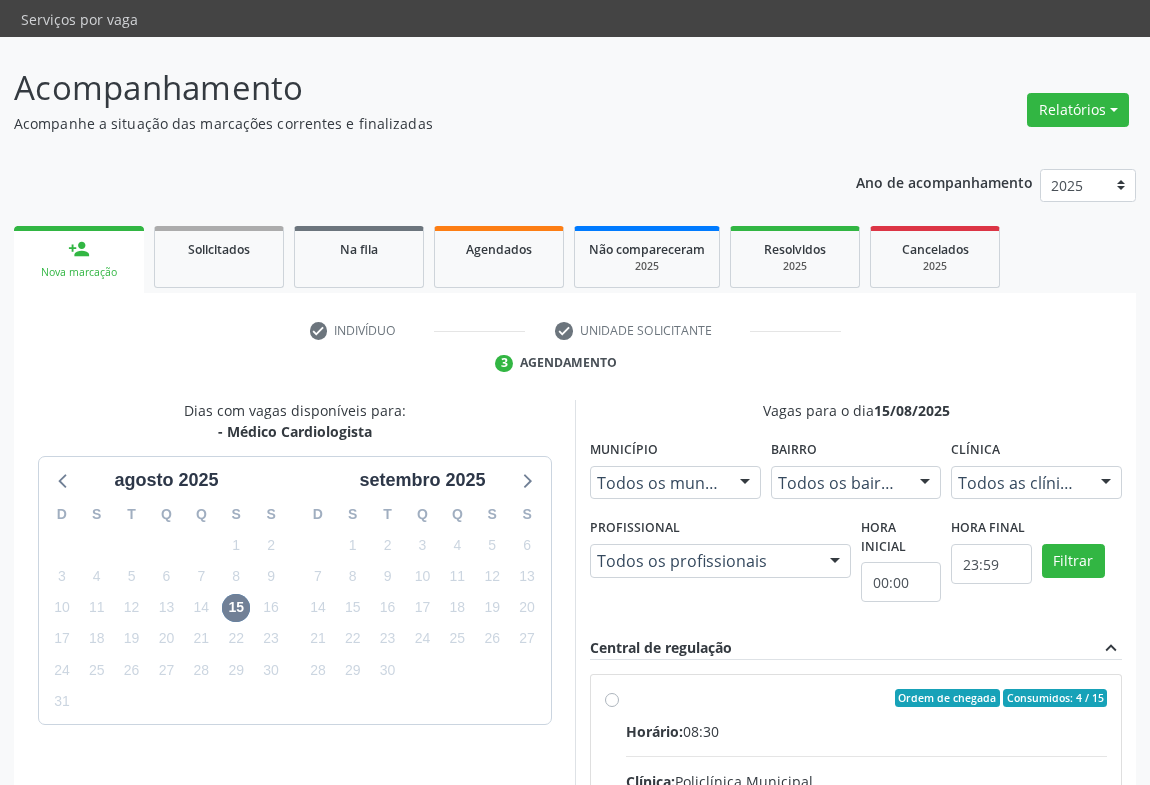 click on "Ordem de chegada
Consumidos: 4 / 15
Horário:   08:30
Clínica:  Policlínica Municipal
Rede:
--
Endereço:   Predio, nº 386, Centro, Campo Formoso - BA
Telefone:   (74) 6451312
Profissional:
Everson Marcos Matt
Informações adicionais sobre o atendimento
Idade de atendimento:
de 11 a 100 anos
Gênero(s) atendido(s):
Masculino e Feminino
Informações adicionais:
--" at bounding box center (866, 842) 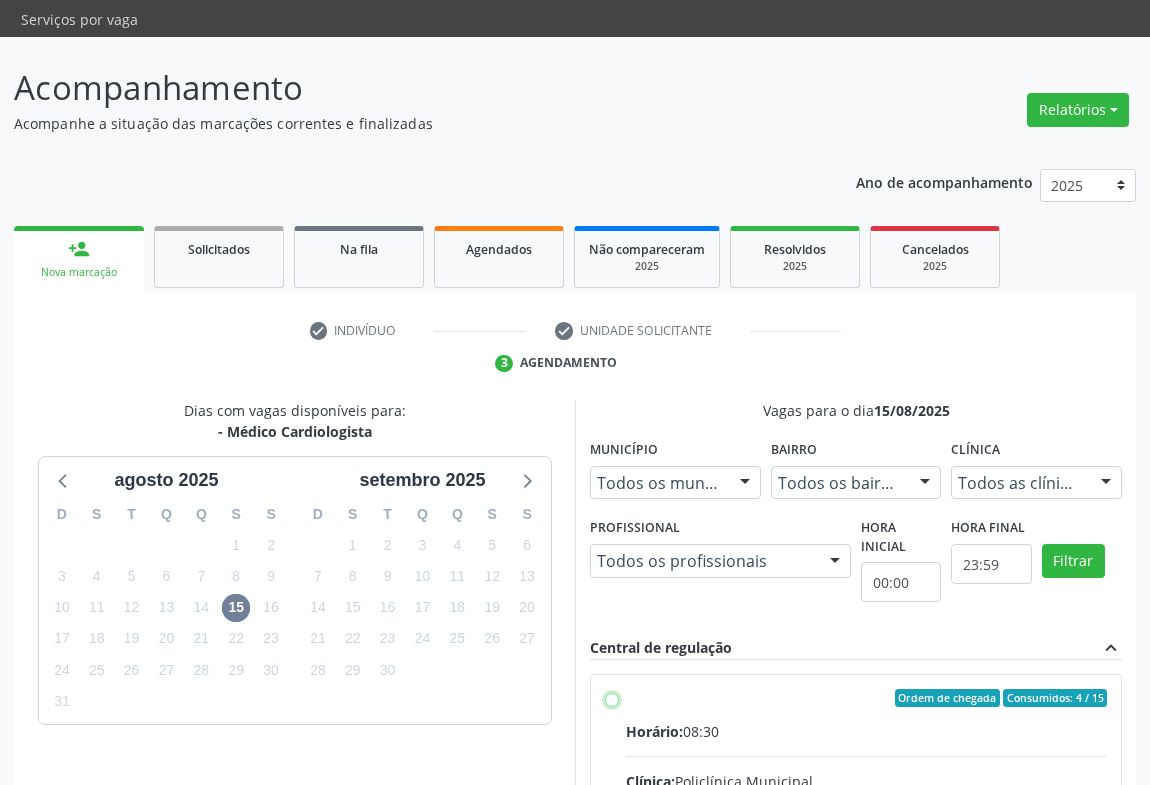 click on "Ordem de chegada
Consumidos: 4 / 15
Horário:   08:30
Clínica:  Policlínica Municipal
Rede:
--
Endereço:   Predio, nº 386, Centro, Campo Formoso - BA
Telefone:   (74) 6451312
Profissional:
Everson Marcos Matt
Informações adicionais sobre o atendimento
Idade de atendimento:
de 11 a 100 anos
Gênero(s) atendido(s):
Masculino e Feminino
Informações adicionais:
--" at bounding box center (612, 698) 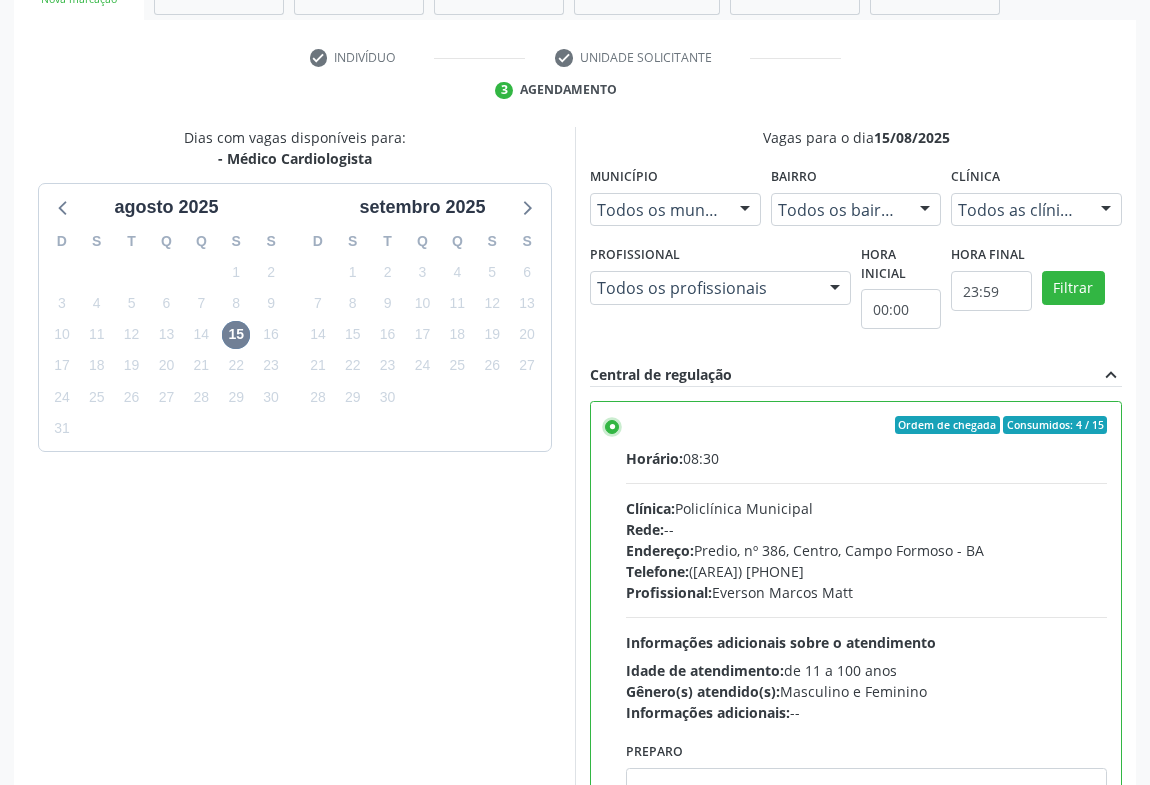 scroll, scrollTop: 451, scrollLeft: 0, axis: vertical 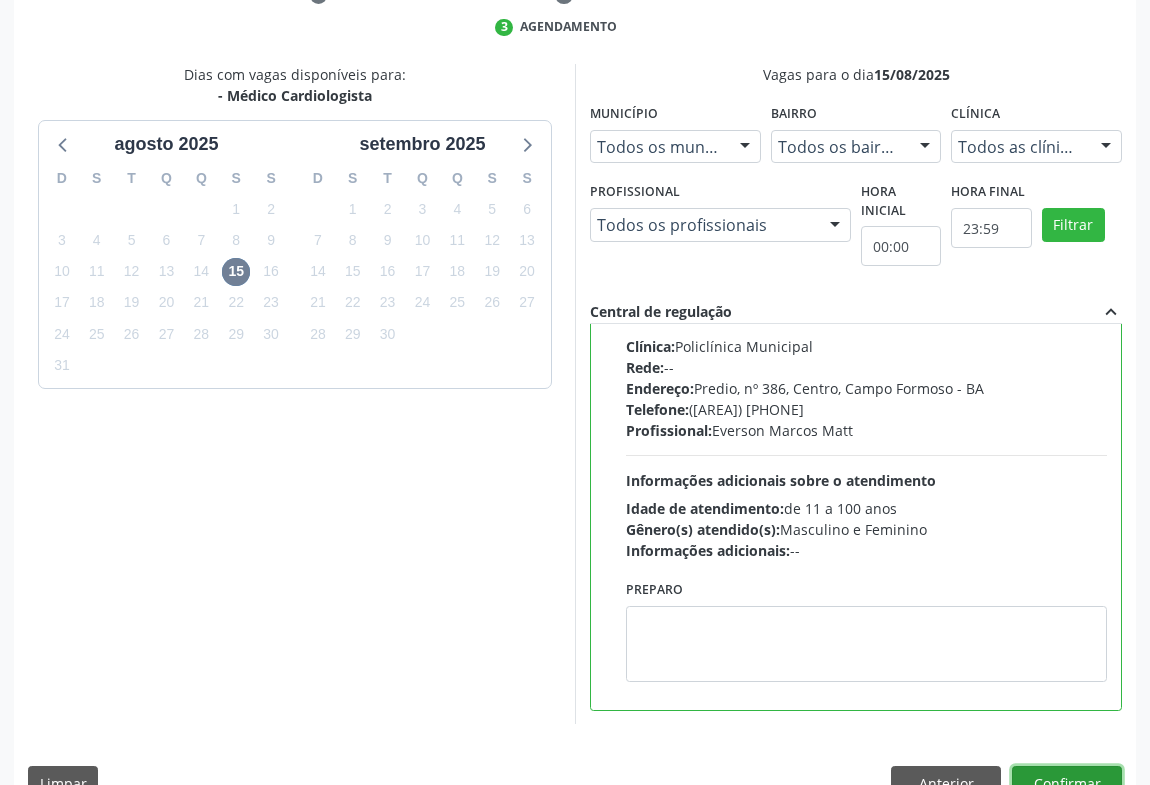 click on "Confirmar" at bounding box center (1067, 783) 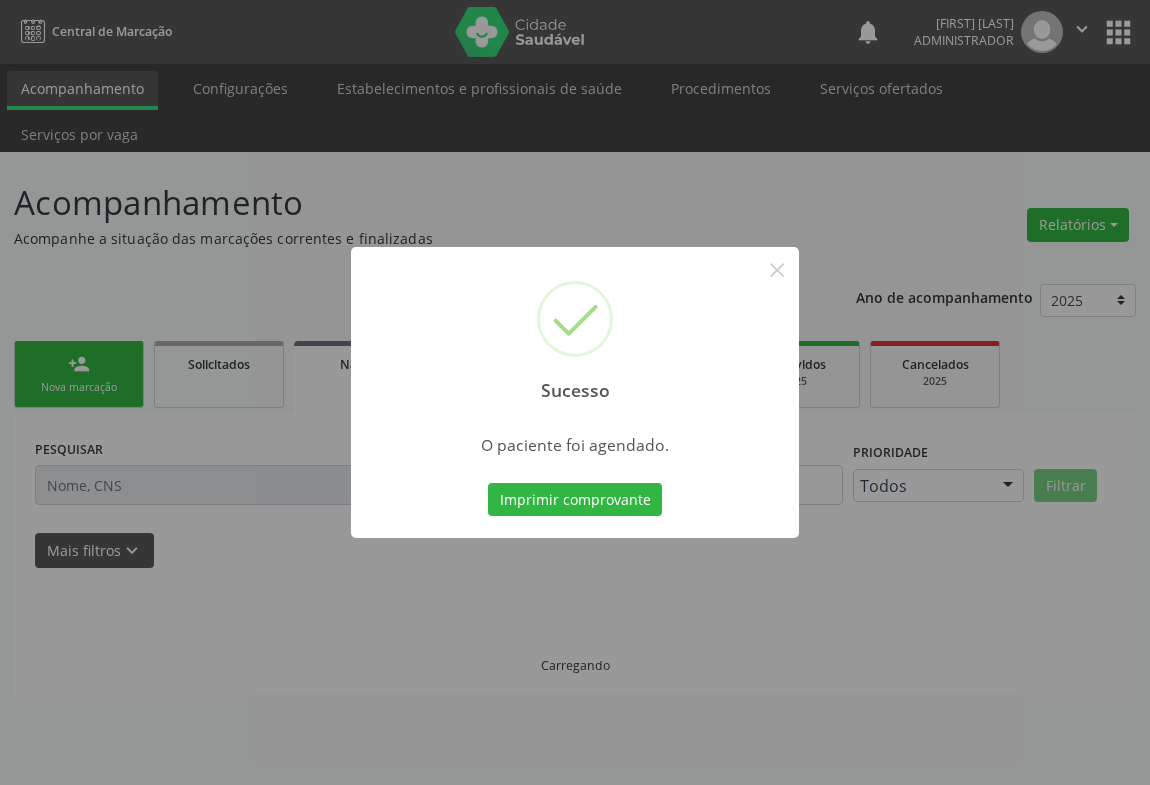 scroll, scrollTop: 0, scrollLeft: 0, axis: both 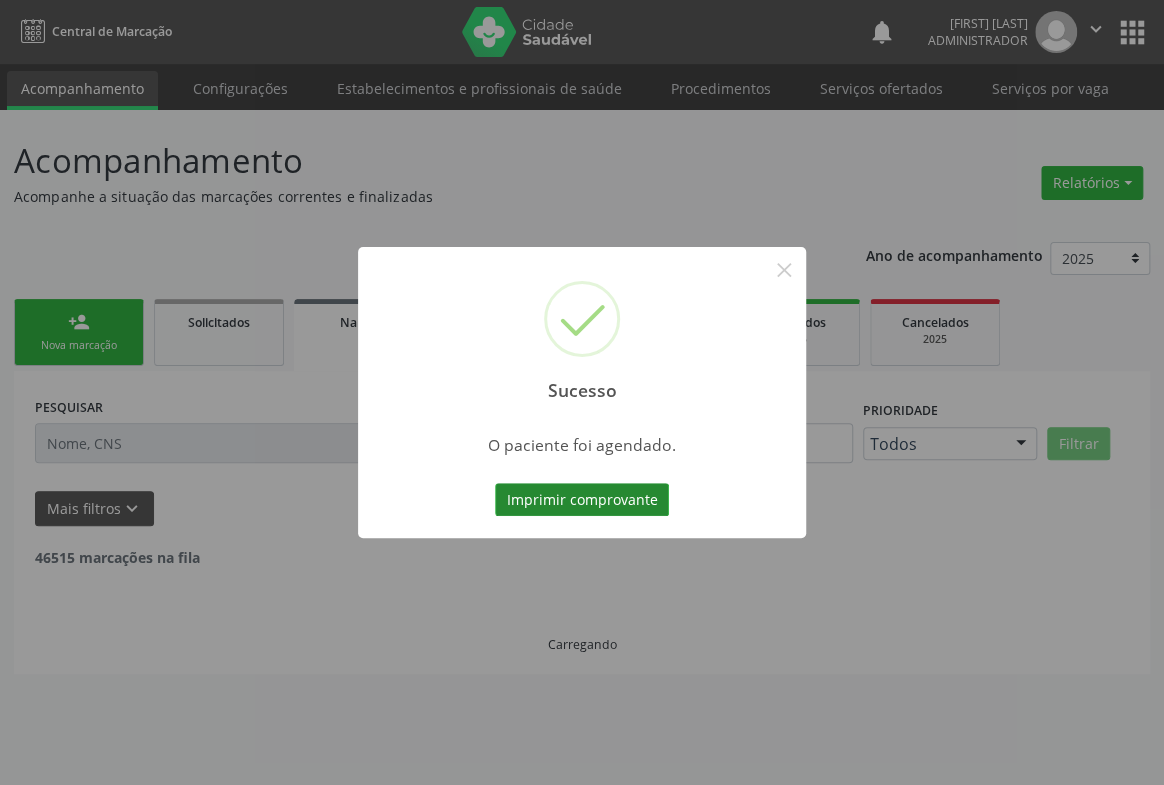 click on "Imprimir comprovante" at bounding box center (582, 500) 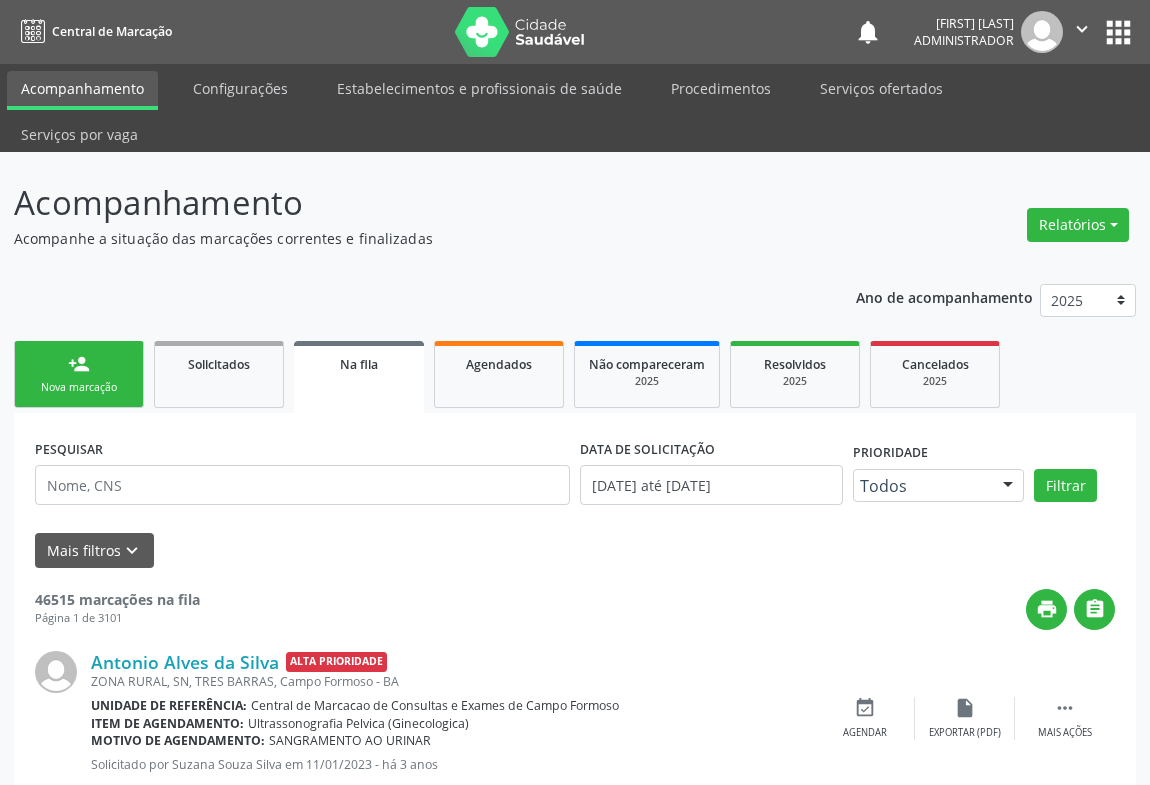 click on "person_add
Nova marcação" at bounding box center (79, 374) 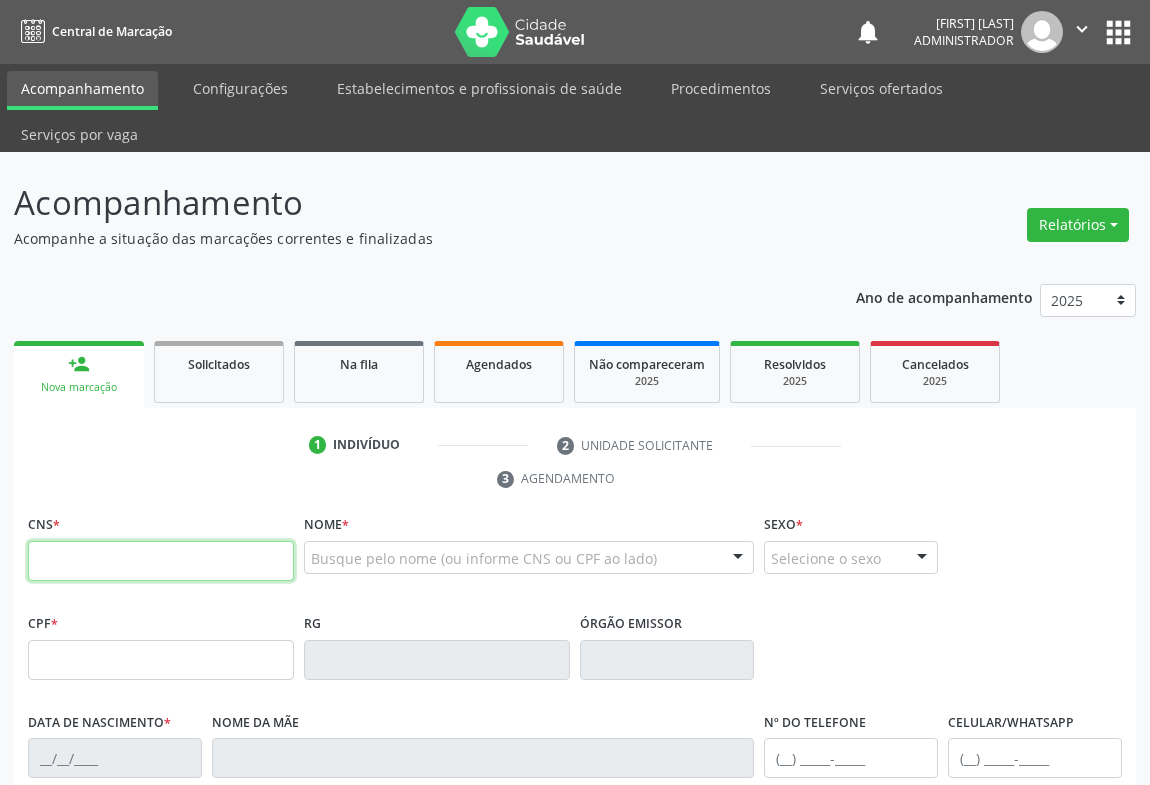 click at bounding box center [161, 561] 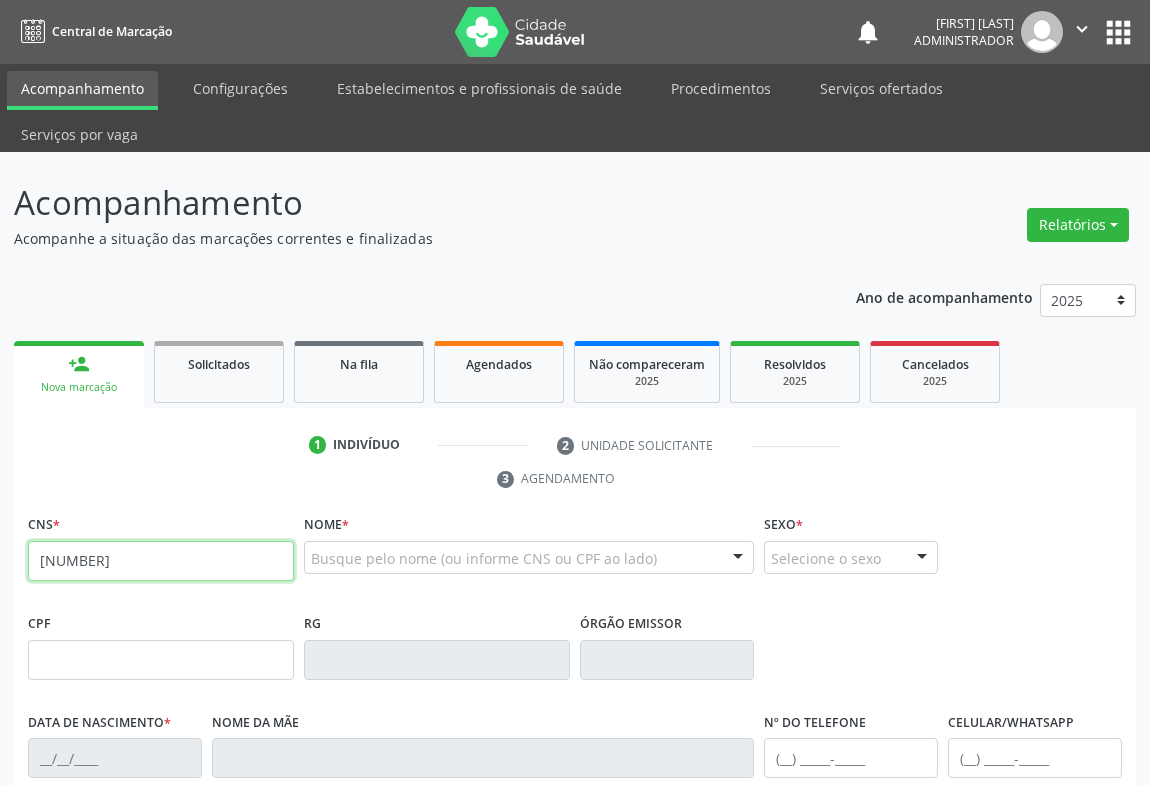 type on "700 0037 4344 6604" 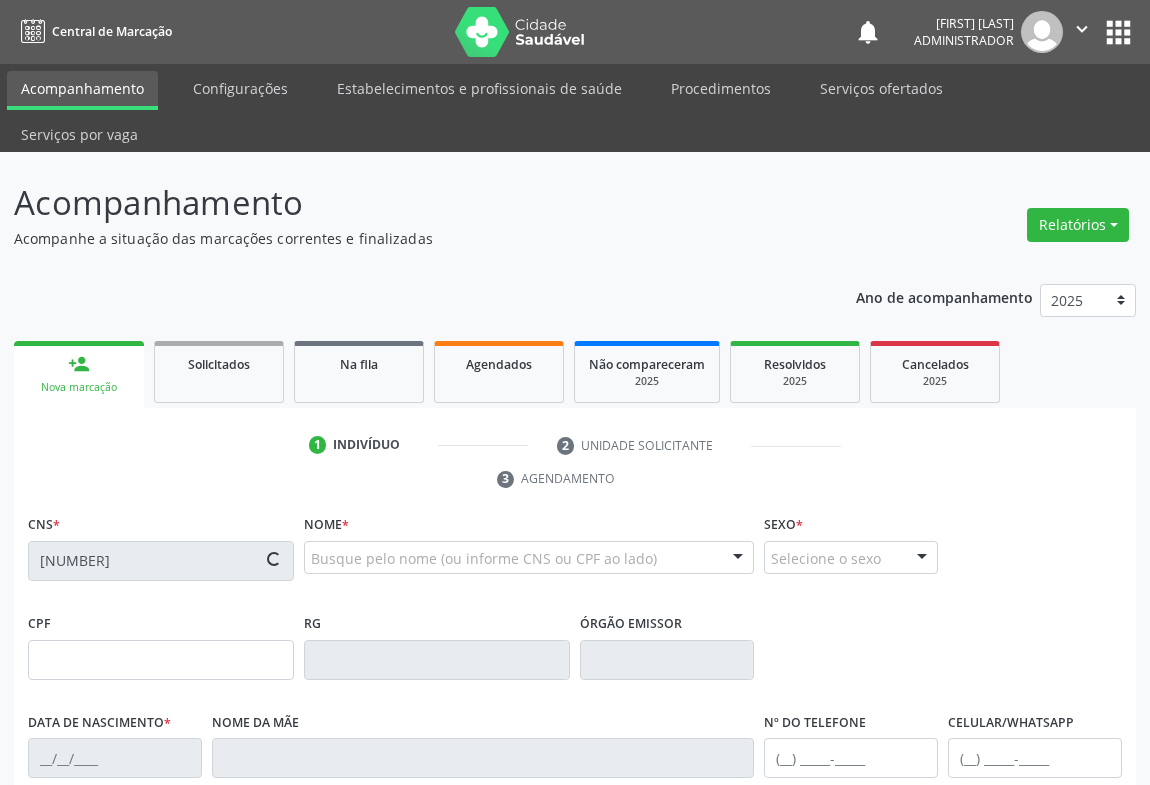 type on "2019177501" 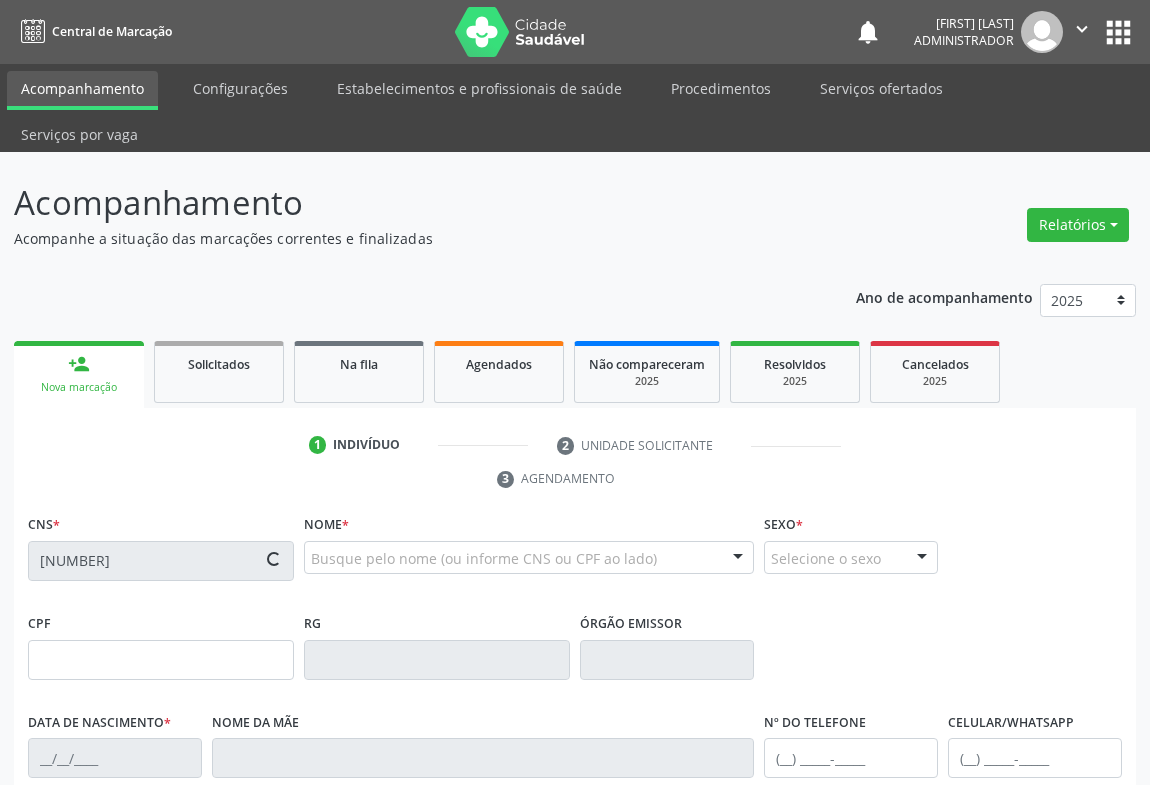 type on "29/09/1982" 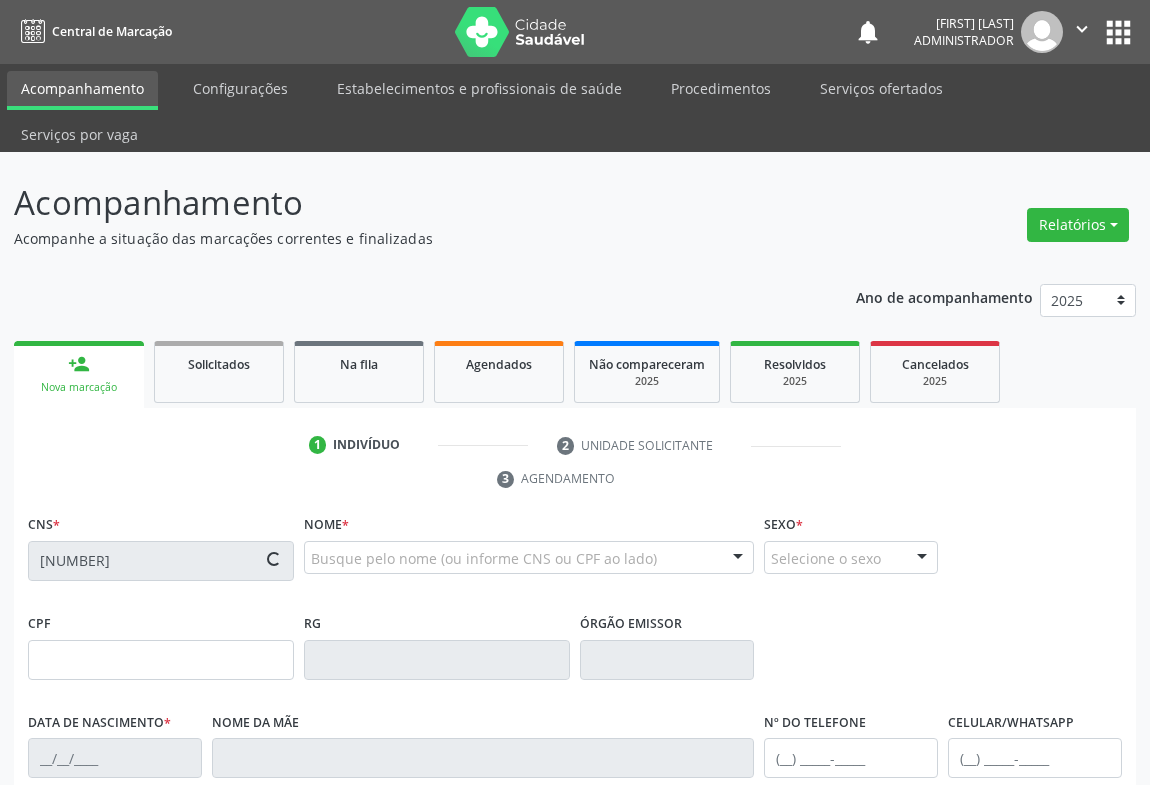 type on "(74) 99138-2636" 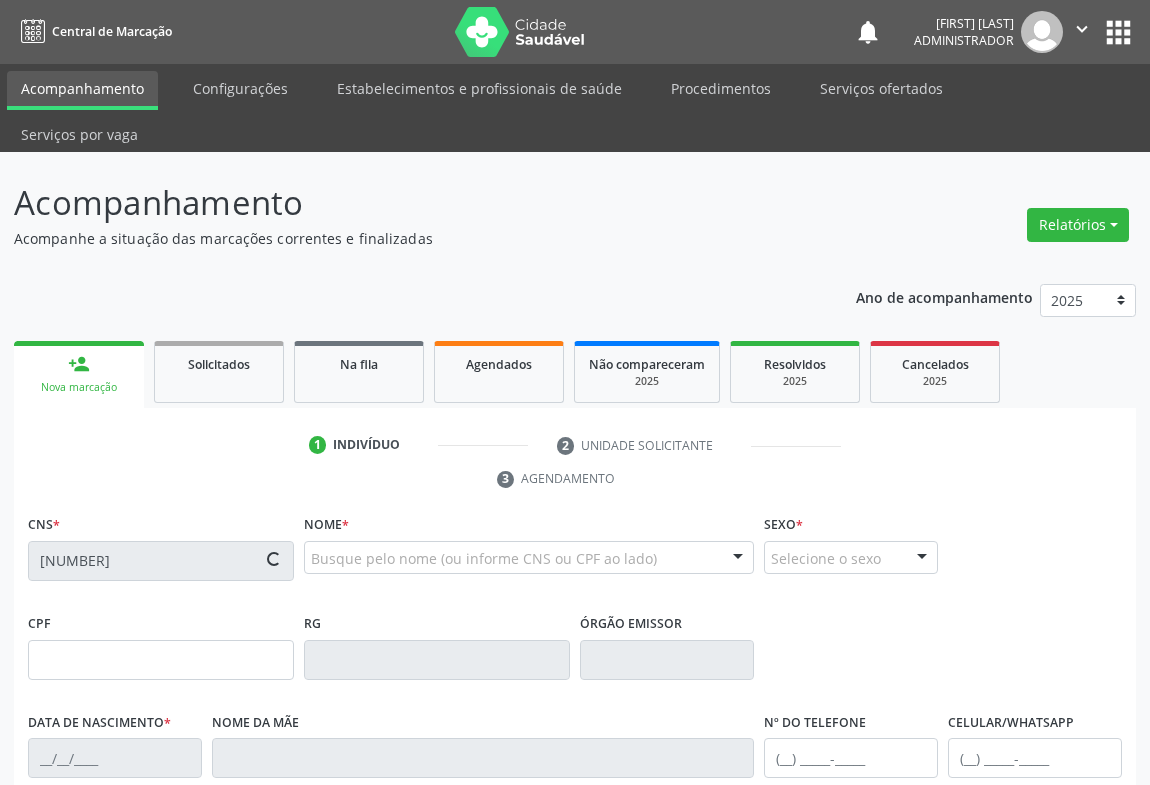 type on "(74) 99138-2636" 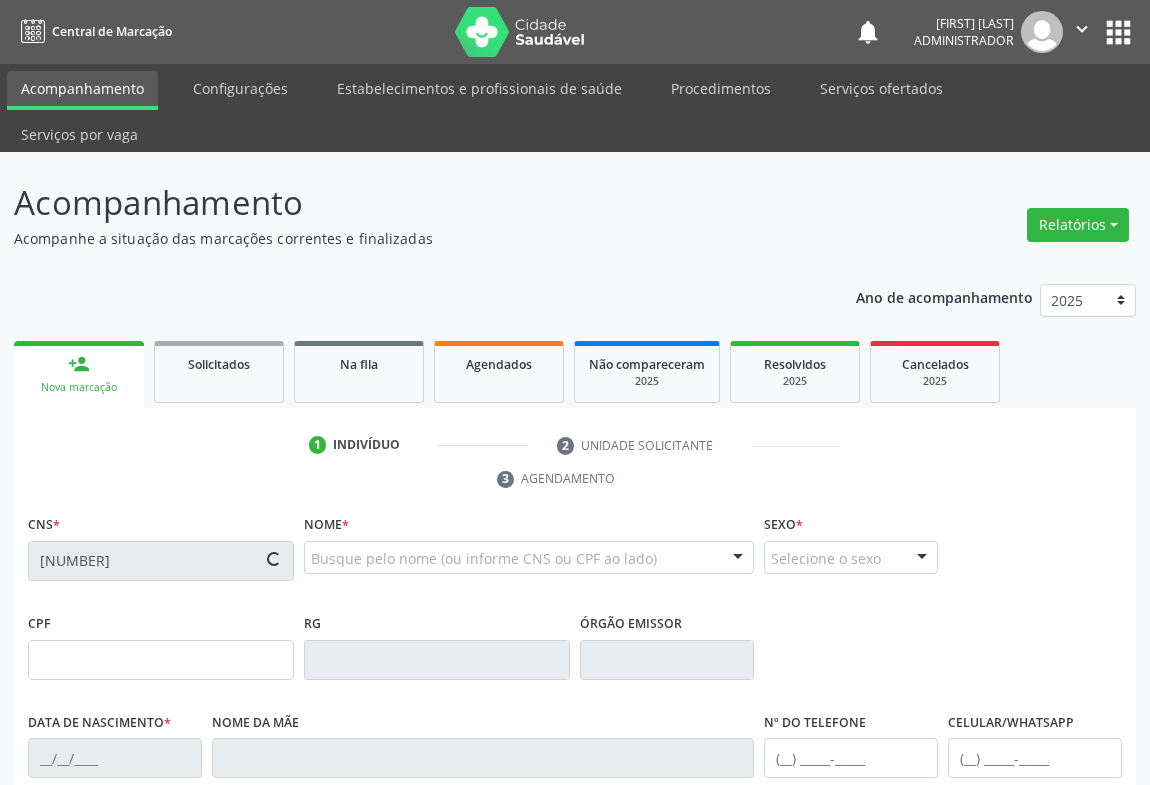 type on "S/N" 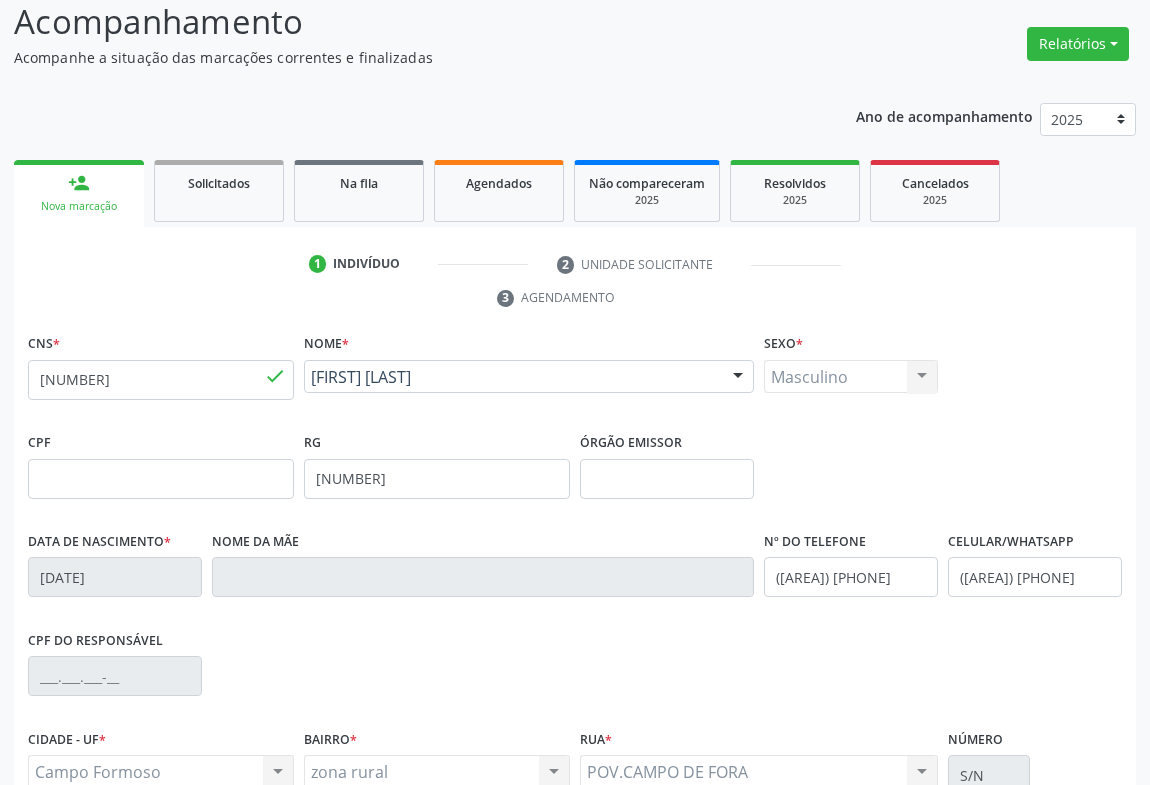 scroll, scrollTop: 331, scrollLeft: 0, axis: vertical 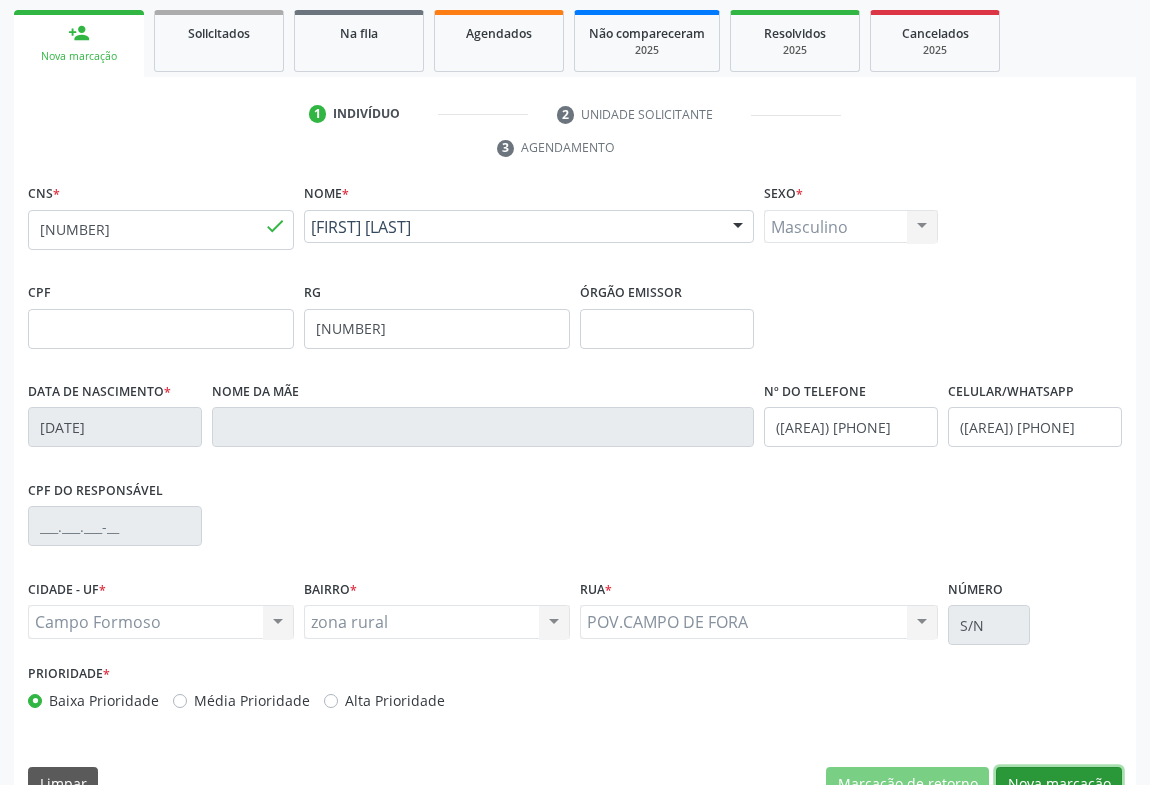 click on "Nova marcação" at bounding box center (1059, 784) 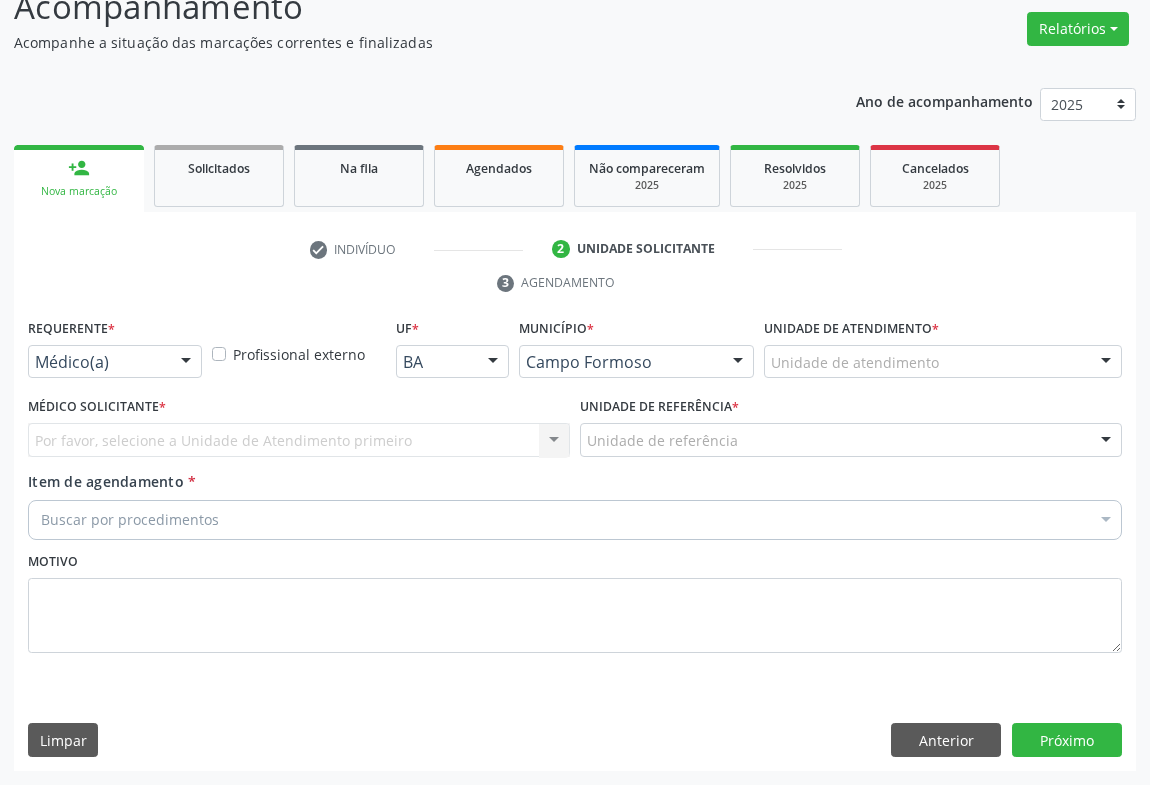 scroll, scrollTop: 152, scrollLeft: 0, axis: vertical 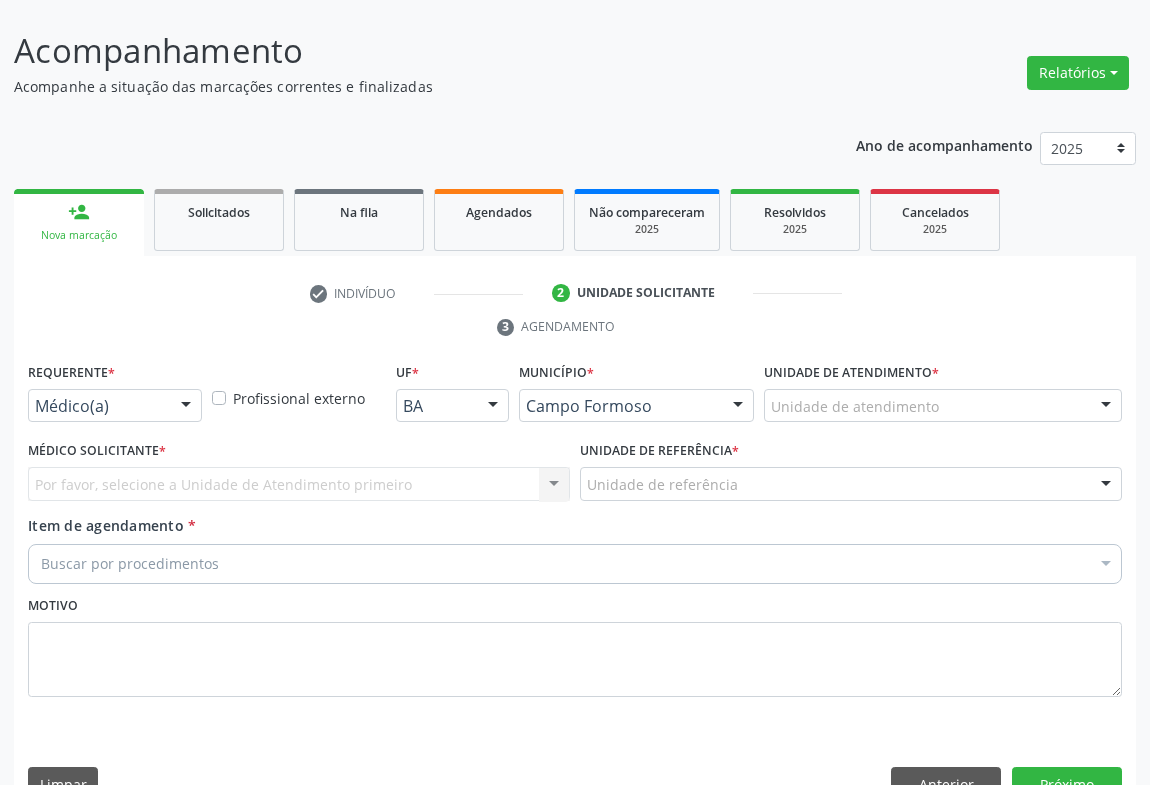 click at bounding box center [186, 407] 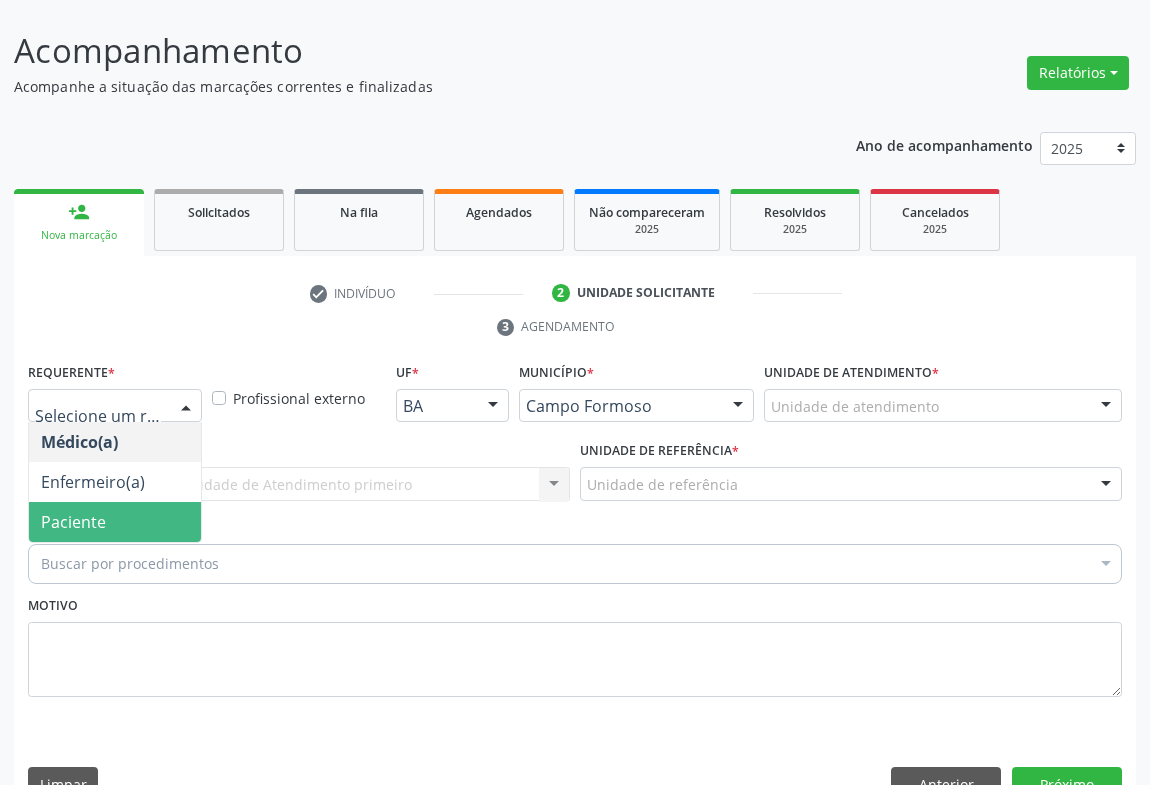 click on "Paciente" at bounding box center (115, 522) 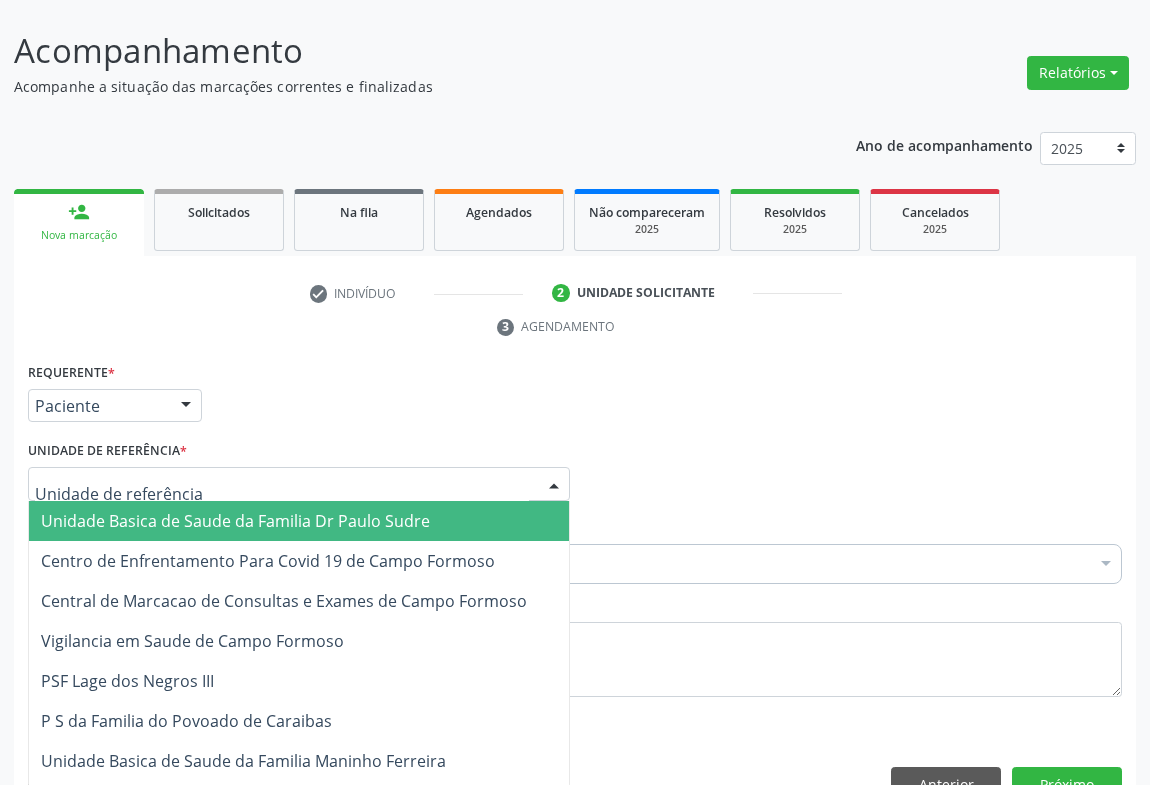 click at bounding box center (554, 485) 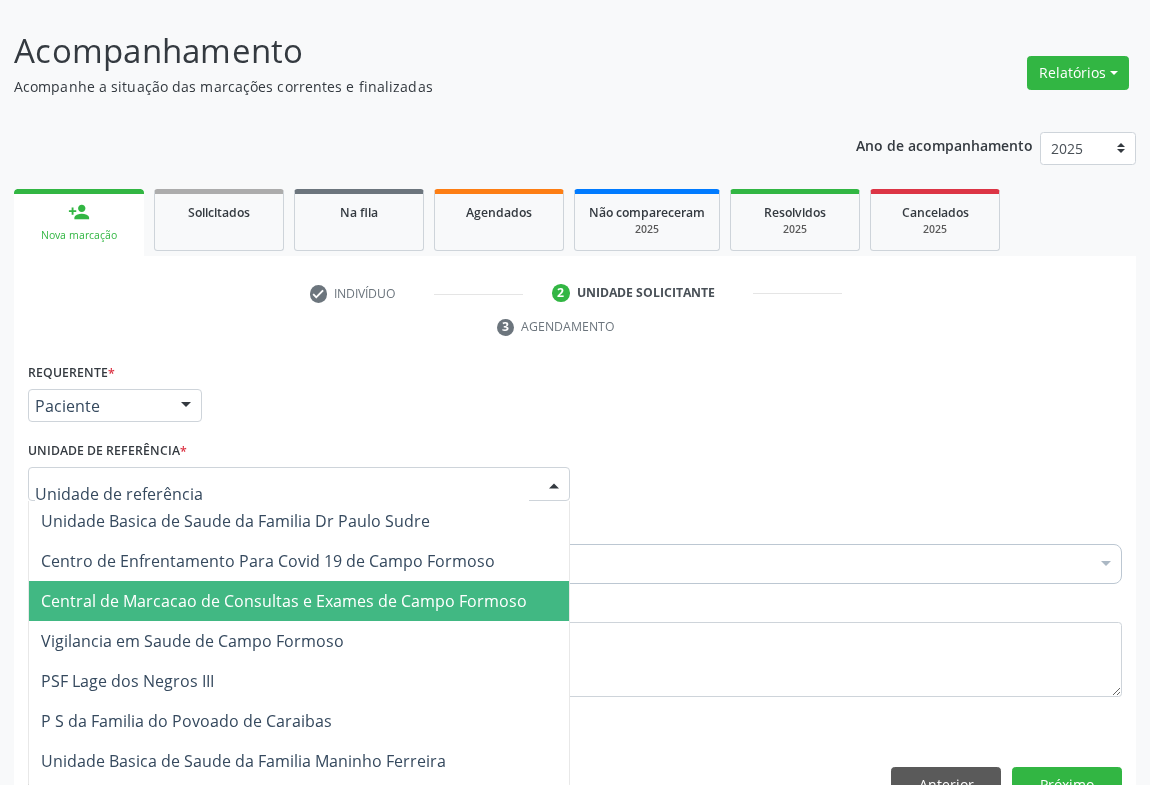 click on "Central de Marcacao de Consultas e Exames de Campo Formoso" at bounding box center (284, 601) 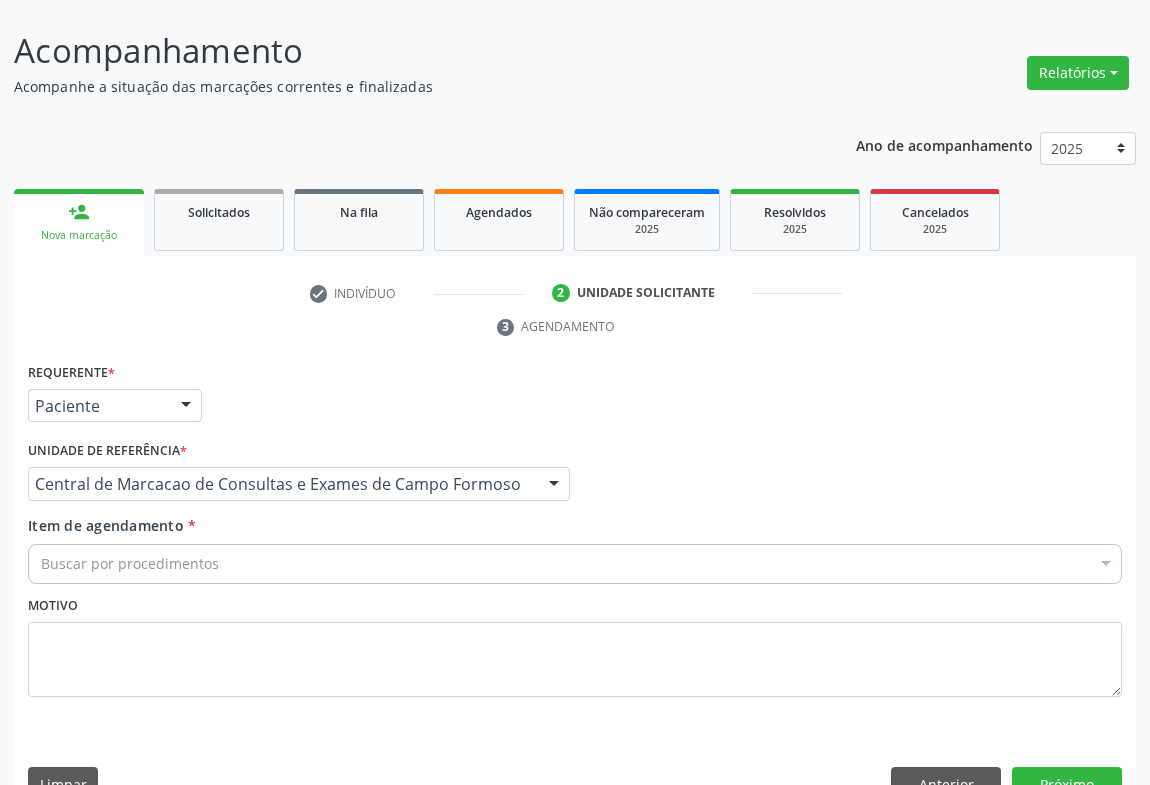 click on "Buscar por procedimentos" at bounding box center (575, 564) 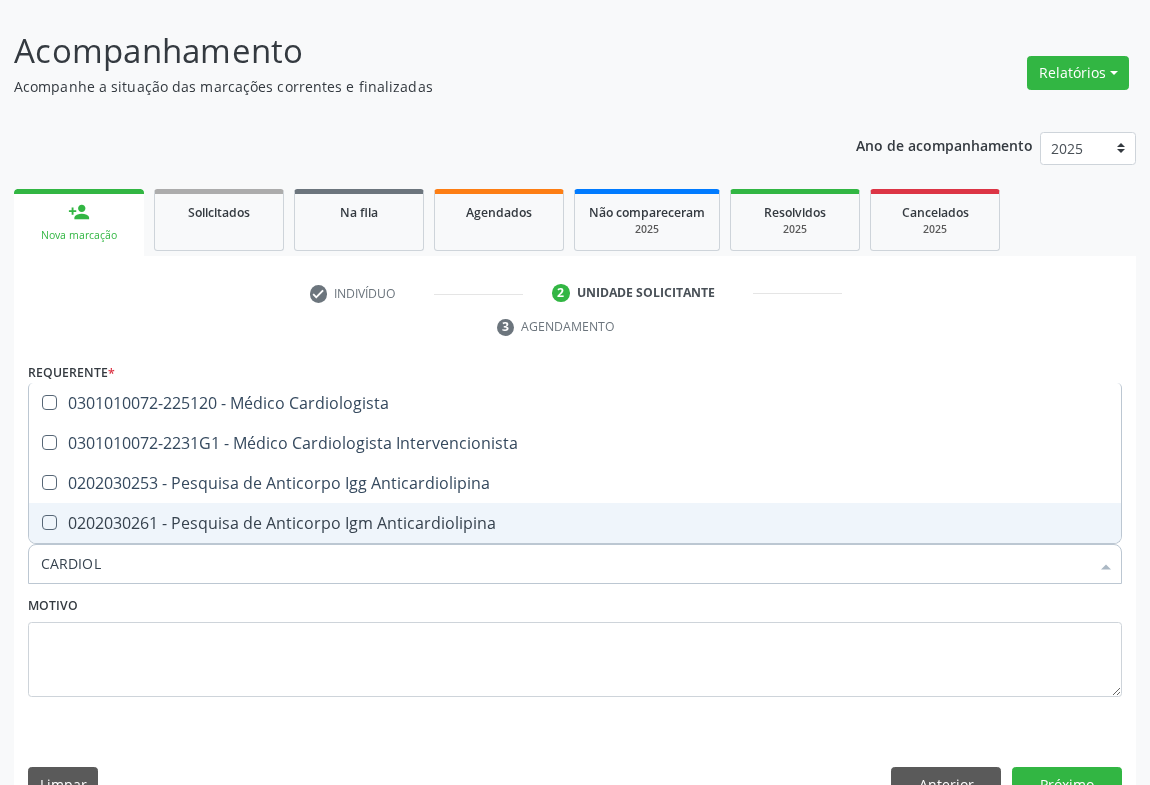 type on "CARDIOLO" 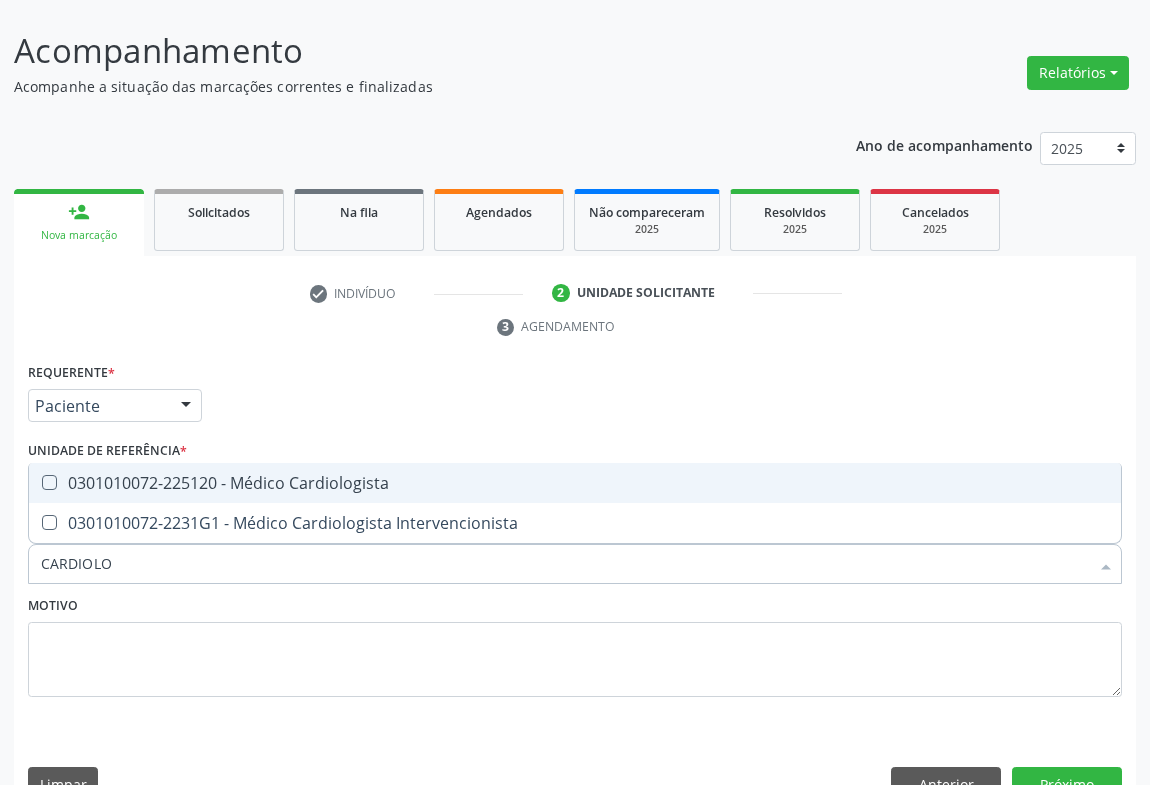 click on "0301010072-225120 - Médico Cardiologista" at bounding box center (575, 483) 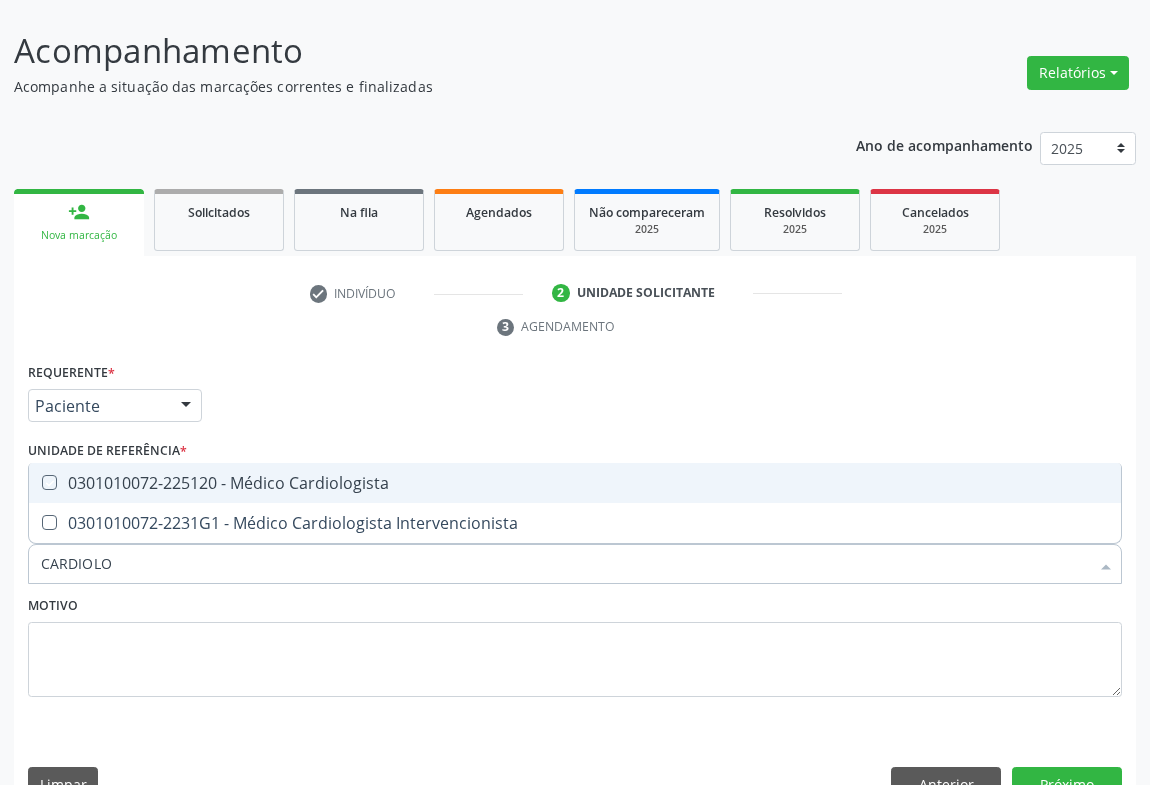 checkbox on "true" 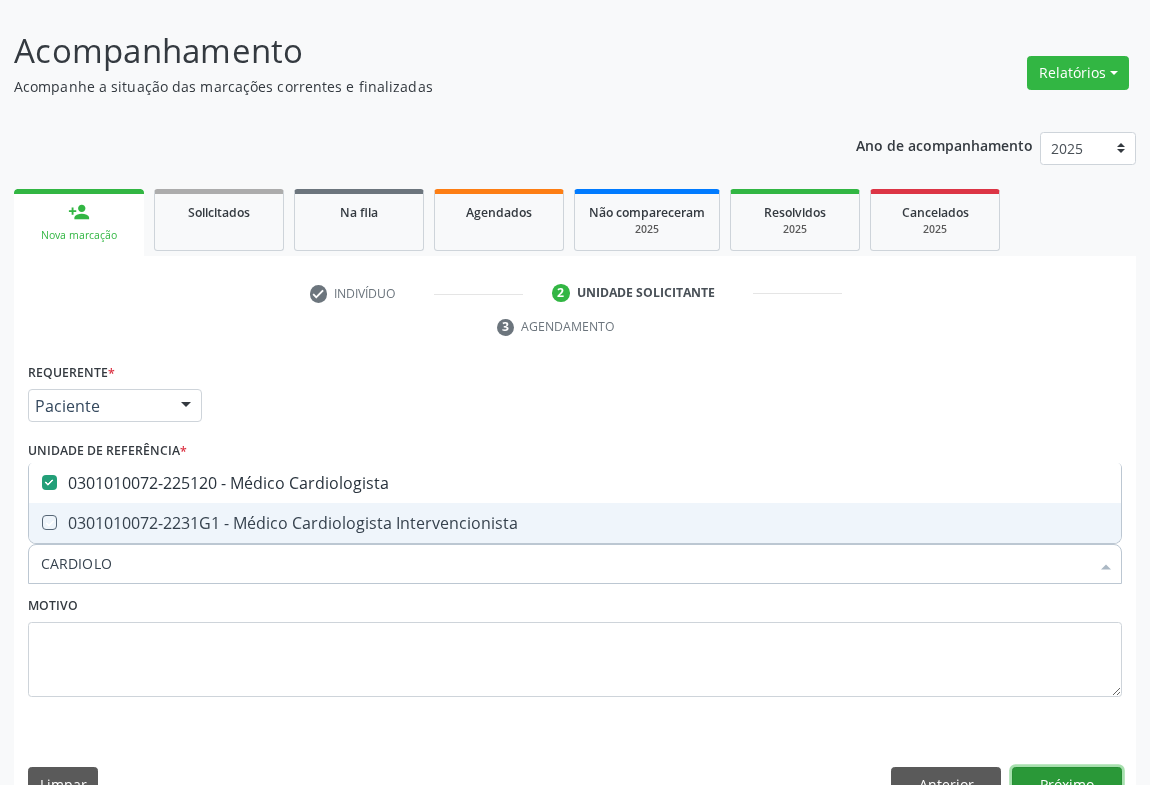click on "Próximo" at bounding box center [1067, 784] 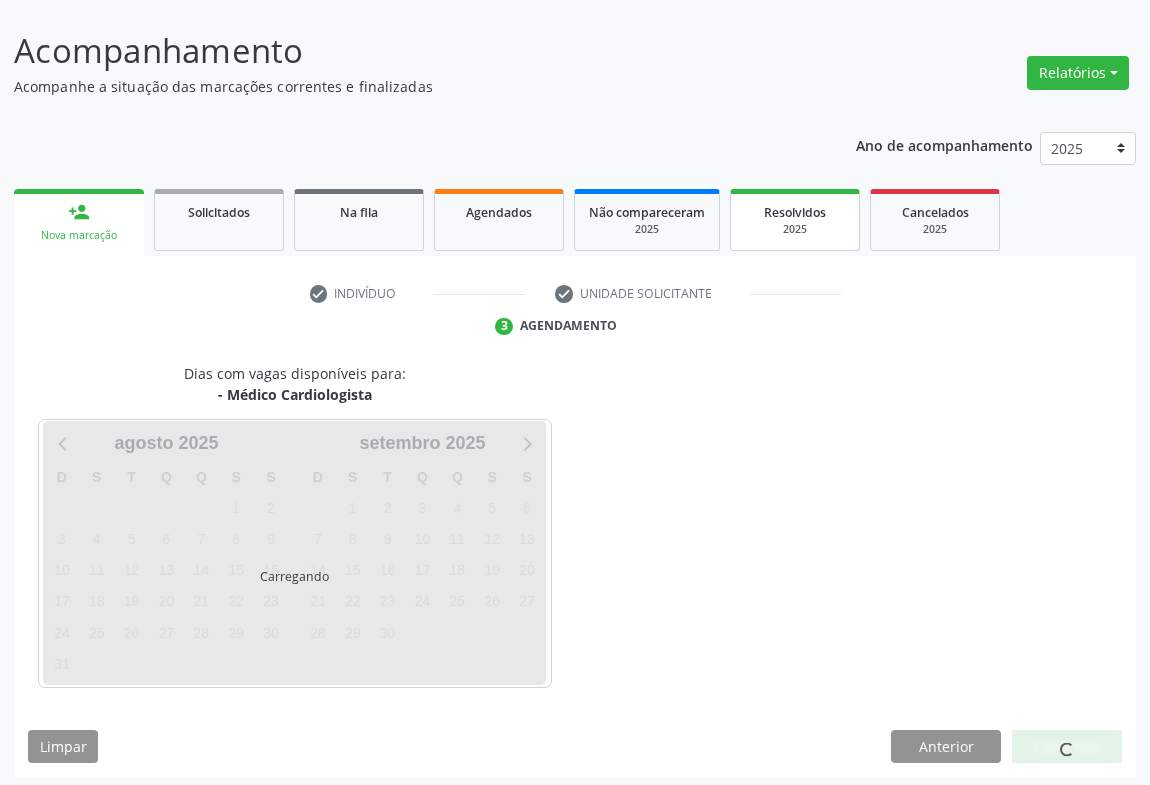 scroll, scrollTop: 115, scrollLeft: 0, axis: vertical 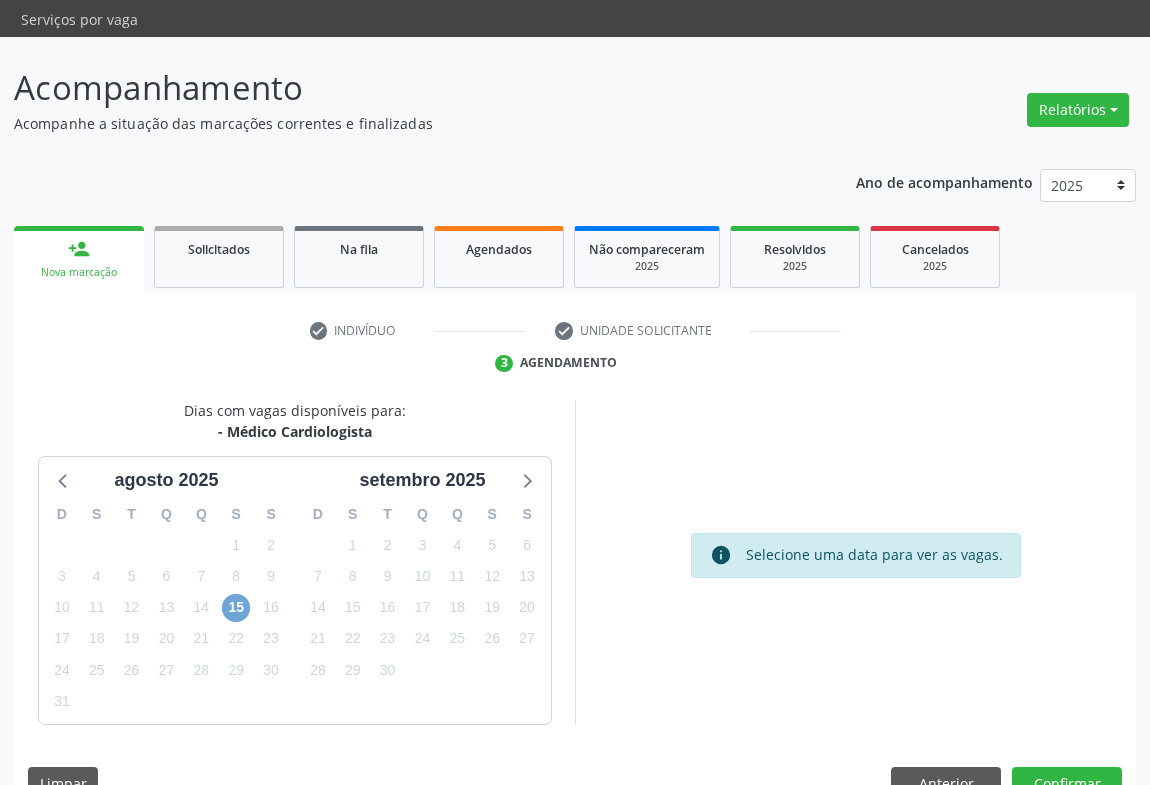 click on "15" at bounding box center [236, 608] 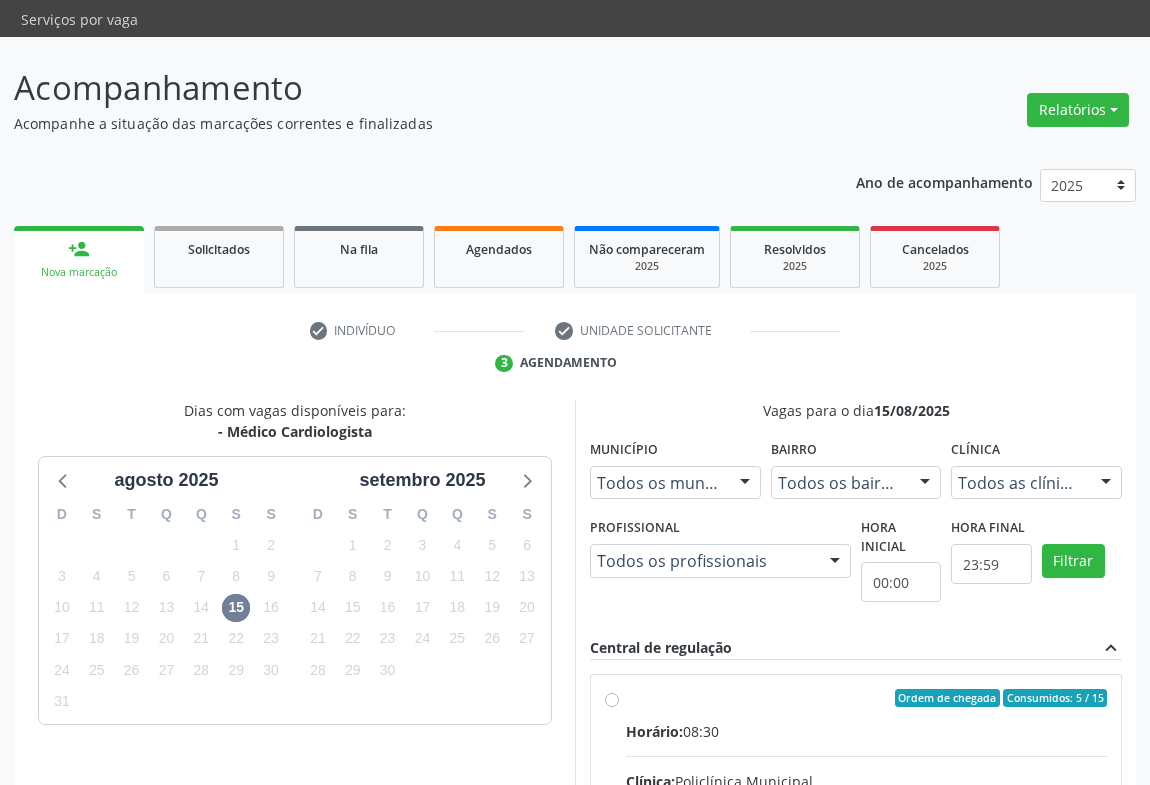click on "Ordem de chegada
Consumidos: 5 / 15
Horário:   08:30
Clínica:  Policlínica Municipal
Rede:
--
Endereço:   Predio, nº 386, Centro, Campo Formoso - BA
Telefone:   (74) 6451312
Profissional:
Everson Marcos Matt
Informações adicionais sobre o atendimento
Idade de atendimento:
de 11 a 100 anos
Gênero(s) atendido(s):
Masculino e Feminino
Informações adicionais:
--" at bounding box center [866, 842] 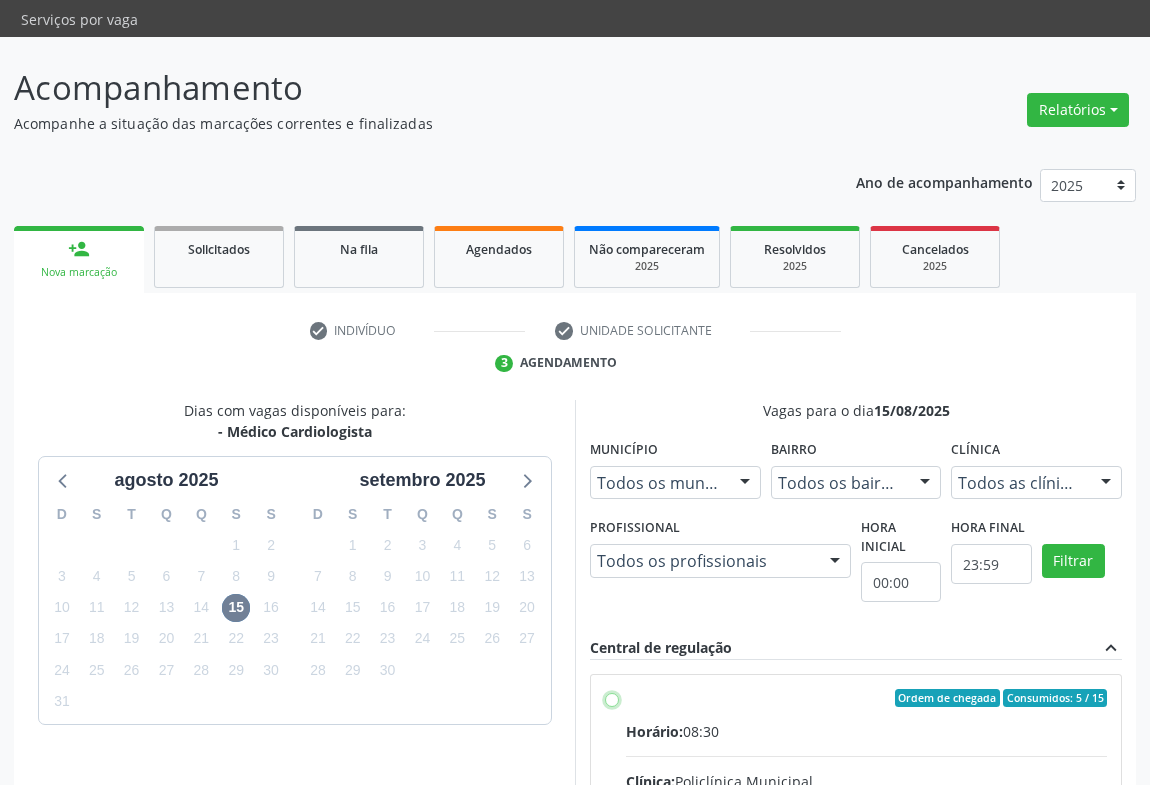 click on "Ordem de chegada
Consumidos: 5 / 15
Horário:   08:30
Clínica:  Policlínica Municipal
Rede:
--
Endereço:   Predio, nº 386, Centro, Campo Formoso - BA
Telefone:   (74) 6451312
Profissional:
Everson Marcos Matt
Informações adicionais sobre o atendimento
Idade de atendimento:
de 11 a 100 anos
Gênero(s) atendido(s):
Masculino e Feminino
Informações adicionais:
--" at bounding box center [612, 698] 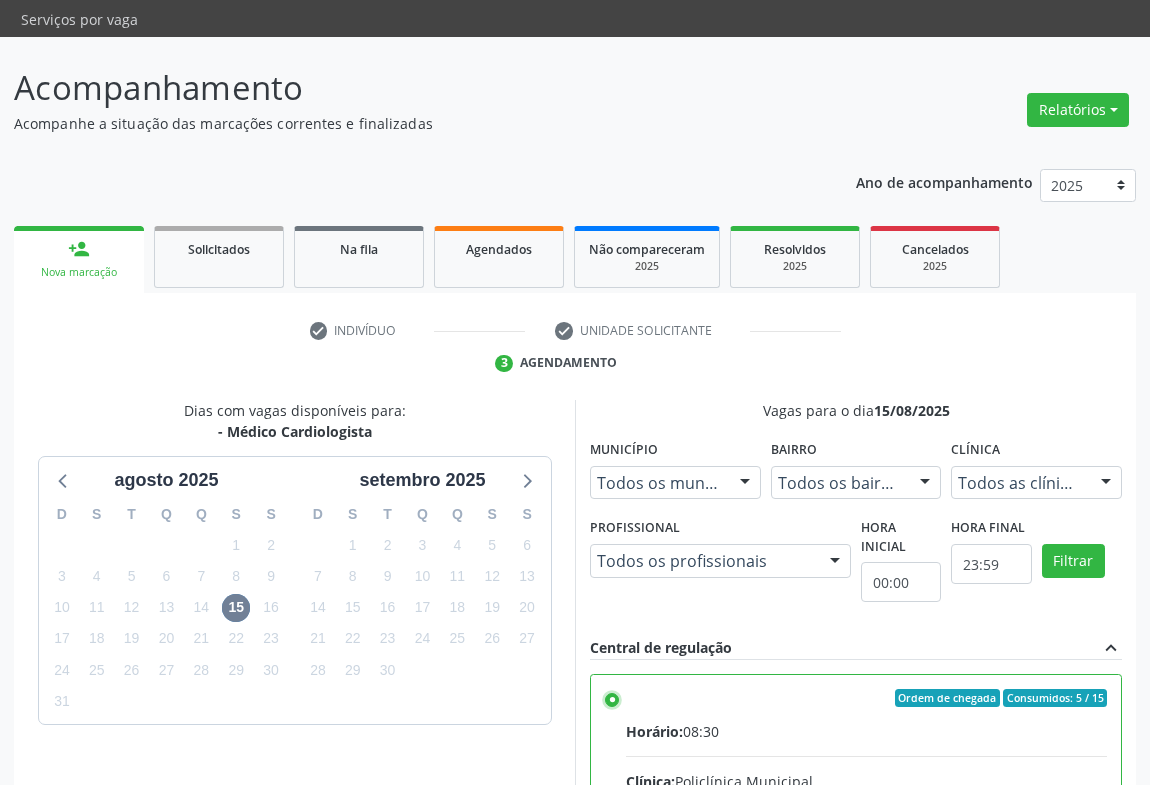 scroll, scrollTop: 451, scrollLeft: 0, axis: vertical 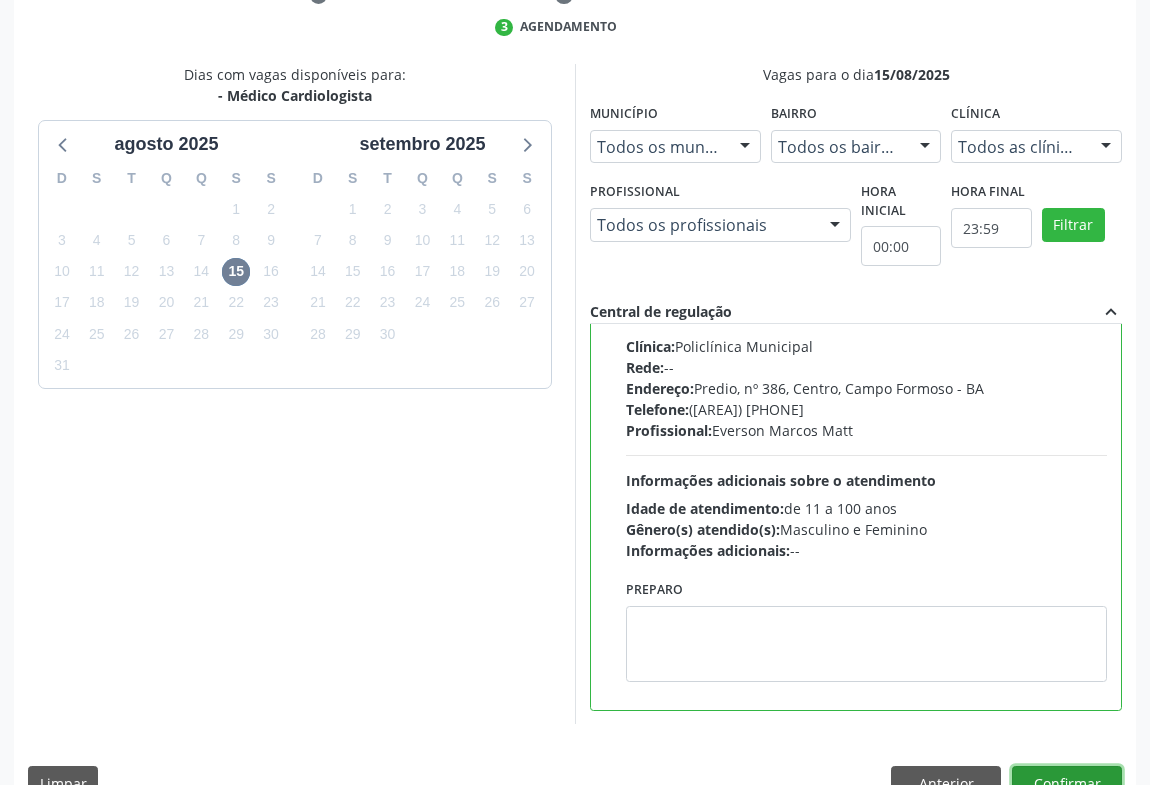 click on "Confirmar" at bounding box center [1067, 783] 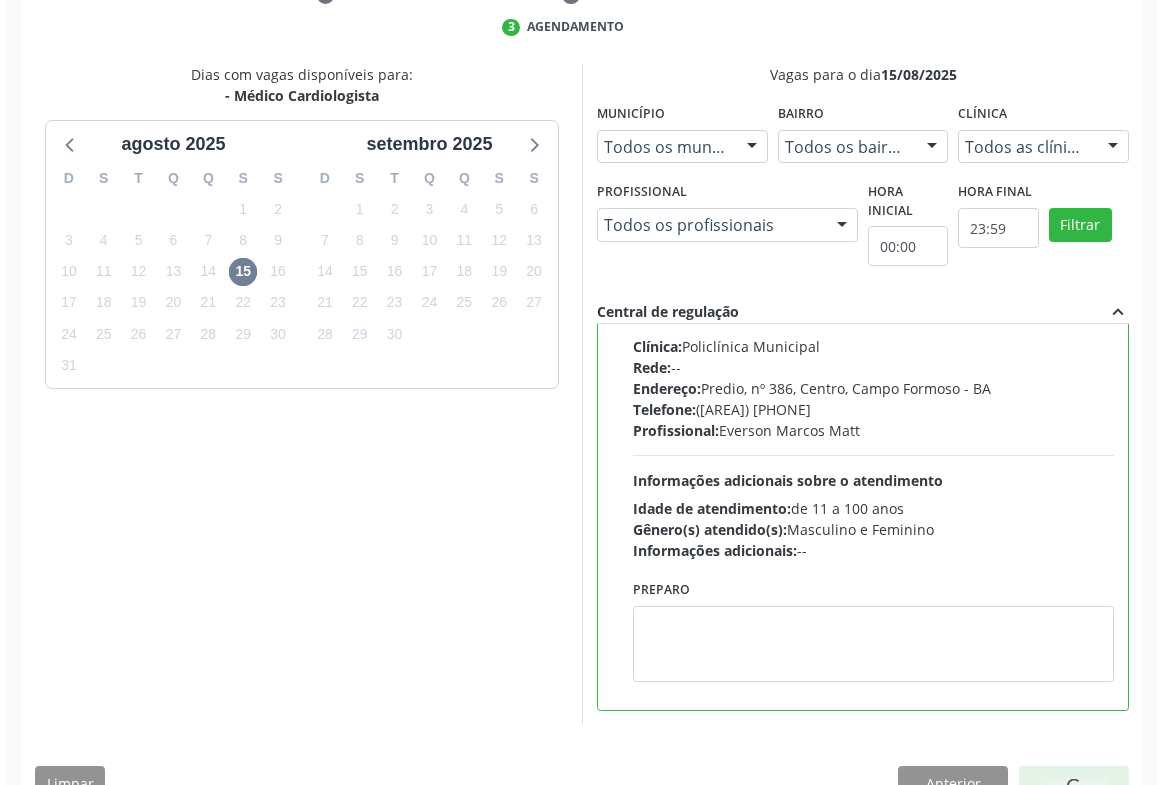 scroll, scrollTop: 0, scrollLeft: 0, axis: both 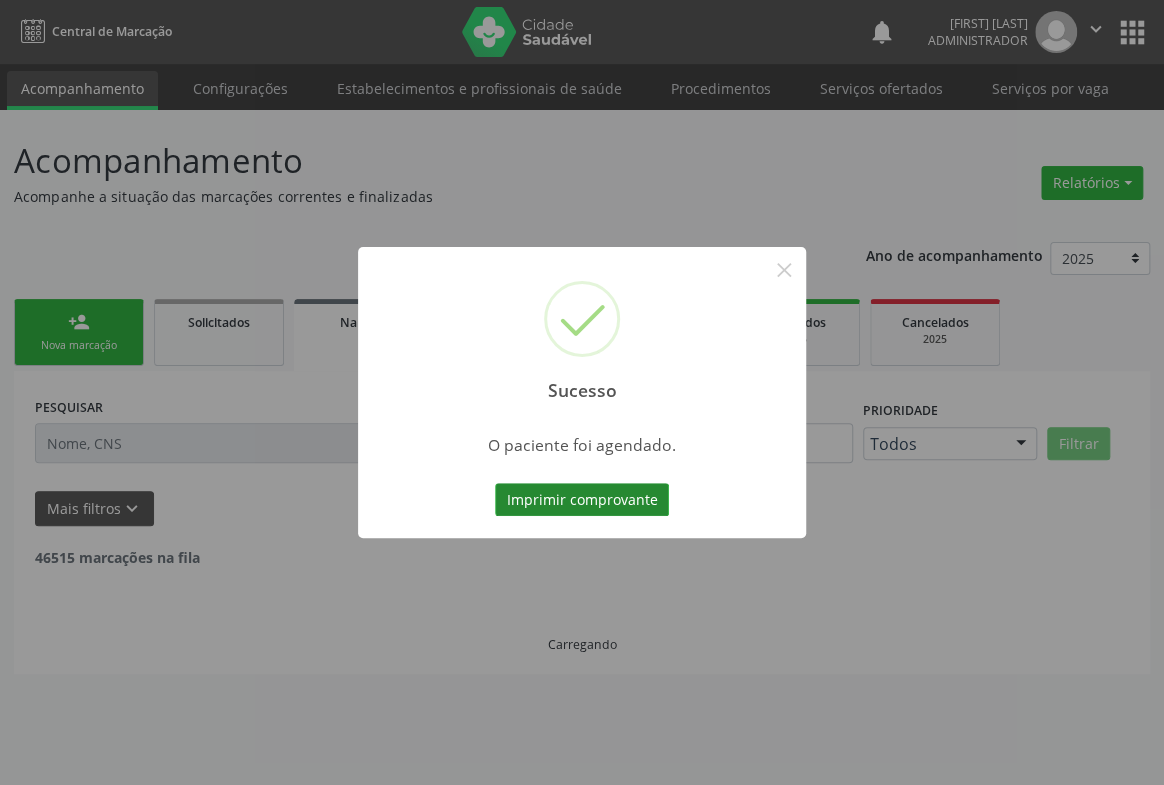 click on "Imprimir comprovante" at bounding box center (582, 500) 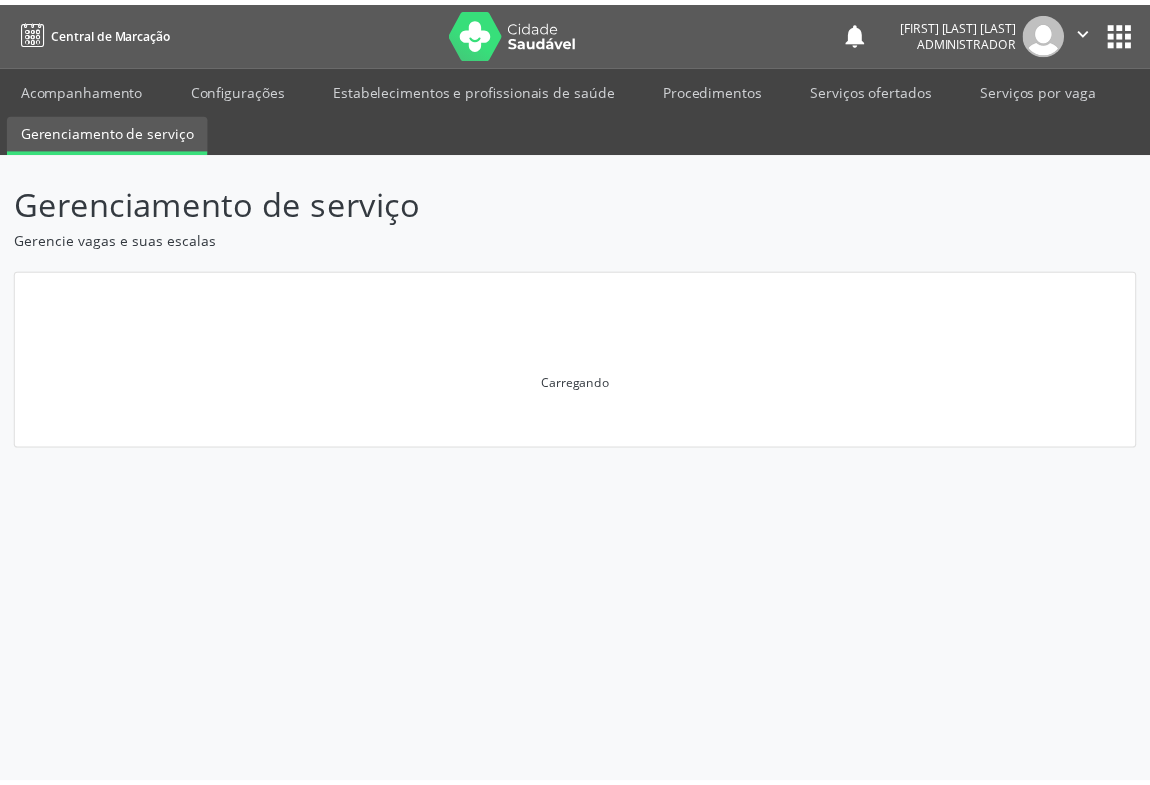 scroll, scrollTop: 0, scrollLeft: 0, axis: both 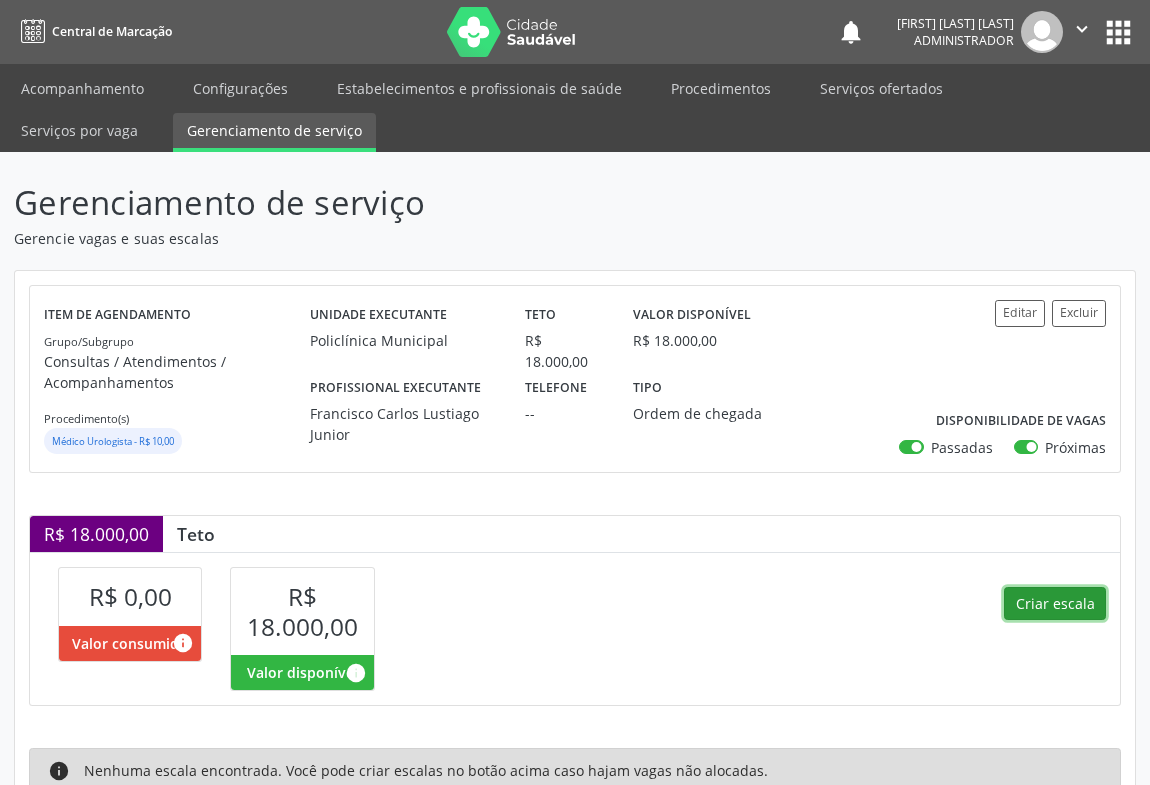 click on "Criar escala" at bounding box center (1055, 604) 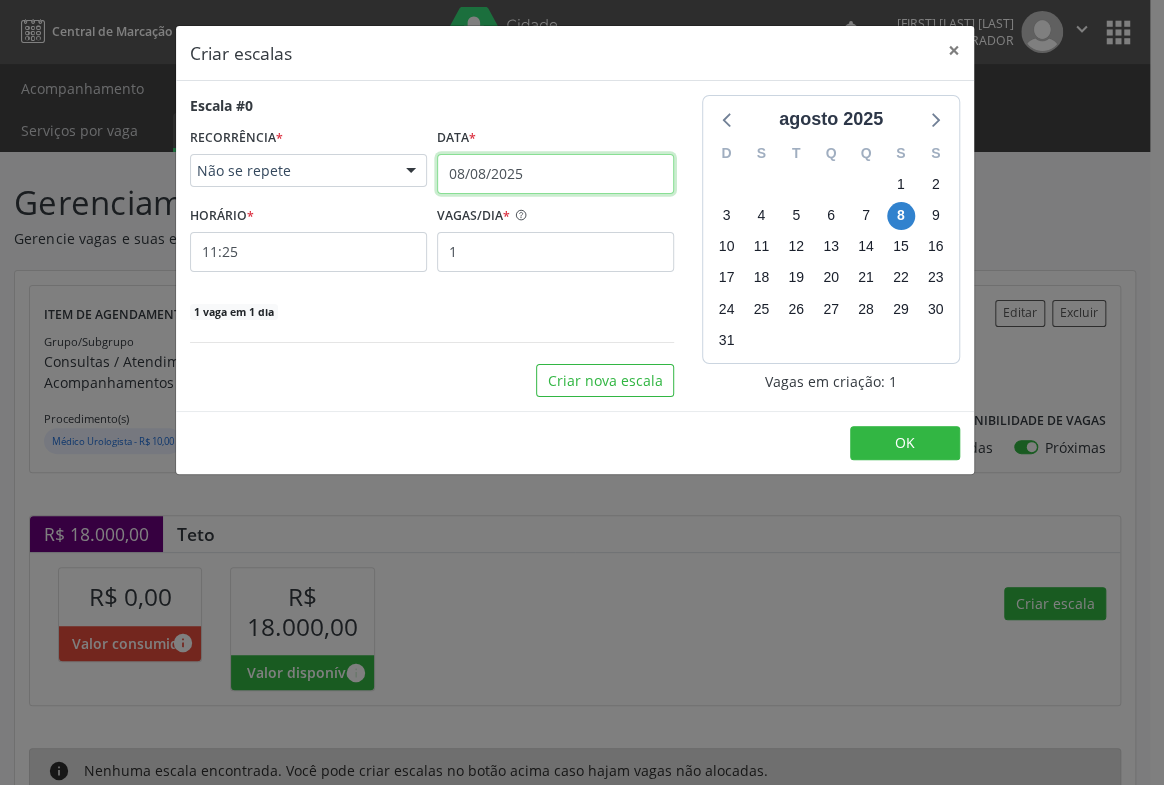 click on "08/08/2025" at bounding box center (555, 174) 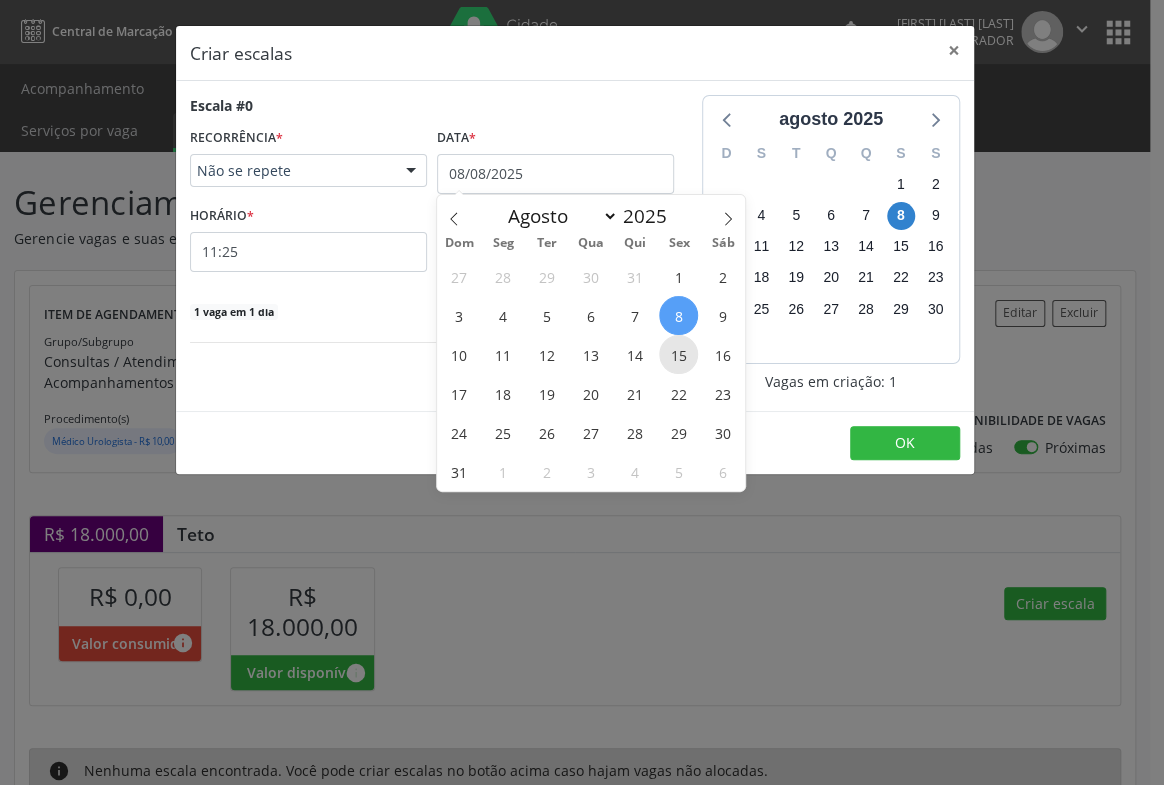 click on "15" at bounding box center [678, 354] 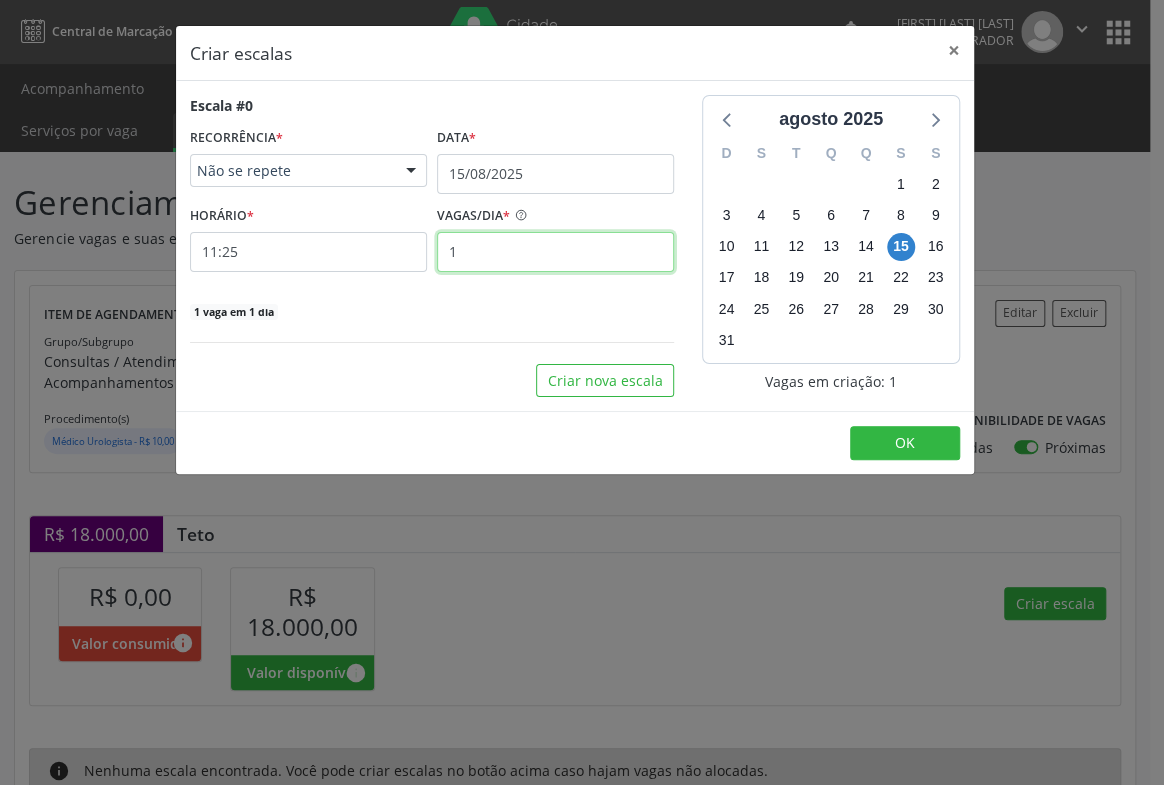 click on "1" at bounding box center (555, 252) 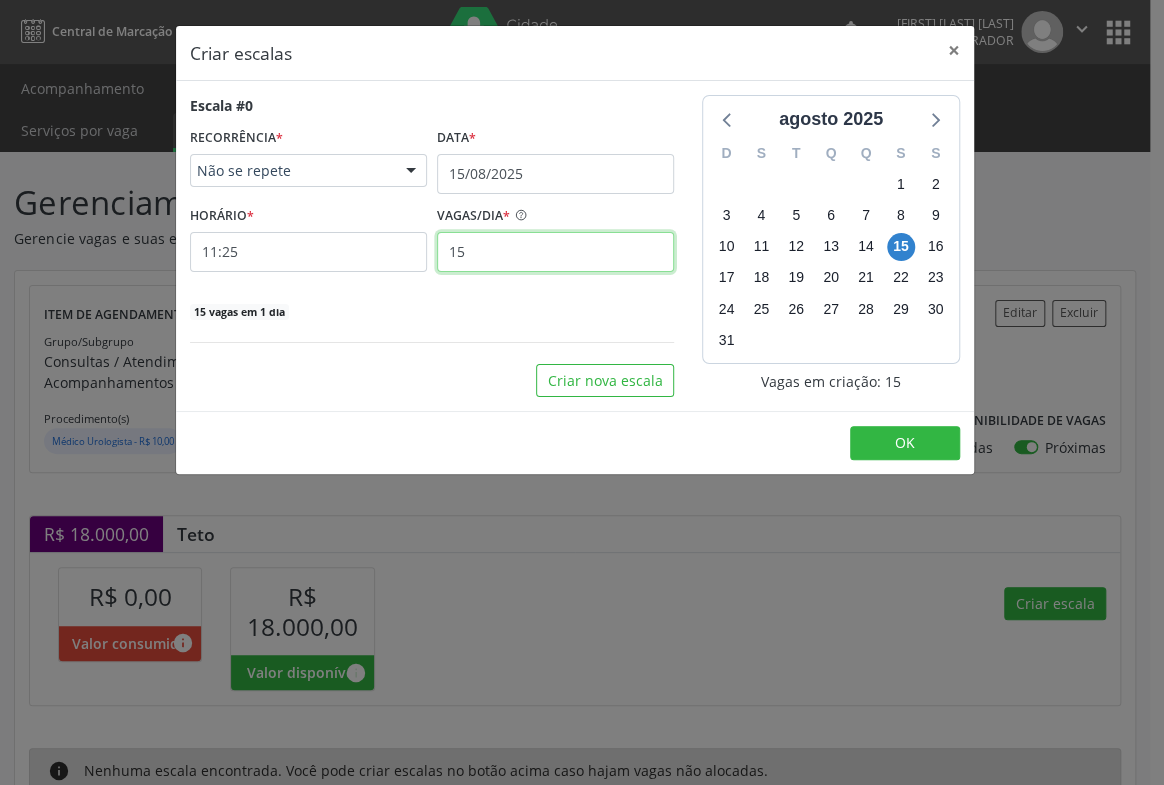 type on "15" 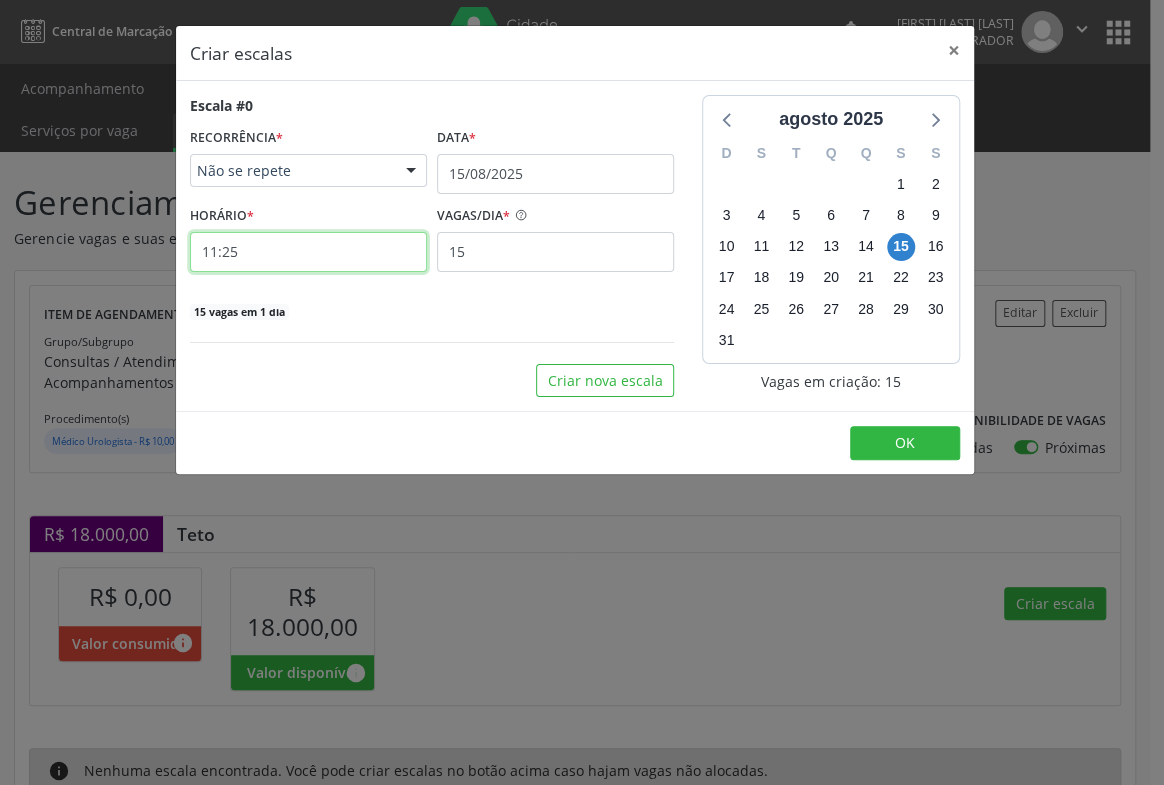 click on "11:25" at bounding box center [308, 252] 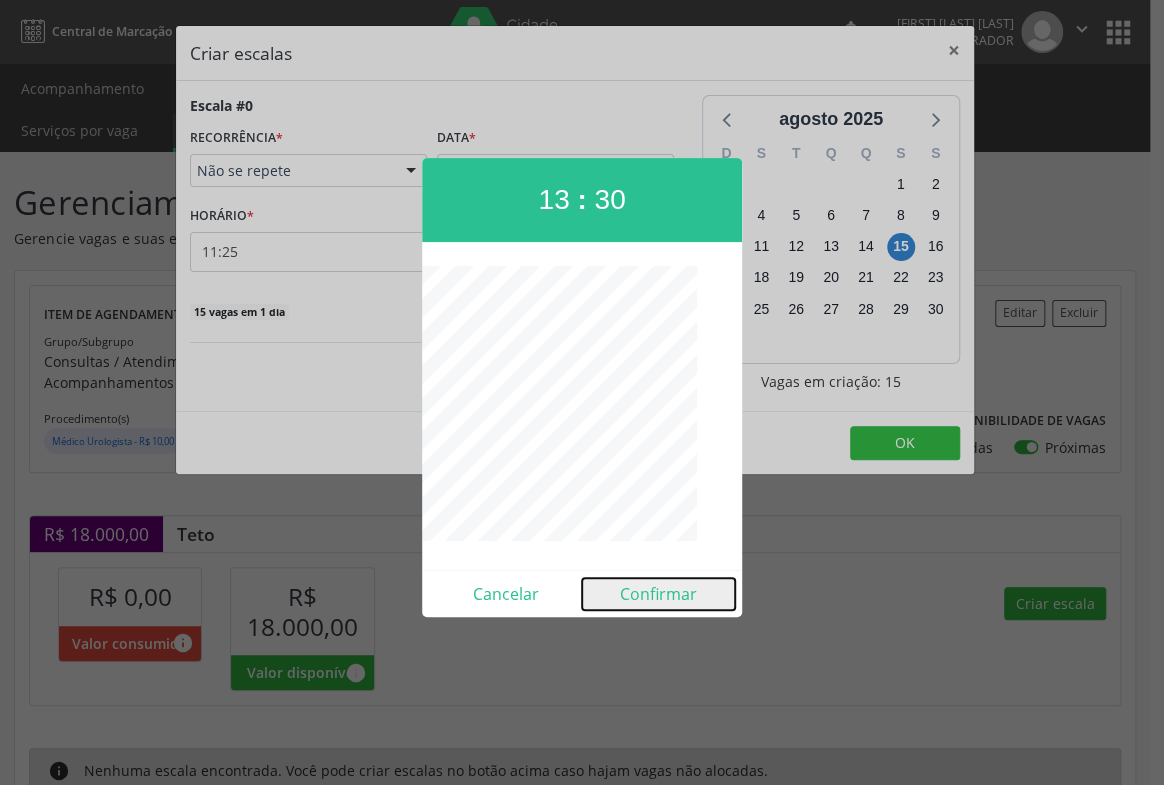 click on "Confirmar" at bounding box center [658, 594] 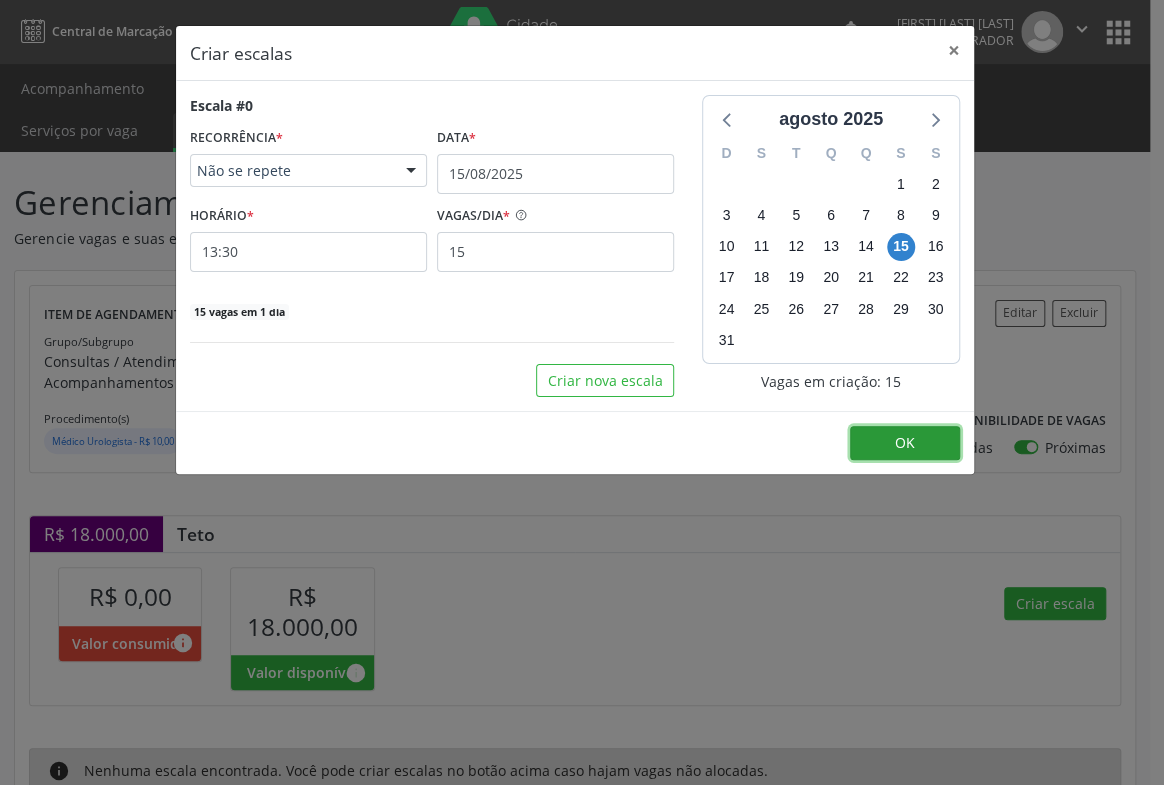 click on "OK" at bounding box center [905, 443] 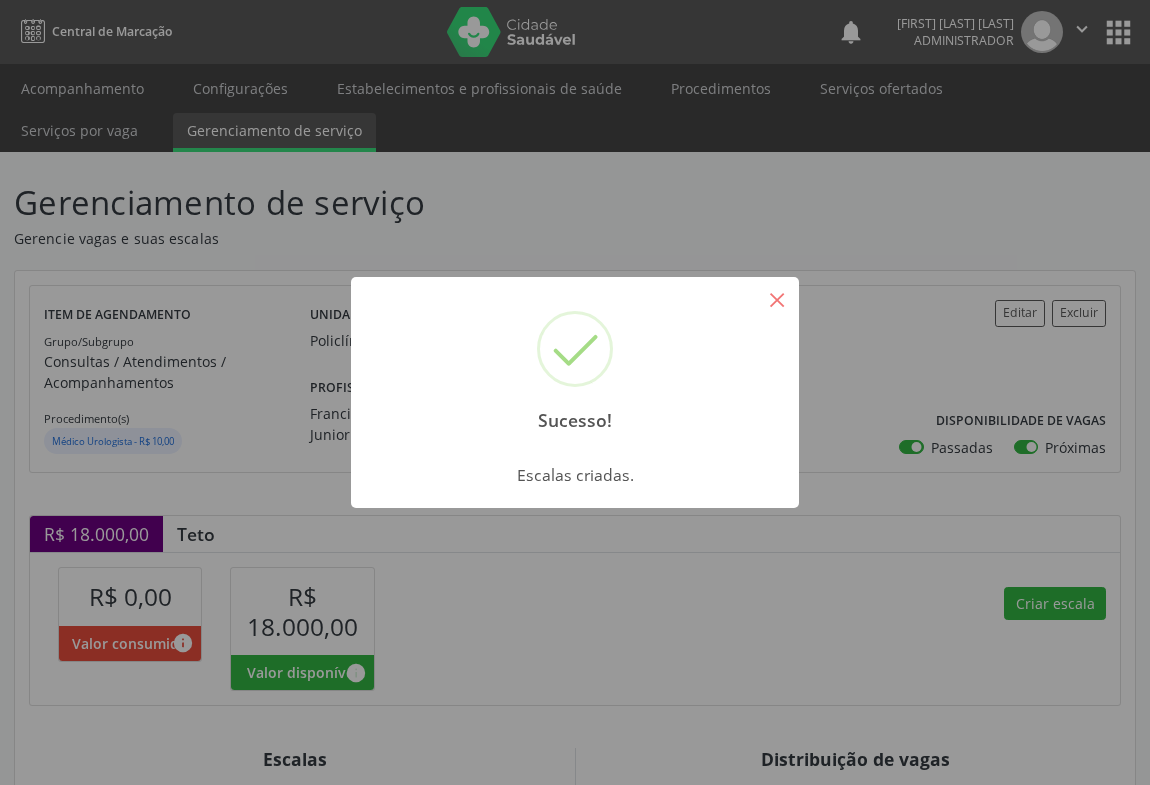 click on "×" at bounding box center [777, 299] 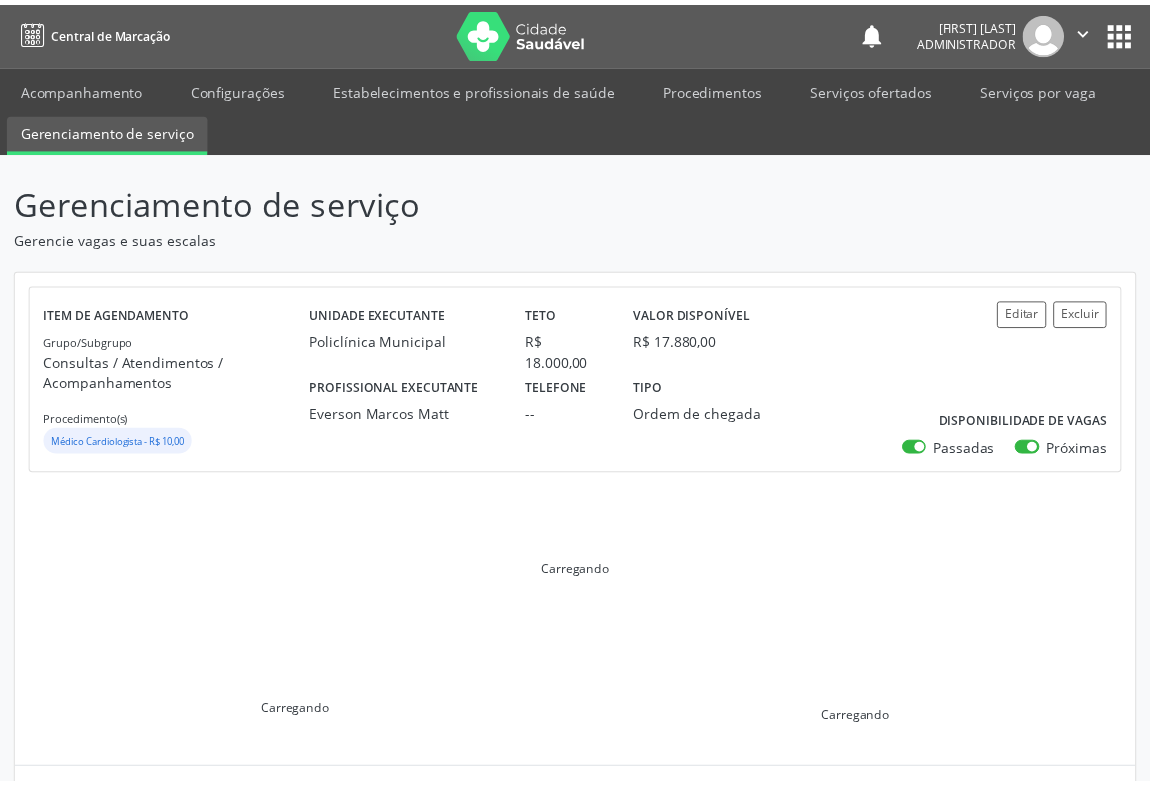 scroll, scrollTop: 0, scrollLeft: 0, axis: both 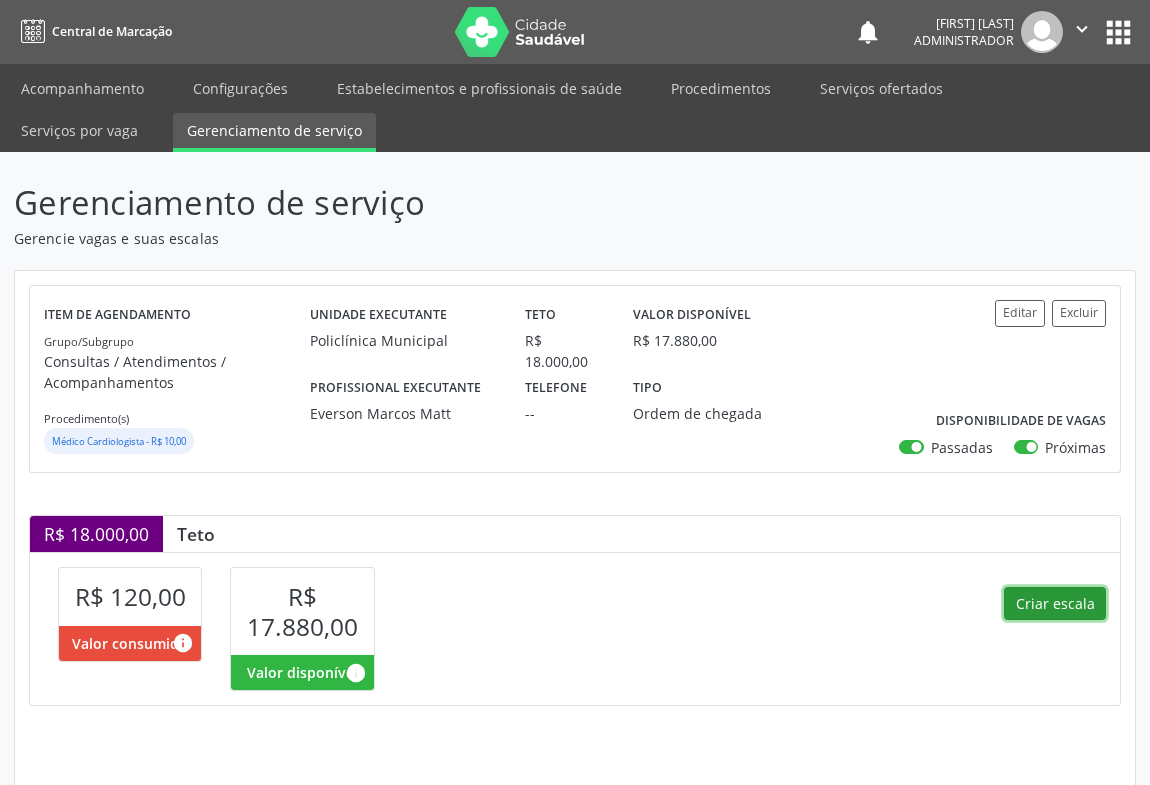 click on "Criar escala" at bounding box center (1055, 604) 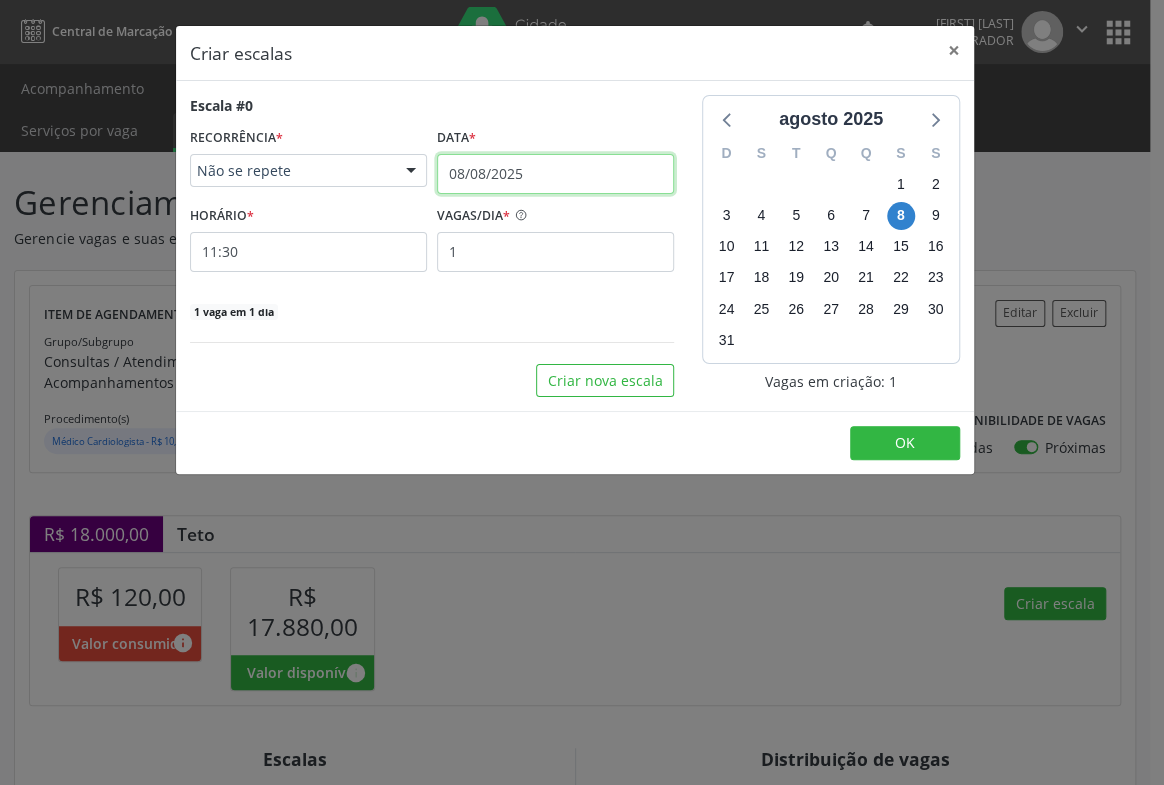 click on "08/08/2025" at bounding box center (555, 174) 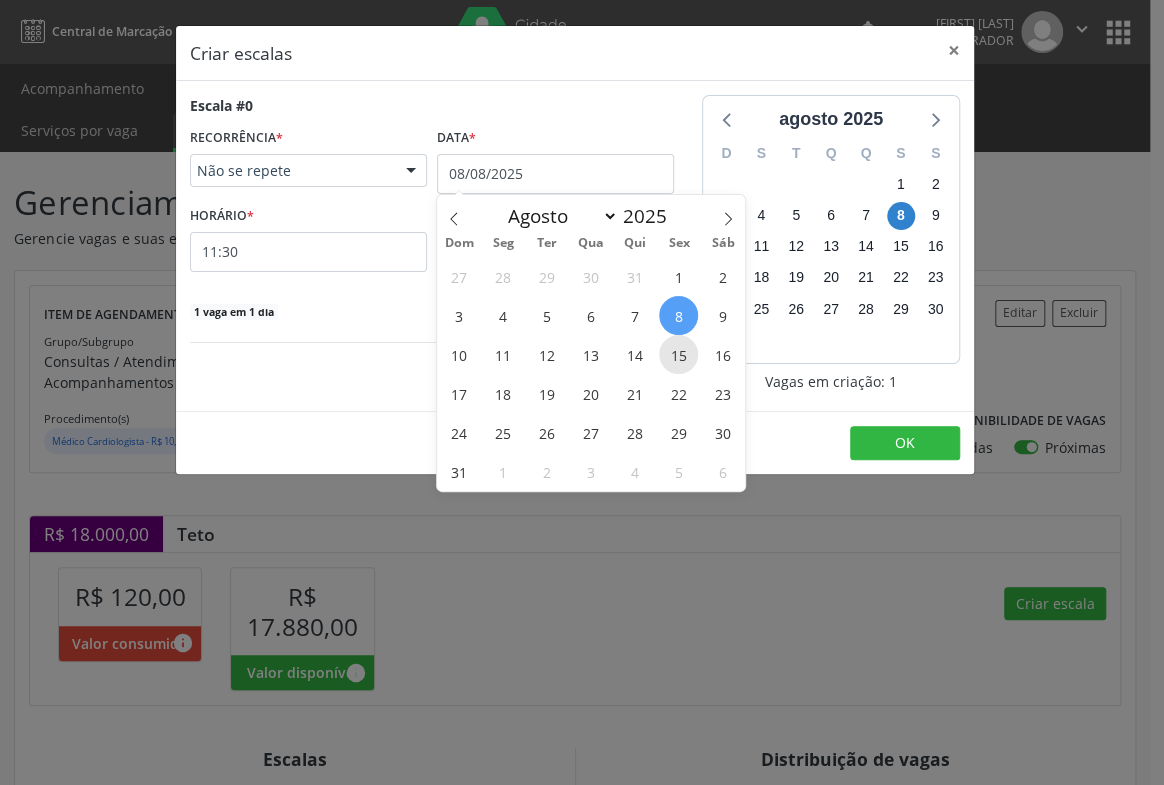 click on "15" at bounding box center [678, 354] 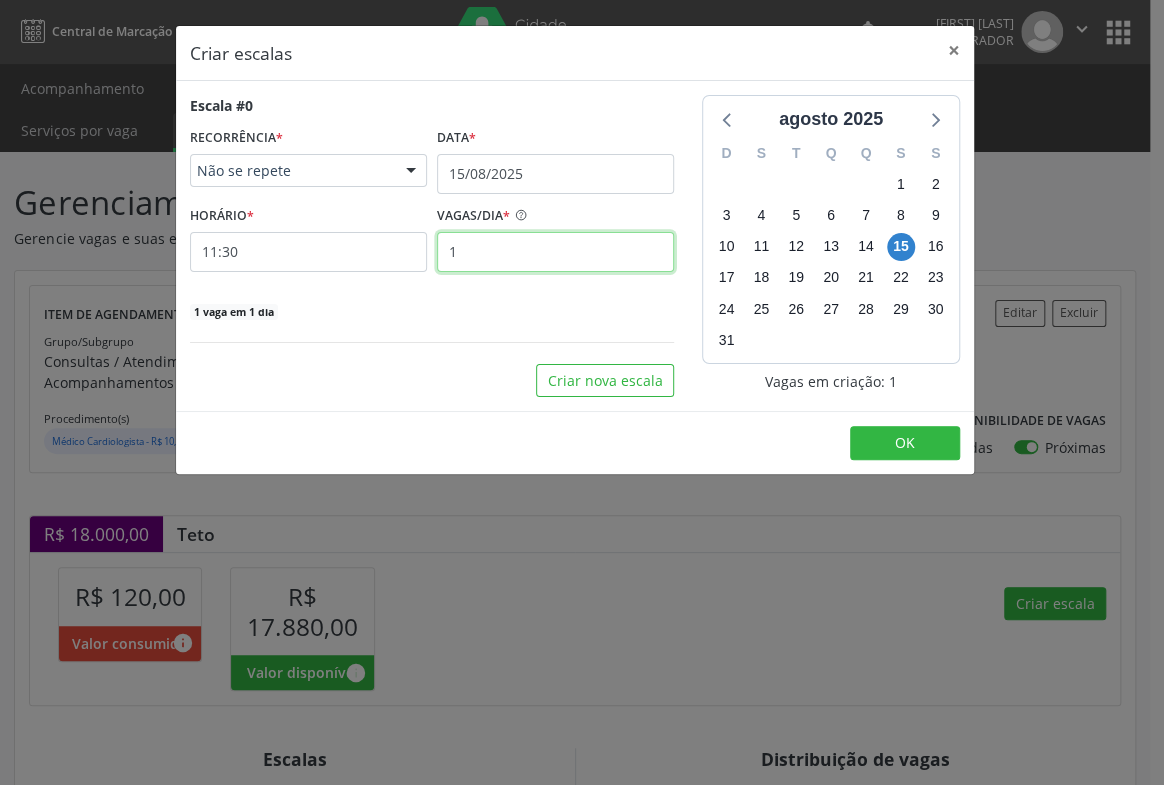 click on "1" at bounding box center (555, 252) 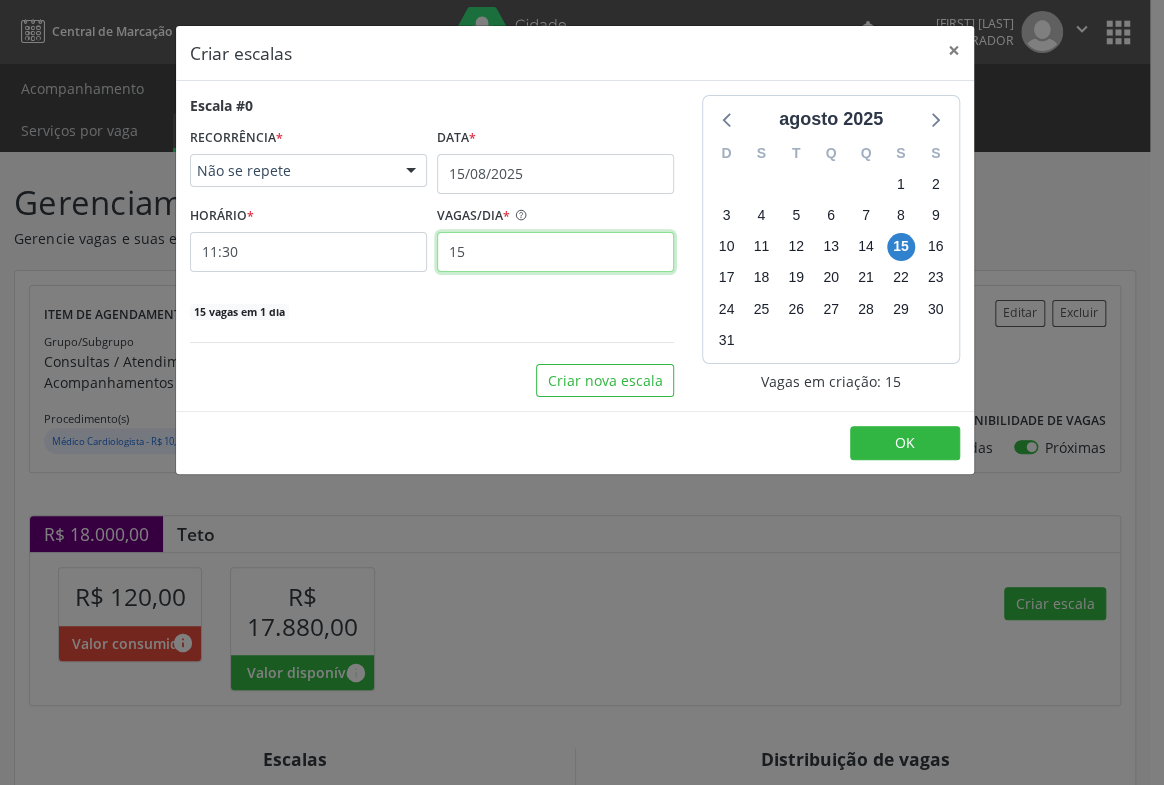 type on "15" 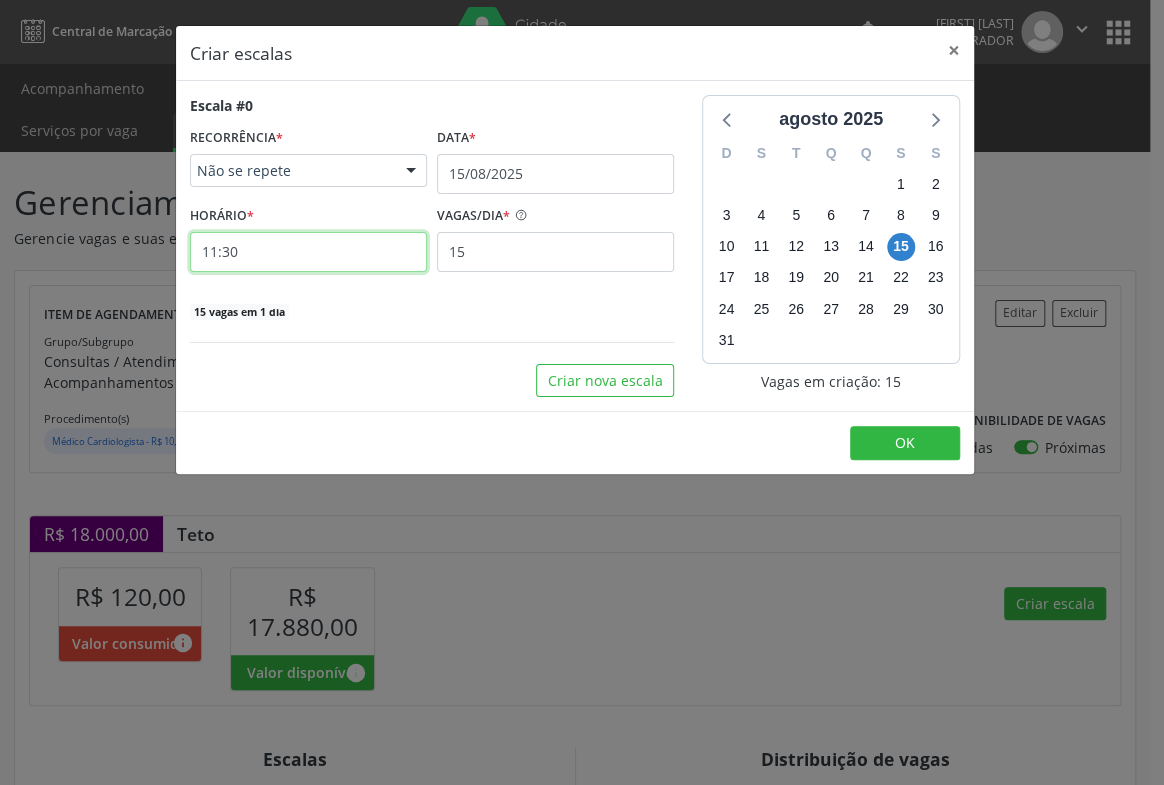 click on "11:30" at bounding box center (308, 252) 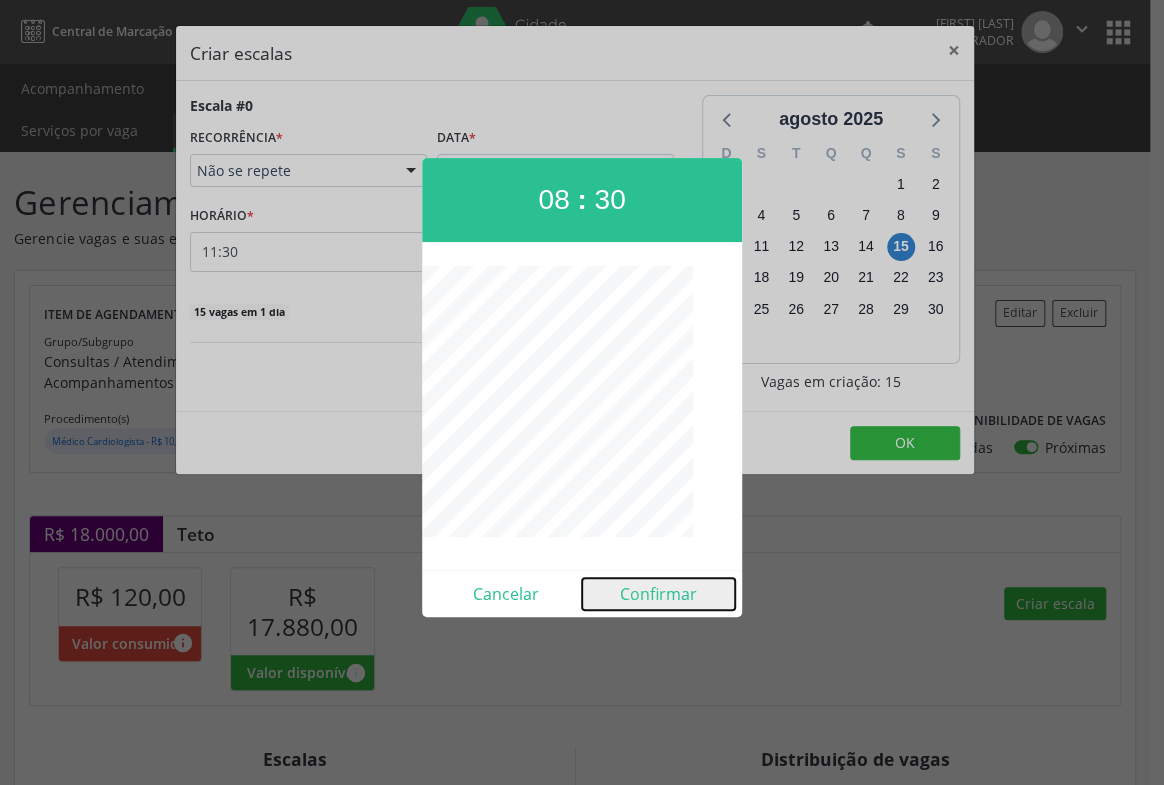 click on "Confirmar" at bounding box center [658, 594] 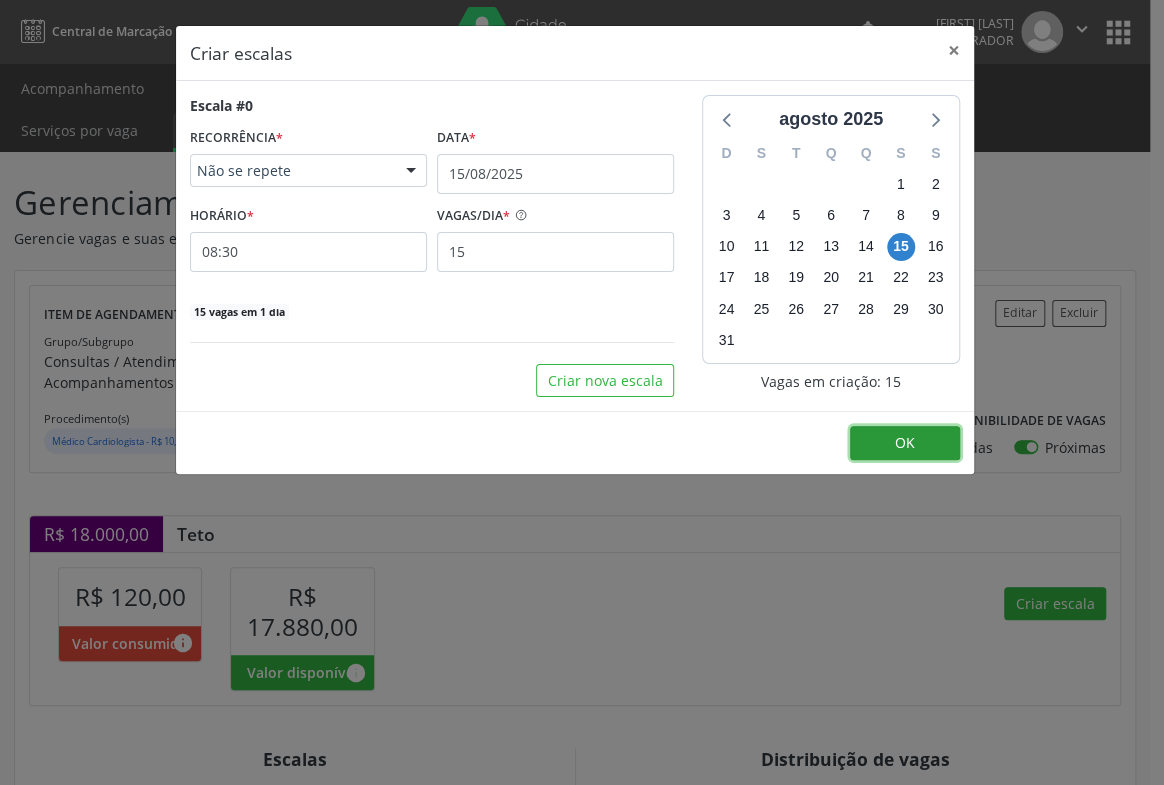 click on "OK" at bounding box center (905, 442) 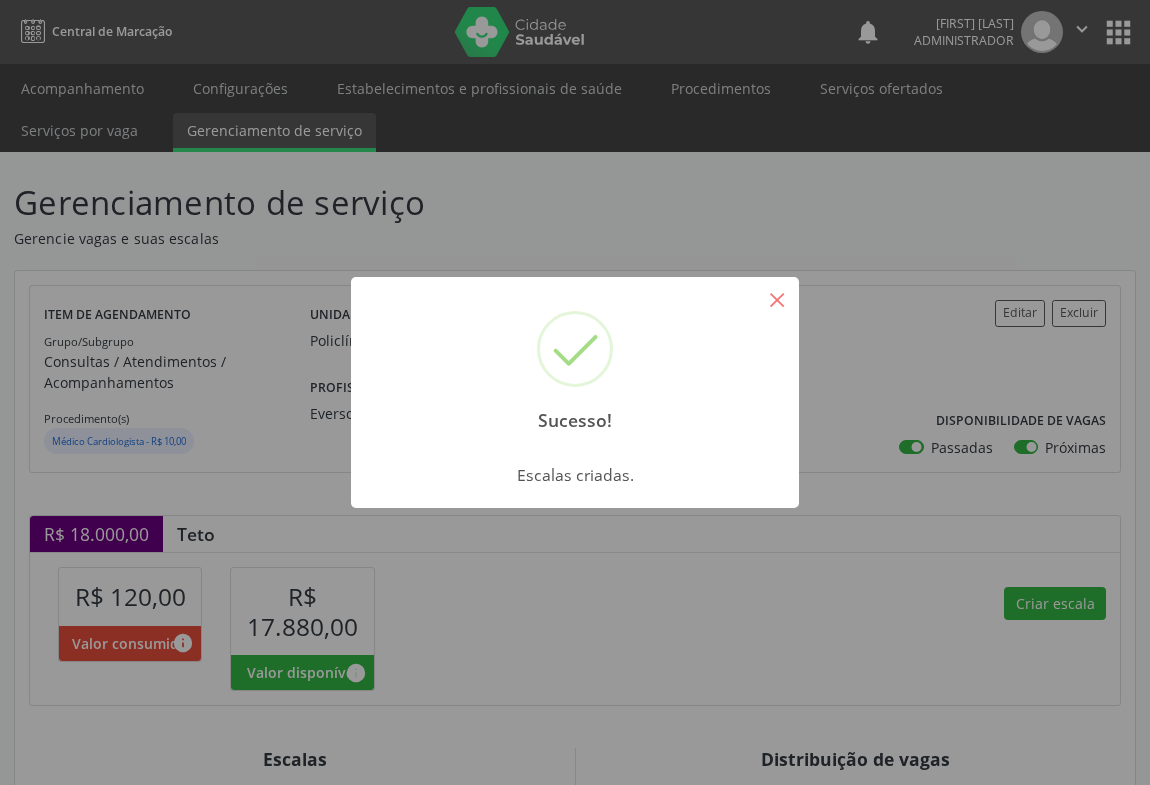 click on "×" at bounding box center [777, 299] 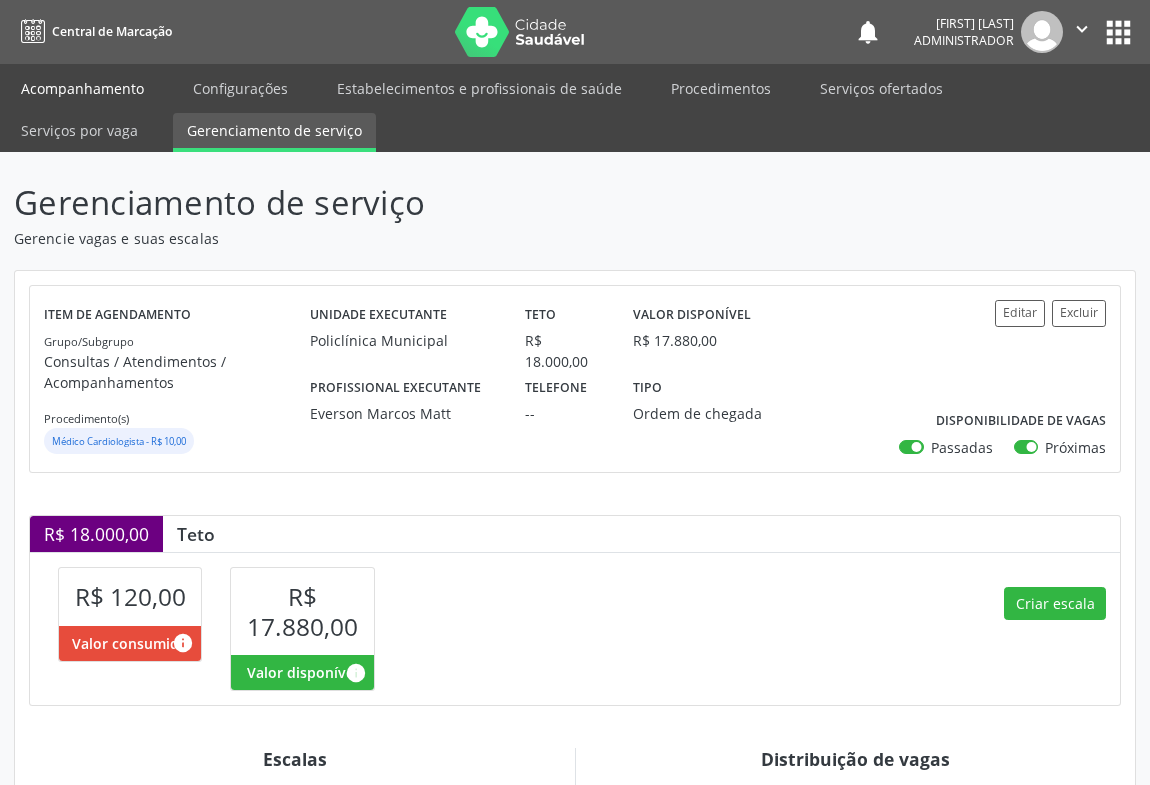 click on "Acompanhamento" at bounding box center [82, 88] 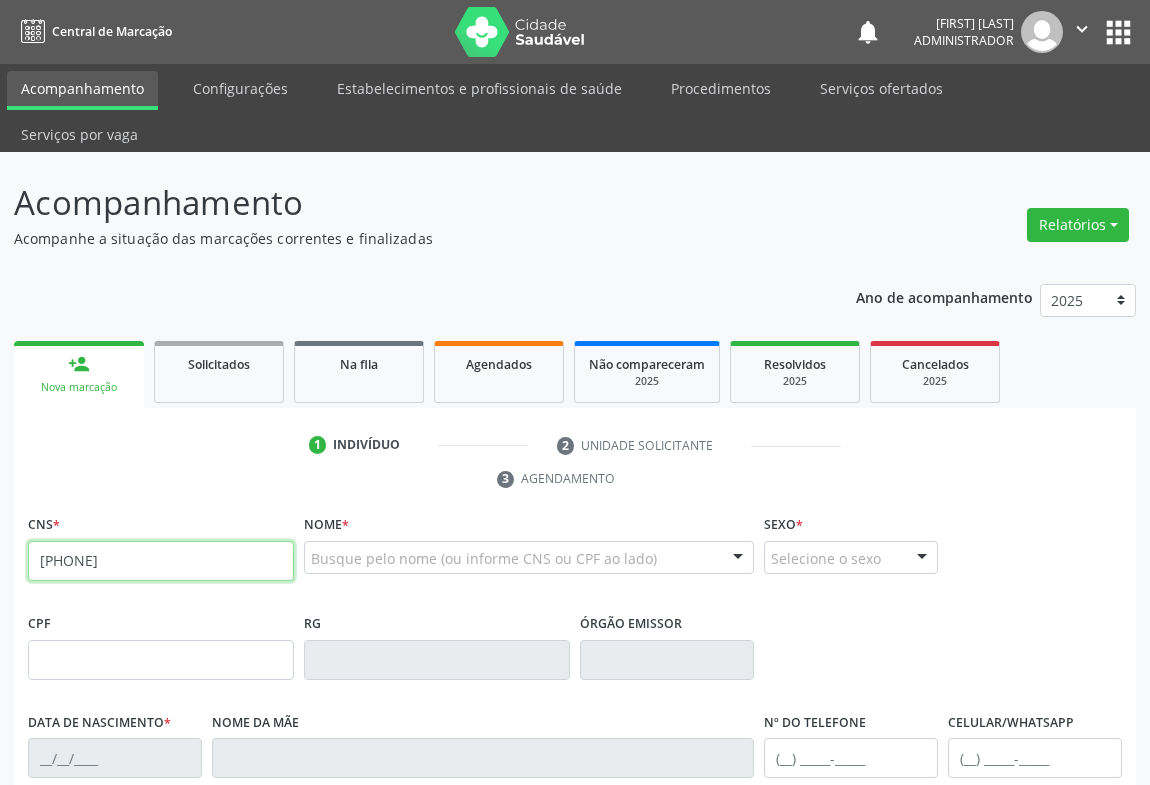 type on "702 8081 2350 5268" 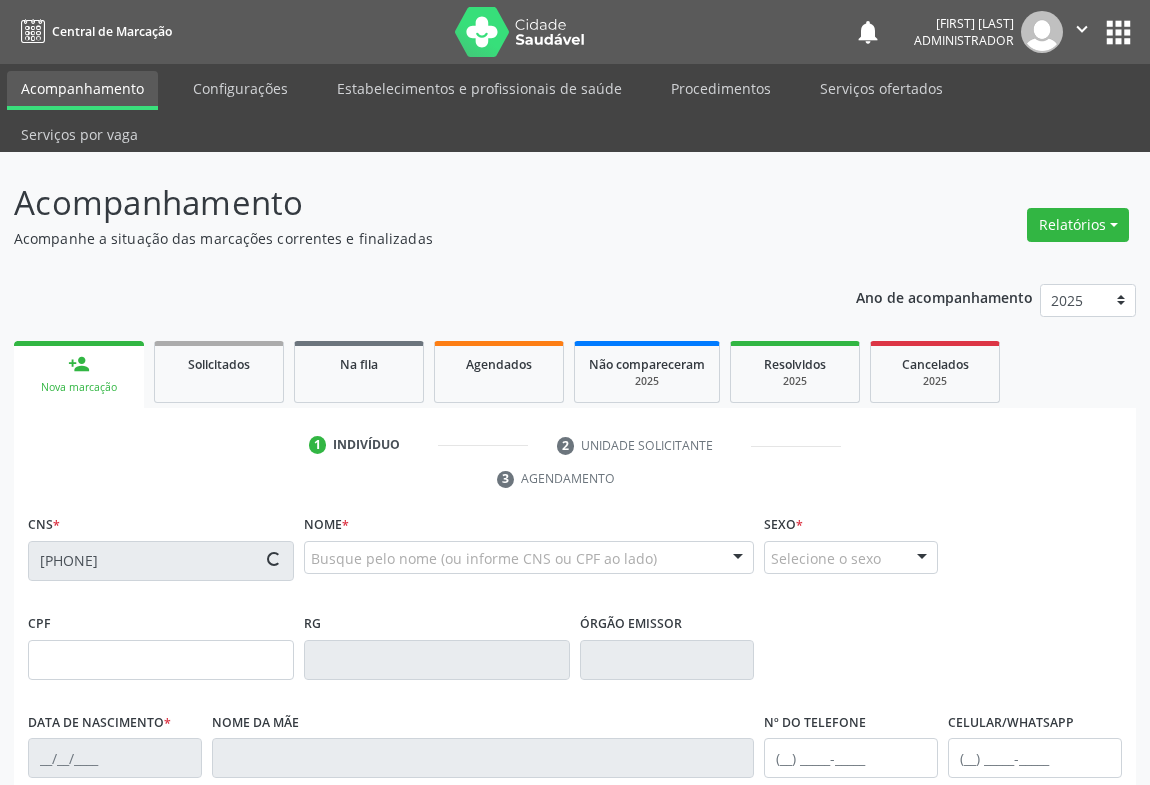 type on "0222812230" 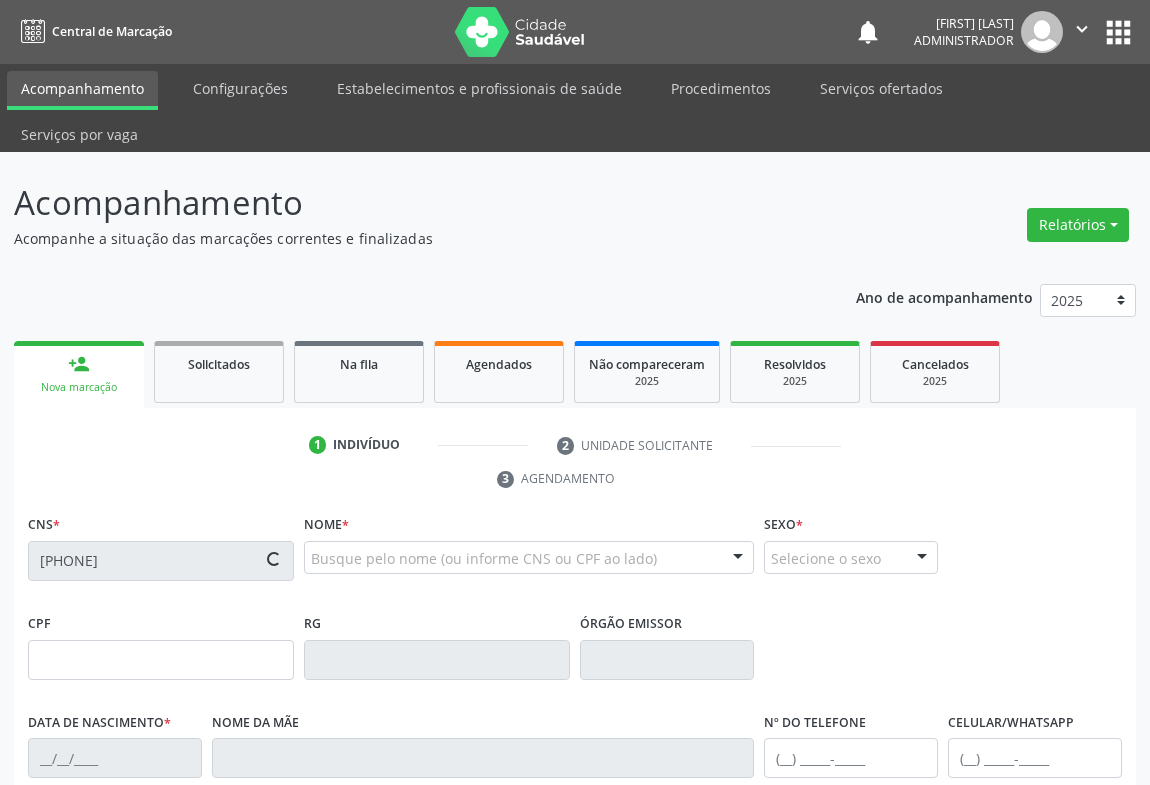 type on "07/01/1954" 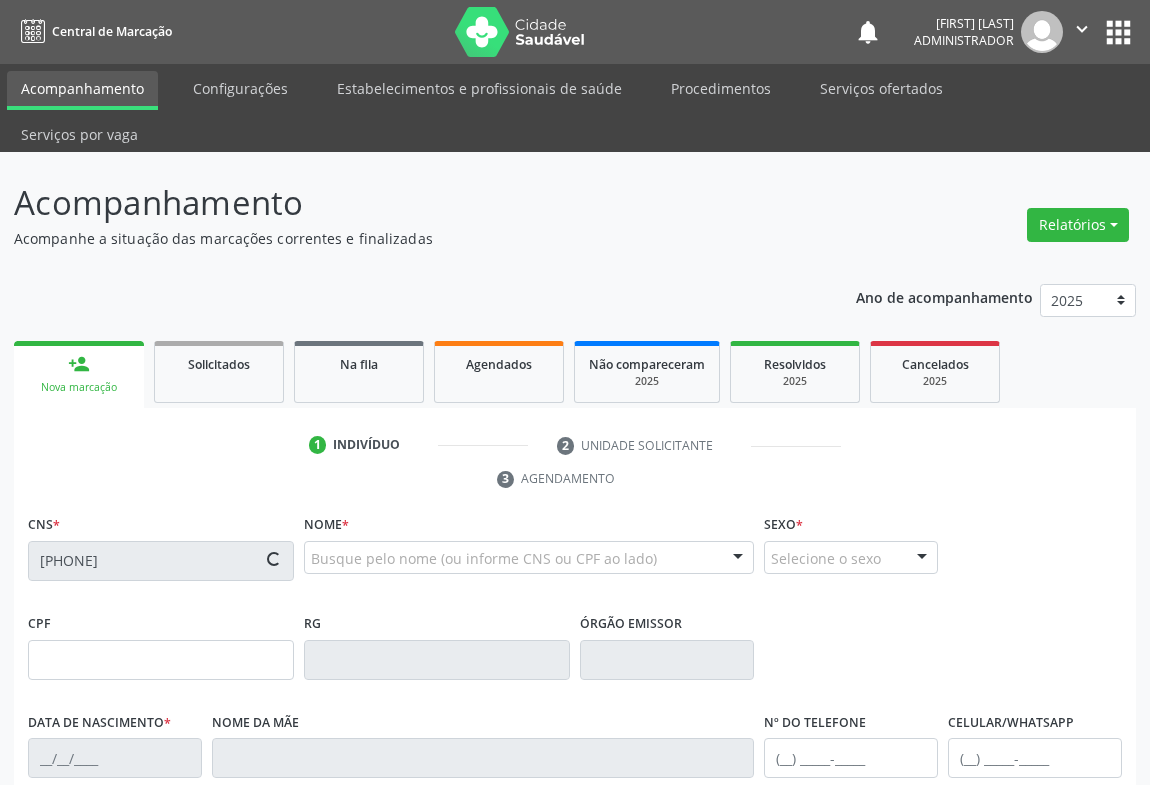 type on "S/N" 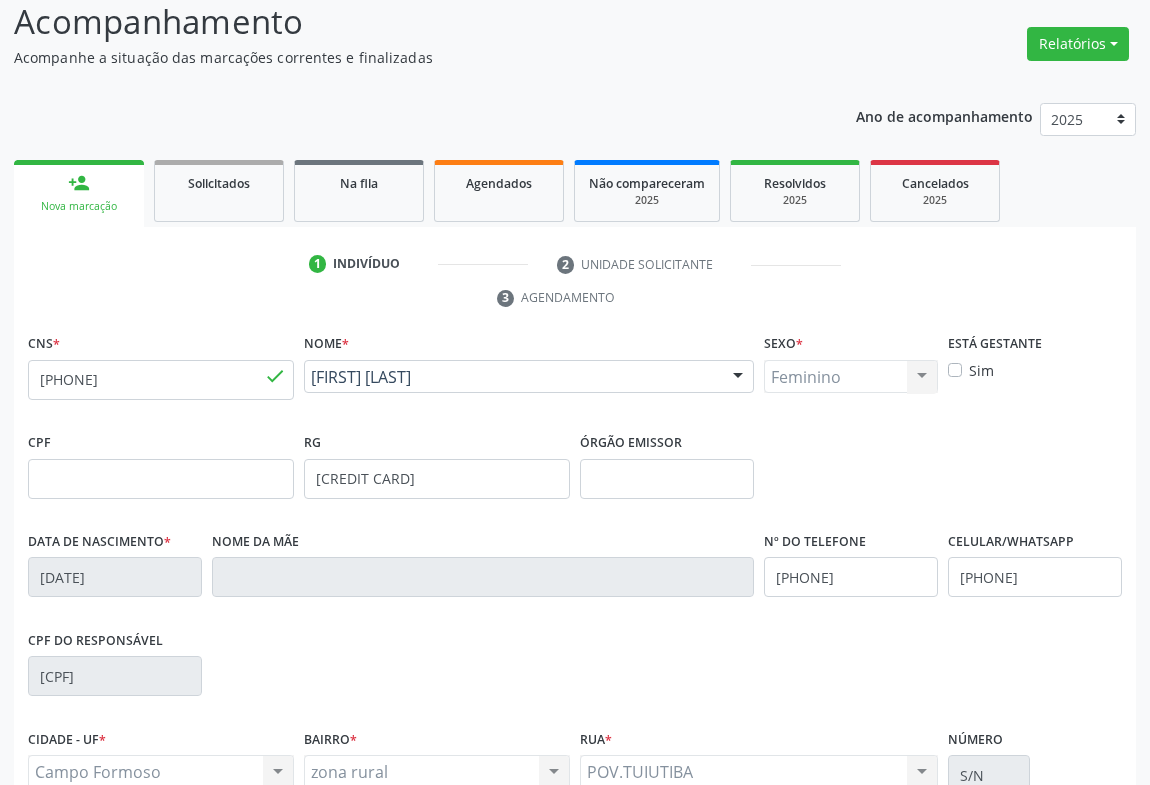 scroll, scrollTop: 331, scrollLeft: 0, axis: vertical 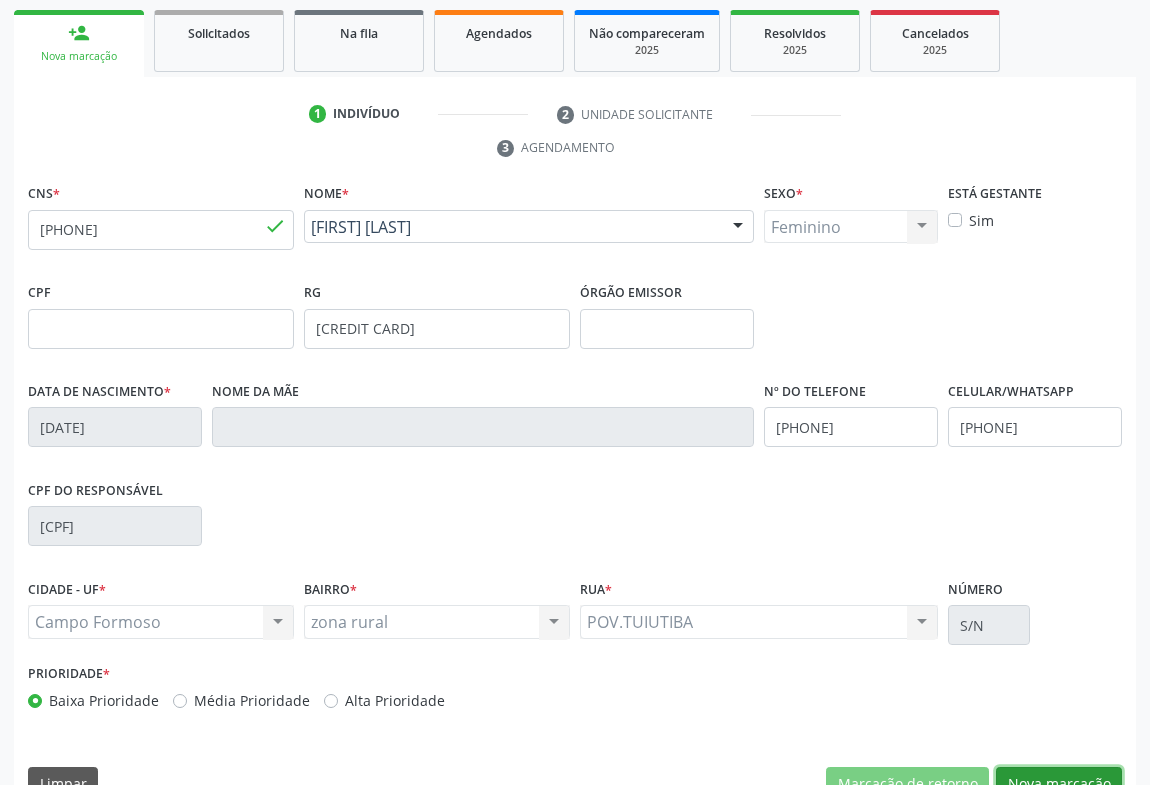 click on "Nova marcação" at bounding box center [1059, 784] 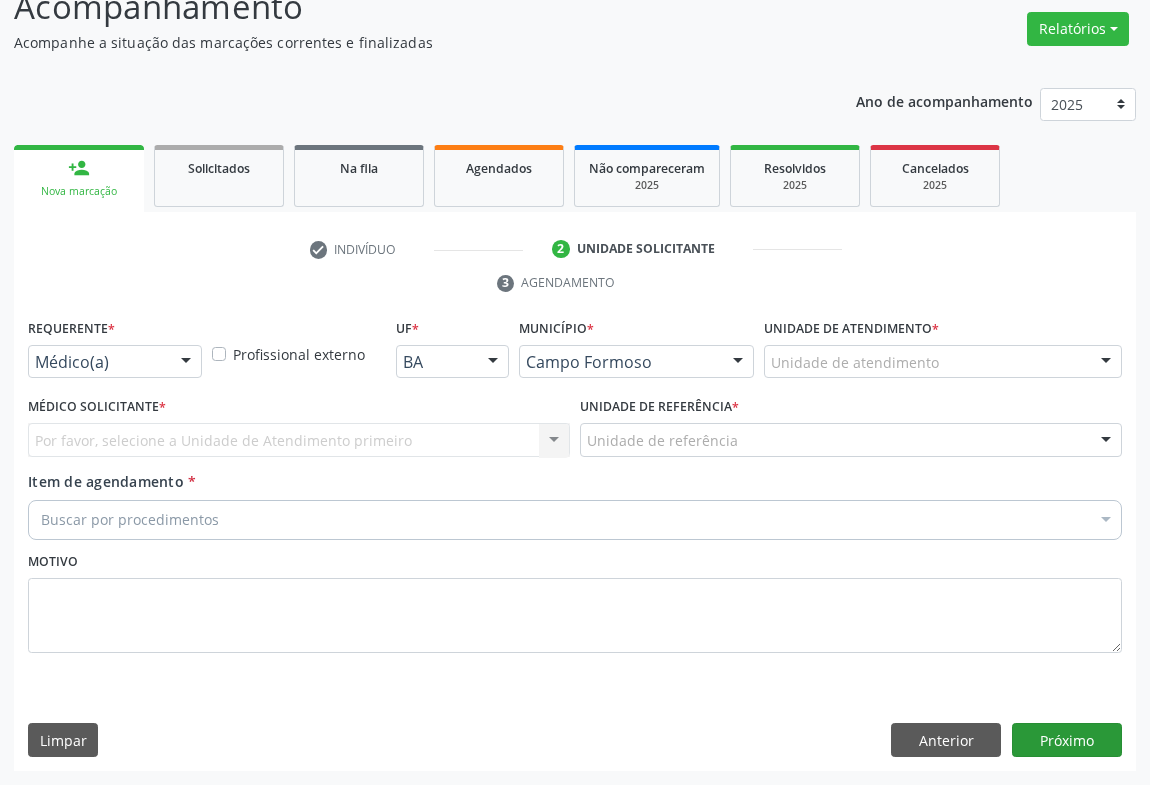 scroll, scrollTop: 152, scrollLeft: 0, axis: vertical 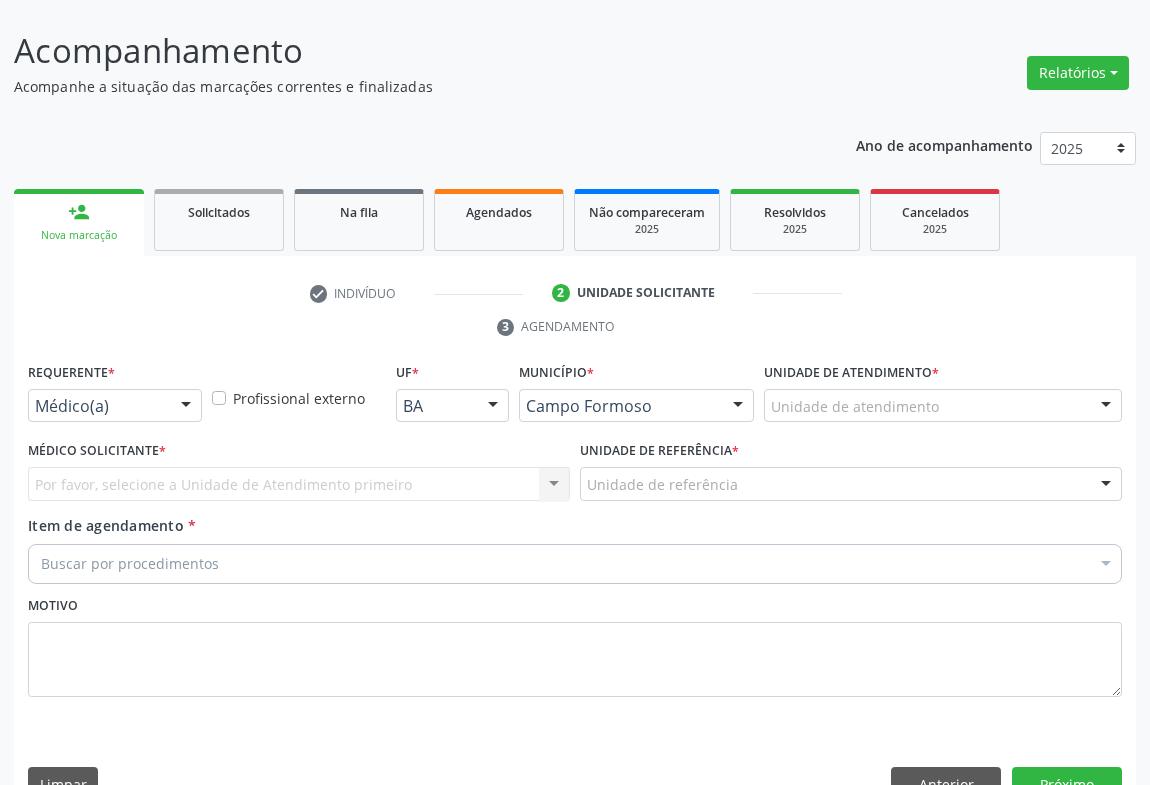 click at bounding box center [186, 407] 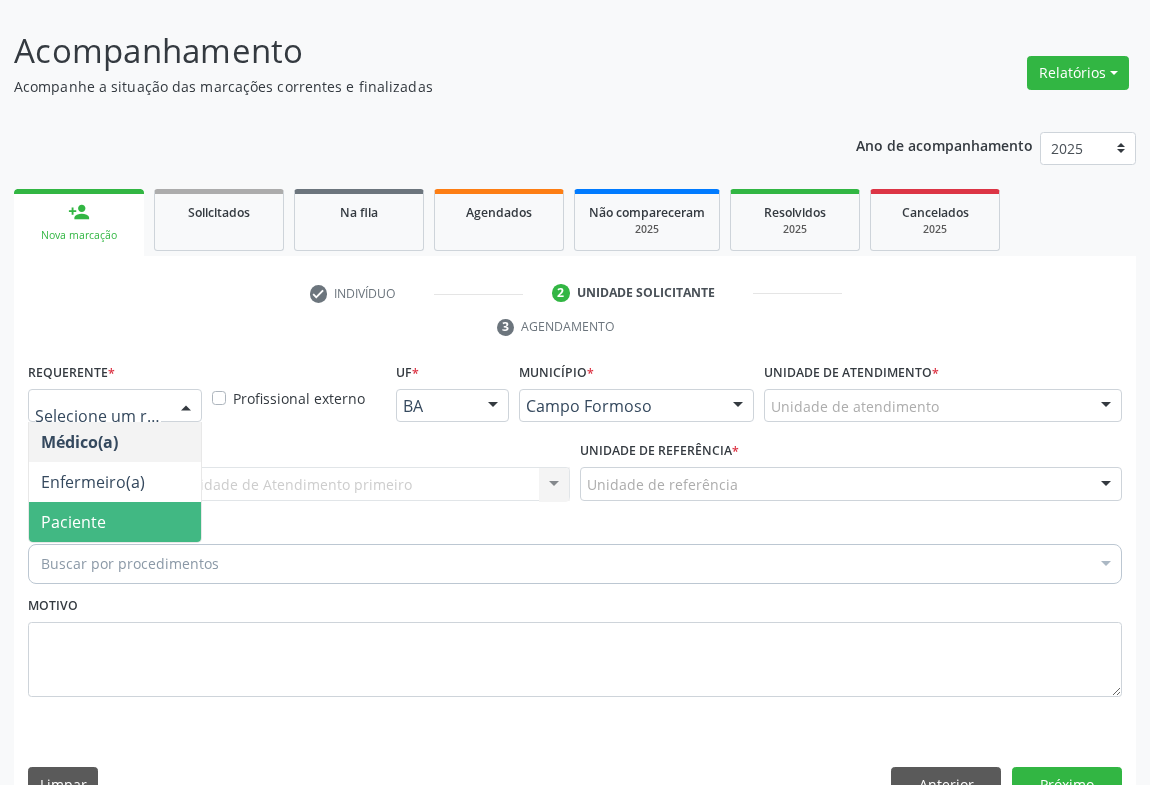 click on "Paciente" at bounding box center [115, 522] 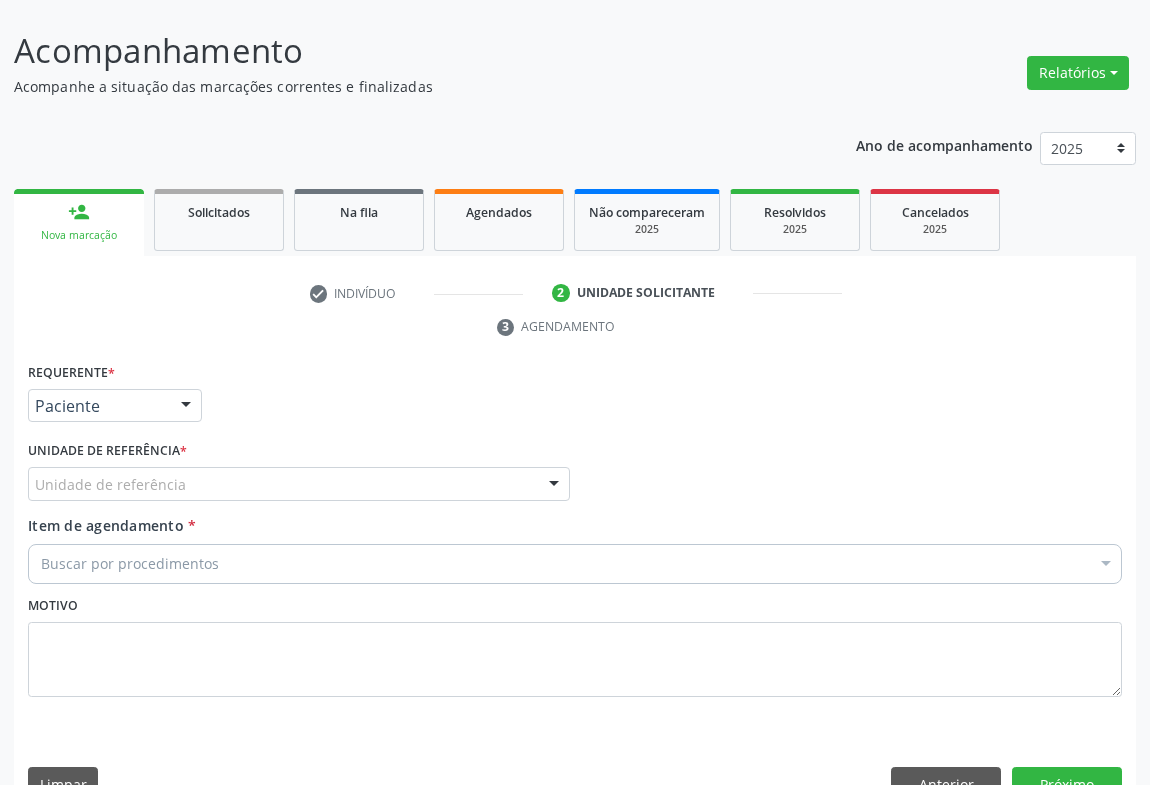 click at bounding box center (554, 485) 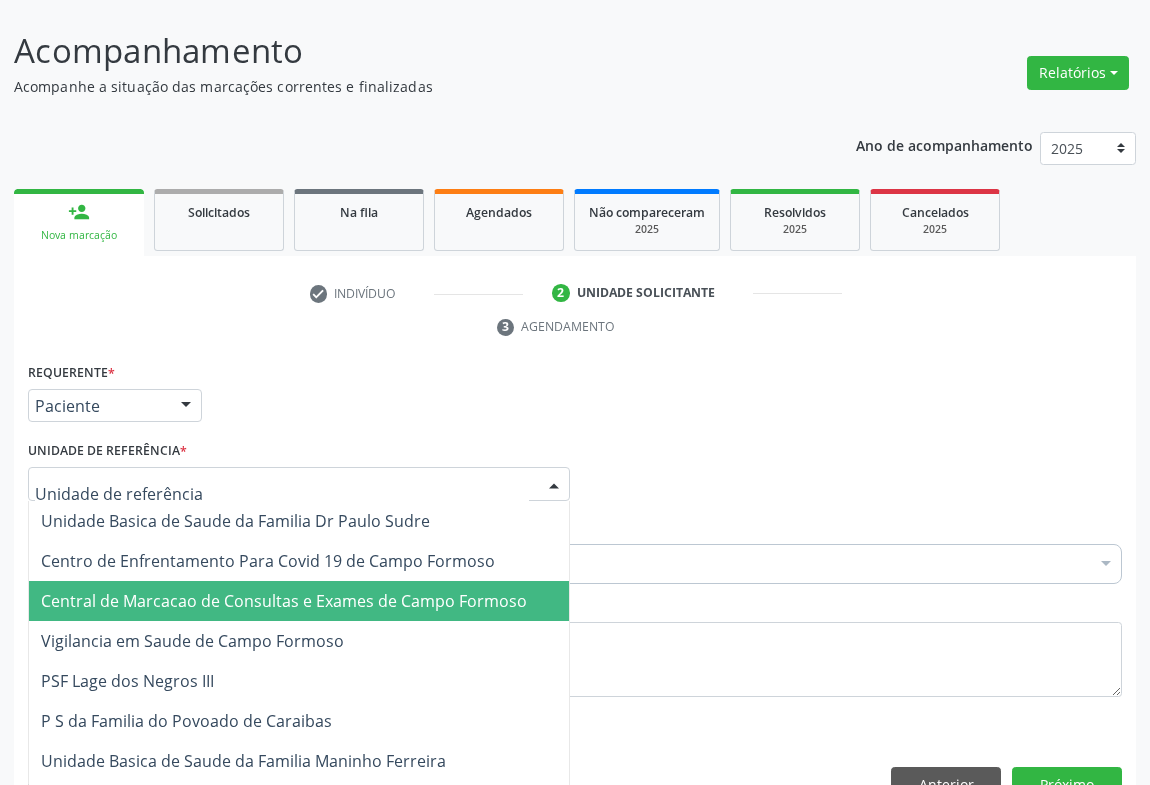 click on "Central de Marcacao de Consultas e Exames de Campo Formoso" at bounding box center [299, 601] 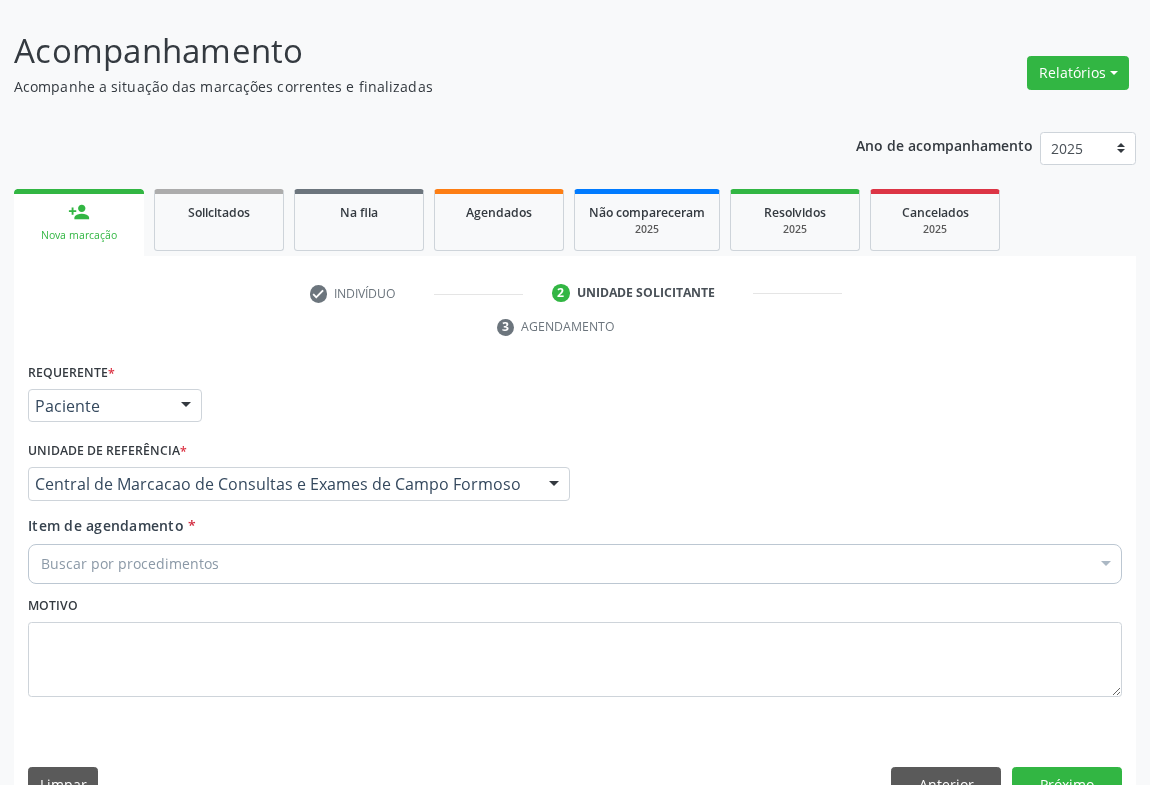 click on "Buscar por procedimentos" at bounding box center [575, 564] 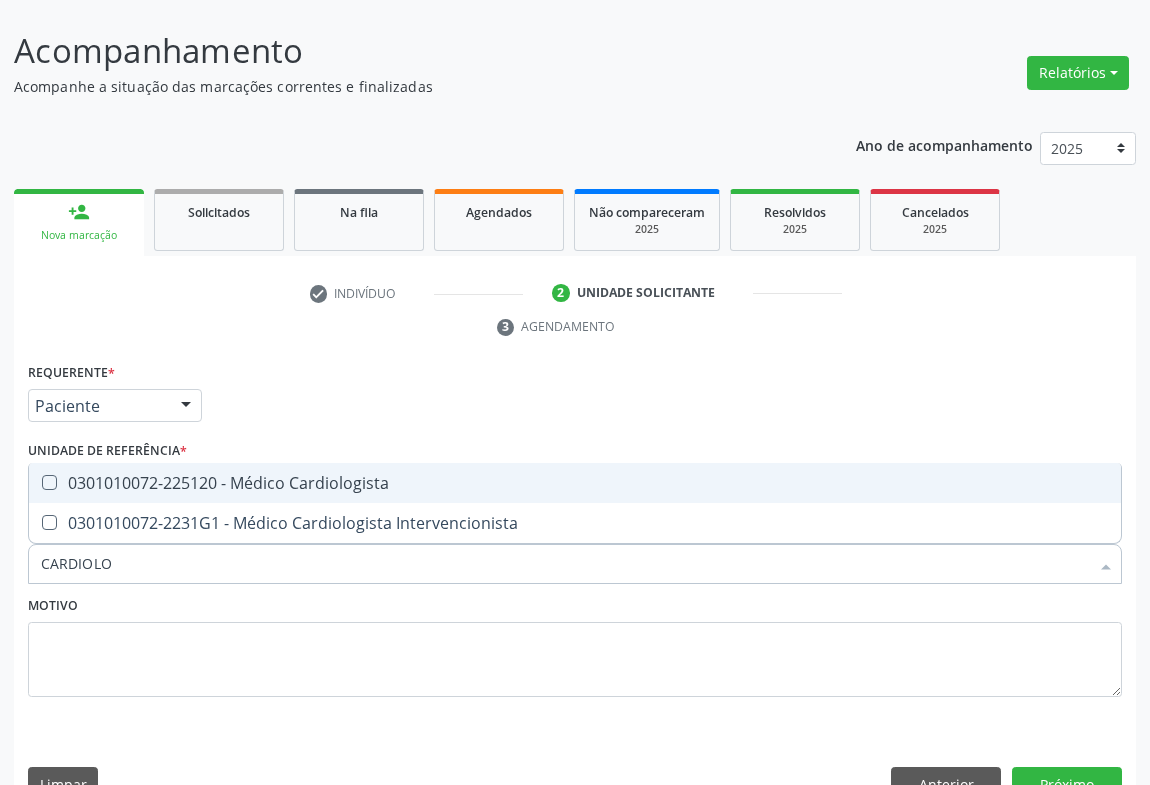 type on "CARDIOLOG" 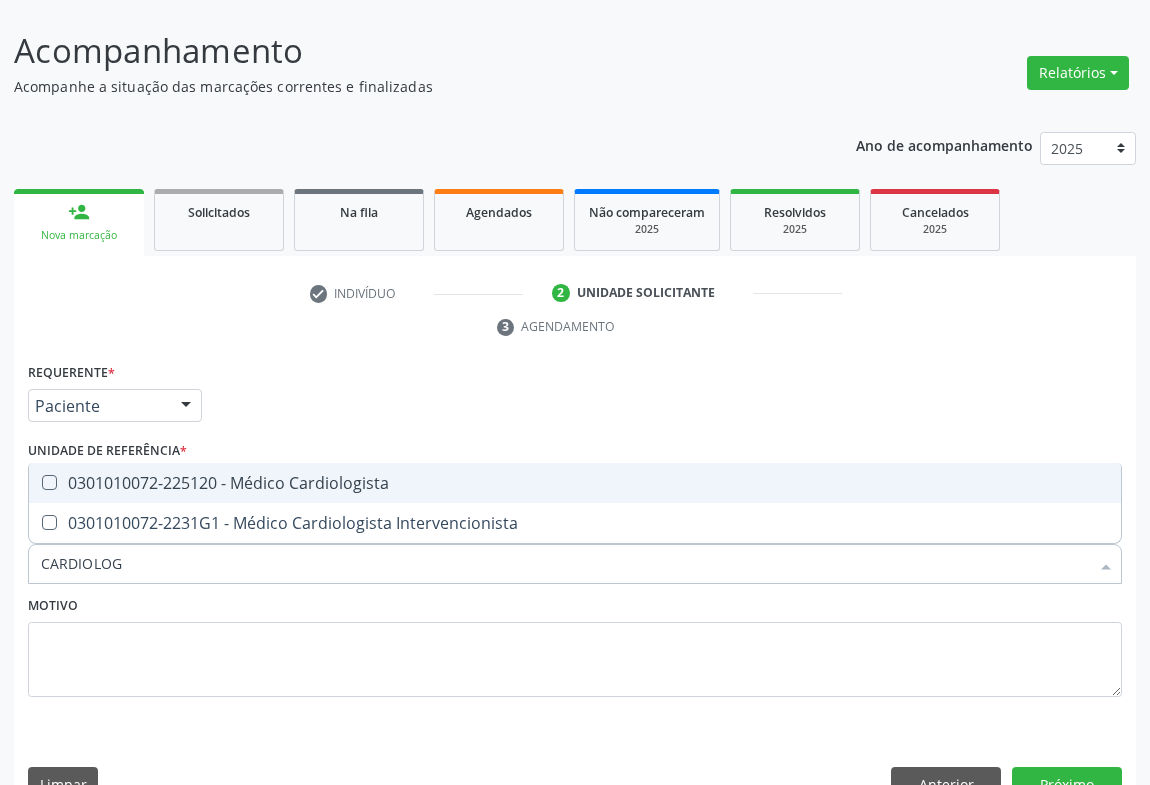 click on "0301010072-225120 - Médico Cardiologista" at bounding box center (575, 483) 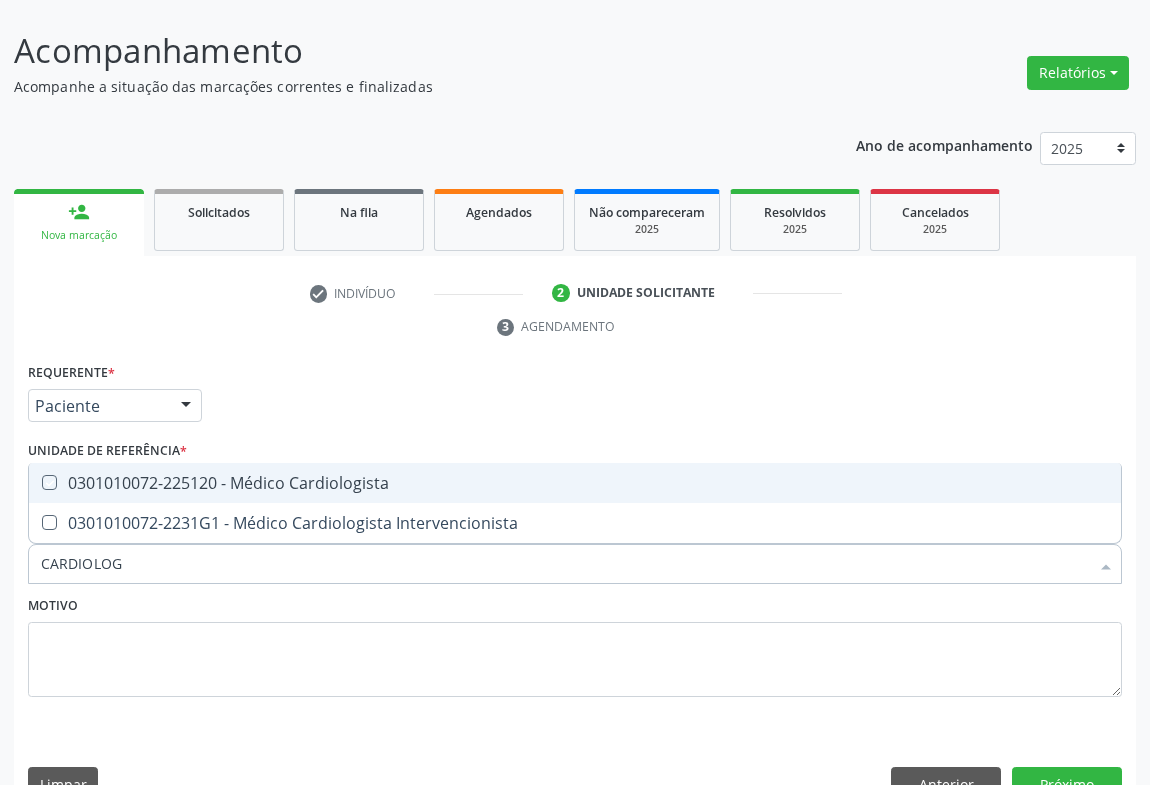 checkbox on "true" 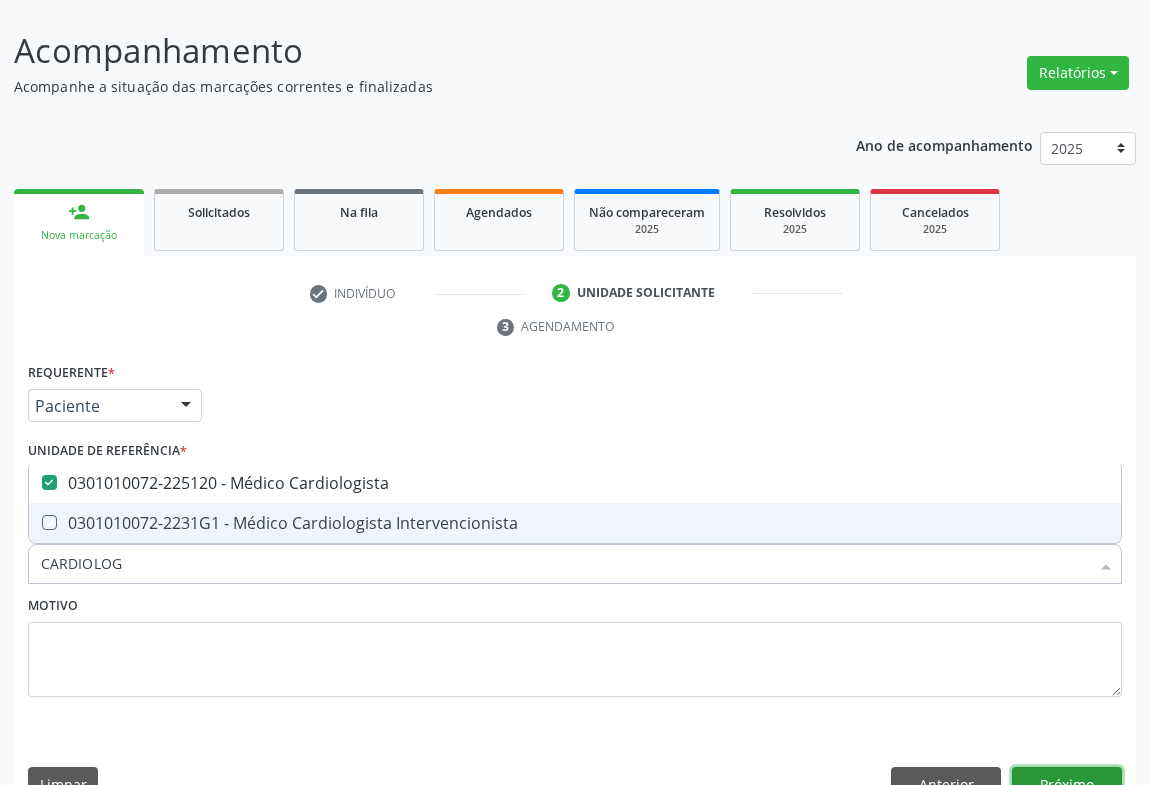 click on "Próximo" at bounding box center [1067, 784] 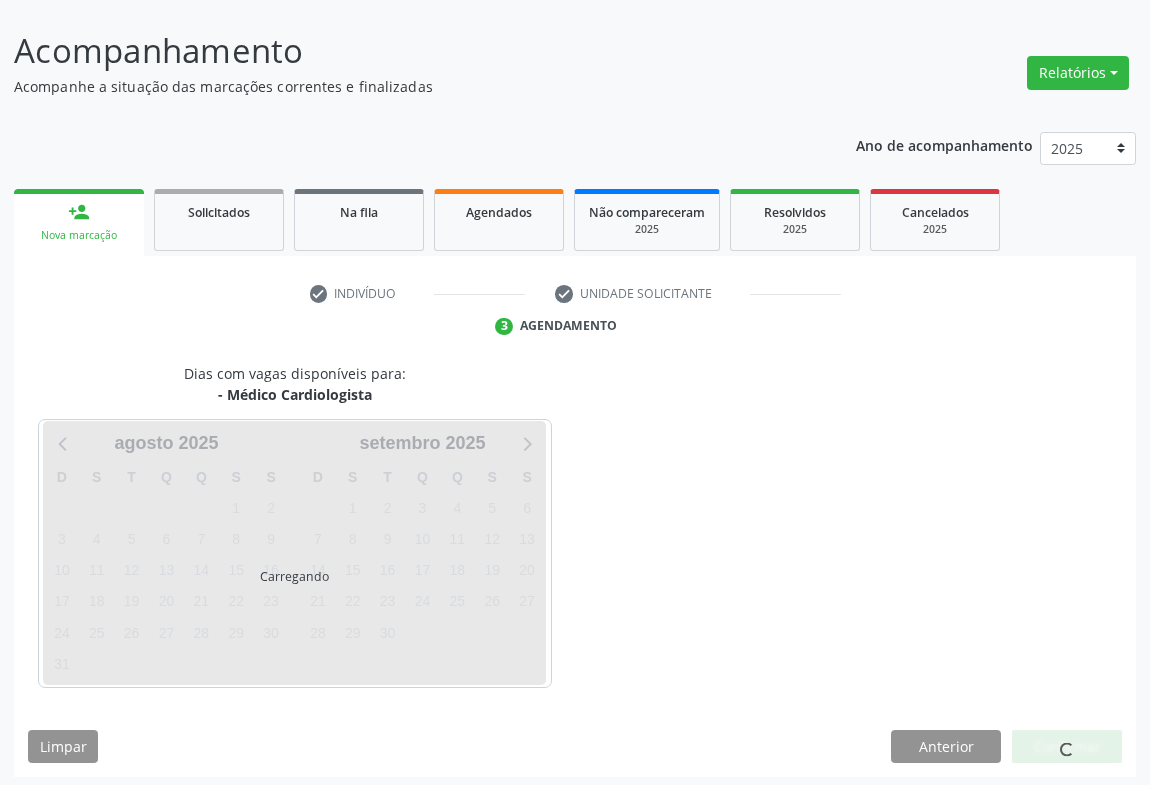 scroll, scrollTop: 115, scrollLeft: 0, axis: vertical 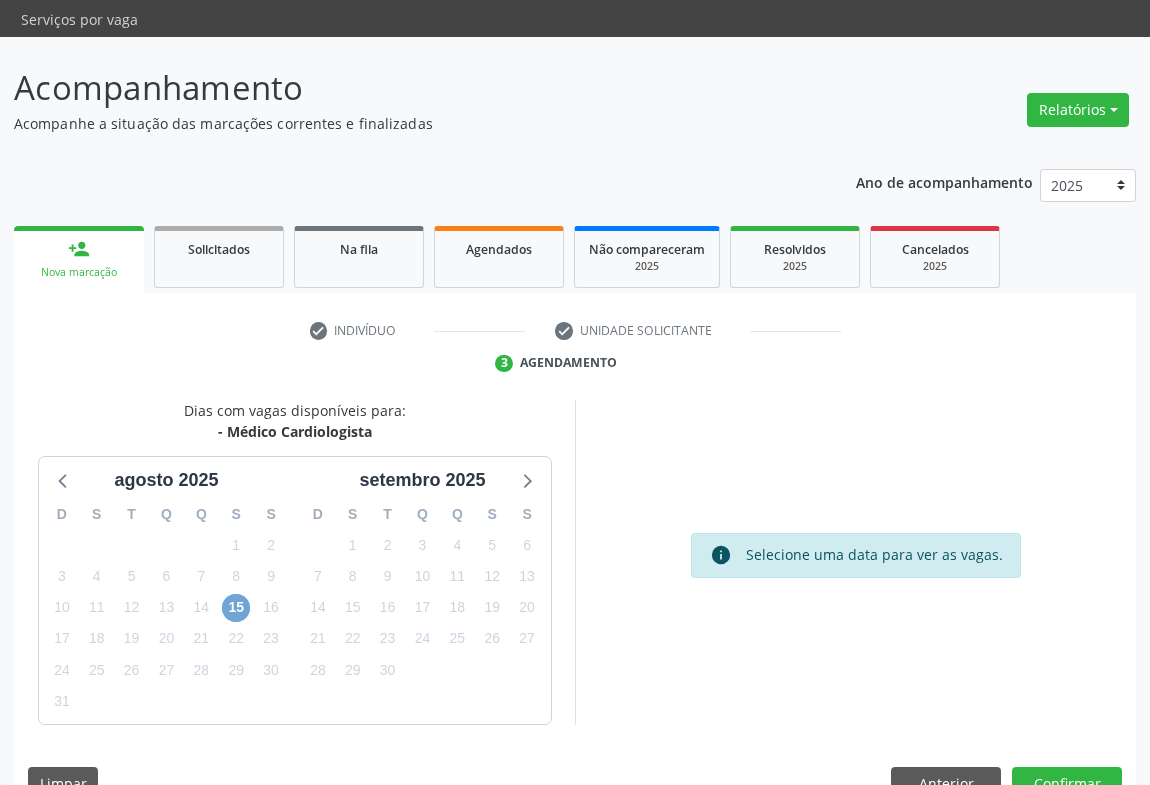 click on "15" at bounding box center [236, 608] 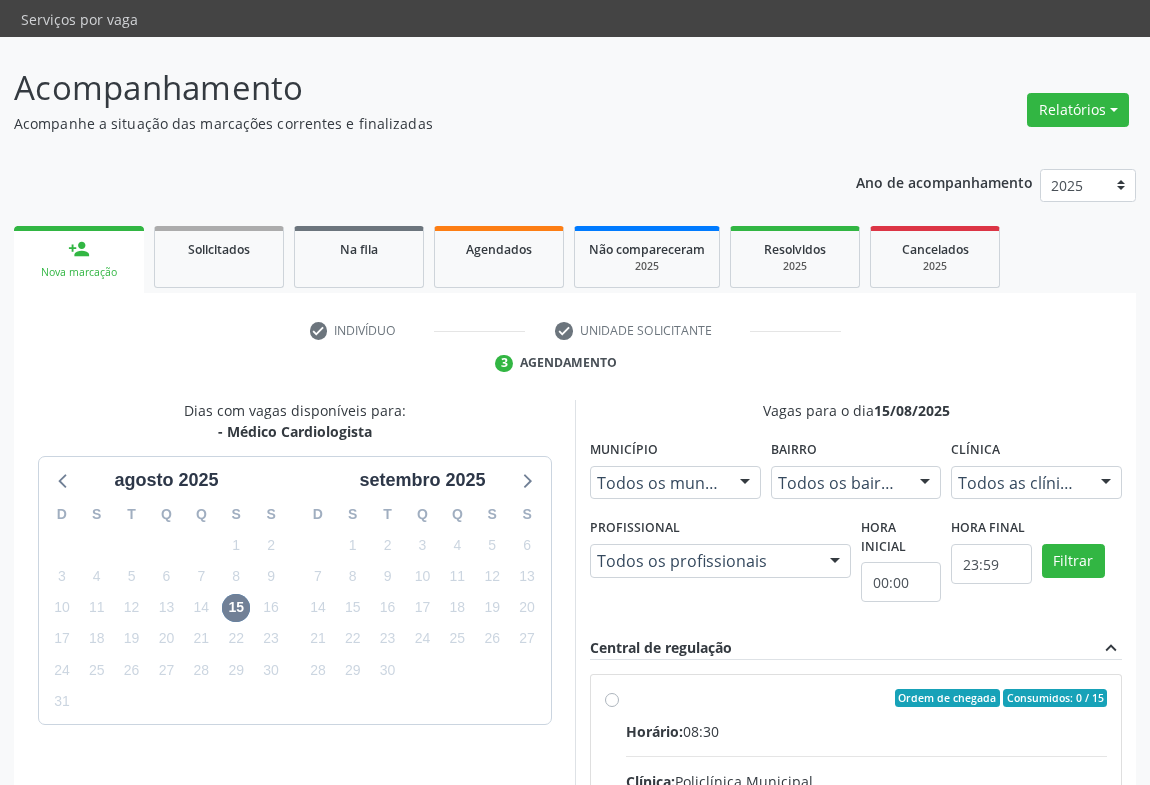 click on "Ordem de chegada
Consumidos: 0 / 15
Horário:   08:30
Clínica:  Policlínica Municipal
Rede:
--
Endereço:   Predio, nº 386, Centro, Campo Formoso - BA
Telefone:   (74) 6451312
Profissional:
Everson Marcos Matt
Informações adicionais sobre o atendimento
Idade de atendimento:
de 11 a 100 anos
Gênero(s) atendido(s):
Masculino e Feminino
Informações adicionais:
--" at bounding box center [866, 842] 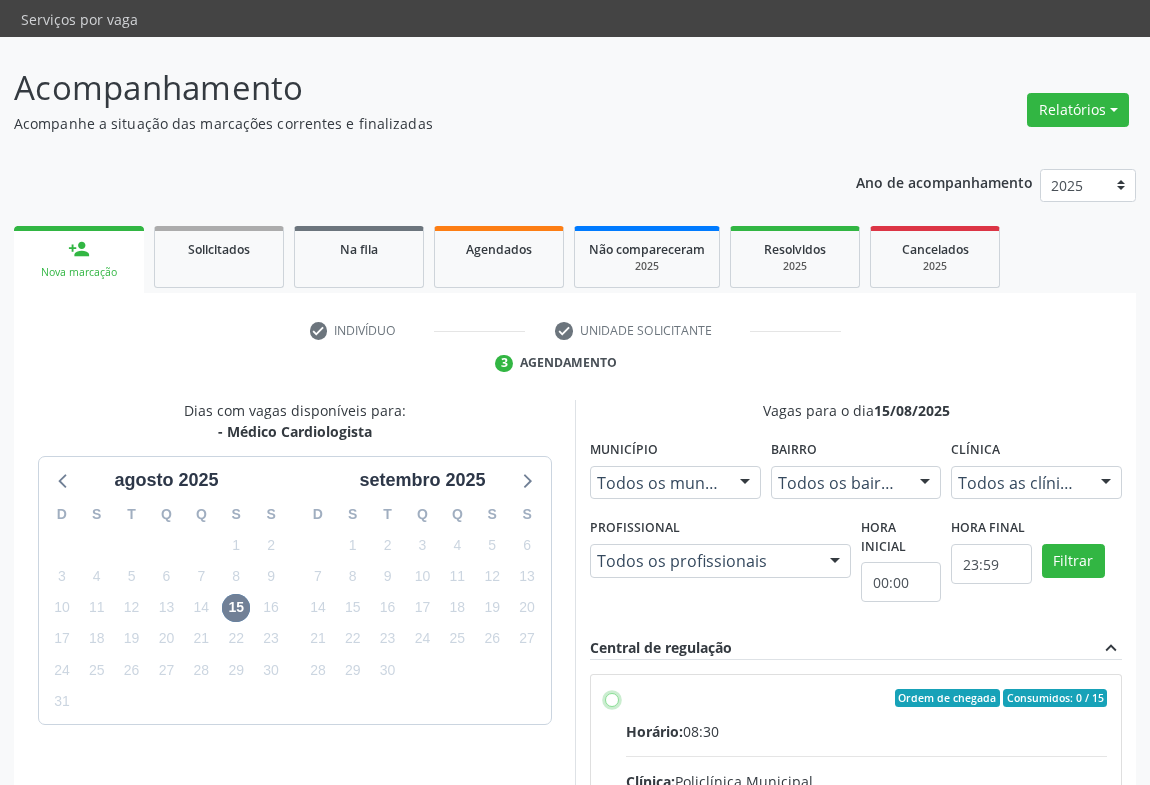 click on "Ordem de chegada
Consumidos: 0 / 15
Horário:   08:30
Clínica:  Policlínica Municipal
Rede:
--
Endereço:   Predio, nº 386, Centro, Campo Formoso - BA
Telefone:   (74) 6451312
Profissional:
Everson Marcos Matt
Informações adicionais sobre o atendimento
Idade de atendimento:
de 11 a 100 anos
Gênero(s) atendido(s):
Masculino e Feminino
Informações adicionais:
--" at bounding box center [612, 698] 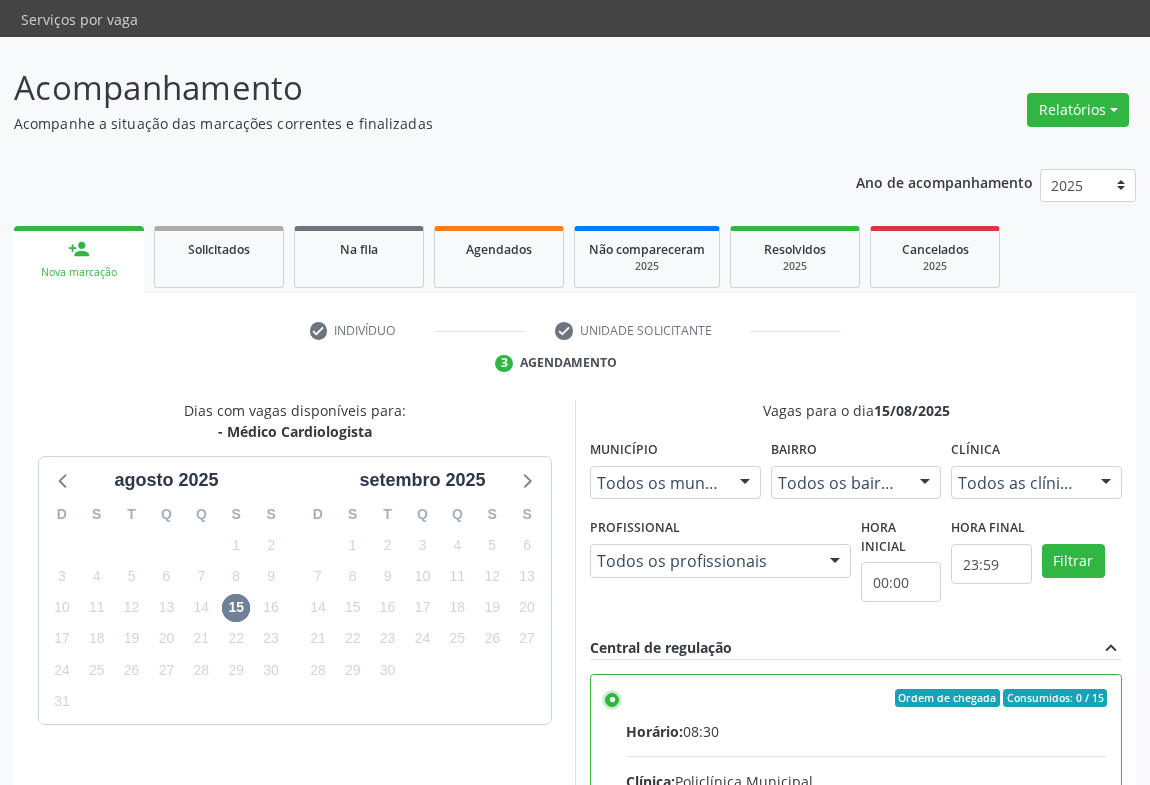 scroll, scrollTop: 451, scrollLeft: 0, axis: vertical 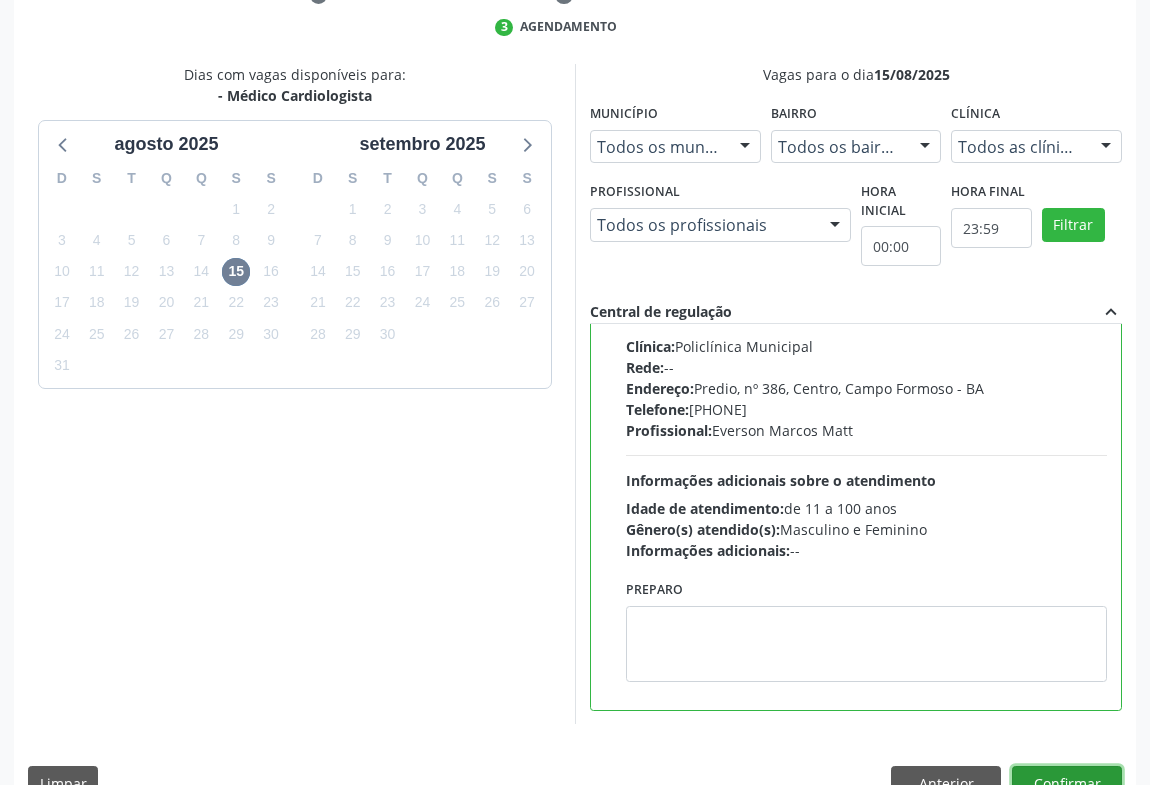 click on "Confirmar" at bounding box center [1067, 783] 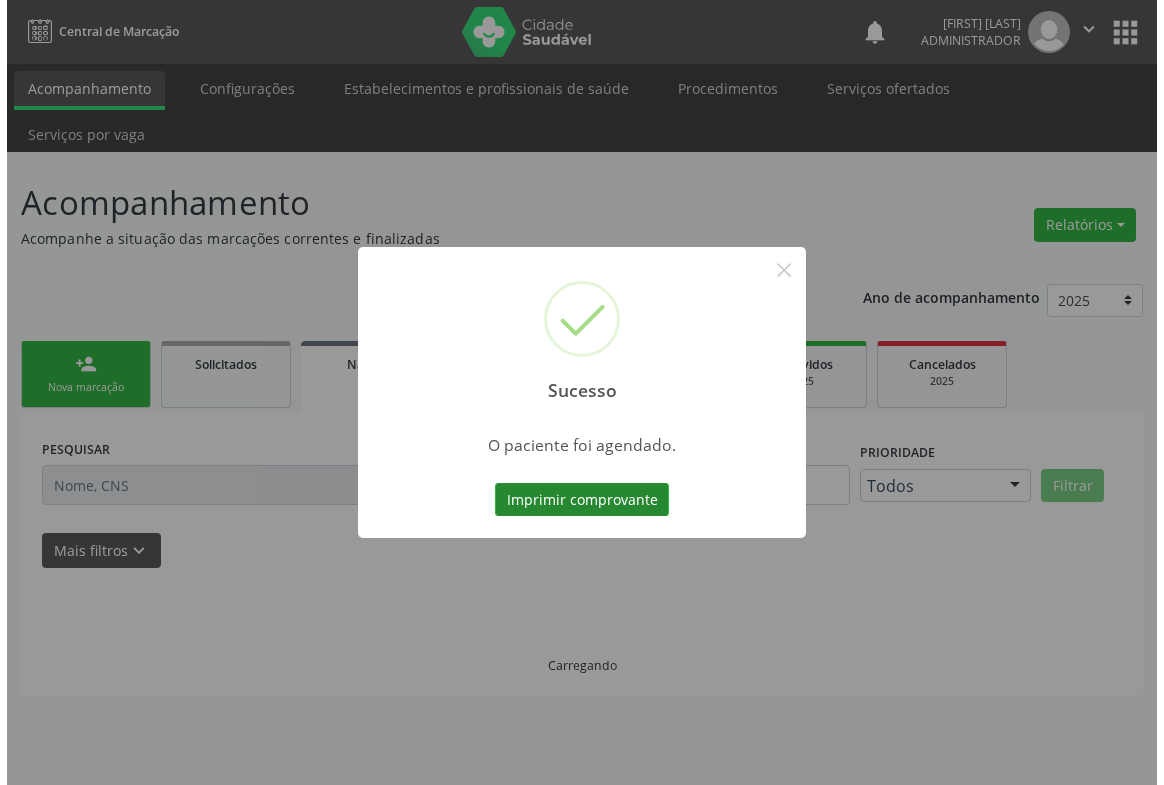 scroll, scrollTop: 0, scrollLeft: 0, axis: both 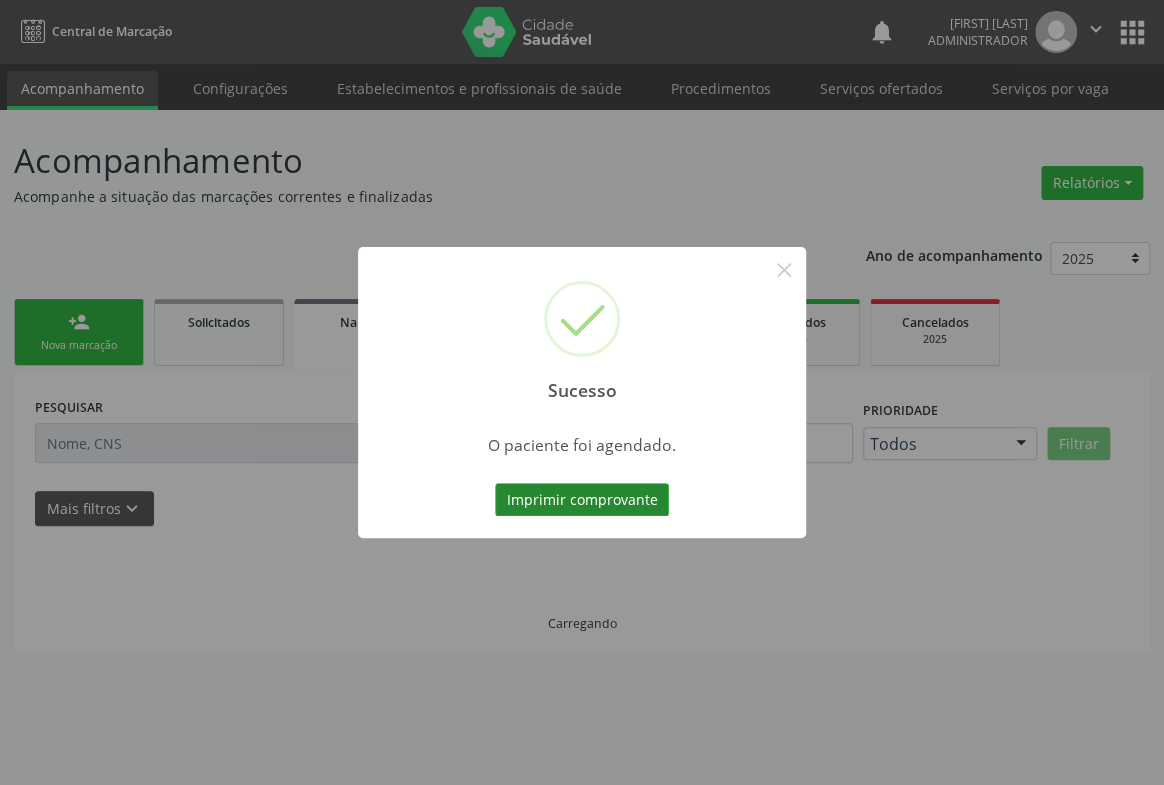 click on "Imprimir comprovante" at bounding box center (582, 500) 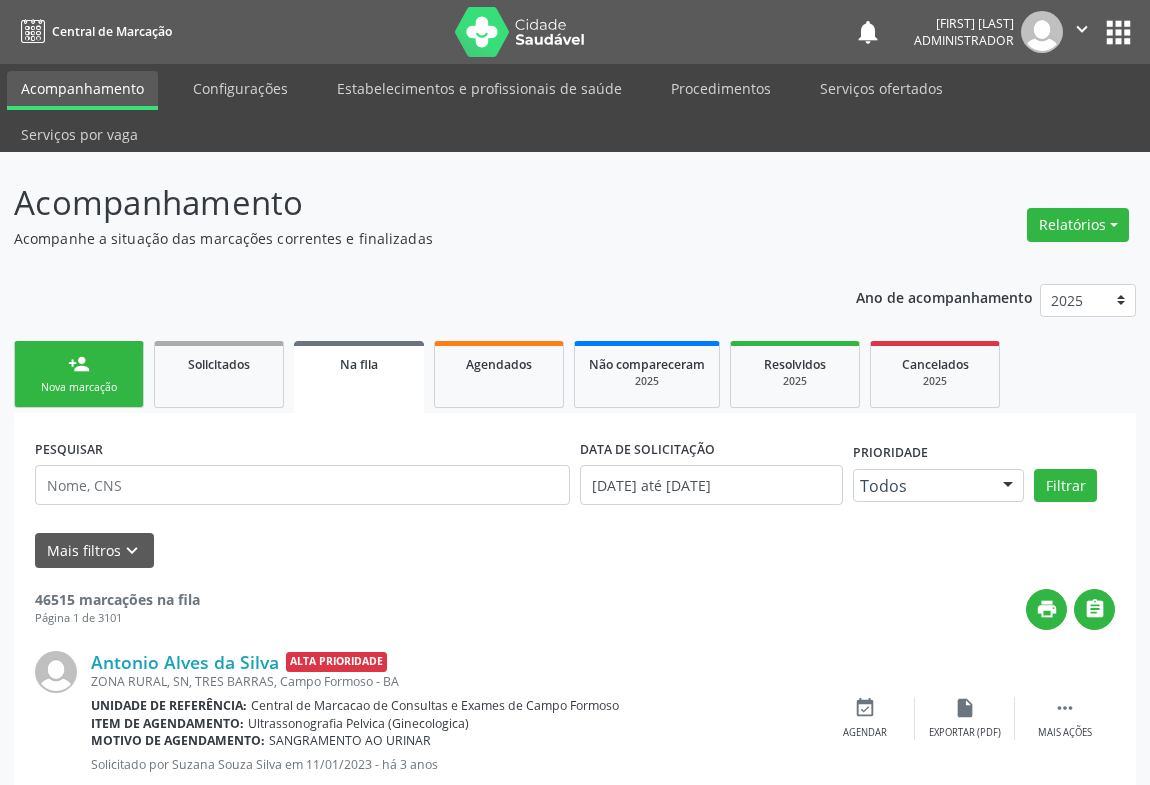 scroll, scrollTop: 0, scrollLeft: 0, axis: both 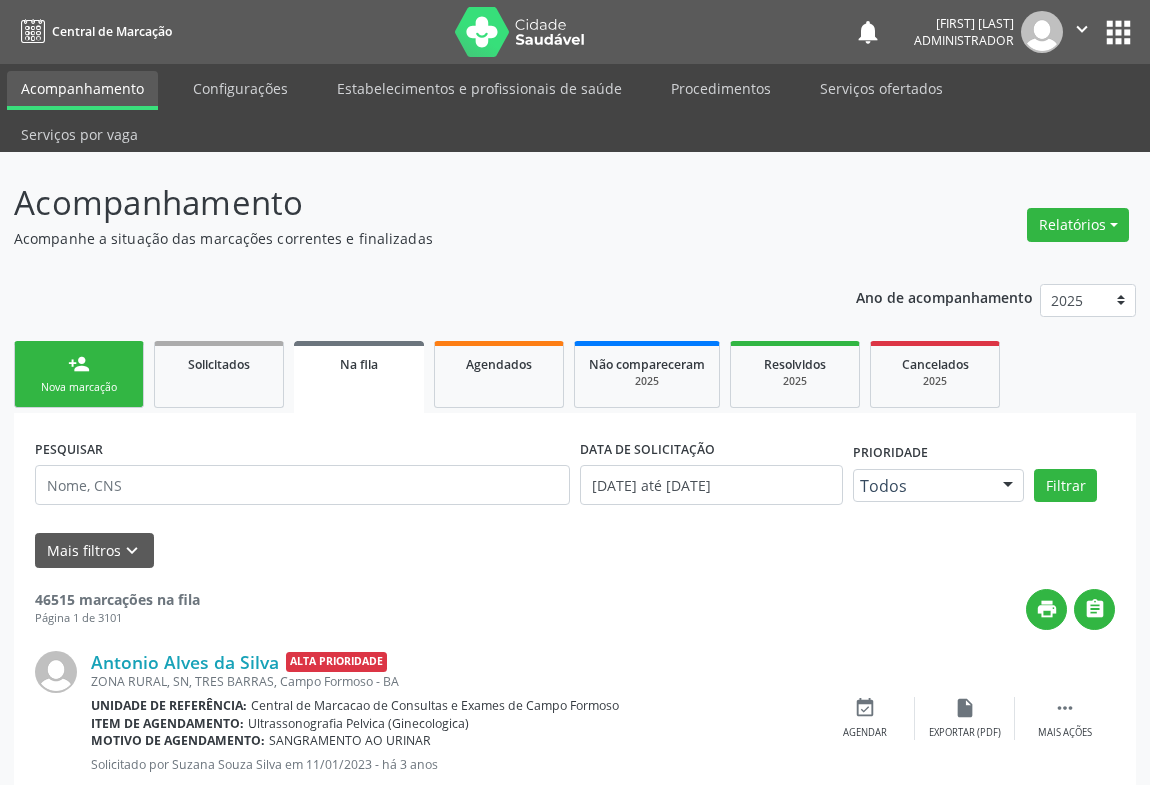 click on "person_add
Nova marcação" at bounding box center [79, 374] 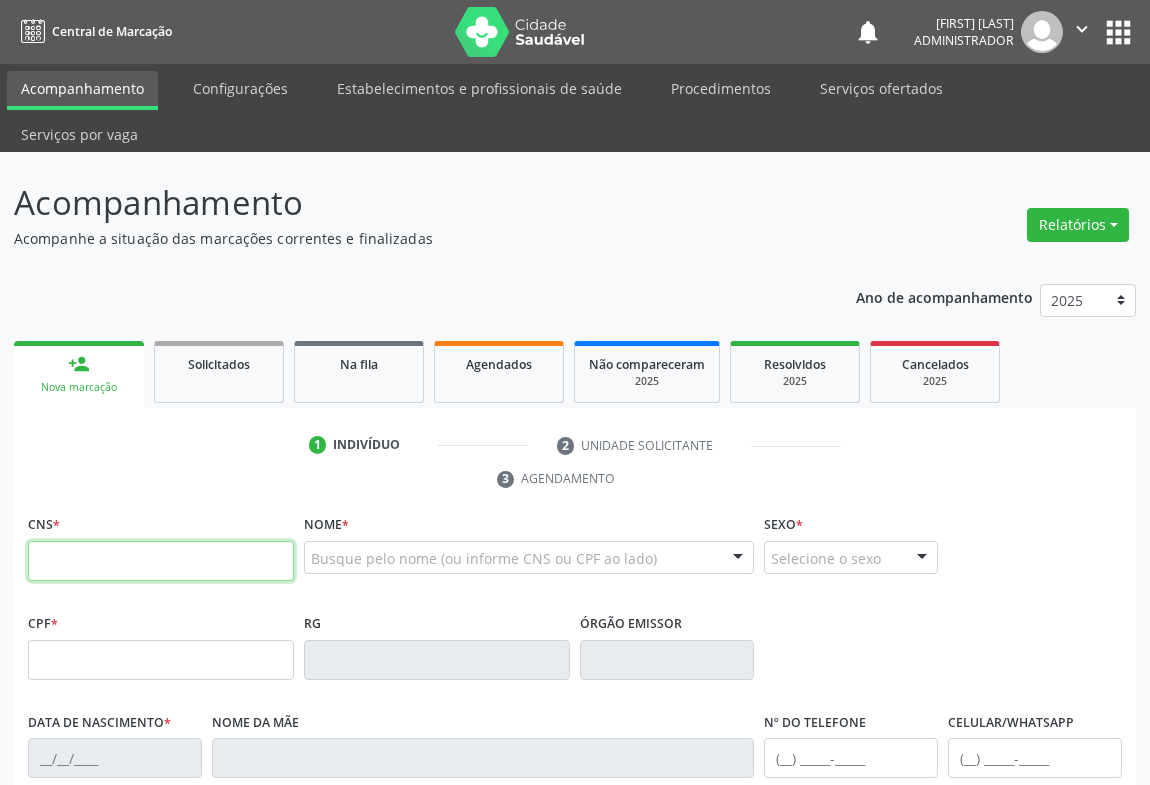 click at bounding box center (161, 561) 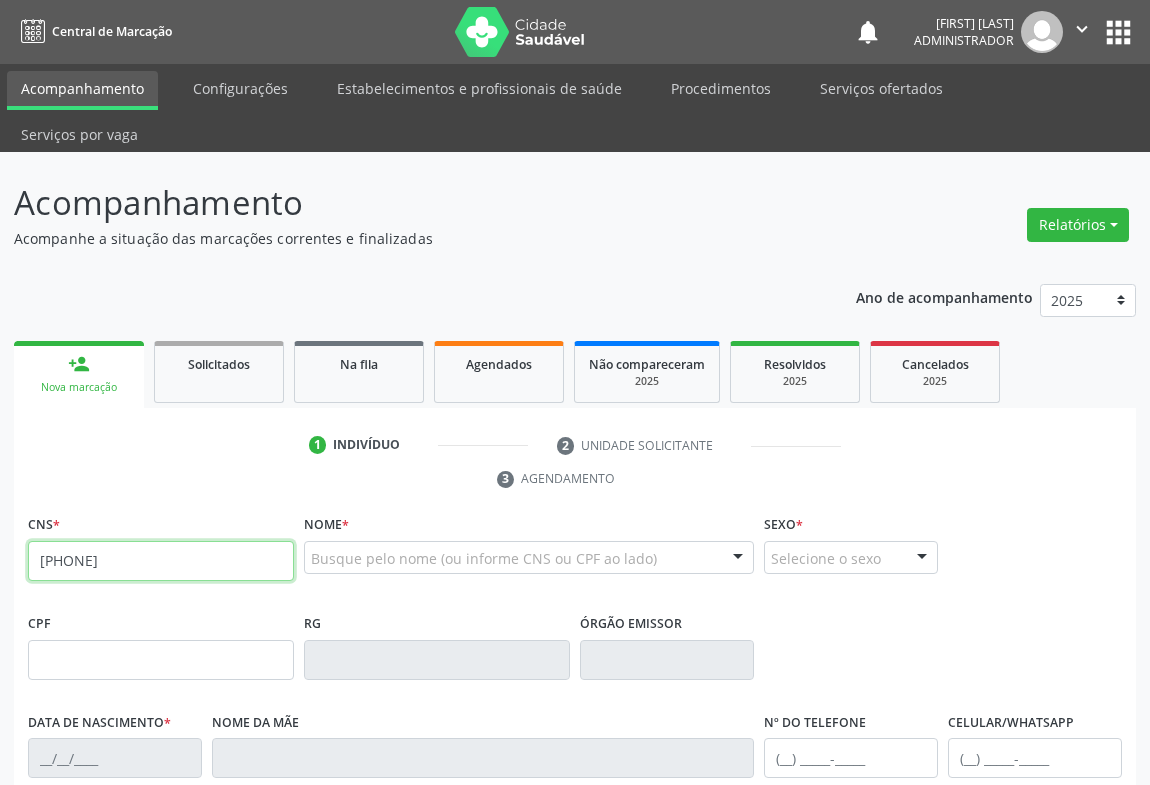 type on "[PHONE]" 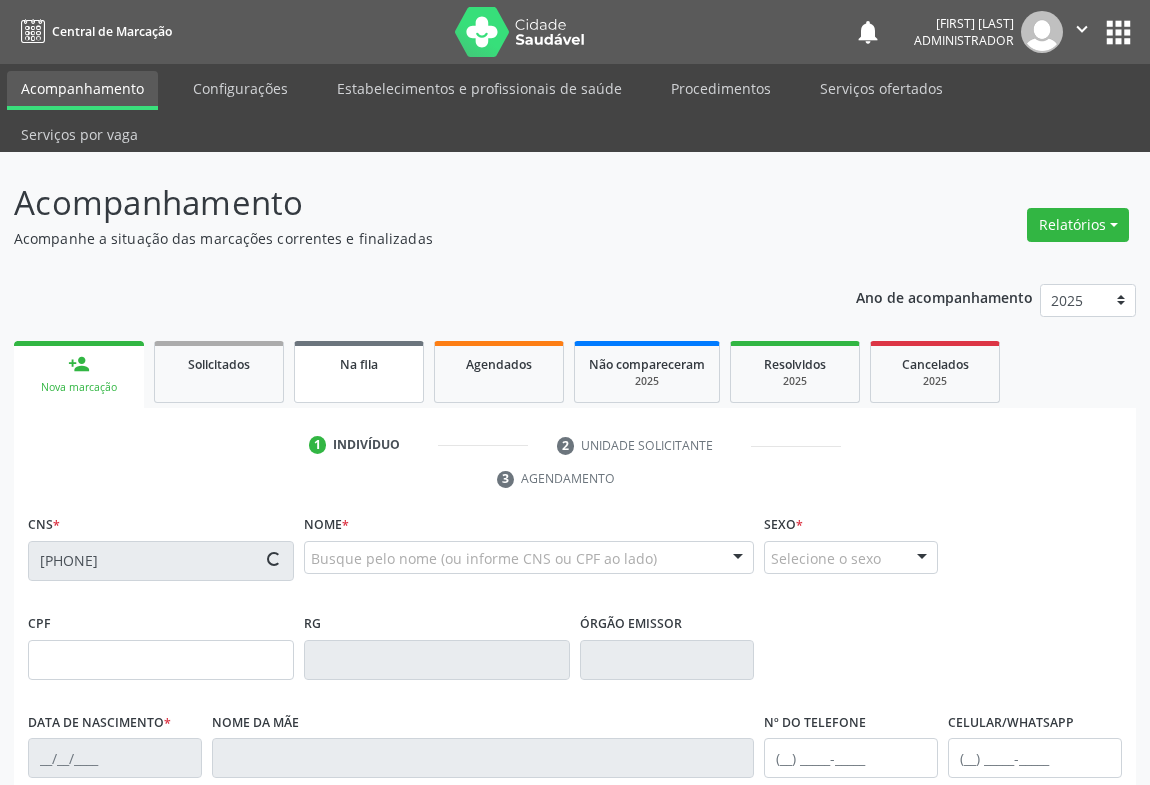 type on "[PHONE]" 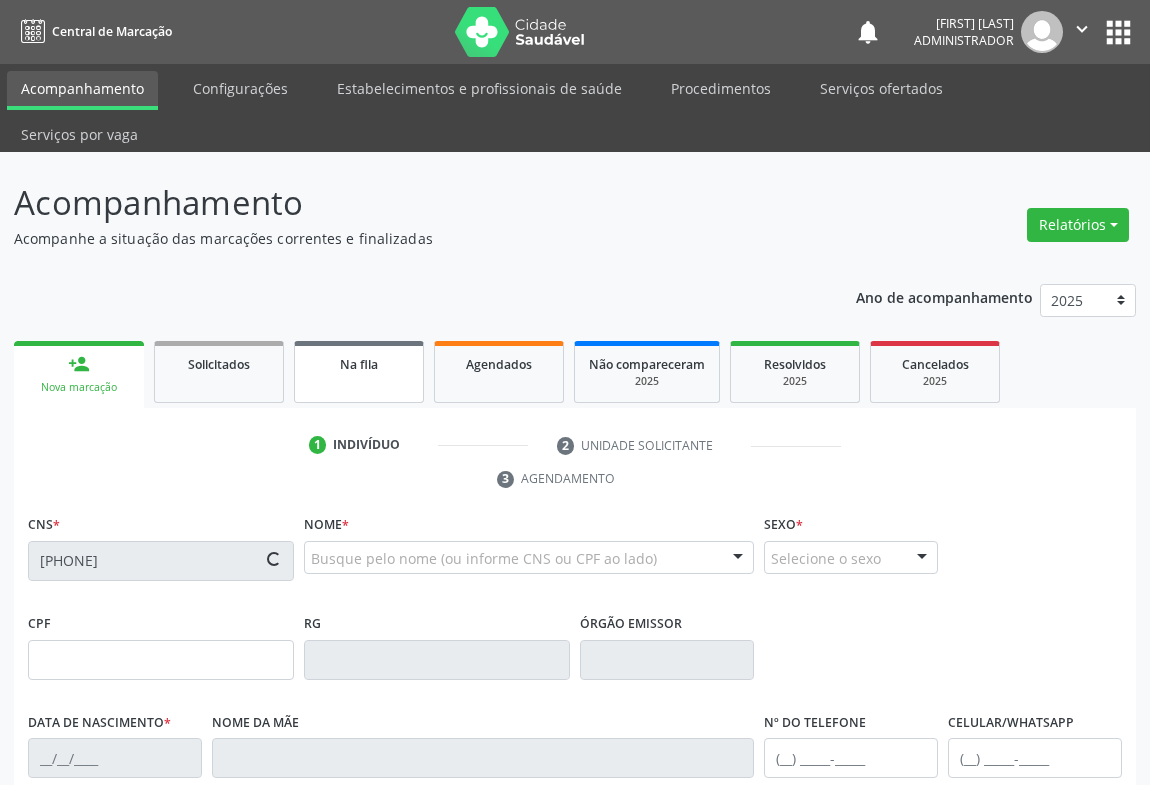 type on "30/12/1954" 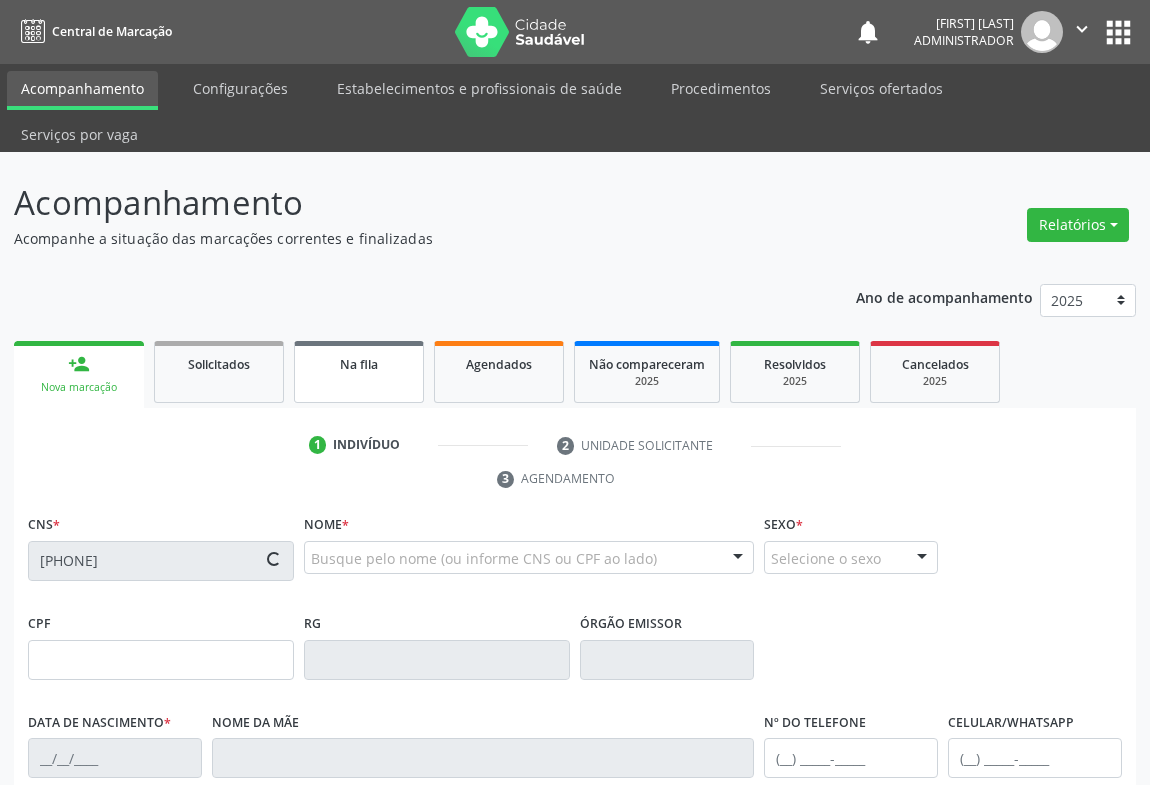 type on "(74) 98143-2448" 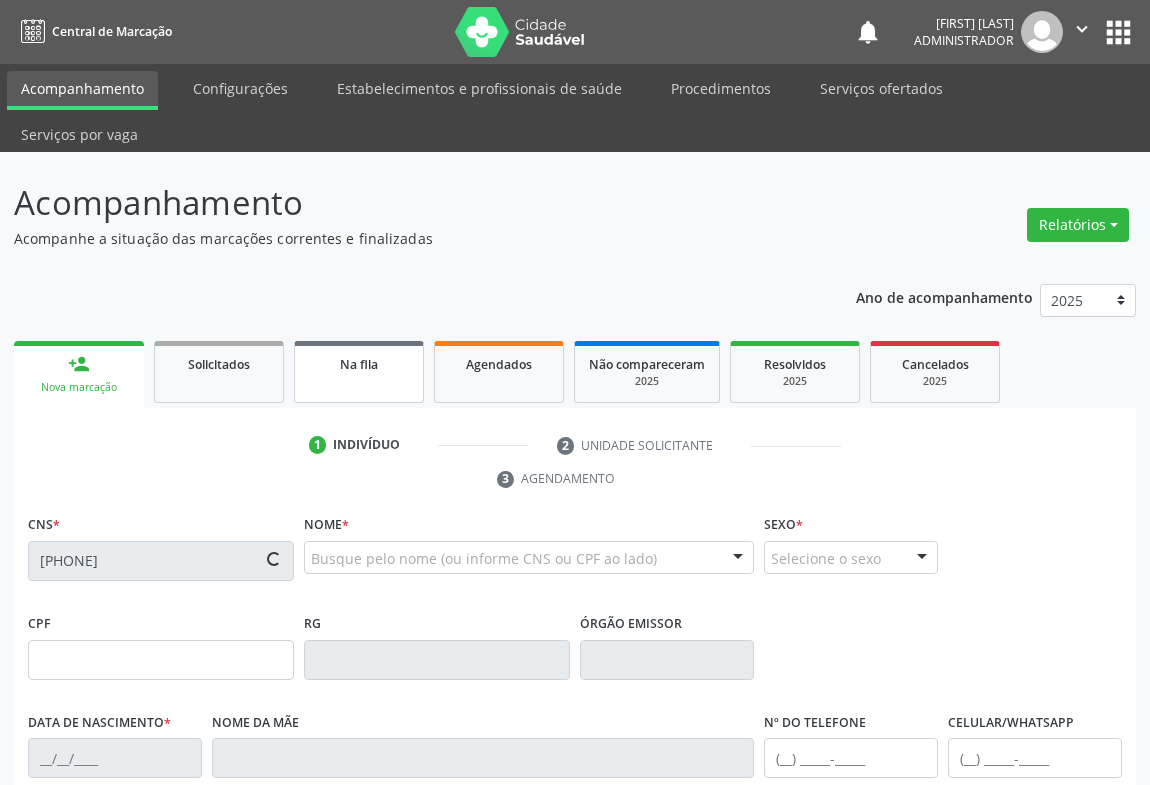 type on "013.414.815-06" 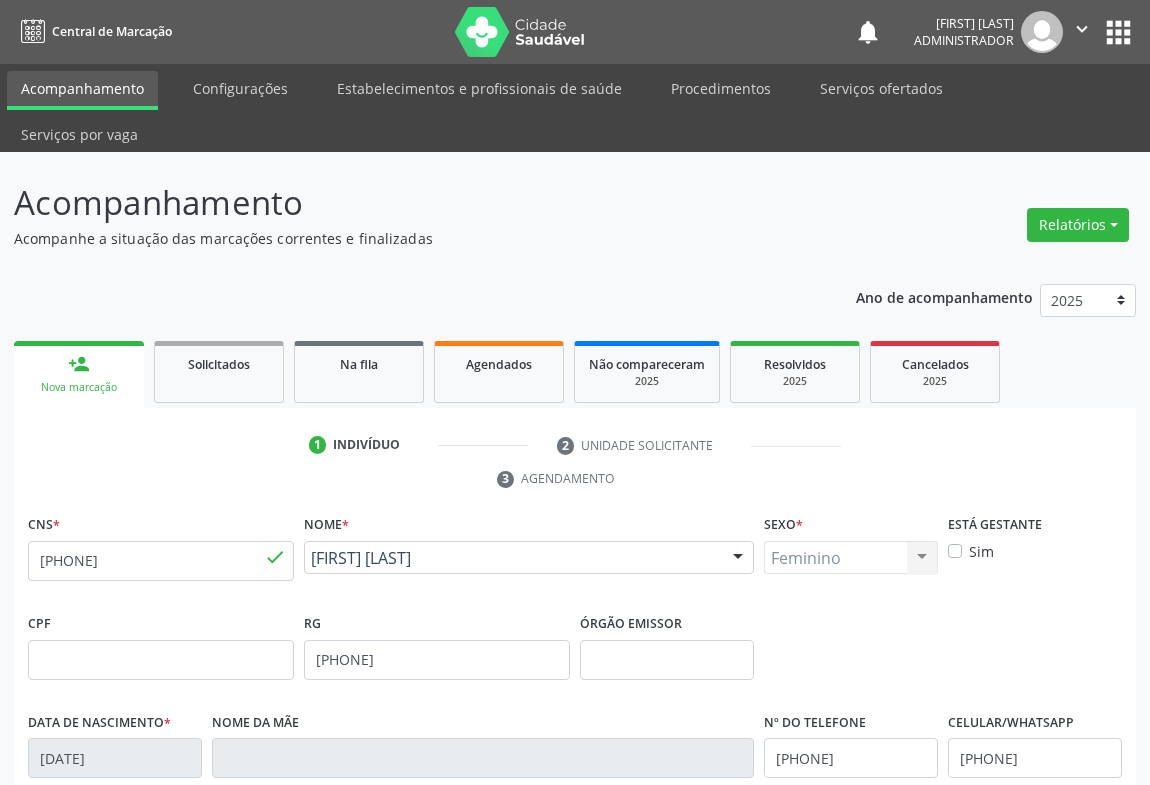 scroll, scrollTop: 331, scrollLeft: 0, axis: vertical 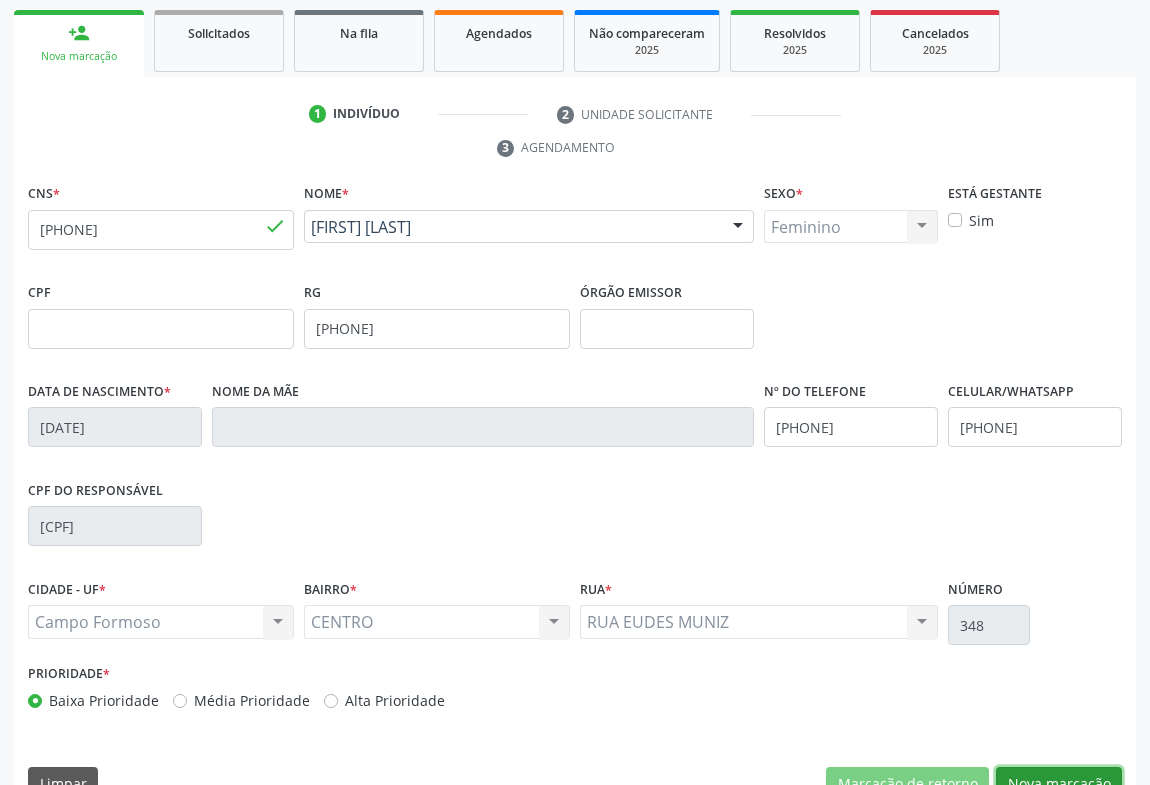 click on "Nova marcação" at bounding box center [1059, 784] 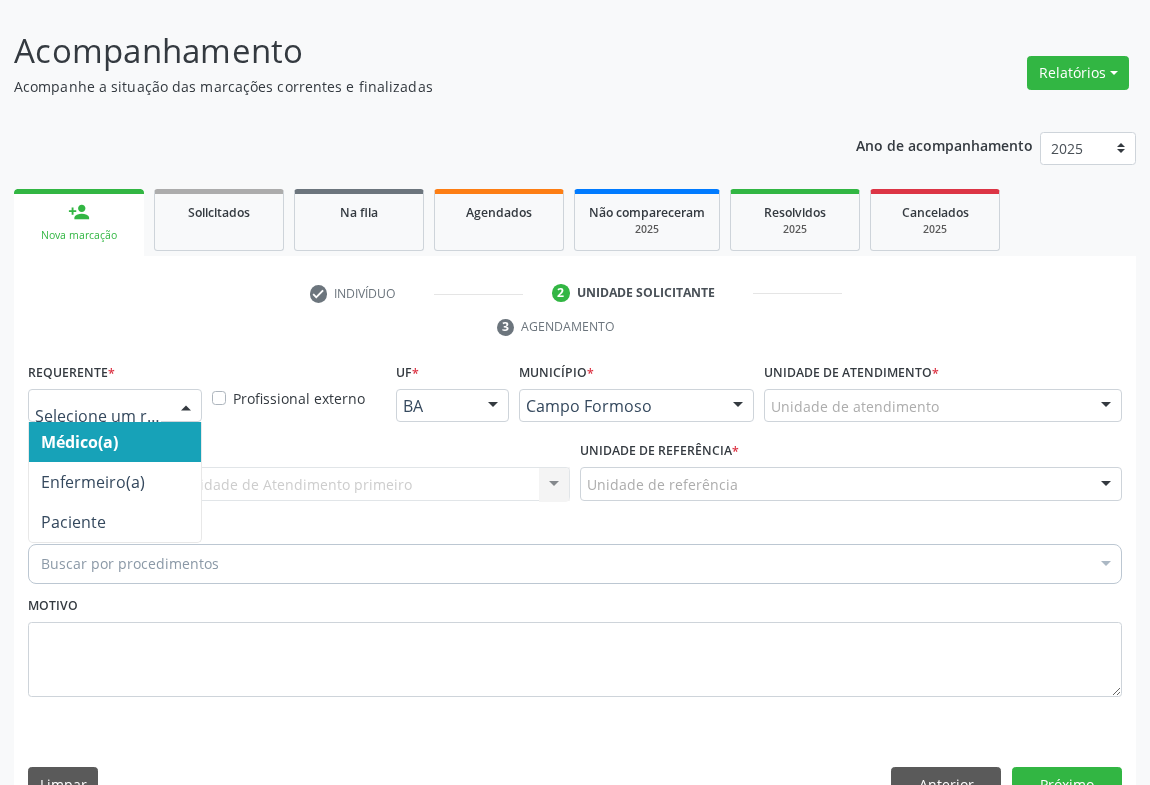 click at bounding box center (186, 407) 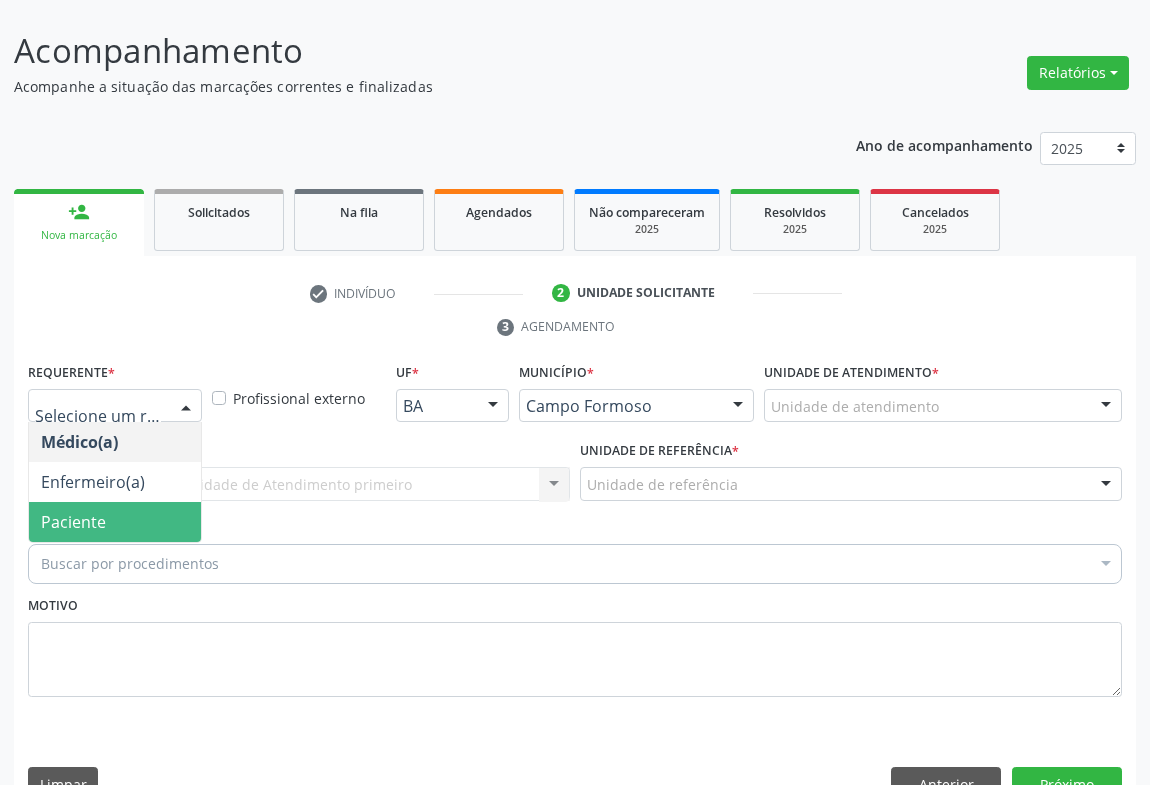 click on "Paciente" at bounding box center [115, 522] 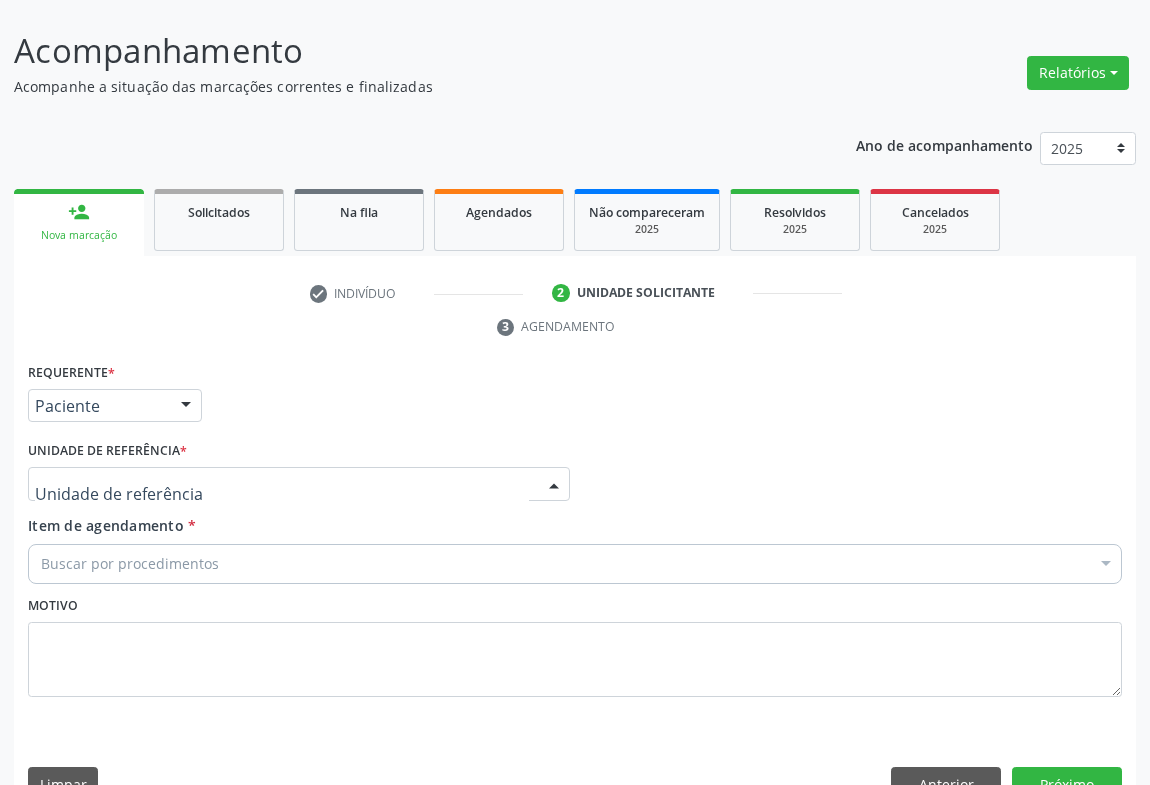 click at bounding box center [554, 485] 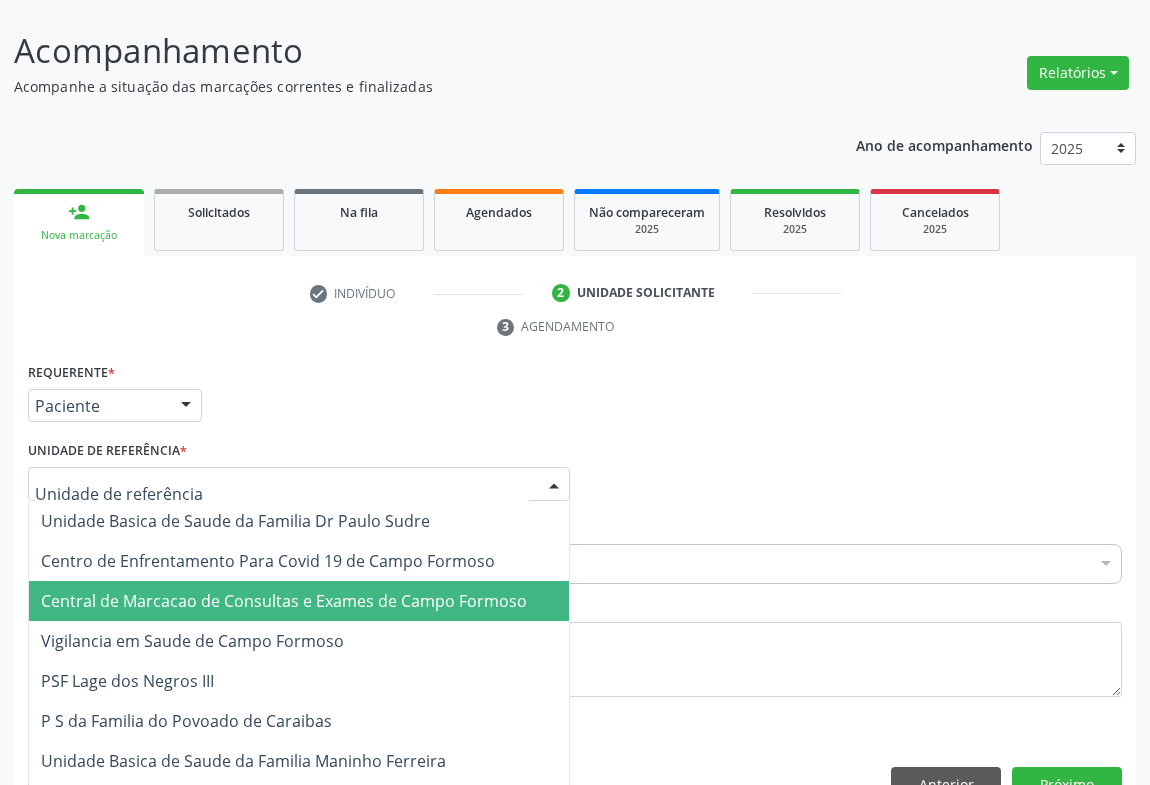click on "Central de Marcacao de Consultas e Exames de Campo Formoso" at bounding box center (299, 601) 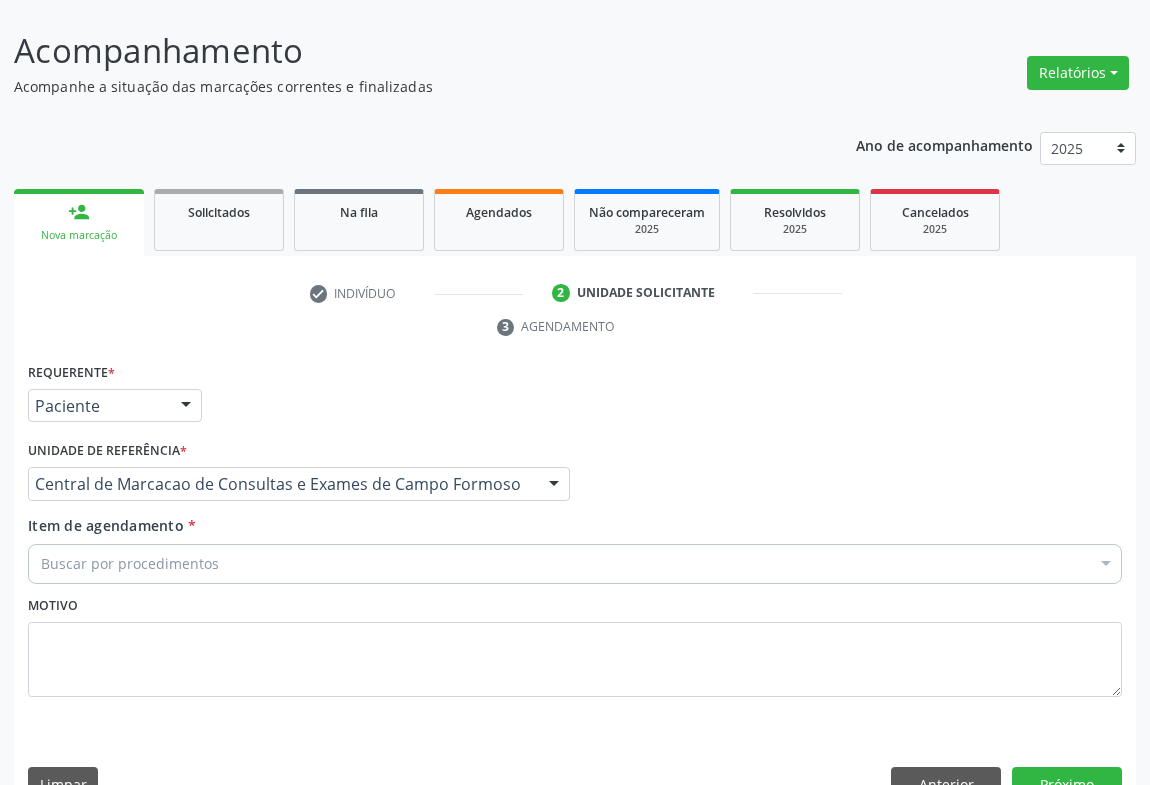 click on "Buscar por procedimentos" at bounding box center (575, 564) 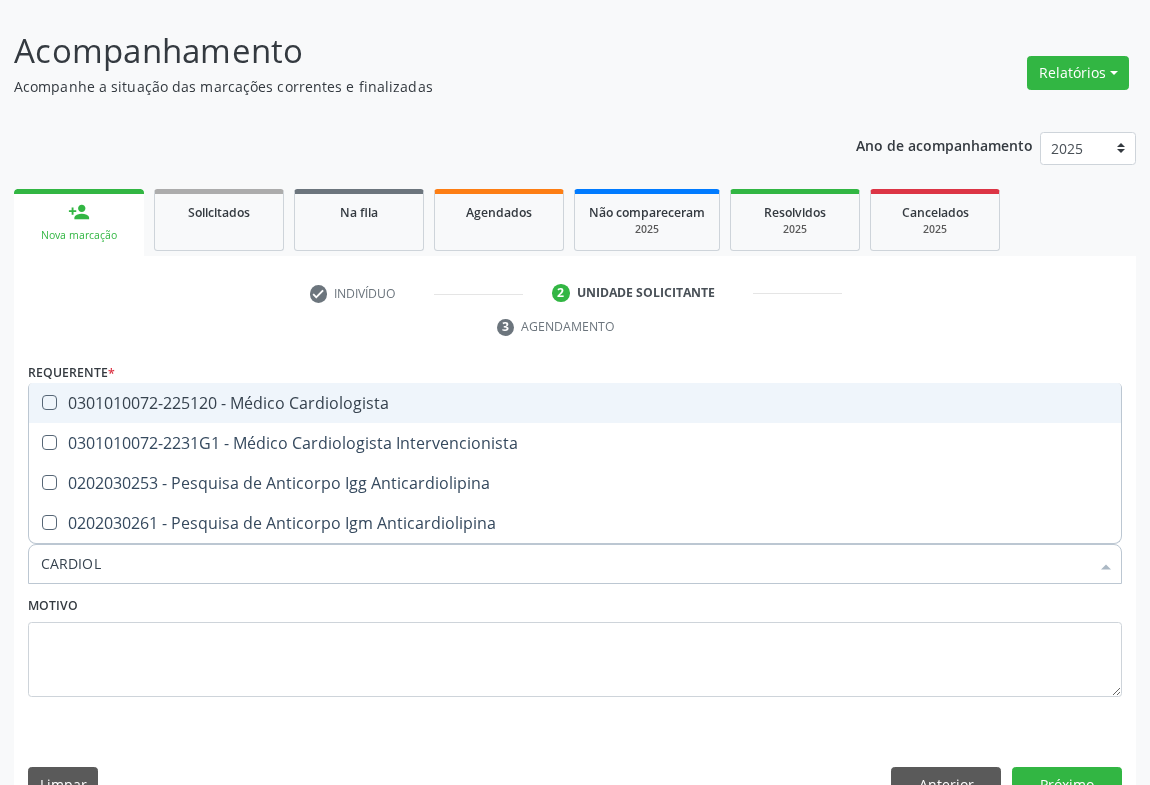 type on "CARDIOLO" 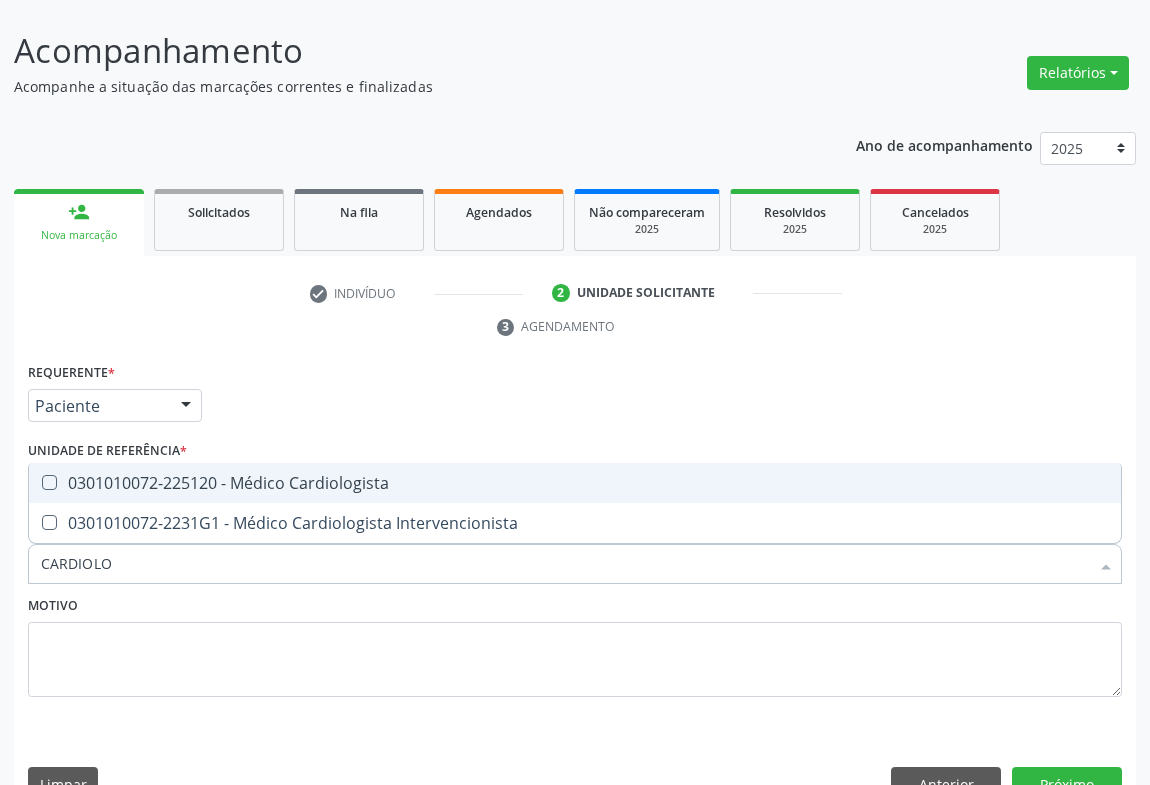 click on "0301010072-225120 - Médico Cardiologista" at bounding box center [575, 483] 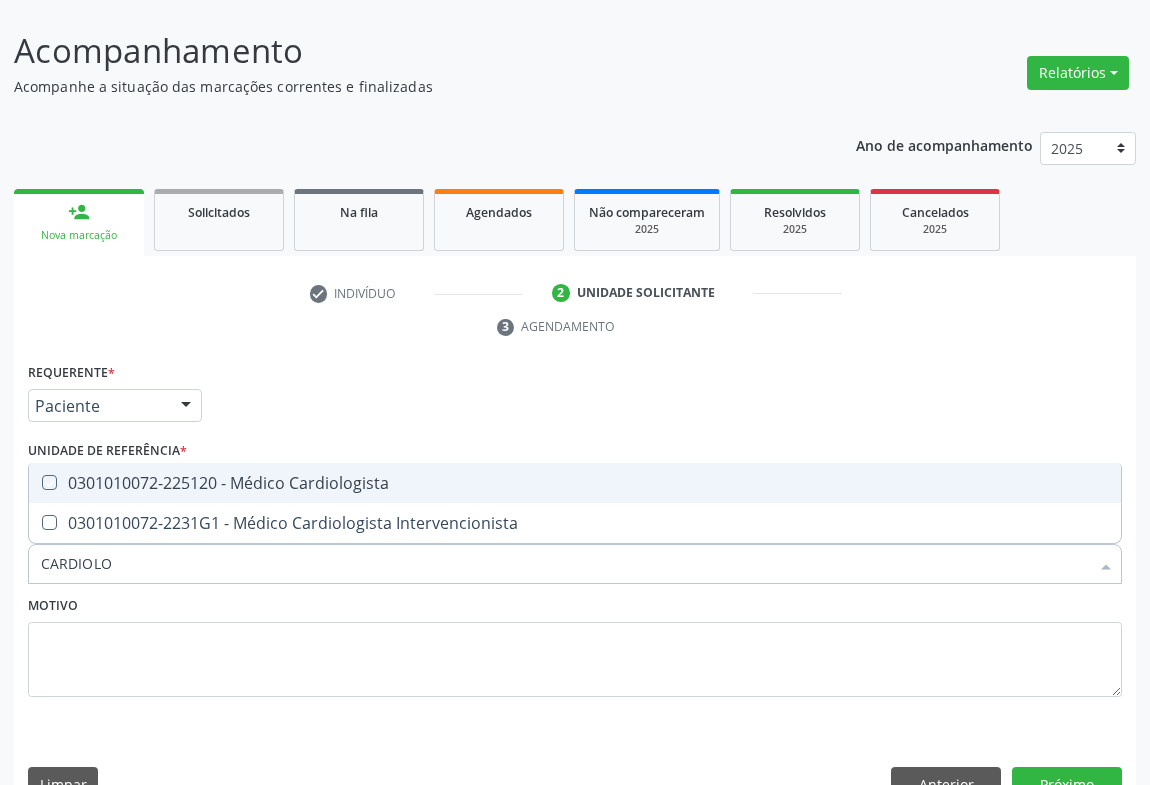 checkbox on "true" 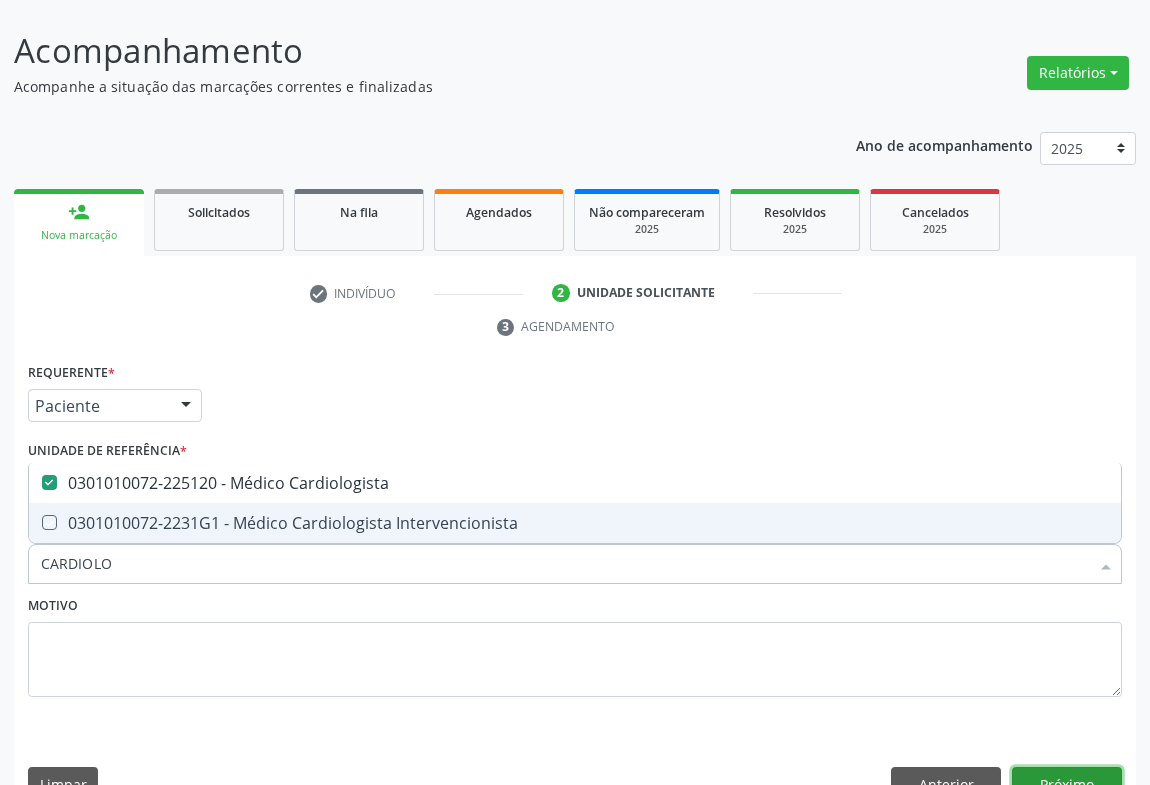 click on "Próximo" at bounding box center [1067, 784] 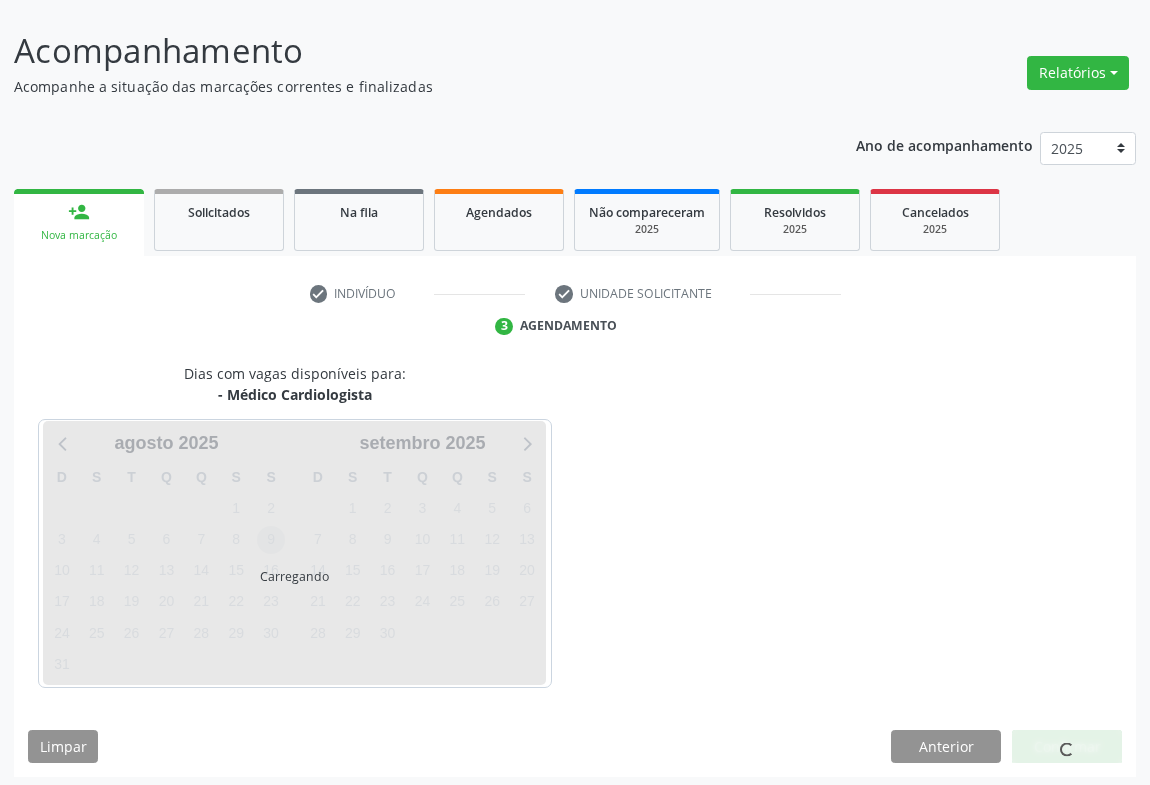 scroll, scrollTop: 115, scrollLeft: 0, axis: vertical 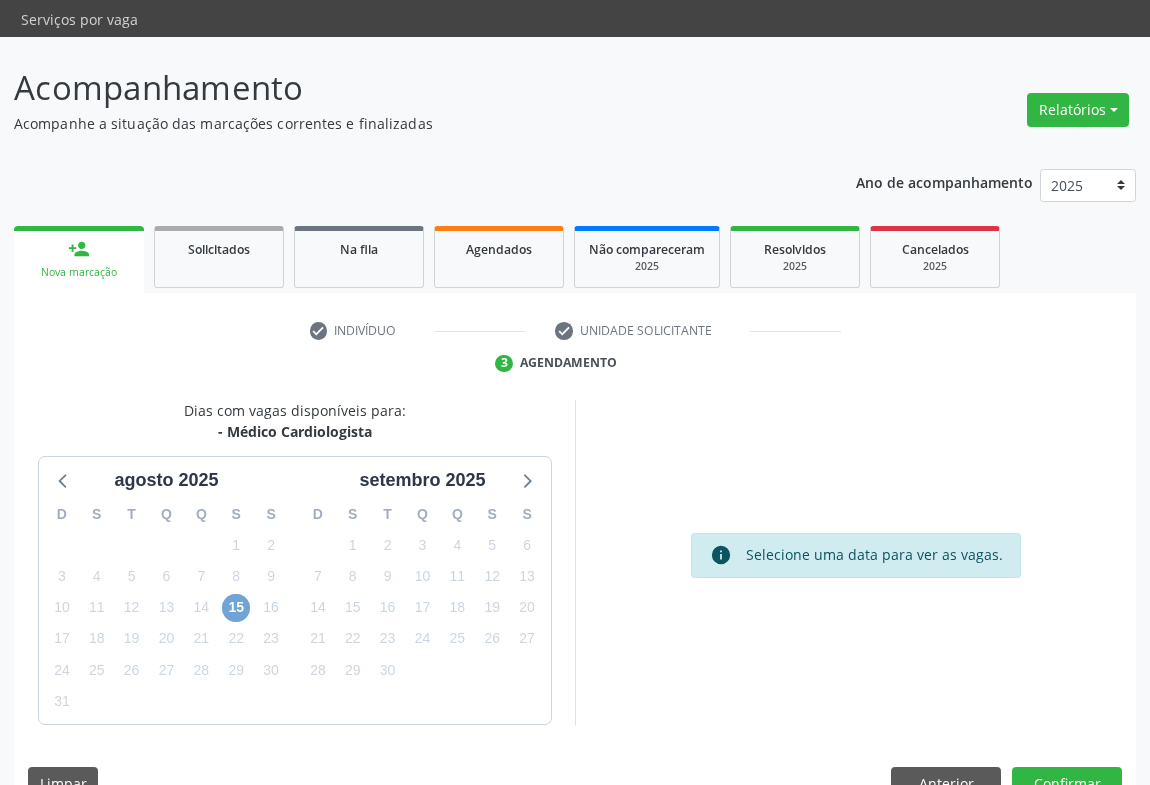 click on "15" at bounding box center [236, 608] 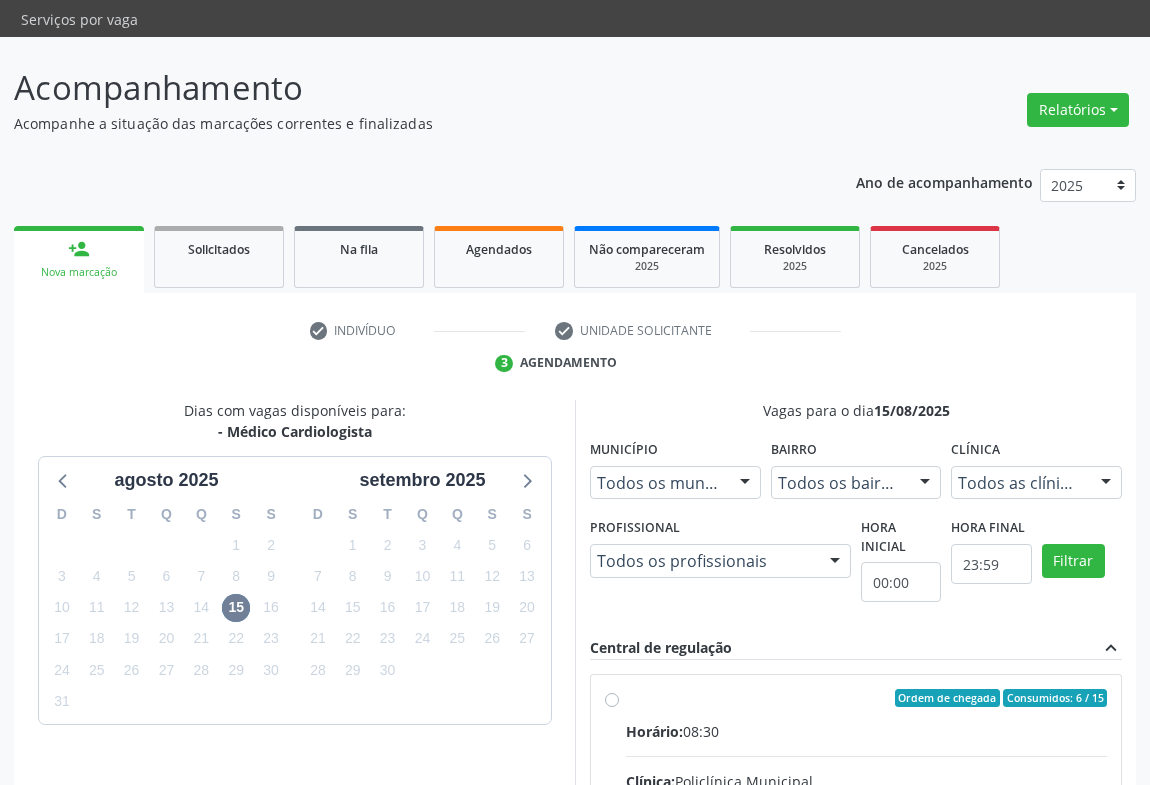drag, startPoint x: 612, startPoint y: 661, endPoint x: 671, endPoint y: 643, distance: 61.68468 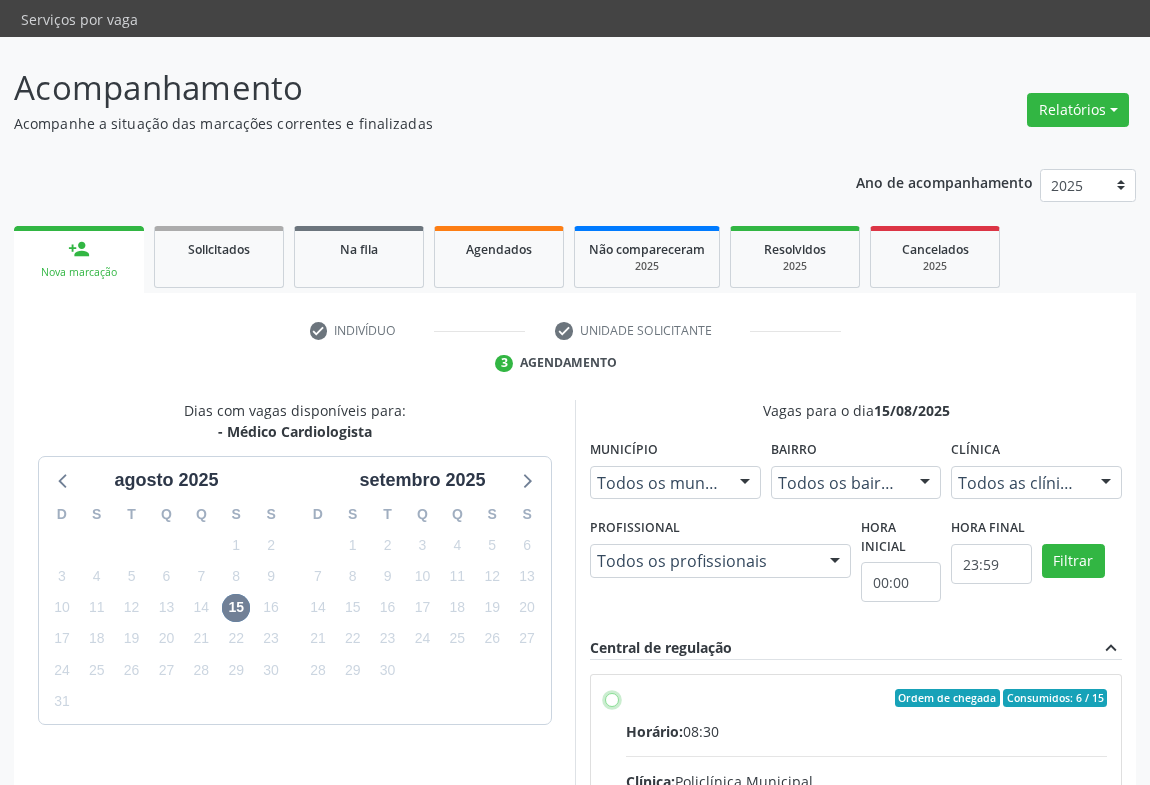 click on "Ordem de chegada
Consumidos: 6 / 15
Horário:   08:30
Clínica:  Policlínica Municipal
Rede:
--
Endereço:   Predio, nº 386, Centro, Campo Formoso - BA
Telefone:   (74) 6451312
Profissional:
Everson Marcos Matt
Informações adicionais sobre o atendimento
Idade de atendimento:
de 11 a 100 anos
Gênero(s) atendido(s):
Masculino e Feminino
Informações adicionais:
--" at bounding box center (612, 698) 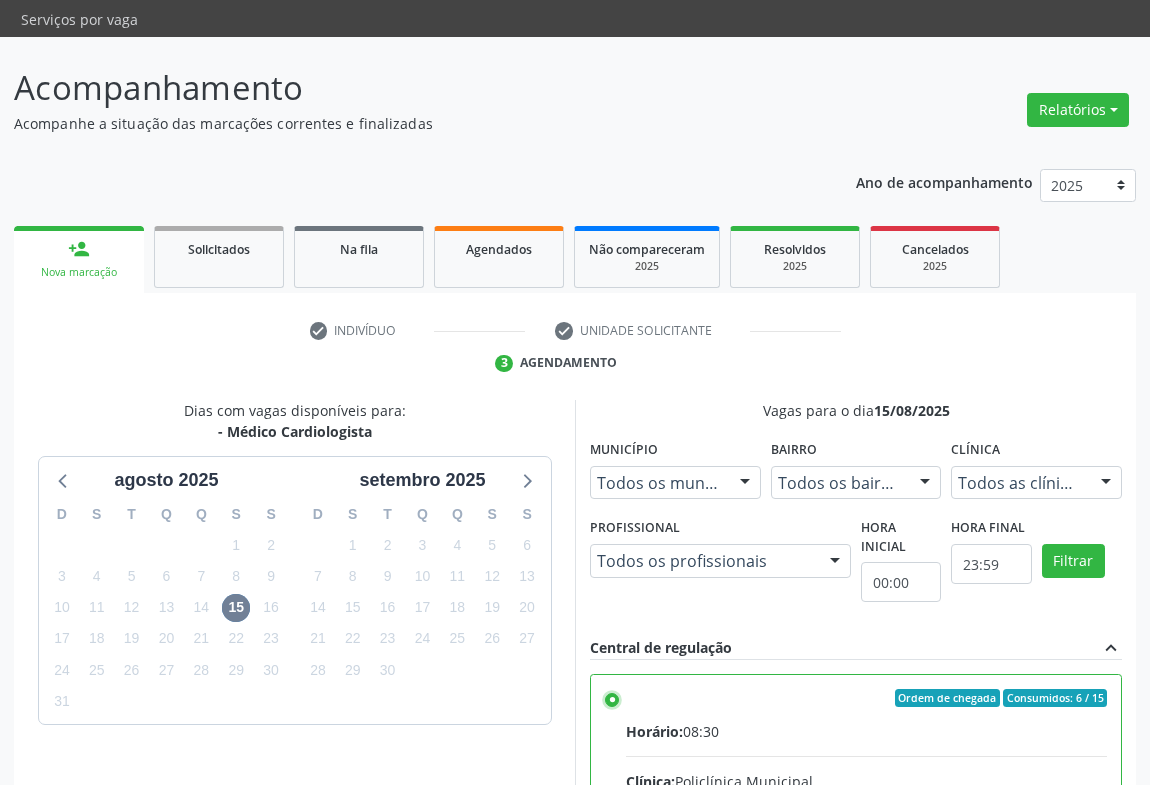 scroll, scrollTop: 451, scrollLeft: 0, axis: vertical 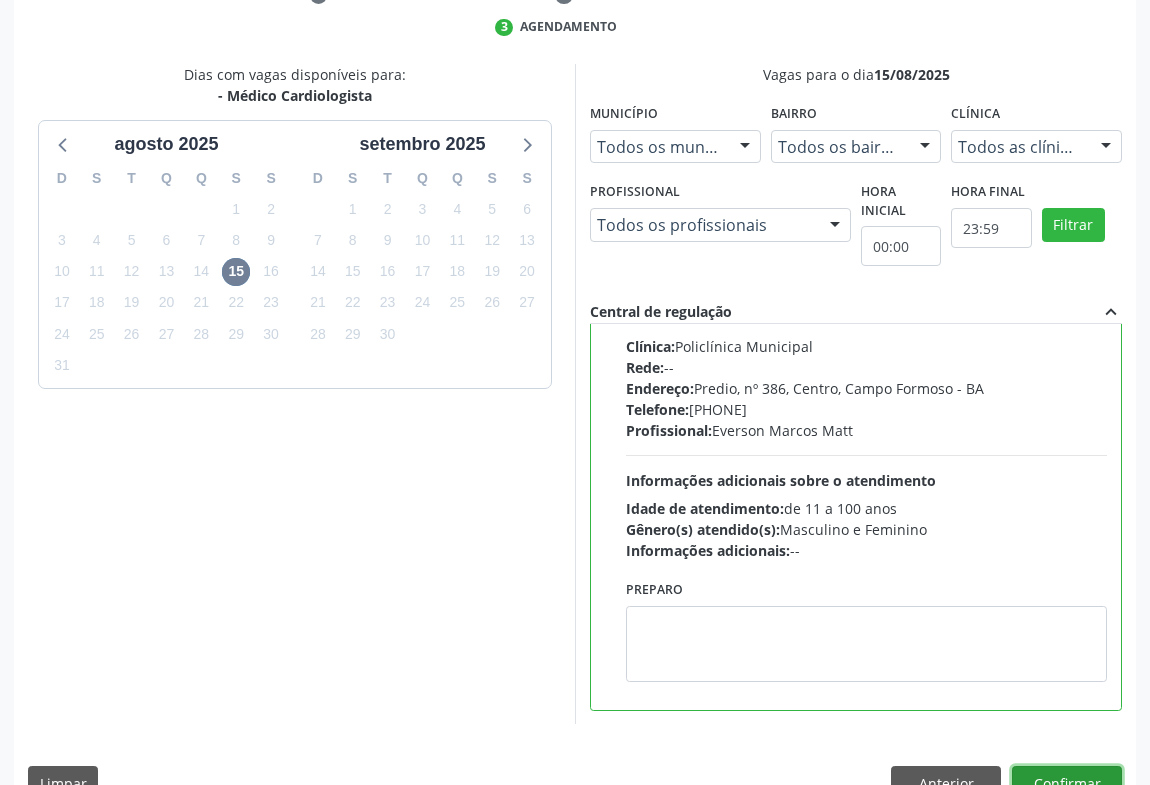 click on "Confirmar" at bounding box center (1067, 783) 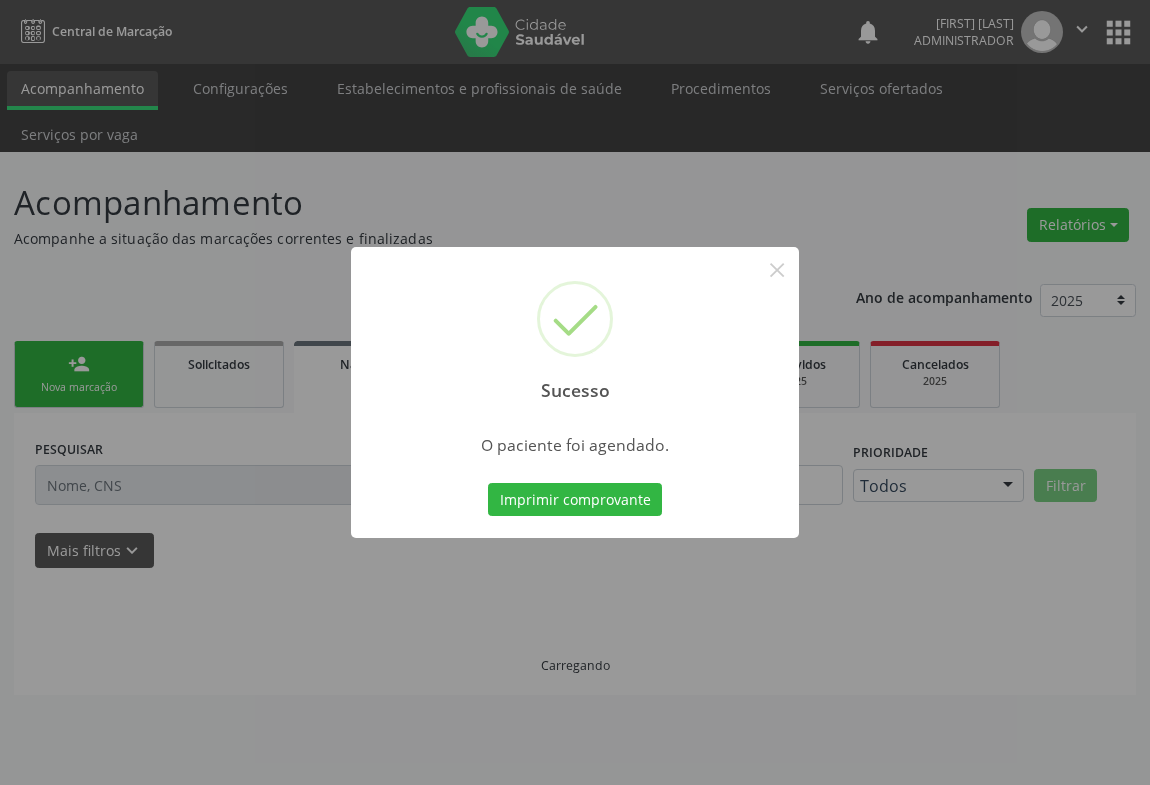 scroll, scrollTop: 0, scrollLeft: 0, axis: both 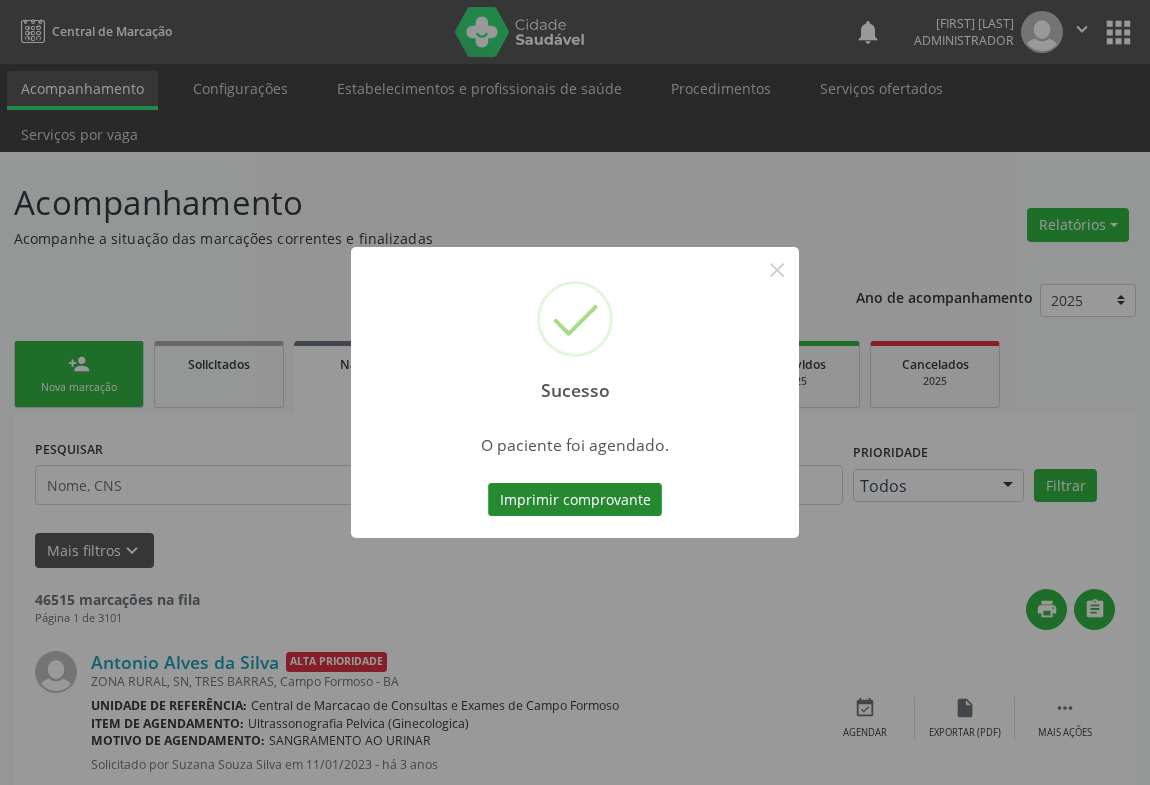 click on "Imprimir comprovante" at bounding box center [575, 500] 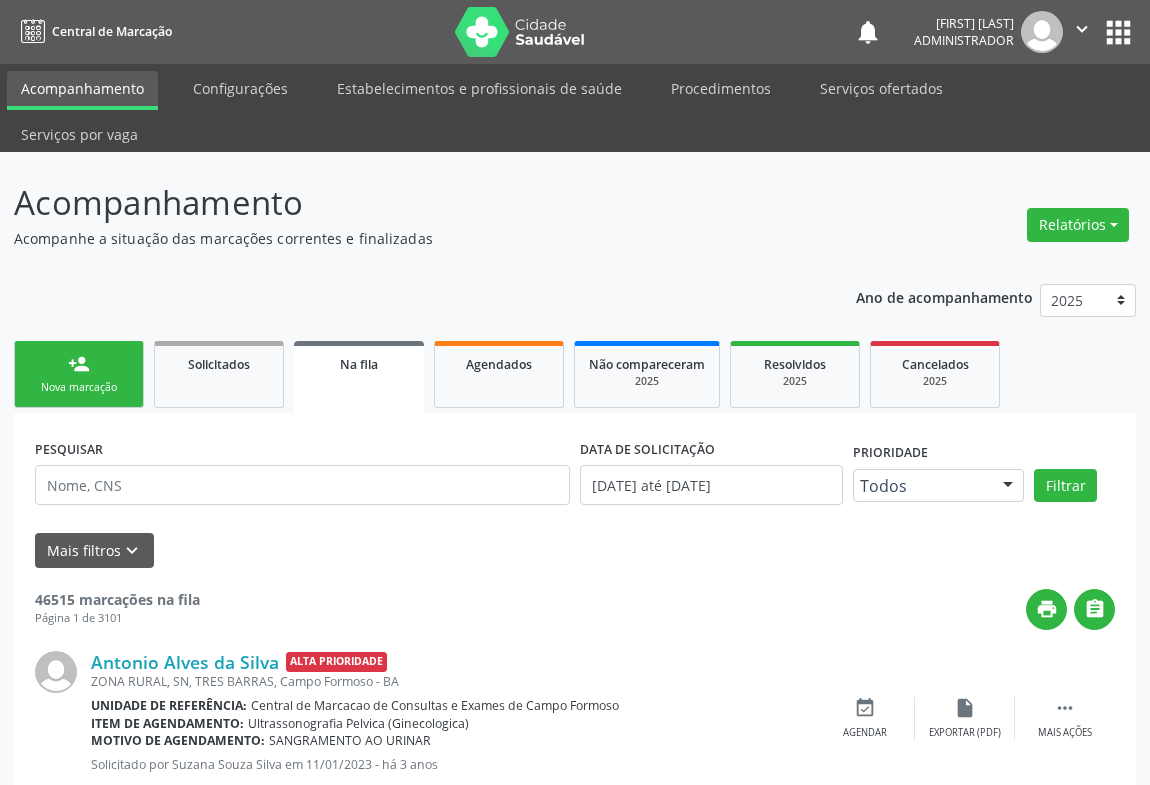 click on "person_add
Nova marcação" at bounding box center (79, 374) 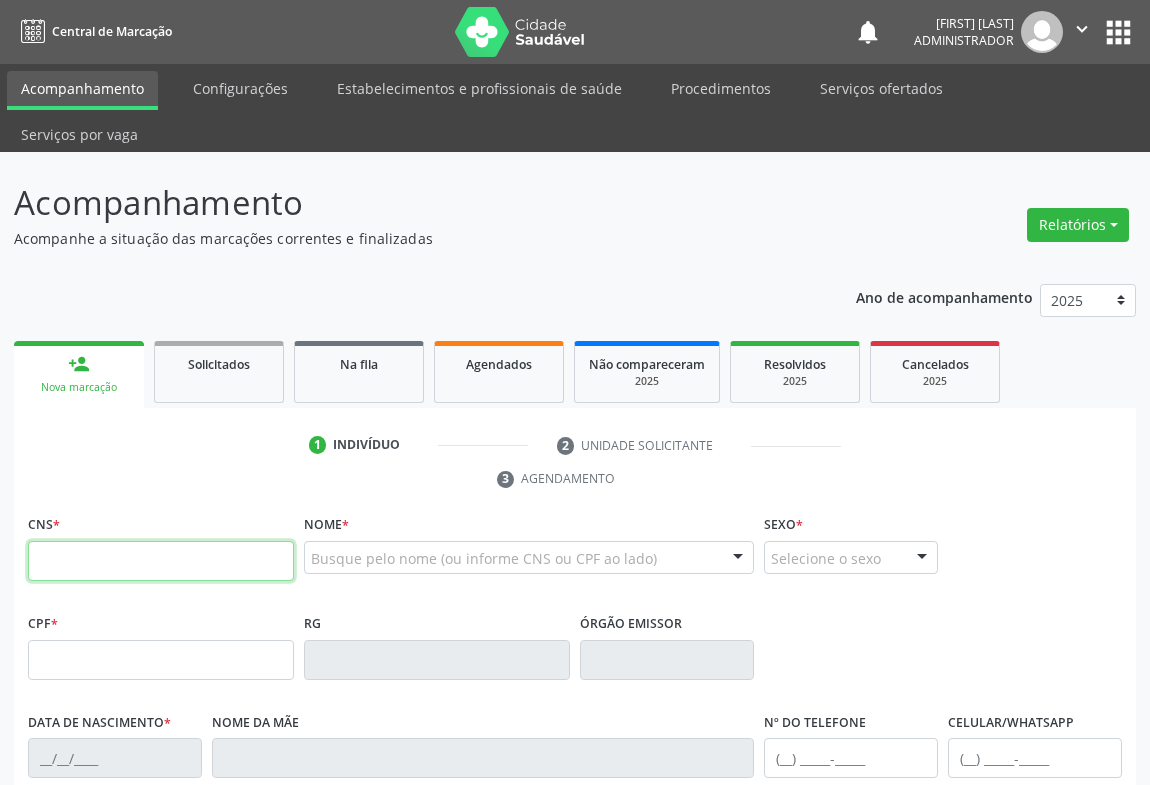 click at bounding box center (161, 561) 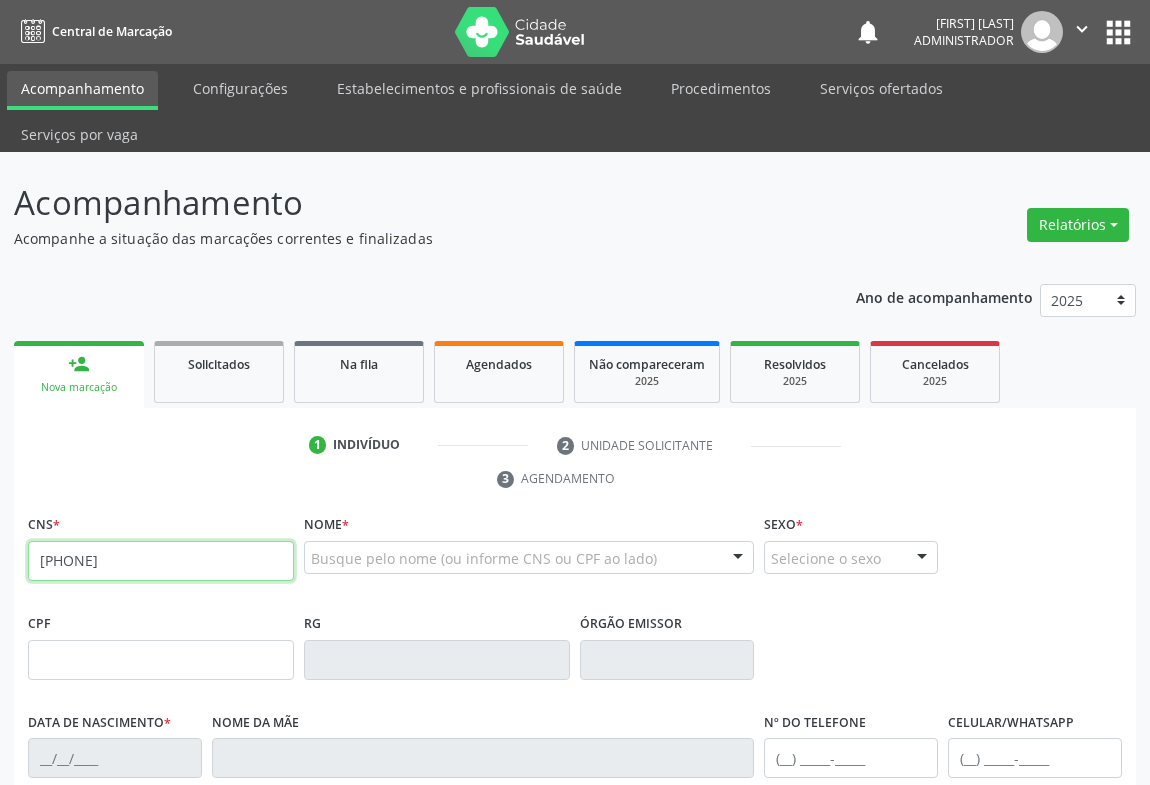 type on "702 0053 0540 2884" 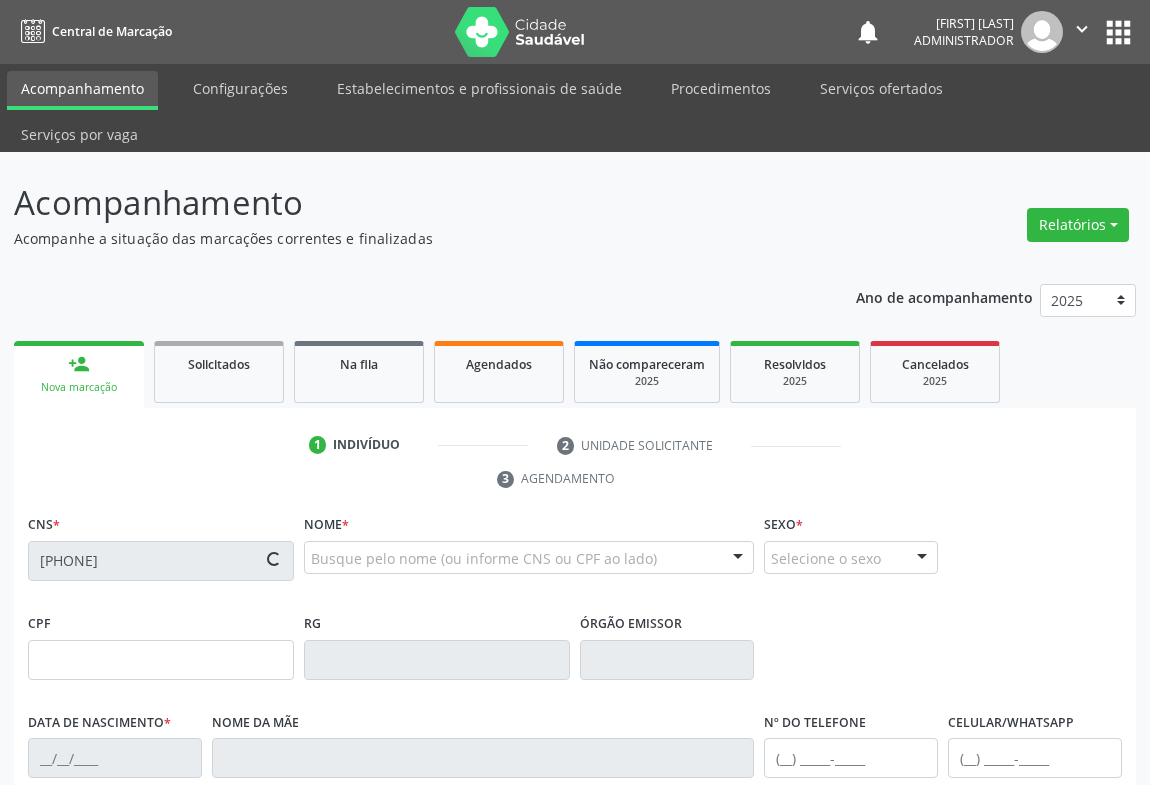 type on "244.204.765-91" 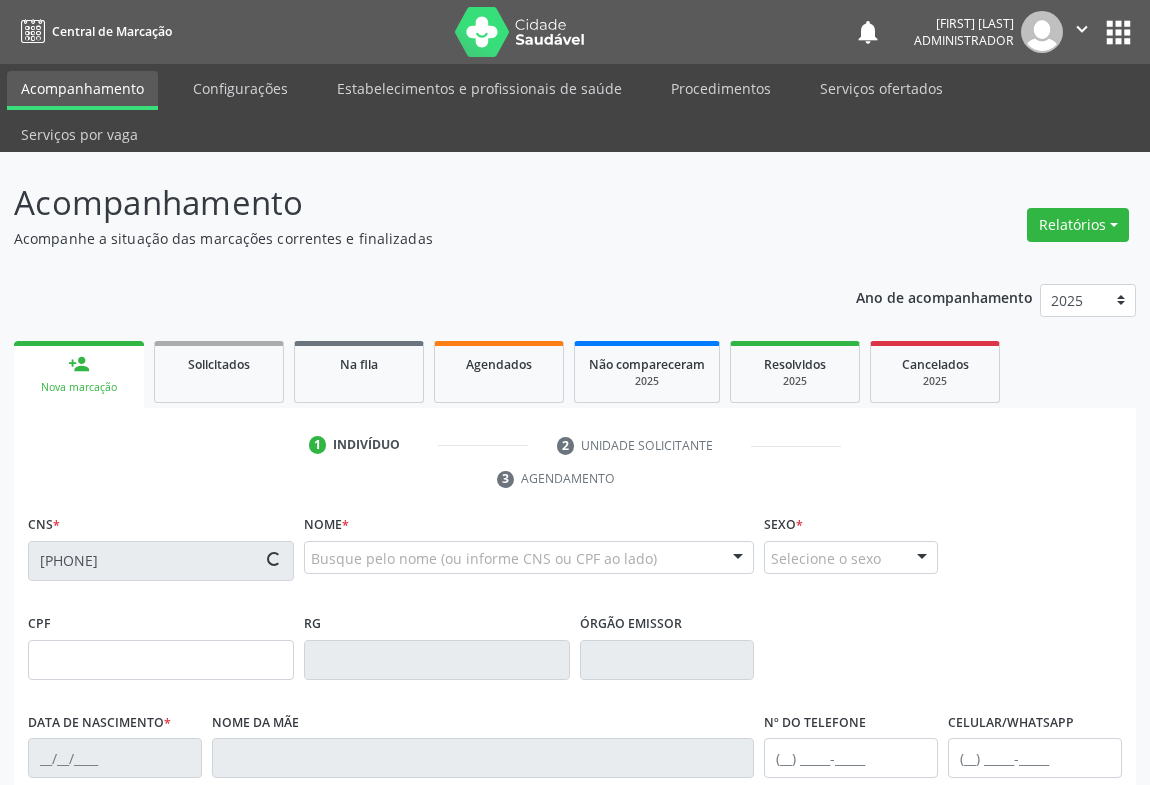 type on "0239500059" 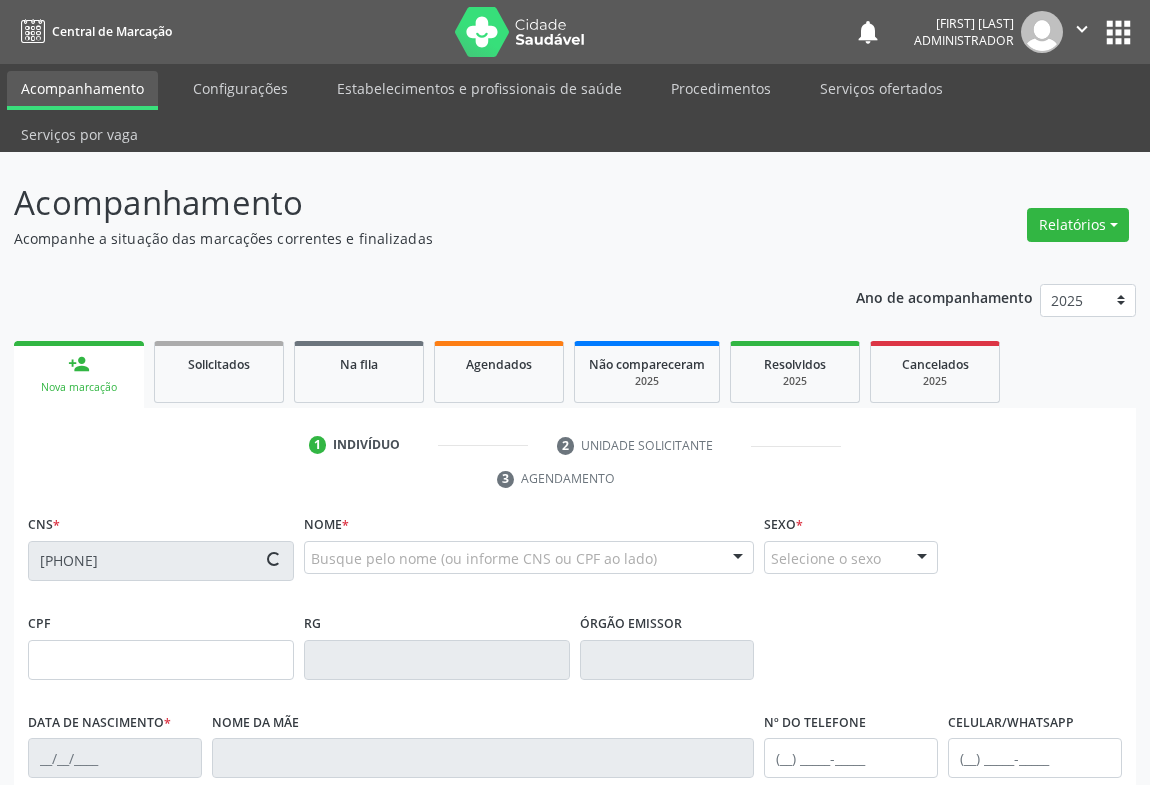type on "(74) 99115-9688" 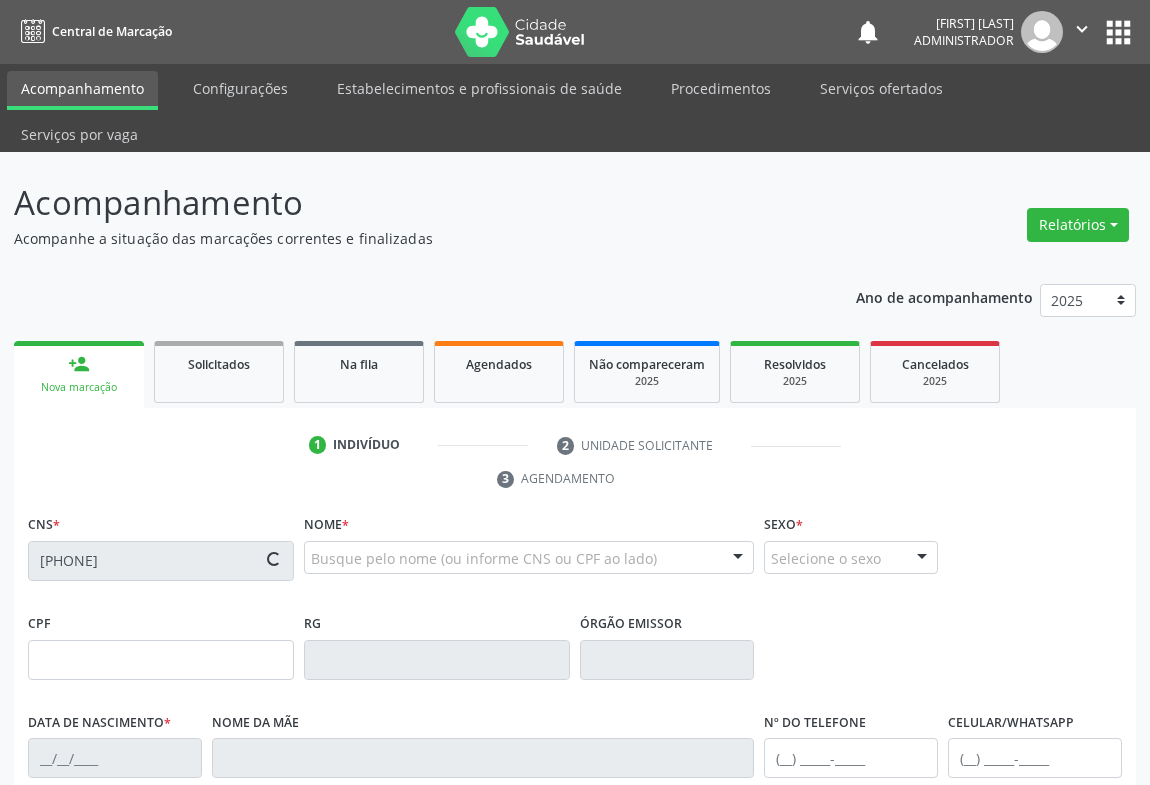 type on "(74) 99115-9688" 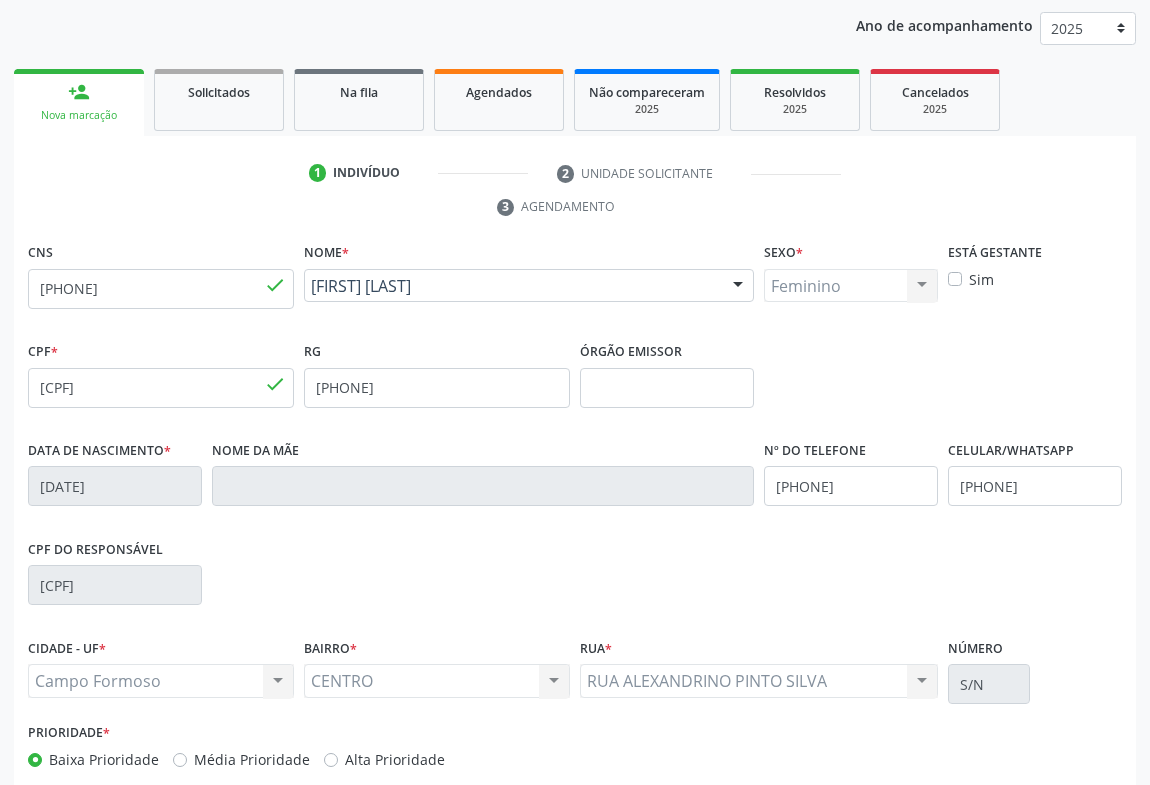 scroll, scrollTop: 331, scrollLeft: 0, axis: vertical 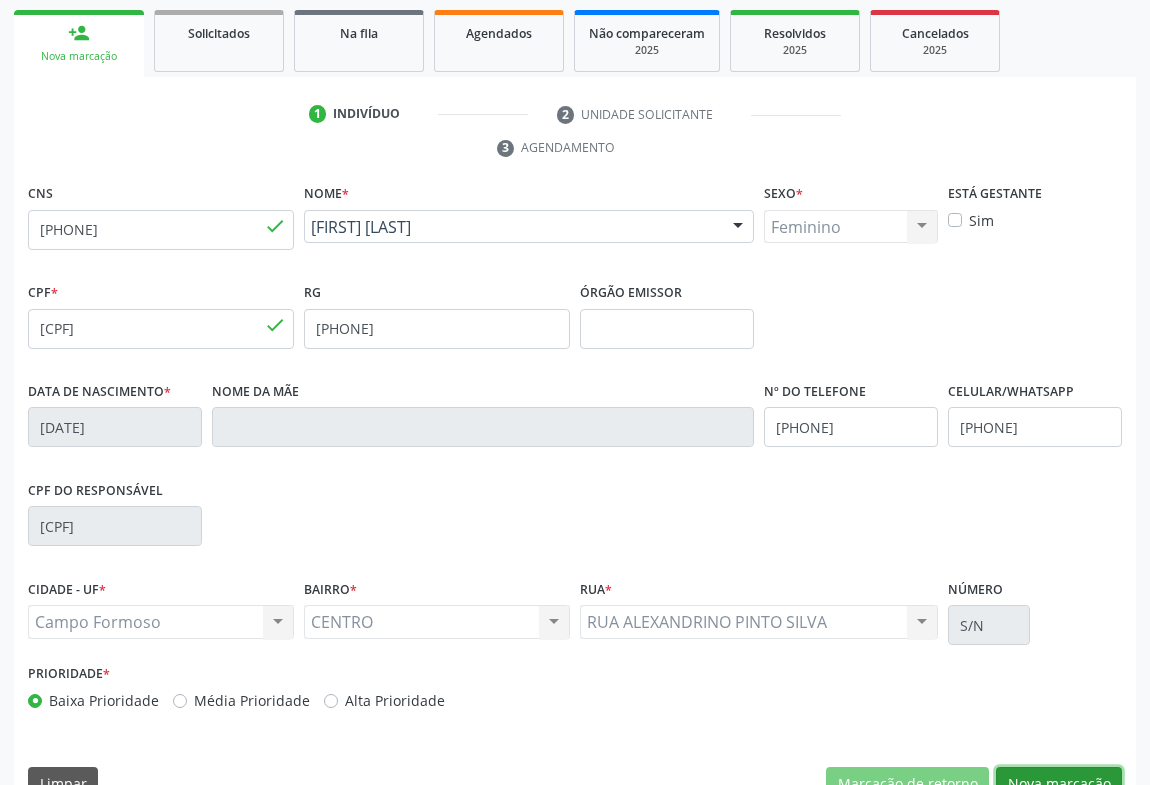 click on "Nova marcação" at bounding box center [1059, 784] 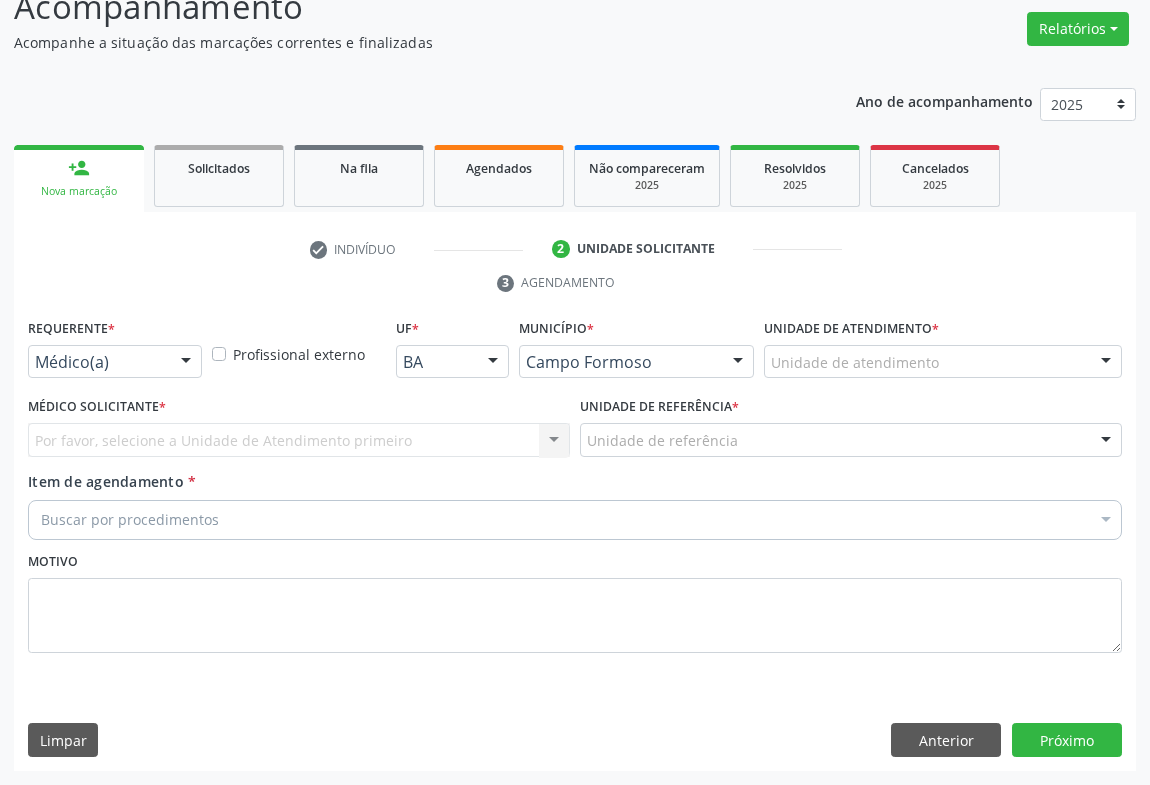 scroll, scrollTop: 152, scrollLeft: 0, axis: vertical 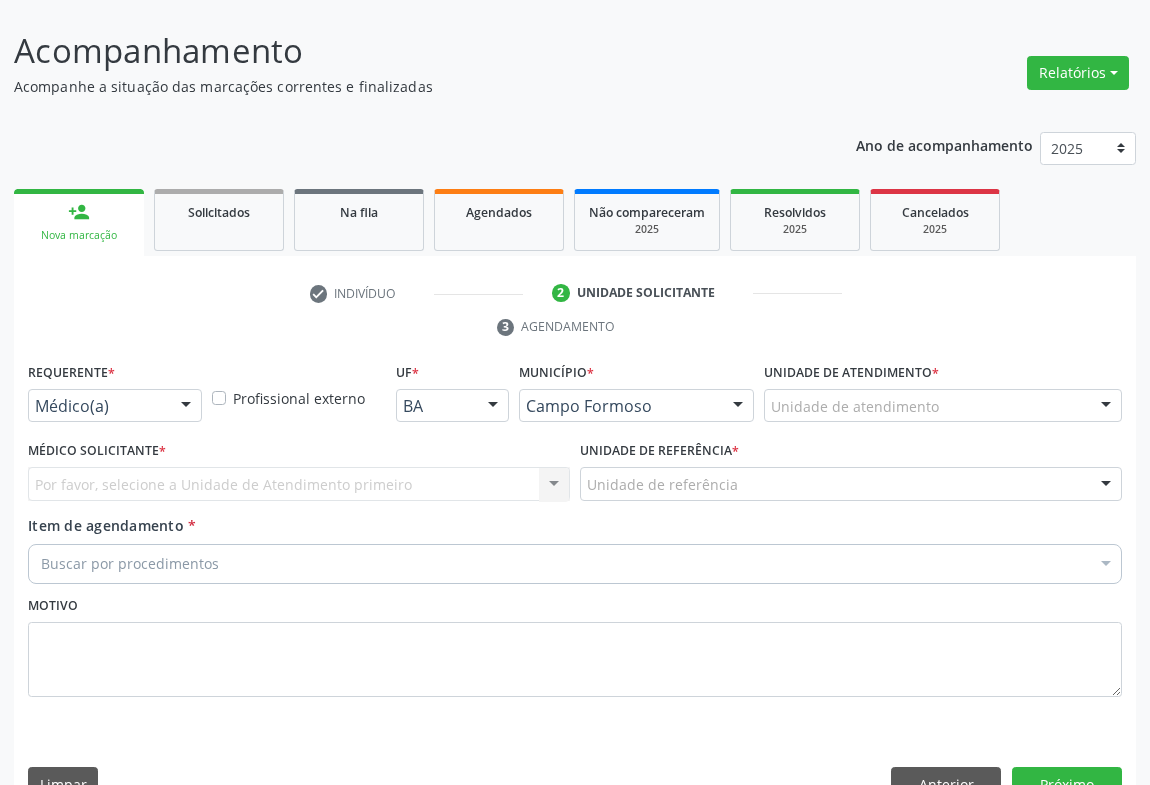 click at bounding box center (186, 407) 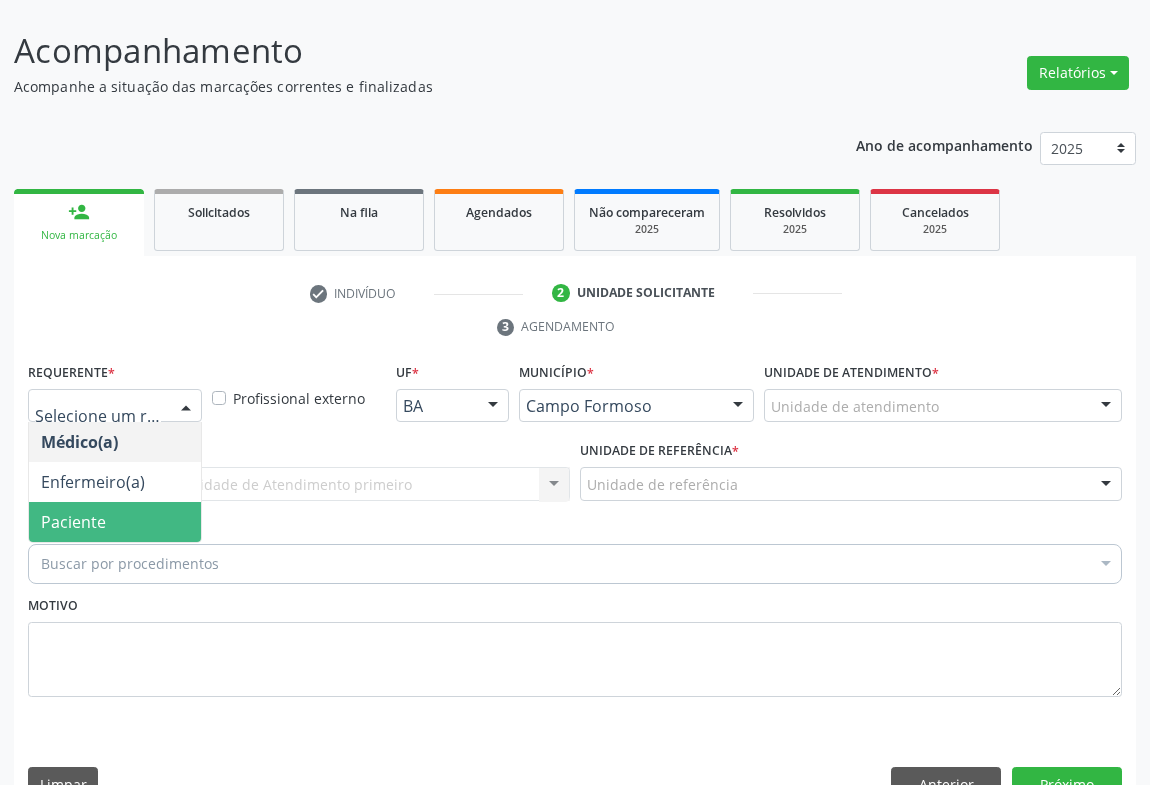 click on "Paciente" at bounding box center [115, 522] 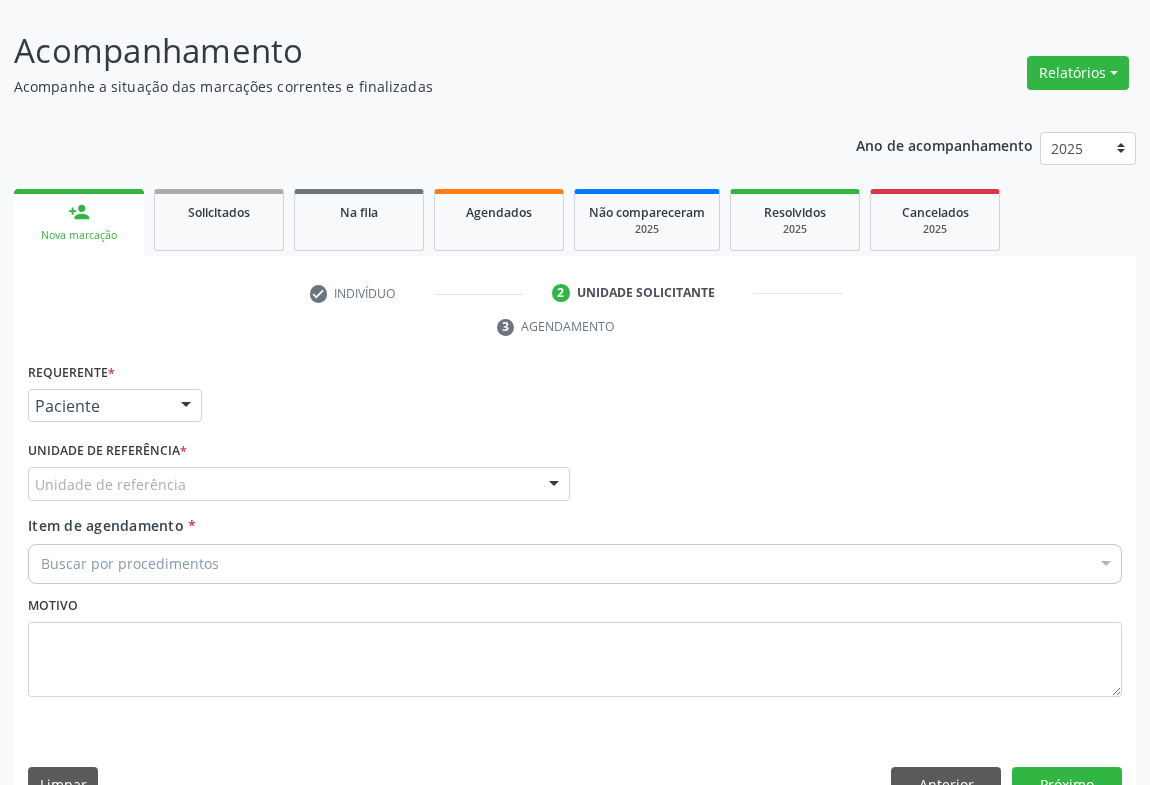 click at bounding box center [554, 485] 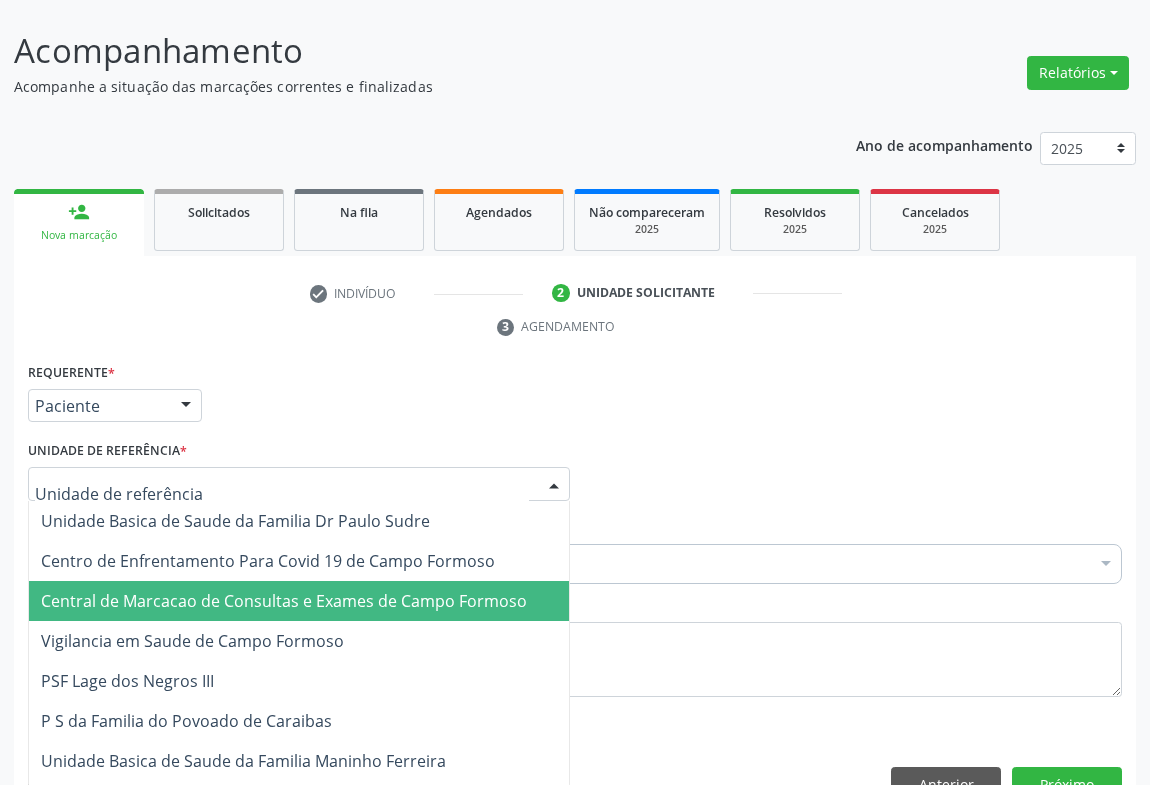 click on "Central de Marcacao de Consultas e Exames de Campo Formoso" at bounding box center [284, 601] 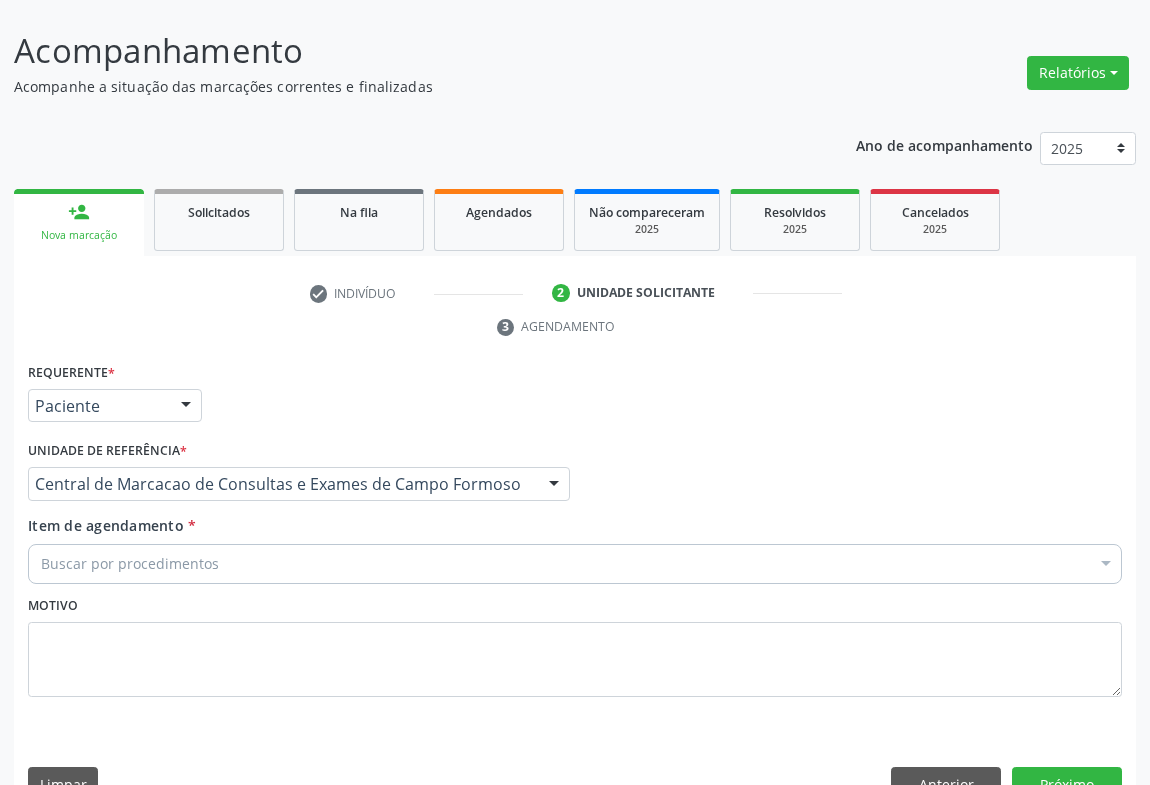click on "Buscar por procedimentos" at bounding box center (575, 564) 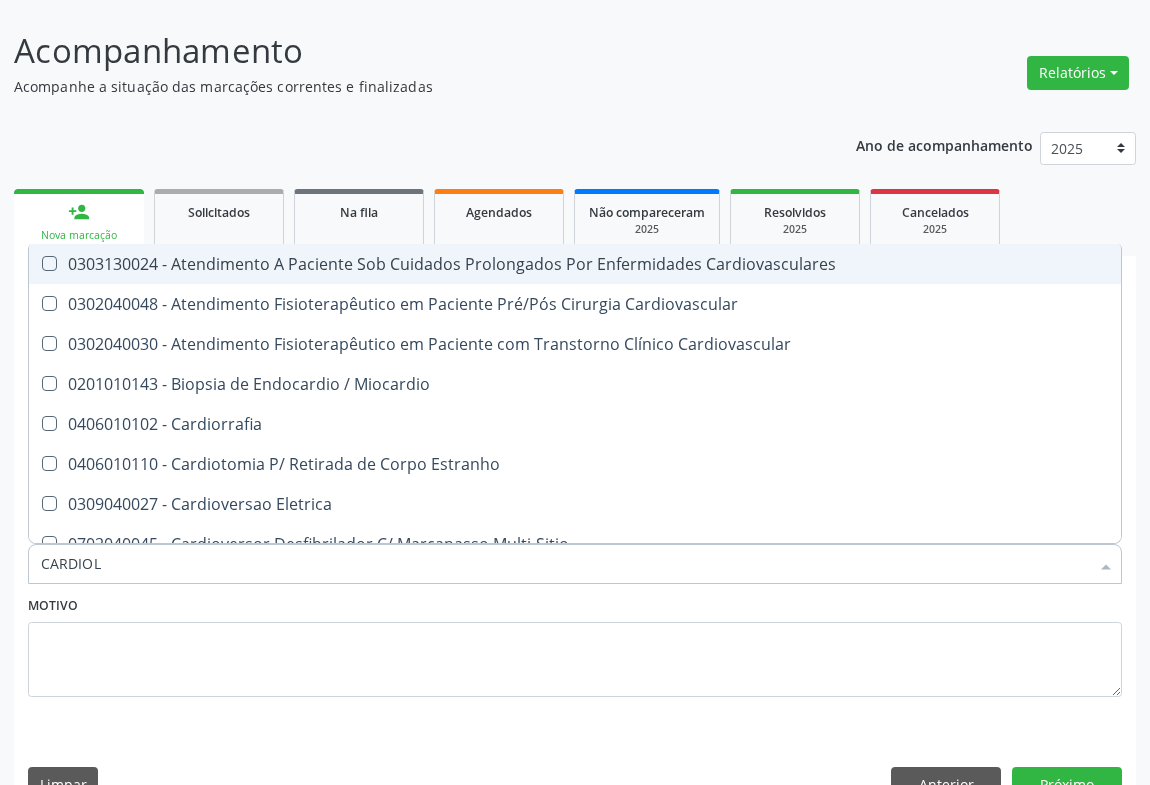 type on "CARDIOLO" 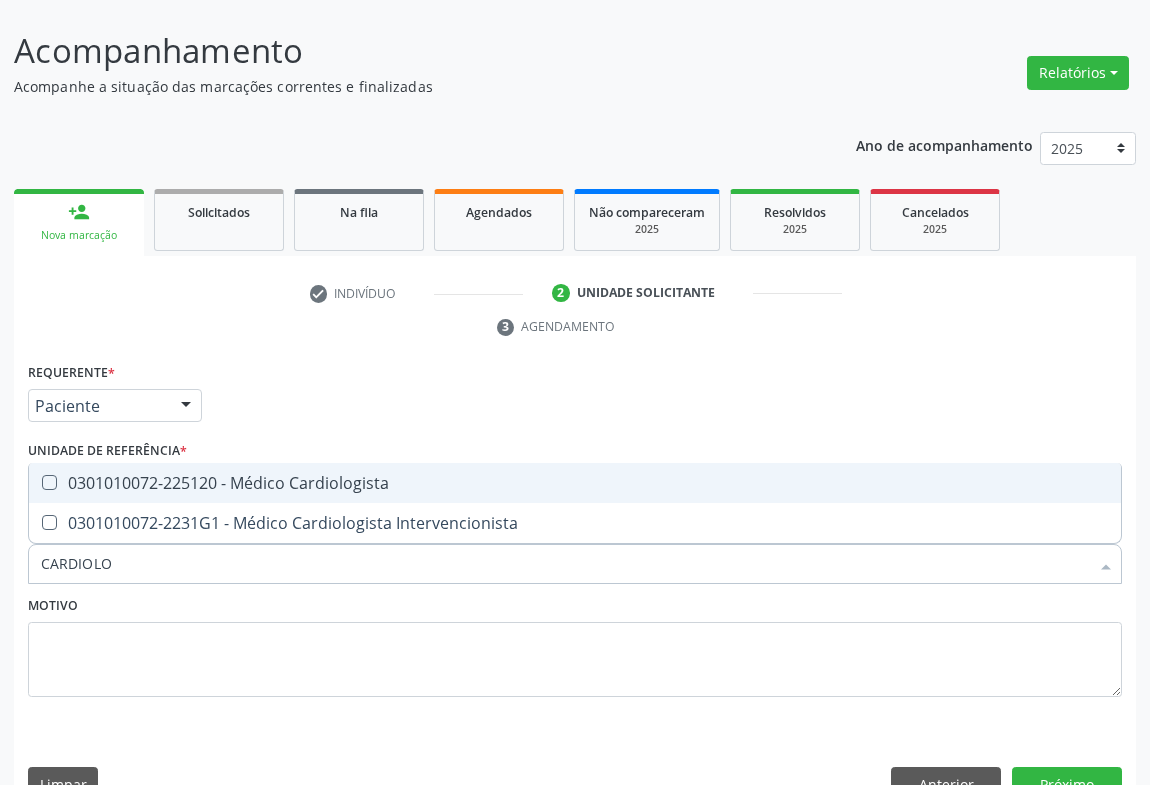 click on "0301010072-225120 - Médico Cardiologista" at bounding box center [575, 483] 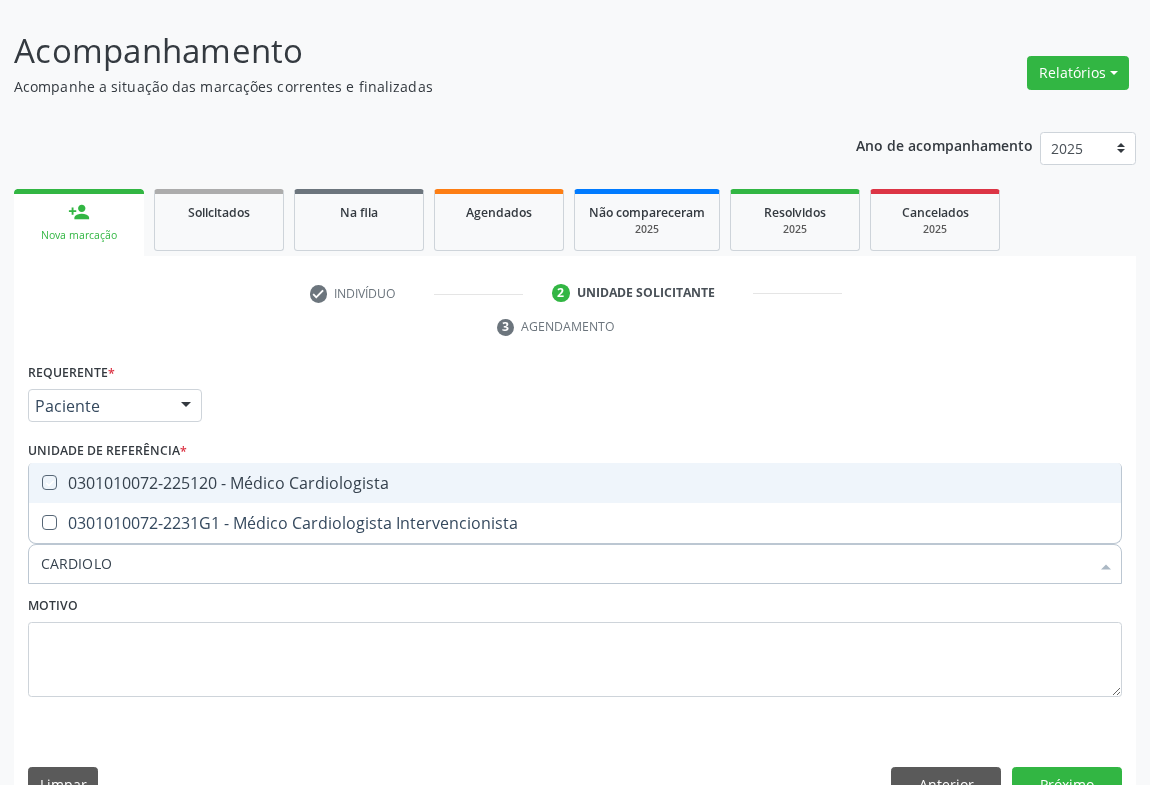checkbox on "true" 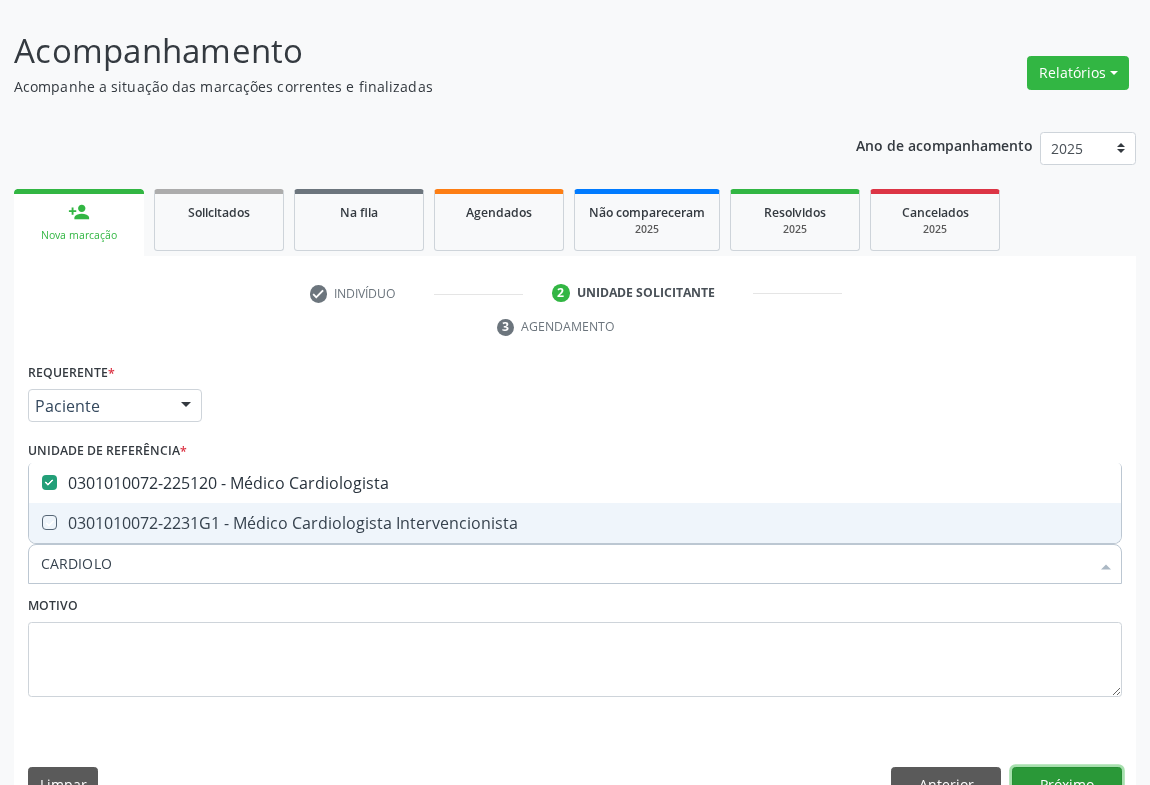 click on "Próximo" at bounding box center (1067, 784) 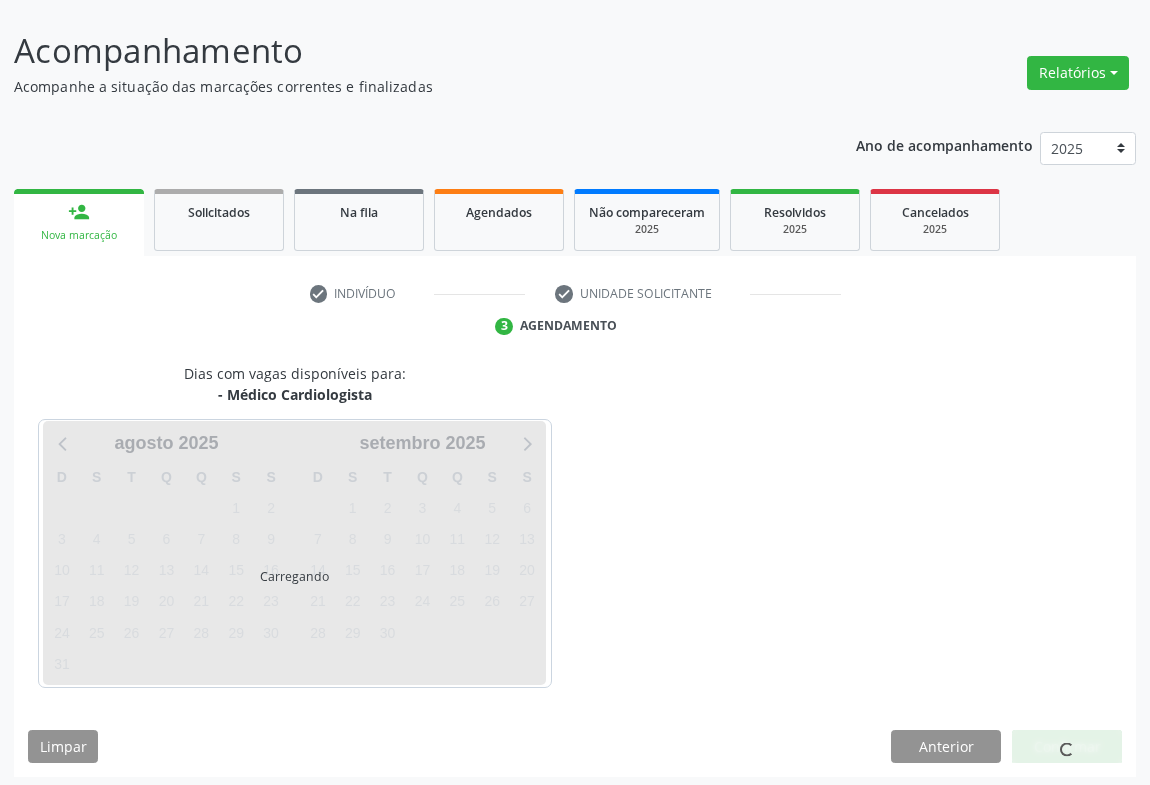 scroll, scrollTop: 115, scrollLeft: 0, axis: vertical 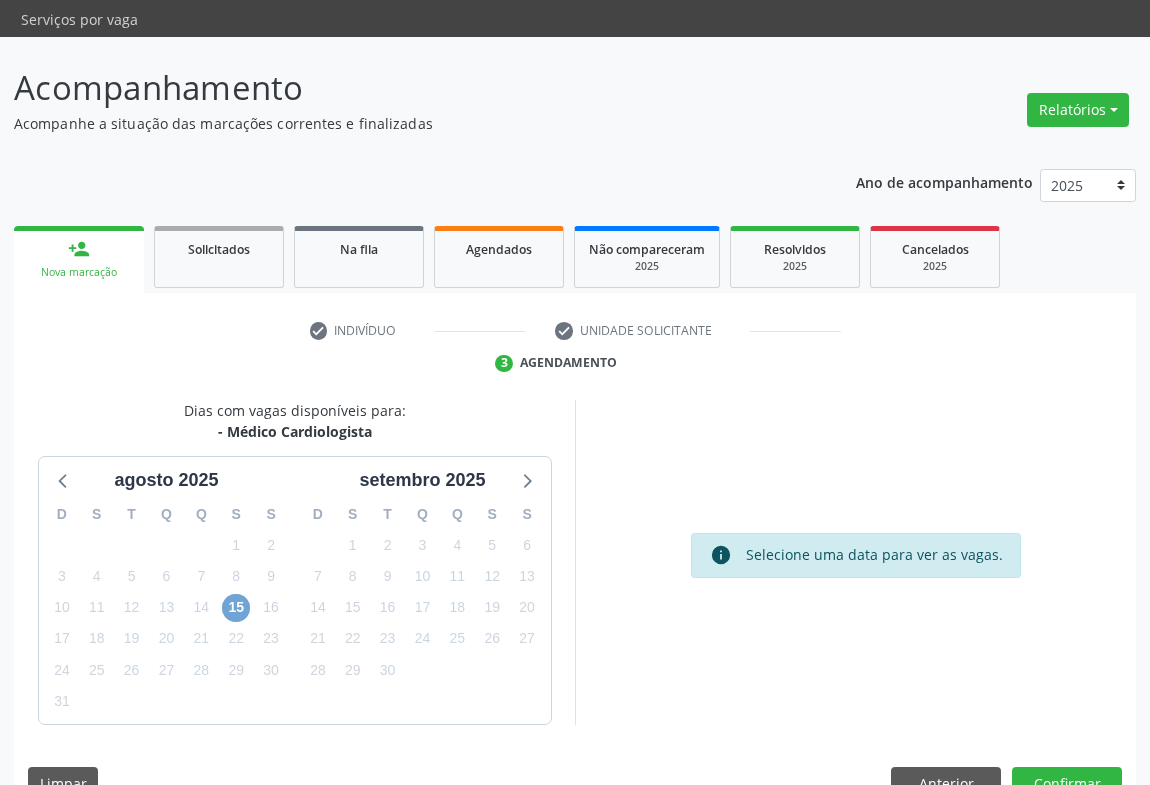 click on "15" at bounding box center [236, 608] 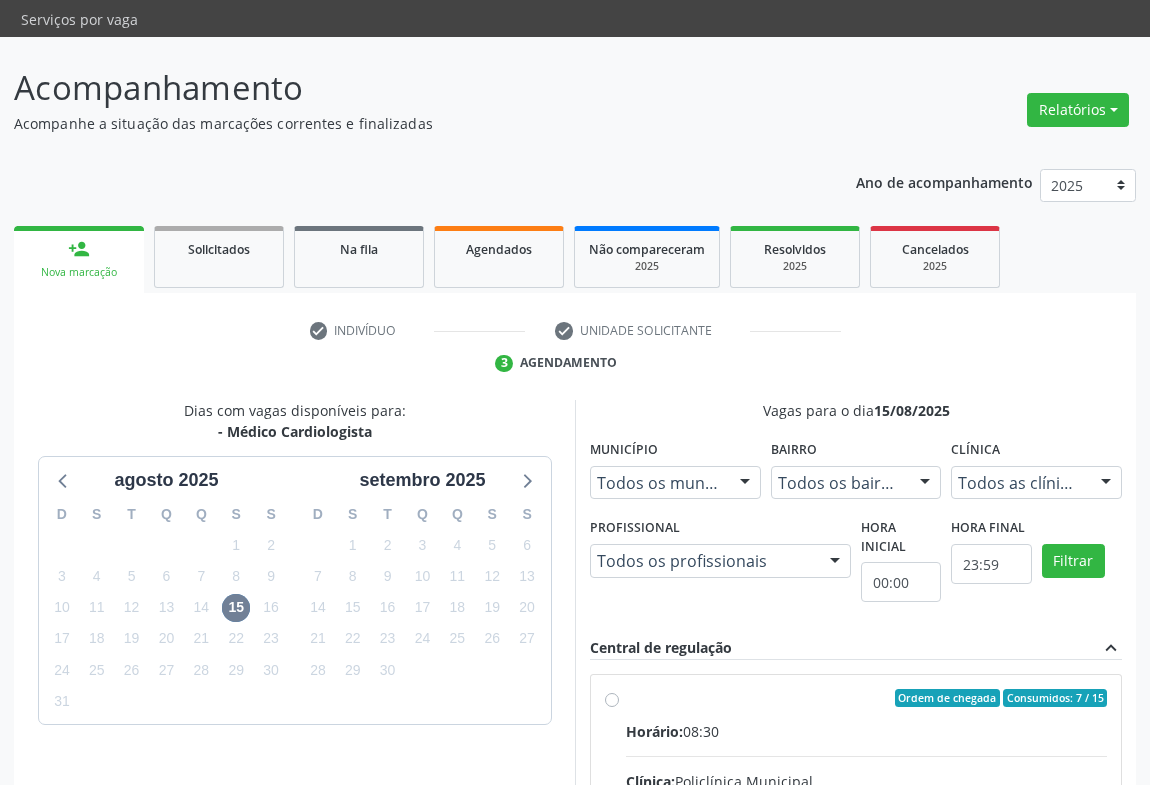 click on "Ordem de chegada
Consumidos: 7 / 15
Horário:   08:30
Clínica:  Policlínica Municipal
Rede:
--
Endereço:   Predio, nº 386, Centro, Campo Formoso - BA
Telefone:   (74) 6451312
Profissional:
Everson Marcos Matt
Informações adicionais sobre o atendimento
Idade de atendimento:
de 11 a 100 anos
Gênero(s) atendido(s):
Masculino e Feminino
Informações adicionais:
--" at bounding box center [866, 842] 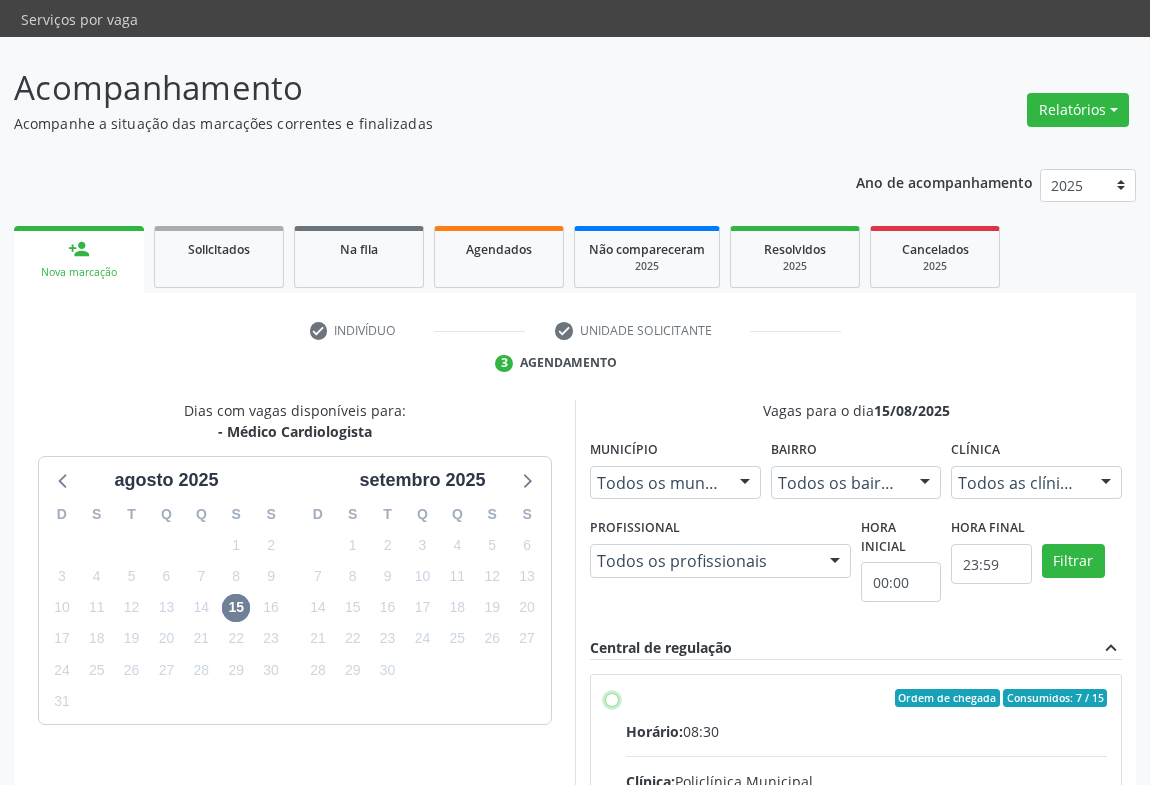 click on "Ordem de chegada
Consumidos: 7 / 15
Horário:   08:30
Clínica:  Policlínica Municipal
Rede:
--
Endereço:   Predio, nº 386, Centro, Campo Formoso - BA
Telefone:   (74) 6451312
Profissional:
Everson Marcos Matt
Informações adicionais sobre o atendimento
Idade de atendimento:
de 11 a 100 anos
Gênero(s) atendido(s):
Masculino e Feminino
Informações adicionais:
--" at bounding box center [612, 698] 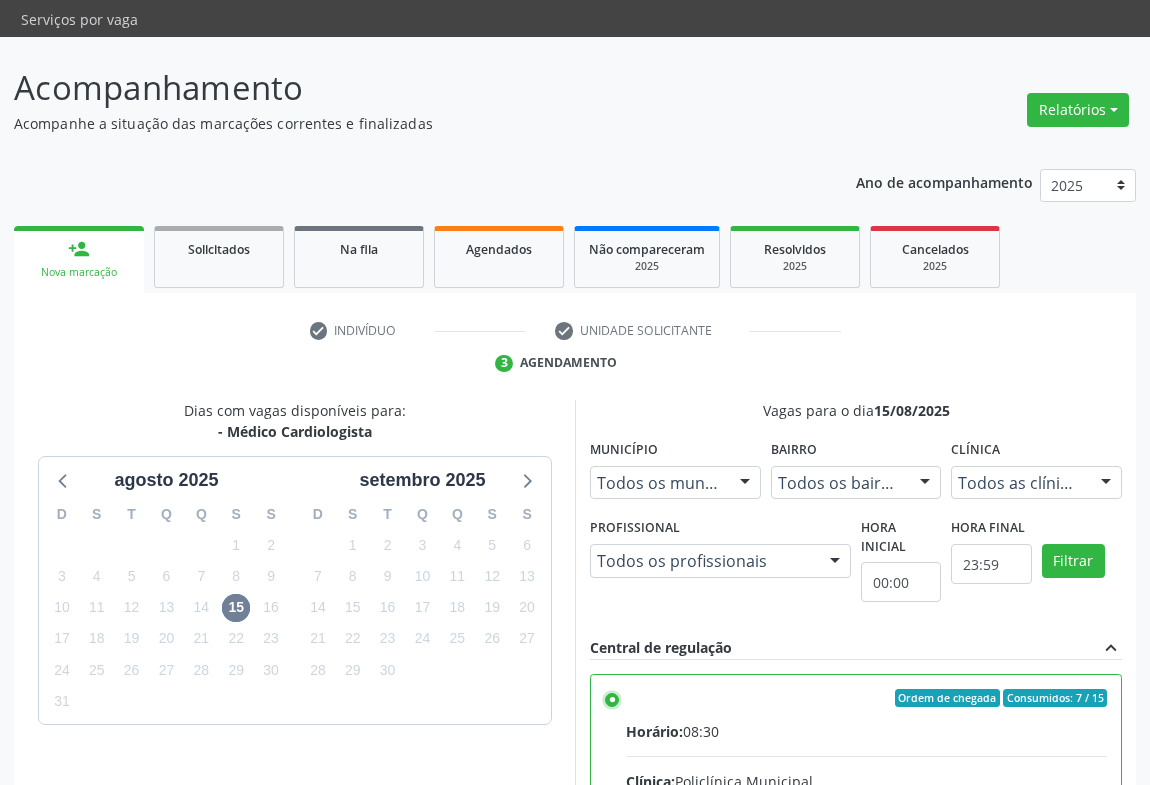 scroll, scrollTop: 99, scrollLeft: 0, axis: vertical 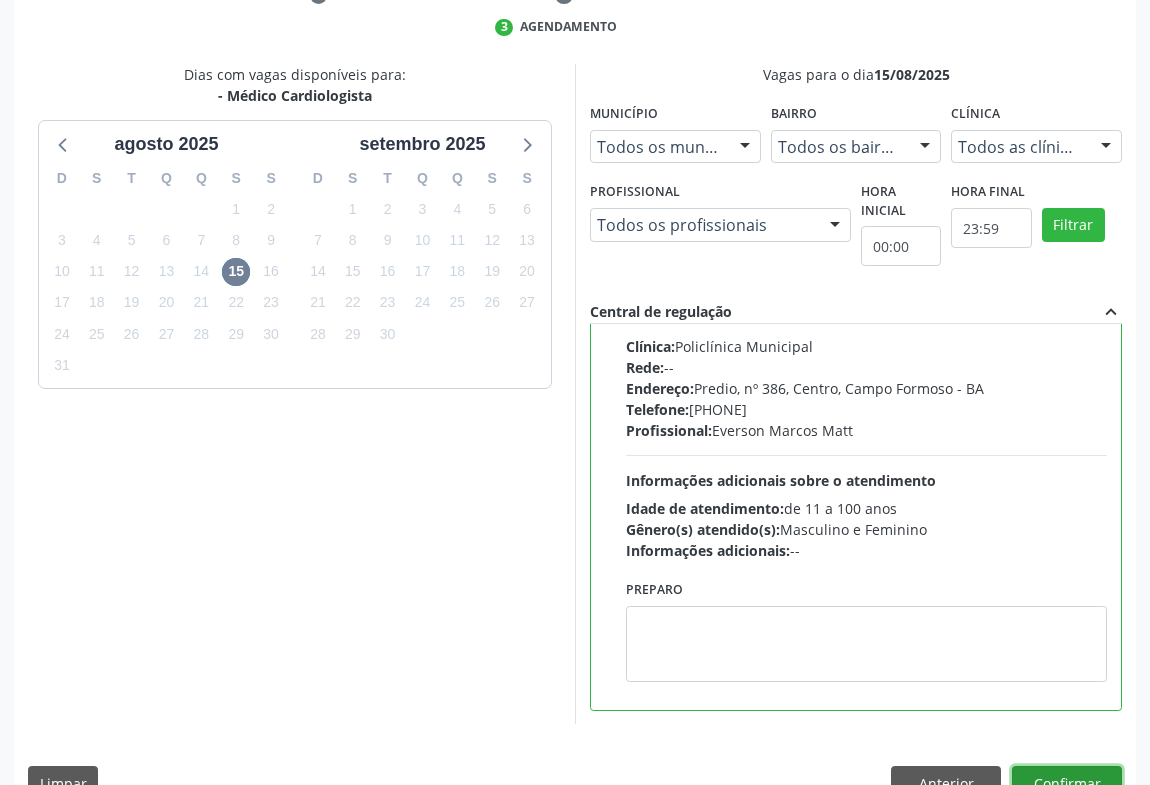 click on "Confirmar" at bounding box center (1067, 783) 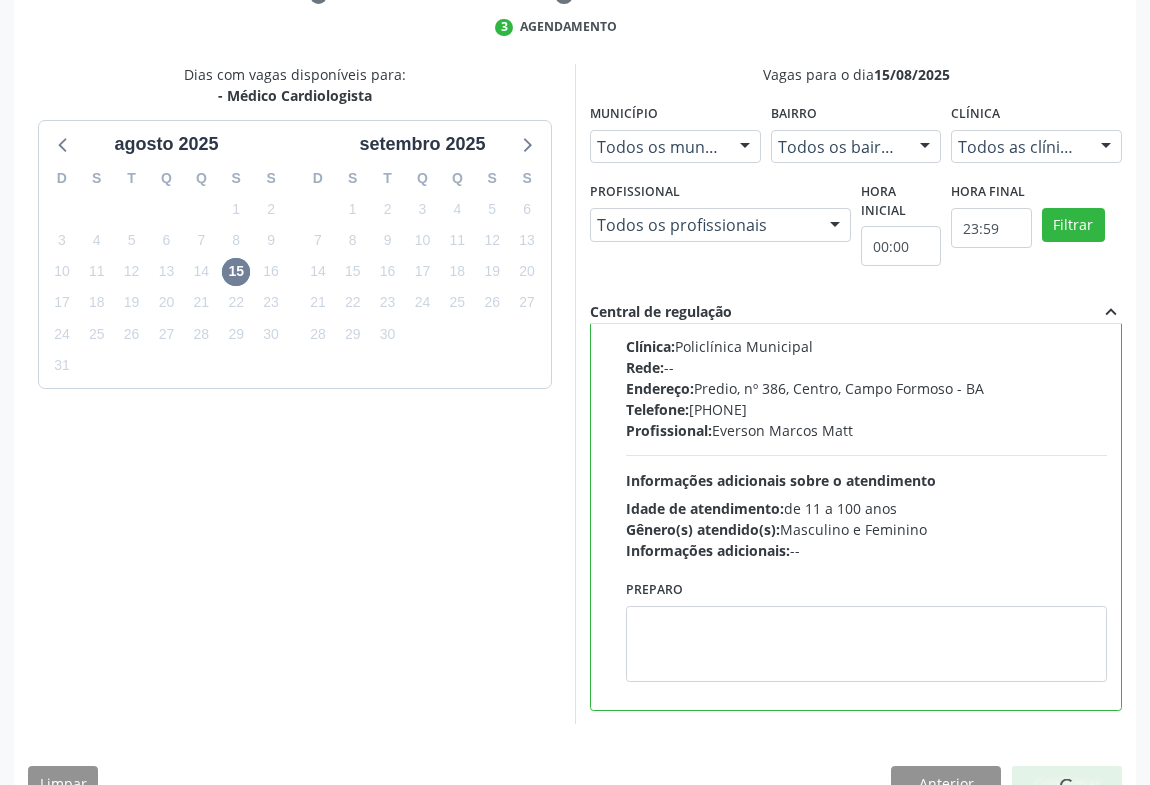 scroll, scrollTop: 0, scrollLeft: 0, axis: both 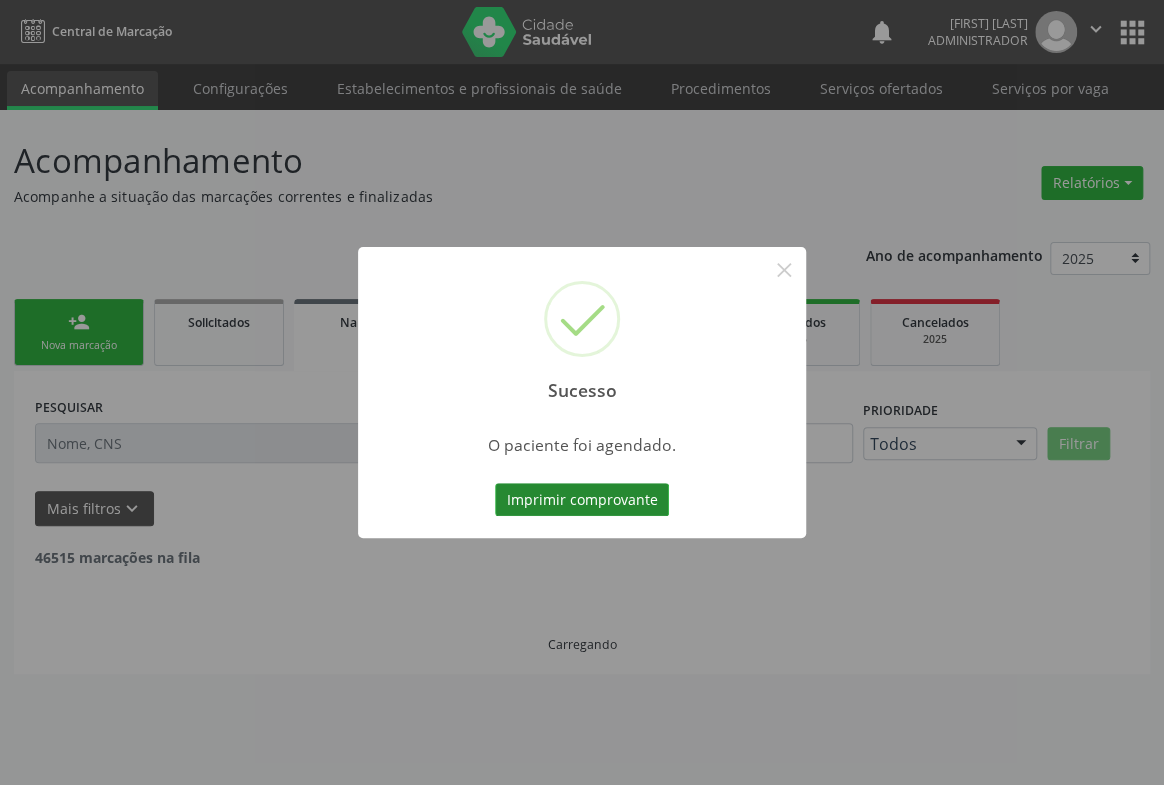 click on "Imprimir comprovante" at bounding box center (582, 500) 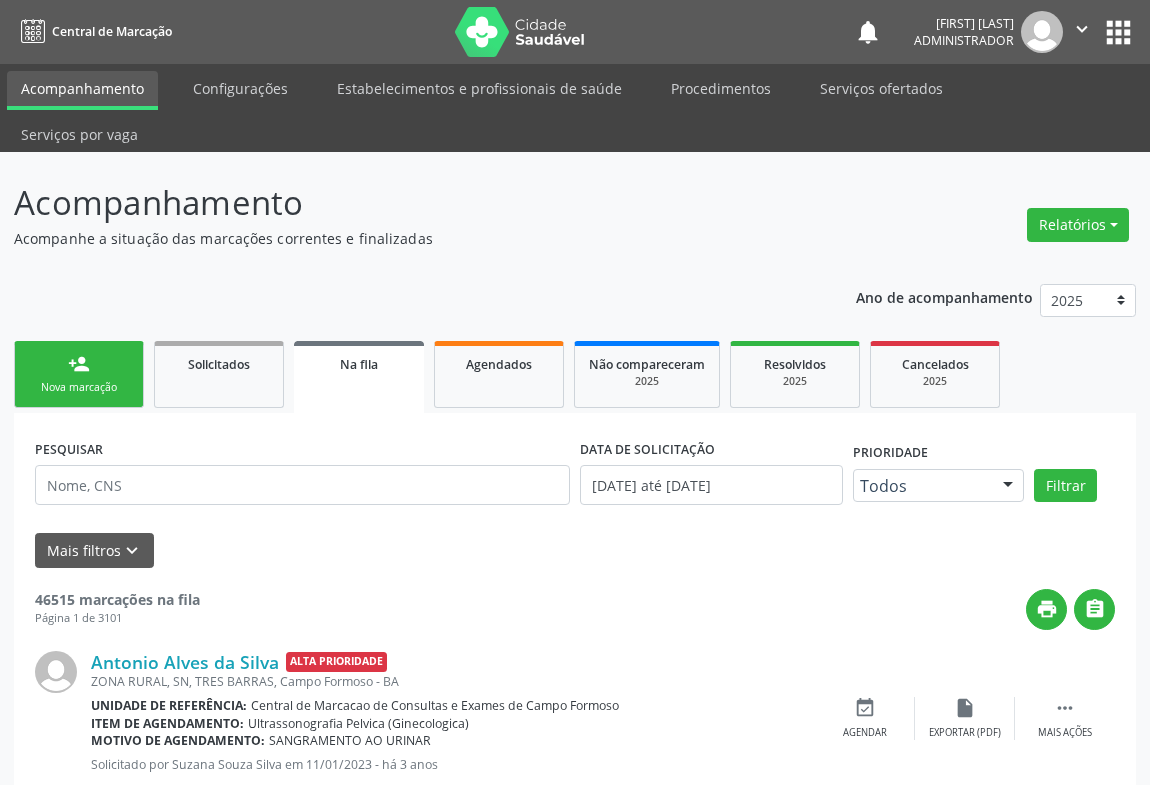 click on "person_add
Nova marcação" at bounding box center (79, 374) 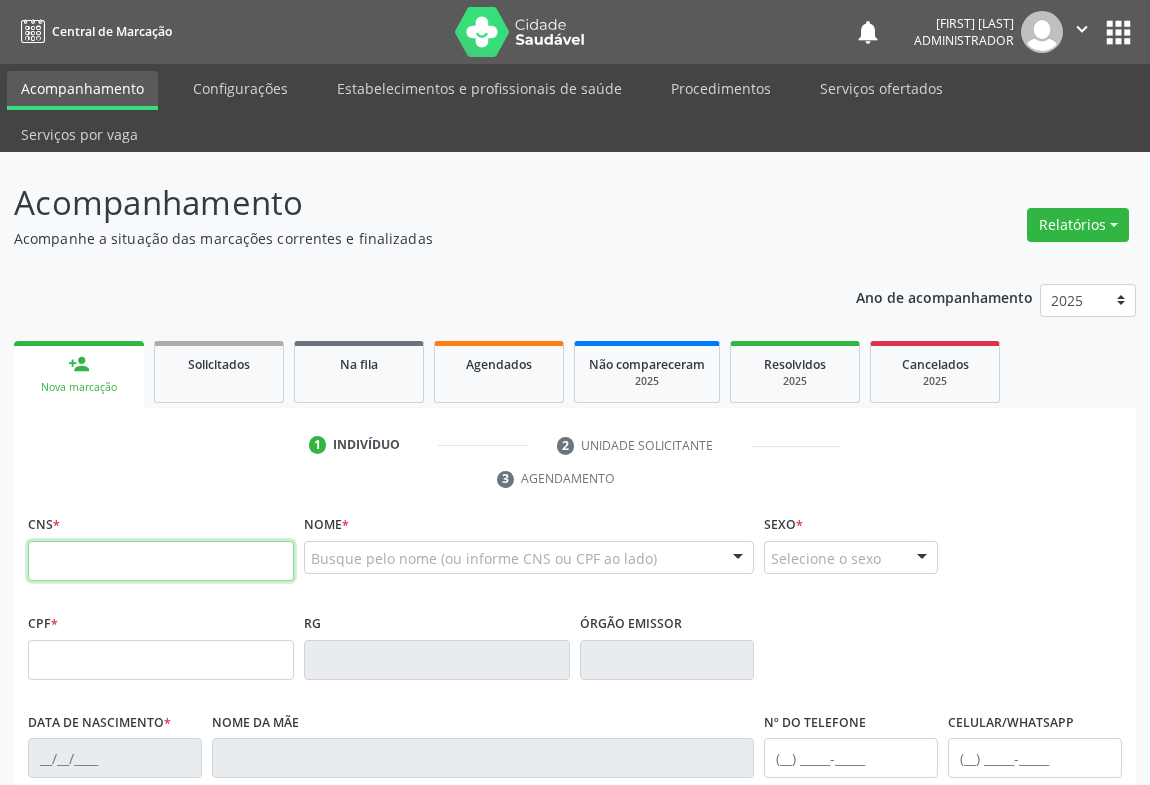 click at bounding box center (161, 561) 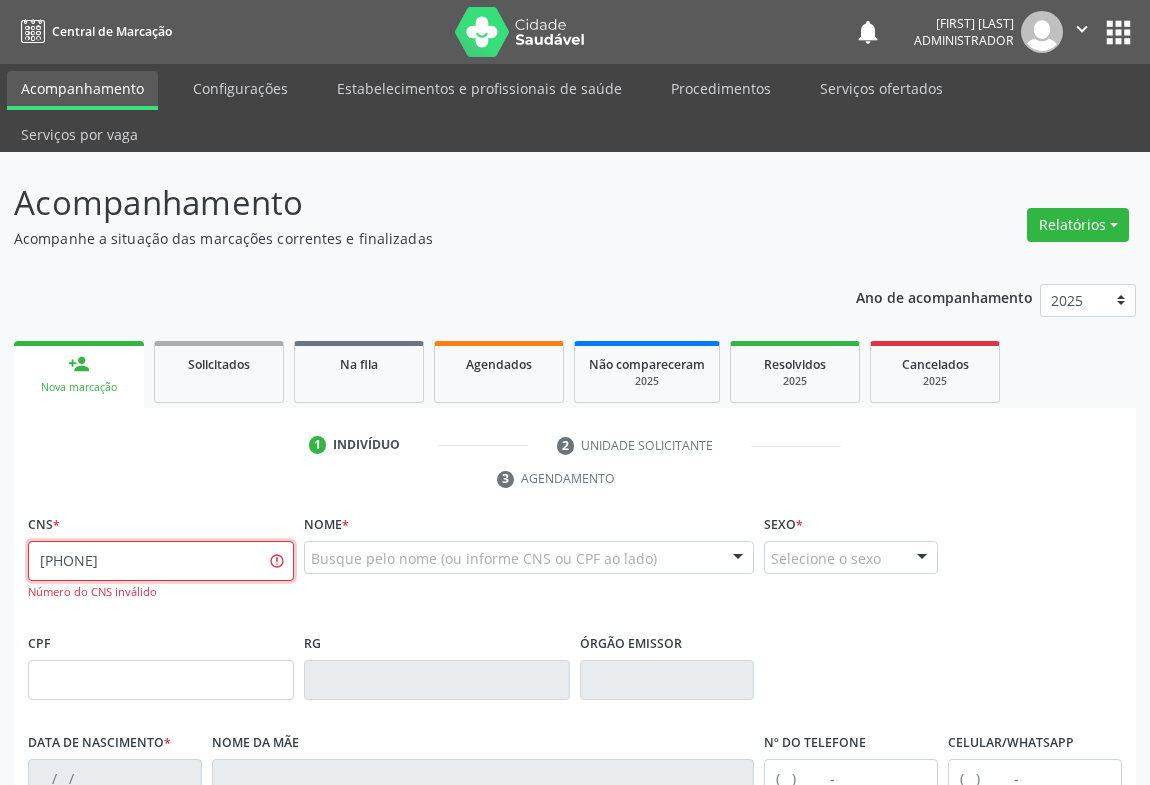 type on "706 2055 5556 7962" 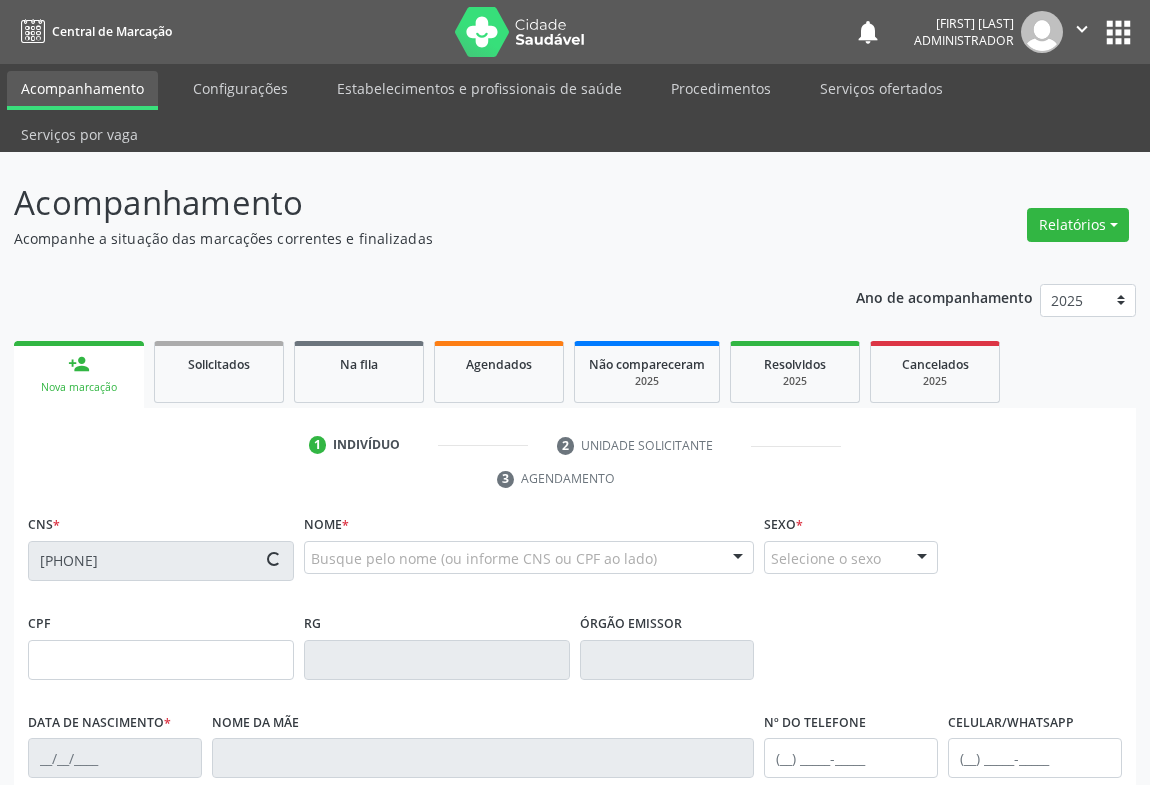 type on "3236847" 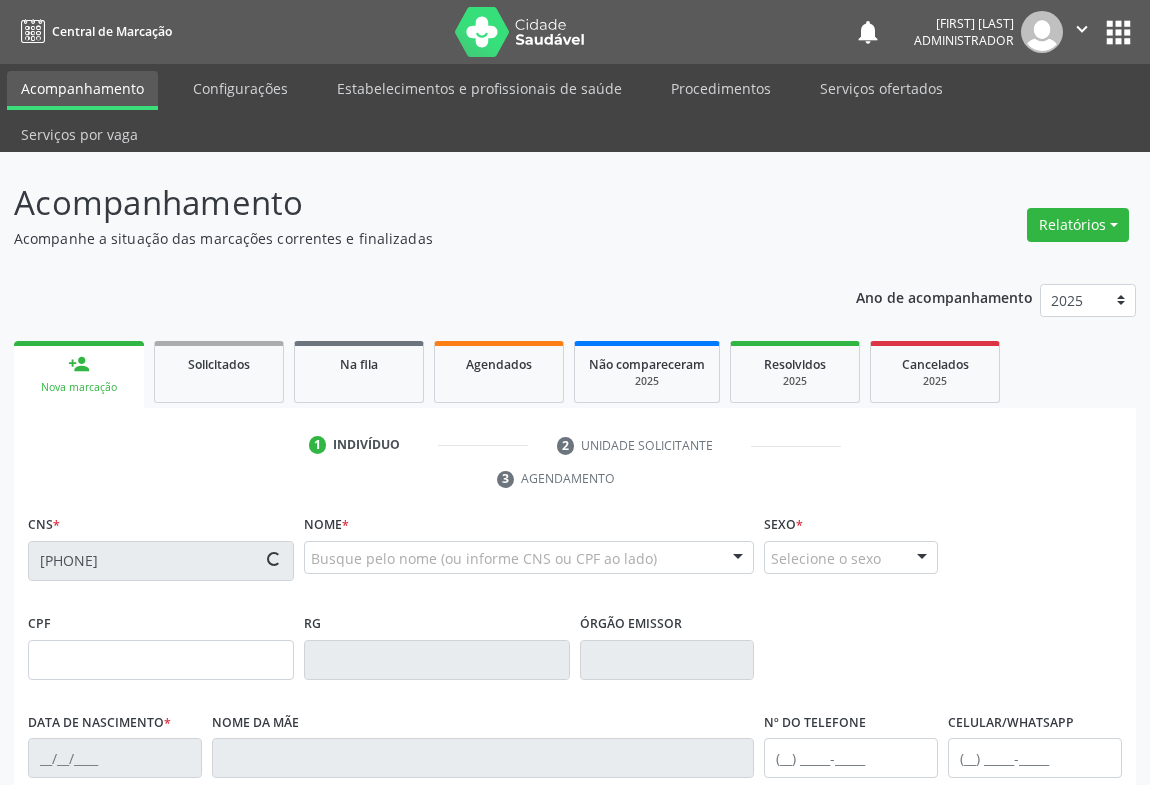 type on "09/02/1964" 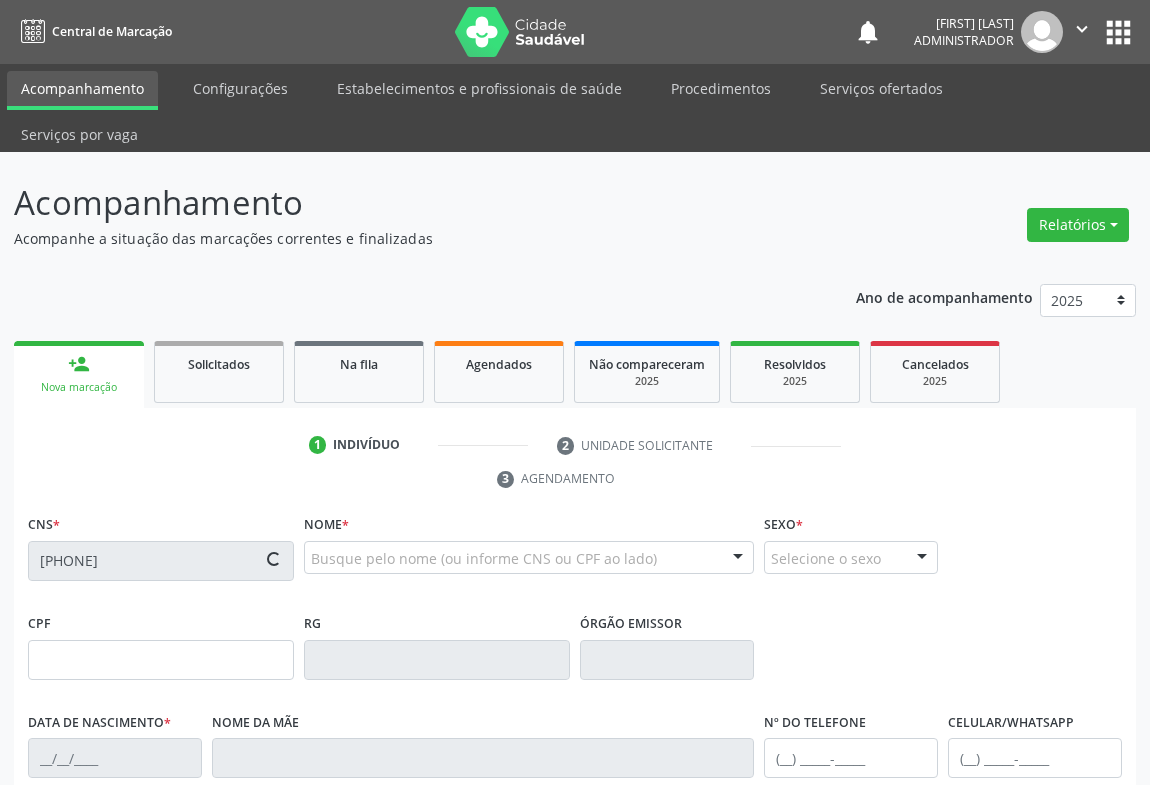 type on "286.138.215-53" 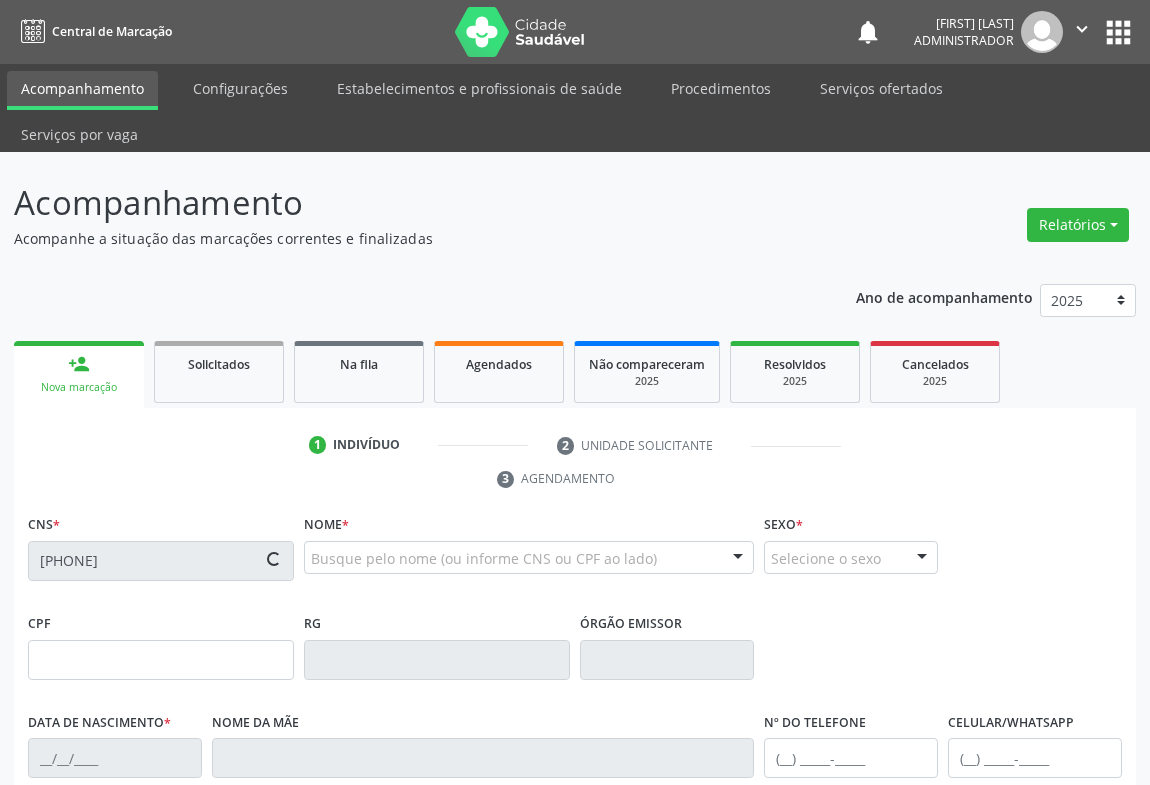 type on "S/N" 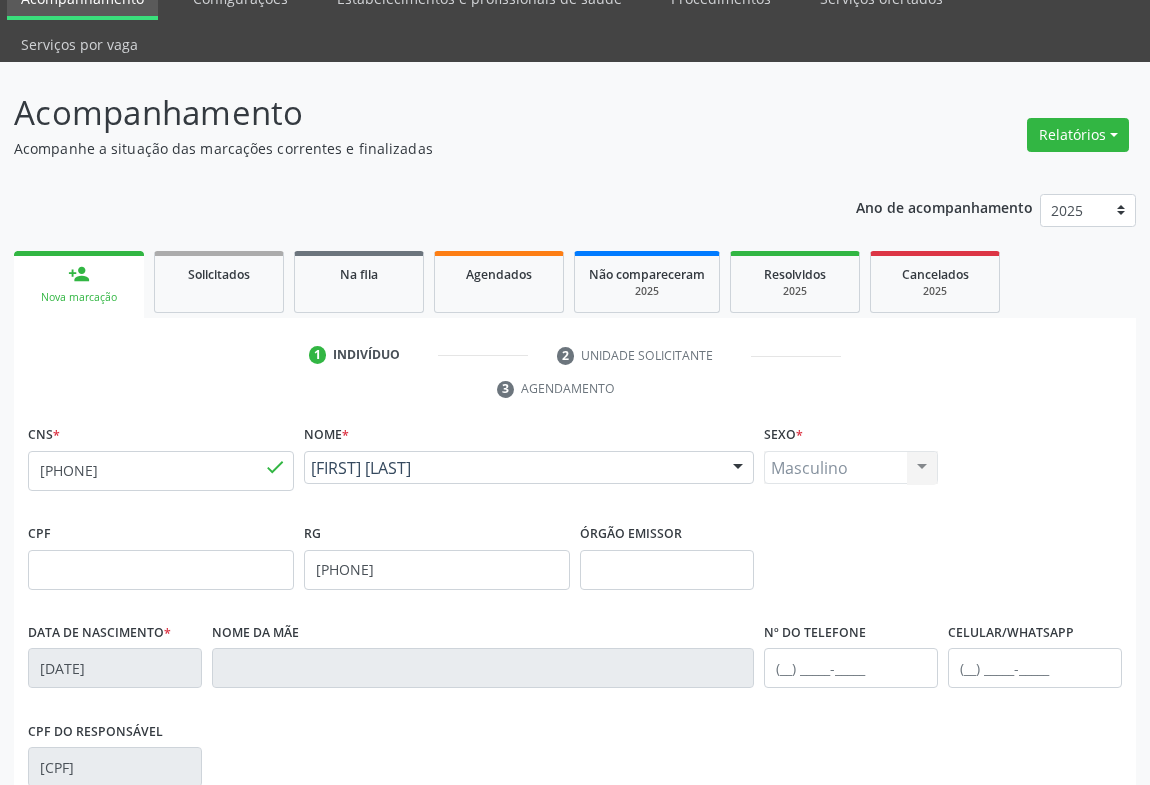 scroll, scrollTop: 331, scrollLeft: 0, axis: vertical 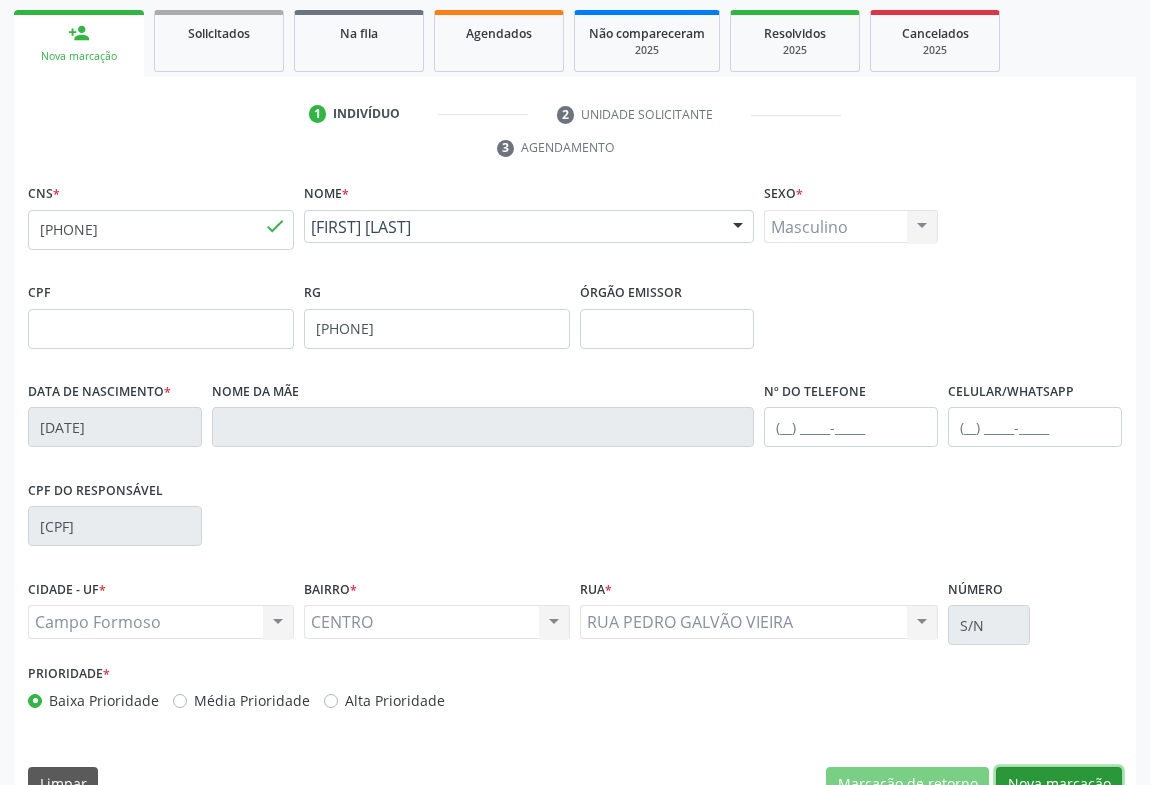 click on "Nova marcação" at bounding box center (1059, 784) 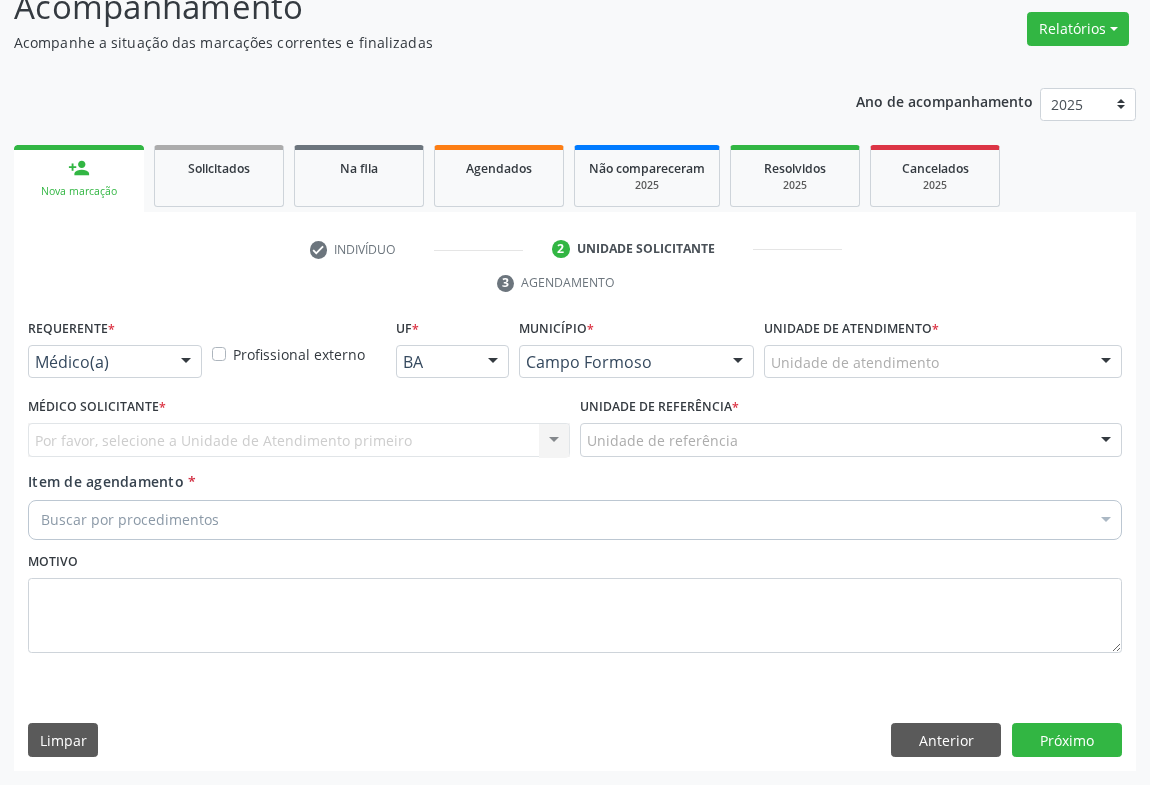 scroll, scrollTop: 152, scrollLeft: 0, axis: vertical 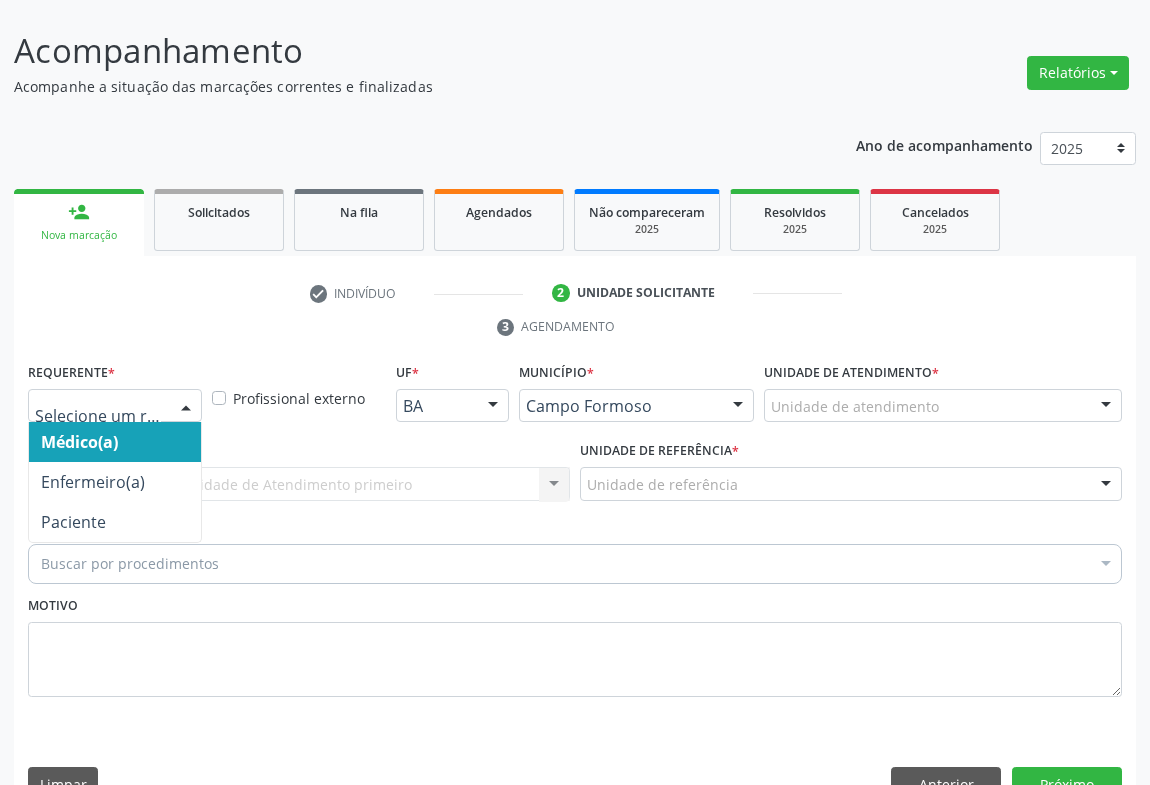 click at bounding box center [186, 407] 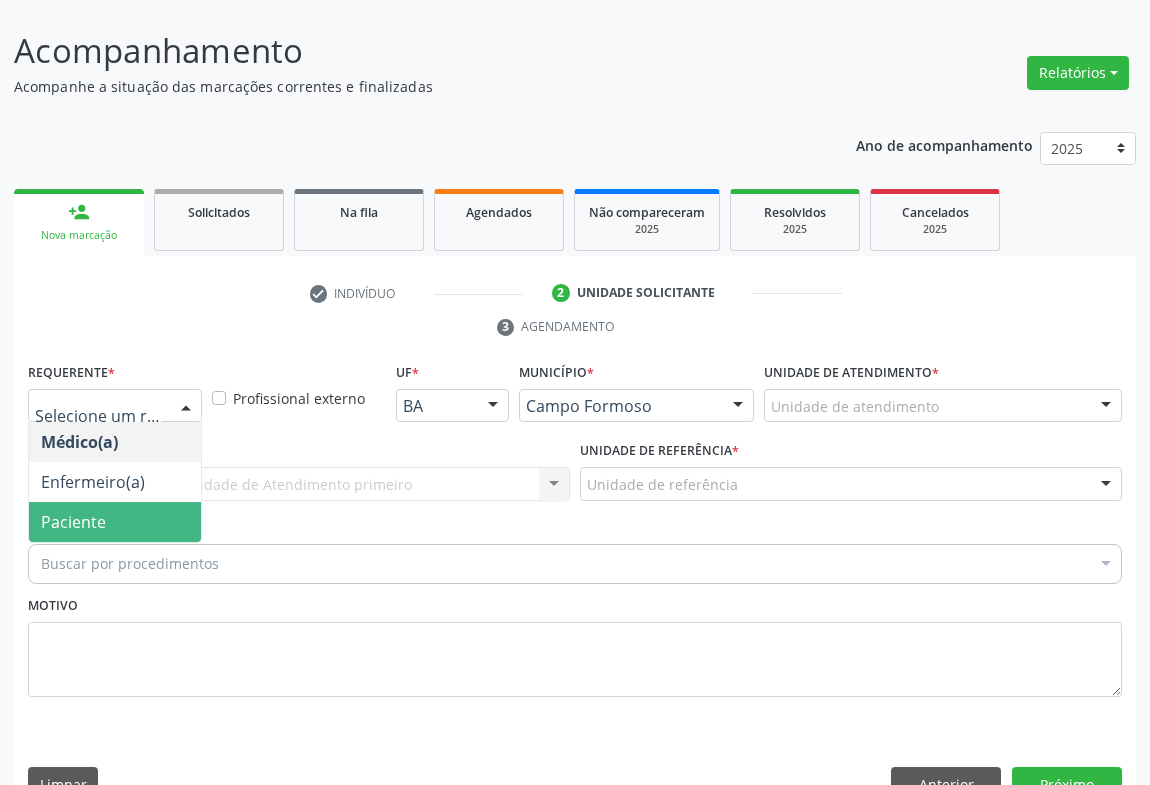 click on "Paciente" at bounding box center (115, 522) 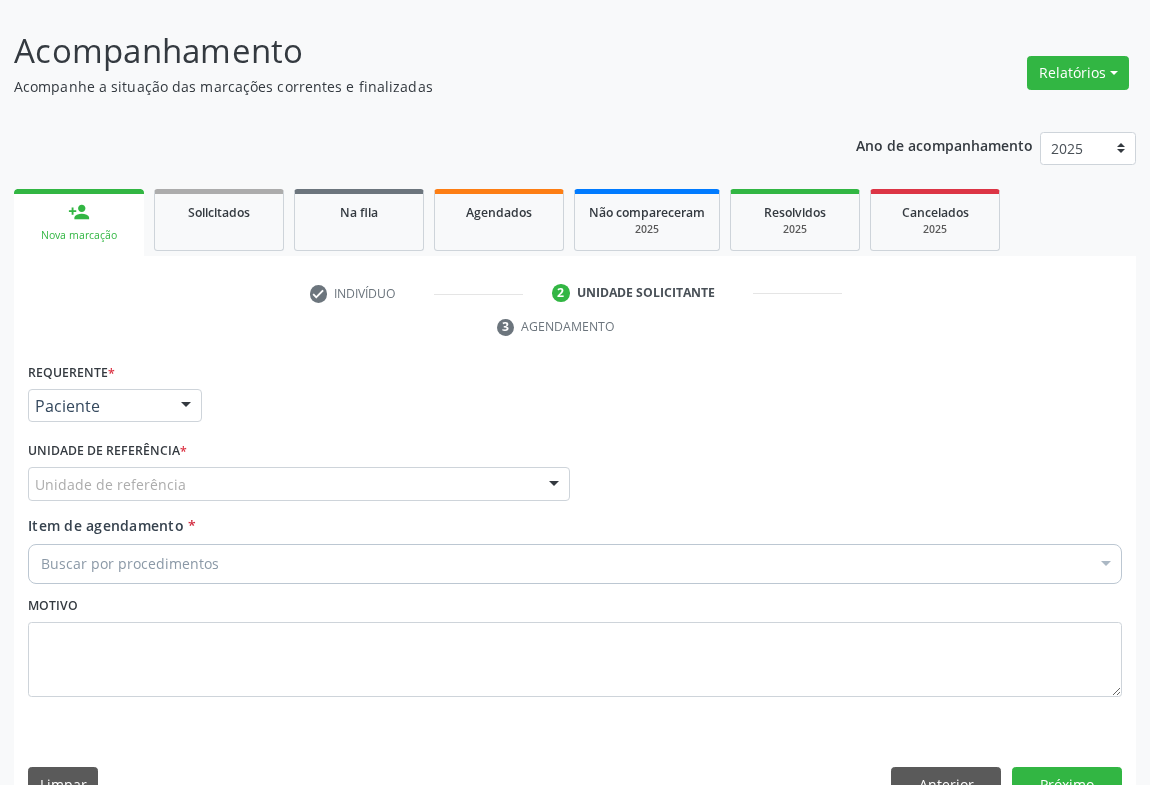 click at bounding box center [554, 485] 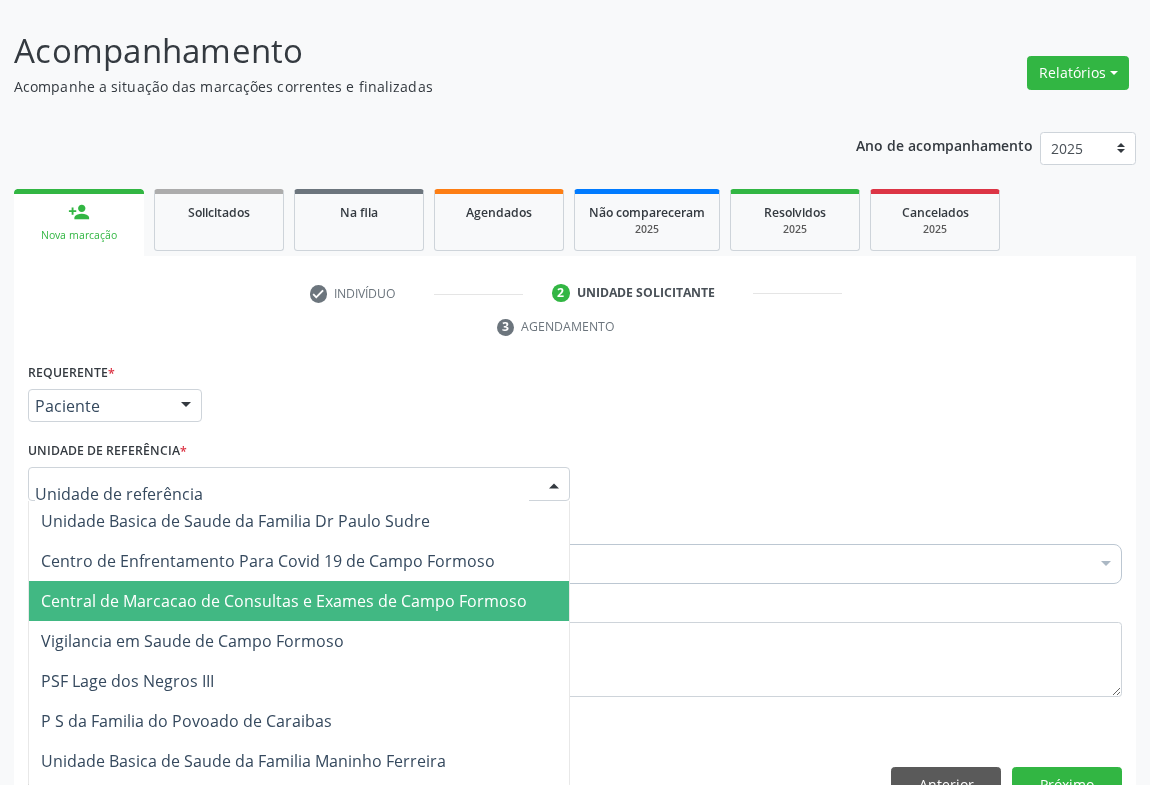 click on "Central de Marcacao de Consultas e Exames de Campo Formoso" at bounding box center [299, 601] 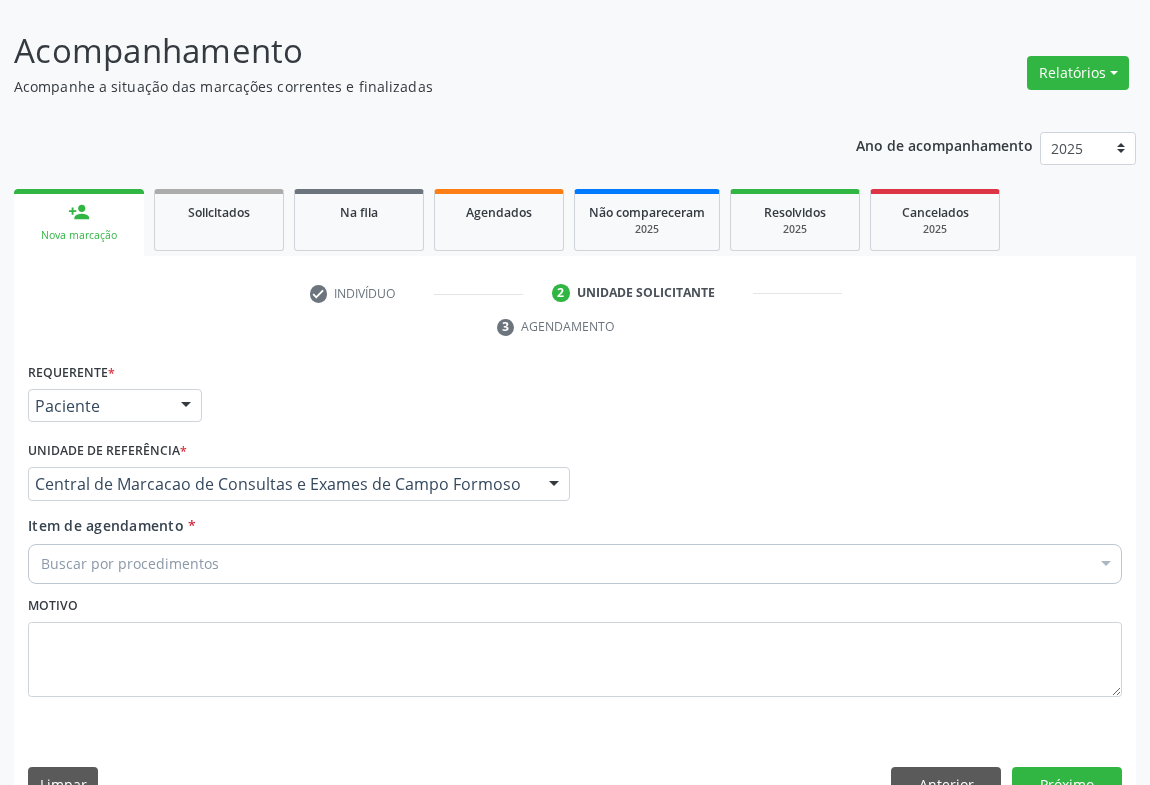 click on "Buscar por procedimentos" at bounding box center (575, 564) 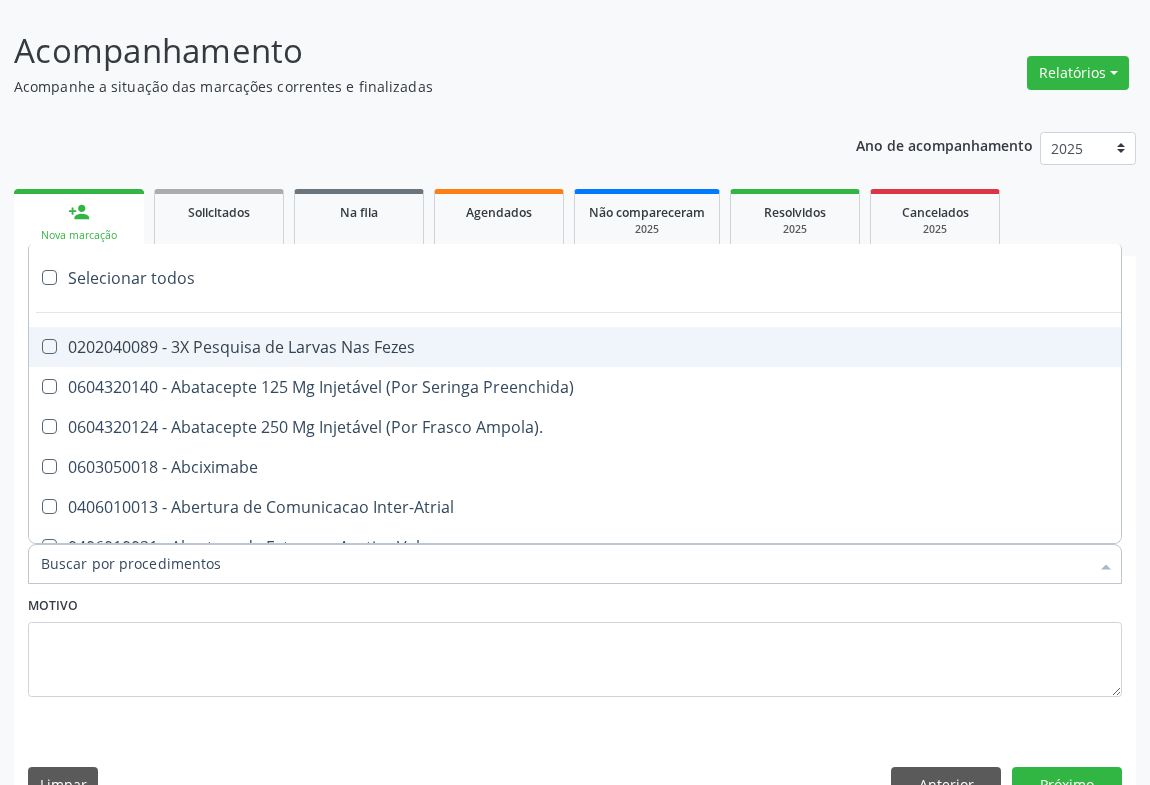 type on "E" 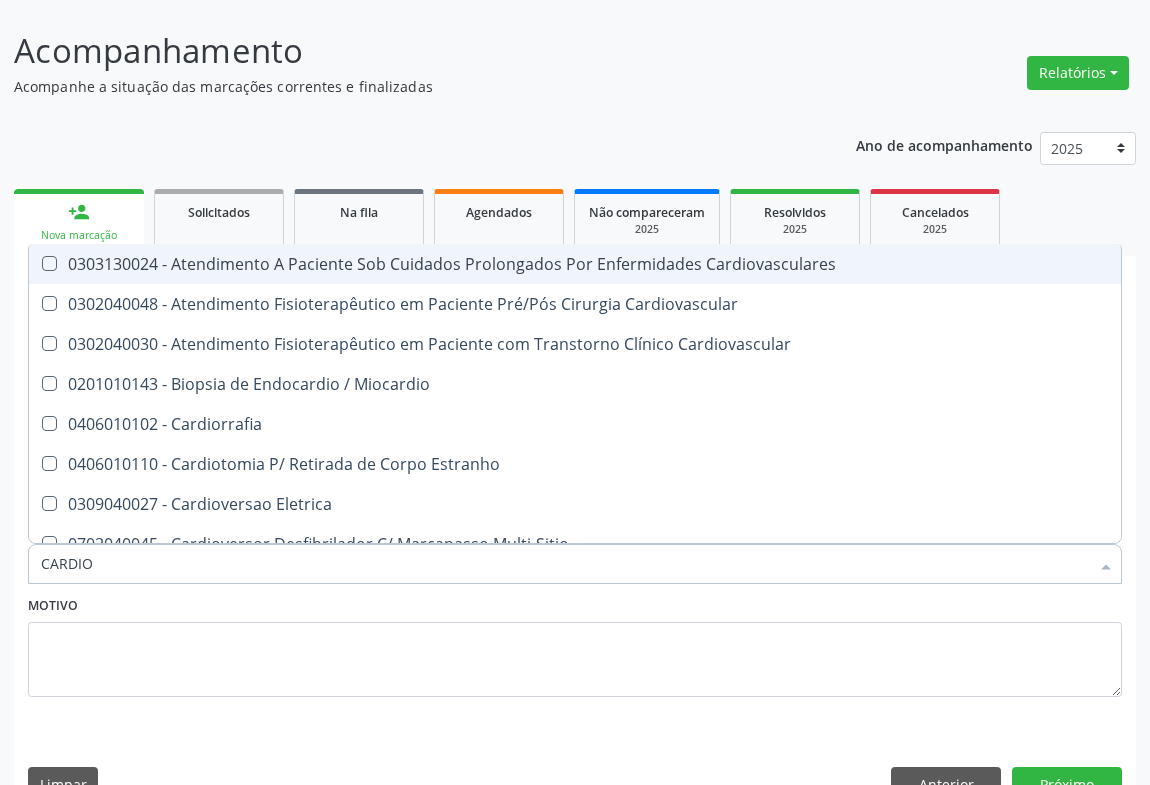 type on "CARDIOL" 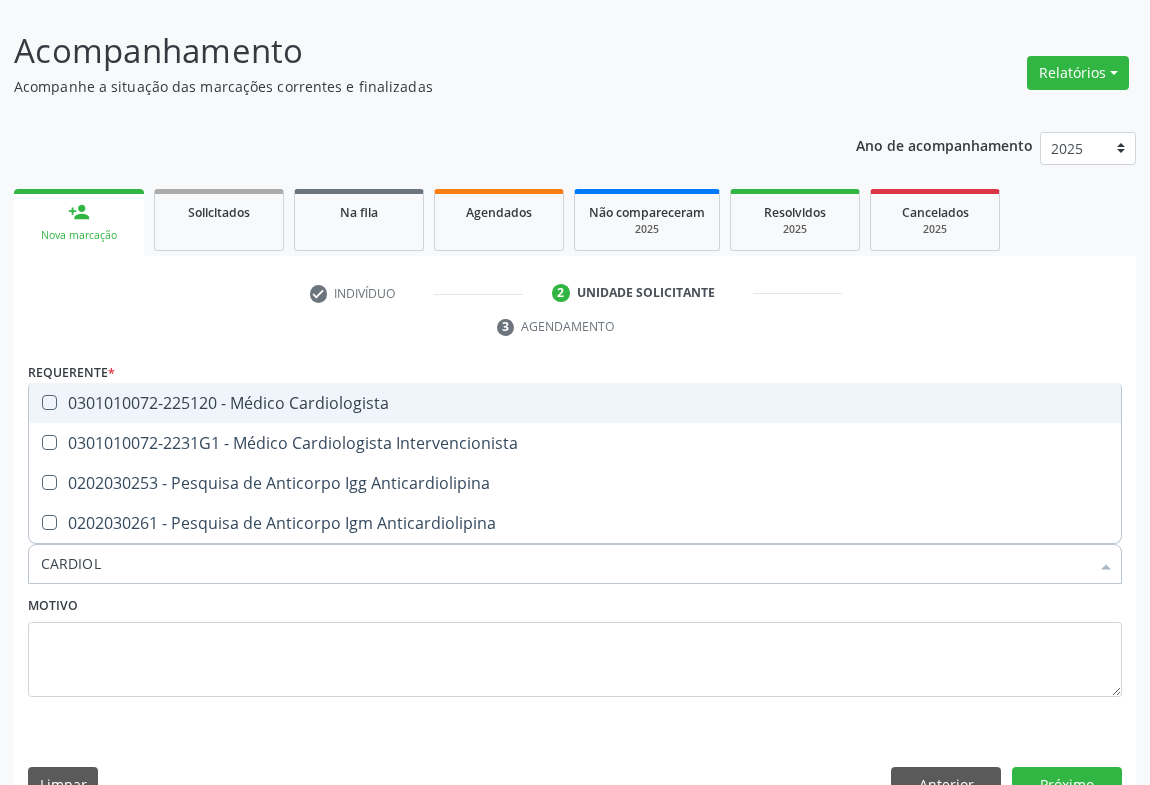 click on "0301010072-225120 - Médico Cardiologista" at bounding box center (575, 403) 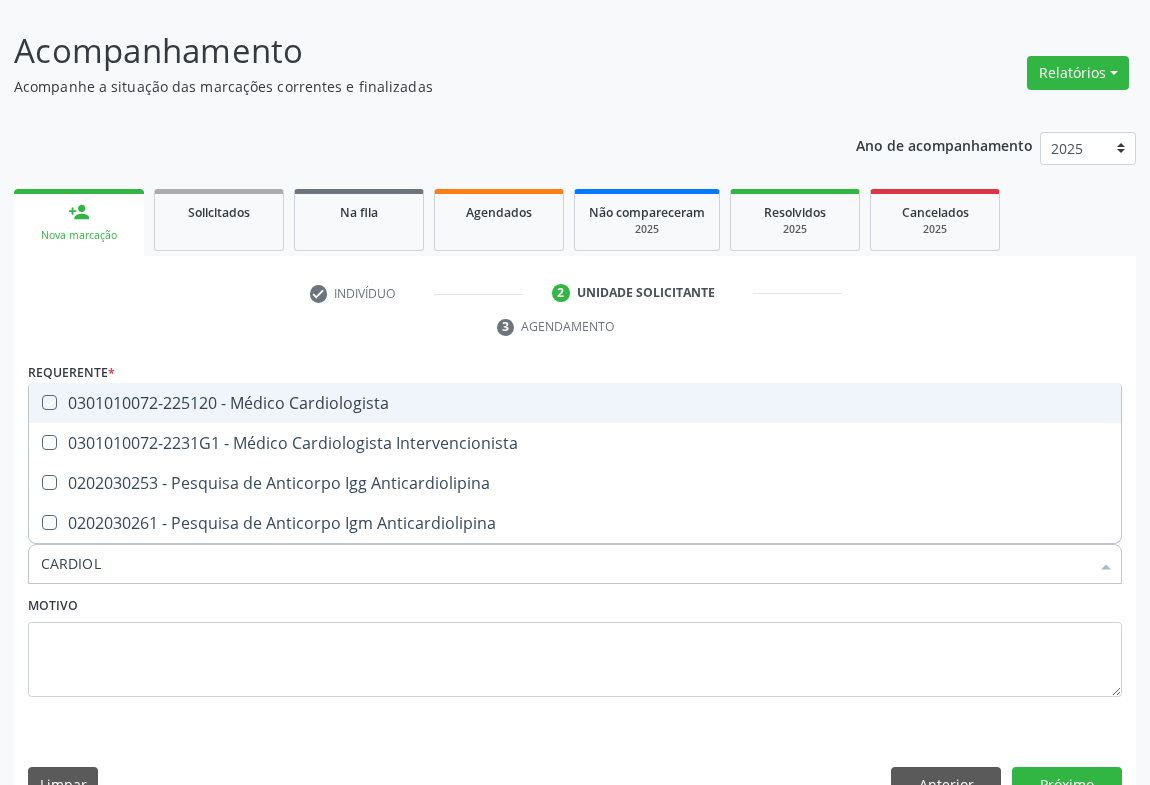 checkbox on "true" 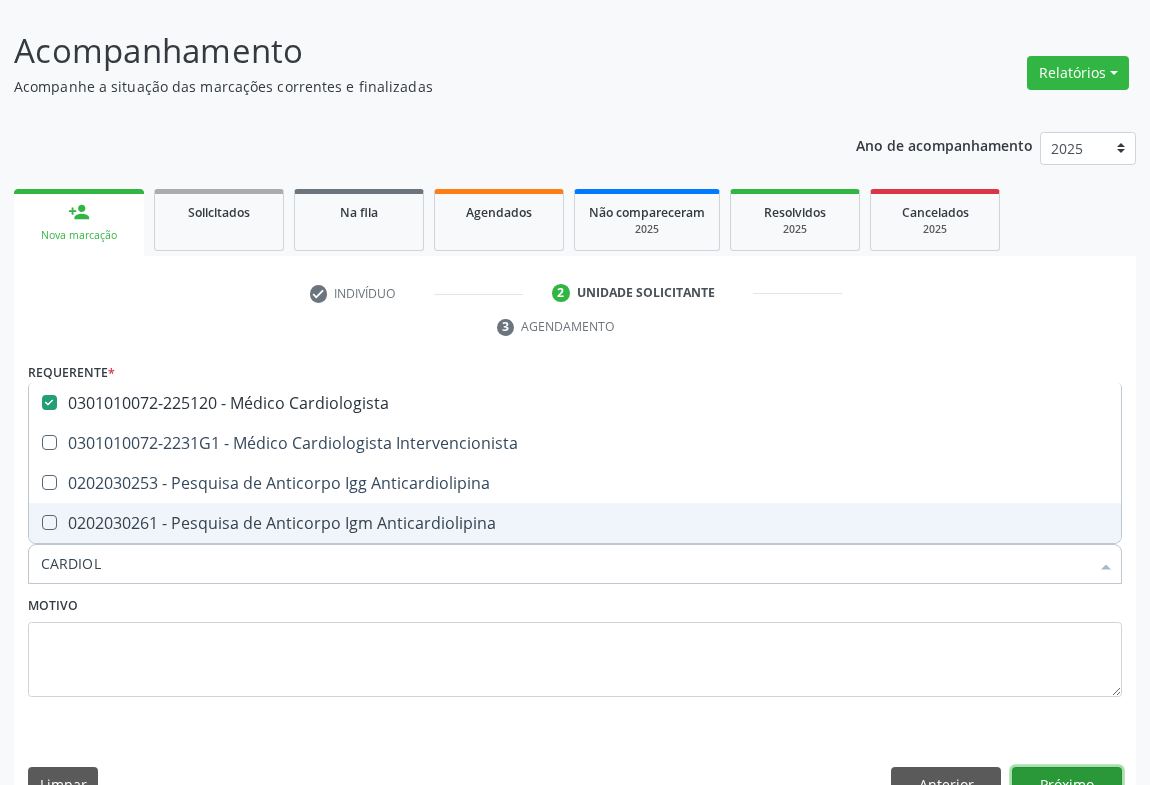 click on "Próximo" at bounding box center [1067, 784] 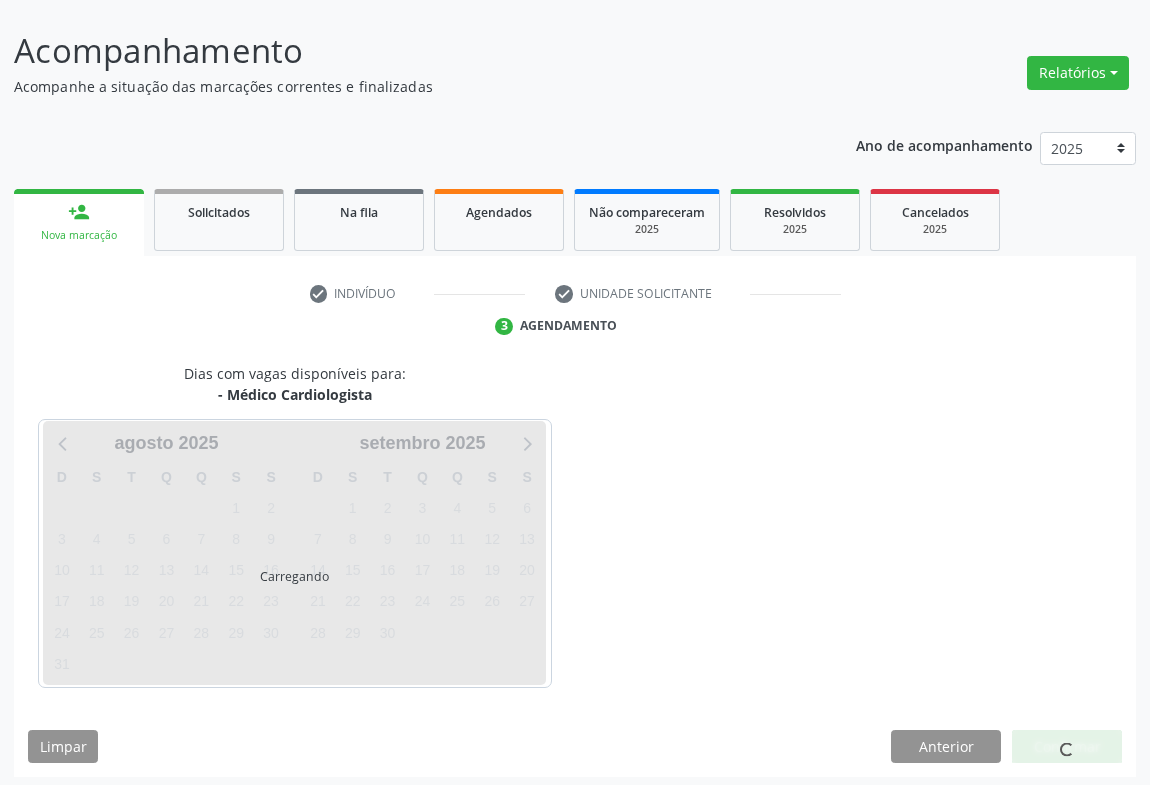 scroll, scrollTop: 115, scrollLeft: 0, axis: vertical 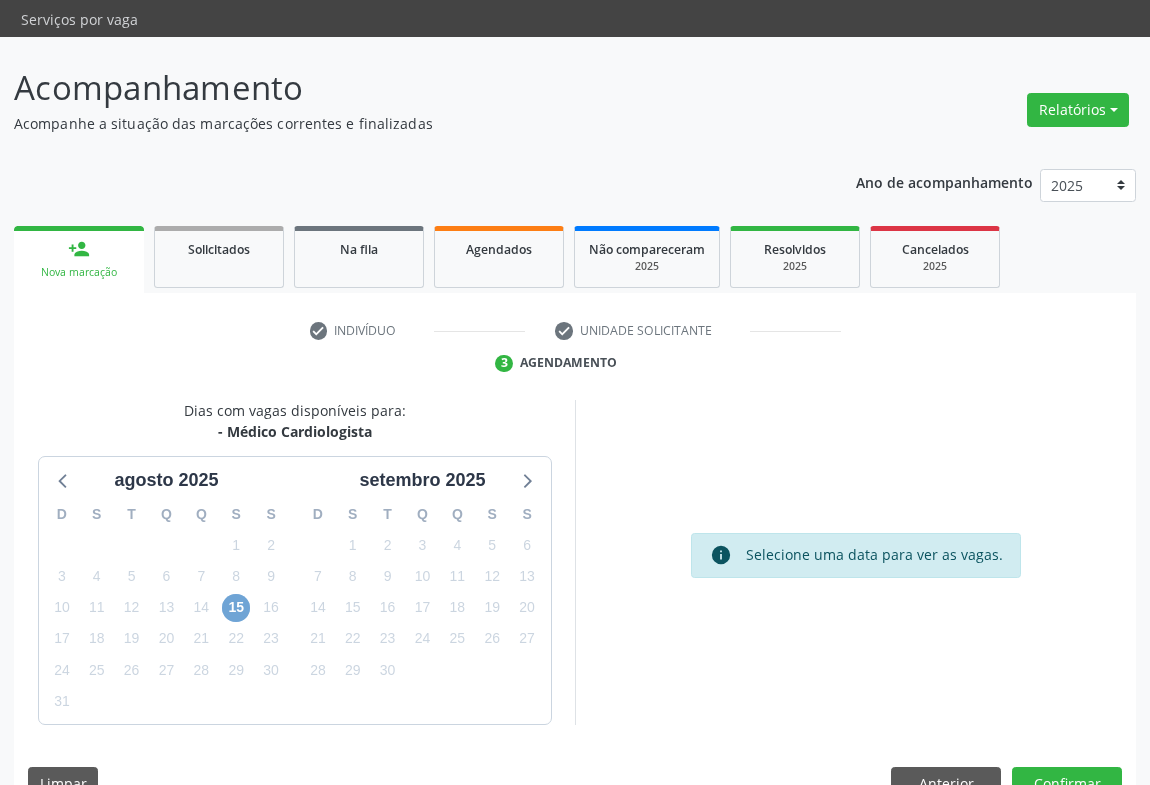 click on "15" at bounding box center [236, 608] 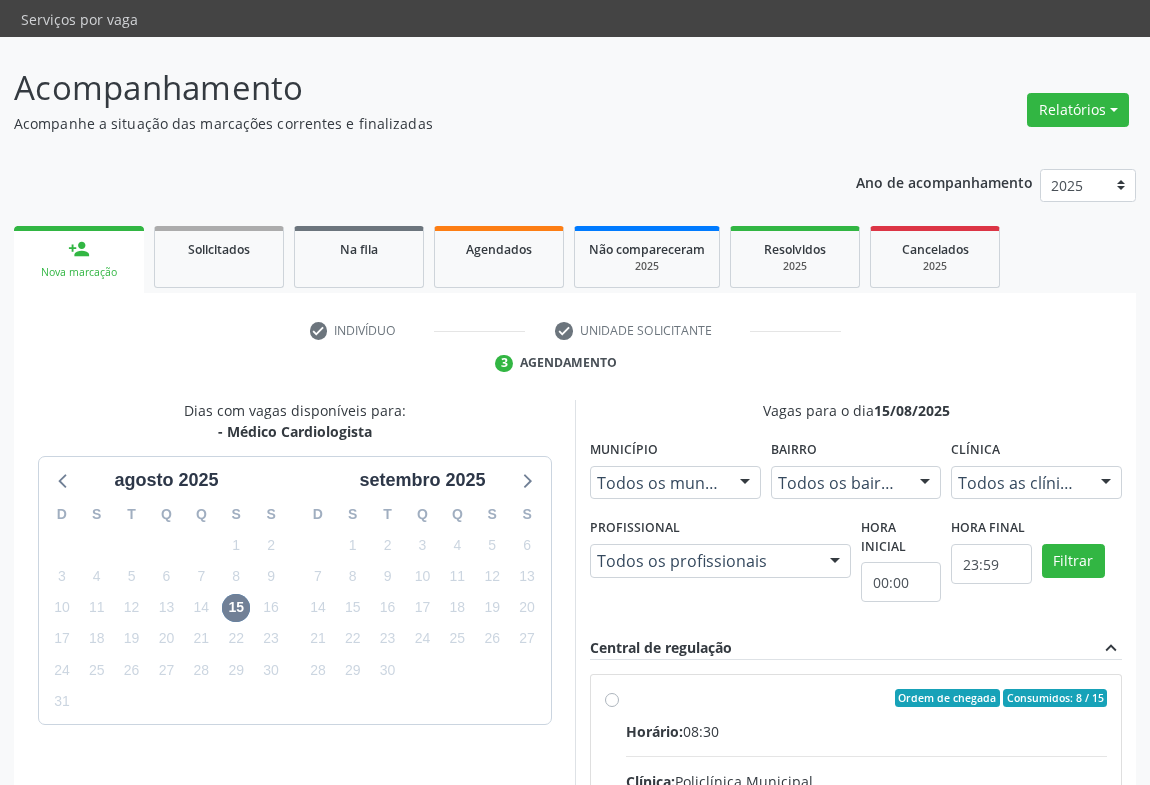 click on "Ordem de chegada
Consumidos: 8 / 15
Horário:   08:30
Clínica:  Policlínica Municipal
Rede:
--
Endereço:   Predio, nº 386, Centro, Campo Formoso - BA
Telefone:   (74) 6451312
Profissional:
Everson Marcos Matt
Informações adicionais sobre o atendimento
Idade de atendimento:
de 11 a 100 anos
Gênero(s) atendido(s):
Masculino e Feminino
Informações adicionais:
--" at bounding box center [866, 842] 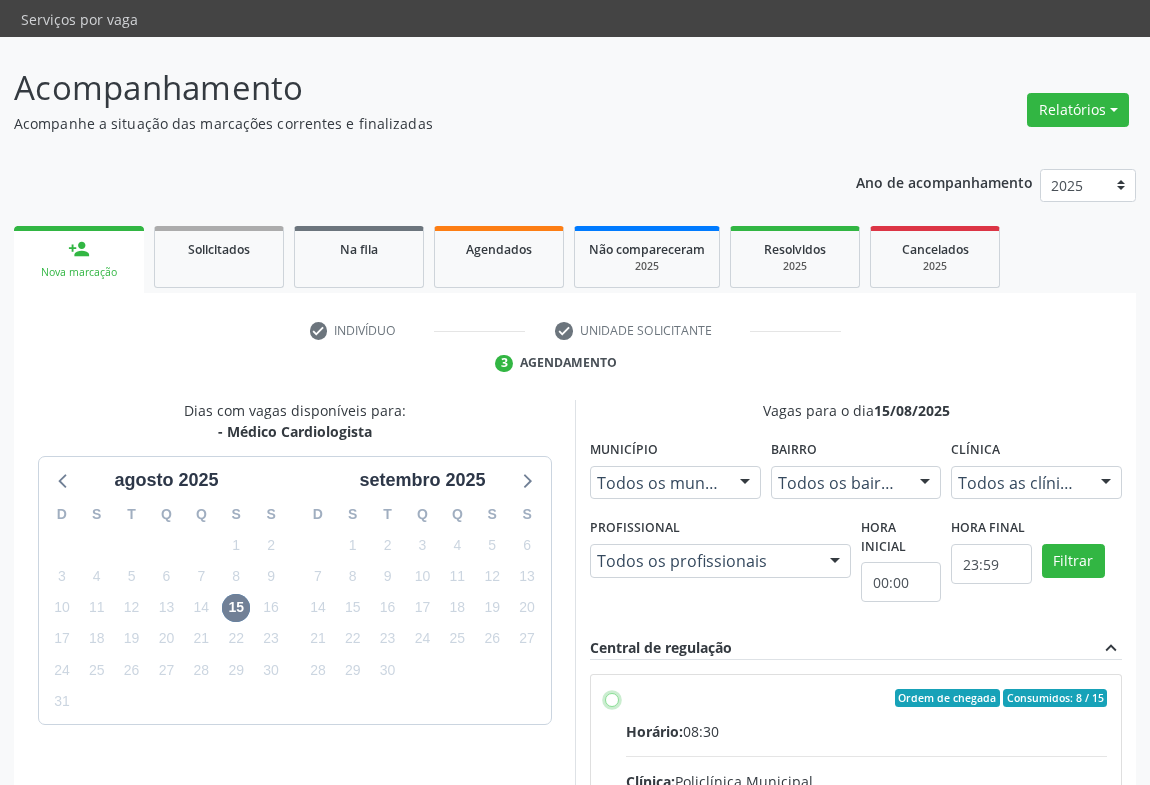 radio on "true" 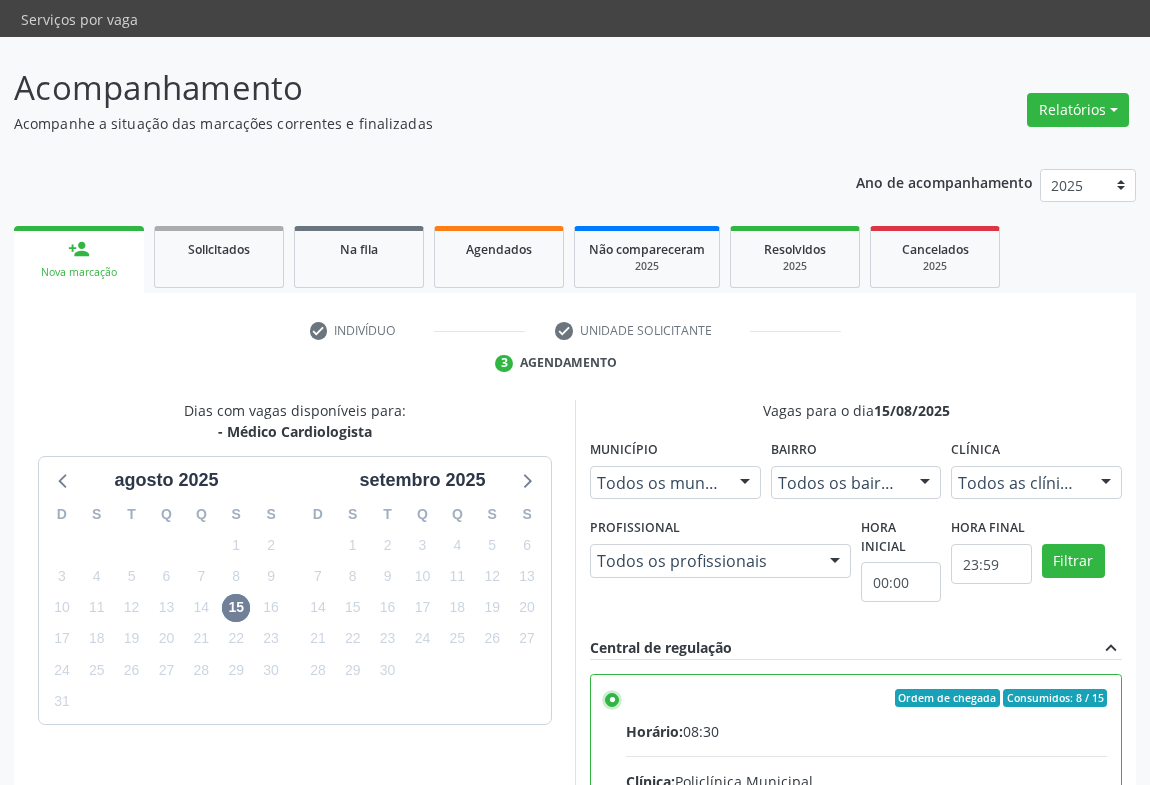 scroll, scrollTop: 451, scrollLeft: 0, axis: vertical 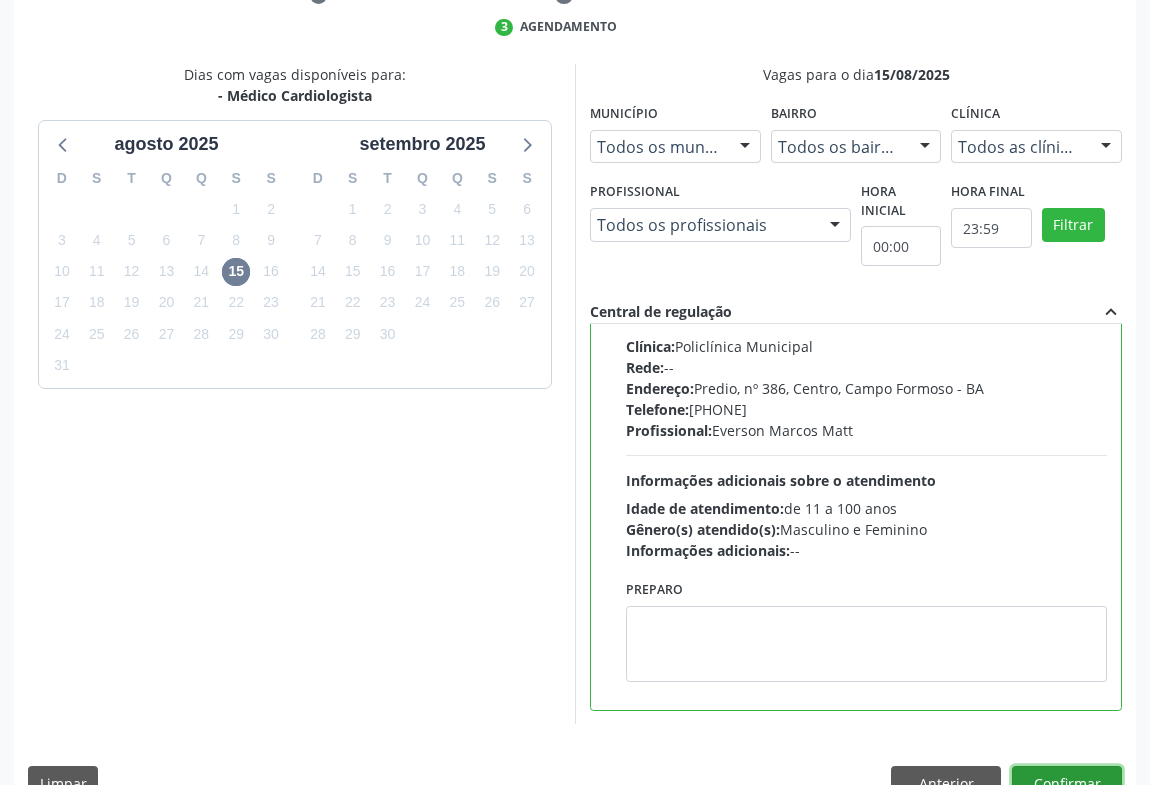 click on "Confirmar" at bounding box center (1067, 783) 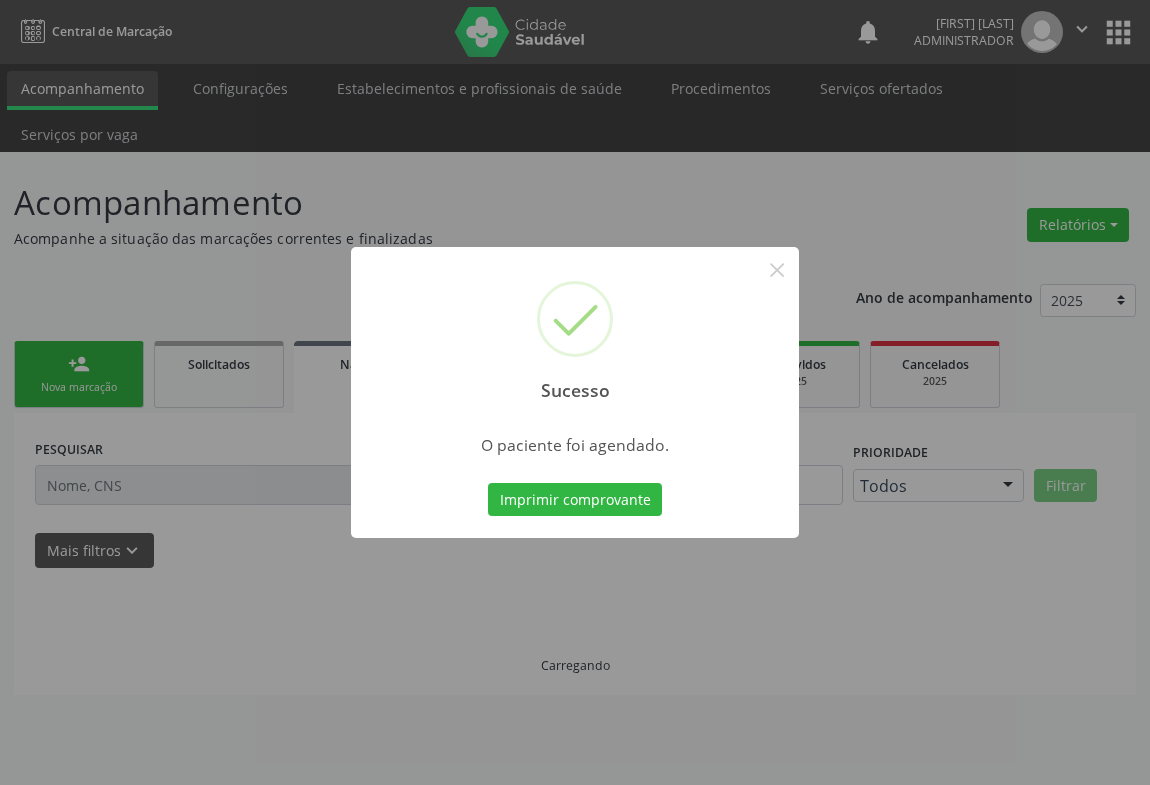 scroll, scrollTop: 0, scrollLeft: 0, axis: both 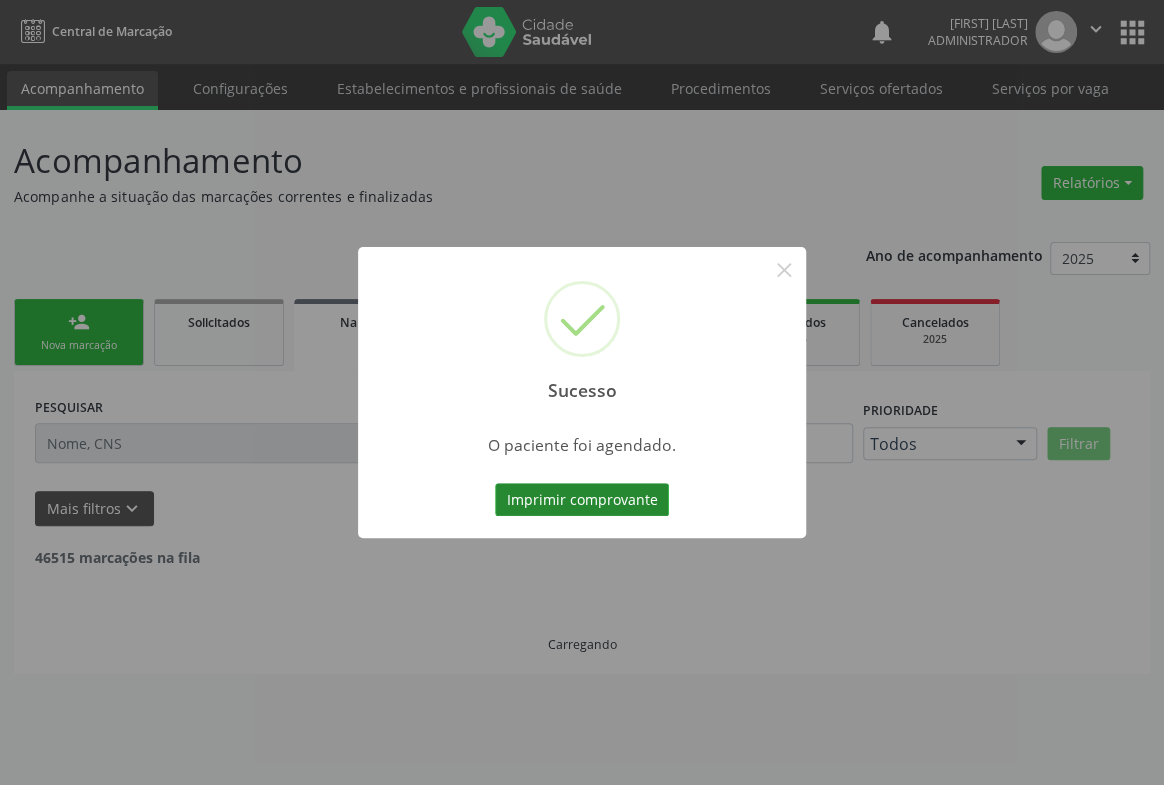 click on "Imprimir comprovante" at bounding box center (582, 500) 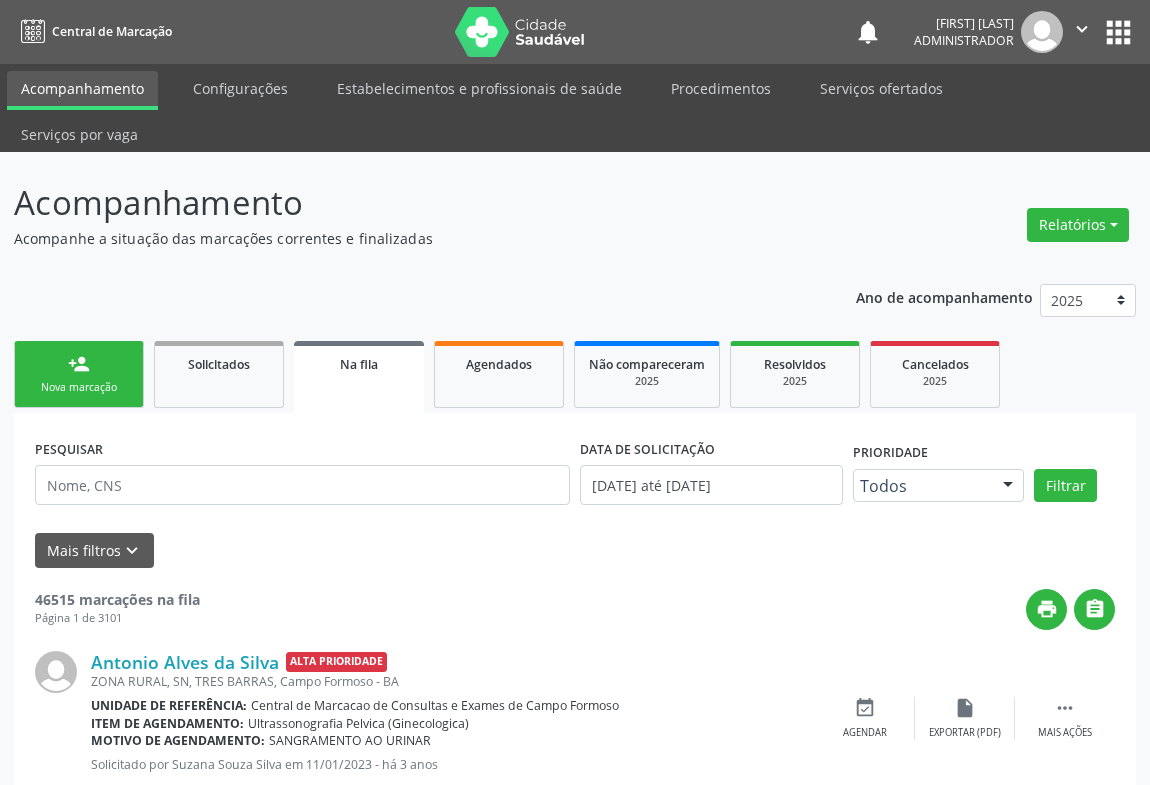 click on "person_add
Nova marcação" at bounding box center (79, 374) 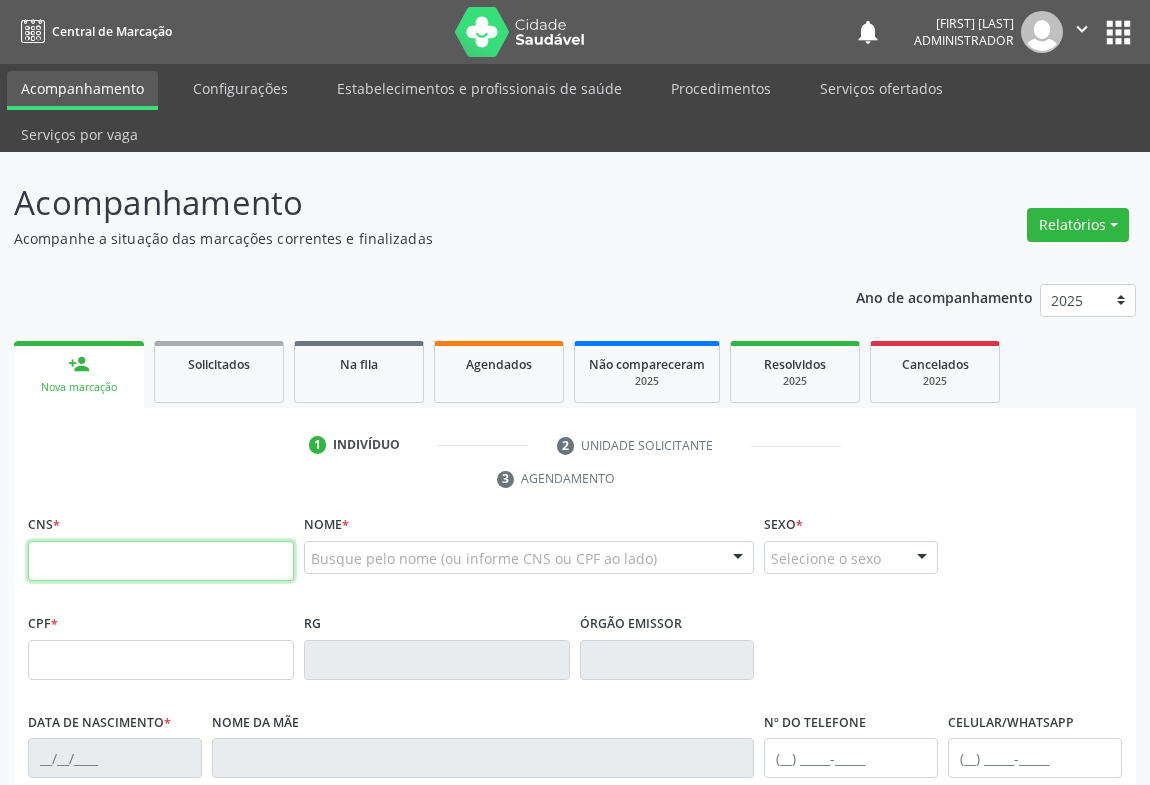 click at bounding box center (161, 561) 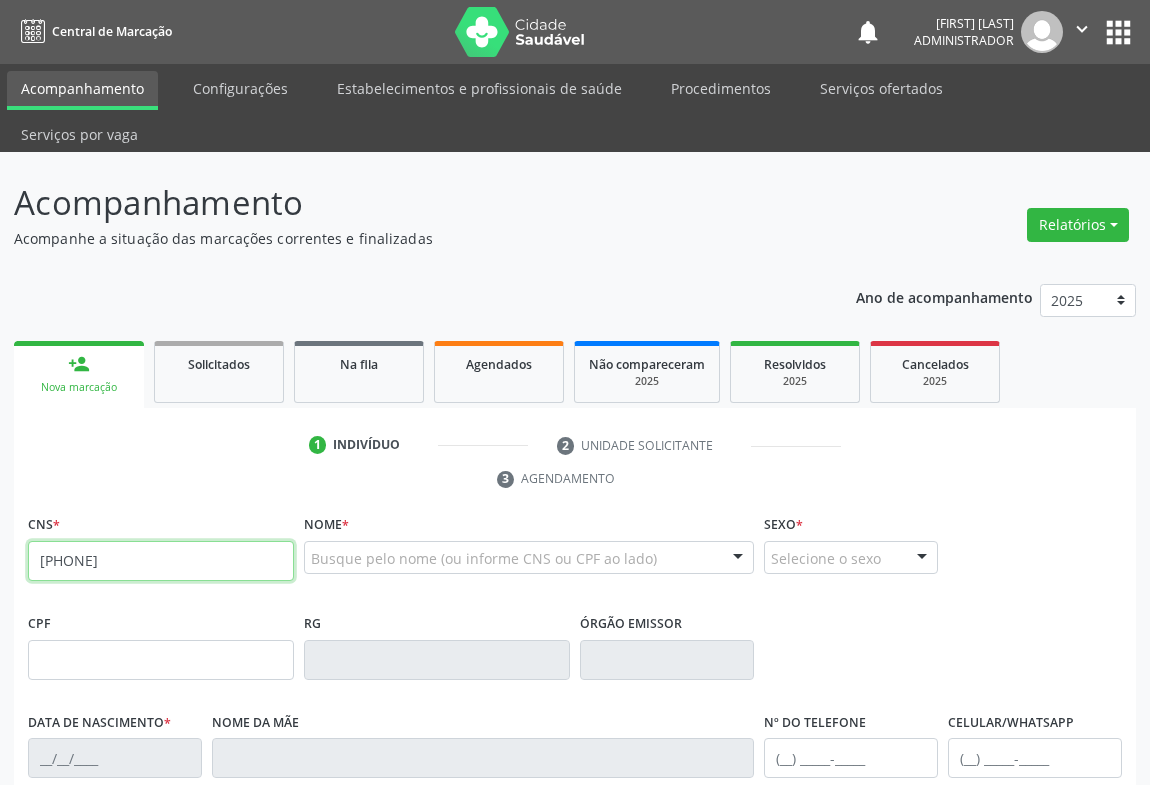 type on "700 0003 9330 2703" 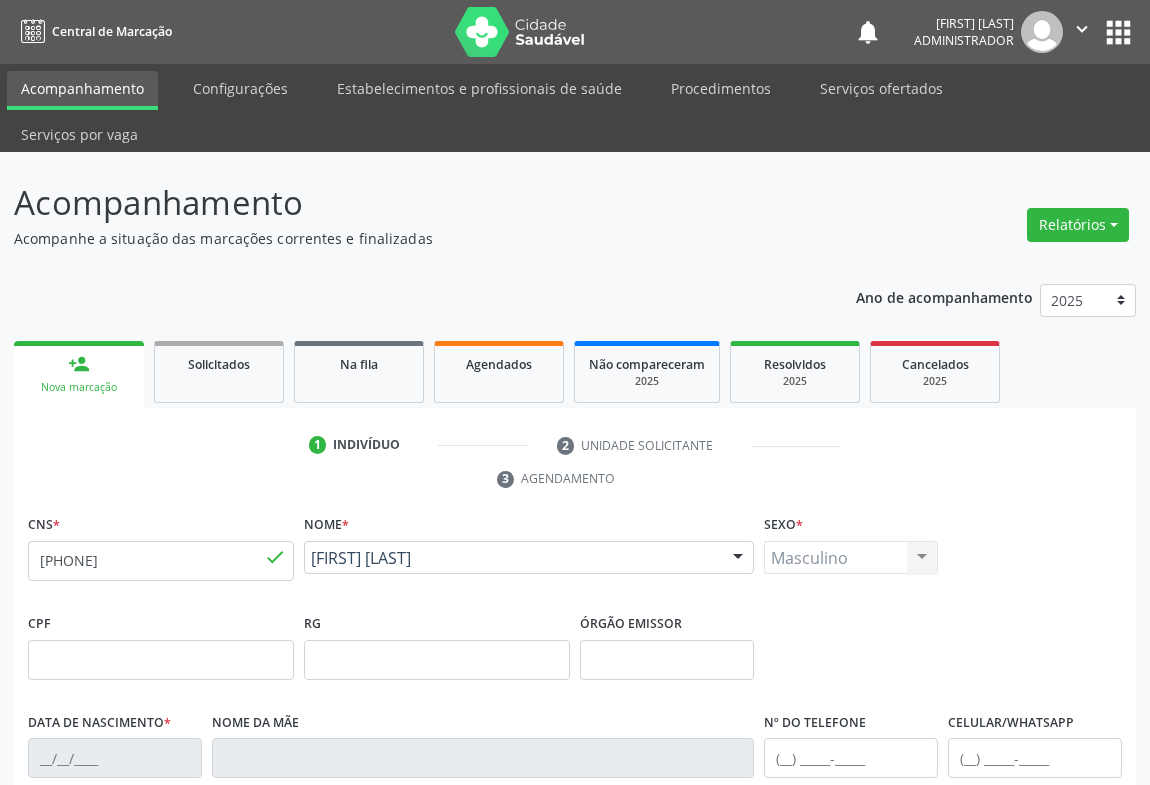 type on "0305164392" 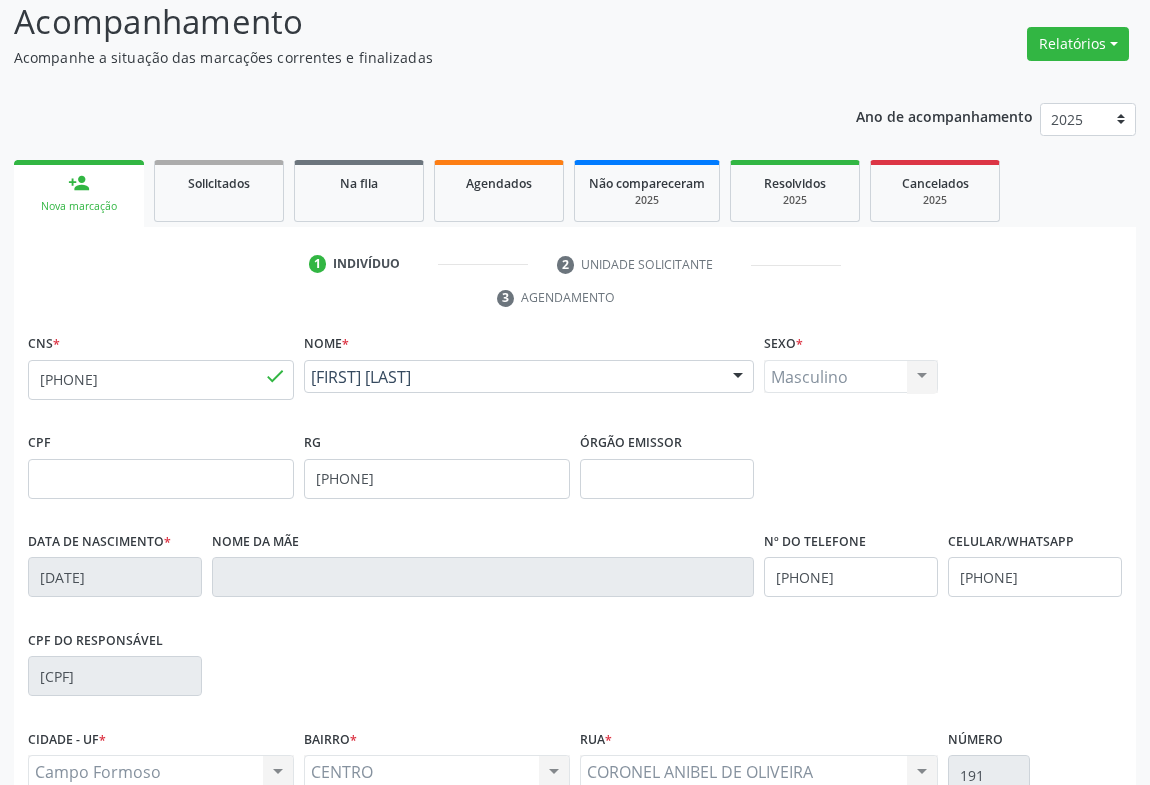 scroll, scrollTop: 331, scrollLeft: 0, axis: vertical 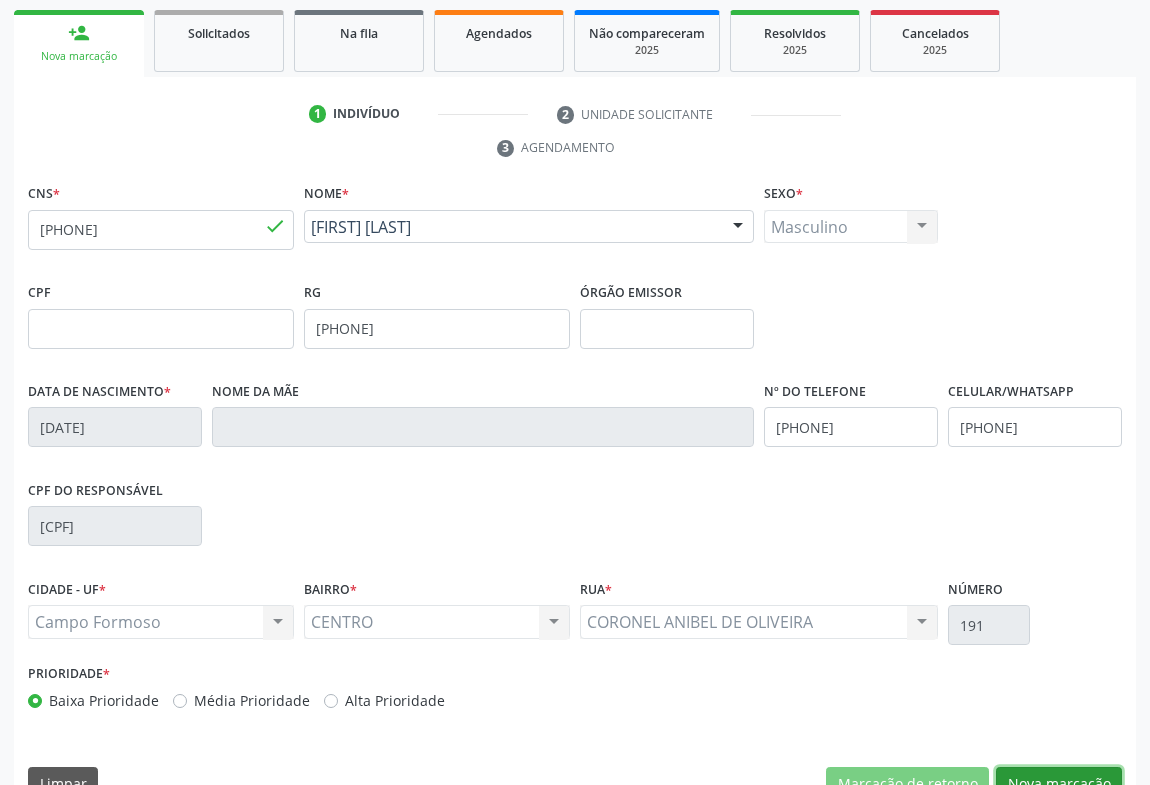 click on "Nova marcação" at bounding box center (1059, 784) 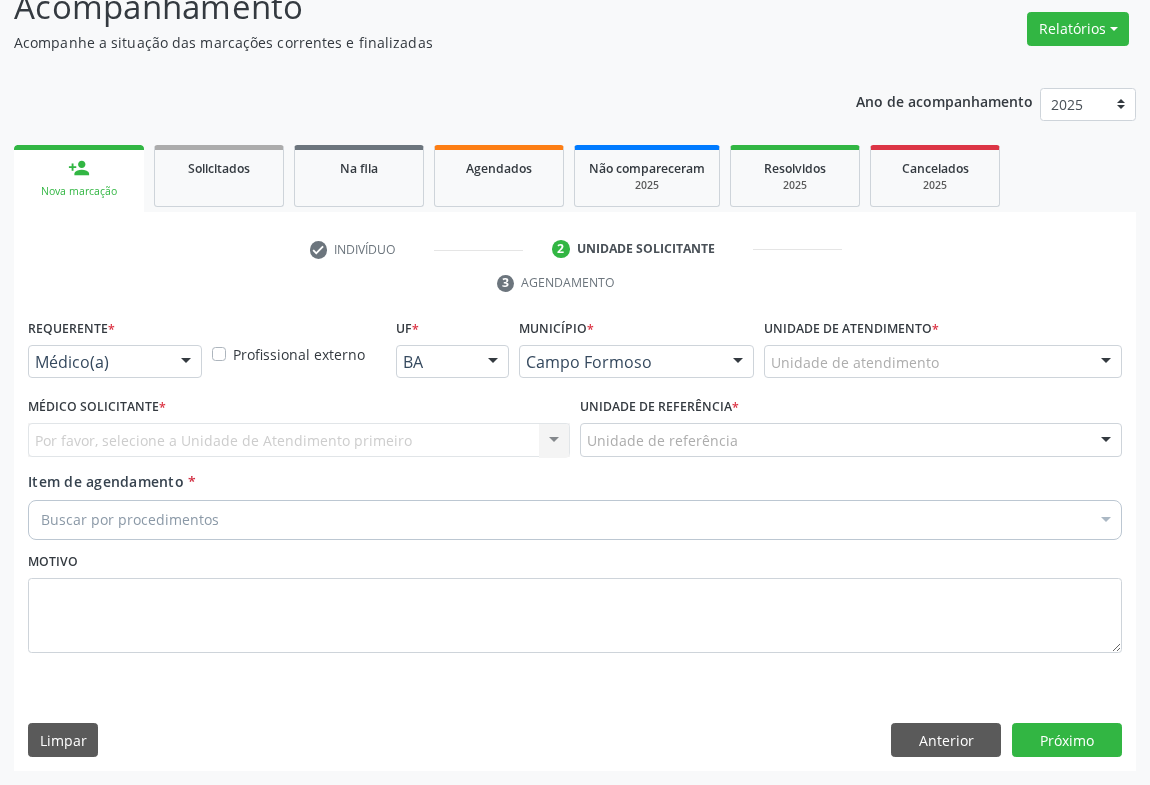 scroll, scrollTop: 152, scrollLeft: 0, axis: vertical 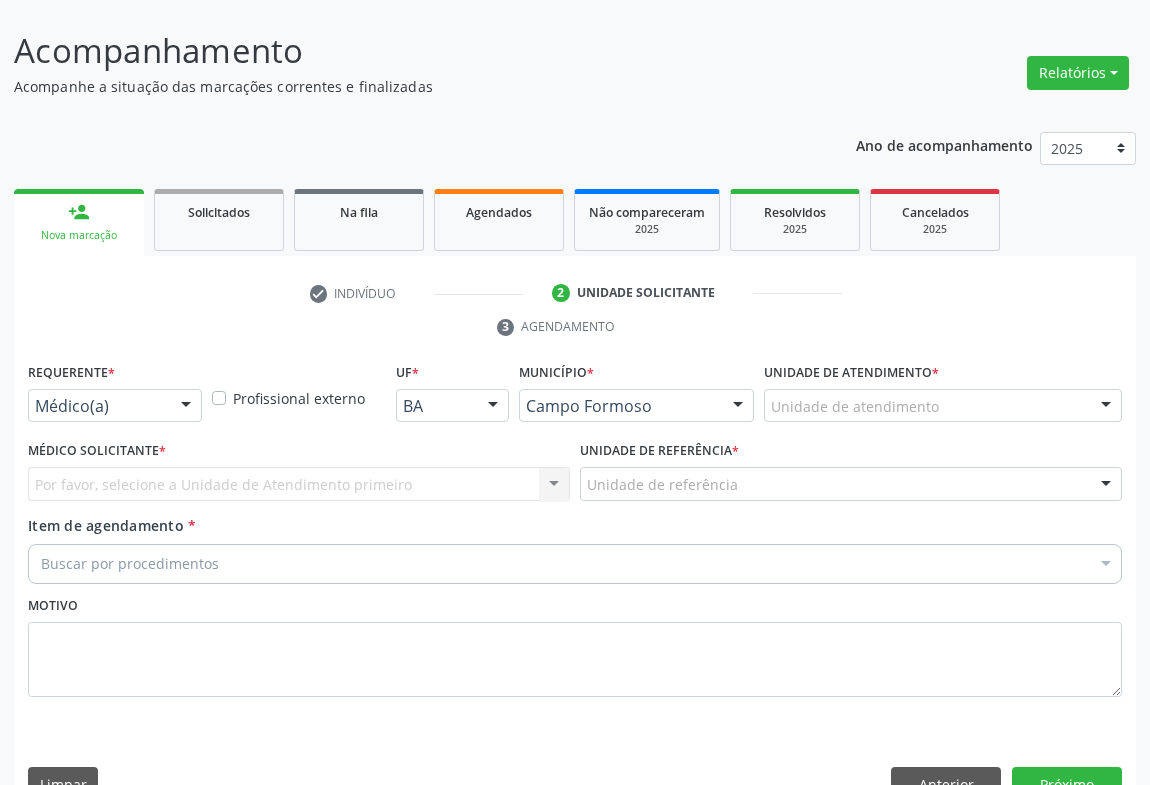 click at bounding box center (186, 407) 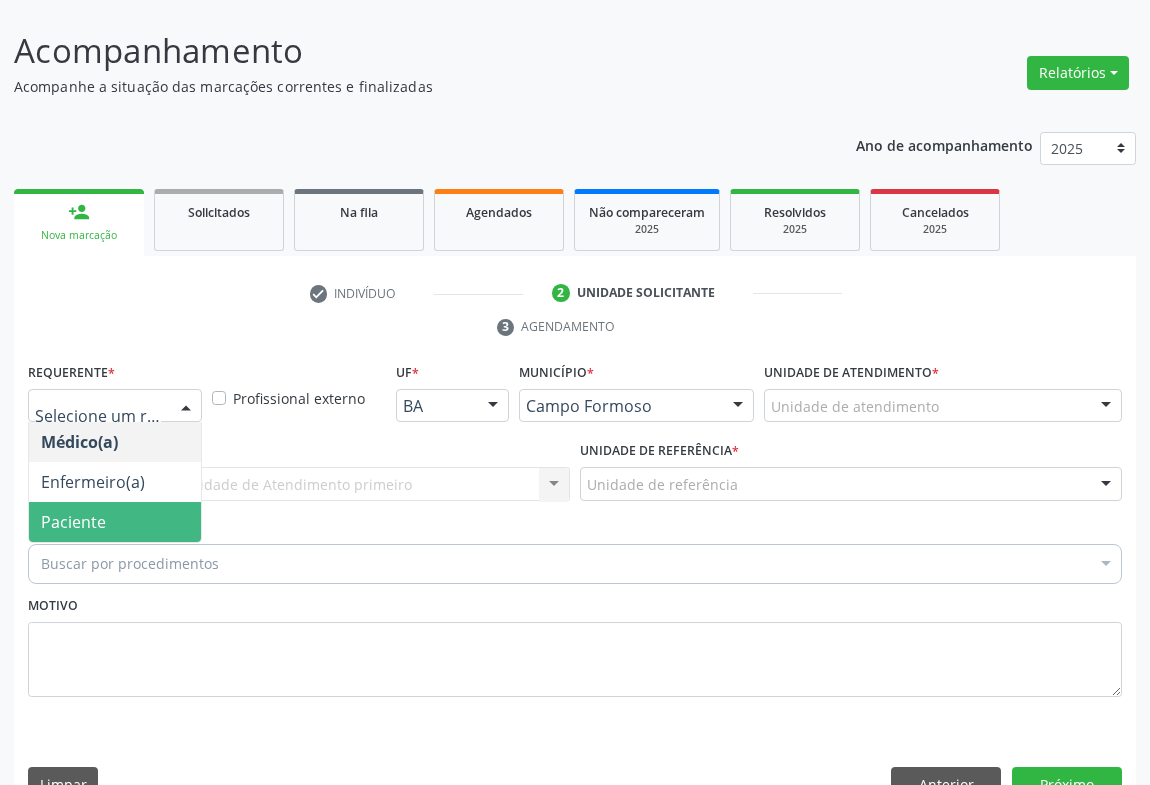 click on "Paciente" at bounding box center [115, 522] 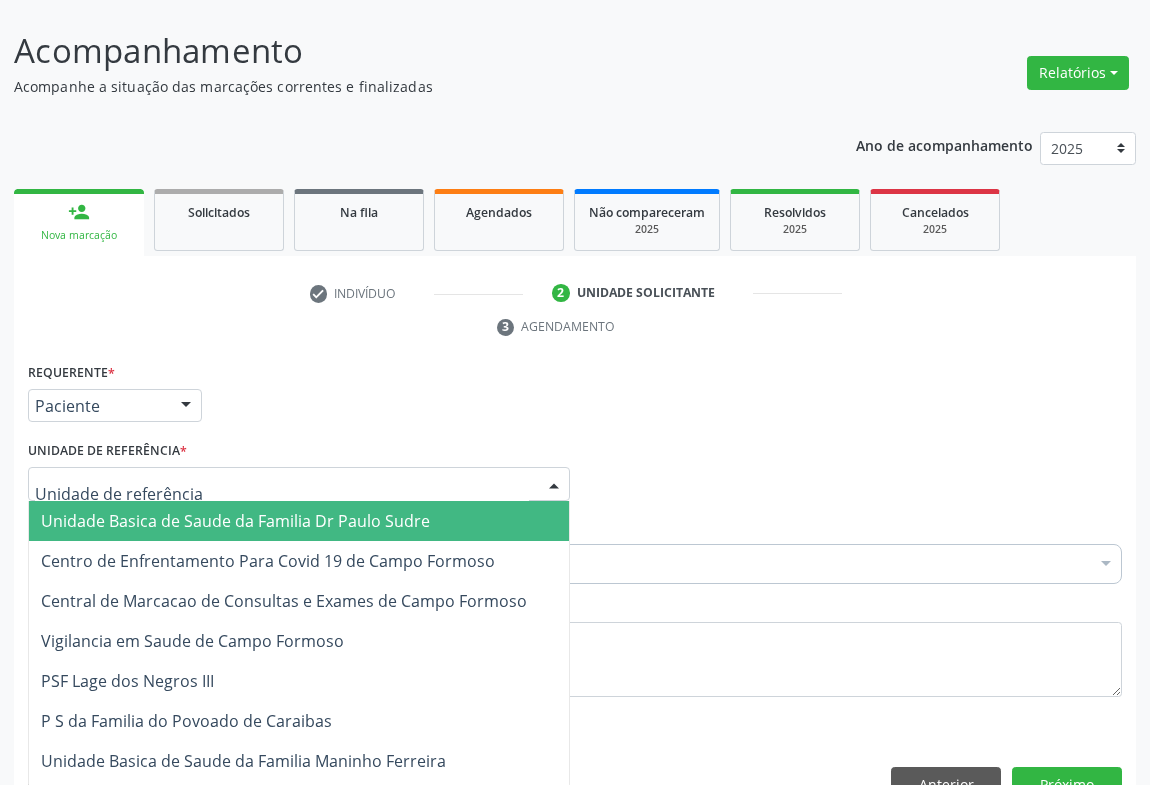 click at bounding box center (554, 485) 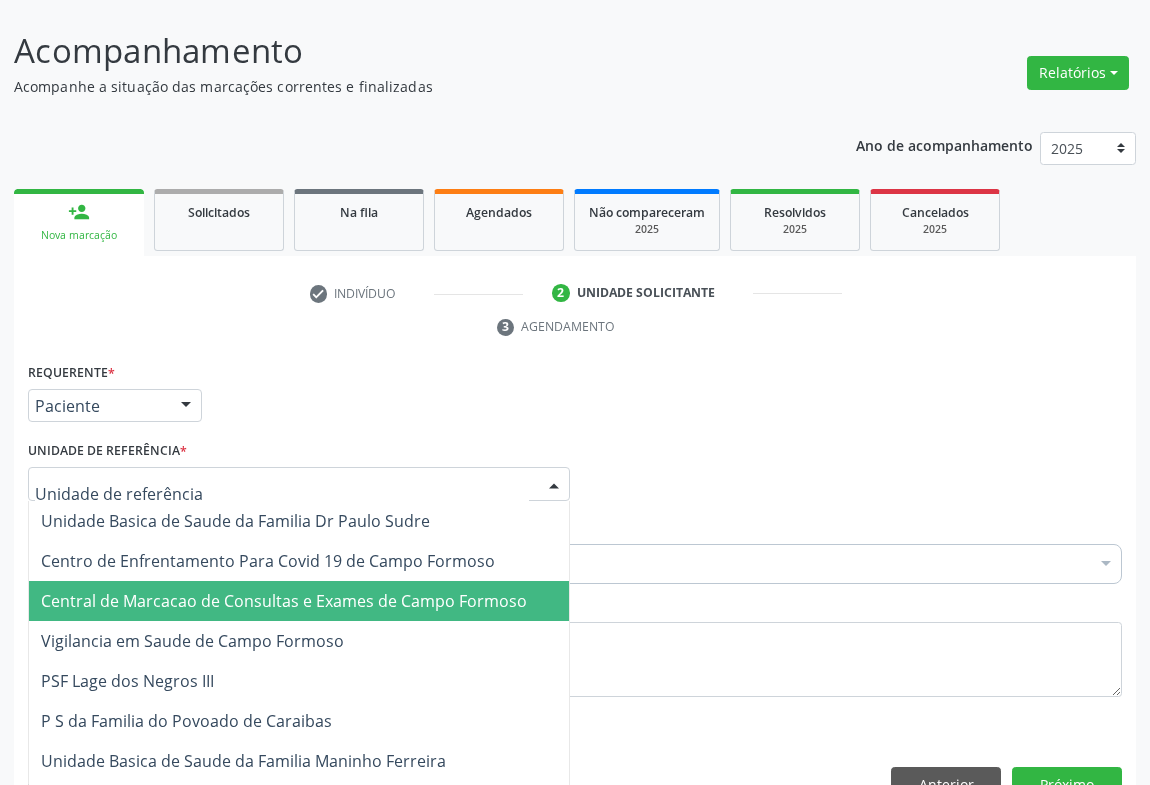 click on "Central de Marcacao de Consultas e Exames de Campo Formoso" at bounding box center [284, 601] 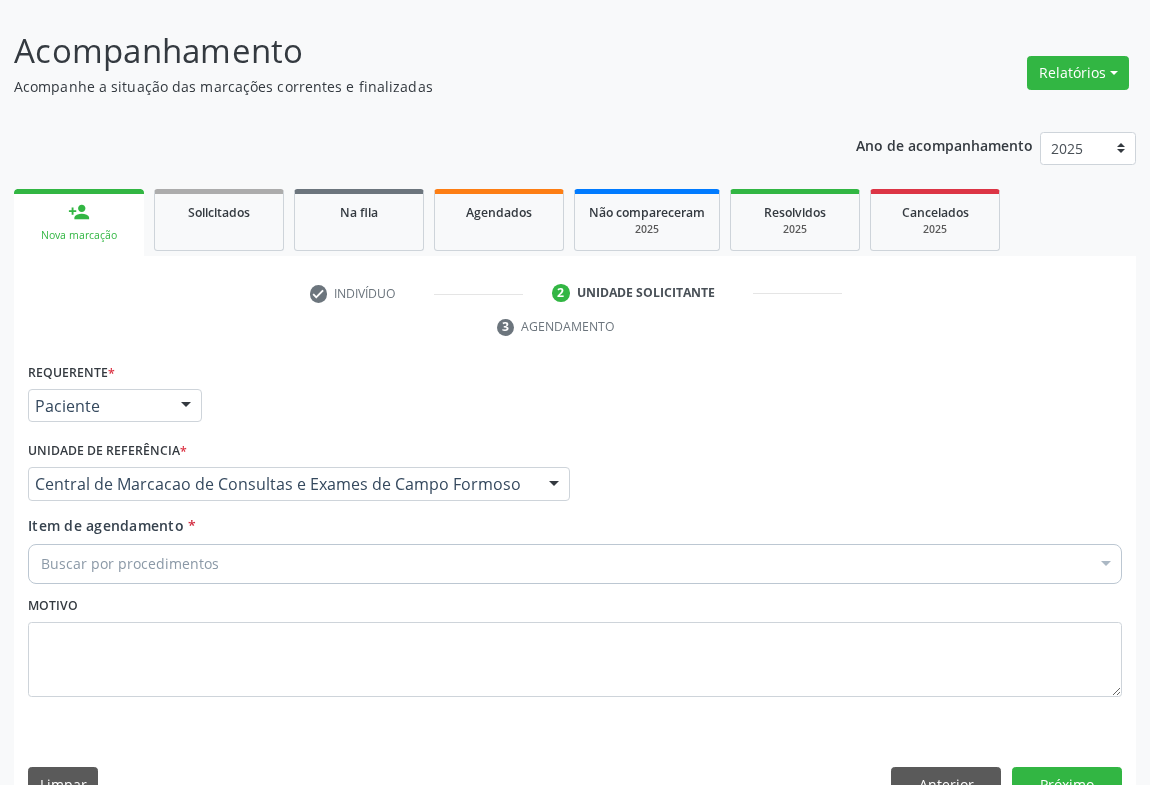 click on "Buscar por procedimentos" at bounding box center [575, 564] 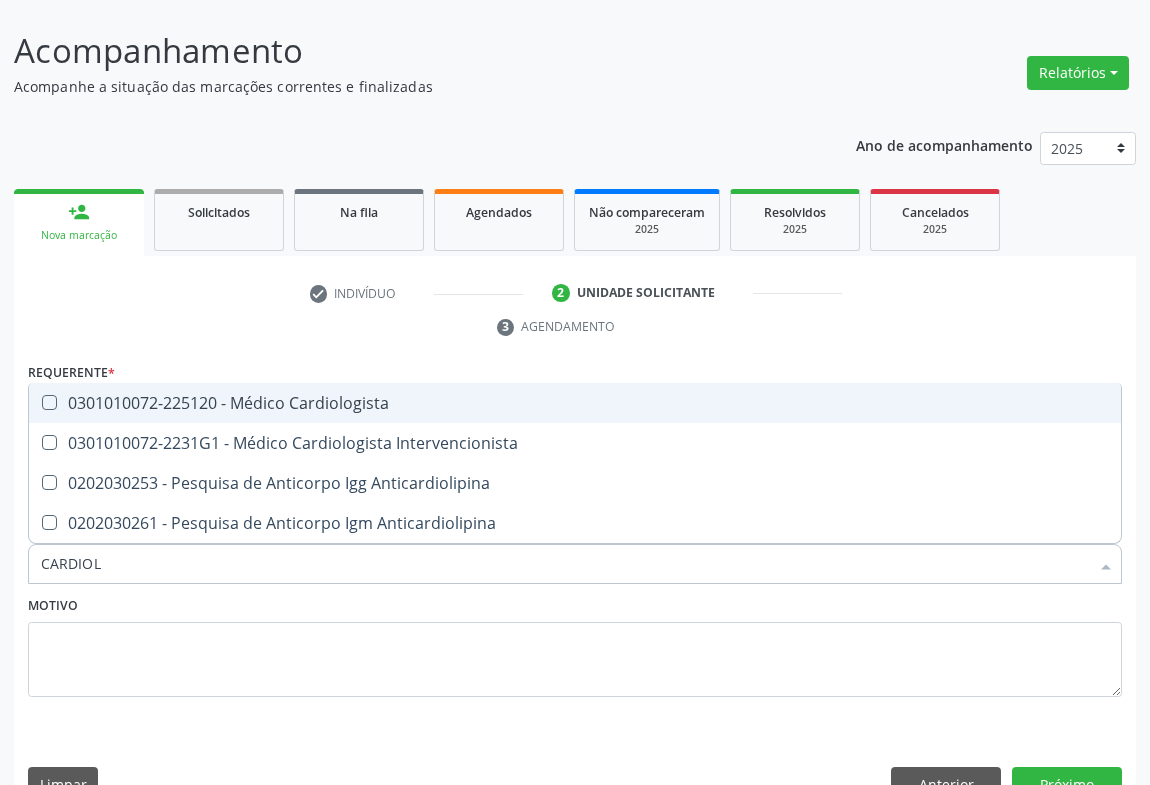 type on "CARDIOLO" 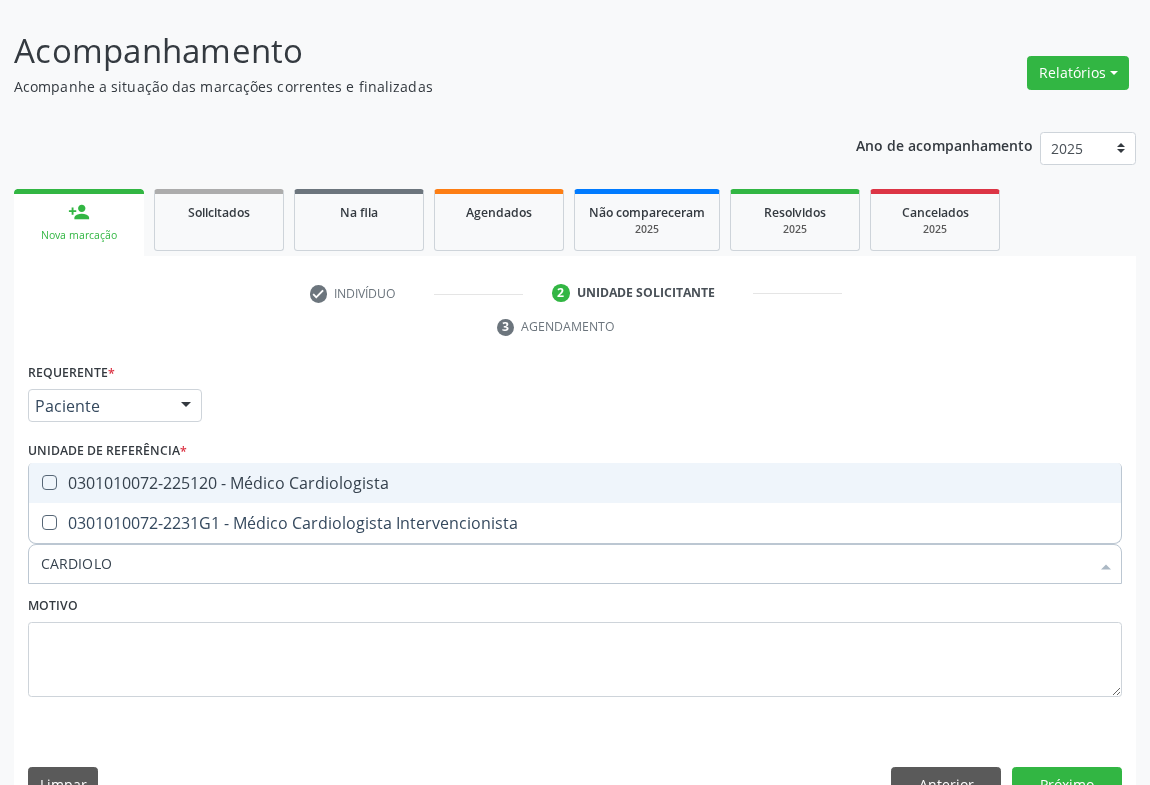 click on "0301010072-225120 - Médico Cardiologista" at bounding box center (575, 483) 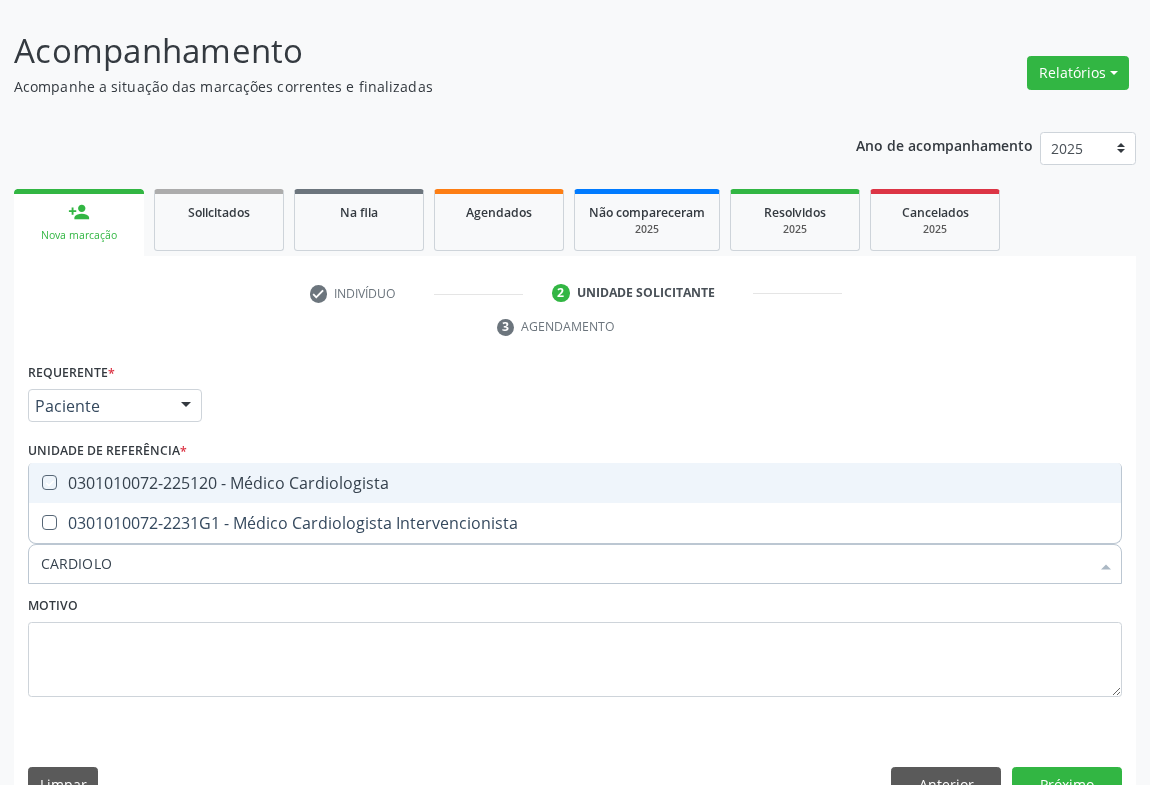 checkbox on "true" 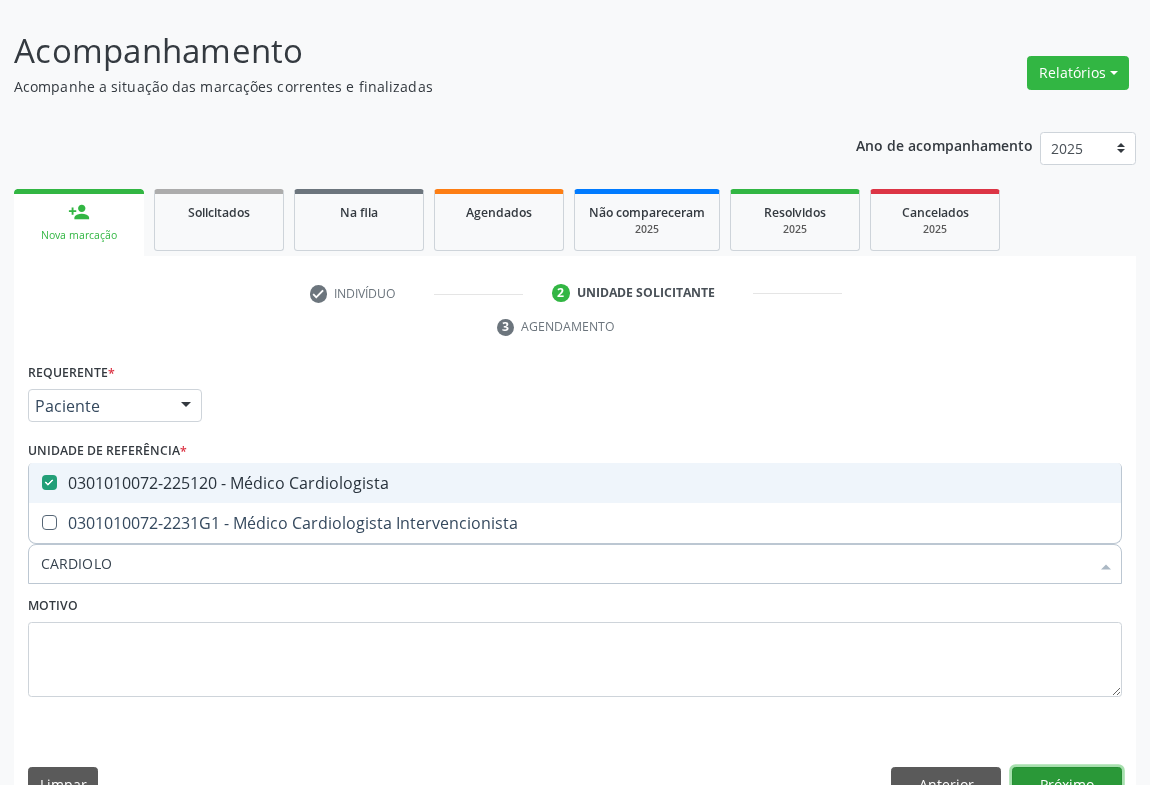 click on "Próximo" at bounding box center (1067, 784) 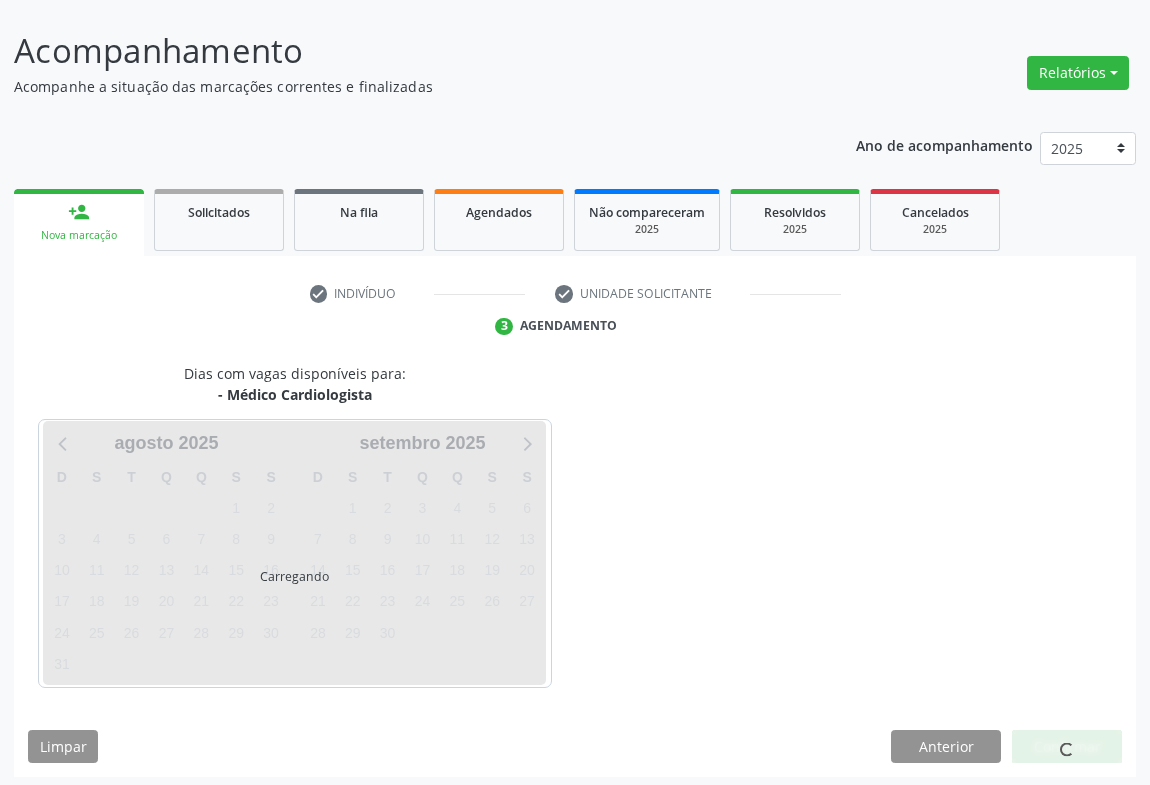 scroll, scrollTop: 115, scrollLeft: 0, axis: vertical 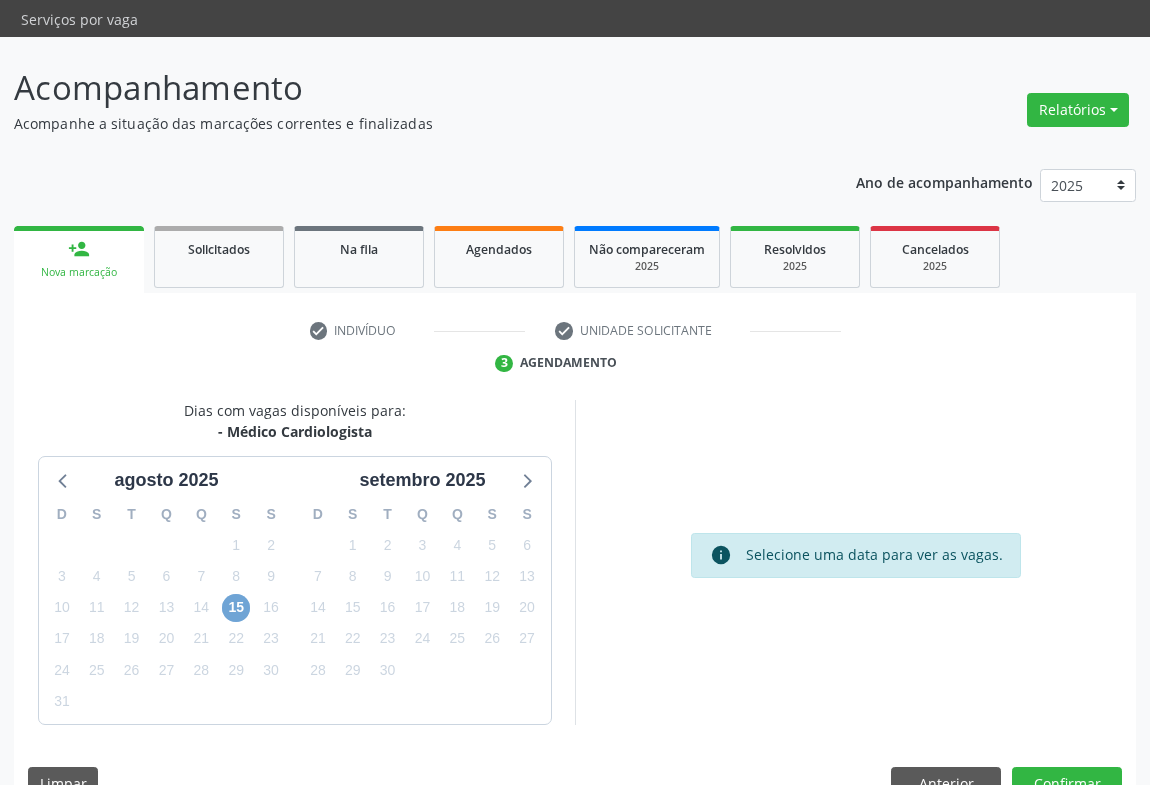 click on "15" at bounding box center (236, 608) 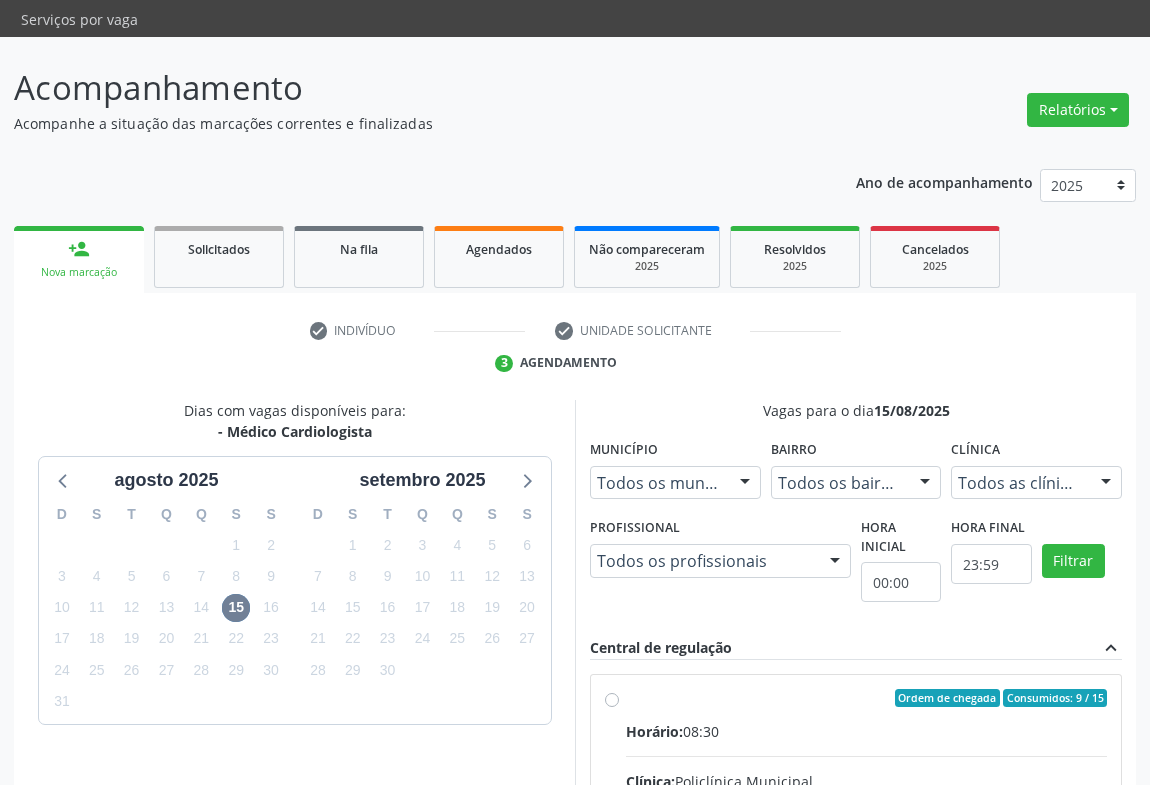 drag, startPoint x: 613, startPoint y: 658, endPoint x: 669, endPoint y: 640, distance: 58.821766 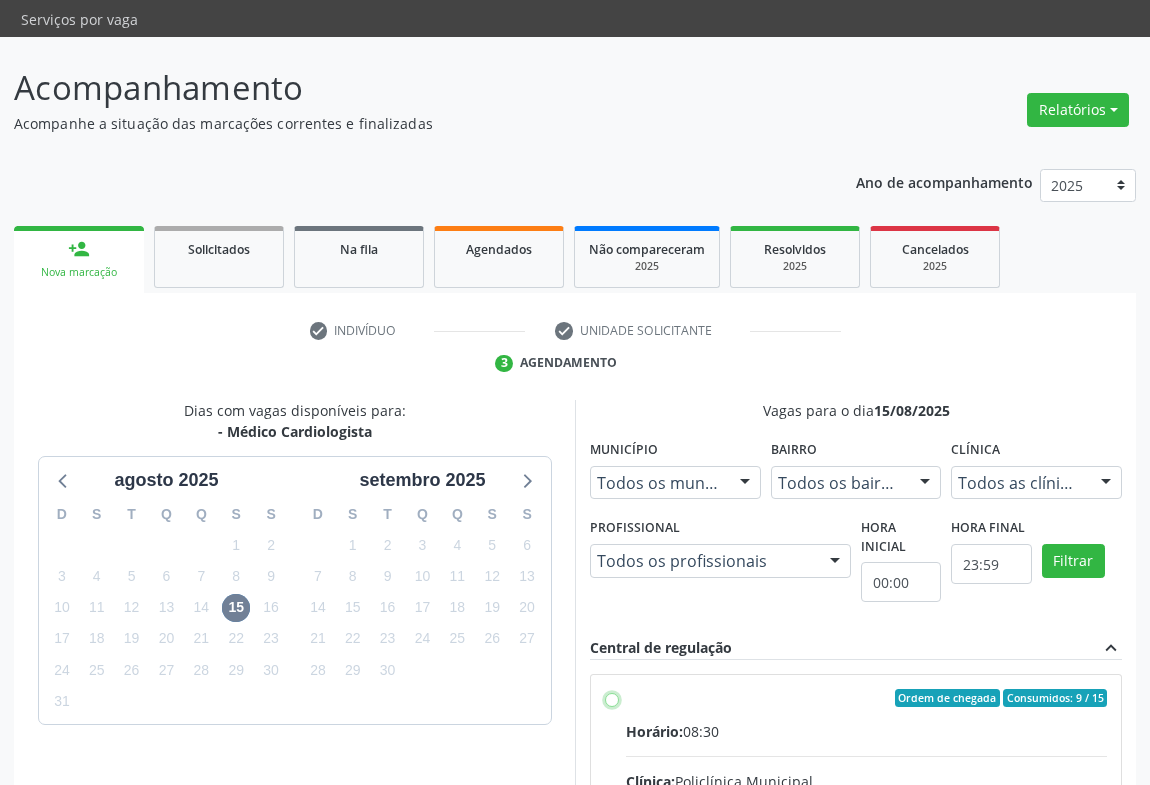 click on "Ordem de chegada
Consumidos: 9 / 15
Horário:   08:30
Clínica:  Policlínica Municipal
Rede:
--
Endereço:   Predio, nº 386, Centro, Campo Formoso - BA
Telefone:   (74) 6451312
Profissional:
Everson Marcos Matt
Informações adicionais sobre o atendimento
Idade de atendimento:
de 11 a 100 anos
Gênero(s) atendido(s):
Masculino e Feminino
Informações adicionais:
--" at bounding box center [612, 698] 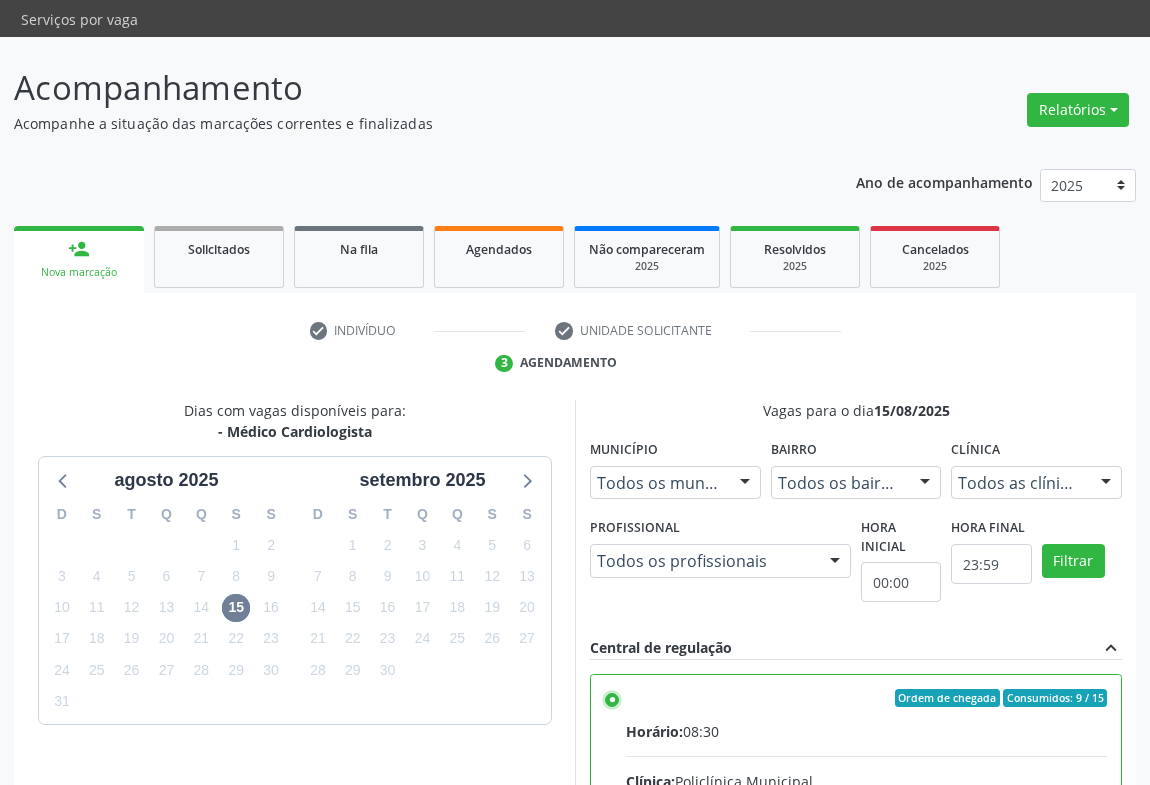 scroll, scrollTop: 451, scrollLeft: 0, axis: vertical 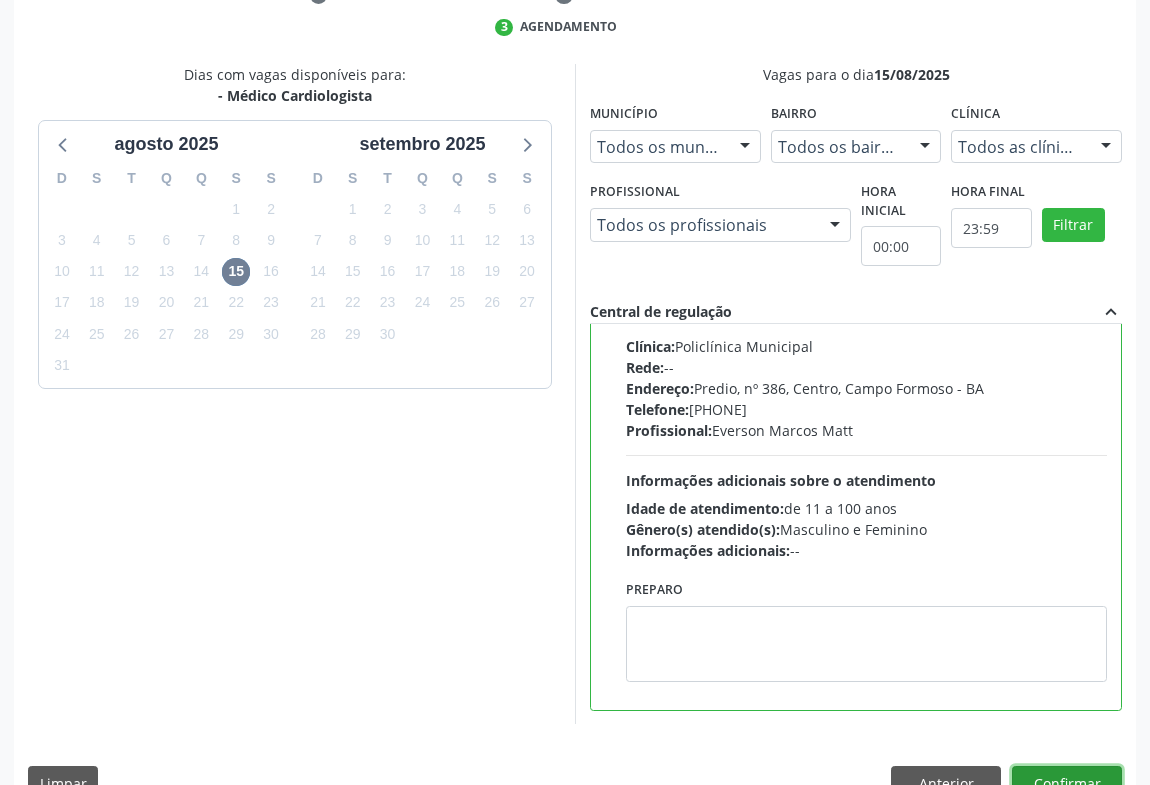 click on "Confirmar" at bounding box center [1067, 783] 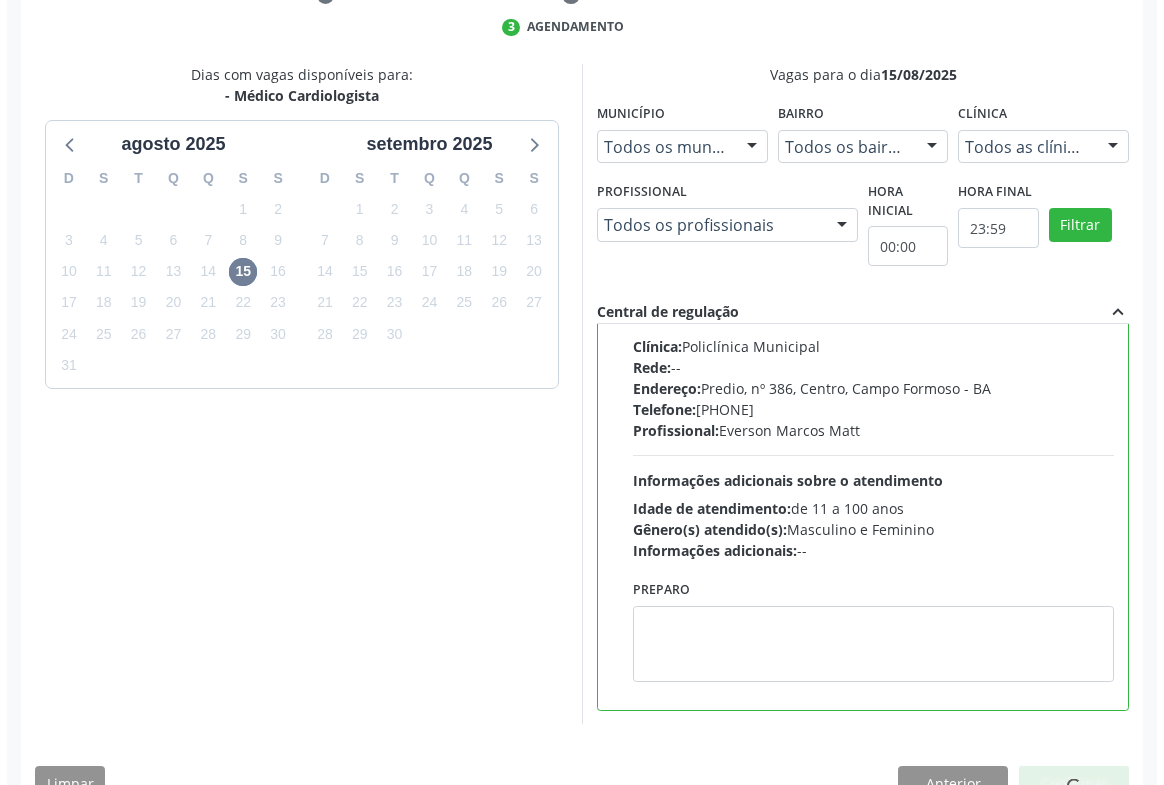 scroll, scrollTop: 0, scrollLeft: 0, axis: both 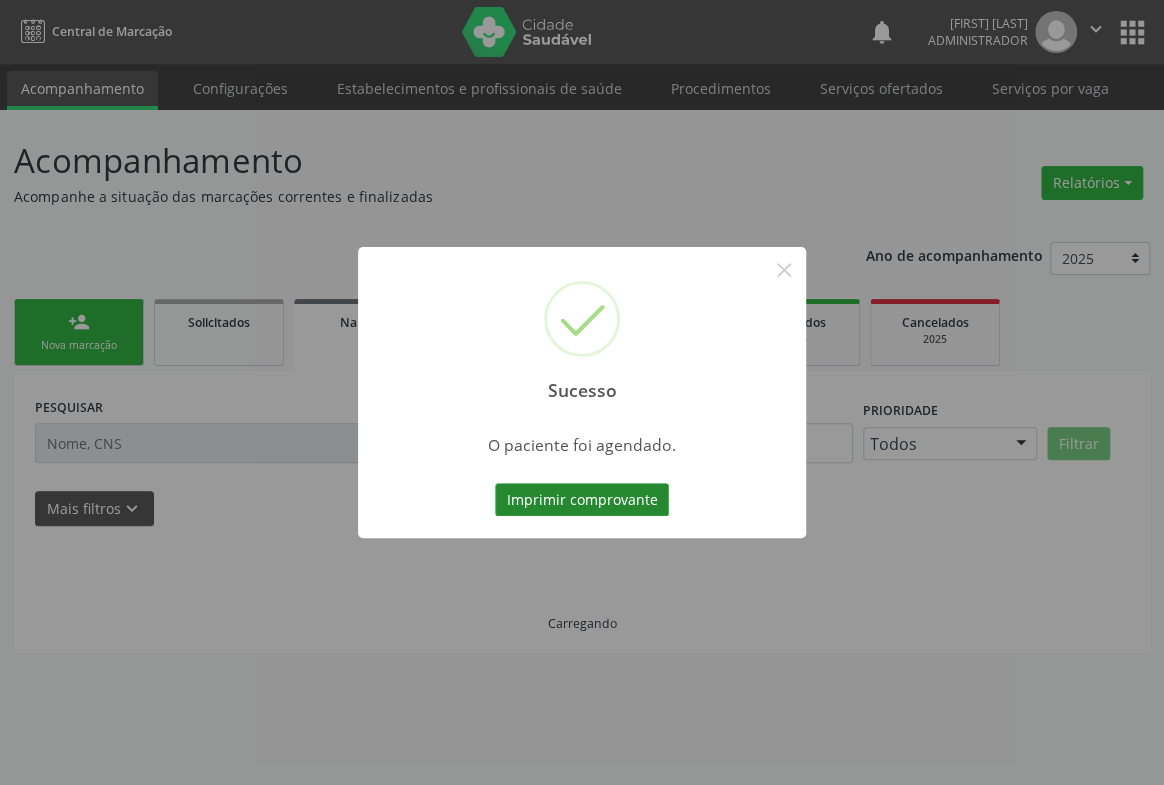 click on "Imprimir comprovante" at bounding box center (582, 500) 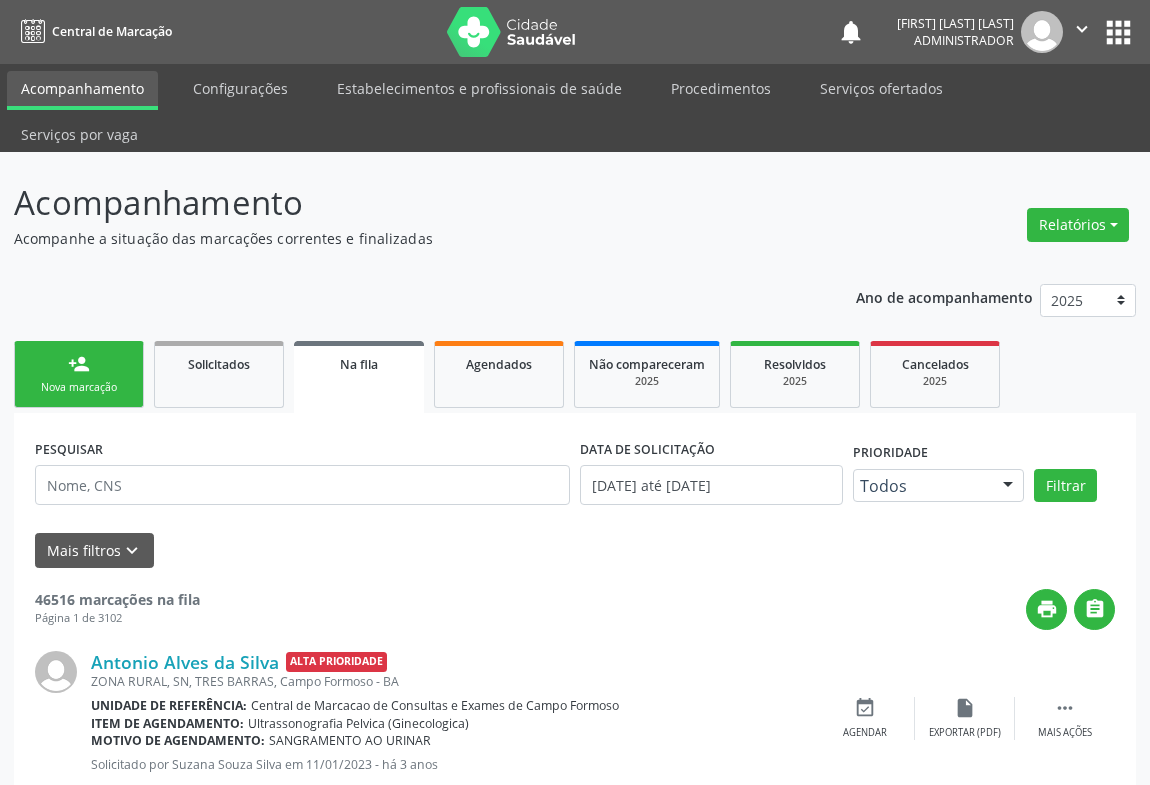 scroll, scrollTop: 0, scrollLeft: 0, axis: both 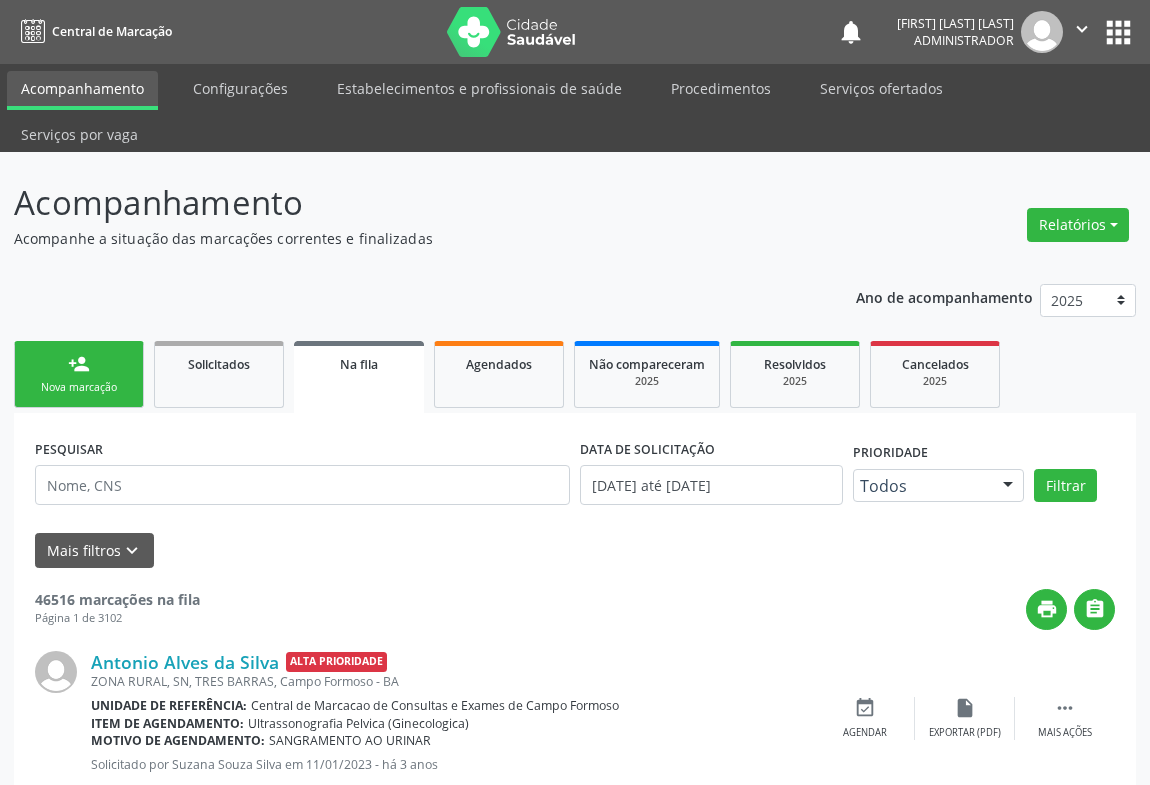 click on "Nova marcação" at bounding box center (79, 387) 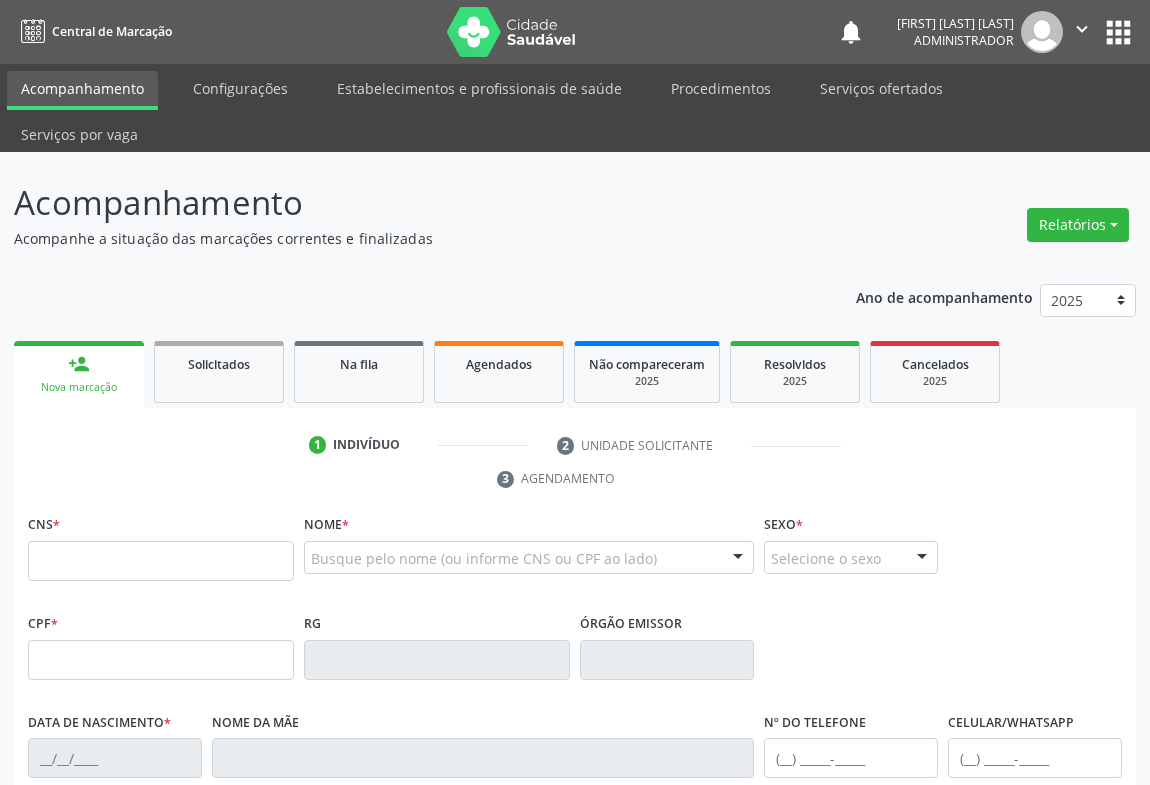 click on "Nova marcação" at bounding box center (79, 387) 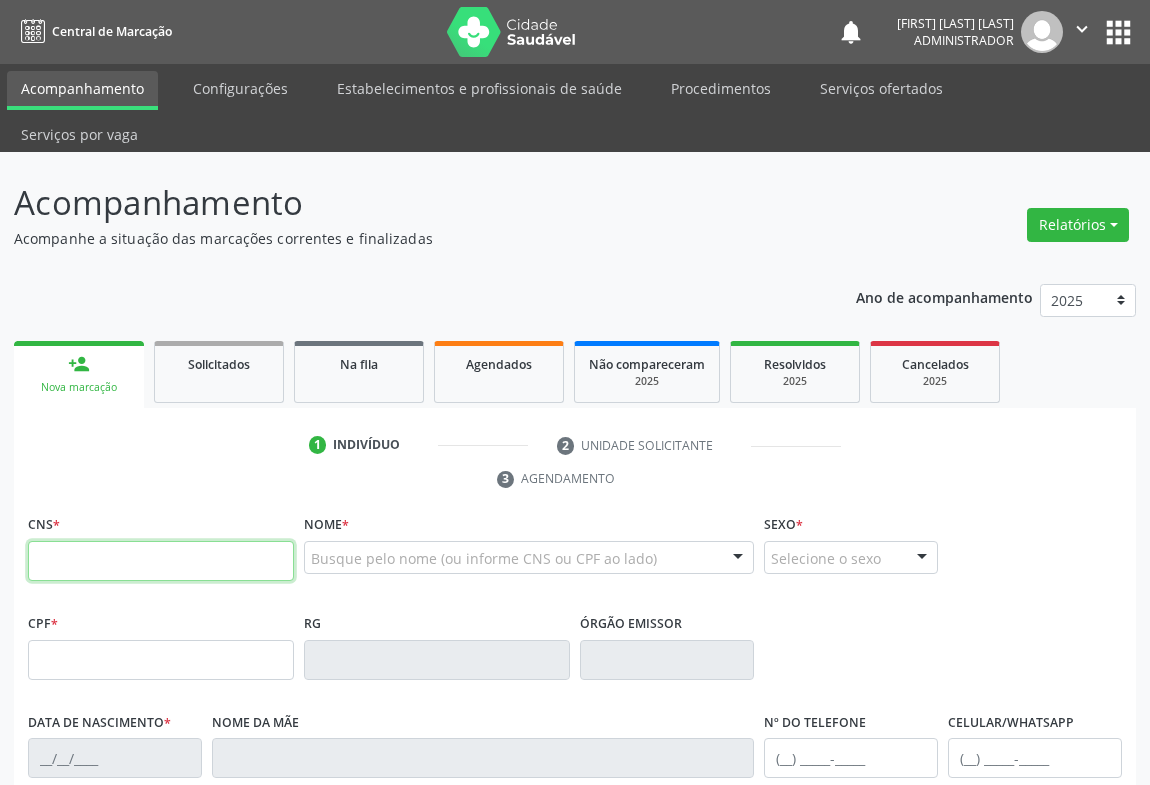 click at bounding box center [161, 561] 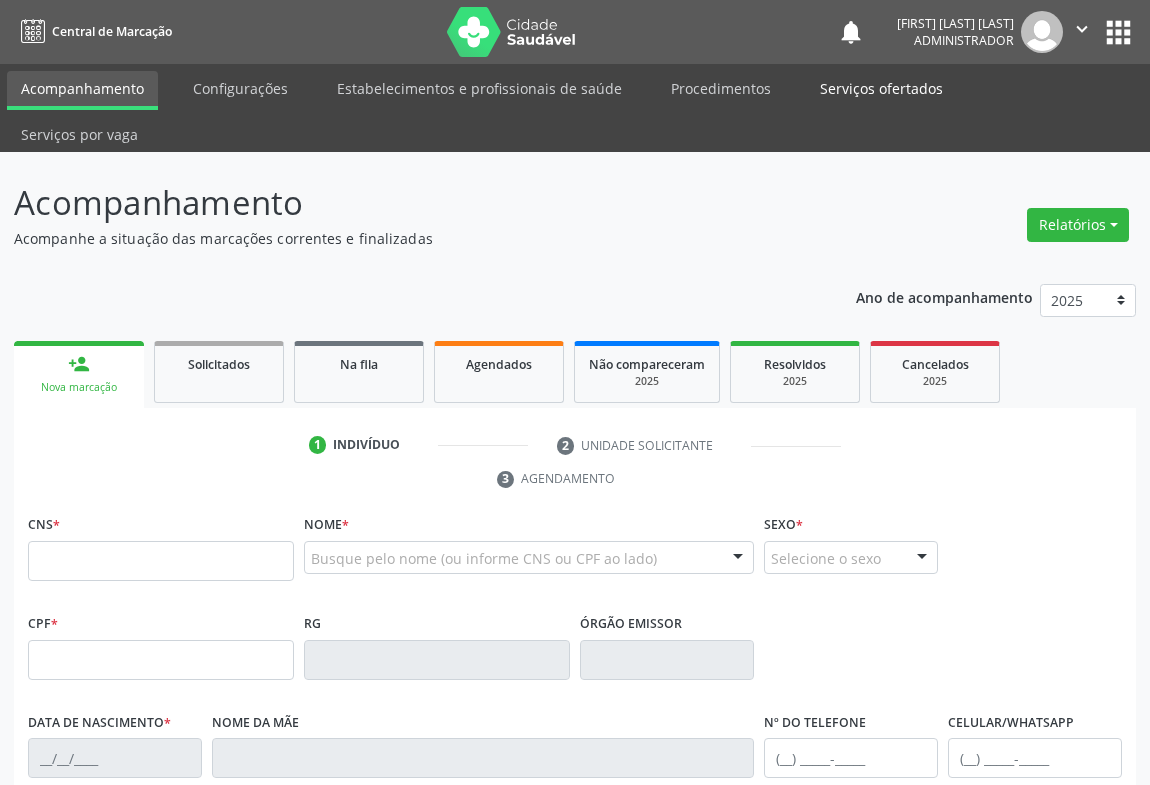 click on "Serviços ofertados" at bounding box center [881, 88] 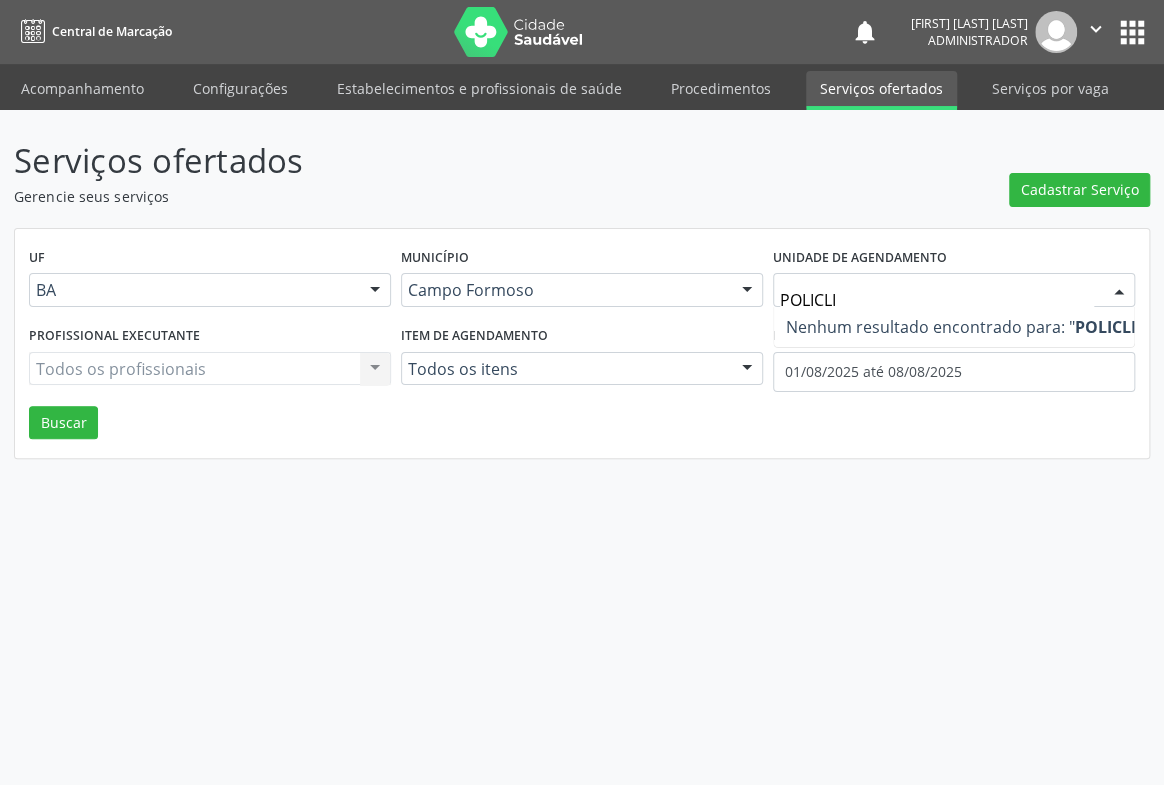 type on "POLICL" 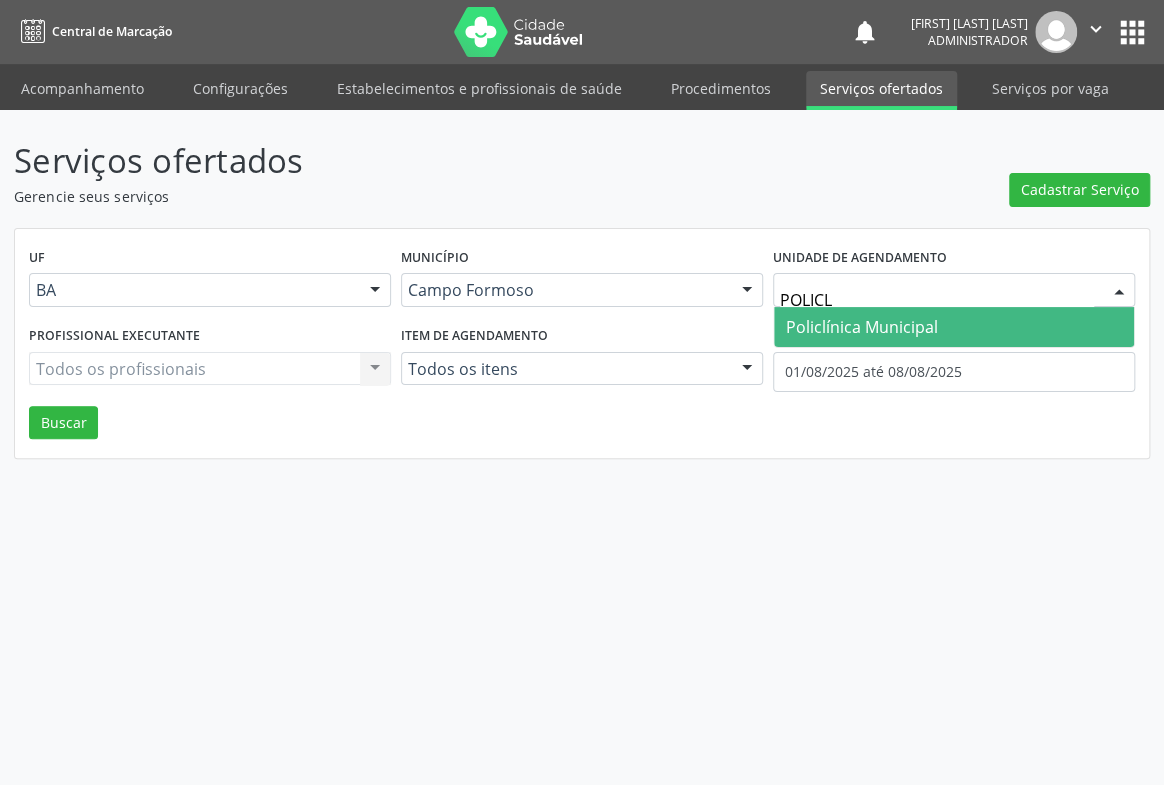 click on "Policlínica Municipal" at bounding box center [862, 327] 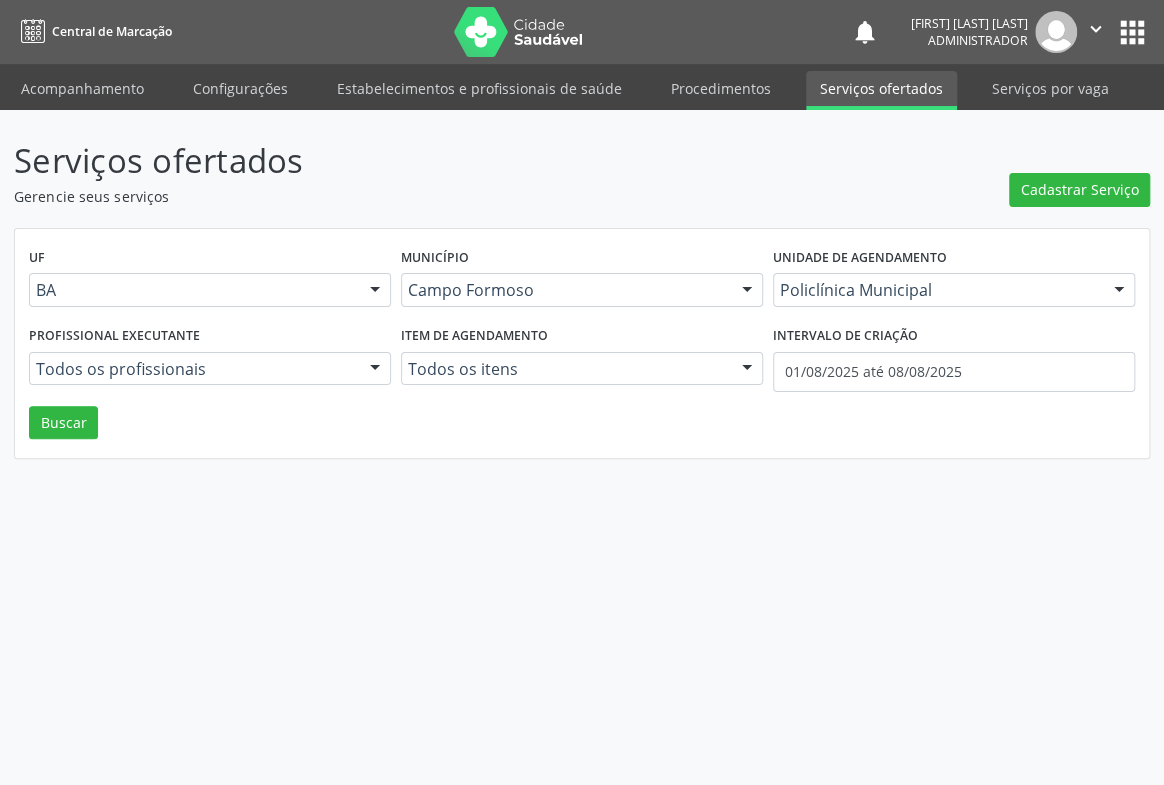 click at bounding box center (375, 370) 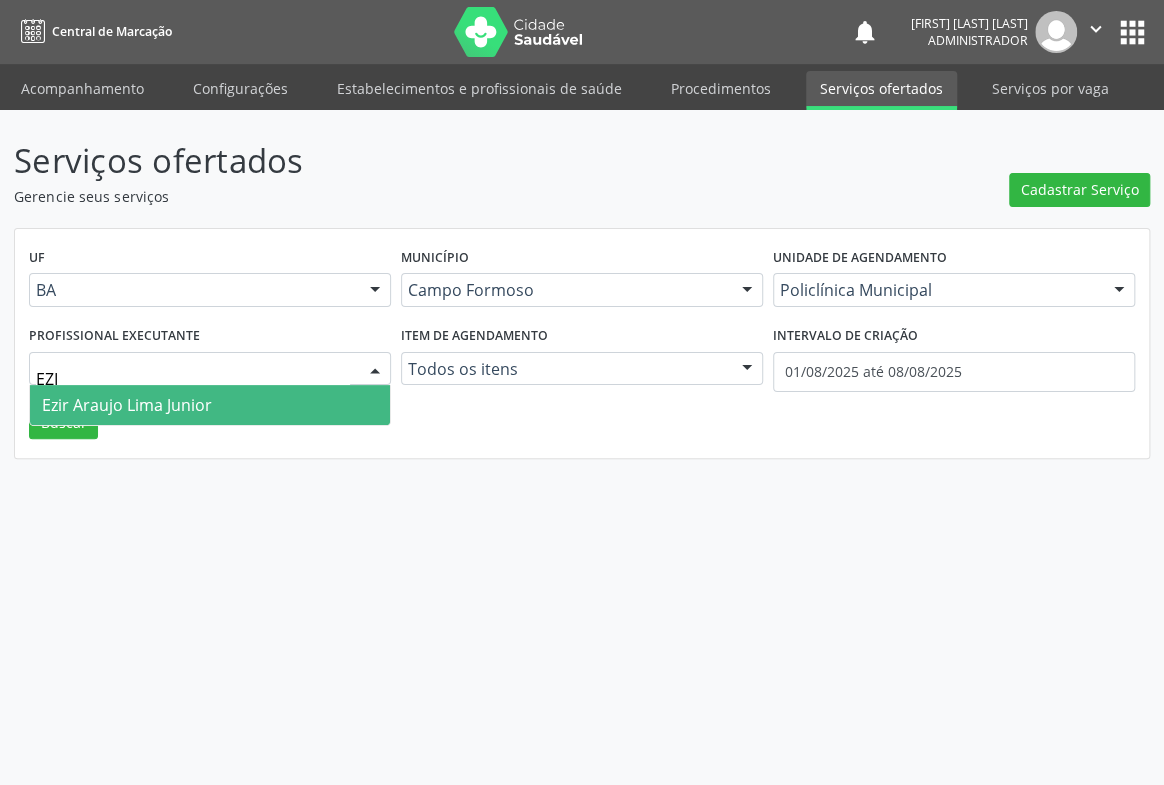 type on "EZIR" 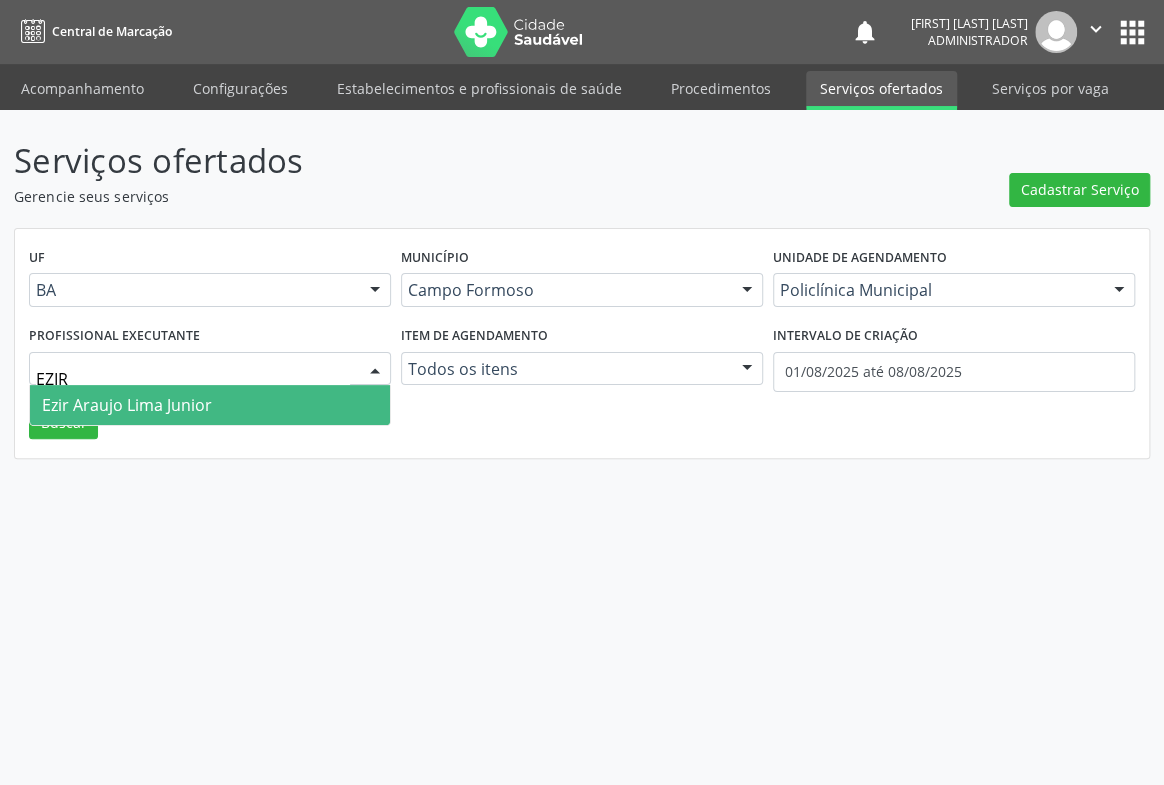click on "Ezir Araujo Lima Junior" at bounding box center (210, 405) 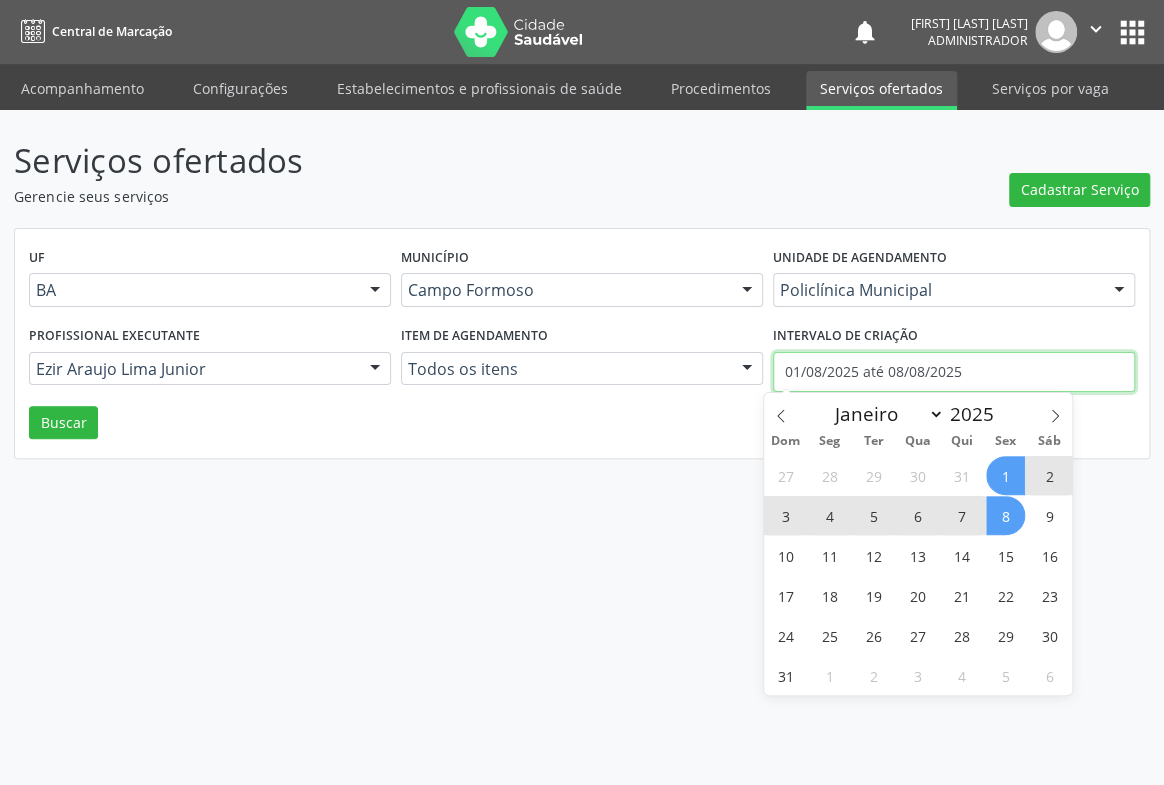 click on "01/08/2025 até 08/08/2025" at bounding box center (954, 372) 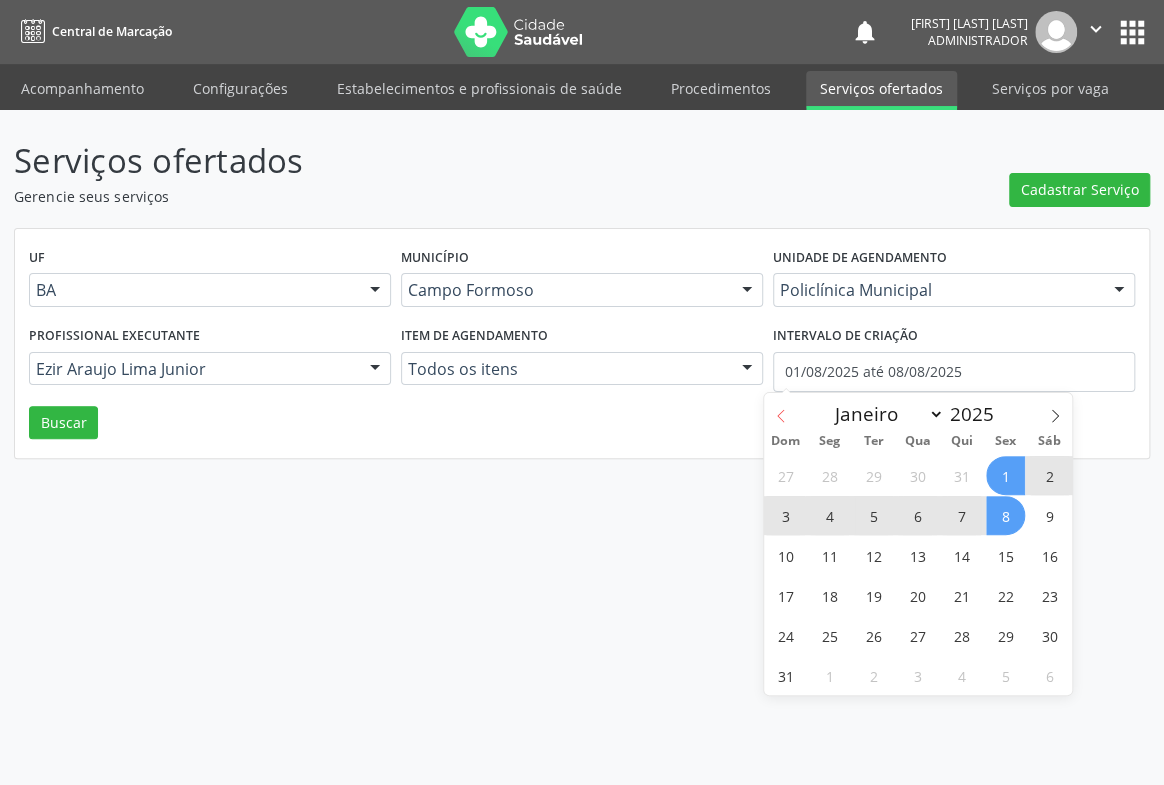 click 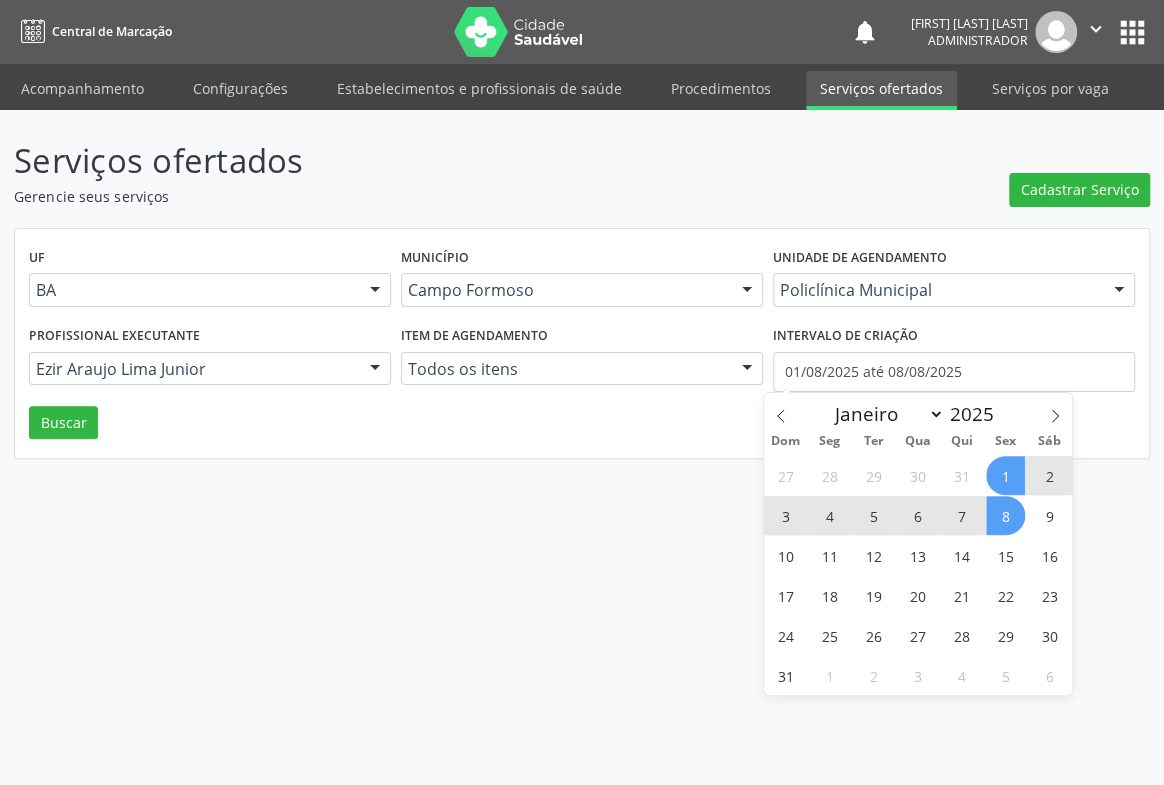 select on "6" 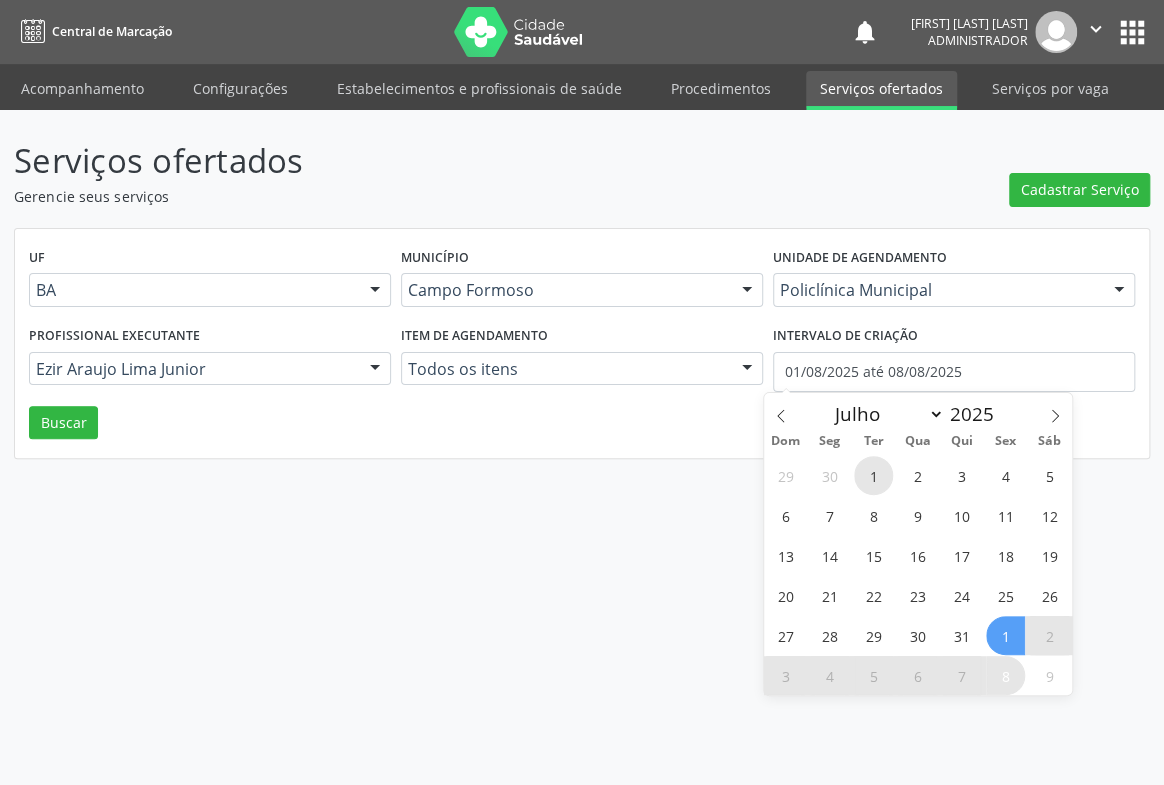 click on "1" at bounding box center (873, 475) 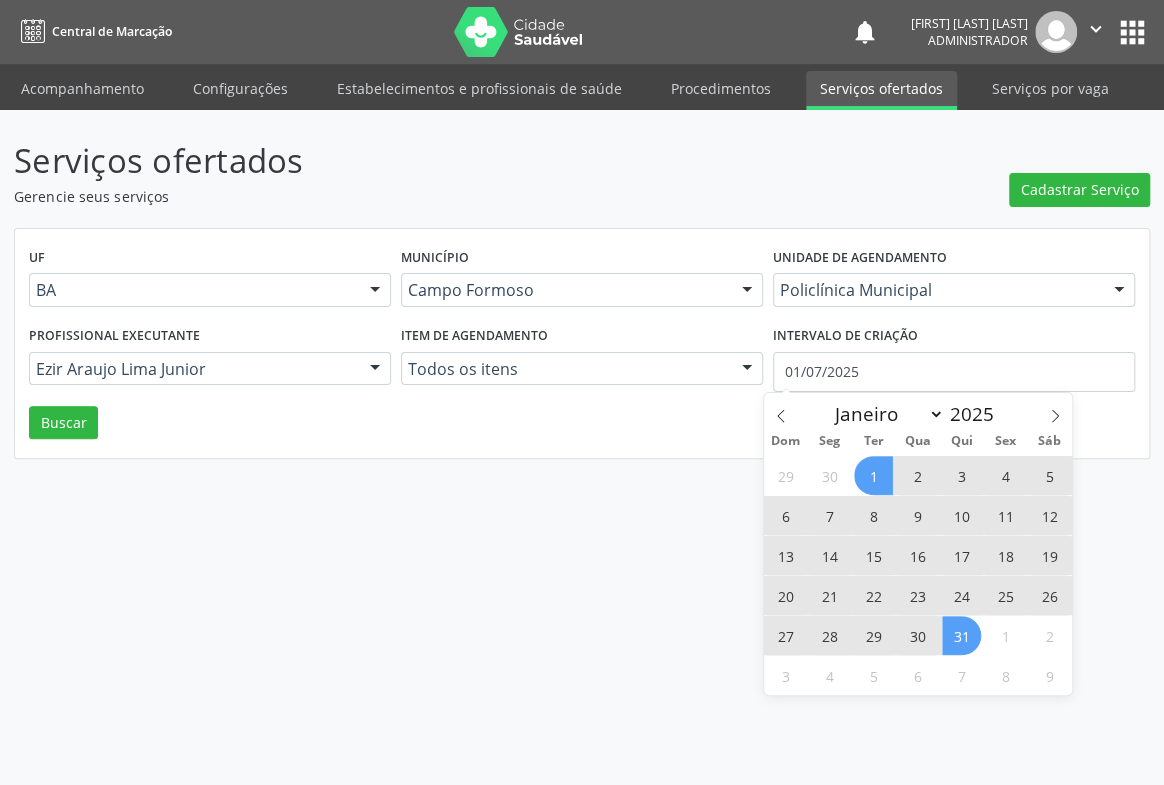 click on "31" at bounding box center [961, 635] 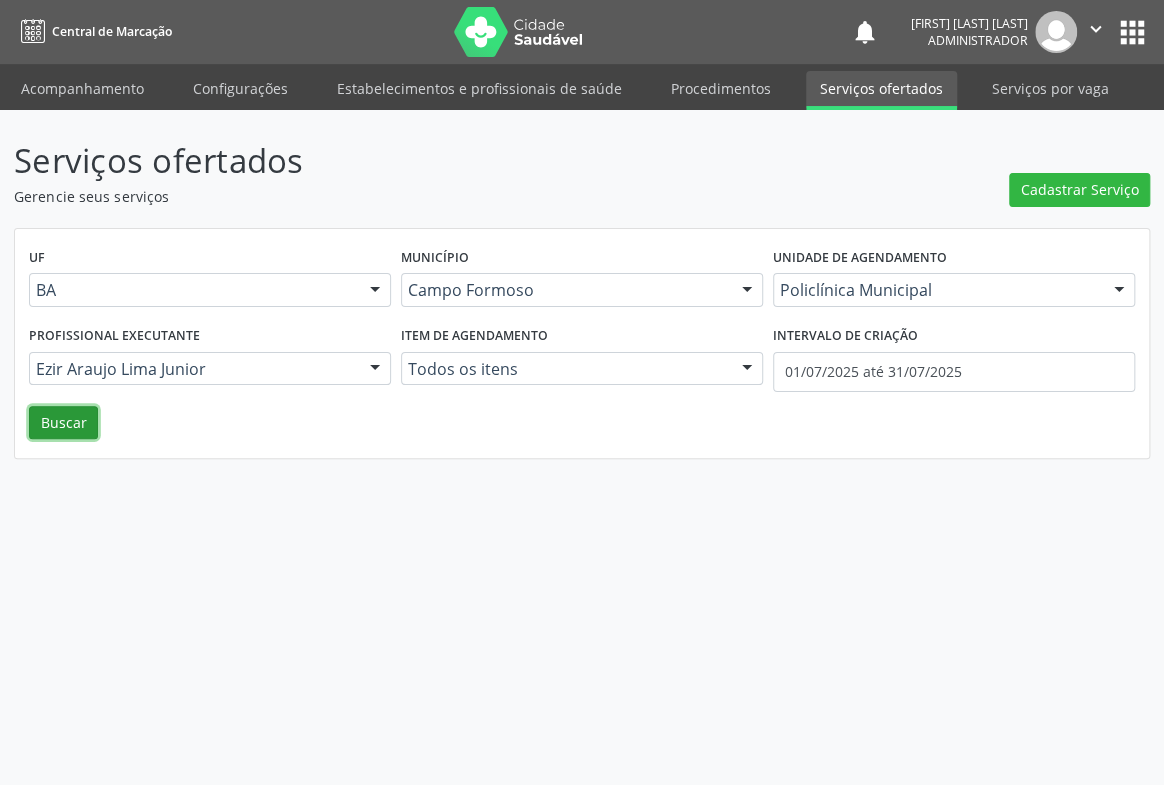 click on "Buscar" at bounding box center [63, 423] 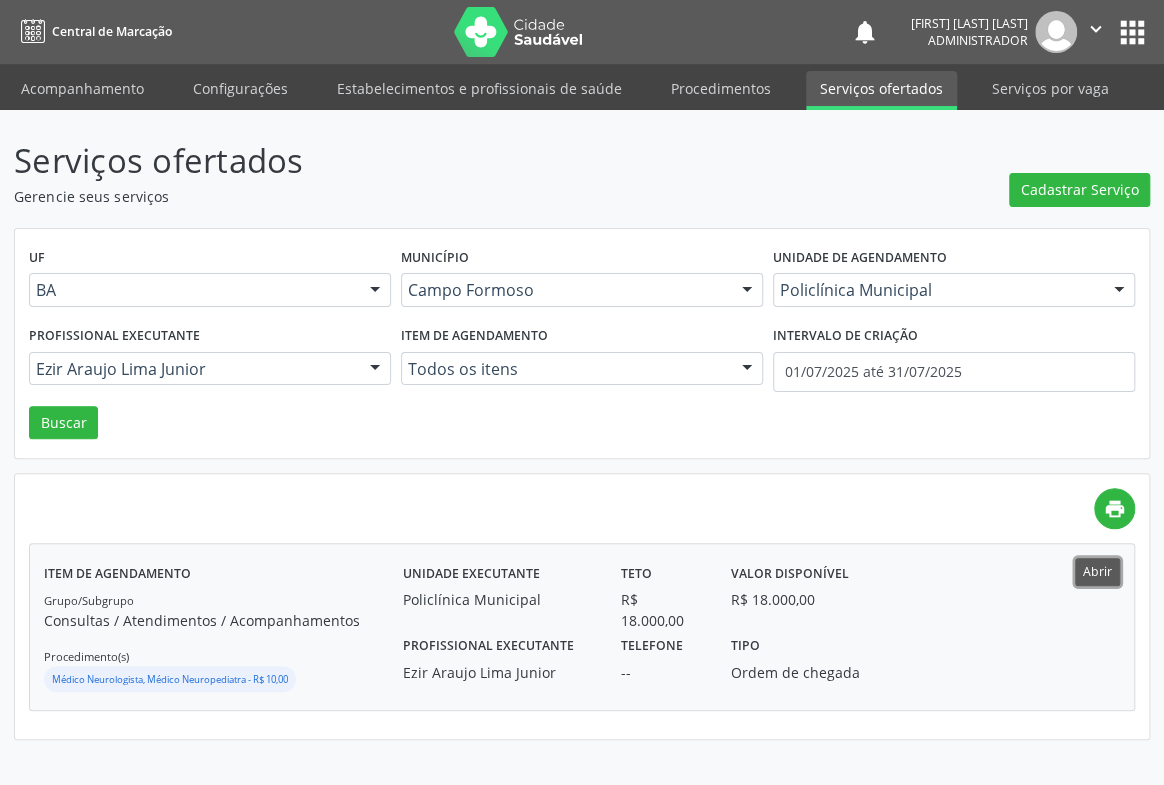 click on "Abrir" at bounding box center (1097, 571) 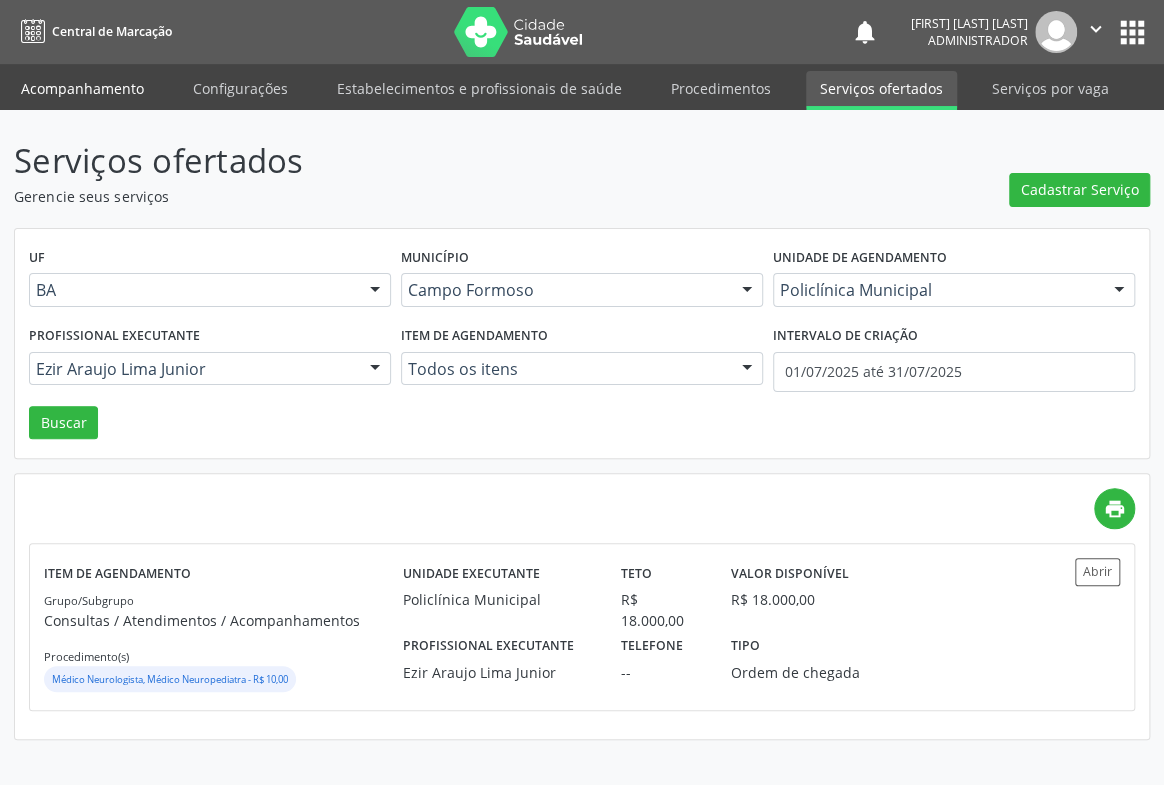 click on "Acompanhamento" at bounding box center (82, 88) 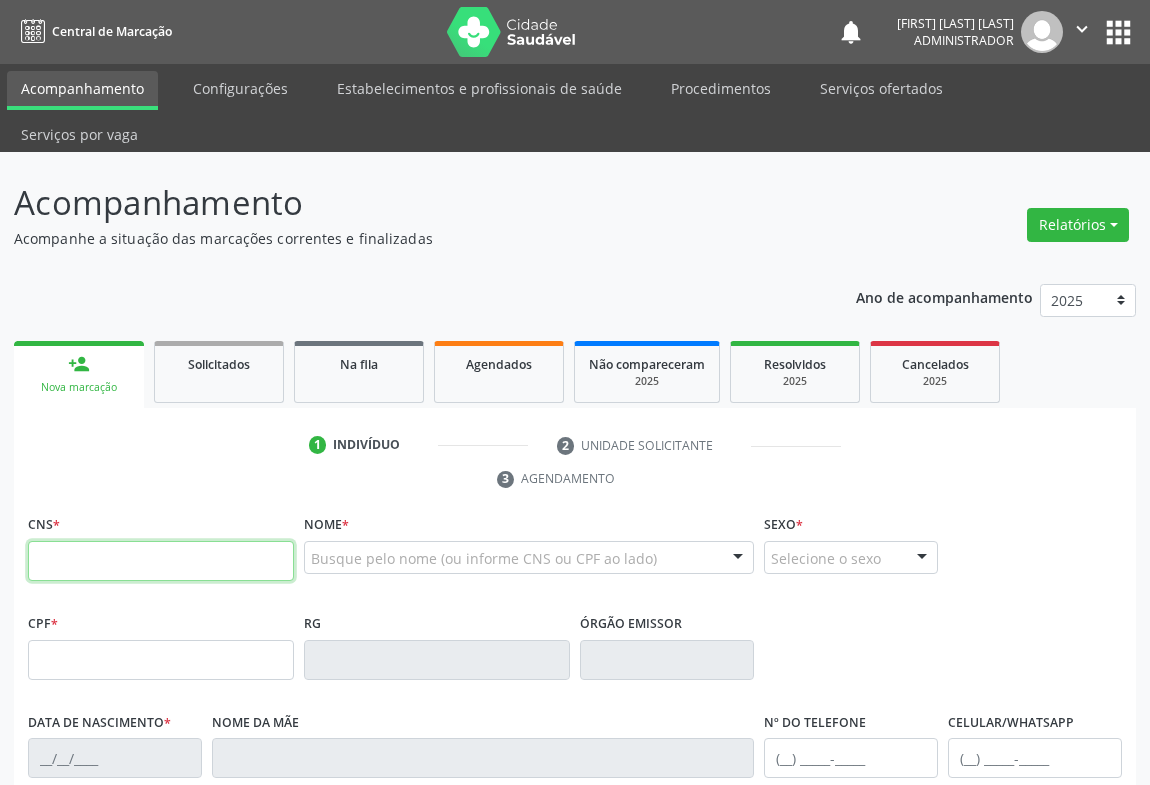 click at bounding box center (161, 561) 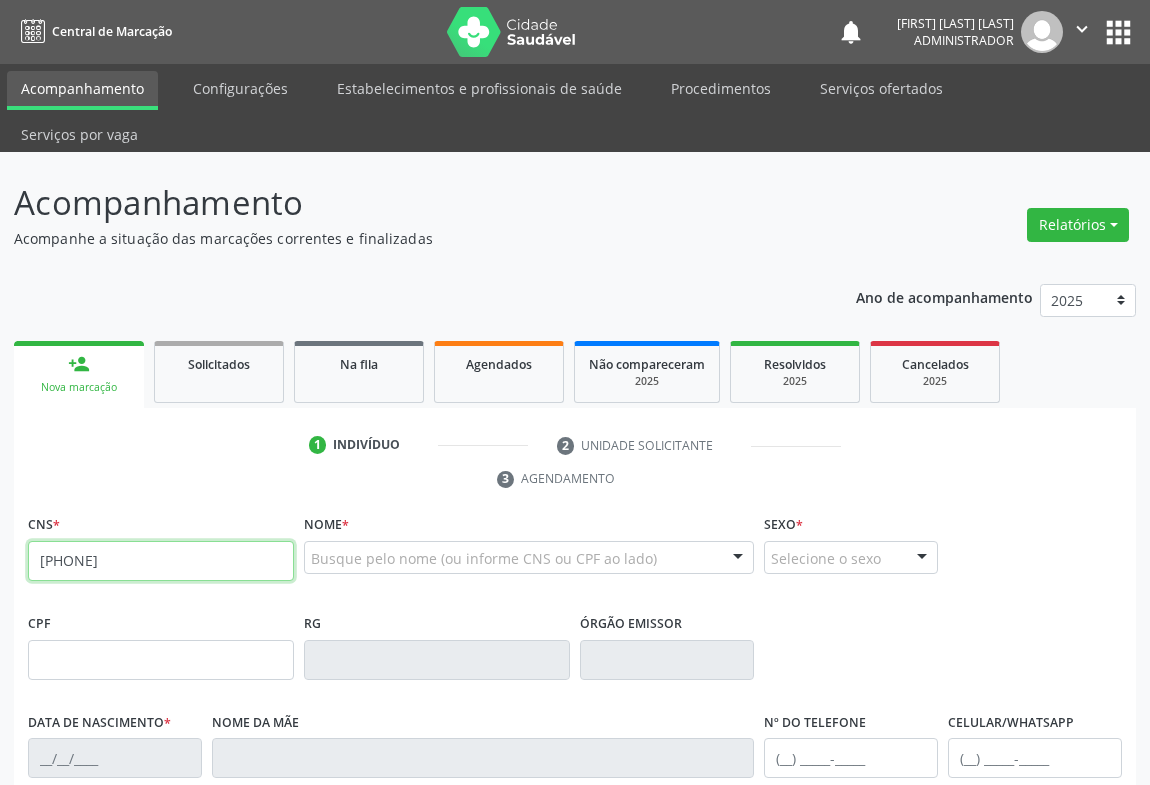 type on "702 8016 8038 0560" 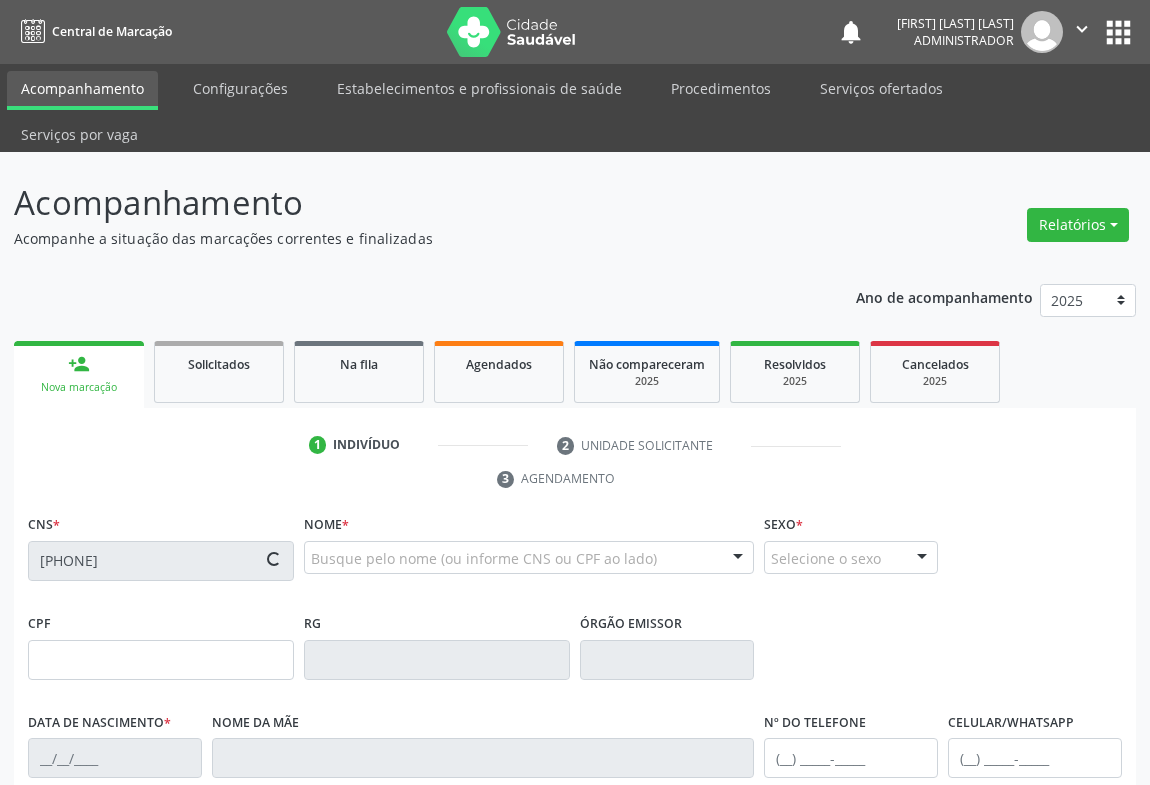 type on "22860077" 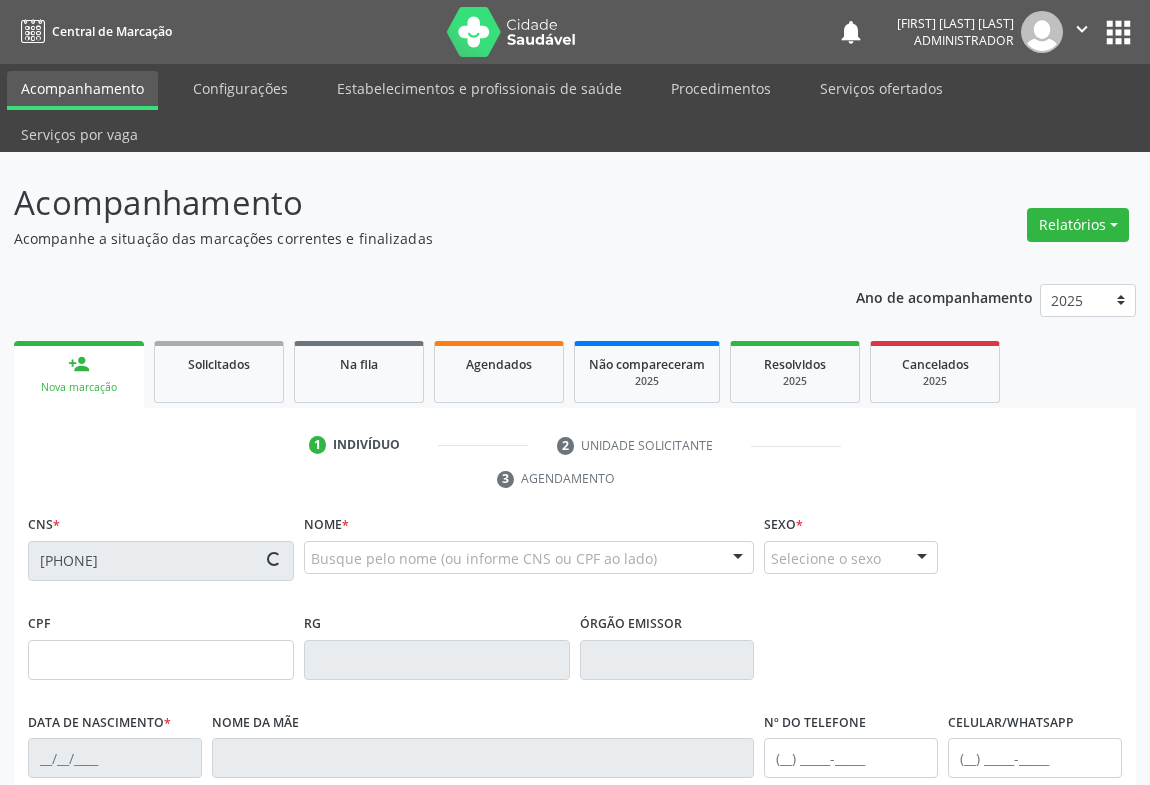 type on "18/09/1979" 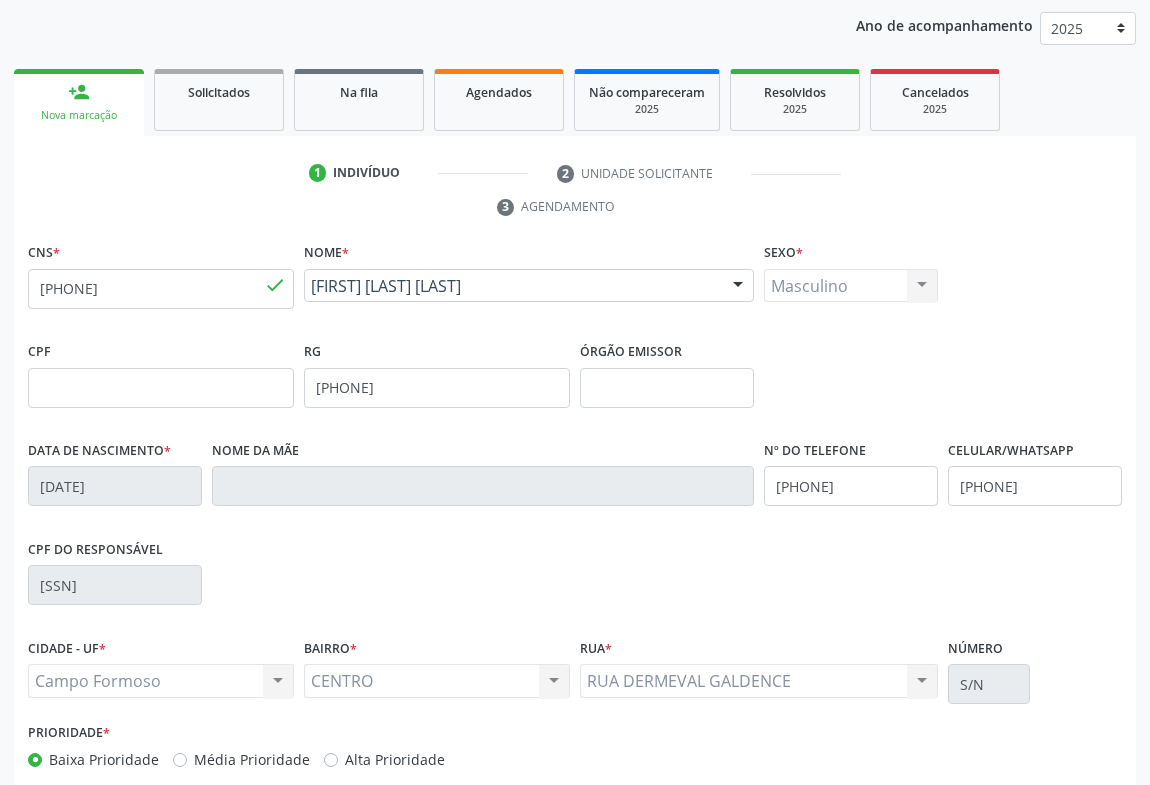 scroll, scrollTop: 331, scrollLeft: 0, axis: vertical 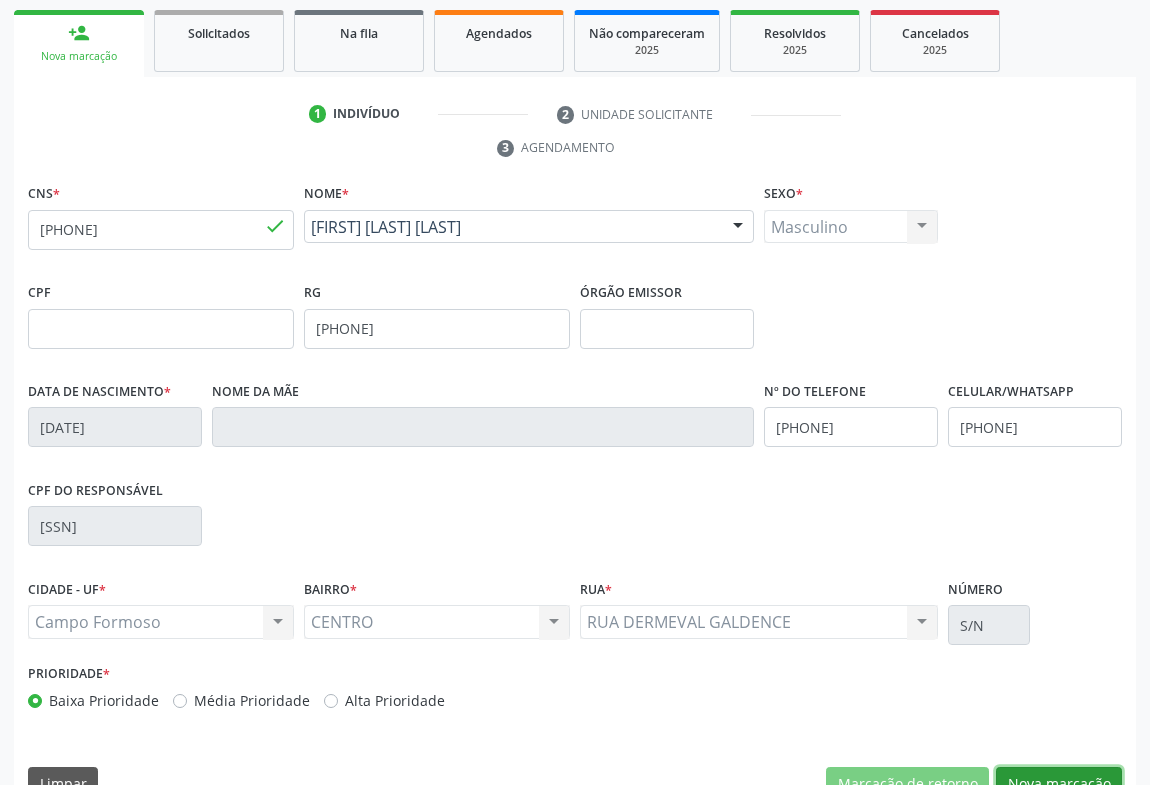 drag, startPoint x: 1016, startPoint y: 735, endPoint x: 1016, endPoint y: 723, distance: 12 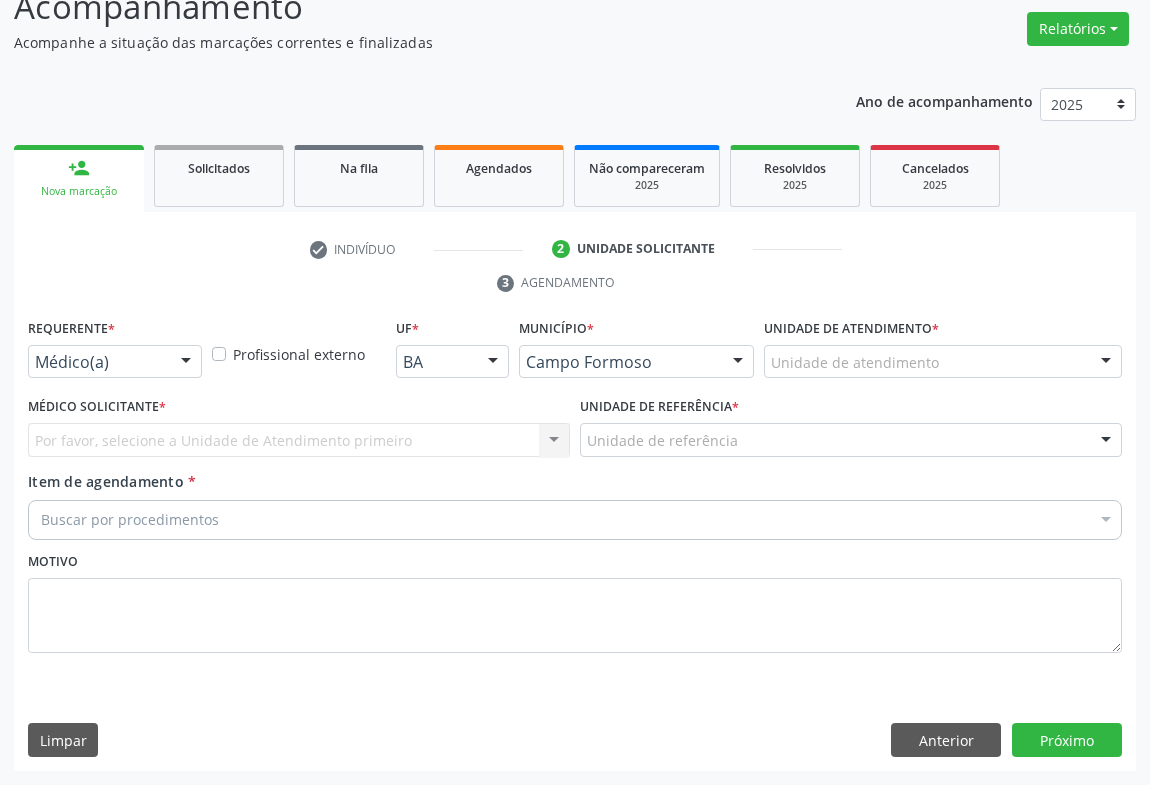 scroll, scrollTop: 152, scrollLeft: 0, axis: vertical 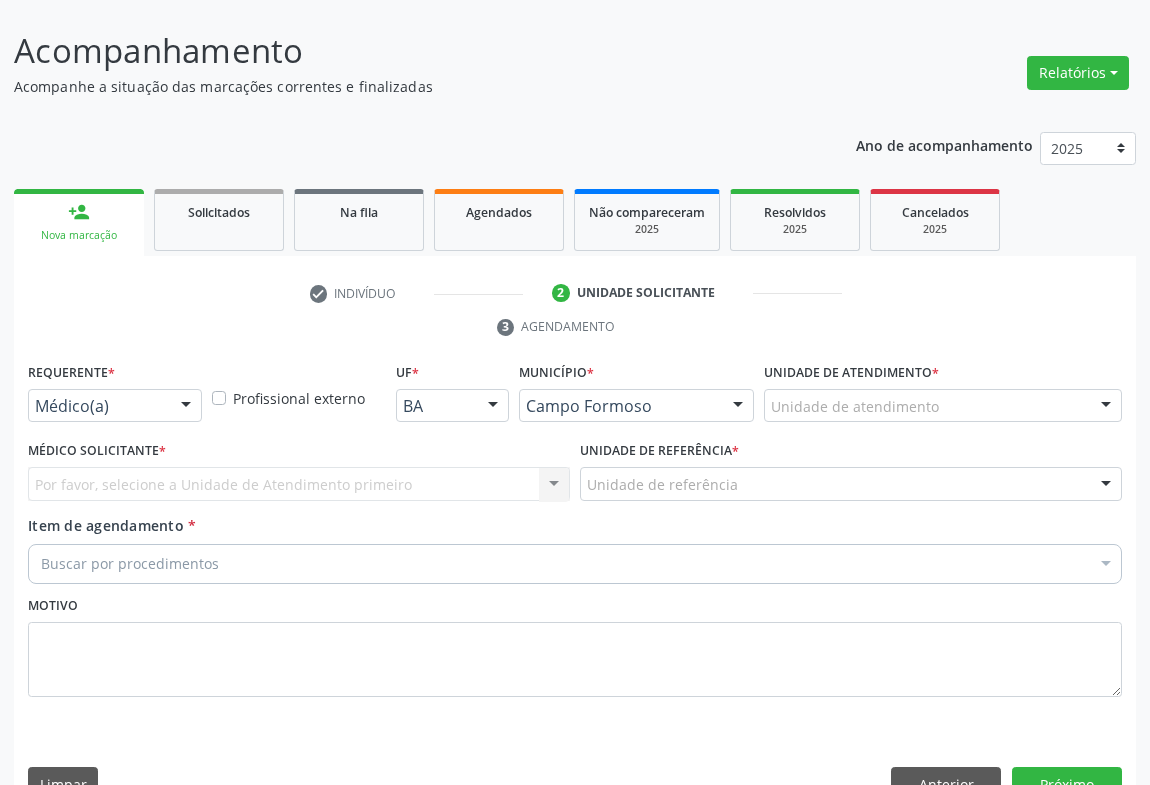 click at bounding box center [186, 407] 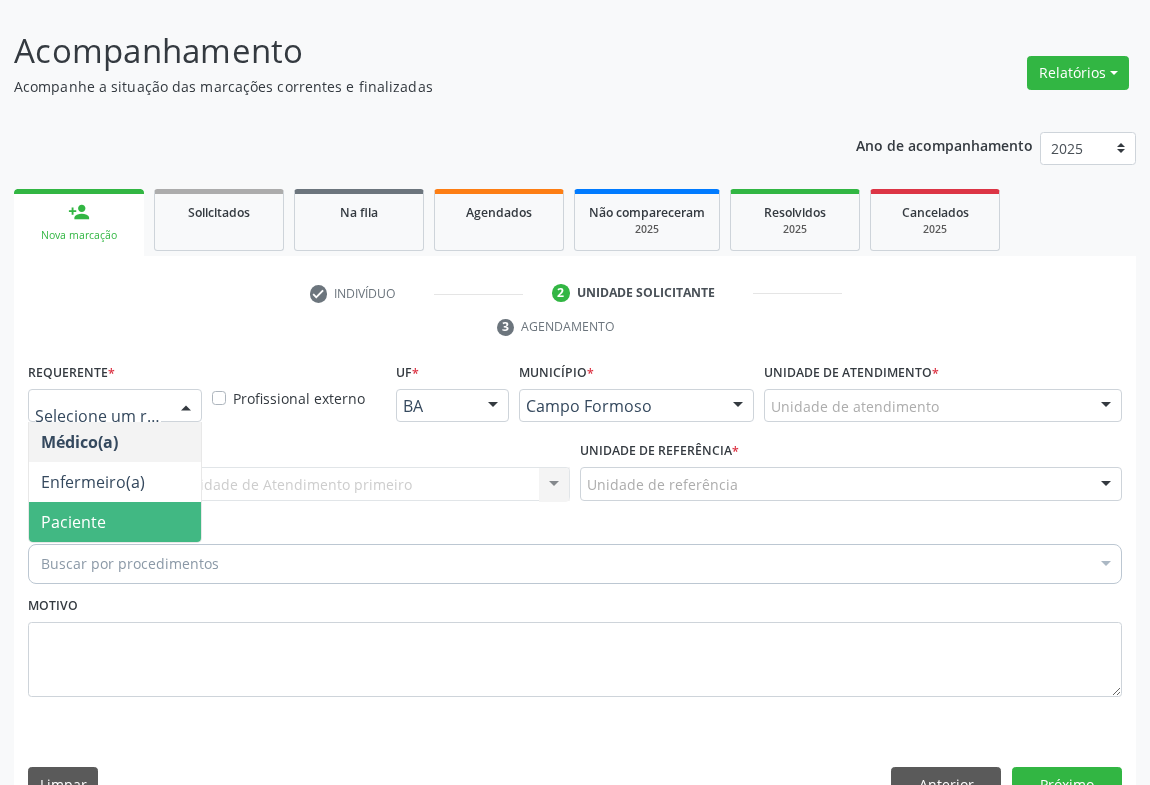 click on "Paciente" at bounding box center (115, 522) 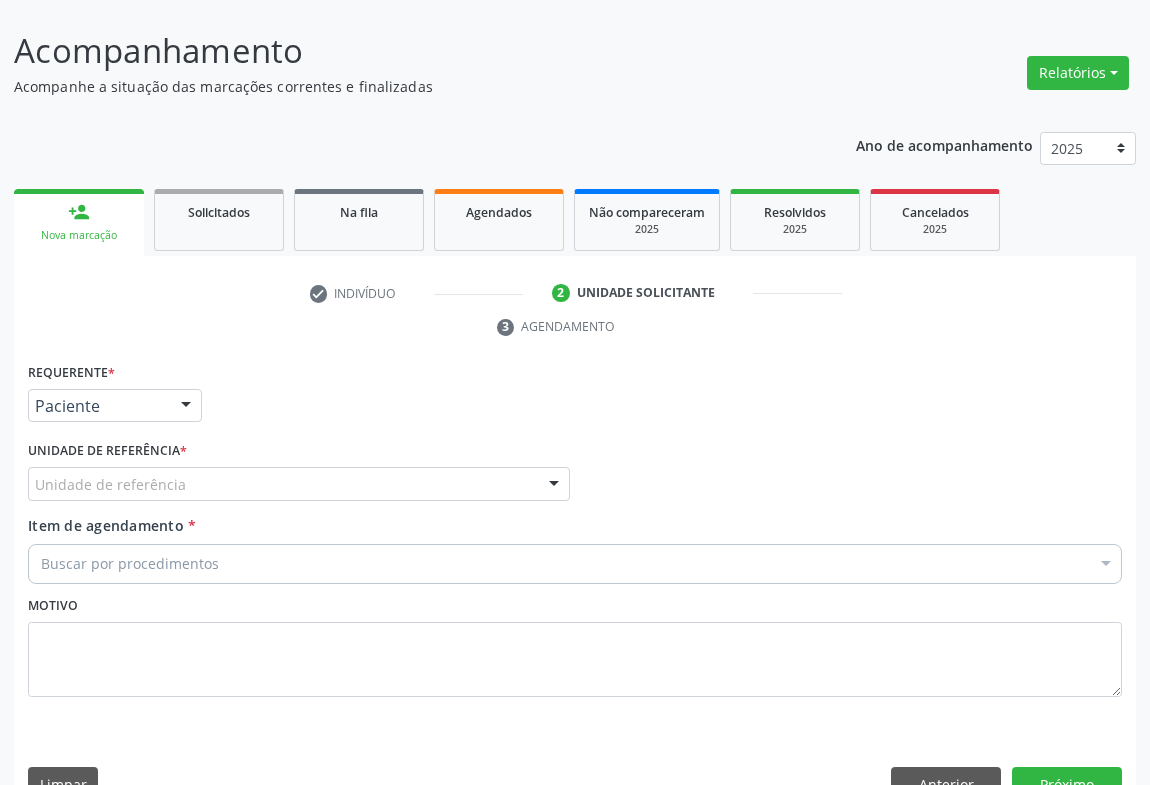 click at bounding box center (554, 485) 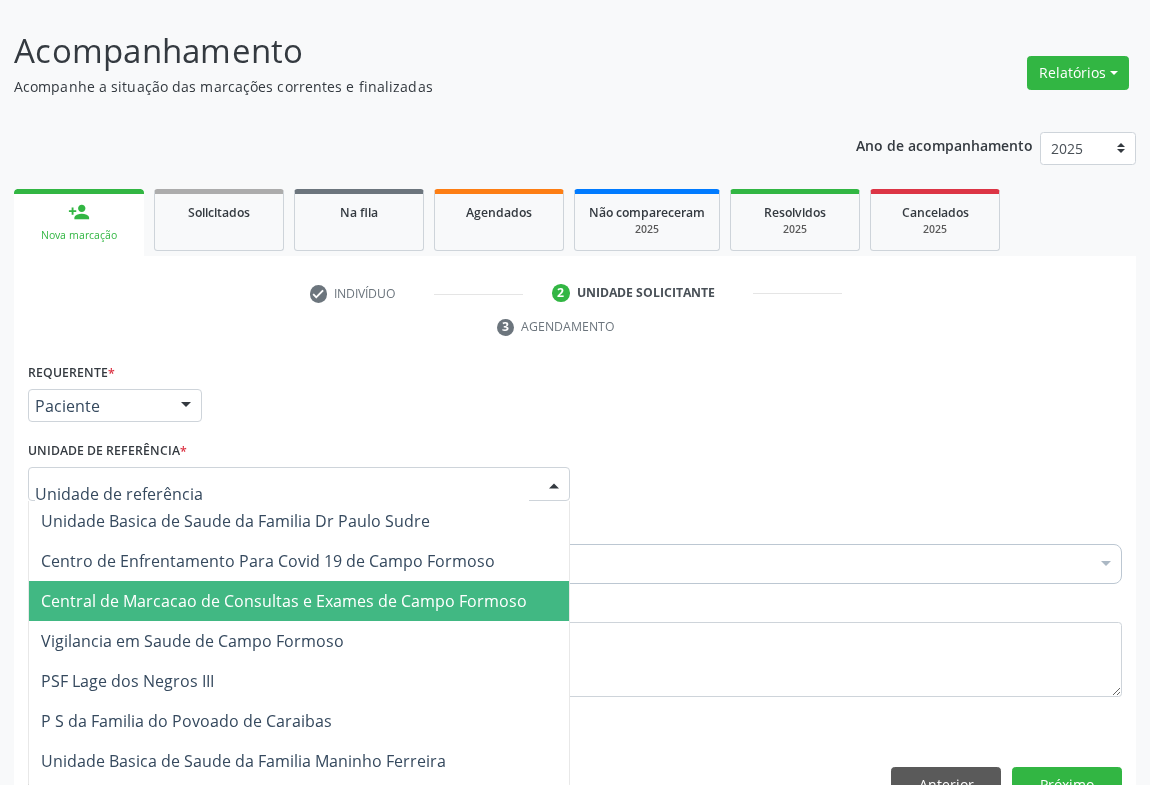 click on "Central de Marcacao de Consultas e Exames de Campo Formoso" at bounding box center [299, 601] 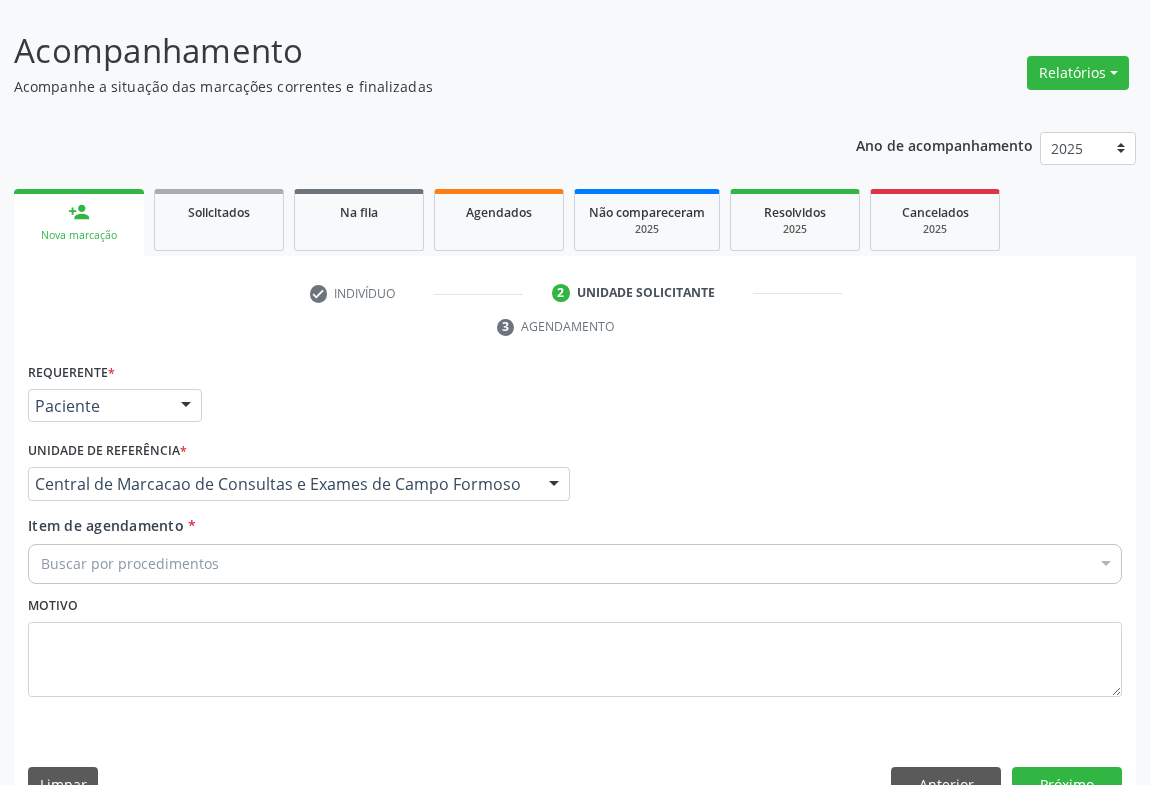 click on "Buscar por procedimentos" at bounding box center [575, 564] 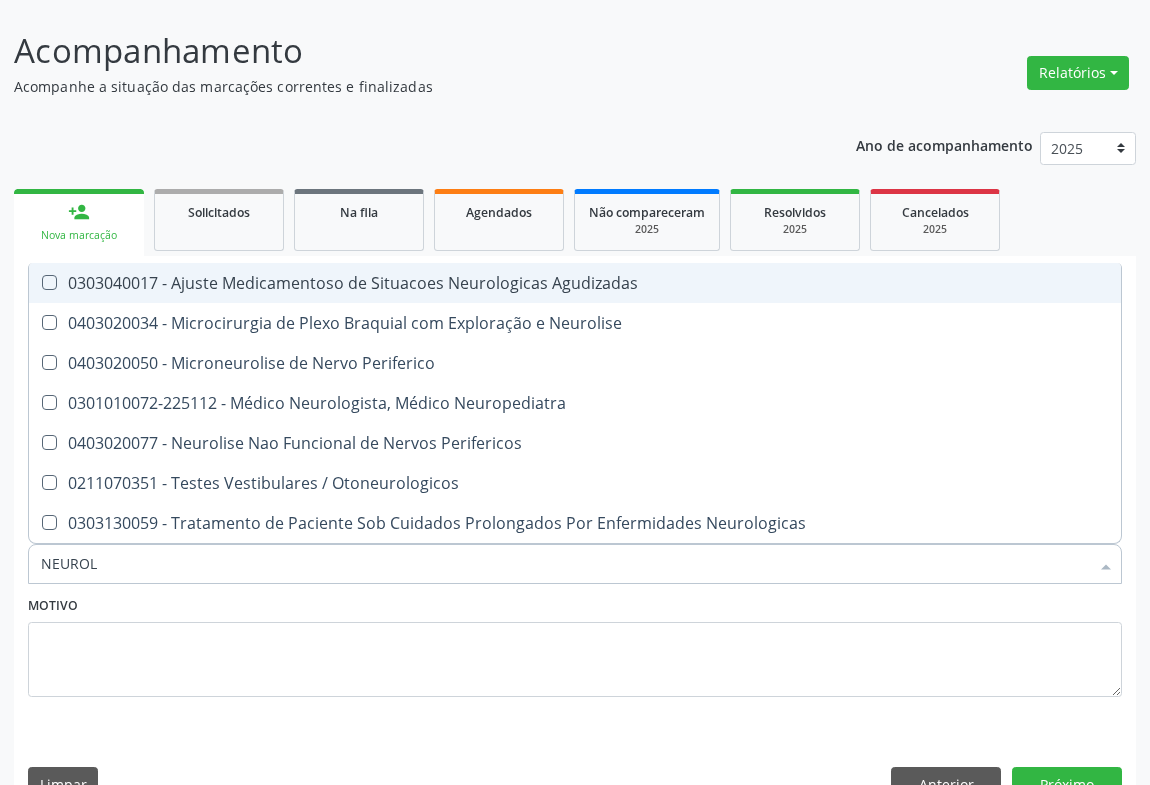 type on "NEUROLO" 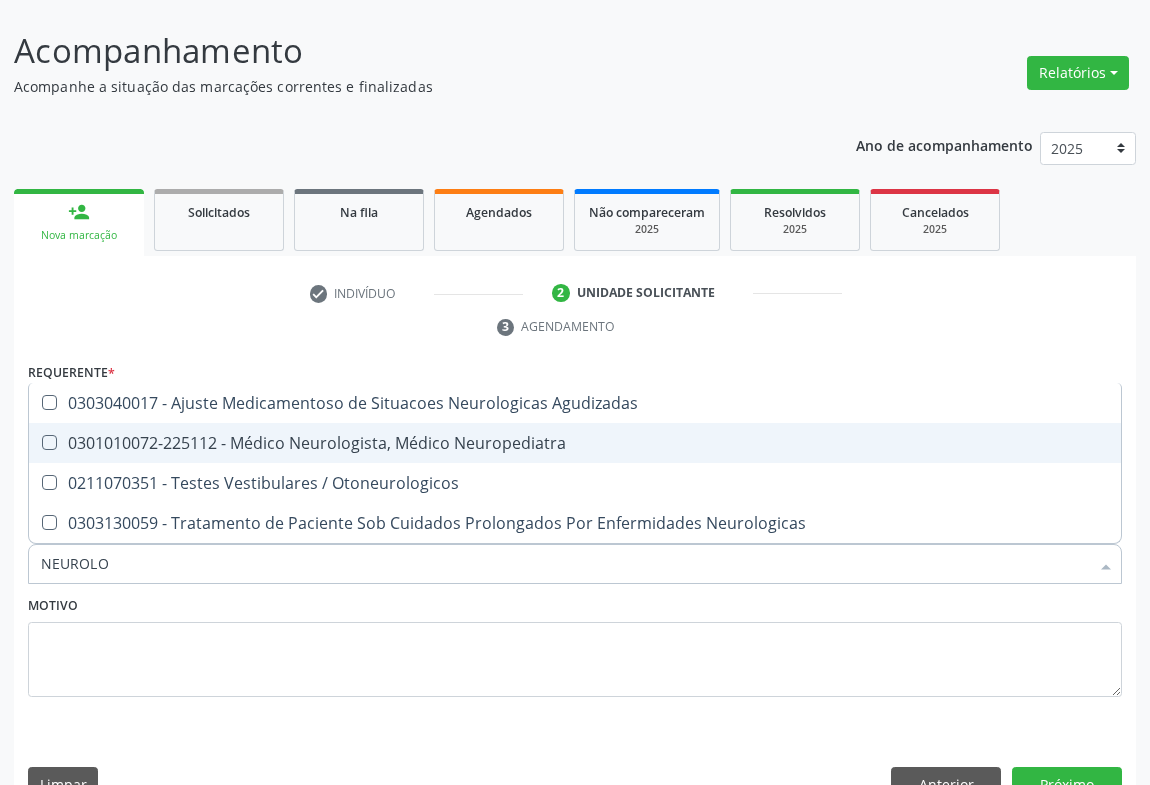 click on "0301010072-225112 - Médico Neurologista, Médico Neuropediatra" at bounding box center [575, 443] 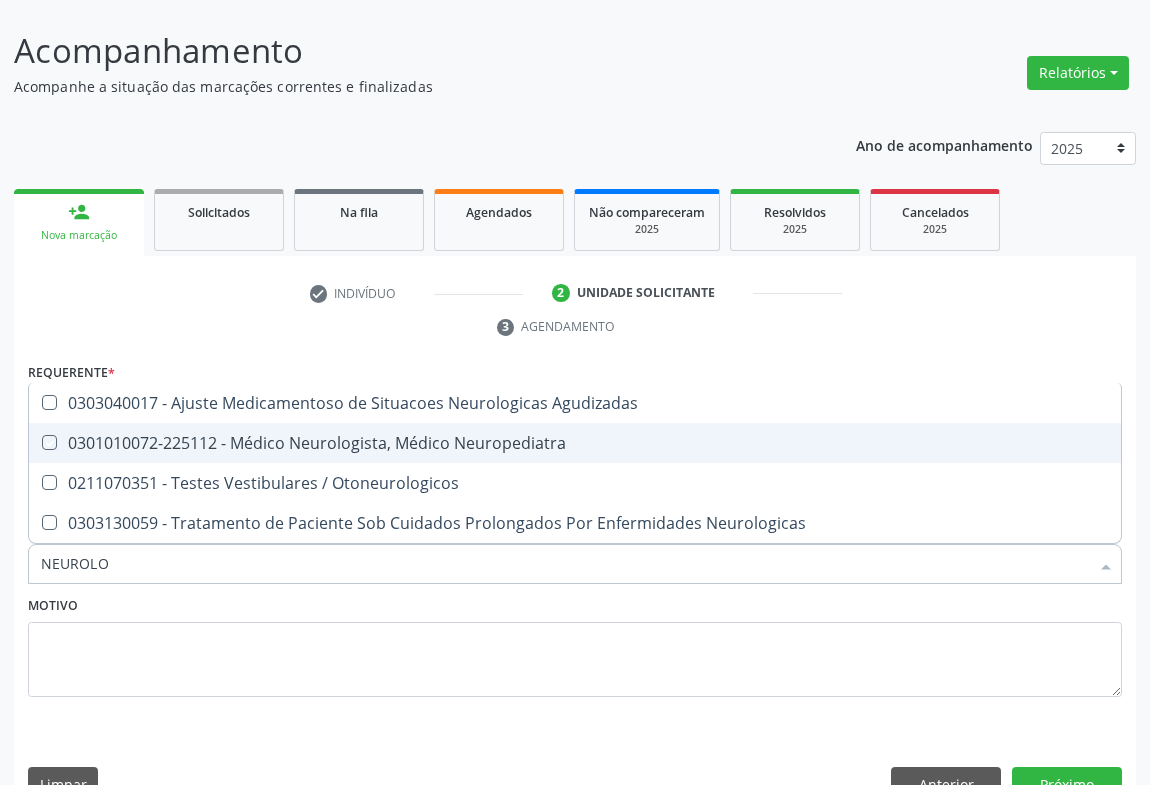 checkbox on "true" 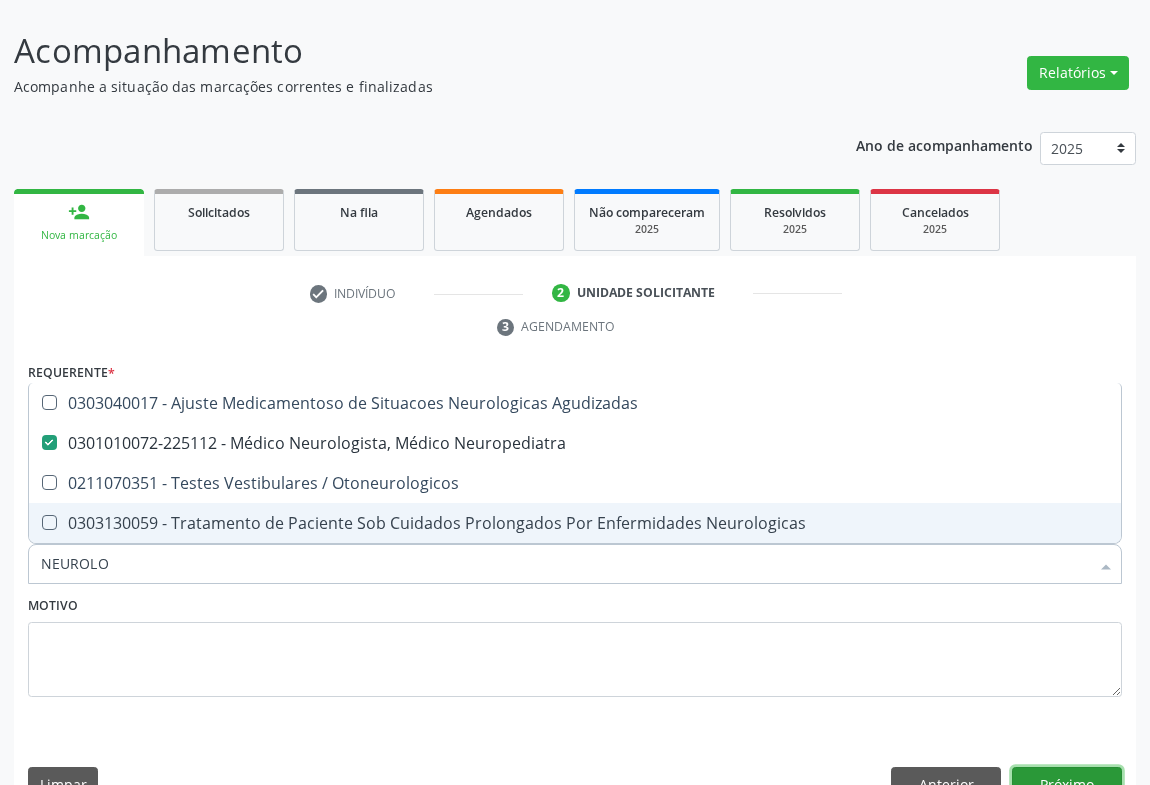 click on "Próximo" at bounding box center [1067, 784] 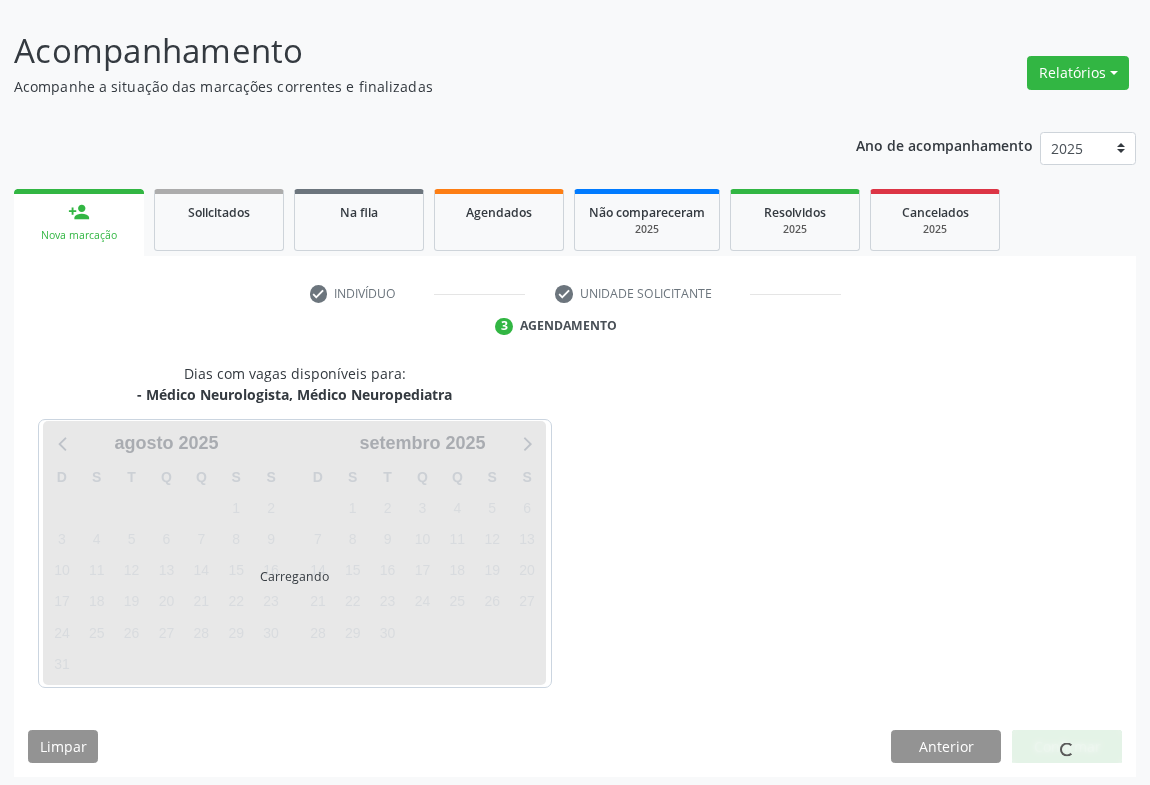 scroll, scrollTop: 115, scrollLeft: 0, axis: vertical 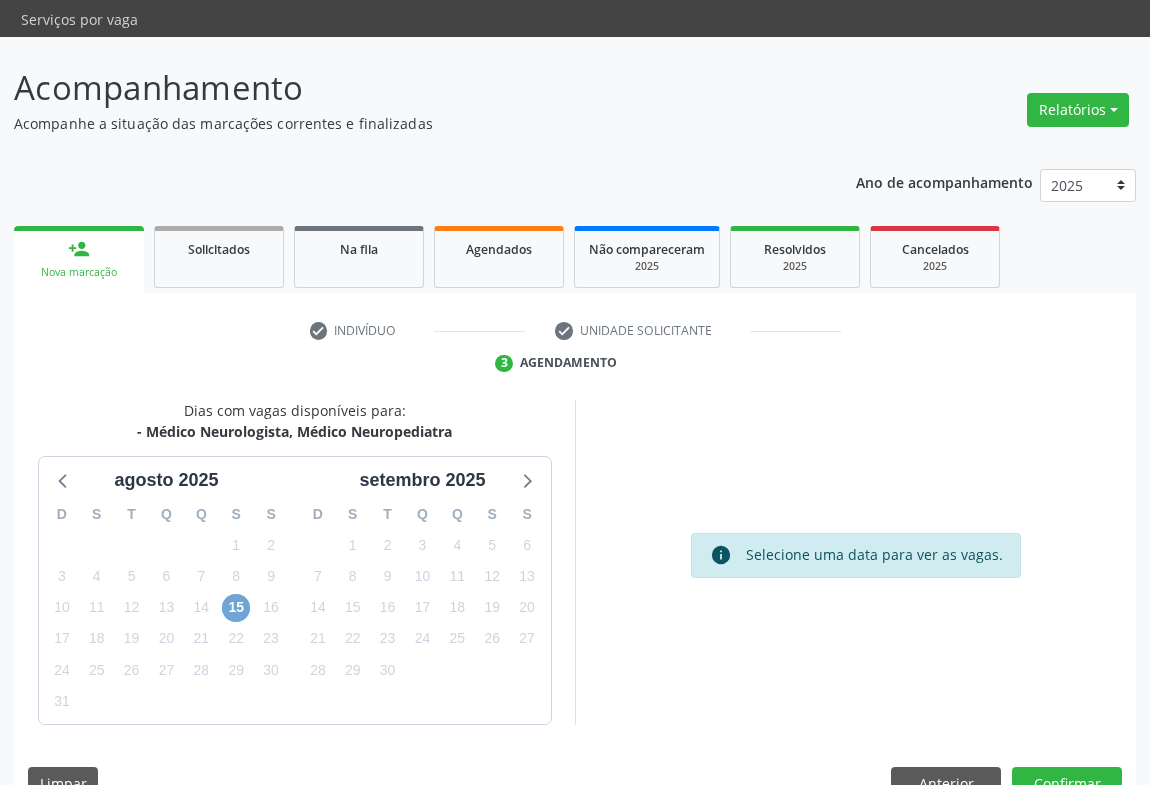 click on "15" at bounding box center (236, 608) 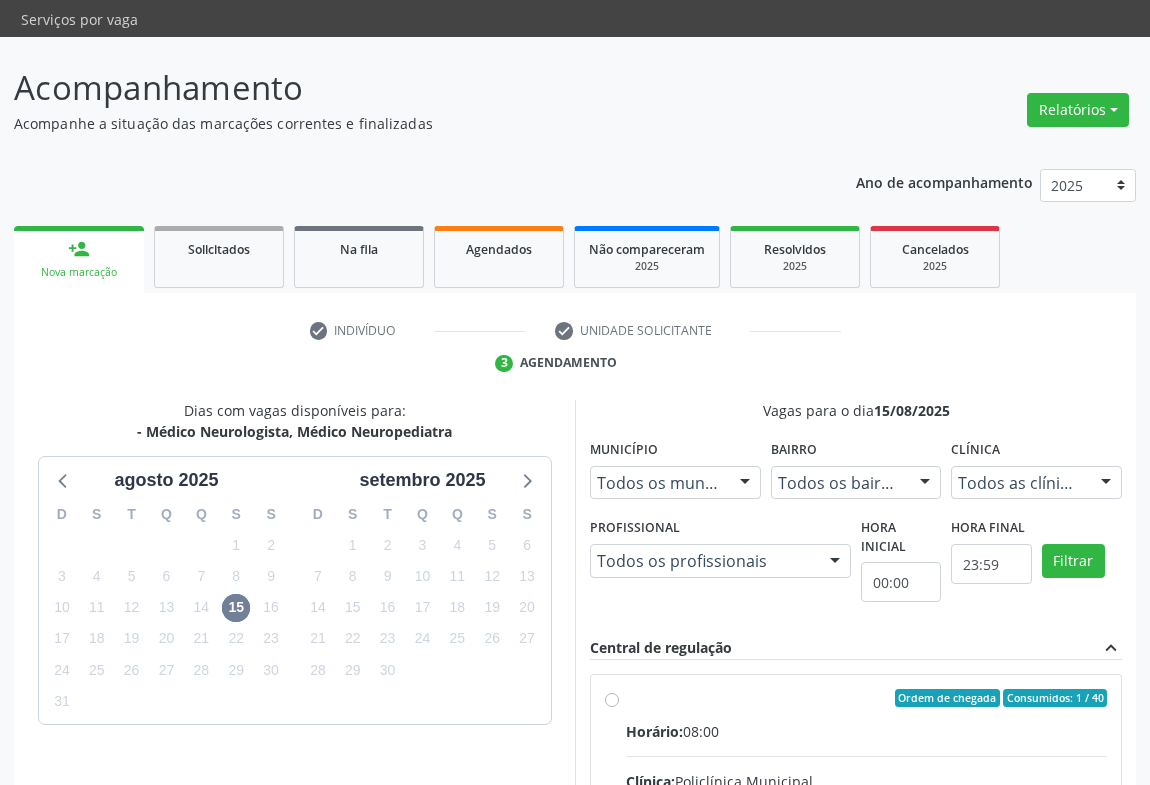 drag, startPoint x: 615, startPoint y: 656, endPoint x: 677, endPoint y: 637, distance: 64.84597 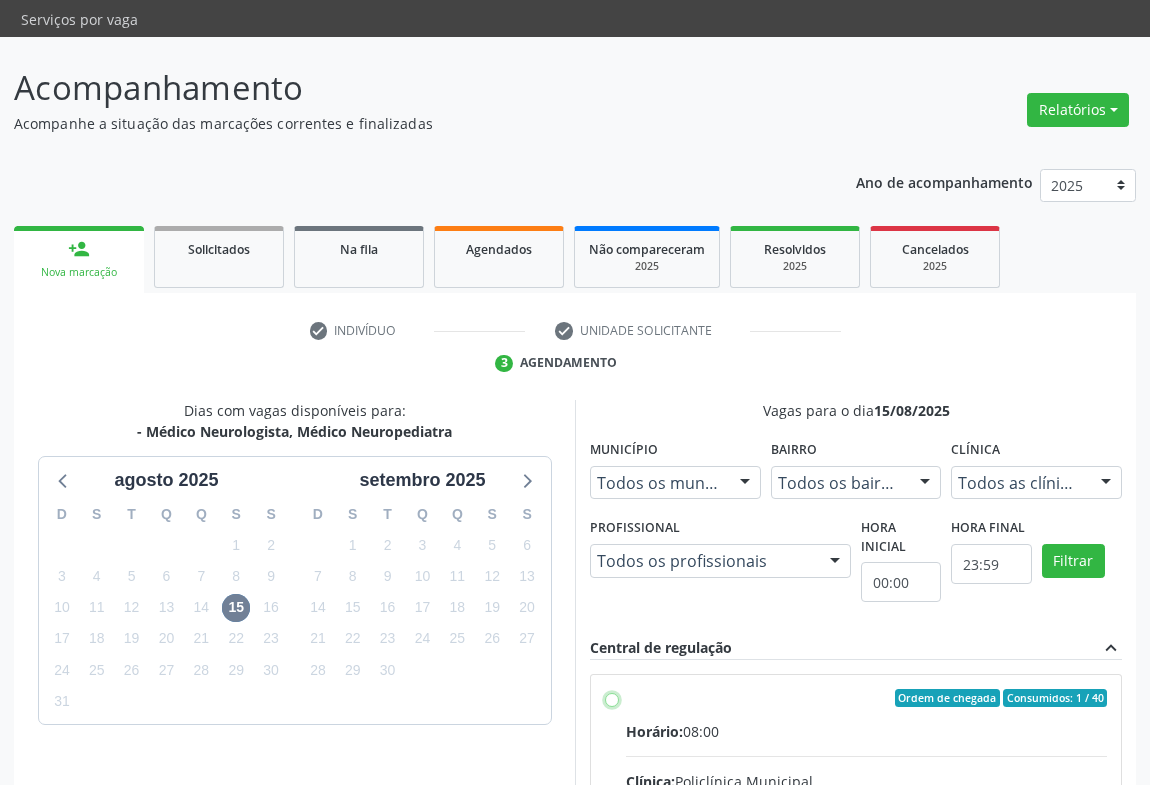 click on "Ordem de chegada
Consumidos: 1 / 40
Horário:   08:00
Clínica:  Policlínica Municipal
Rede:
--
Endereço:   Predio, nº 386, Centro, Campo Formoso - BA
Telefone:   (74) 6451312
Profissional:
Ezir Araujo Lima Junior
Informações adicionais sobre o atendimento
Idade de atendimento:
de 0 a 120 anos
Gênero(s) atendido(s):
Masculino e Feminino
Informações adicionais:
--" at bounding box center [612, 698] 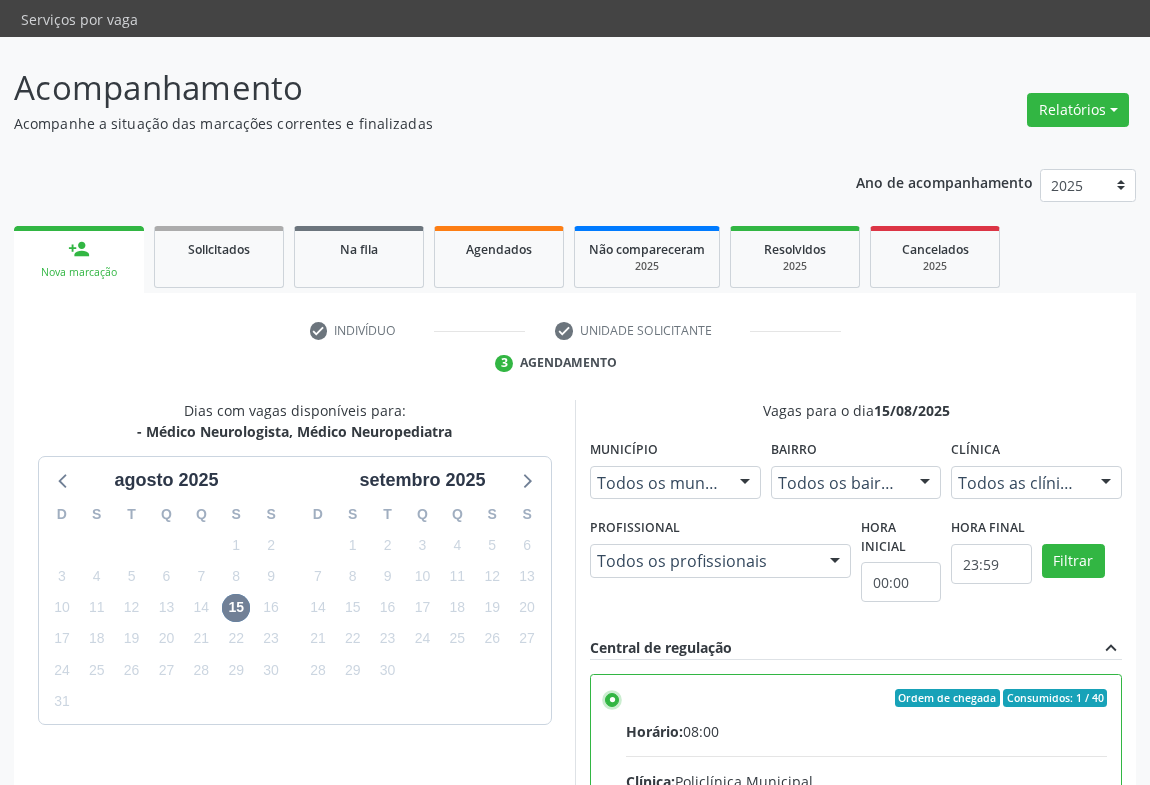 scroll, scrollTop: 206, scrollLeft: 0, axis: vertical 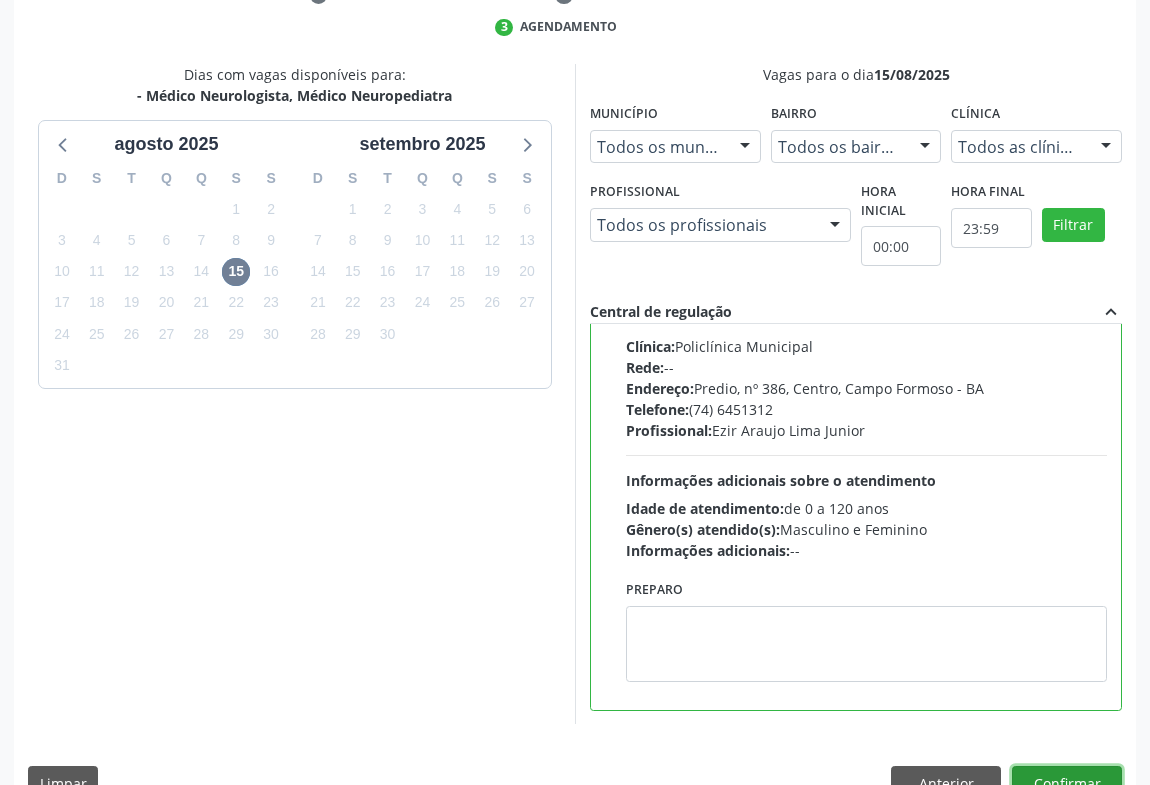 click on "Confirmar" at bounding box center [1067, 783] 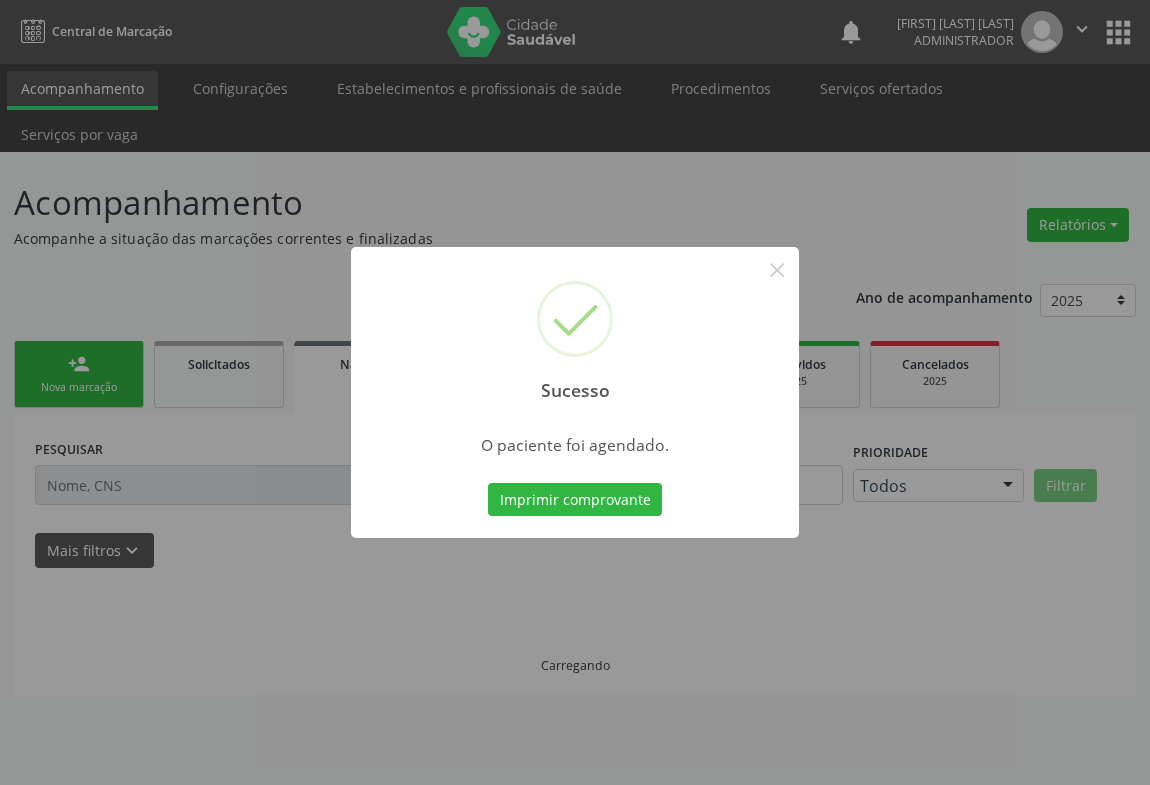 scroll, scrollTop: 0, scrollLeft: 0, axis: both 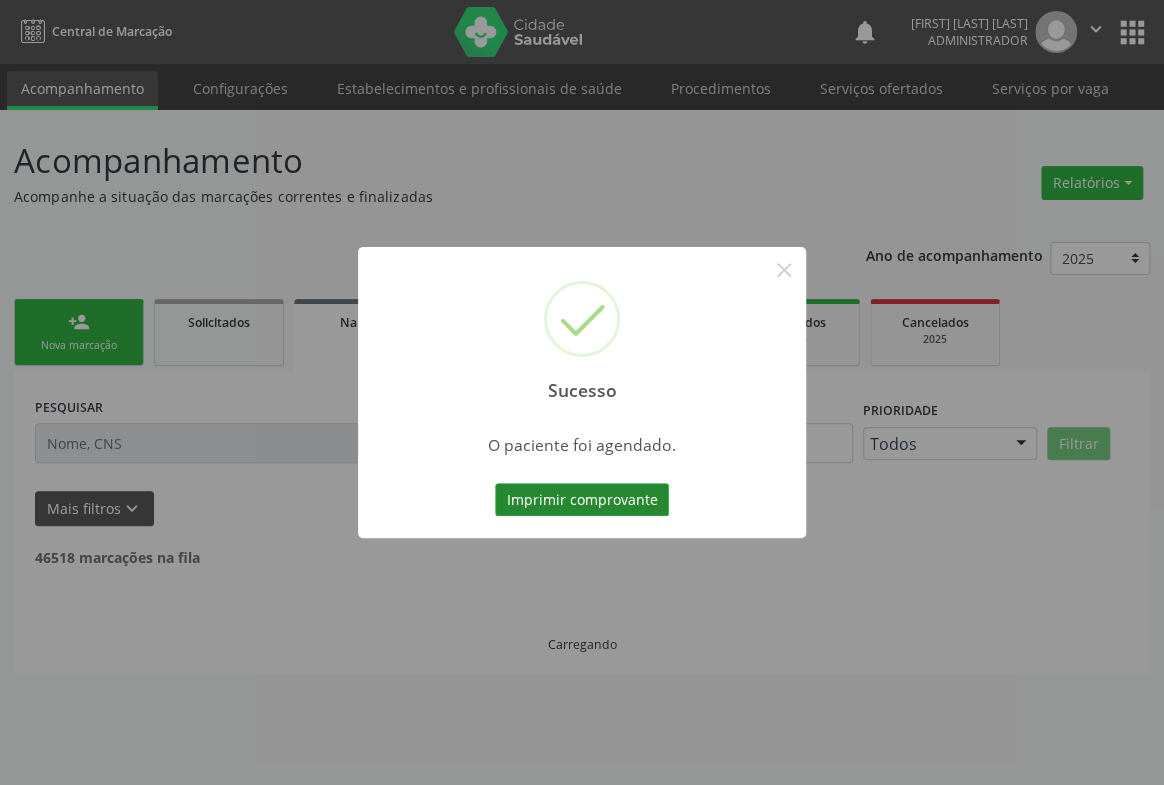 click on "Imprimir comprovante" at bounding box center [582, 500] 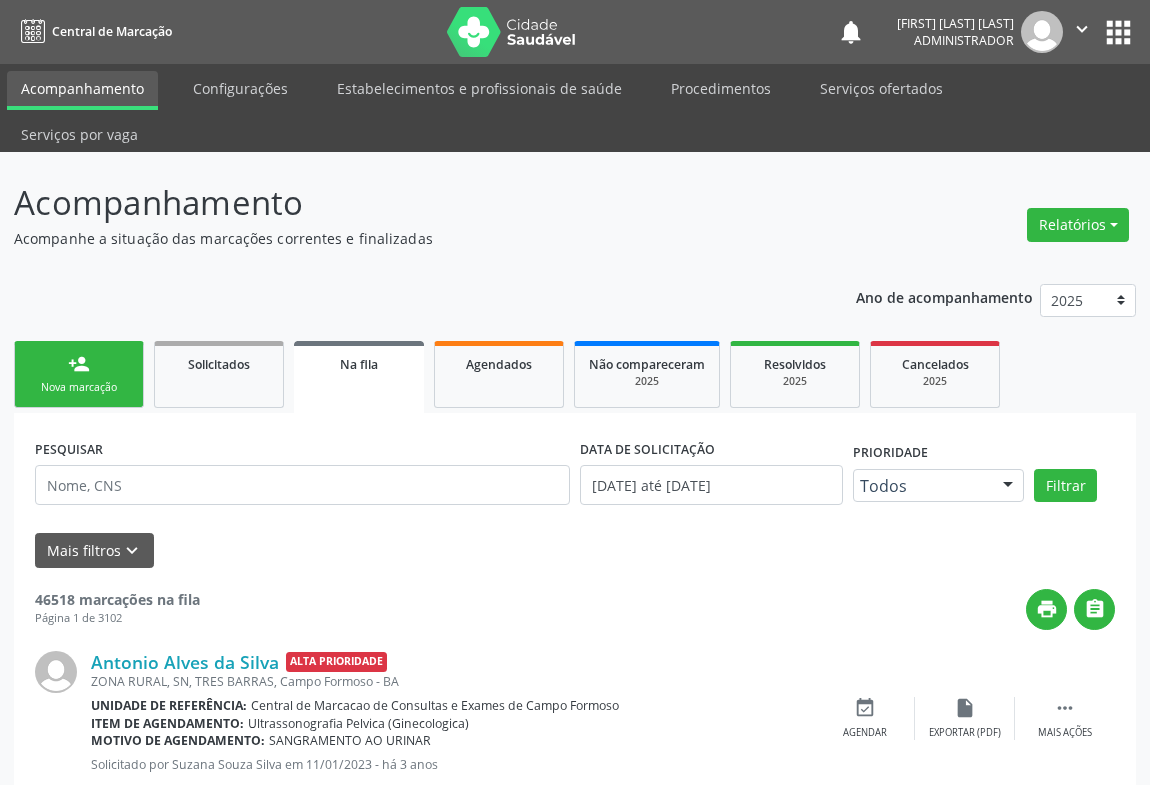 click on "person_add
Nova marcação" at bounding box center (79, 374) 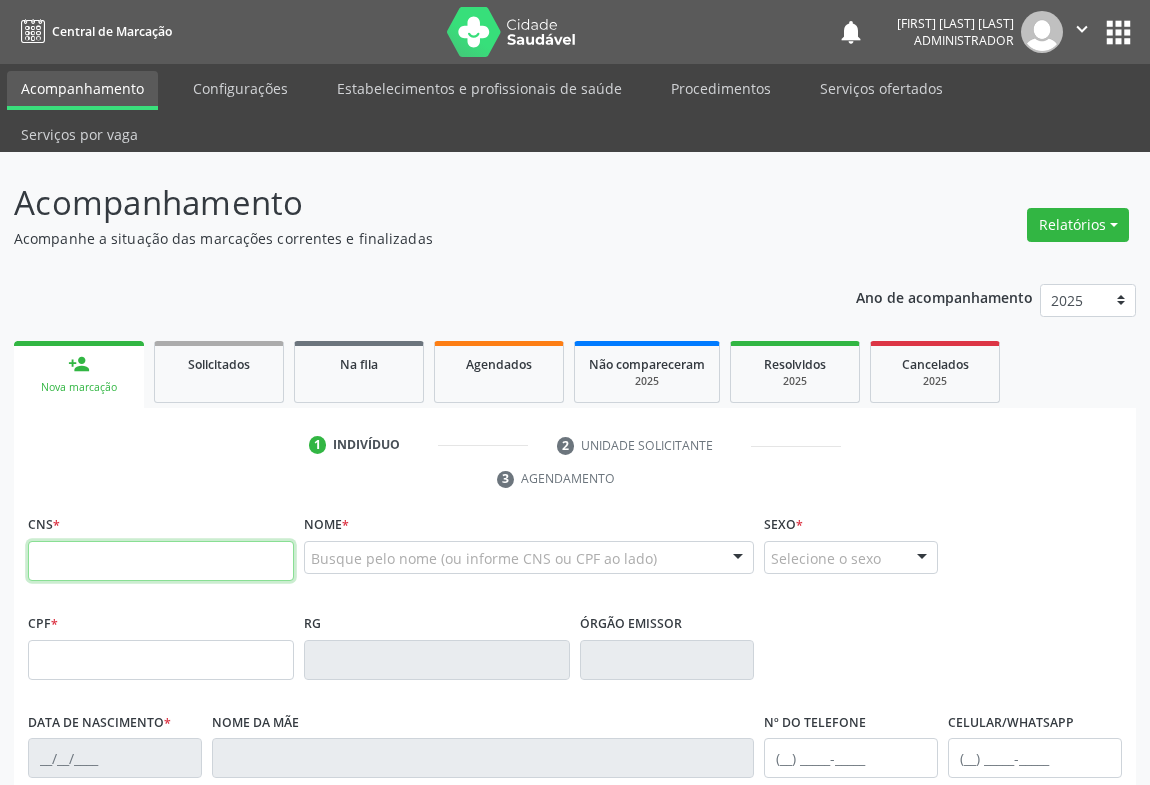 click at bounding box center (161, 561) 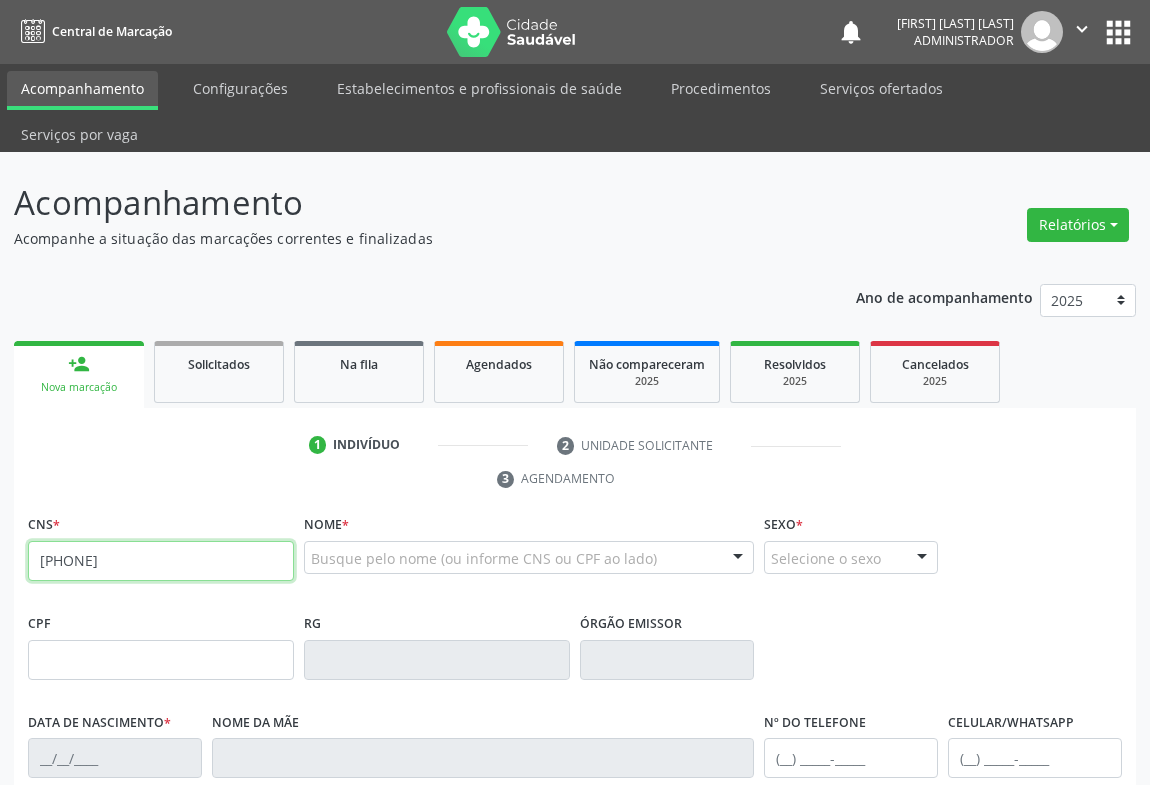 type on "708 5013 1621 3973" 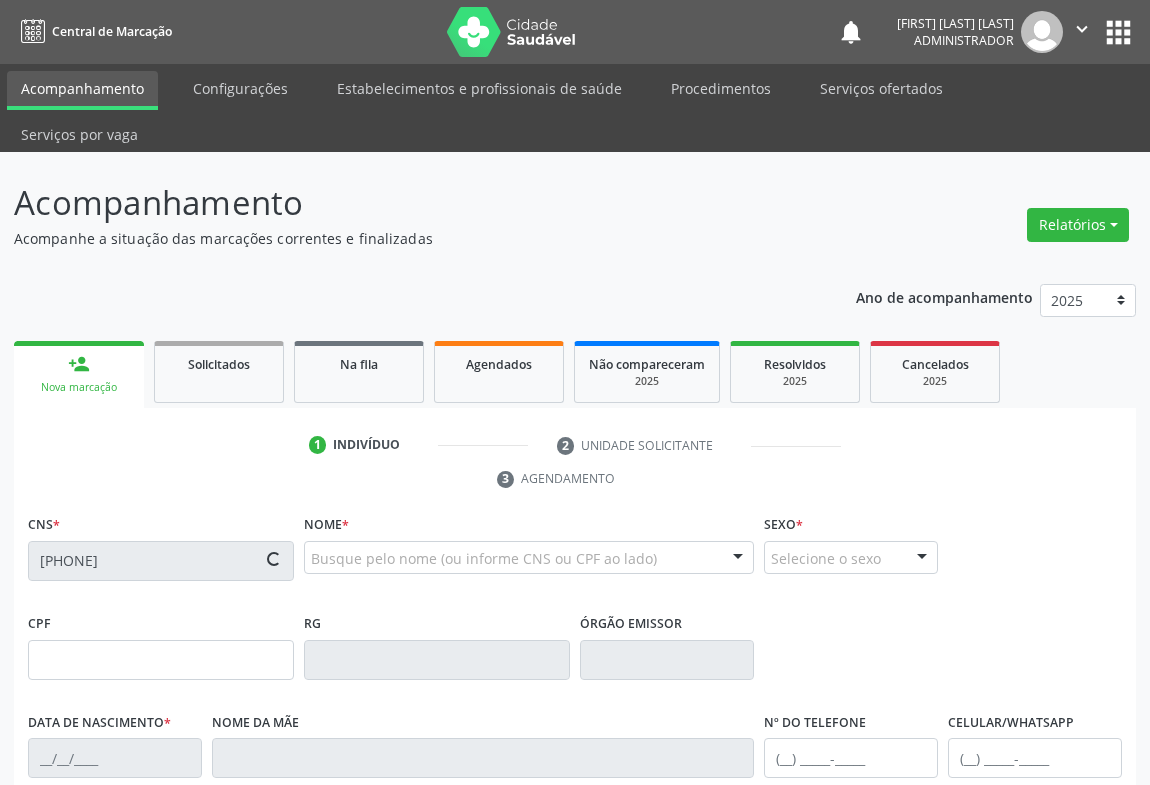 type on "0306181770" 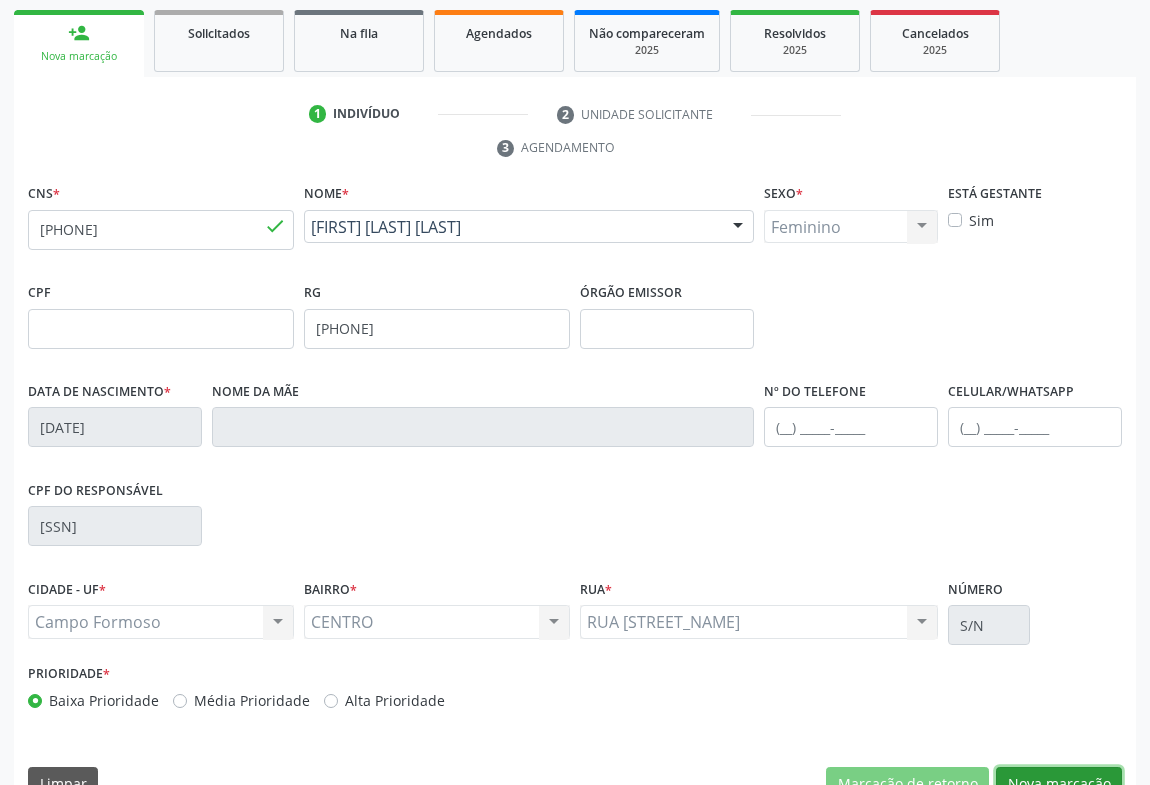 click on "Nova marcação" at bounding box center [1059, 784] 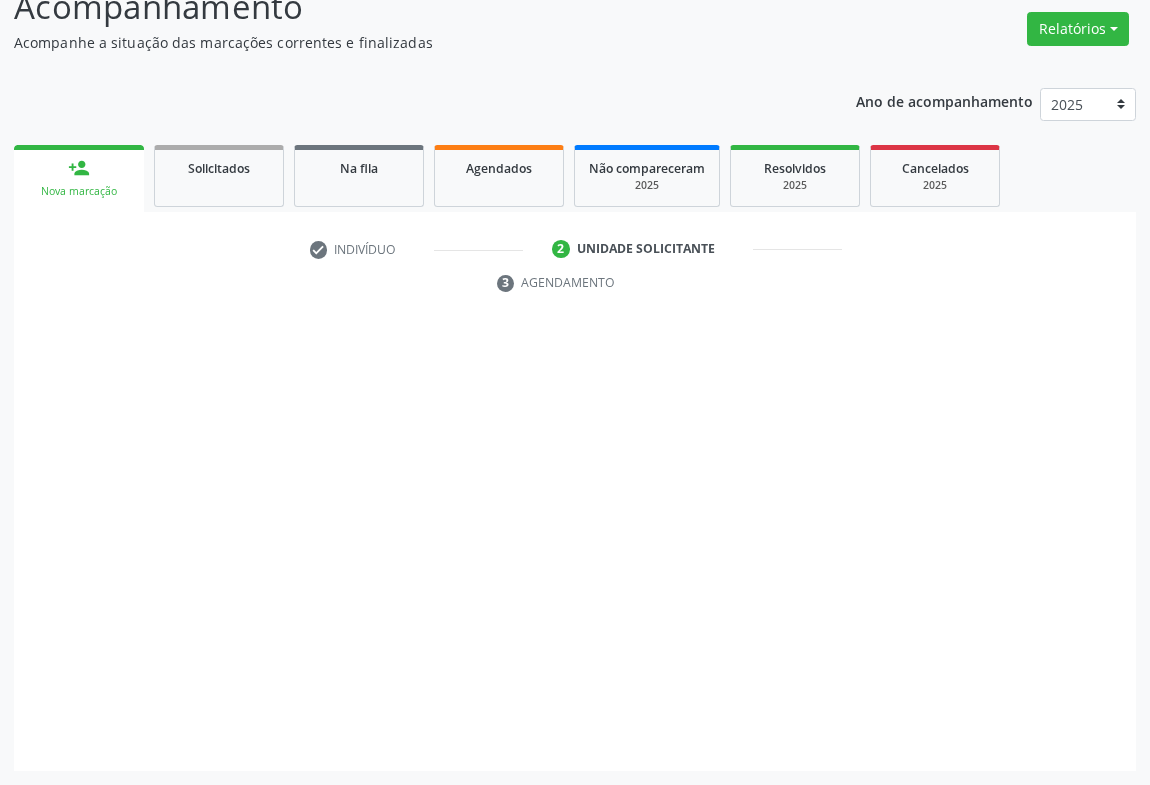 scroll, scrollTop: 152, scrollLeft: 0, axis: vertical 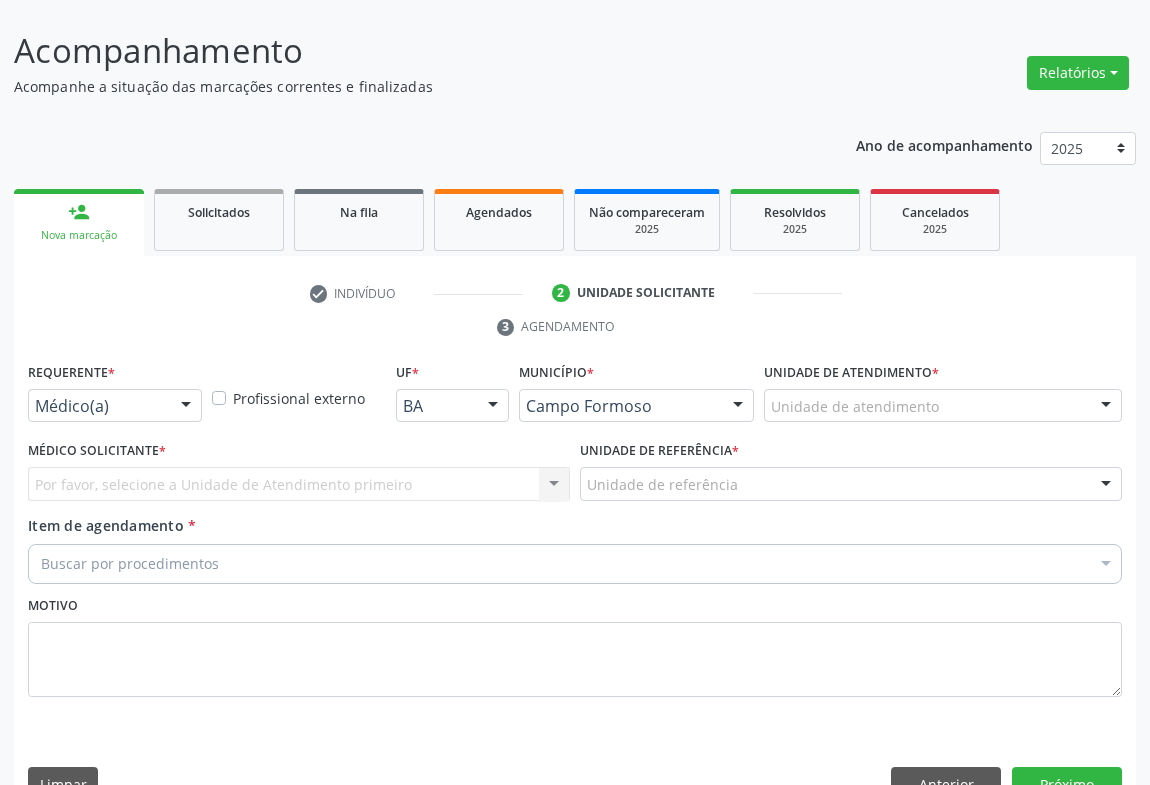 click at bounding box center [186, 407] 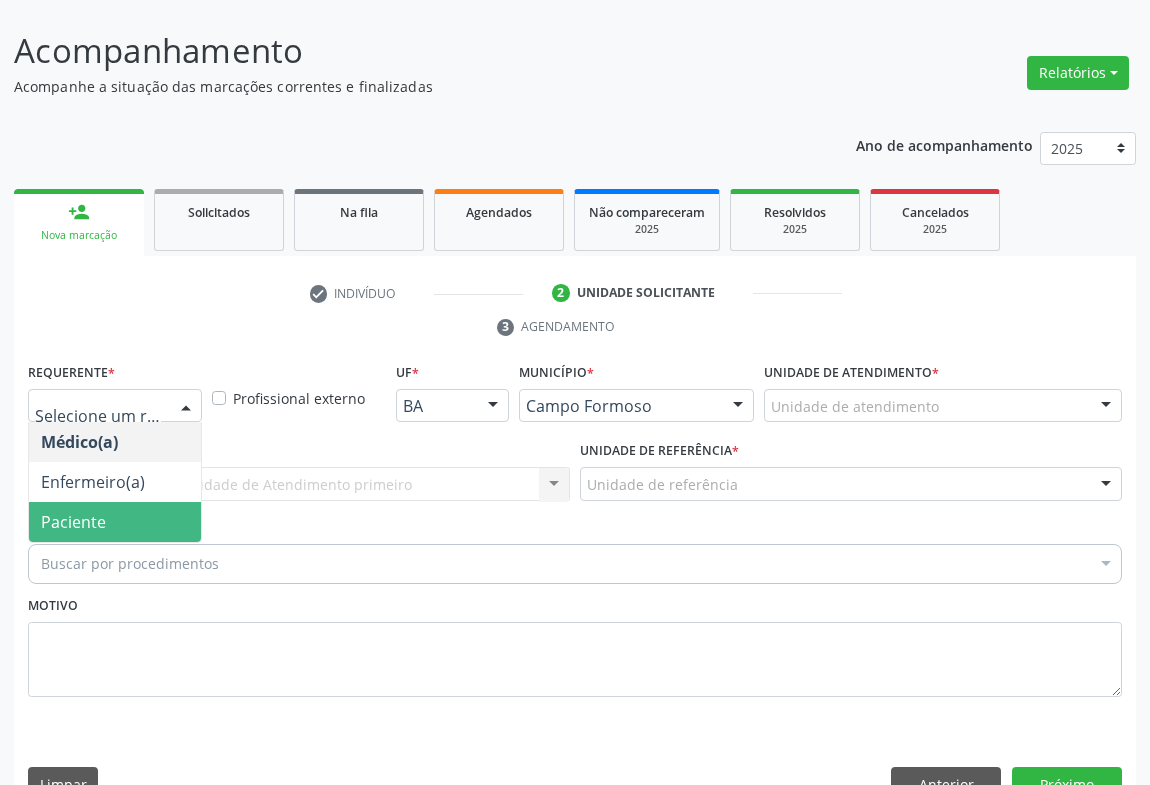 click on "Paciente" at bounding box center [115, 522] 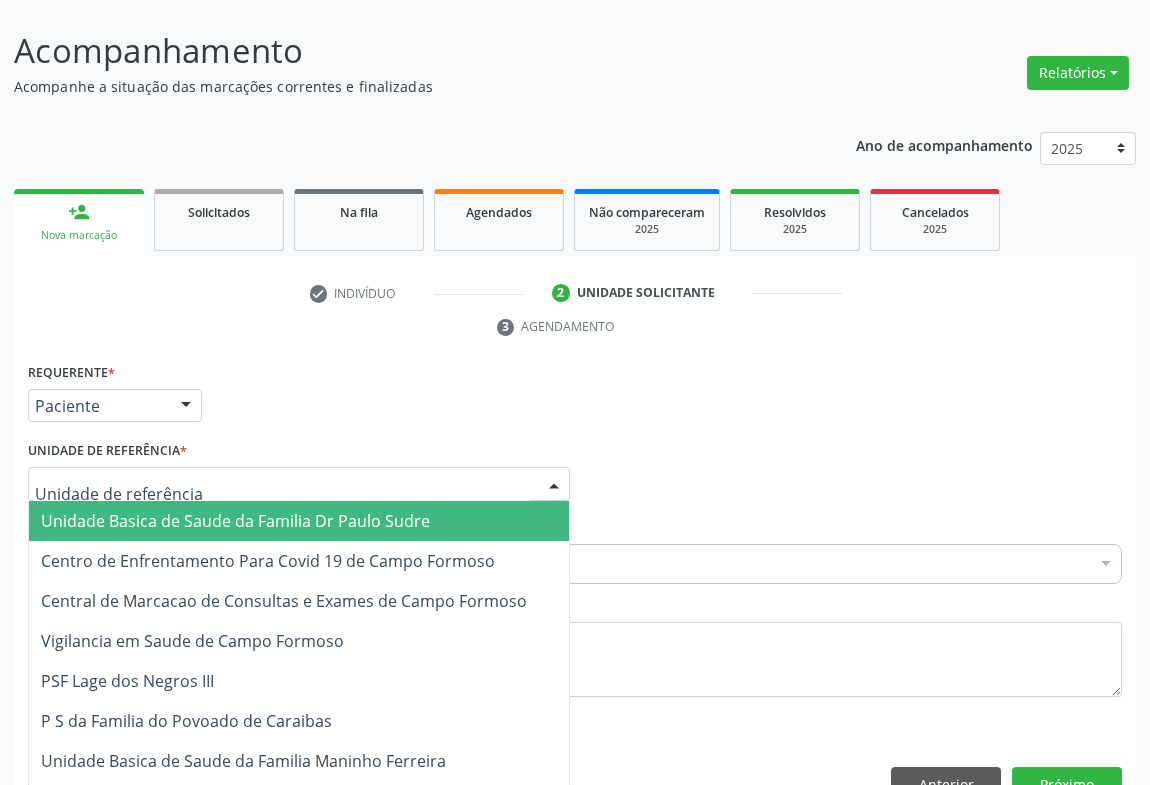 click at bounding box center [554, 485] 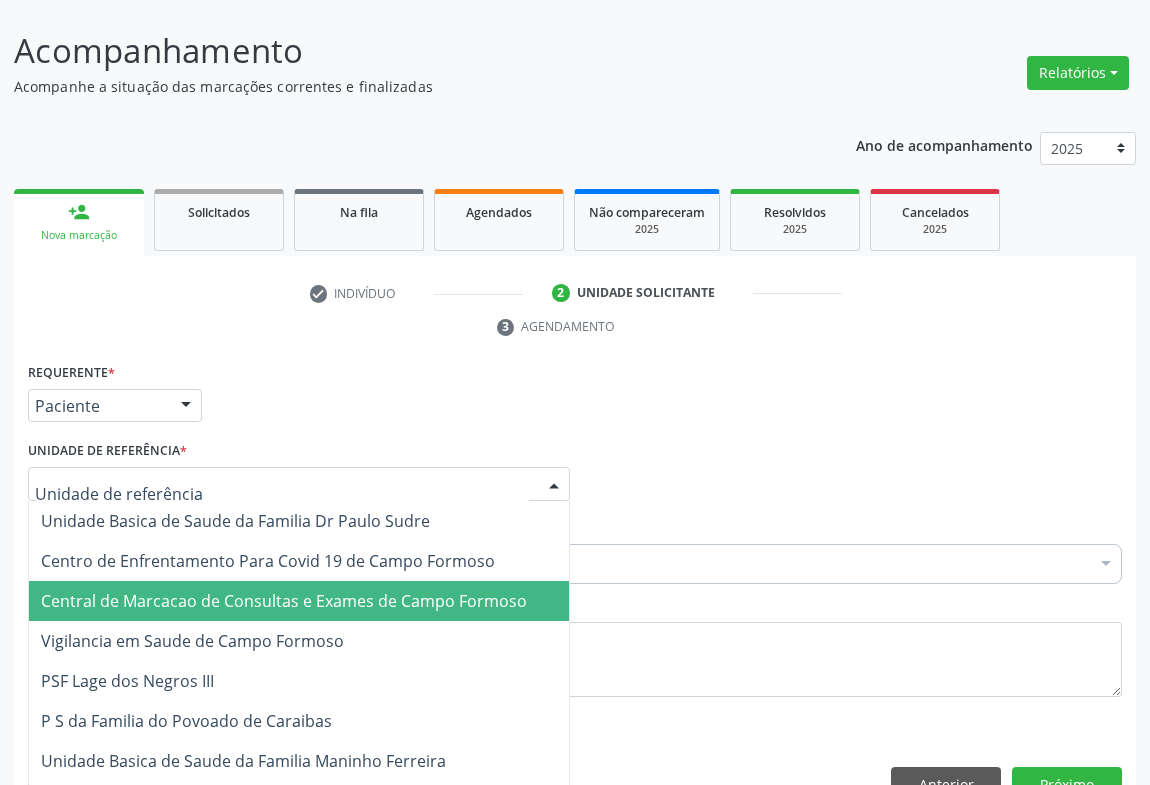 click on "Central de Marcacao de Consultas e Exames de Campo Formoso" at bounding box center (284, 601) 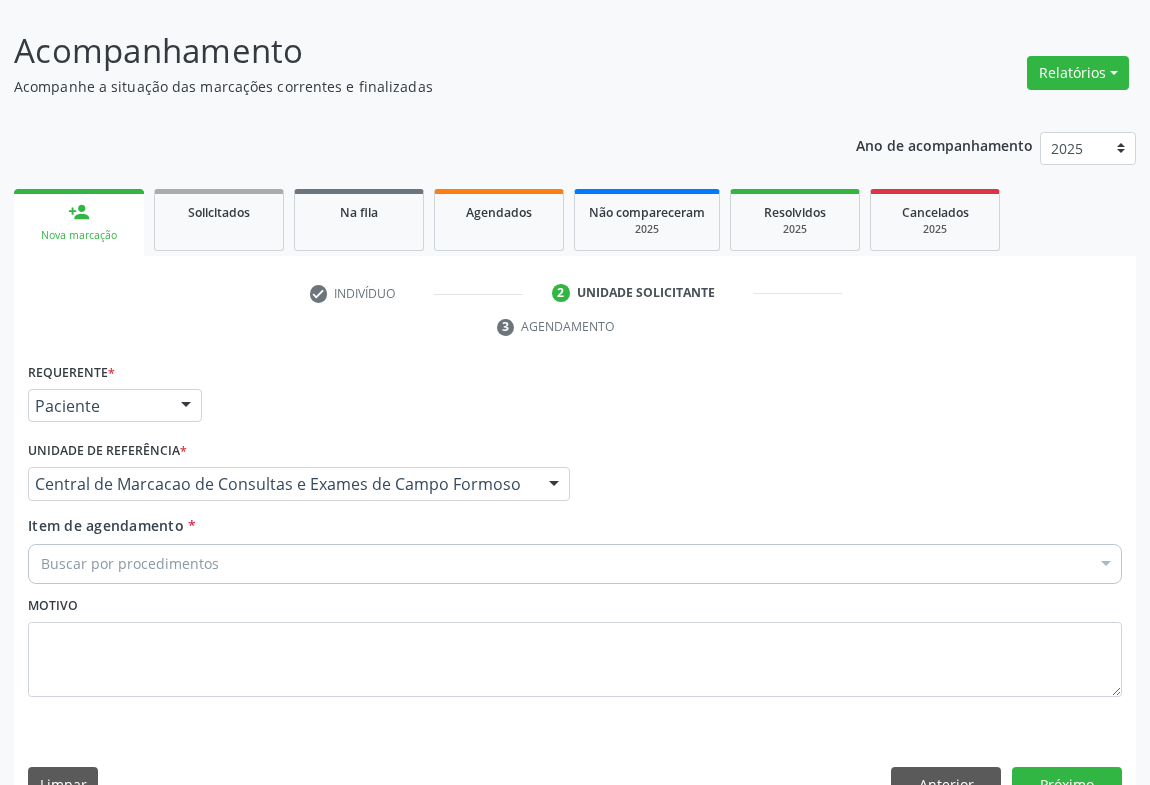 click on "Buscar por procedimentos" at bounding box center [575, 564] 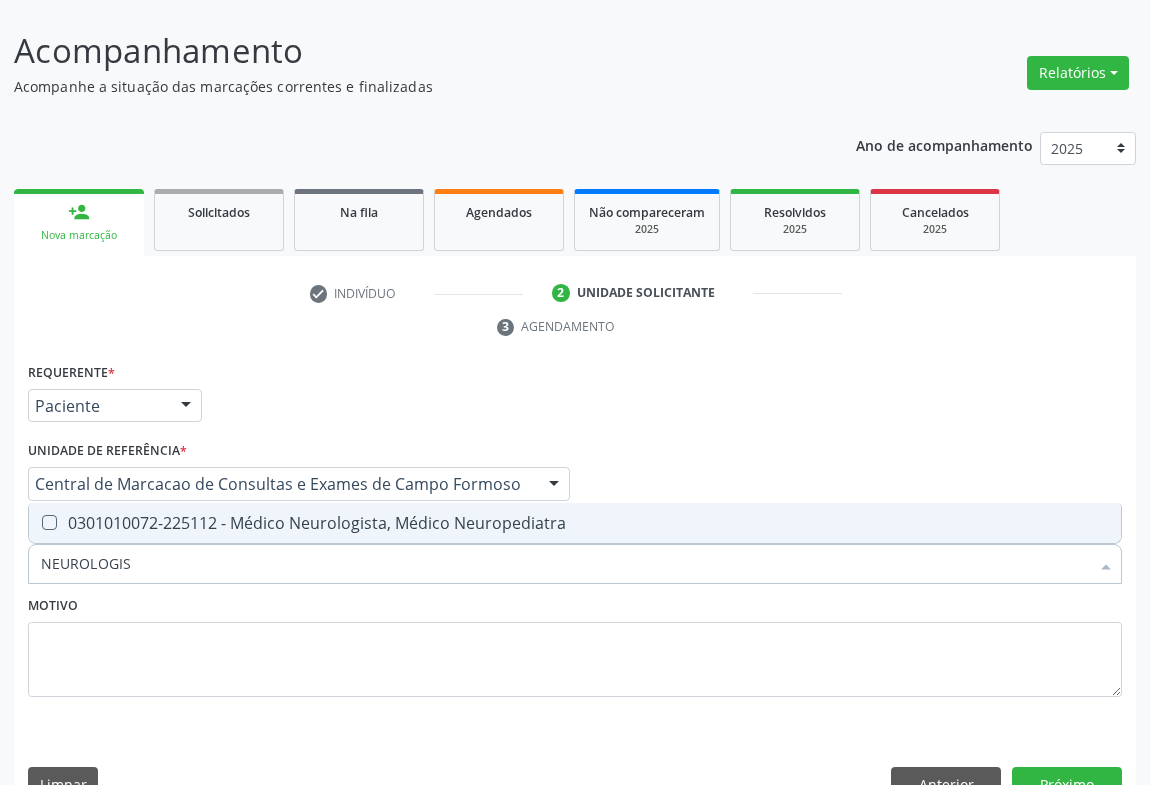 type on "NEUROLOGIST" 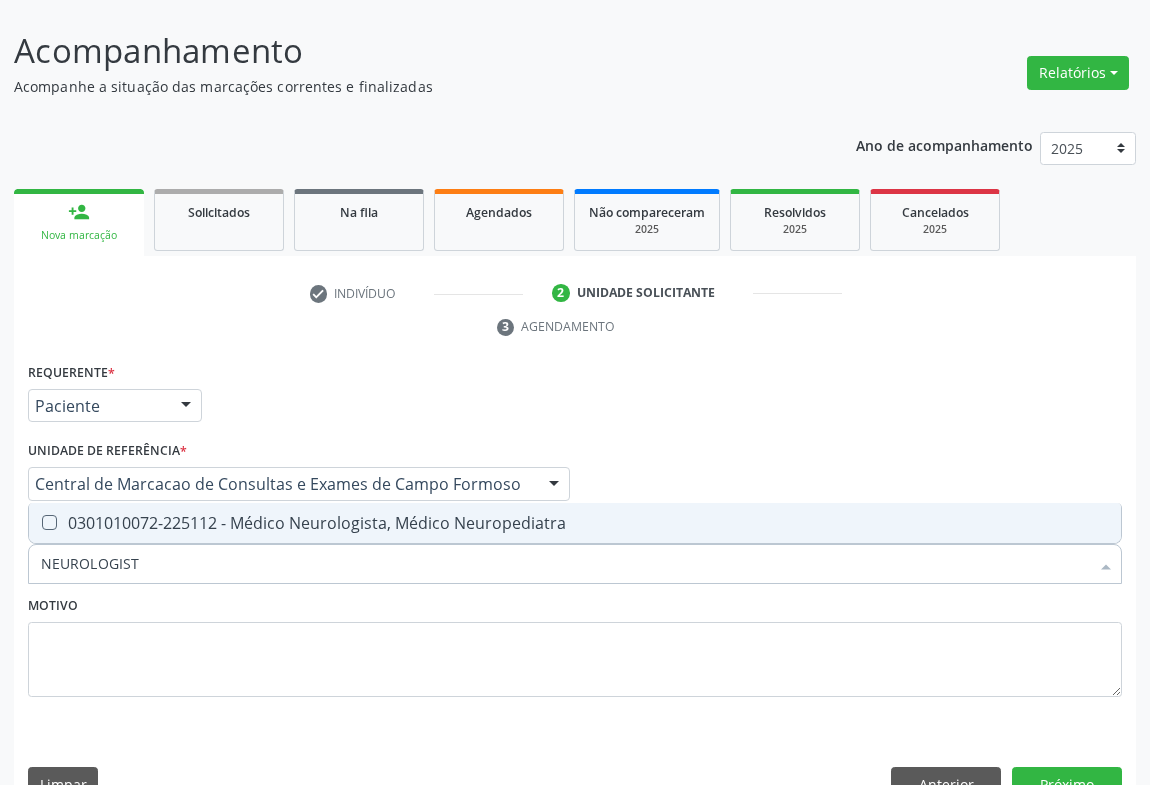 click on "0301010072-225112 - Médico Neurologista, Médico Neuropediatra" at bounding box center [575, 523] 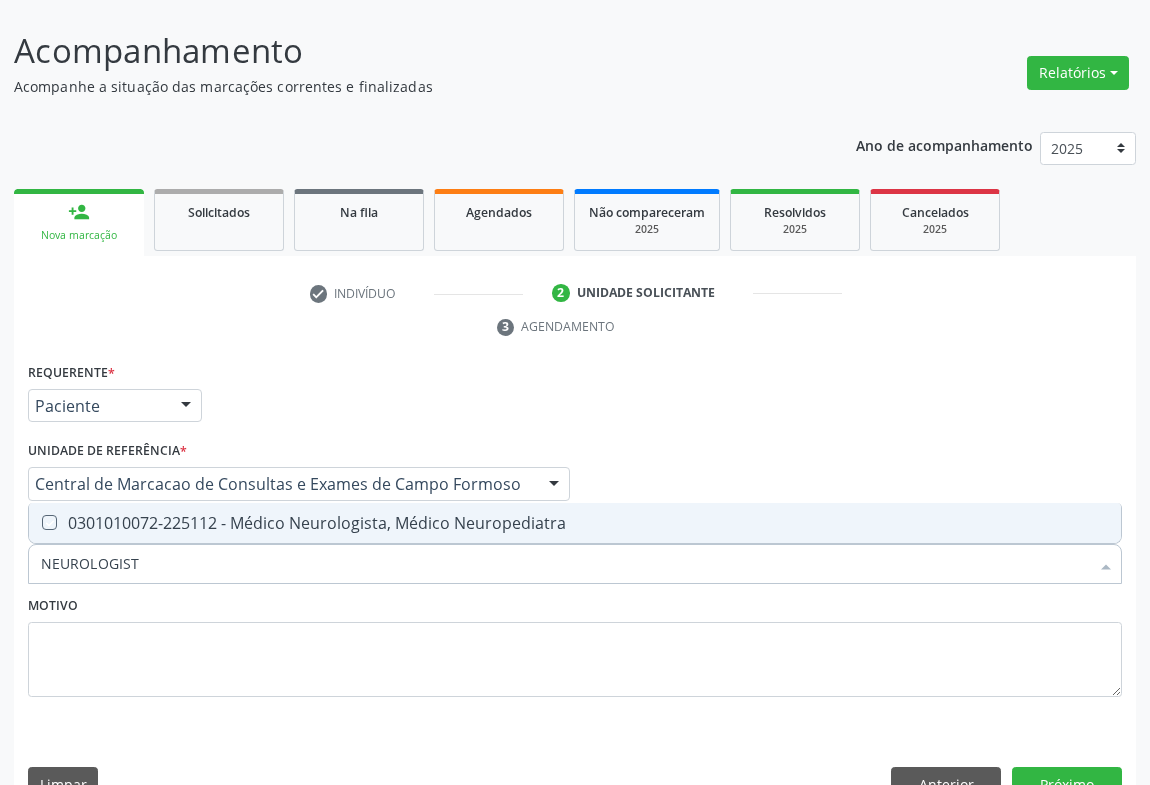 checkbox on "true" 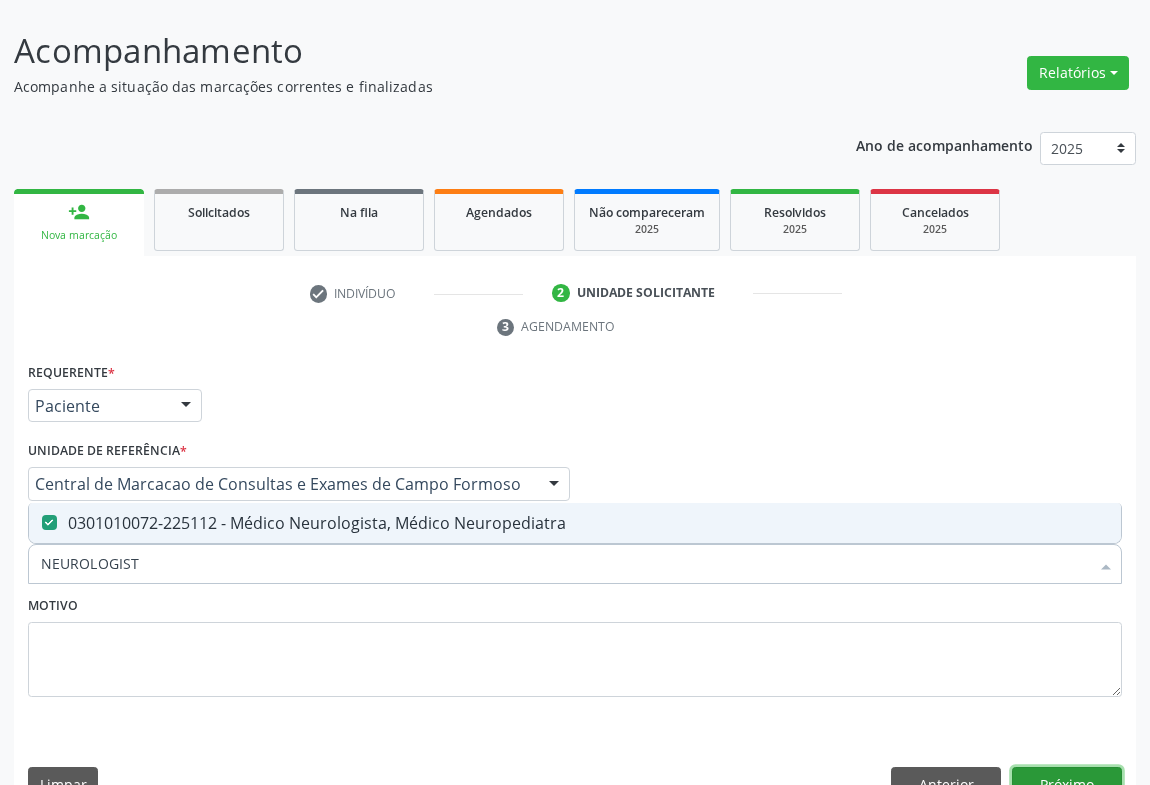 click on "Próximo" at bounding box center [1067, 784] 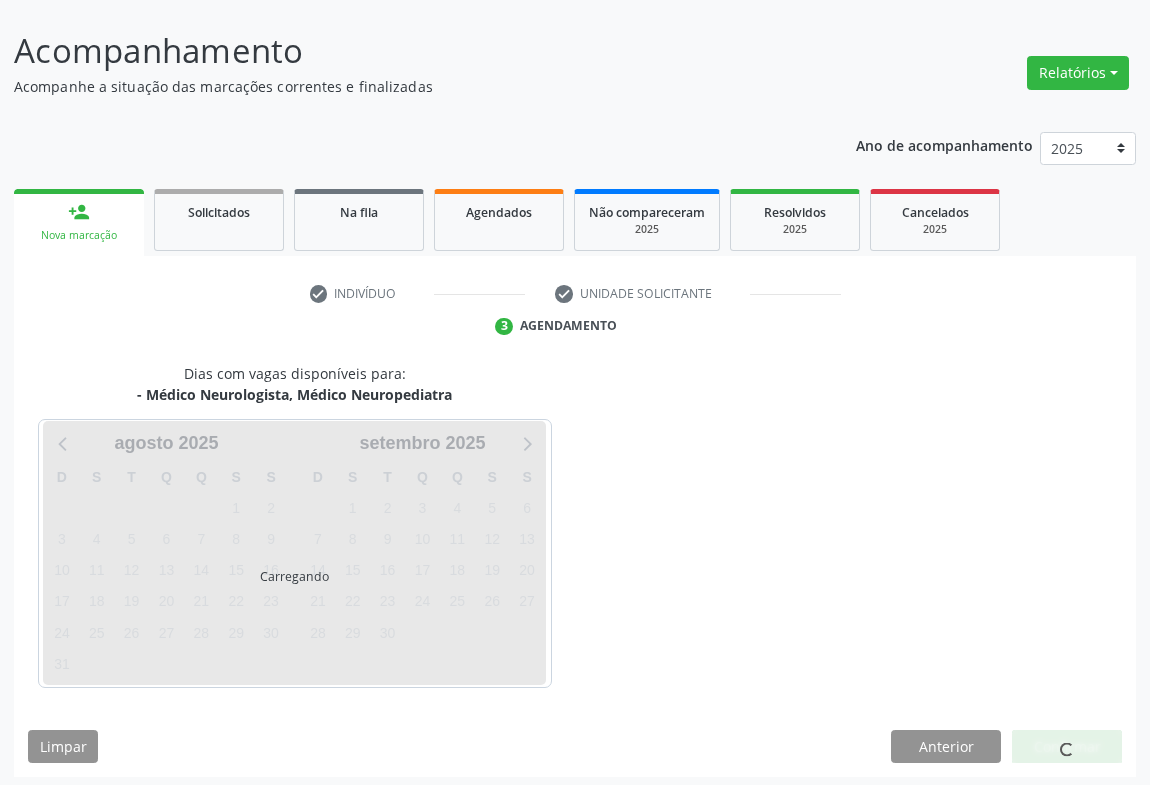 scroll, scrollTop: 115, scrollLeft: 0, axis: vertical 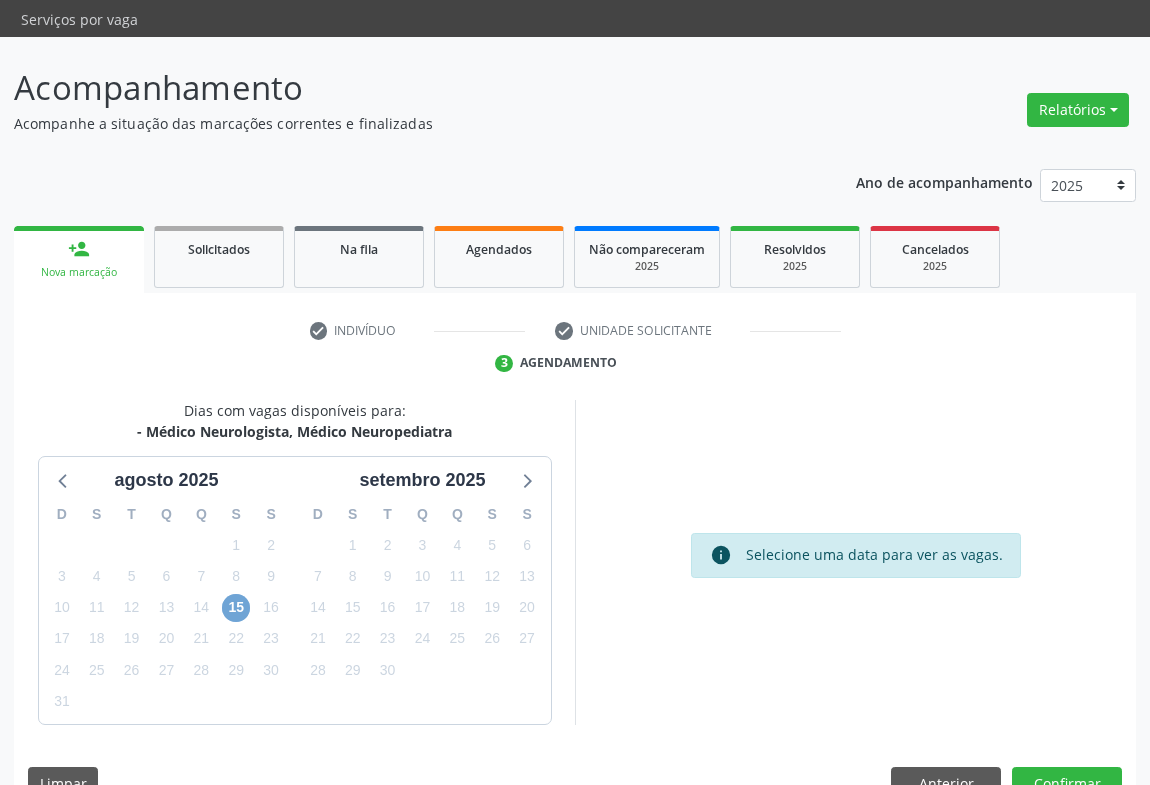 click on "15" at bounding box center (236, 608) 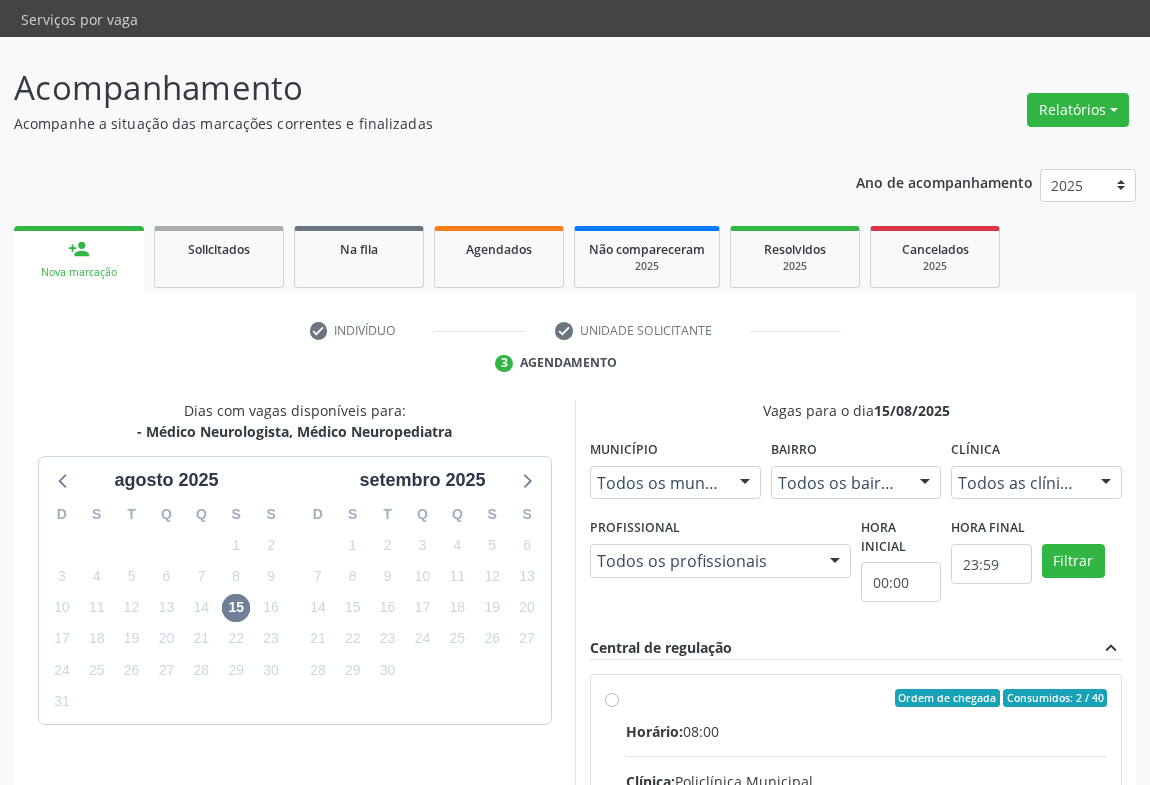 click on "Ordem de chegada
Consumidos: 2 / 40
Horário:   08:00
Clínica:  Policlínica Municipal
Rede:
--
Endereço:   Predio, nº 386, Centro, Campo Formoso - BA
Telefone:   (74) 6451312
Profissional:
Ezir Araujo Lima Junior
Informações adicionais sobre o atendimento
Idade de atendimento:
de 0 a 120 anos
Gênero(s) atendido(s):
Masculino e Feminino
Informações adicionais:
--" at bounding box center [866, 842] 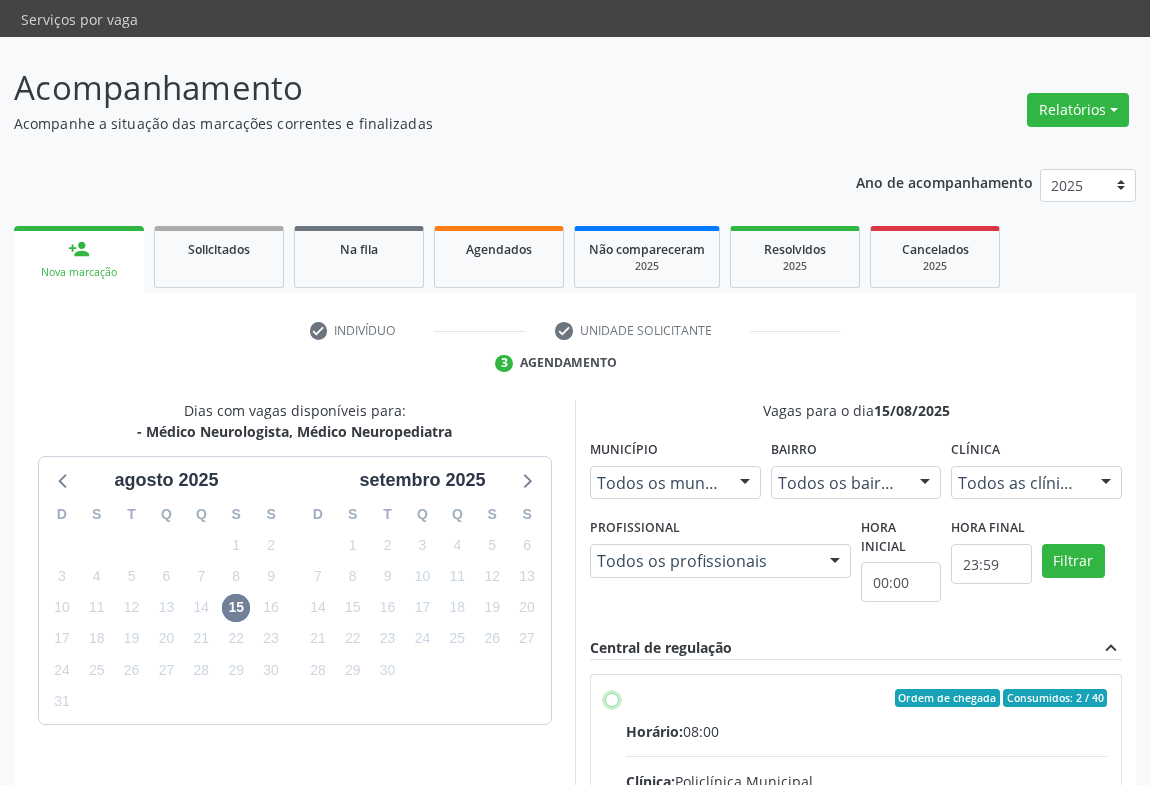 radio on "true" 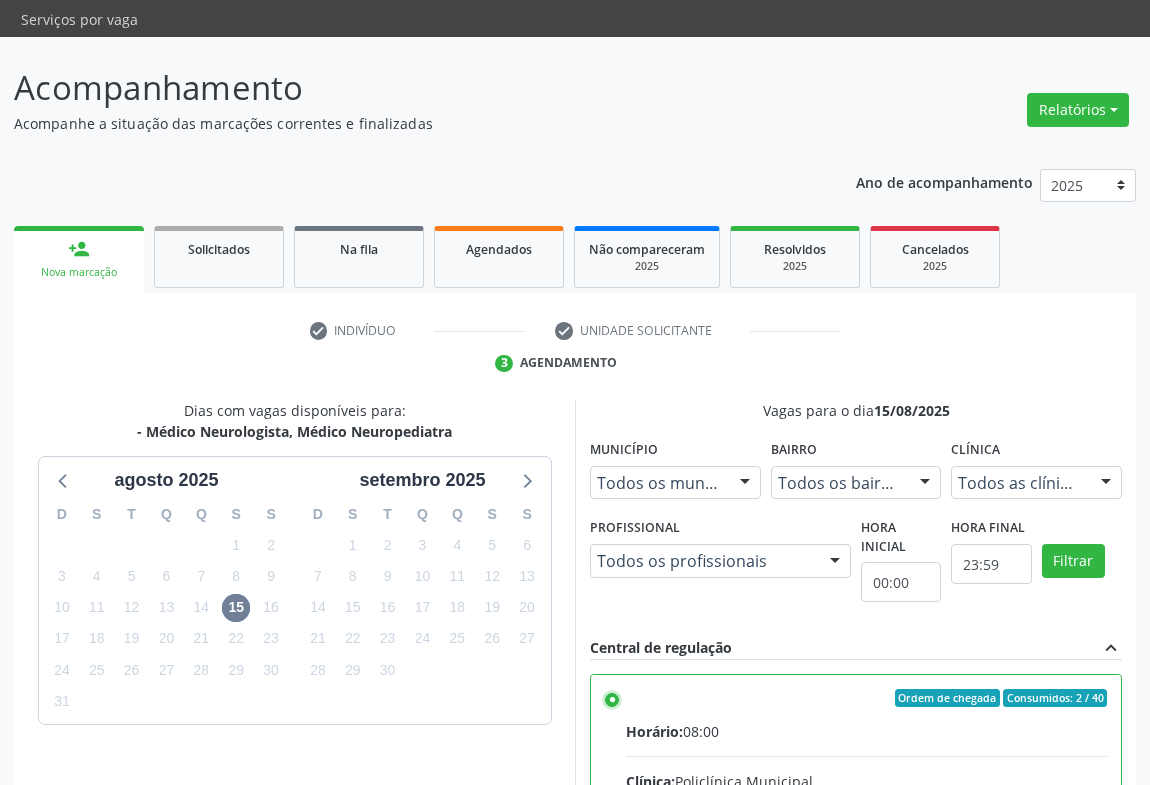 scroll, scrollTop: 451, scrollLeft: 0, axis: vertical 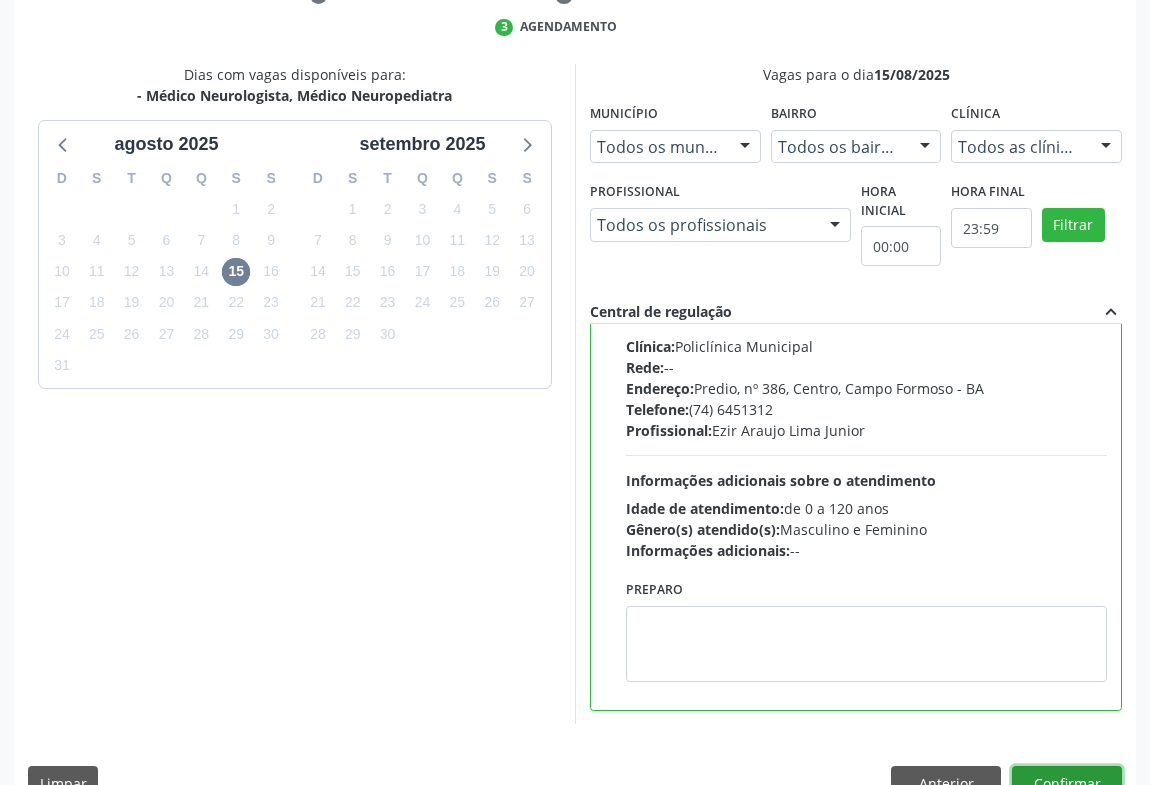 click on "Confirmar" at bounding box center [1067, 783] 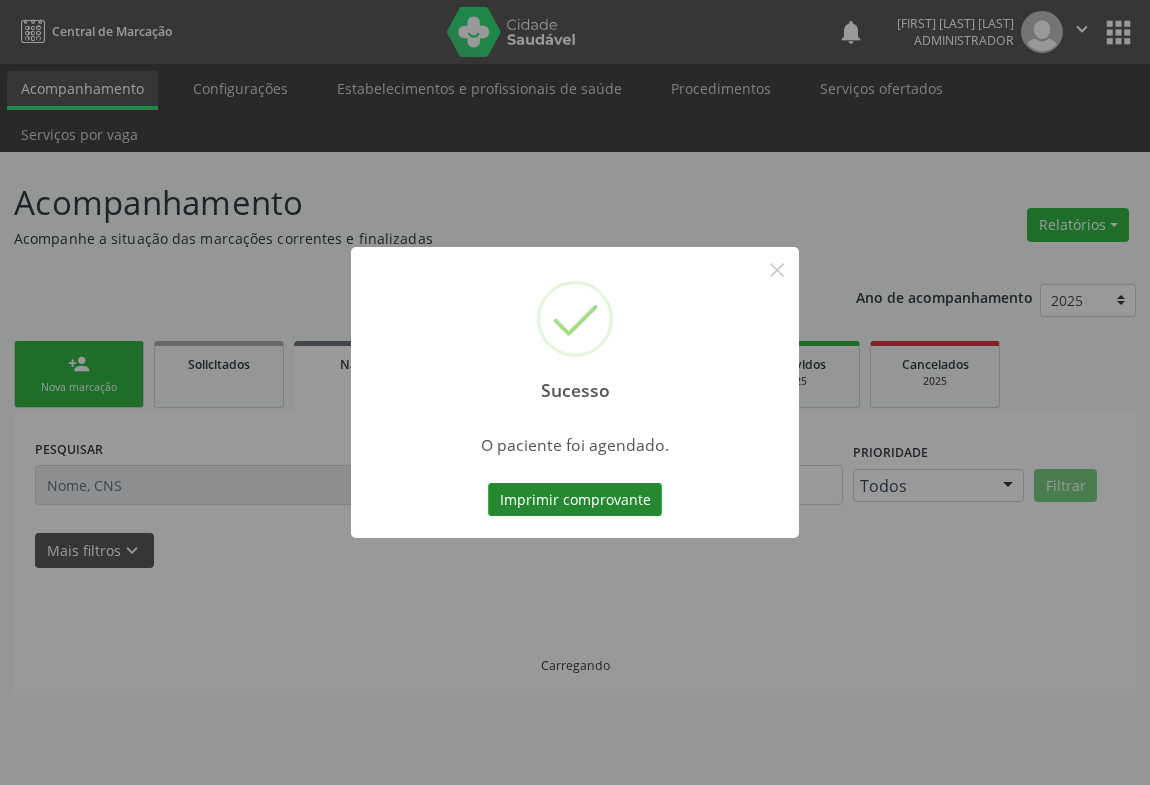scroll, scrollTop: 0, scrollLeft: 0, axis: both 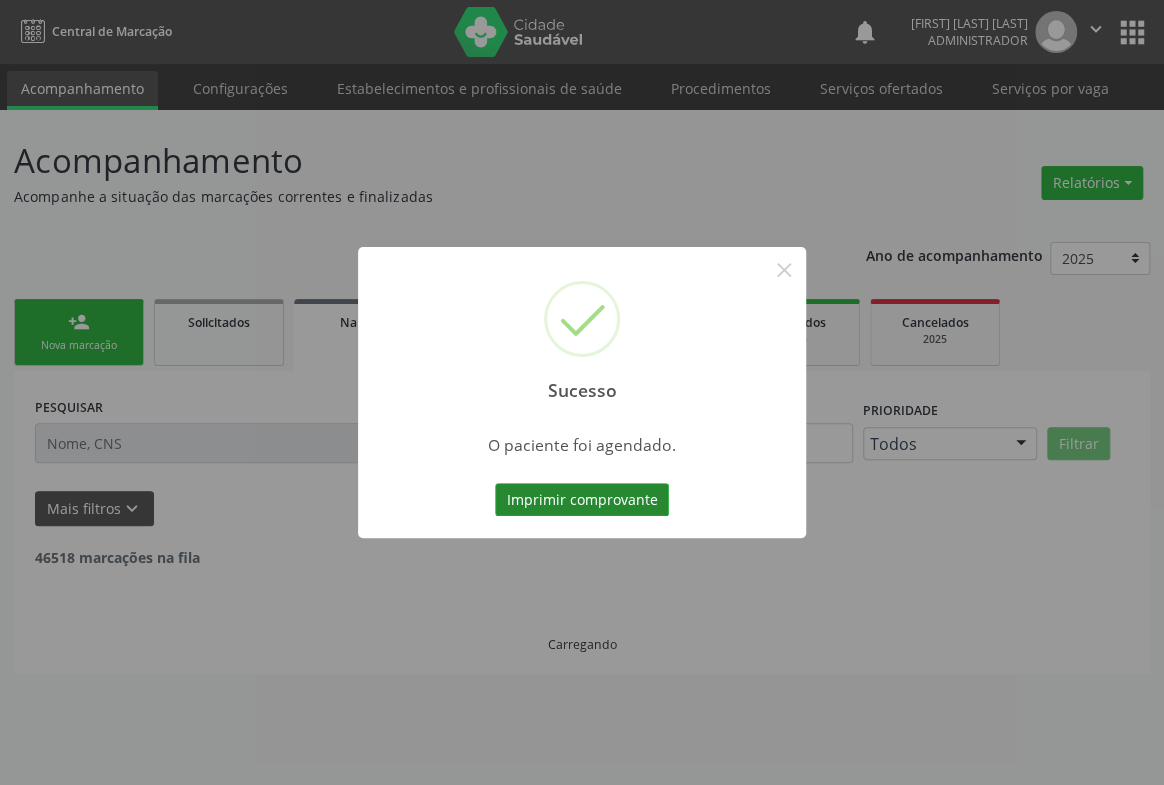 click on "Imprimir comprovante" at bounding box center [582, 500] 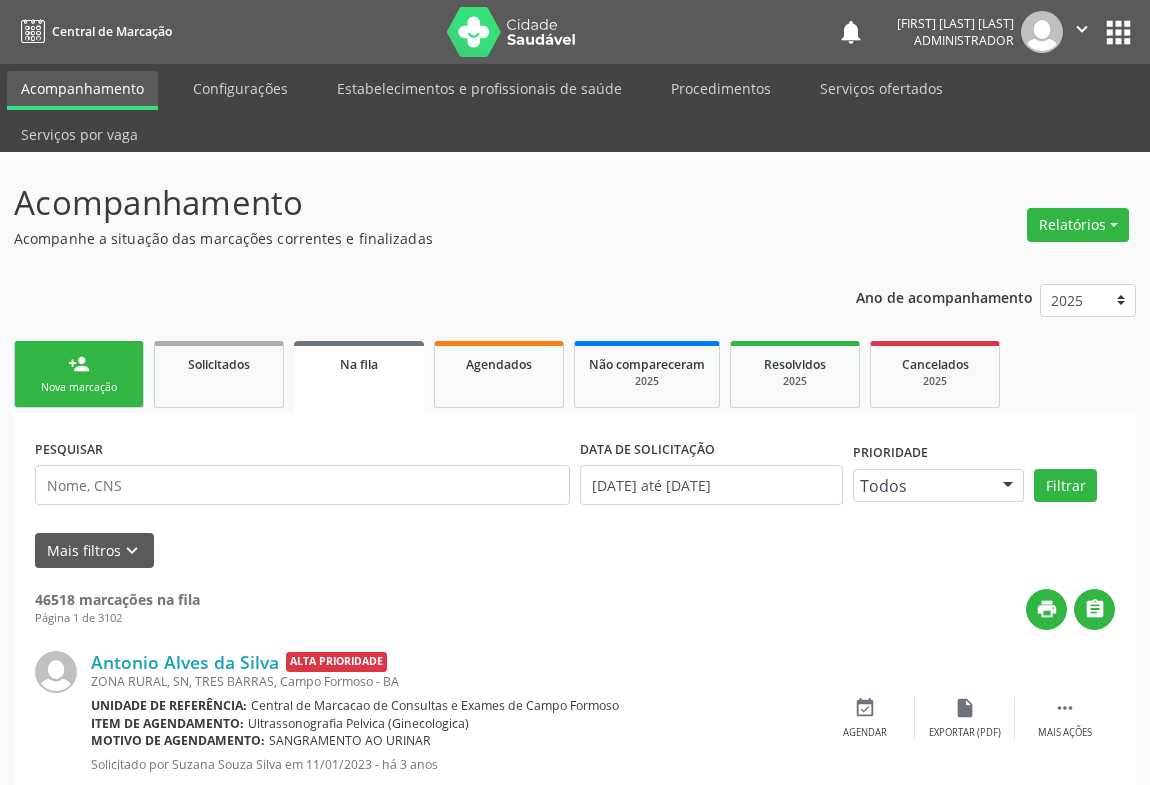 click on "person_add" at bounding box center [79, 364] 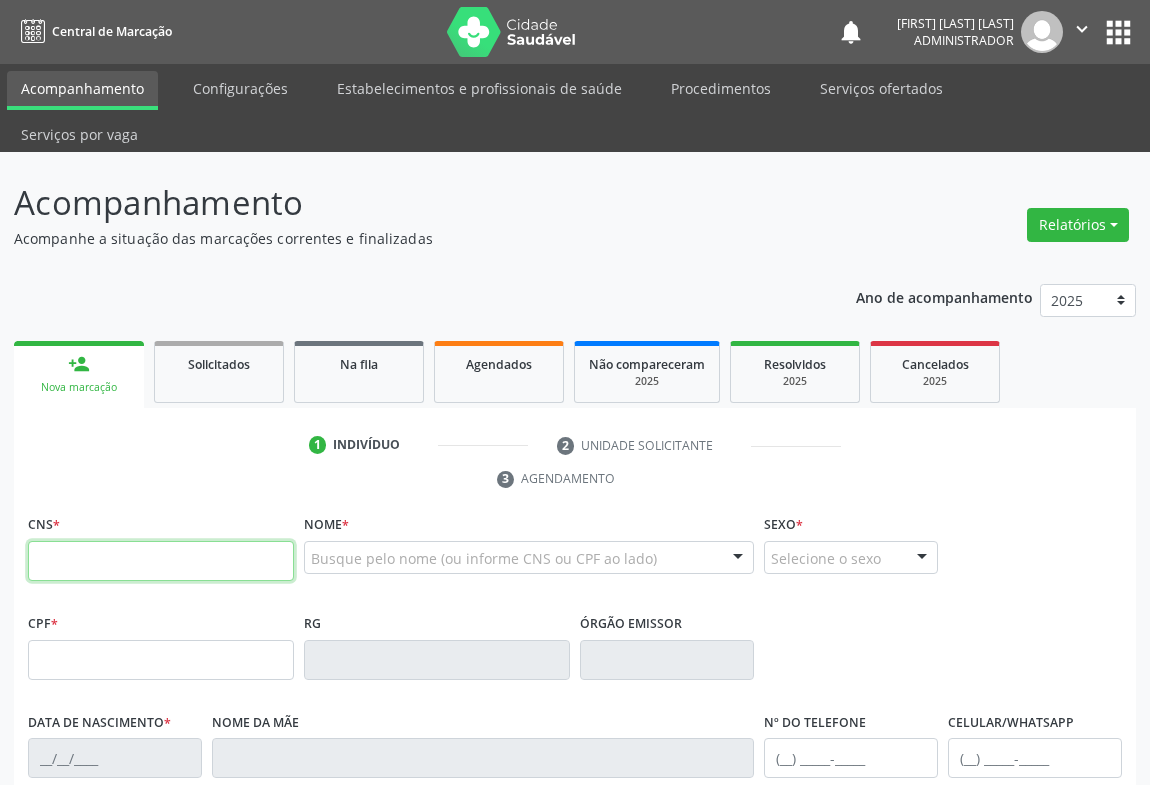 click at bounding box center [161, 561] 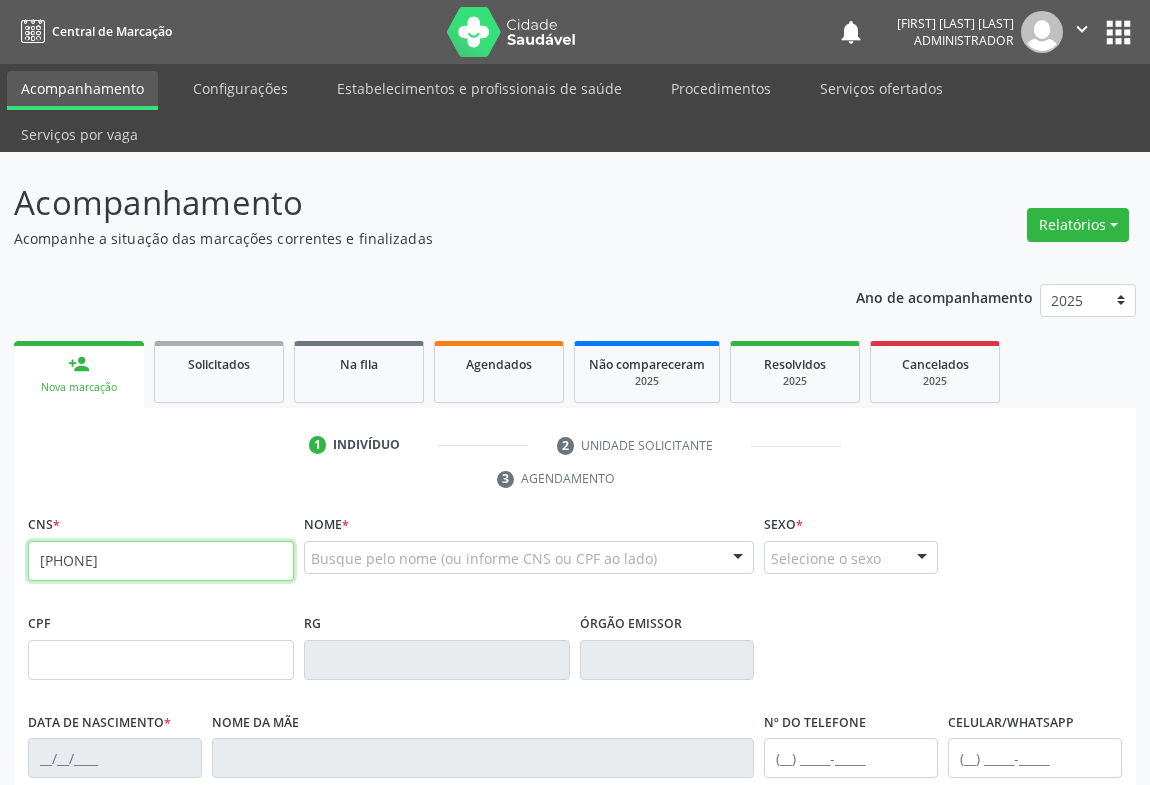 type on "700 8014 7094 0385" 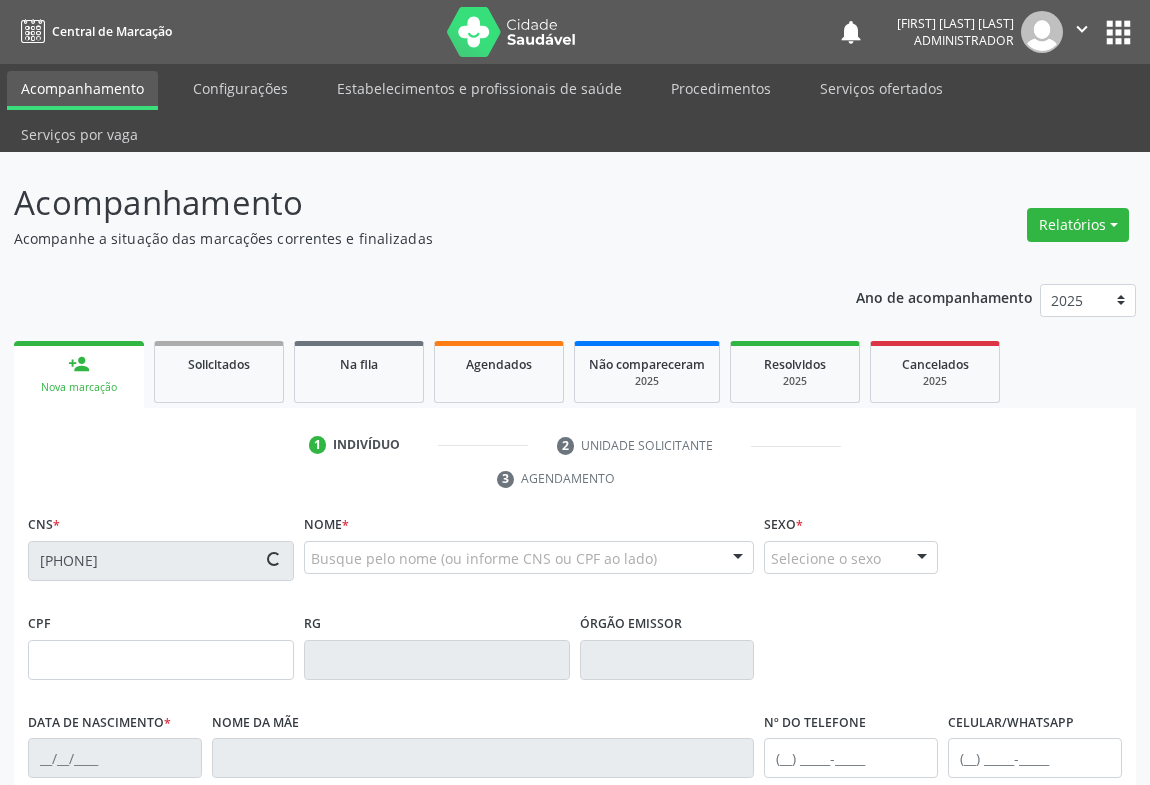 type on "24/04/2008" 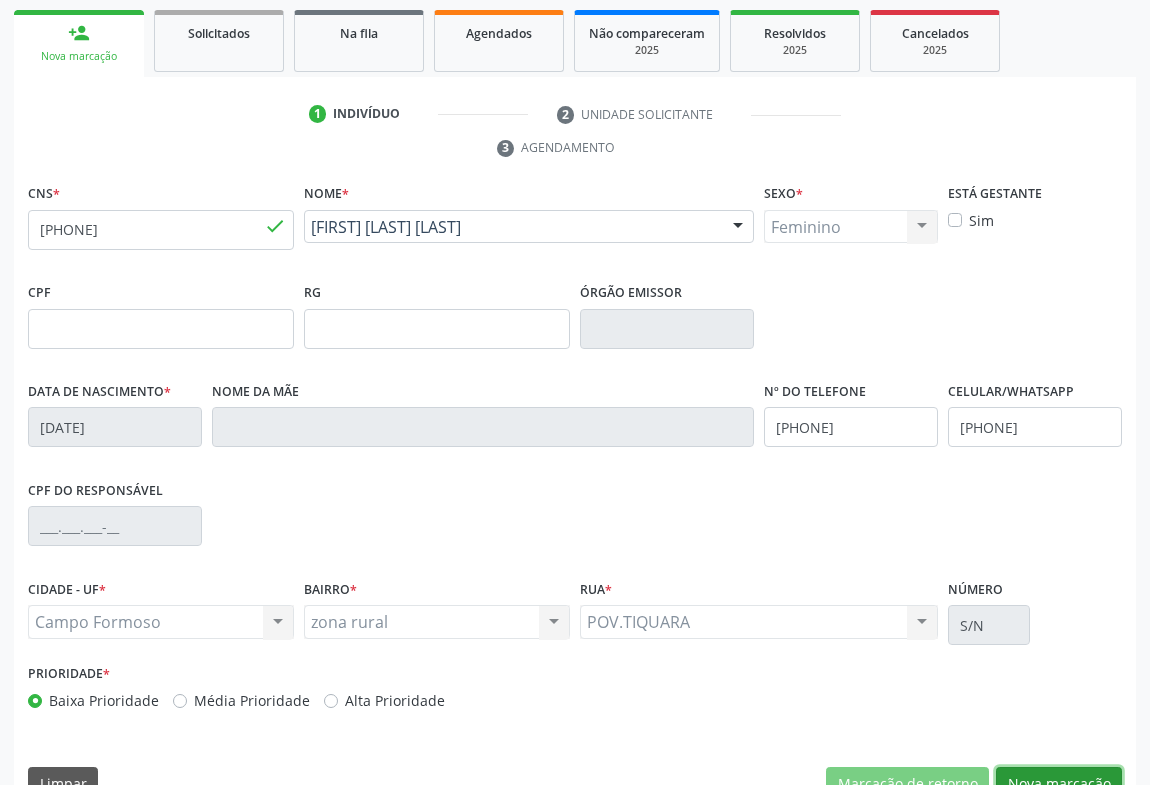 click on "Nova marcação" at bounding box center (1059, 784) 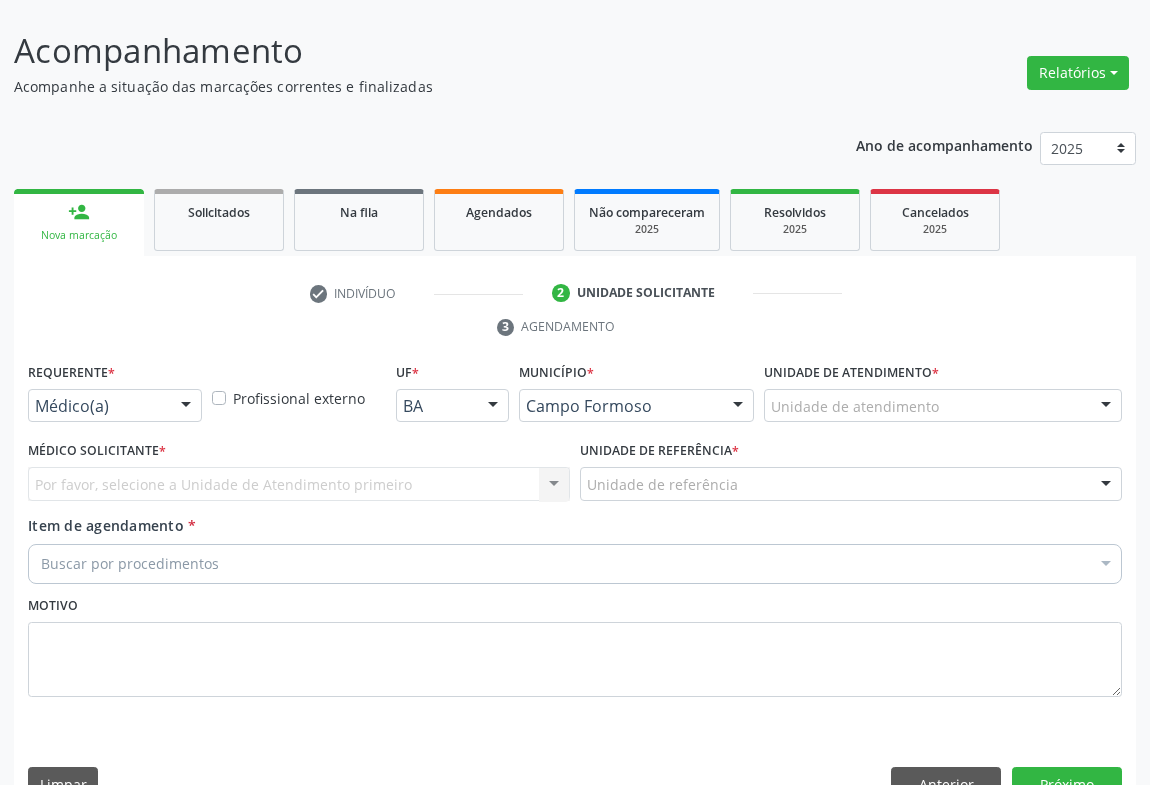 click at bounding box center [186, 407] 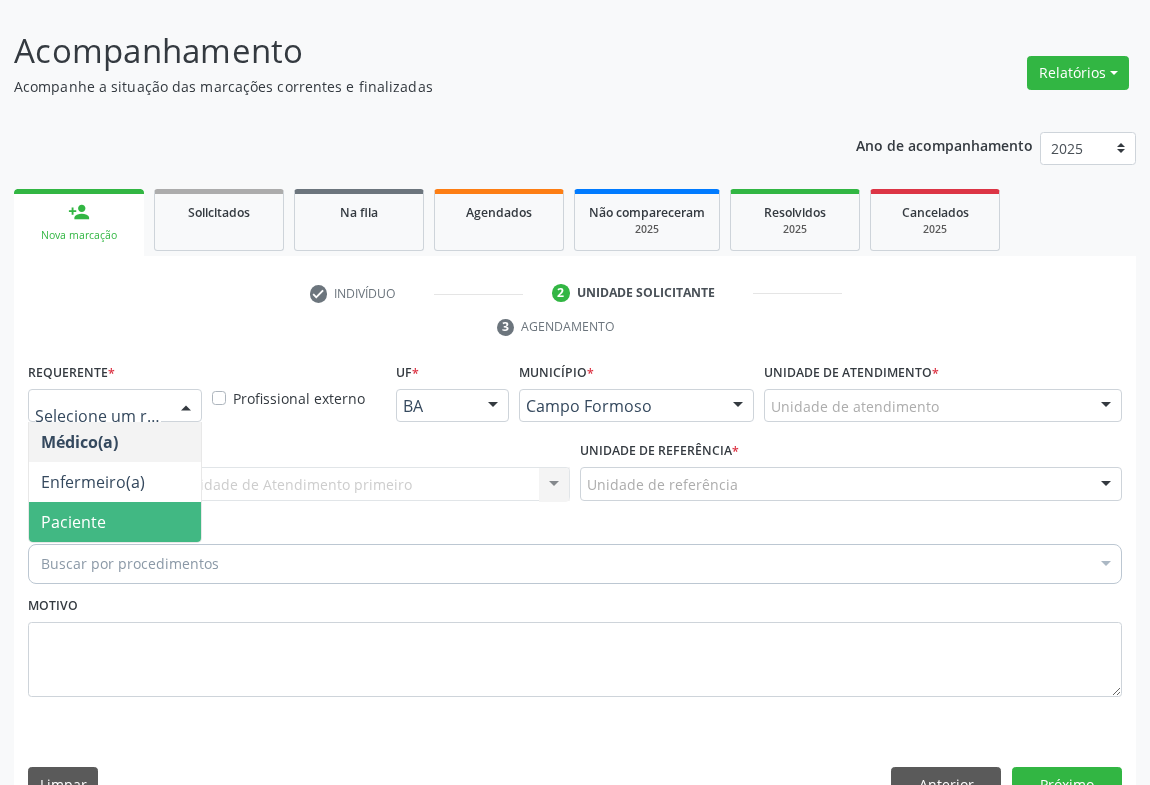 click on "Paciente" at bounding box center [115, 522] 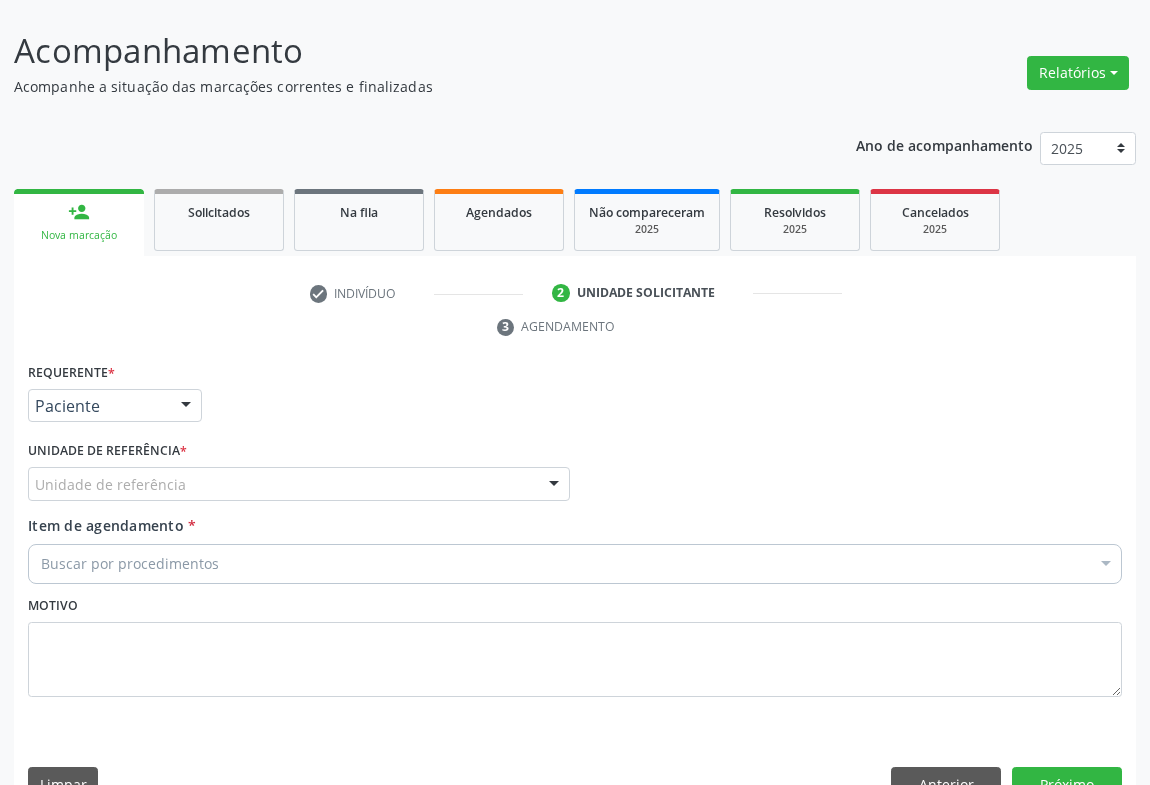 click at bounding box center [554, 485] 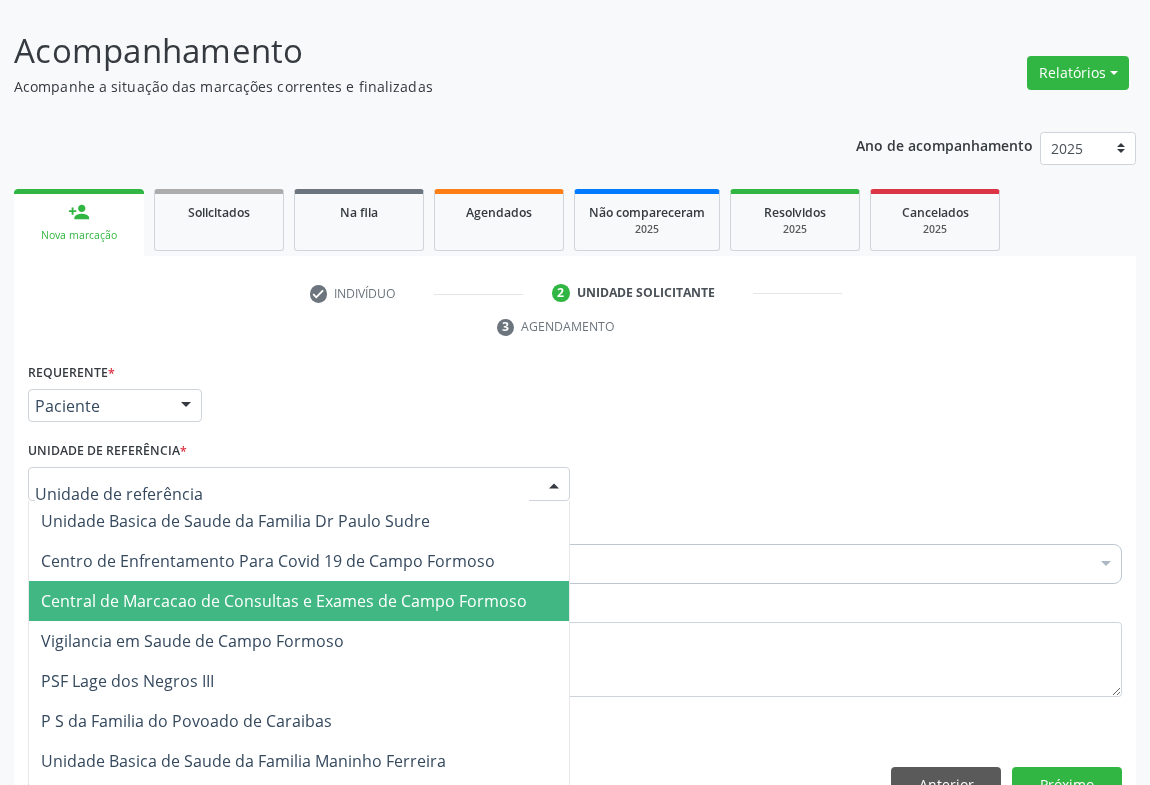 click on "Central de Marcacao de Consultas e Exames de Campo Formoso" at bounding box center (284, 601) 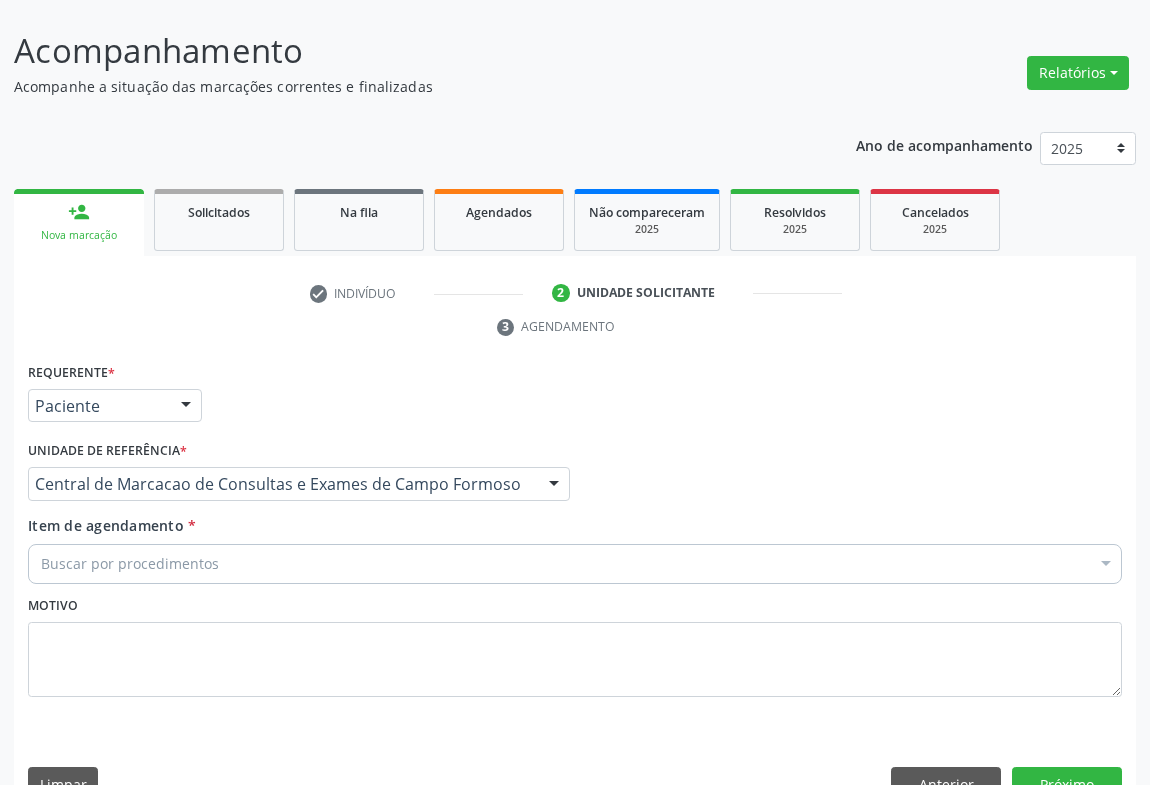 click on "Buscar por procedimentos" at bounding box center (575, 564) 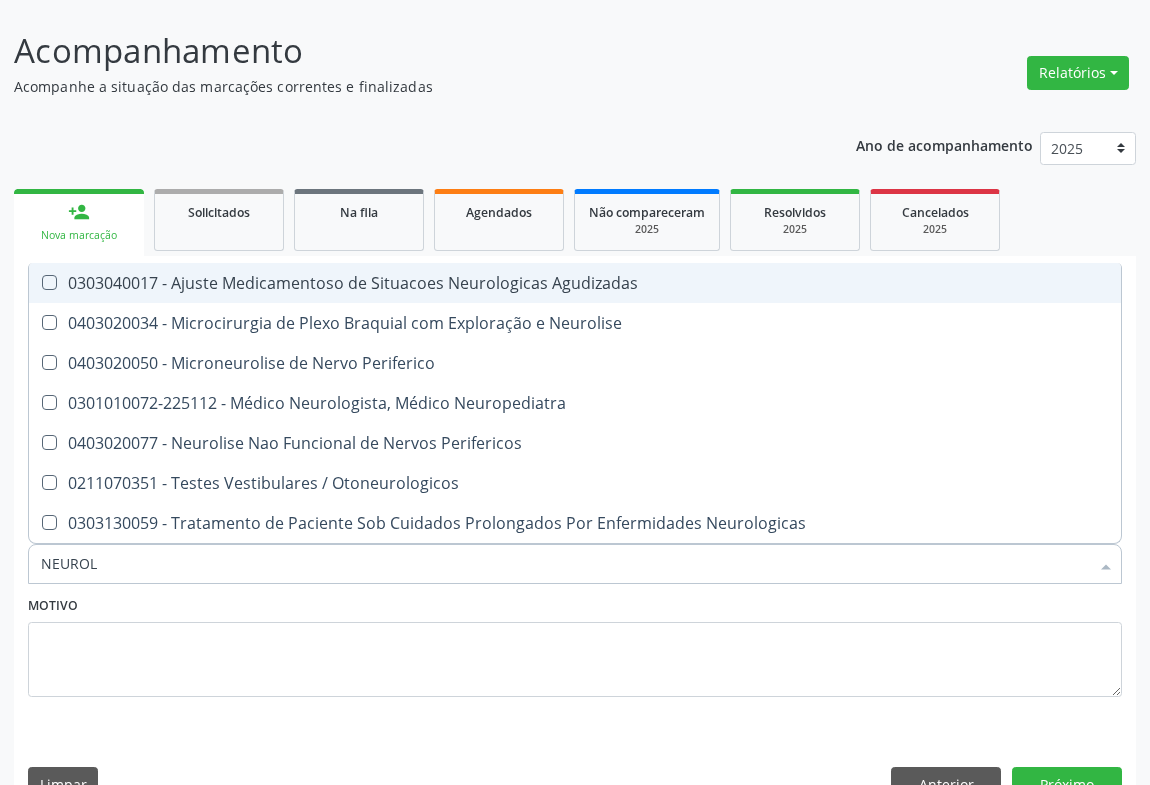type on "NEUROLO" 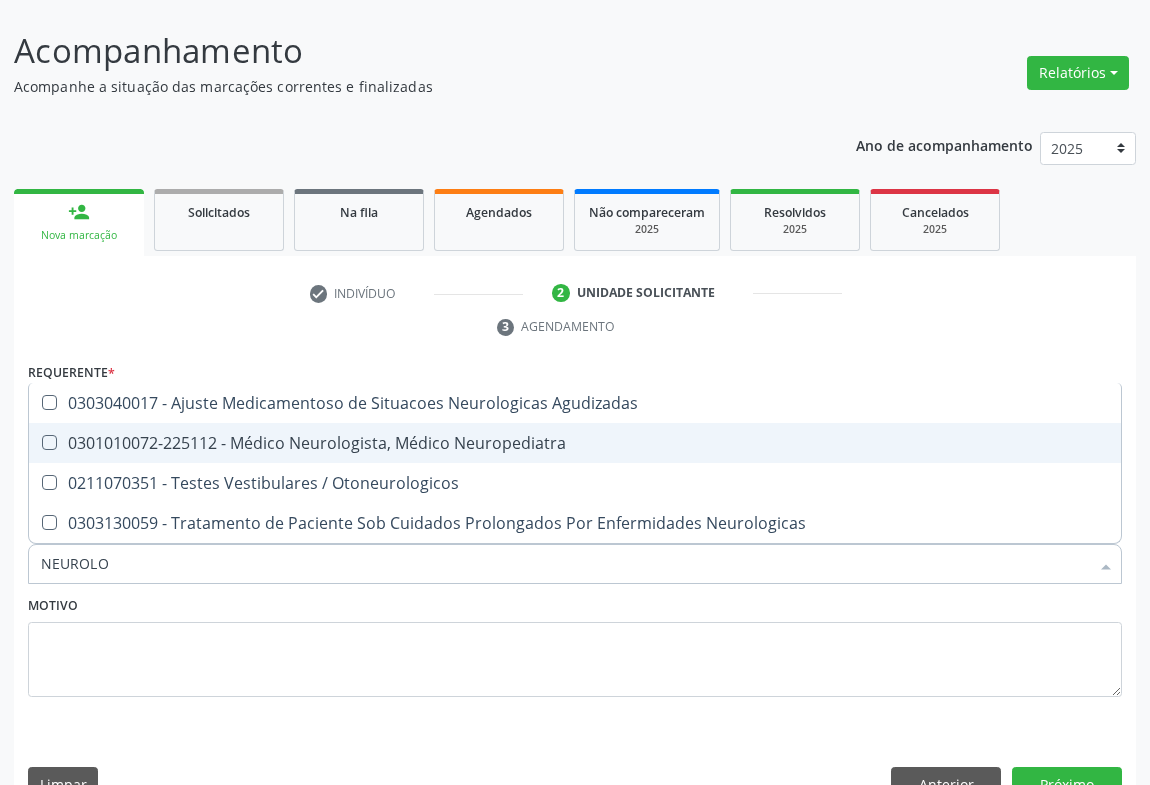 click on "0301010072-225112 - Médico Neurologista, Médico Neuropediatra" at bounding box center (575, 443) 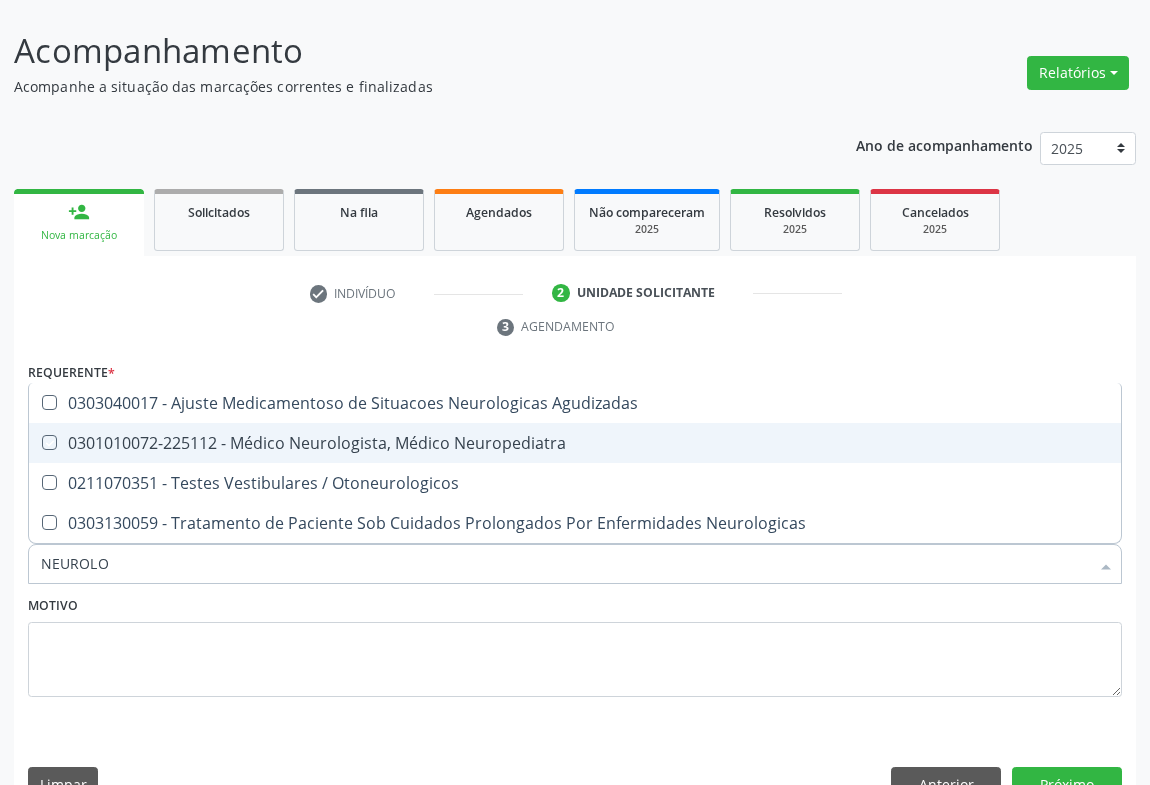 checkbox on "true" 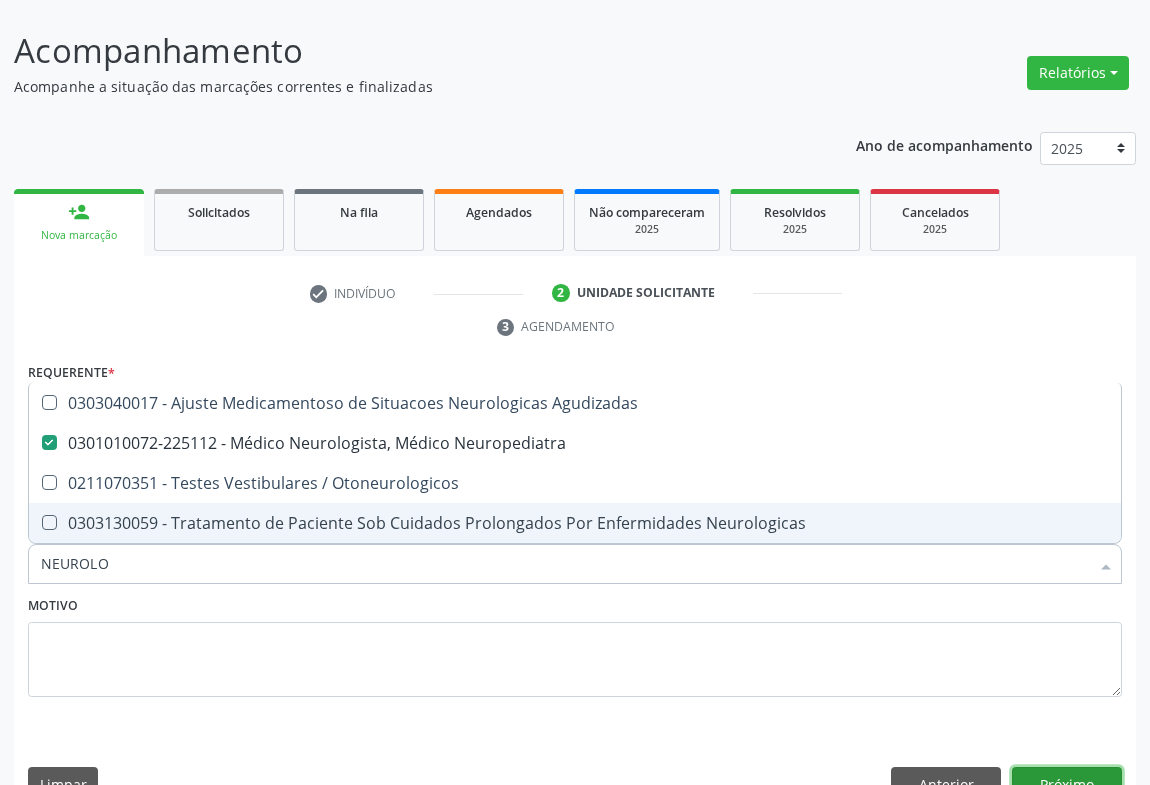 click on "Próximo" at bounding box center (1067, 784) 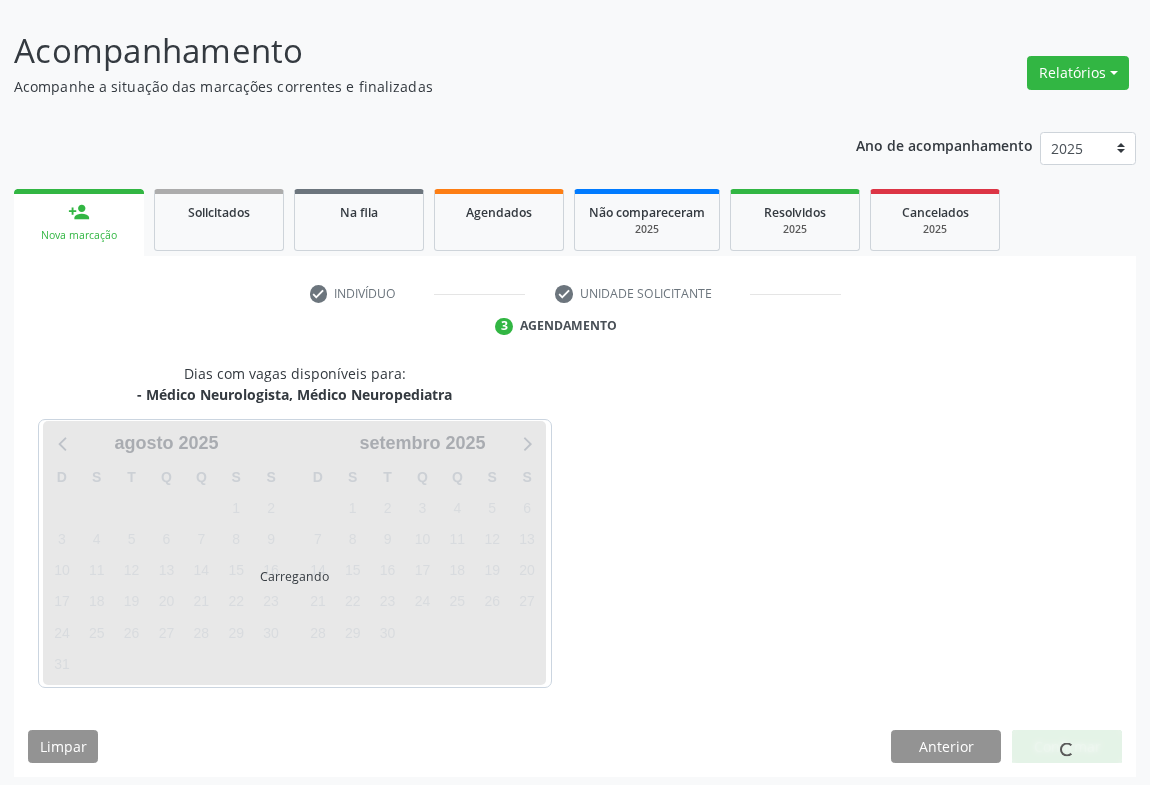 scroll, scrollTop: 115, scrollLeft: 0, axis: vertical 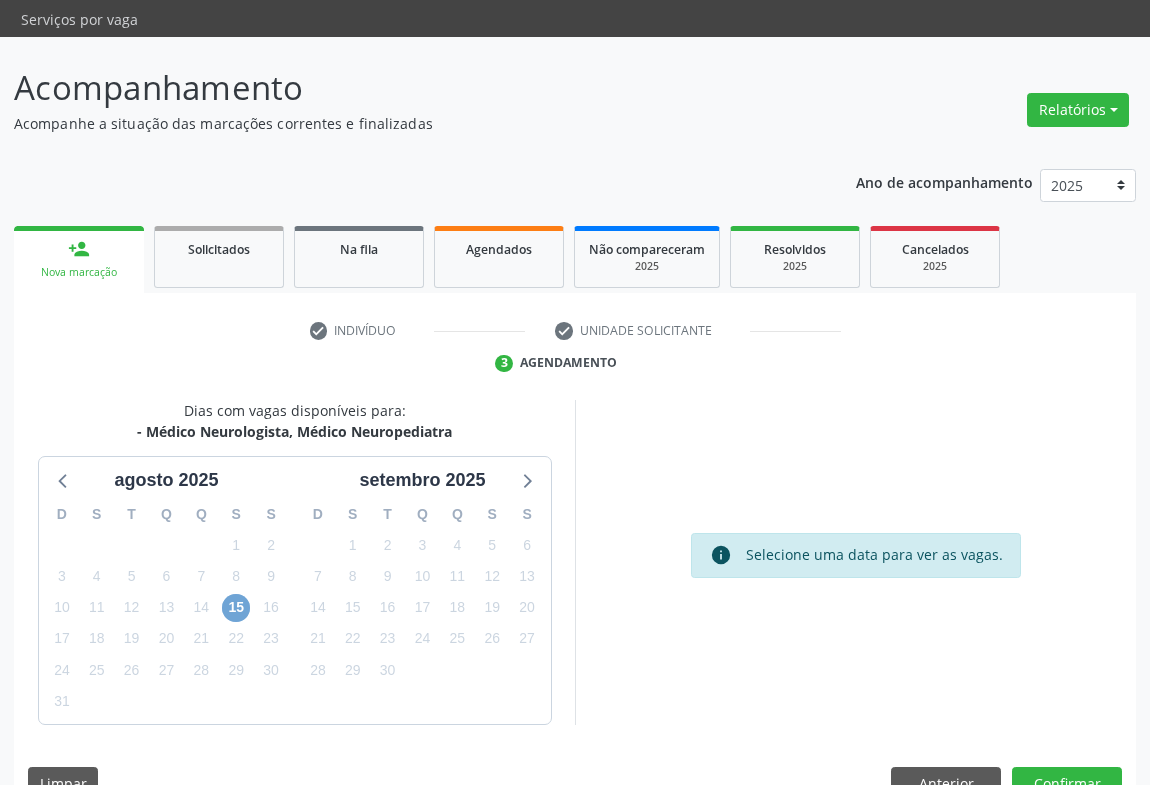 click on "15" at bounding box center [236, 608] 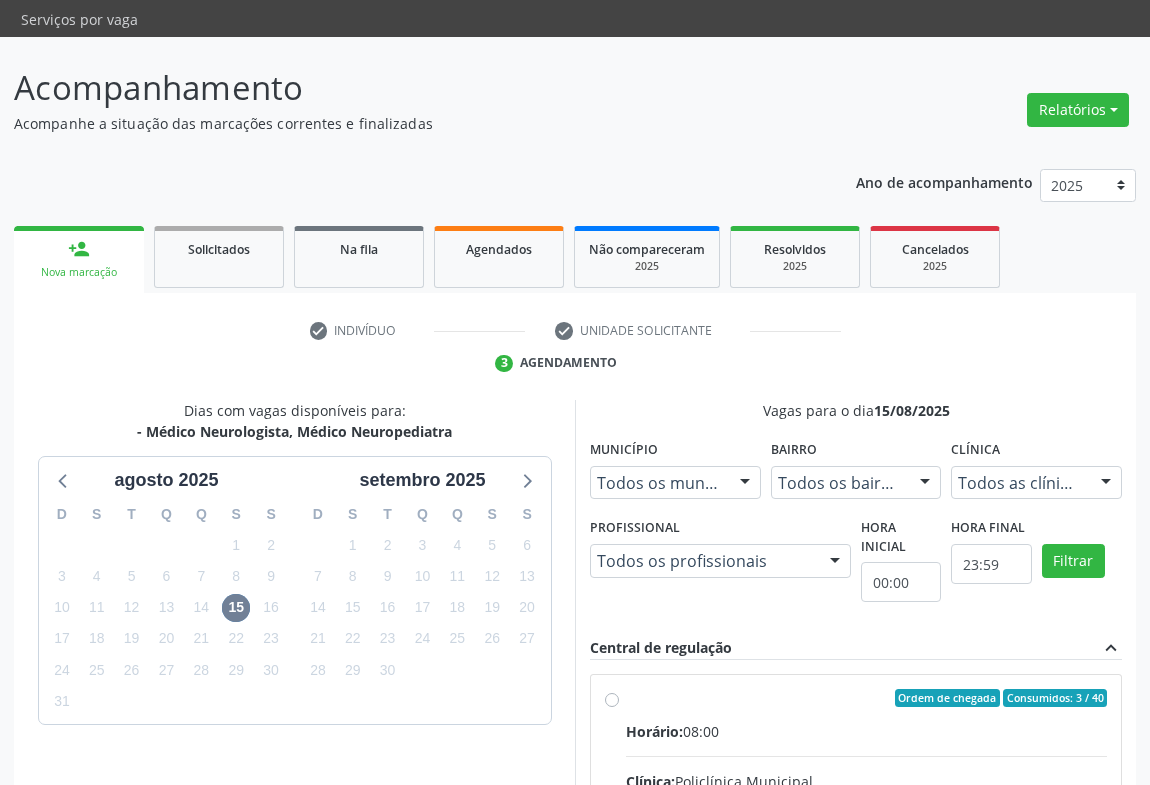 click on "Ordem de chegada
Consumidos: 3 / 40
Horário:   08:00
Clínica:  Policlínica Municipal
Rede:
--
Endereço:   Predio, nº 386, Centro, Campo Formoso - BA
Telefone:   (74) 6451312
Profissional:
Ezir Araujo Lima Junior
Informações adicionais sobre o atendimento
Idade de atendimento:
de 0 a 120 anos
Gênero(s) atendido(s):
Masculino e Feminino
Informações adicionais:
--" at bounding box center (866, 842) 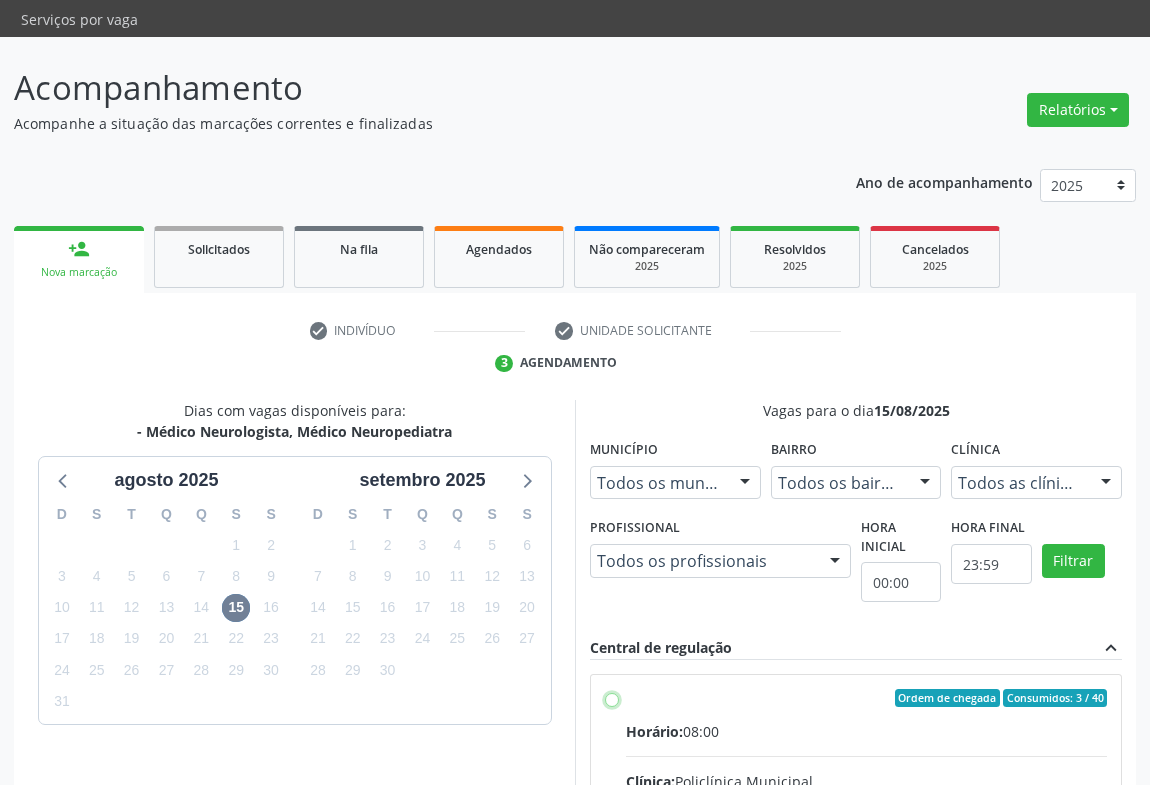 click on "Ordem de chegada
Consumidos: 3 / 40
Horário:   08:00
Clínica:  Policlínica Municipal
Rede:
--
Endereço:   Predio, nº 386, Centro, Campo Formoso - BA
Telefone:   (74) 6451312
Profissional:
Ezir Araujo Lima Junior
Informações adicionais sobre o atendimento
Idade de atendimento:
de 0 a 120 anos
Gênero(s) atendido(s):
Masculino e Feminino
Informações adicionais:
--" at bounding box center (612, 698) 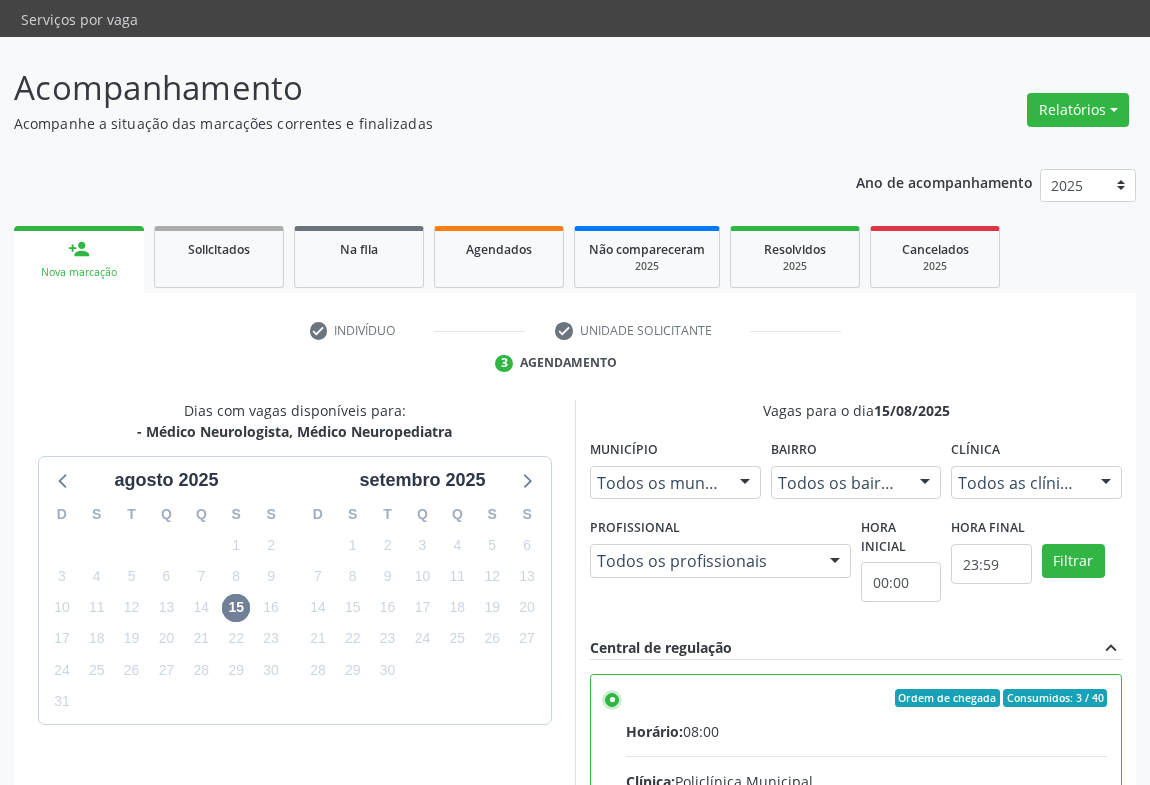 scroll, scrollTop: 451, scrollLeft: 0, axis: vertical 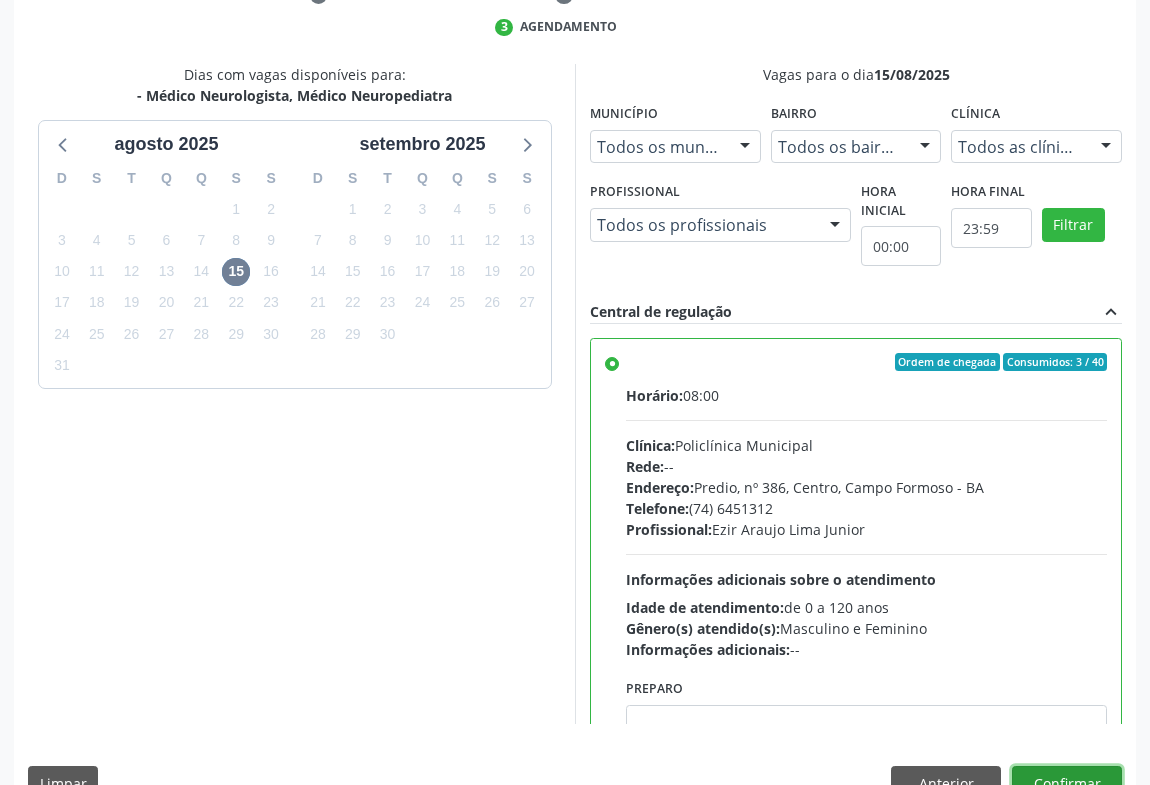 click on "Confirmar" at bounding box center [1067, 783] 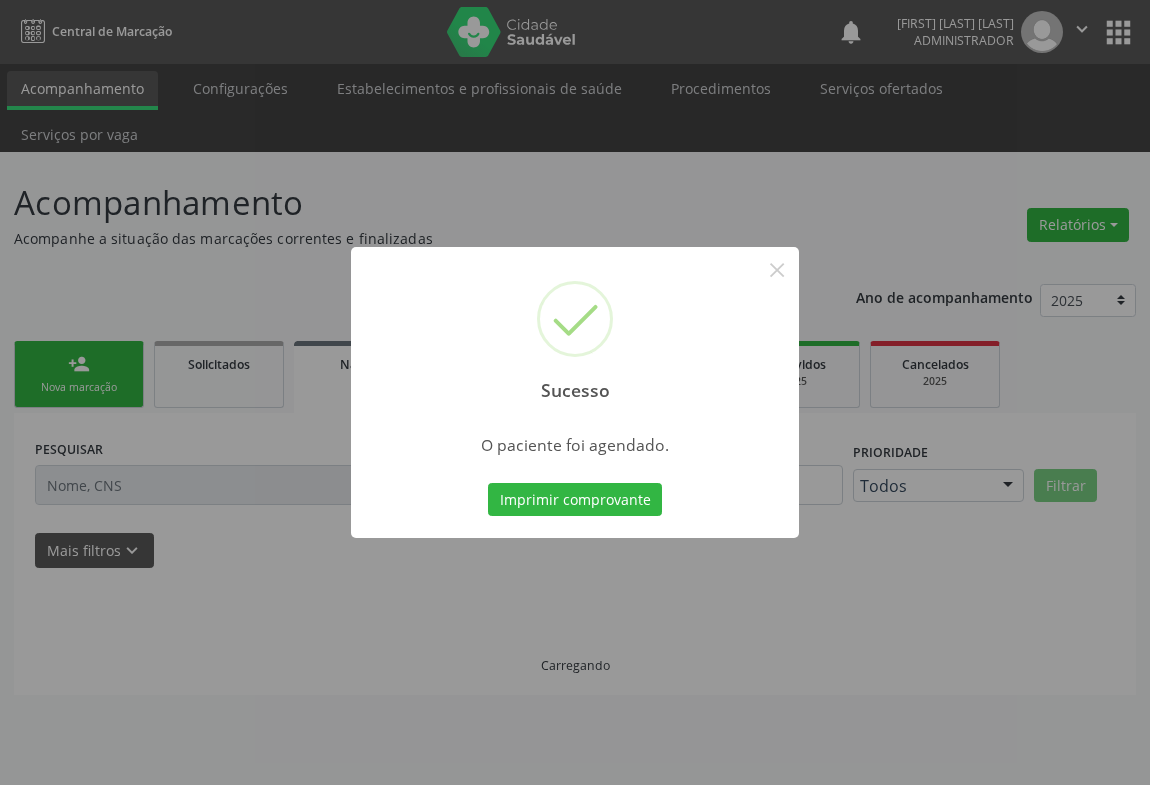 scroll, scrollTop: 0, scrollLeft: 0, axis: both 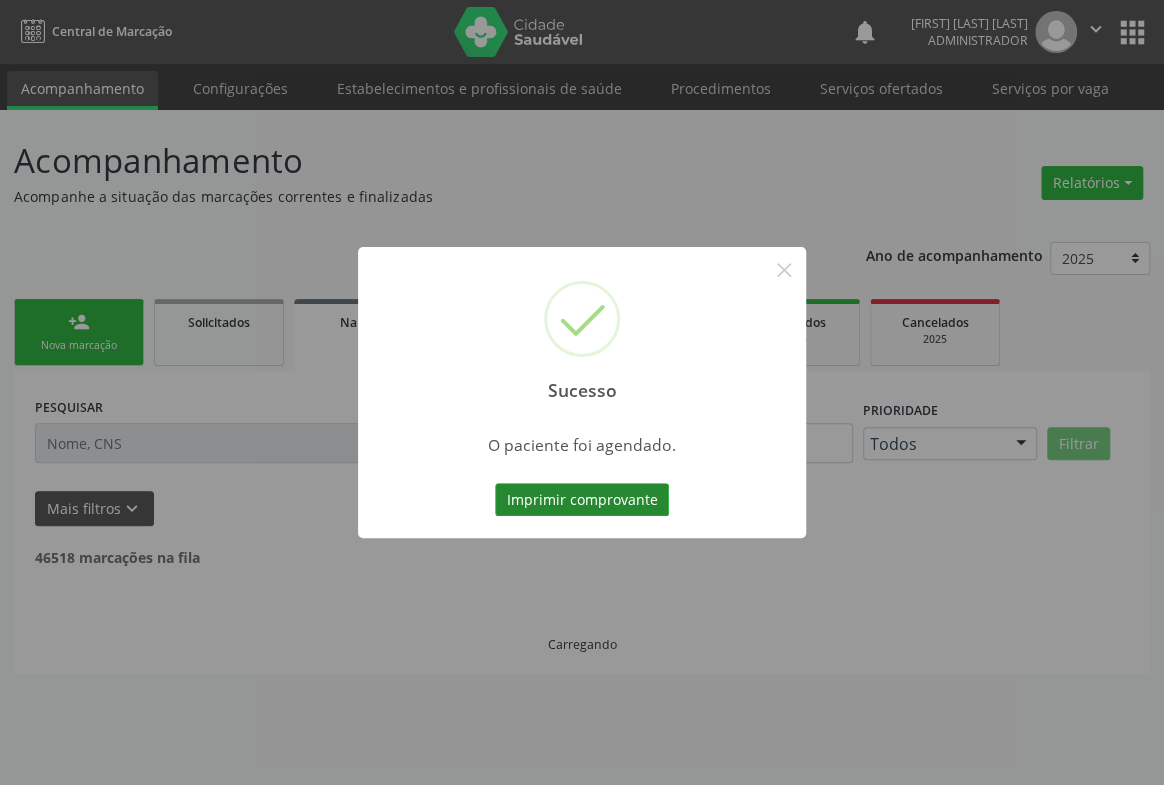 click on "Imprimir comprovante" at bounding box center [582, 500] 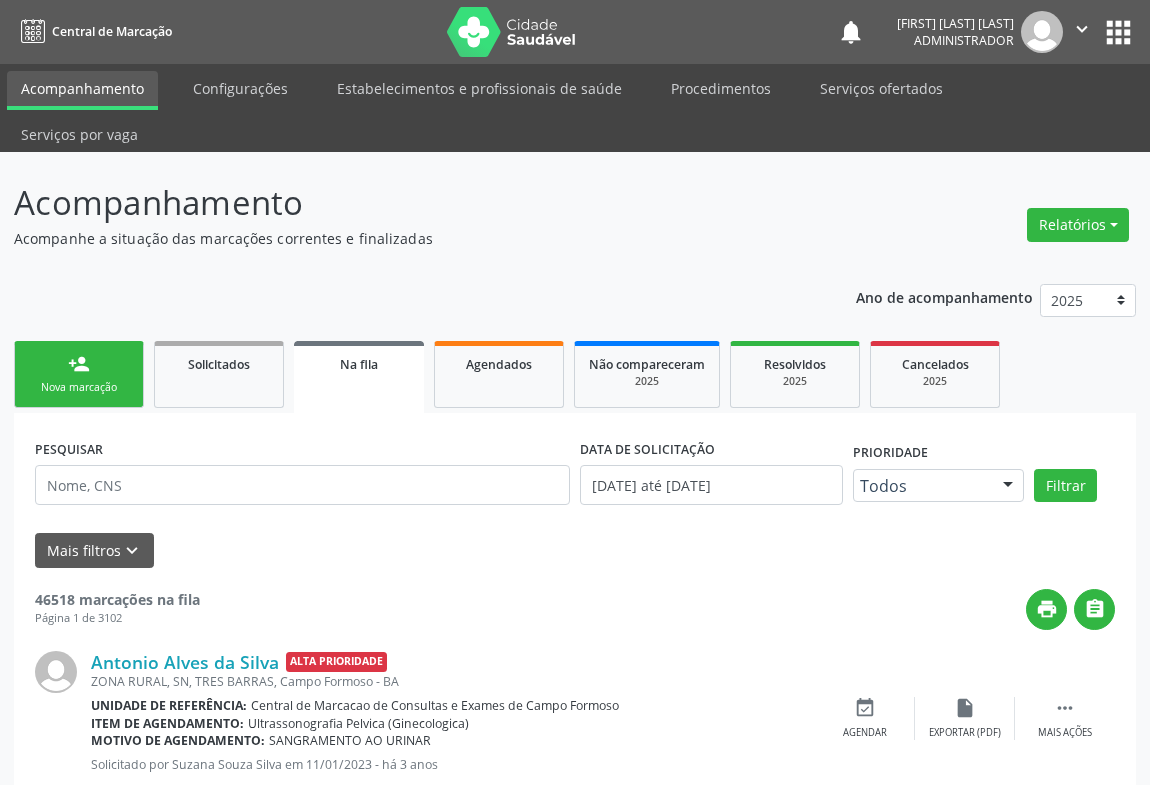 click on "person_add" at bounding box center (79, 364) 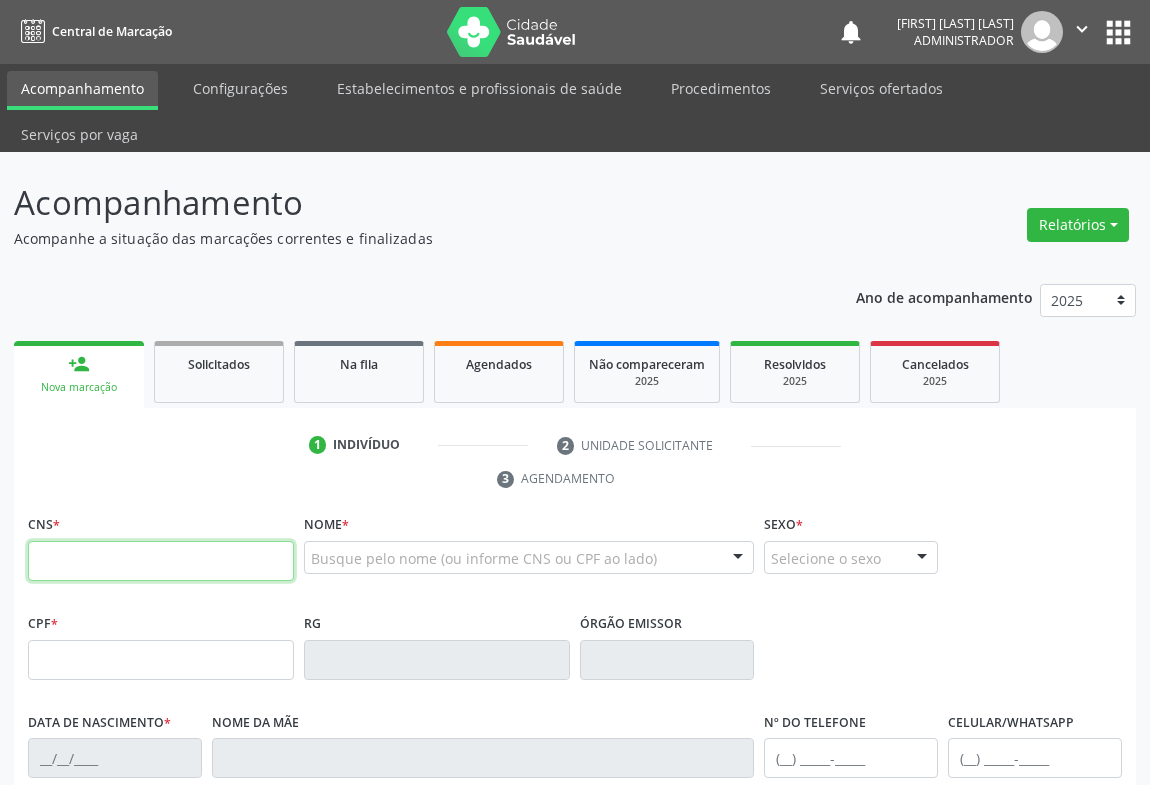 click at bounding box center (161, 561) 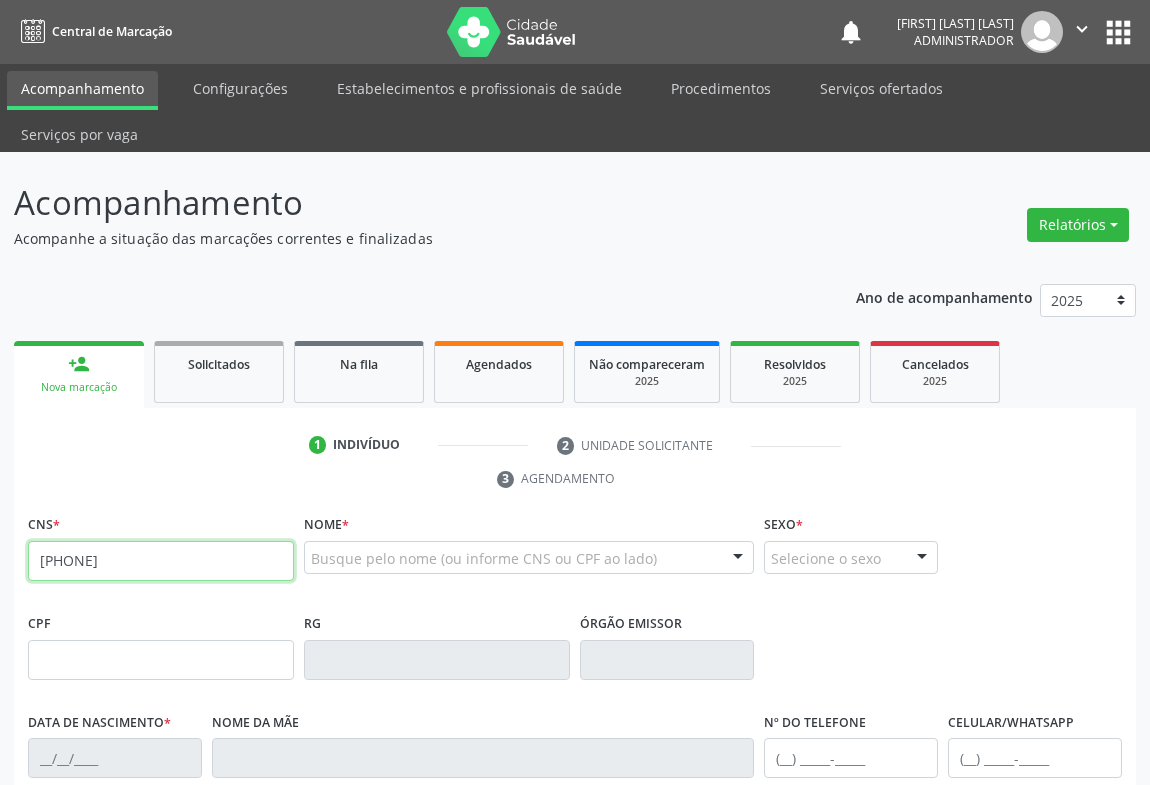 type on "702 6067 6245 6648" 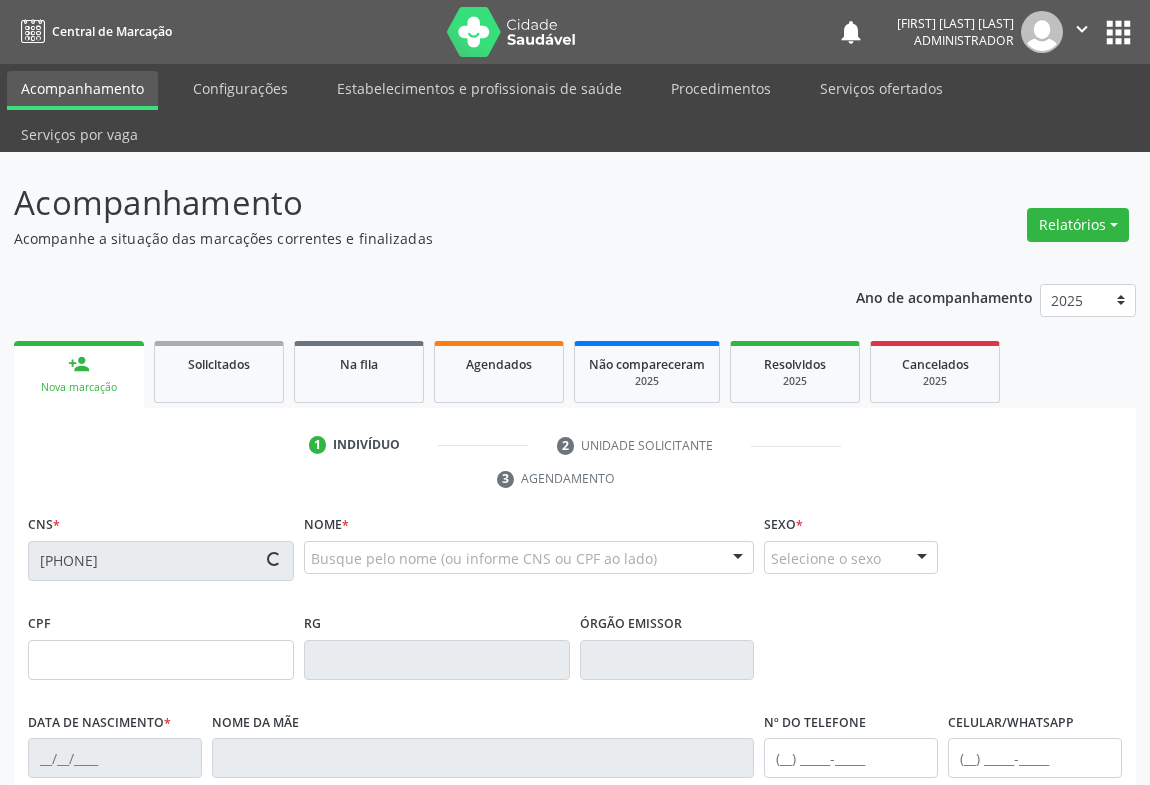 type on "0524729492" 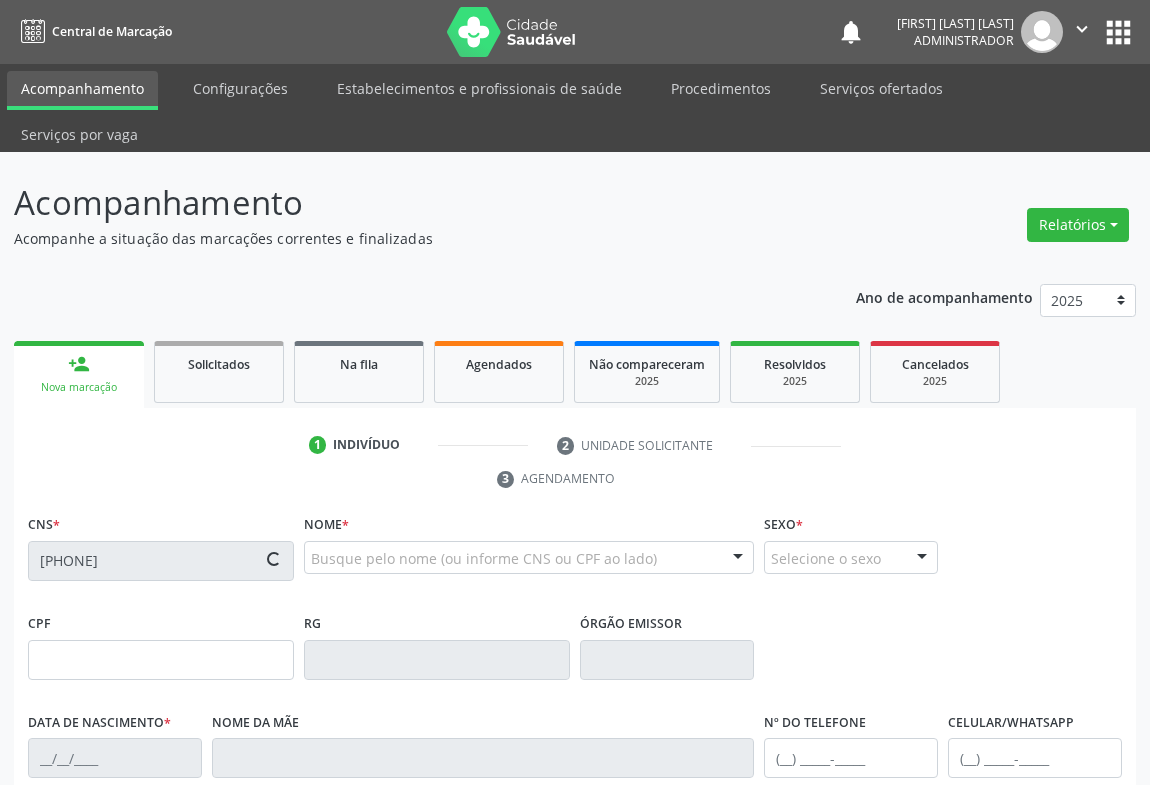 type on "01/05/1971" 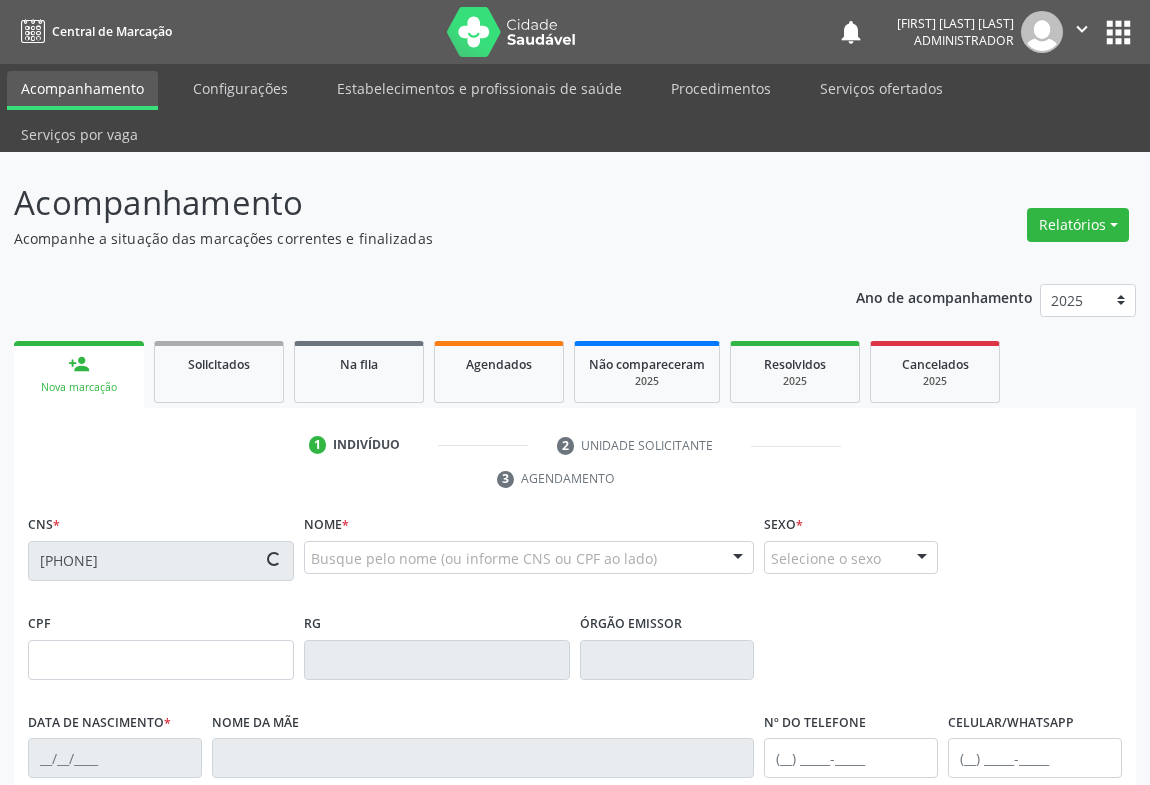 type on "SN" 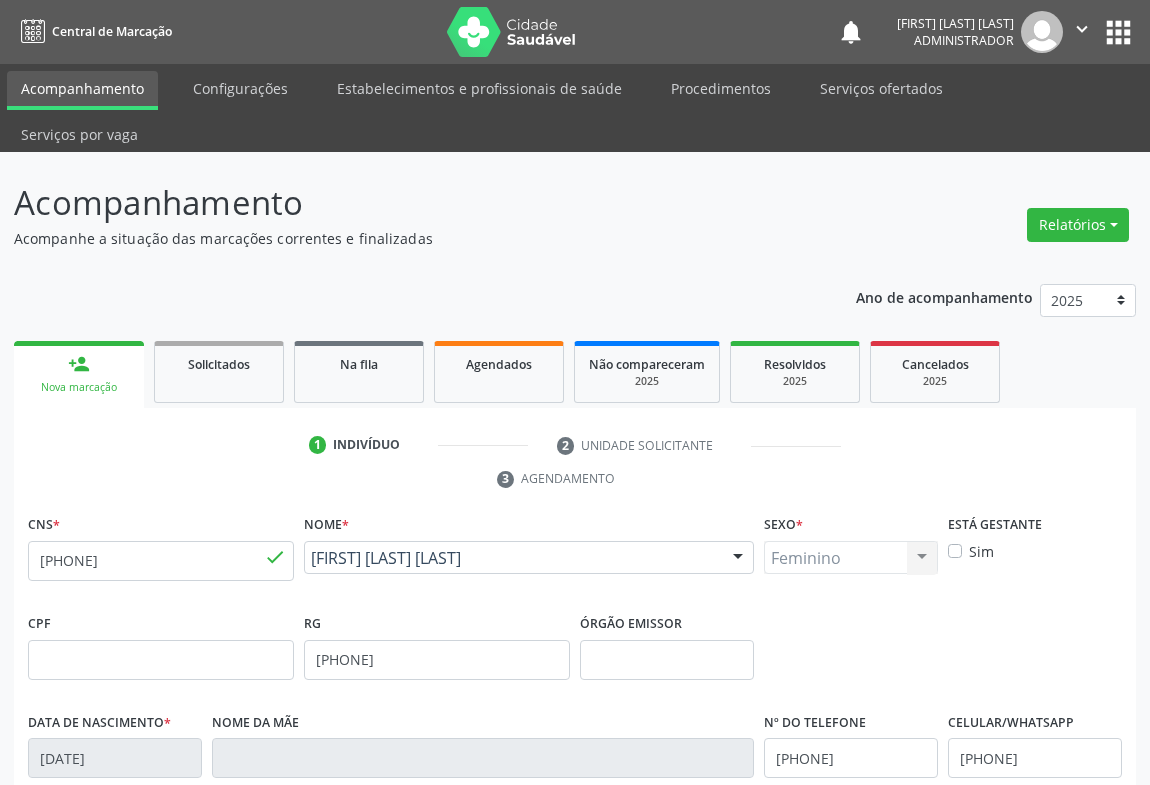 scroll, scrollTop: 331, scrollLeft: 0, axis: vertical 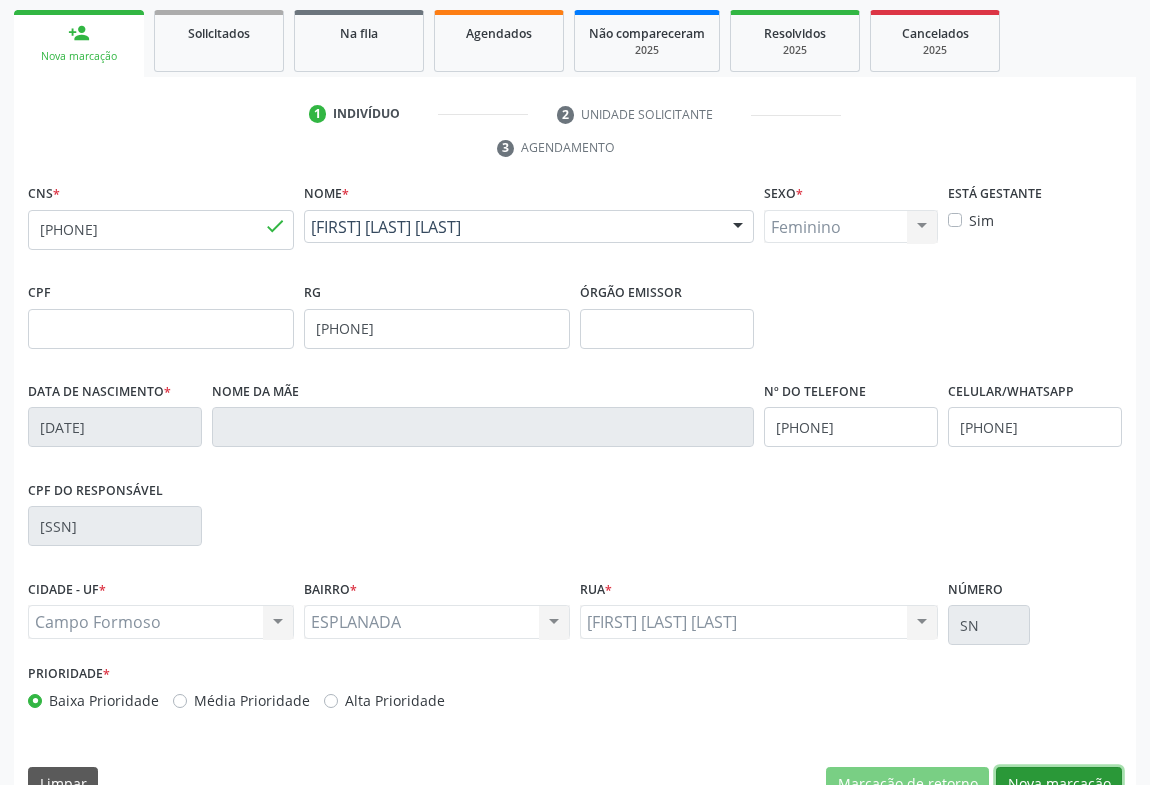click on "Nova marcação" at bounding box center (1059, 784) 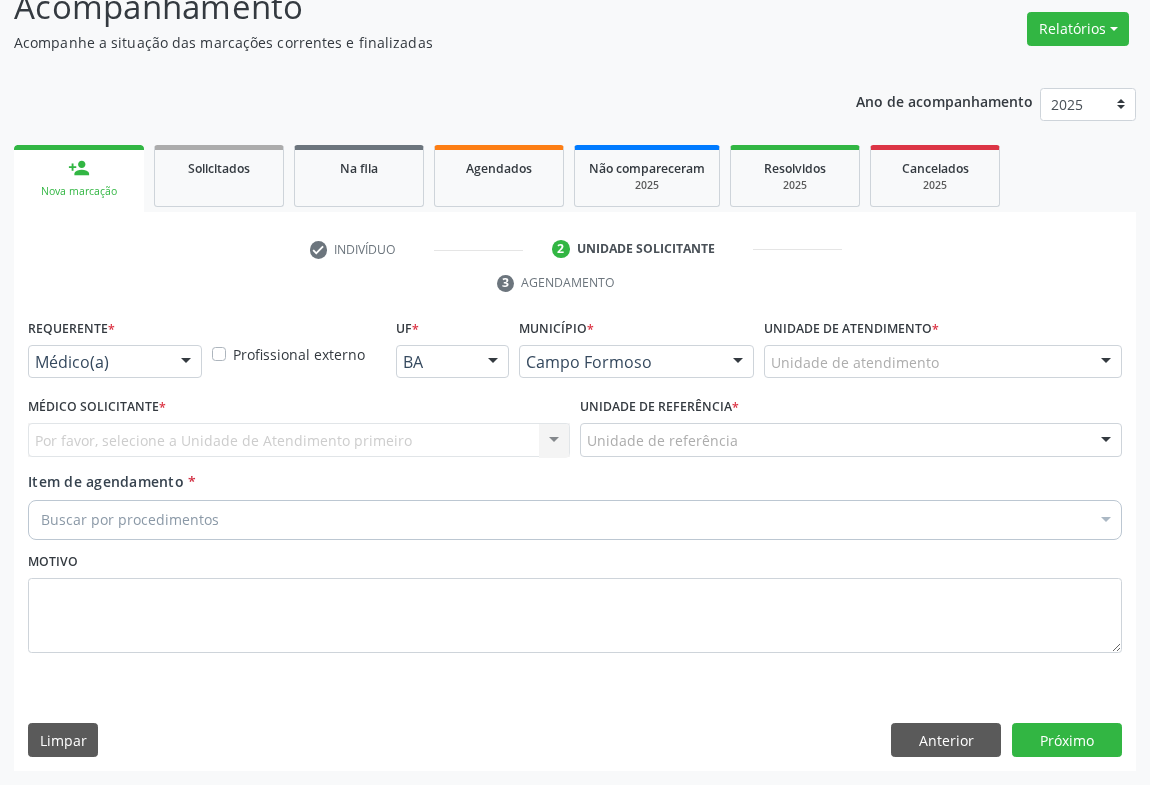 scroll, scrollTop: 152, scrollLeft: 0, axis: vertical 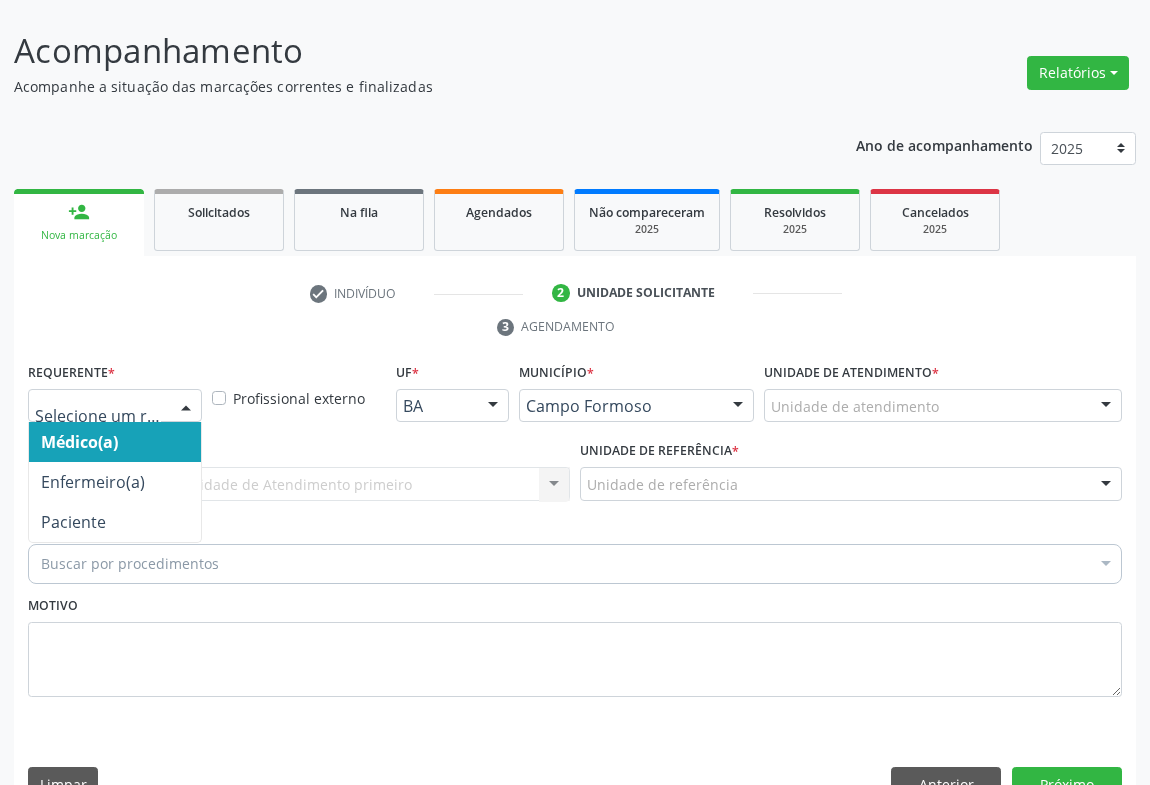 click at bounding box center (186, 407) 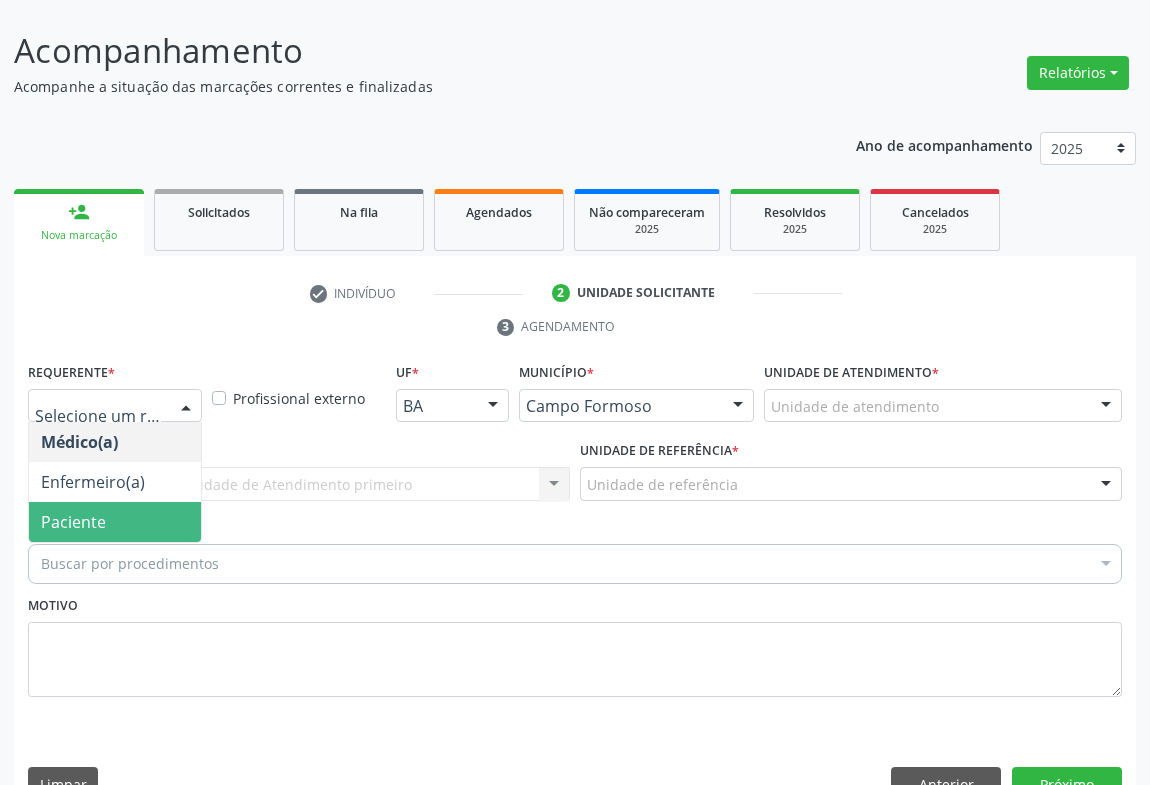 click on "Paciente" at bounding box center (115, 522) 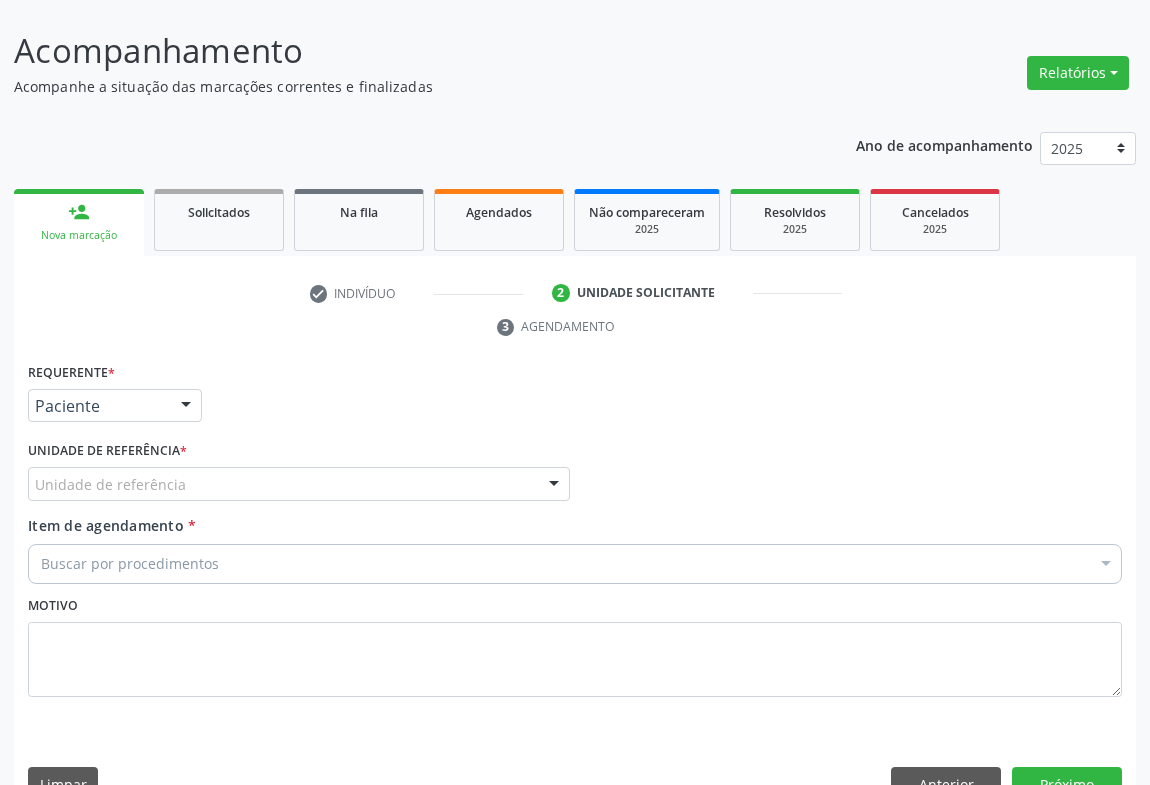 click at bounding box center [554, 485] 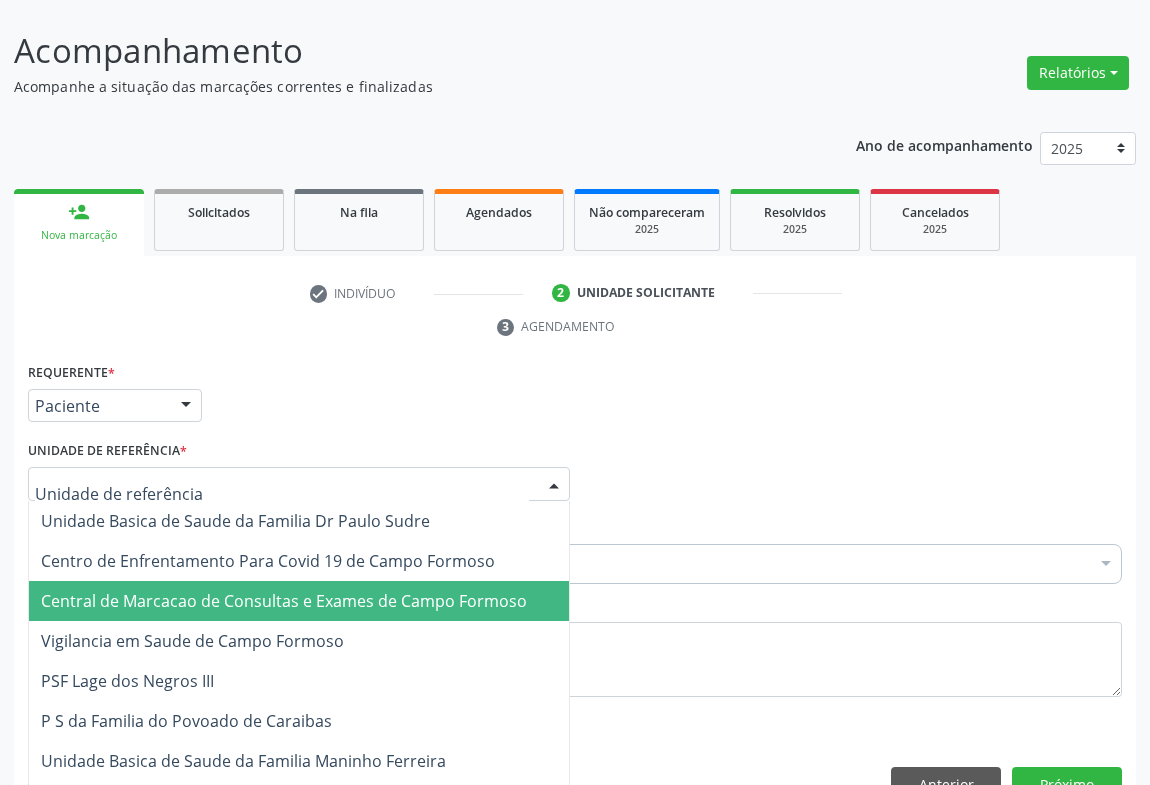 click on "Central de Marcacao de Consultas e Exames de Campo Formoso" at bounding box center (284, 601) 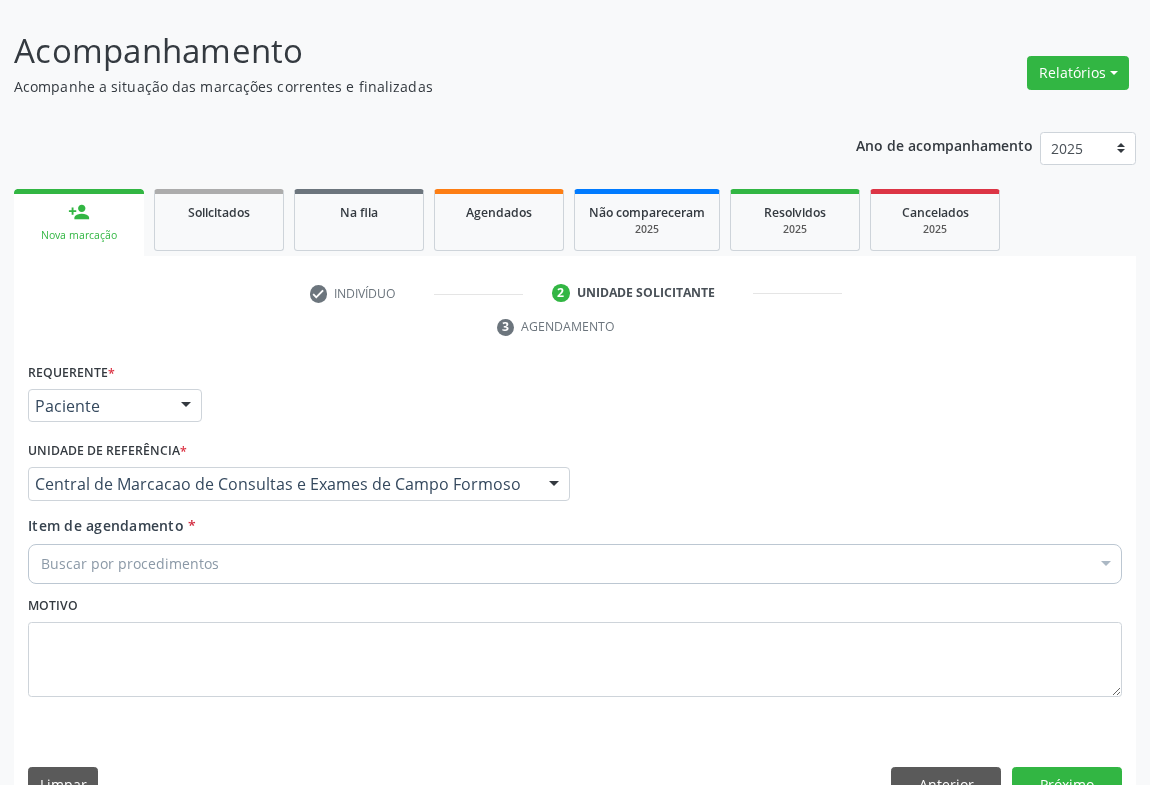 click on "Buscar por procedimentos" at bounding box center (575, 564) 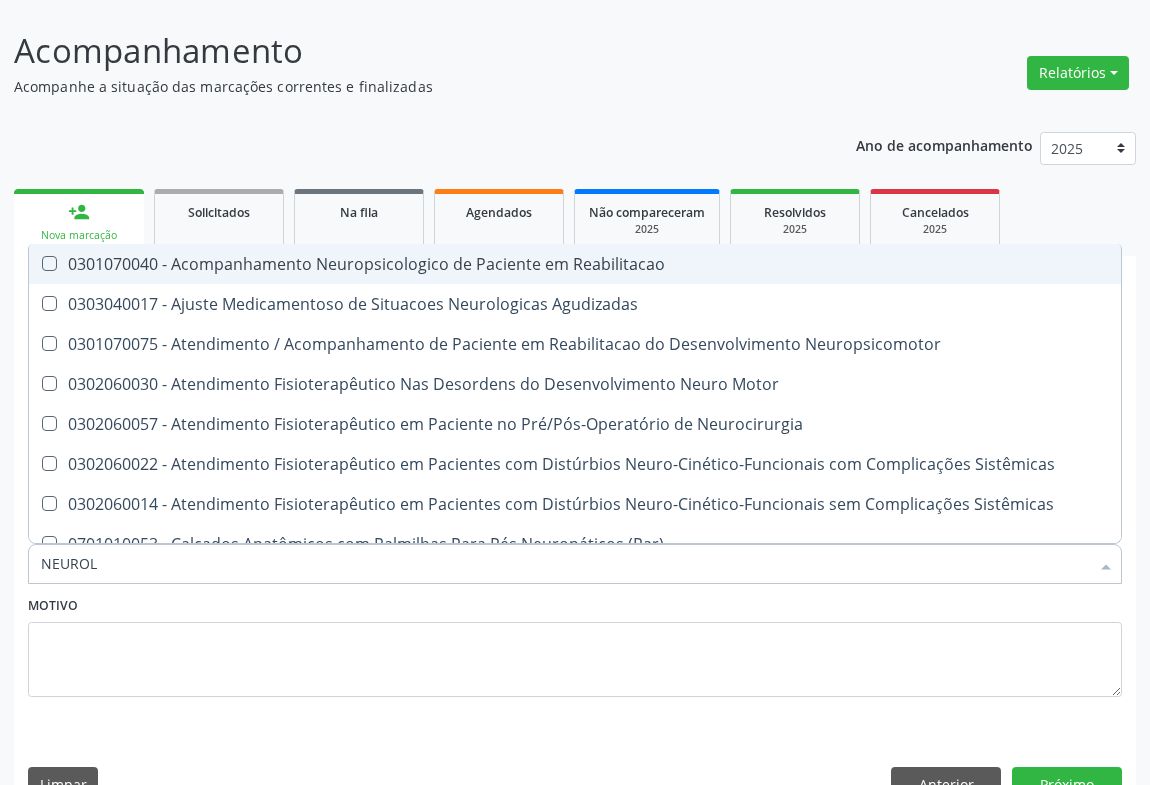 type on "NEUROLO" 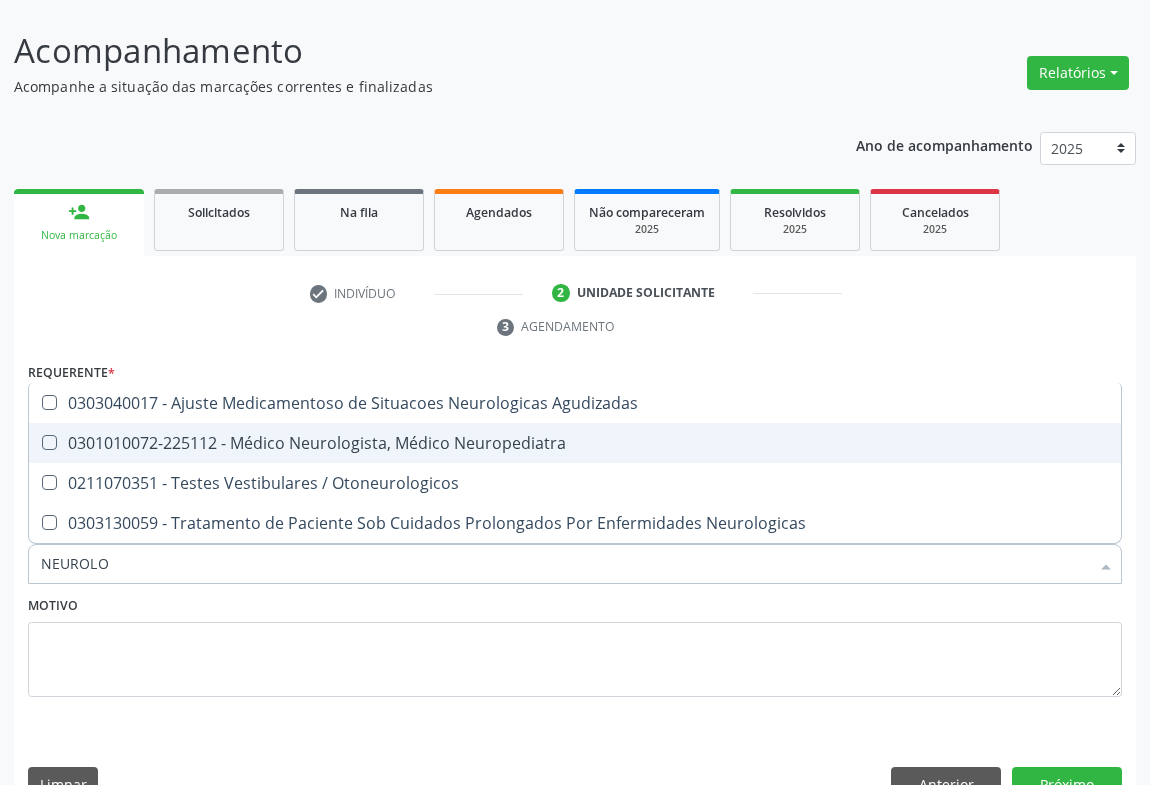 click on "0301010072-225112 - Médico Neurologista, Médico Neuropediatra" at bounding box center (575, 443) 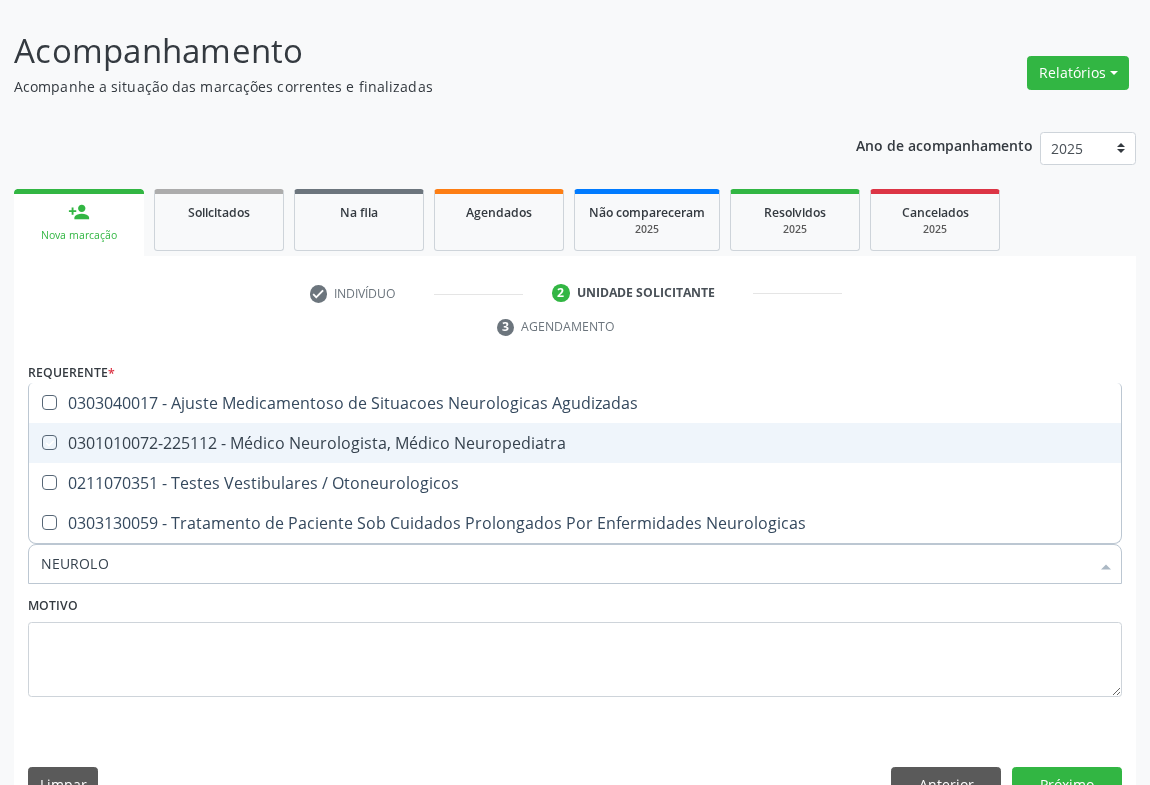 checkbox on "true" 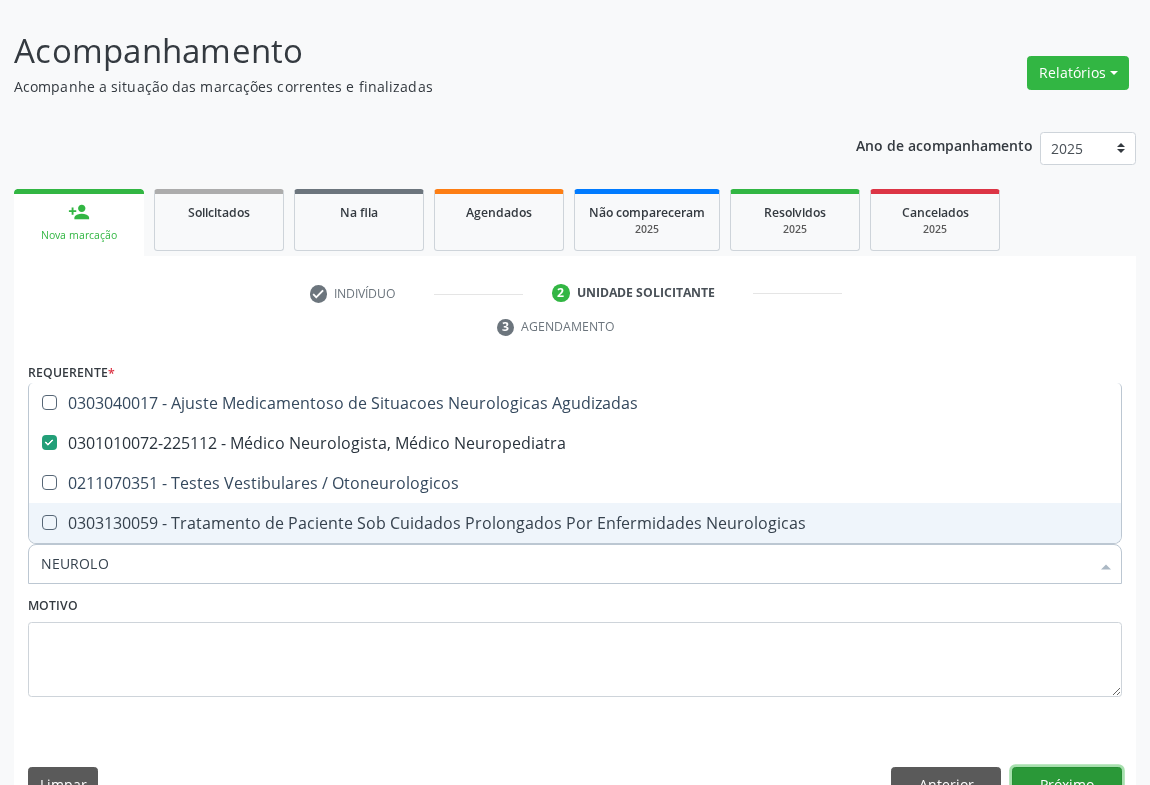 click on "Próximo" at bounding box center [1067, 784] 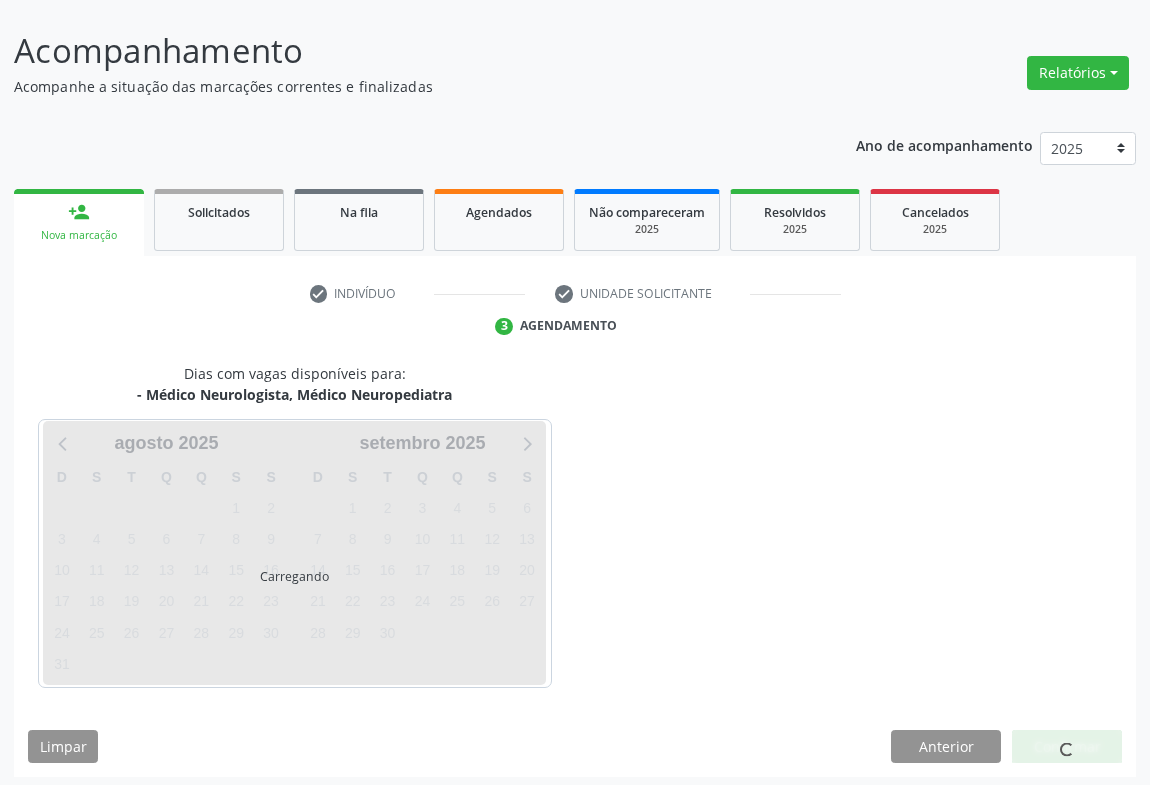 scroll, scrollTop: 115, scrollLeft: 0, axis: vertical 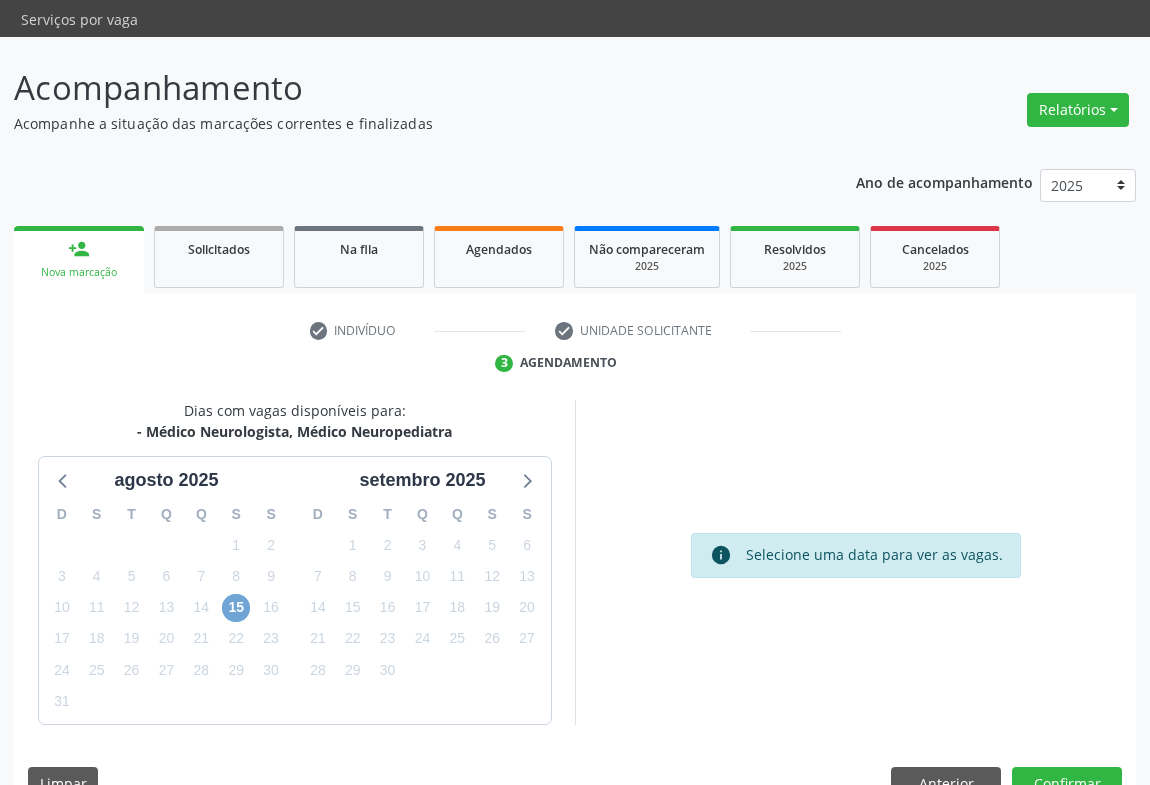 click on "15" at bounding box center [236, 608] 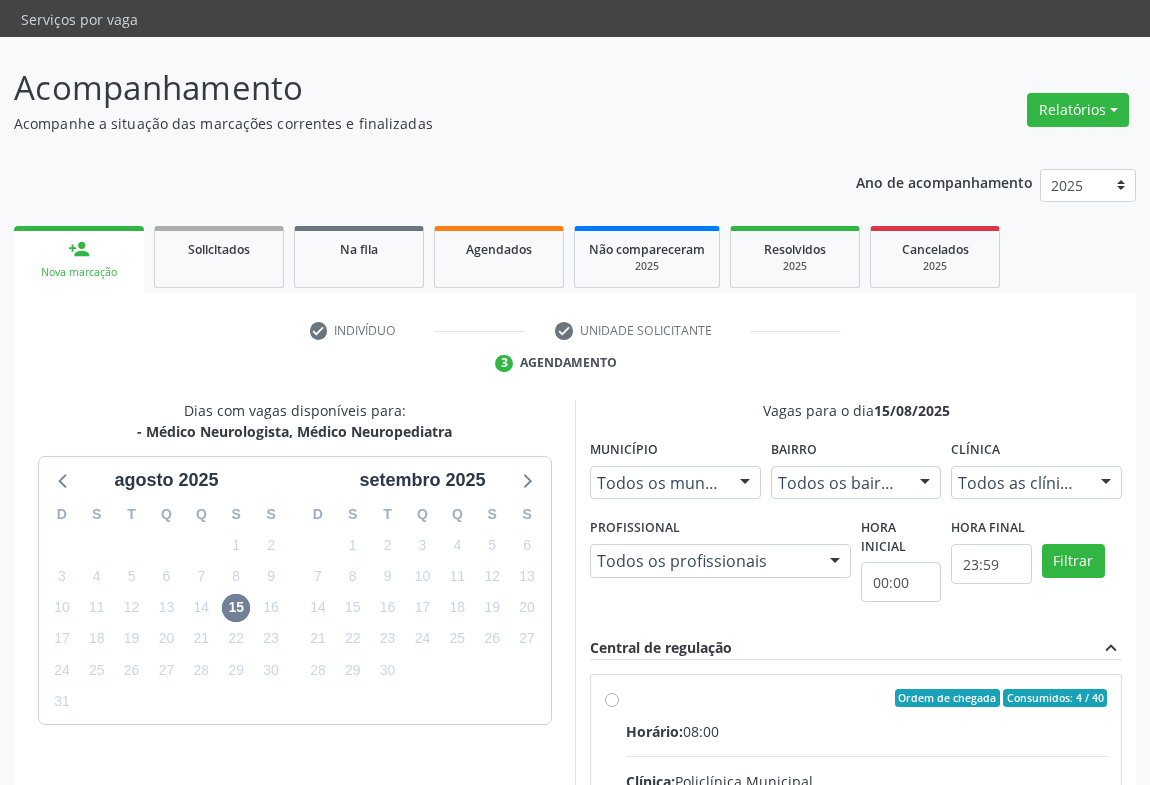 click on "Ordem de chegada
Consumidos: 4 / 40
Horário:   08:00
Clínica:  Policlínica Municipal
Rede:
--
Endereço:   Predio, nº 386, Centro, Campo Formoso - BA
Telefone:   (74) 6451312
Profissional:
Ezir Araujo Lima Junior
Informações adicionais sobre o atendimento
Idade de atendimento:
de 0 a 120 anos
Gênero(s) atendido(s):
Masculino e Feminino
Informações adicionais:
--" at bounding box center (866, 842) 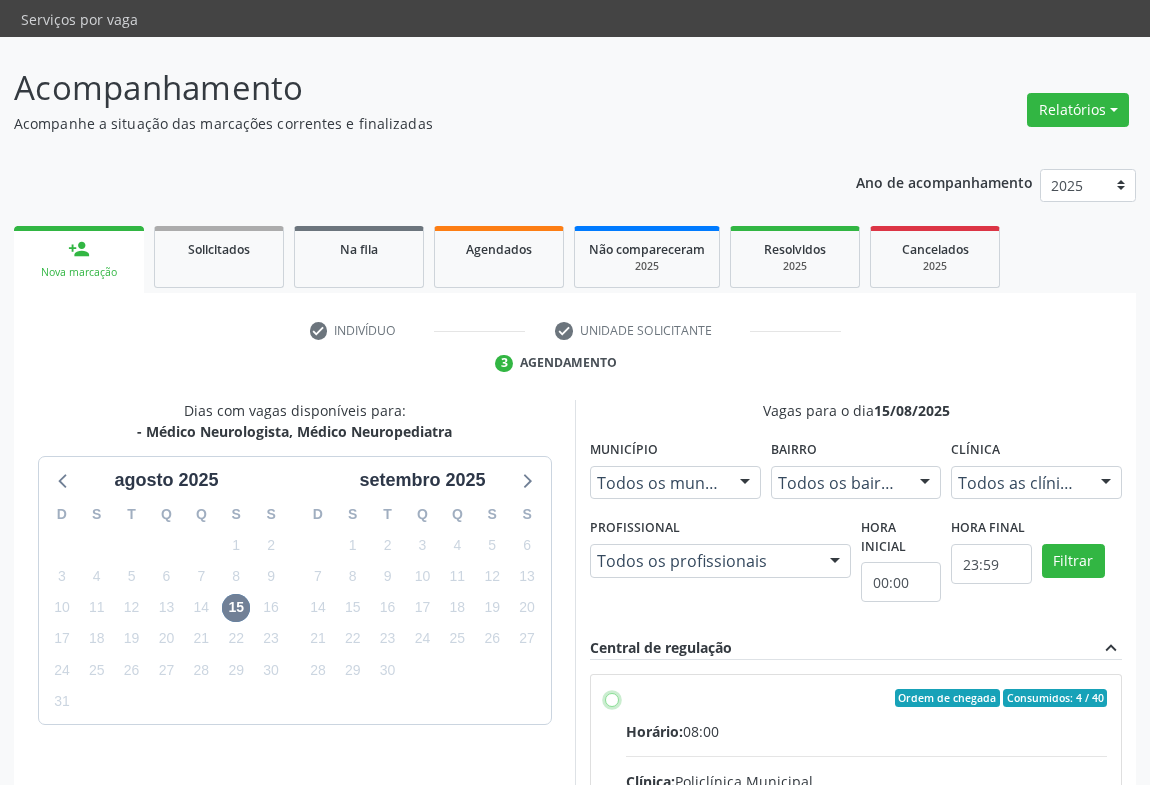 click on "Ordem de chegada
Consumidos: 4 / 40
Horário:   08:00
Clínica:  Policlínica Municipal
Rede:
--
Endereço:   Predio, nº 386, Centro, Campo Formoso - BA
Telefone:   (74) 6451312
Profissional:
Ezir Araujo Lima Junior
Informações adicionais sobre o atendimento
Idade de atendimento:
de 0 a 120 anos
Gênero(s) atendido(s):
Masculino e Feminino
Informações adicionais:
--" at bounding box center [612, 698] 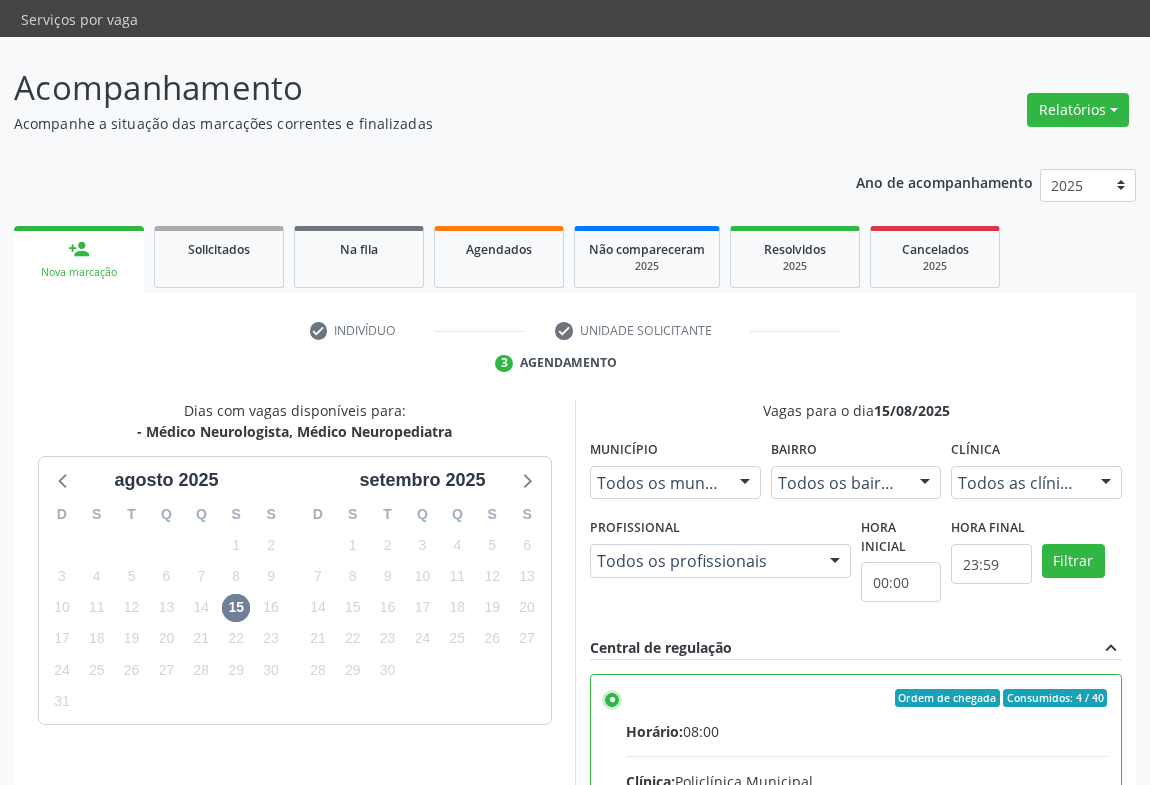 scroll, scrollTop: 451, scrollLeft: 0, axis: vertical 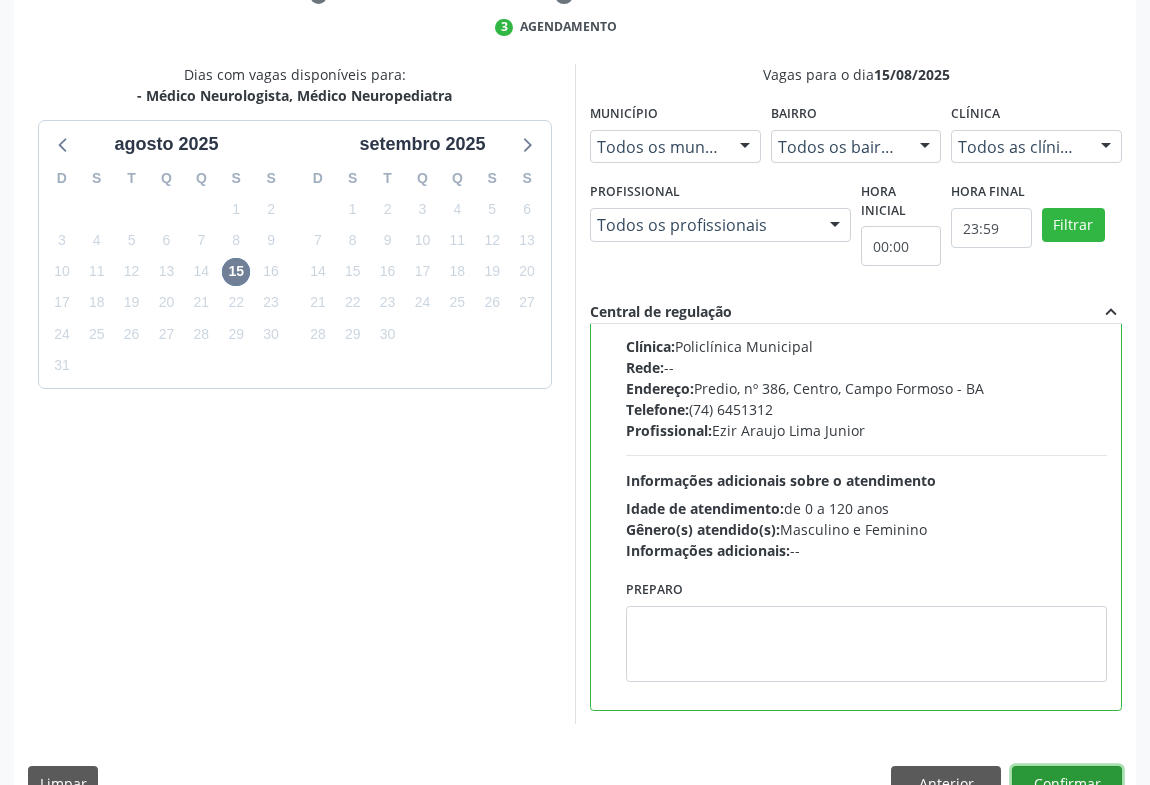 click on "Confirmar" at bounding box center [1067, 783] 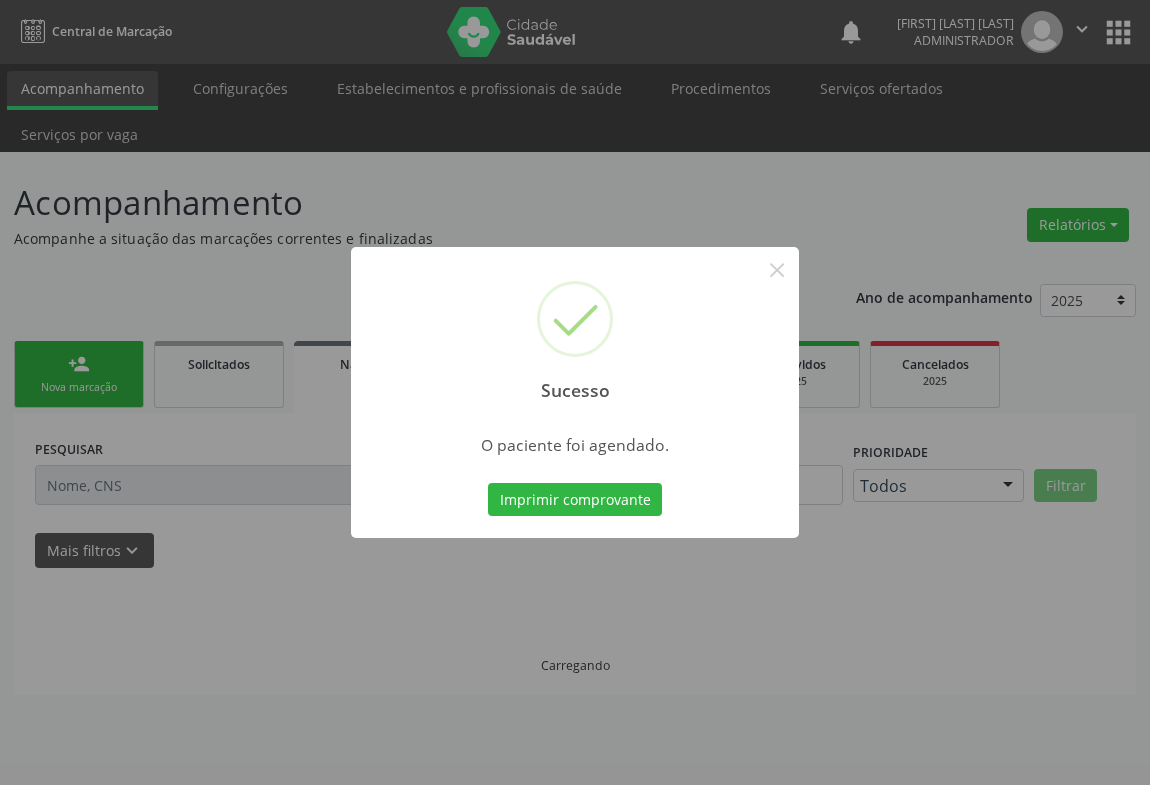 scroll, scrollTop: 0, scrollLeft: 0, axis: both 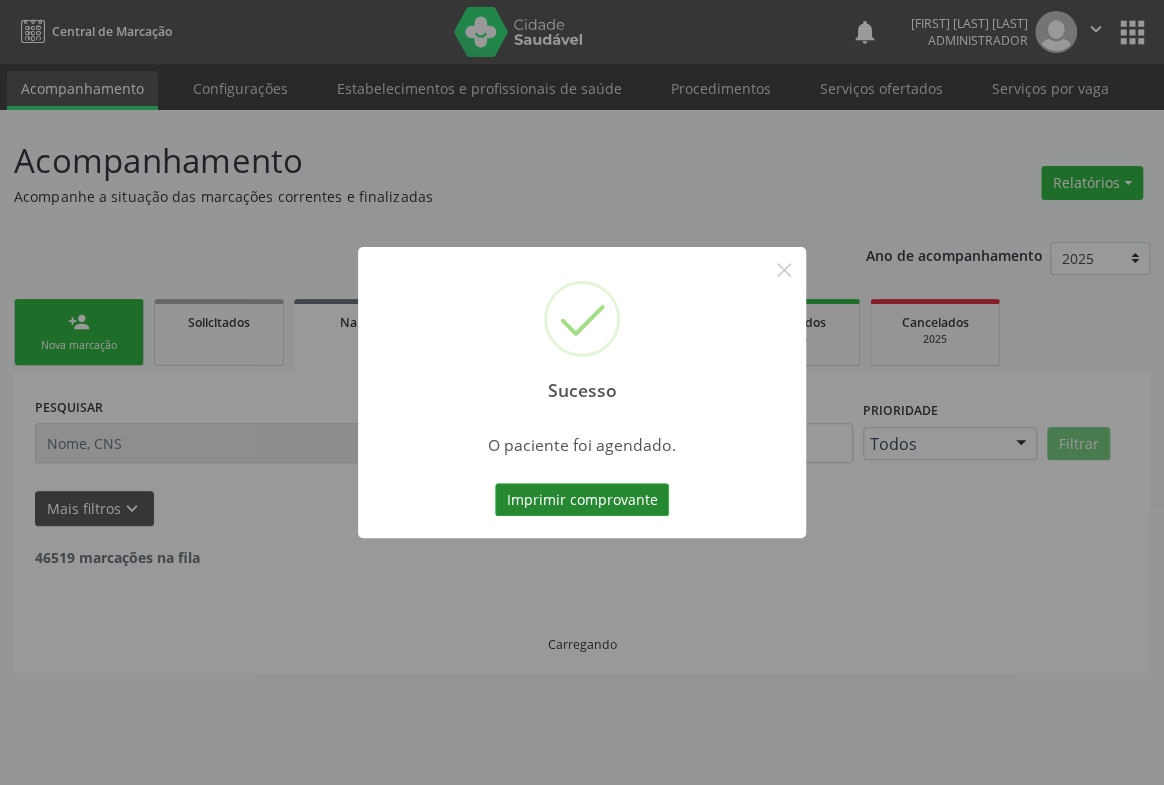 click on "Imprimir comprovante" at bounding box center [582, 500] 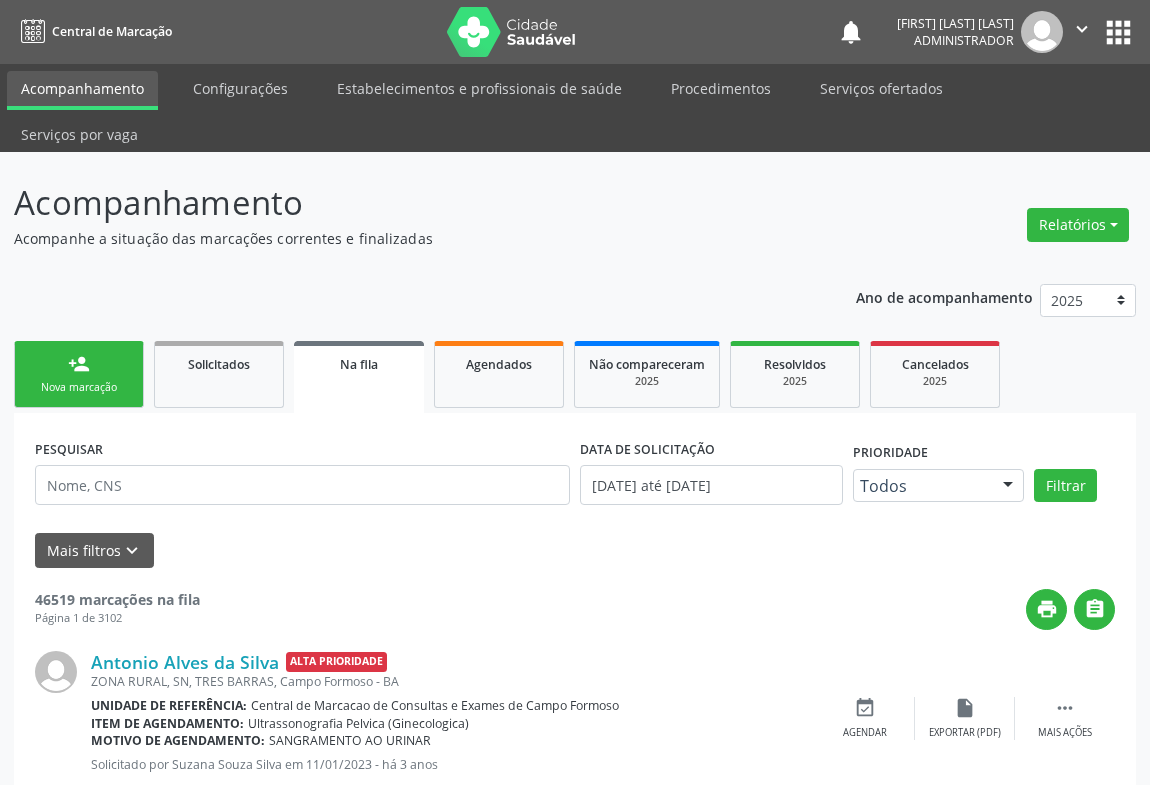 click on "person_add
Nova marcação" at bounding box center (79, 374) 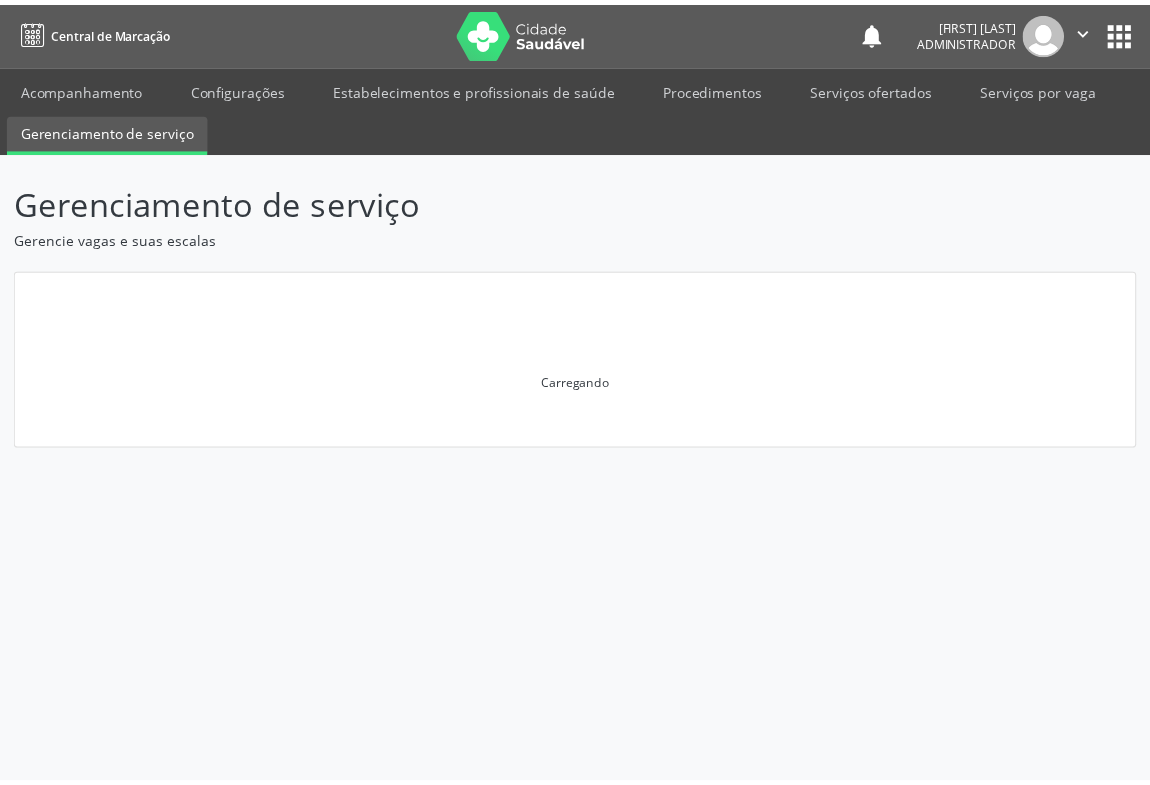 scroll, scrollTop: 0, scrollLeft: 0, axis: both 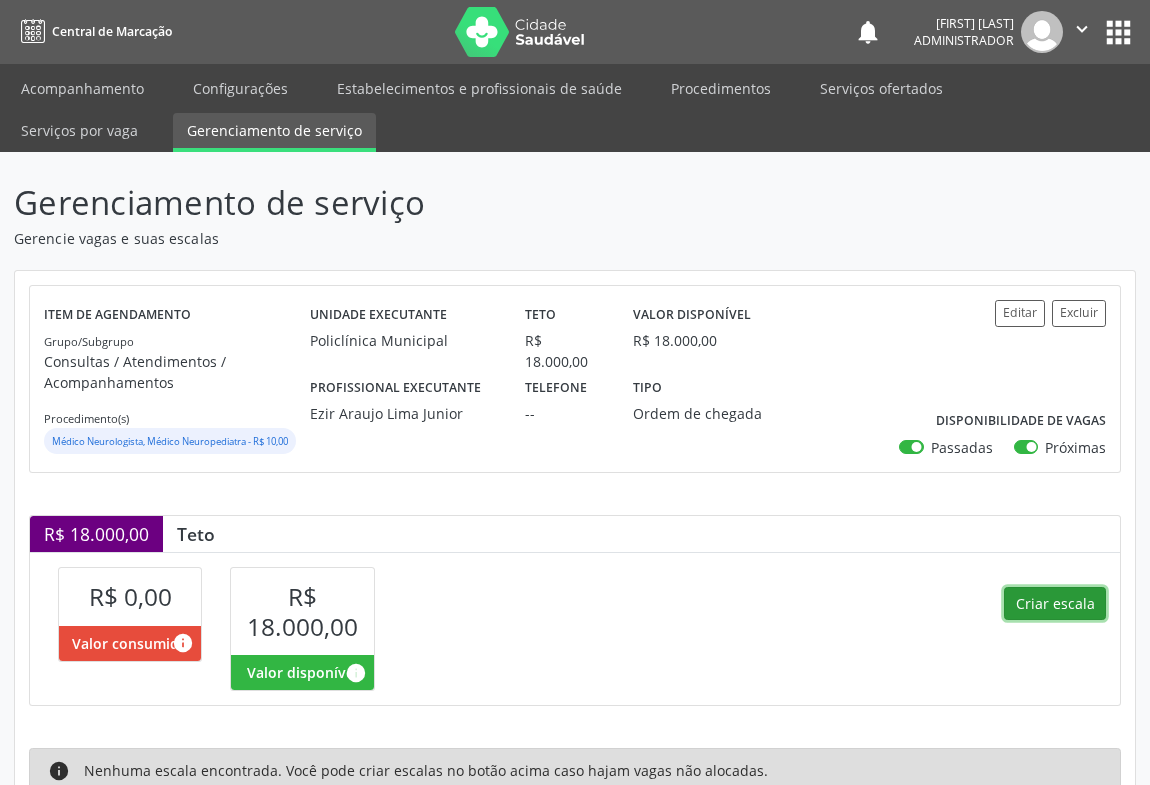 click on "Criar escala" at bounding box center (1055, 604) 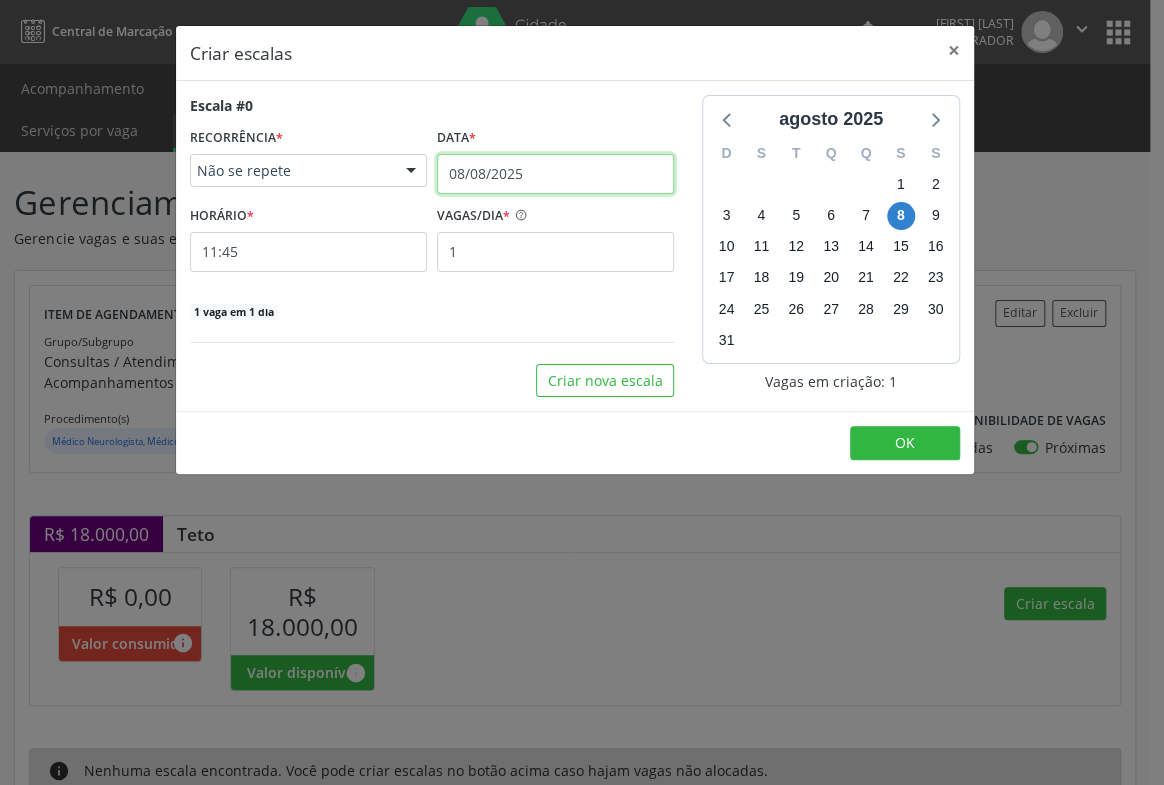 click on "08/08/2025" at bounding box center [555, 174] 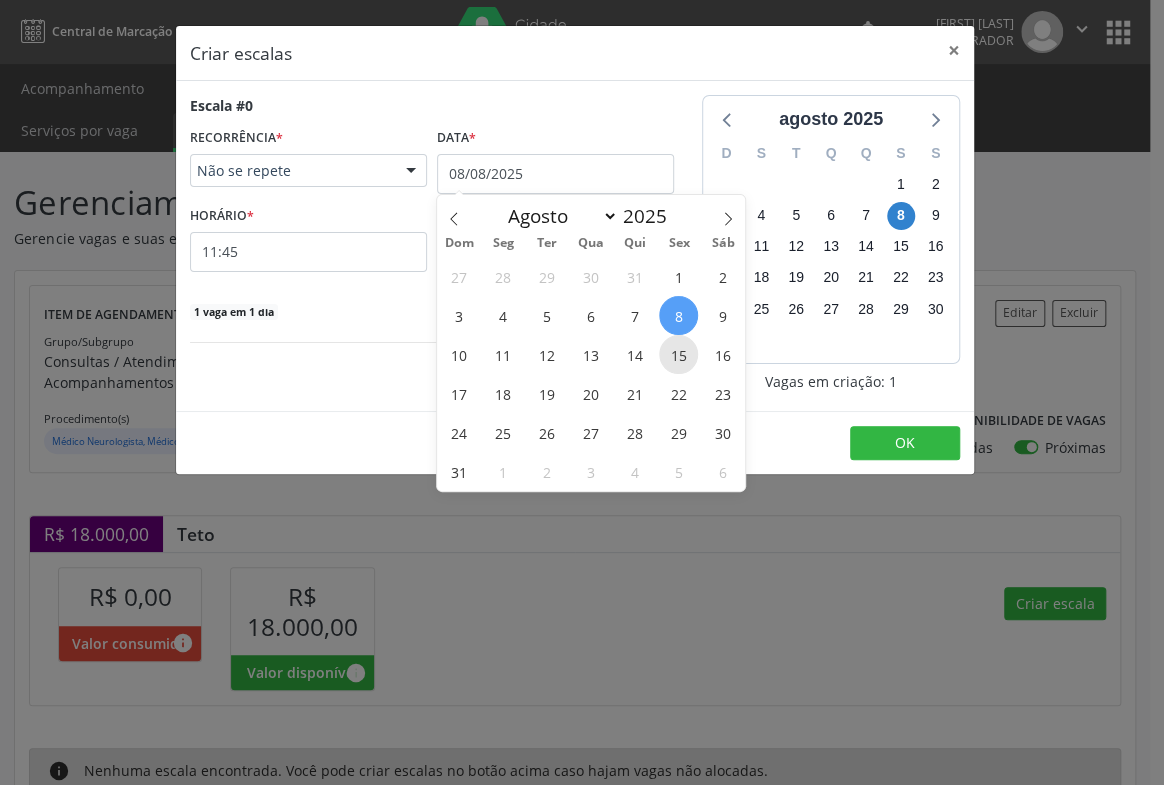 drag, startPoint x: 679, startPoint y: 349, endPoint x: 512, endPoint y: 282, distance: 179.93887 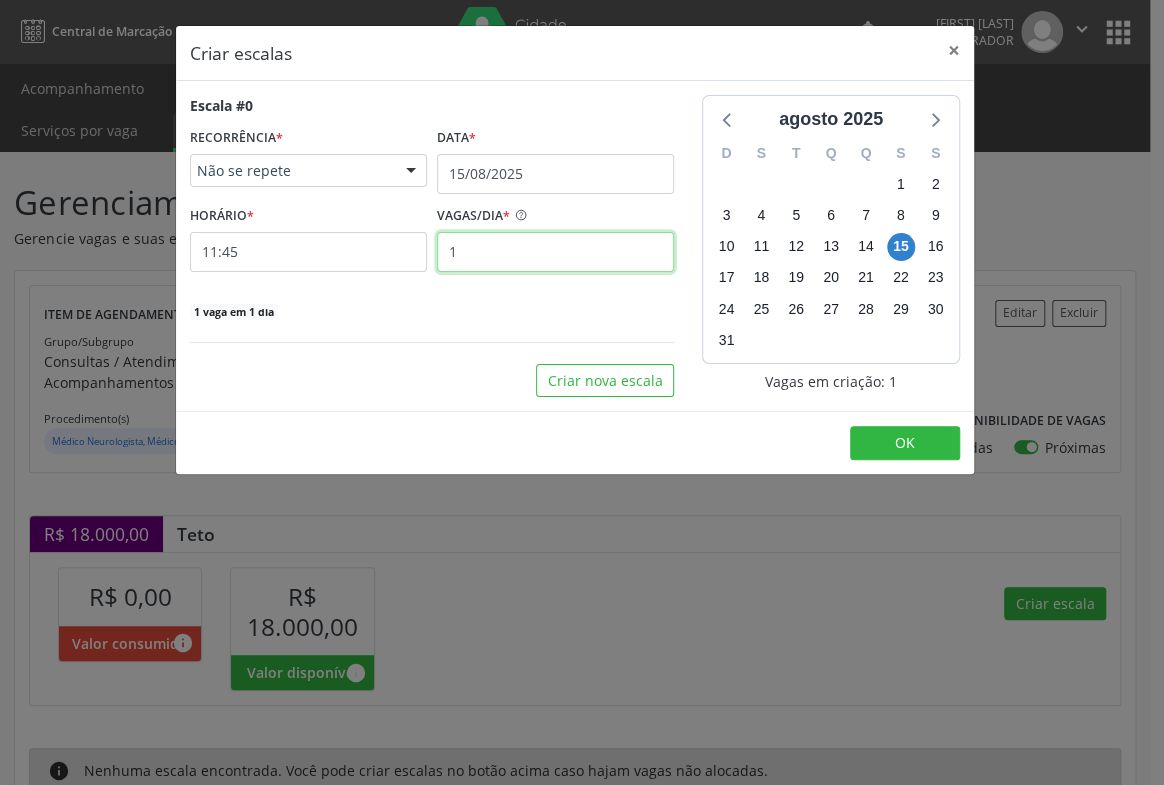 click on "1" at bounding box center (555, 252) 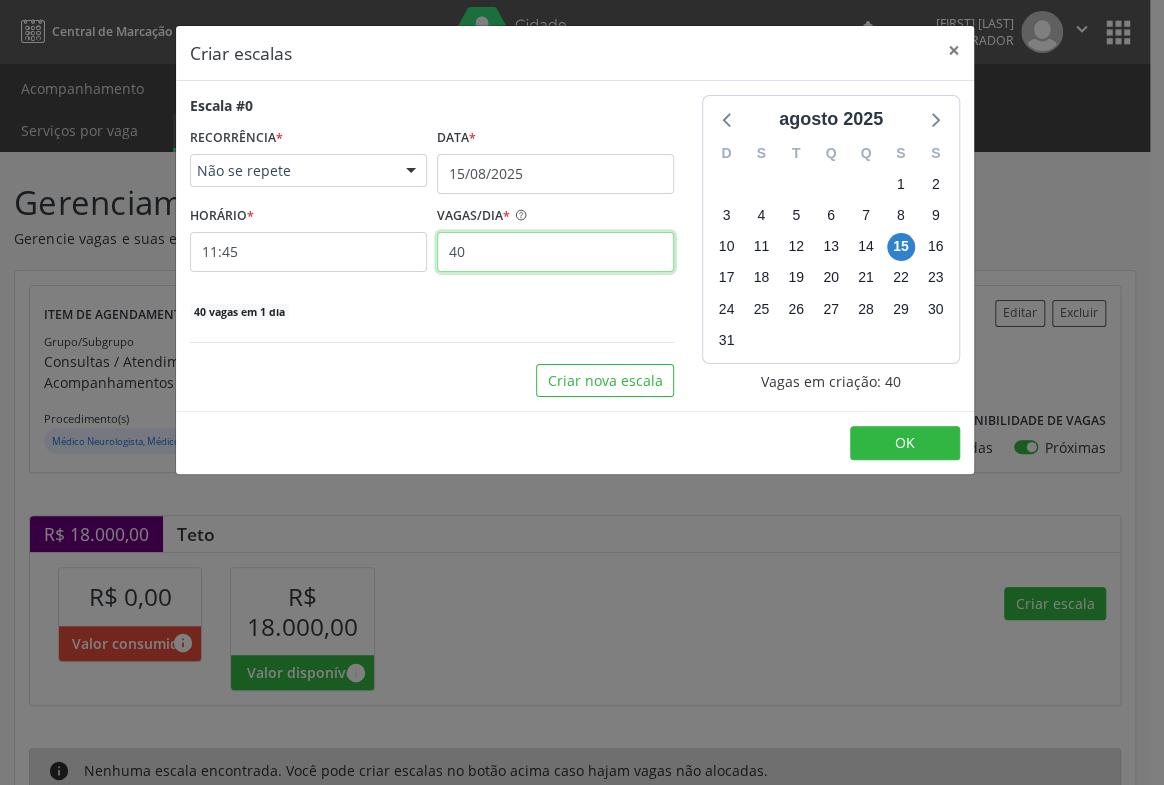 type on "40" 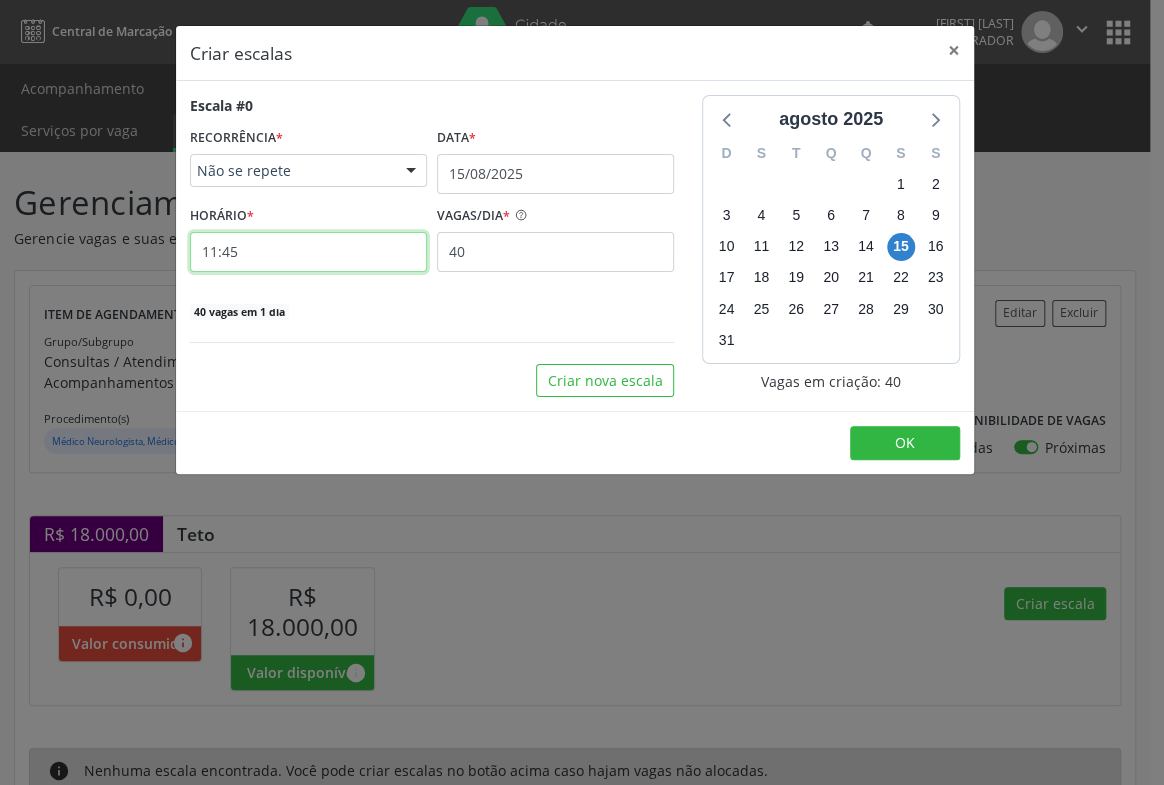 click on "11:45" at bounding box center [308, 252] 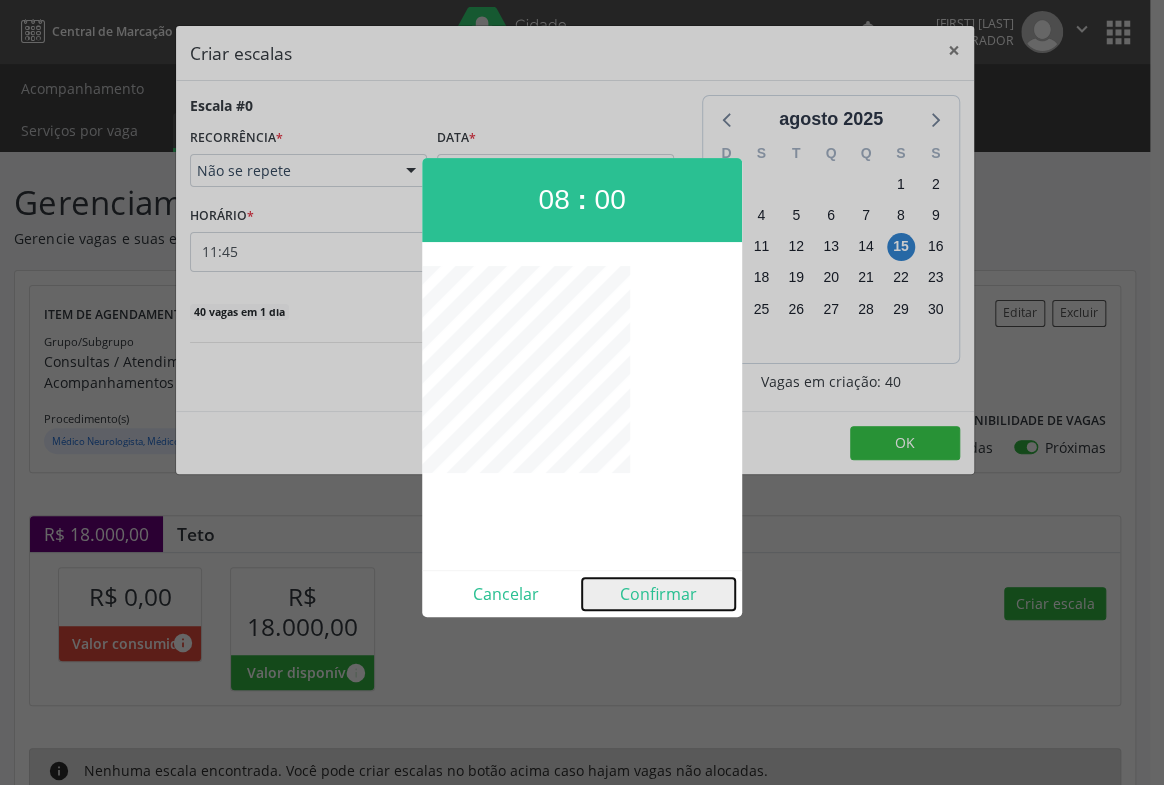 click on "Confirmar" at bounding box center [658, 594] 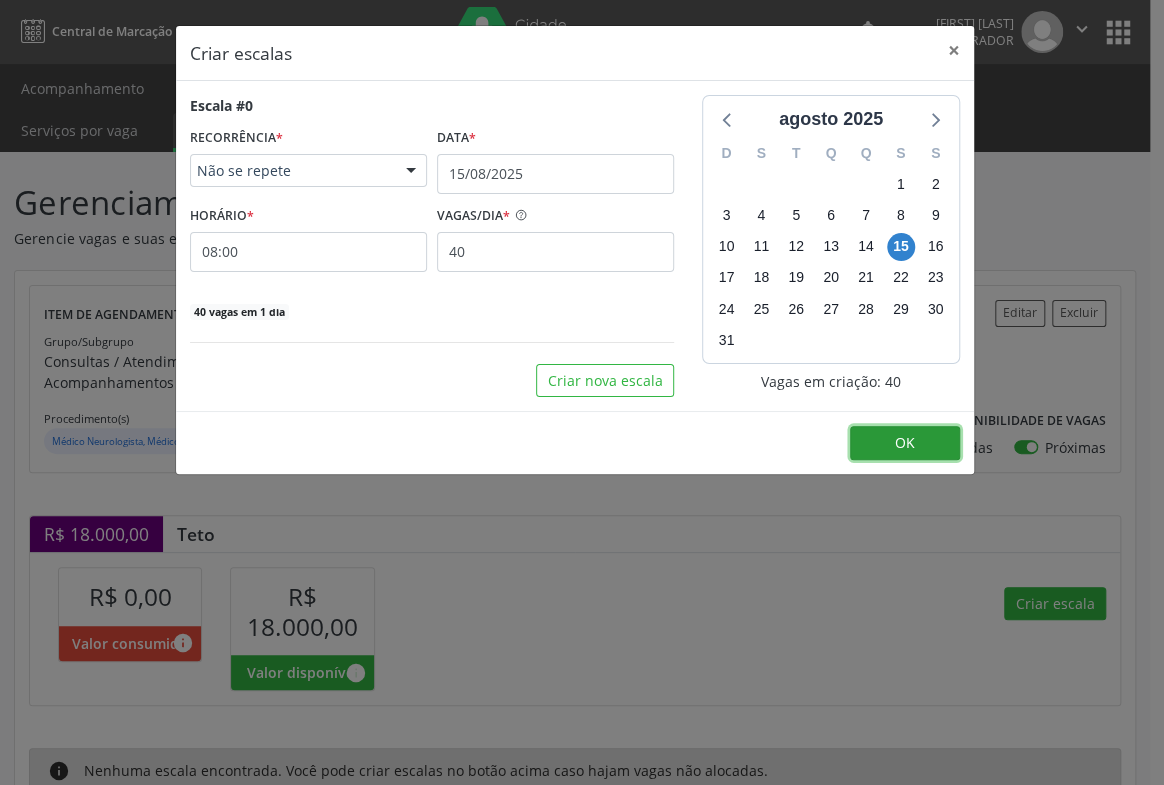 click on "OK" at bounding box center (905, 443) 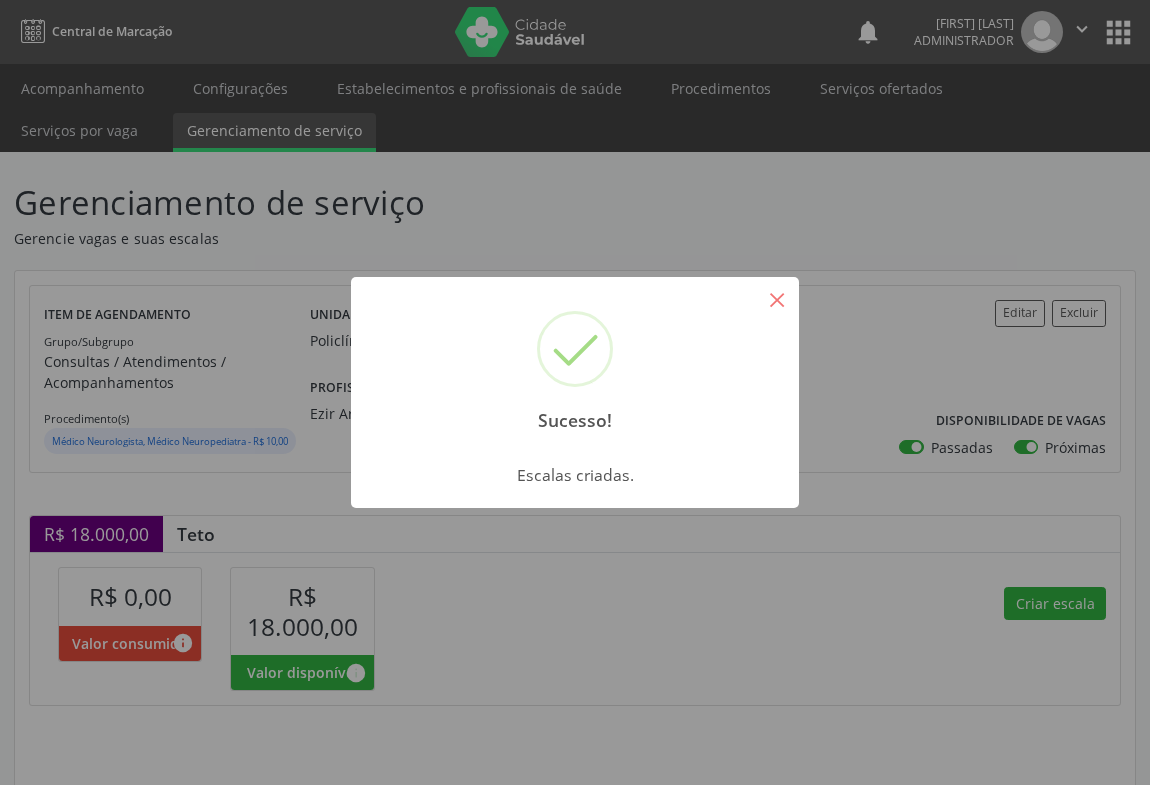 click on "×" at bounding box center [777, 299] 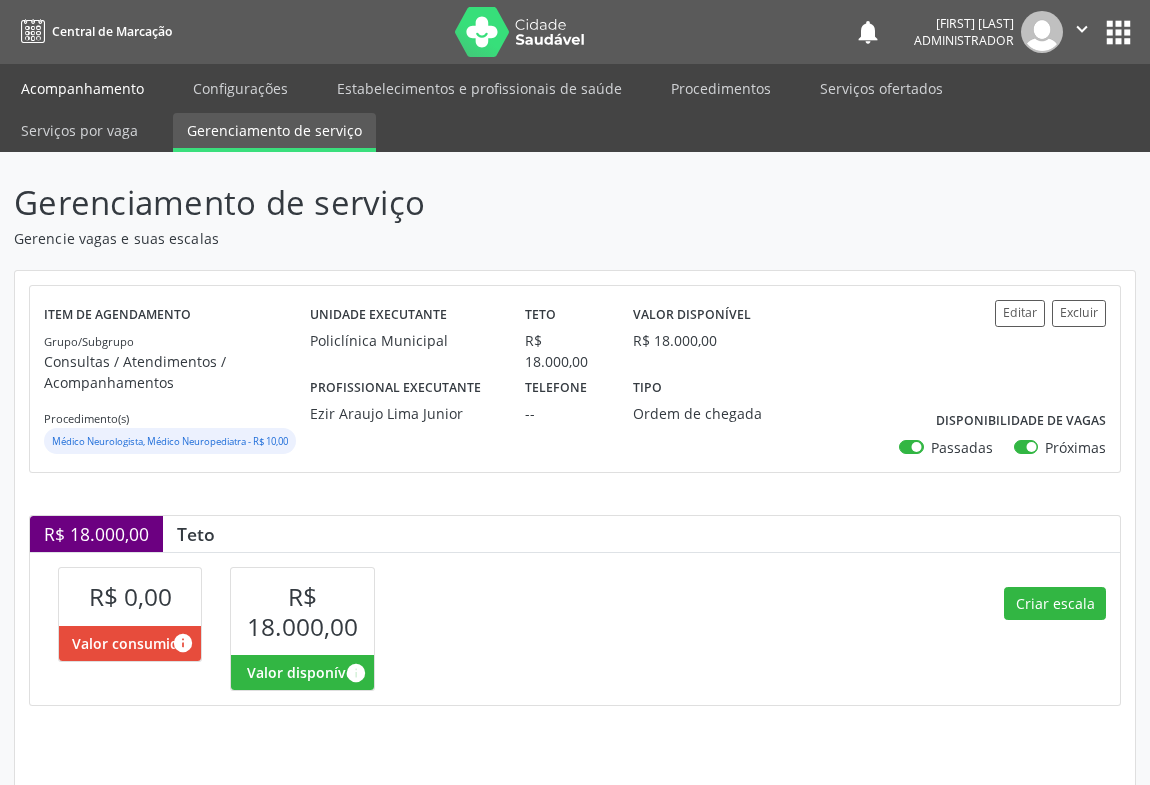 click on "Acompanhamento" at bounding box center [82, 88] 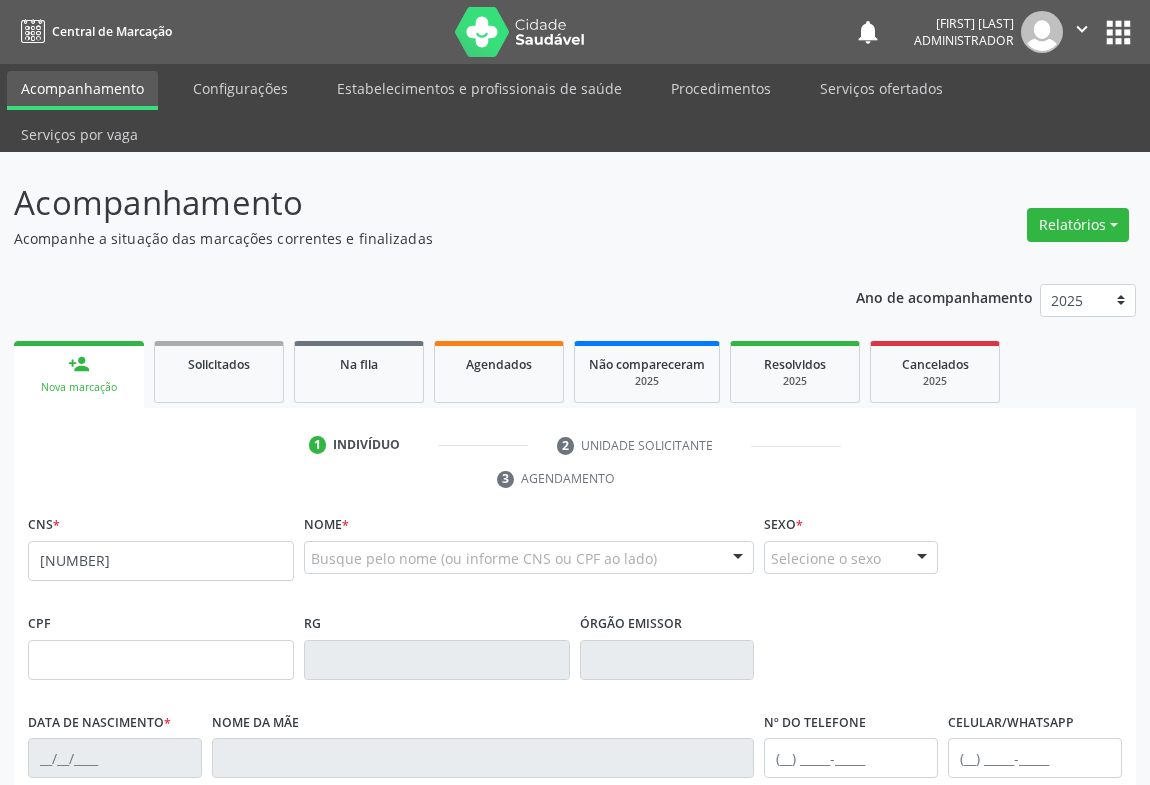 type on "[NUMBER]" 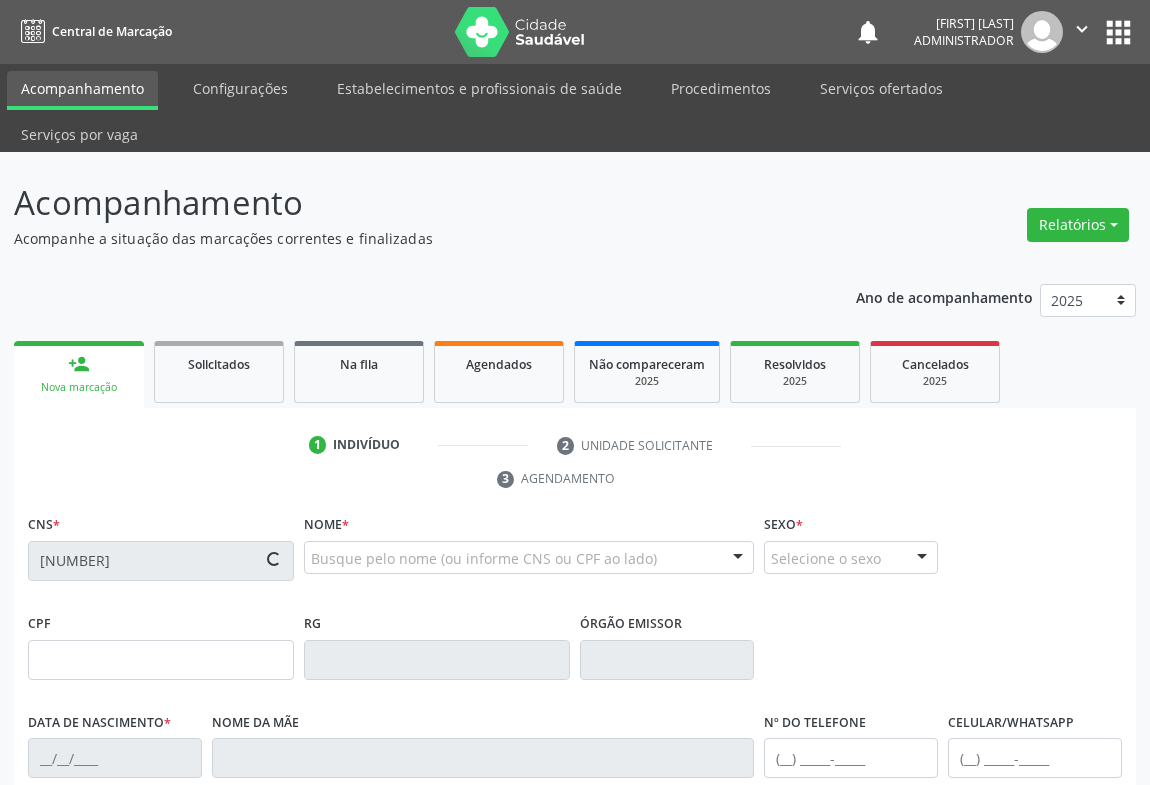 type on "[NUMBER]" 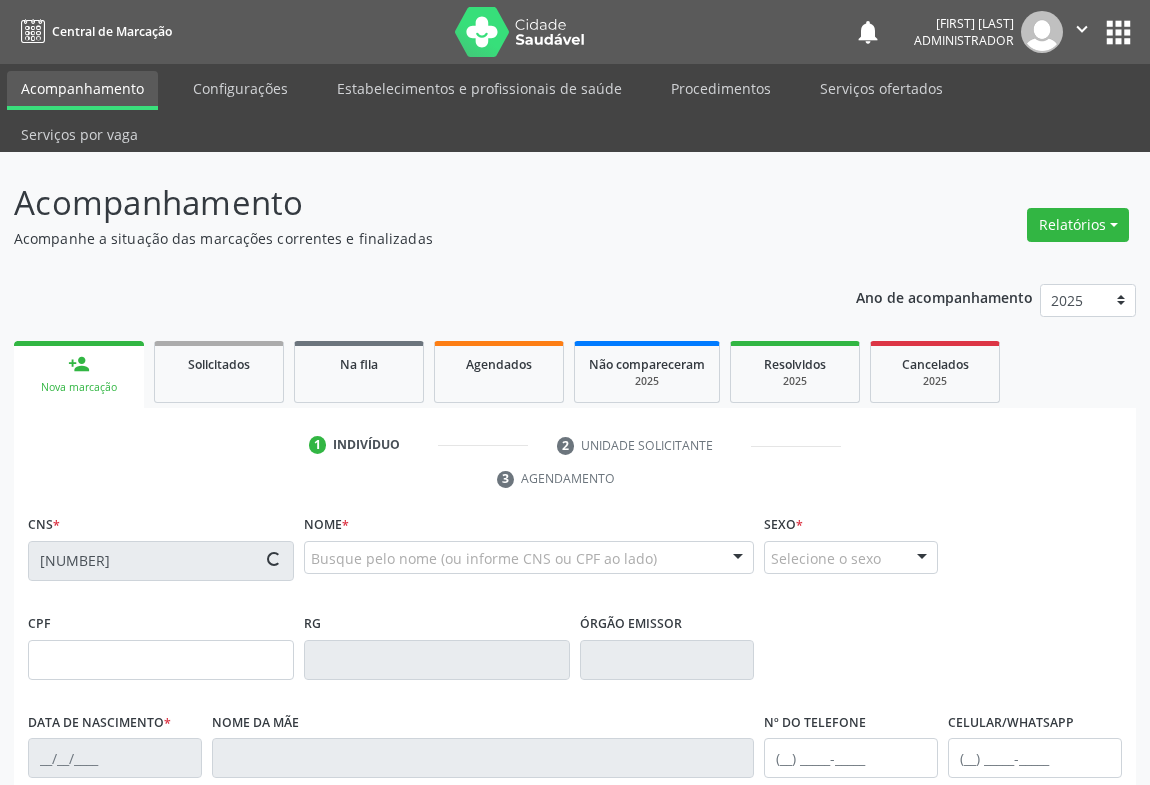 type on "25/03/1945" 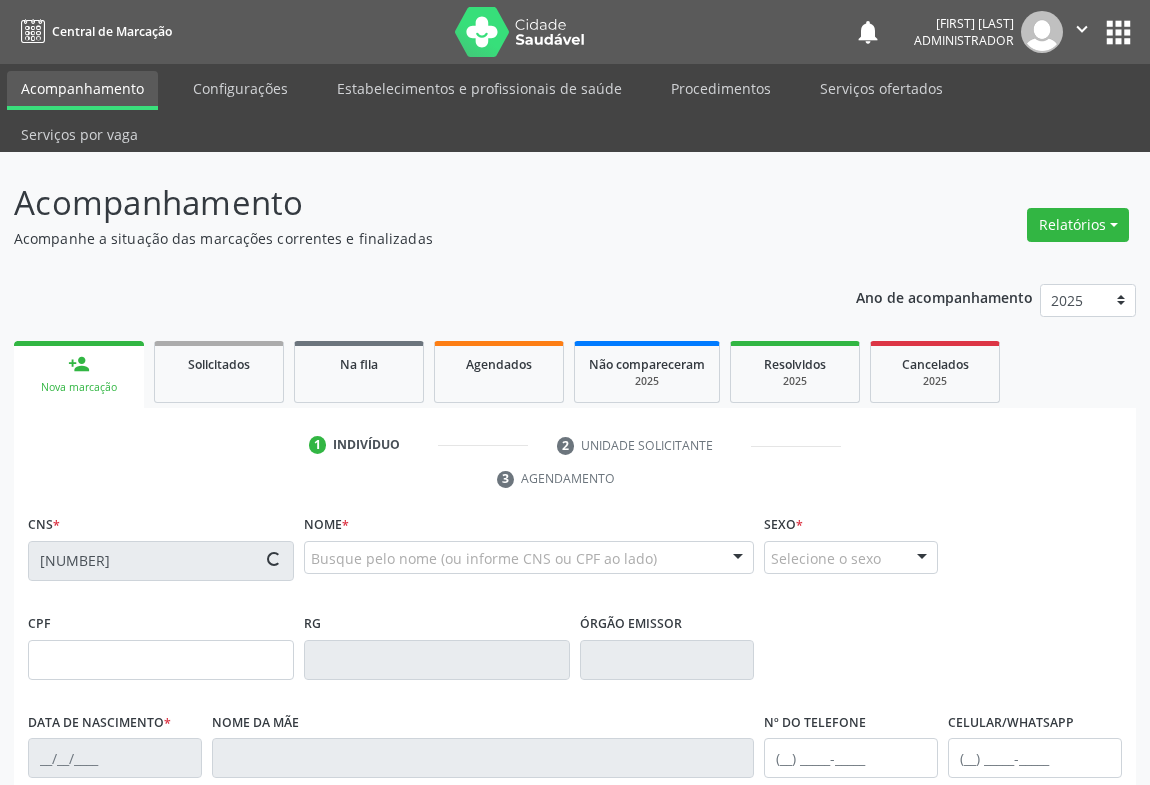 type on "[SSN]" 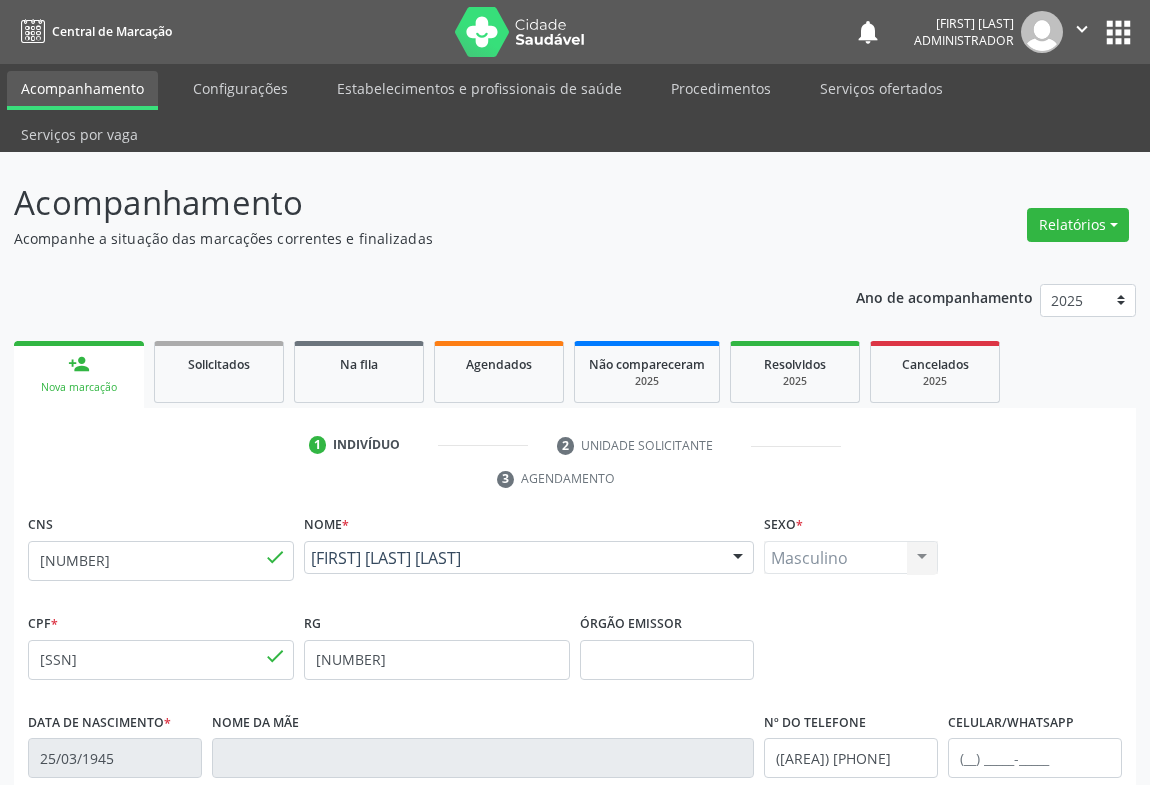 scroll, scrollTop: 331, scrollLeft: 0, axis: vertical 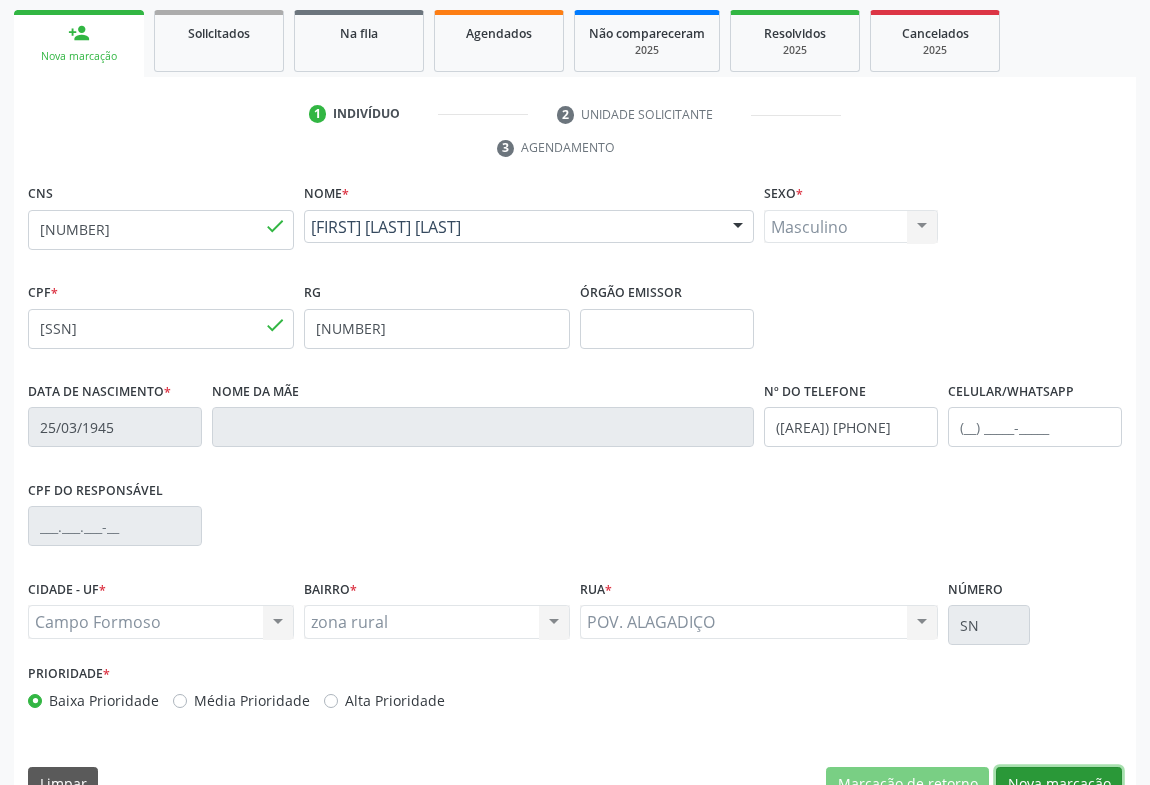 click on "Nova marcação" at bounding box center (1059, 784) 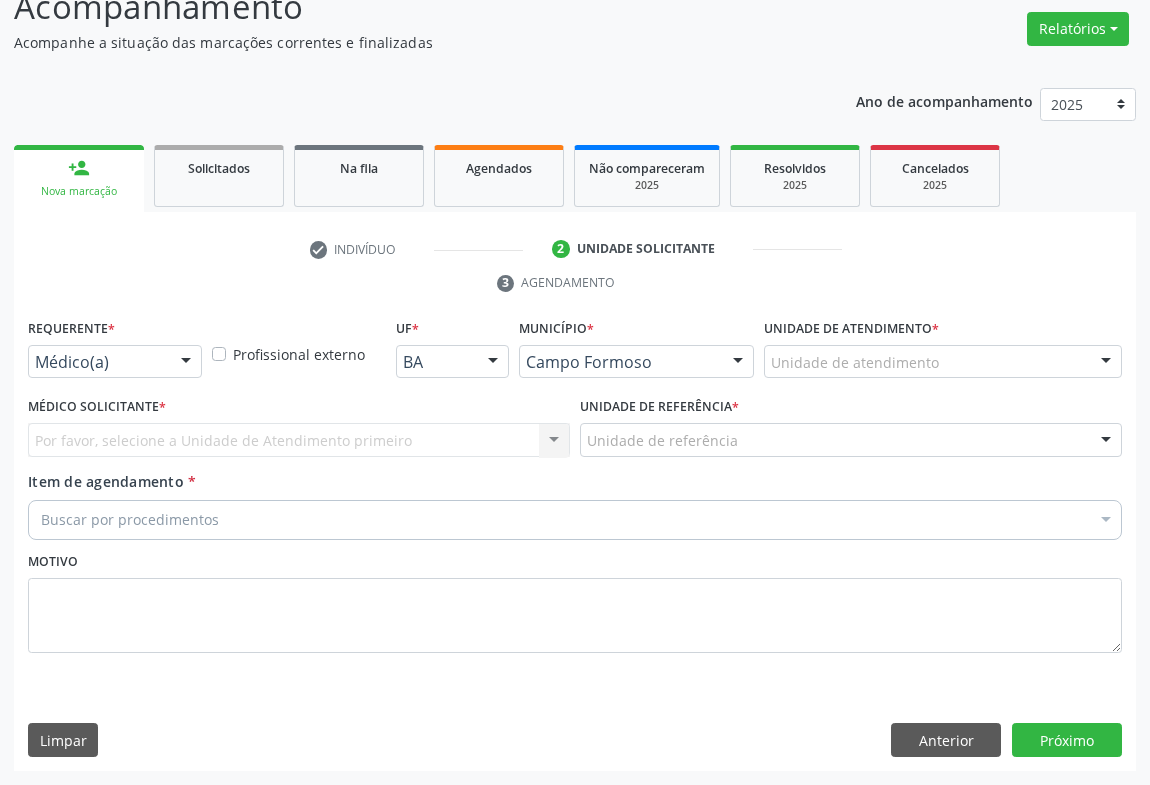 scroll, scrollTop: 152, scrollLeft: 0, axis: vertical 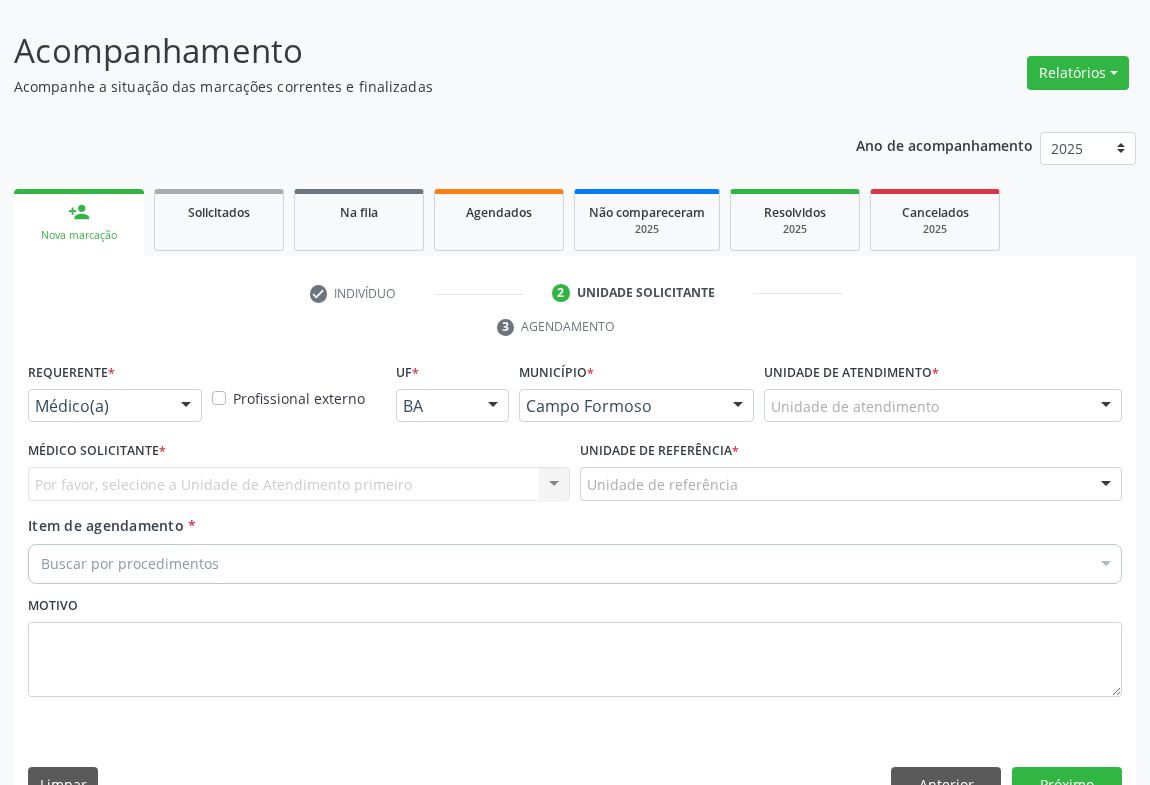 click at bounding box center (186, 407) 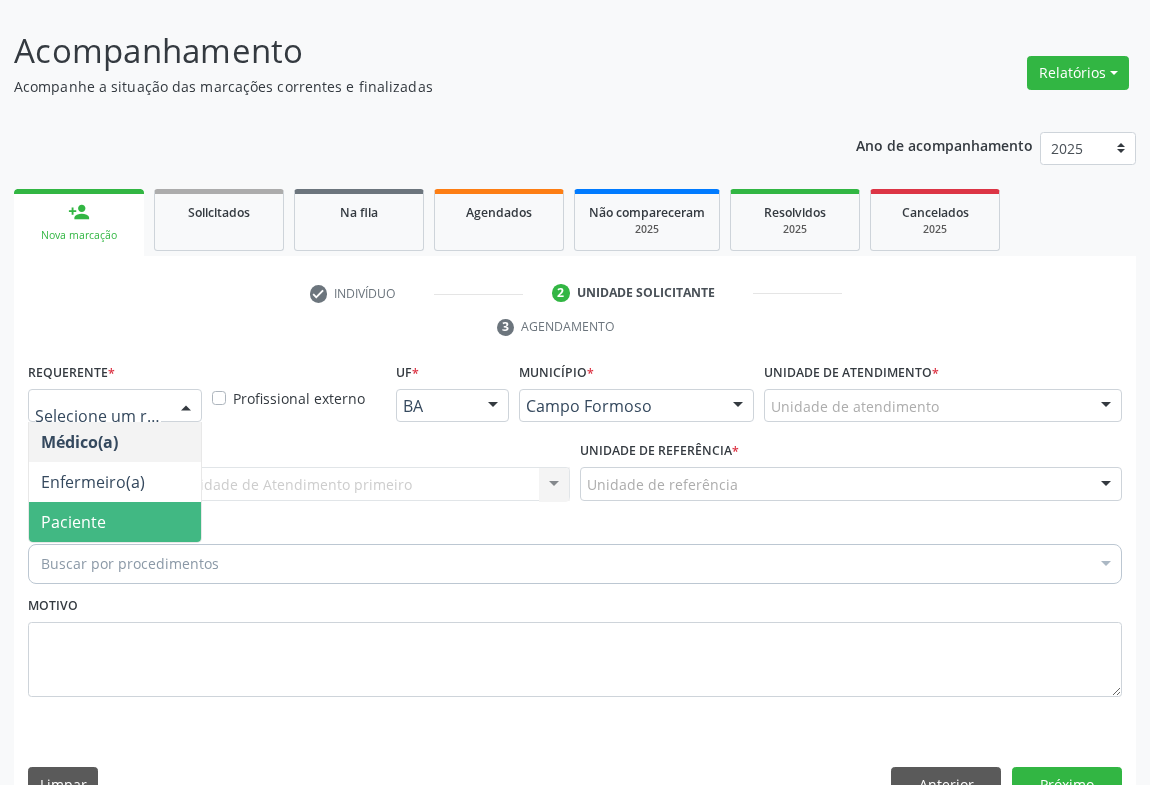 click on "Paciente" at bounding box center [115, 522] 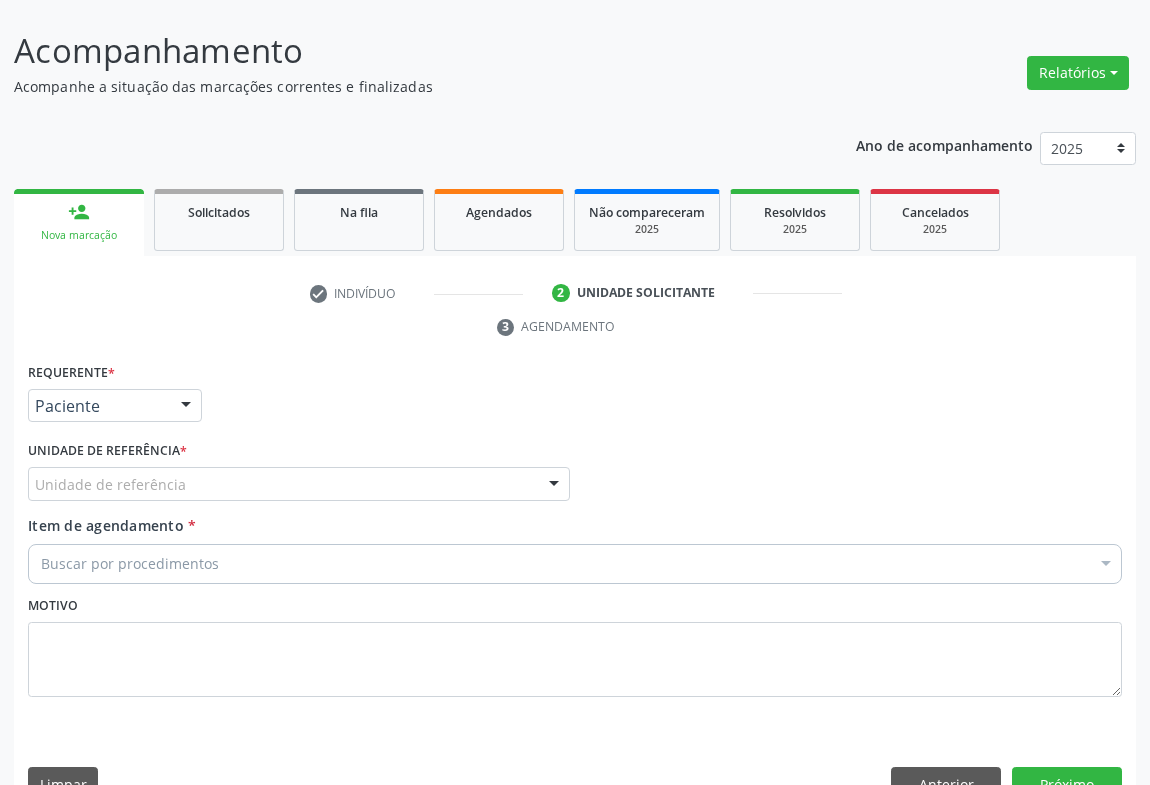 click at bounding box center [554, 485] 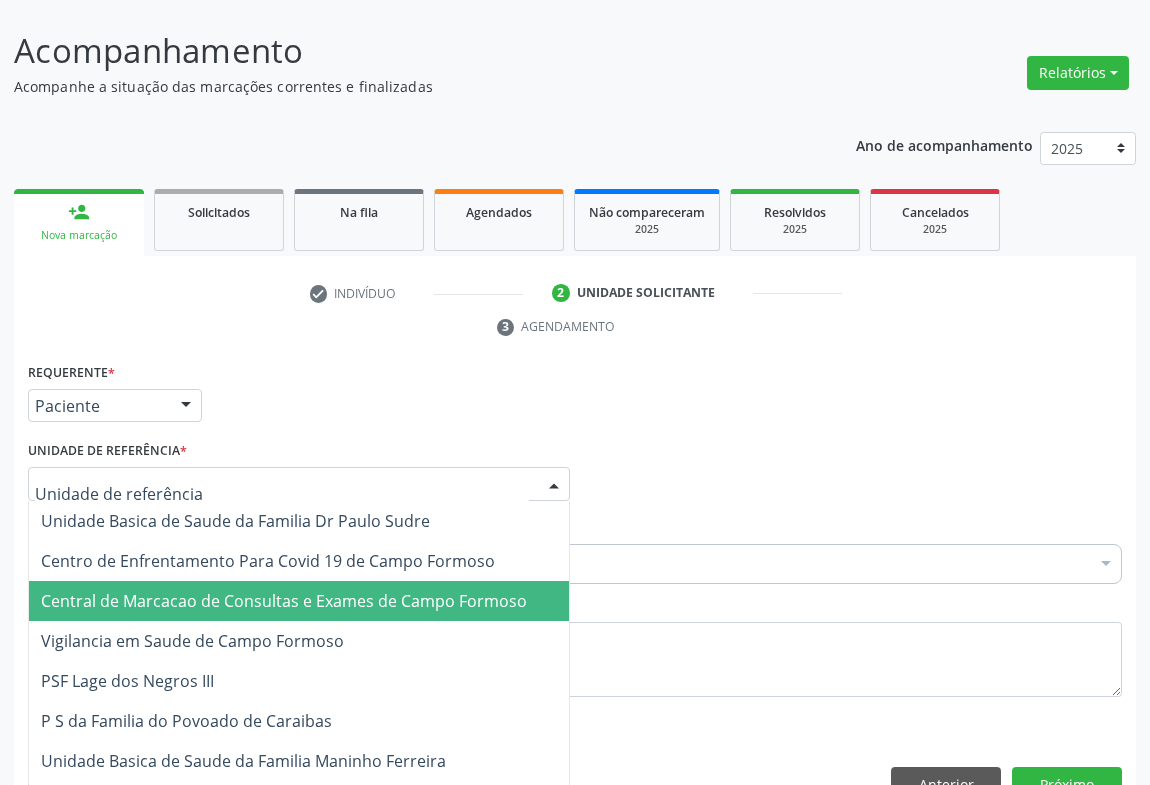 click on "Central de Marcacao de Consultas e Exames de Campo Formoso" at bounding box center [299, 601] 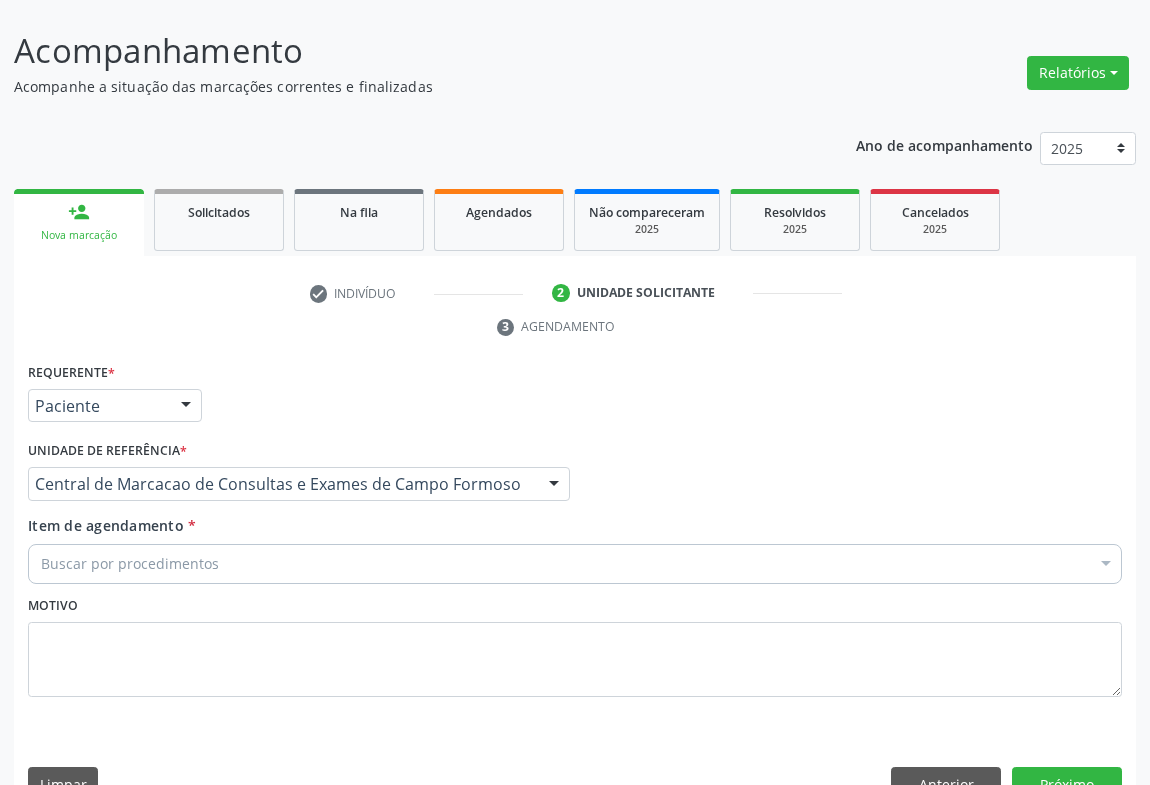 click on "Buscar por procedimentos" at bounding box center [575, 564] 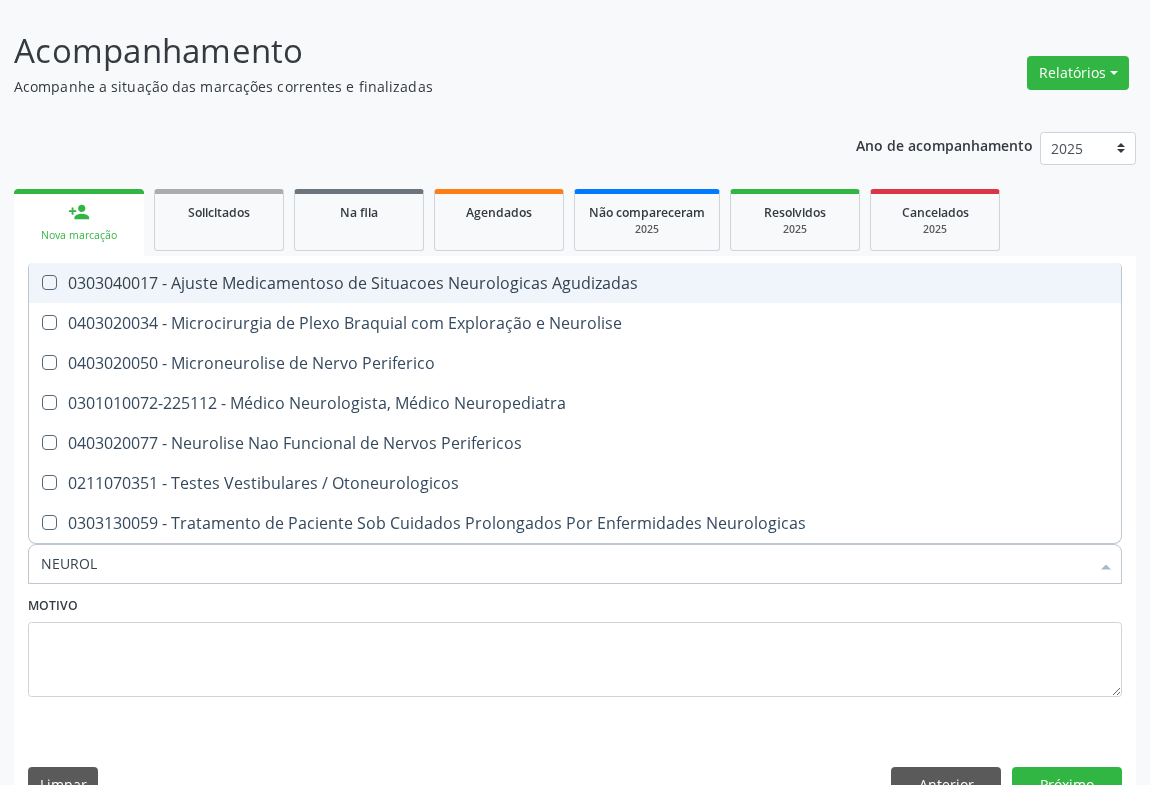type on "NEUROLO" 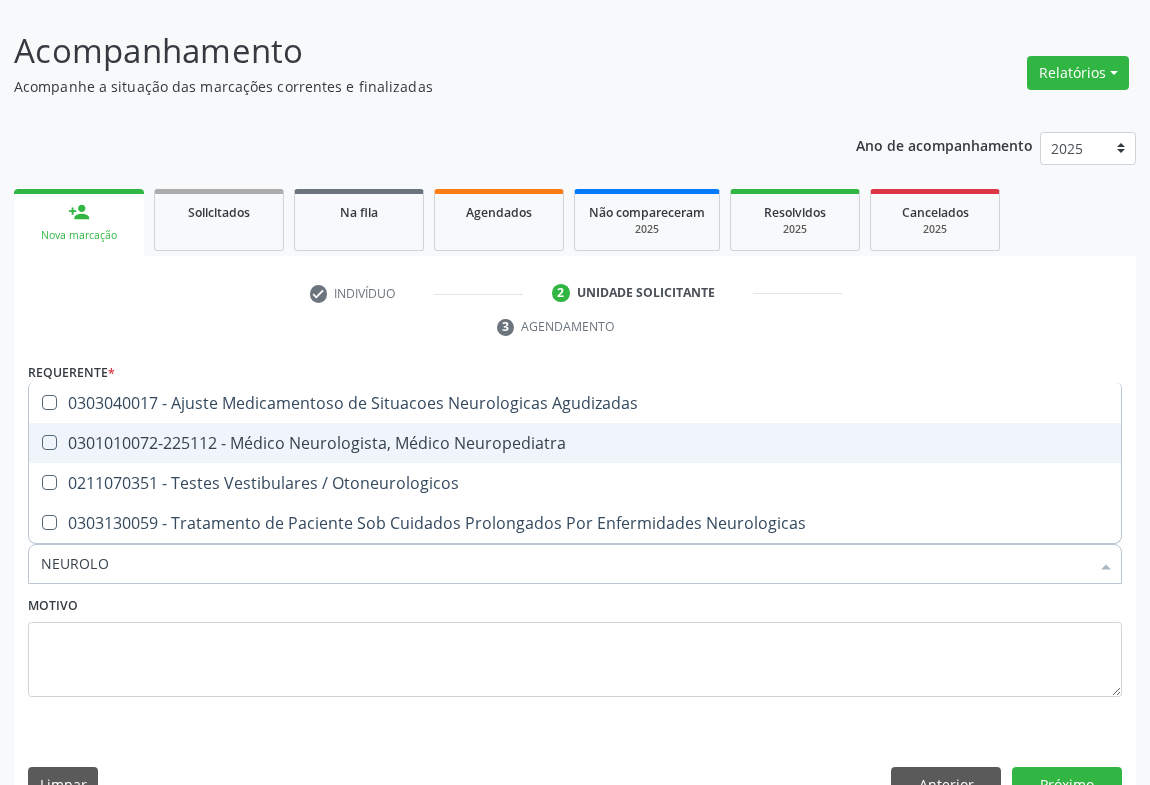 click on "0301010072-225112 - Médico Neurologista, Médico Neuropediatra" at bounding box center (575, 443) 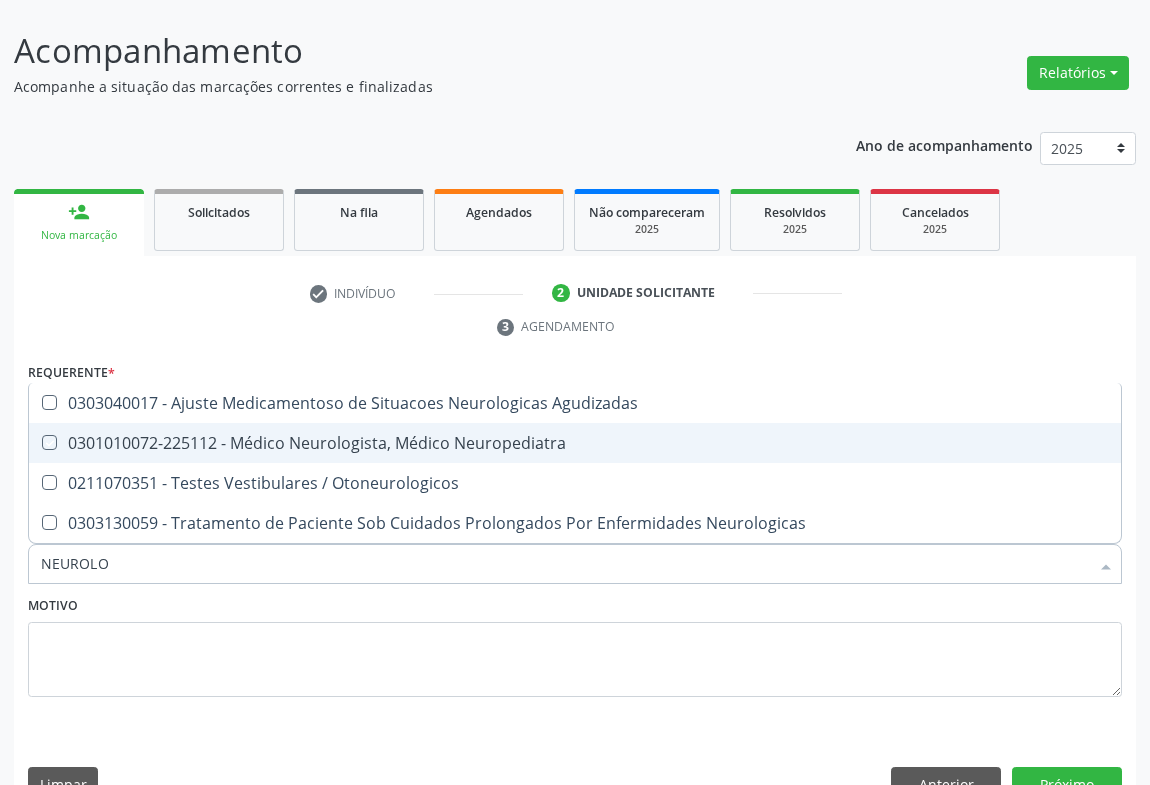 checkbox on "true" 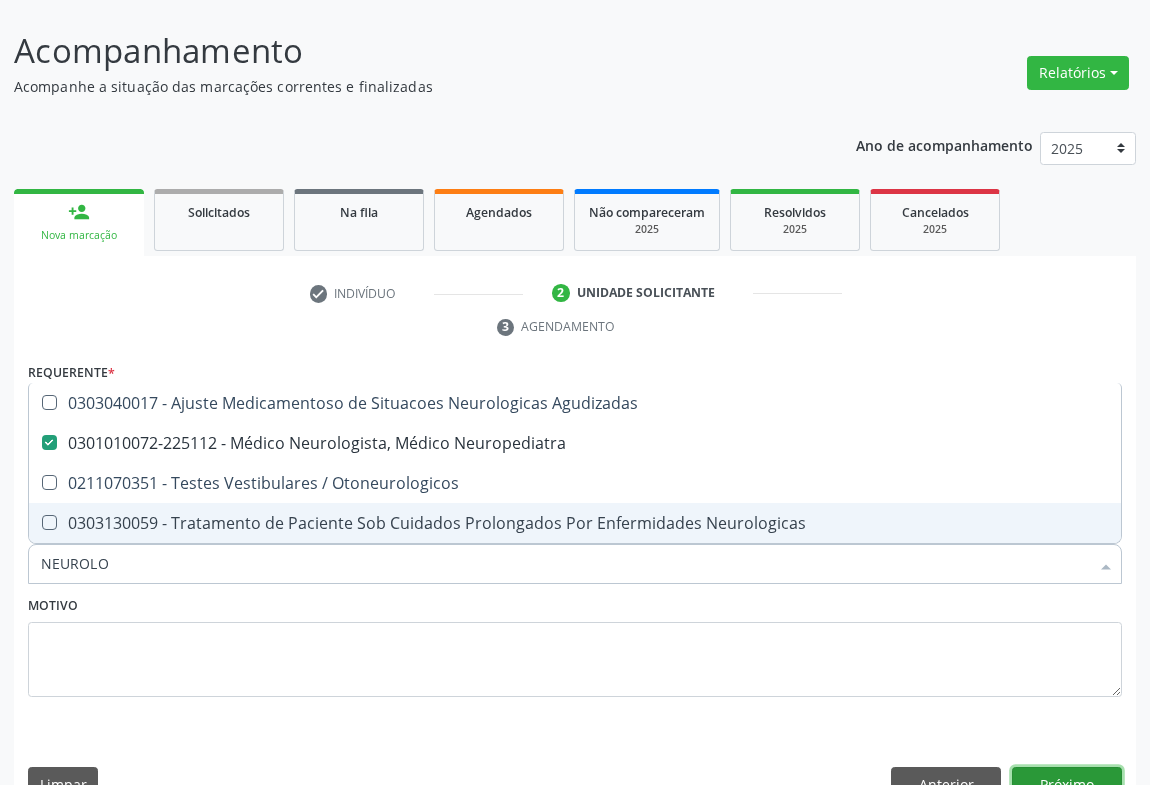click on "Próximo" at bounding box center [1067, 784] 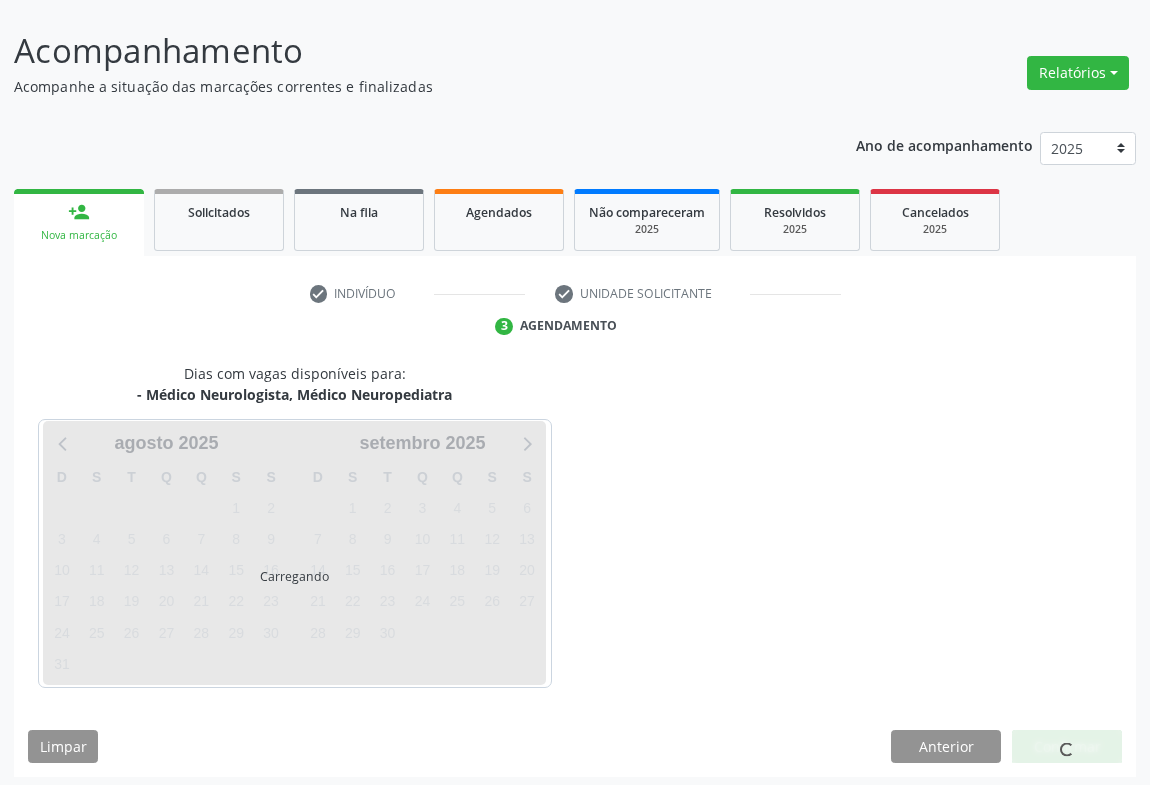 scroll, scrollTop: 115, scrollLeft: 0, axis: vertical 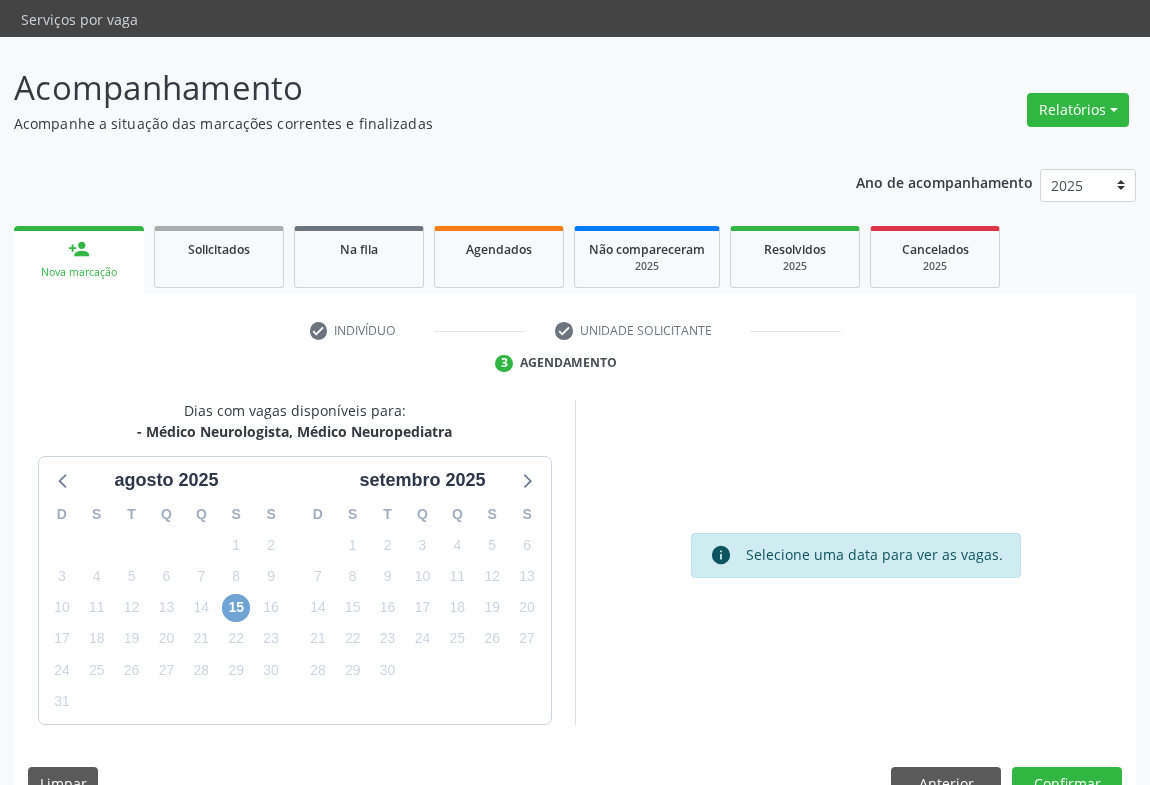 click on "15" at bounding box center (236, 608) 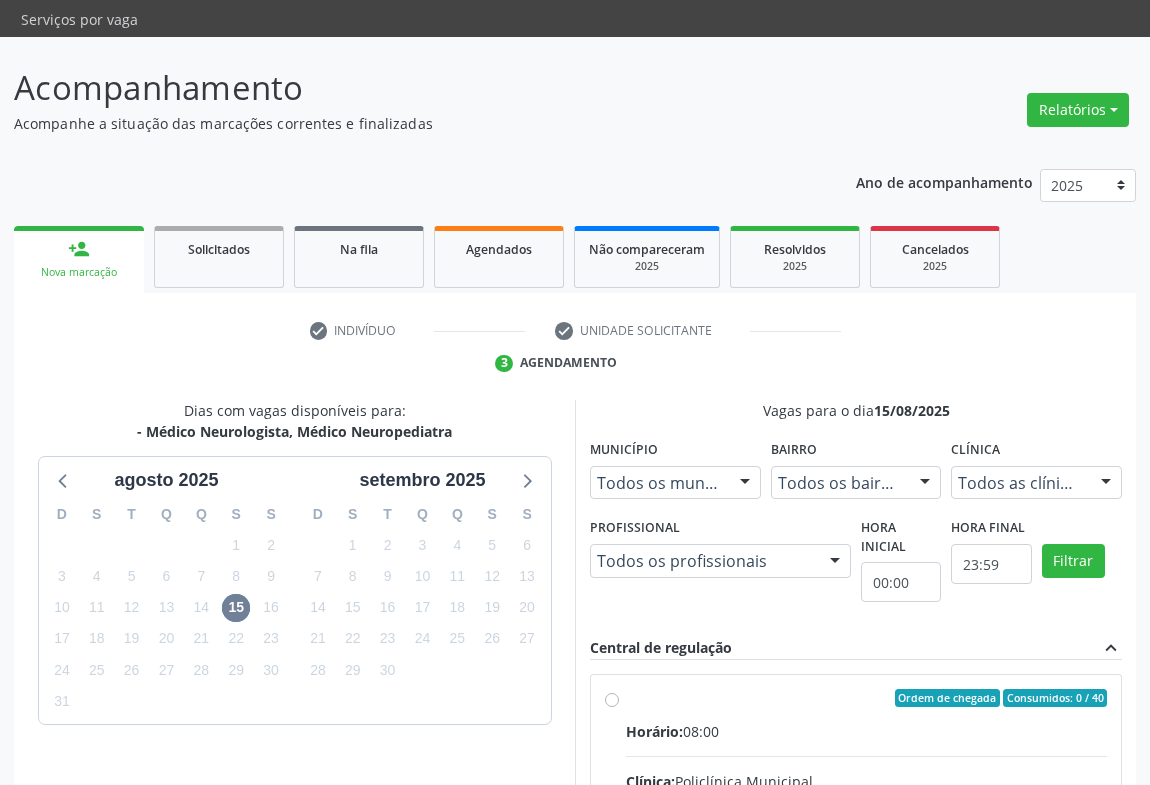 click on "Ordem de chegada
Consumidos: 0 / 40
Horário:   08:00
Clínica:  Policlínica Municipal
Rede:
--
Endereço:   Predio, nº 386, [NEIGHBORHOOD], [CITY] - [STATE]
Telefone:   ([AREA]) [PHONE]
Profissional:
[FIRST] [LAST] [LAST]
Informações adicionais sobre o atendimento
Idade de atendimento:
de 0 a 120 anos
Gênero(s) atendido(s):
Masculino e Feminino
Informações adicionais:
--" at bounding box center [866, 842] 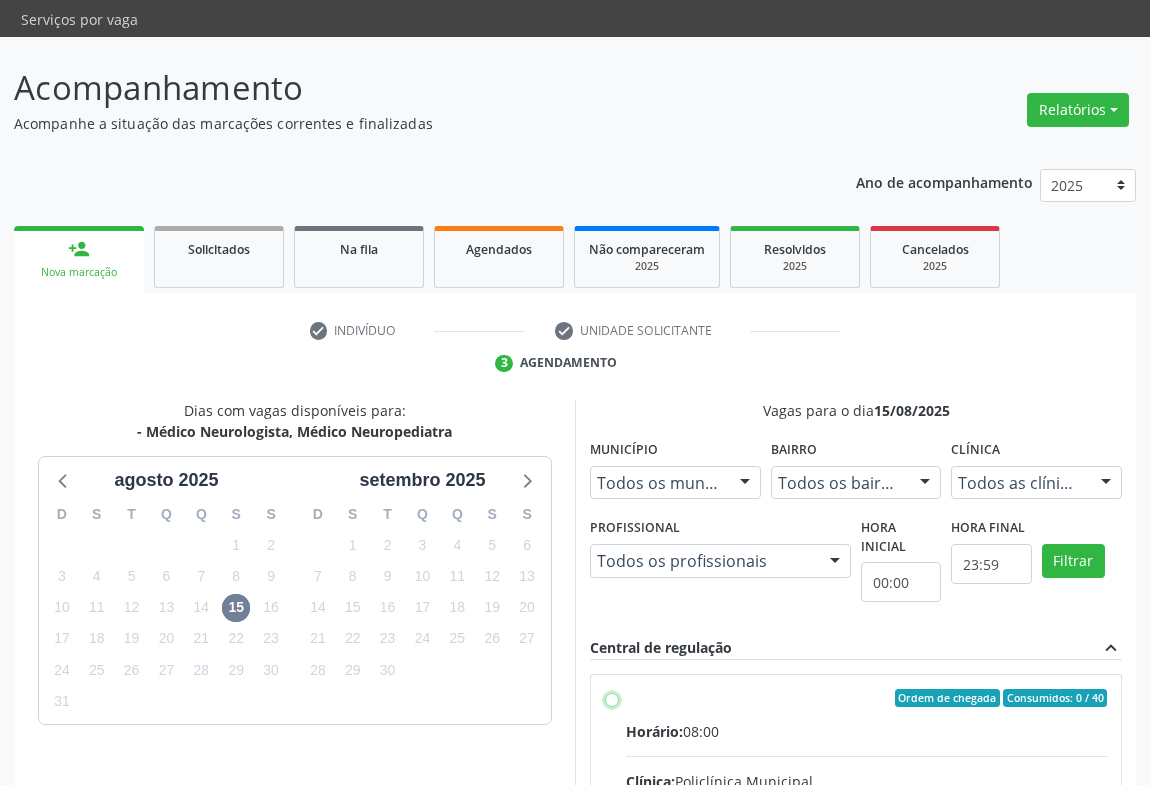 click on "Ordem de chegada
Consumidos: 0 / 40
Horário:   08:00
Clínica:  Policlínica Municipal
Rede:
--
Endereço:   Predio, nº 386, [NEIGHBORHOOD], [CITY] - [STATE]
Telefone:   ([AREA]) [PHONE]
Profissional:
[FIRST] [LAST] [LAST]
Informações adicionais sobre o atendimento
Idade de atendimento:
de 0 a 120 anos
Gênero(s) atendido(s):
Masculino e Feminino
Informações adicionais:
--" at bounding box center (612, 698) 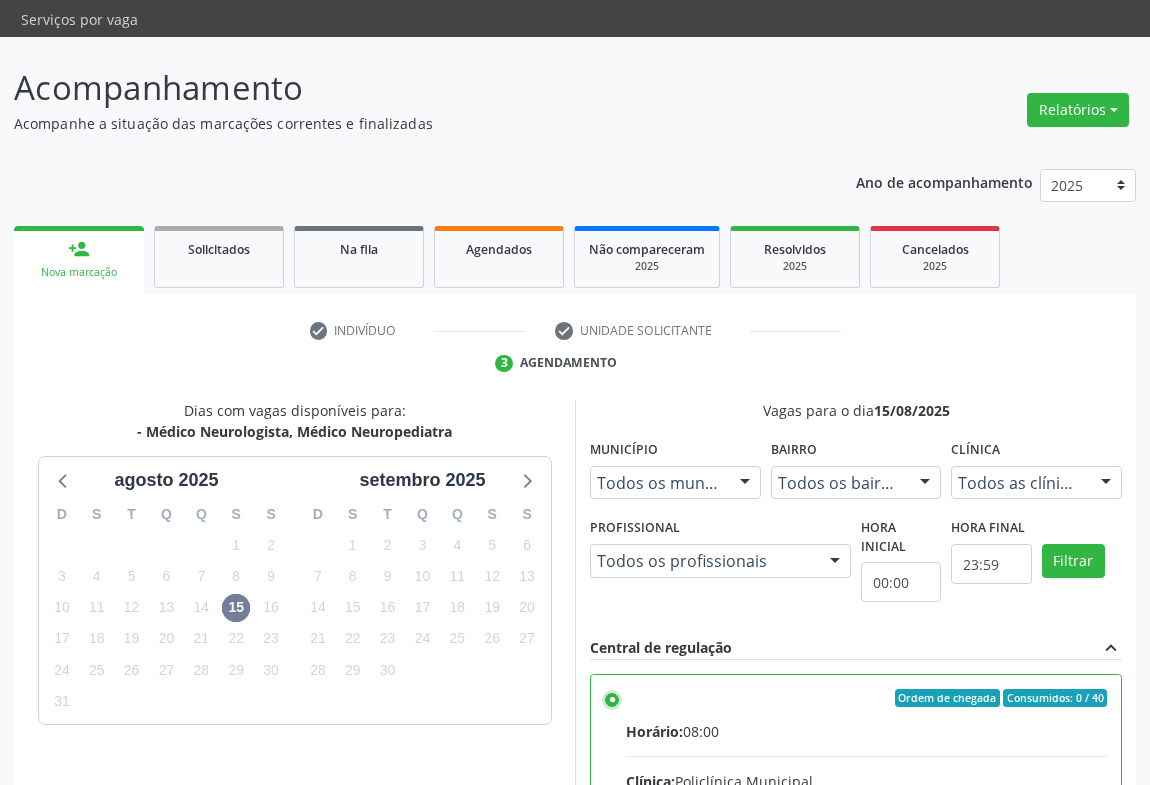 scroll, scrollTop: 451, scrollLeft: 0, axis: vertical 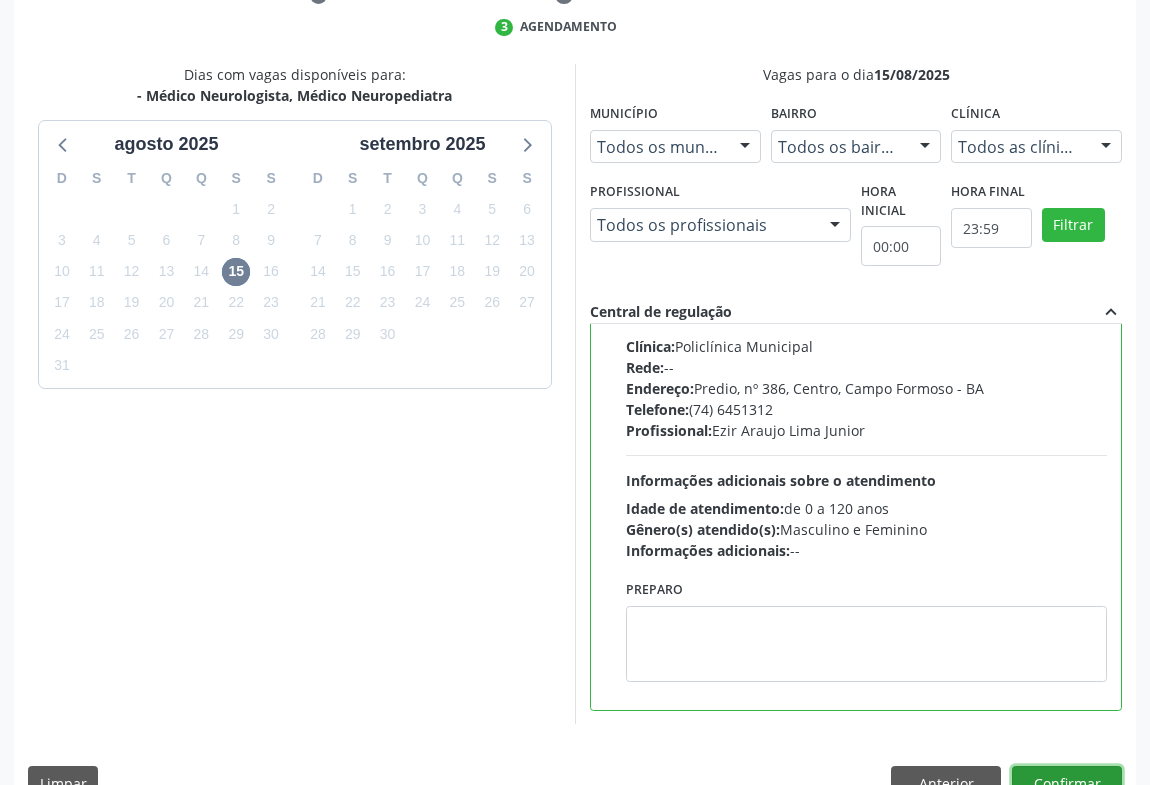 click on "Confirmar" at bounding box center [1067, 783] 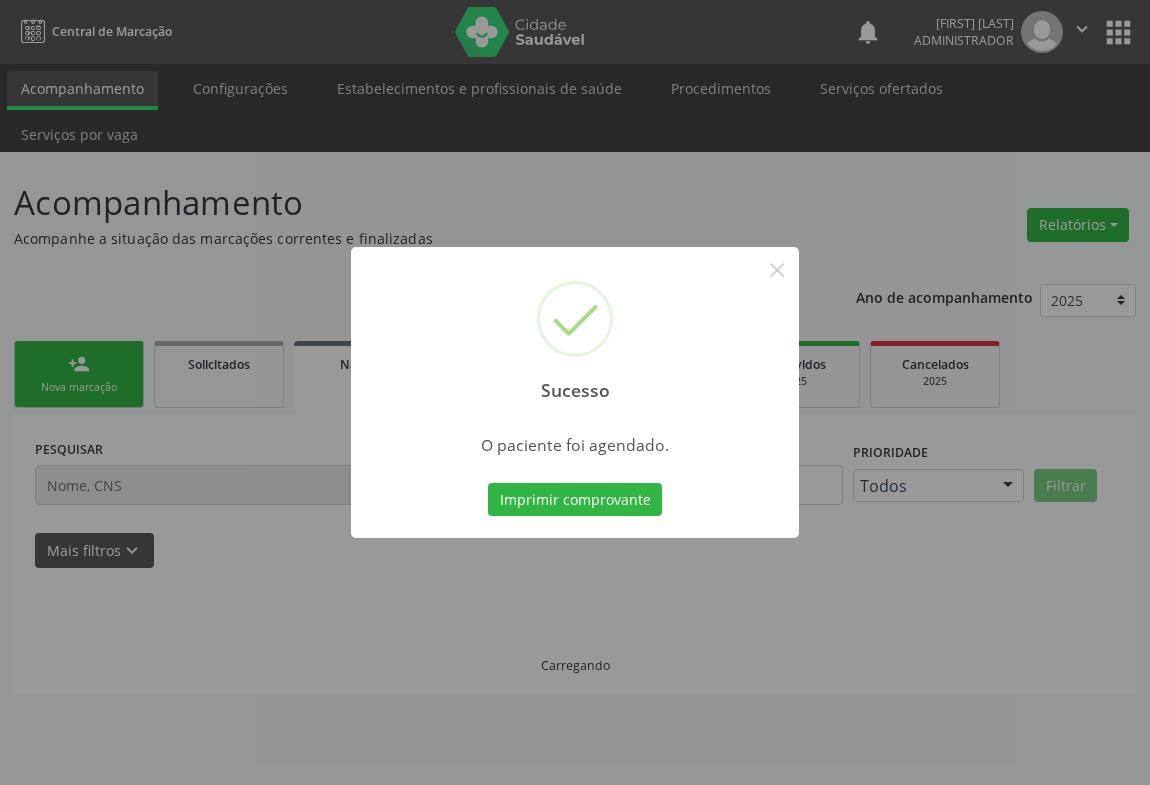 scroll, scrollTop: 0, scrollLeft: 0, axis: both 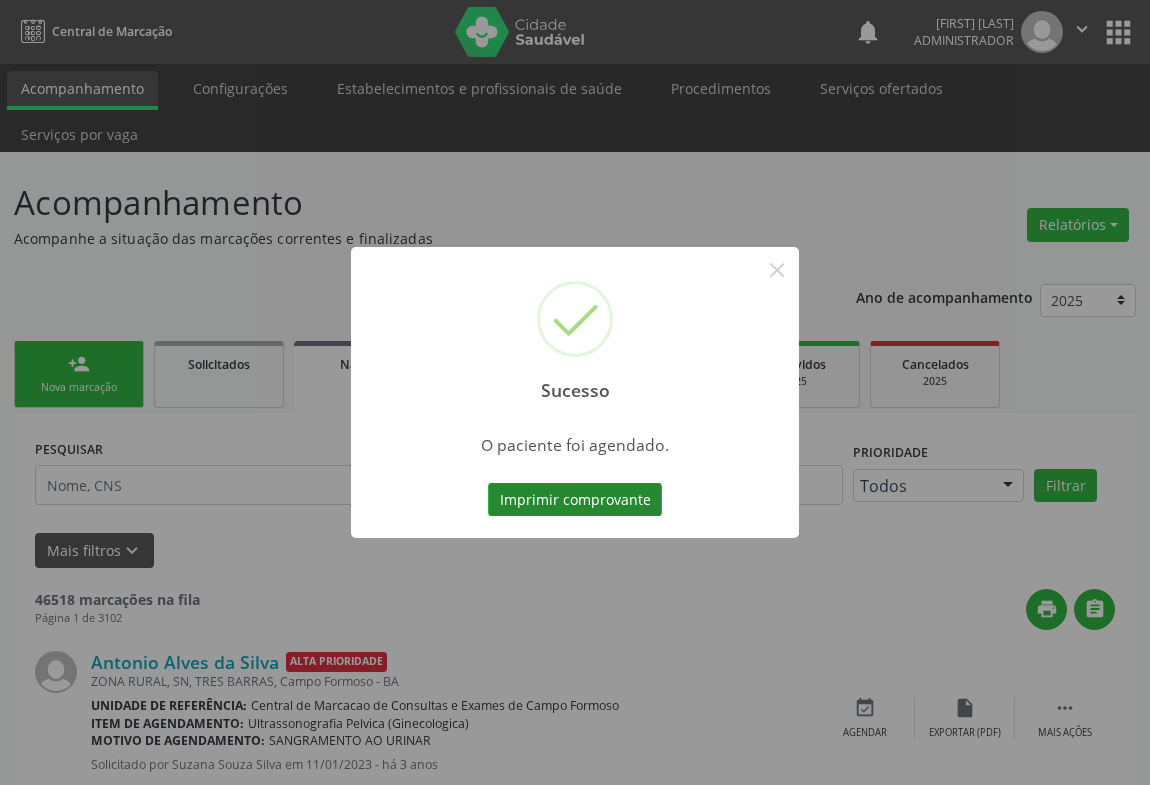 click on "Imprimir comprovante" at bounding box center [575, 500] 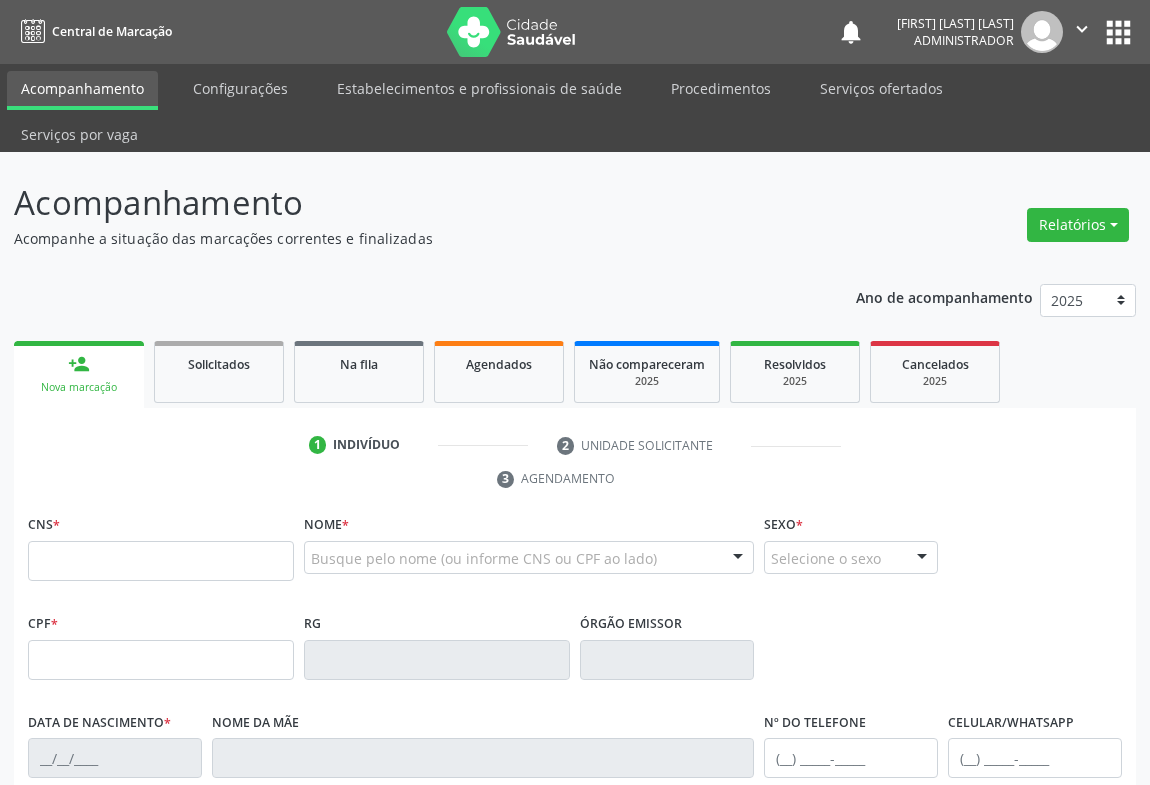 scroll, scrollTop: 0, scrollLeft: 0, axis: both 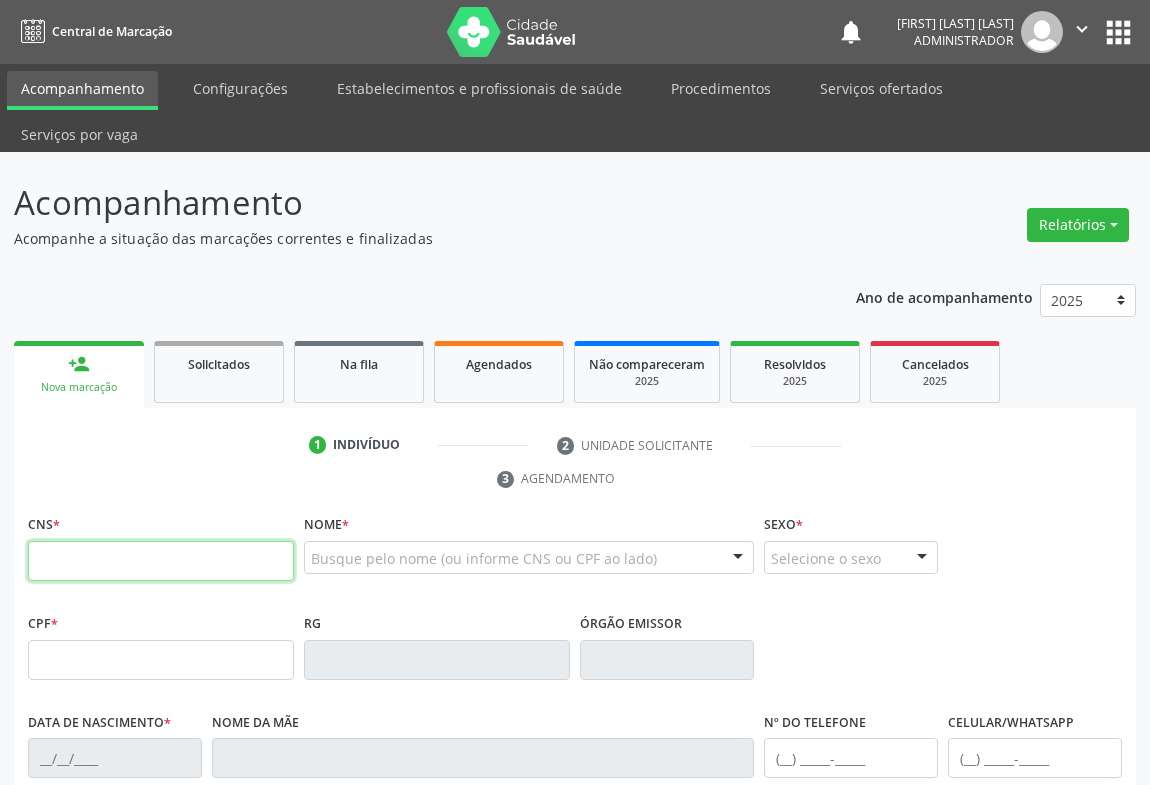 click at bounding box center (161, 561) 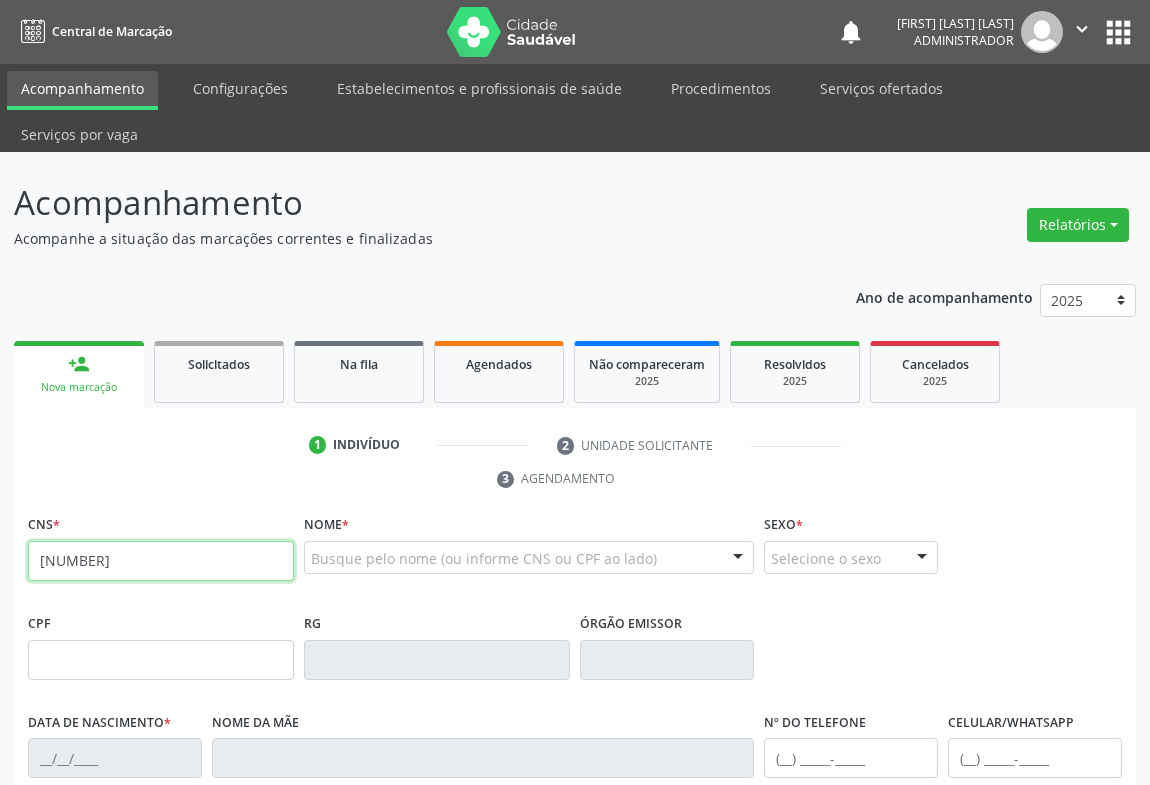 type on "[NUMBER]" 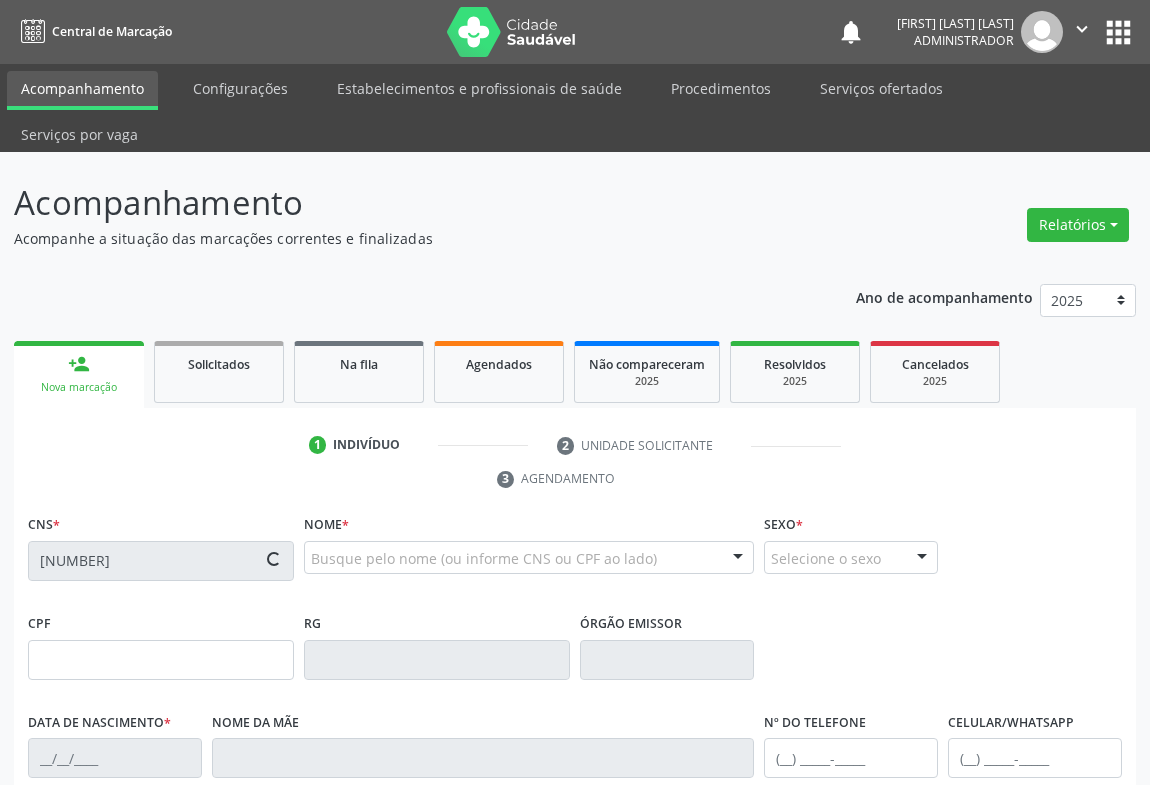 type on "[NUMBER]" 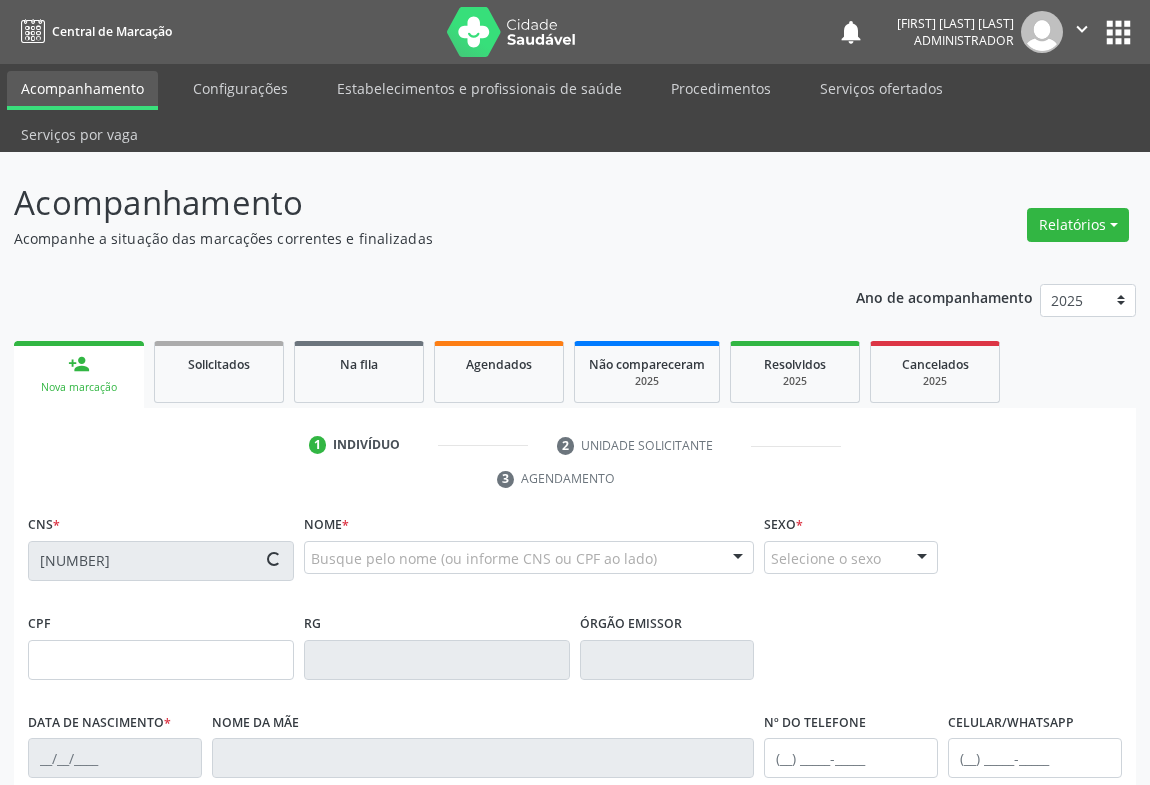 type on "[DATE]" 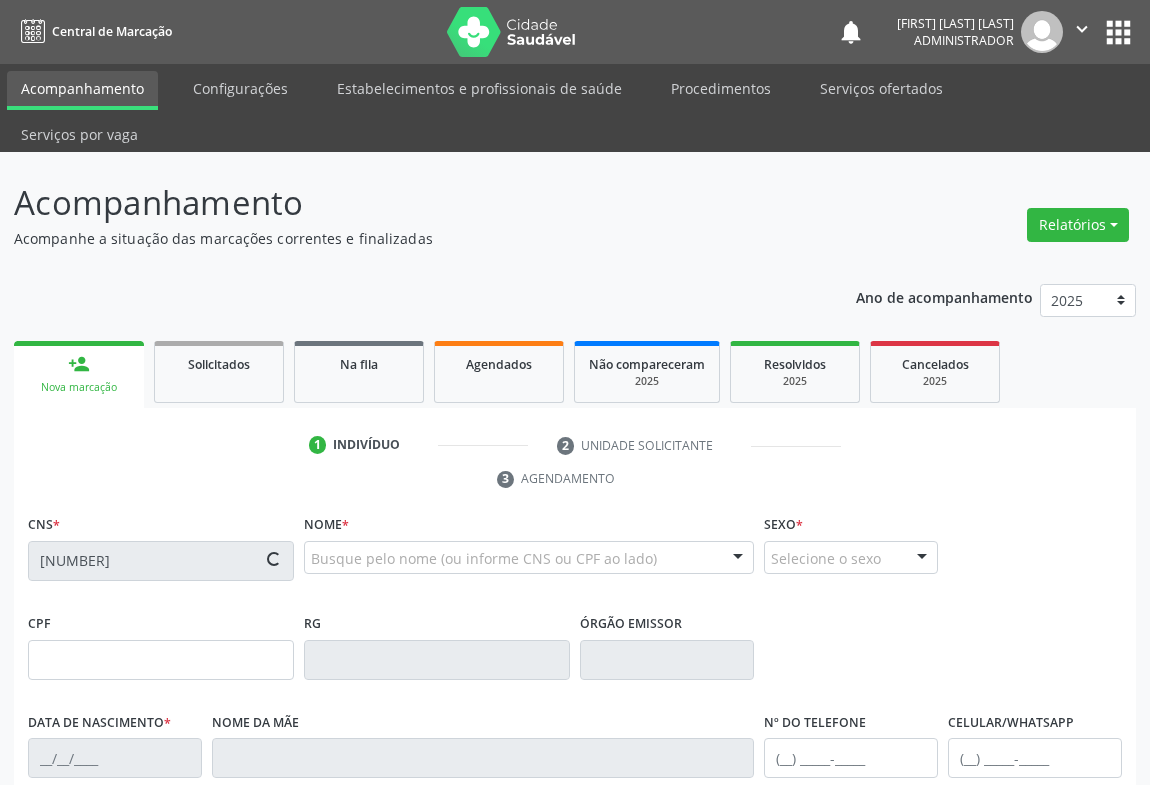 type on "[CPF]" 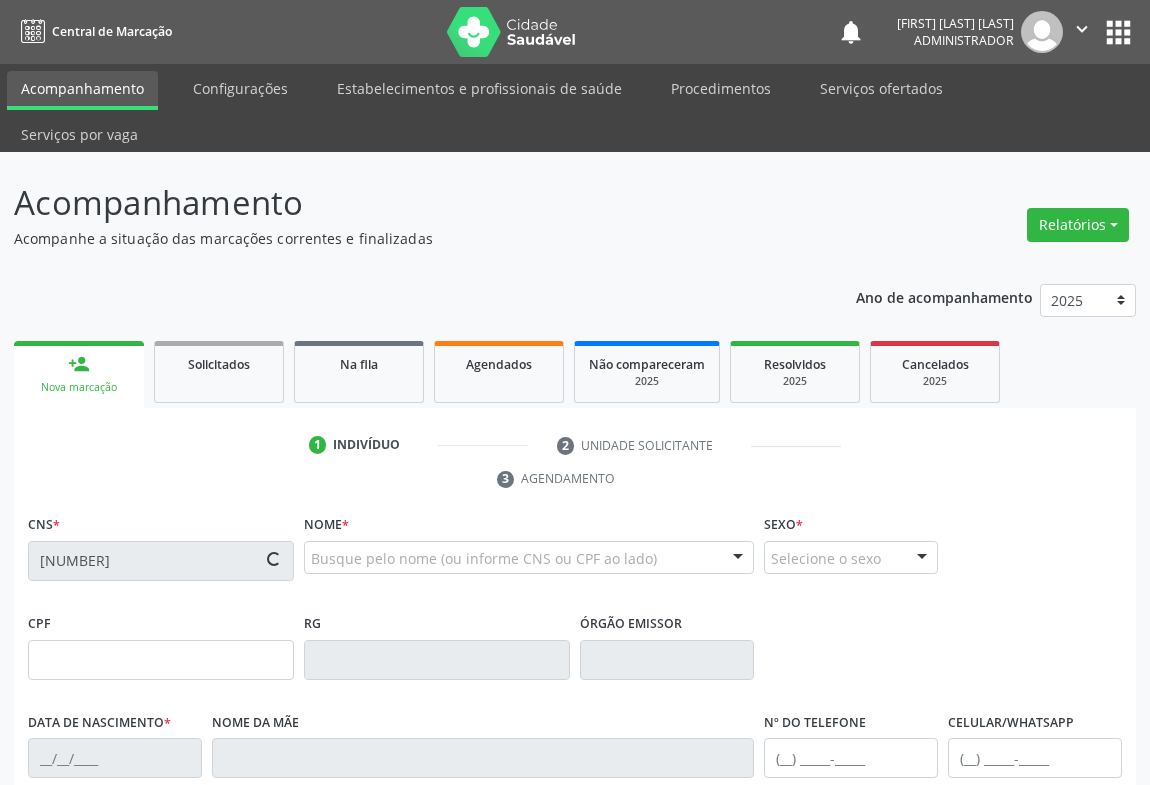 type on "S/N" 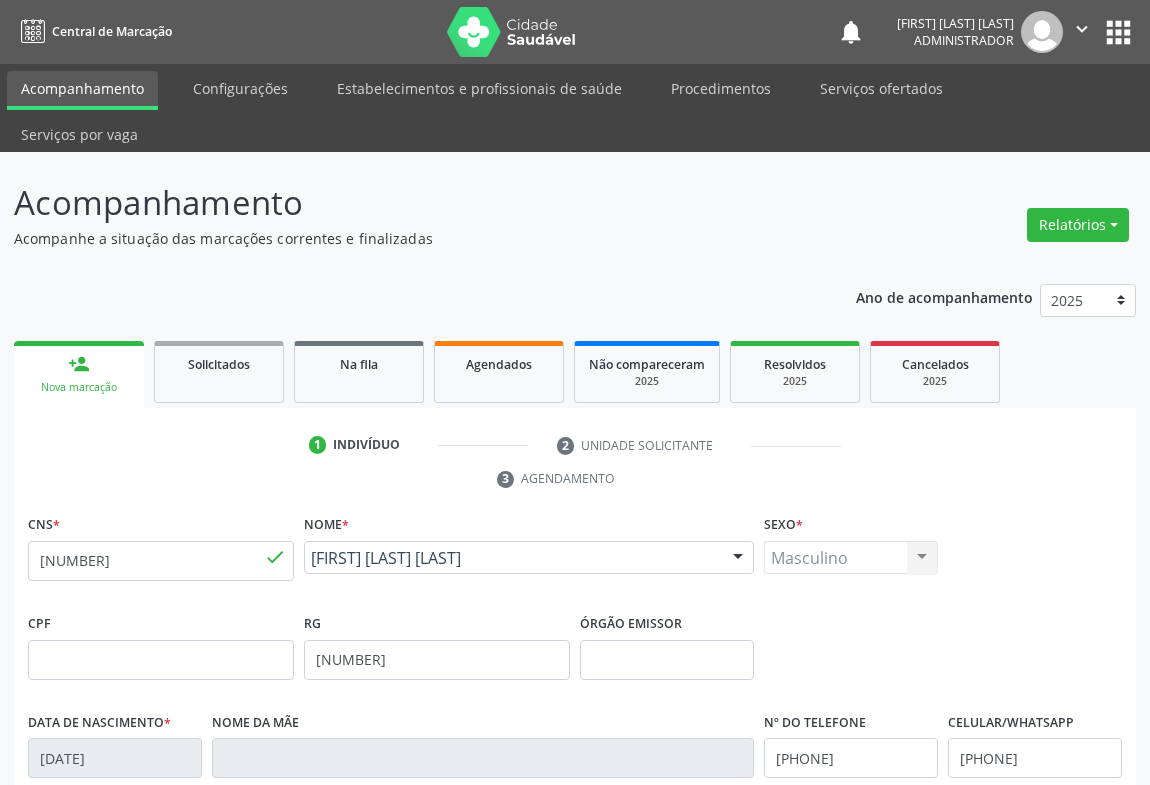 scroll, scrollTop: 331, scrollLeft: 0, axis: vertical 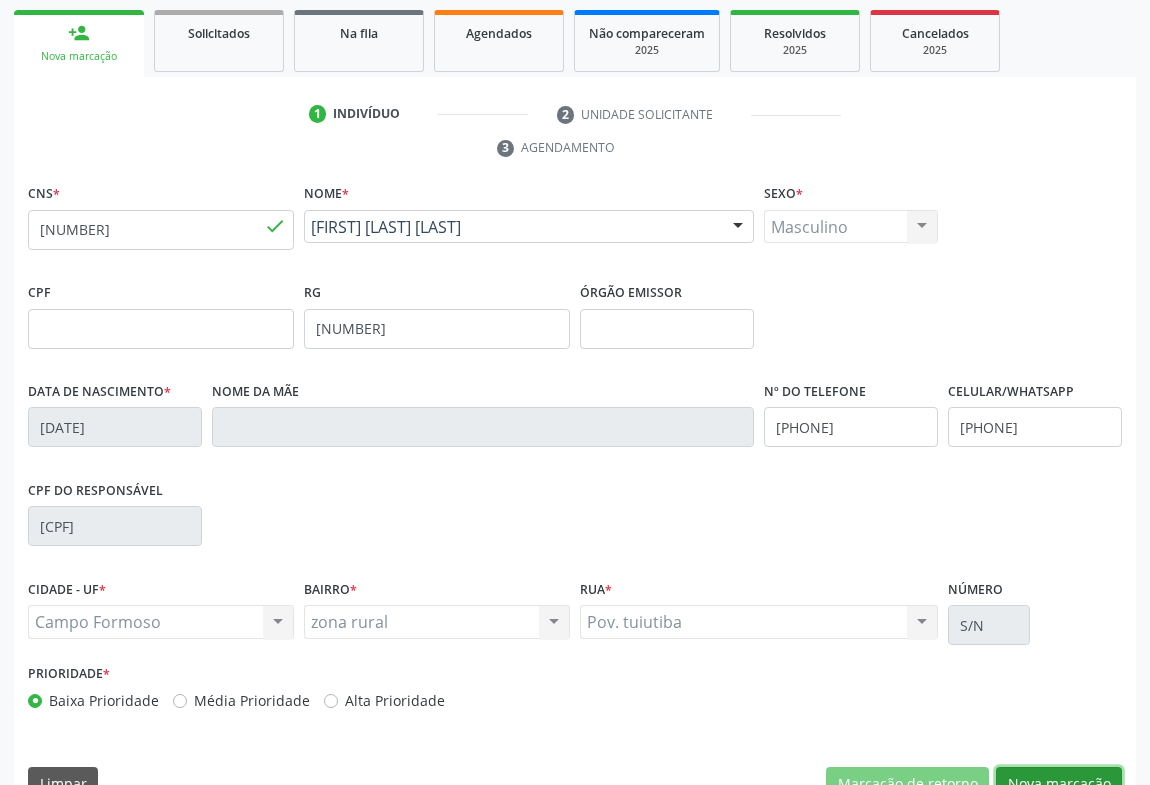 click on "Nova marcação" at bounding box center (1059, 784) 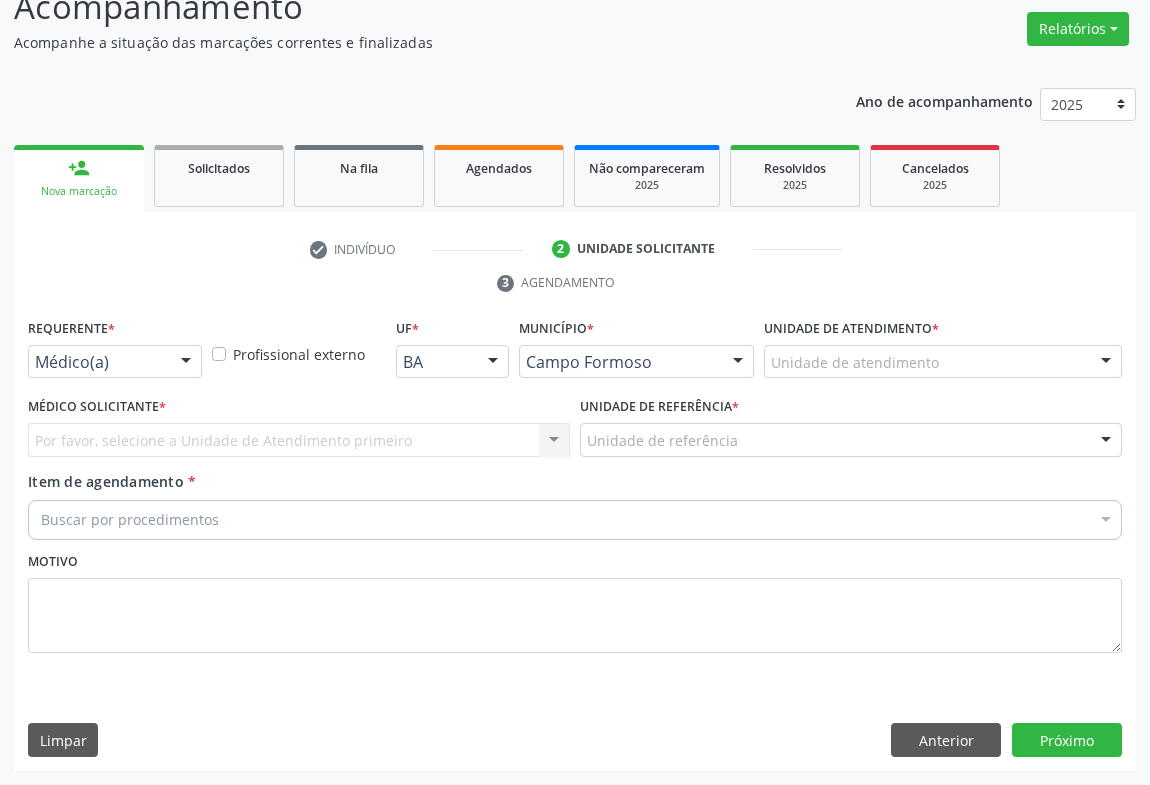 scroll, scrollTop: 152, scrollLeft: 0, axis: vertical 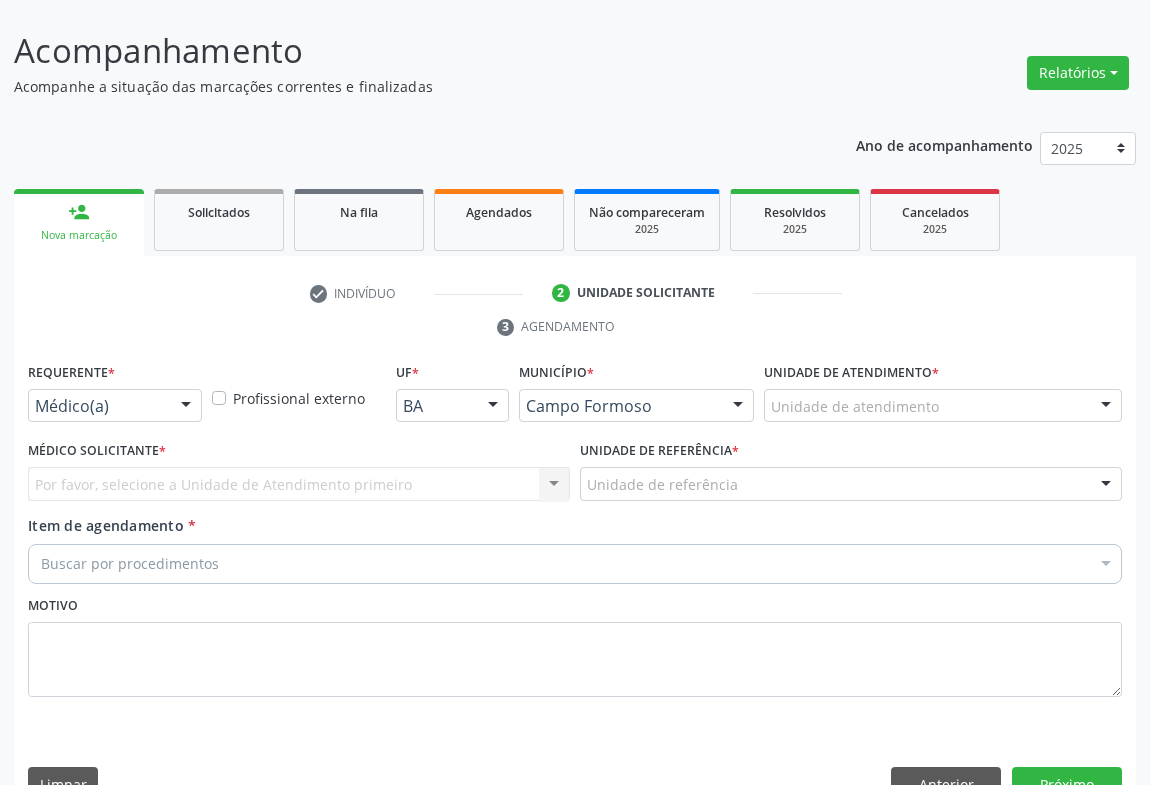 click at bounding box center (186, 407) 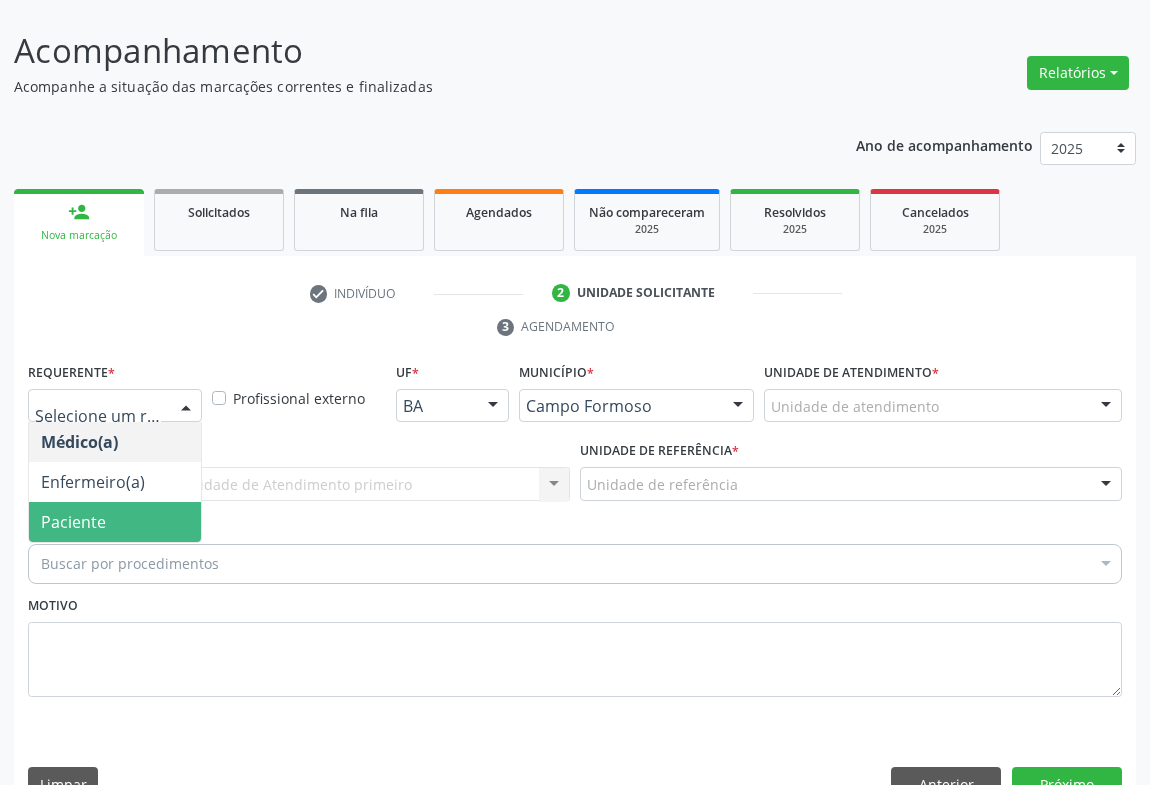 click on "Paciente" at bounding box center [115, 522] 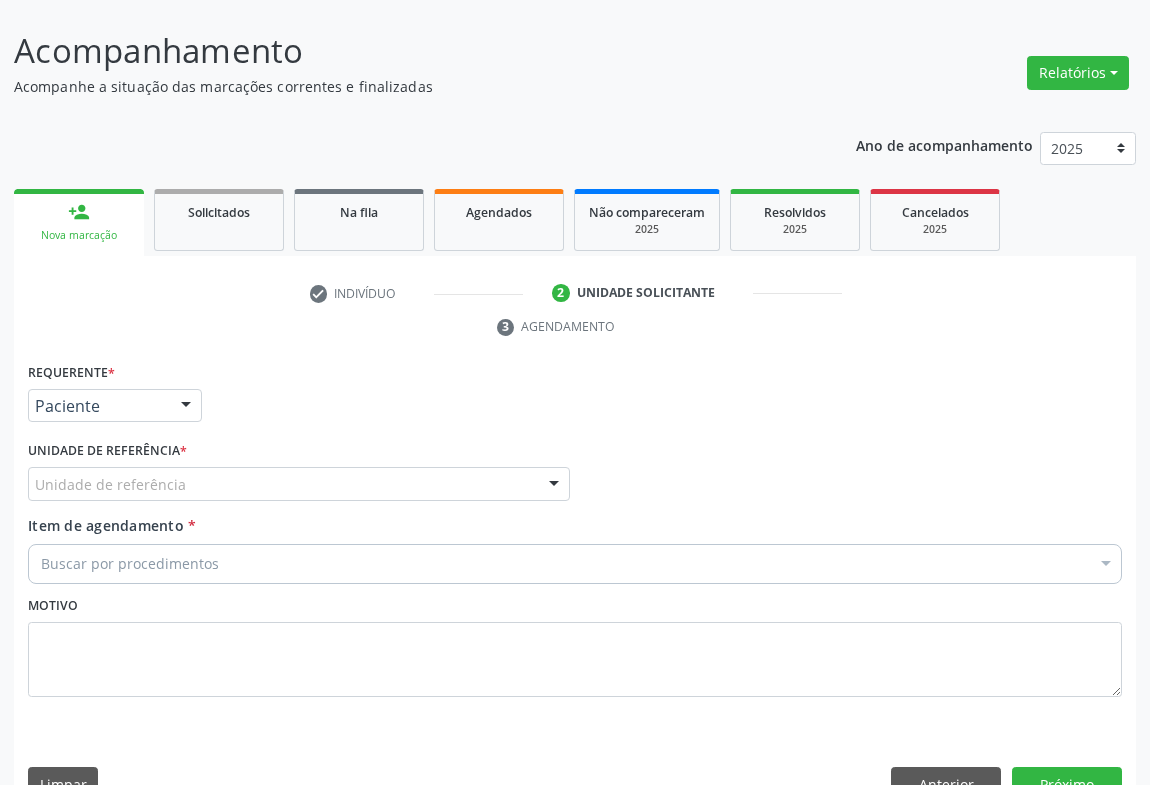 click at bounding box center [554, 485] 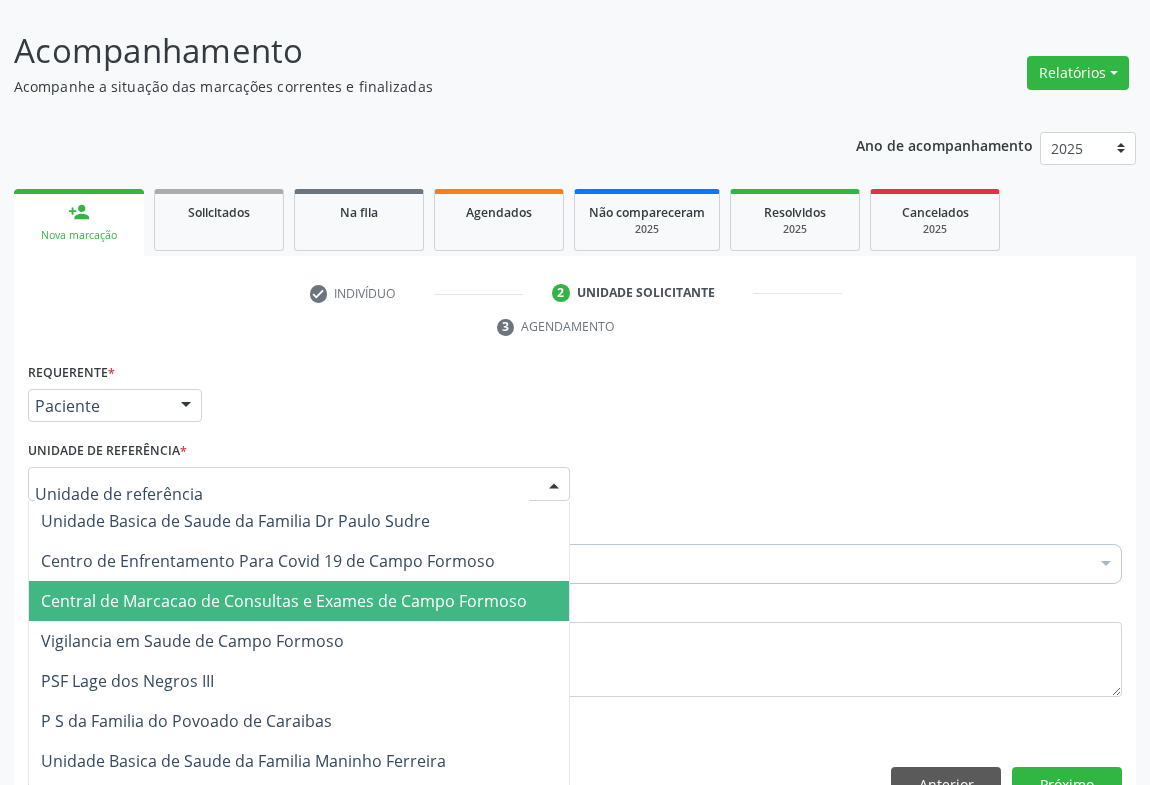 click on "Central de Marcacao de Consultas e Exames de Campo Formoso" at bounding box center [299, 601] 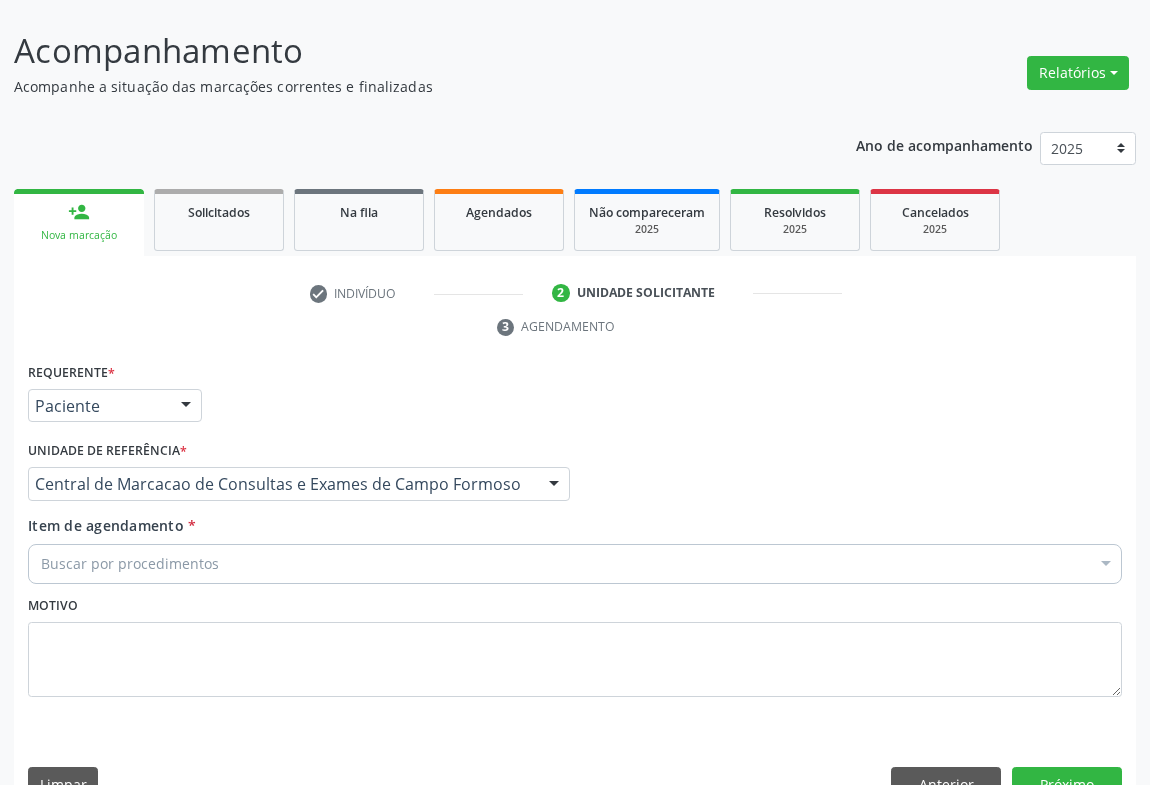 click on "Buscar por procedimentos" at bounding box center (575, 564) 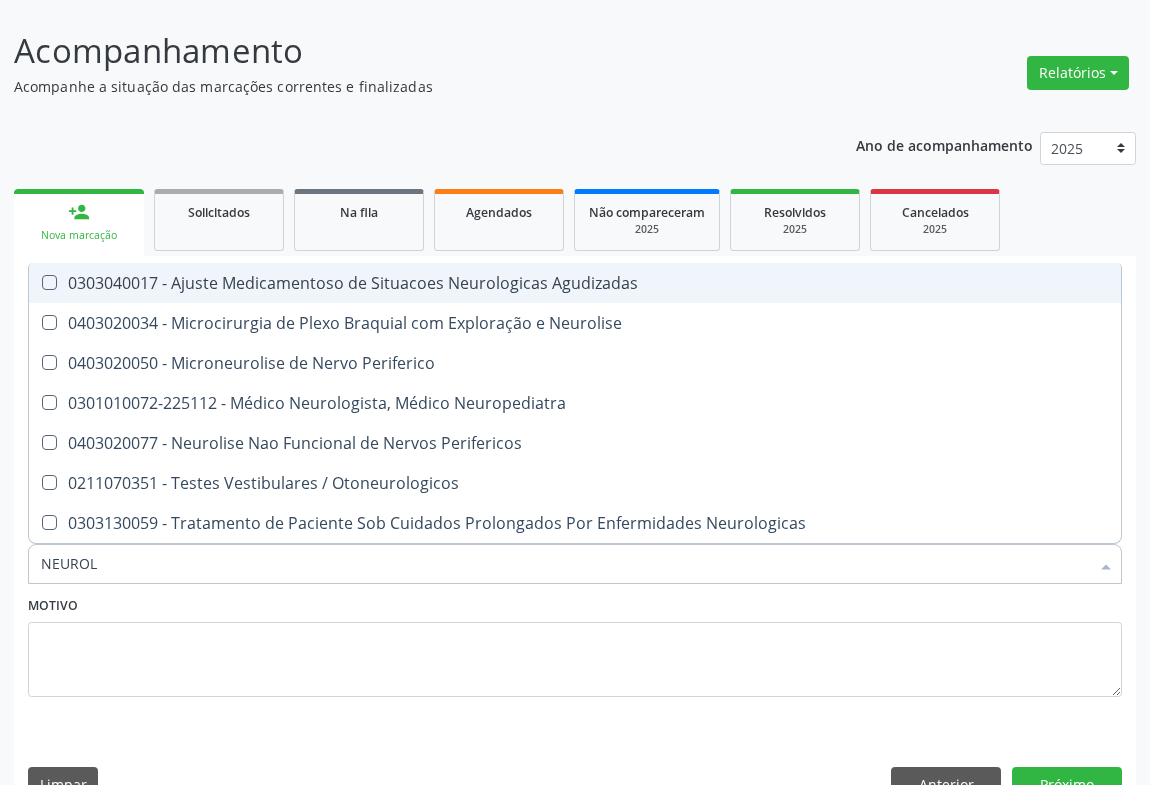type on "NEUROLO" 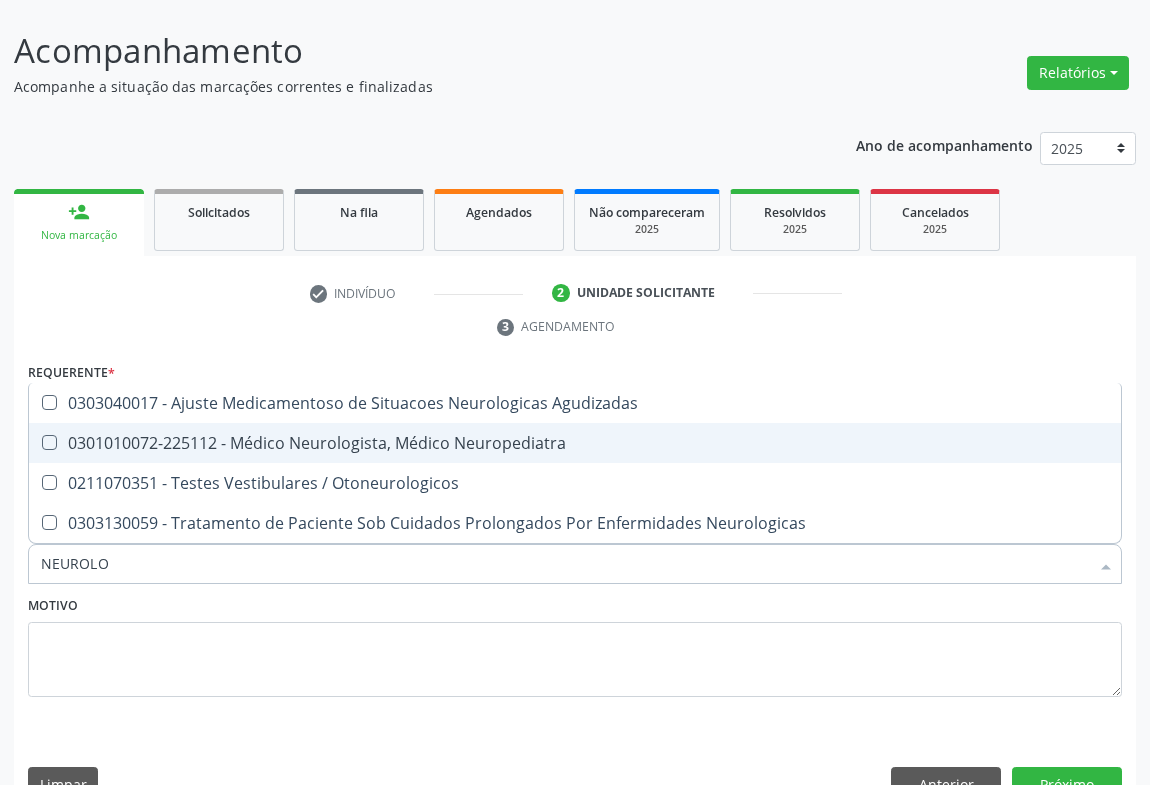 click on "0301010072-225112 - Médico Neurologista, Médico Neuropediatra" at bounding box center [575, 443] 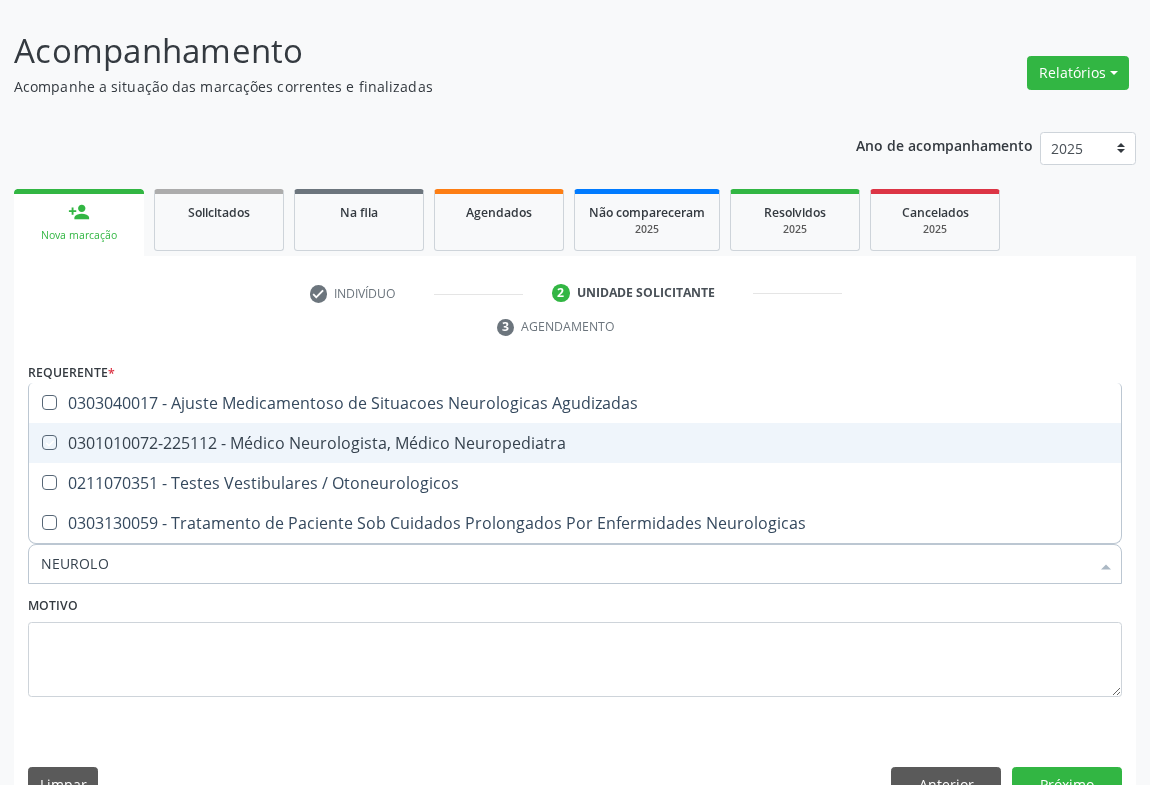 checkbox on "true" 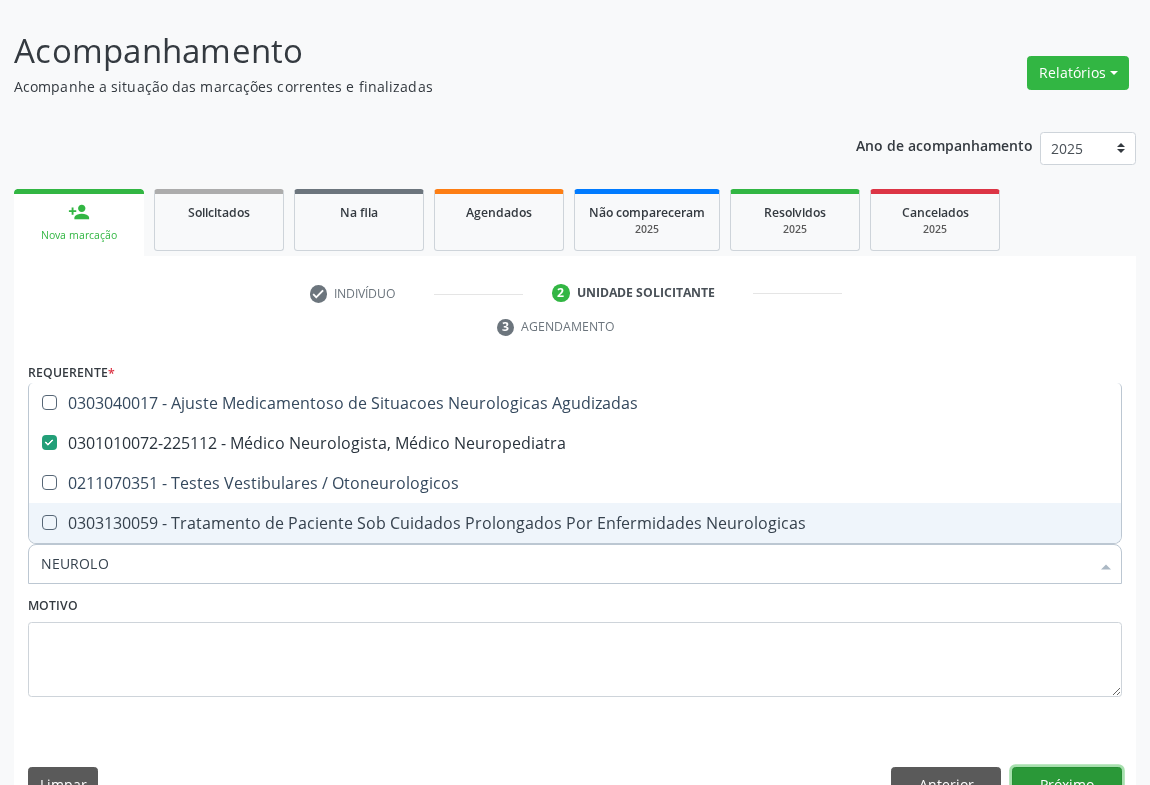 click on "Próximo" at bounding box center [1067, 784] 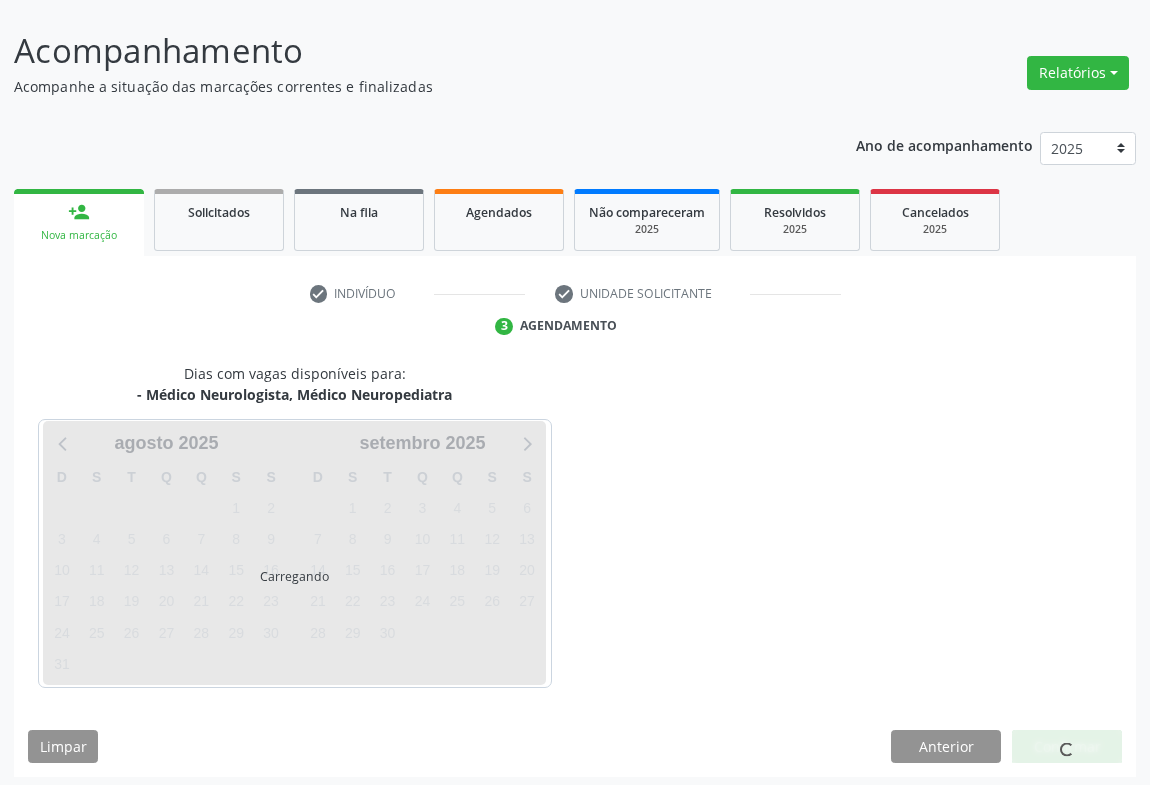 scroll, scrollTop: 115, scrollLeft: 0, axis: vertical 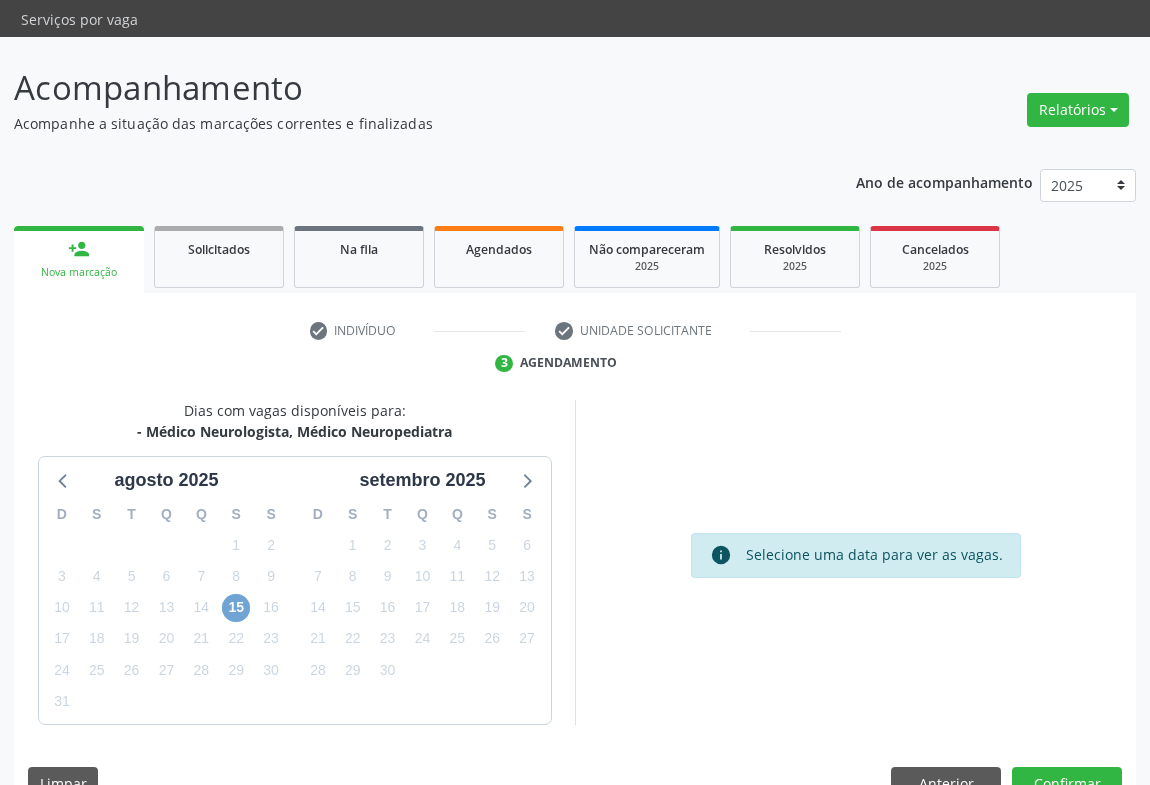 click on "15" at bounding box center (236, 608) 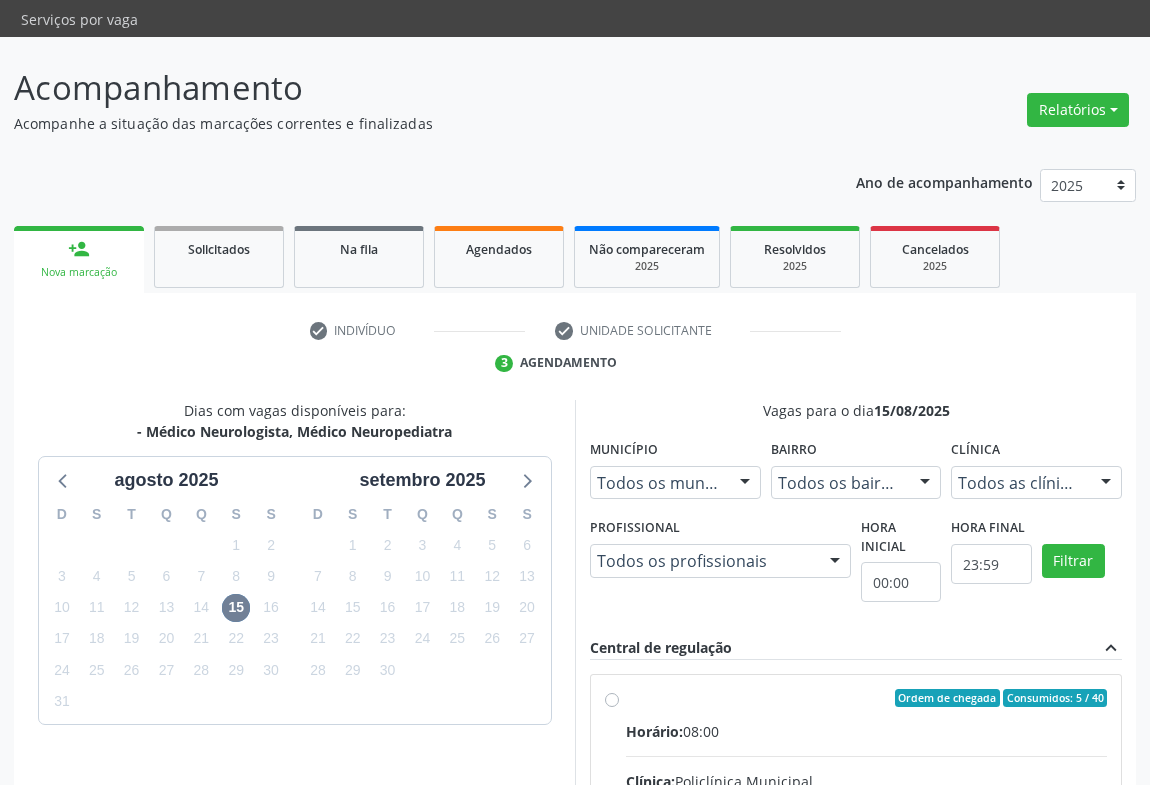 click on "Ordem de chegada
Consumidos: 5 / 40
Horário:   08:00
Clínica:  Policlínica Municipal
Rede:
--
Endereço:   Predio, nº 386, Centro, [CITY] - [STATE]
Telefone:   [PHONE]
Profissional:
[FIRST] [LAST] [LAST]
Informações adicionais sobre o atendimento
Idade de atendimento:
de 0 a 120 anos
Gênero(s) atendido(s):
Masculino e Feminino
Informações adicionais:
--" at bounding box center [866, 842] 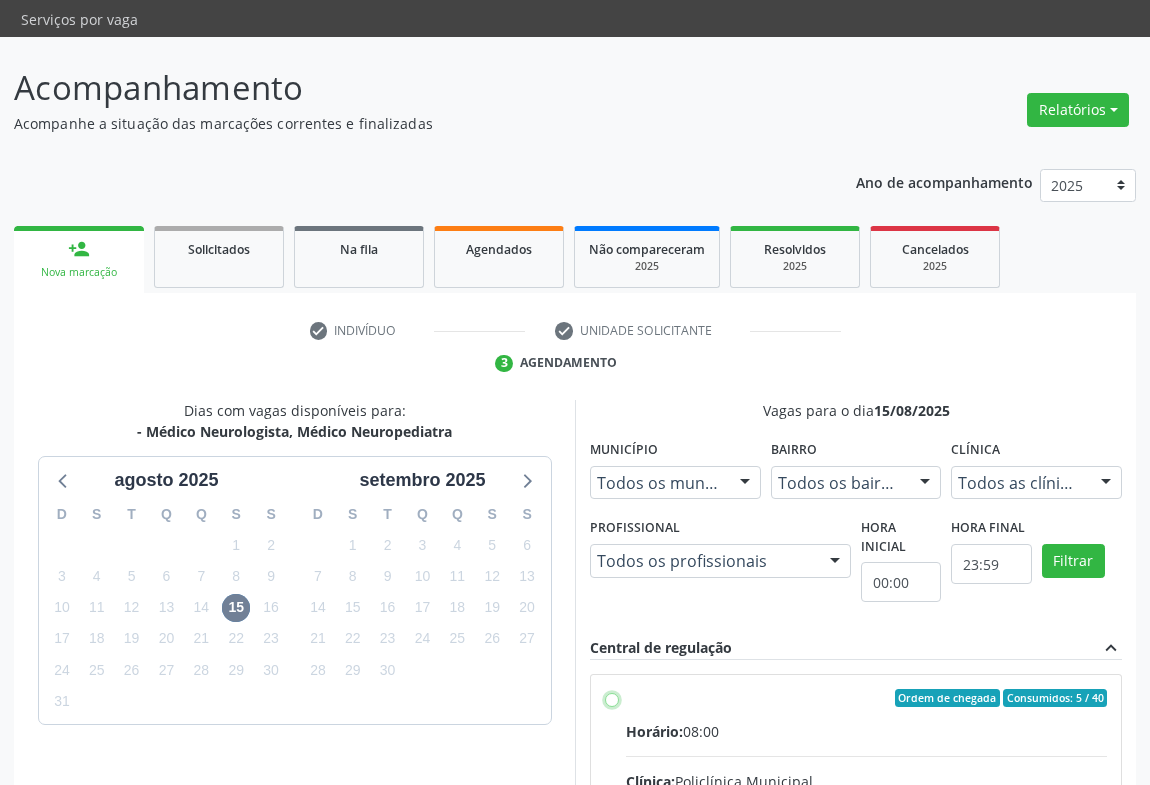 click on "Ordem de chegada
Consumidos: 5 / 40
Horário:   08:00
Clínica:  Policlínica Municipal
Rede:
--
Endereço:   Predio, nº 386, Centro, [CITY] - [STATE]
Telefone:   [PHONE]
Profissional:
[FIRST] [LAST] [LAST]
Informações adicionais sobre o atendimento
Idade de atendimento:
de 0 a 120 anos
Gênero(s) atendido(s):
Masculino e Feminino
Informações adicionais:
--" at bounding box center (612, 698) 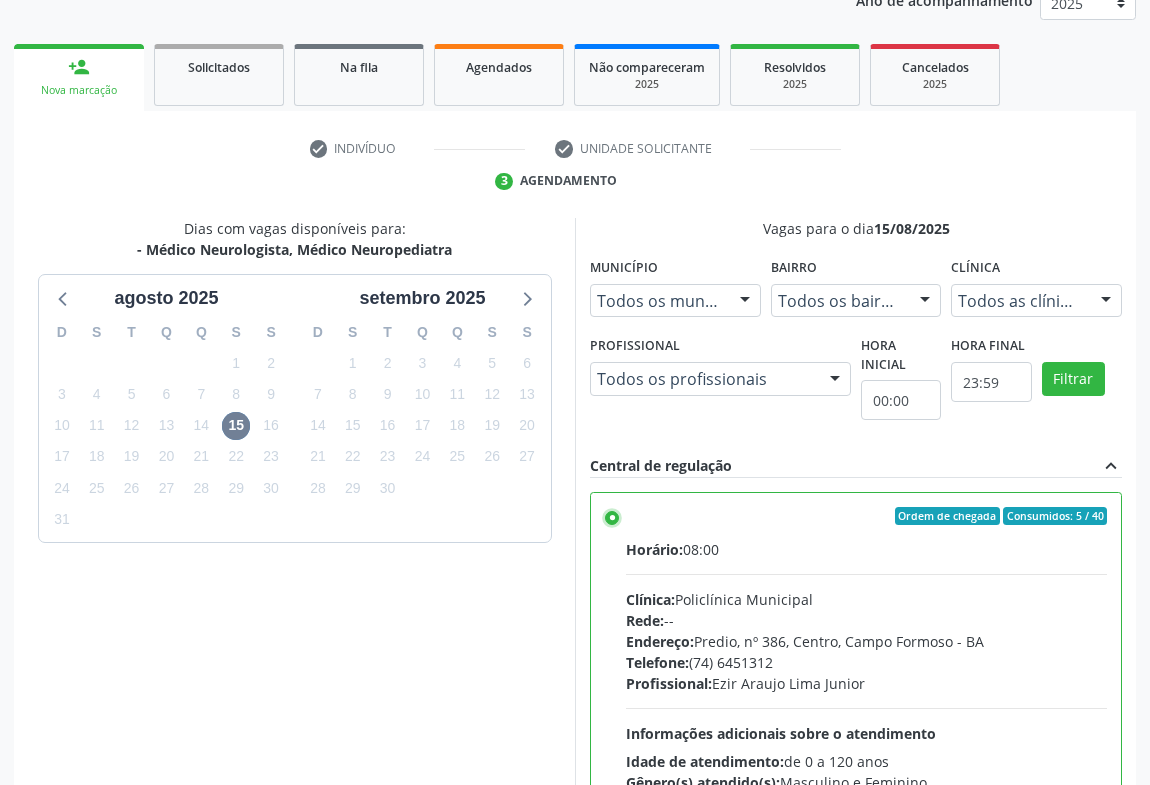 scroll, scrollTop: 451, scrollLeft: 0, axis: vertical 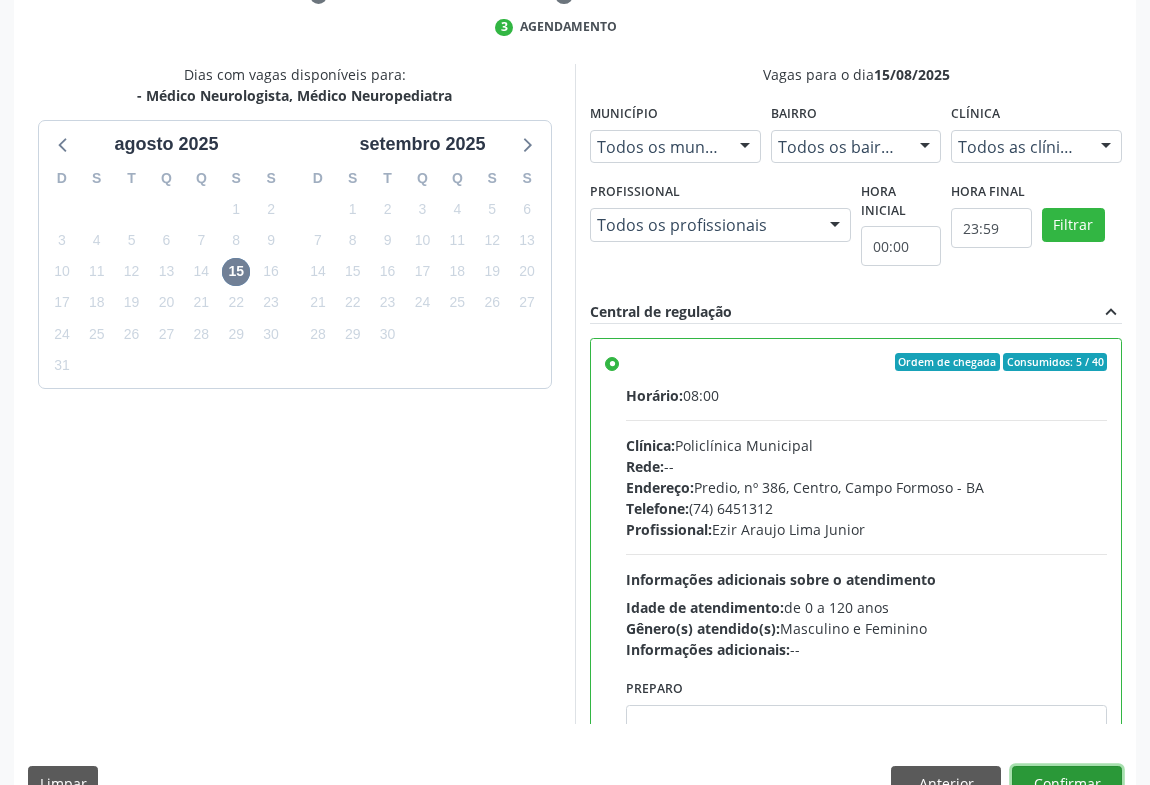 click on "Confirmar" at bounding box center (1067, 783) 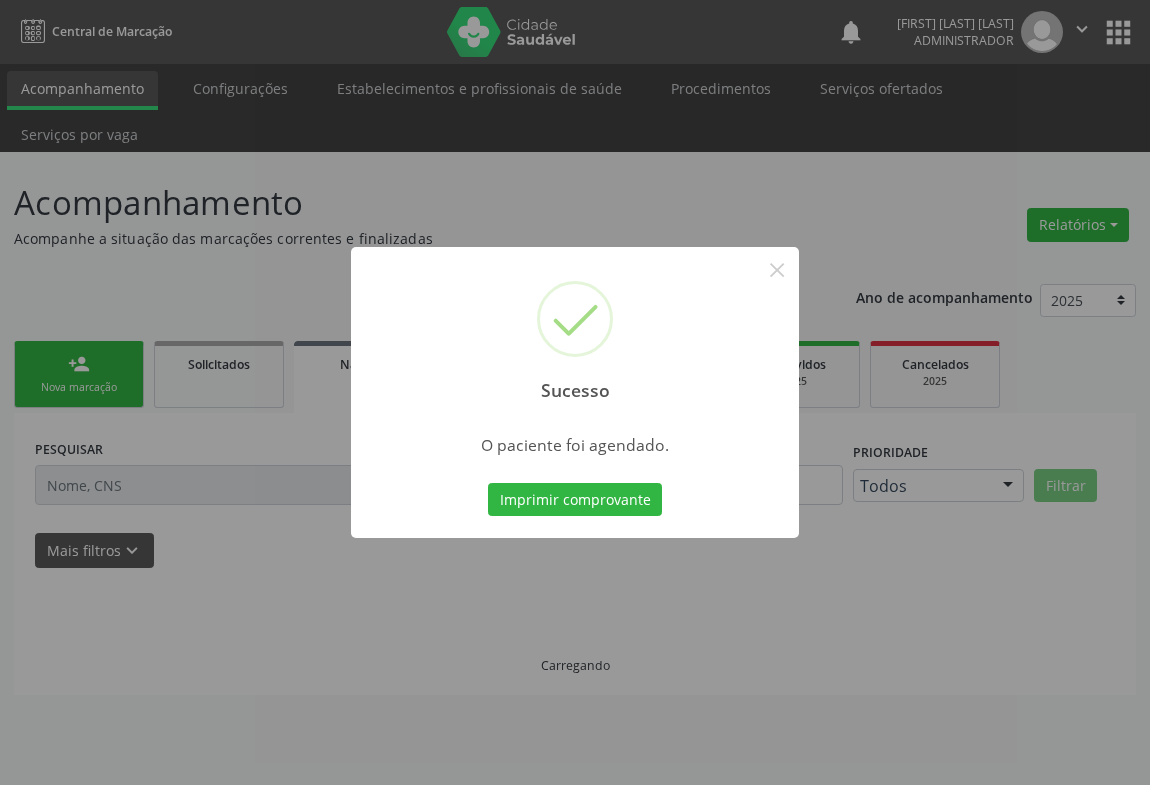 scroll, scrollTop: 0, scrollLeft: 0, axis: both 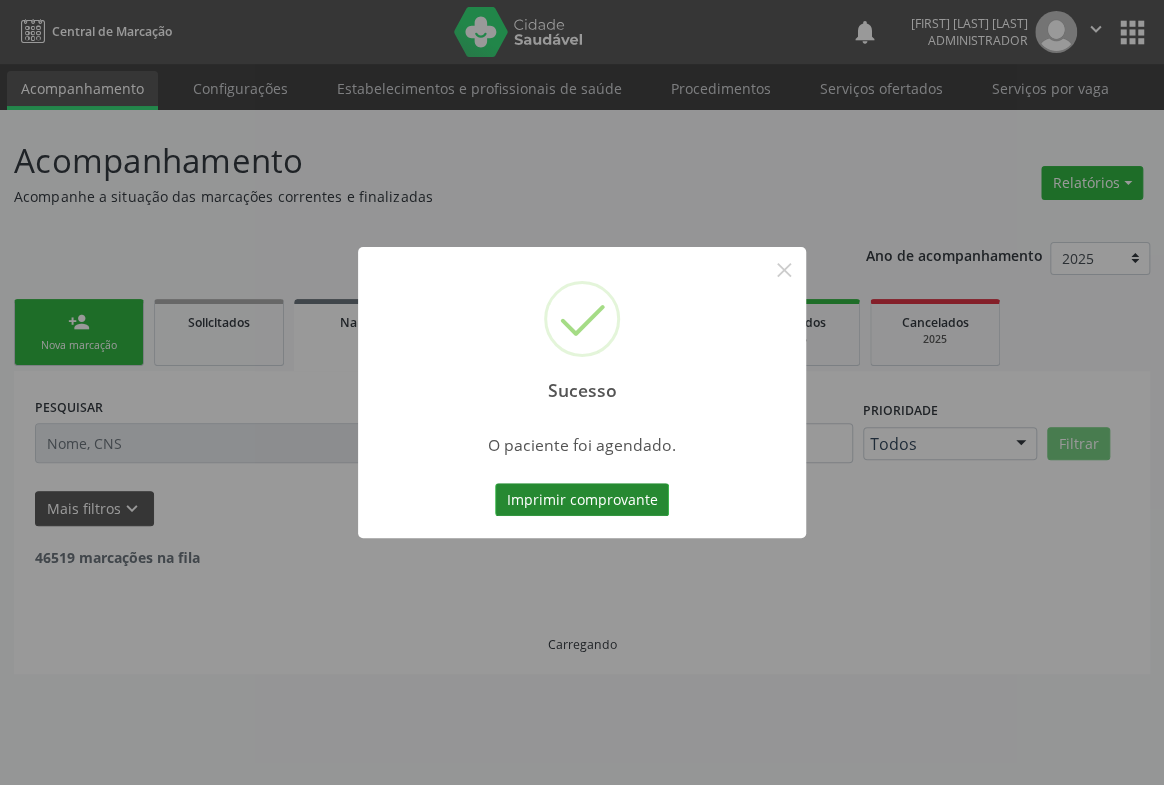 click on "Imprimir comprovante" at bounding box center (582, 500) 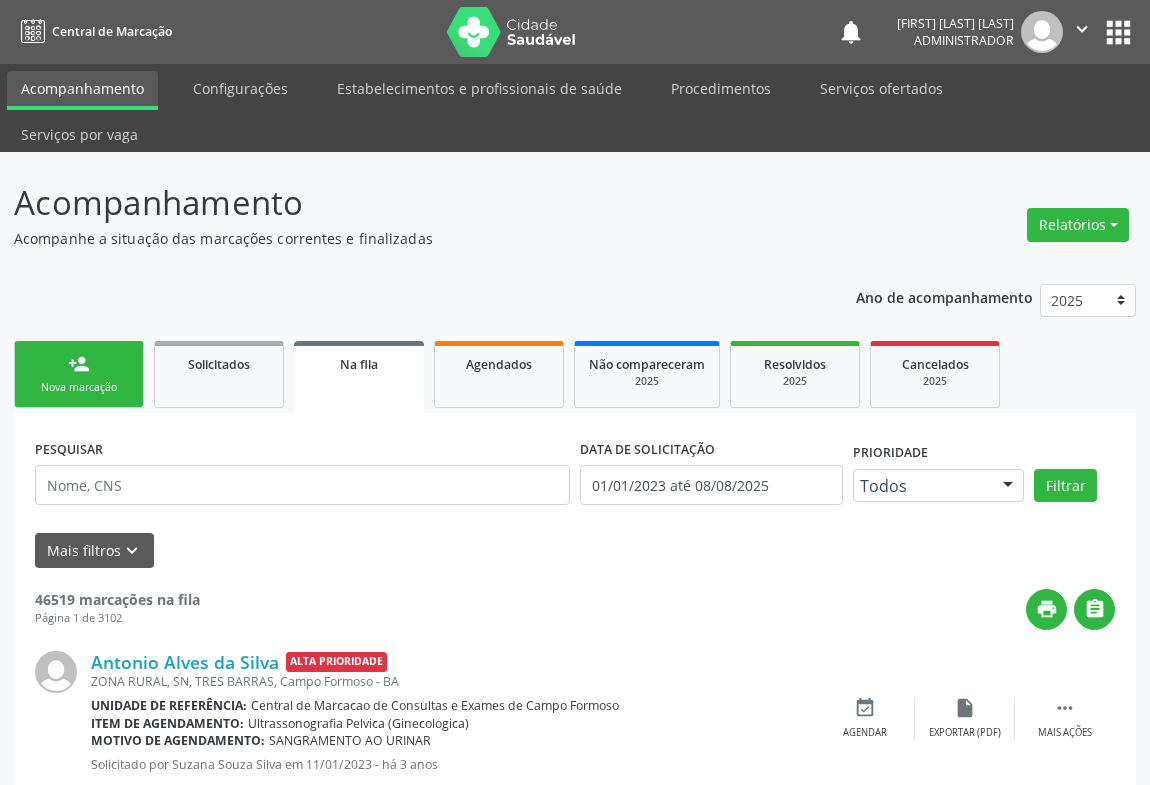 click on "person_add" at bounding box center (79, 364) 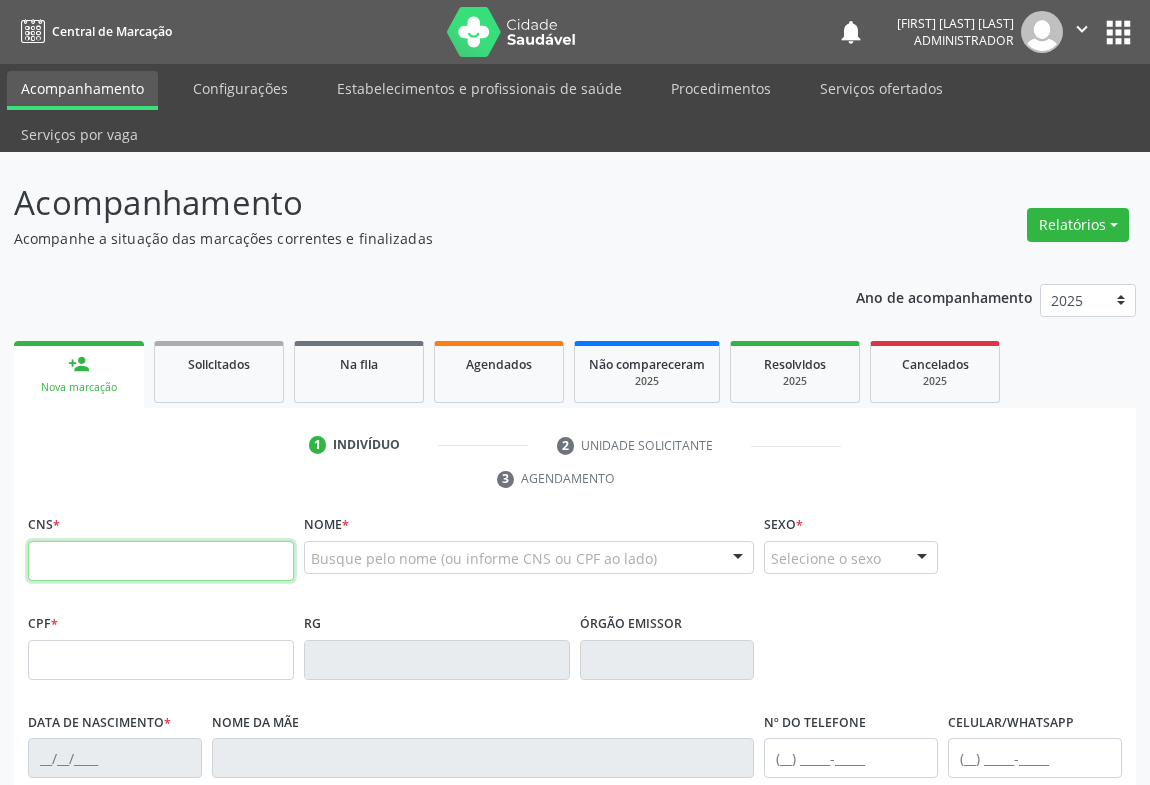 drag, startPoint x: 76, startPoint y: 528, endPoint x: 103, endPoint y: 507, distance: 34.20526 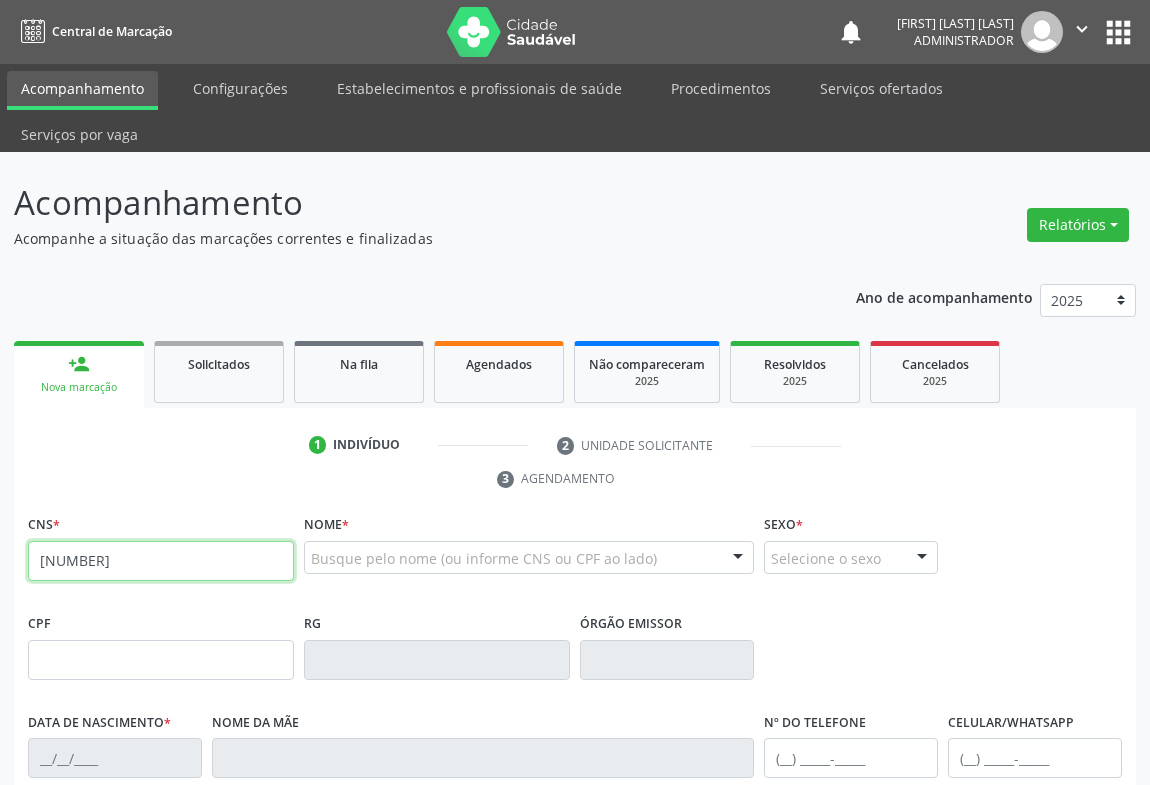 type on "708 7061 4157 3898" 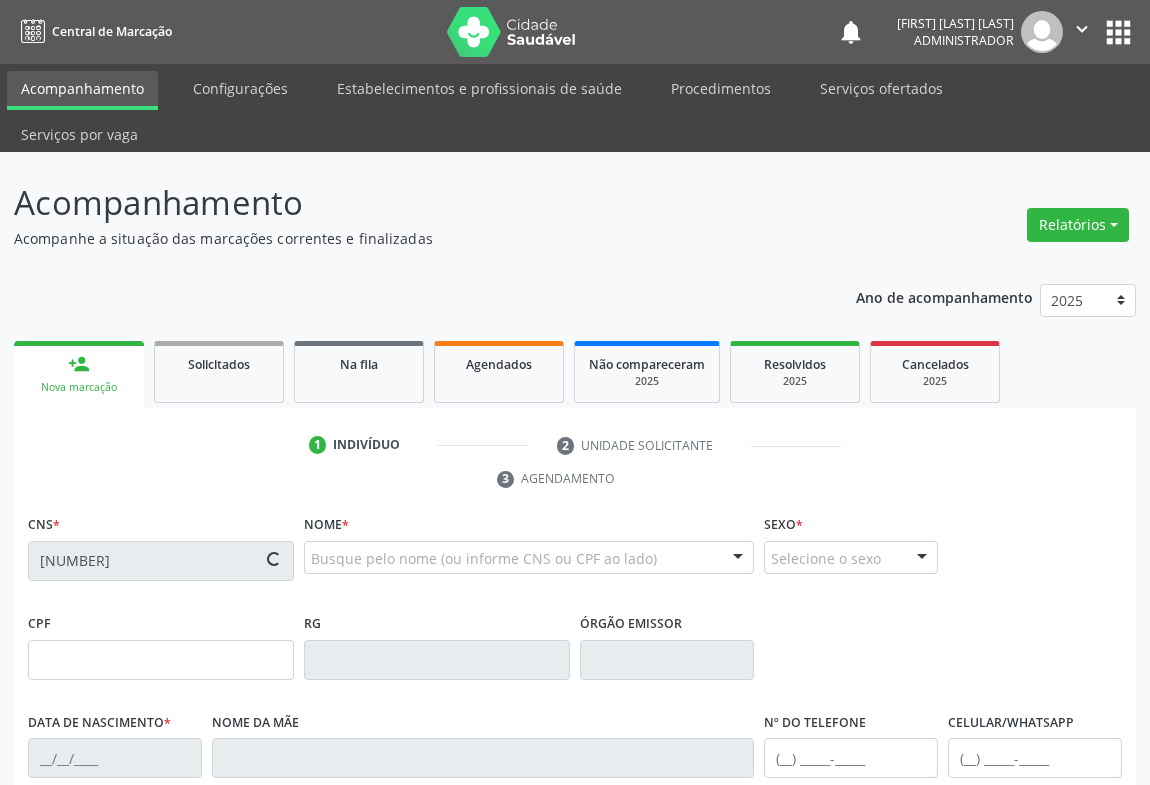 type on "2283519365" 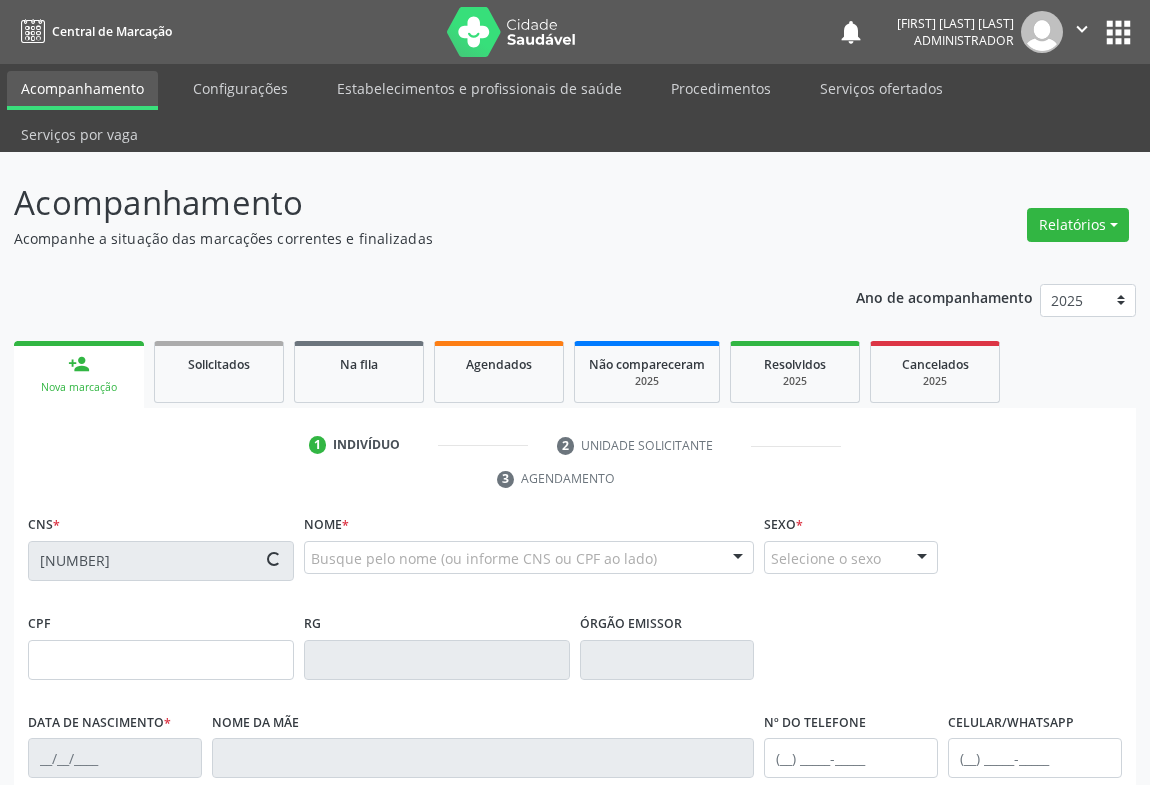 type on "04/11/2009" 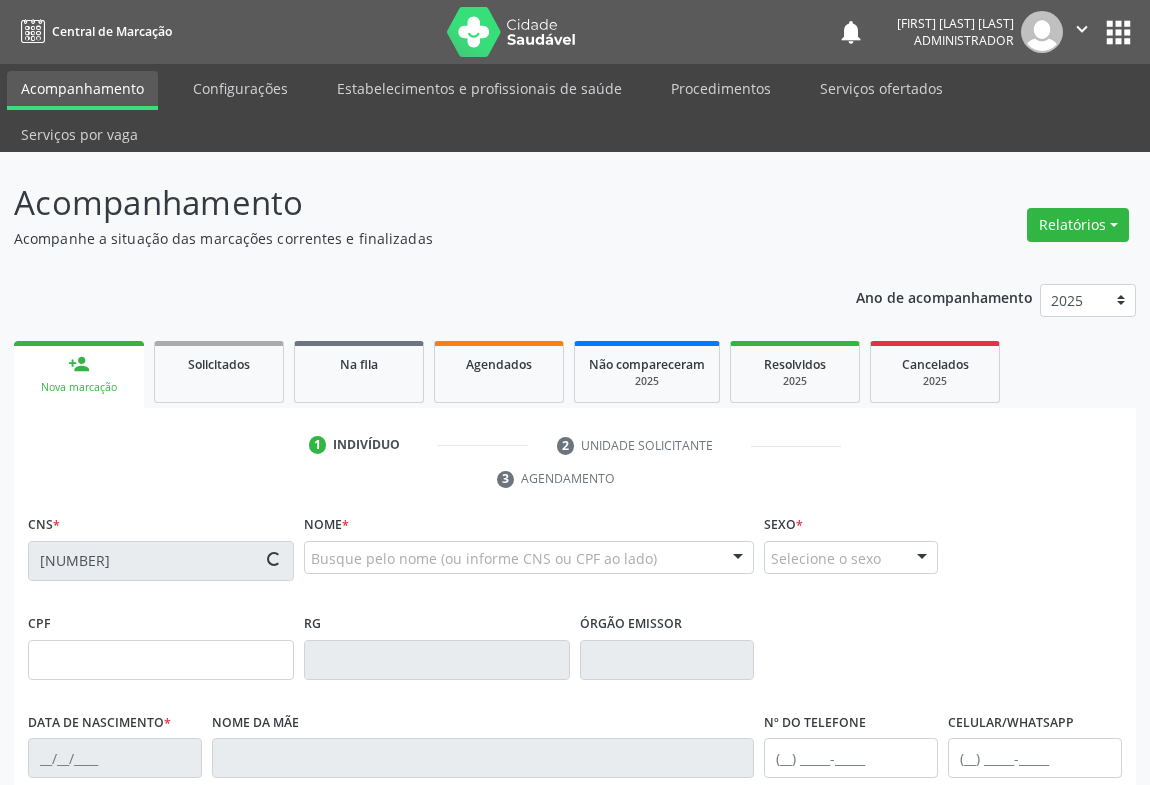 type on "S/N" 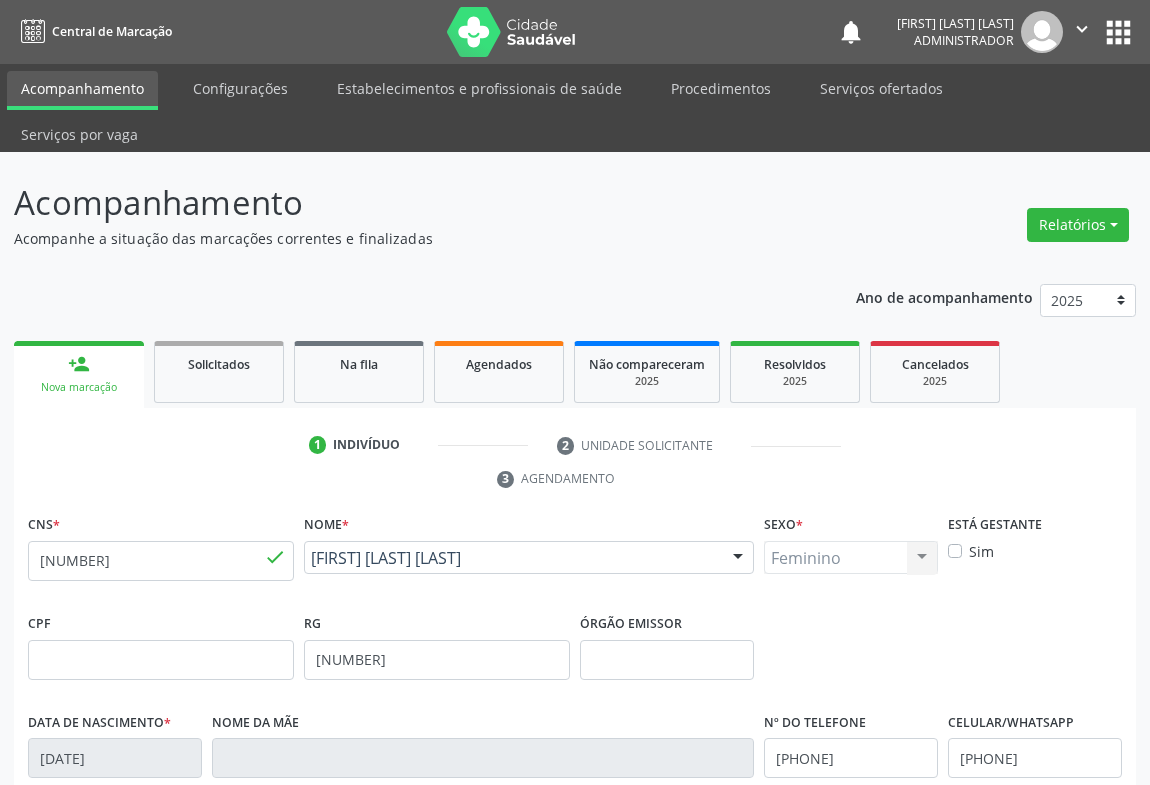 scroll, scrollTop: 331, scrollLeft: 0, axis: vertical 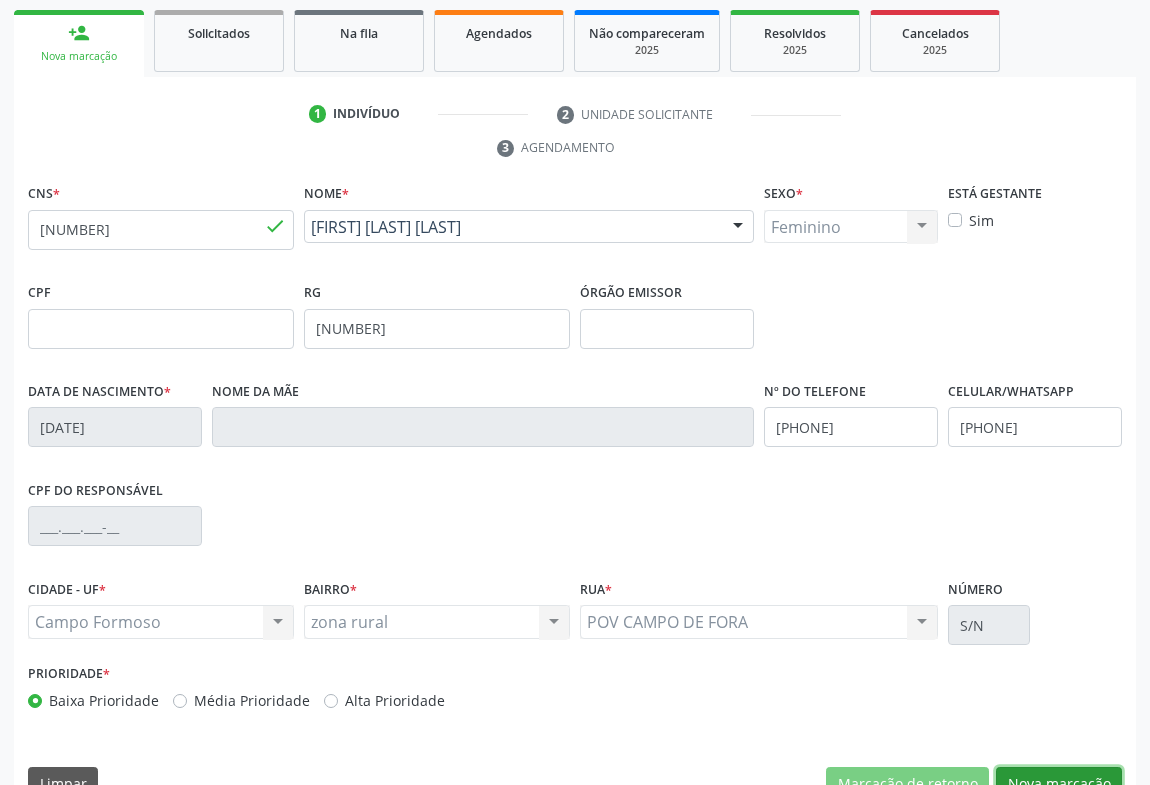 click on "Nova marcação" at bounding box center (1059, 784) 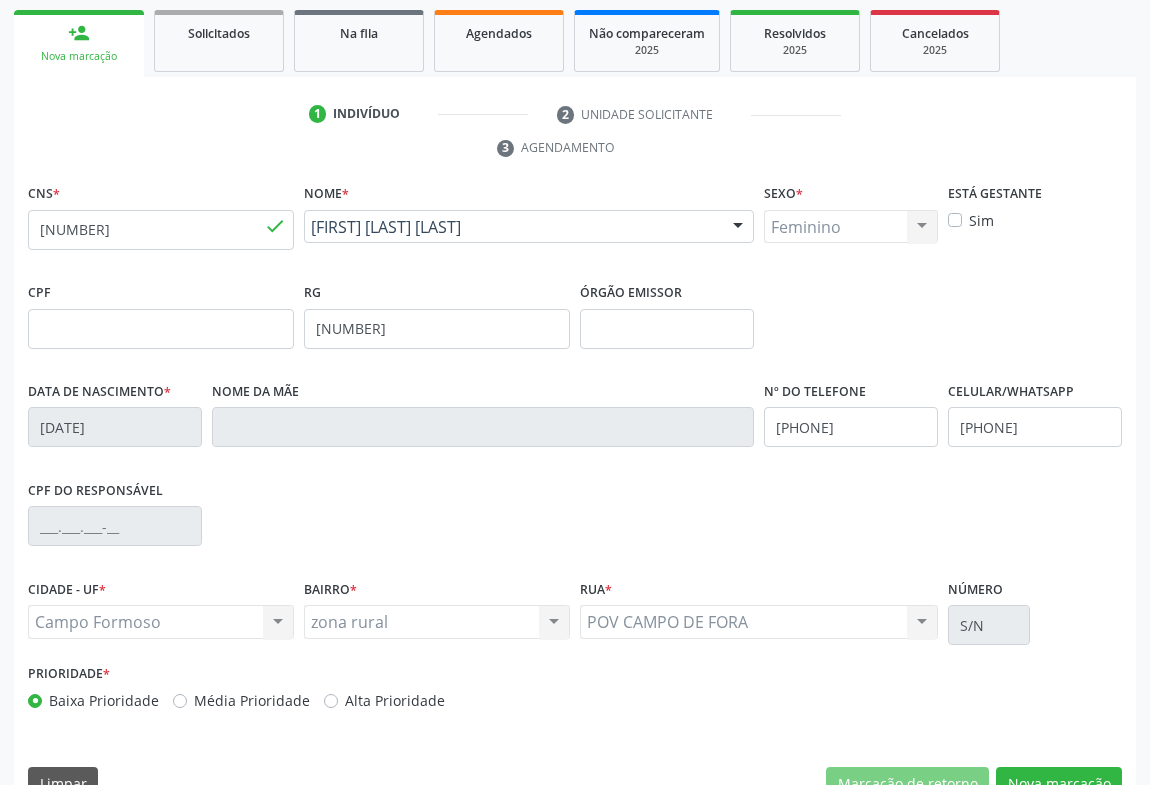 scroll, scrollTop: 152, scrollLeft: 0, axis: vertical 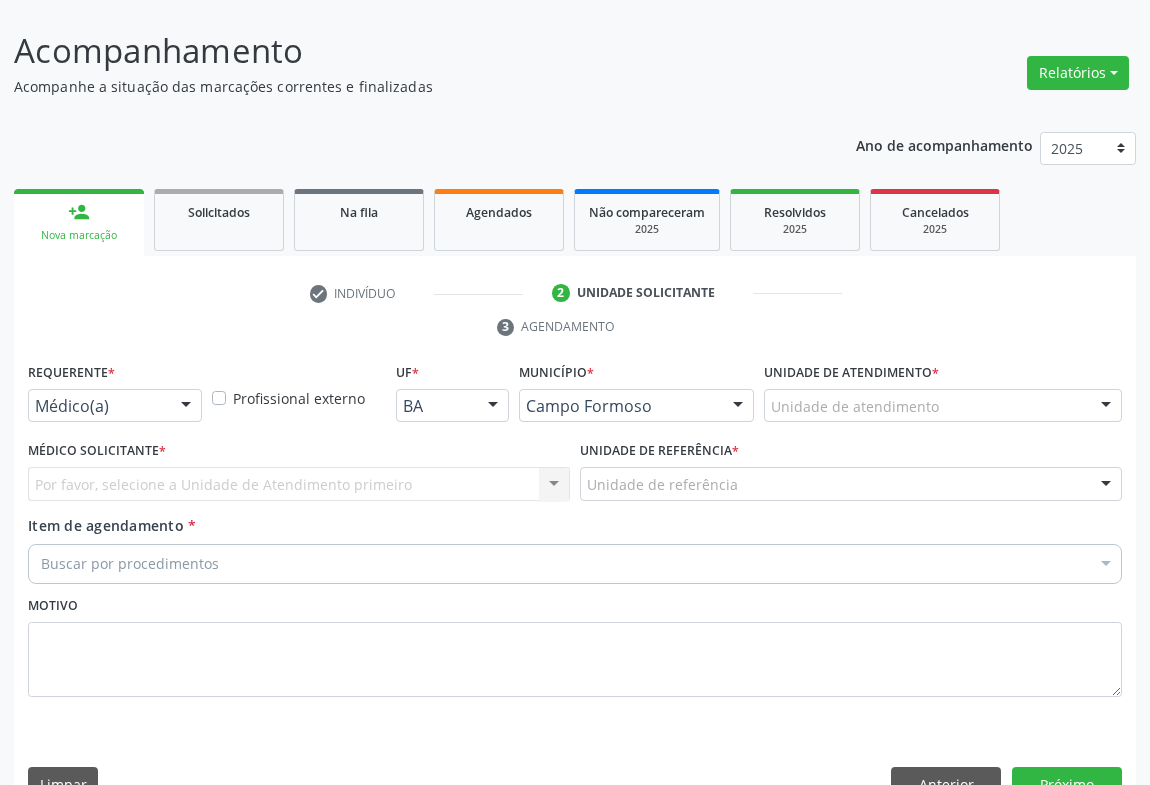 click at bounding box center (186, 407) 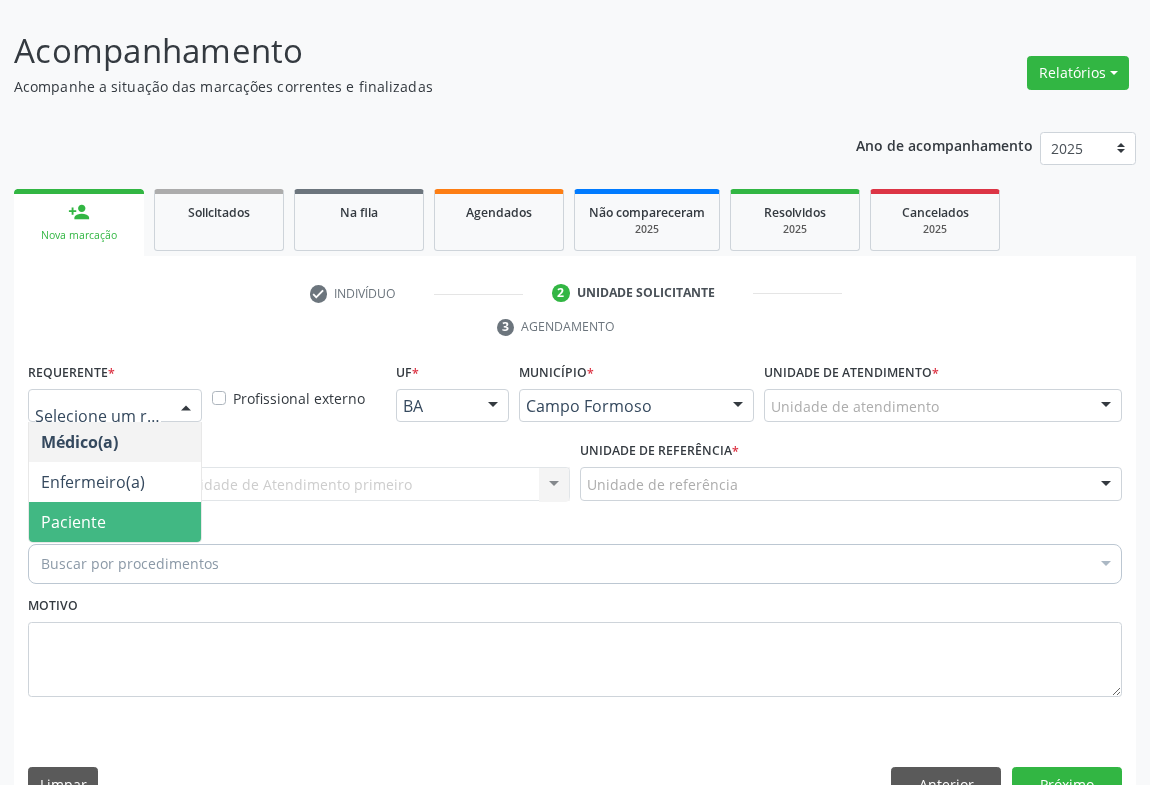 click on "Paciente" at bounding box center (115, 522) 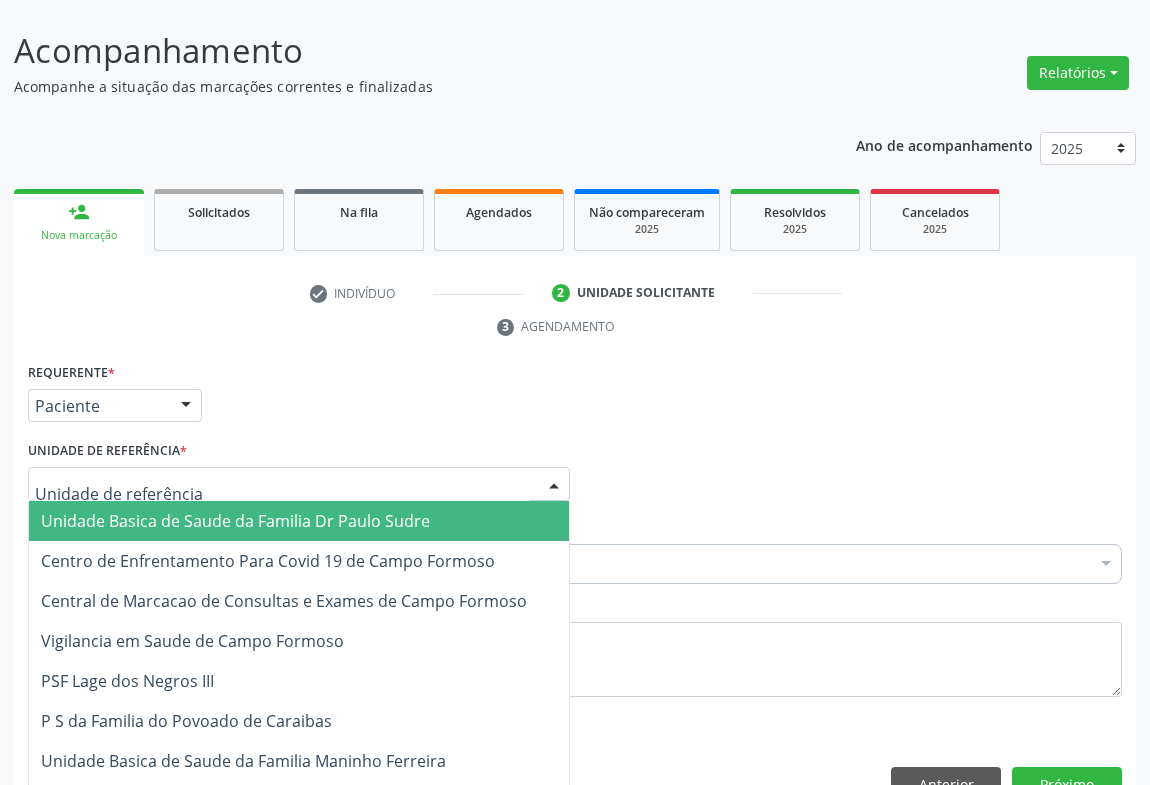 click at bounding box center [554, 485] 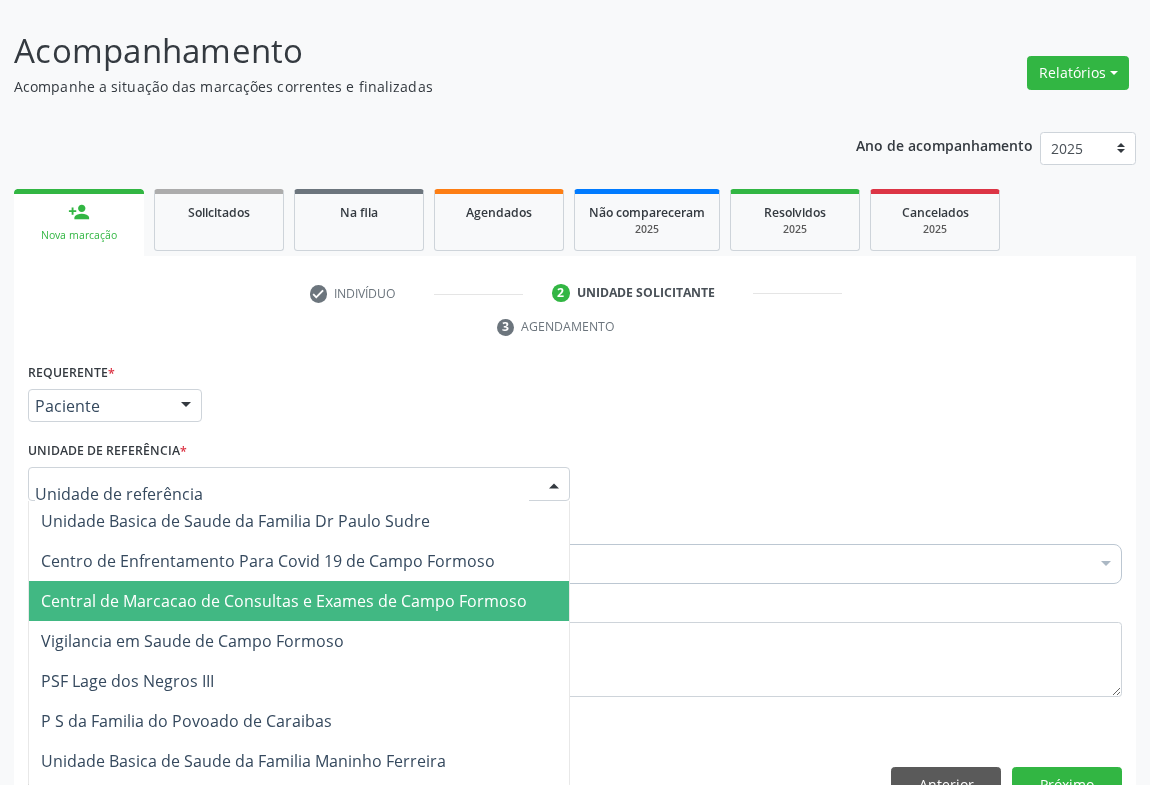 click on "Central de Marcacao de Consultas e Exames de Campo Formoso" at bounding box center [284, 601] 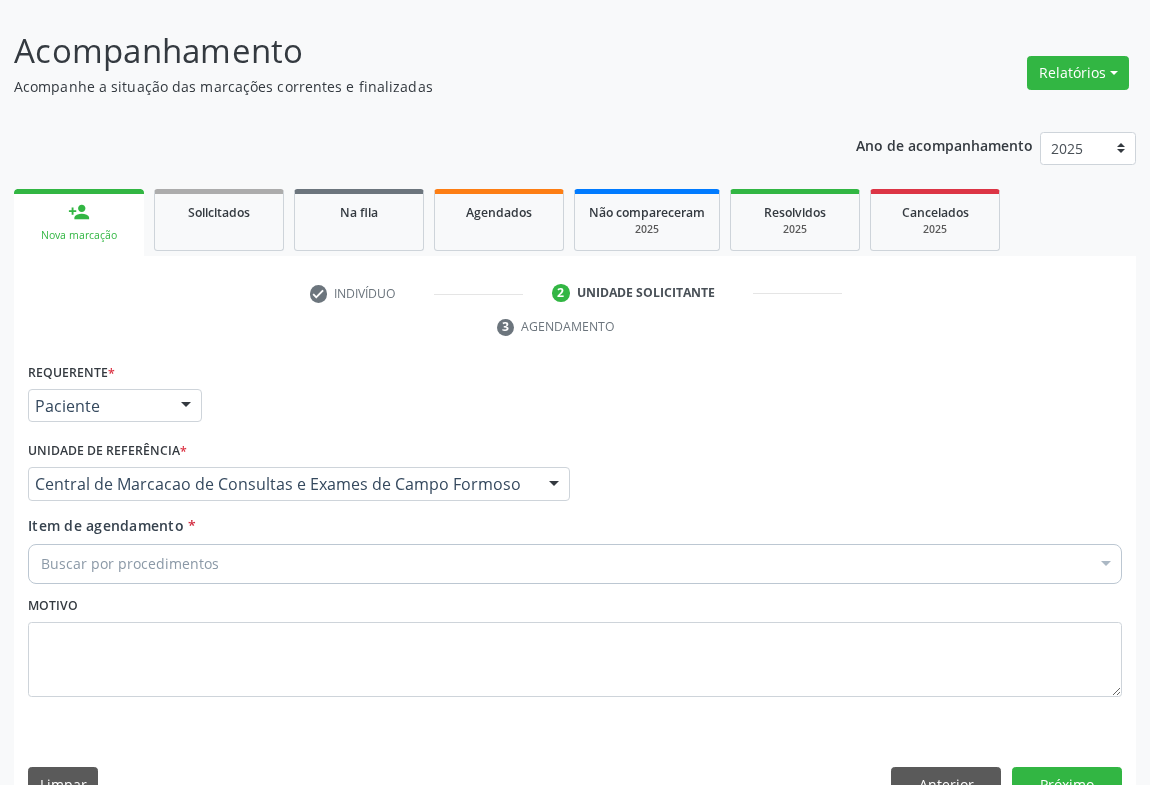 click on "Buscar por procedimentos" at bounding box center [575, 564] 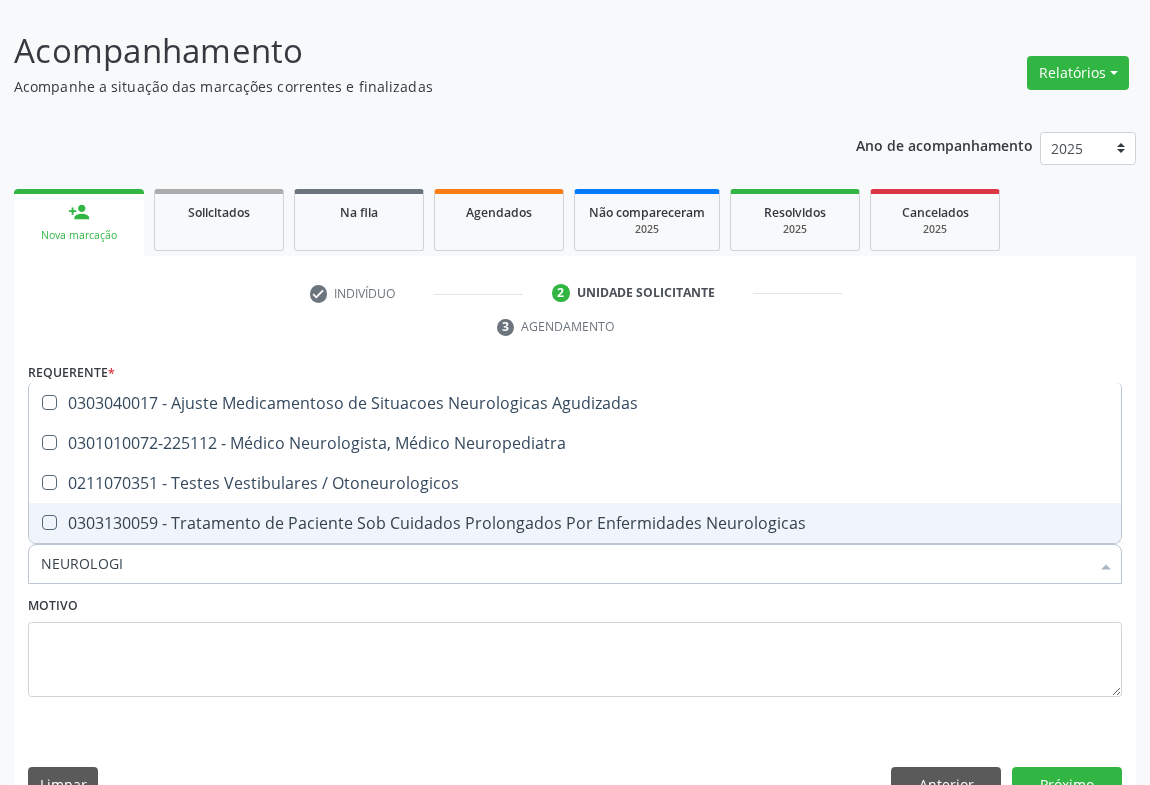 type on "NEUROLOGIS" 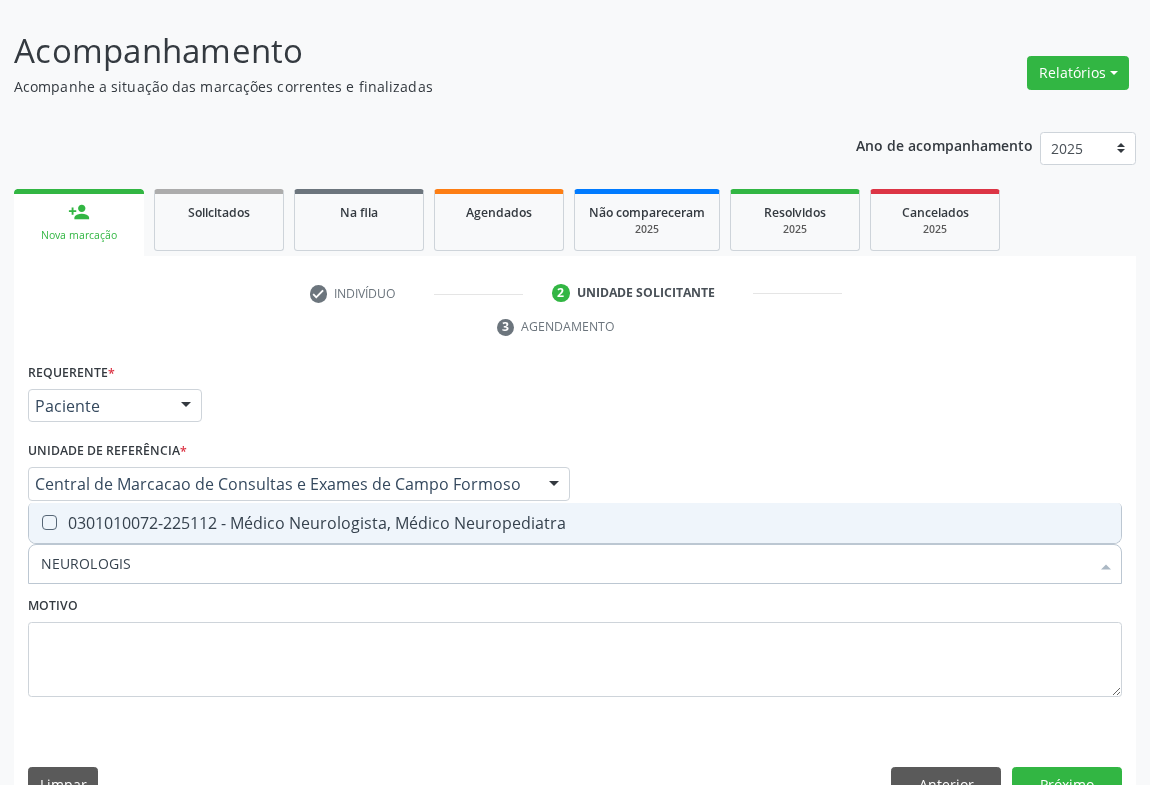 click on "0301010072-225112 - Médico Neurologista, Médico Neuropediatra" at bounding box center [575, 523] 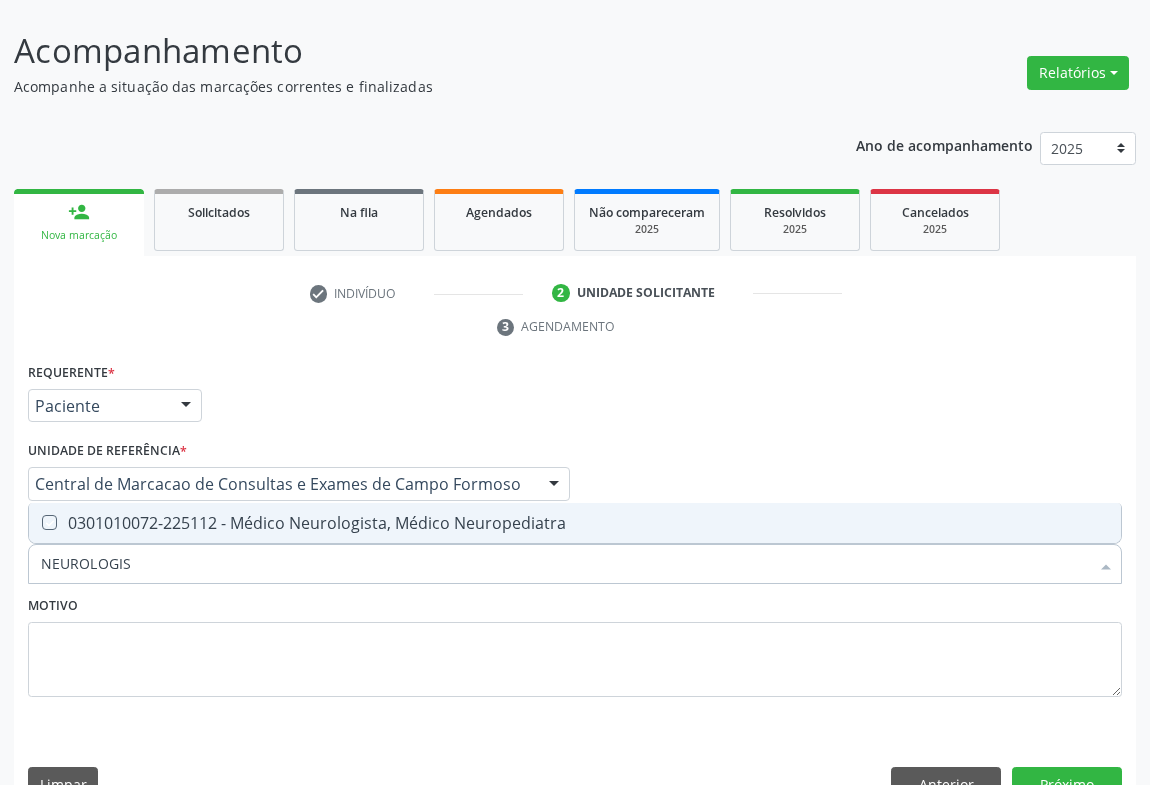 checkbox on "true" 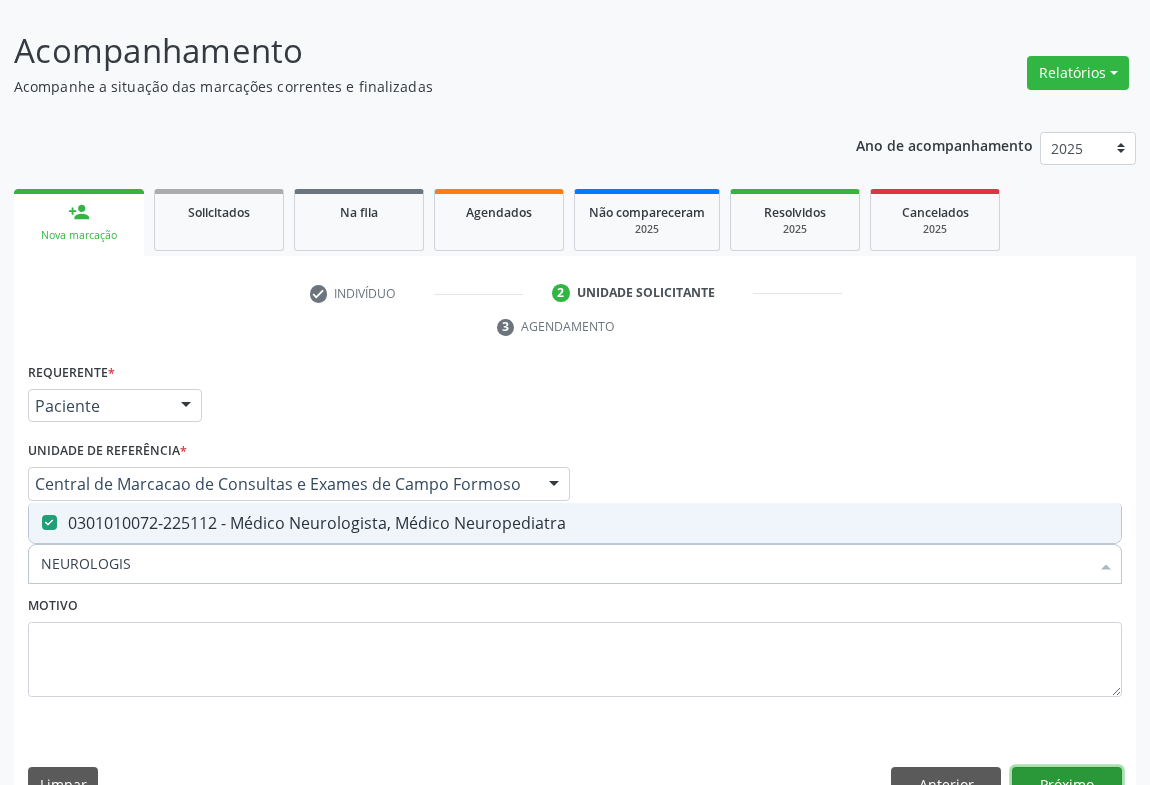 click on "Próximo" at bounding box center [1067, 784] 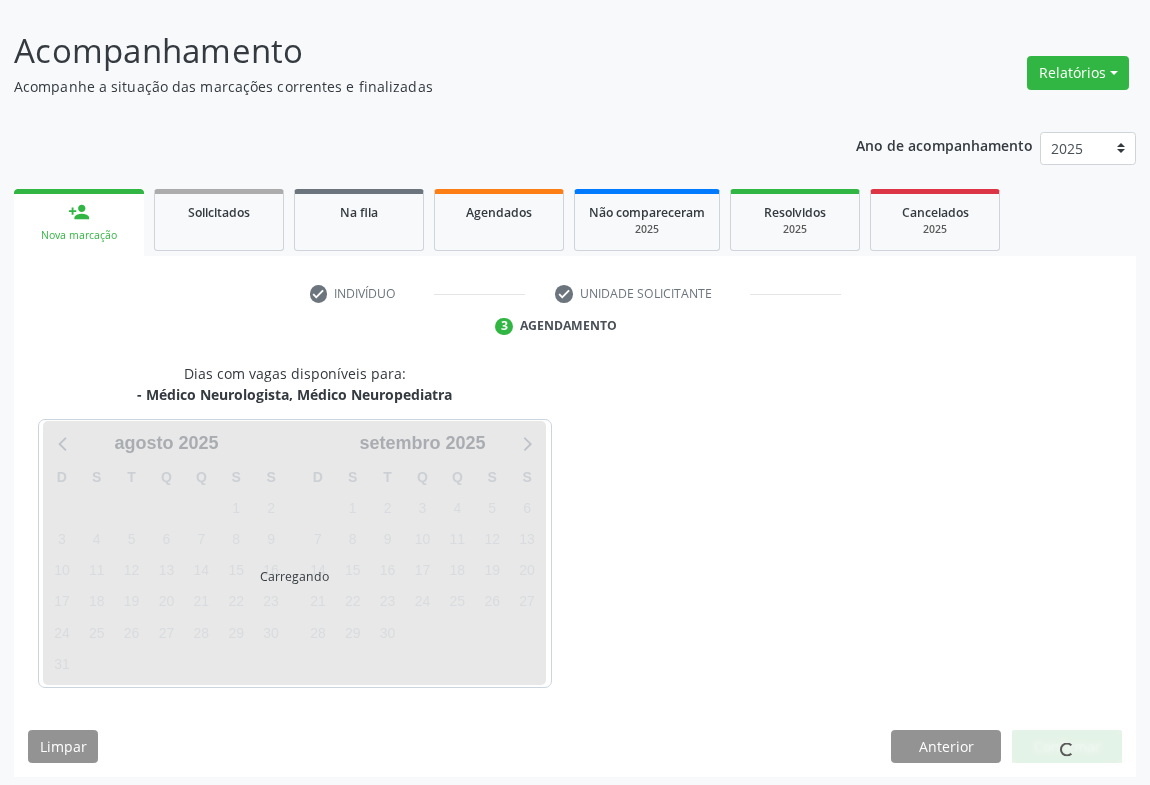 scroll, scrollTop: 115, scrollLeft: 0, axis: vertical 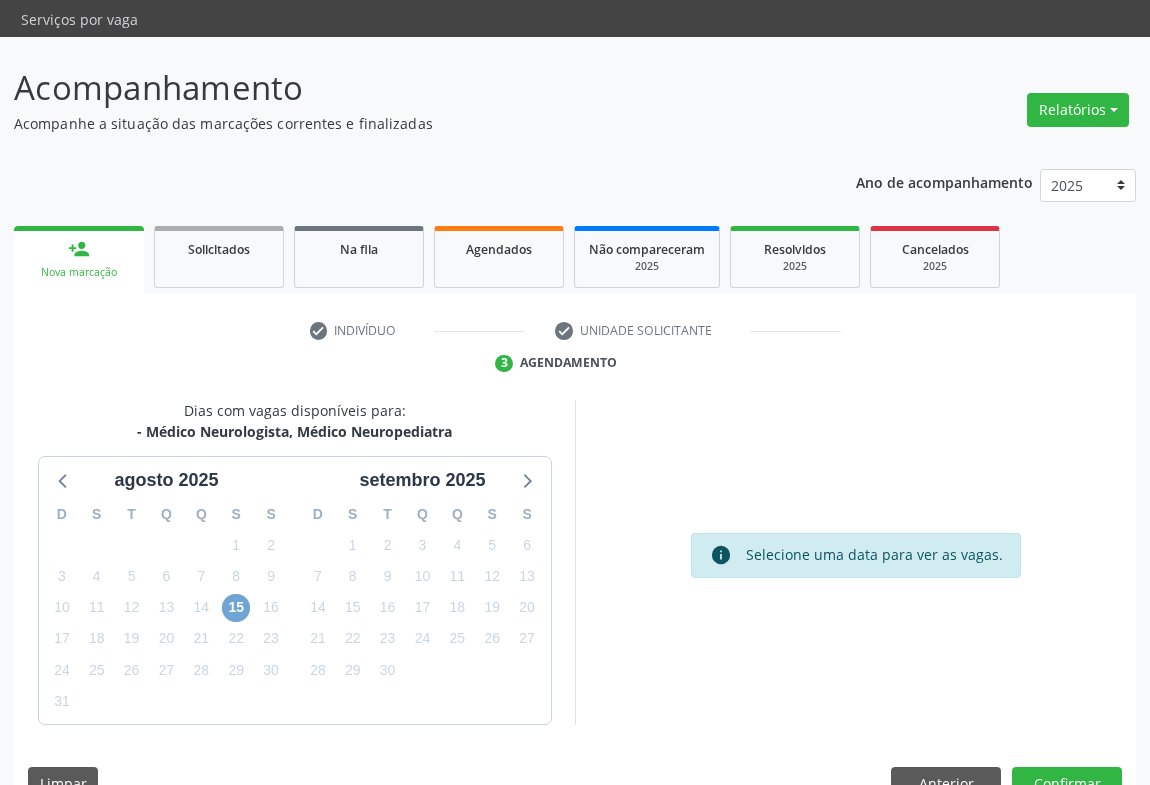 click on "15" at bounding box center (236, 608) 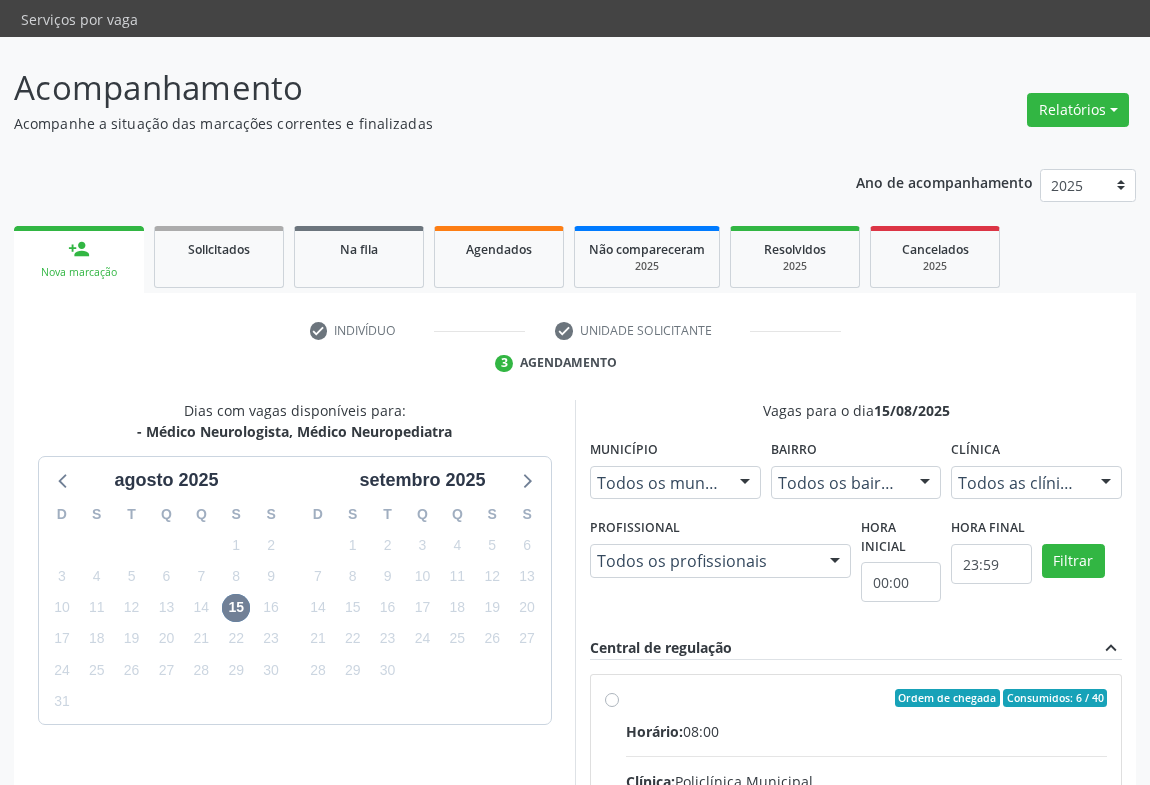 click on "Ordem de chegada
Consumidos: 6 / 40
Horário:   08:00
Clínica:  Policlínica Municipal
Rede:
--
Endereço:   Predio, nº 386, Centro, Campo Formoso - BA
Telefone:   (74) 6451312
Profissional:
Ezir Araujo Lima Junior
Informações adicionais sobre o atendimento
Idade de atendimento:
de 0 a 120 anos
Gênero(s) atendido(s):
Masculino e Feminino
Informações adicionais:
--" at bounding box center (866, 842) 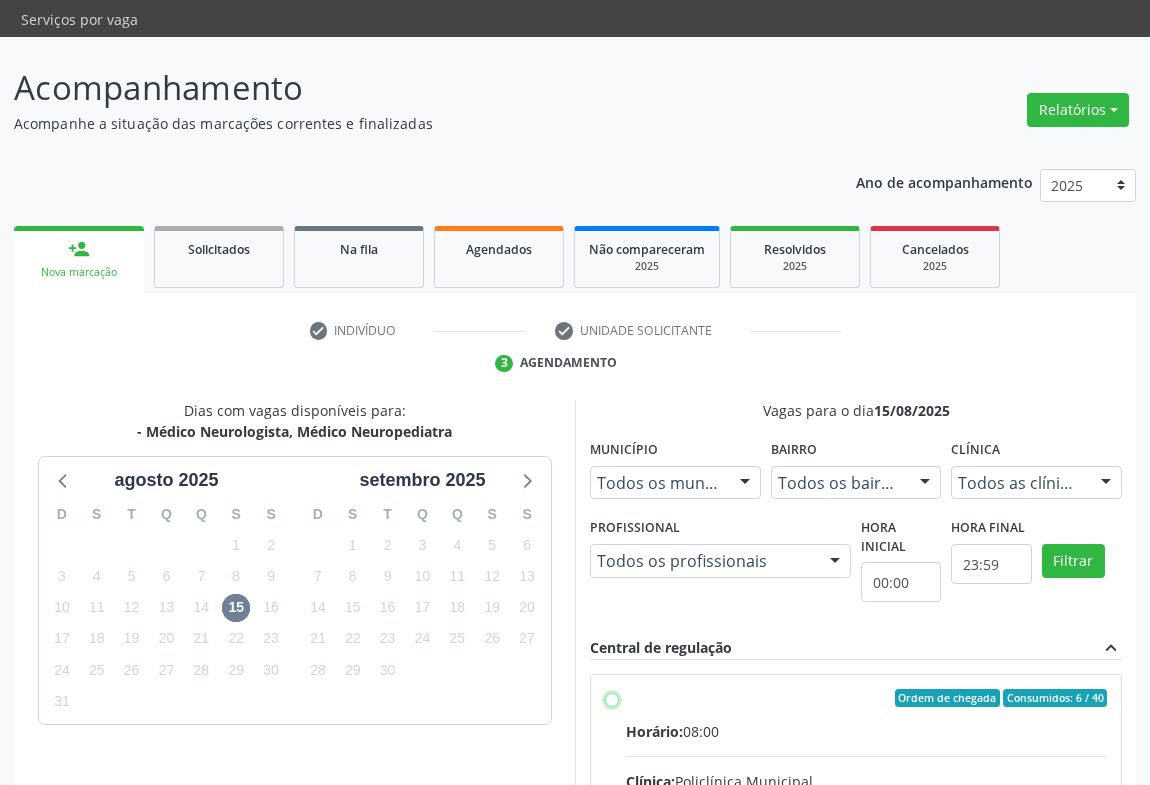 radio on "true" 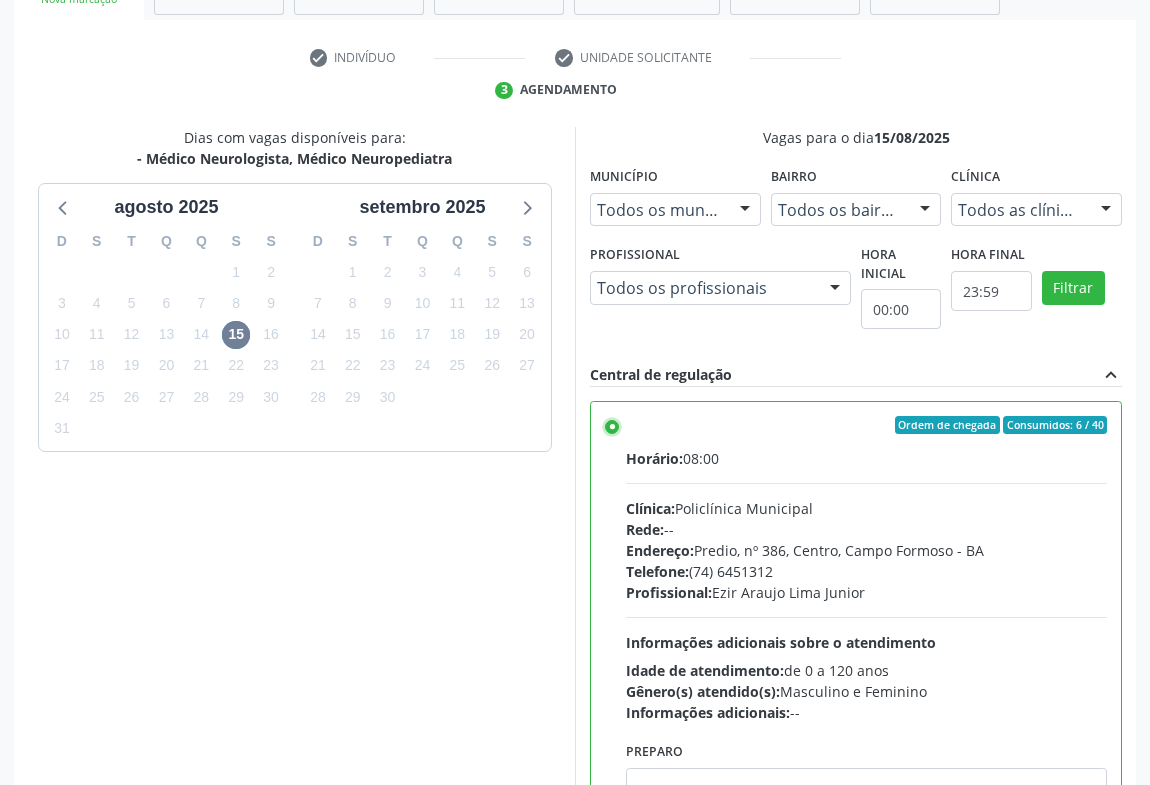 scroll, scrollTop: 451, scrollLeft: 0, axis: vertical 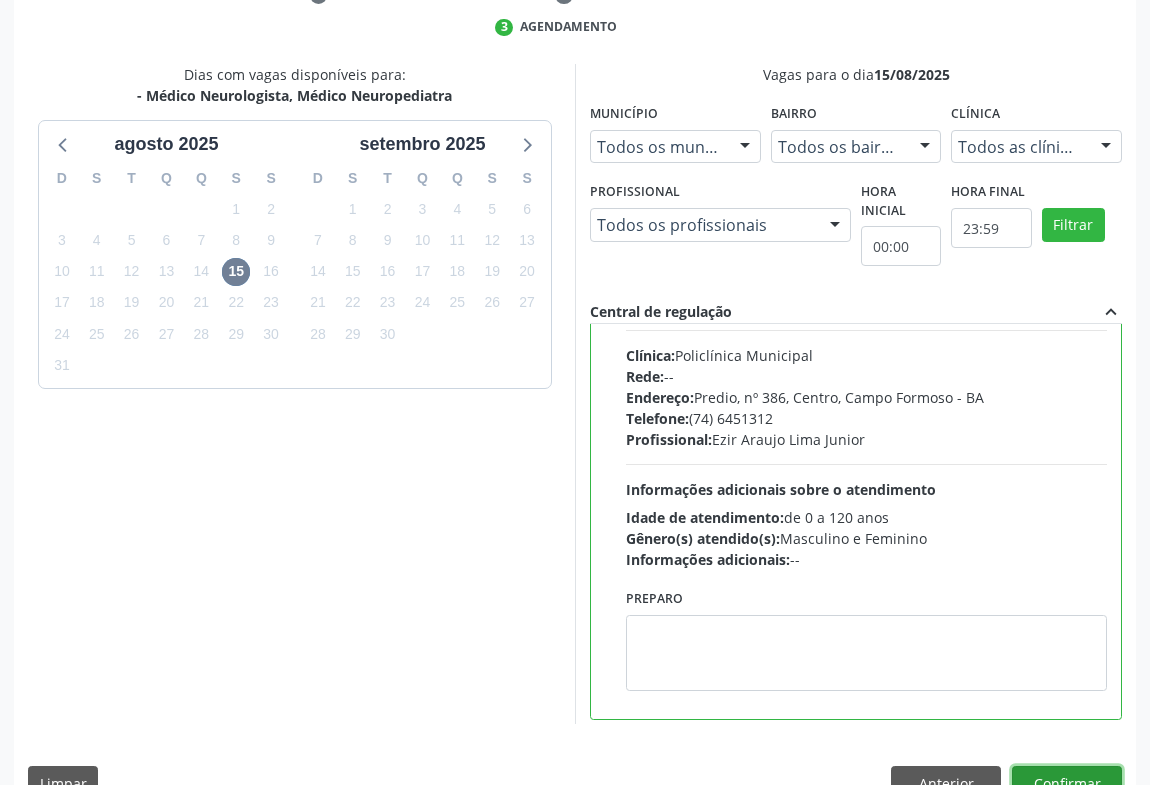 click on "Confirmar" at bounding box center (1067, 783) 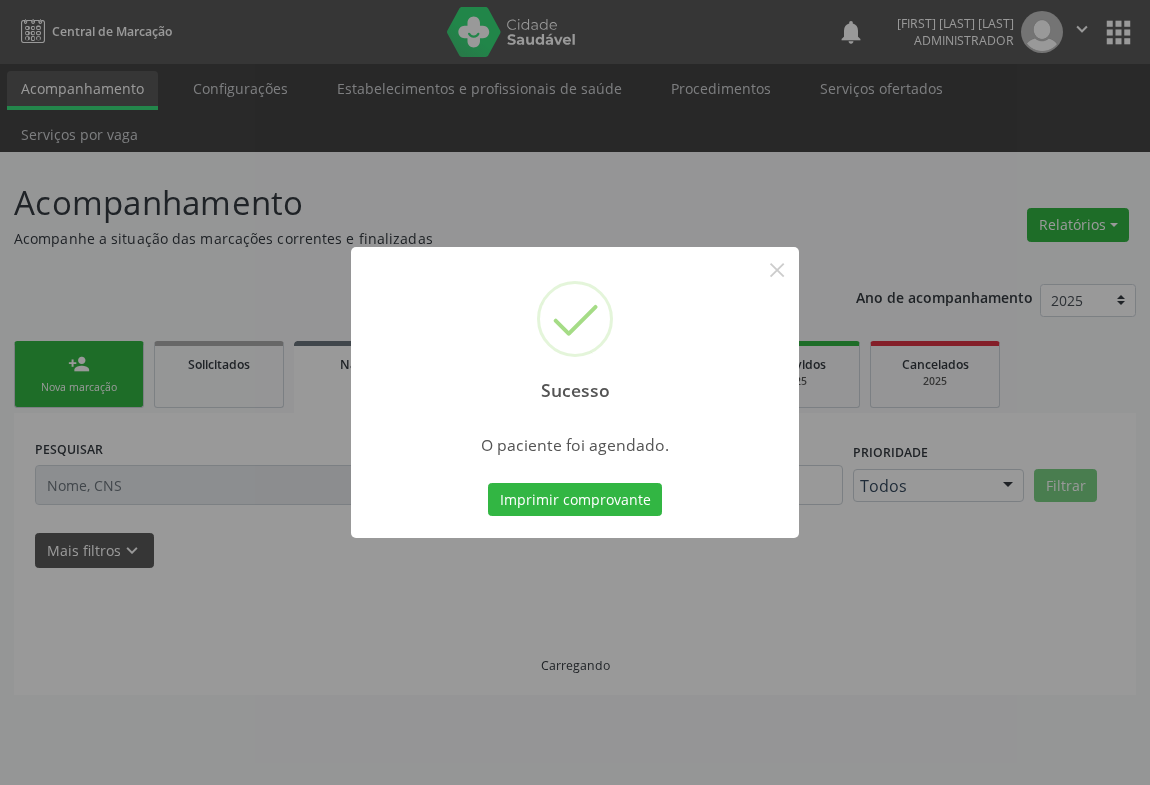 scroll, scrollTop: 0, scrollLeft: 0, axis: both 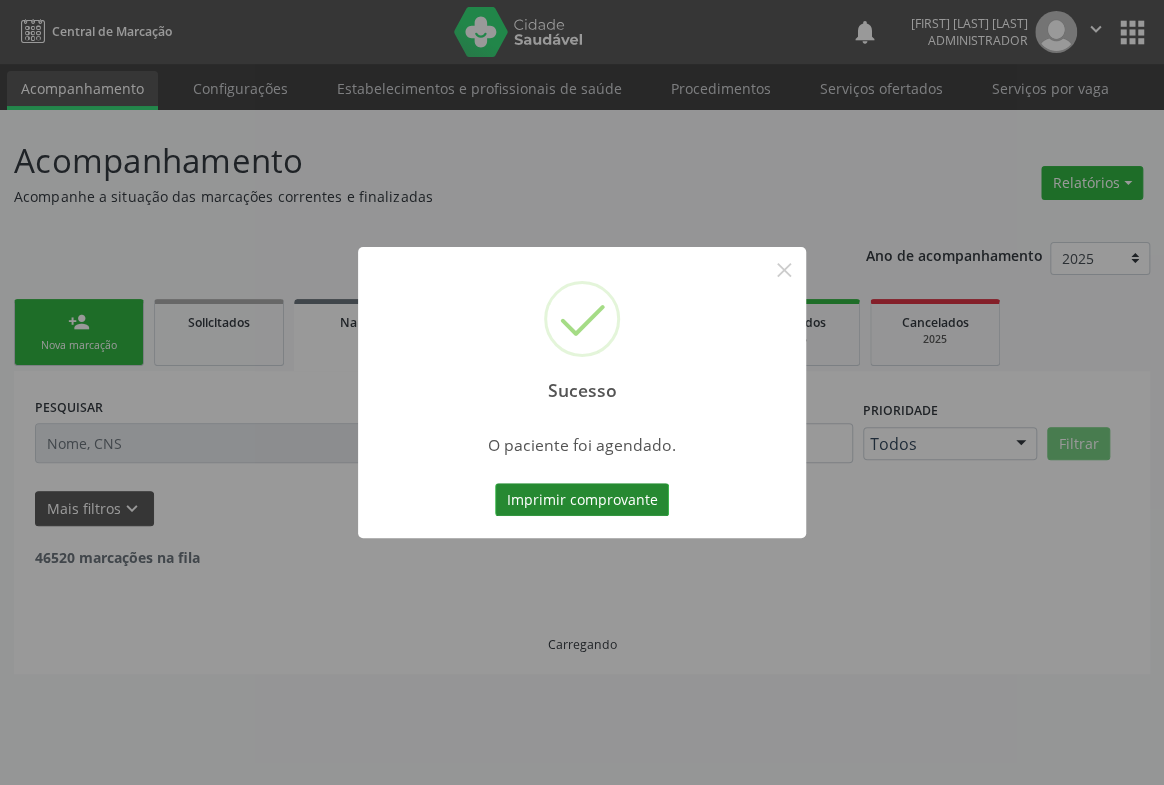 click on "Imprimir comprovante" at bounding box center (582, 500) 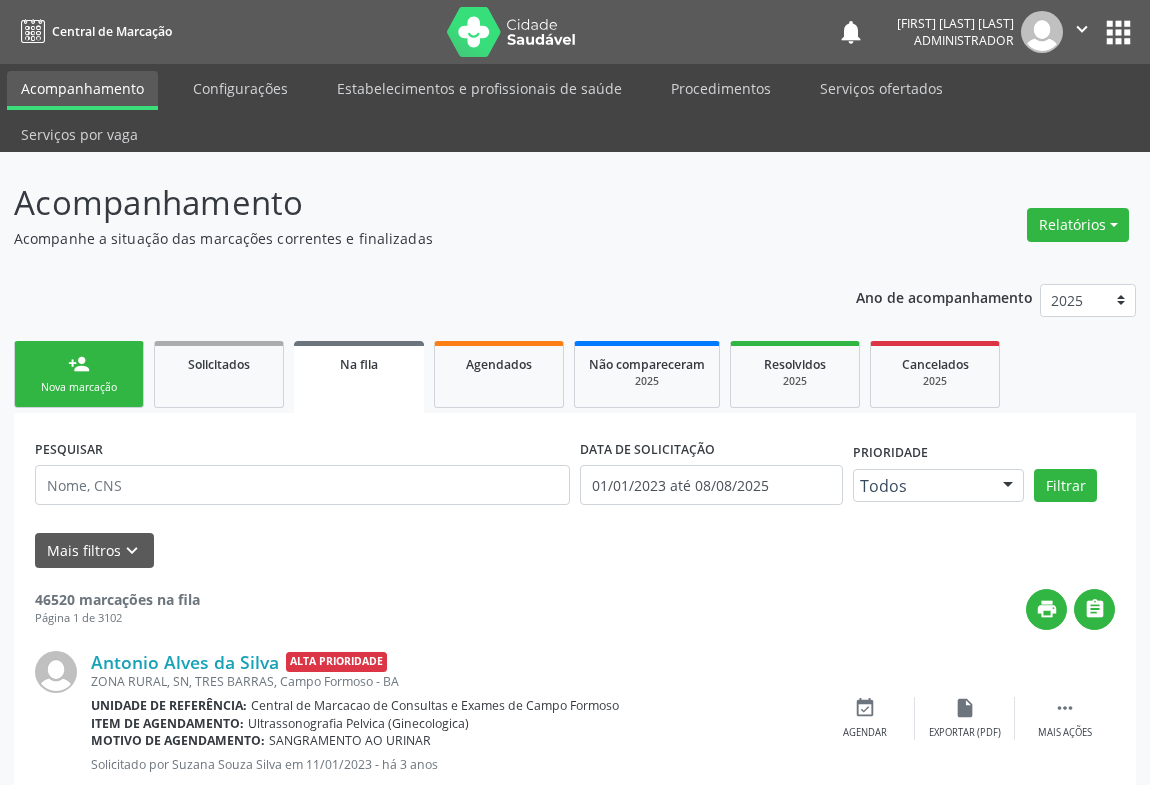 click on "person_add
Nova marcação" at bounding box center [79, 374] 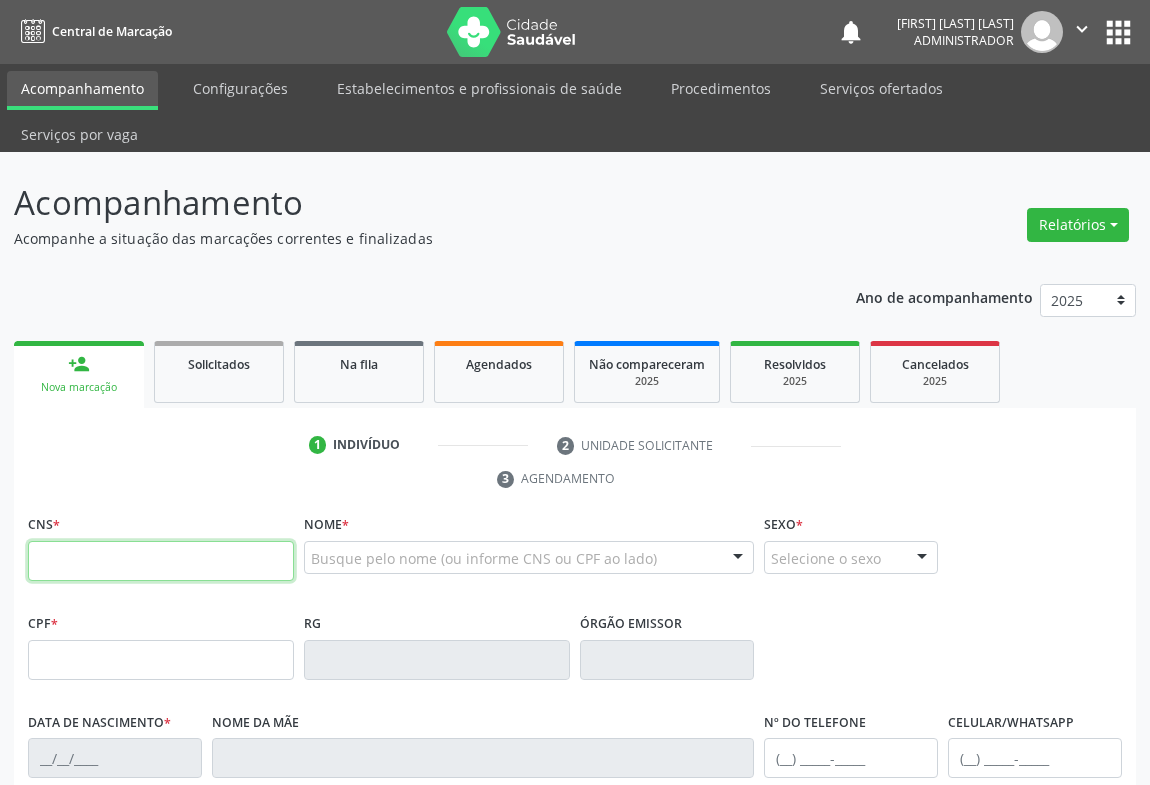 click at bounding box center (161, 561) 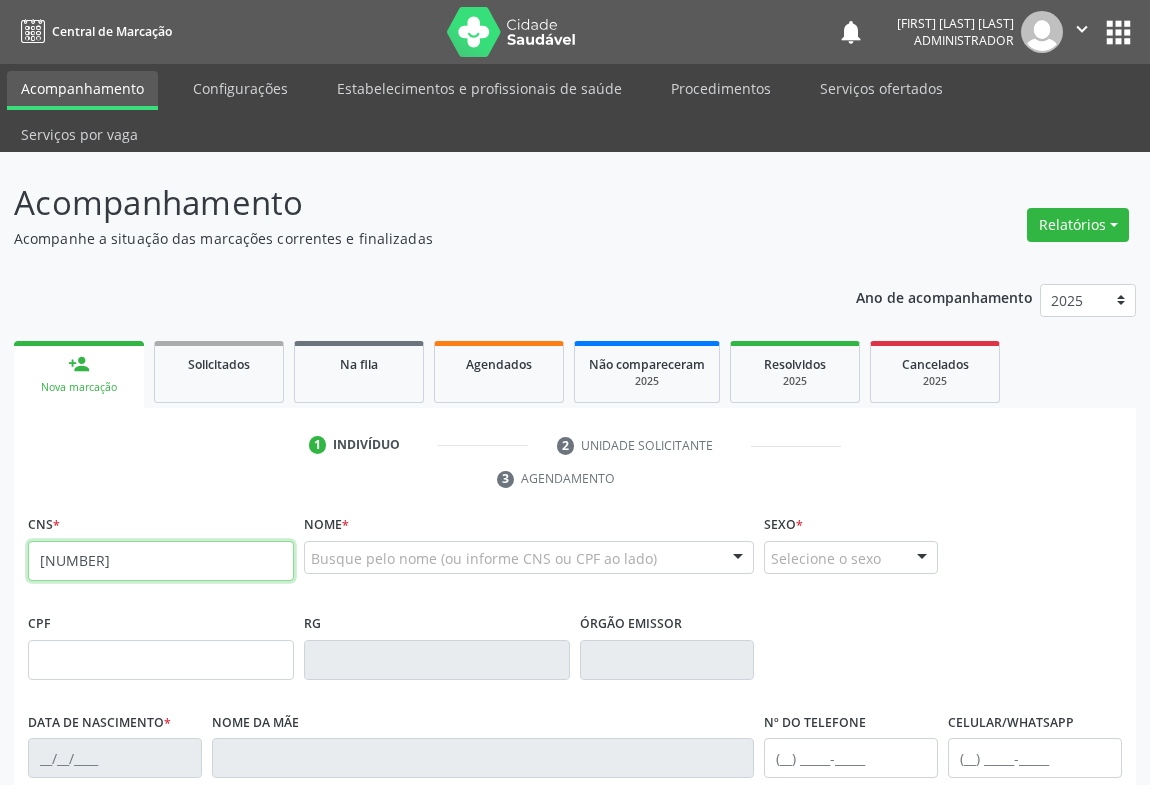 type on "708 4093 5224 1270" 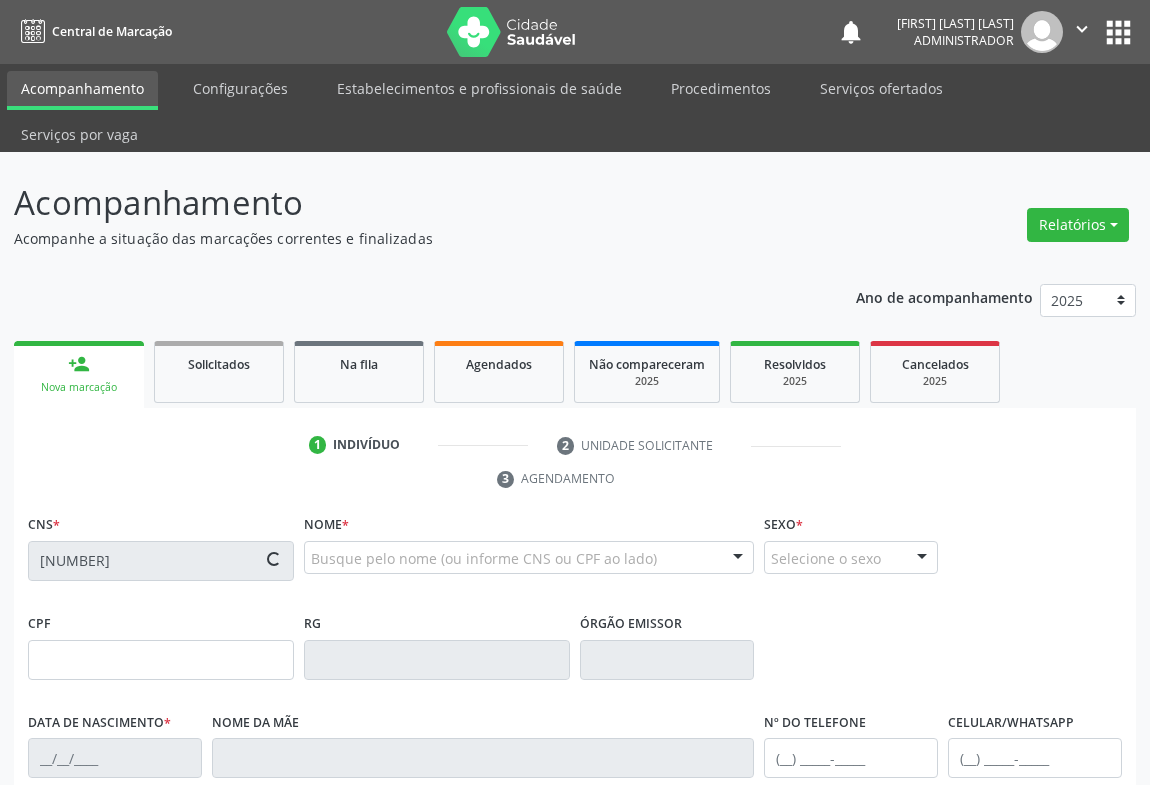 type on "2079356968" 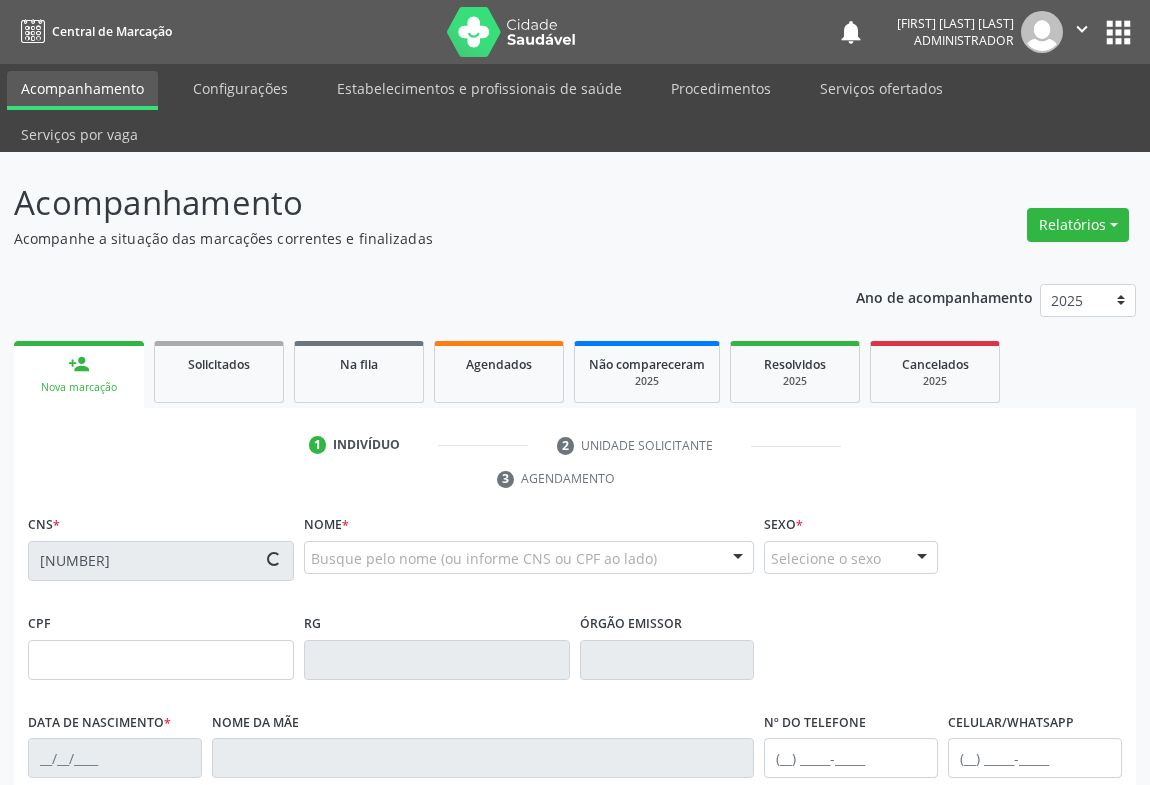 type on "07/07/2010" 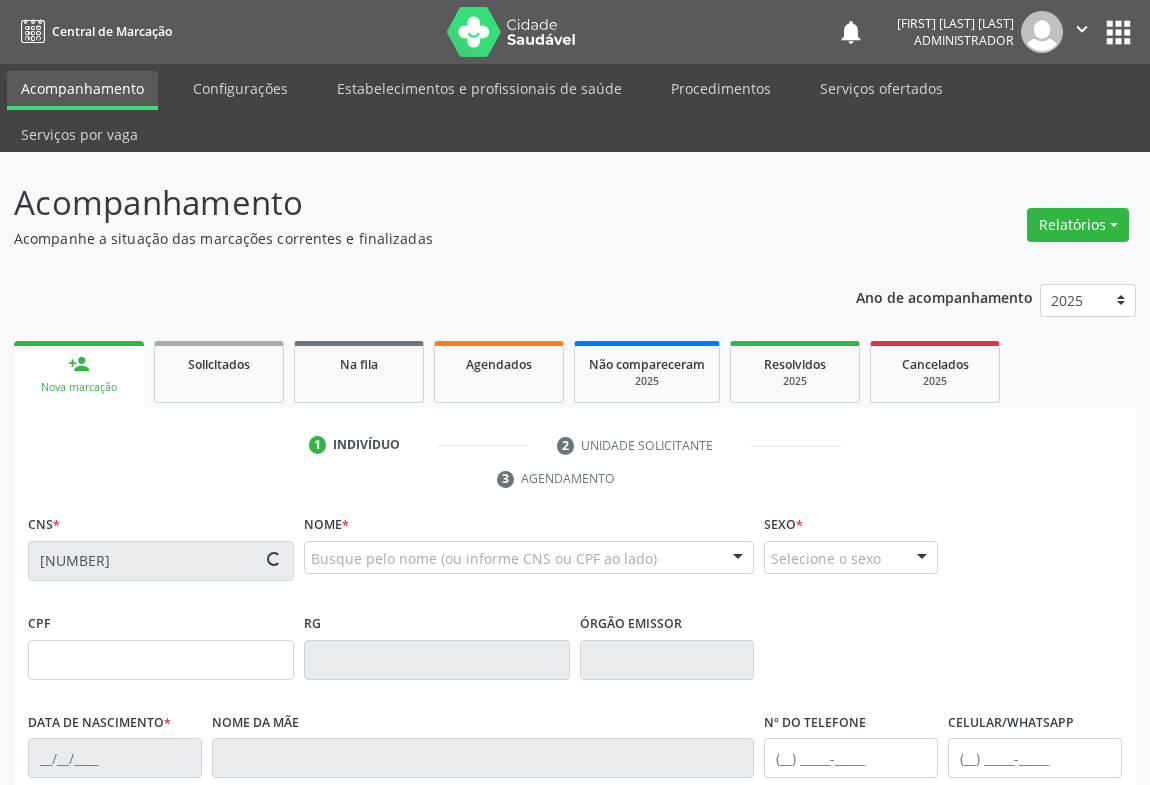 type on "(74) 99130-5524" 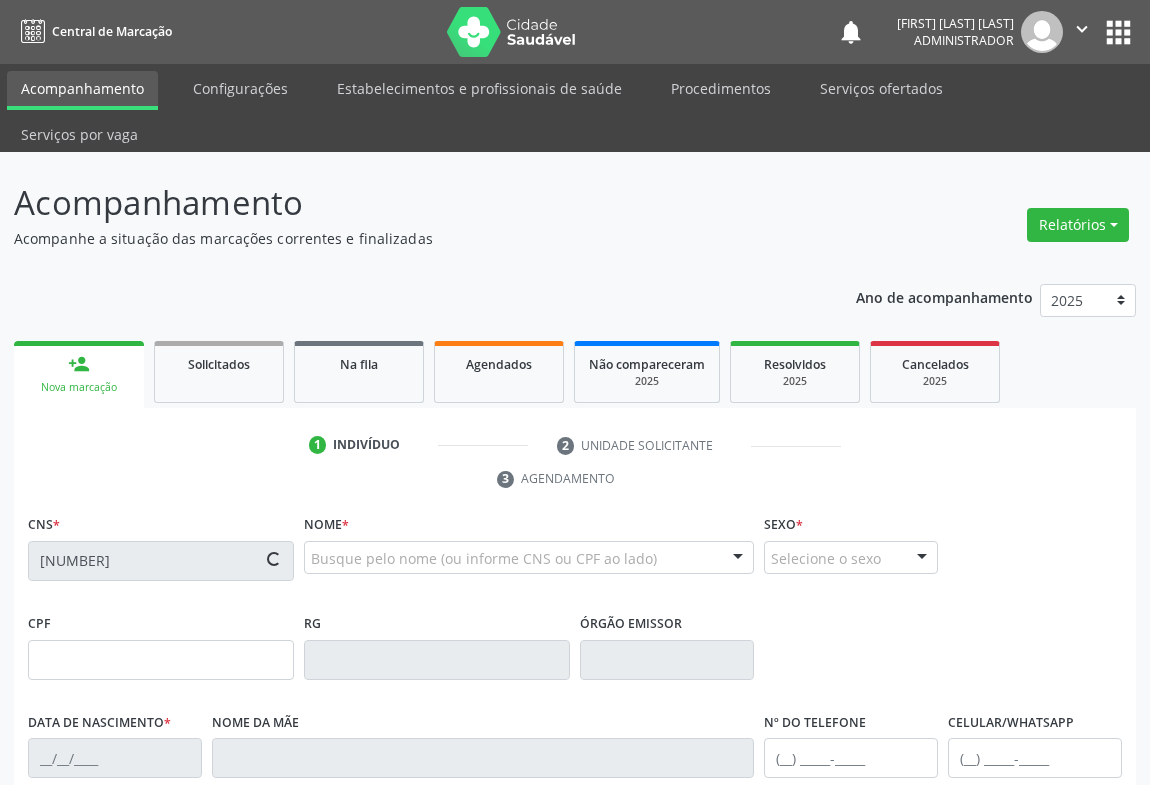 type on "s/n" 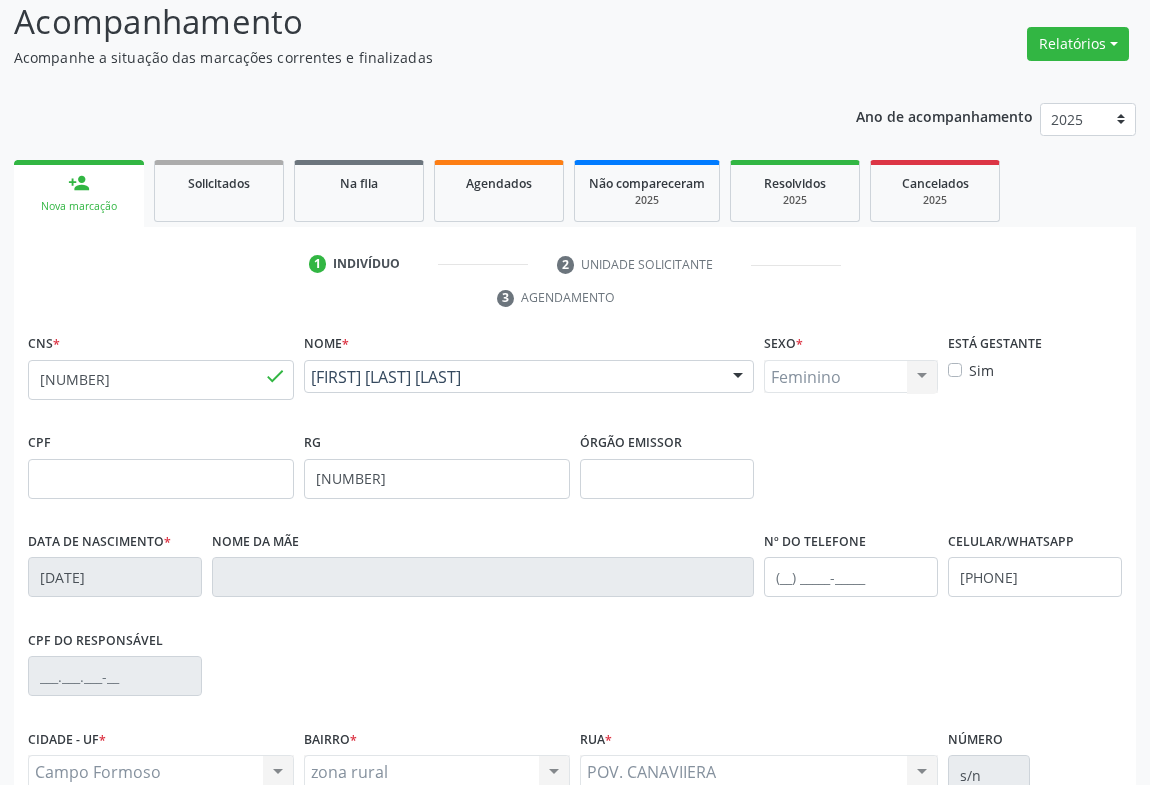 scroll, scrollTop: 331, scrollLeft: 0, axis: vertical 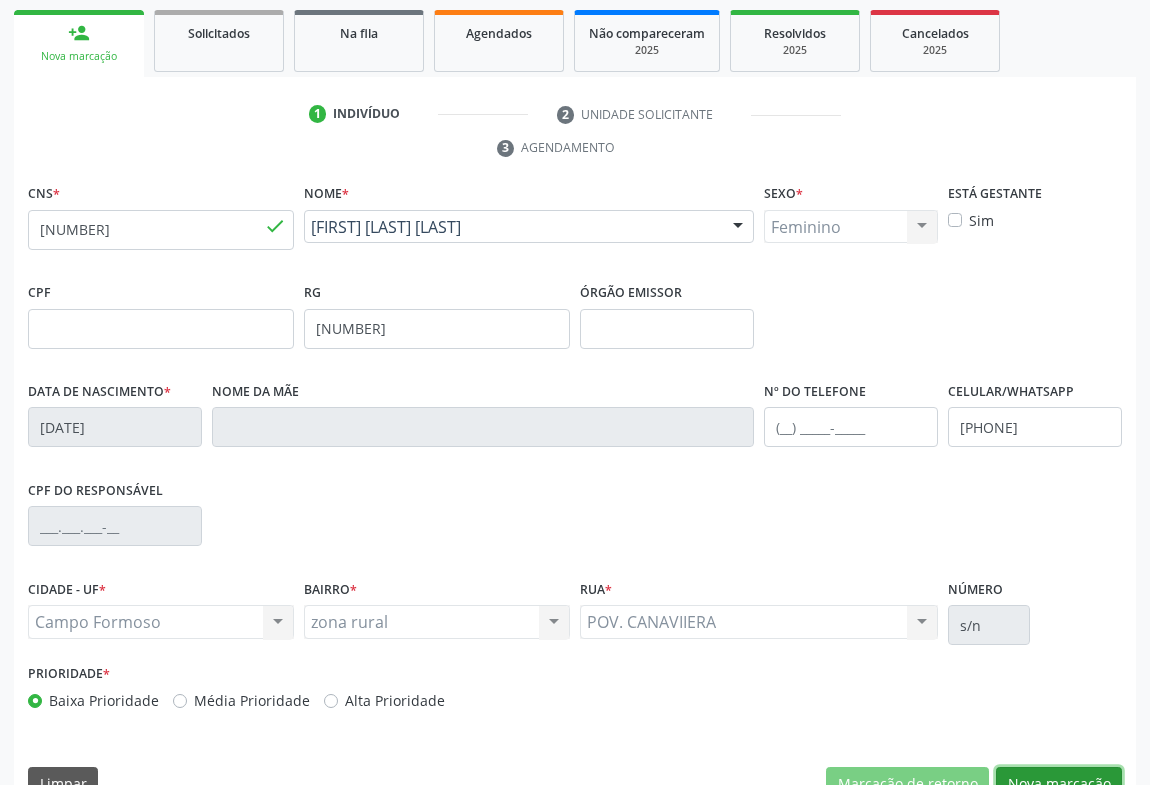 click on "Nova marcação" at bounding box center (1059, 784) 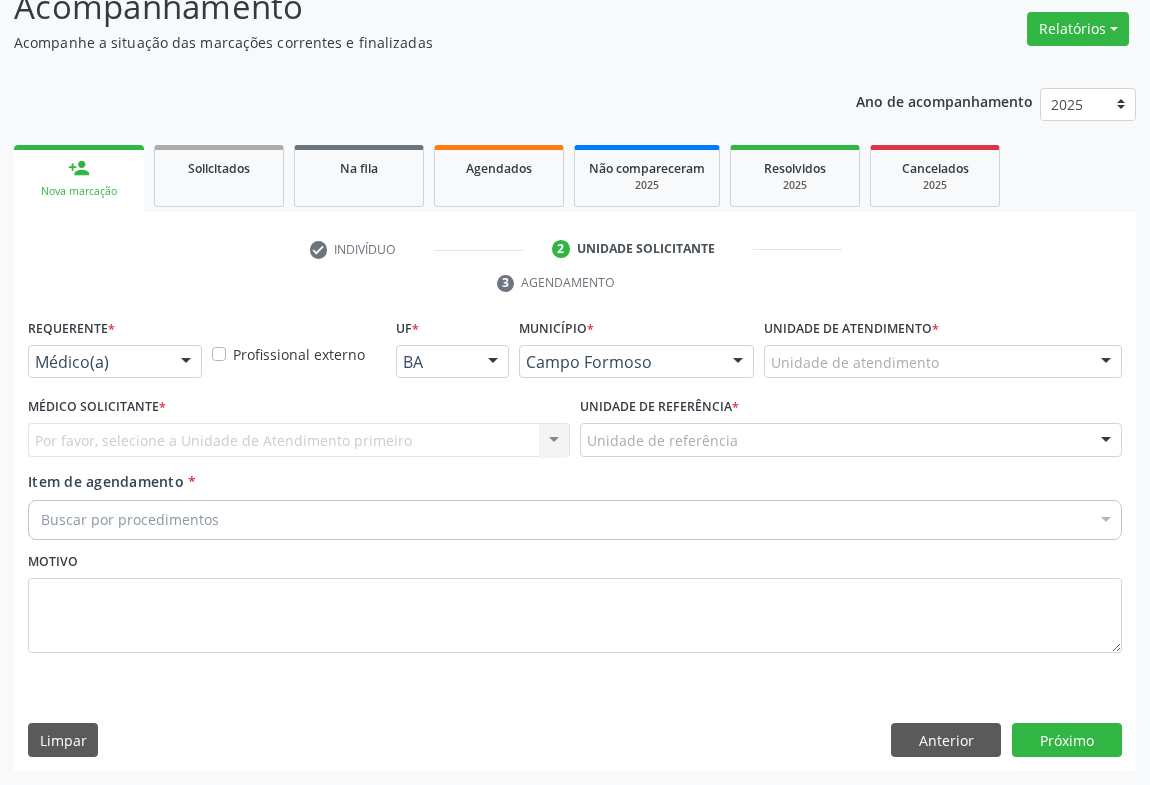scroll, scrollTop: 152, scrollLeft: 0, axis: vertical 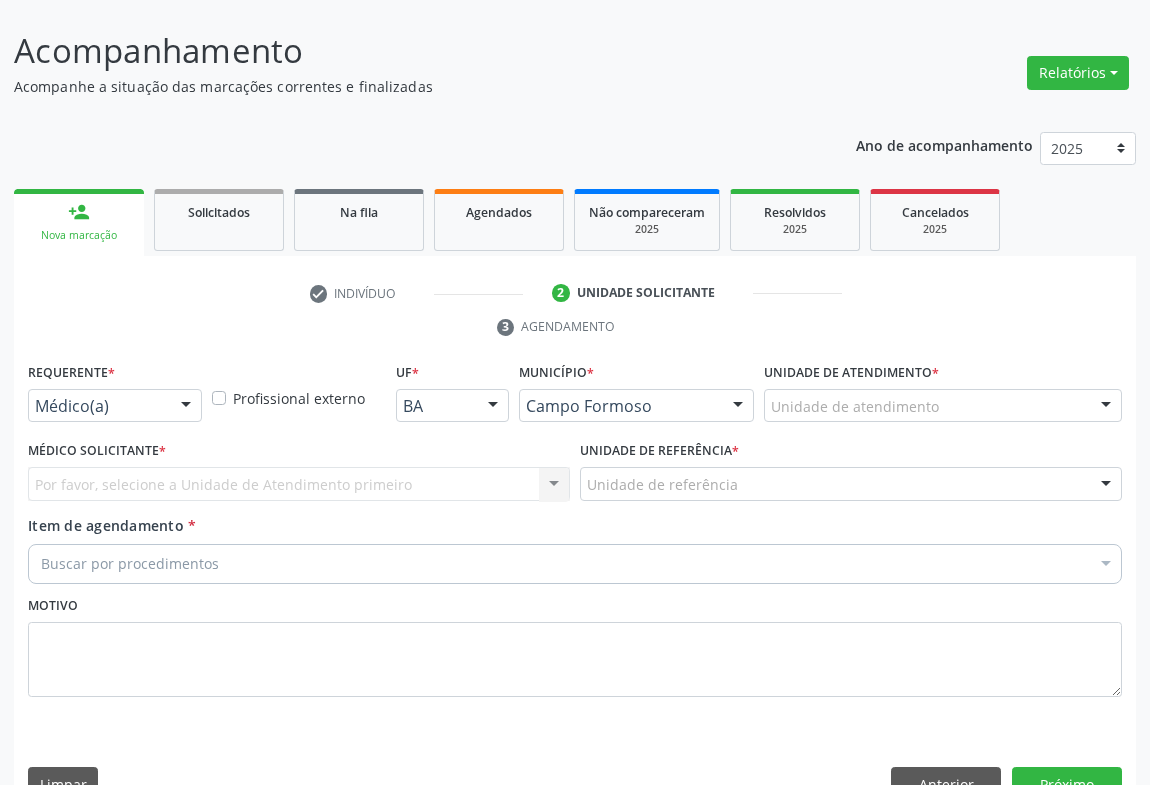 click at bounding box center [186, 407] 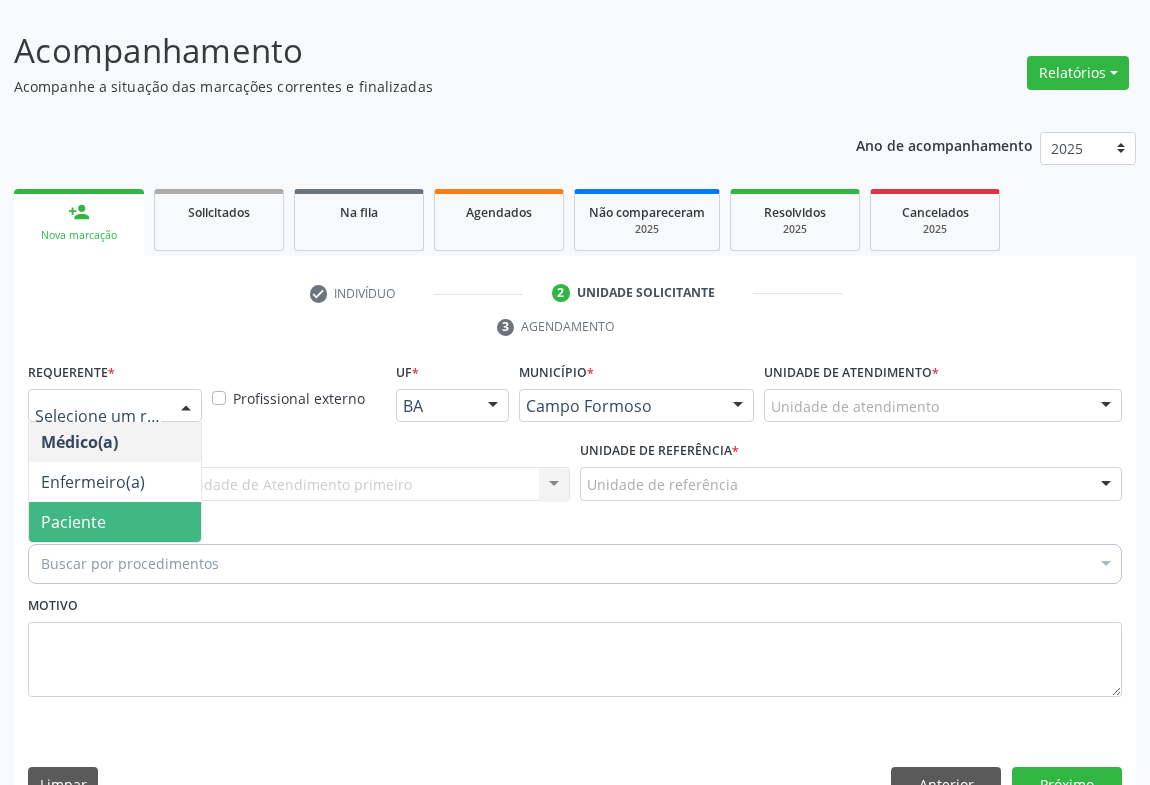 click on "Paciente" at bounding box center (115, 522) 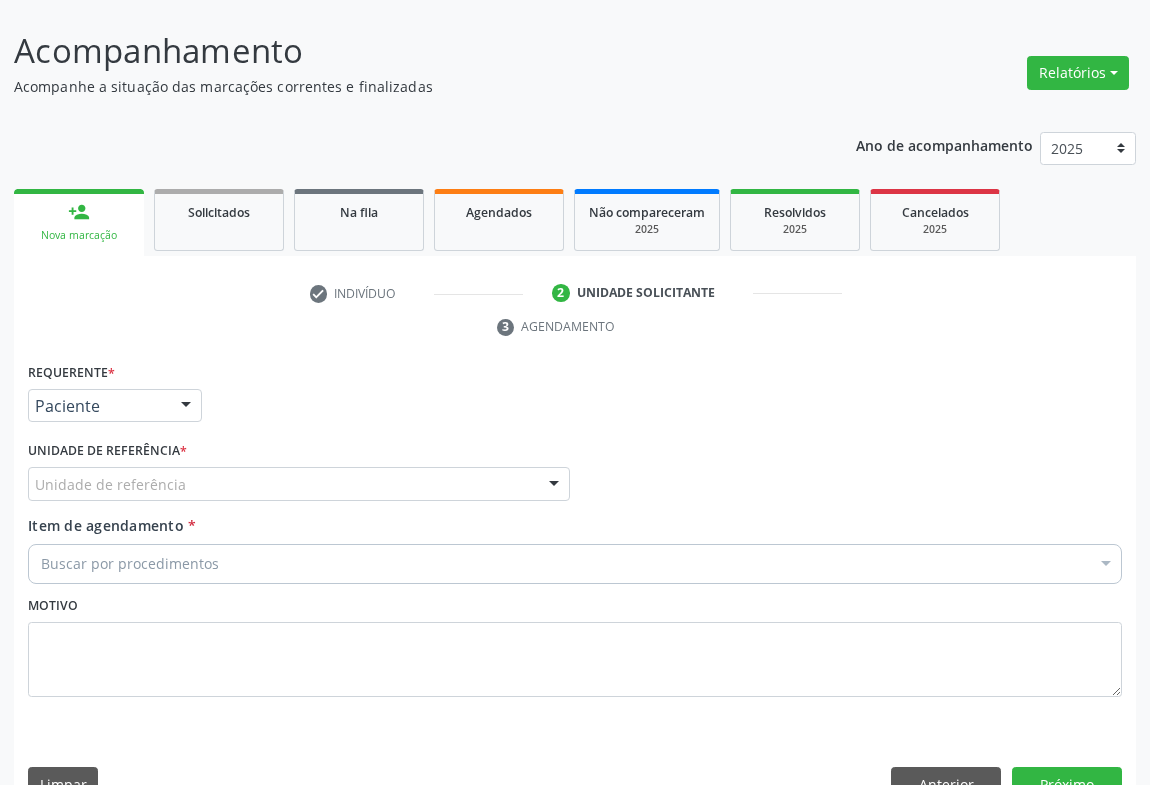 click at bounding box center [554, 485] 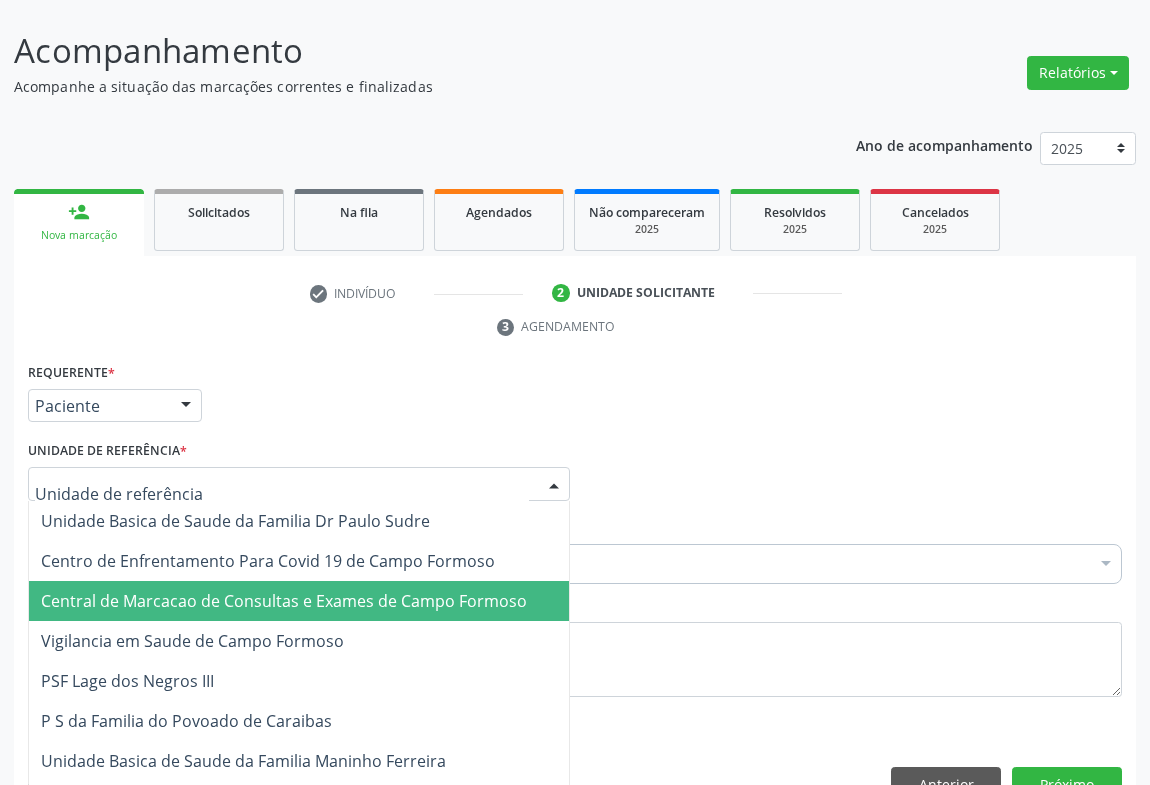click on "Central de Marcacao de Consultas e Exames de Campo Formoso" at bounding box center (299, 601) 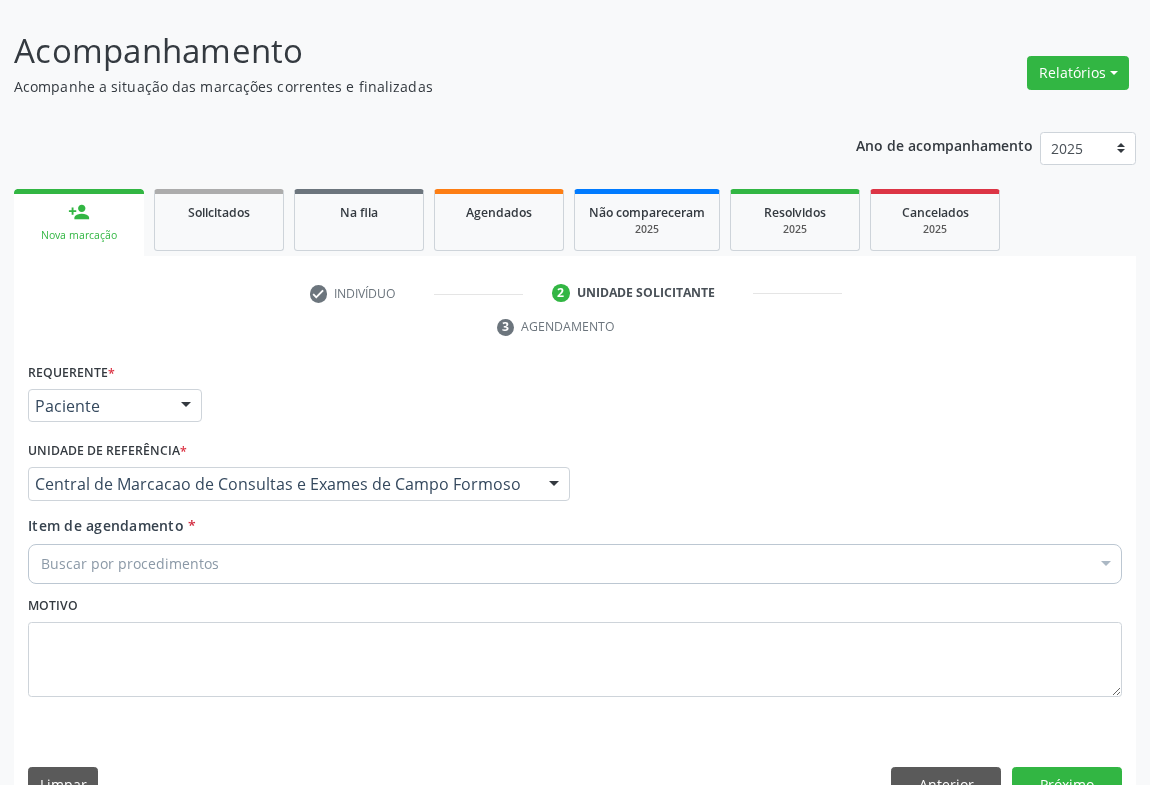 click on "Buscar por procedimentos" at bounding box center (575, 564) 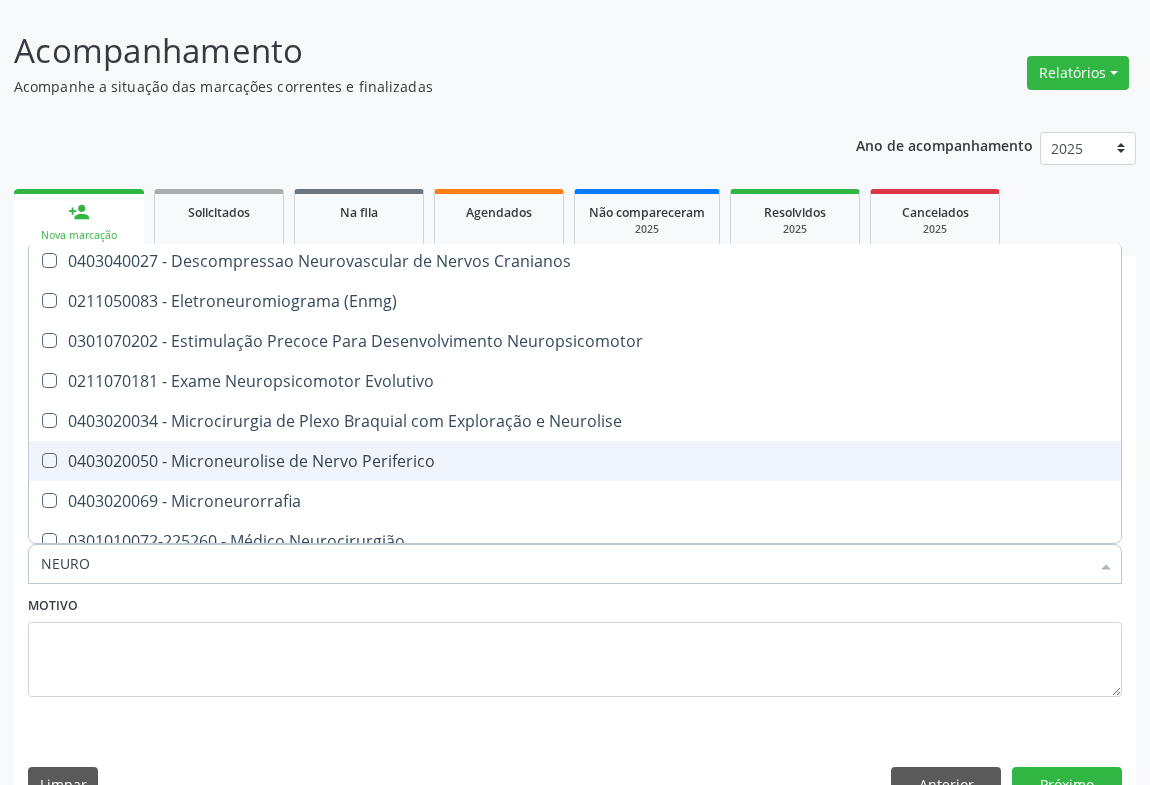 scroll, scrollTop: 0, scrollLeft: 0, axis: both 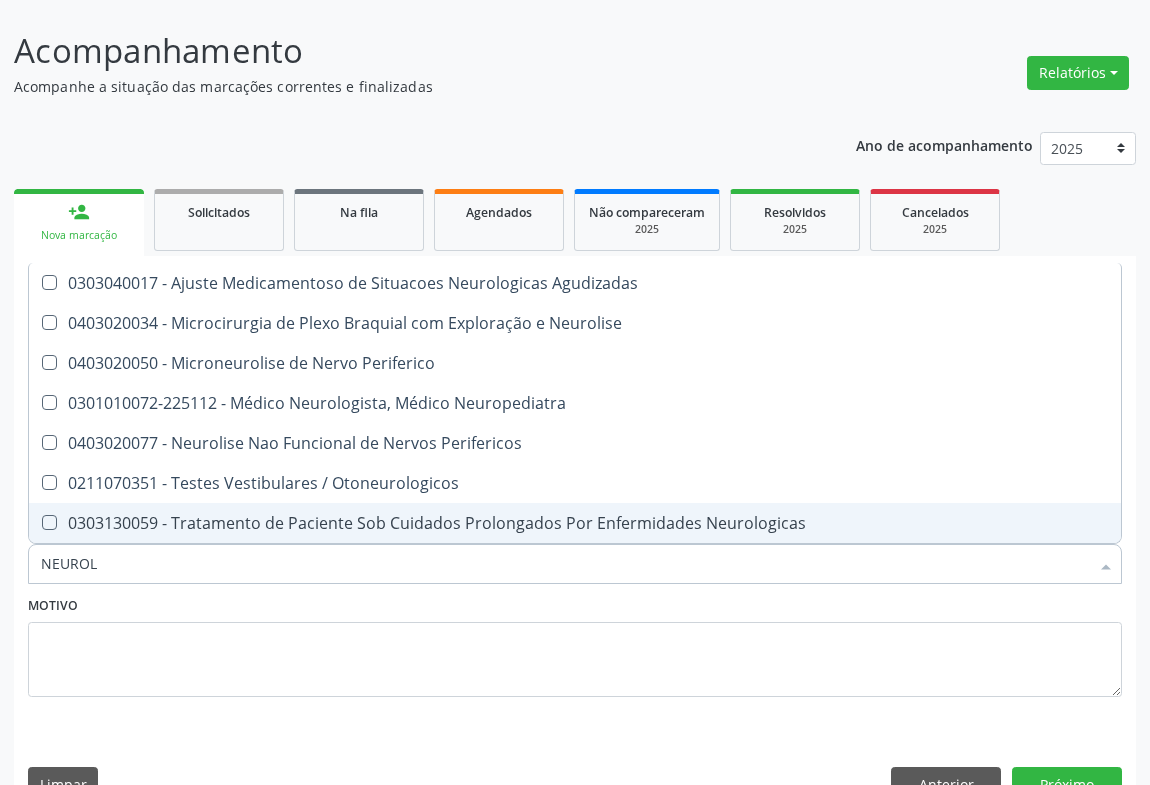 type on "NEUROLO" 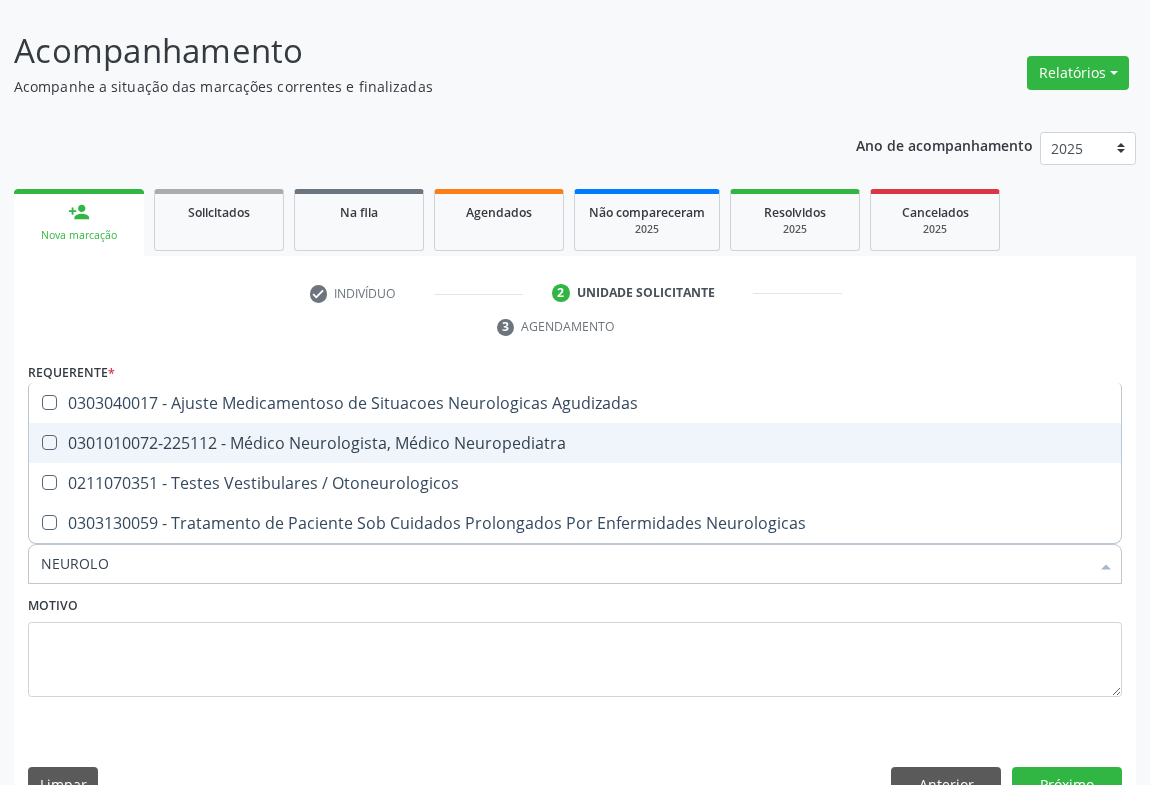 click on "0301010072-225112 - Médico Neurologista, Médico Neuropediatra" at bounding box center (575, 443) 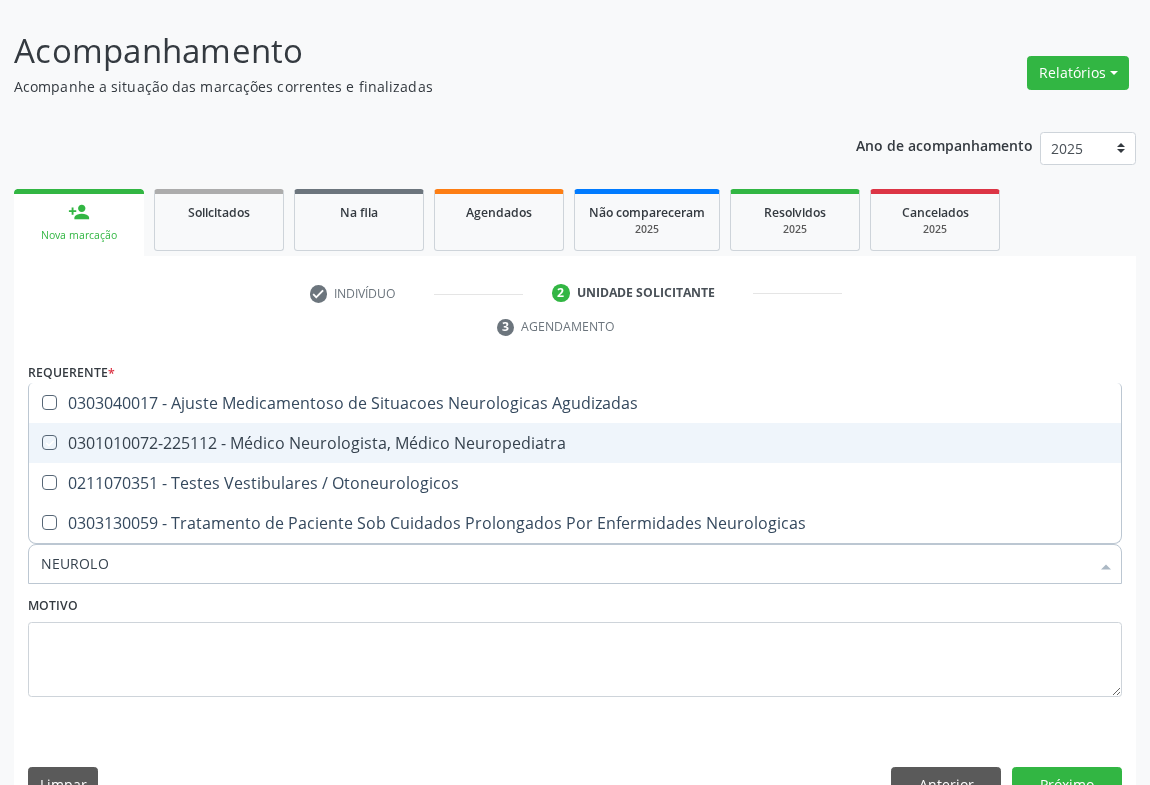 checkbox on "true" 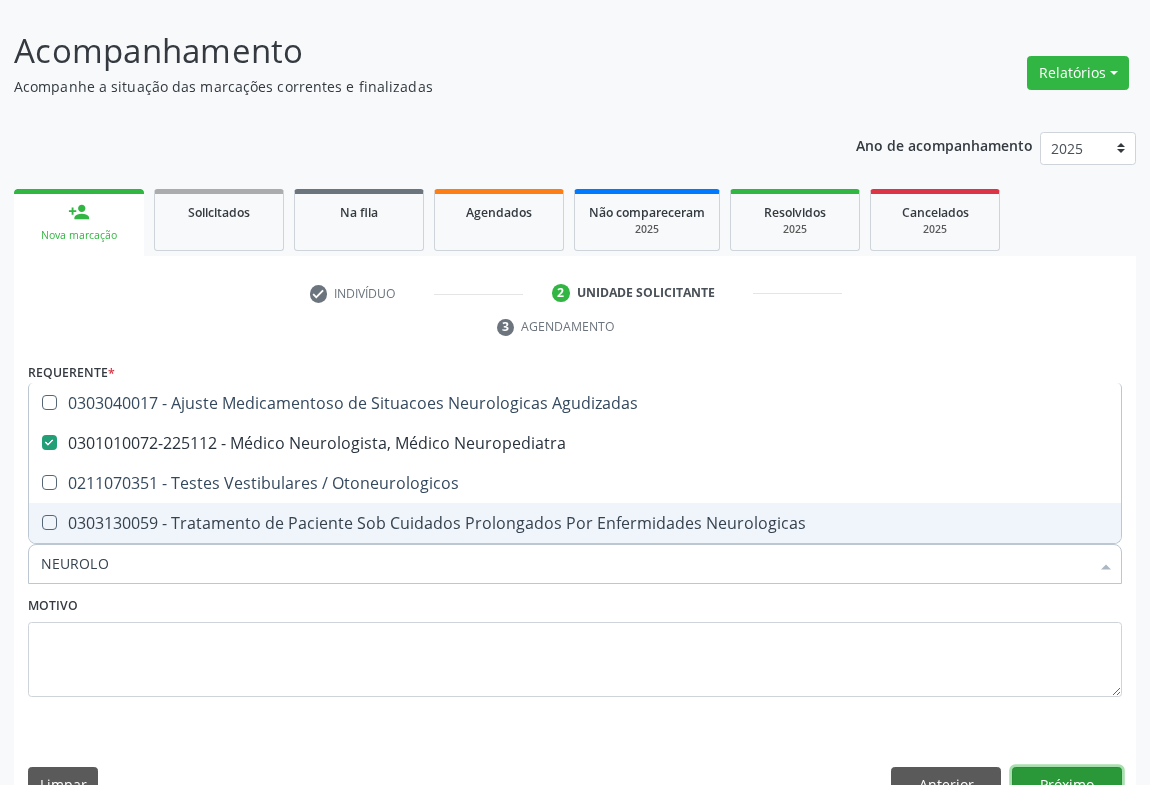 click on "Próximo" at bounding box center [1067, 784] 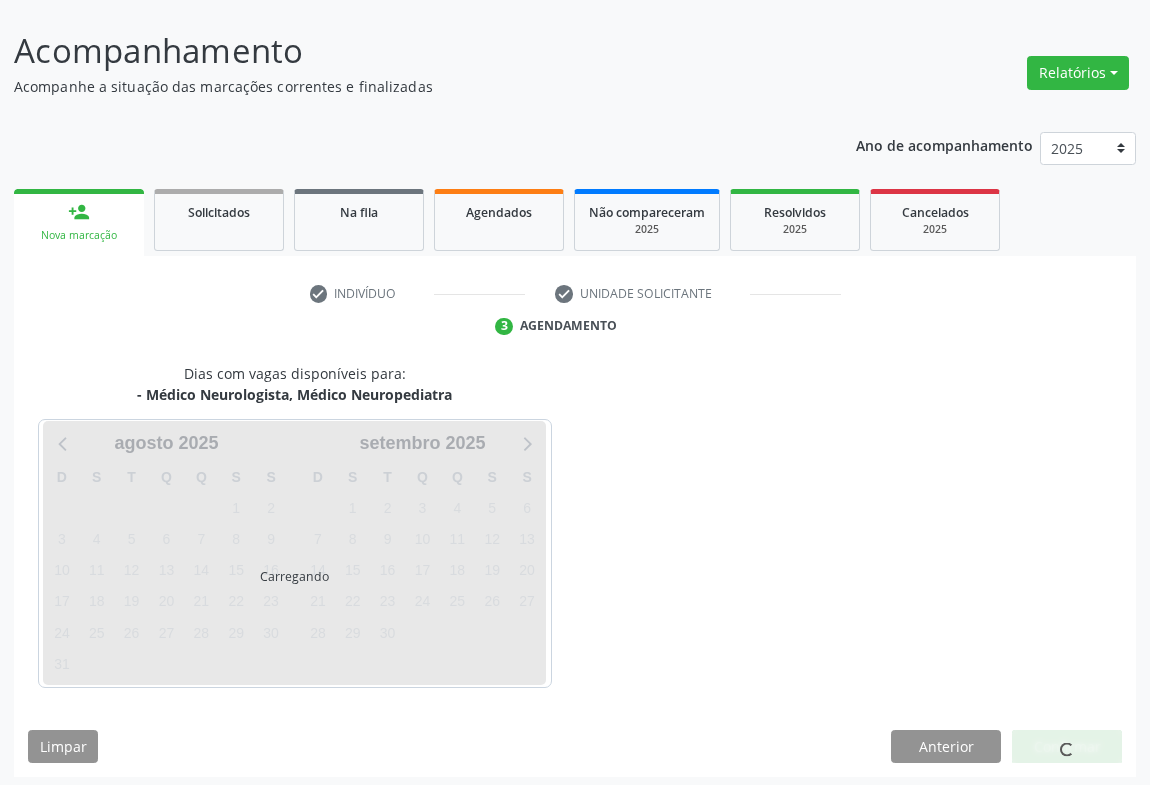 scroll, scrollTop: 115, scrollLeft: 0, axis: vertical 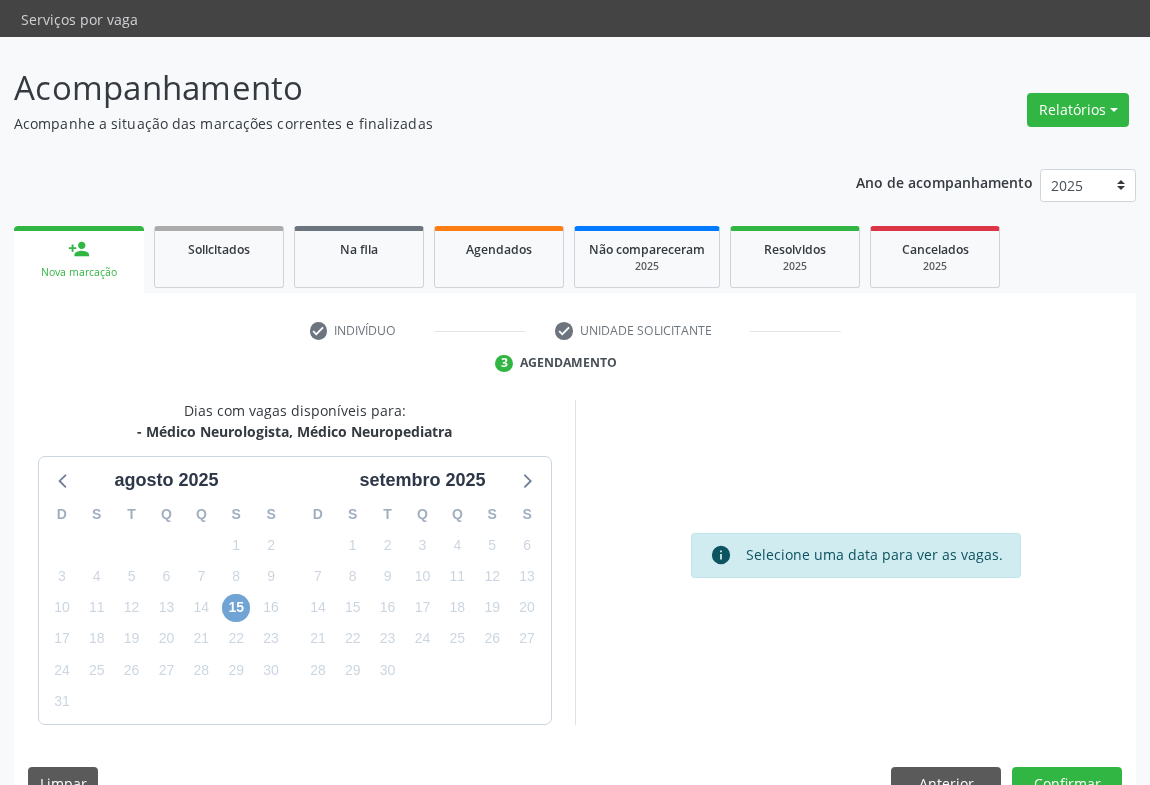 click on "15" at bounding box center (236, 608) 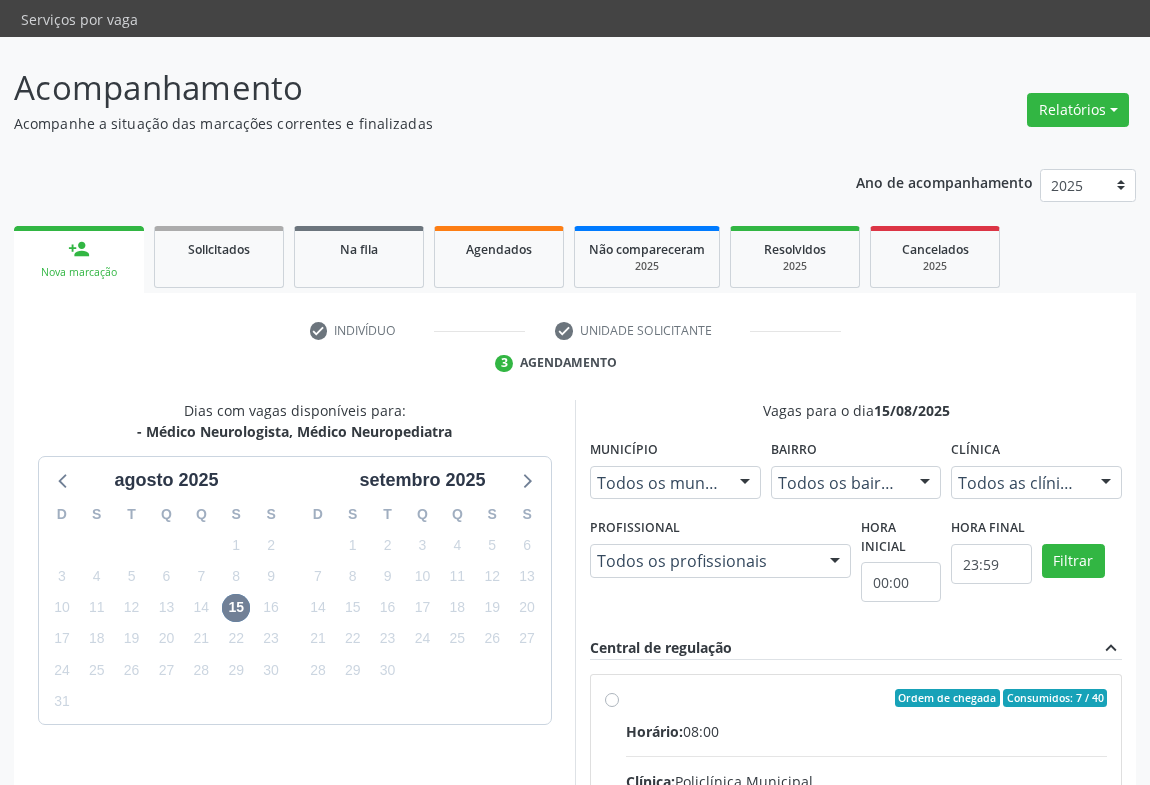click on "Ordem de chegada
Consumidos: 7 / 40
Horário:   08:00
Clínica:  Policlínica Municipal
Rede:
--
Endereço:   Predio, nº 386, Centro, Campo Formoso - BA
Telefone:   (74) 6451312
Profissional:
Ezir Araujo Lima Junior
Informações adicionais sobre o atendimento
Idade de atendimento:
de 0 a 120 anos
Gênero(s) atendido(s):
Masculino e Feminino
Informações adicionais:
--" at bounding box center [856, 842] 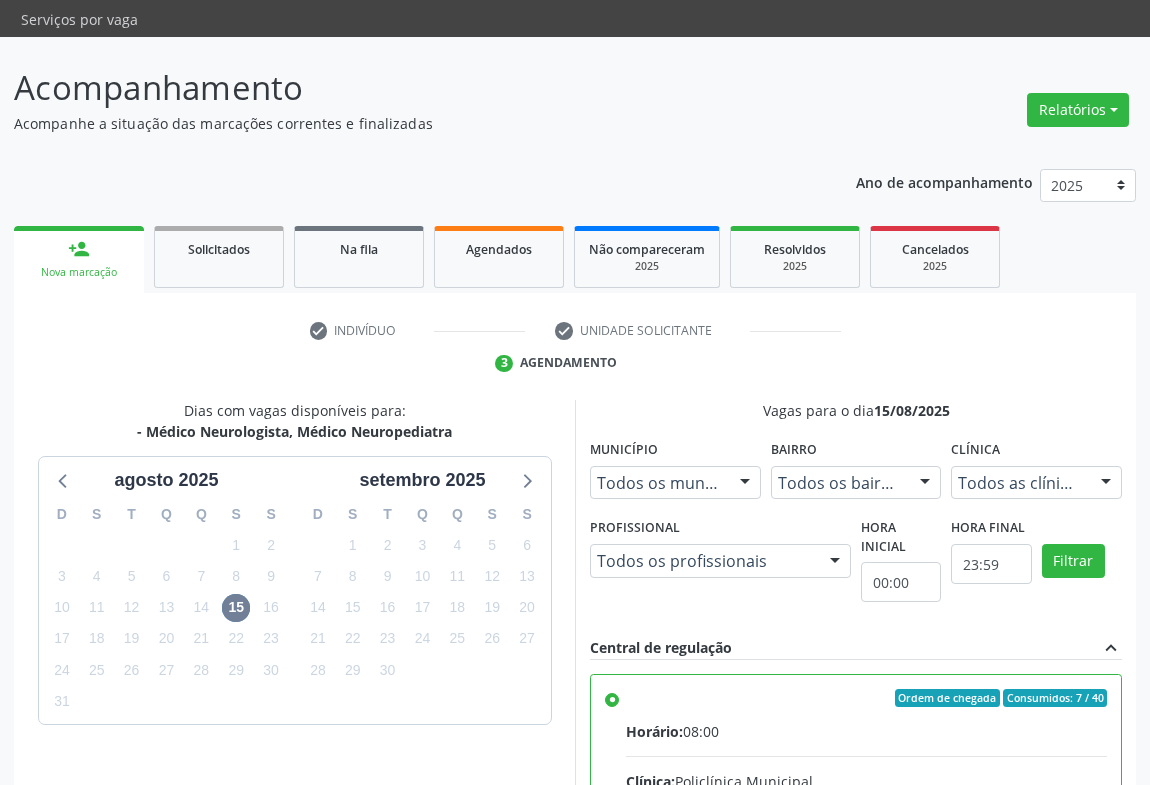 scroll, scrollTop: 451, scrollLeft: 0, axis: vertical 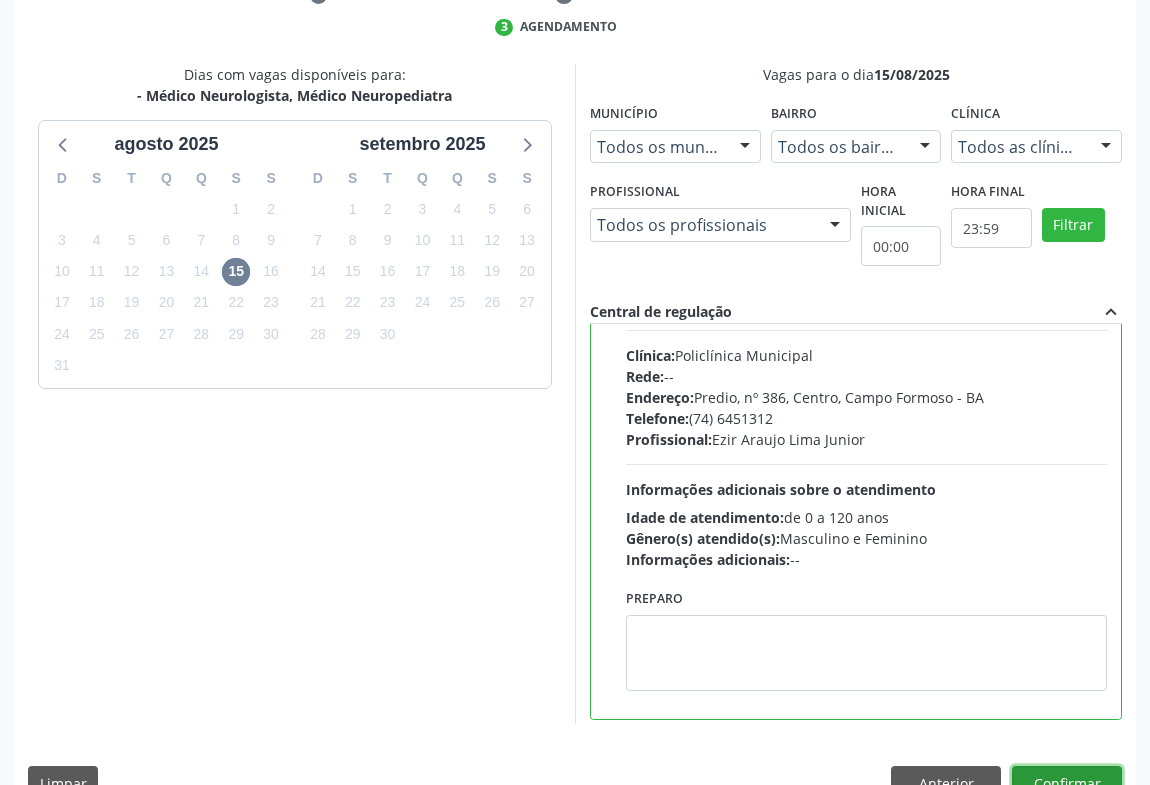 click on "Confirmar" at bounding box center (1067, 783) 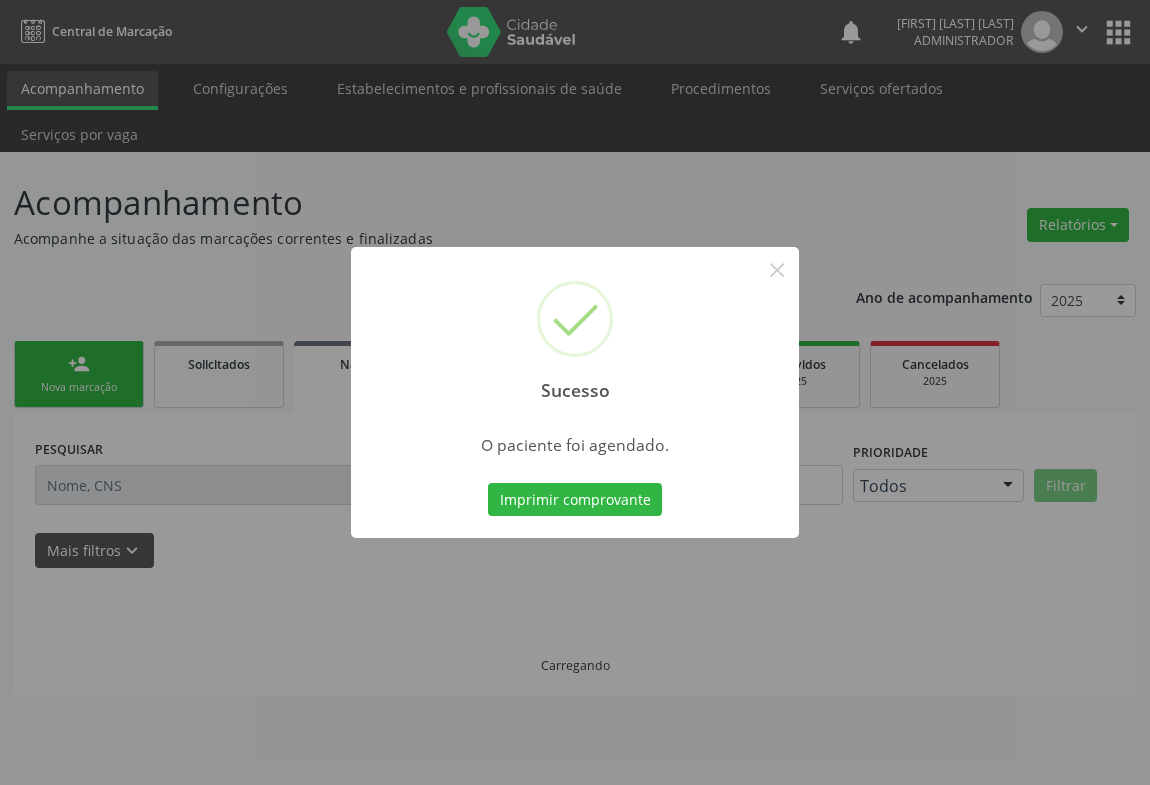 scroll, scrollTop: 0, scrollLeft: 0, axis: both 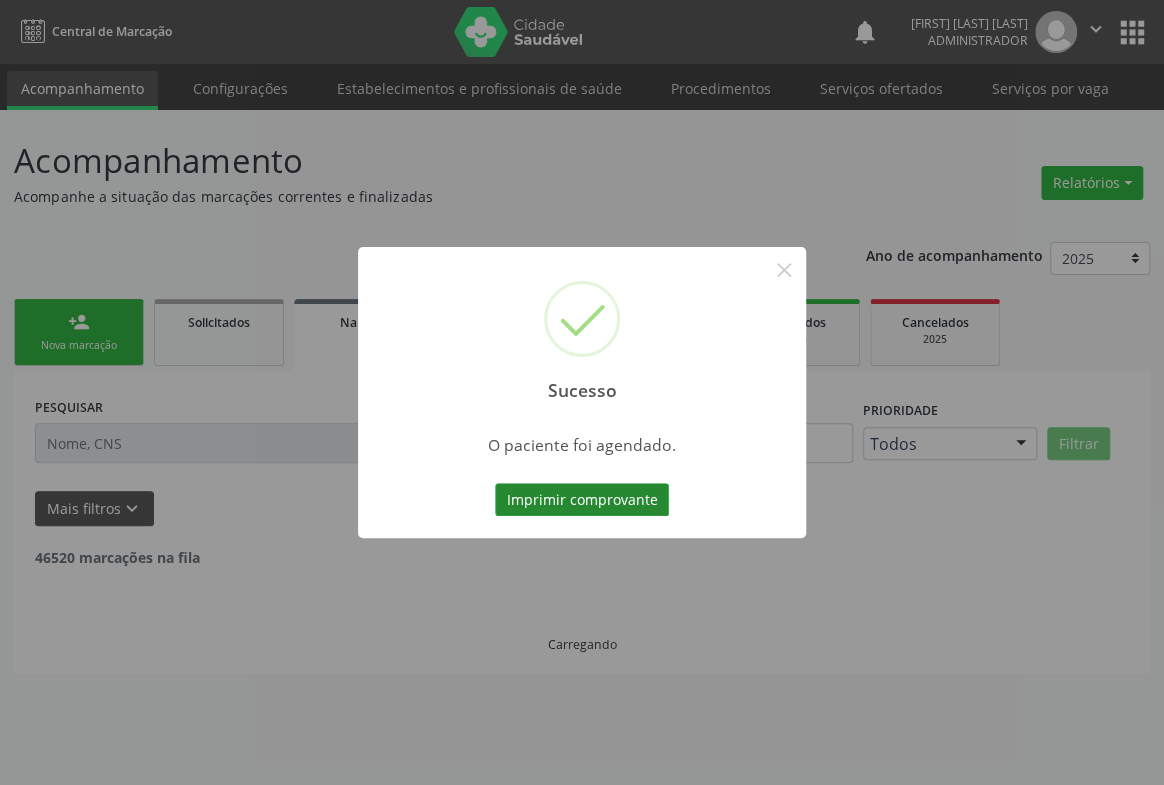 click on "Imprimir comprovante" at bounding box center (582, 500) 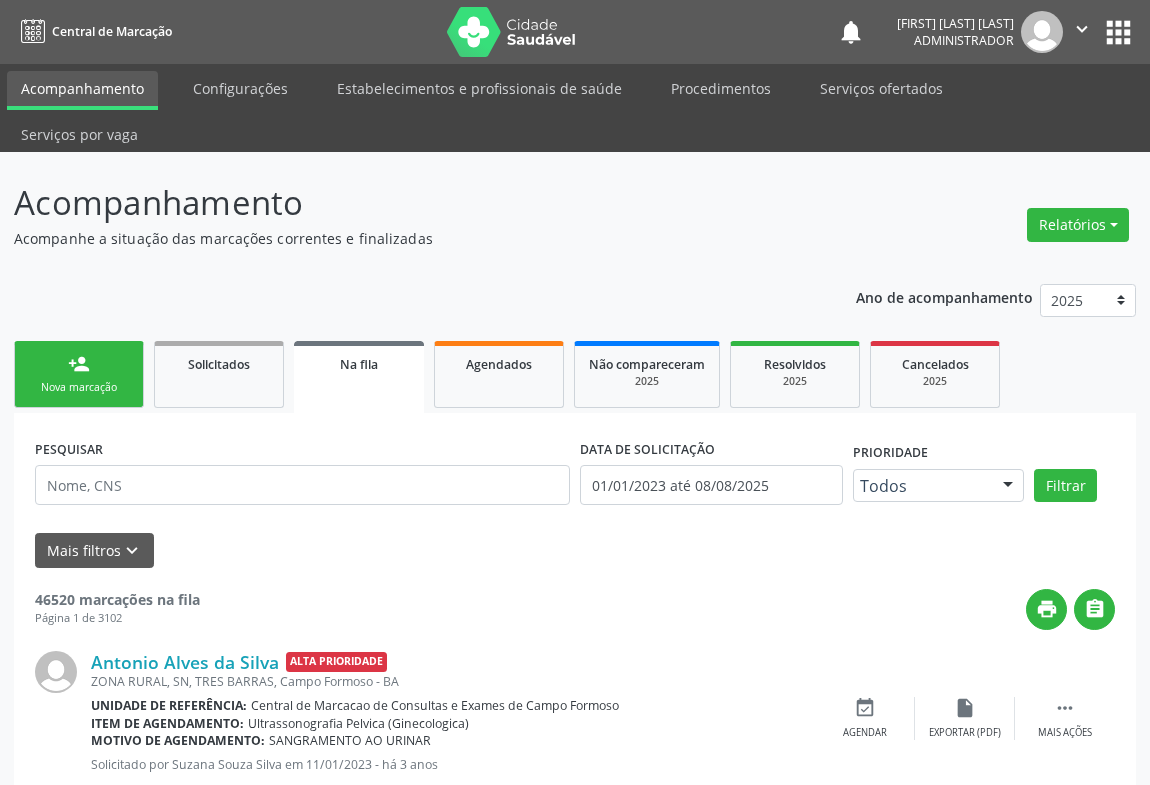 click on "person_add
Nova marcação" at bounding box center [79, 374] 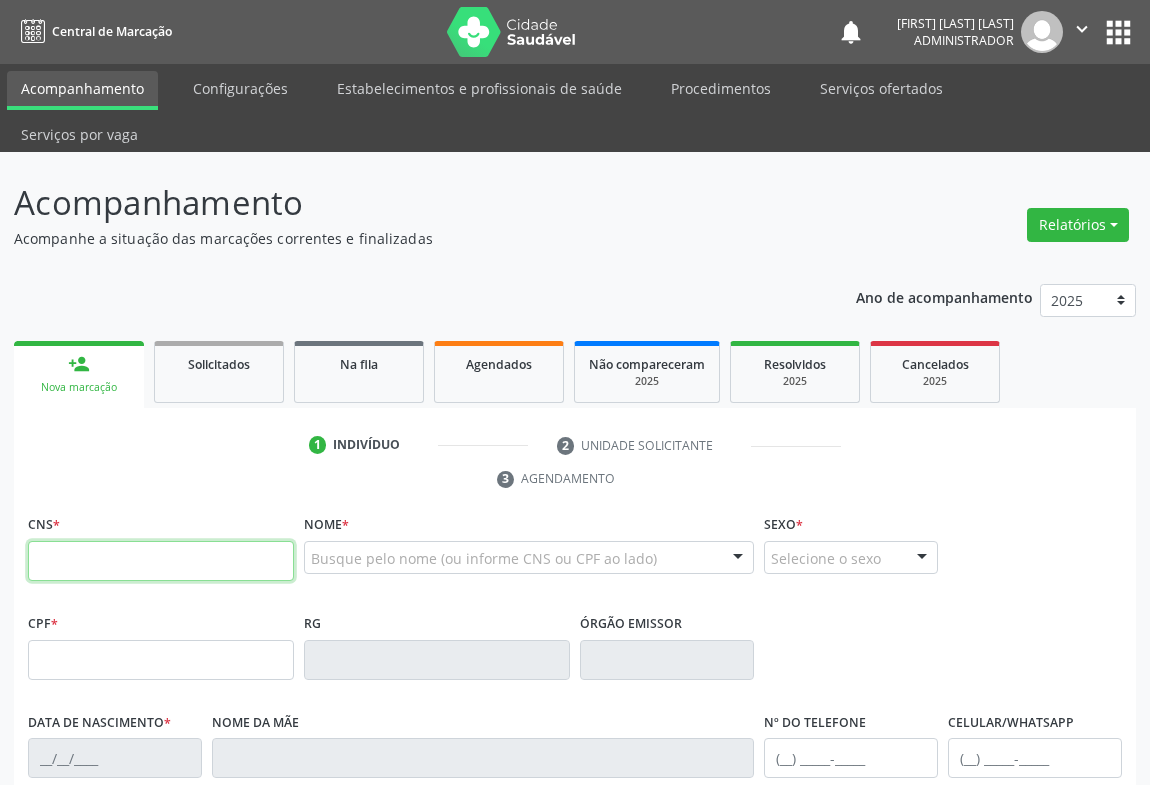 click at bounding box center (161, 561) 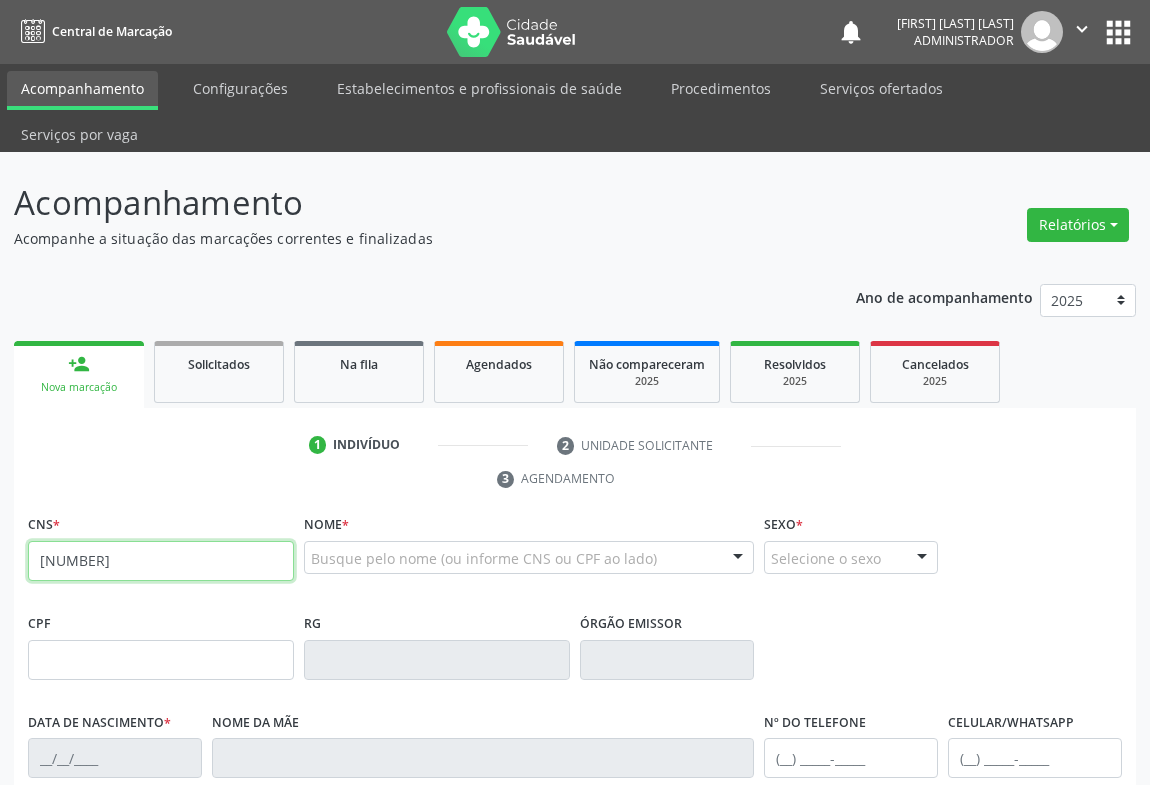 type on "708 2091 9008 8148" 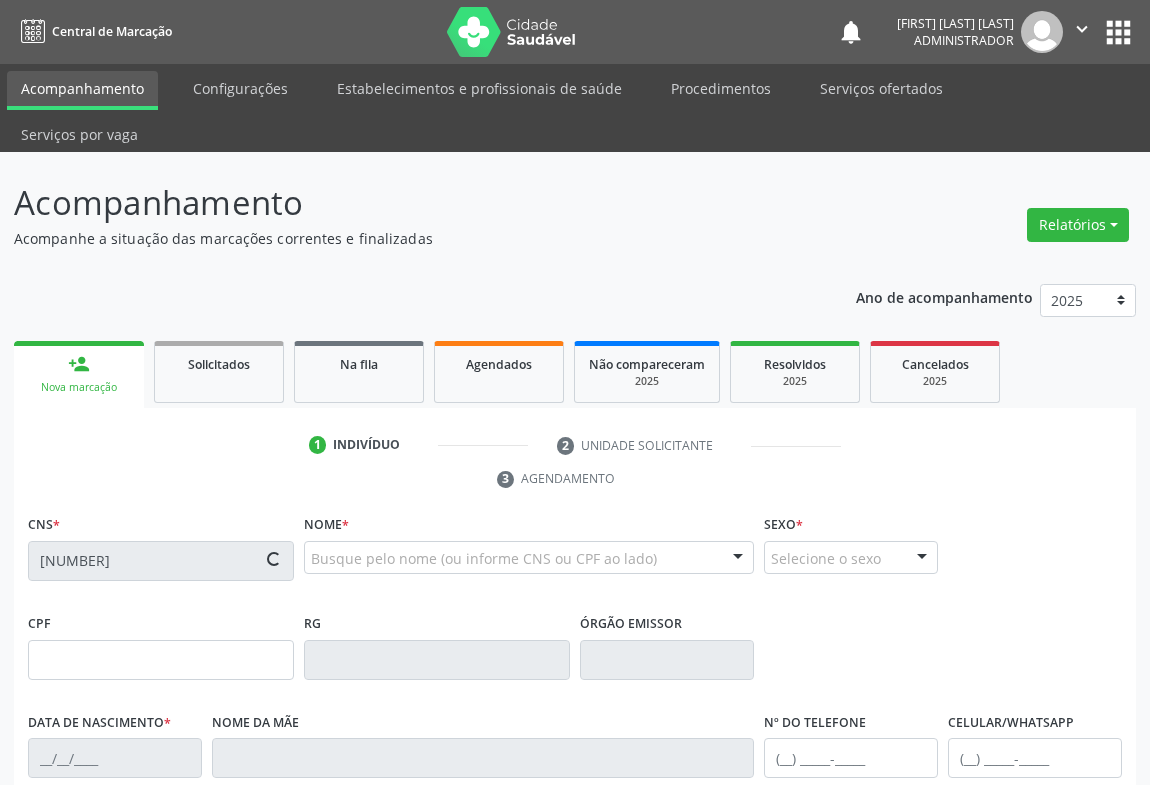 type on "0979857082" 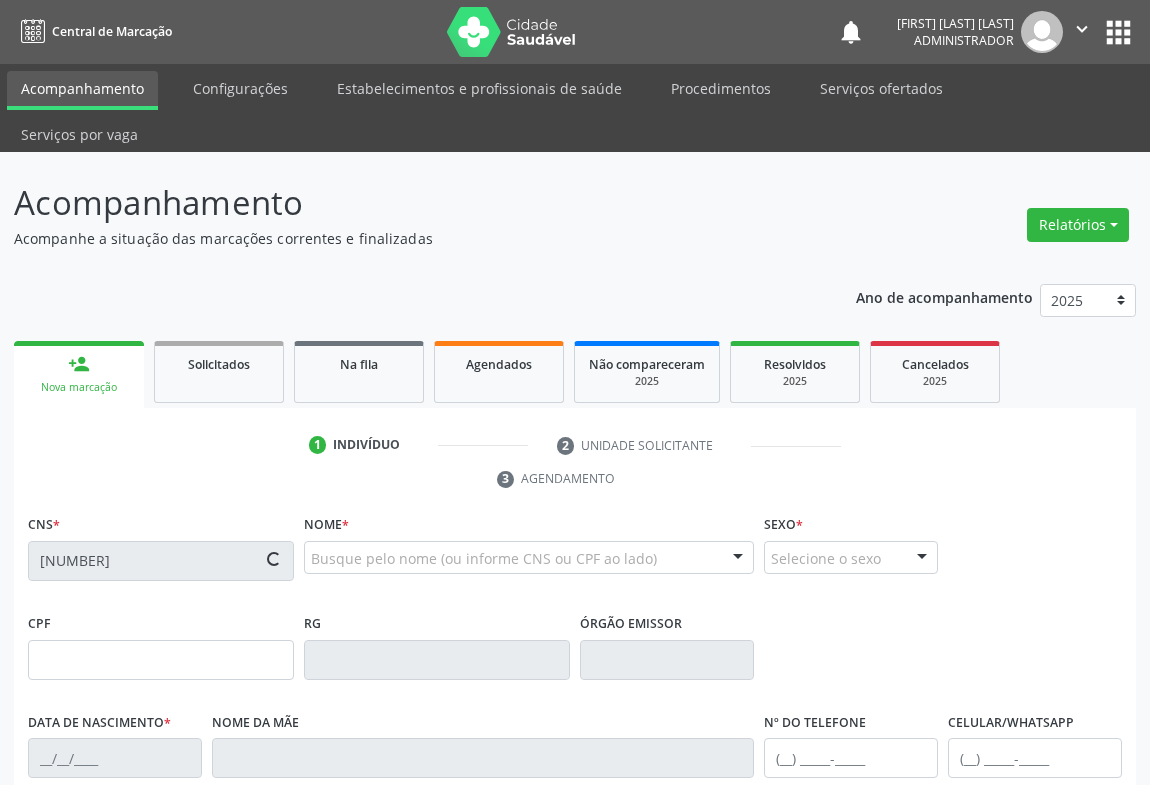 type on "19/01/1971" 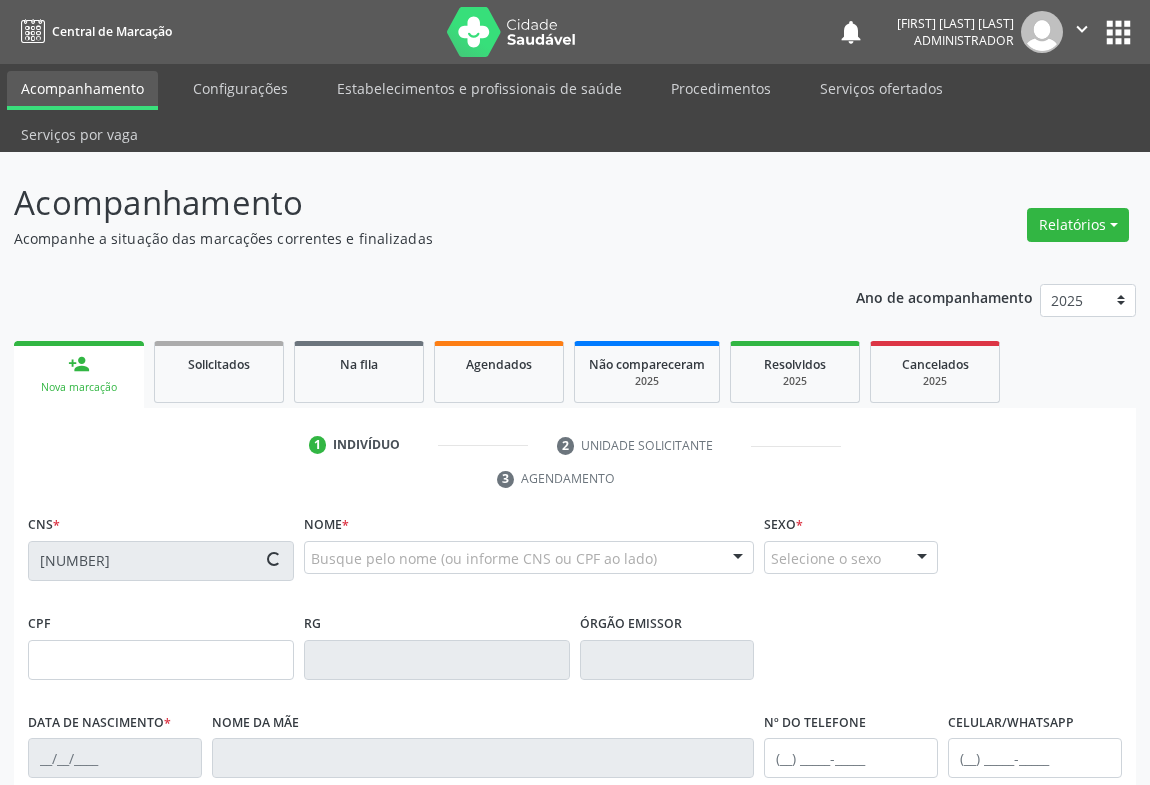 type on "(74) 9113-1818" 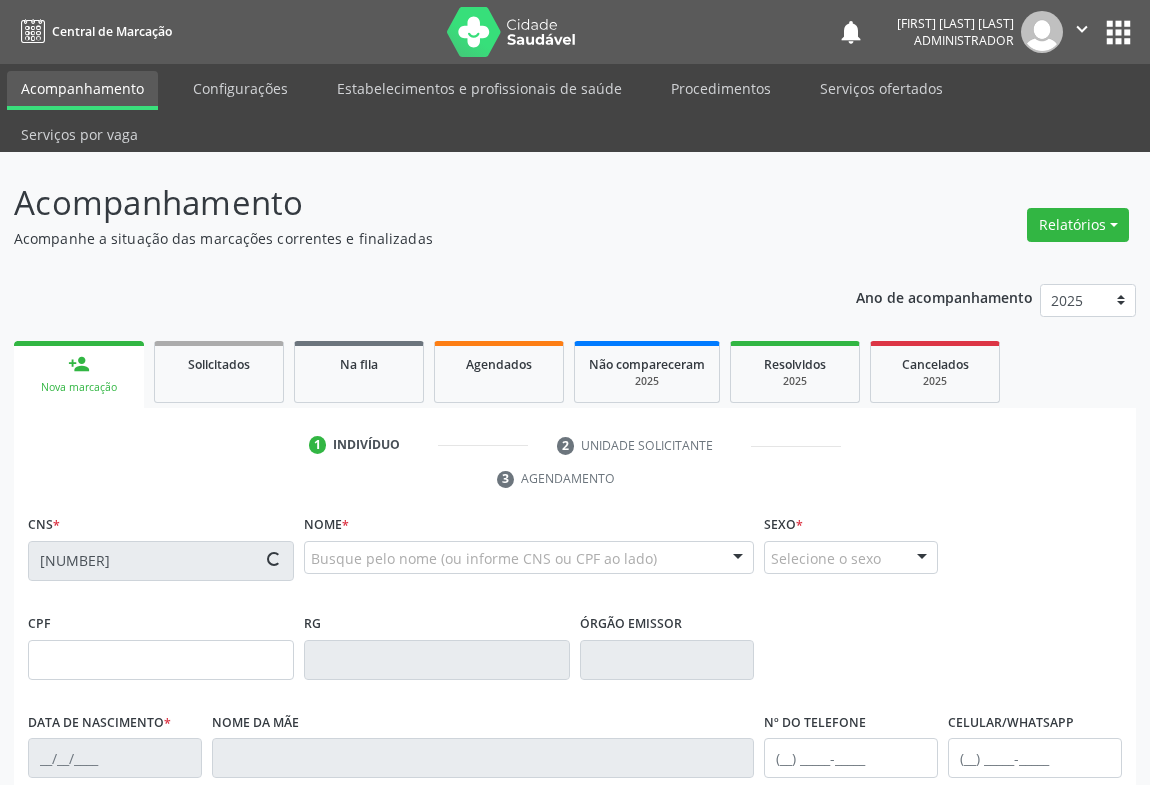 type on "638.291.185-20" 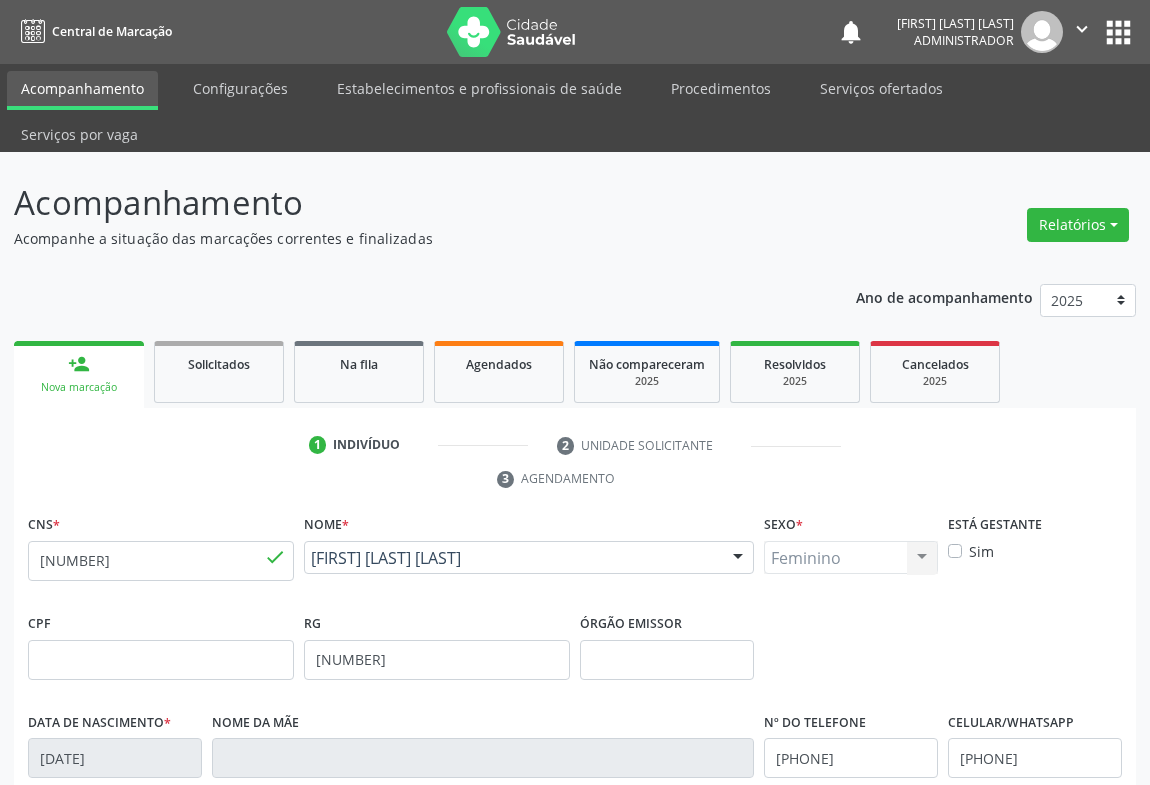 scroll, scrollTop: 331, scrollLeft: 0, axis: vertical 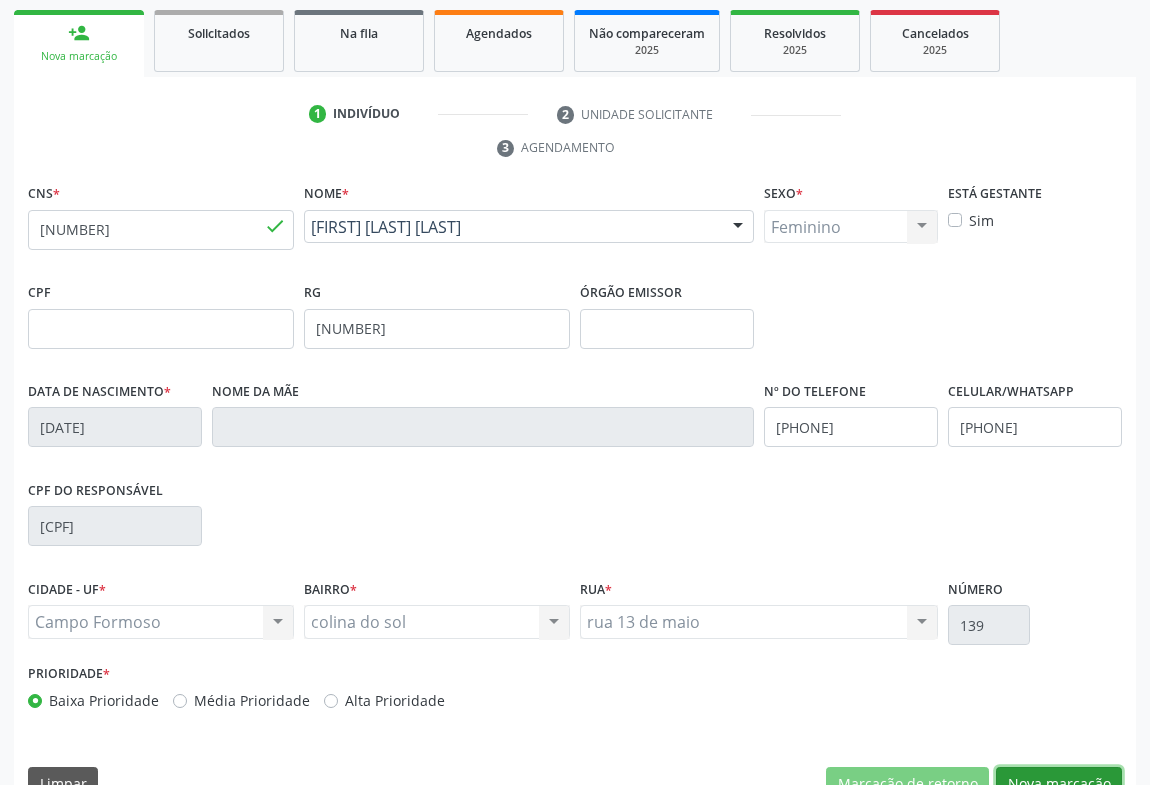 click on "Nova marcação" at bounding box center (1059, 784) 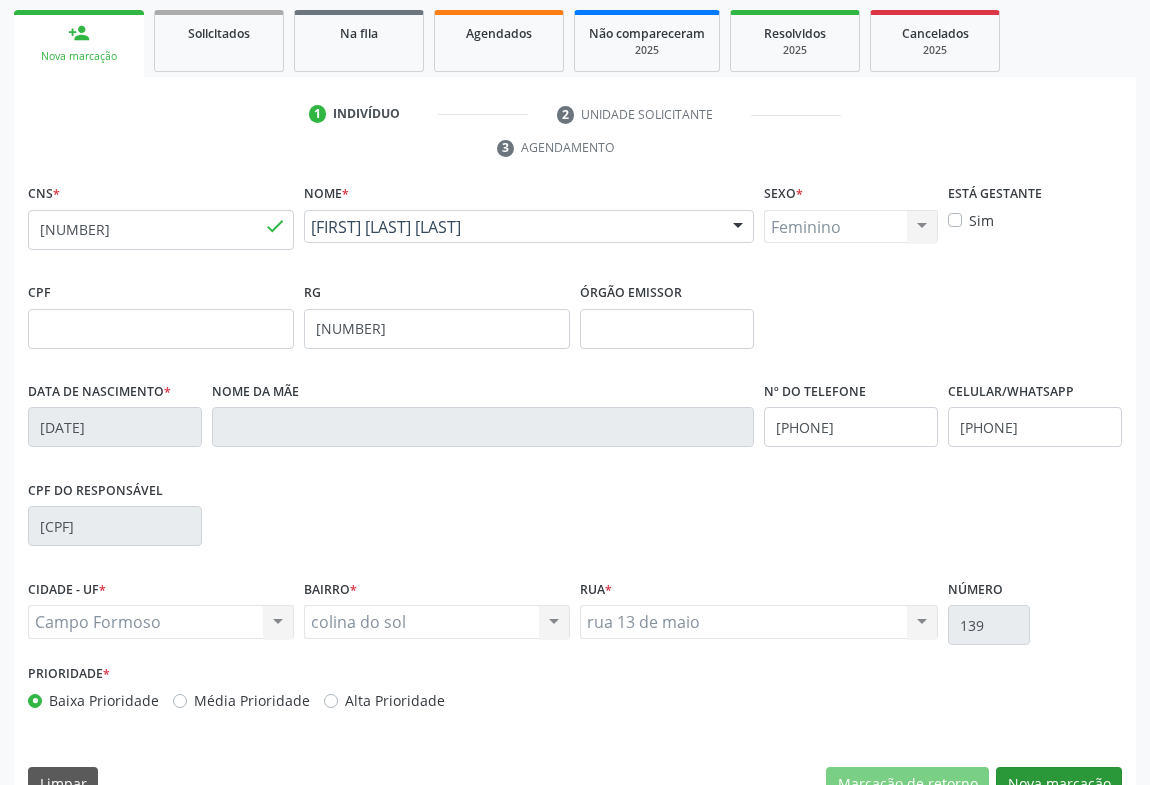scroll, scrollTop: 152, scrollLeft: 0, axis: vertical 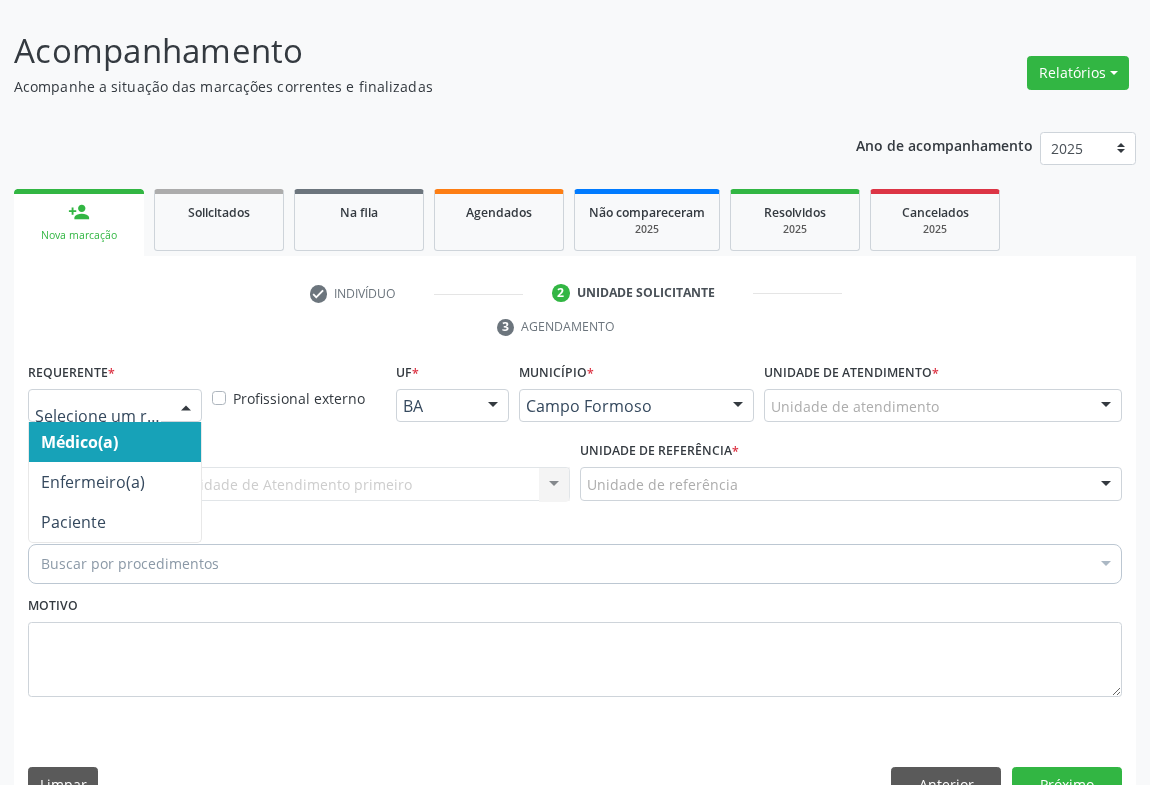 click at bounding box center (186, 407) 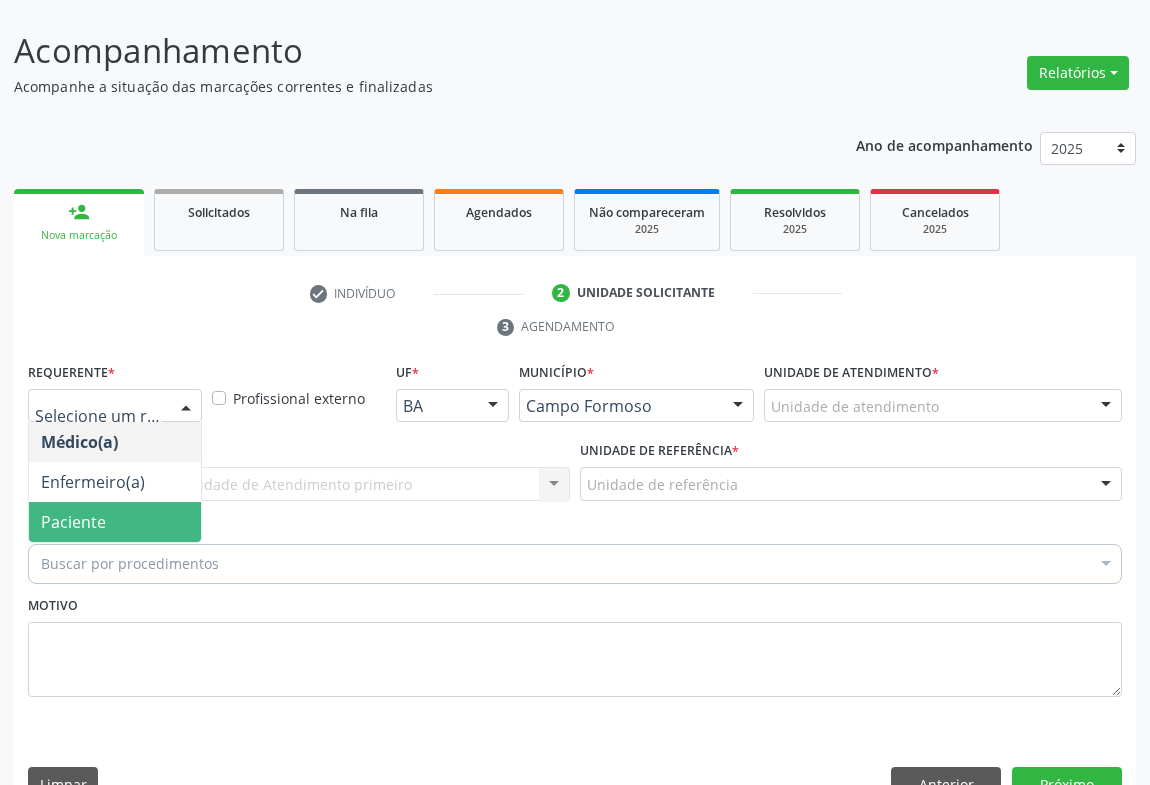 click on "Paciente" at bounding box center (115, 522) 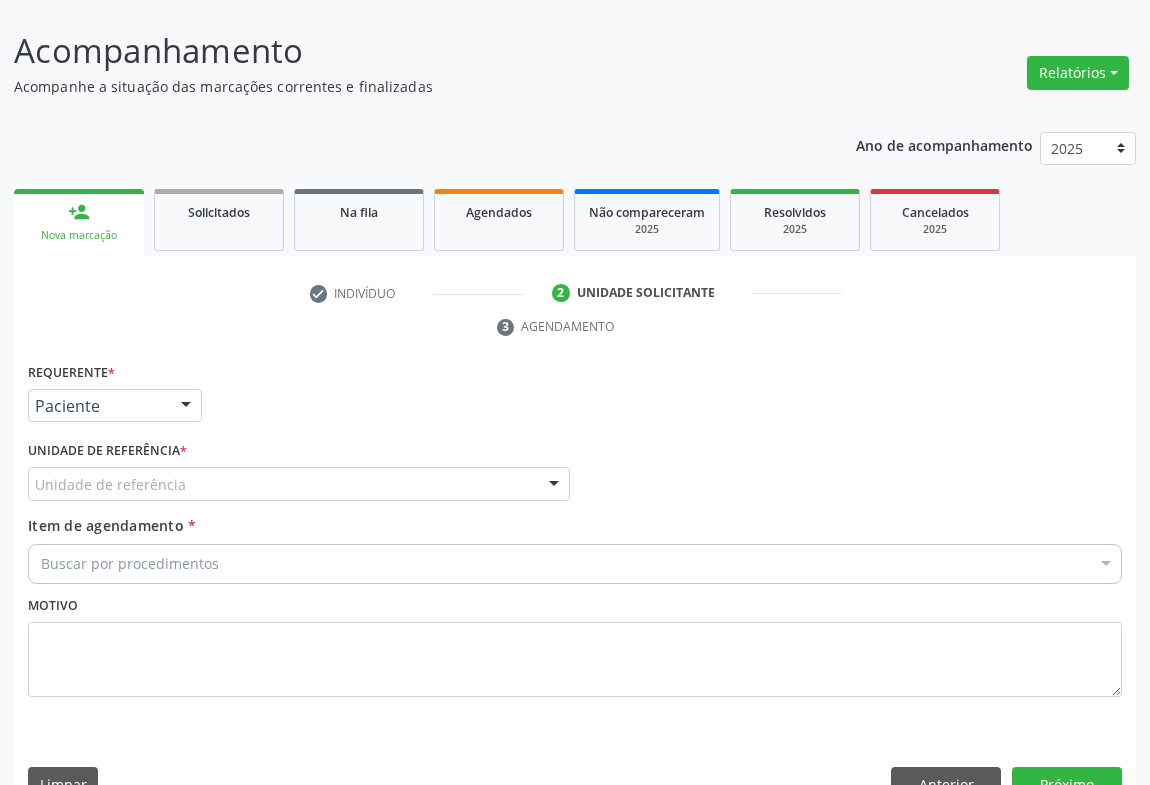 click at bounding box center [554, 485] 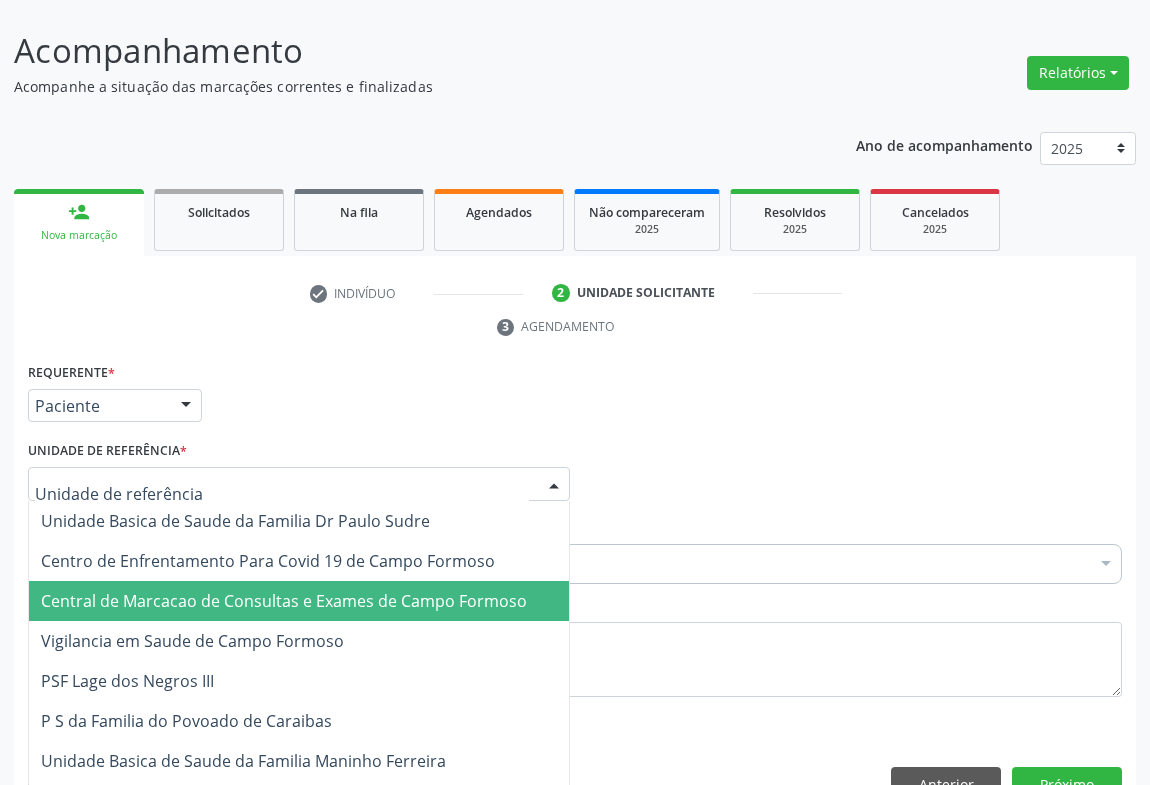 click on "Central de Marcacao de Consultas e Exames de Campo Formoso" at bounding box center (284, 601) 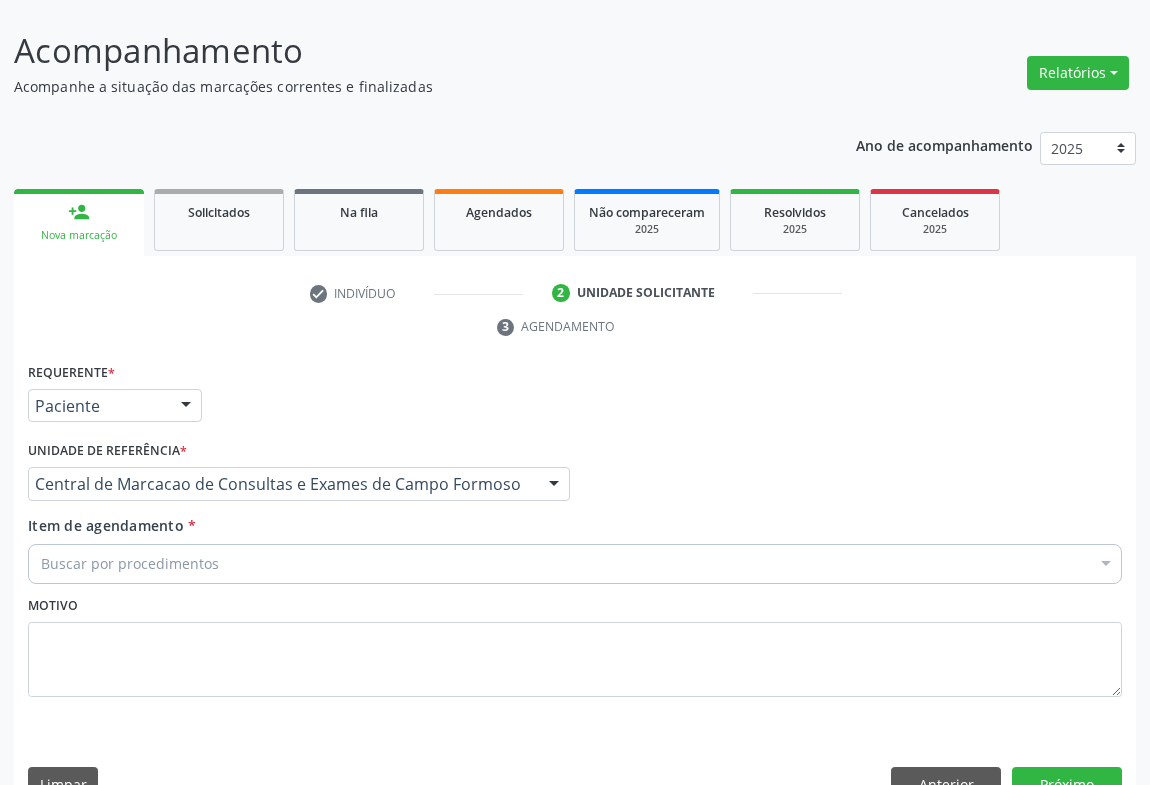 click on "Buscar por procedimentos" at bounding box center (575, 564) 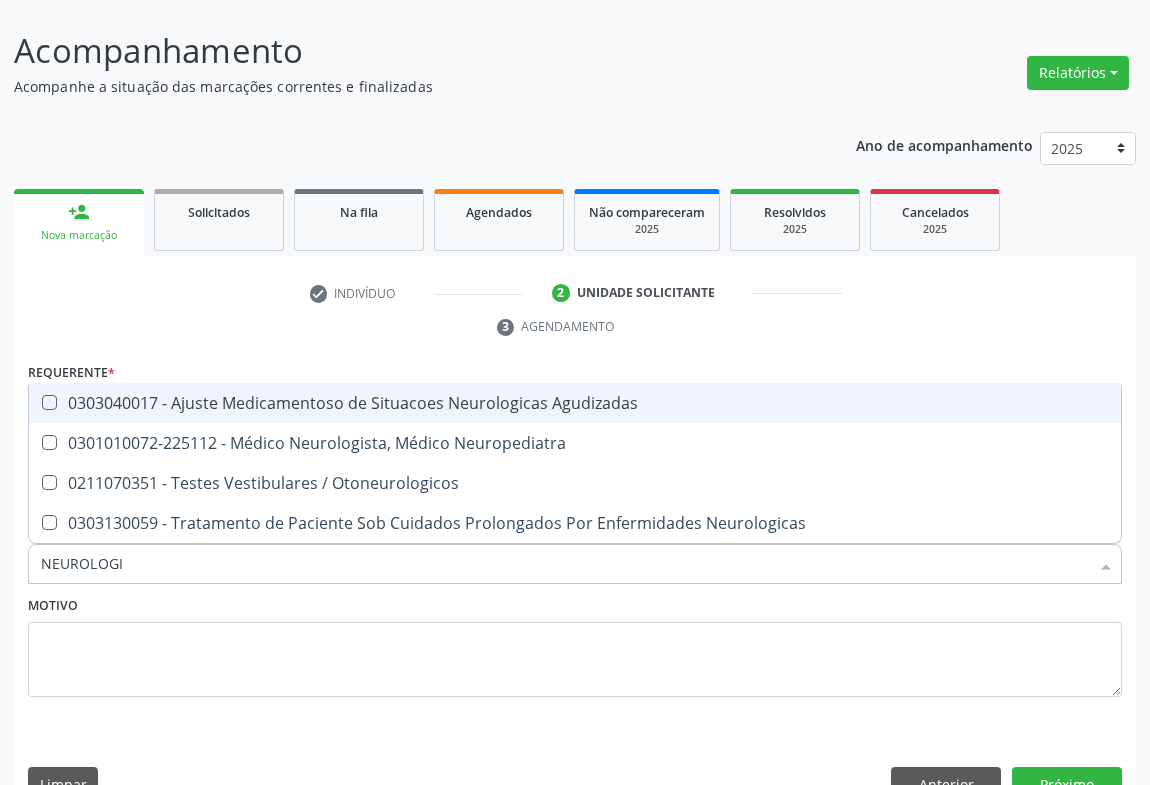 type on "NEUROLOGIS" 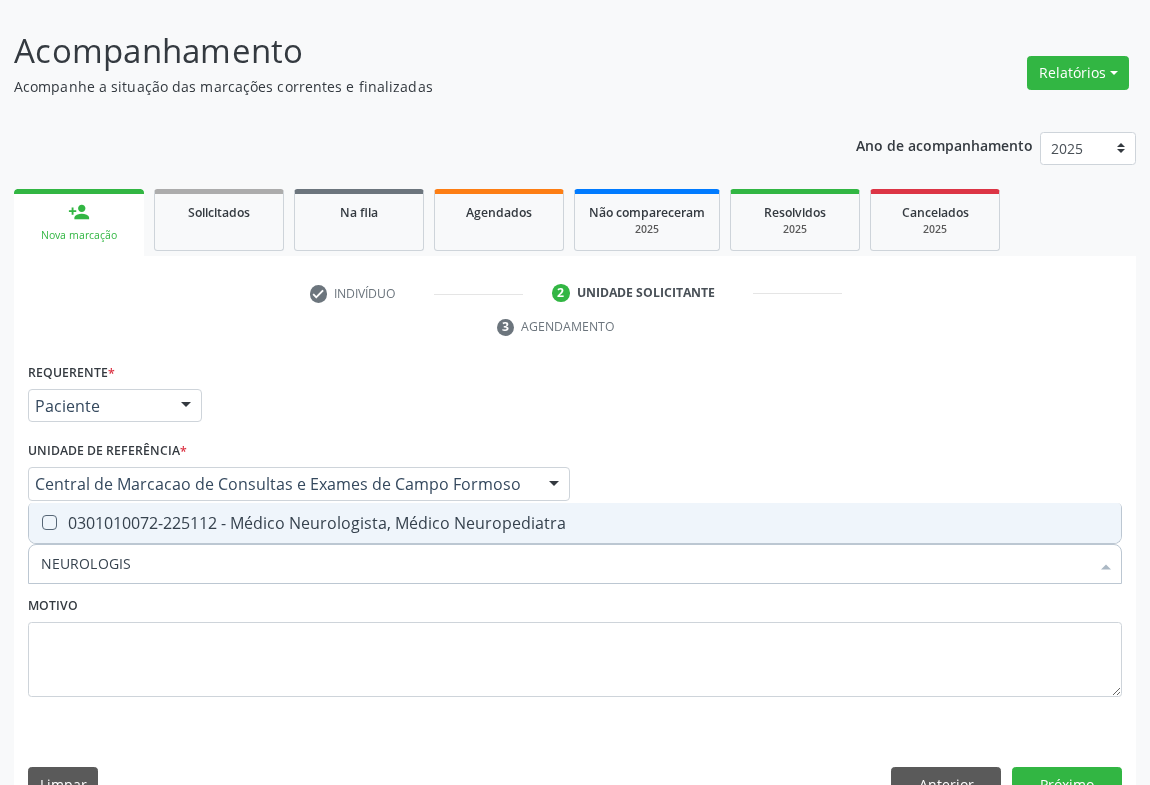 click on "0301010072-225112 - Médico Neurologista, Médico Neuropediatra" at bounding box center [575, 523] 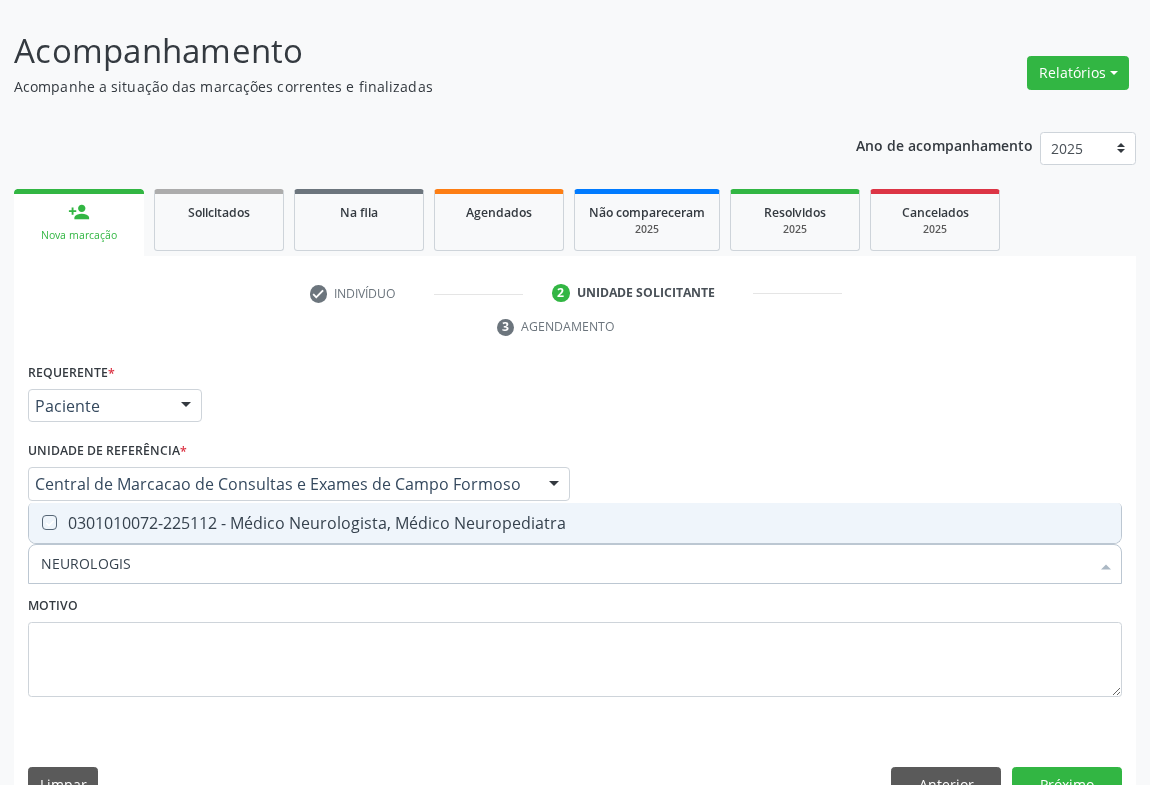 checkbox on "true" 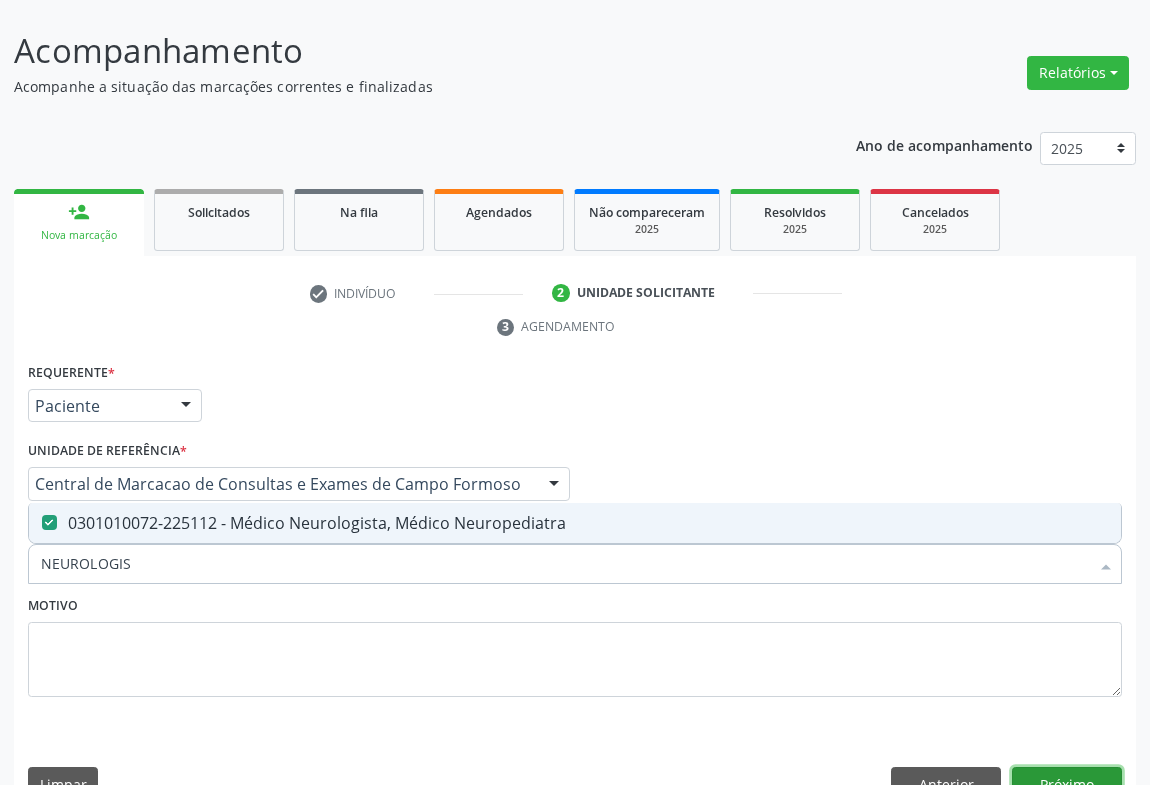 click on "Próximo" at bounding box center [1067, 784] 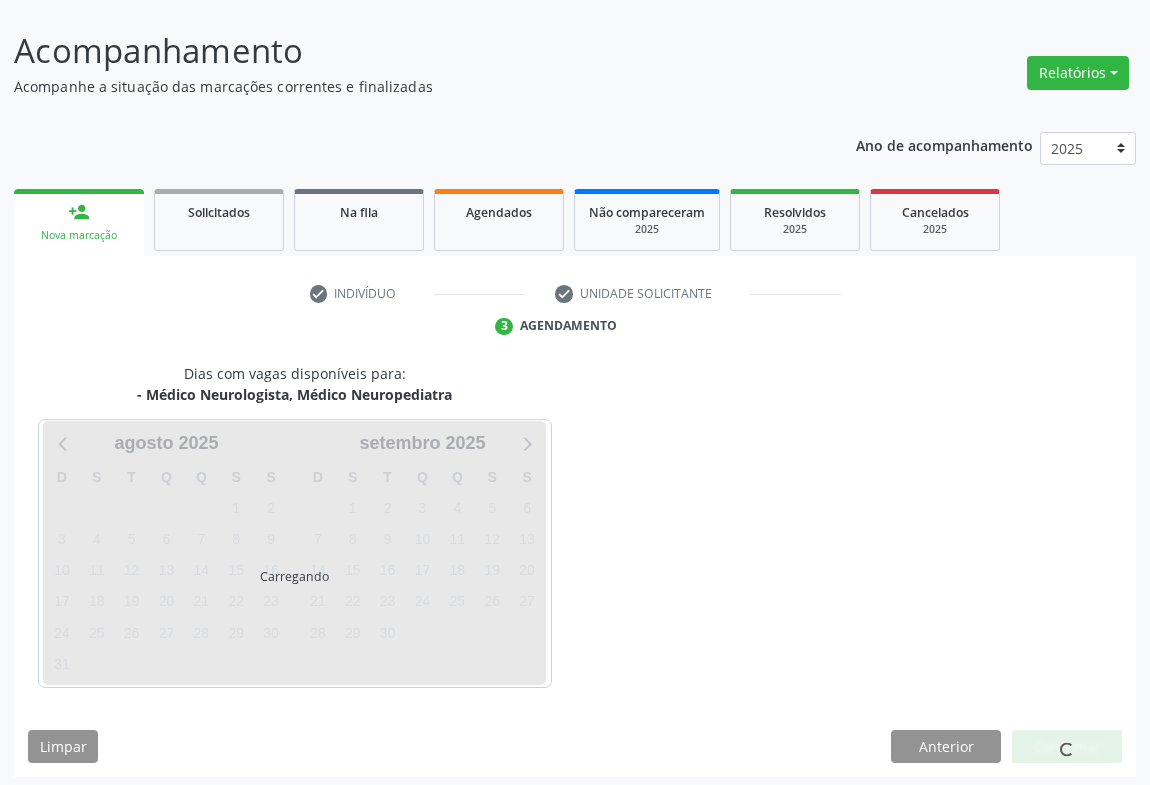 scroll, scrollTop: 115, scrollLeft: 0, axis: vertical 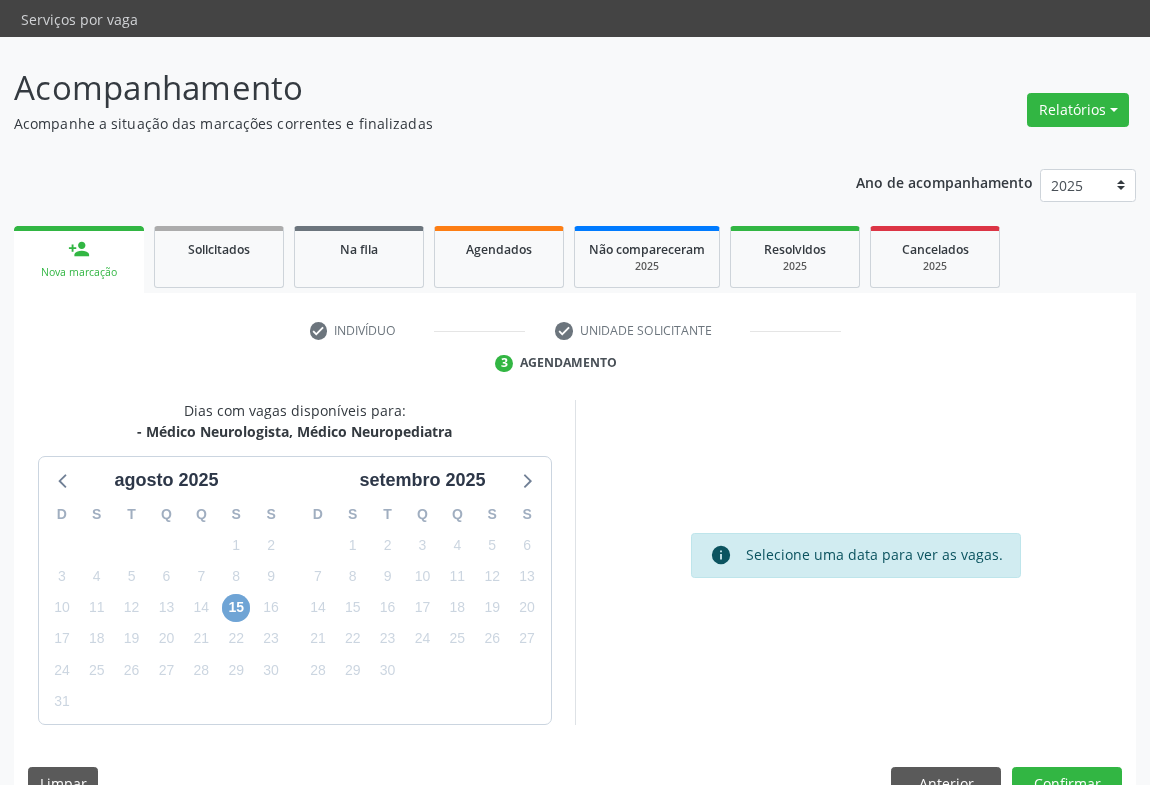 click on "15" at bounding box center [236, 608] 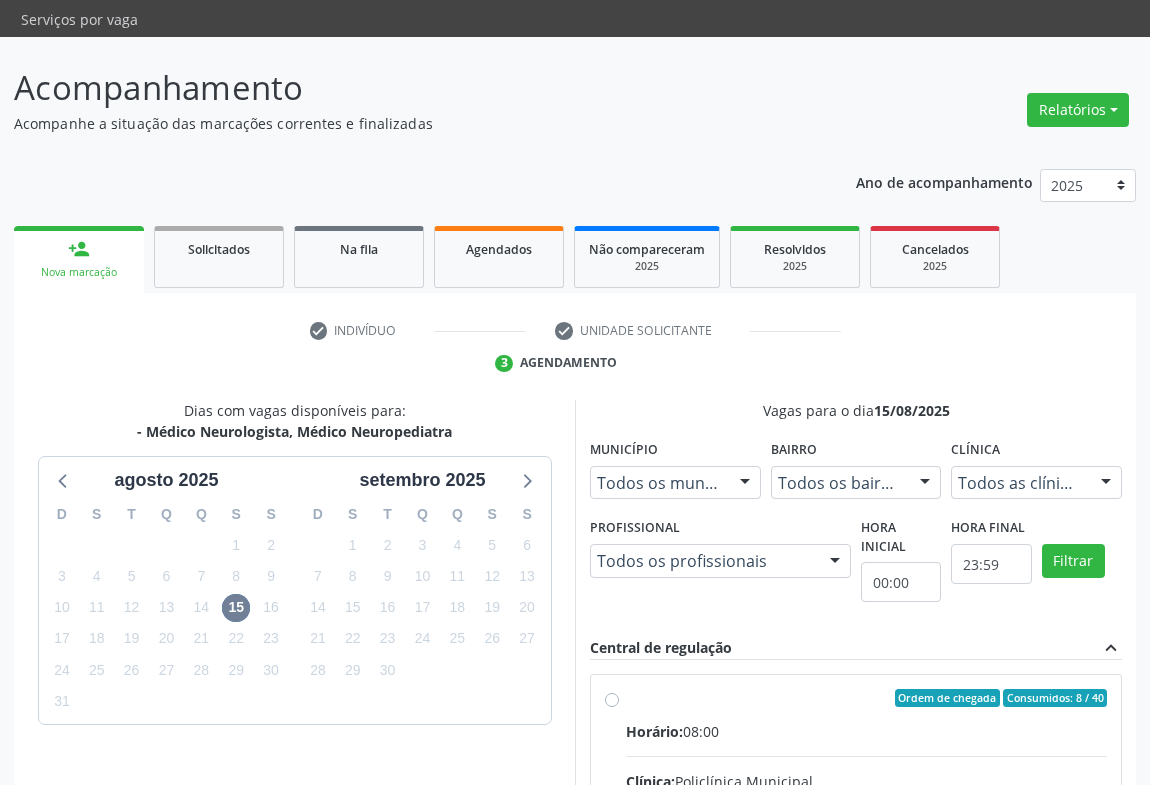 click on "Ordem de chegada
Consumidos: 8 / 40
Horário:   08:00
Clínica:  Policlínica Municipal
Rede:
--
Endereço:   Predio, nº 386, Centro, Campo Formoso - BA
Telefone:   (74) 6451312
Profissional:
Ezir Araujo Lima Junior
Informações adicionais sobre o atendimento
Idade de atendimento:
de 0 a 120 anos
Gênero(s) atendido(s):
Masculino e Feminino
Informações adicionais:
--" at bounding box center [866, 842] 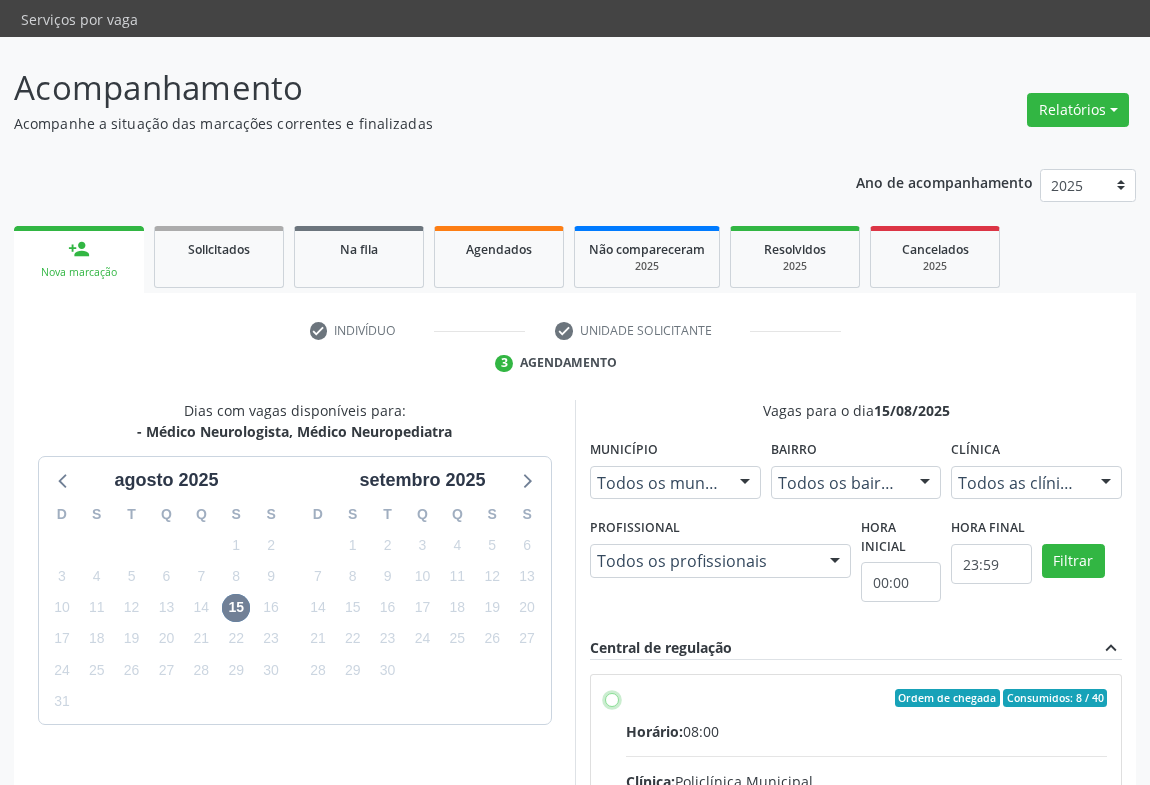 click on "Ordem de chegada
Consumidos: 8 / 40
Horário:   08:00
Clínica:  Policlínica Municipal
Rede:
--
Endereço:   Predio, nº 386, Centro, Campo Formoso - BA
Telefone:   (74) 6451312
Profissional:
Ezir Araujo Lima Junior
Informações adicionais sobre o atendimento
Idade de atendimento:
de 0 a 120 anos
Gênero(s) atendido(s):
Masculino e Feminino
Informações adicionais:
--" at bounding box center [612, 698] 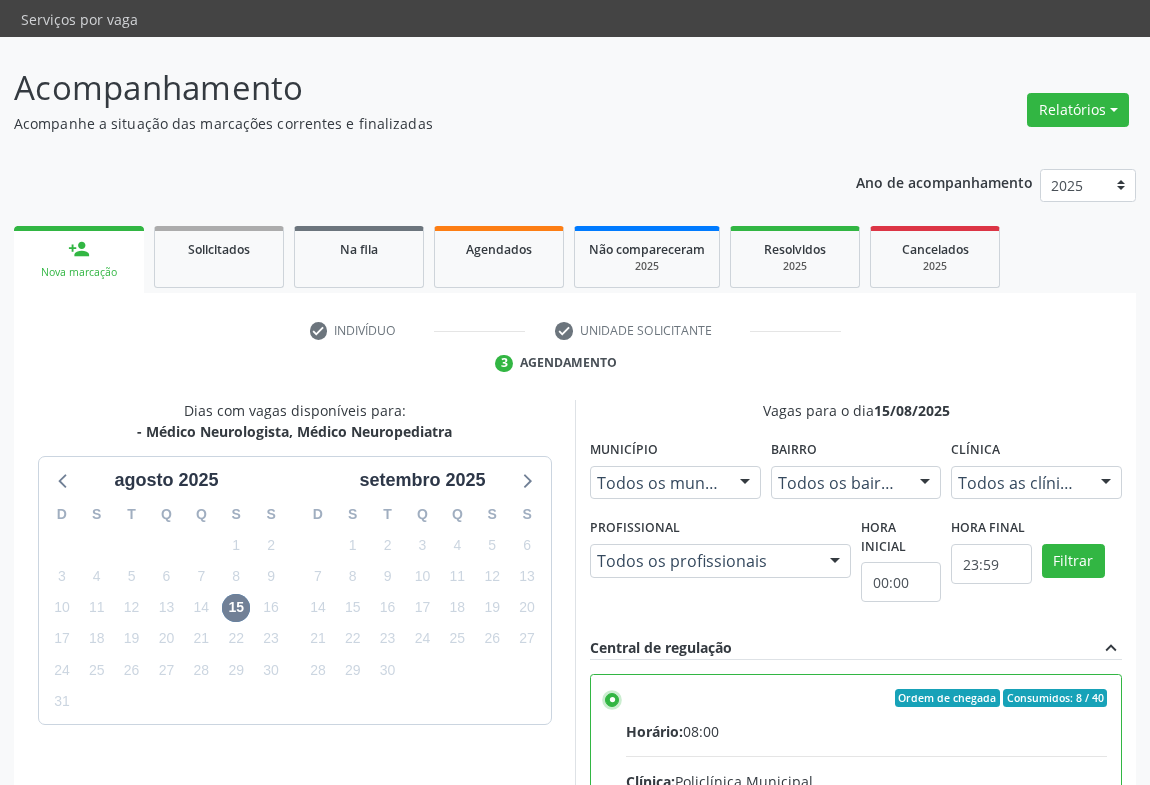 scroll, scrollTop: 451, scrollLeft: 0, axis: vertical 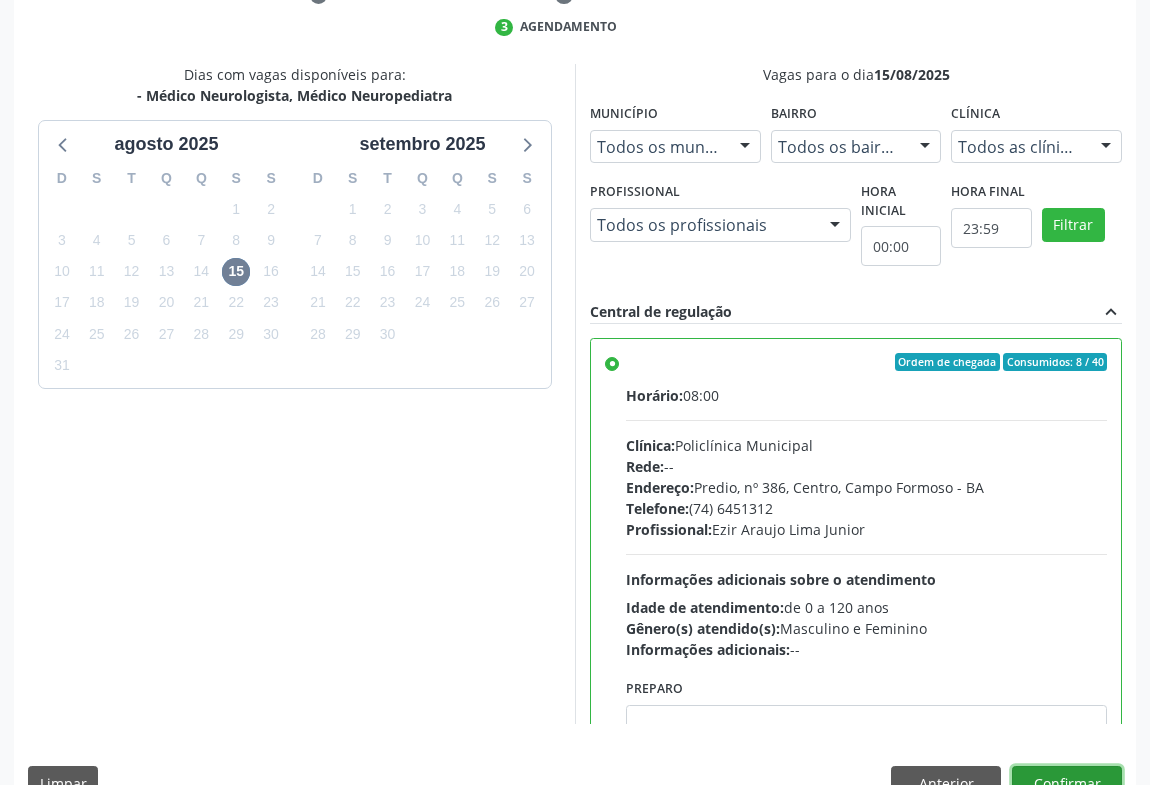 click on "Confirmar" at bounding box center [1067, 783] 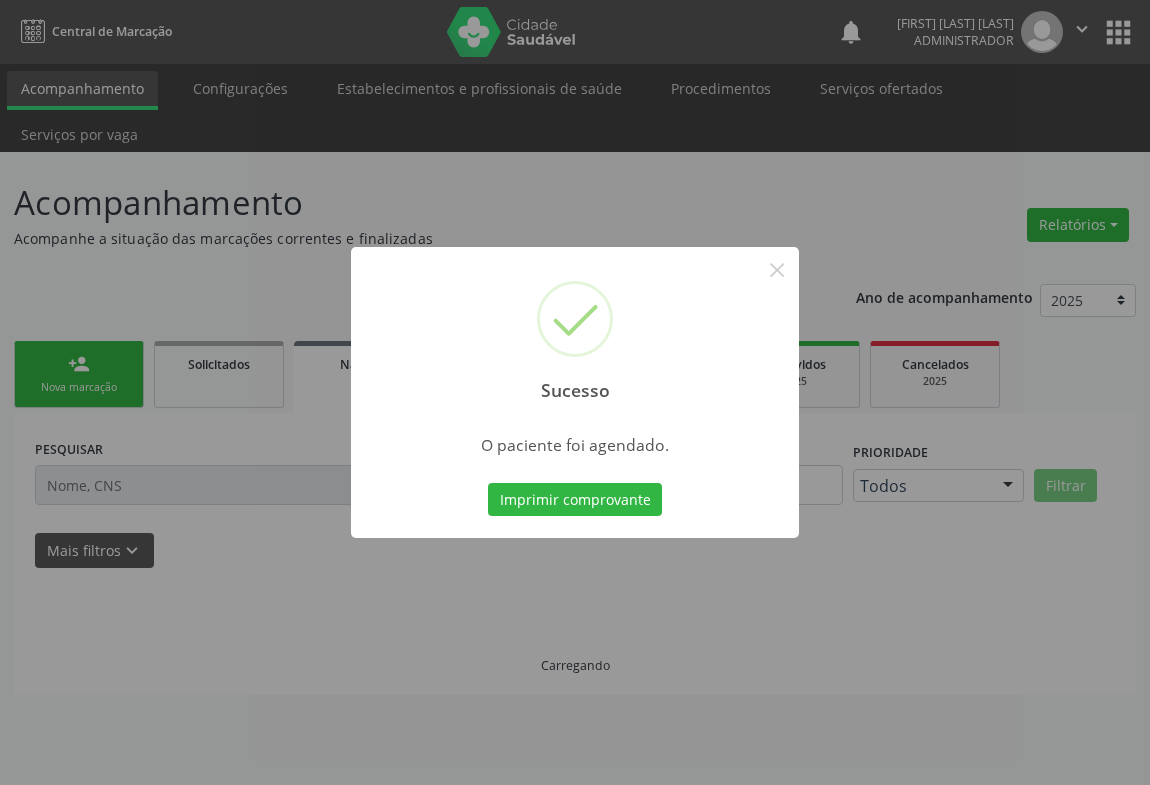 scroll, scrollTop: 0, scrollLeft: 0, axis: both 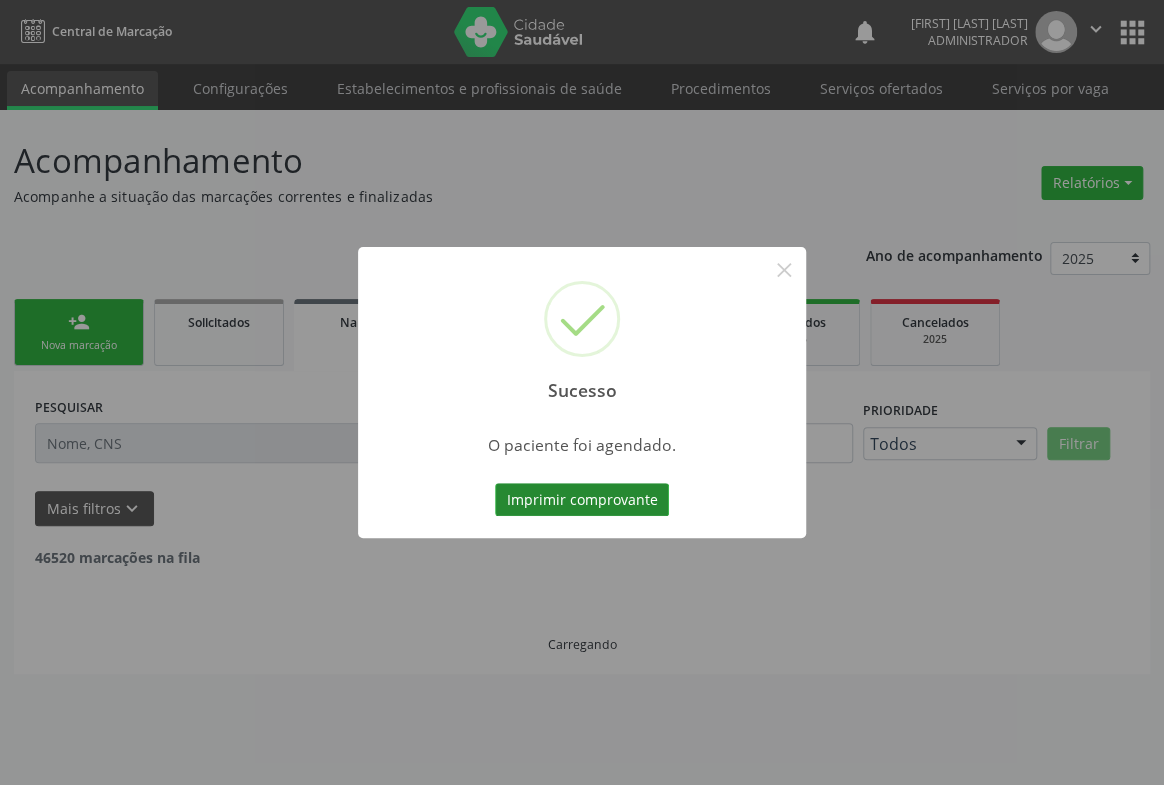 click on "Imprimir comprovante" at bounding box center [582, 500] 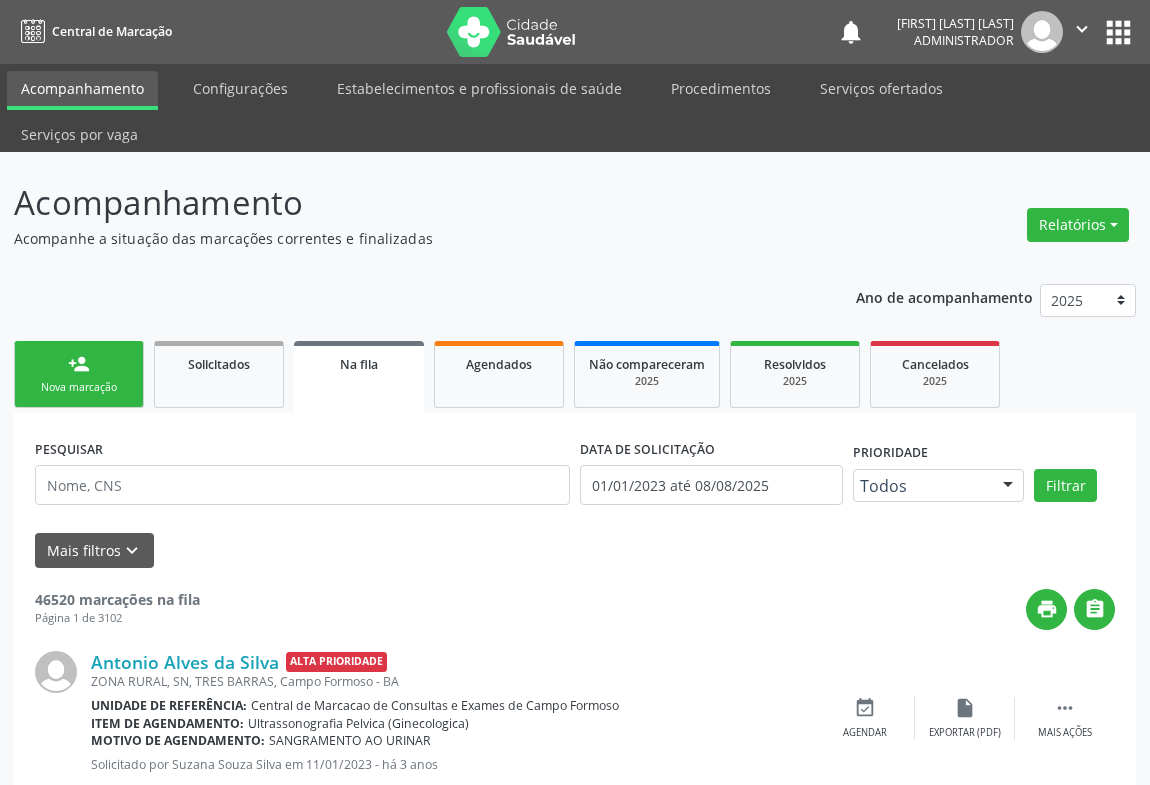 click on "person_add" at bounding box center [79, 364] 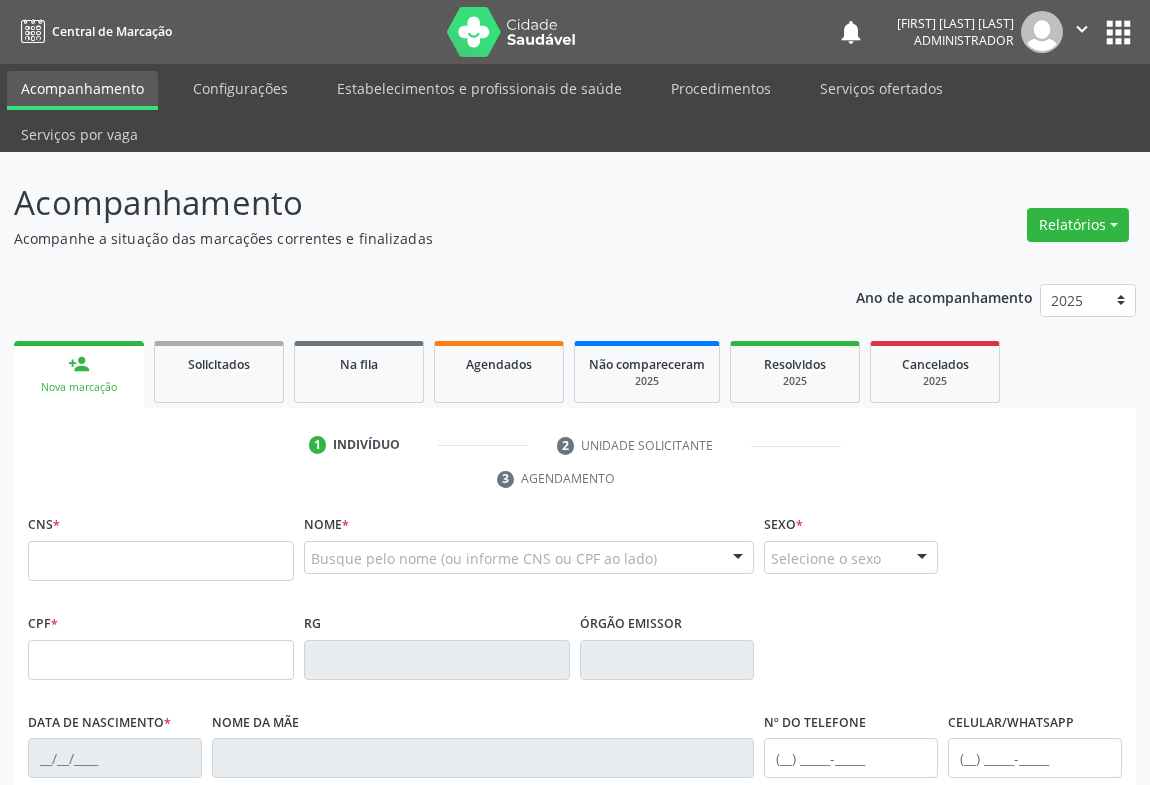 click on "person_add
Nova marcação" at bounding box center (79, 374) 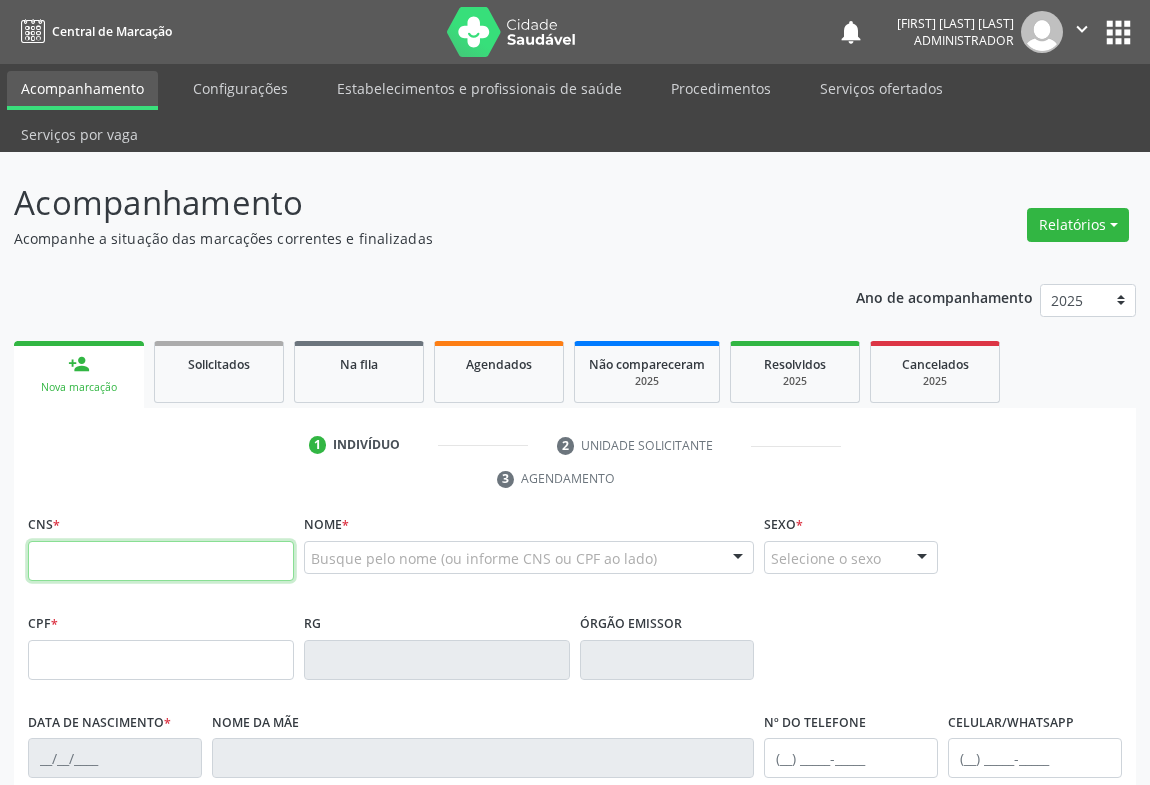 click at bounding box center [161, 561] 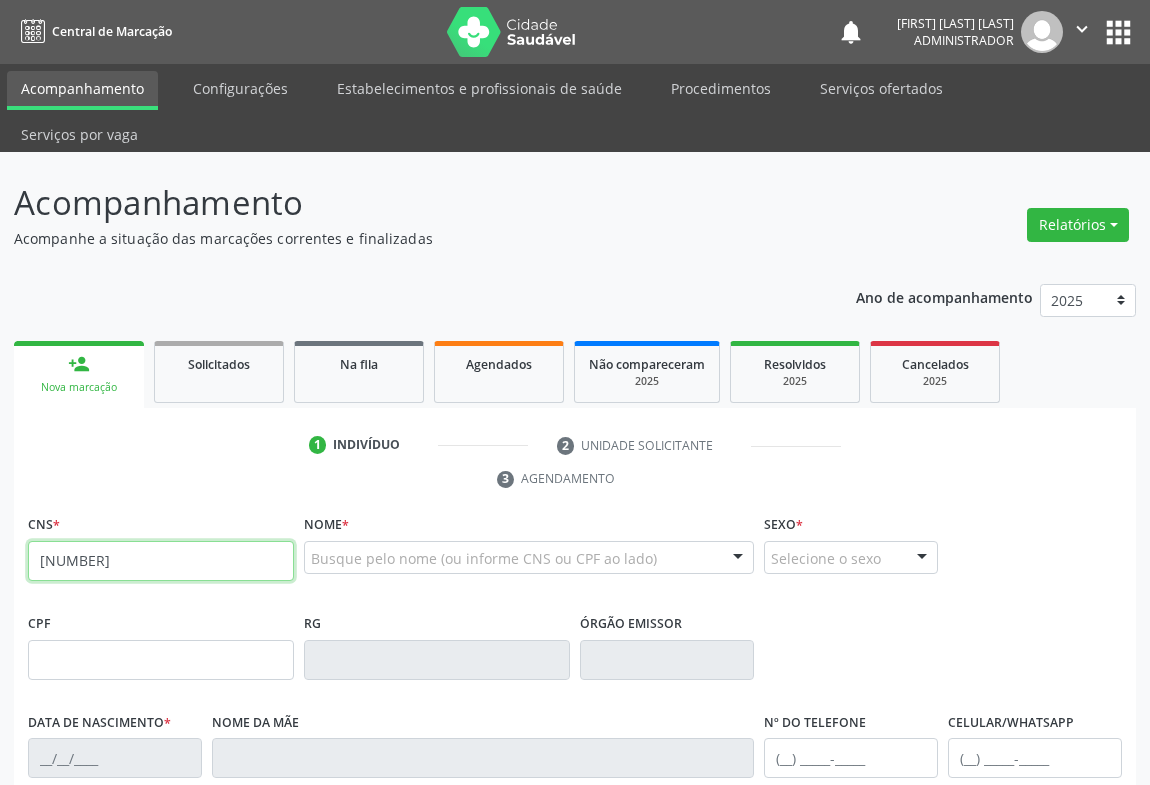 type on "705 6044 6274 2710" 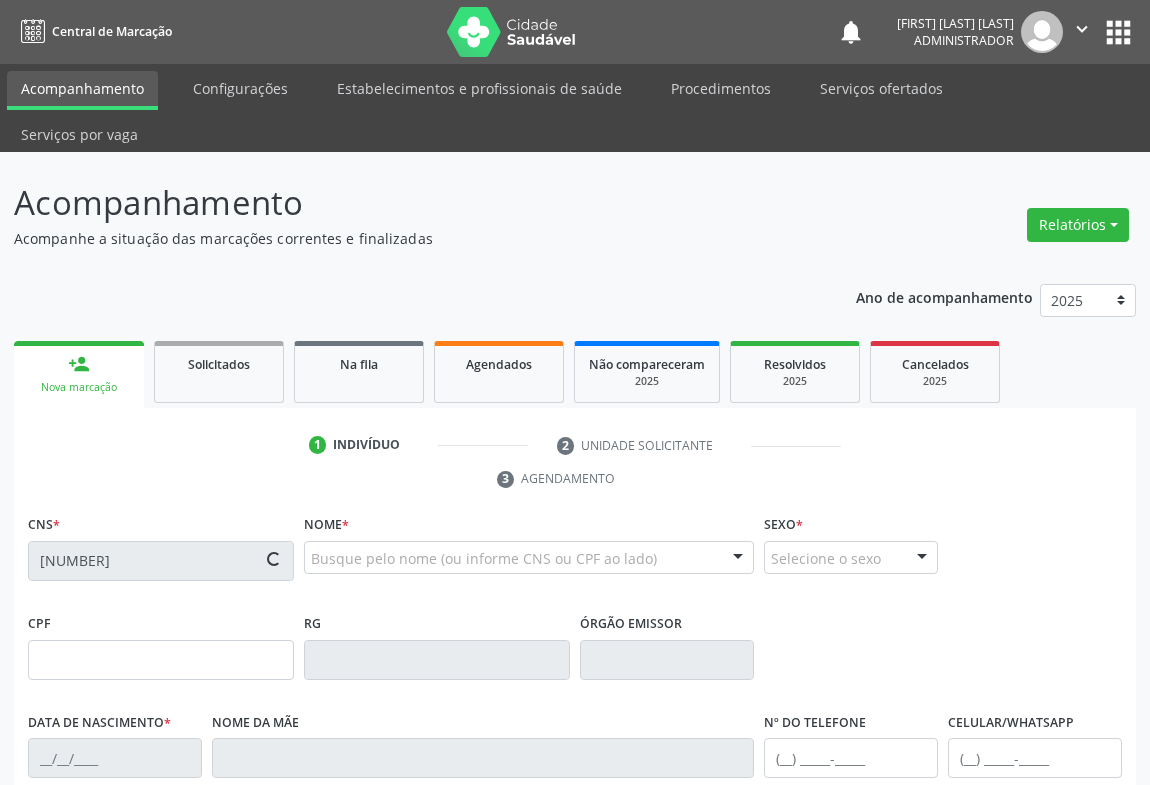 type on "1117665755" 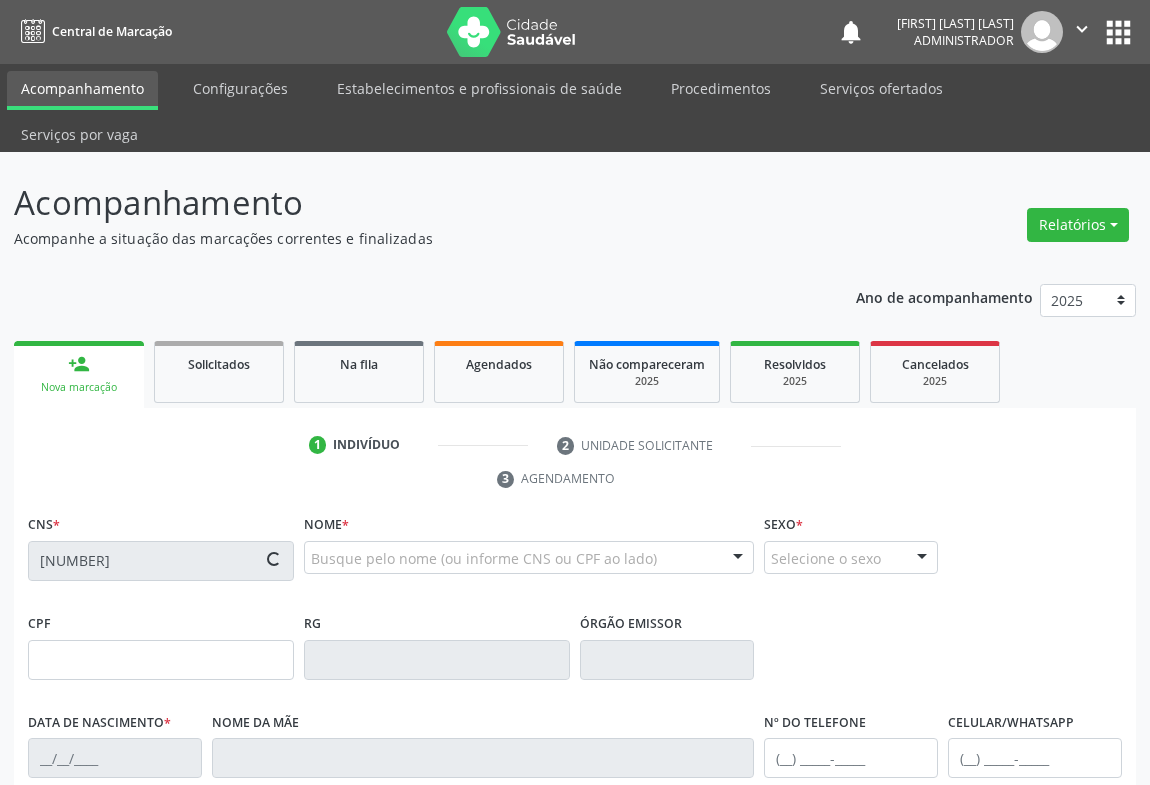 type on "11/12/1978" 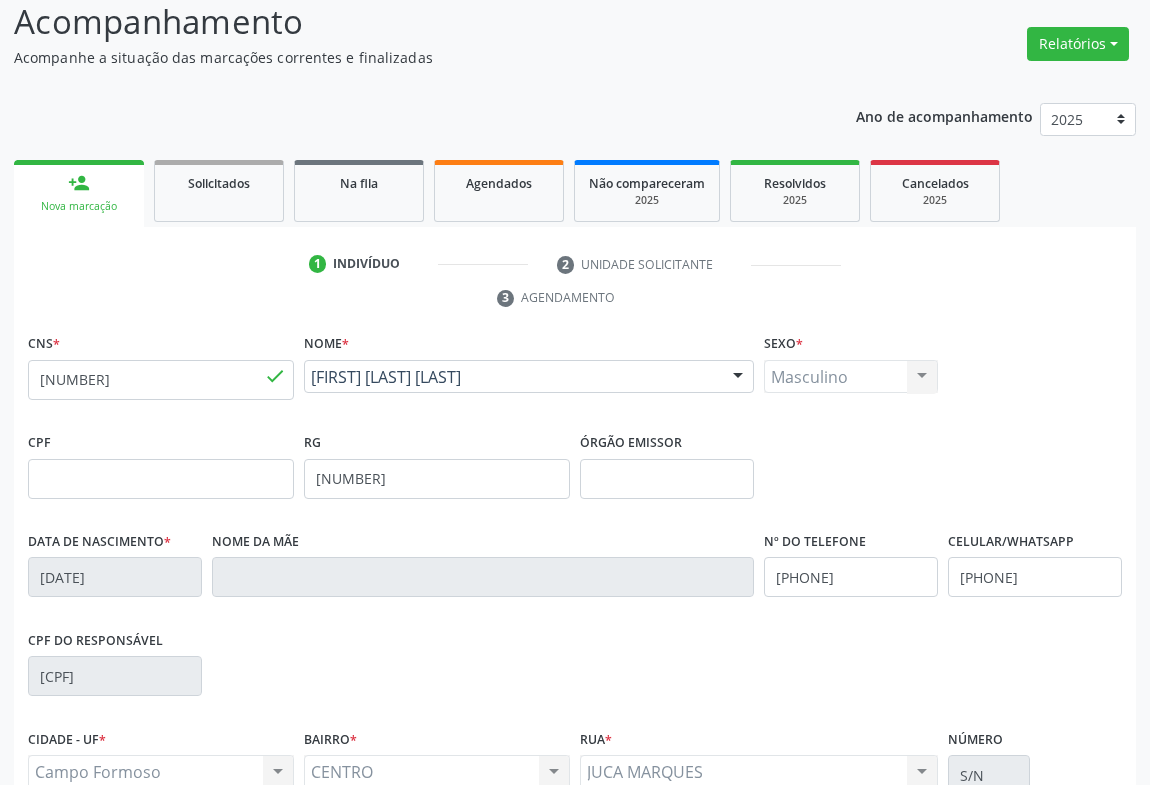 scroll, scrollTop: 331, scrollLeft: 0, axis: vertical 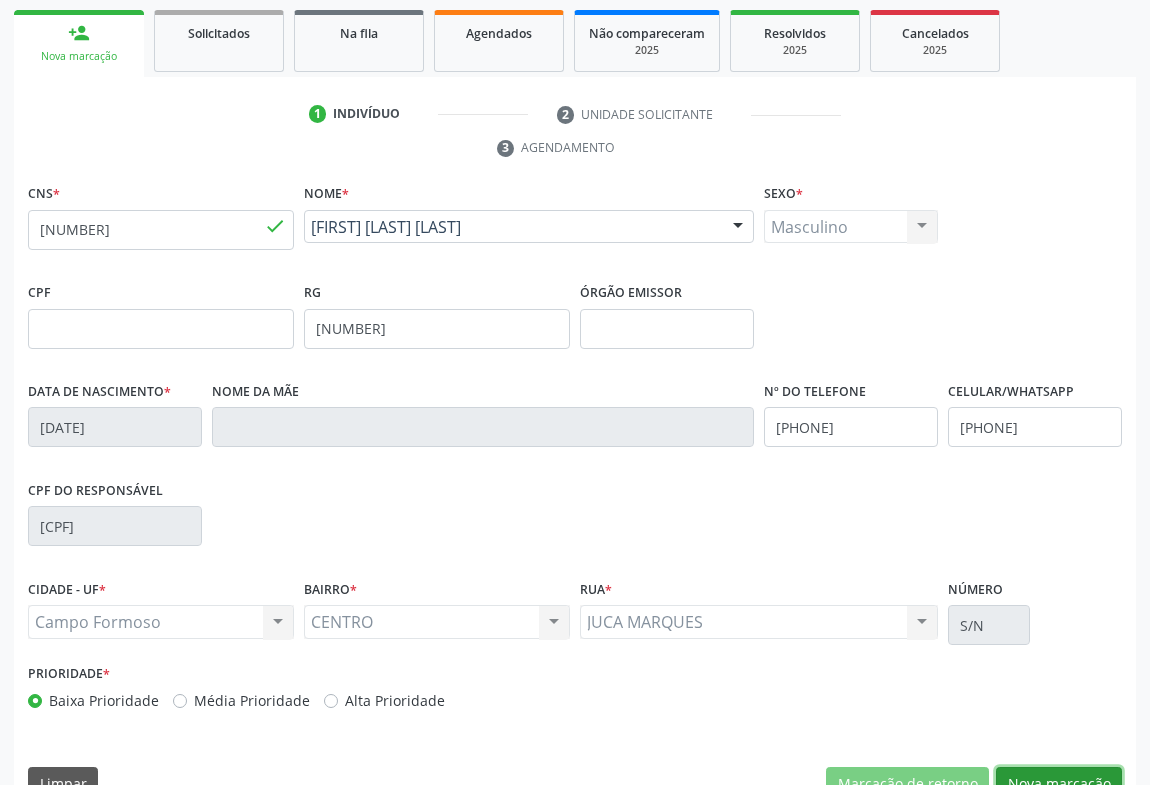 click on "Nova marcação" at bounding box center [1059, 784] 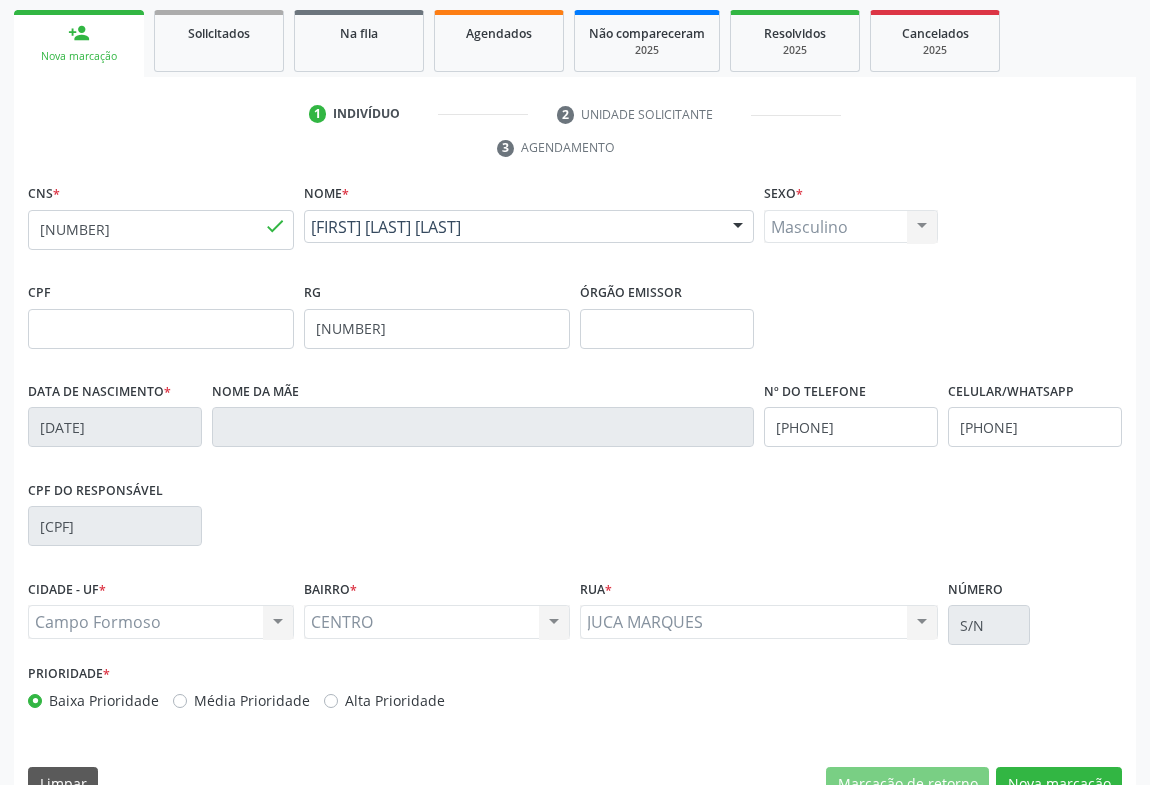 scroll, scrollTop: 152, scrollLeft: 0, axis: vertical 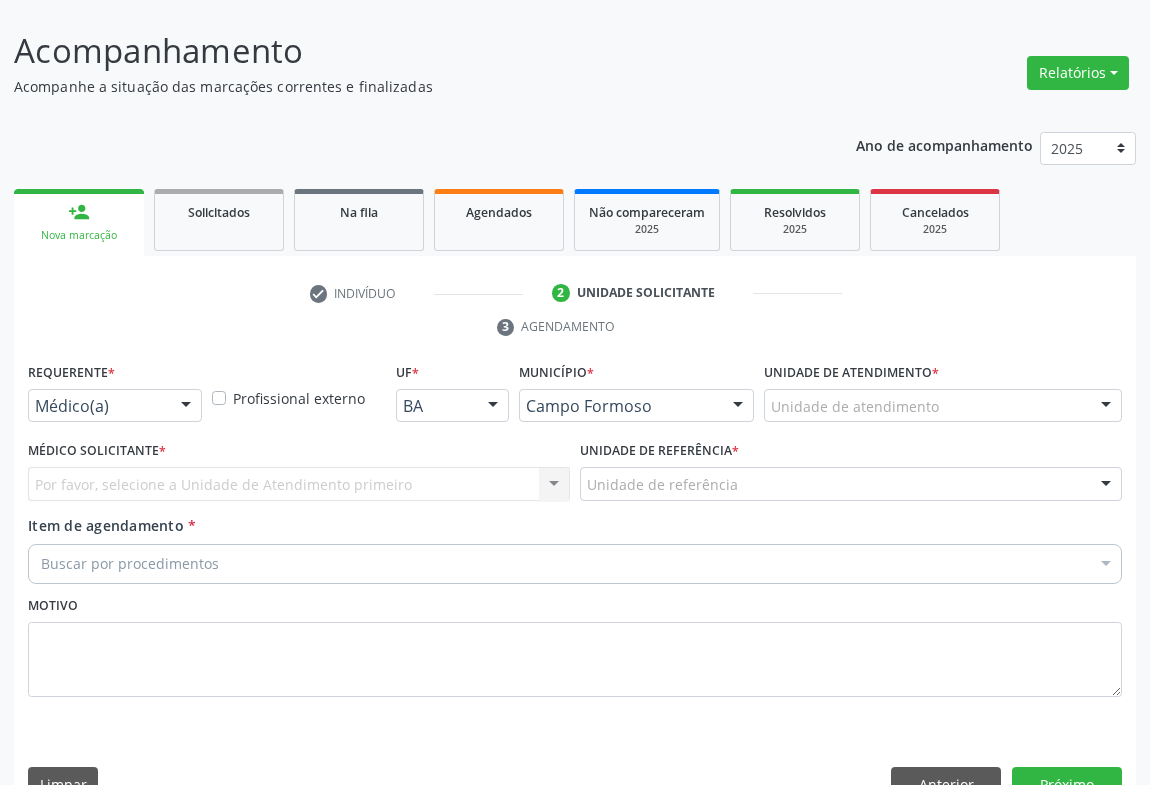 click at bounding box center (186, 407) 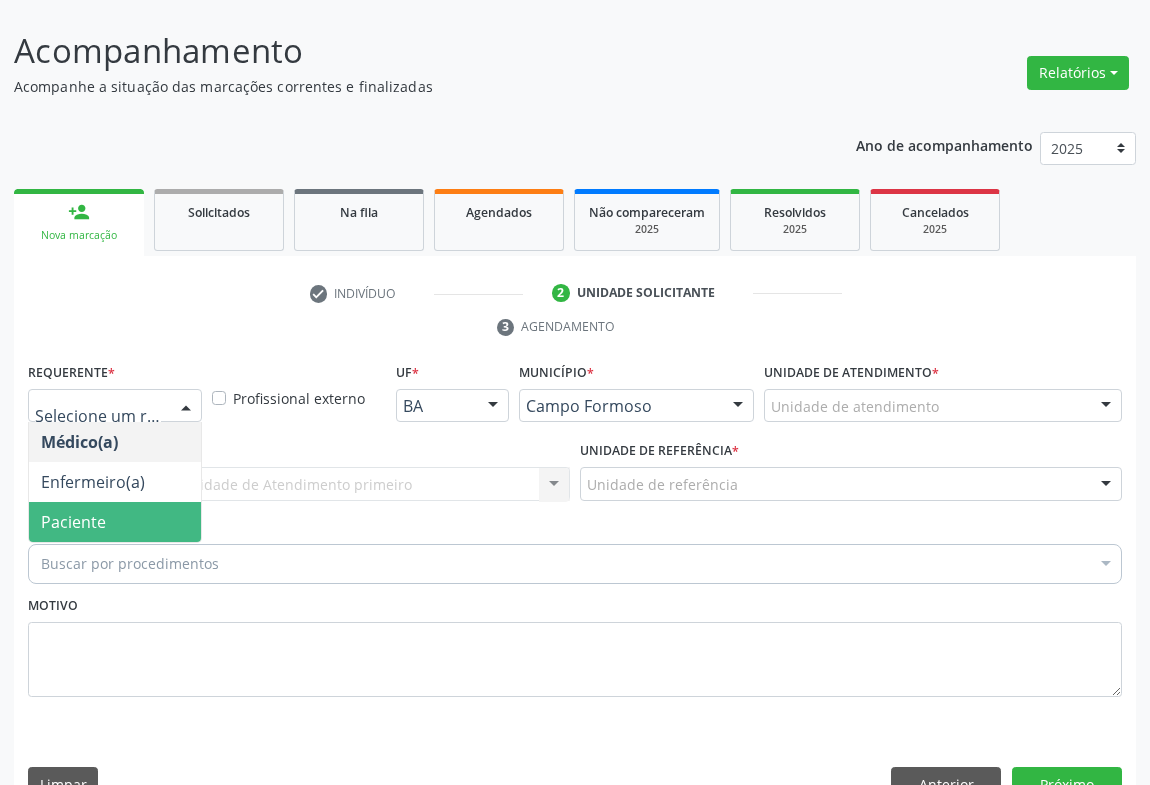 click on "Paciente" at bounding box center [115, 522] 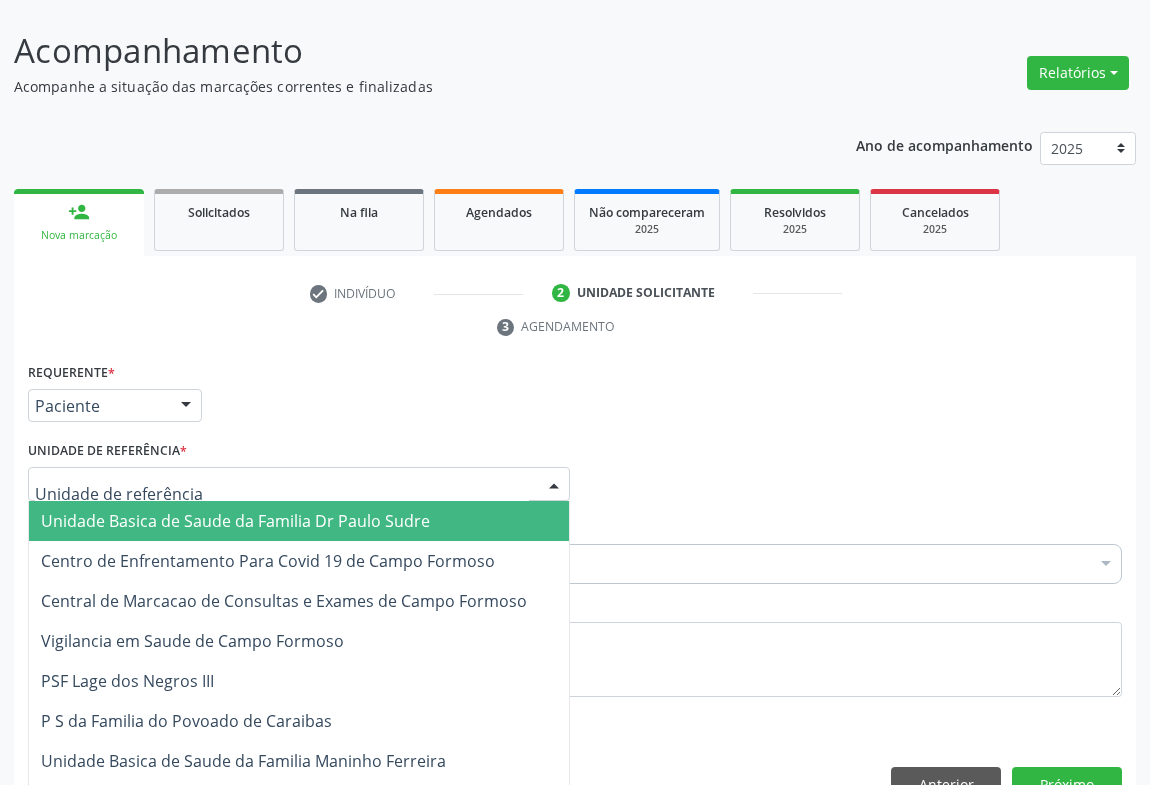 drag, startPoint x: 559, startPoint y: 437, endPoint x: 500, endPoint y: 473, distance: 69.115845 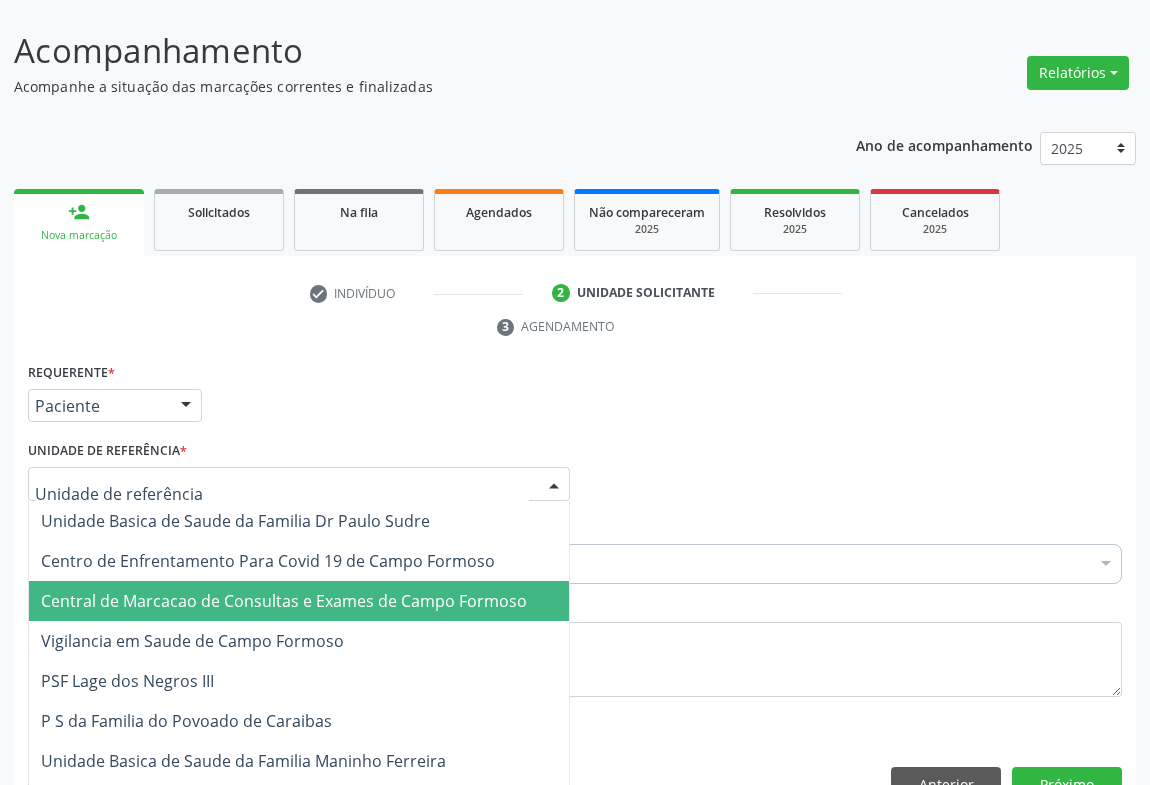 click on "Central de Marcacao de Consultas e Exames de Campo Formoso" at bounding box center (284, 601) 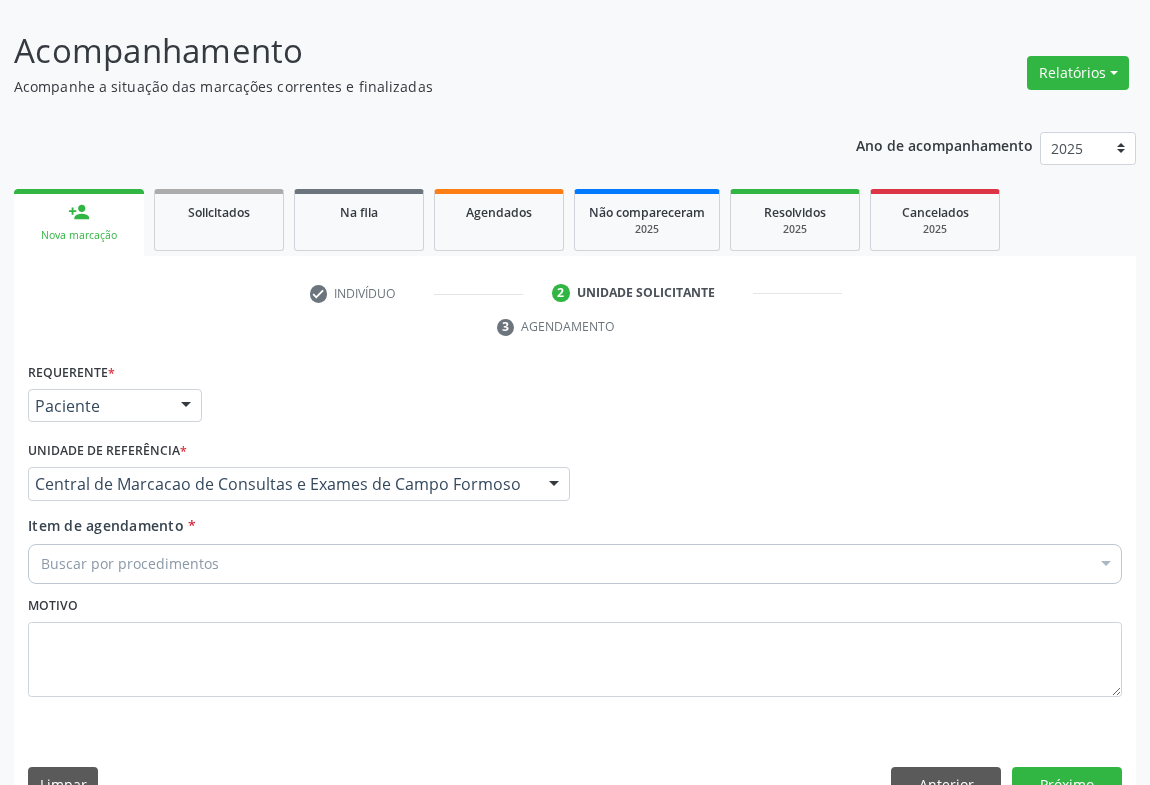 click on "Buscar por procedimentos" at bounding box center (575, 564) 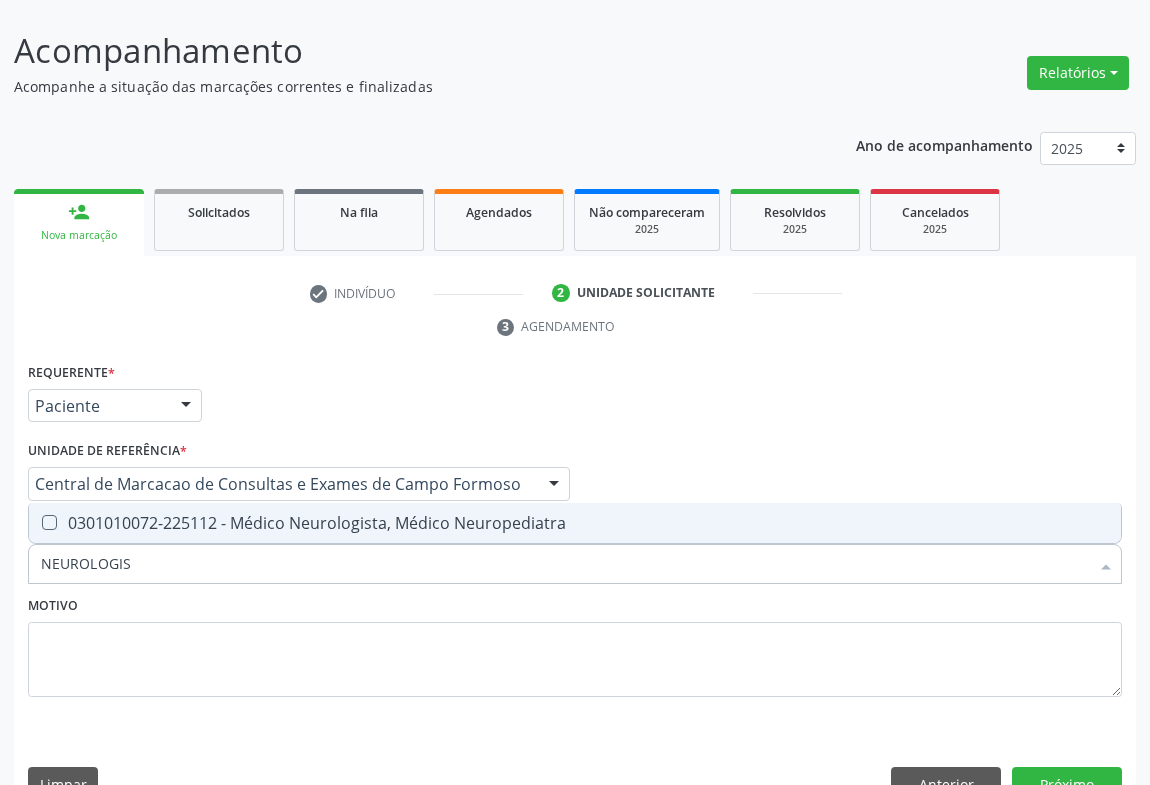 type on "NEUROLOGIST" 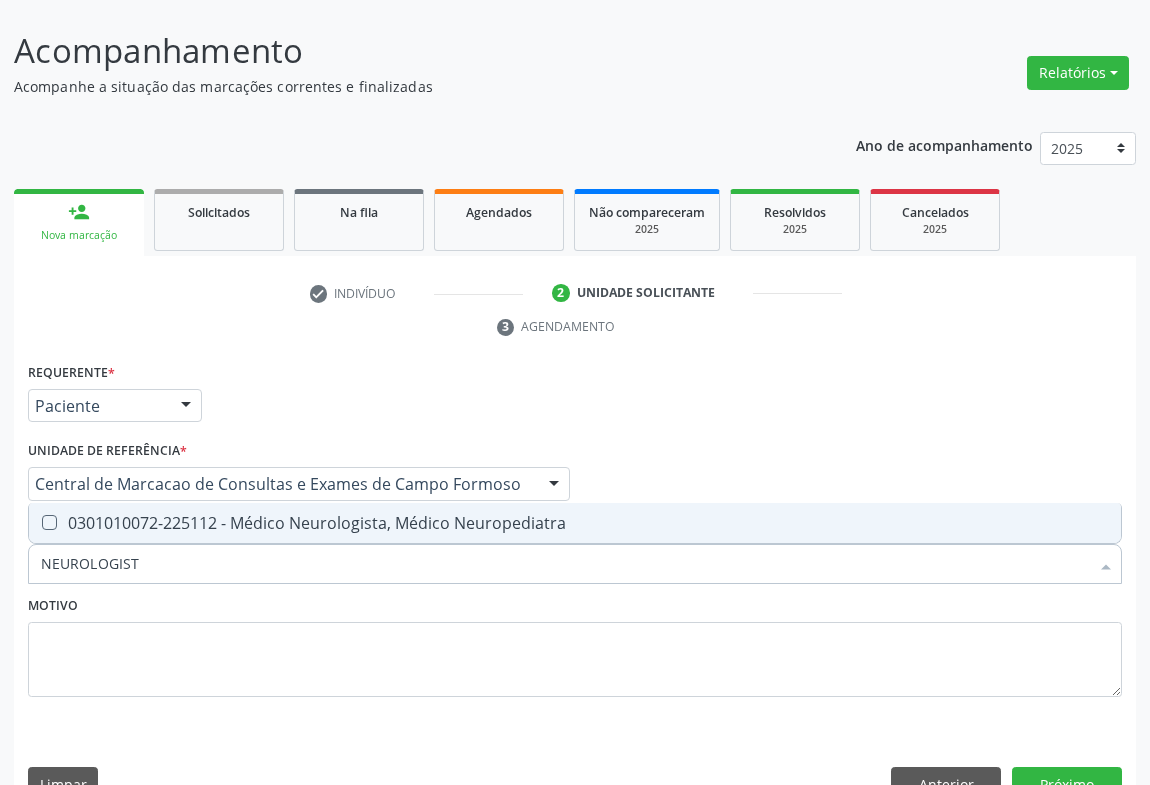 click on "0301010072-225112 - Médico Neurologista, Médico Neuropediatra" at bounding box center [575, 523] 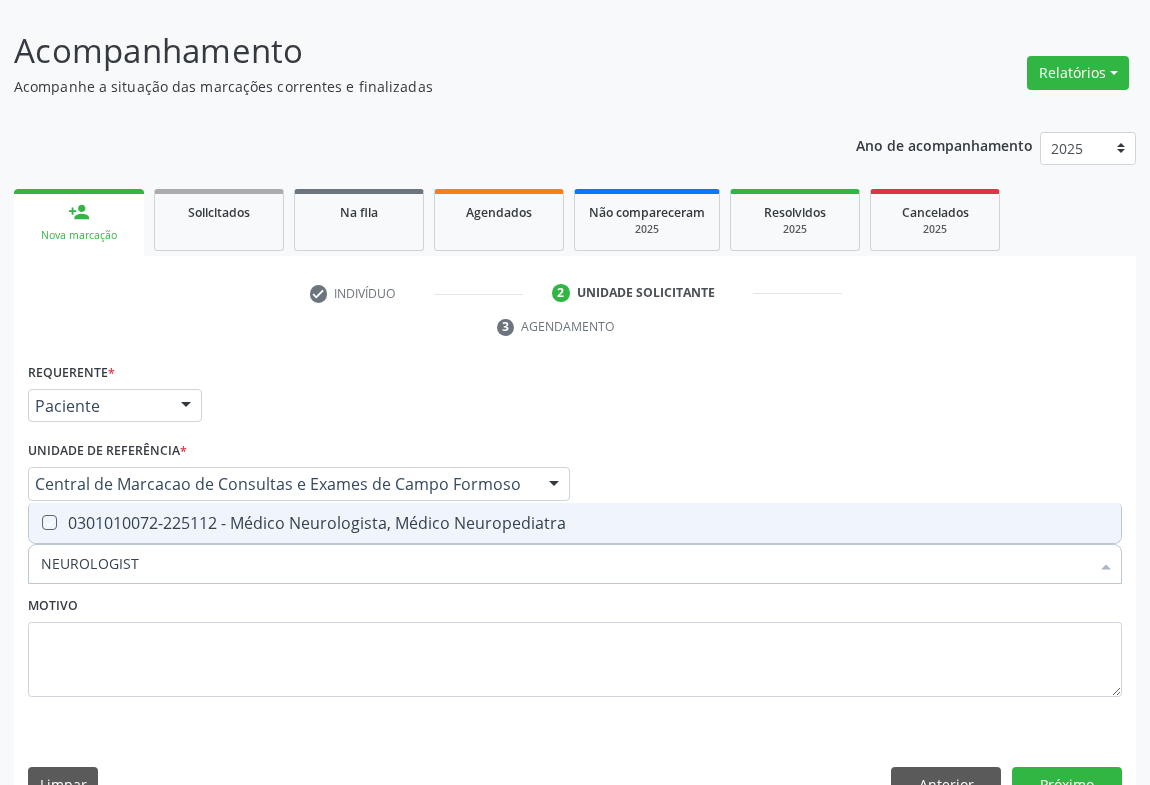 checkbox on "true" 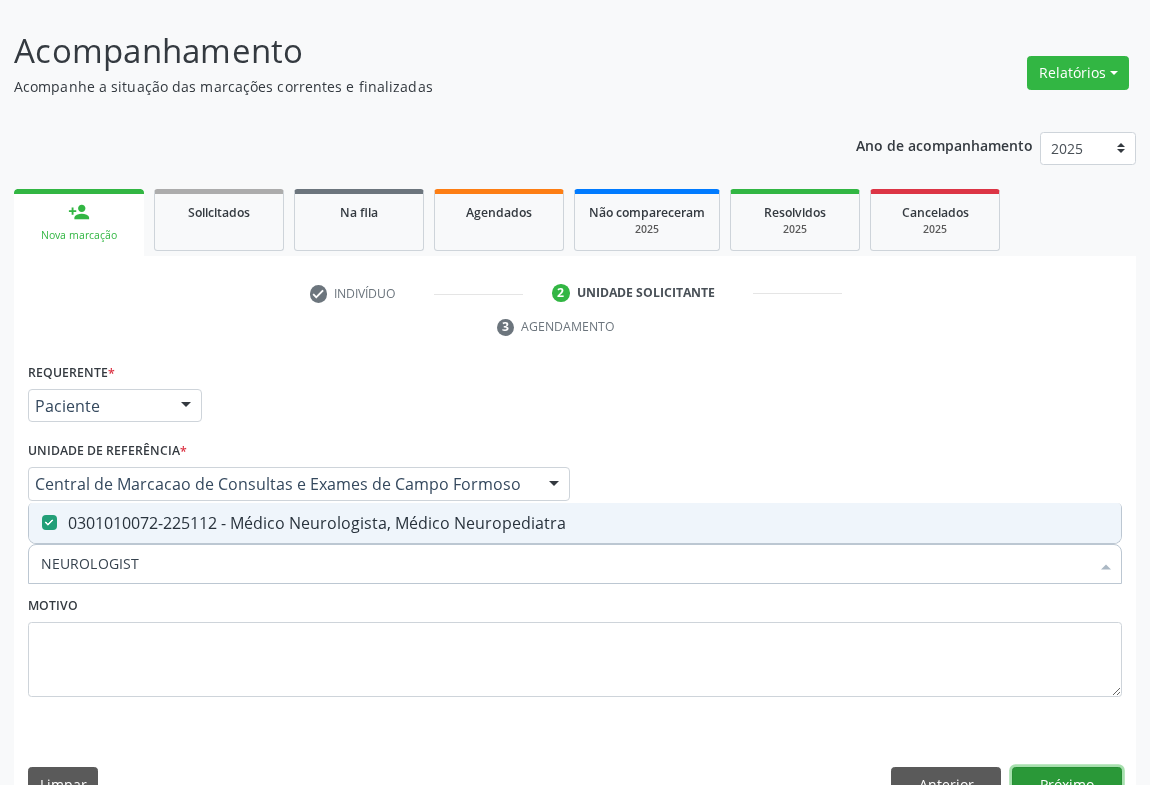 click on "Próximo" at bounding box center (1067, 784) 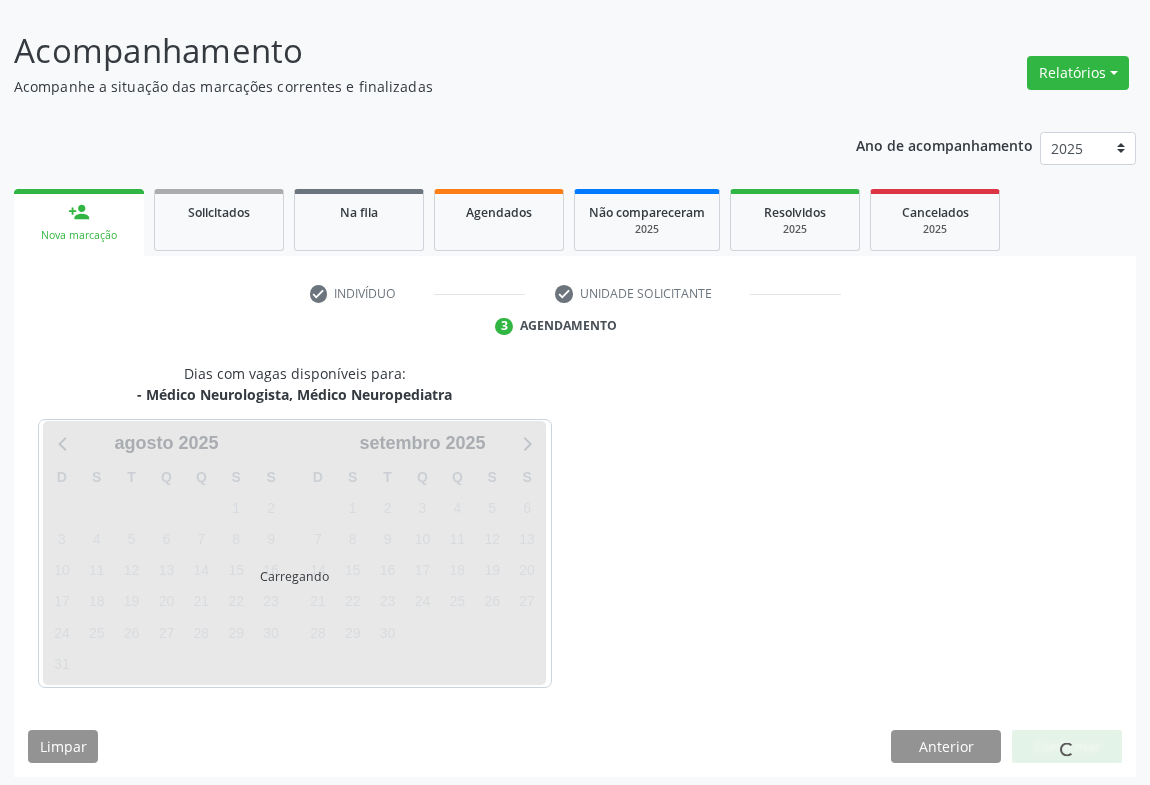 scroll, scrollTop: 115, scrollLeft: 0, axis: vertical 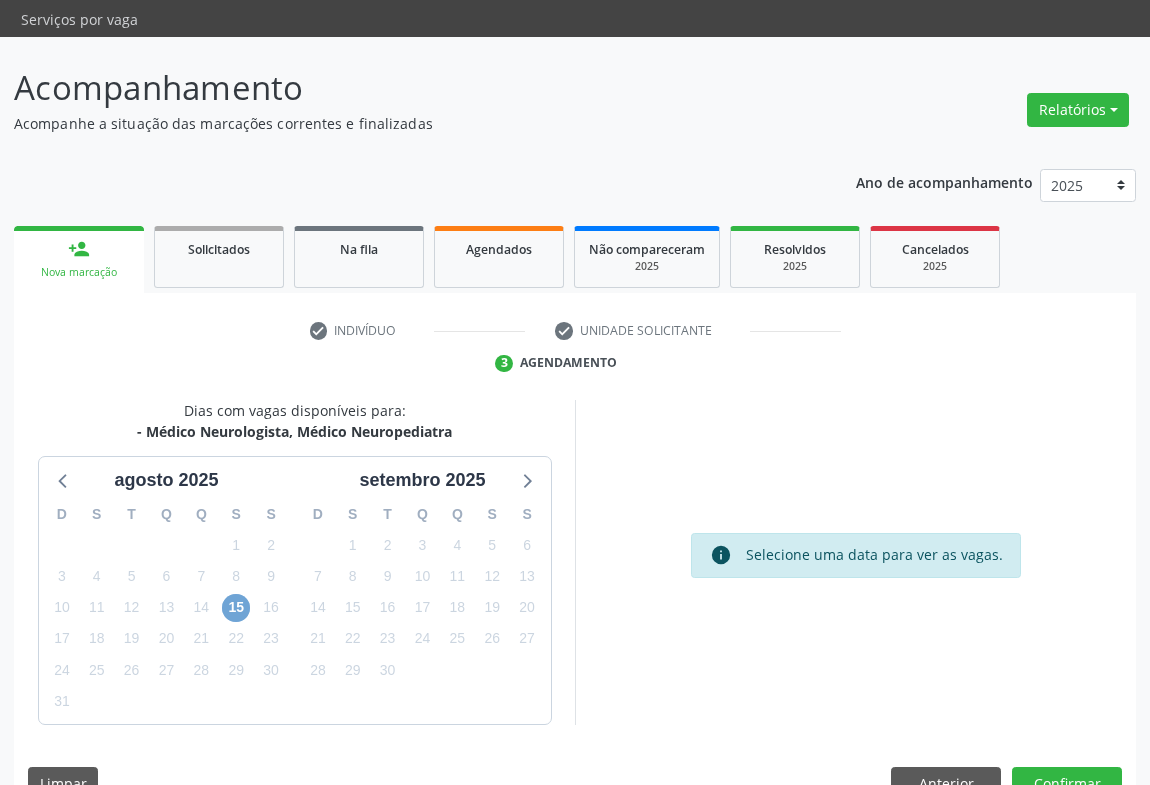 click on "15" at bounding box center (236, 608) 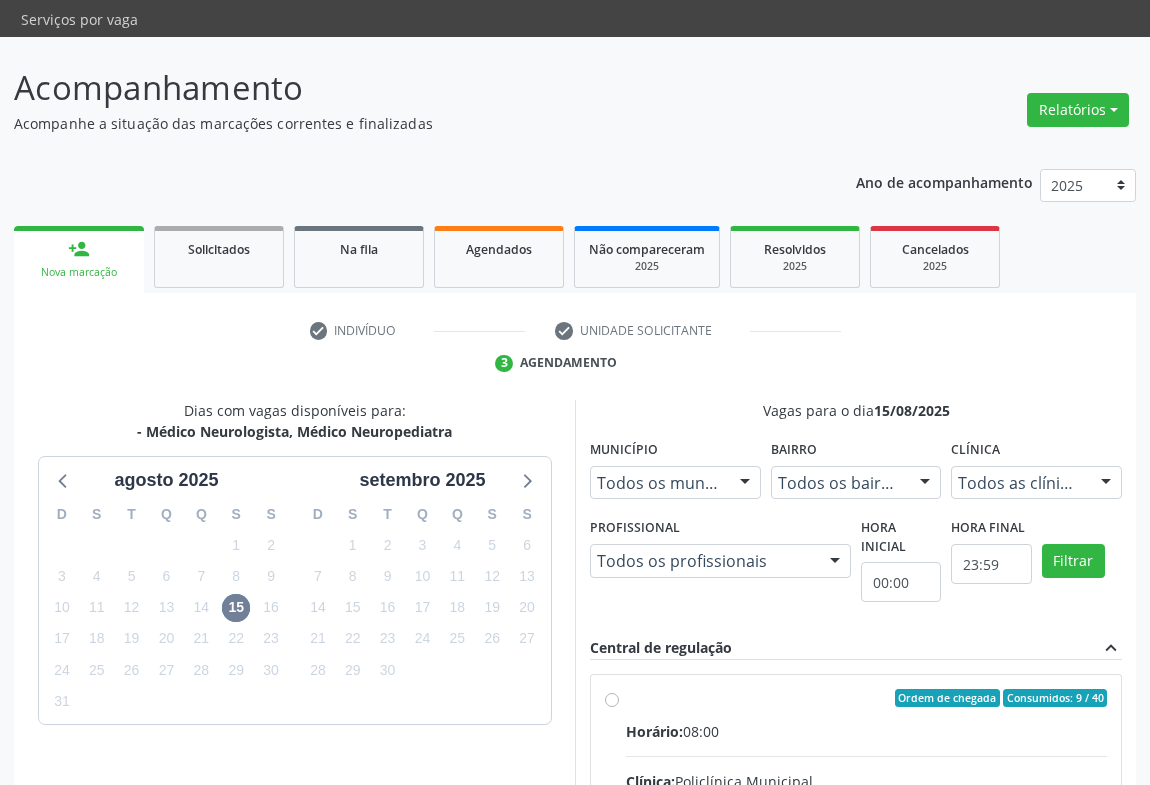click on "Ordem de chegada
Consumidos: 9 / 40
Horário:   08:00
Clínica:  Policlínica Municipal
Rede:
--
Endereço:   Predio, nº 386, Centro, Campo Formoso - BA
Telefone:   (74) 6451312
Profissional:
Ezir Araujo Lima Junior
Informações adicionais sobre o atendimento
Idade de atendimento:
de 0 a 120 anos
Gênero(s) atendido(s):
Masculino e Feminino
Informações adicionais:
--" at bounding box center [866, 842] 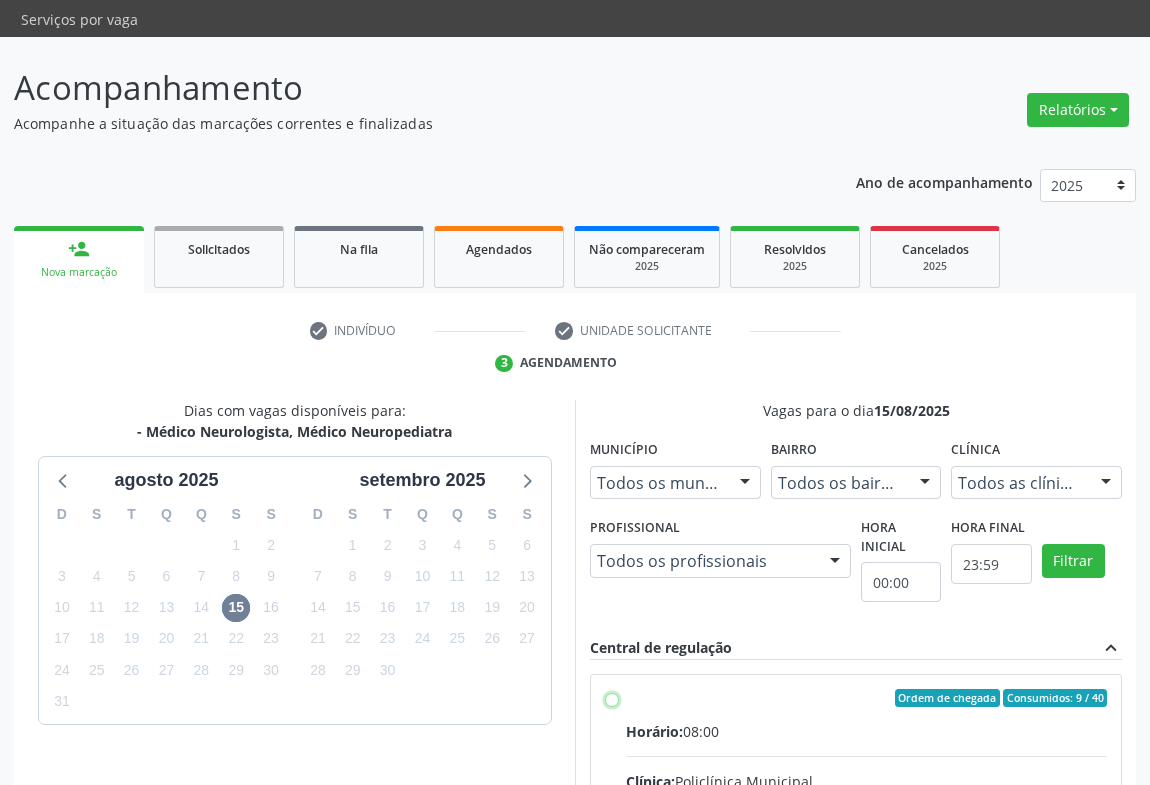 click on "Ordem de chegada
Consumidos: 9 / 40
Horário:   08:00
Clínica:  Policlínica Municipal
Rede:
--
Endereço:   Predio, nº 386, Centro, Campo Formoso - BA
Telefone:   (74) 6451312
Profissional:
Ezir Araujo Lima Junior
Informações adicionais sobre o atendimento
Idade de atendimento:
de 0 a 120 anos
Gênero(s) atendido(s):
Masculino e Feminino
Informações adicionais:
--" at bounding box center (612, 698) 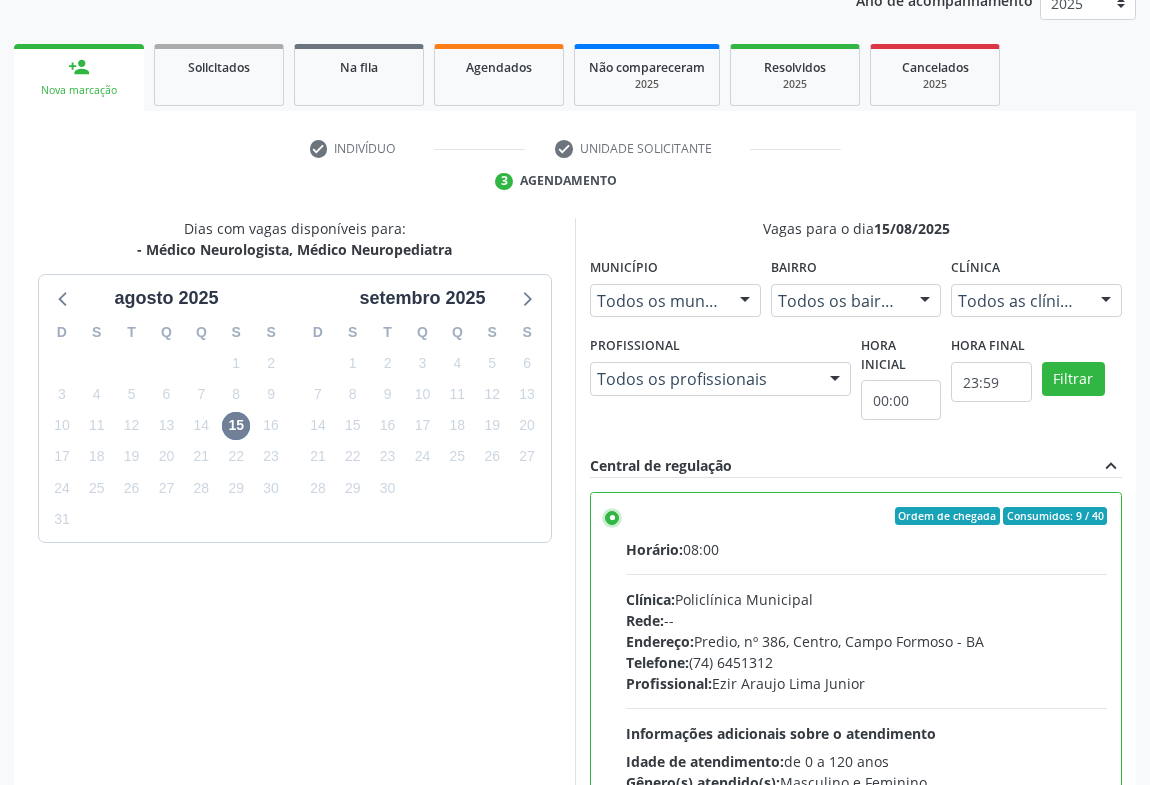 scroll, scrollTop: 451, scrollLeft: 0, axis: vertical 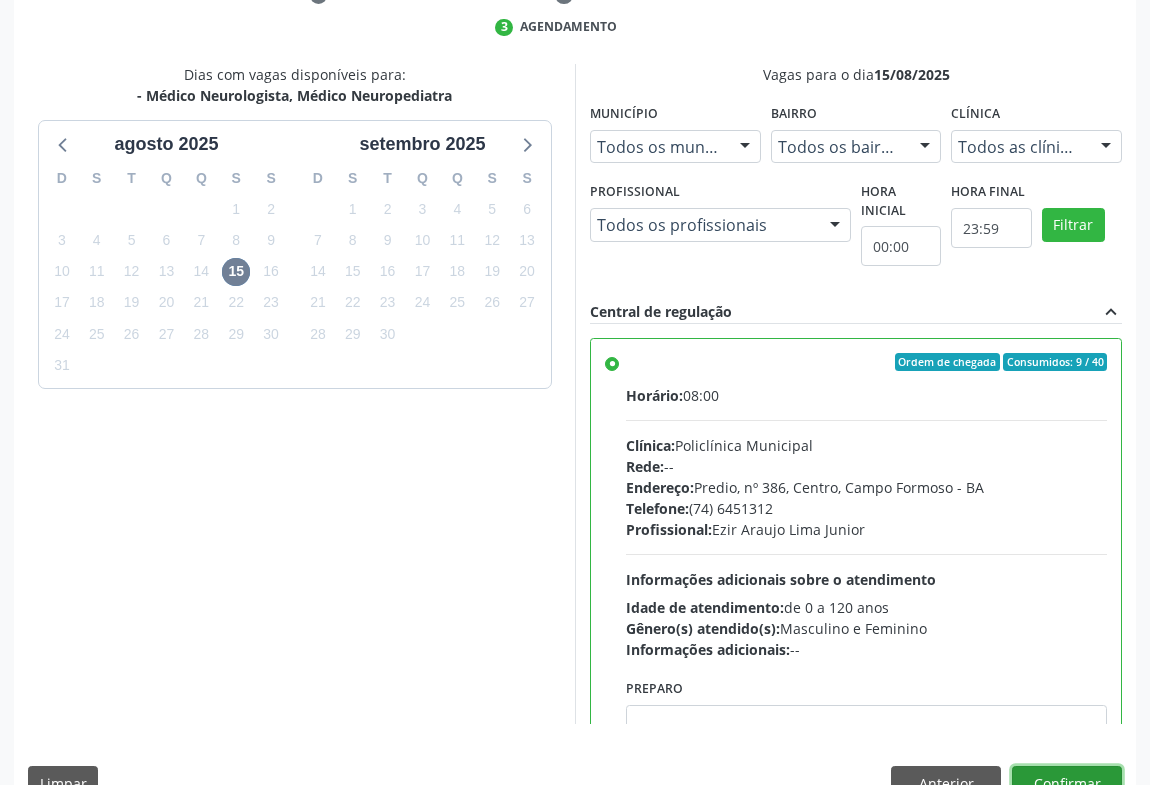 click on "Confirmar" at bounding box center [1067, 783] 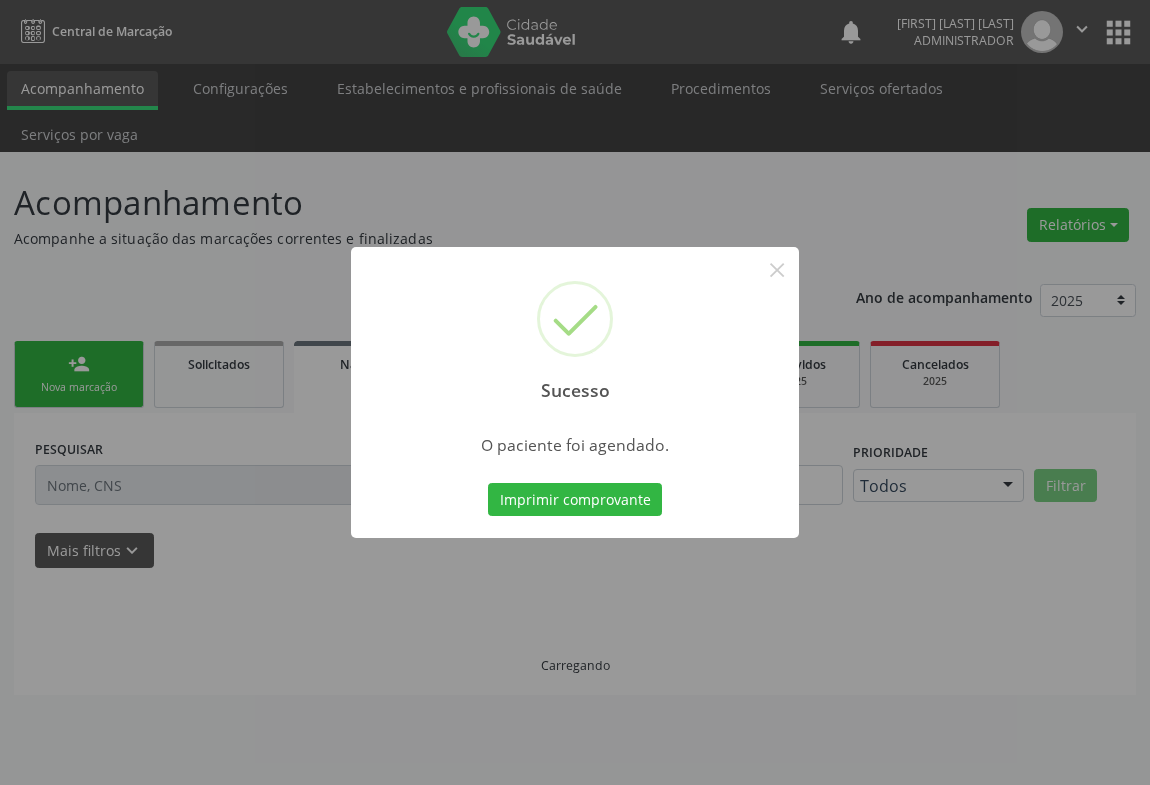 scroll, scrollTop: 0, scrollLeft: 0, axis: both 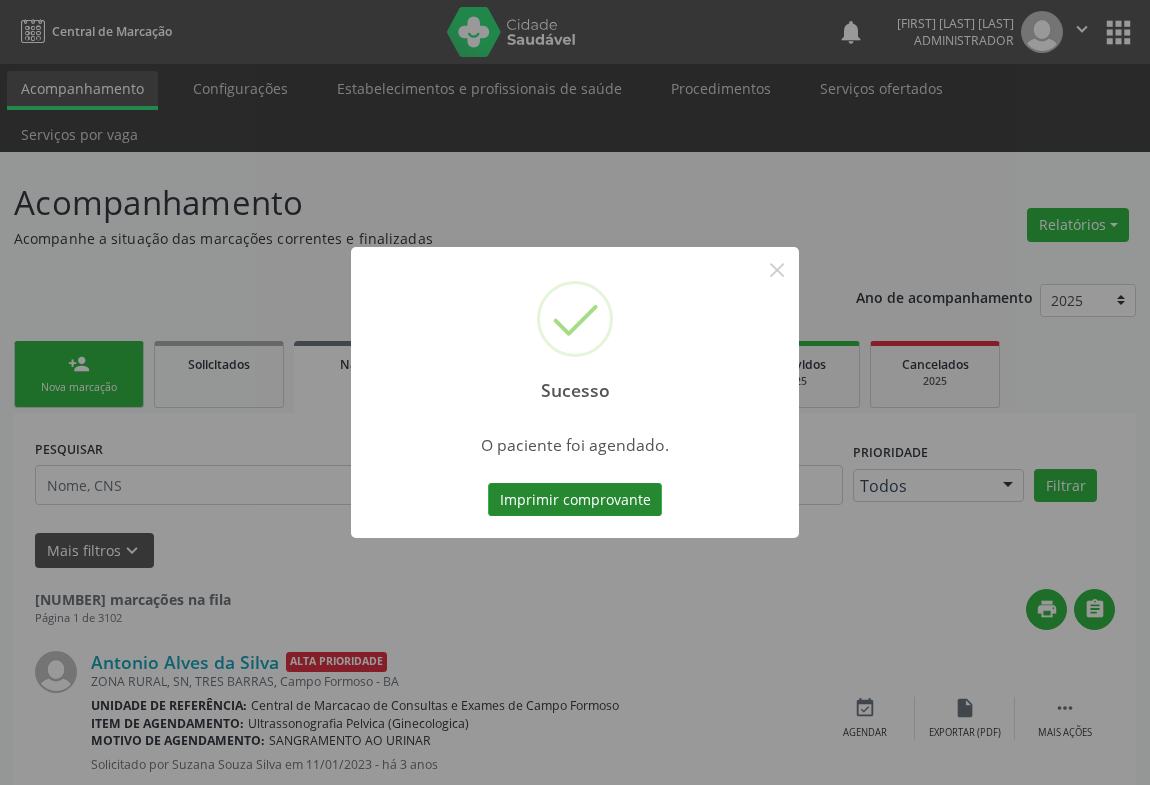 click on "Imprimir comprovante" at bounding box center [575, 500] 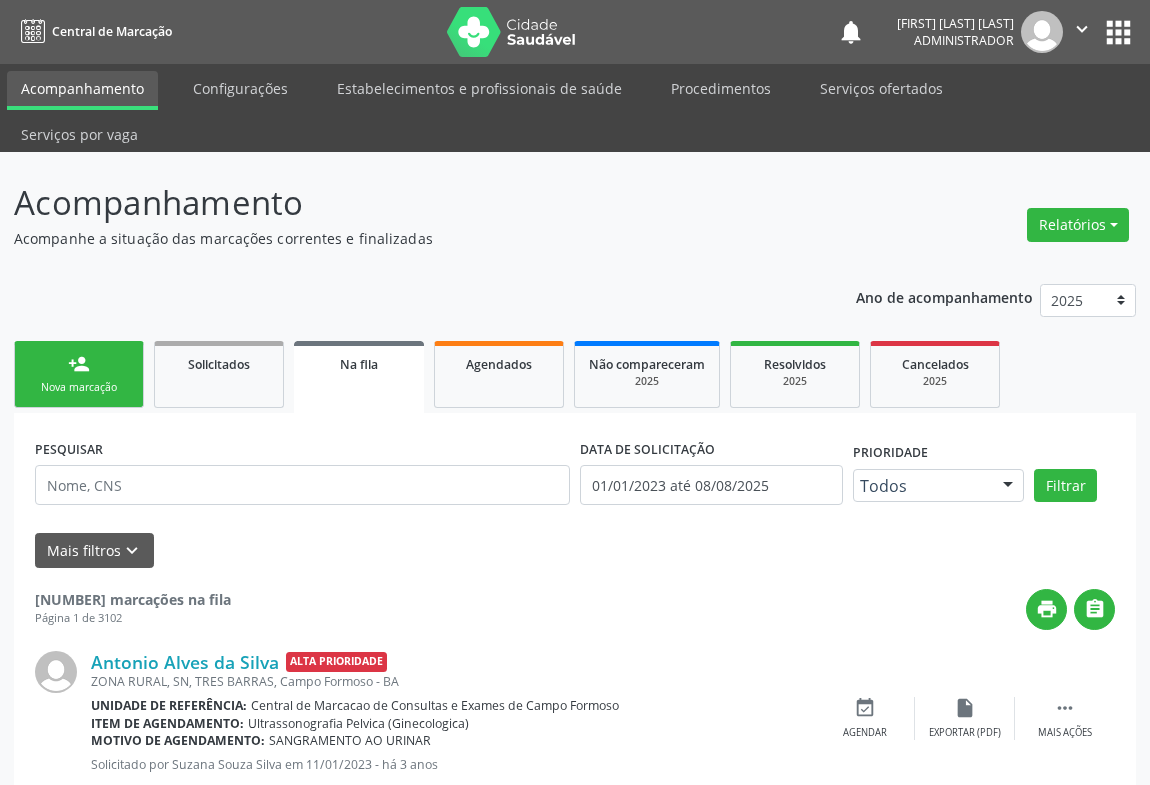click on "Nova marcação" at bounding box center [79, 387] 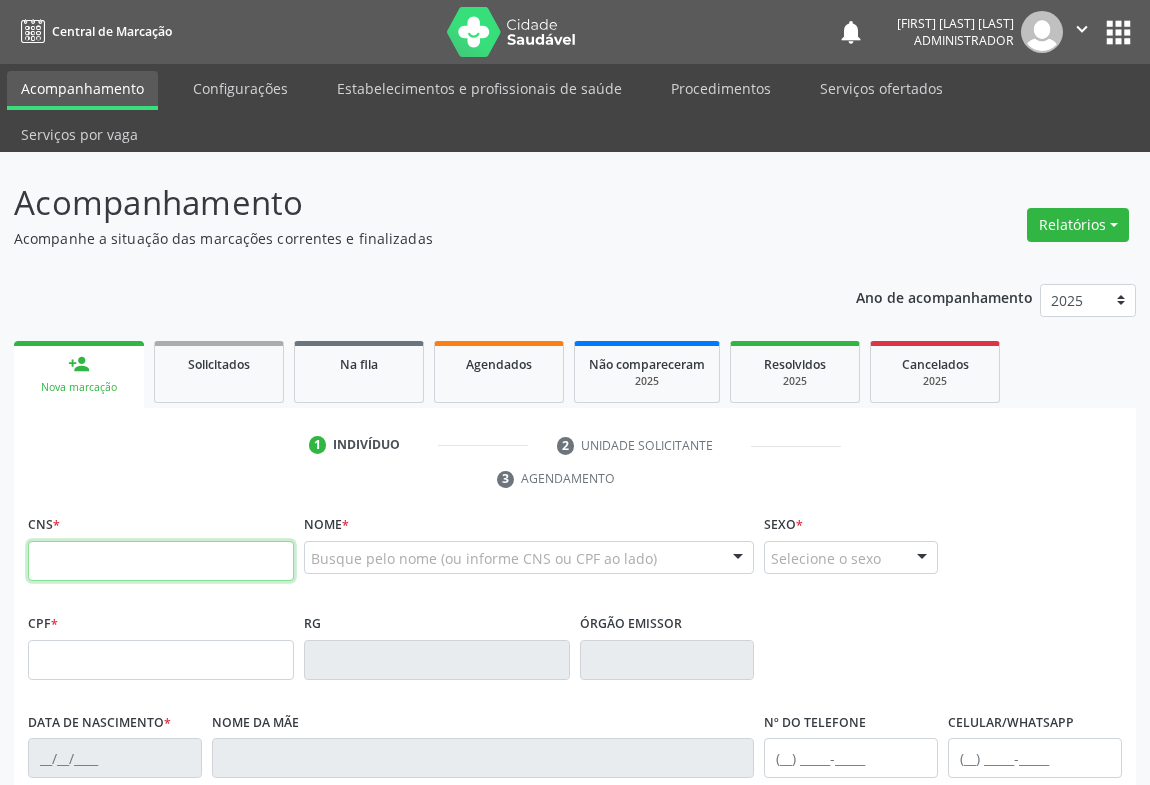 click at bounding box center [161, 561] 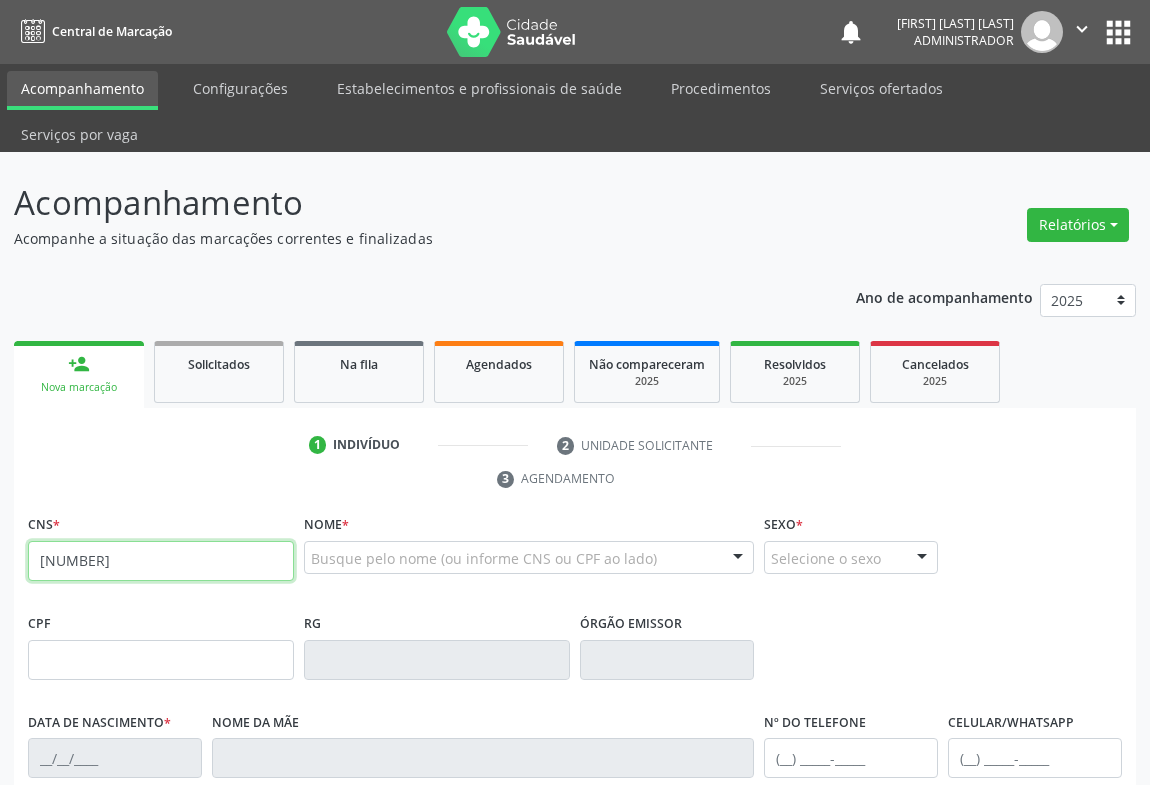 type on "708 6070 8821 2387" 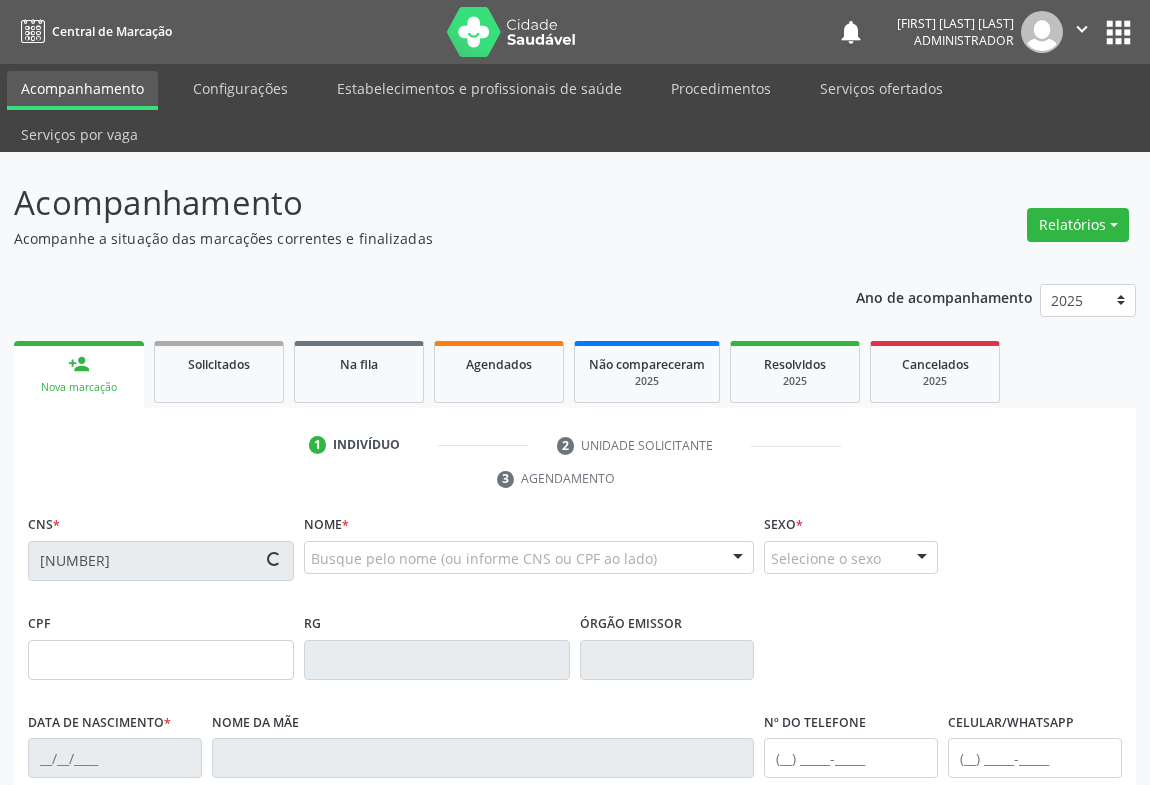 type on "0842377590" 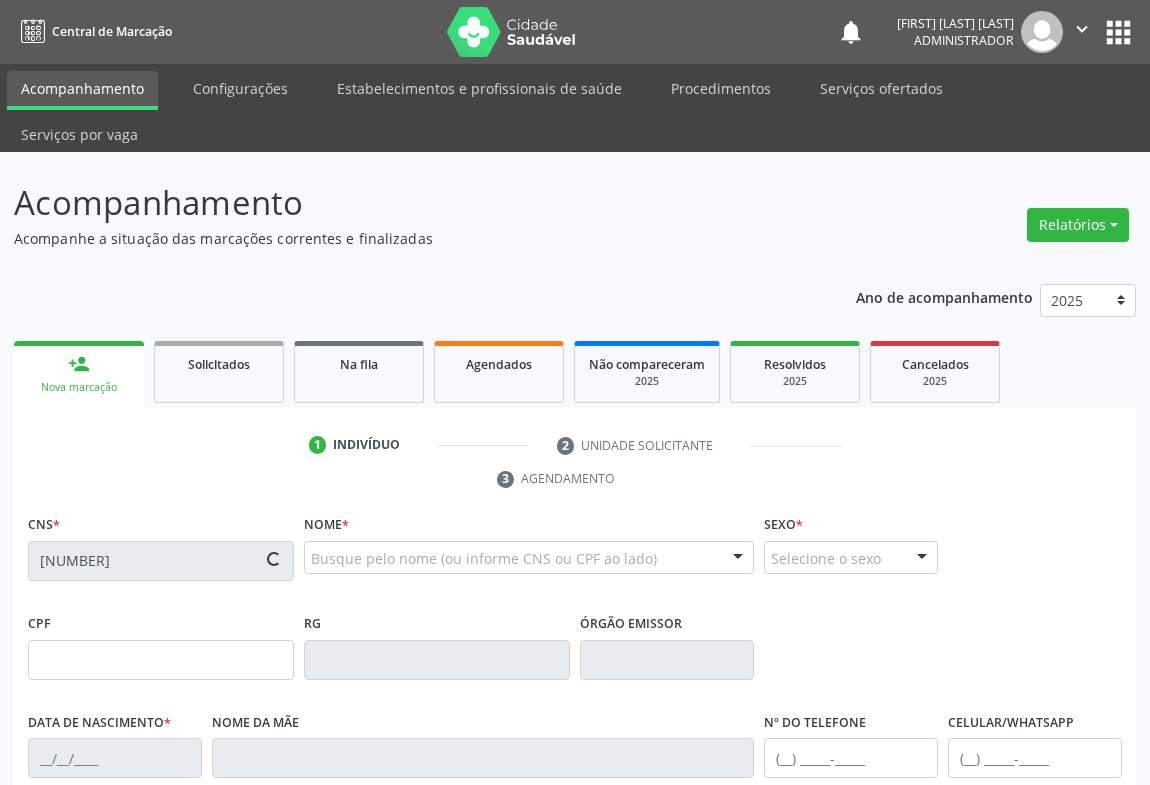 type on "10/03/1944" 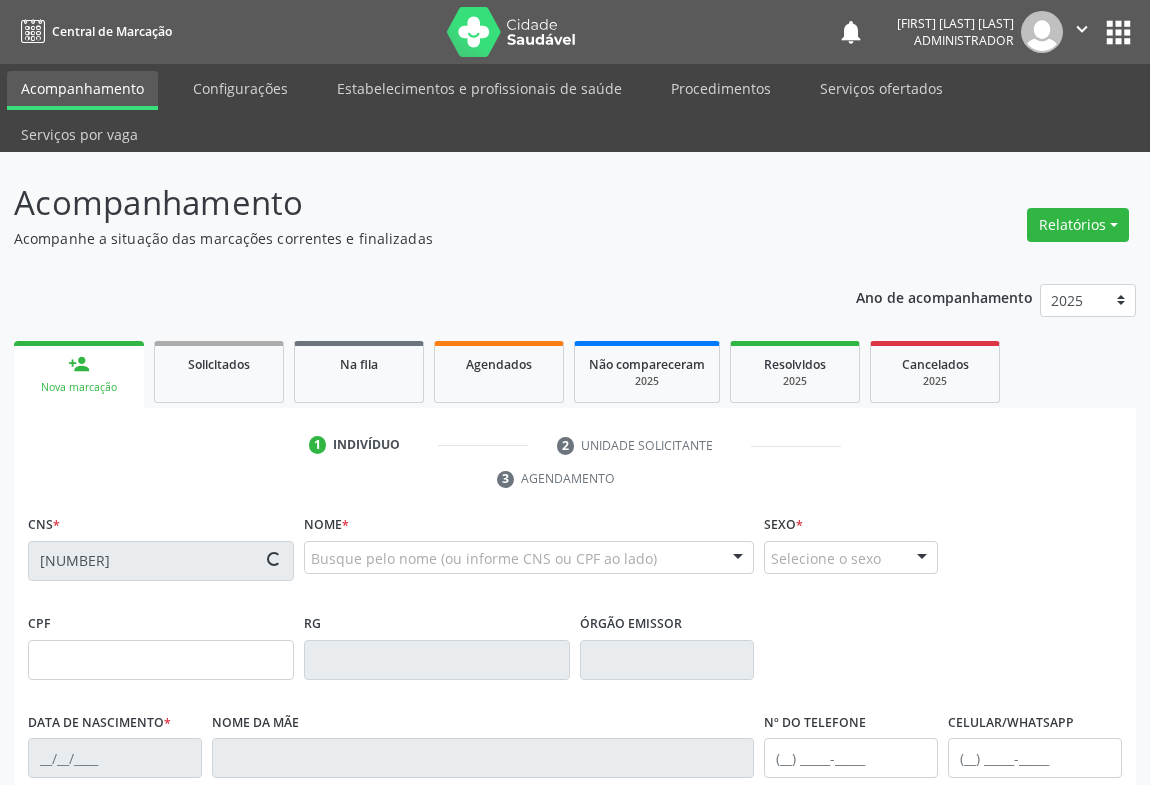 type on "(74) 99939-4683" 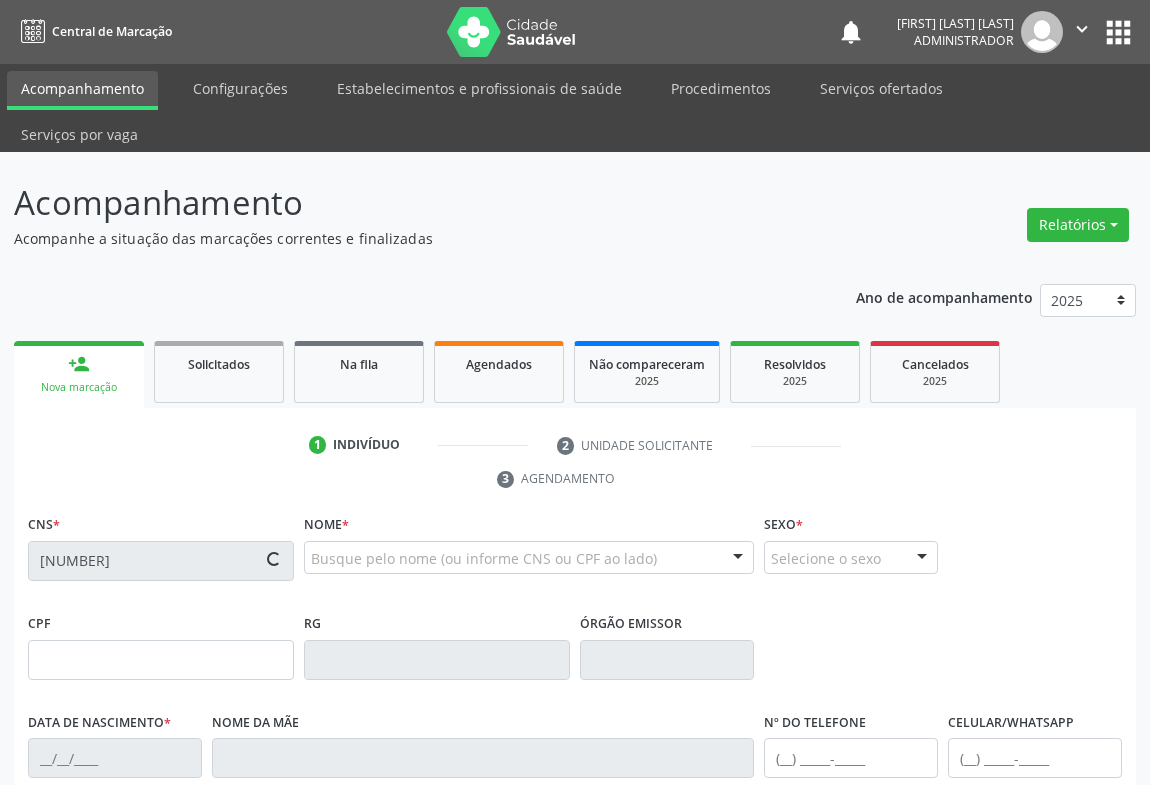 type on "SN" 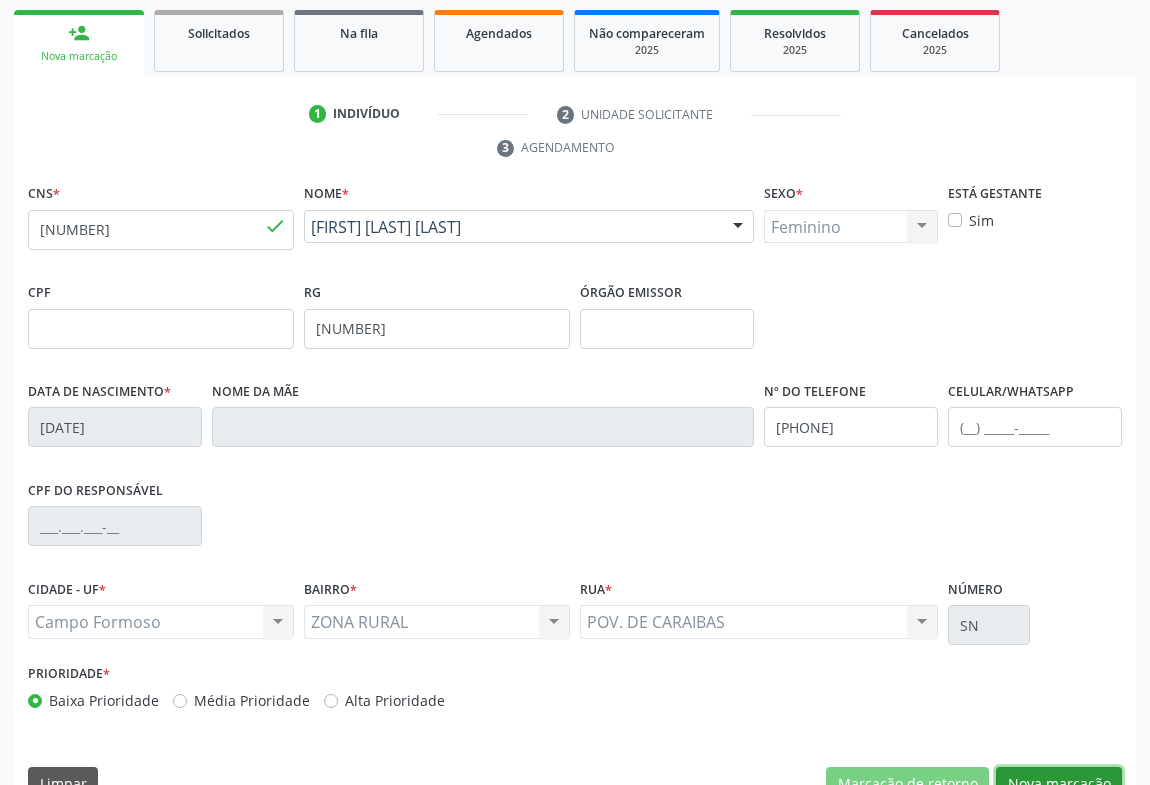 click on "Nova marcação" at bounding box center (1059, 784) 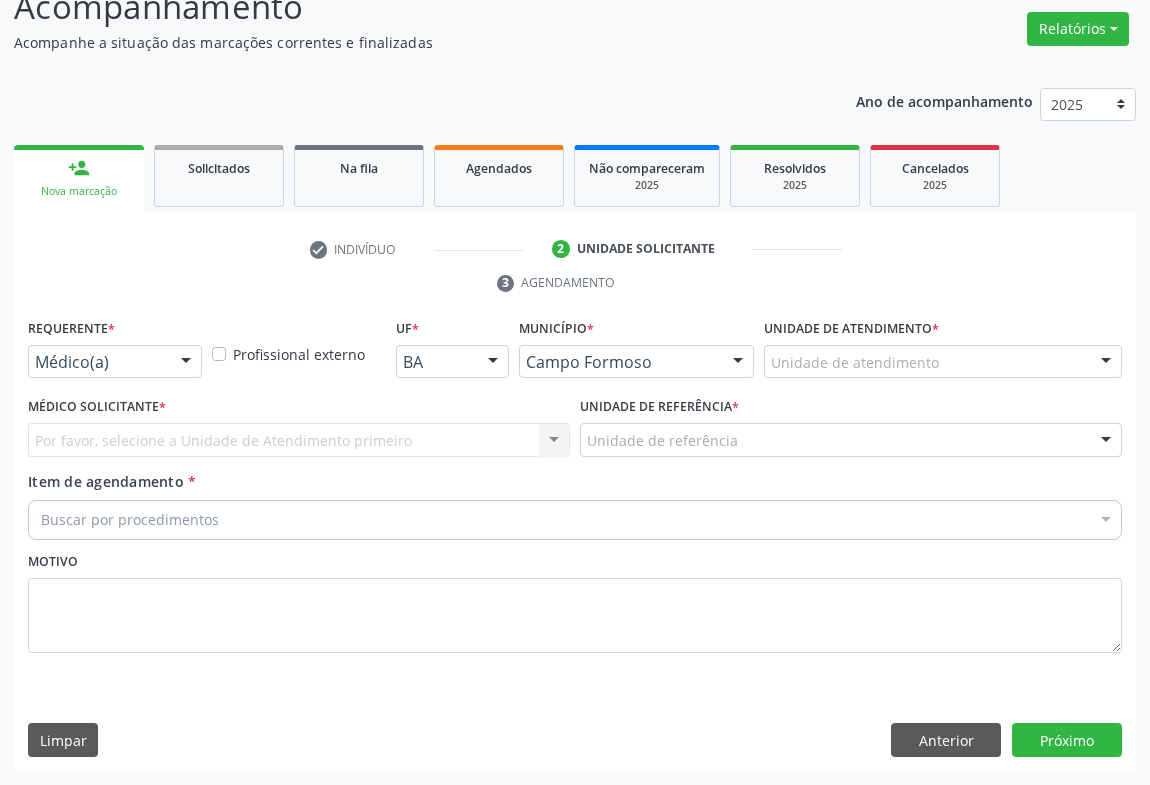 scroll, scrollTop: 152, scrollLeft: 0, axis: vertical 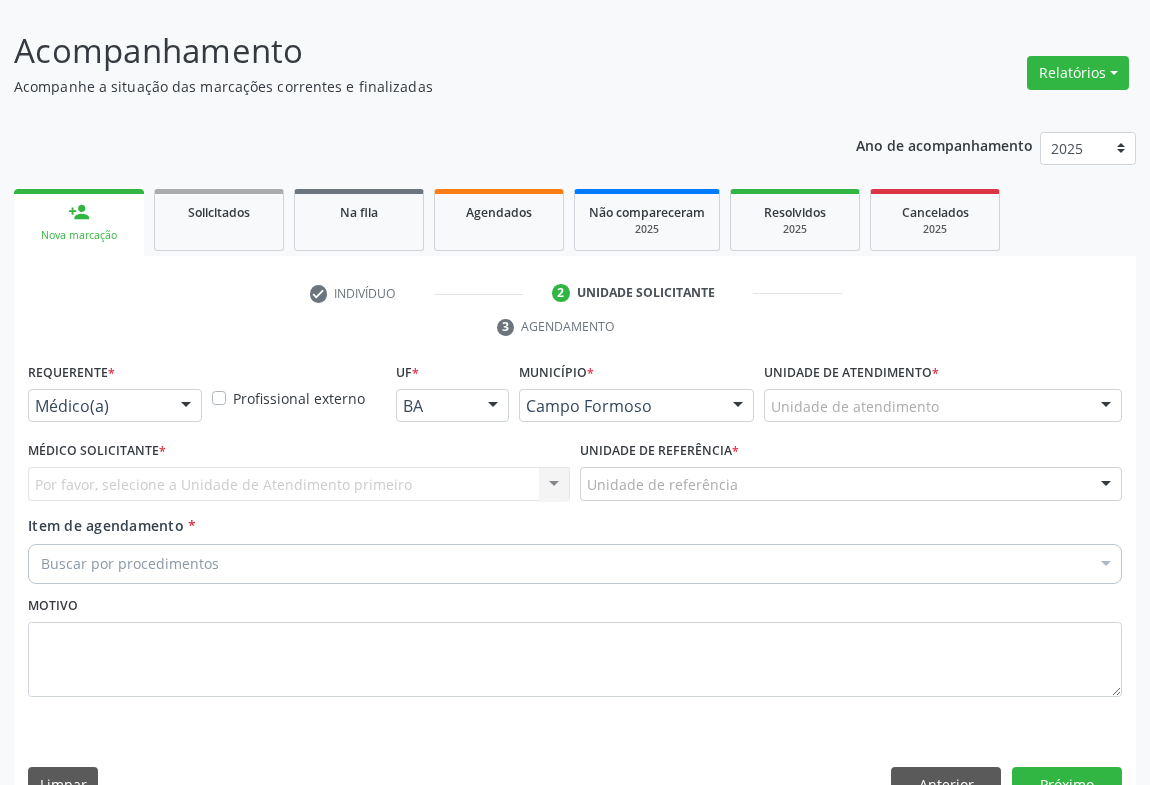 click at bounding box center [186, 407] 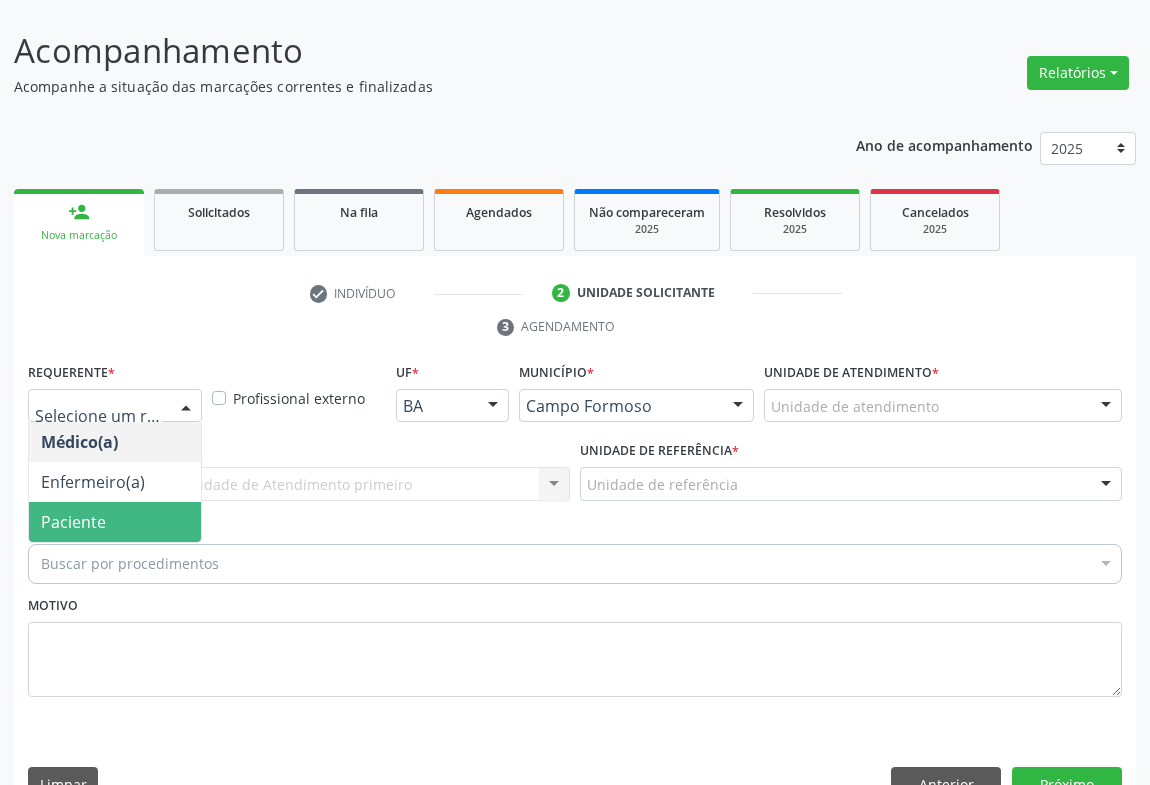 click on "Paciente" at bounding box center [115, 522] 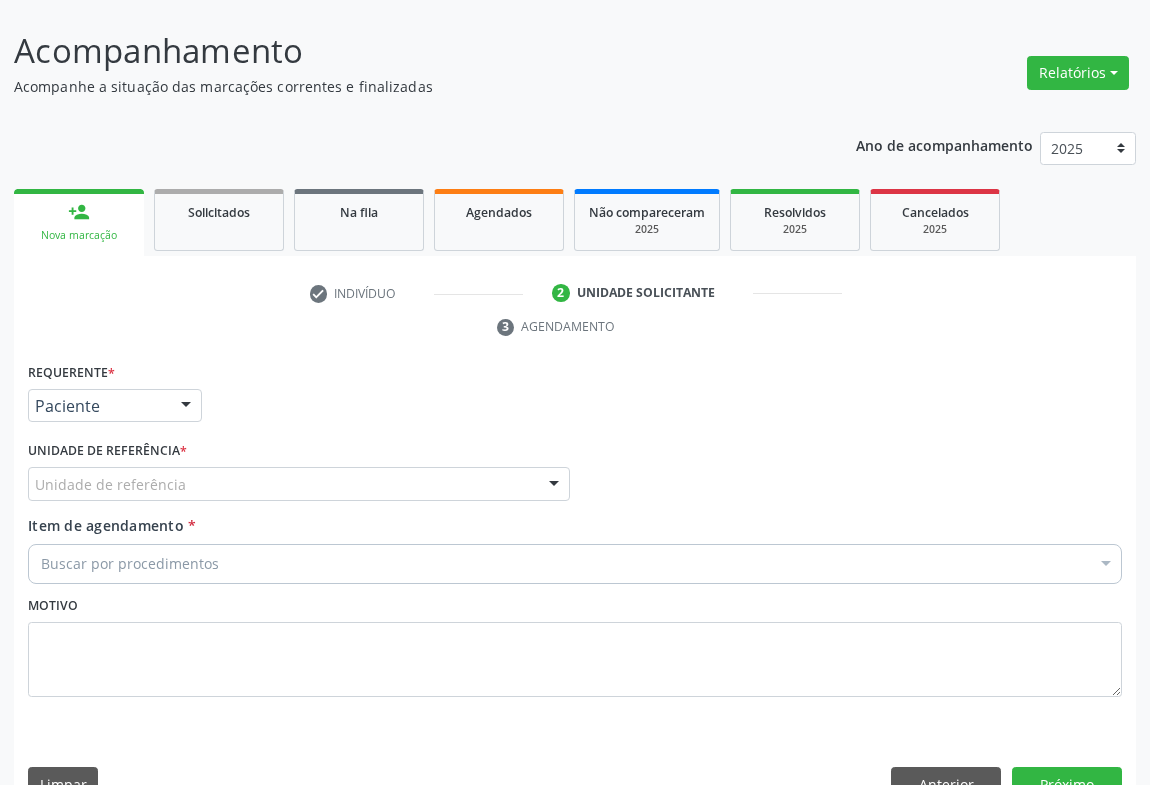 click at bounding box center (554, 485) 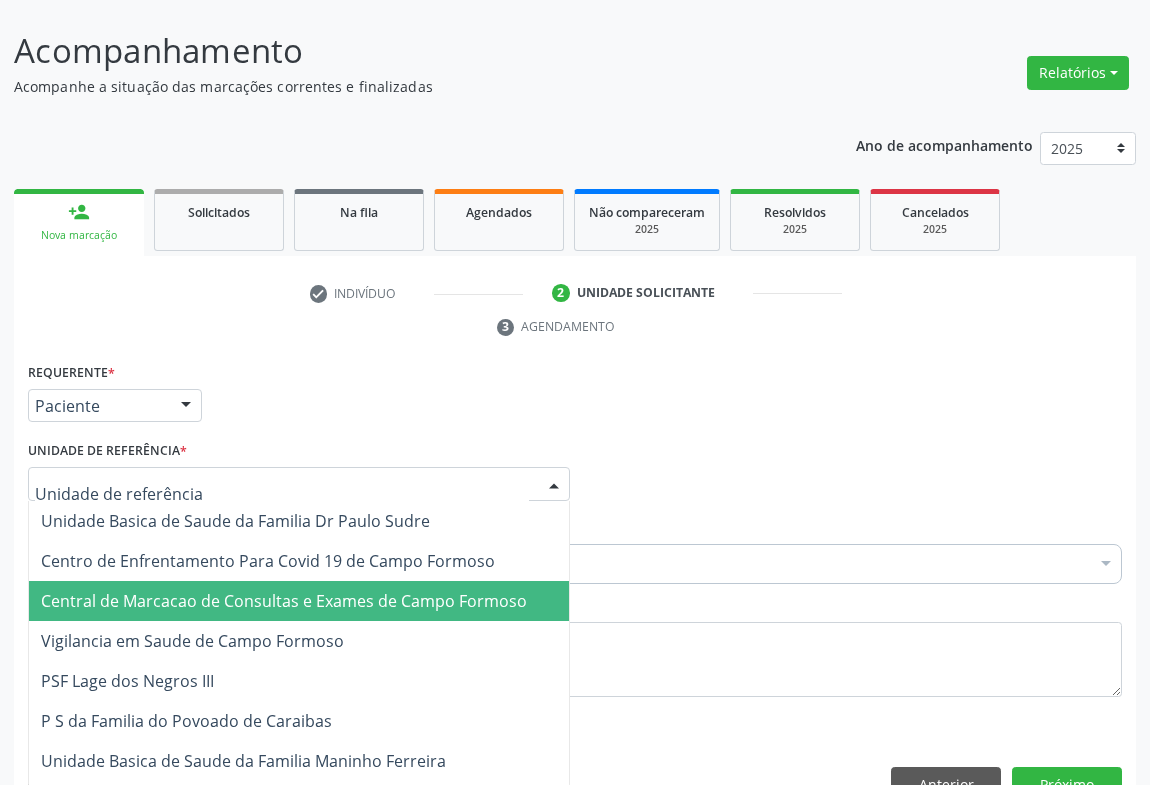 click on "Central de Marcacao de Consultas e Exames de Campo Formoso" at bounding box center [299, 601] 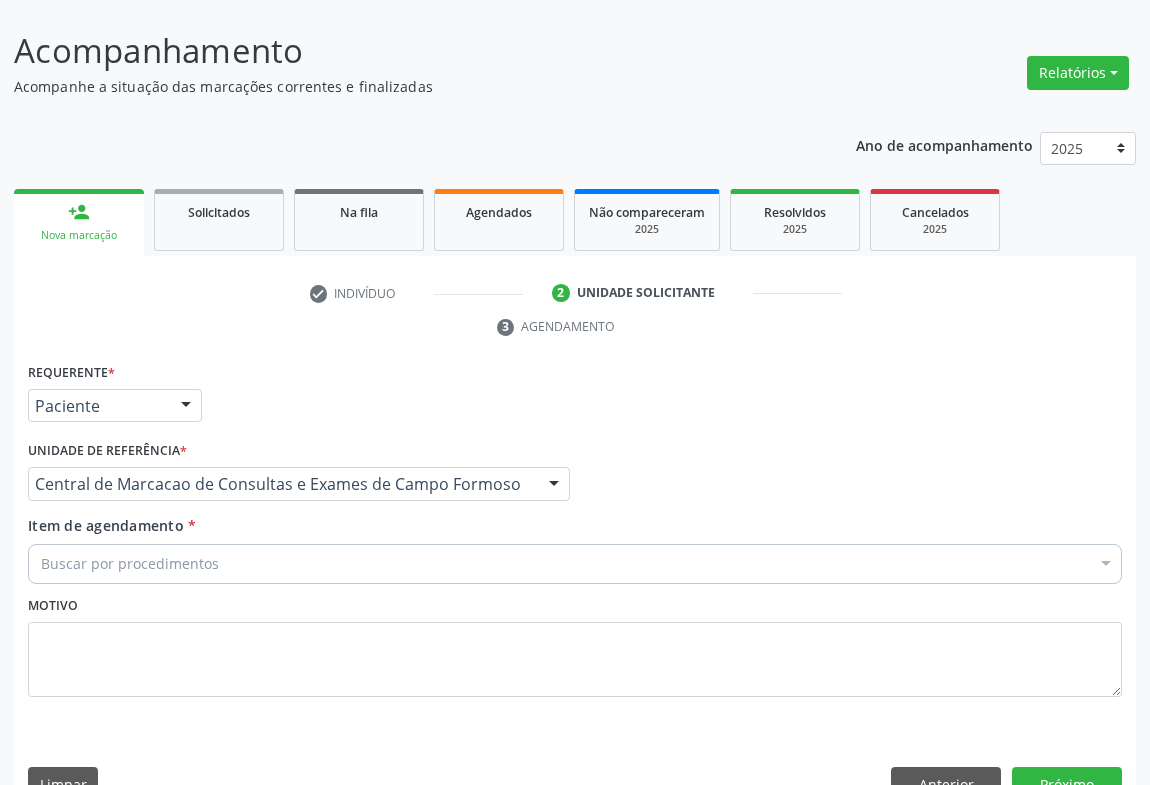 click on "Buscar por procedimentos" at bounding box center [575, 564] 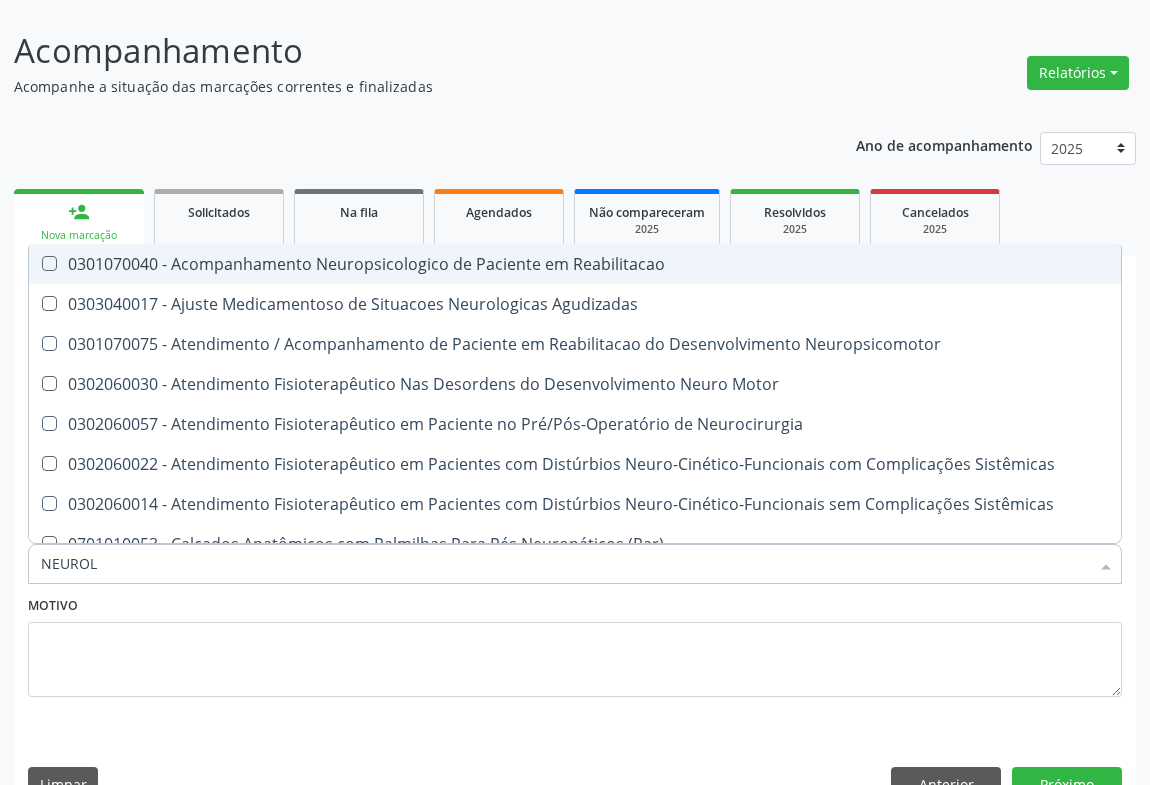 type on "NEUROLO" 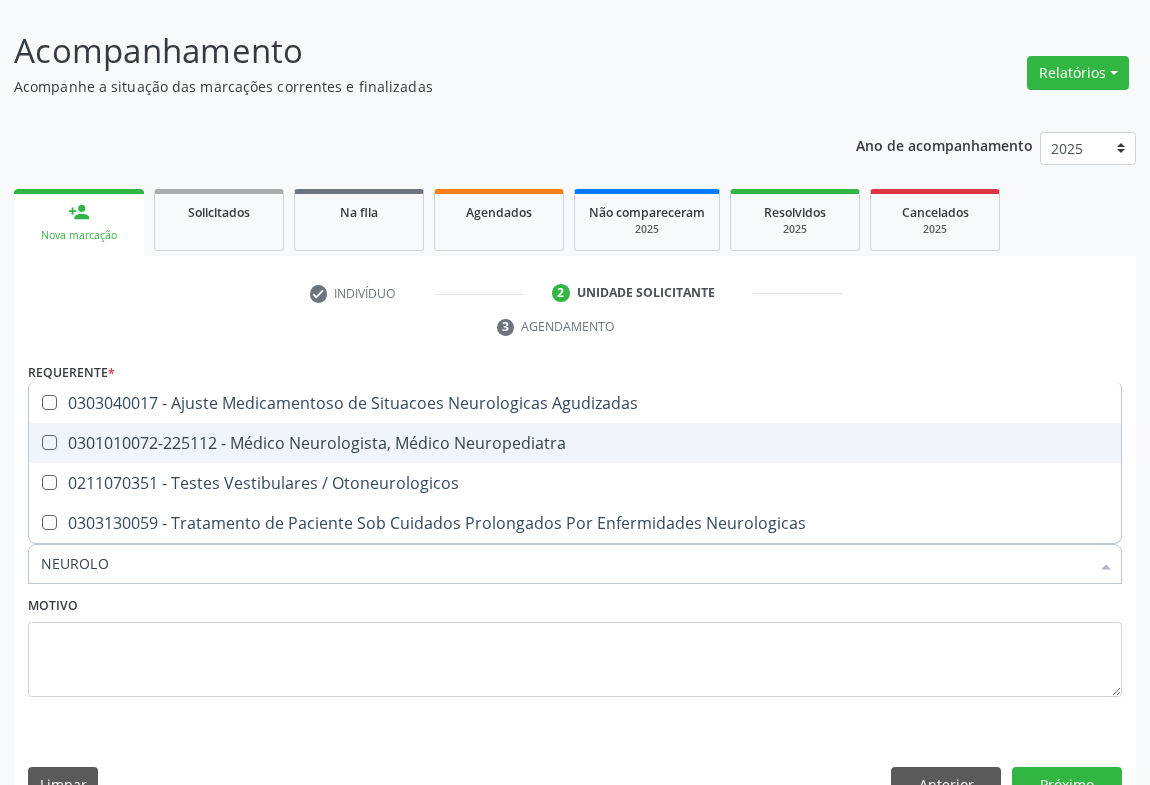 click on "0301010072-225112 - Médico Neurologista, Médico Neuropediatra" at bounding box center (575, 443) 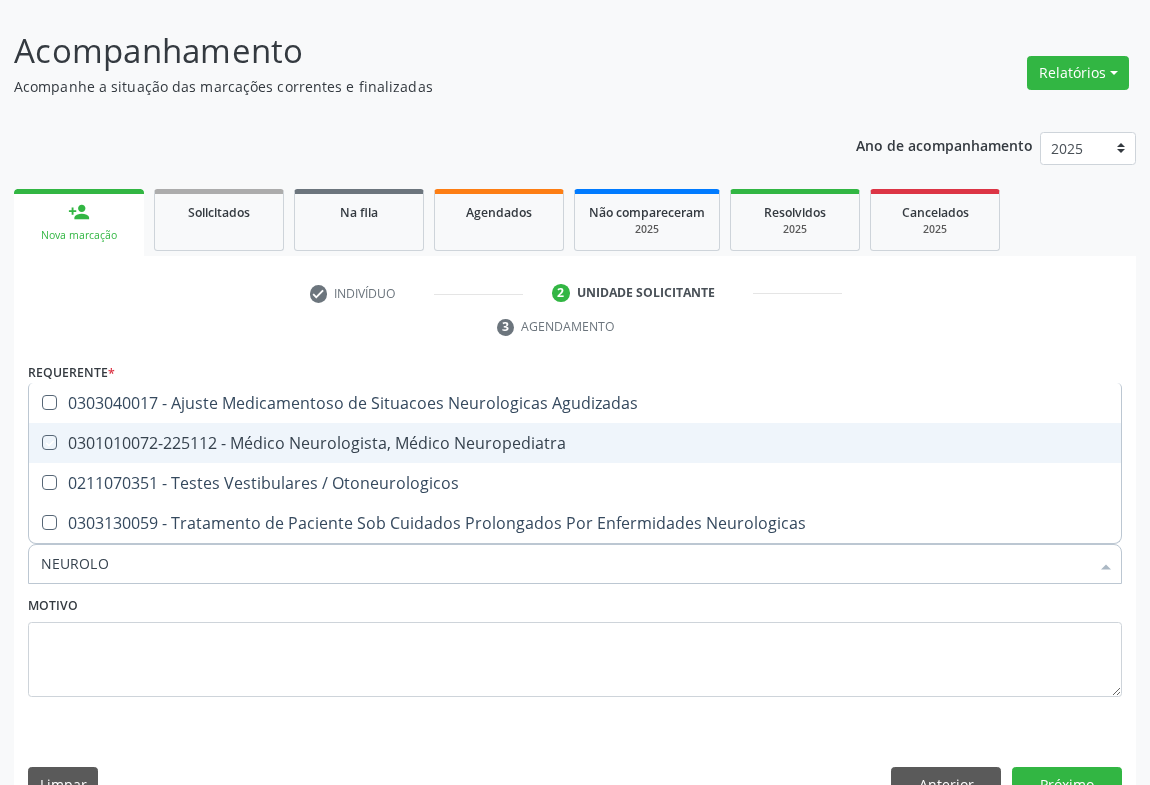 checkbox on "true" 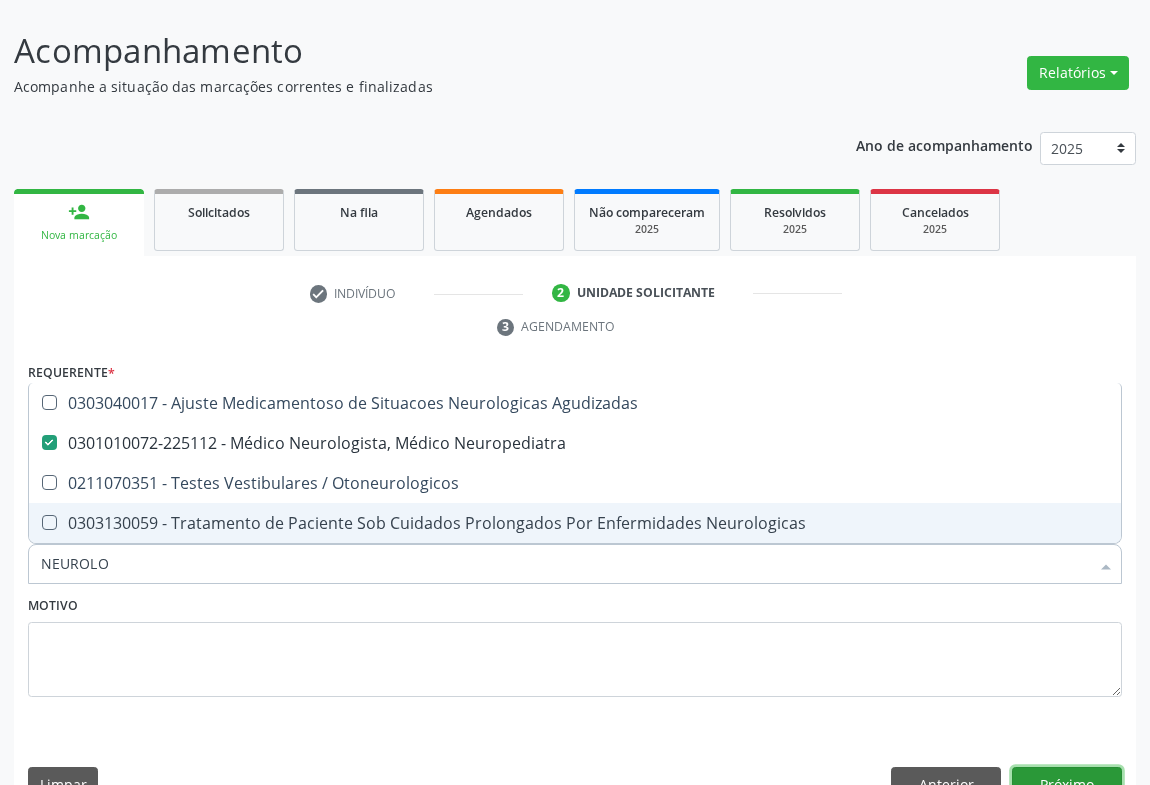 click on "Próximo" at bounding box center [1067, 784] 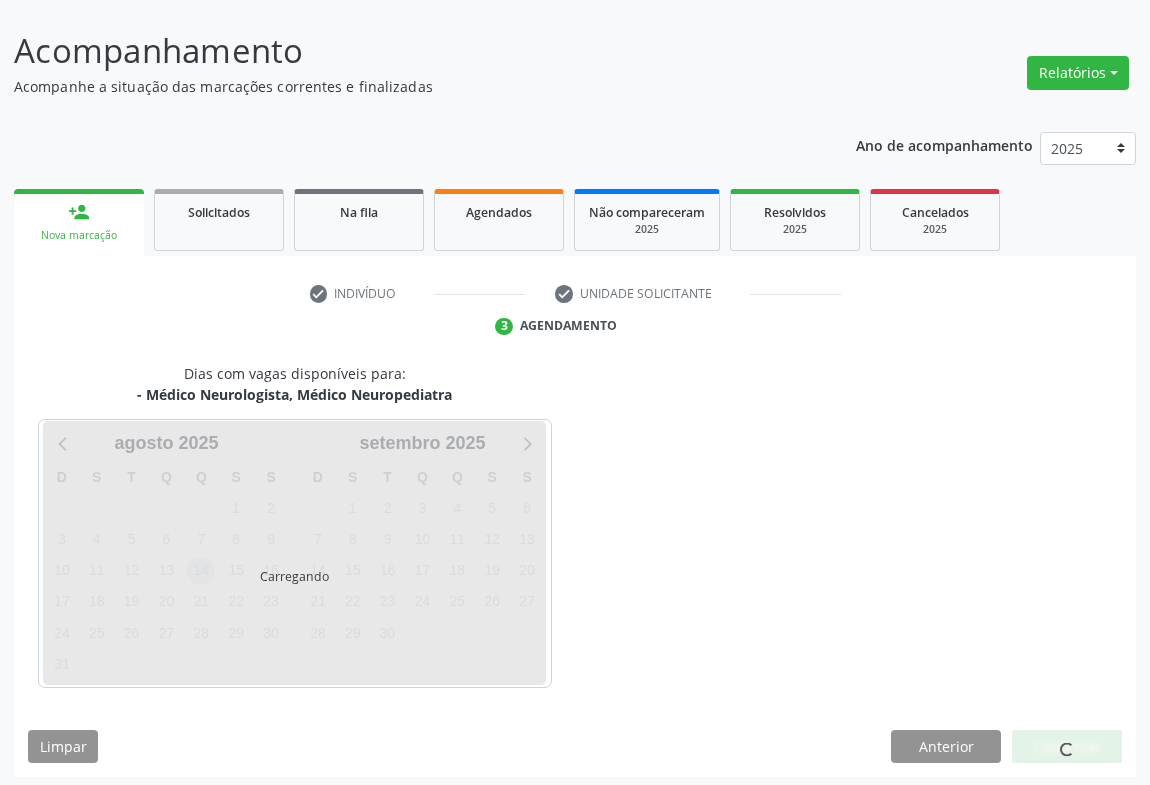 scroll, scrollTop: 115, scrollLeft: 0, axis: vertical 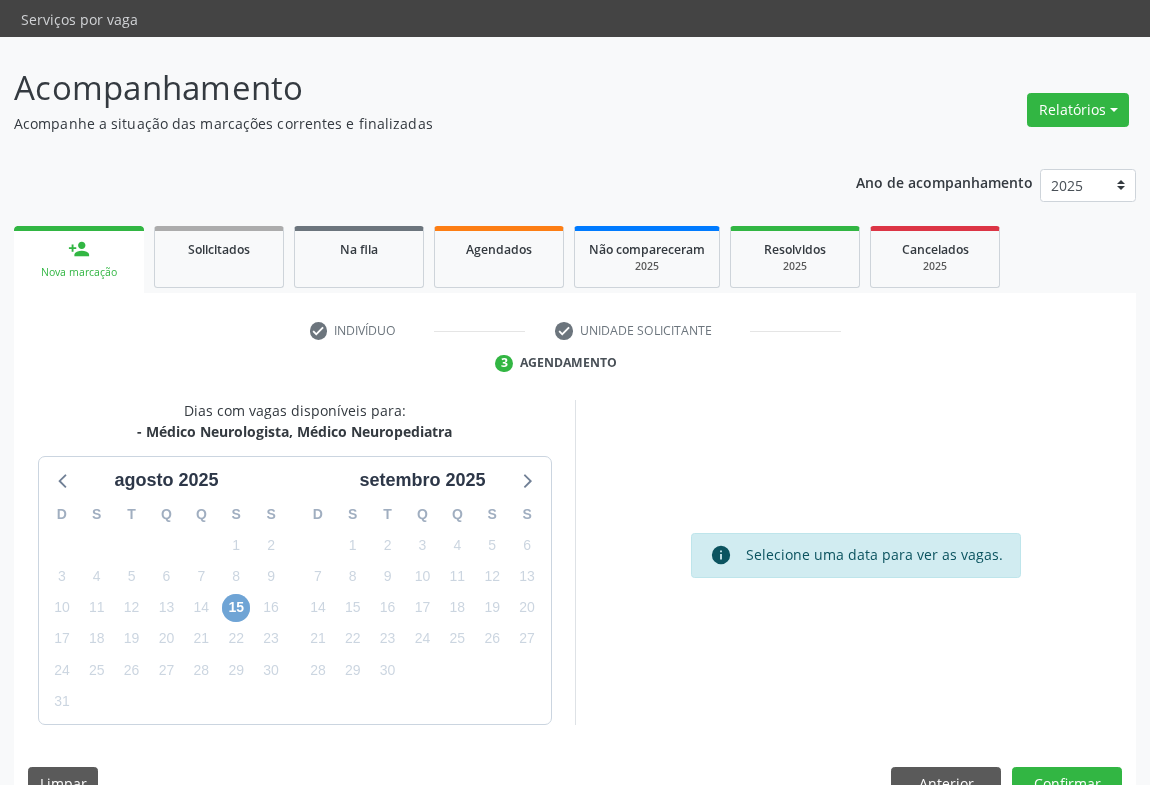 click on "15" at bounding box center (236, 608) 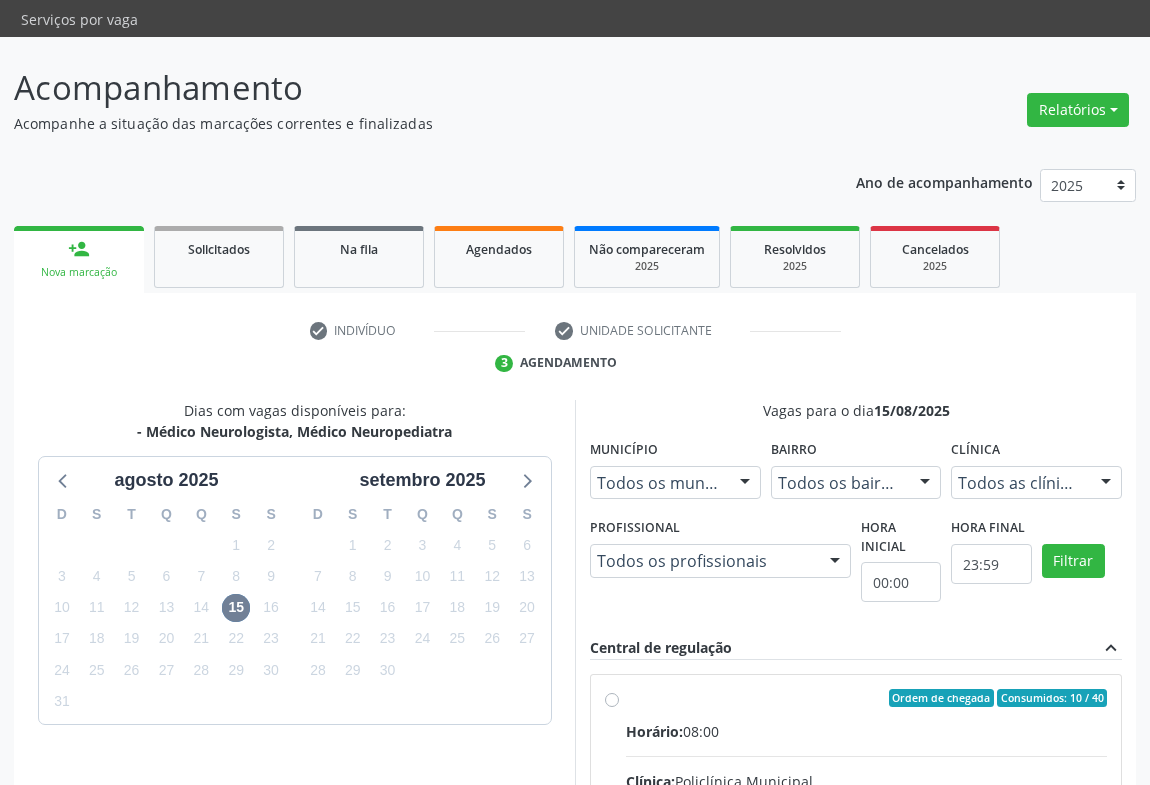 click on "Ordem de chegada
Consumidos: 10 / 40
Horário:   08:00
Clínica:  Policlínica Municipal
Rede:
--
Endereço:   Predio, nº 386, Centro, Campo Formoso - BA
Telefone:   (74) 6451312
Profissional:
Ezir Araujo Lima Junior
Informações adicionais sobre o atendimento
Idade de atendimento:
de 0 a 120 anos
Gênero(s) atendido(s):
Masculino e Feminino
Informações adicionais:
--" at bounding box center [866, 842] 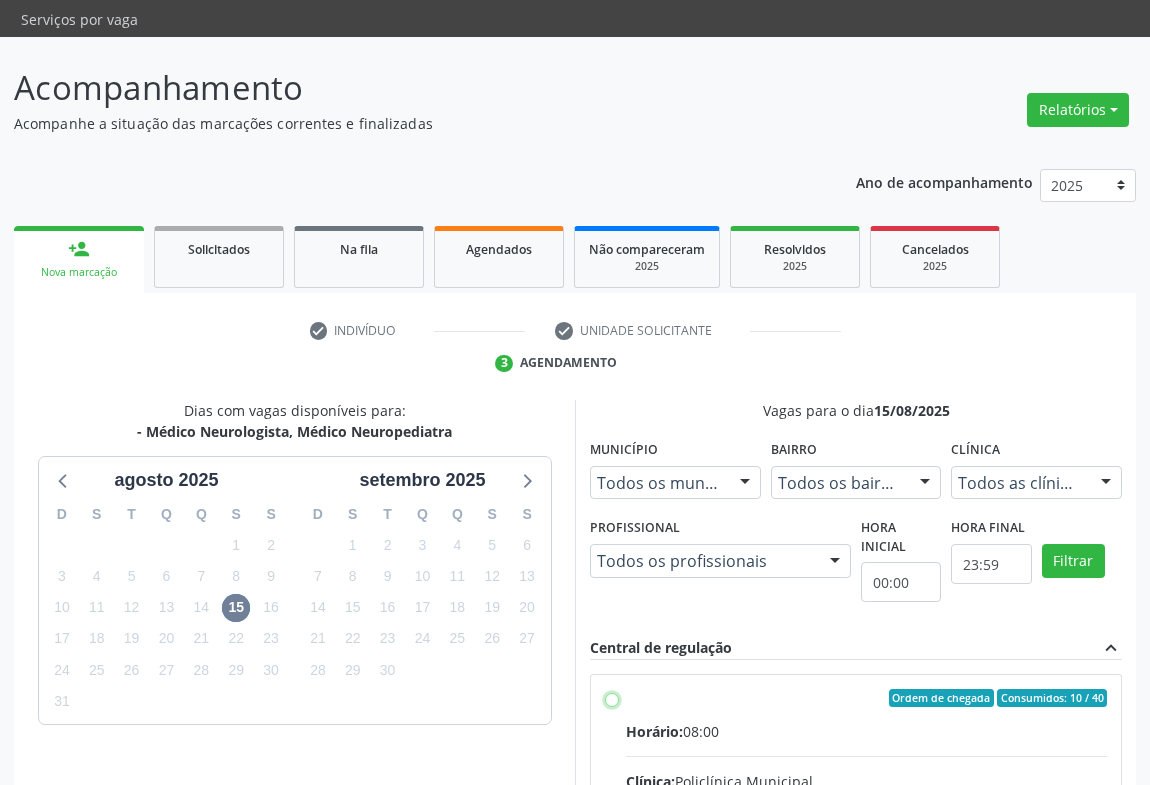click on "Ordem de chegada
Consumidos: 10 / 40
Horário:   08:00
Clínica:  Policlínica Municipal
Rede:
--
Endereço:   Predio, nº 386, Centro, Campo Formoso - BA
Telefone:   (74) 6451312
Profissional:
Ezir Araujo Lima Junior
Informações adicionais sobre o atendimento
Idade de atendimento:
de 0 a 120 anos
Gênero(s) atendido(s):
Masculino e Feminino
Informações adicionais:
--" at bounding box center (612, 698) 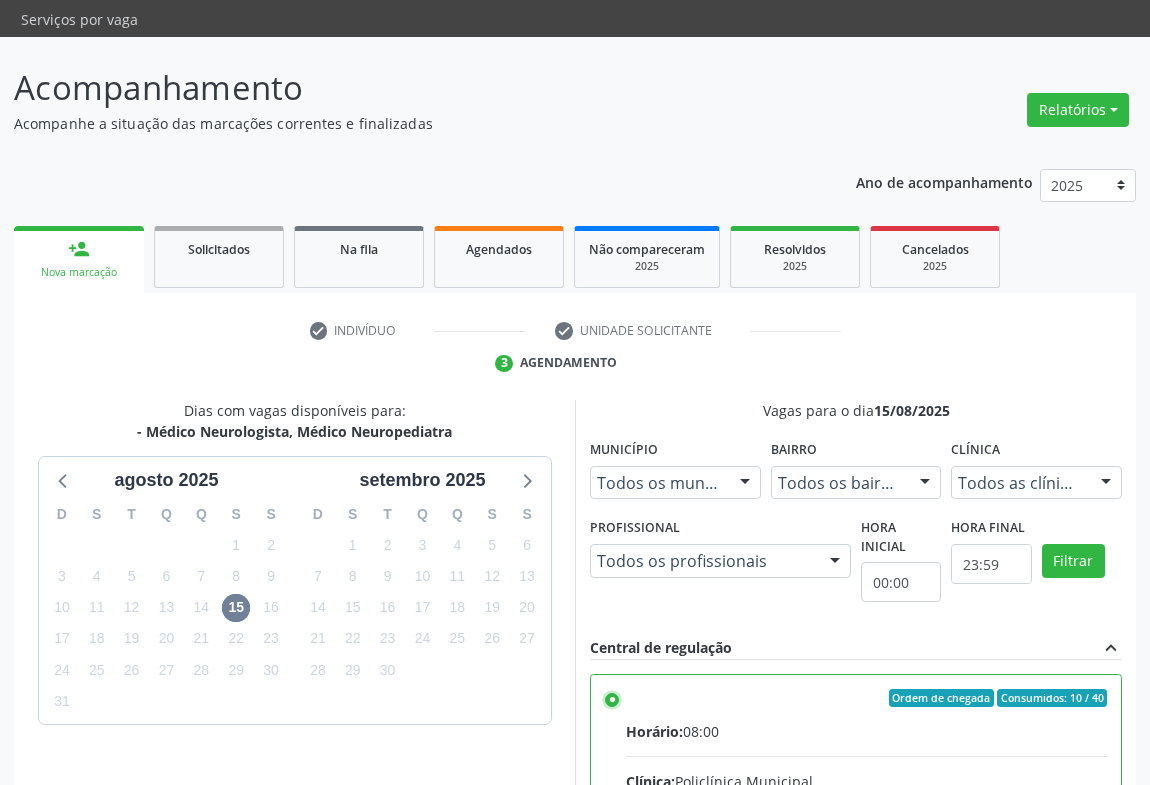 scroll, scrollTop: 99, scrollLeft: 0, axis: vertical 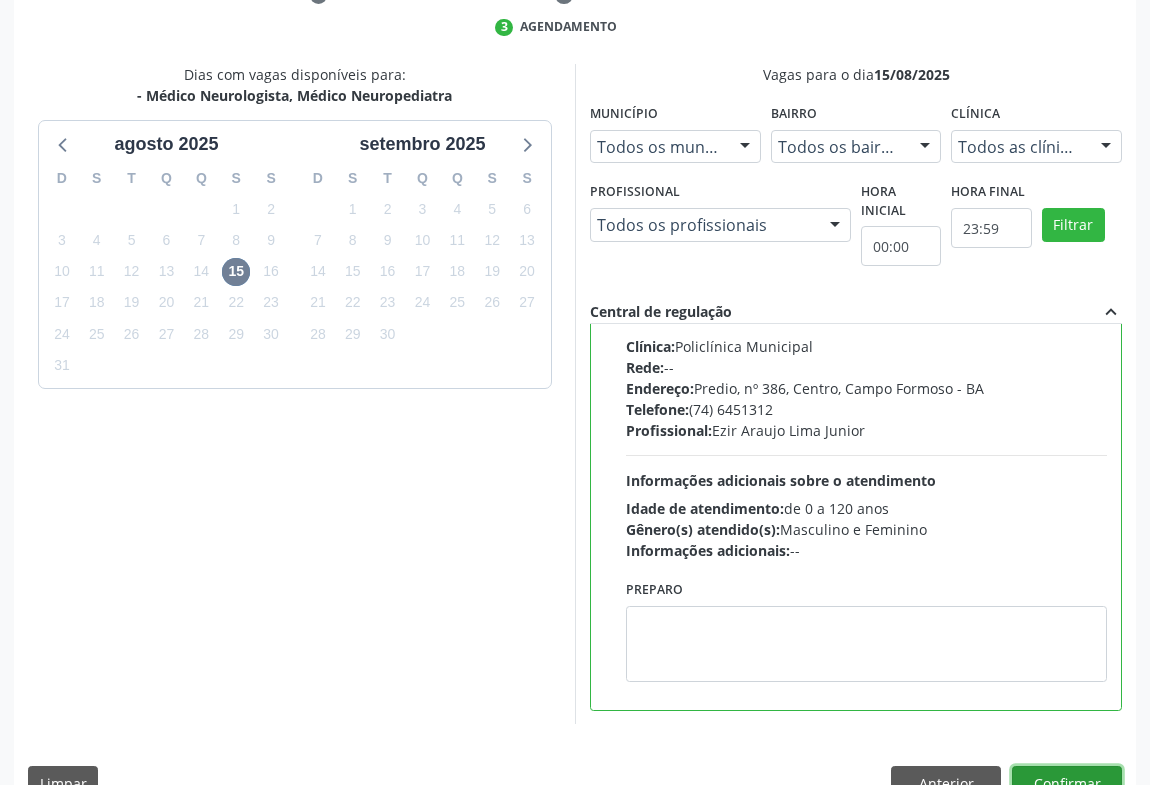 click on "Confirmar" at bounding box center (1067, 783) 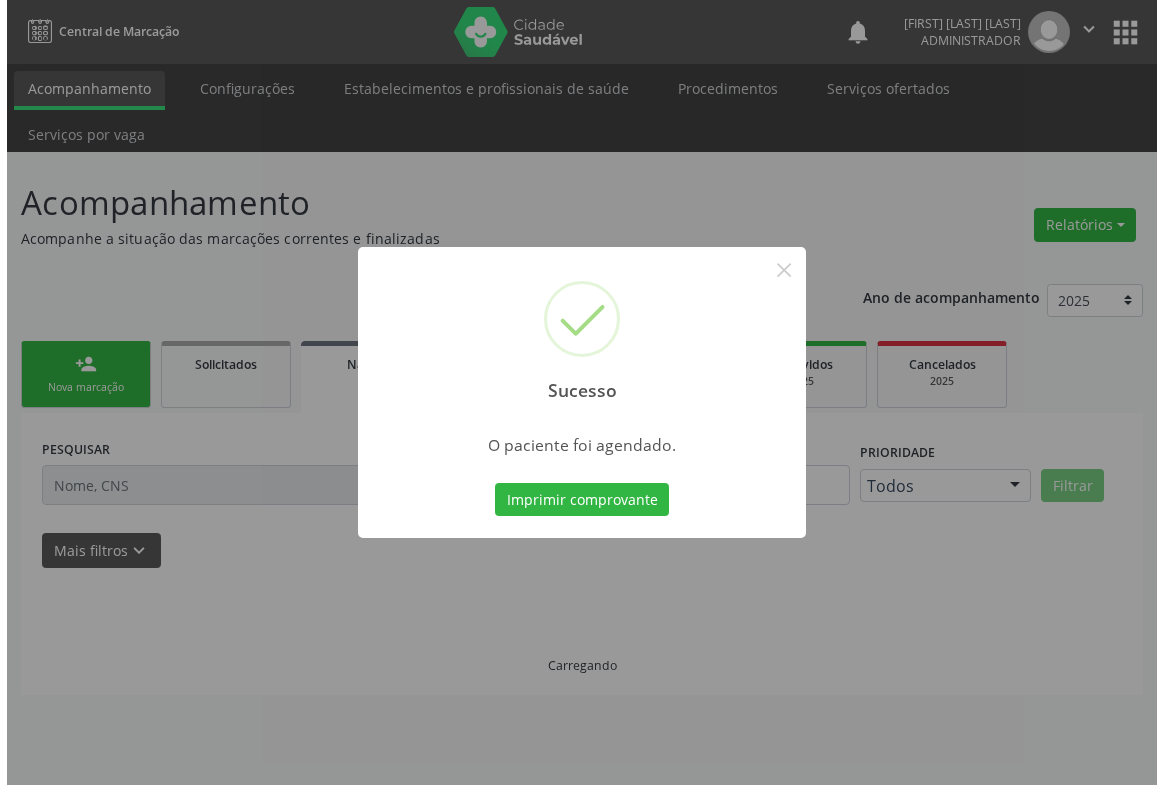 scroll, scrollTop: 0, scrollLeft: 0, axis: both 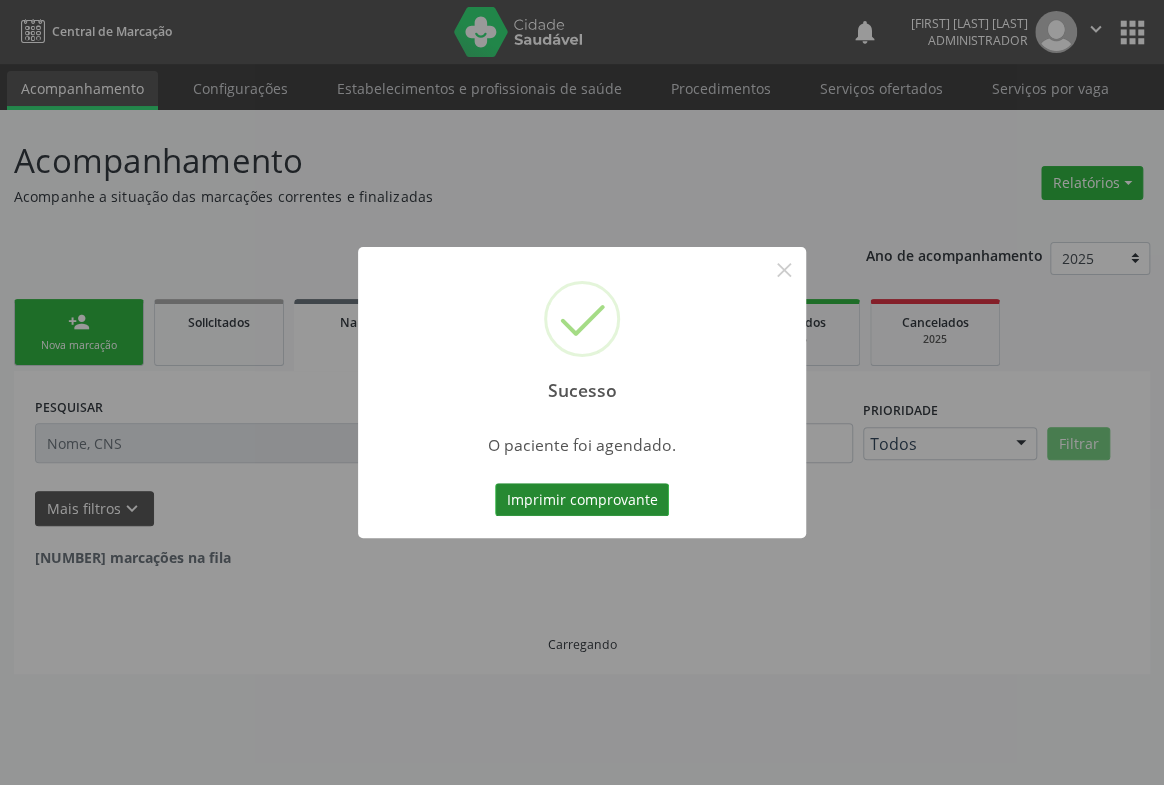 click on "Imprimir comprovante" at bounding box center (582, 500) 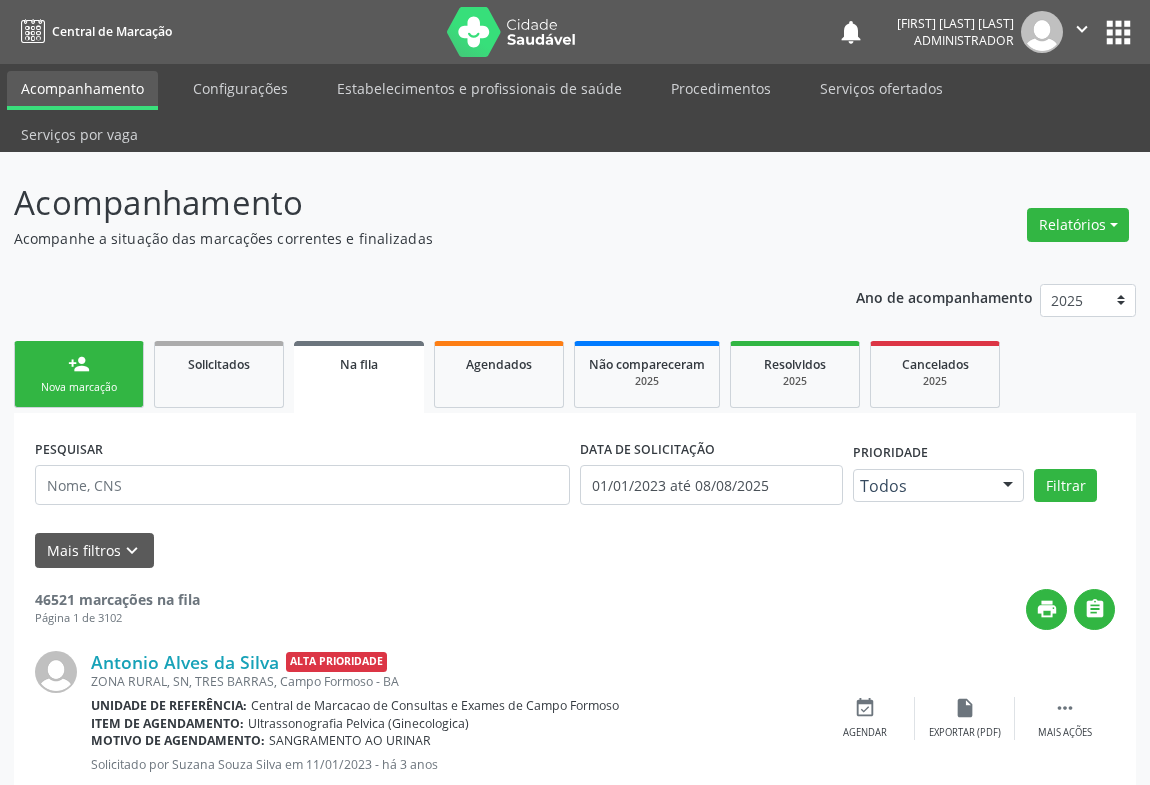 scroll, scrollTop: 0, scrollLeft: 0, axis: both 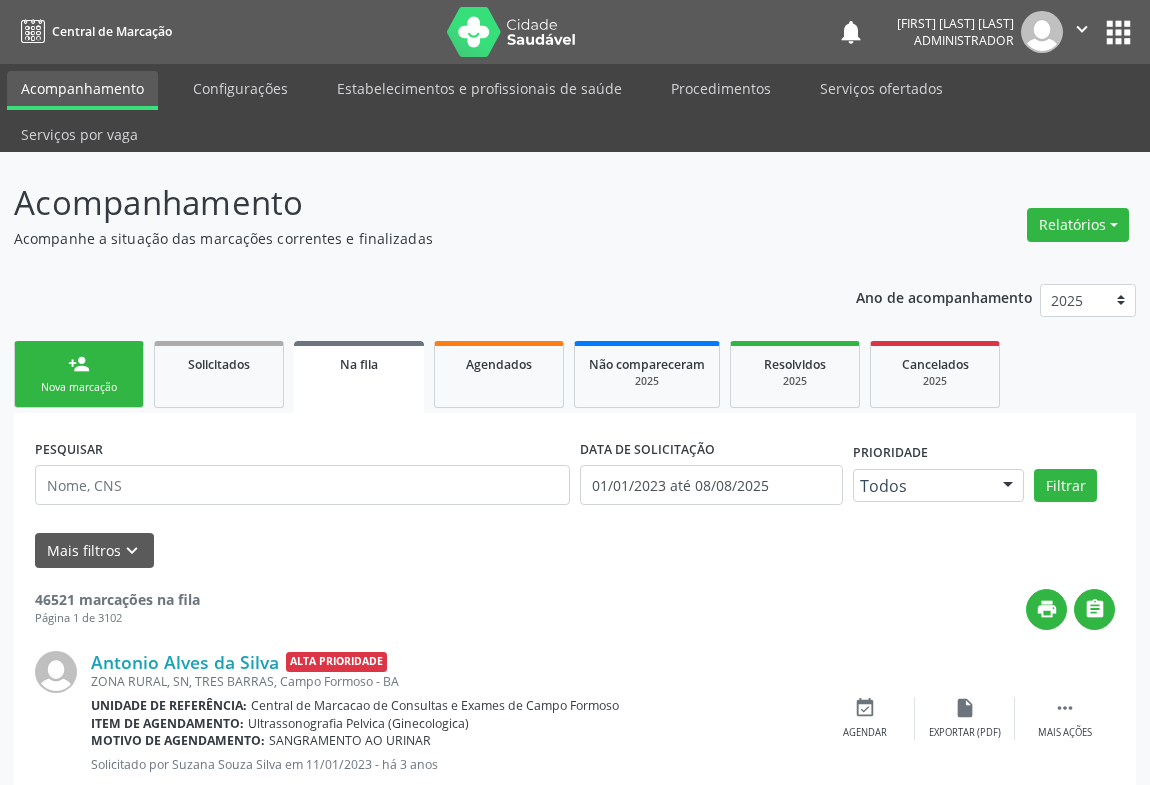 click on "person_add" at bounding box center (79, 364) 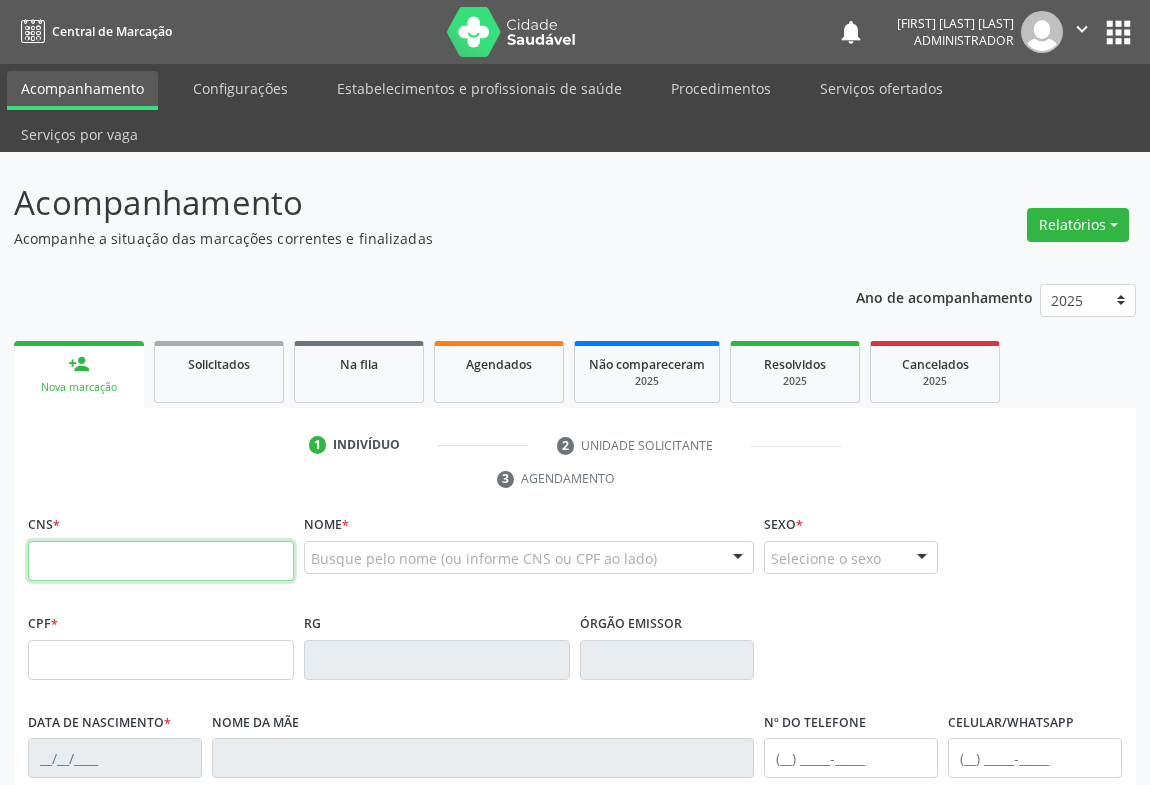 click at bounding box center (161, 561) 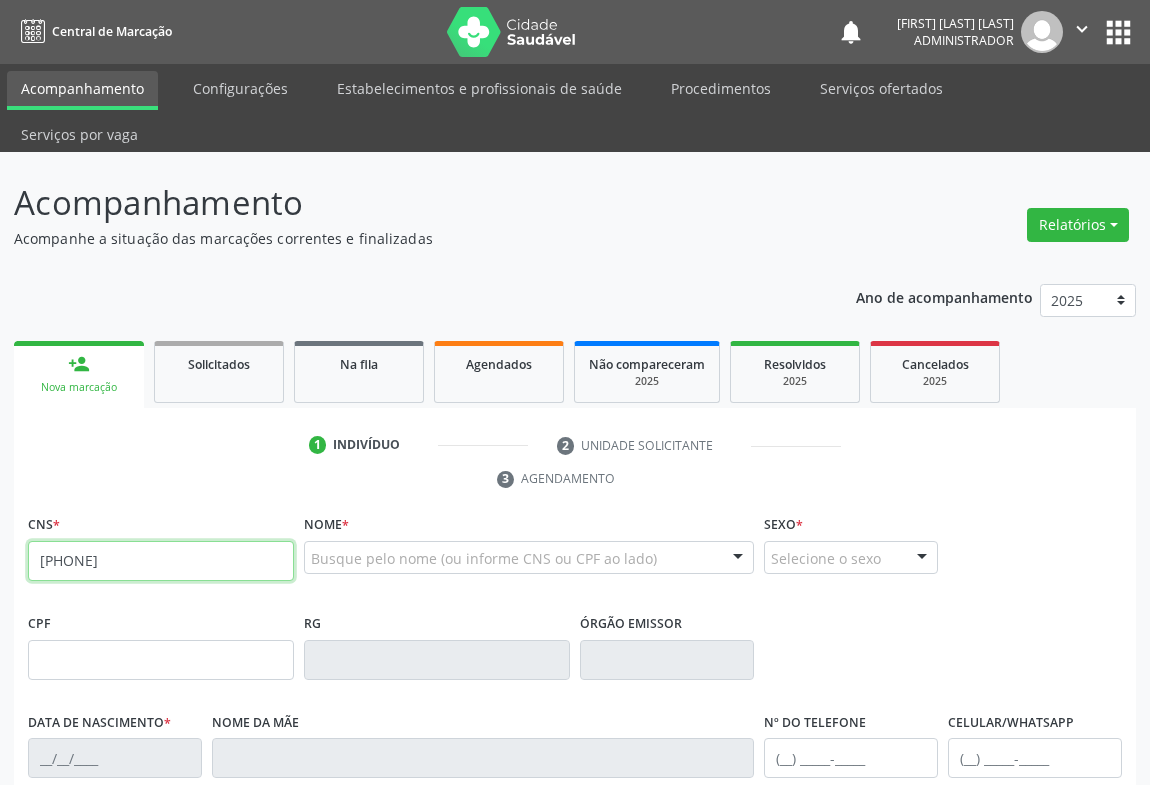 type on "[PHONE]" 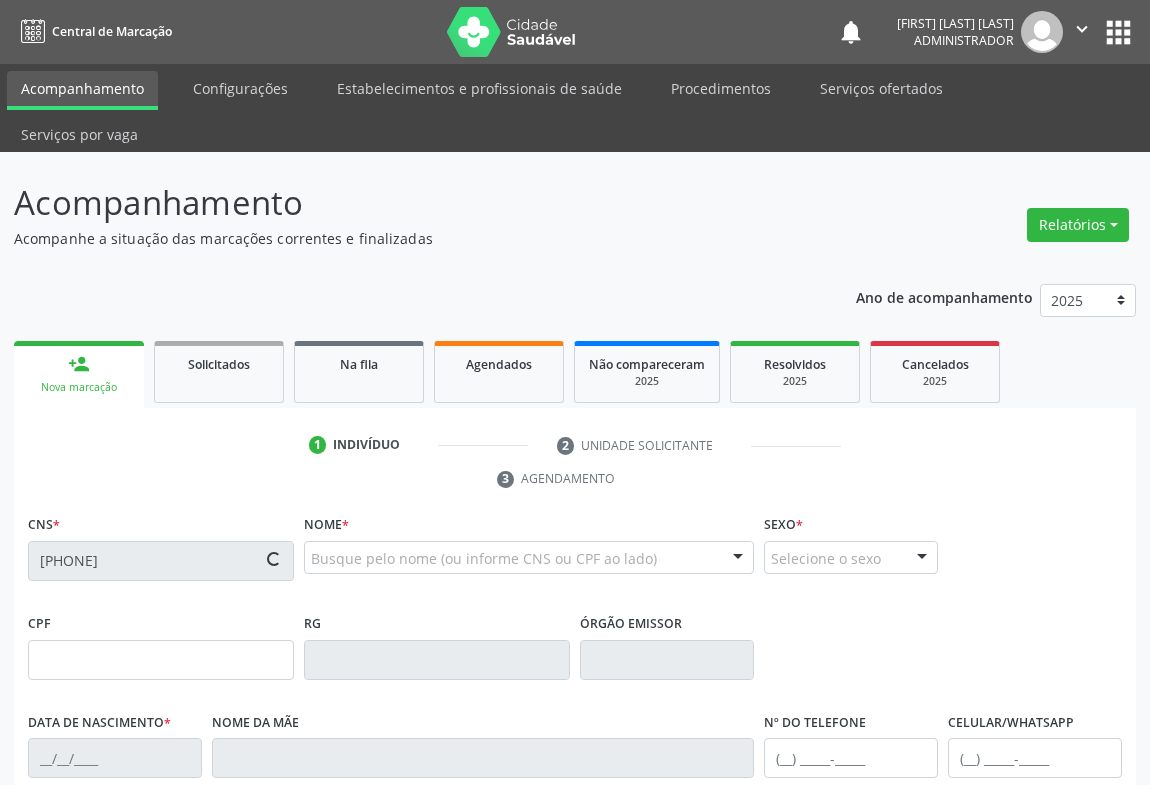 type on "[PHONE]" 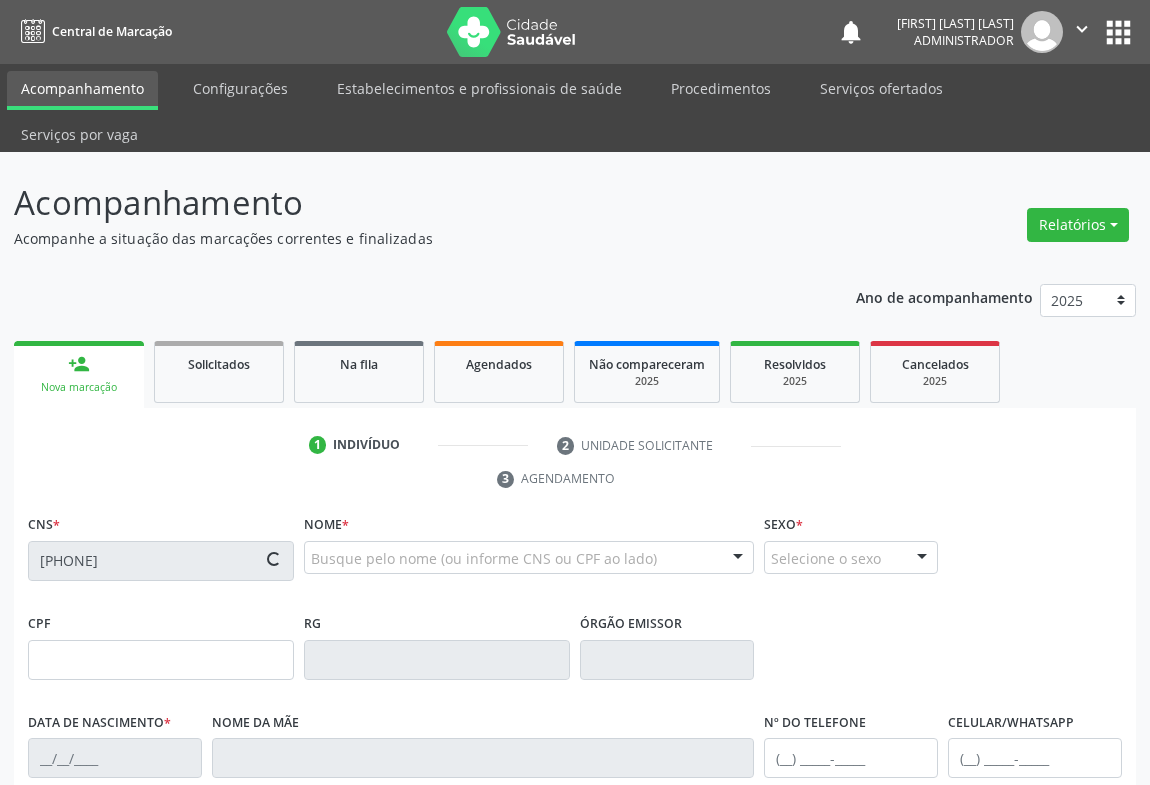 type on "[DATE]" 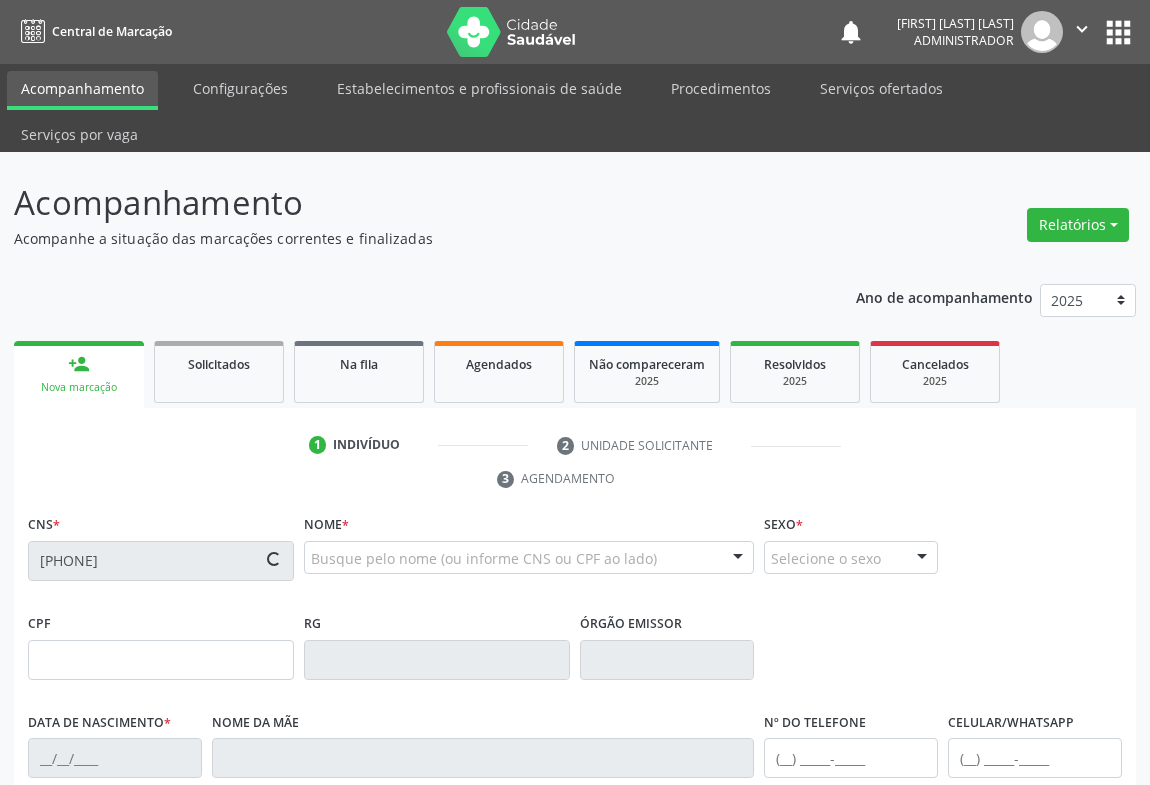 type on "[SSN]" 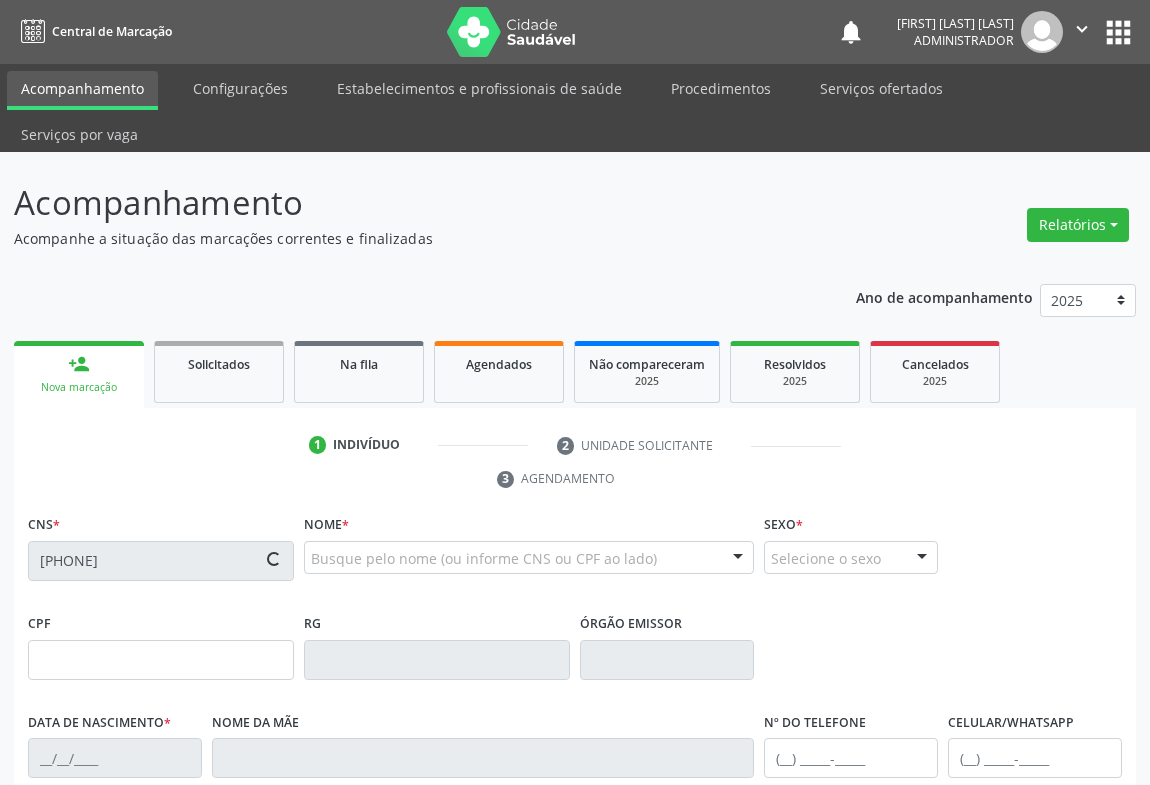 type on "S/N" 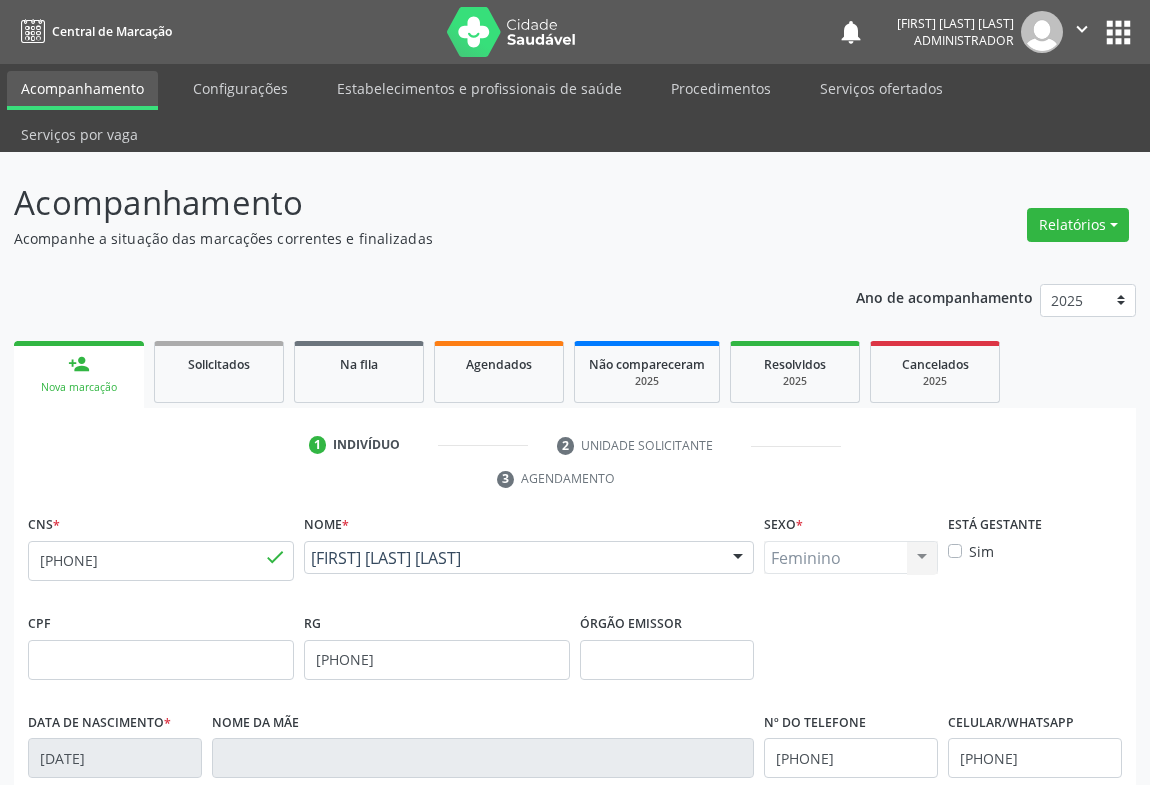 scroll, scrollTop: 331, scrollLeft: 0, axis: vertical 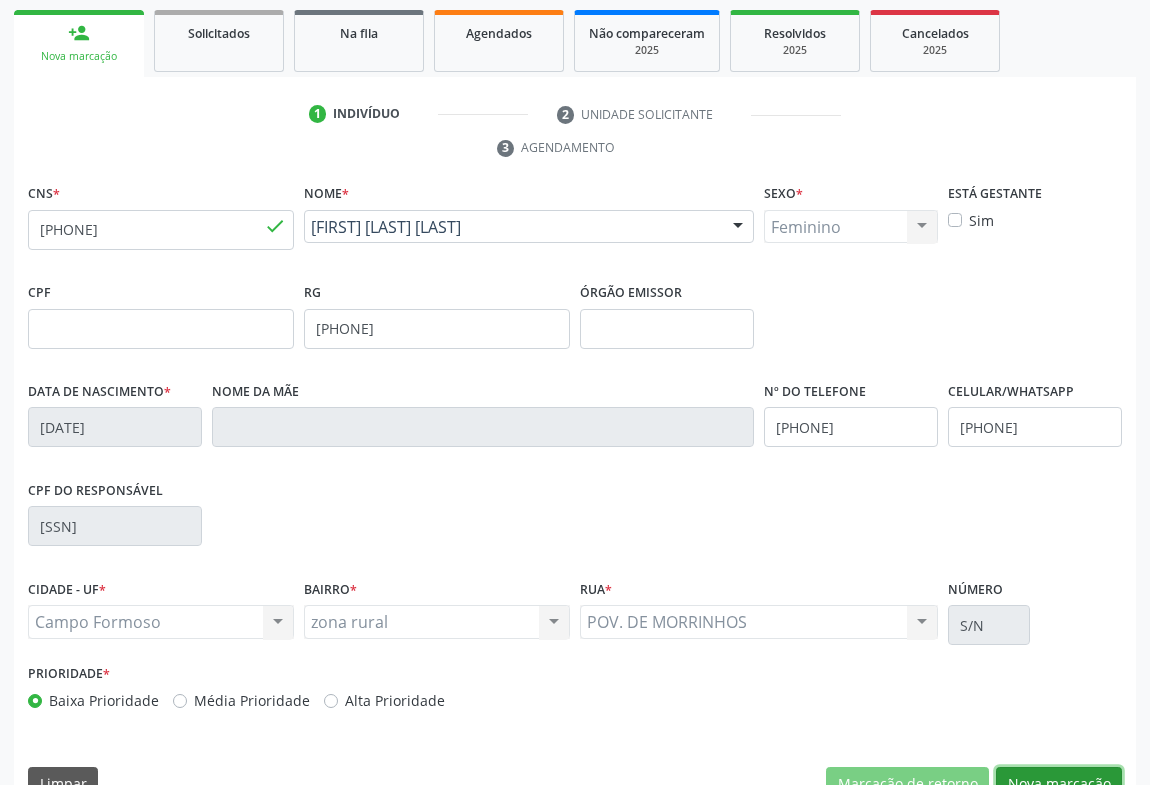 click on "Nova marcação" at bounding box center (1059, 784) 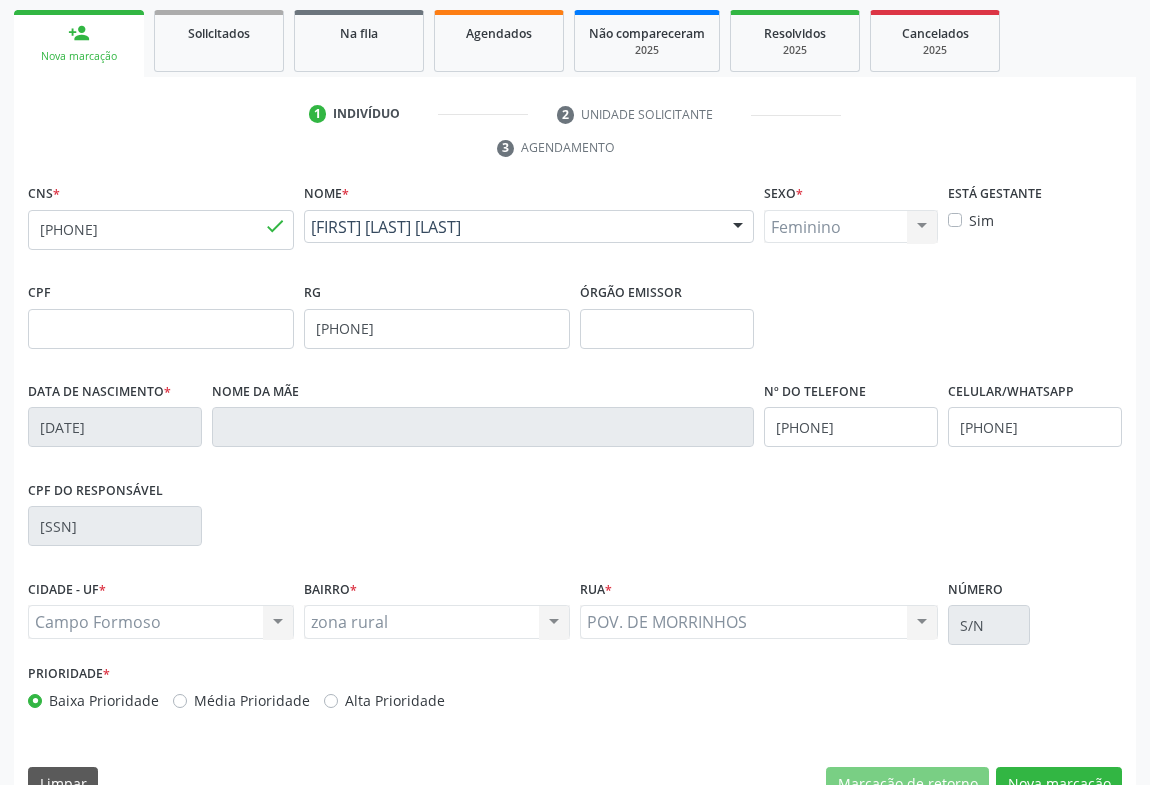 scroll, scrollTop: 152, scrollLeft: 0, axis: vertical 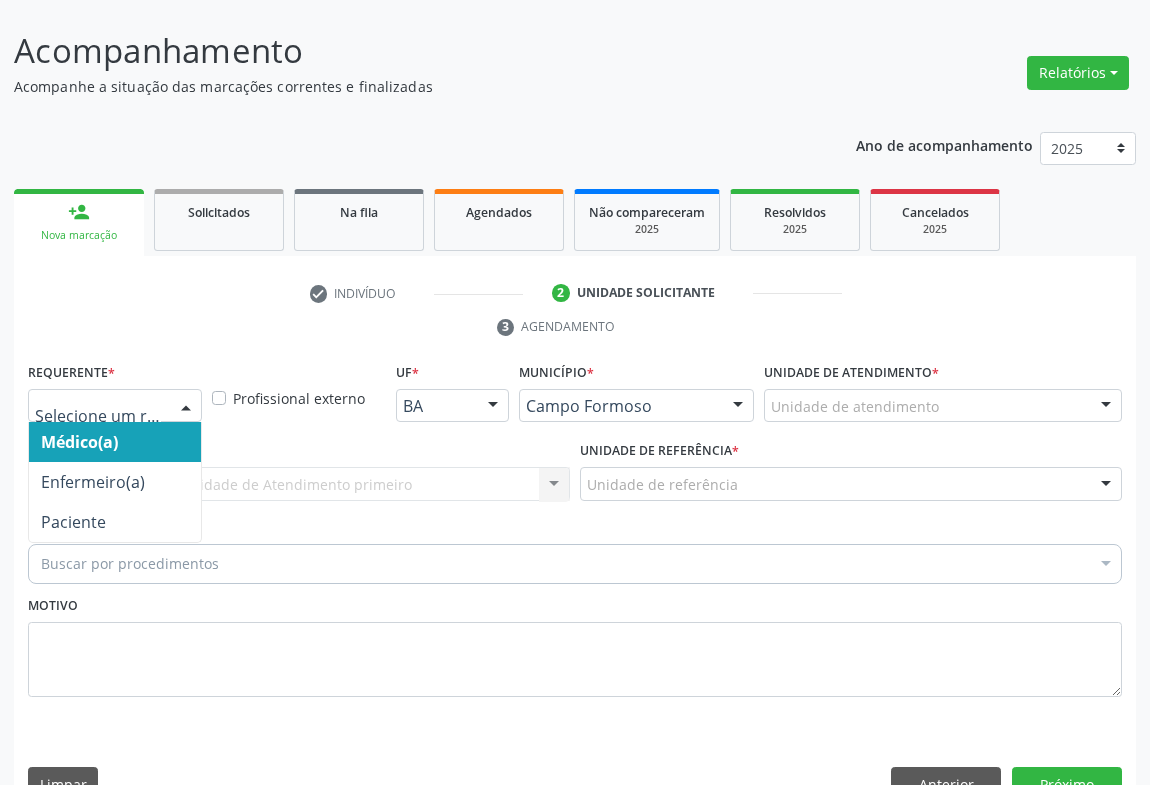click at bounding box center (186, 407) 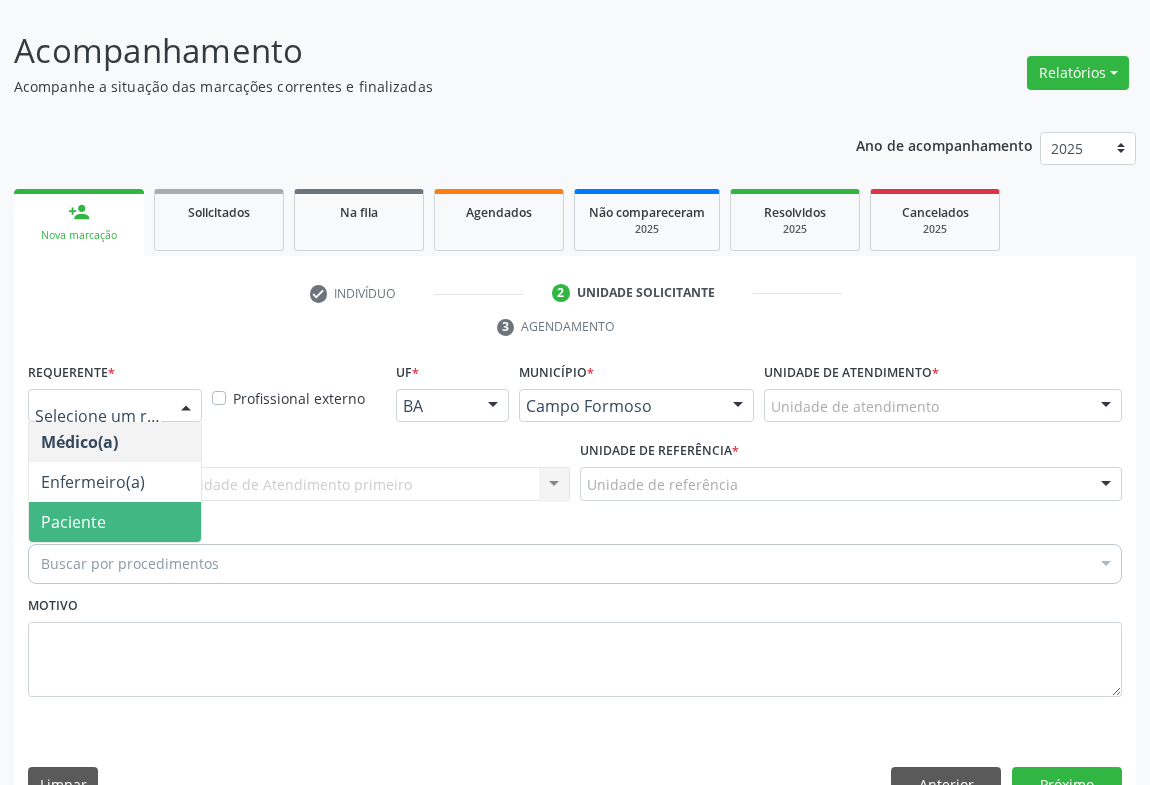 click on "Paciente" at bounding box center [115, 522] 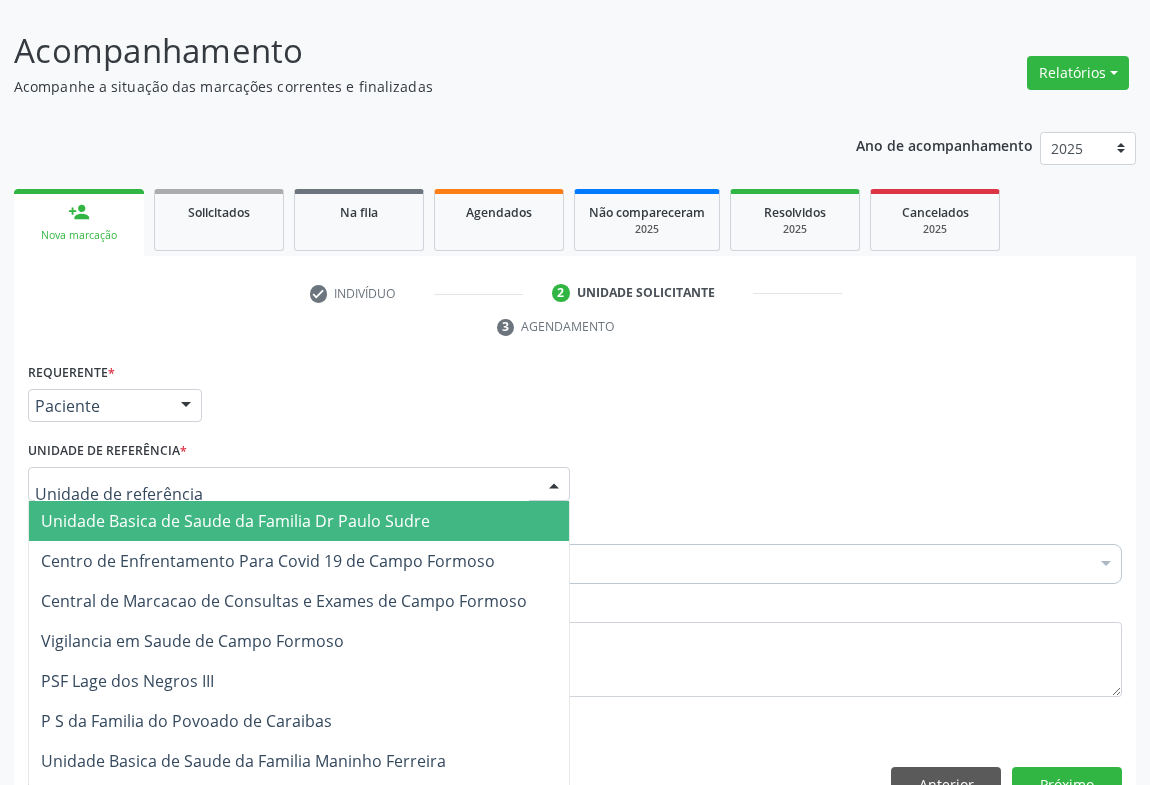 click at bounding box center [554, 485] 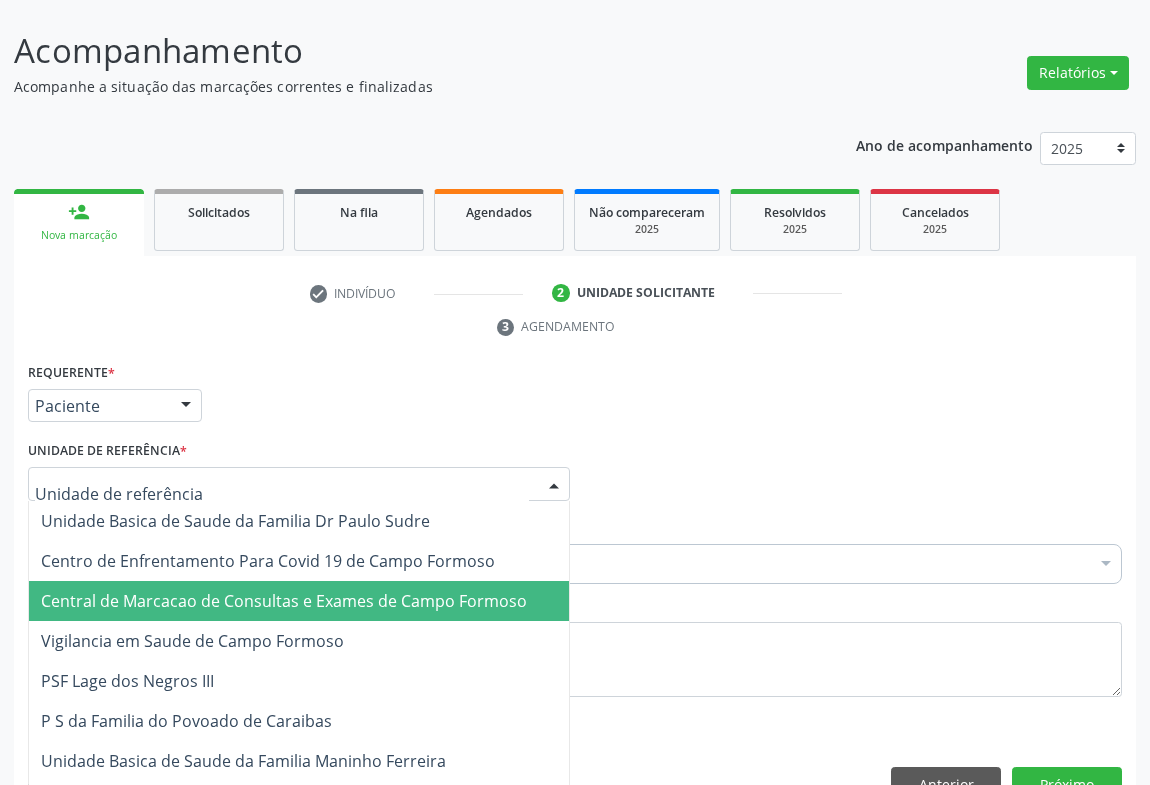 click on "Central de Marcacao de Consultas e Exames de Campo Formoso" at bounding box center [299, 601] 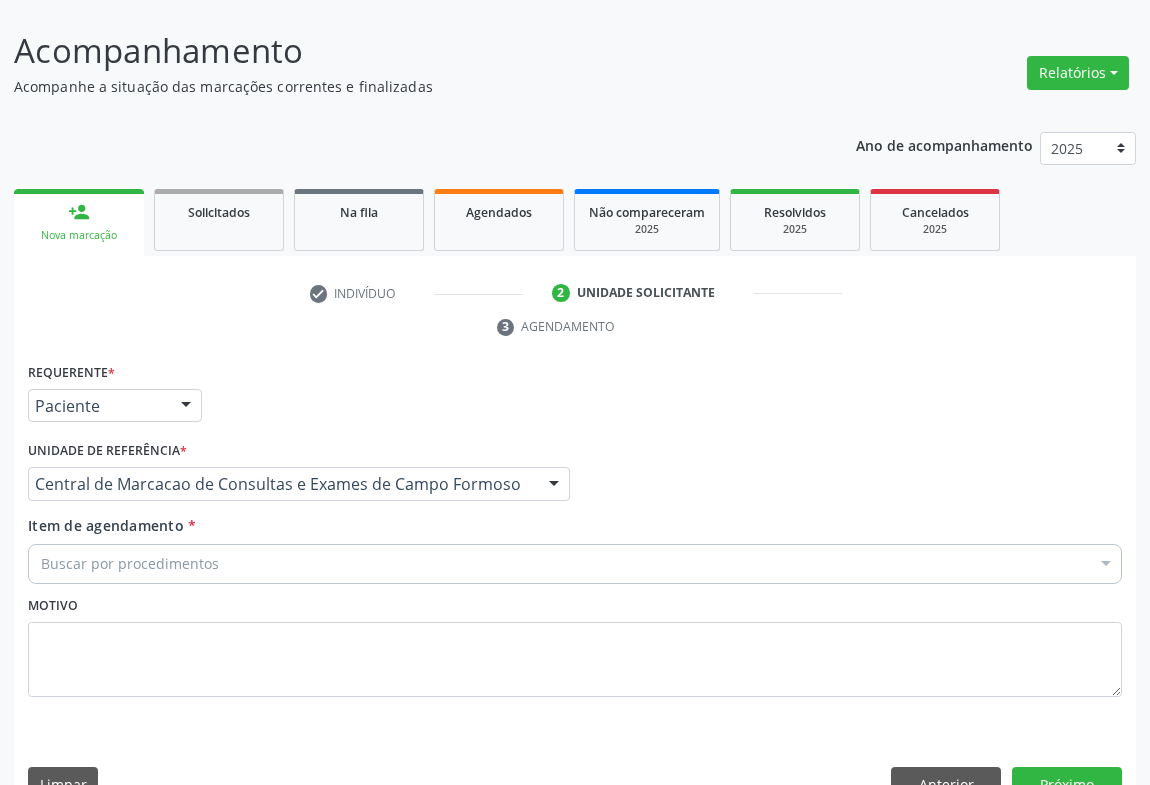 click on "Buscar por procedimentos" at bounding box center (575, 564) 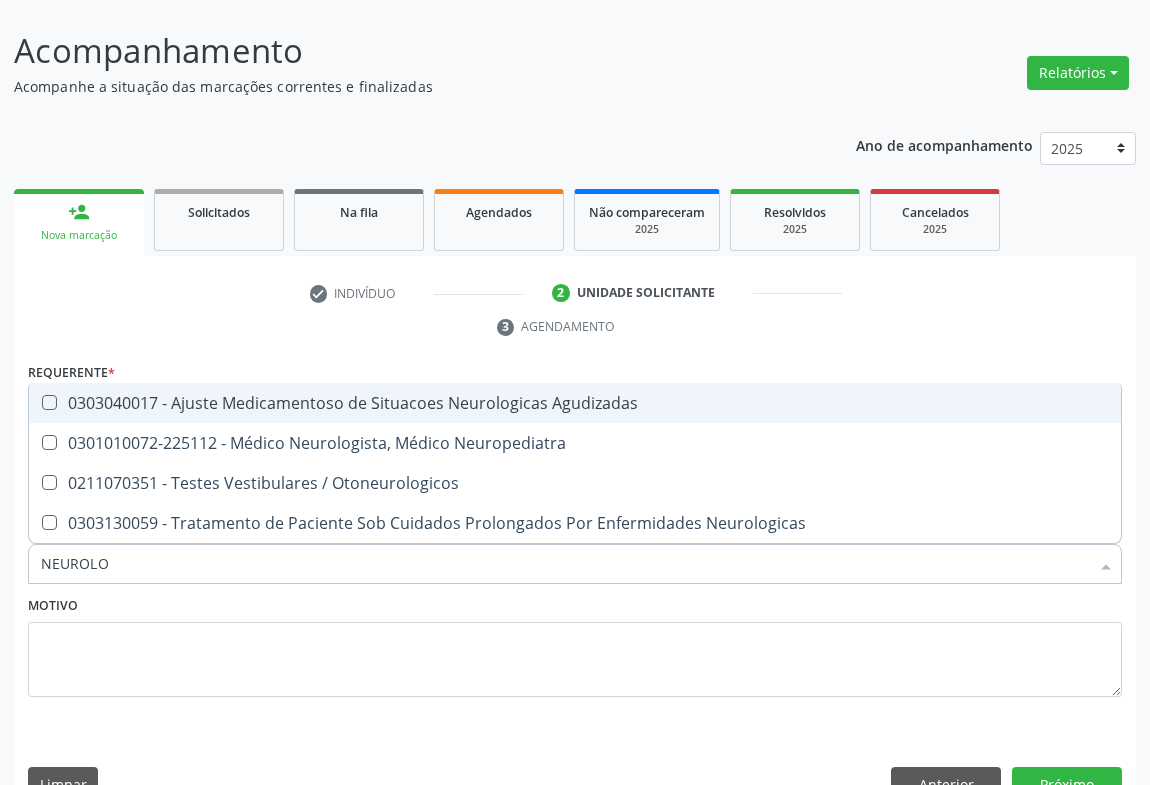 type on "NEUROLOG" 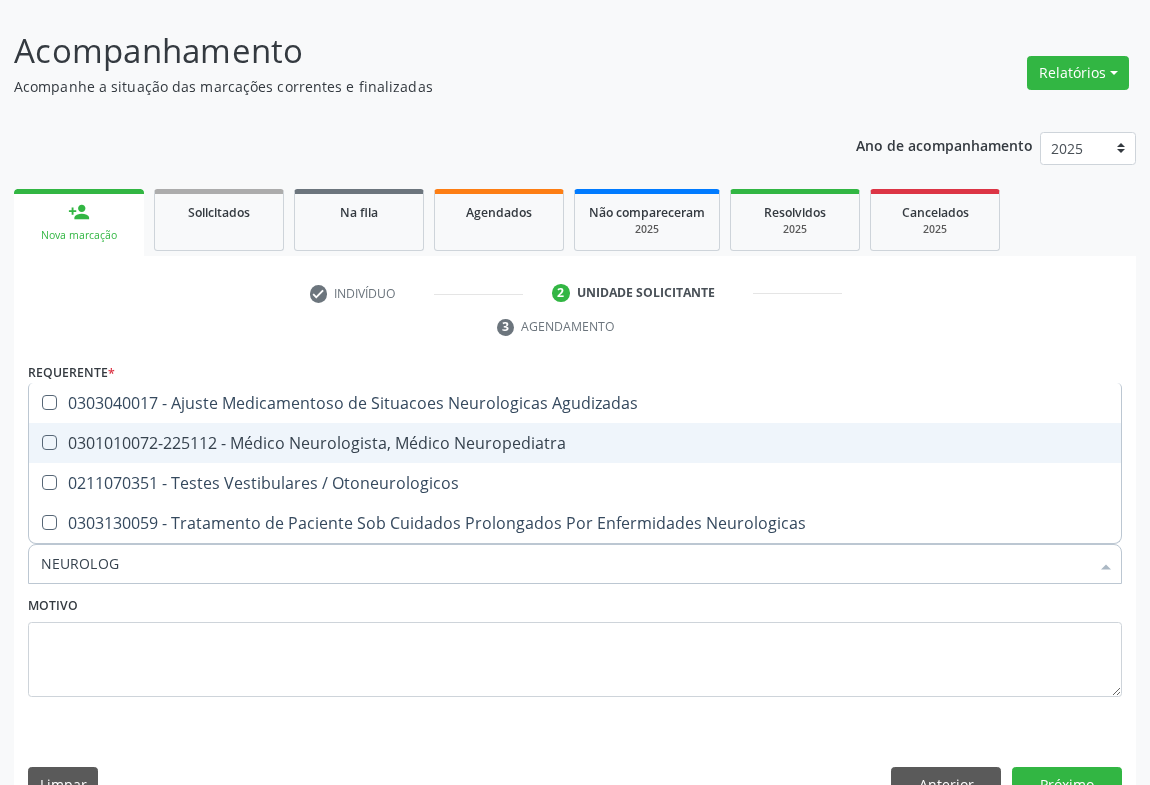 click on "0301010072-225112 - Médico Neurologista, Médico Neuropediatra" at bounding box center (575, 443) 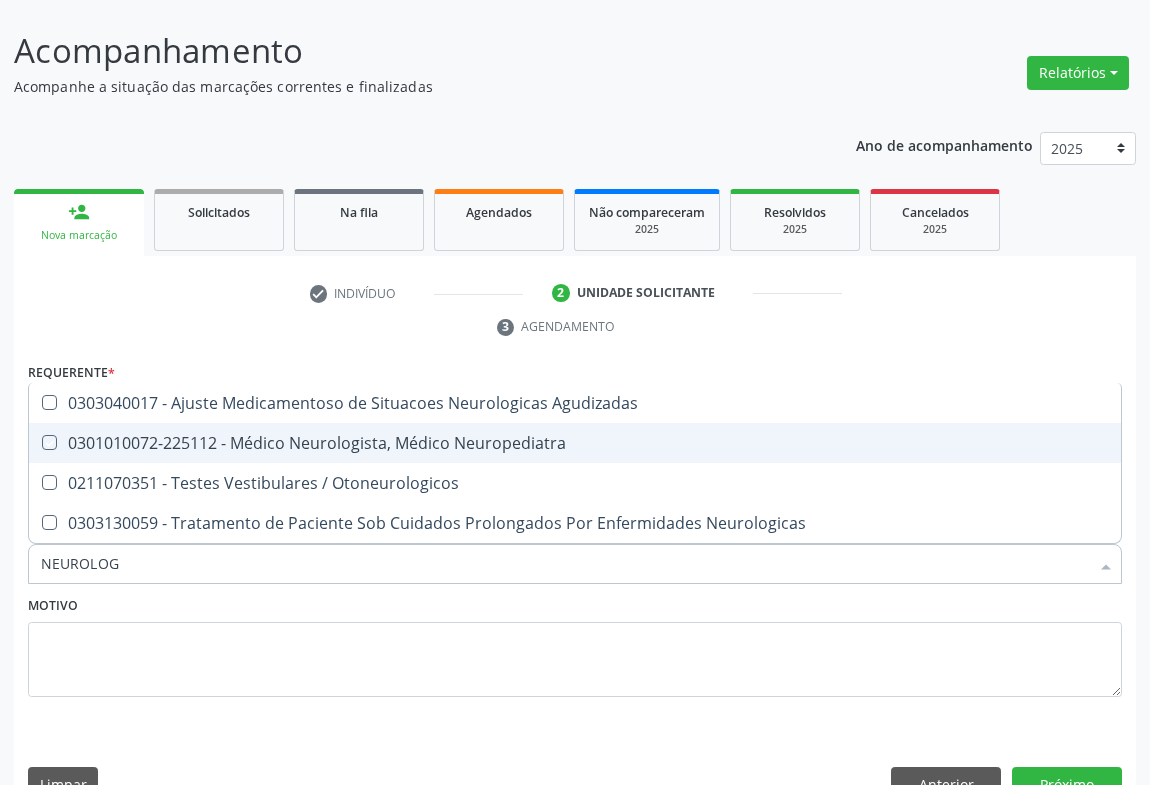 checkbox on "true" 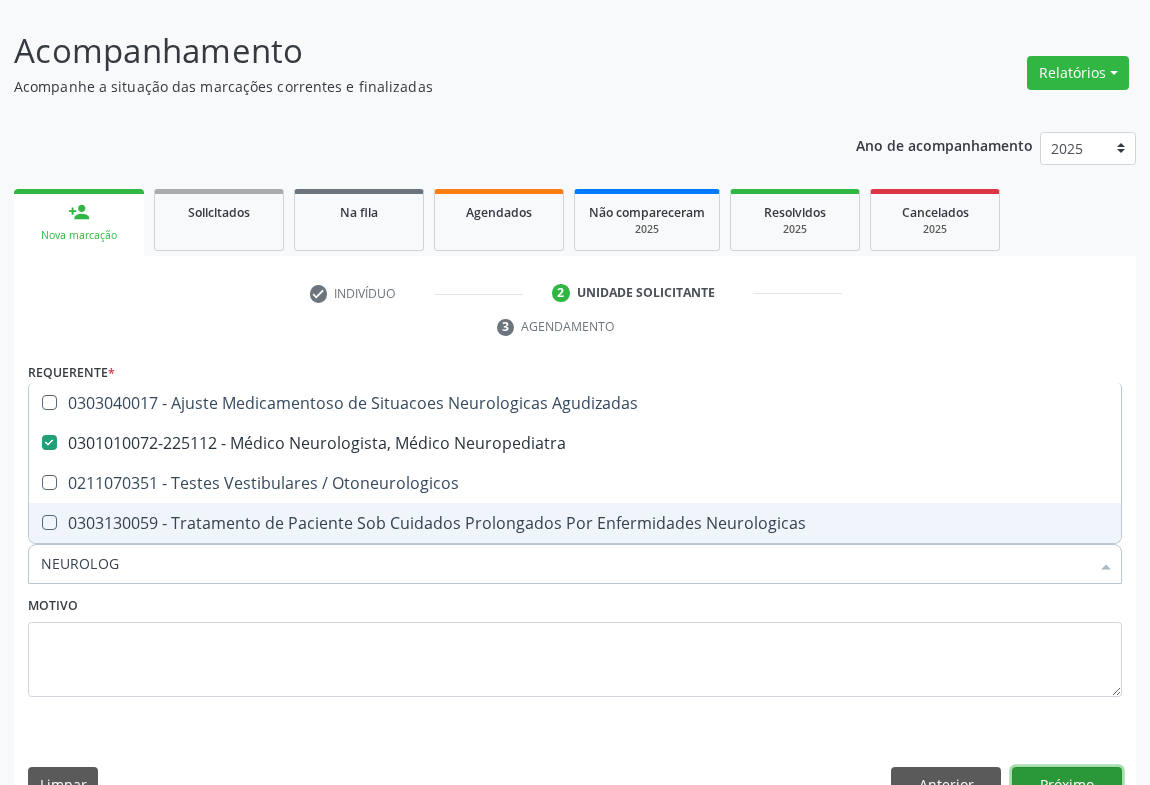 click on "Próximo" at bounding box center (1067, 784) 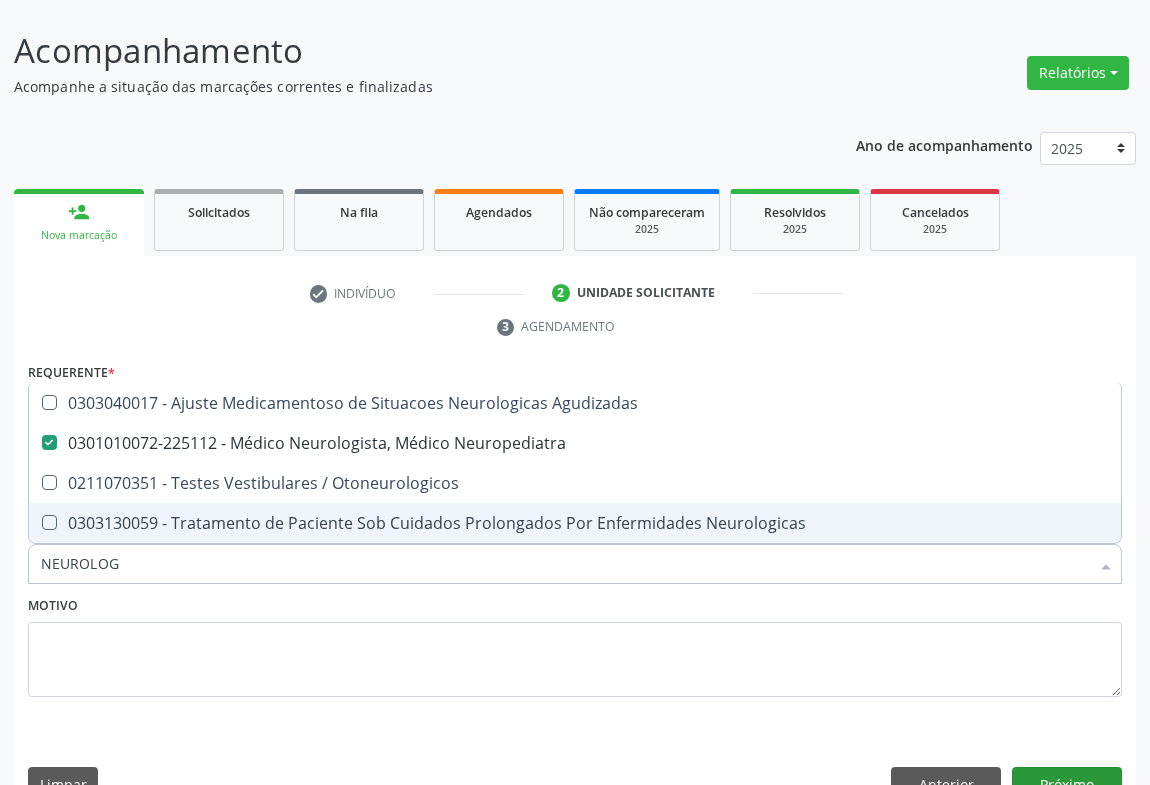 scroll, scrollTop: 115, scrollLeft: 0, axis: vertical 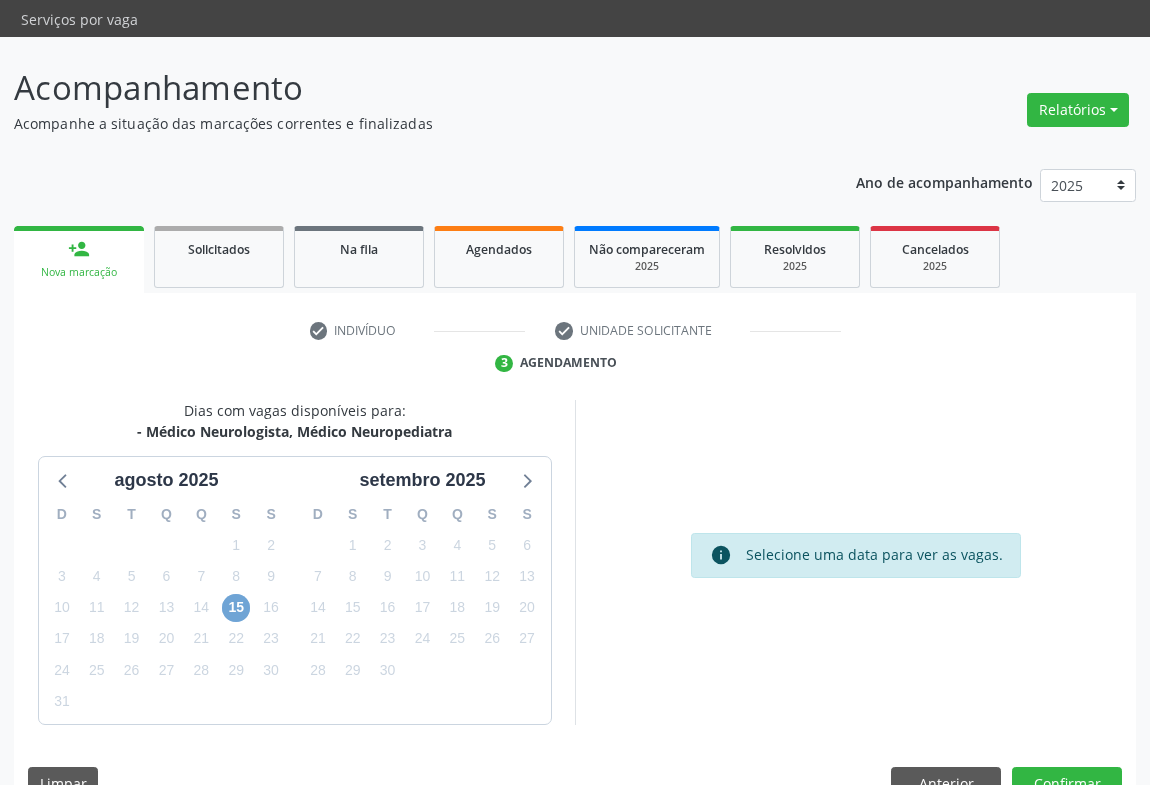 drag, startPoint x: 234, startPoint y: 556, endPoint x: 308, endPoint y: 521, distance: 81.859634 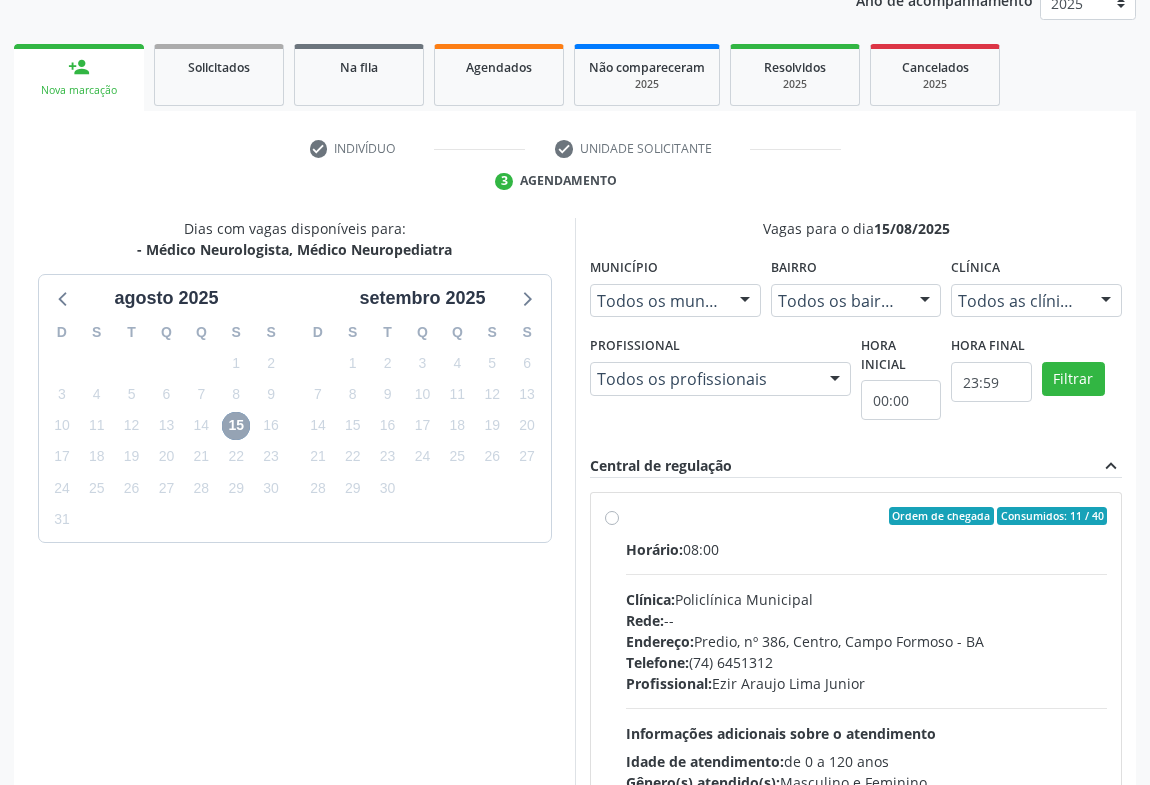 scroll, scrollTop: 415, scrollLeft: 0, axis: vertical 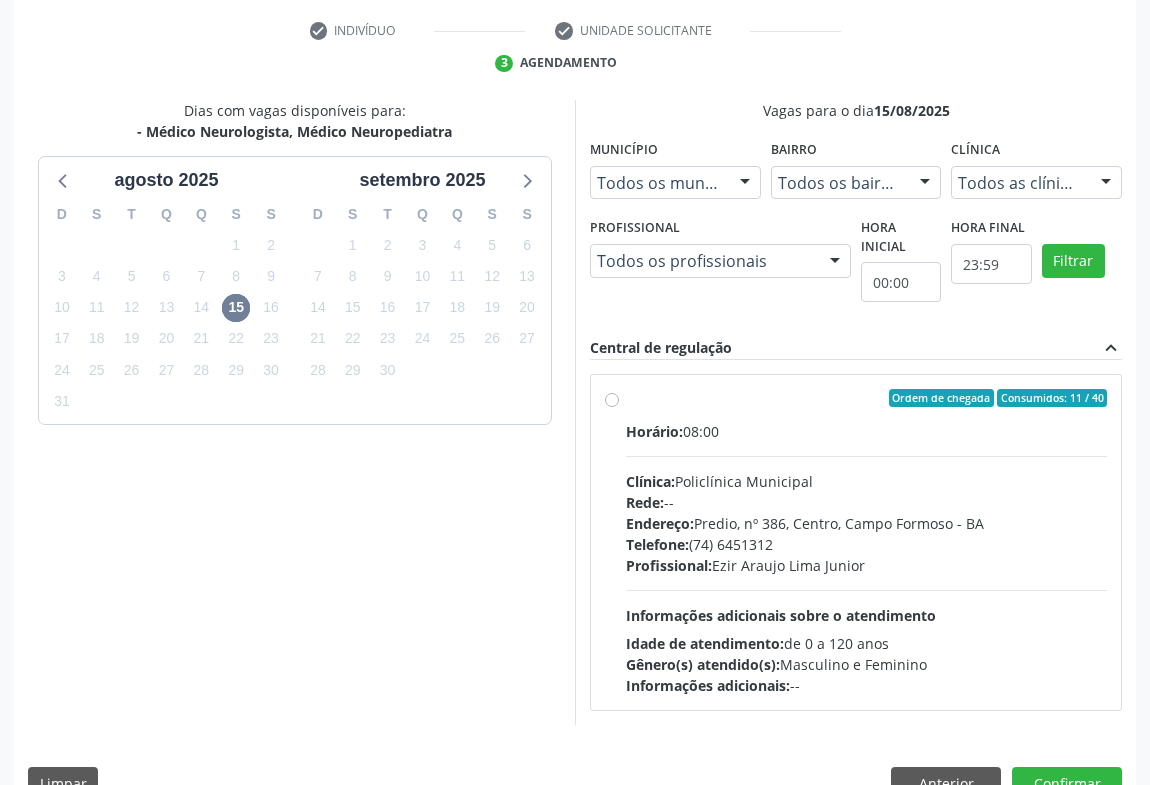 drag, startPoint x: 610, startPoint y: 358, endPoint x: 644, endPoint y: 381, distance: 41.04875 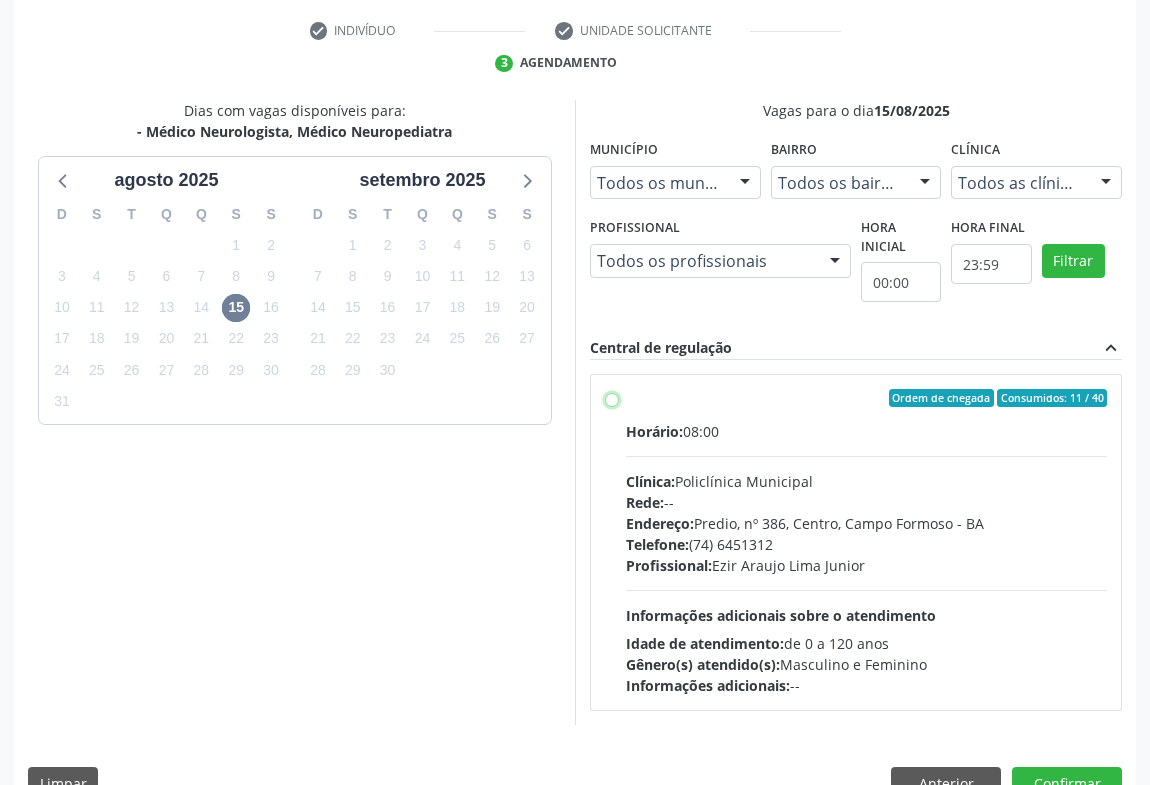 click on "Ordem de chegada
Consumidos: 11 / 40
Horário:   08:00
Clínica:  Policlínica Municipal
Rede:
--
Endereço:   Predio, nº 386, Centro, [CITY] - [STATE]
Telefone:   [PHONE]
Profissional:
[FIRST] [LAST] [LAST]
Informações adicionais sobre o atendimento
Idade de atendimento:
de 0 a 120 anos
Gênero(s) atendido(s):
Masculino e Feminino
Informações adicionais:
--" at bounding box center [612, 398] 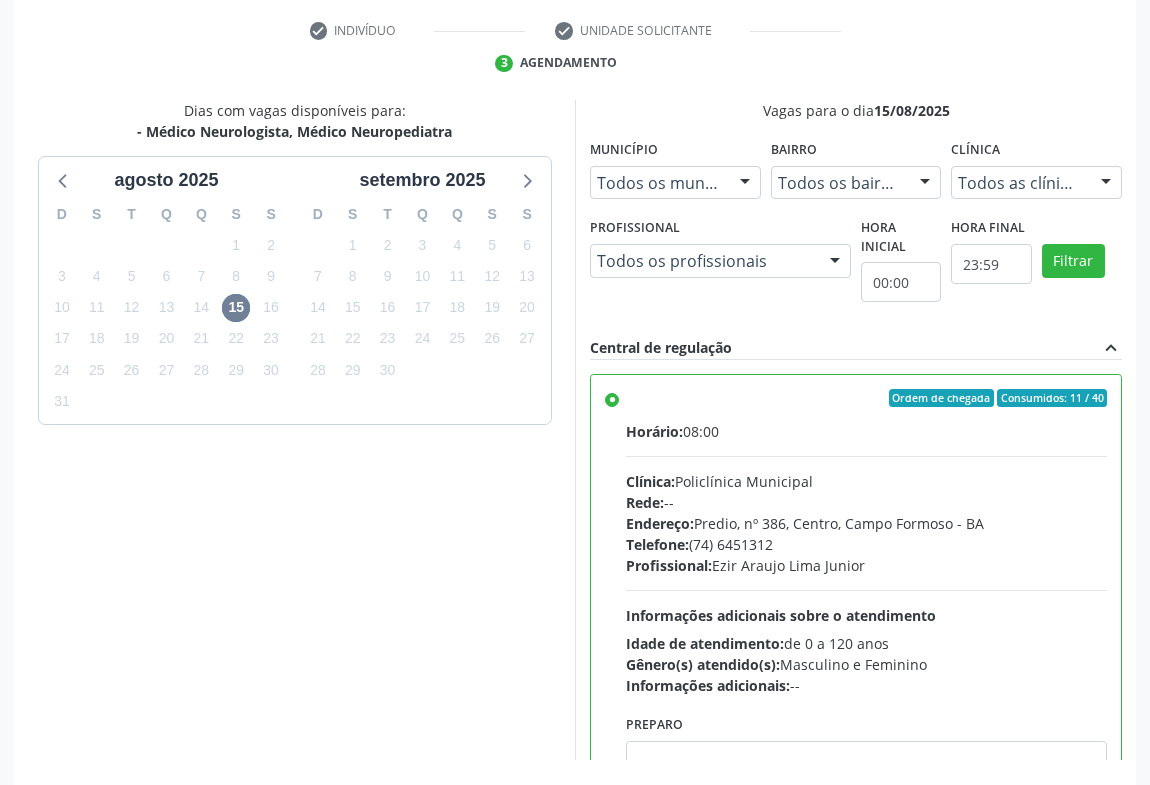 click on "Confirmar" at bounding box center [1067, 819] 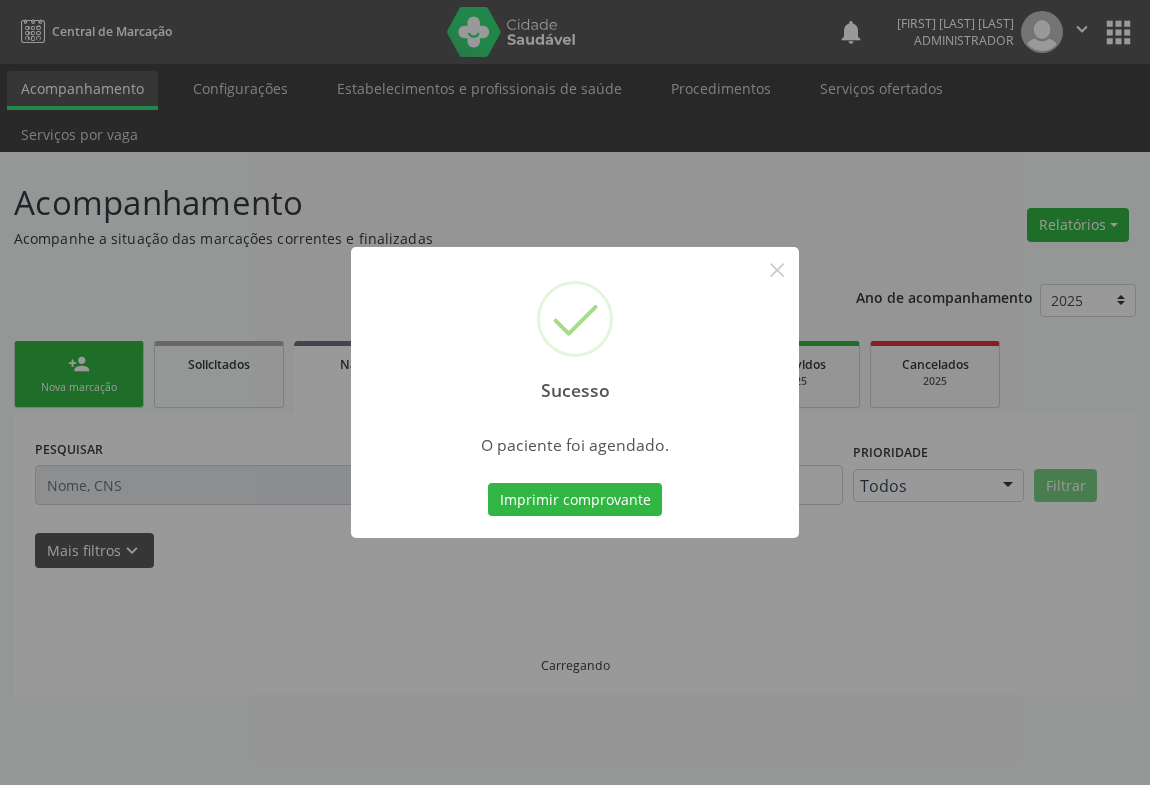 scroll, scrollTop: 0, scrollLeft: 0, axis: both 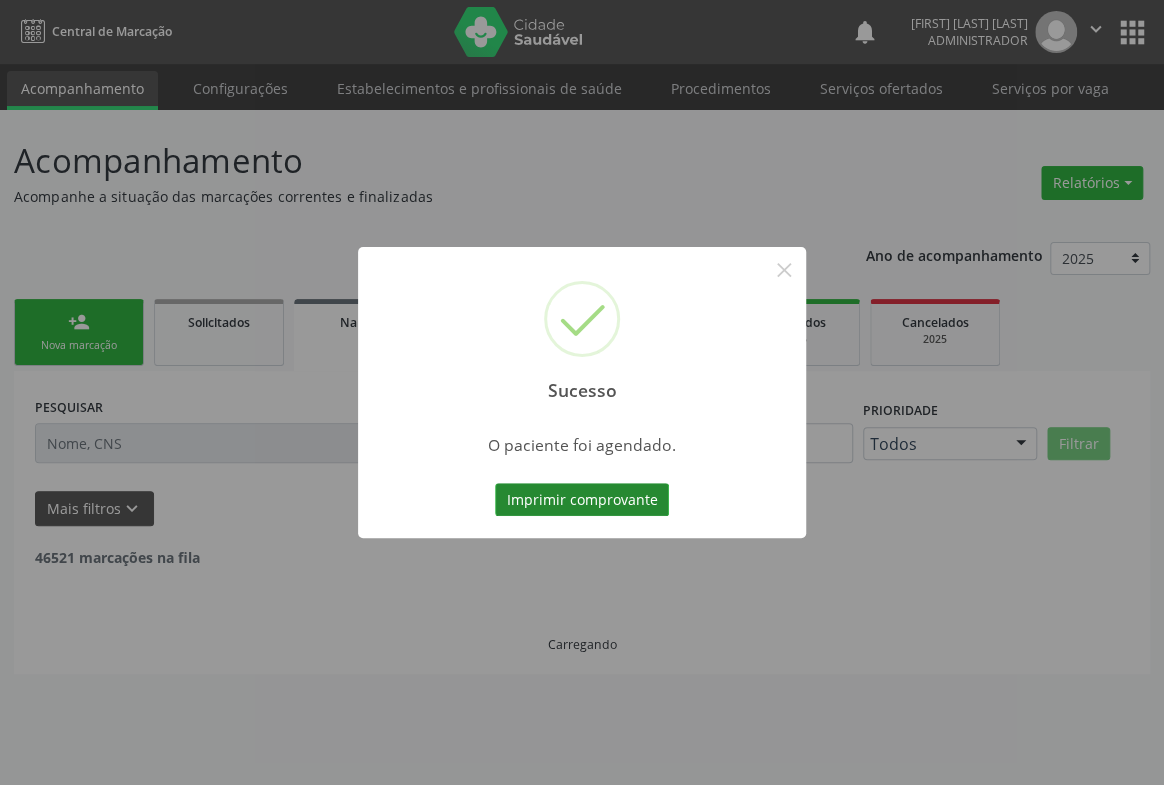 click on "Imprimir comprovante" at bounding box center (582, 500) 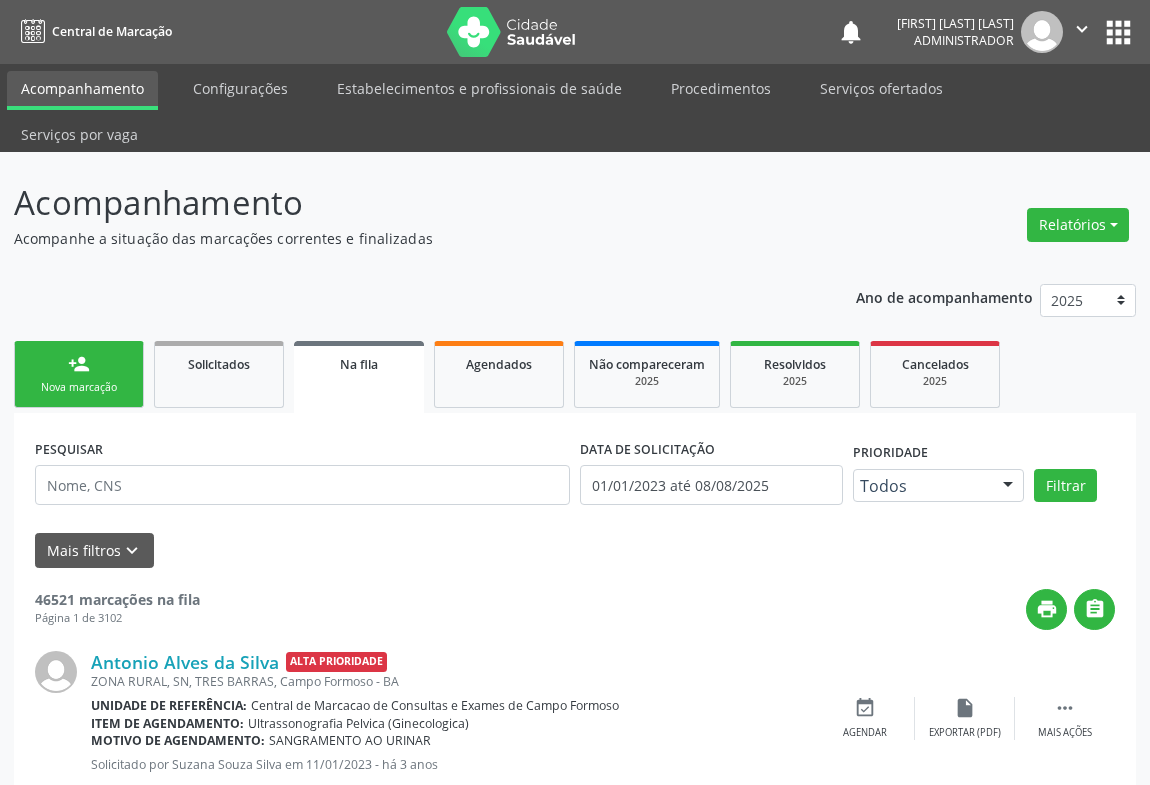 click on "person_add
Nova marcação" at bounding box center (79, 374) 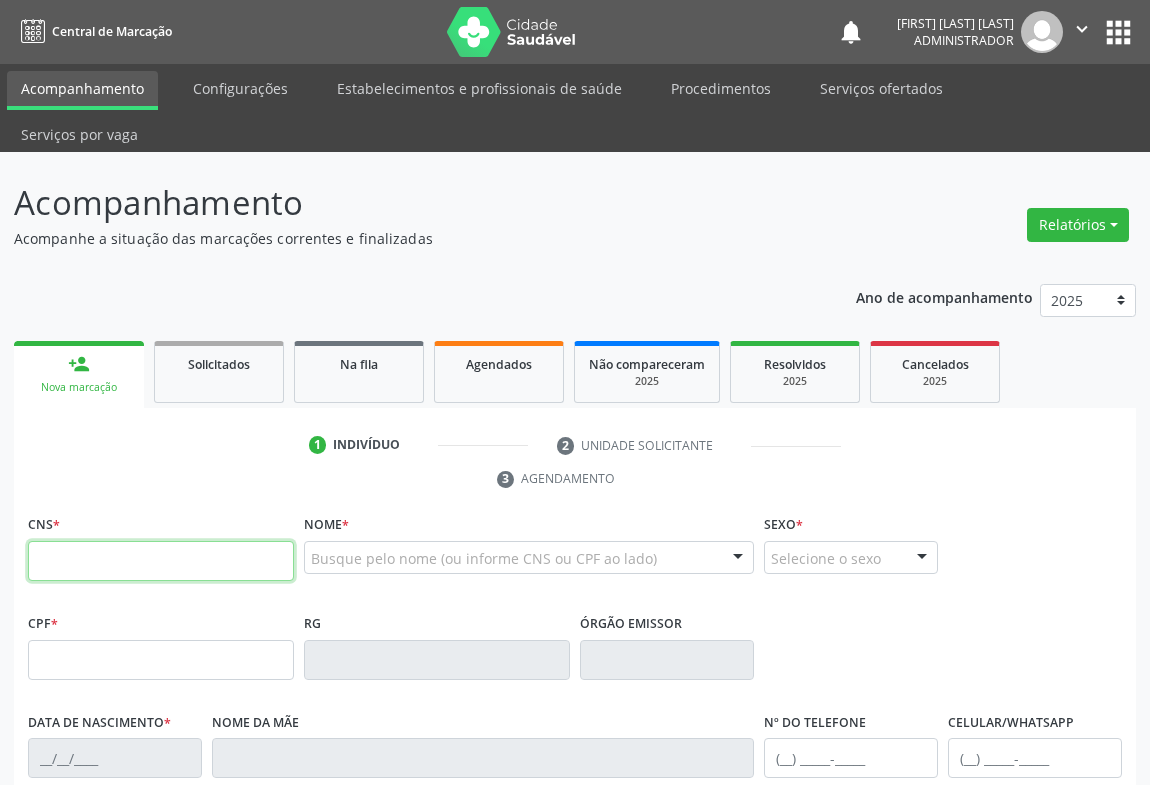 click at bounding box center [161, 561] 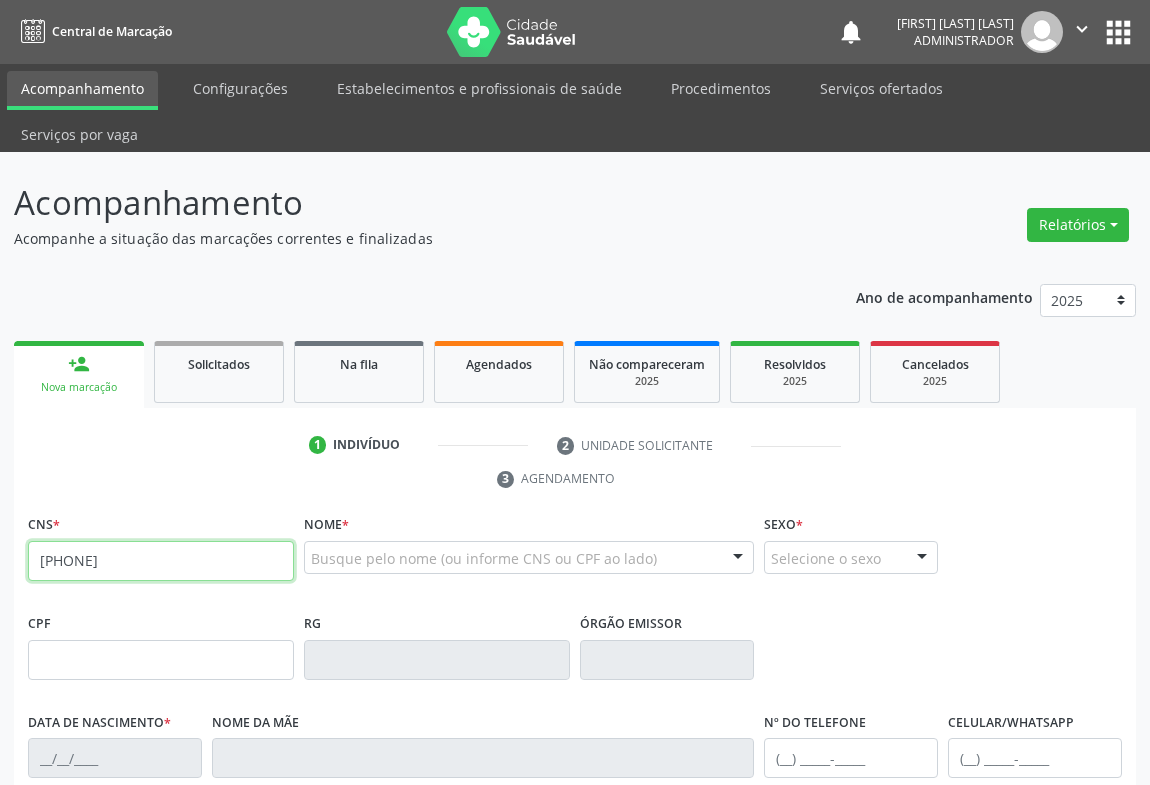 type on "[PHONE]" 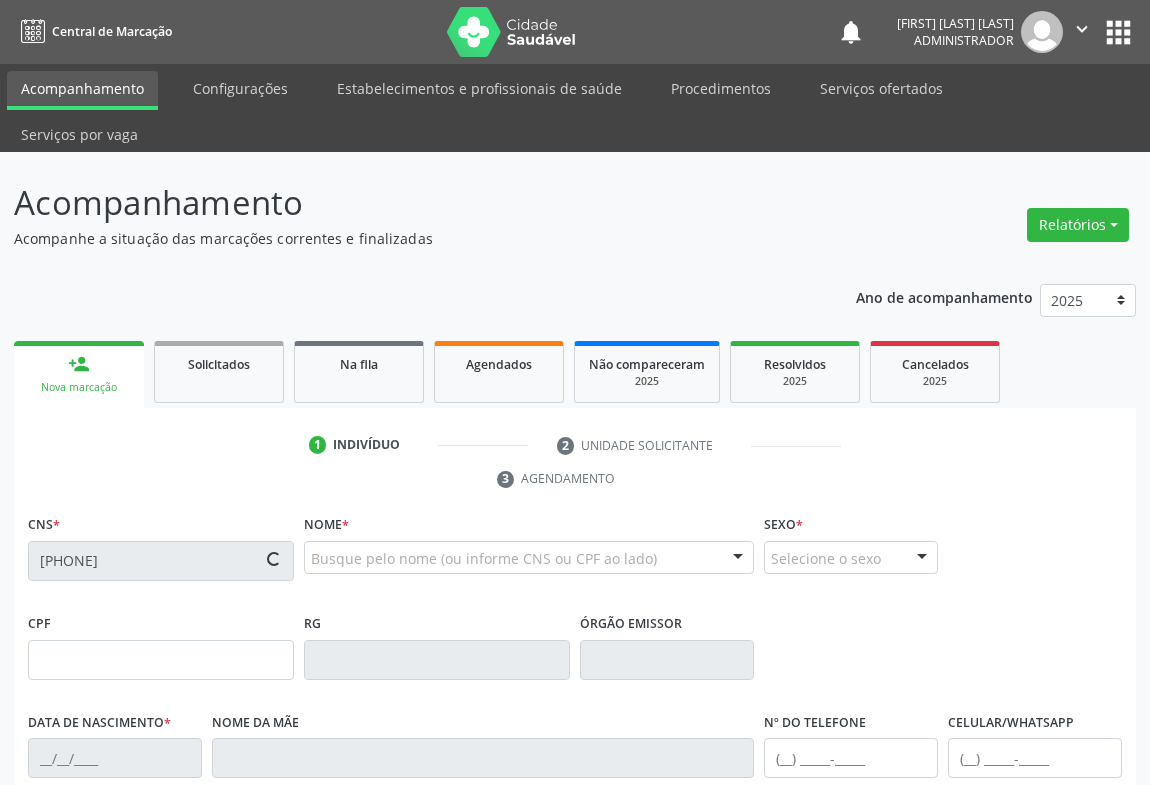 type on "[SSN]" 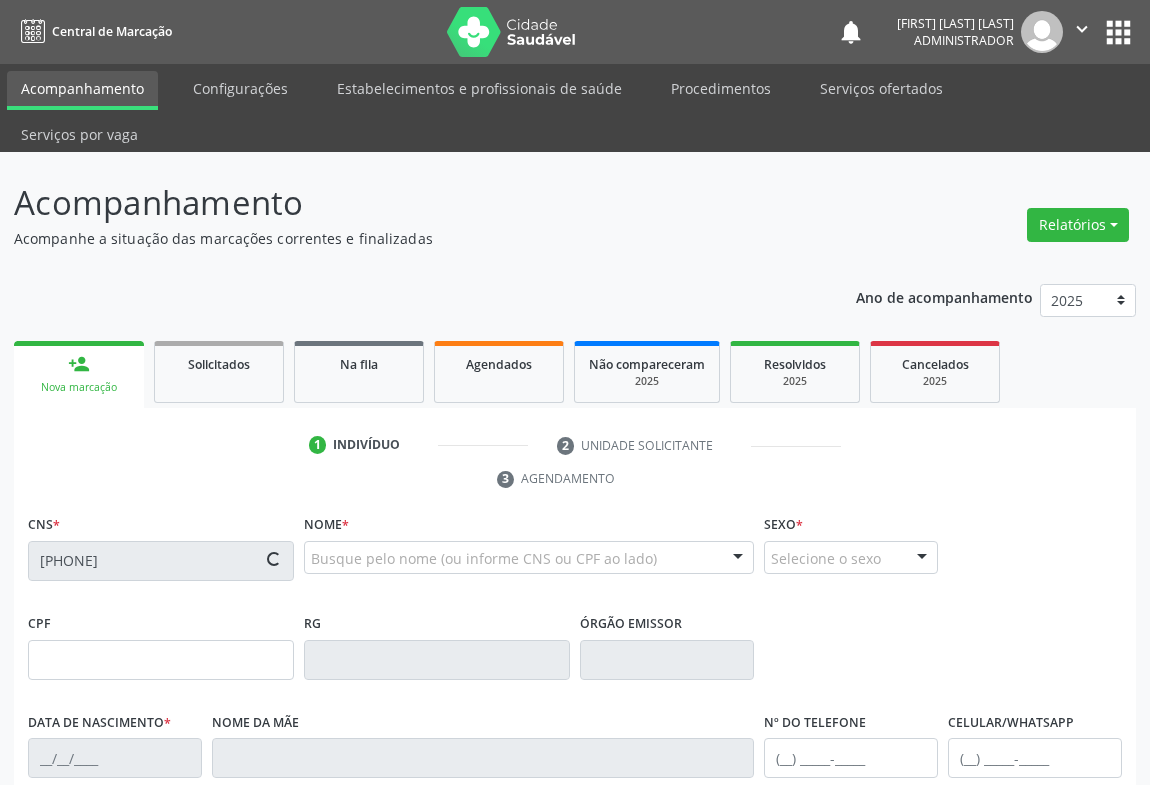 type on "[PHONE]" 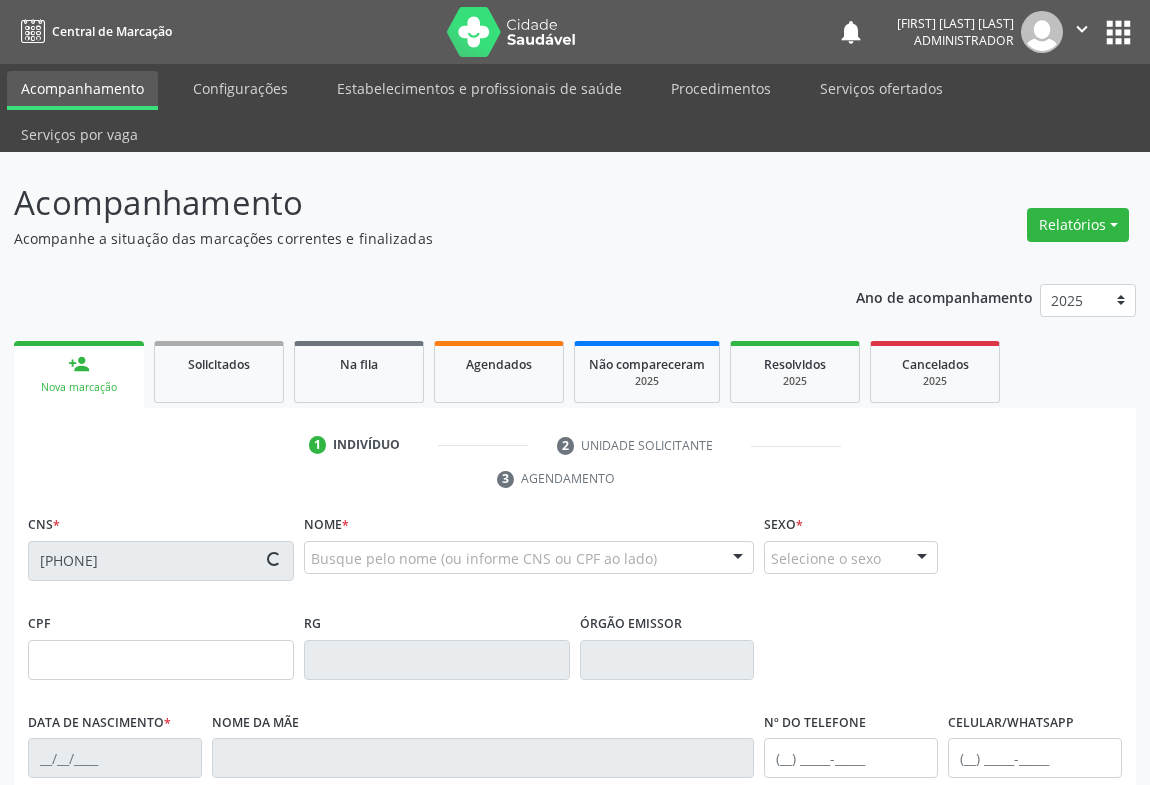 type on "[DATE]" 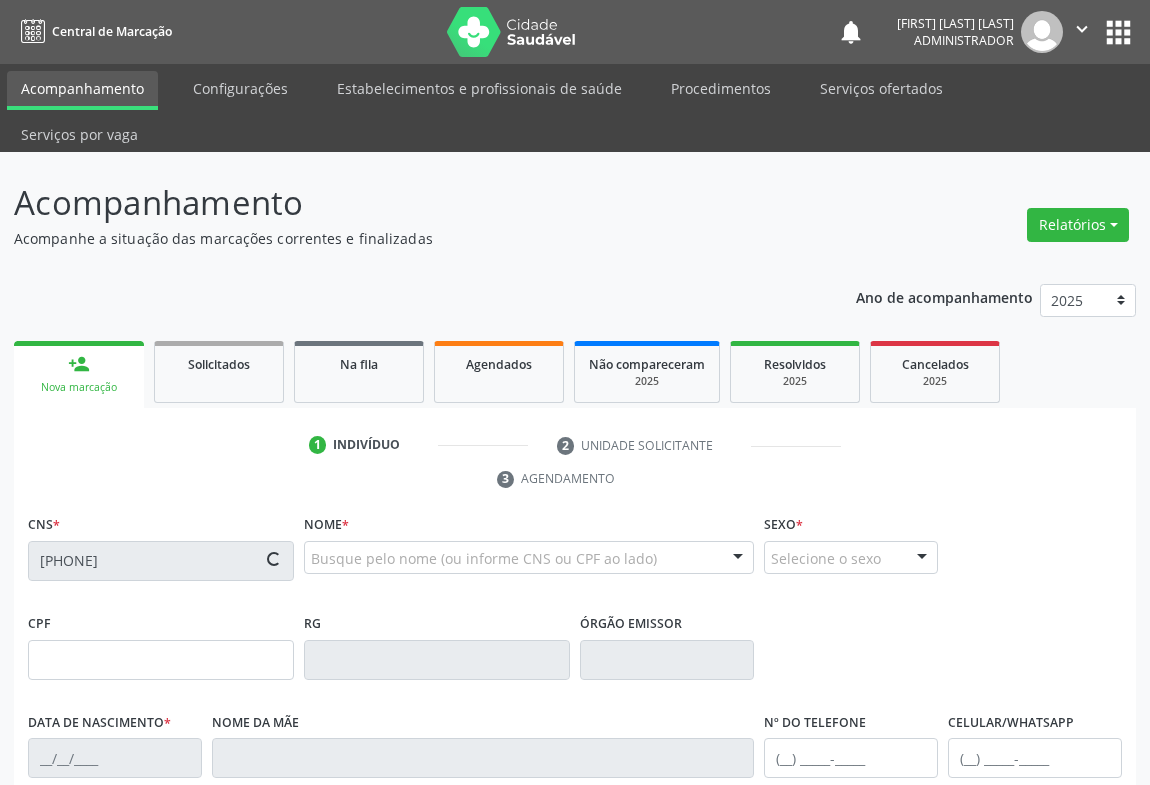 type on "[PHONE]" 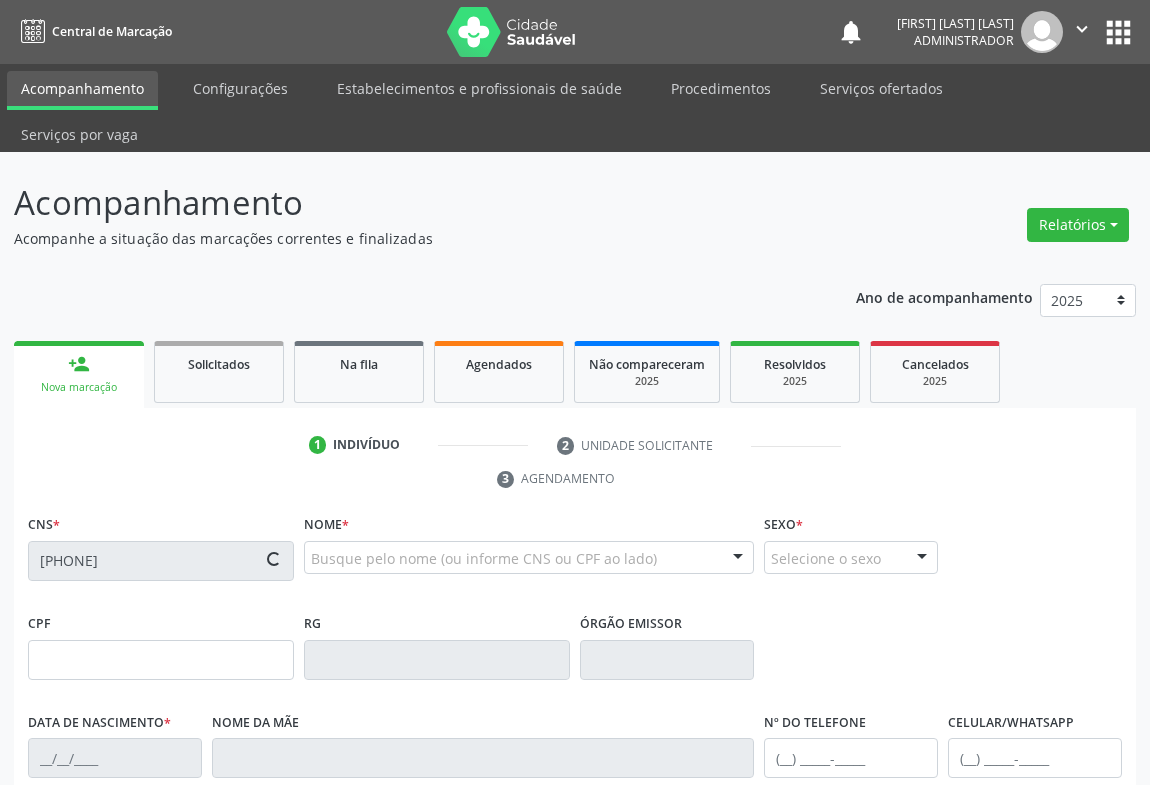 type on "SN" 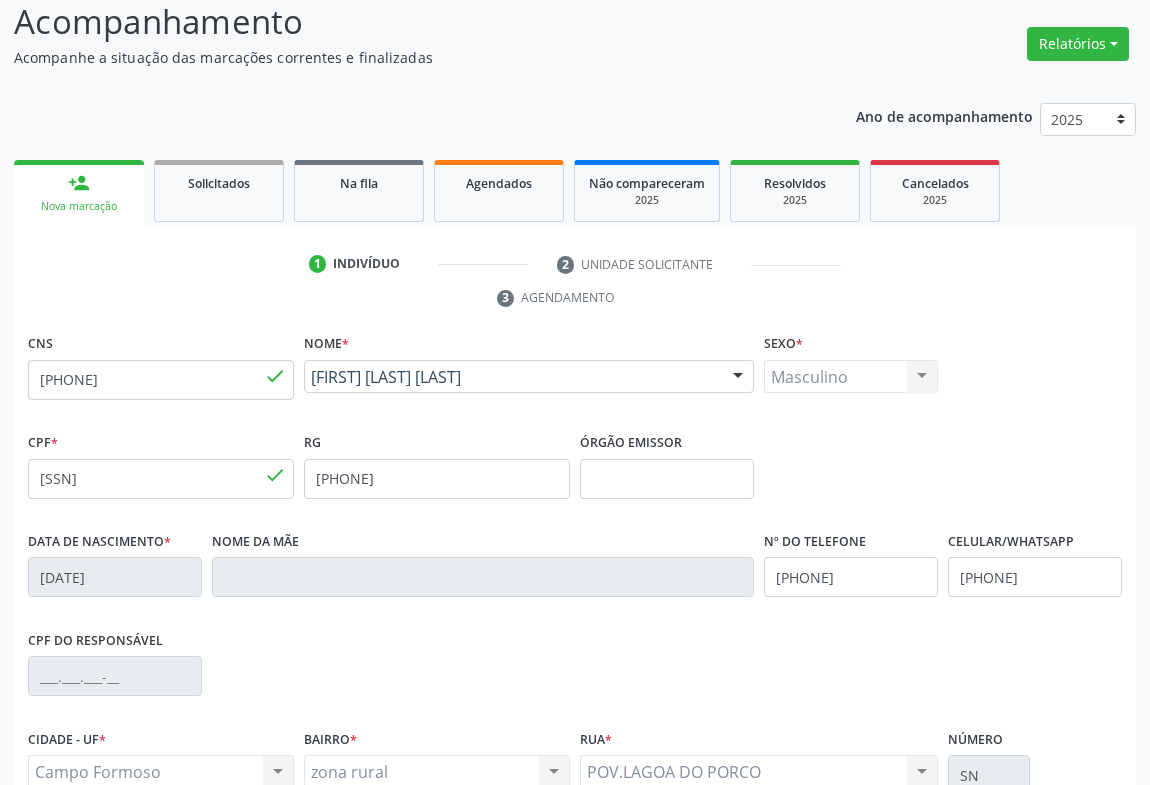 scroll, scrollTop: 331, scrollLeft: 0, axis: vertical 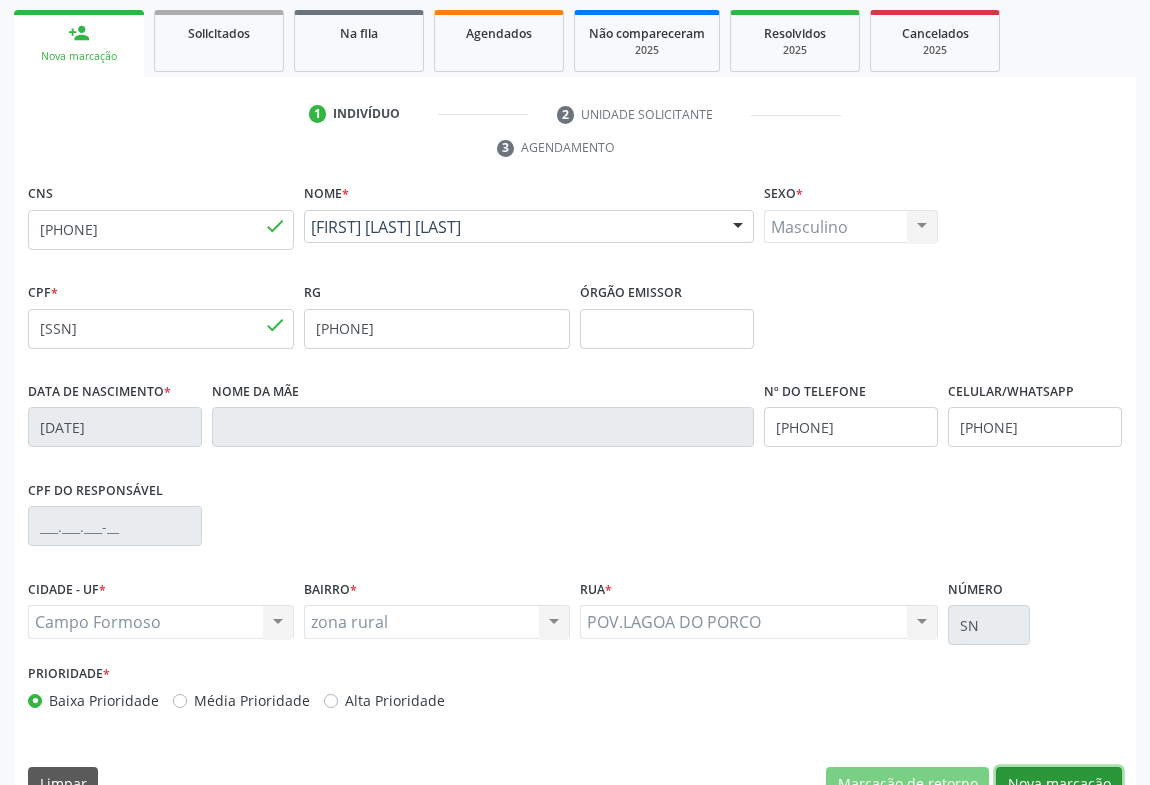 click on "Nova marcação" at bounding box center [1059, 784] 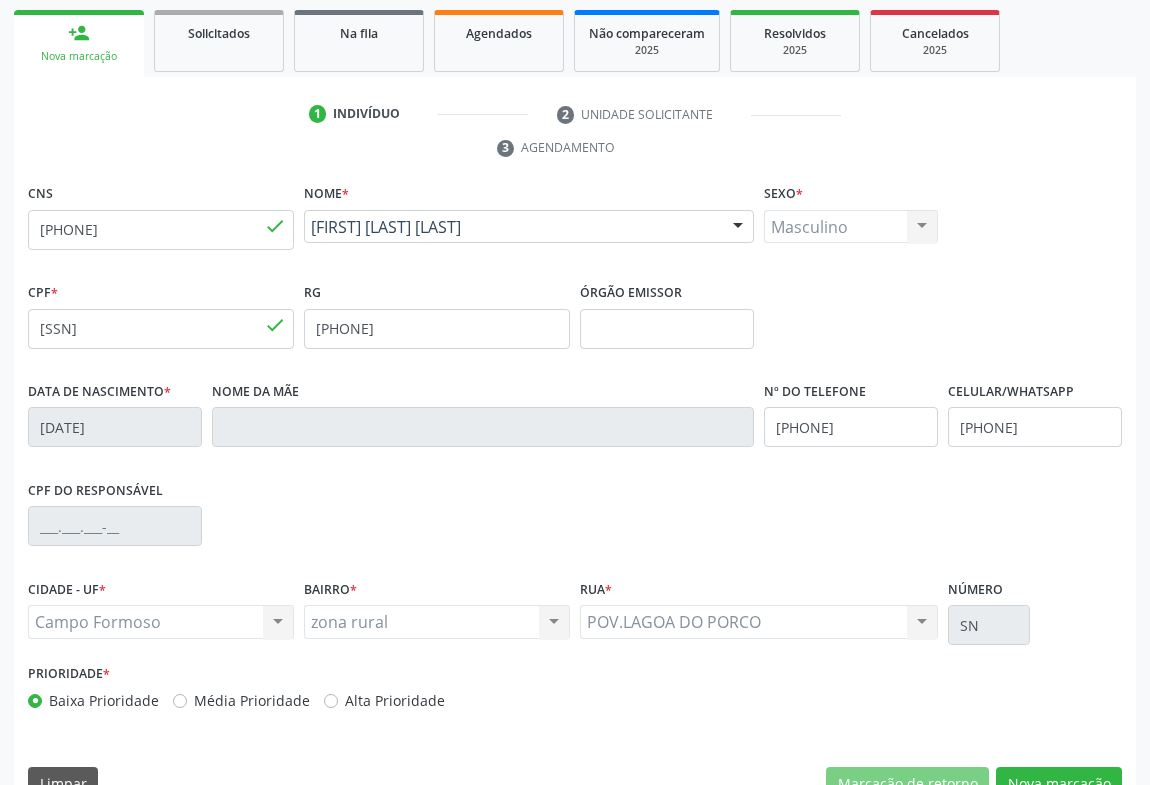 scroll, scrollTop: 152, scrollLeft: 0, axis: vertical 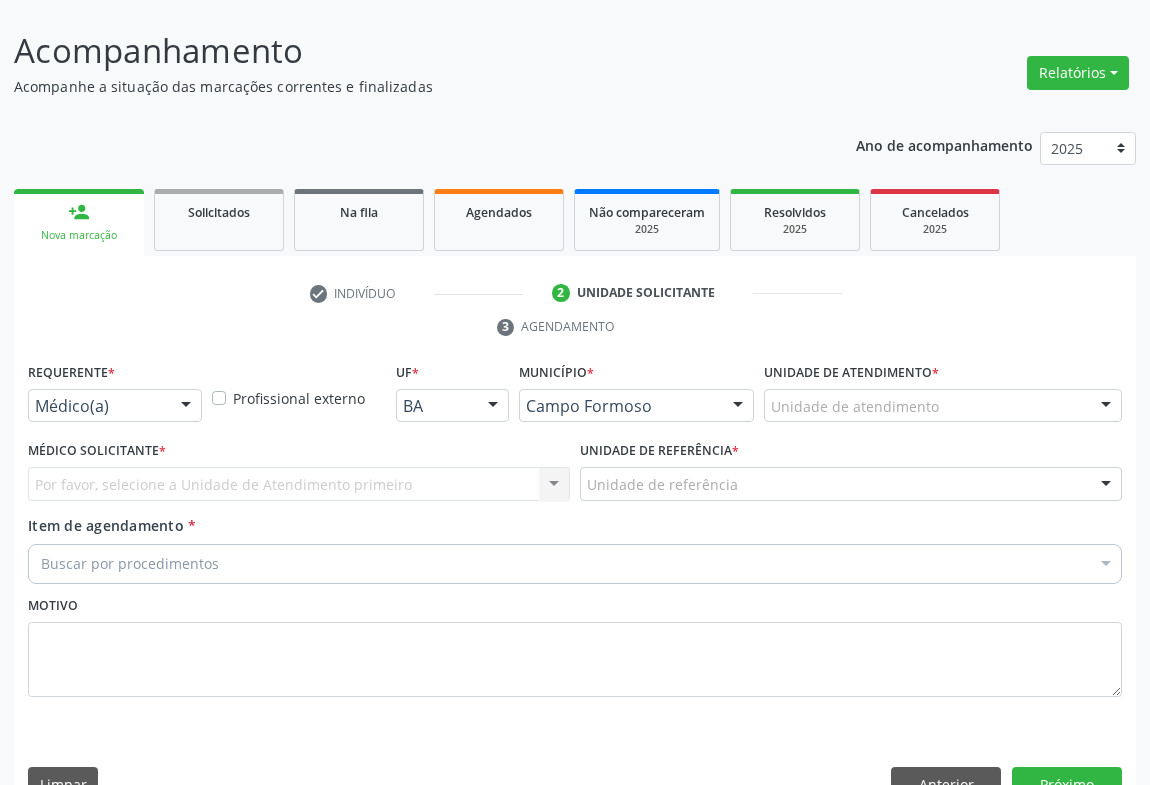 click at bounding box center [186, 407] 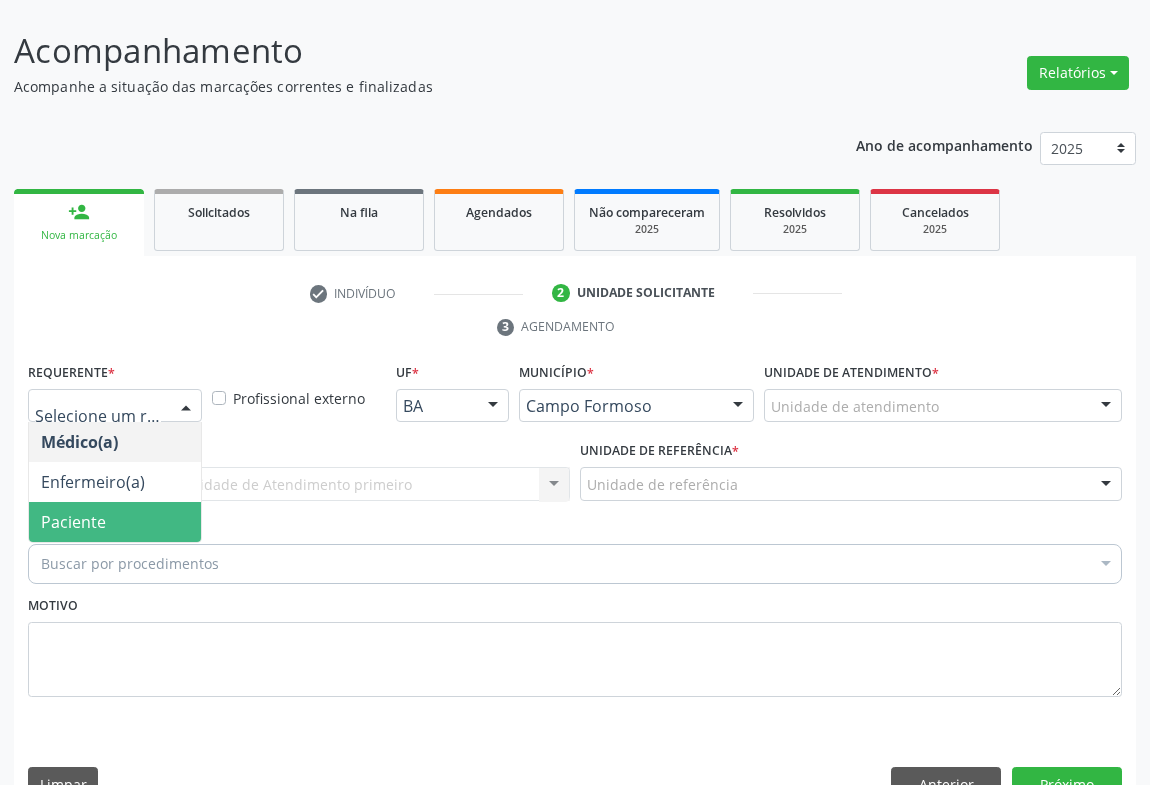 drag, startPoint x: 166, startPoint y: 477, endPoint x: 239, endPoint y: 479, distance: 73.02739 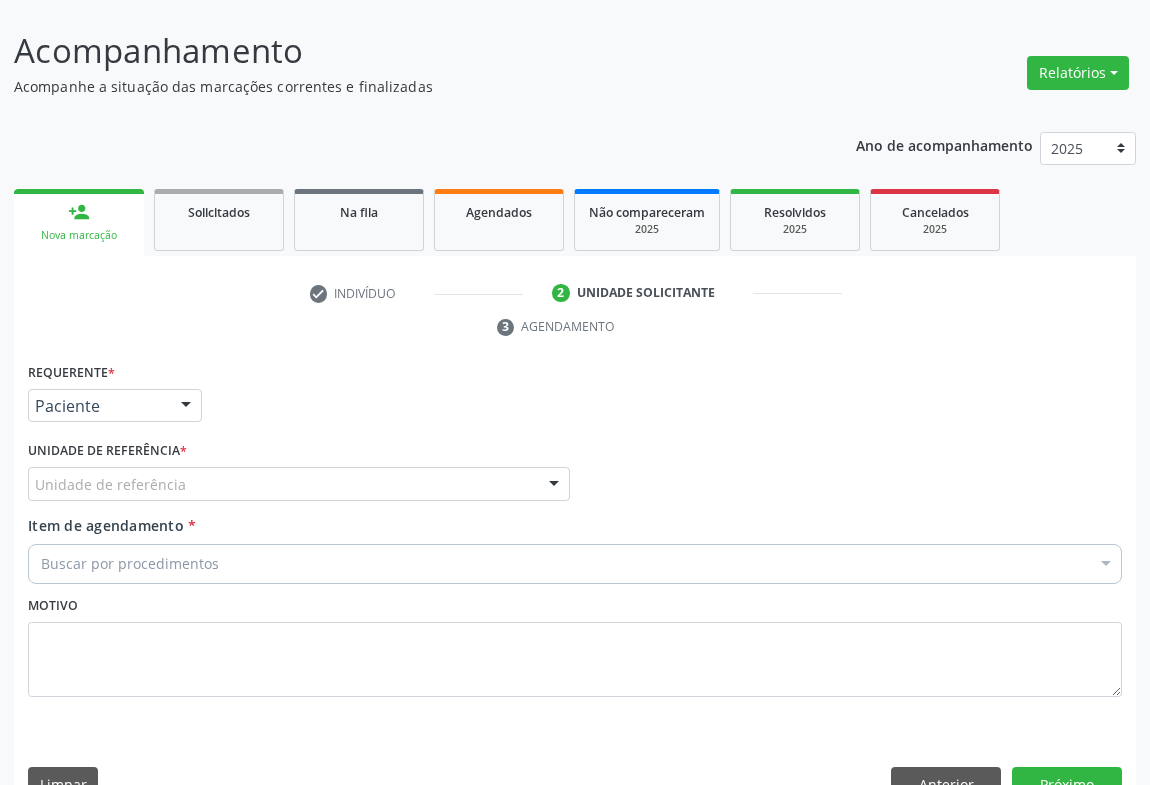drag, startPoint x: 547, startPoint y: 436, endPoint x: 527, endPoint y: 467, distance: 36.891735 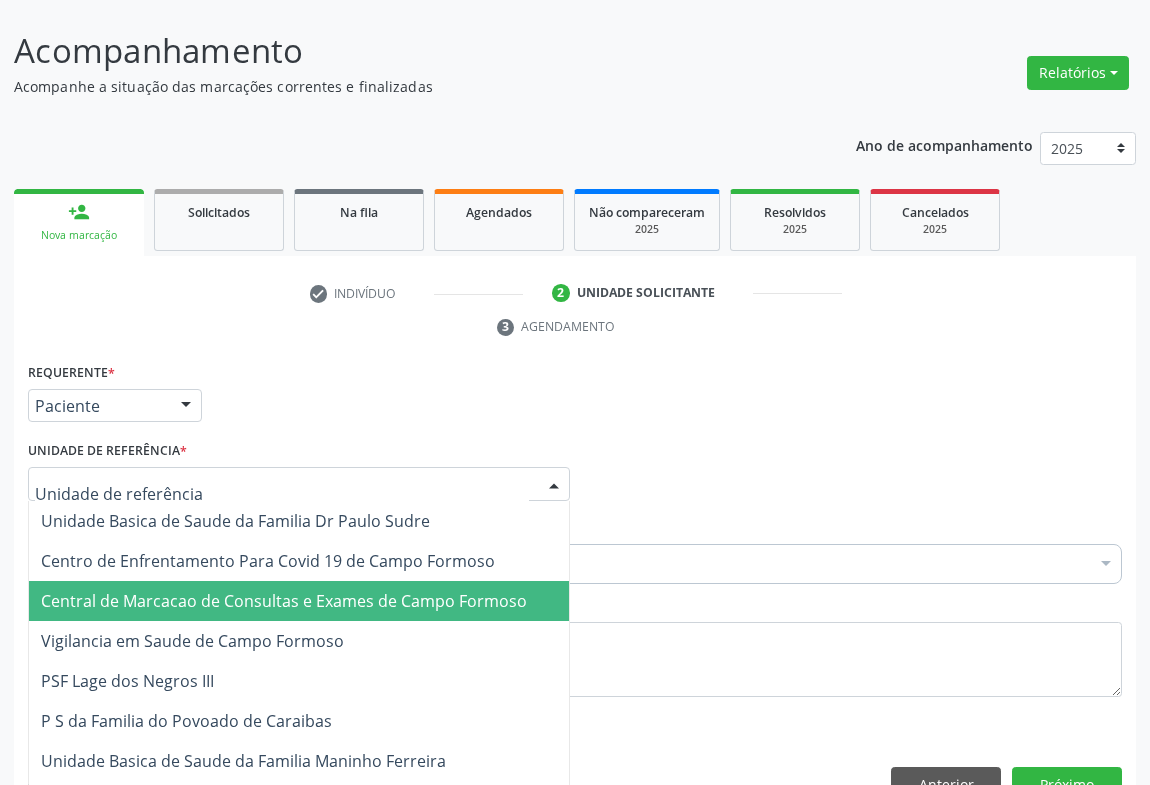 click on "Central de Marcacao de Consultas e Exames de Campo Formoso" at bounding box center [284, 601] 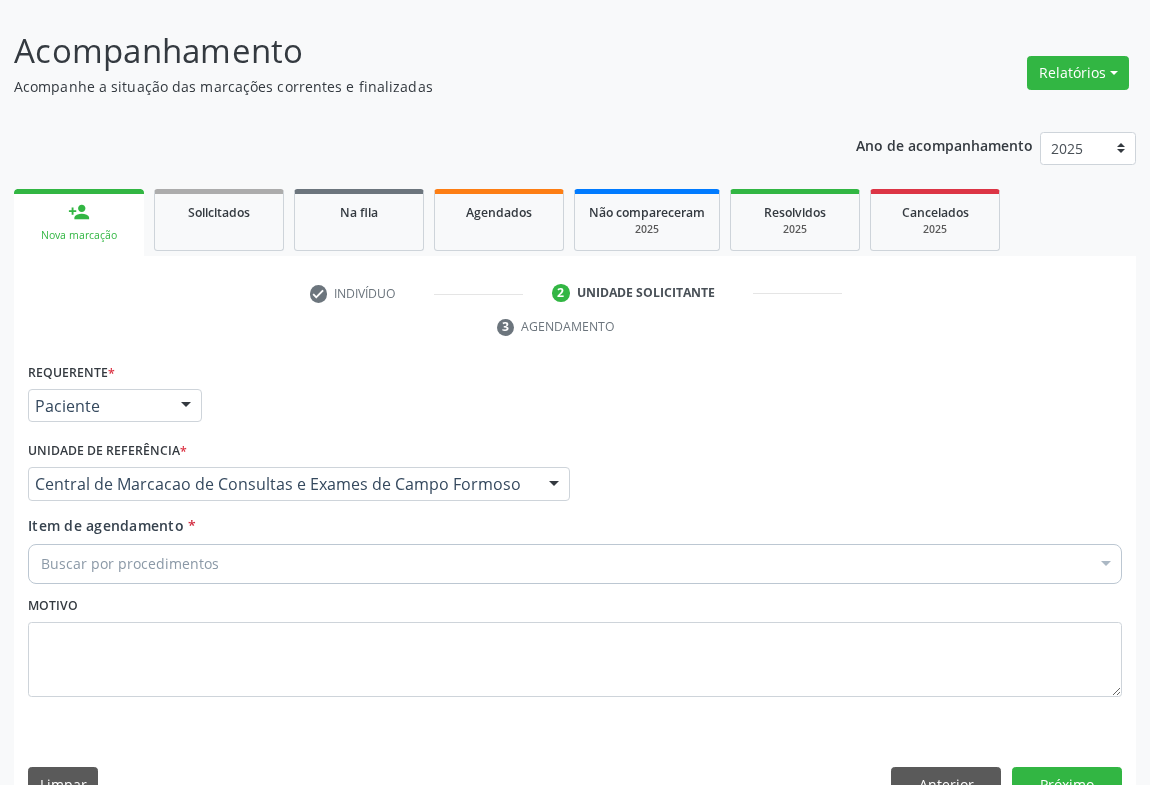 click on "Buscar por procedimentos" at bounding box center (575, 564) 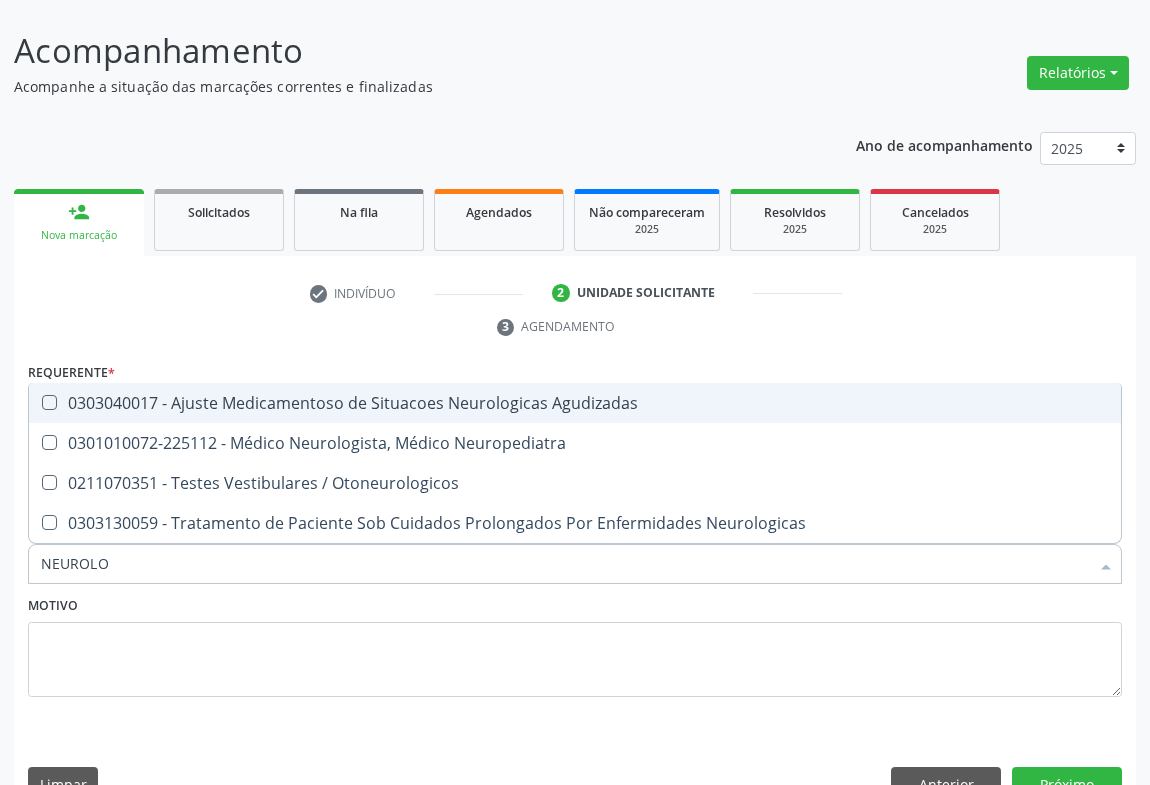type on "NEUROLOG" 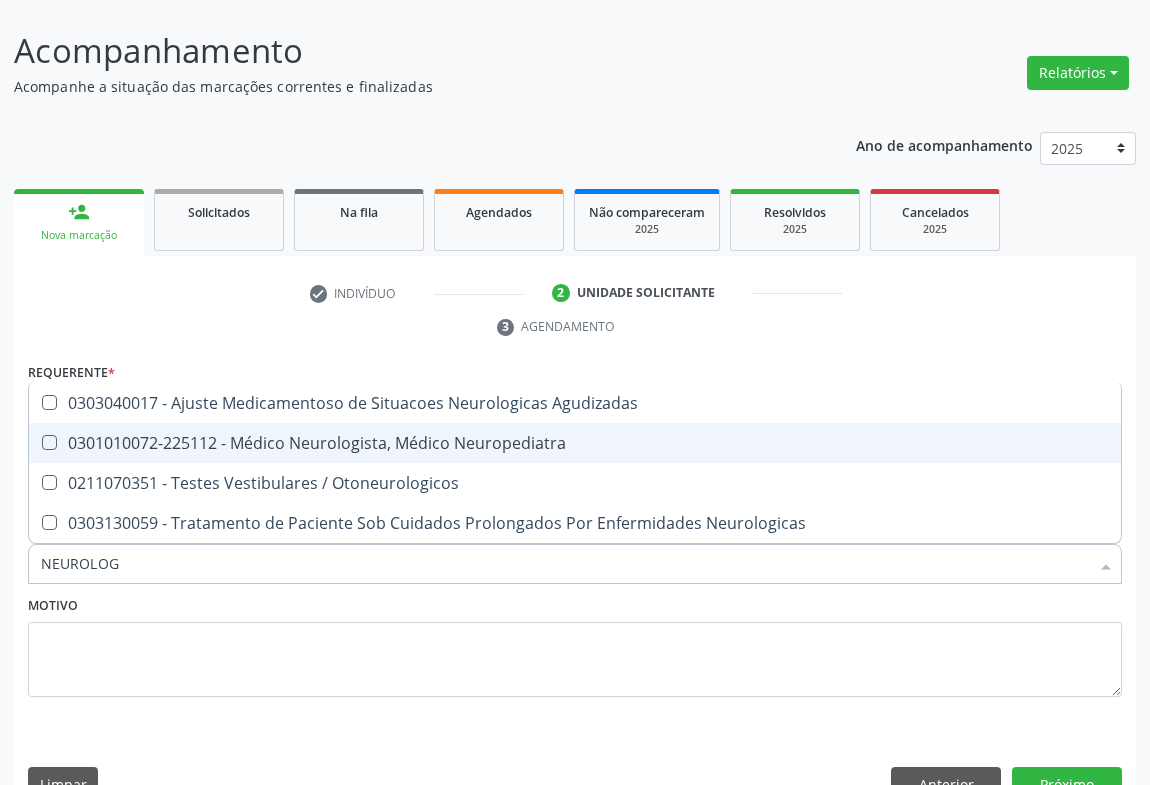 click on "0301010072-225112 - Médico Neurologista, Médico Neuropediatra" at bounding box center (575, 443) 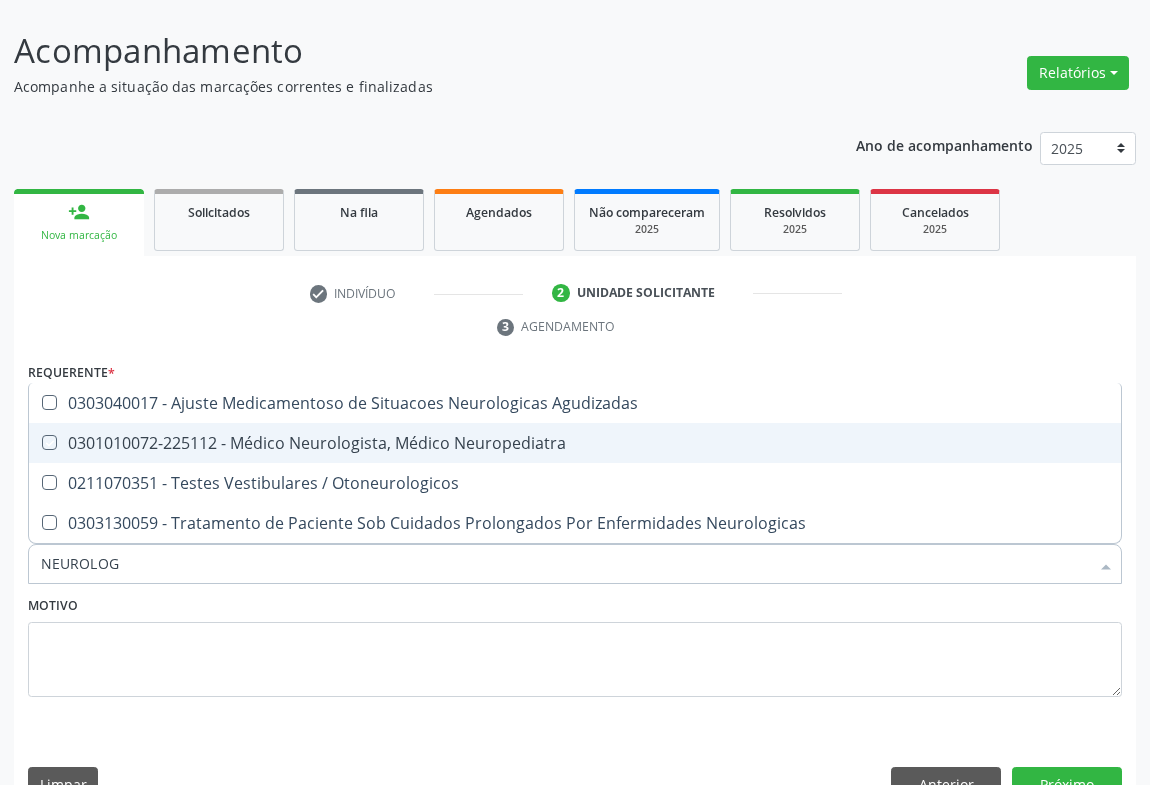 checkbox on "true" 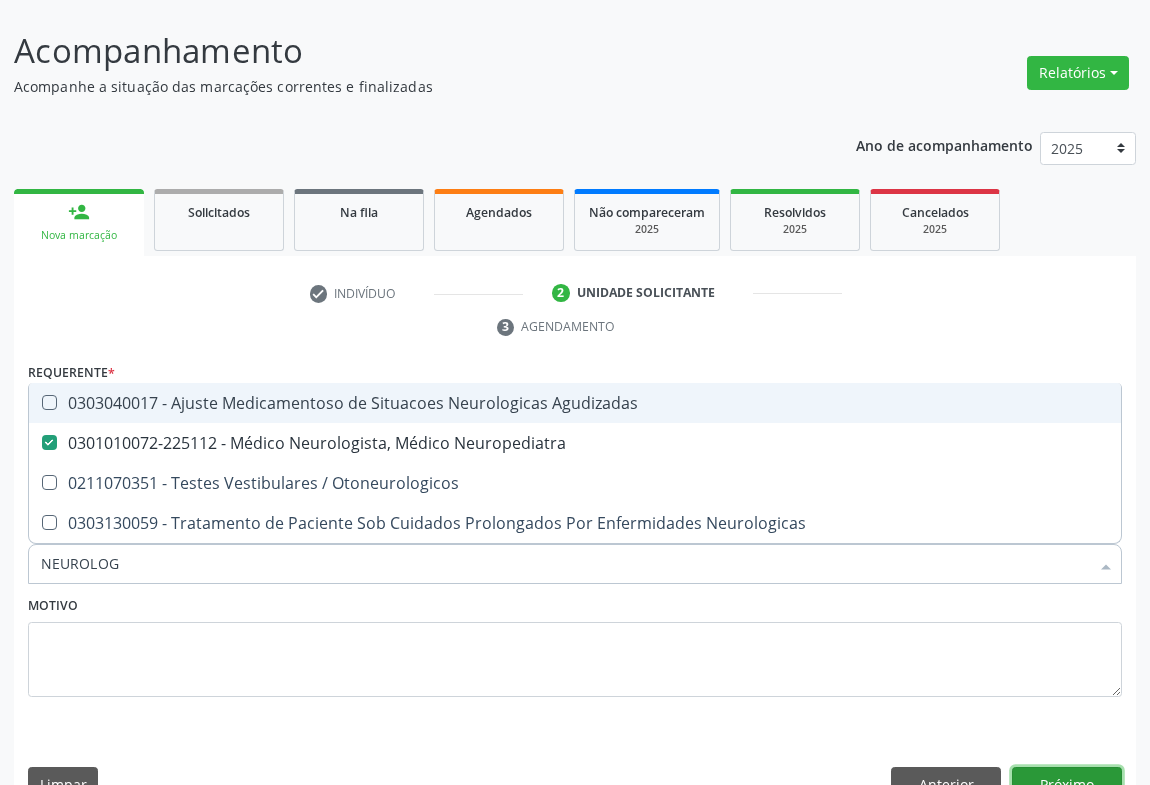 click on "Próximo" at bounding box center (1067, 784) 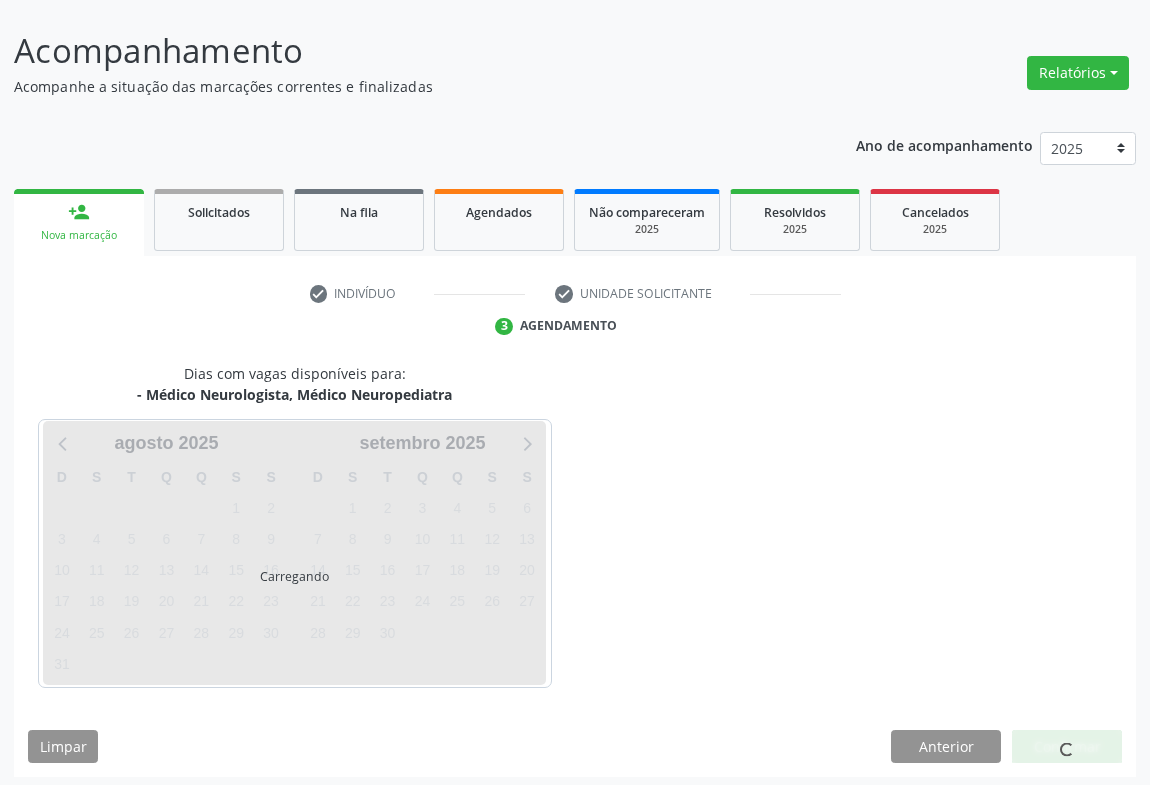 scroll, scrollTop: 115, scrollLeft: 0, axis: vertical 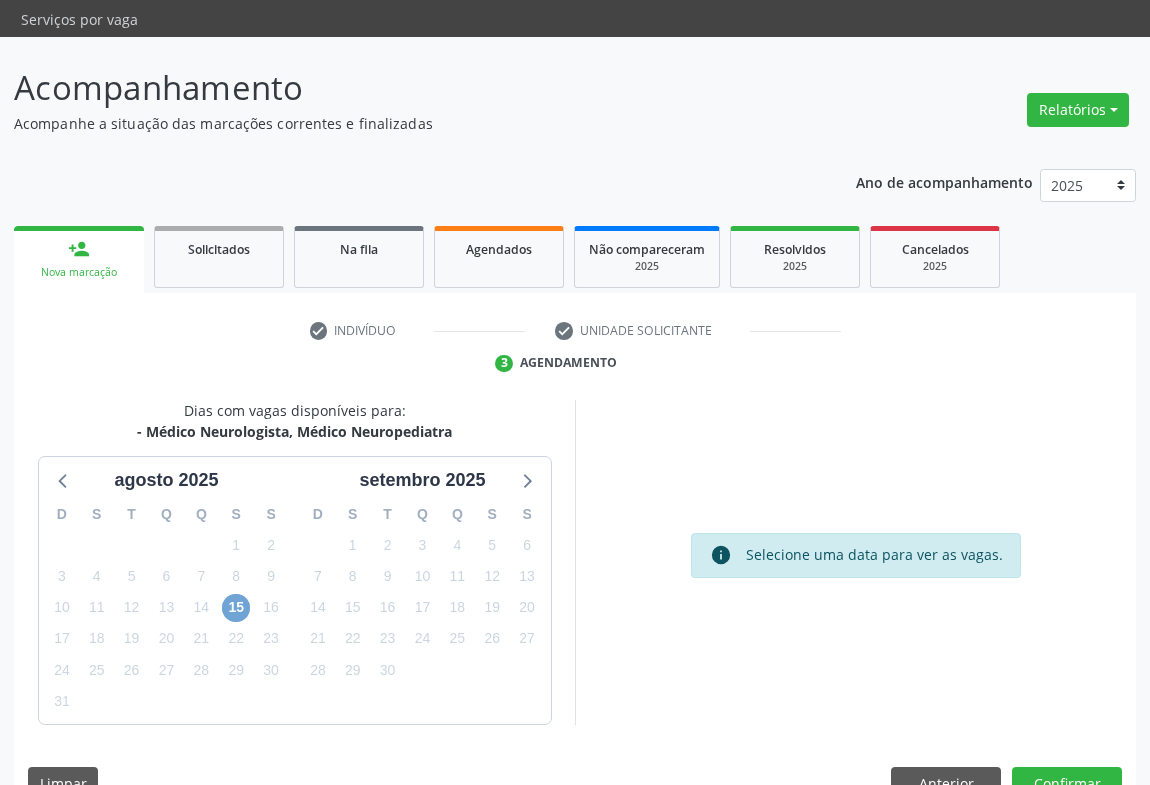 click on "15" at bounding box center (236, 608) 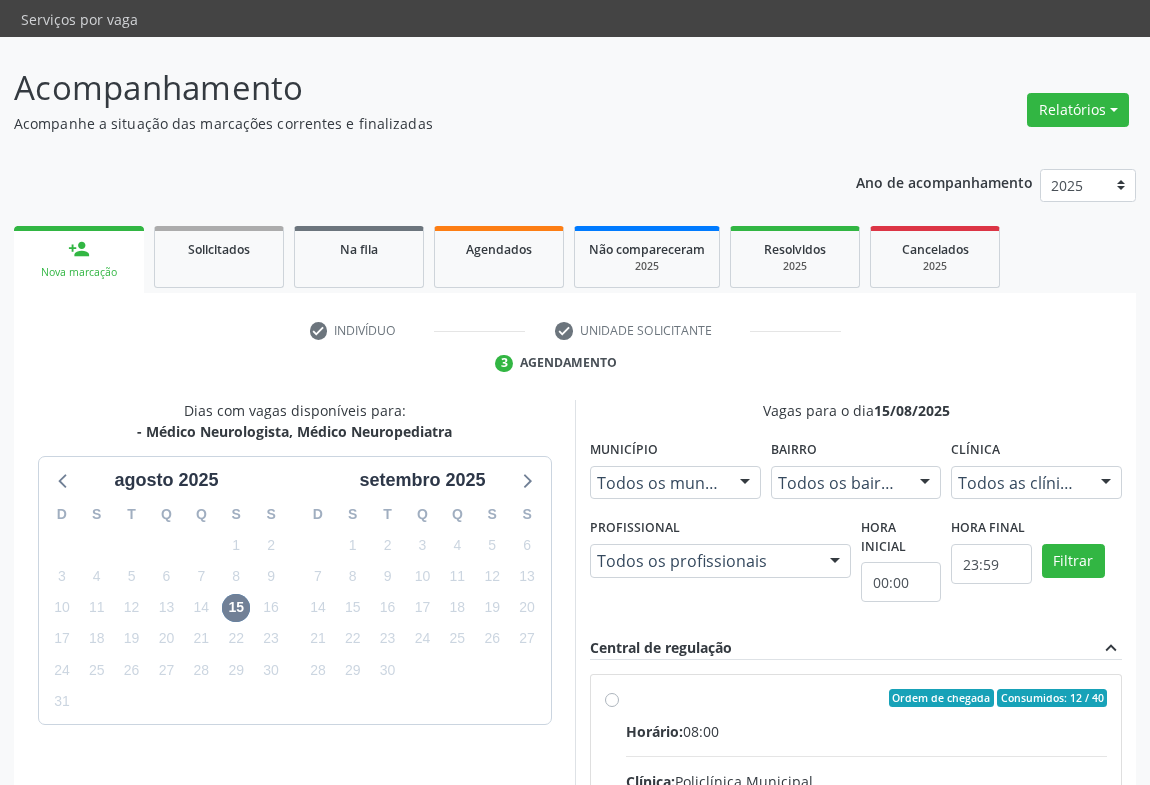 click on "Ordem de chegada
Consumidos: 12 / 40
Horário:   08:00
Clínica:  Policlínica Municipal
Rede:
--
Endereço:   Predio, nº 386, Centro, [CITY] - [STATE]
Telefone:   [PHONE]
Profissional:
[FIRST] [LAST] [LAST]
Informações adicionais sobre o atendimento
Idade de atendimento:
de 0 a 120 anos
Gênero(s) atendido(s):
Masculino e Feminino
Informações adicionais:
--" at bounding box center (866, 842) 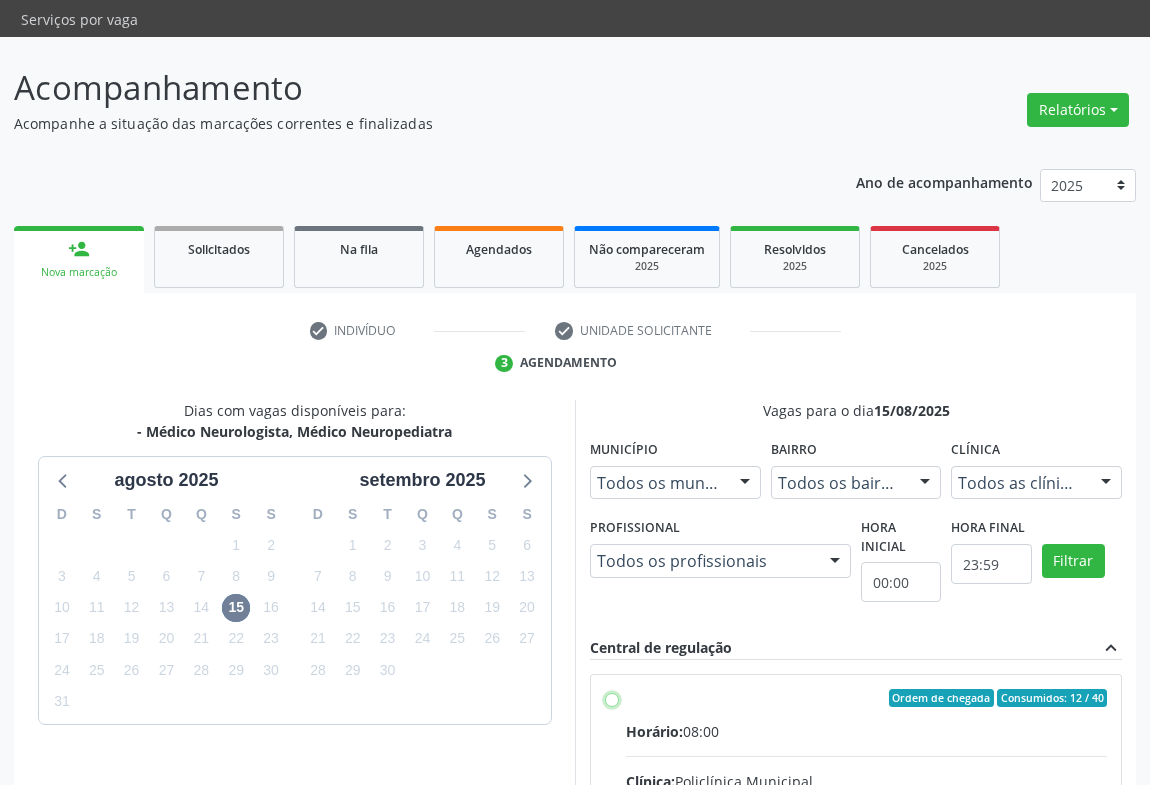 click on "Ordem de chegada
Consumidos: 12 / 40
Horário:   08:00
Clínica:  Policlínica Municipal
Rede:
--
Endereço:   Predio, nº 386, Centro, [CITY] - [STATE]
Telefone:   [PHONE]
Profissional:
[FIRST] [LAST] [LAST]
Informações adicionais sobre o atendimento
Idade de atendimento:
de 0 a 120 anos
Gênero(s) atendido(s):
Masculino e Feminino
Informações adicionais:
--" at bounding box center [612, 698] 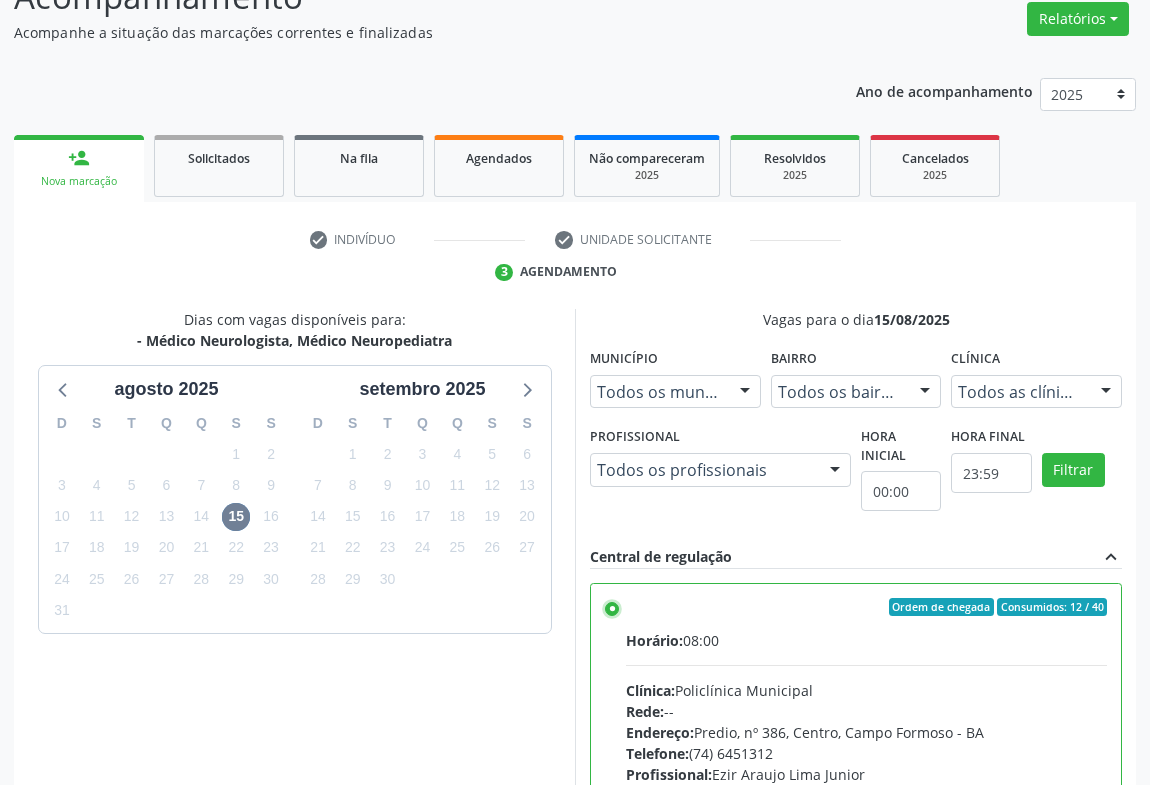 scroll, scrollTop: 388, scrollLeft: 0, axis: vertical 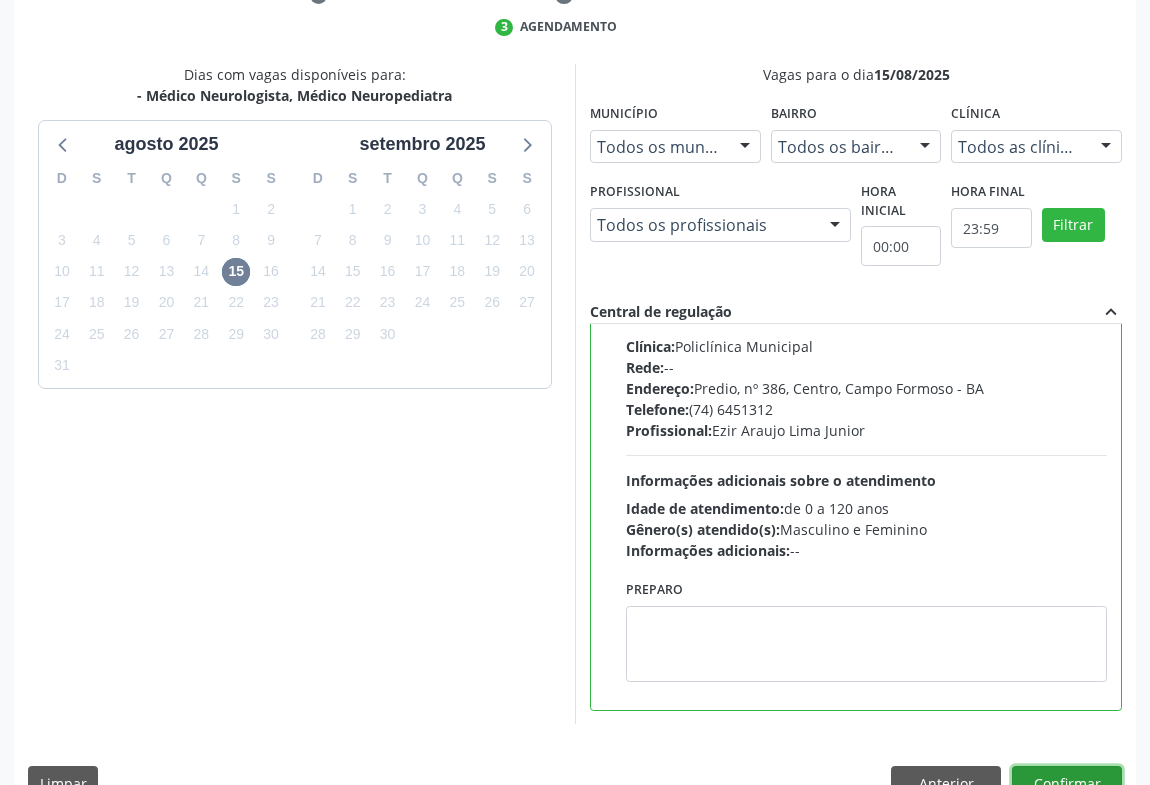 click on "Confirmar" at bounding box center (1067, 783) 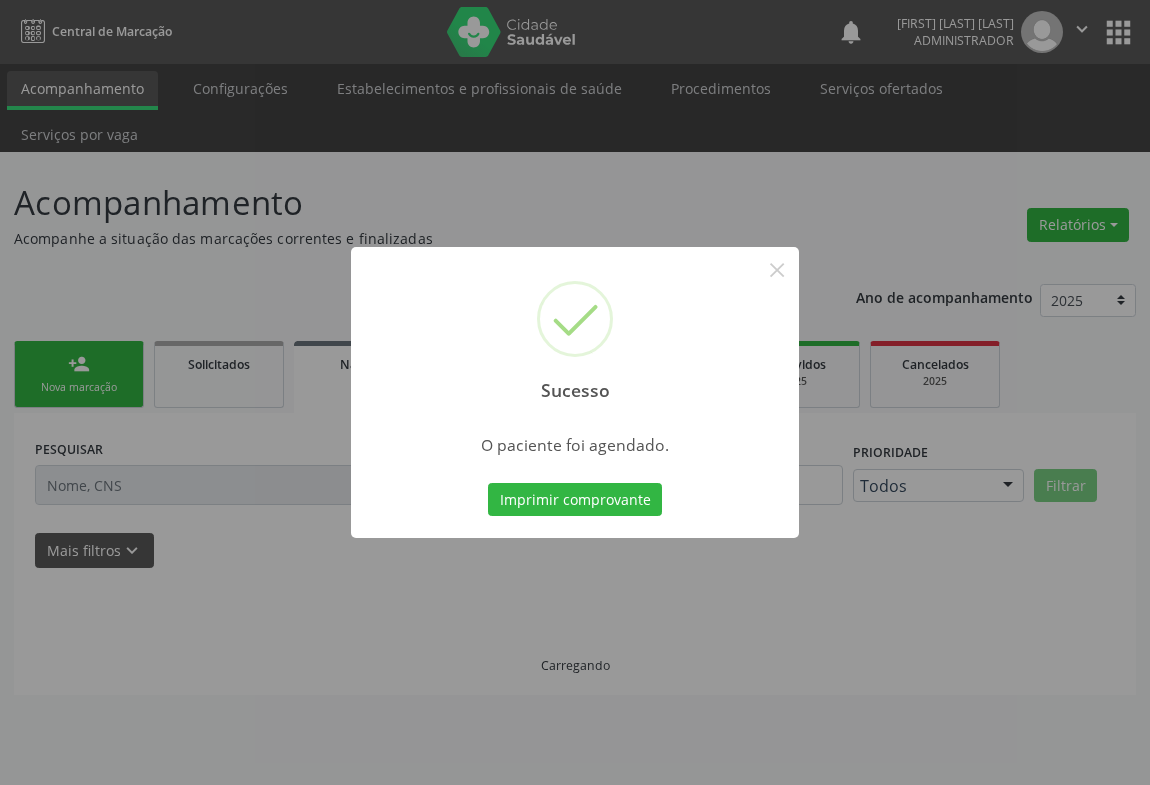scroll, scrollTop: 0, scrollLeft: 0, axis: both 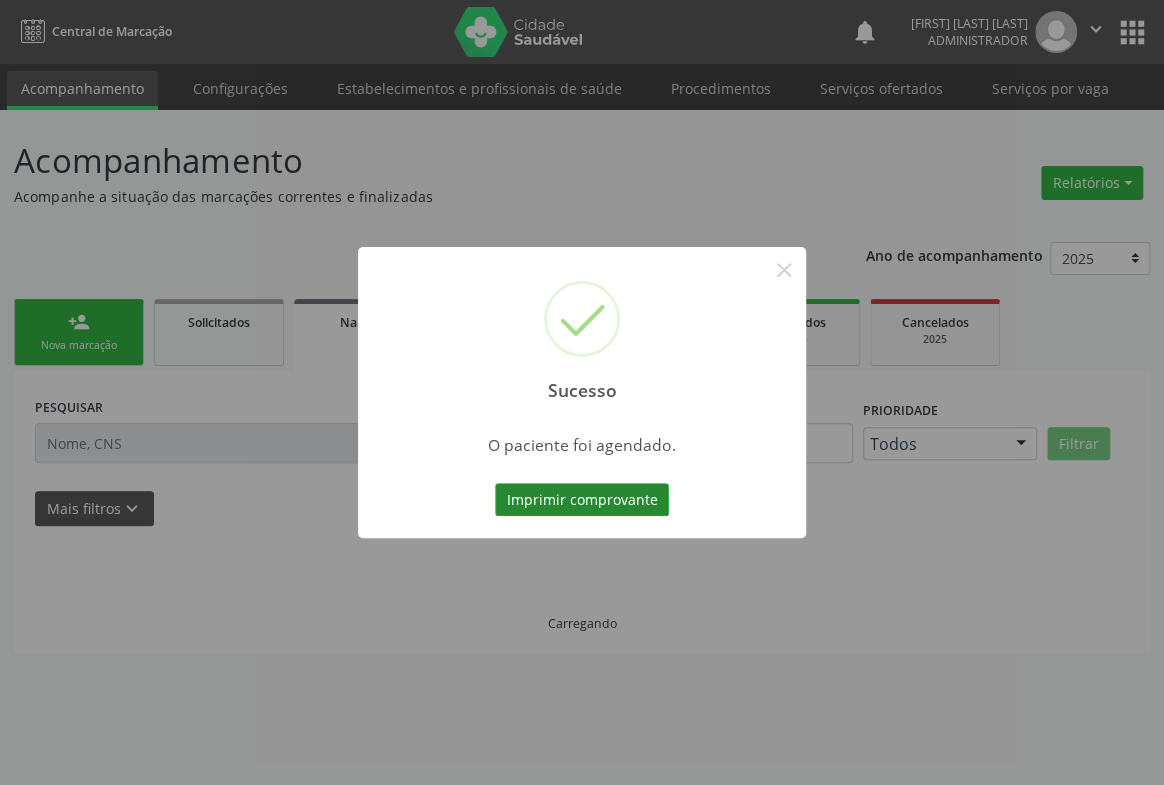 click on "Imprimir comprovante" at bounding box center [582, 500] 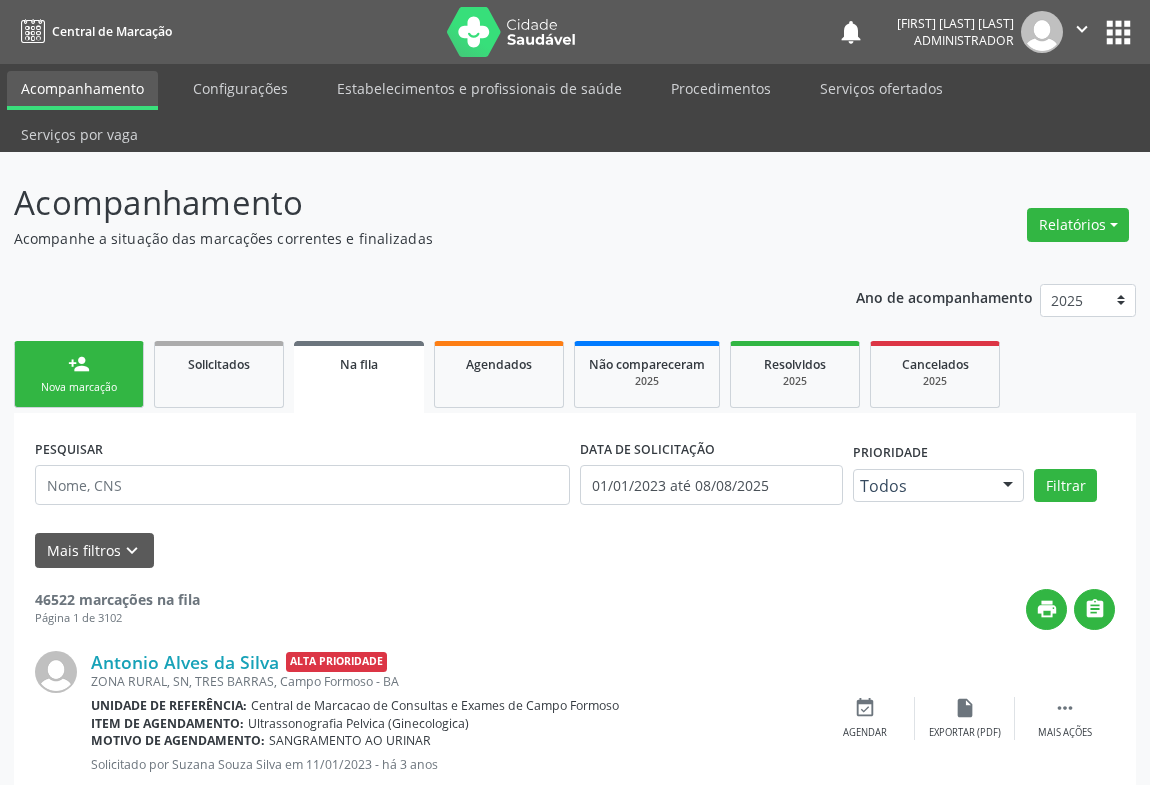 click on "person_add
Nova marcação" at bounding box center (79, 374) 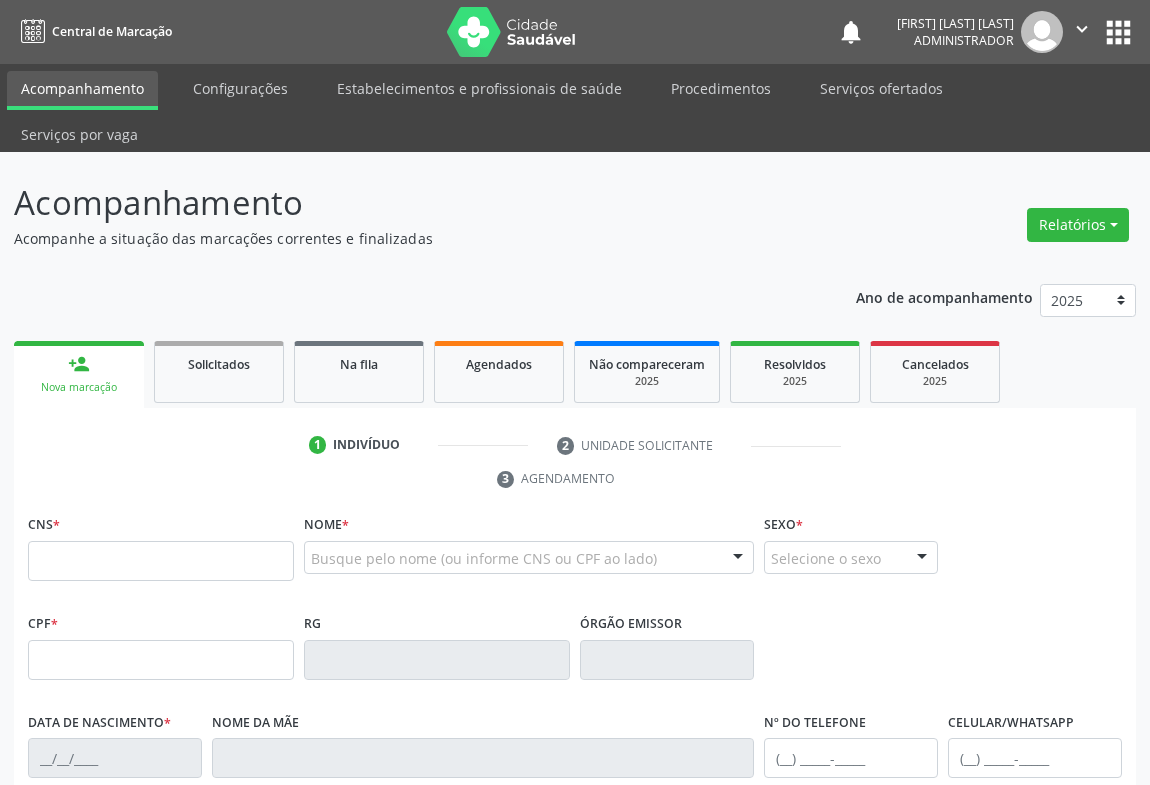 click on "person_add
Nova marcação" at bounding box center [79, 374] 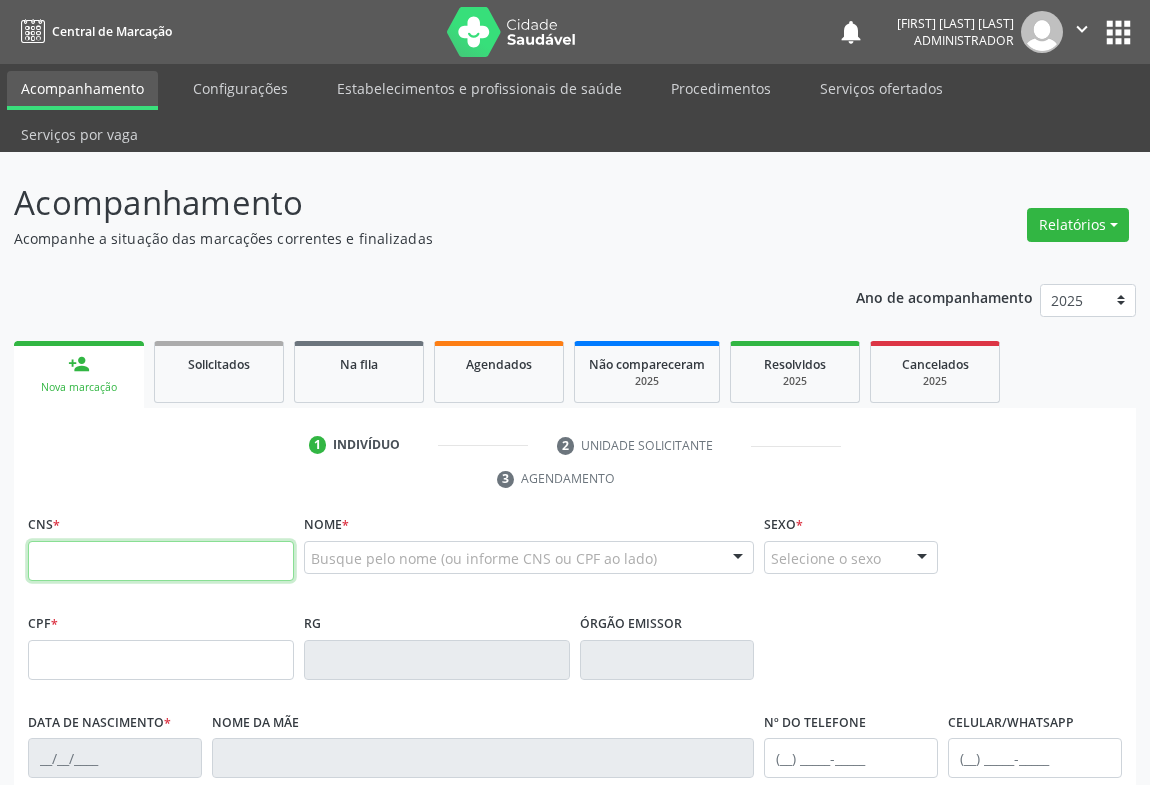 click at bounding box center (161, 561) 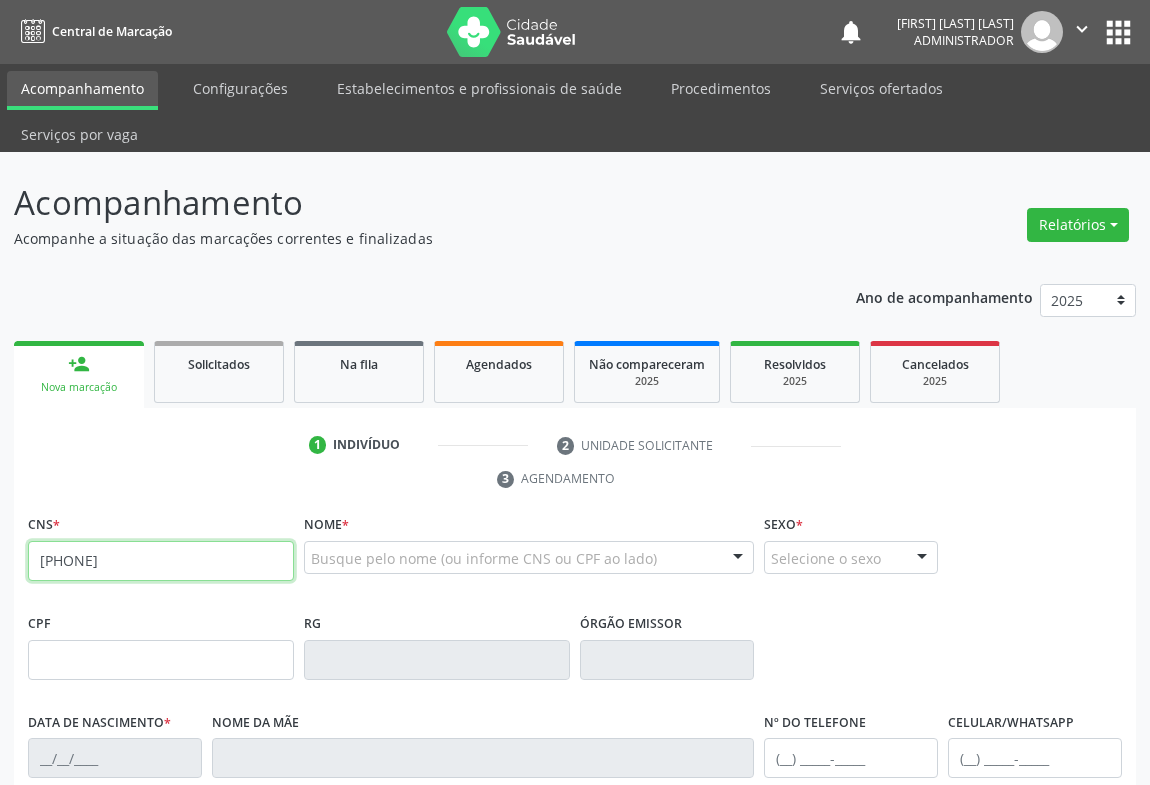 type on "[PHONE]" 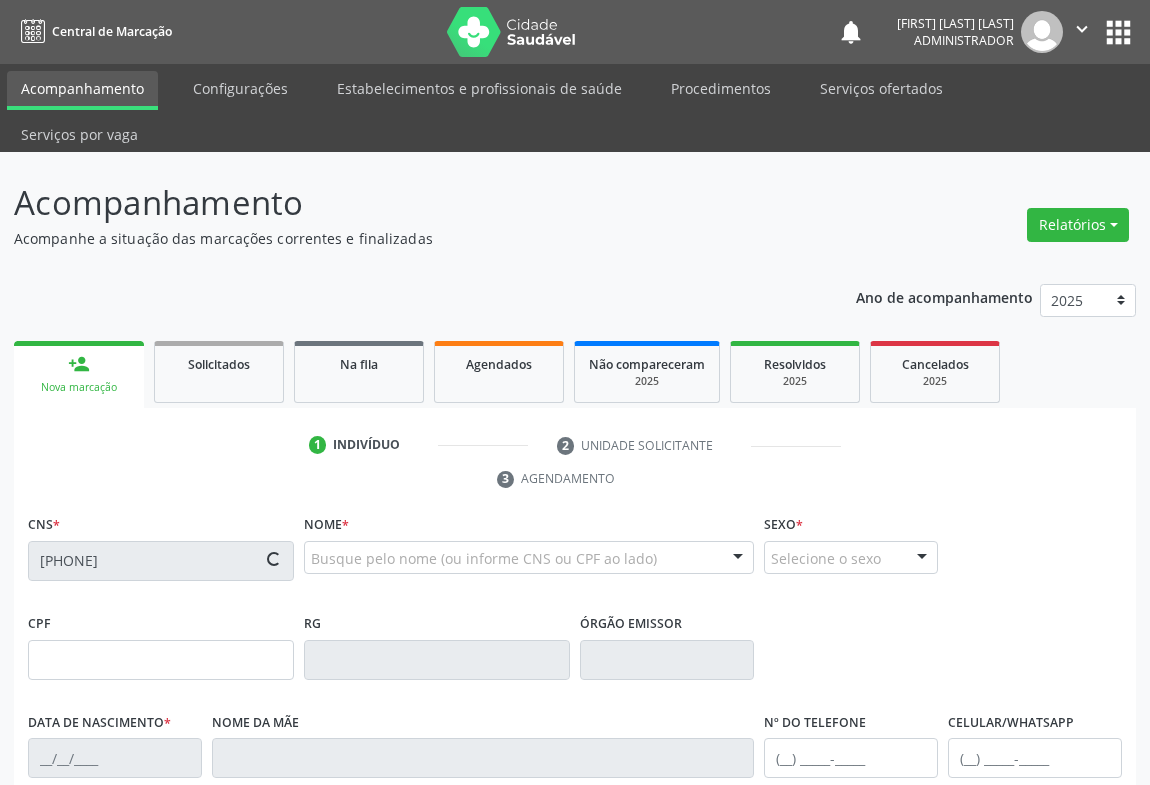 type on "[PHONE]" 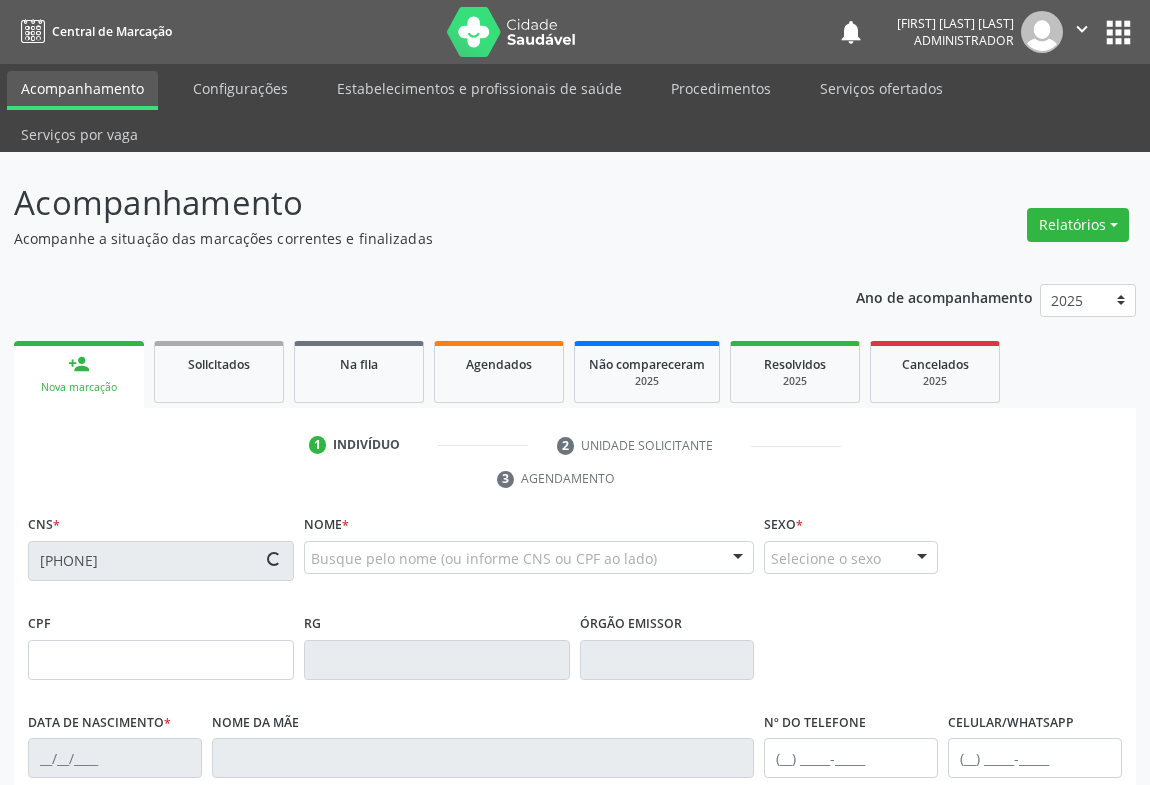 type on "[DATE]" 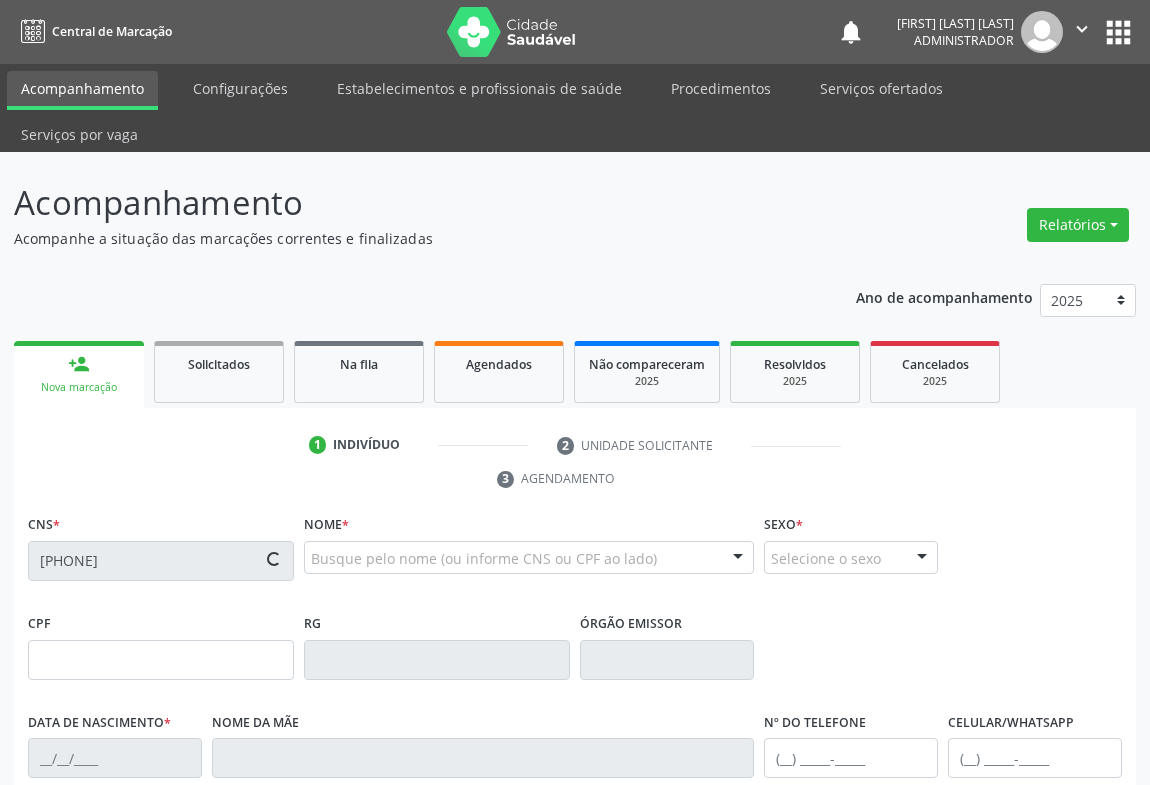 type on "[PHONE]" 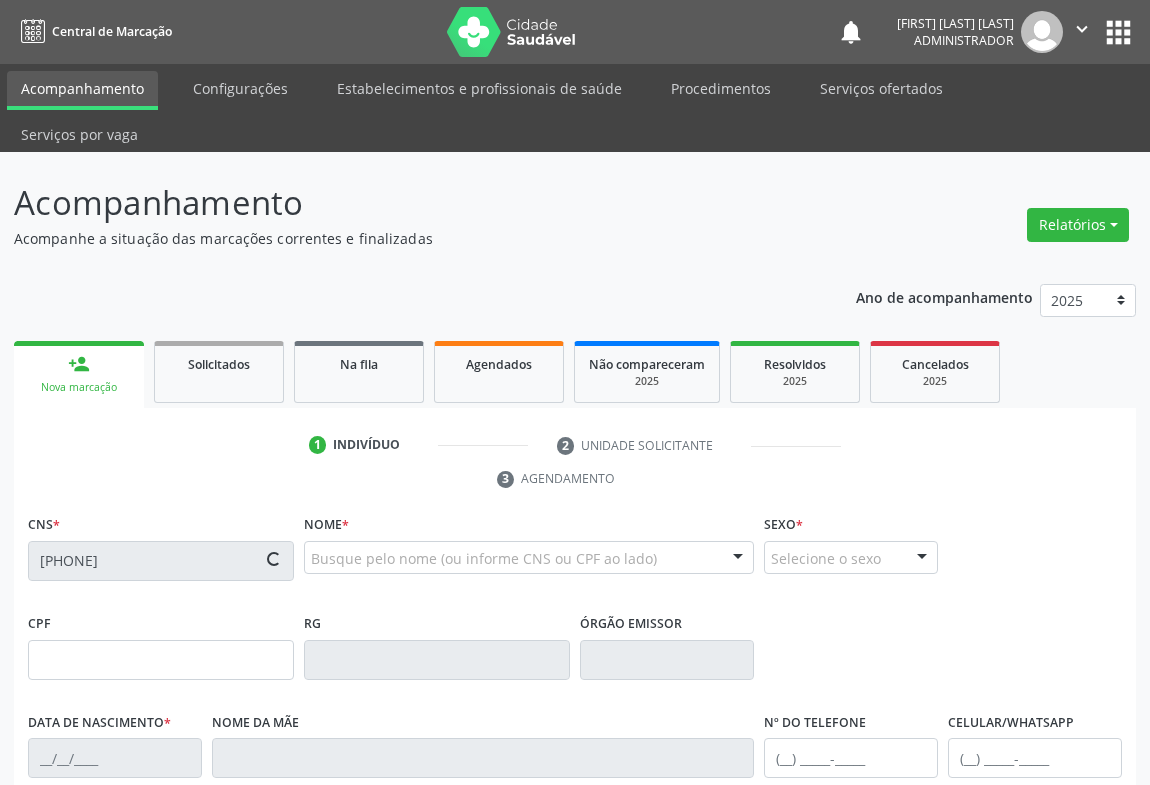 type on "[PHONE]" 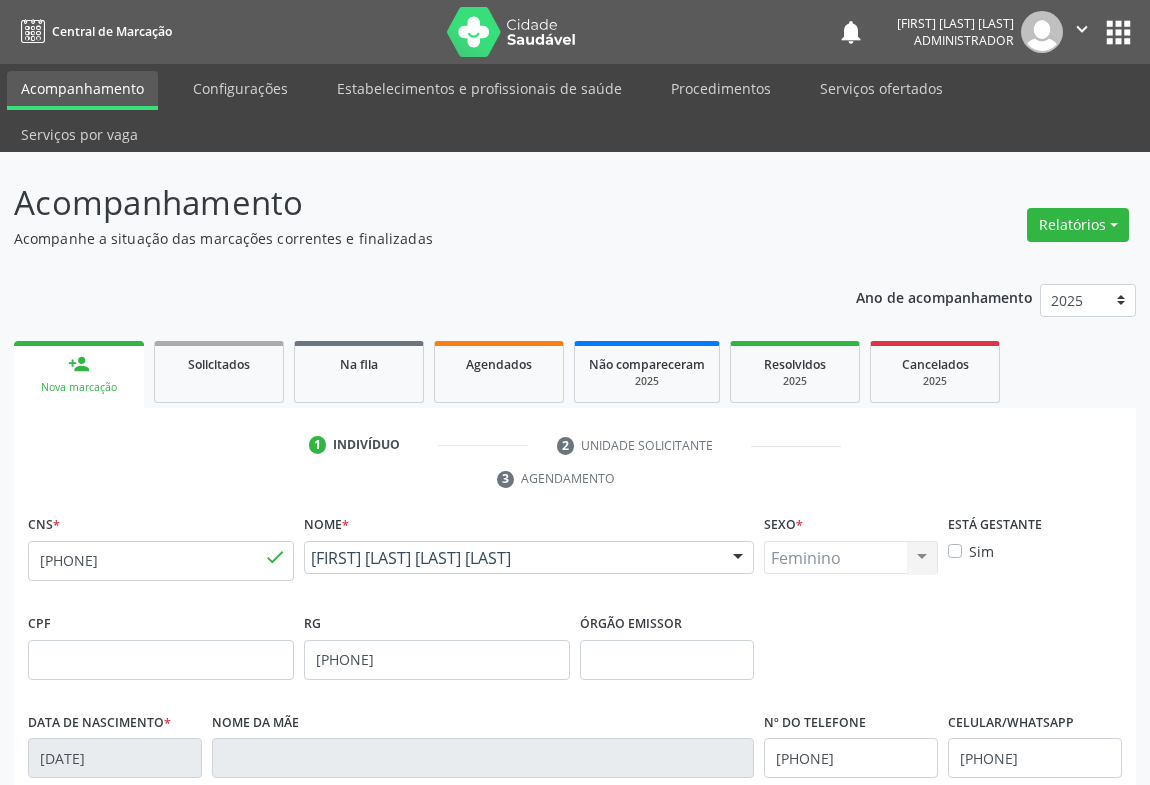 scroll, scrollTop: 331, scrollLeft: 0, axis: vertical 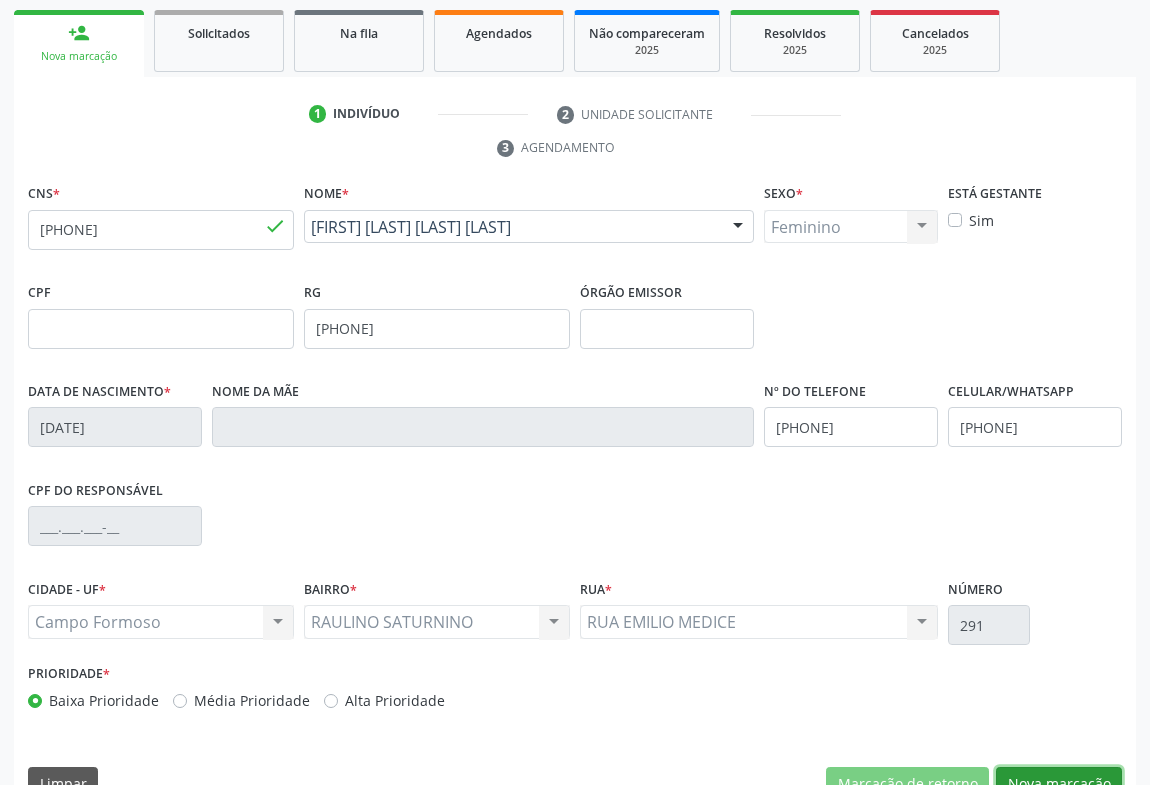click on "Nova marcação" at bounding box center (1059, 784) 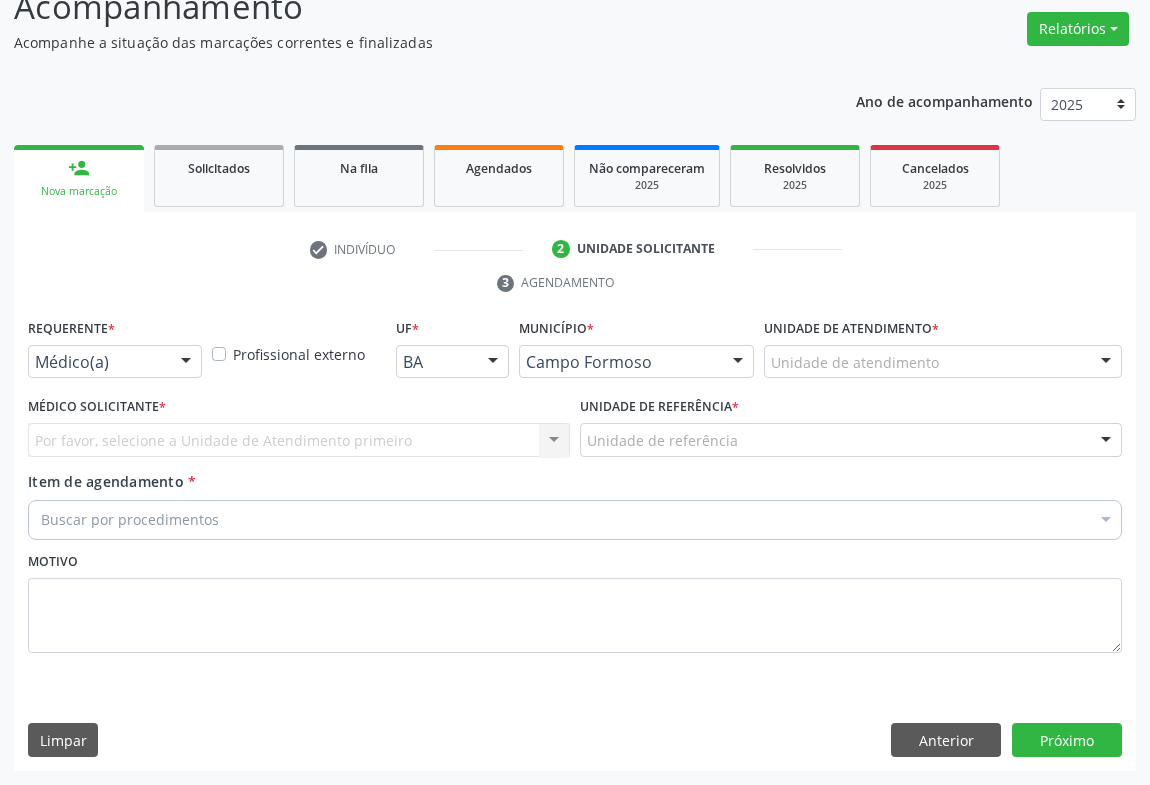 scroll, scrollTop: 152, scrollLeft: 0, axis: vertical 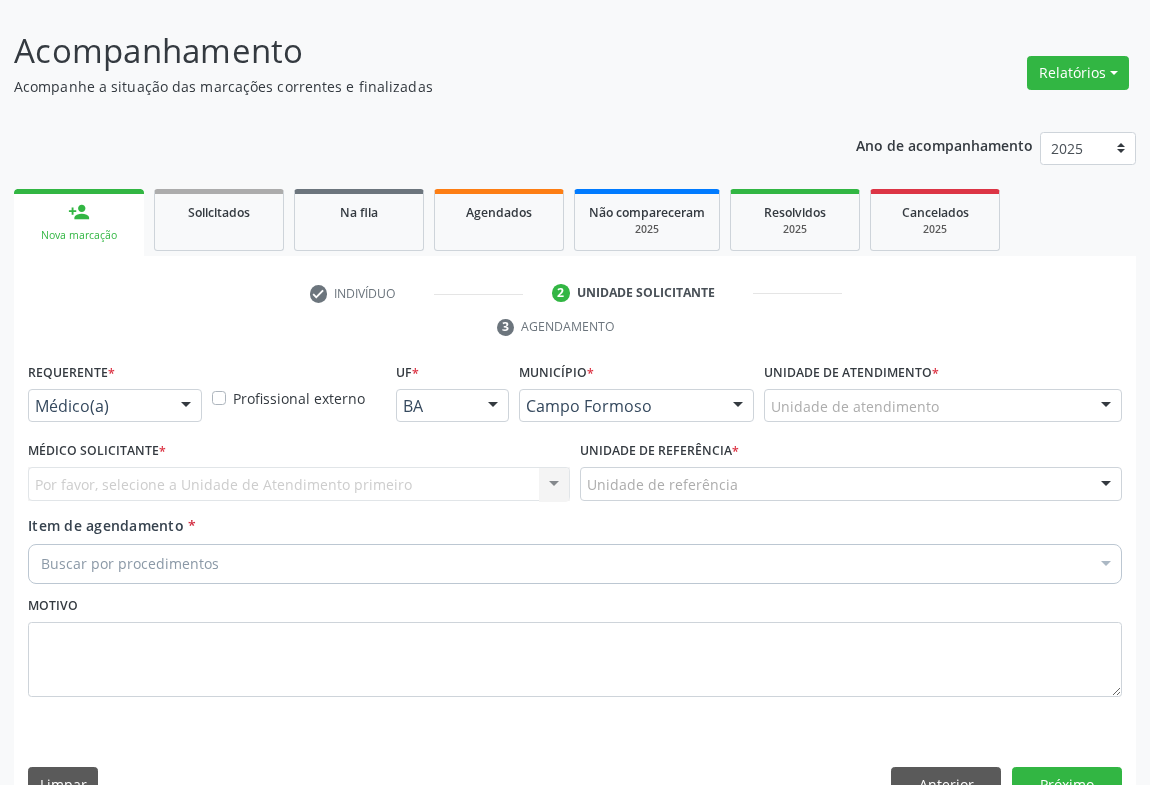 click at bounding box center [186, 407] 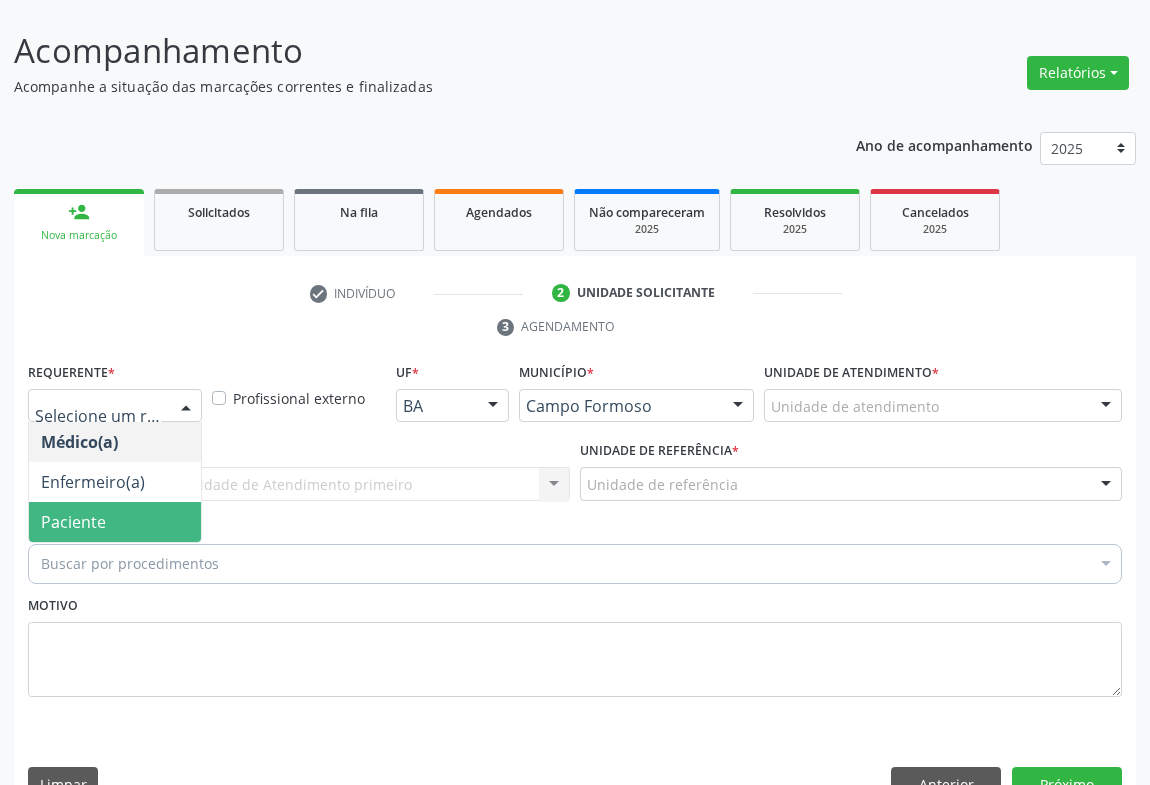 drag, startPoint x: 175, startPoint y: 468, endPoint x: 268, endPoint y: 468, distance: 93 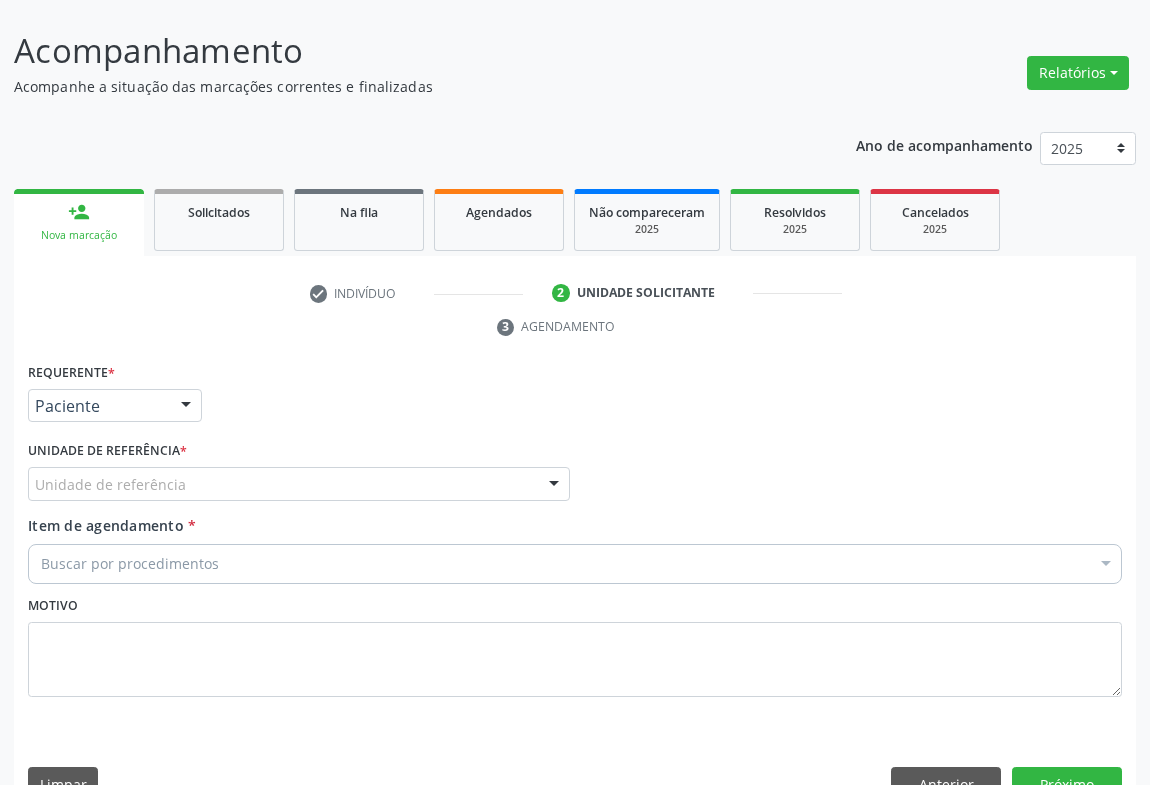 drag, startPoint x: 559, startPoint y: 430, endPoint x: 549, endPoint y: 447, distance: 19.723083 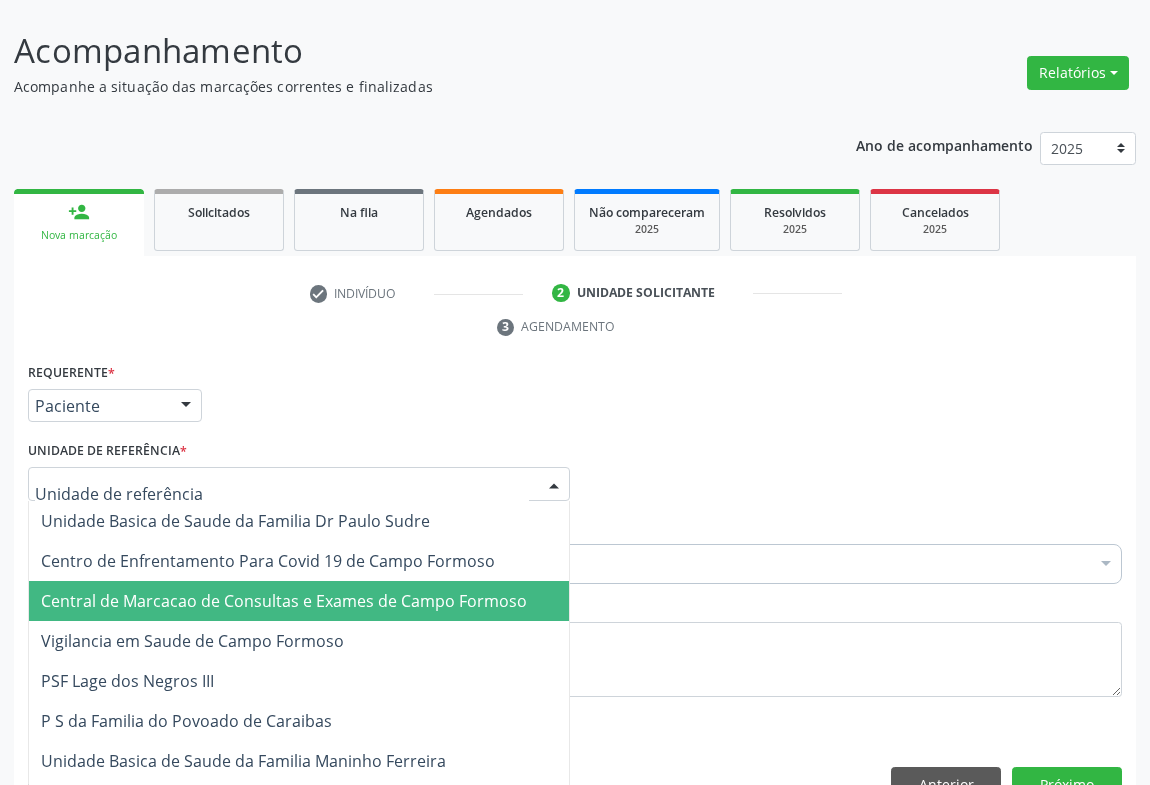 click on "Central de Marcacao de Consultas e Exames de Campo Formoso" at bounding box center [284, 601] 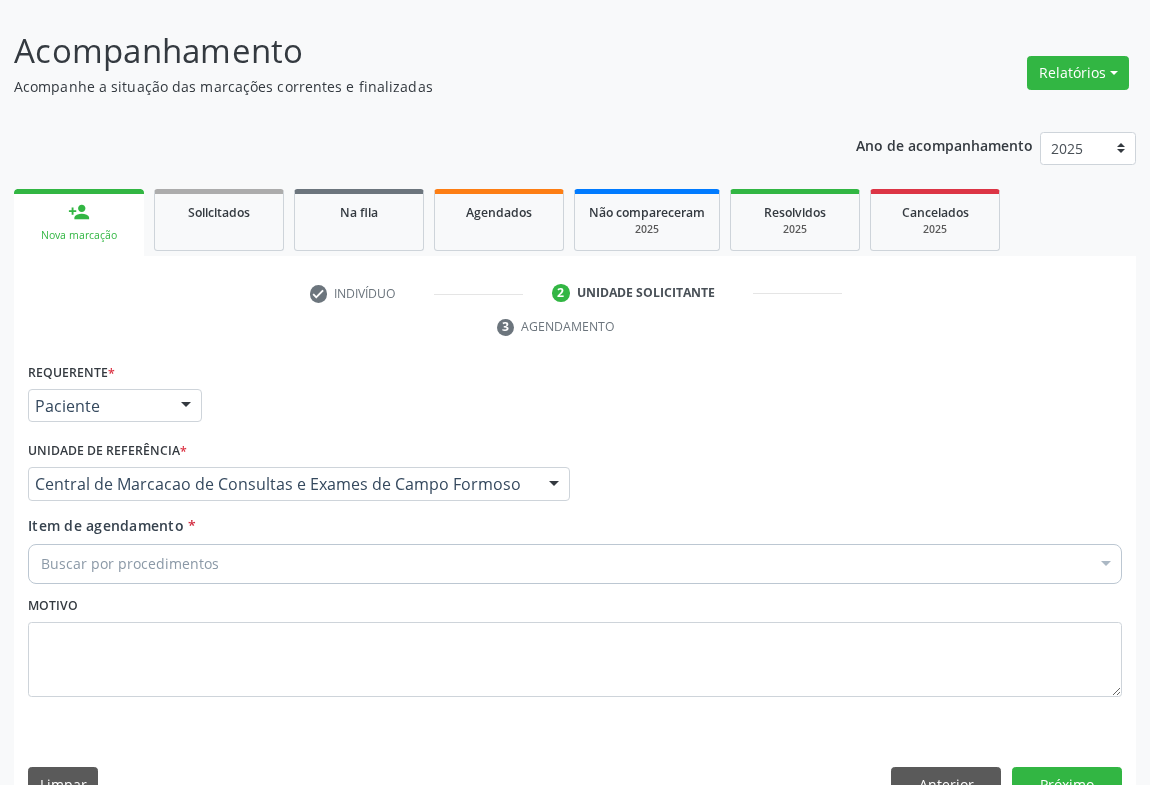 click on "Buscar por procedimentos" at bounding box center [575, 564] 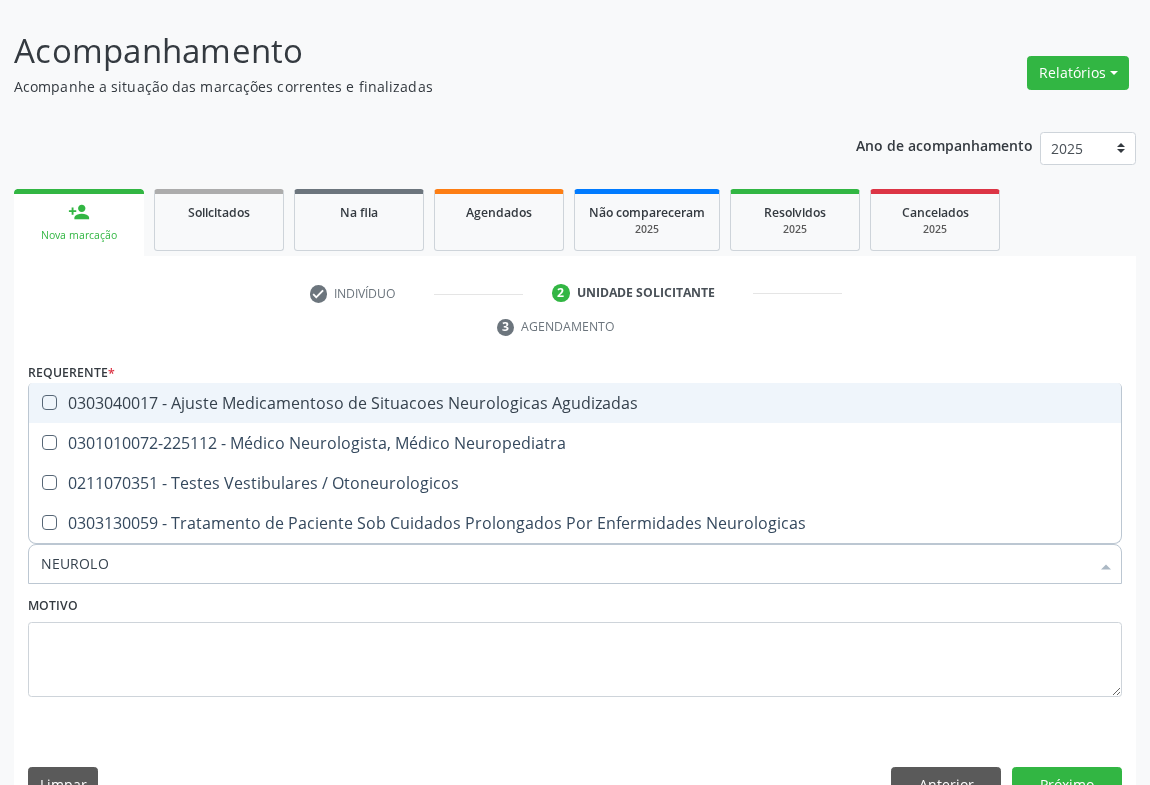 type on "NEUROLOG" 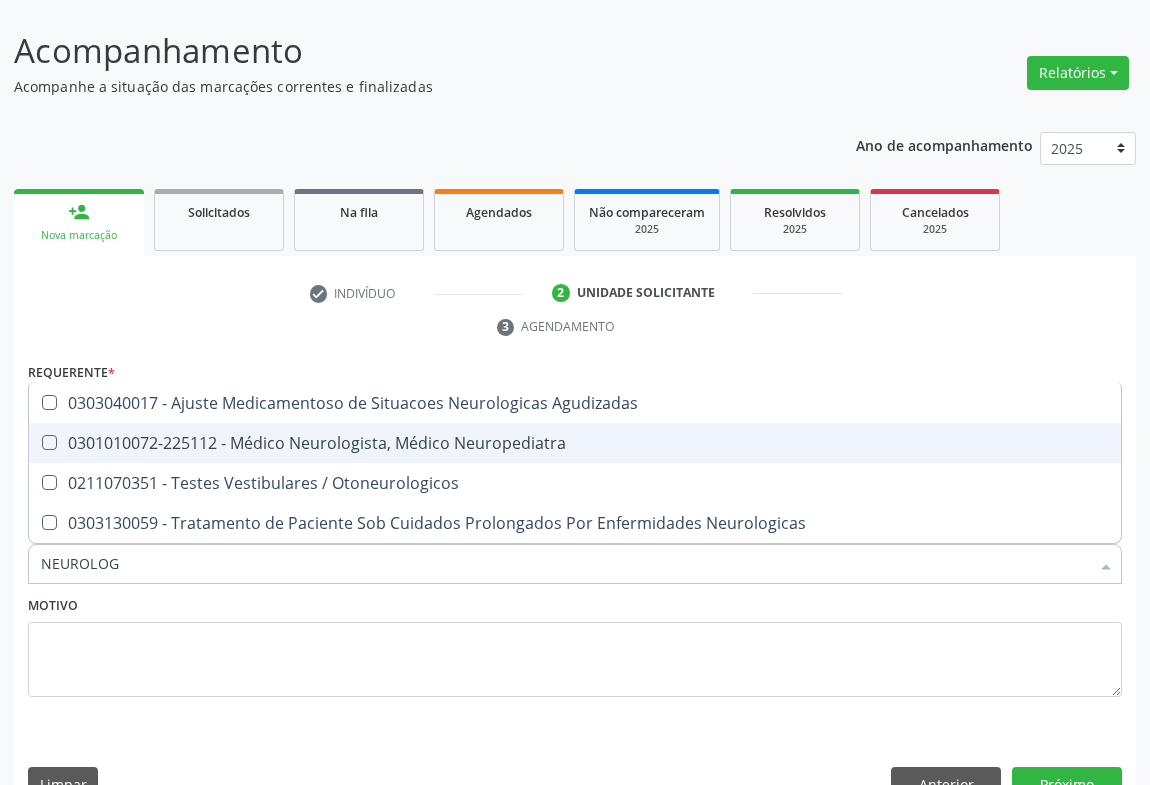 click on "0301010072-225112 - Médico Neurologista, Médico Neuropediatra" at bounding box center [575, 443] 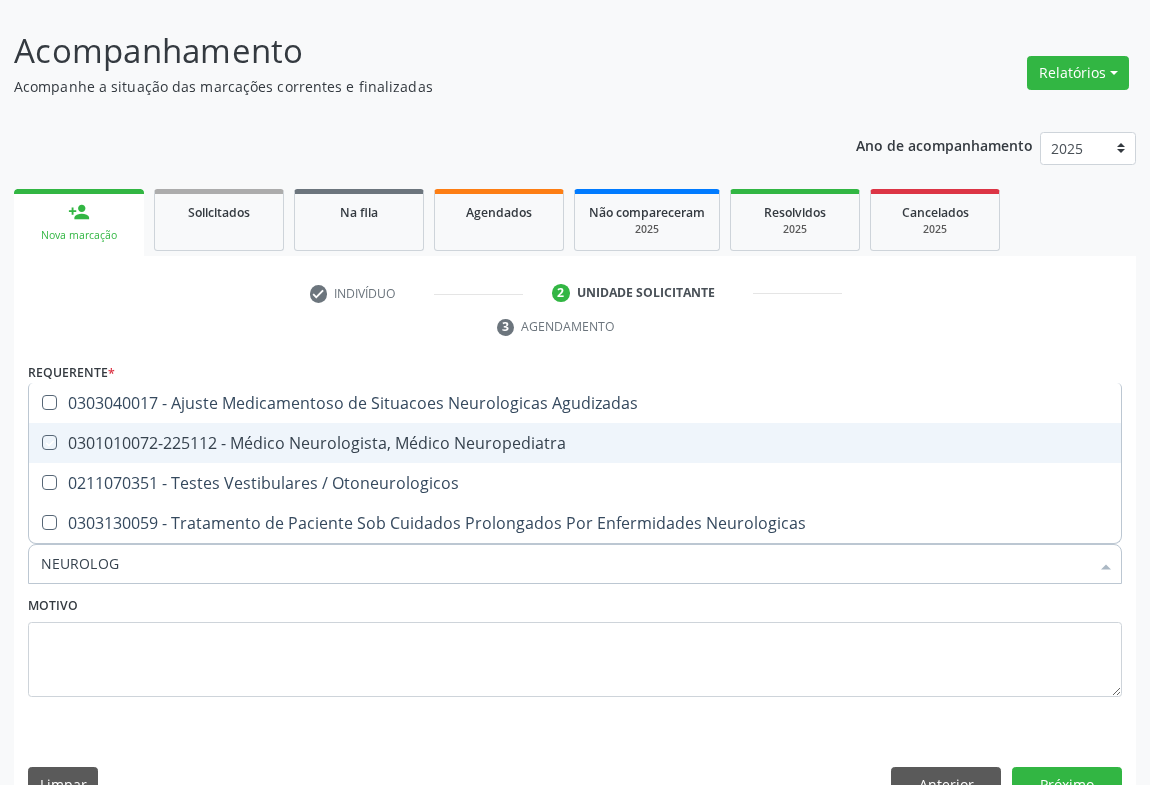 checkbox on "true" 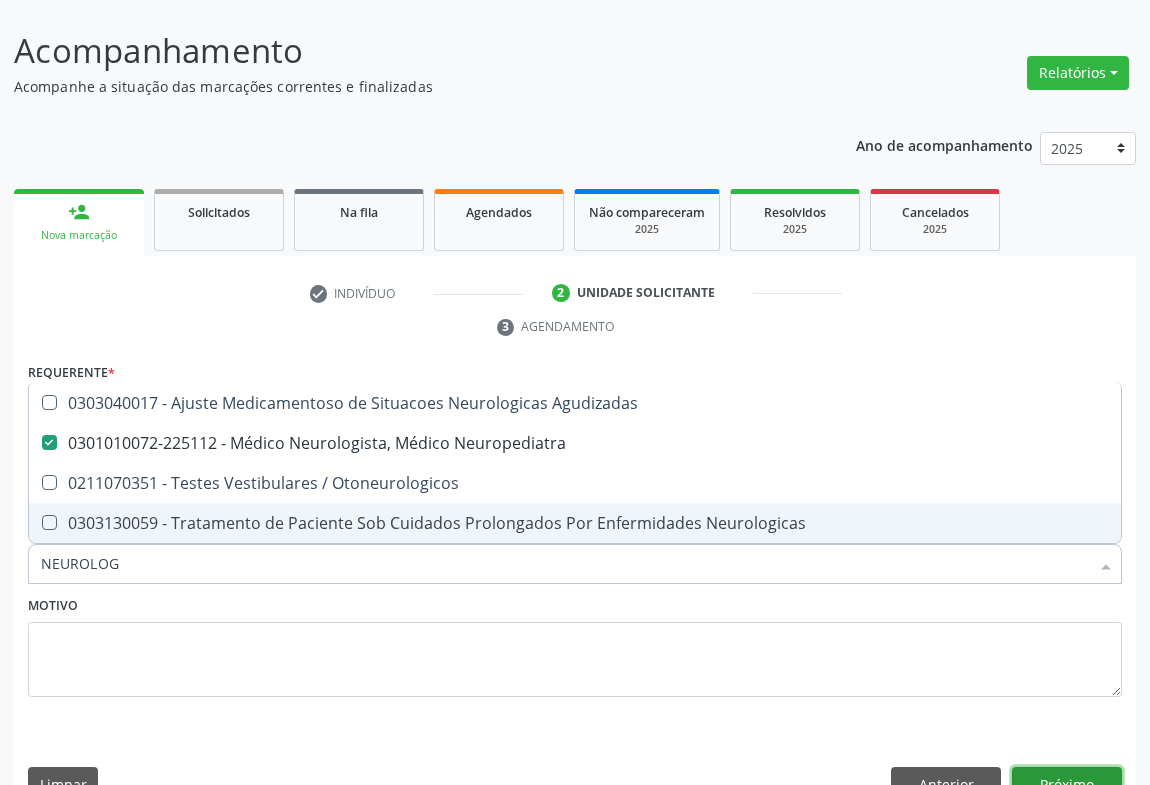 click on "Próximo" at bounding box center (1067, 784) 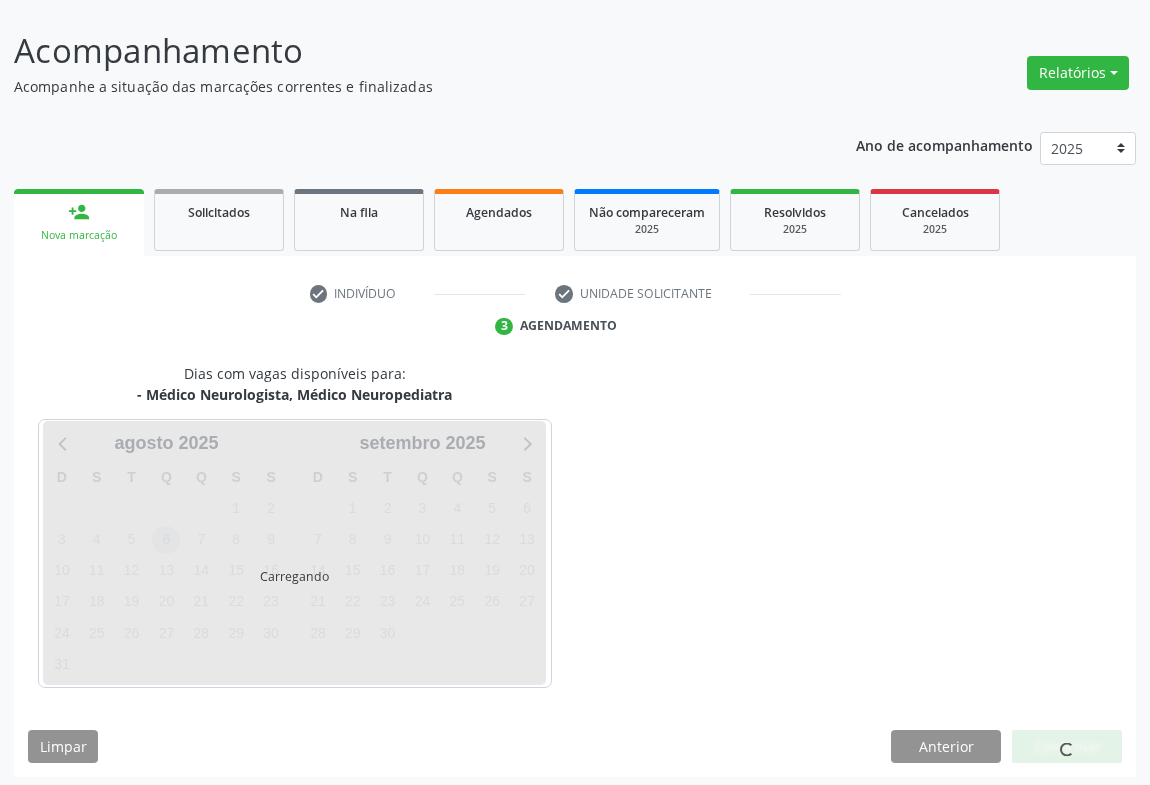 scroll, scrollTop: 115, scrollLeft: 0, axis: vertical 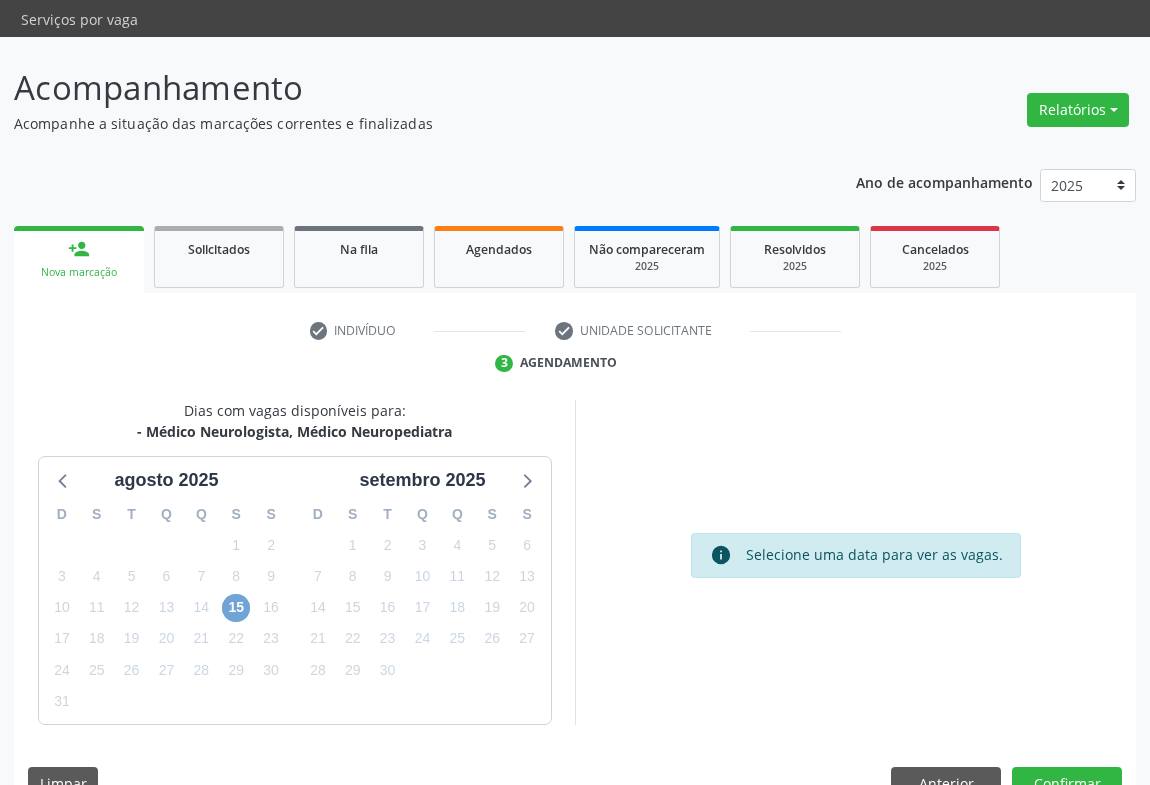 click on "15" at bounding box center (236, 608) 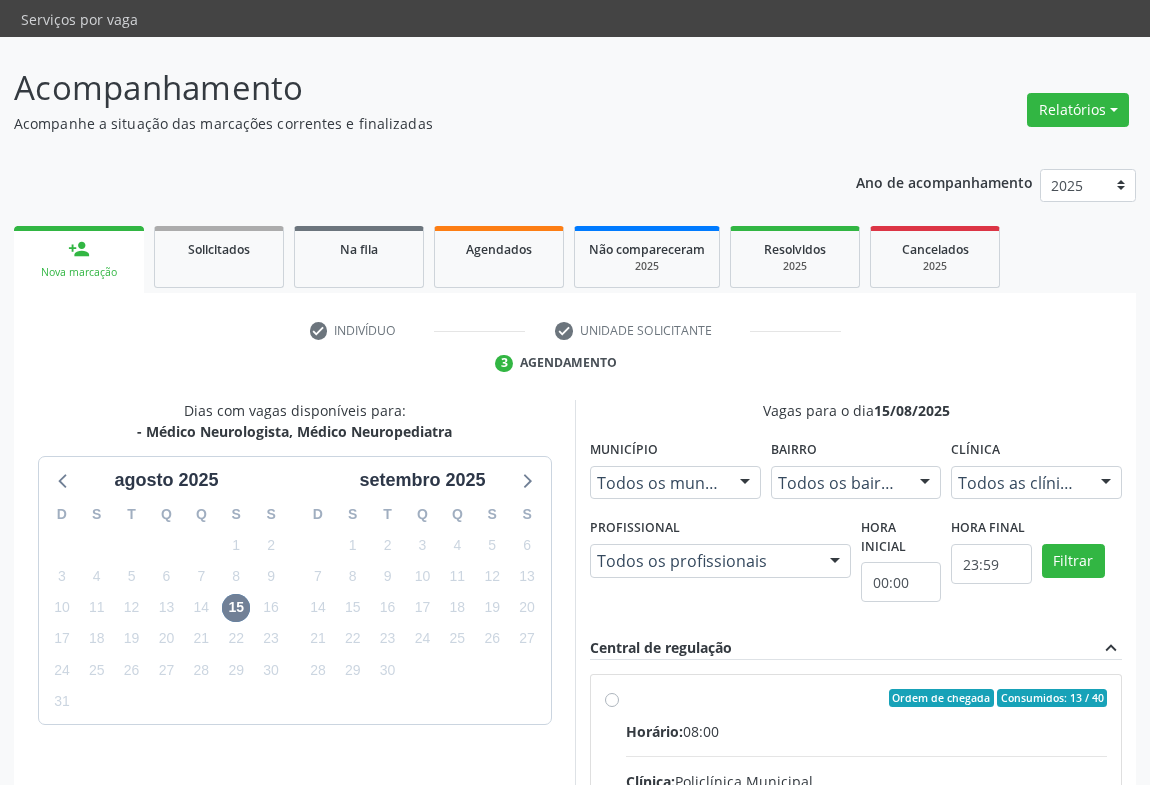 drag, startPoint x: 611, startPoint y: 656, endPoint x: 648, endPoint y: 655, distance: 37.01351 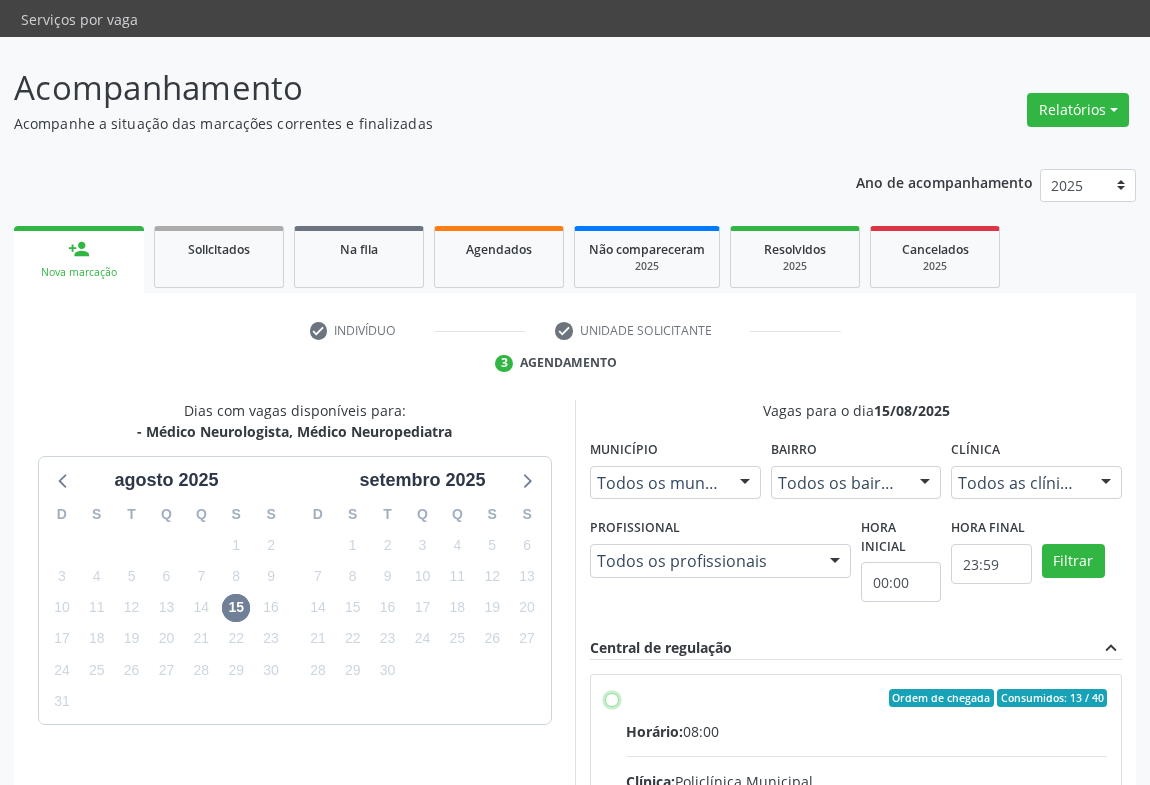 click on "Ordem de chegada
Consumidos: 13 / 40
Horário:   08:00
Clínica:  Policlínica Municipal
Rede:
--
Endereço:   Predio, nº 386, Centro, [CITY] - [STATE]
Telefone:   [PHONE]
Profissional:
[FIRST] [LAST] [LAST]
Informações adicionais sobre o atendimento
Idade de atendimento:
de 0 a 120 anos
Gênero(s) atendido(s):
Masculino e Feminino
Informações adicionais:
--" at bounding box center (612, 698) 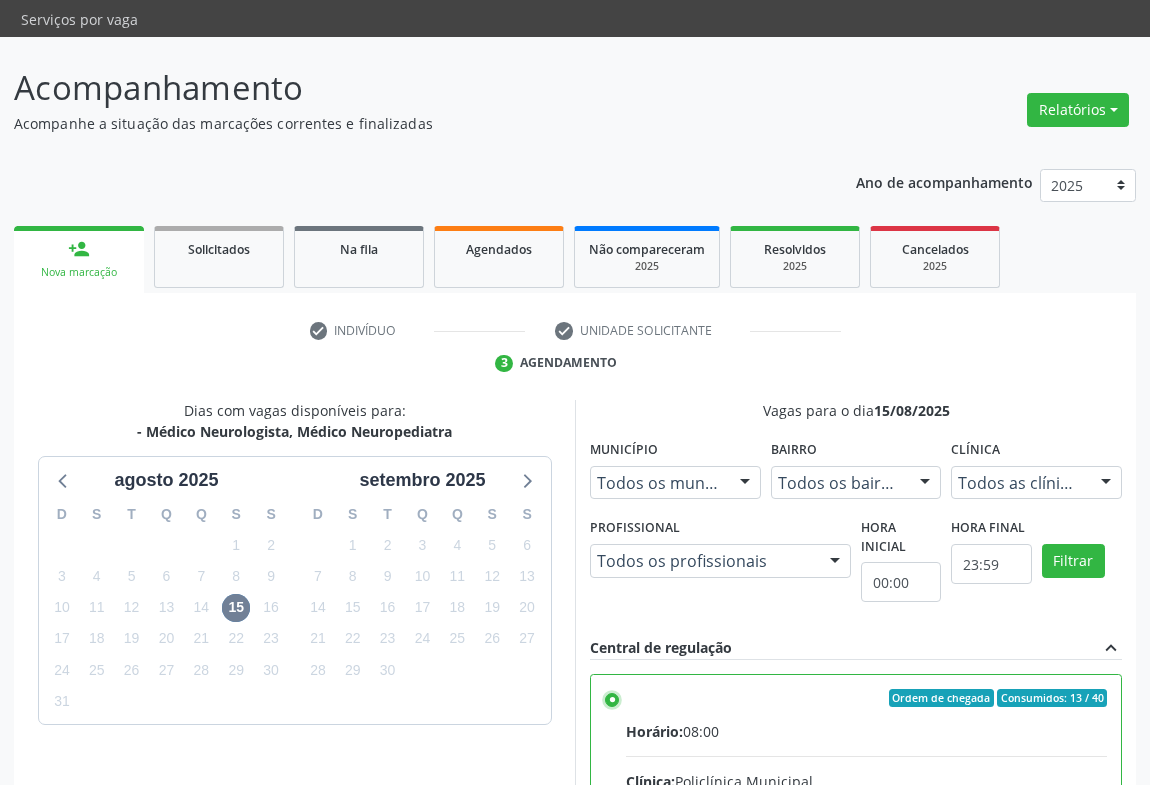 scroll, scrollTop: 451, scrollLeft: 0, axis: vertical 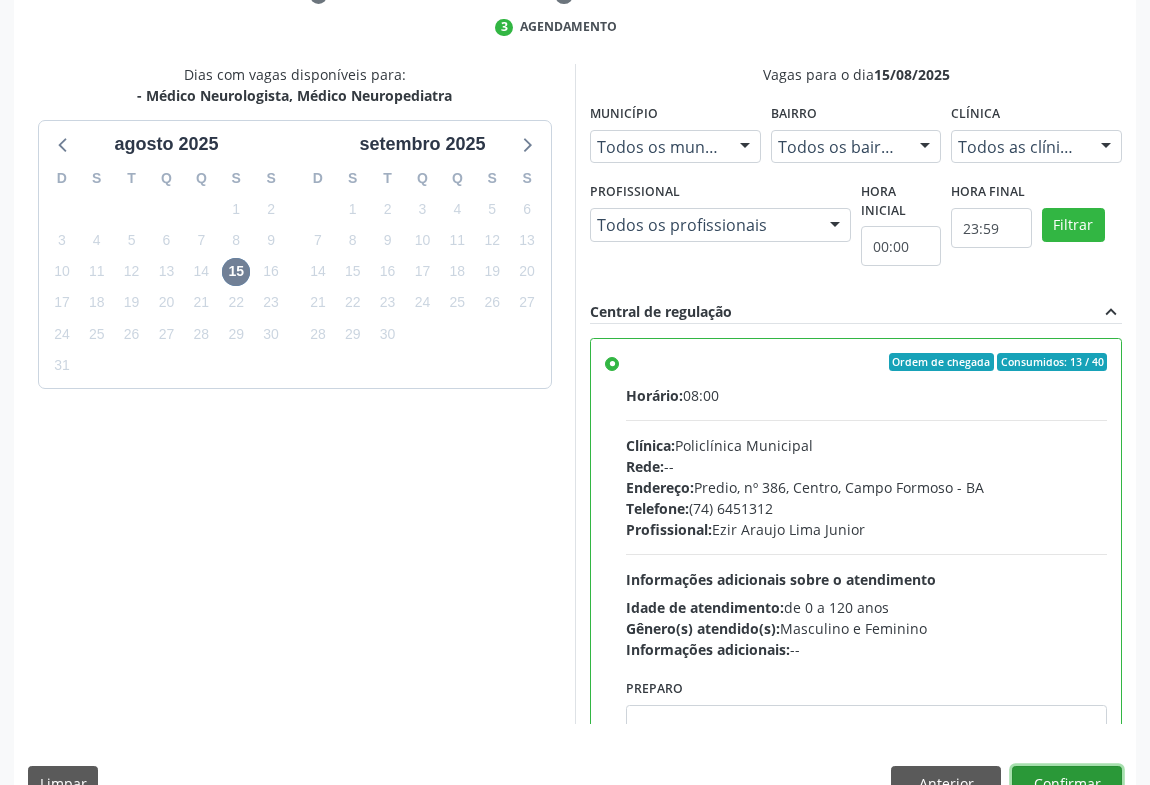 click on "Confirmar" at bounding box center (1067, 783) 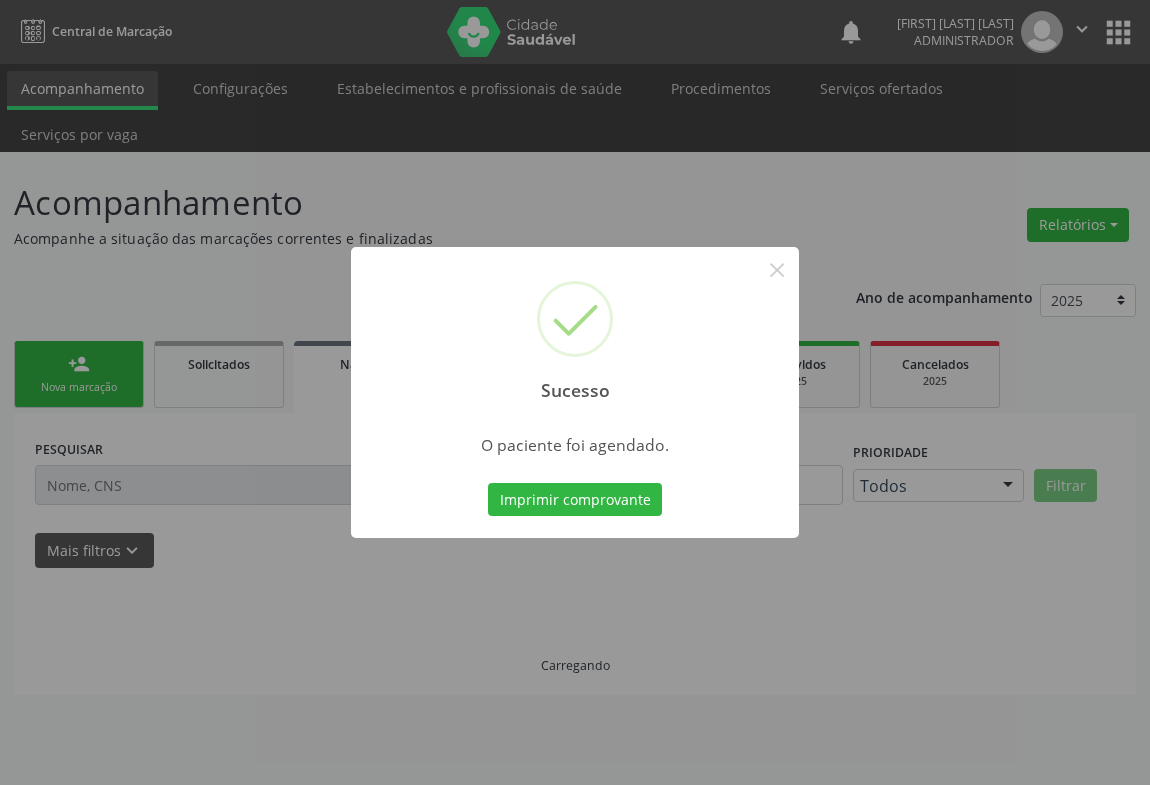 scroll, scrollTop: 0, scrollLeft: 0, axis: both 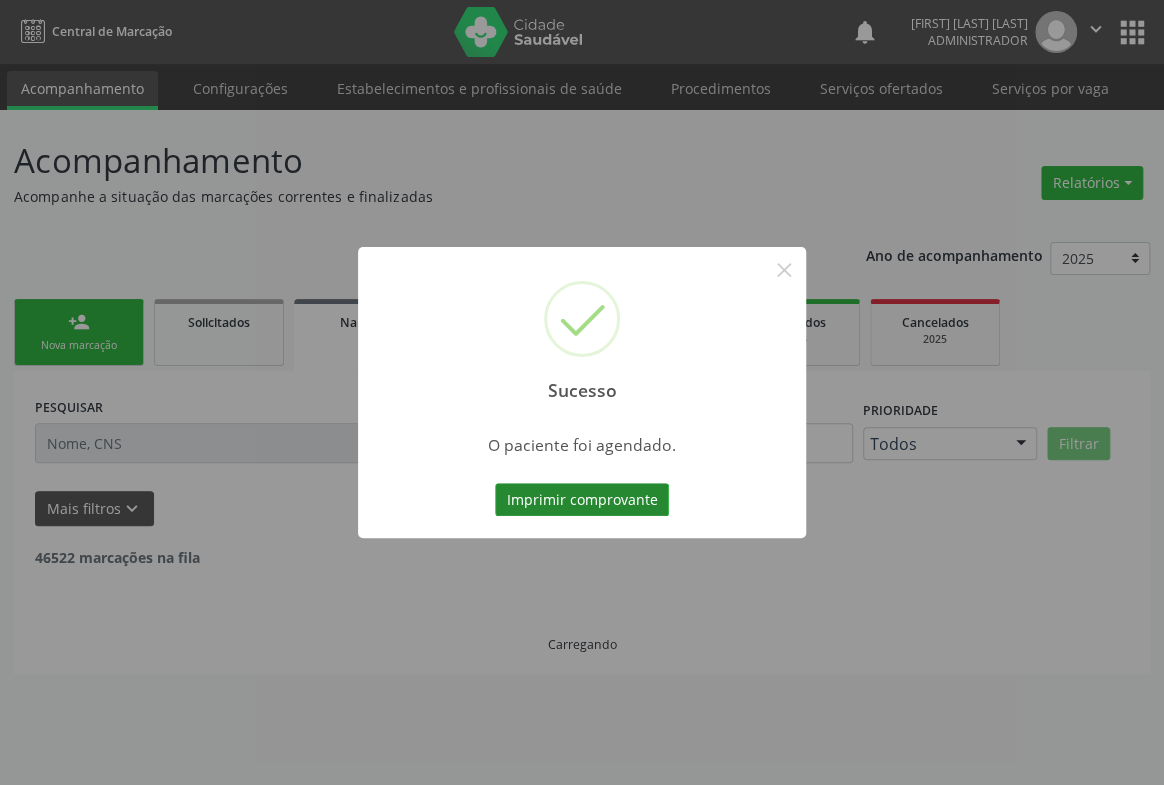 click on "Imprimir comprovante" at bounding box center [582, 500] 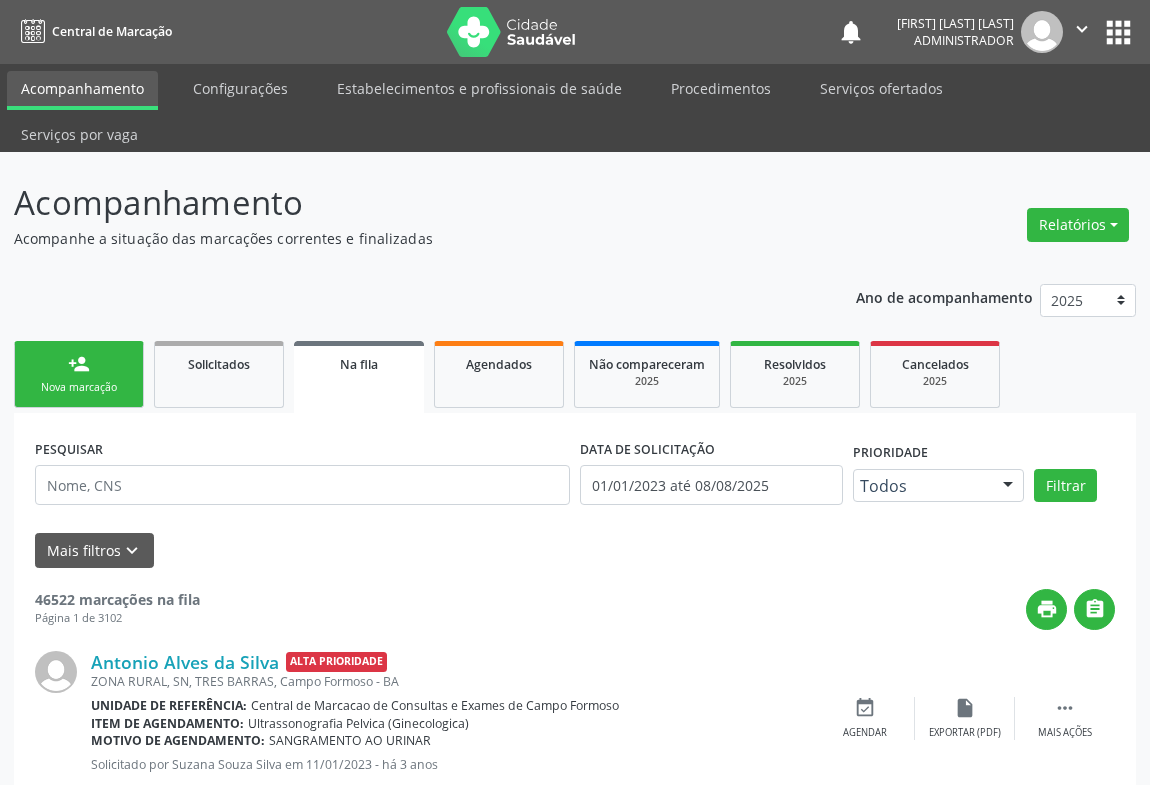 click on "person_add" at bounding box center [79, 364] 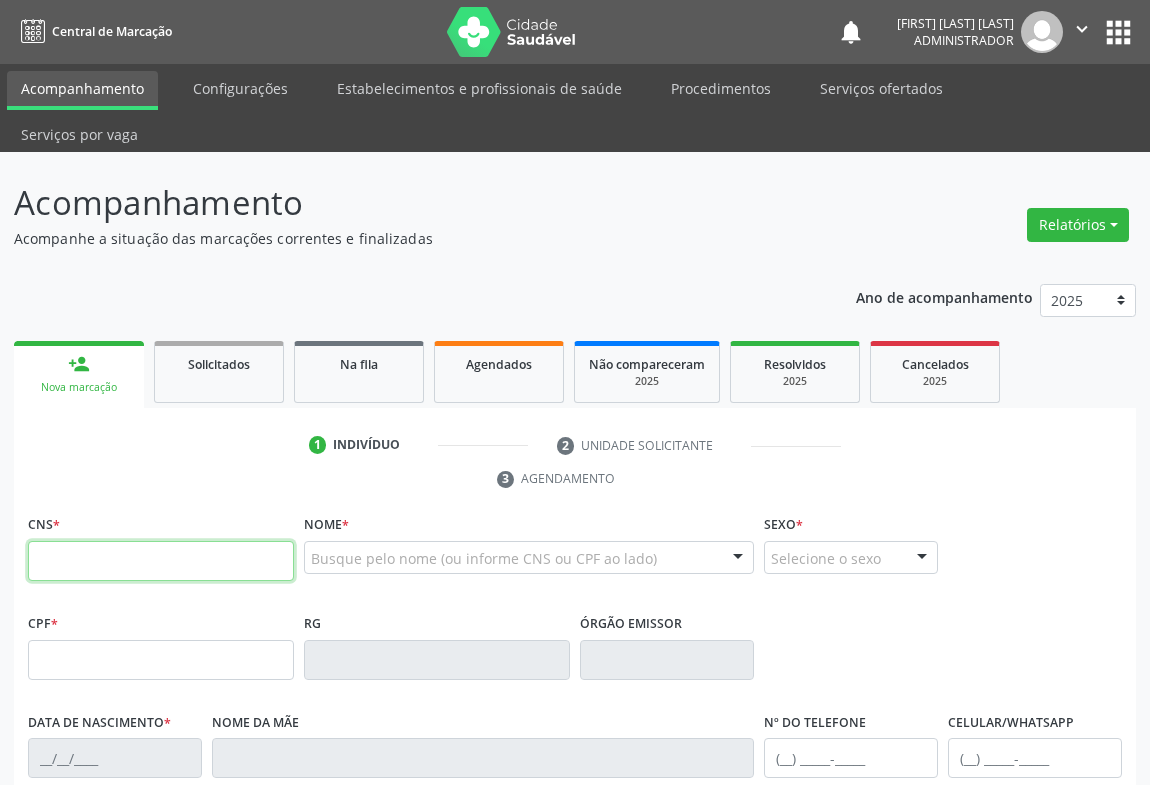 click at bounding box center (161, 561) 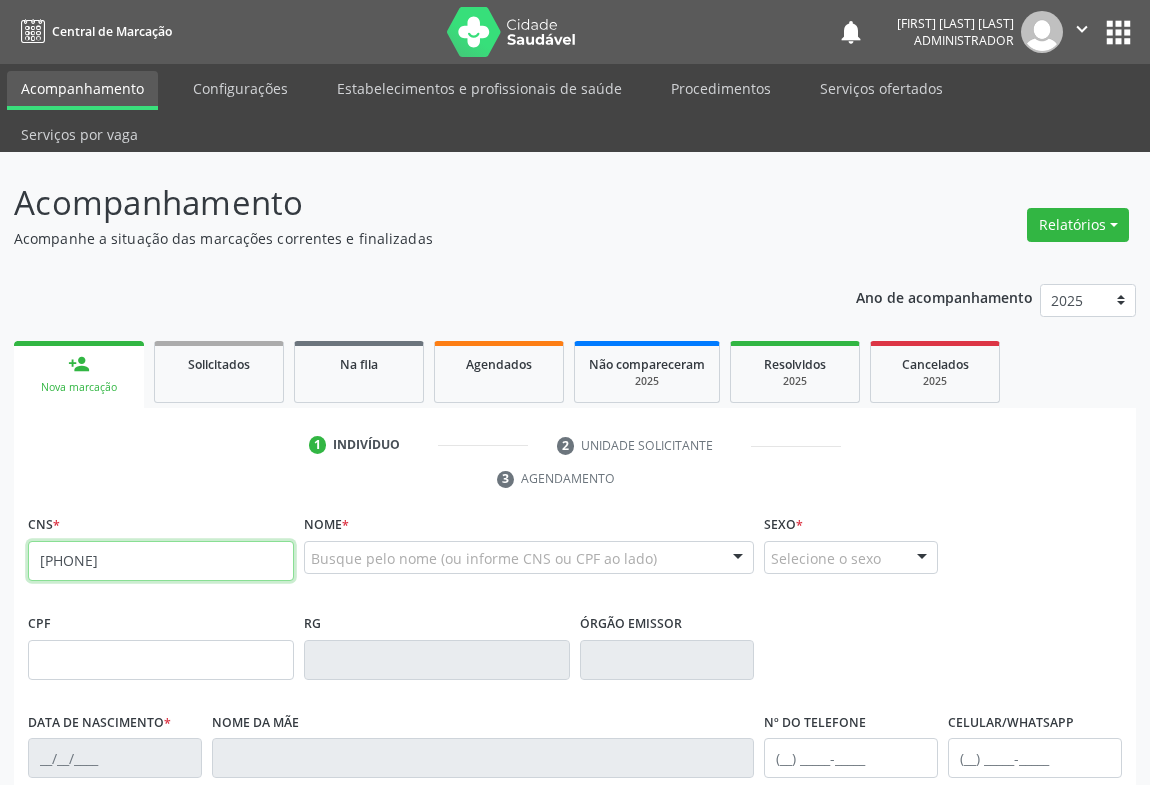 type on "[PHONE]" 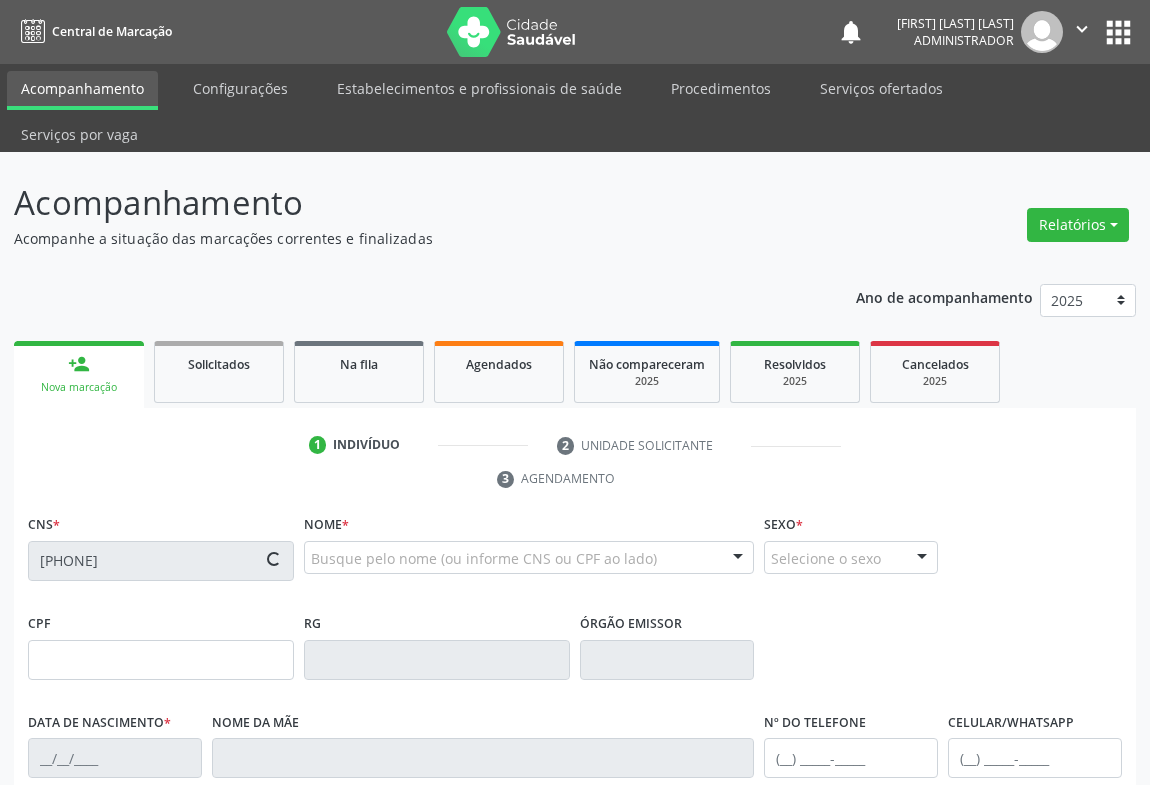 type on "[PHONE]" 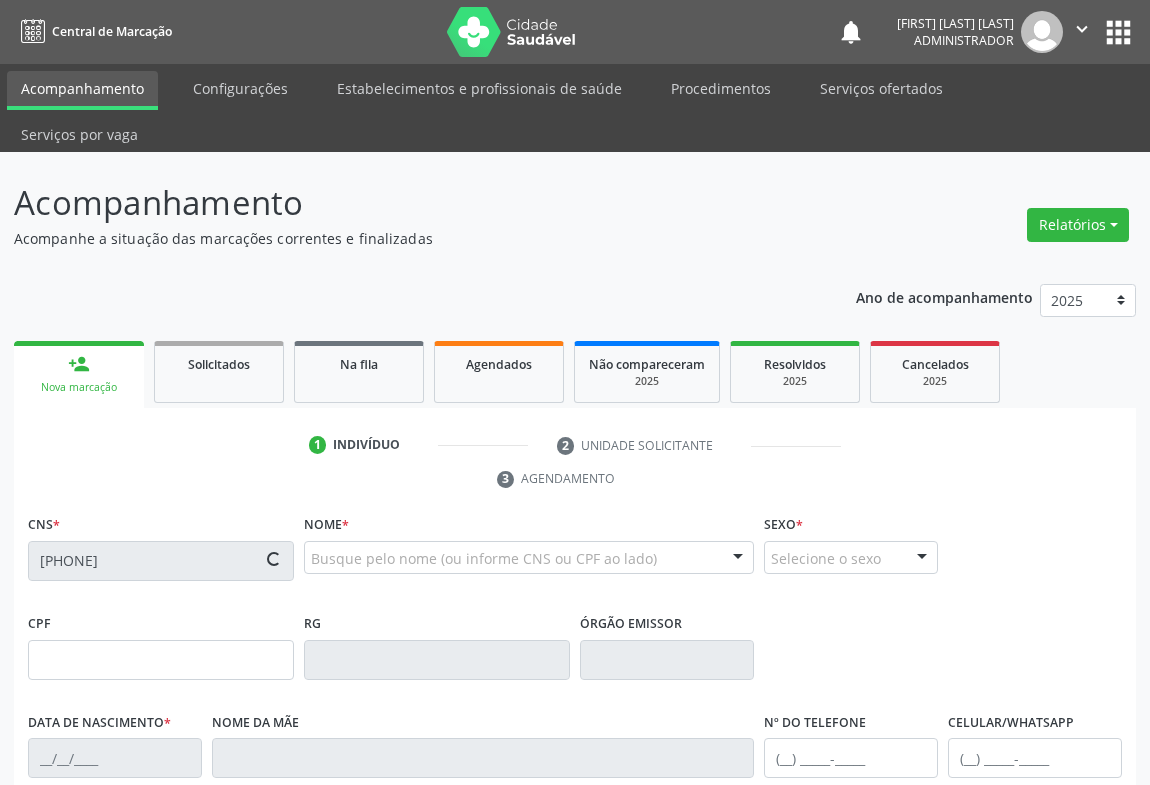 type on "[DATE]" 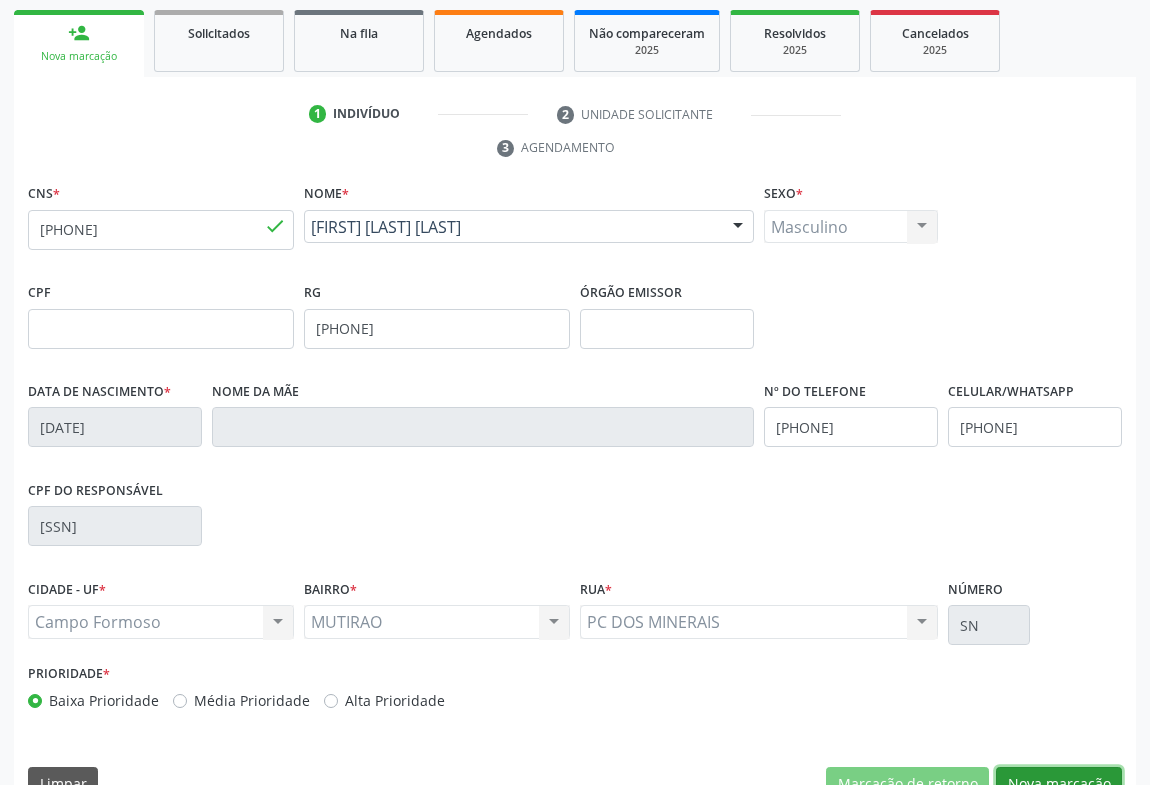 click on "Nova marcação" at bounding box center (1059, 784) 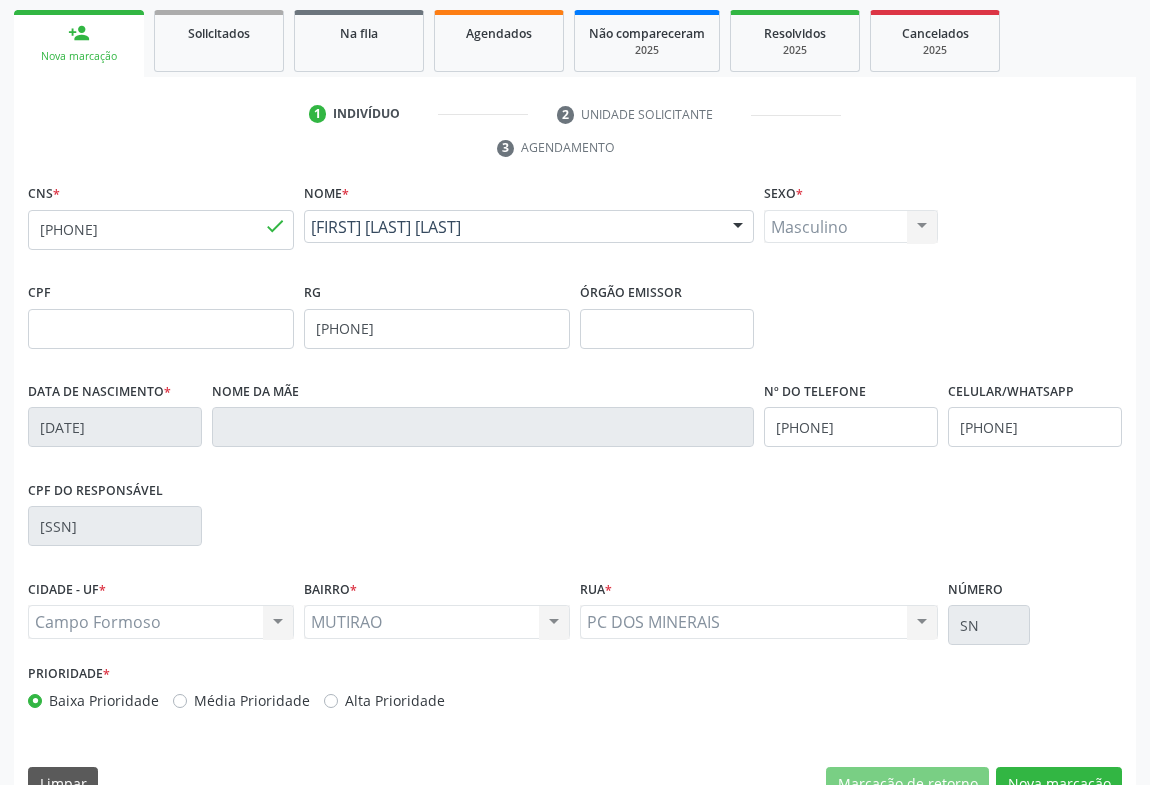 scroll, scrollTop: 152, scrollLeft: 0, axis: vertical 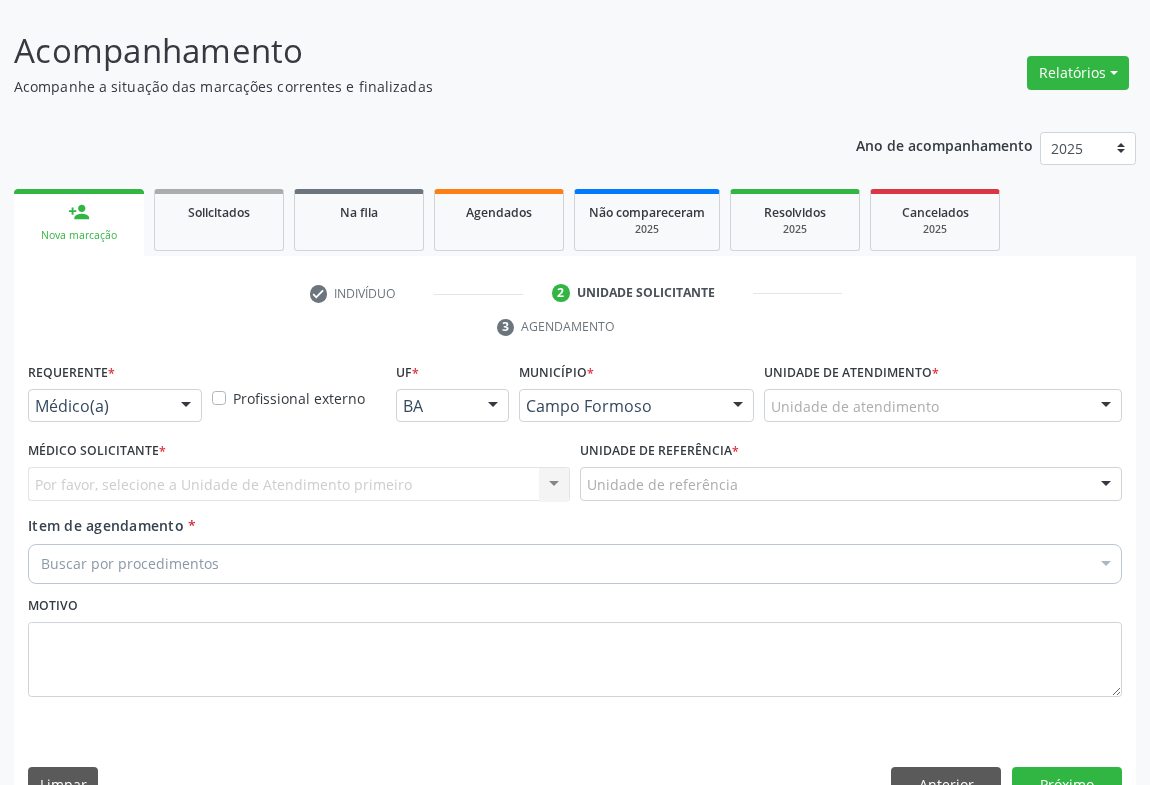 click at bounding box center (186, 407) 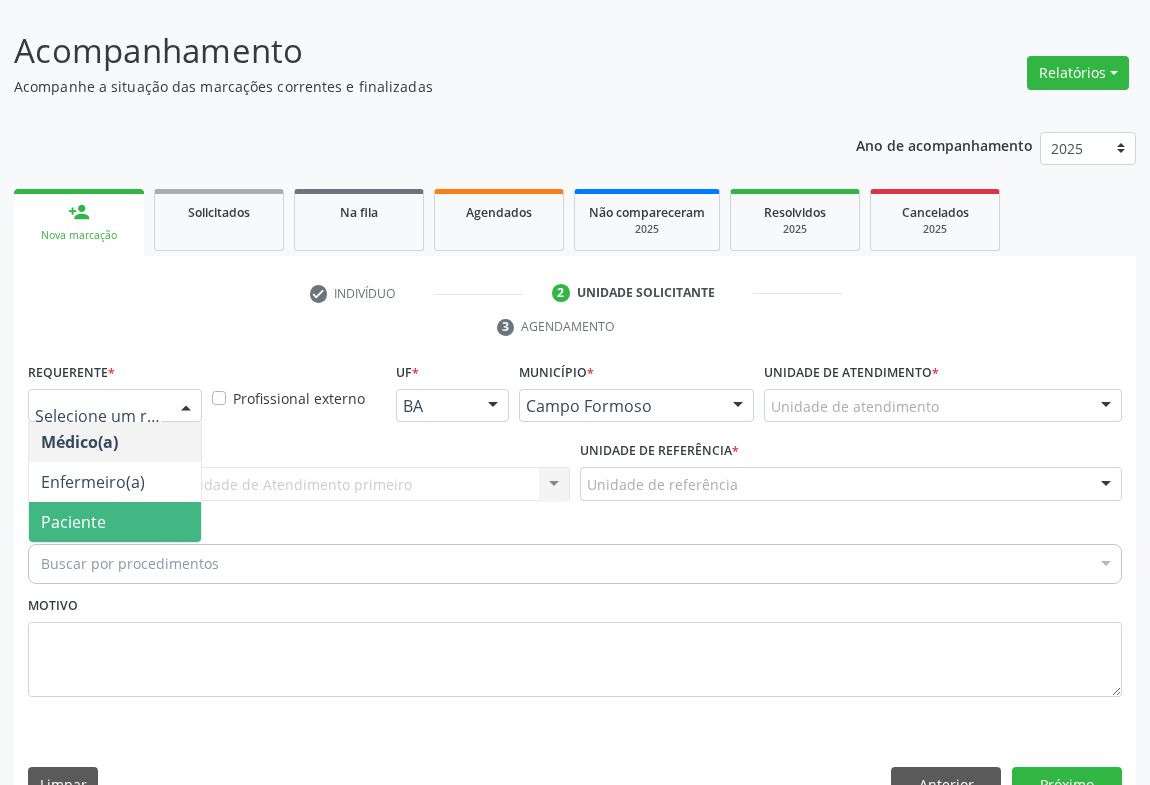 click on "Paciente" at bounding box center [115, 522] 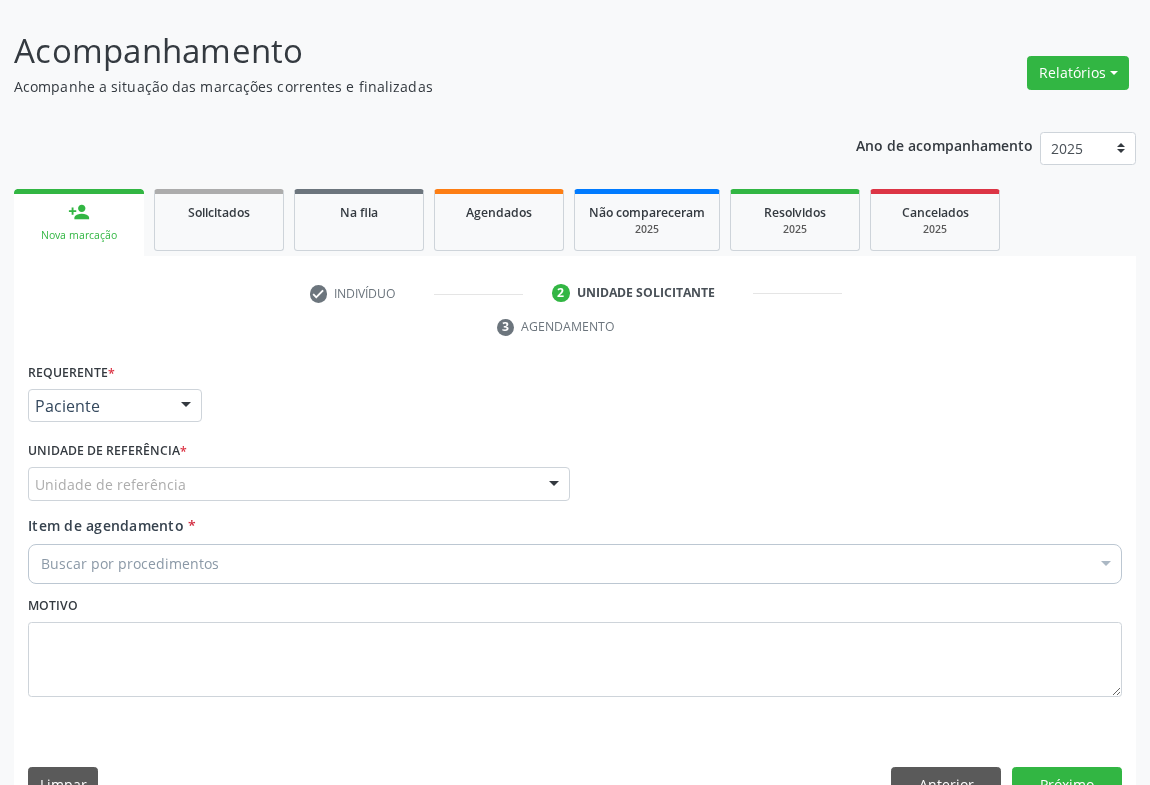 click at bounding box center [554, 485] 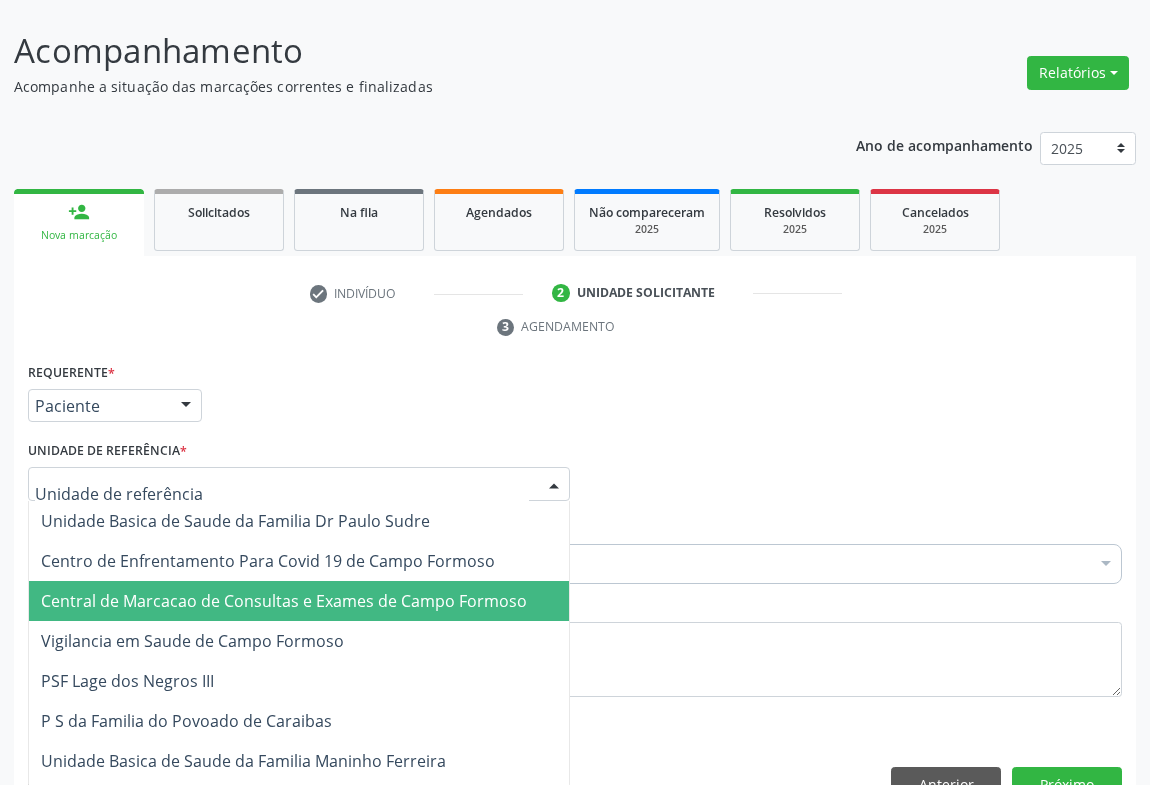 click on "Central de Marcacao de Consultas e Exames de Campo Formoso" at bounding box center [284, 601] 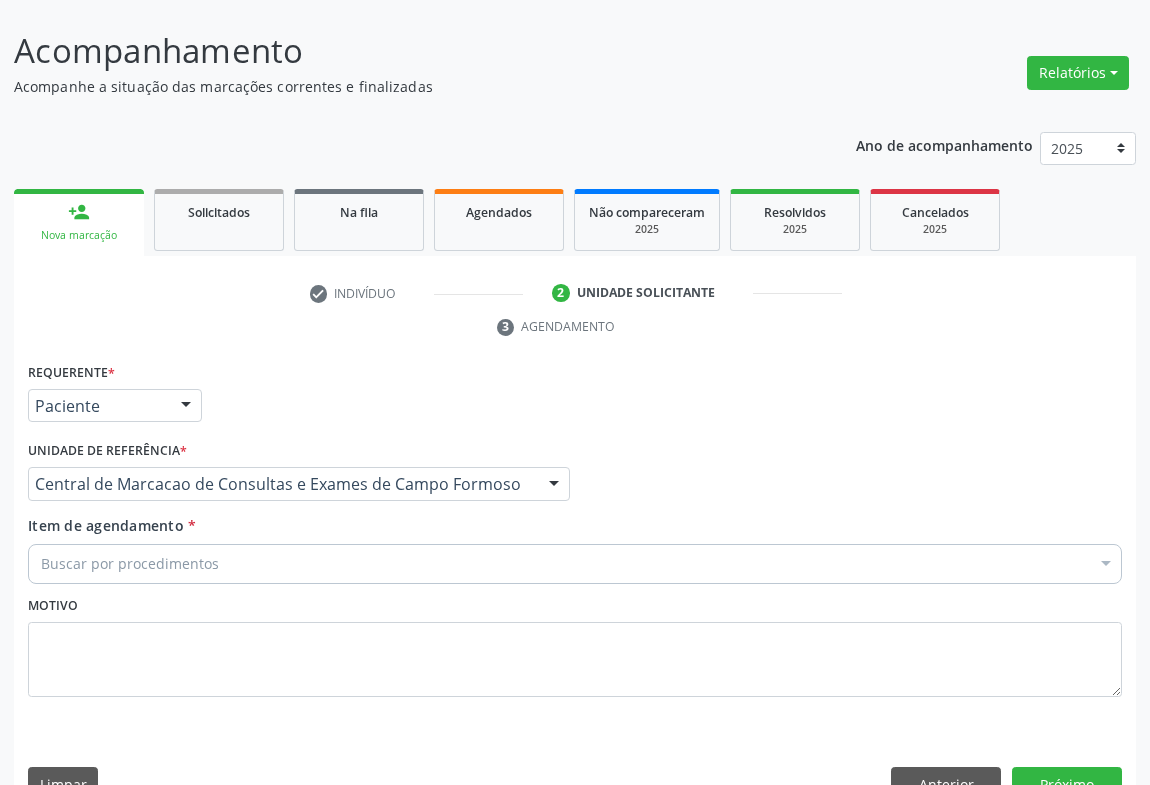 click on "Buscar por procedimentos" at bounding box center [575, 564] 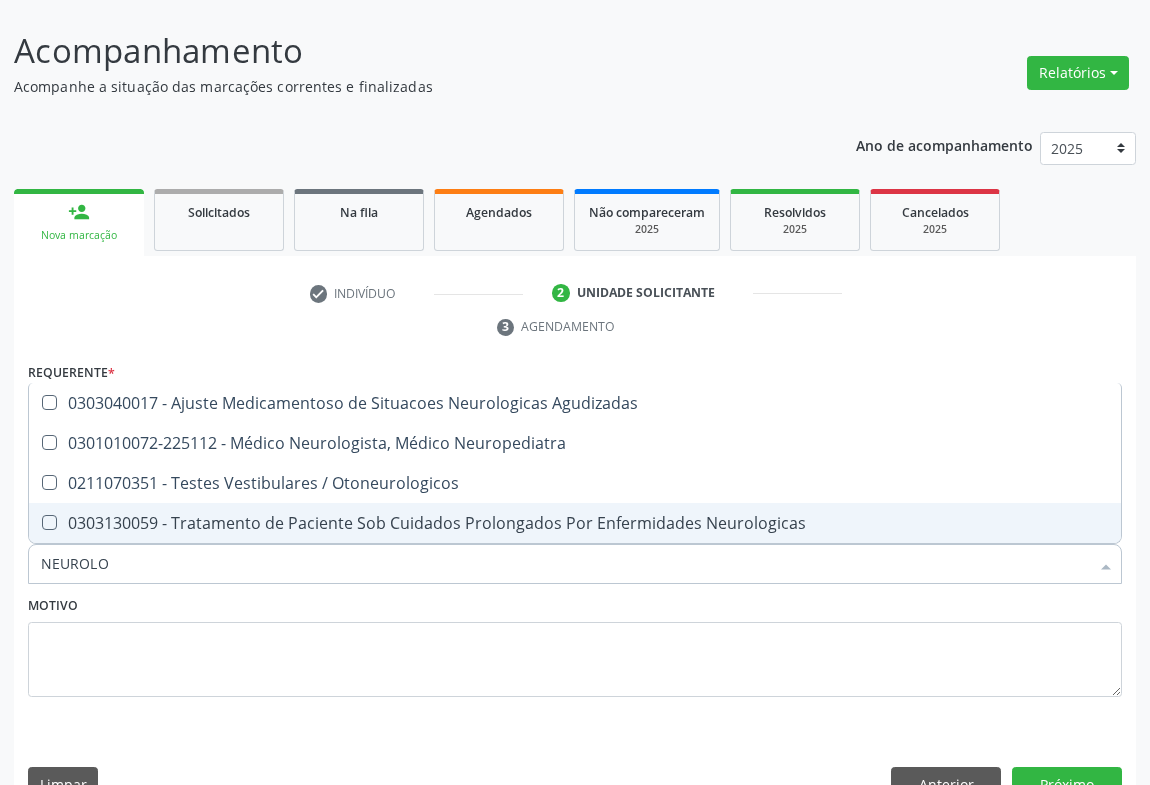 type on "NEUROLOG" 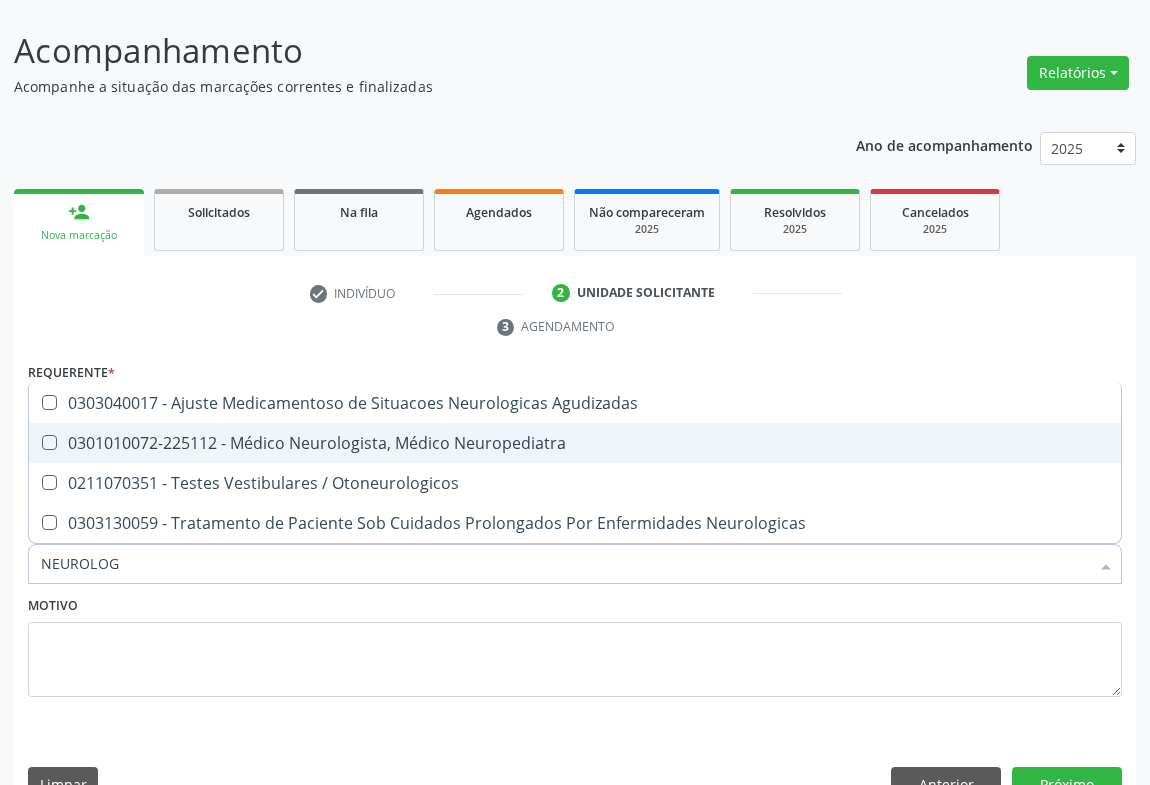 click on "0301010072-225112 - Médico Neurologista, Médico Neuropediatra" at bounding box center (575, 443) 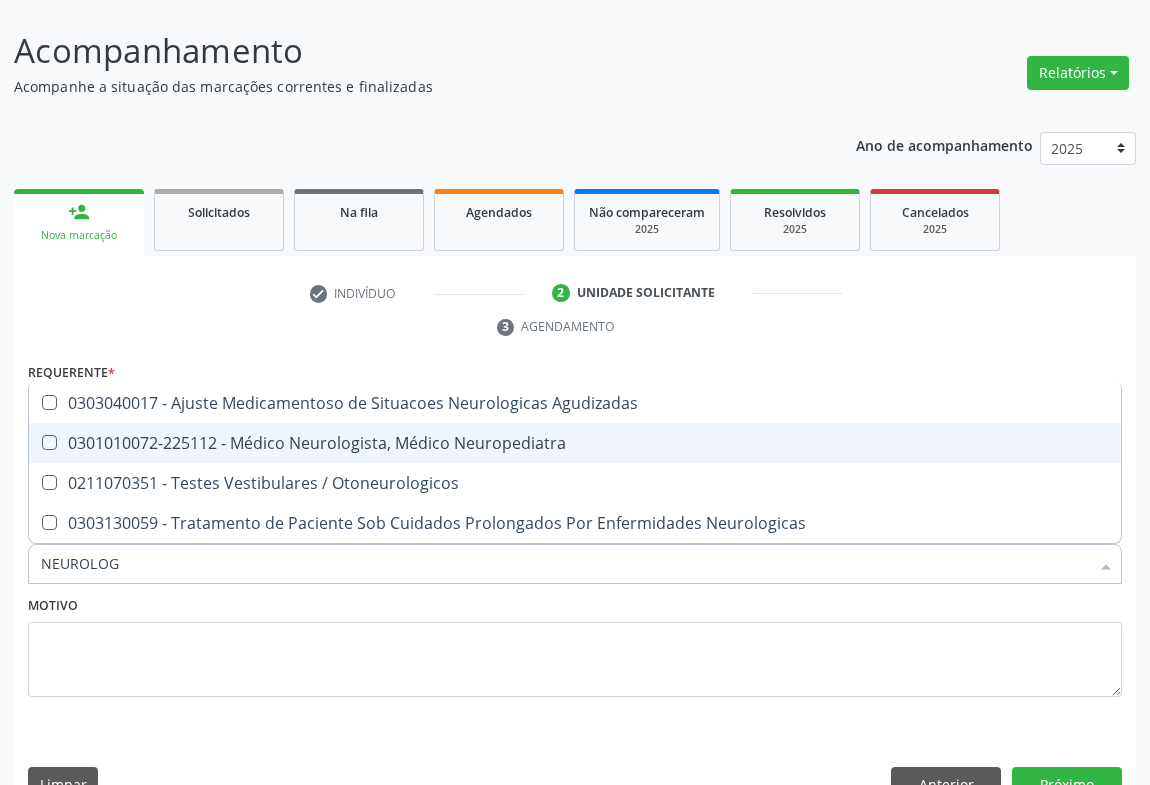 checkbox on "true" 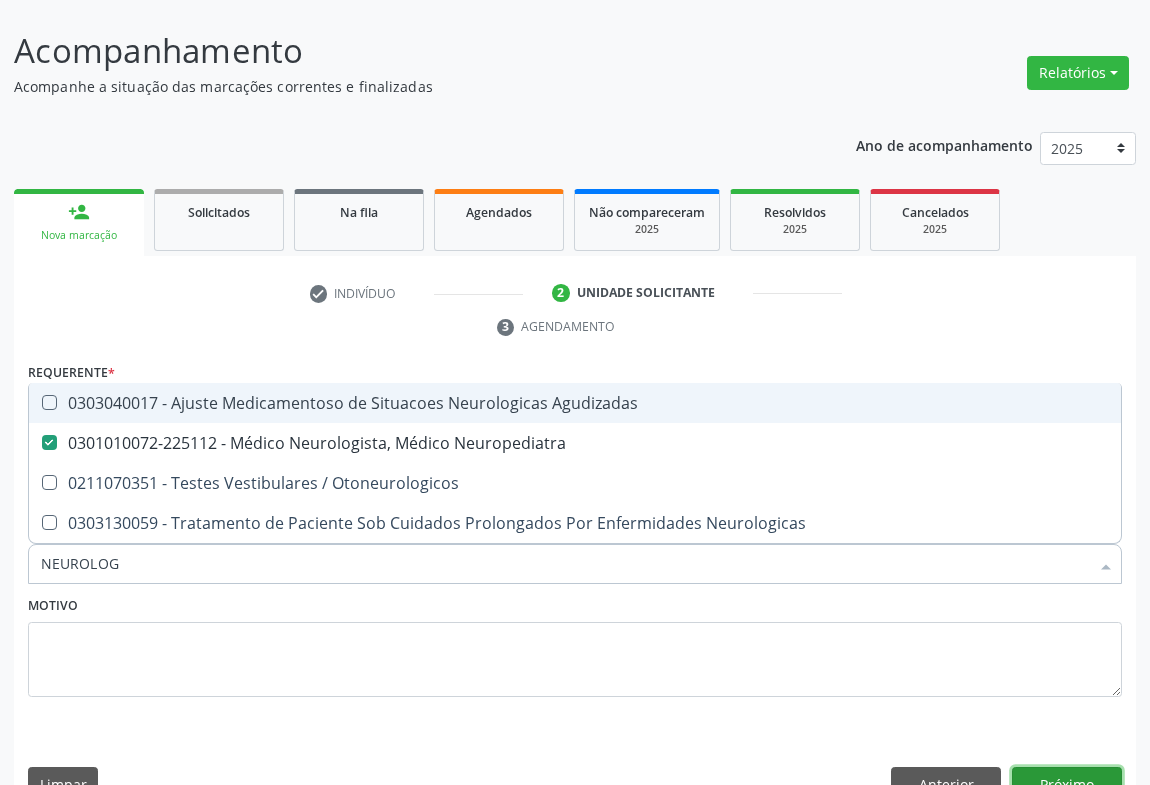 click on "Próximo" at bounding box center (1067, 784) 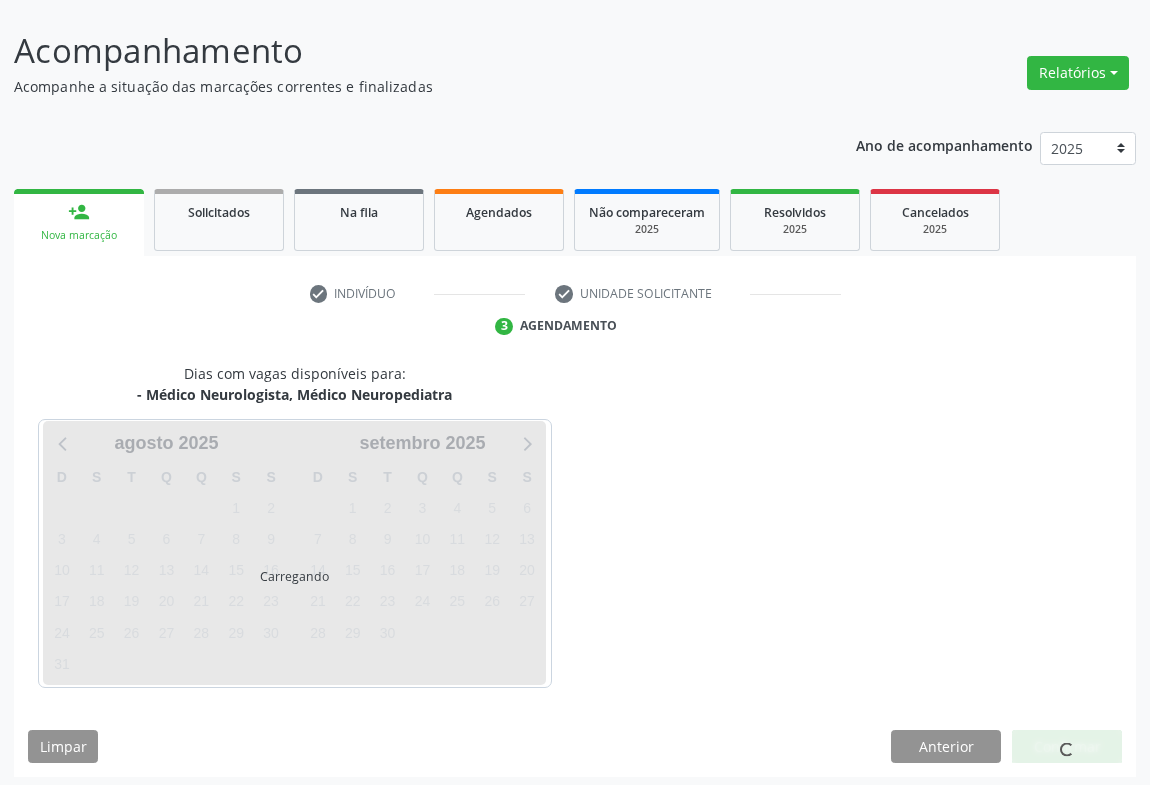 scroll, scrollTop: 115, scrollLeft: 0, axis: vertical 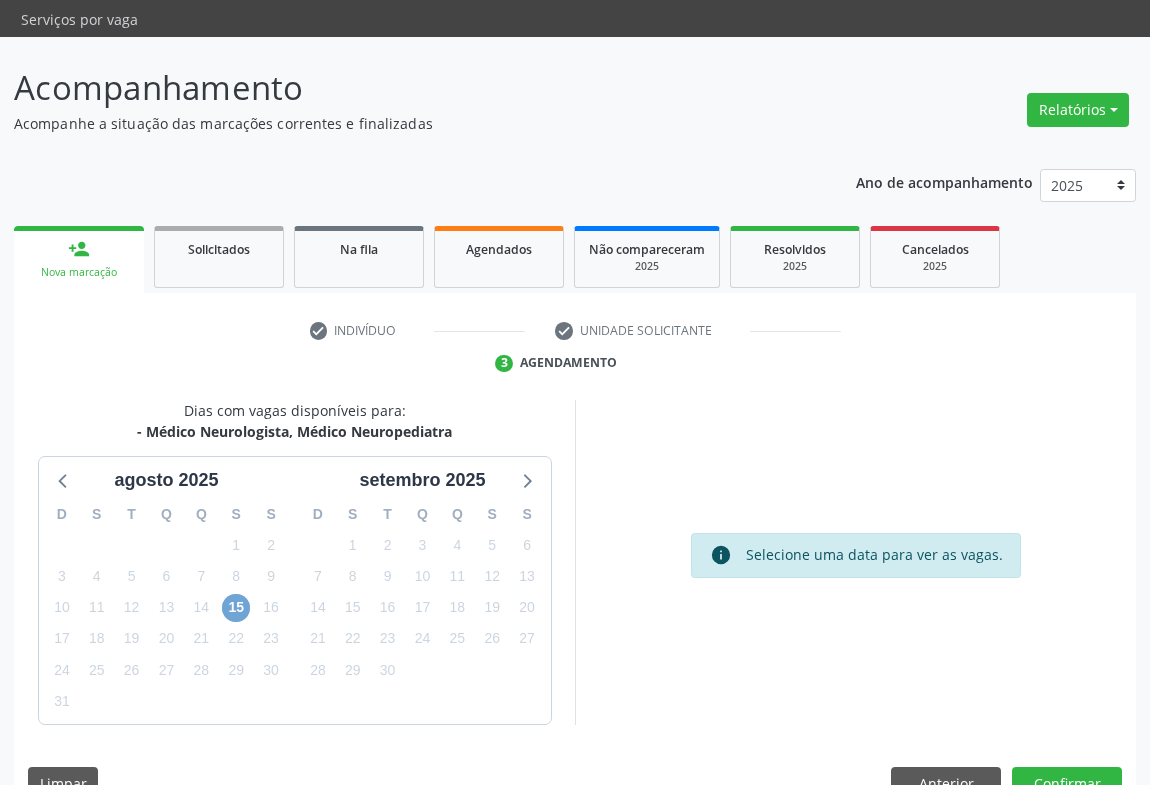 click on "15" at bounding box center [236, 608] 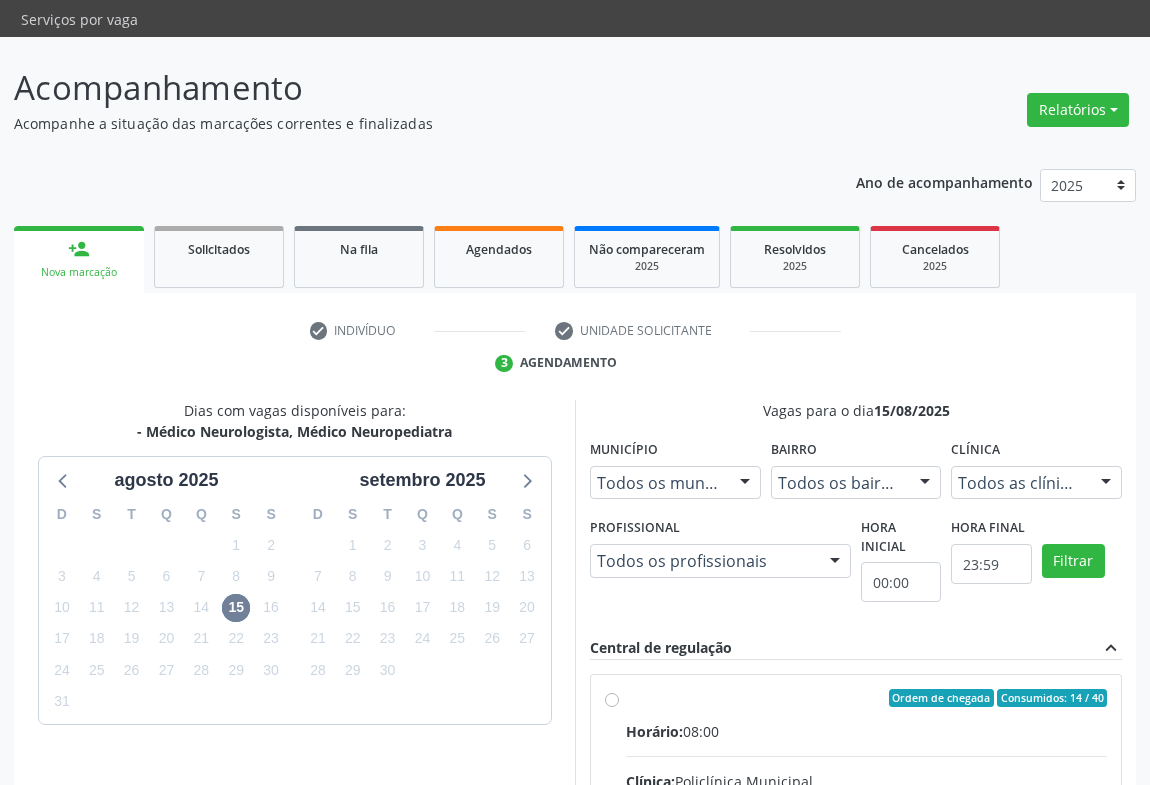 click on "Ordem de chegada
Consumidos: 14 / 40
Horário:   08:00
Clínica:  Policlínica Municipal
Rede:
--
Endereço:   Predio, nº 386, Centro, [CITY] - [STATE]
Telefone:   [PHONE]
Profissional:
[FIRST] [LAST] [LAST]
Informações adicionais sobre o atendimento
Idade de atendimento:
de 0 a 120 anos
Gênero(s) atendido(s):
Masculino e Feminino
Informações adicionais:
--" at bounding box center (866, 842) 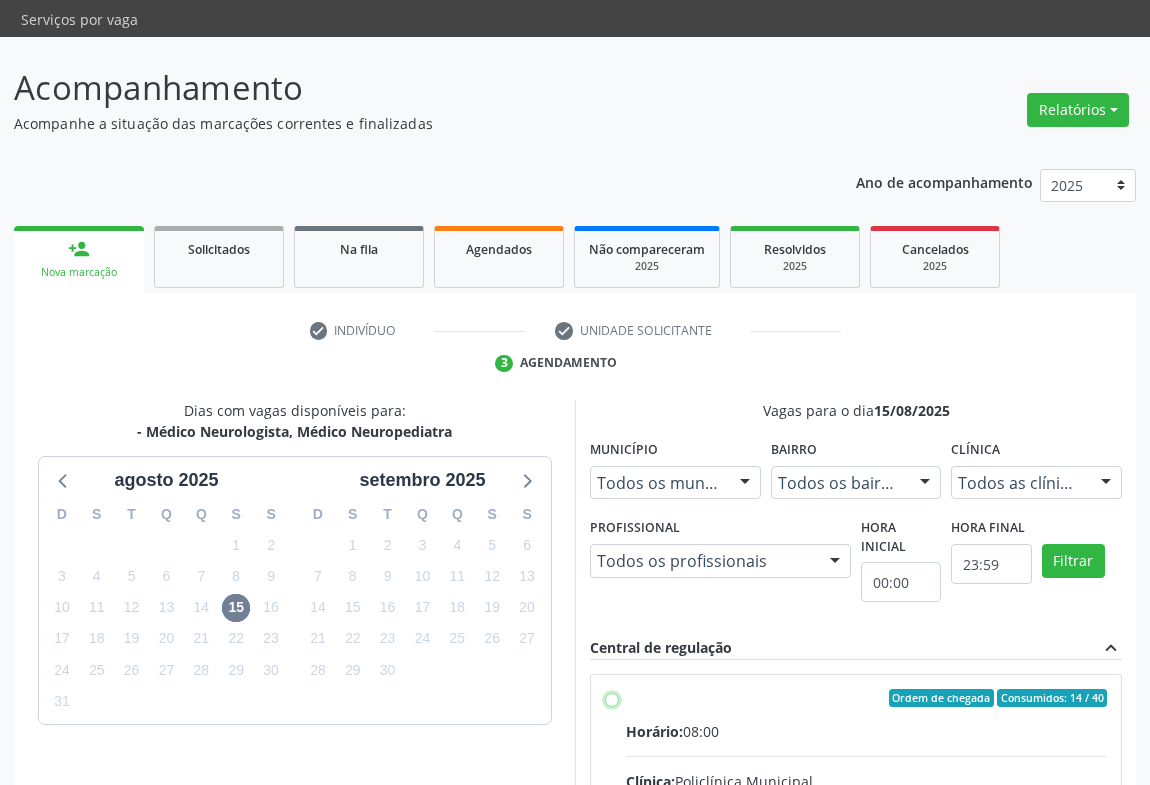 click on "Ordem de chegada
Consumidos: 14 / 40
Horário:   08:00
Clínica:  Policlínica Municipal
Rede:
--
Endereço:   Predio, nº 386, Centro, [CITY] - [STATE]
Telefone:   [PHONE]
Profissional:
[FIRST] [LAST] [LAST]
Informações adicionais sobre o atendimento
Idade de atendimento:
de 0 a 120 anos
Gênero(s) atendido(s):
Masculino e Feminino
Informações adicionais:
--" at bounding box center (612, 698) 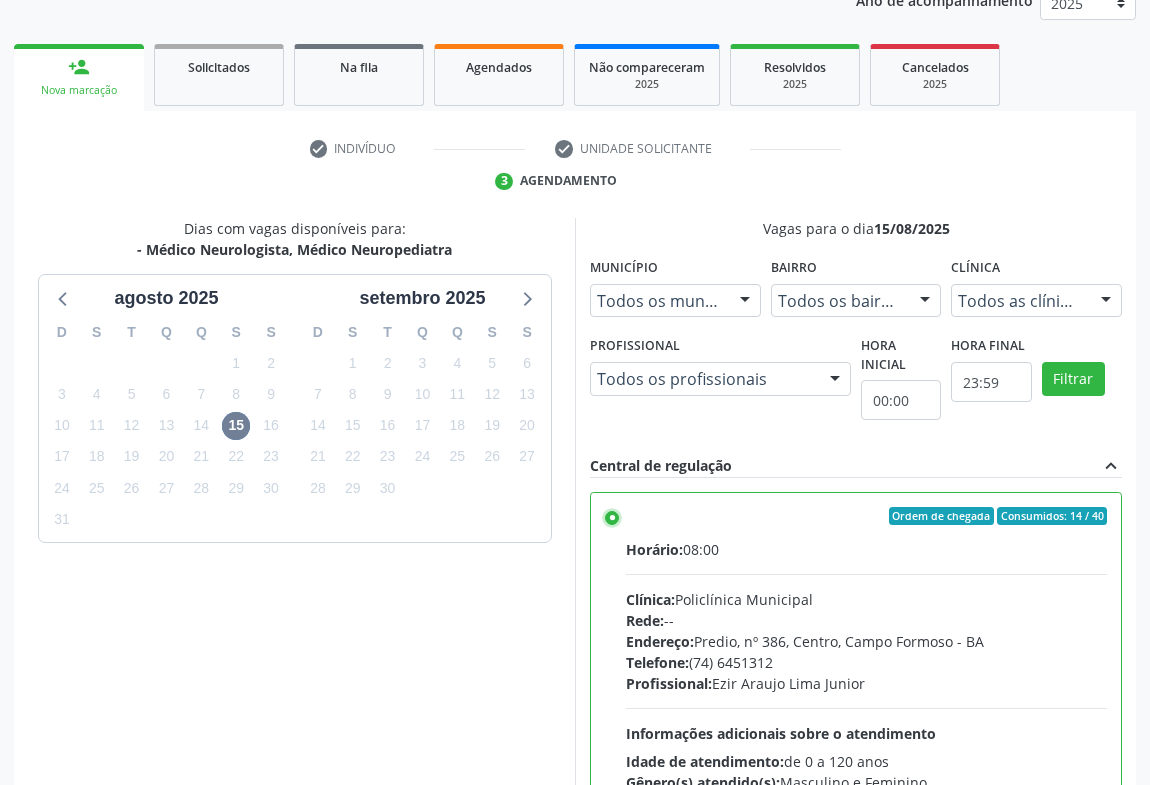 scroll, scrollTop: 388, scrollLeft: 0, axis: vertical 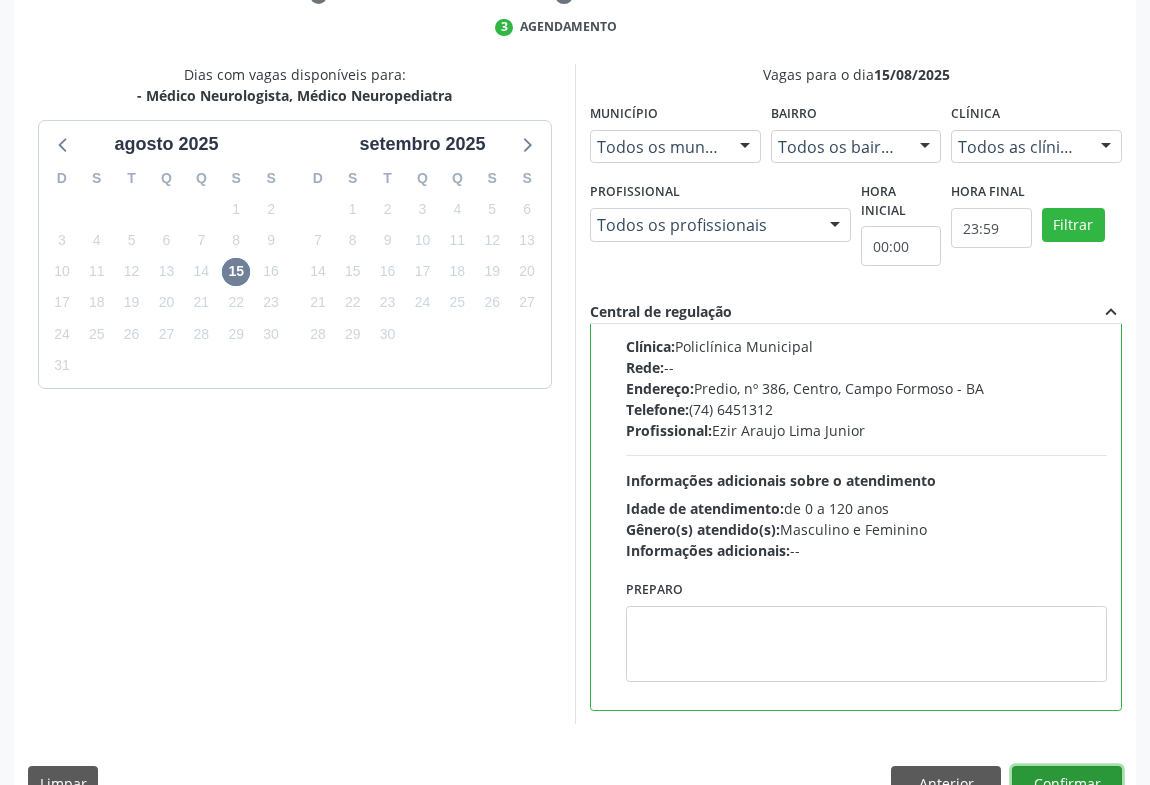 click on "Confirmar" at bounding box center (1067, 783) 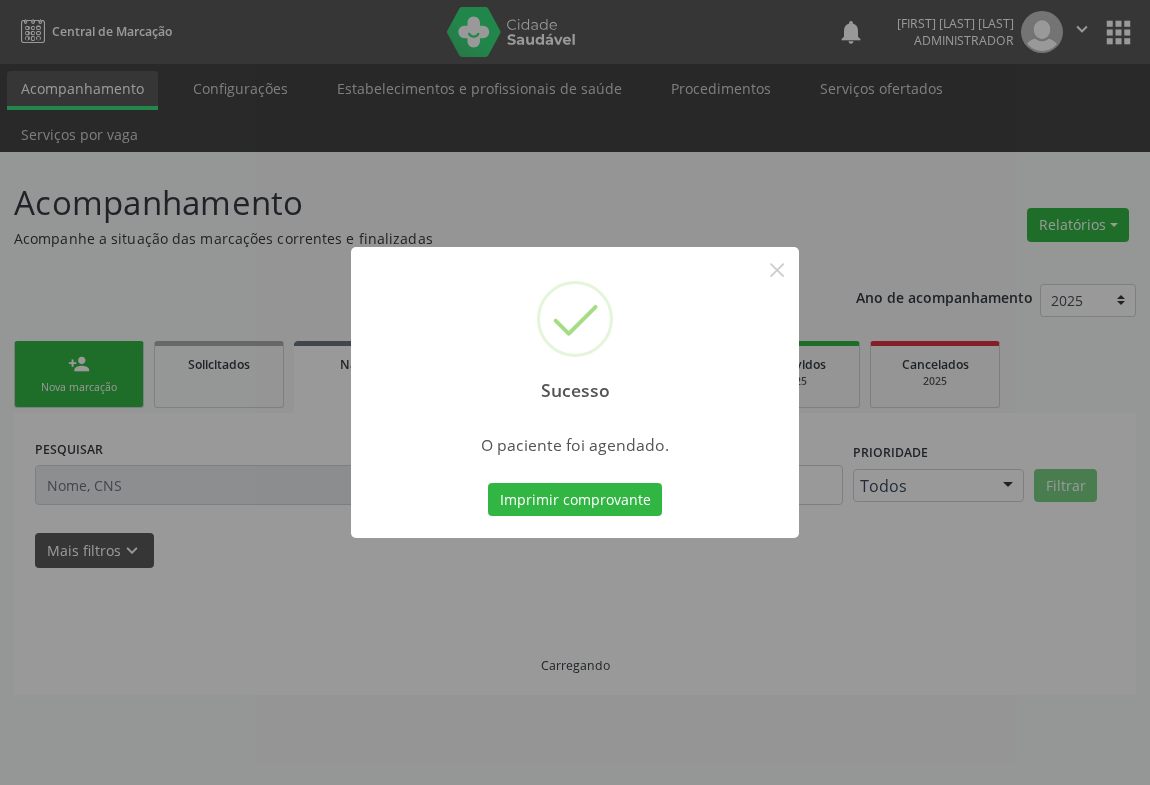 scroll, scrollTop: 0, scrollLeft: 0, axis: both 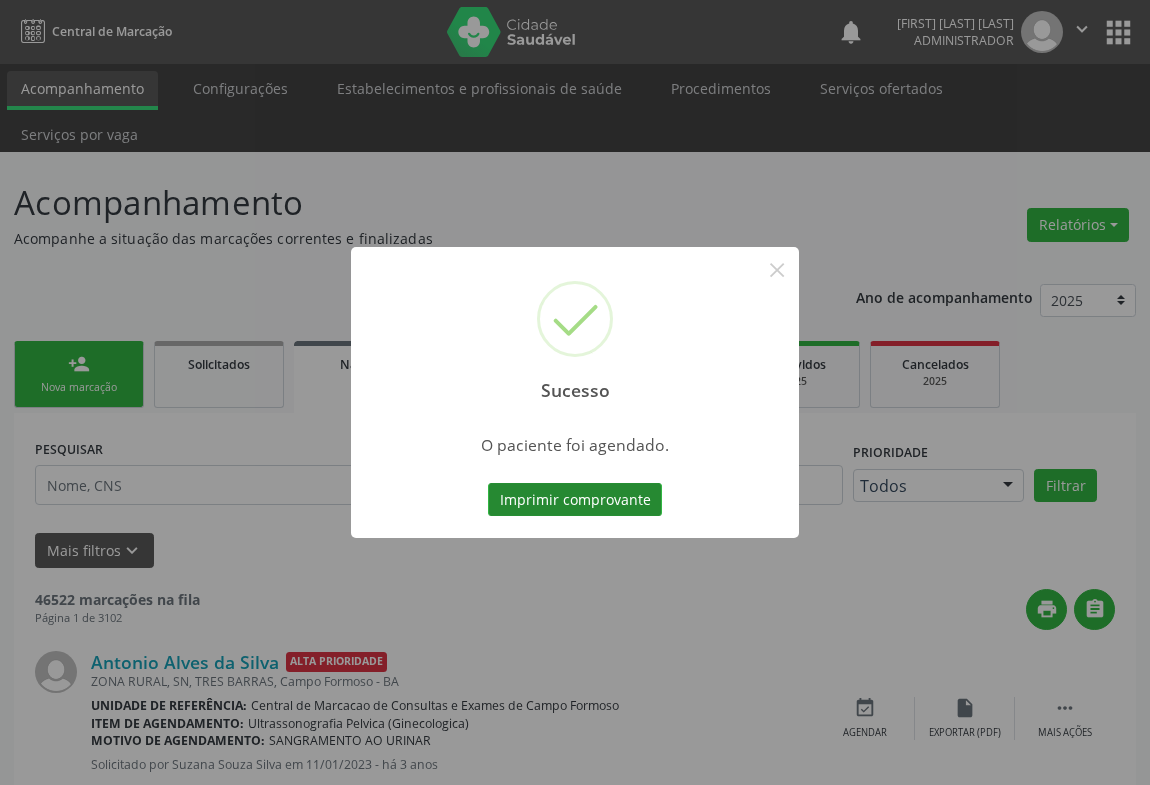 click on "Imprimir comprovante" at bounding box center (575, 500) 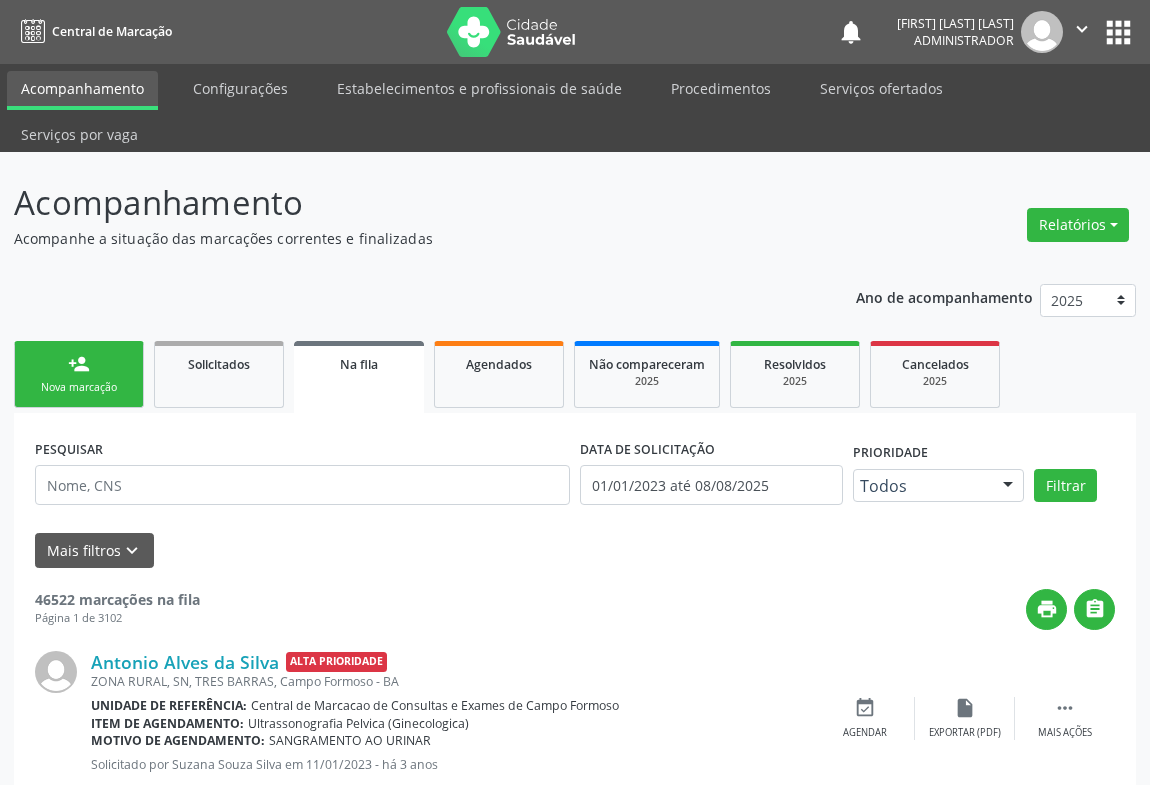 click on "person_add
Nova marcação" at bounding box center [79, 374] 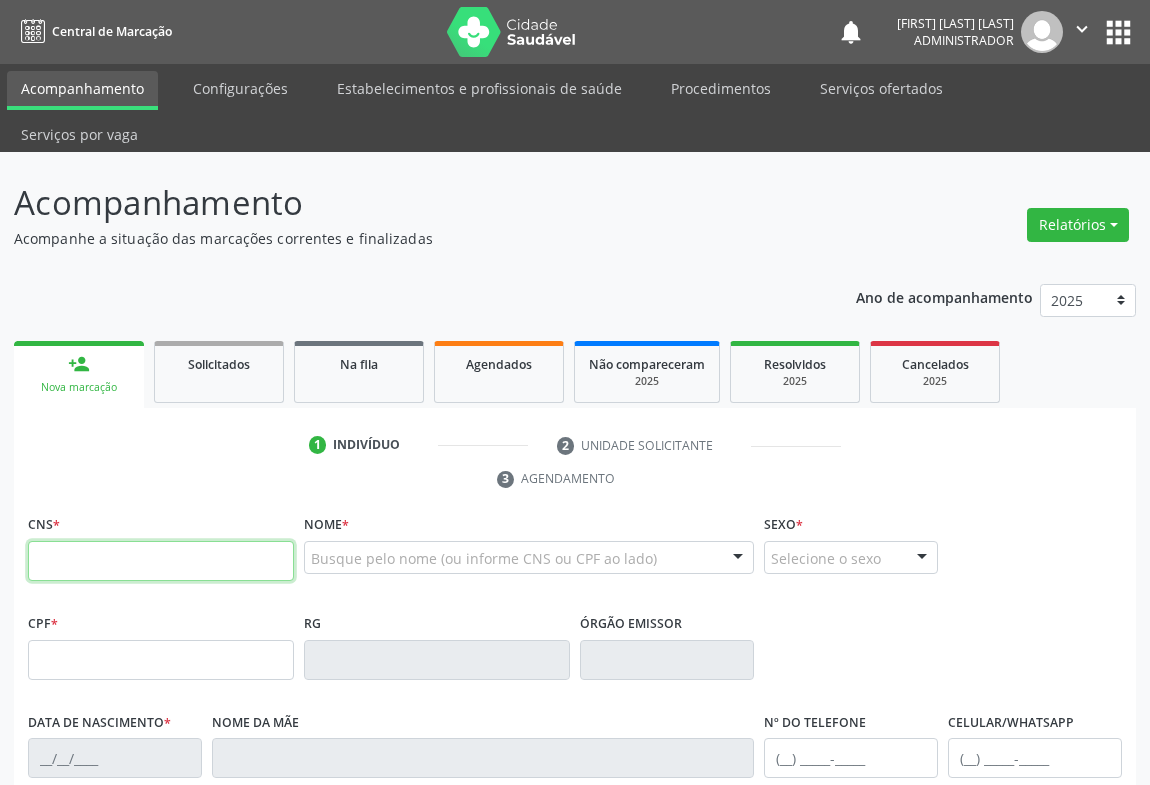 click at bounding box center [161, 561] 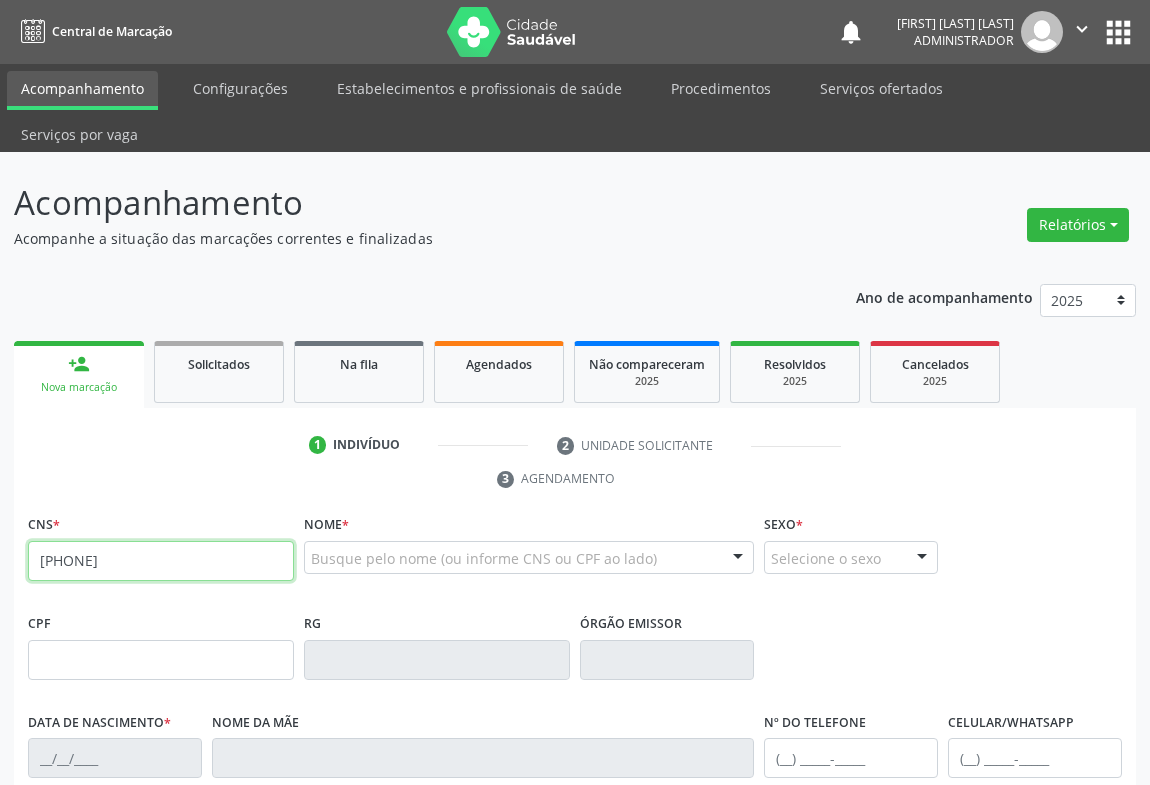 type on "[PHONE]" 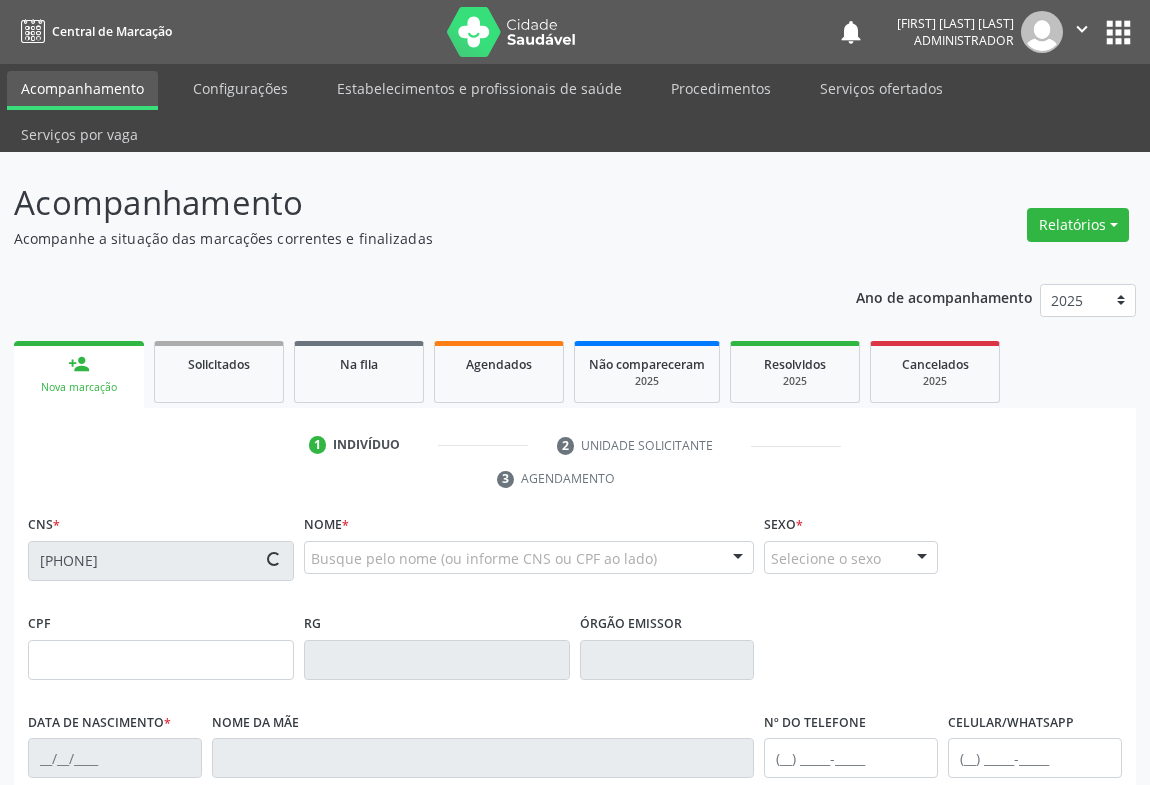 type on "[DATE]" 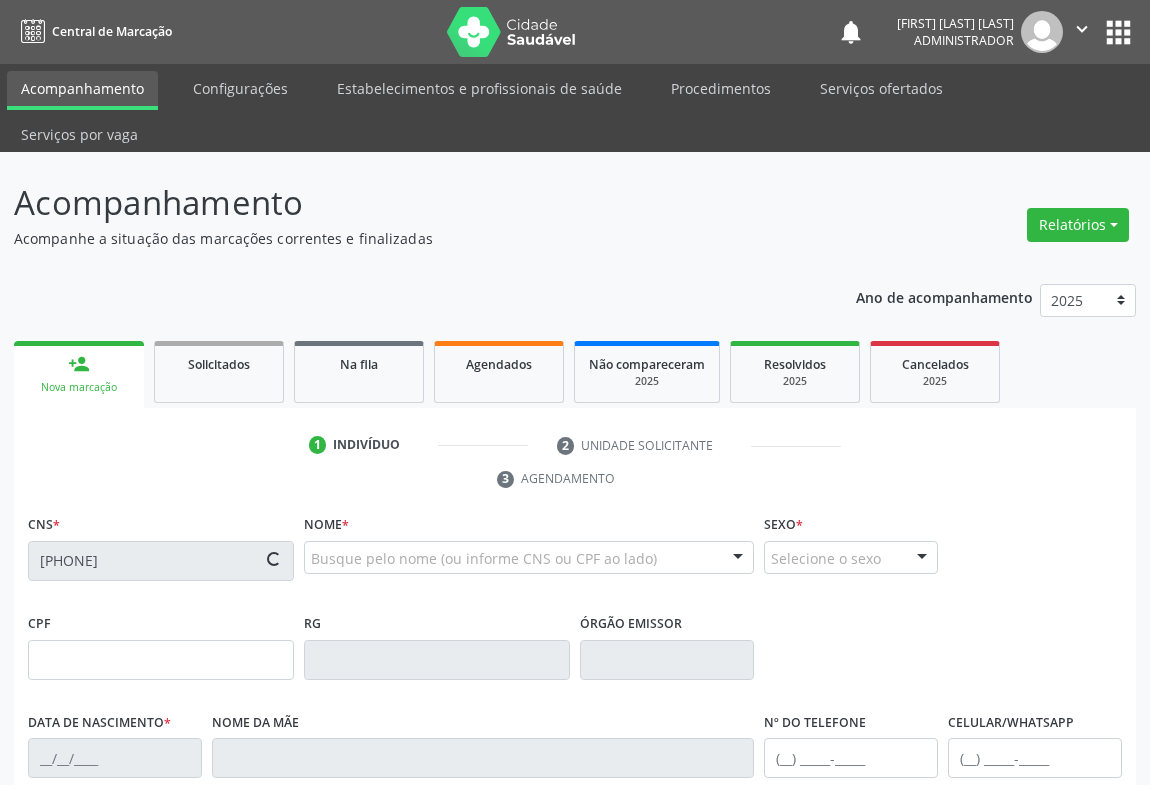 type on "[PHONE]" 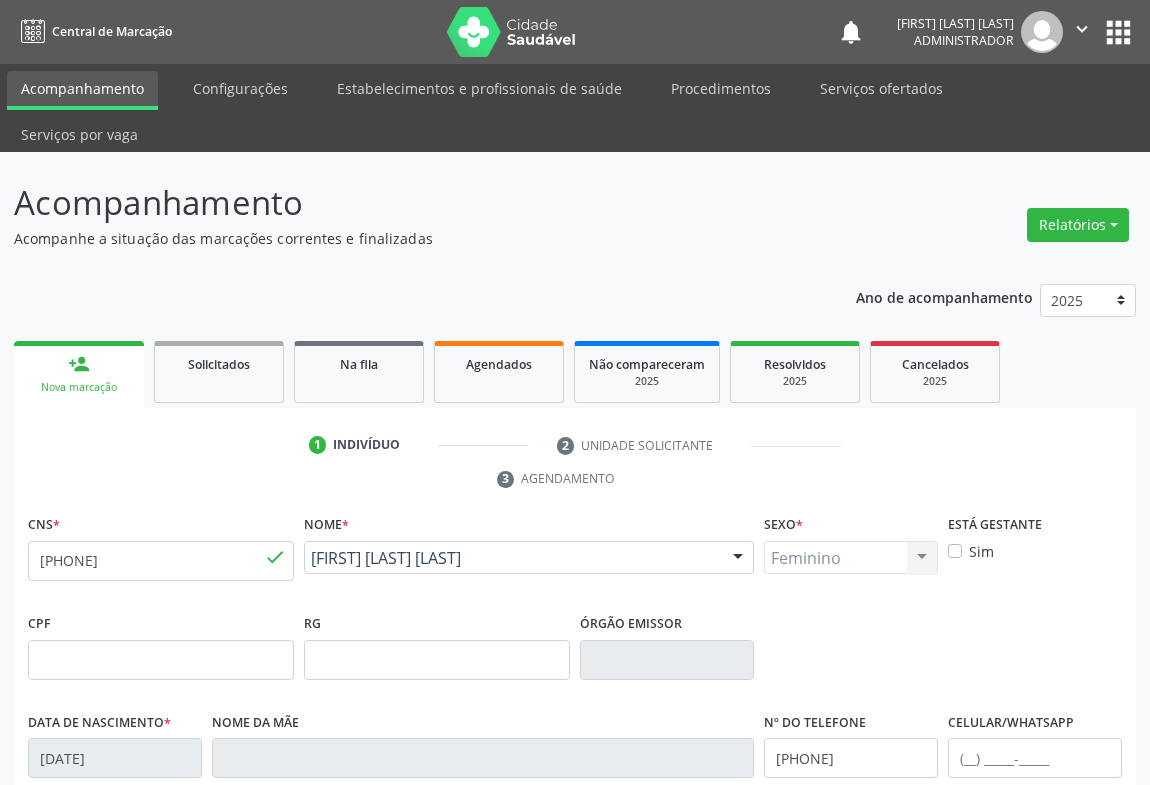 scroll, scrollTop: 331, scrollLeft: 0, axis: vertical 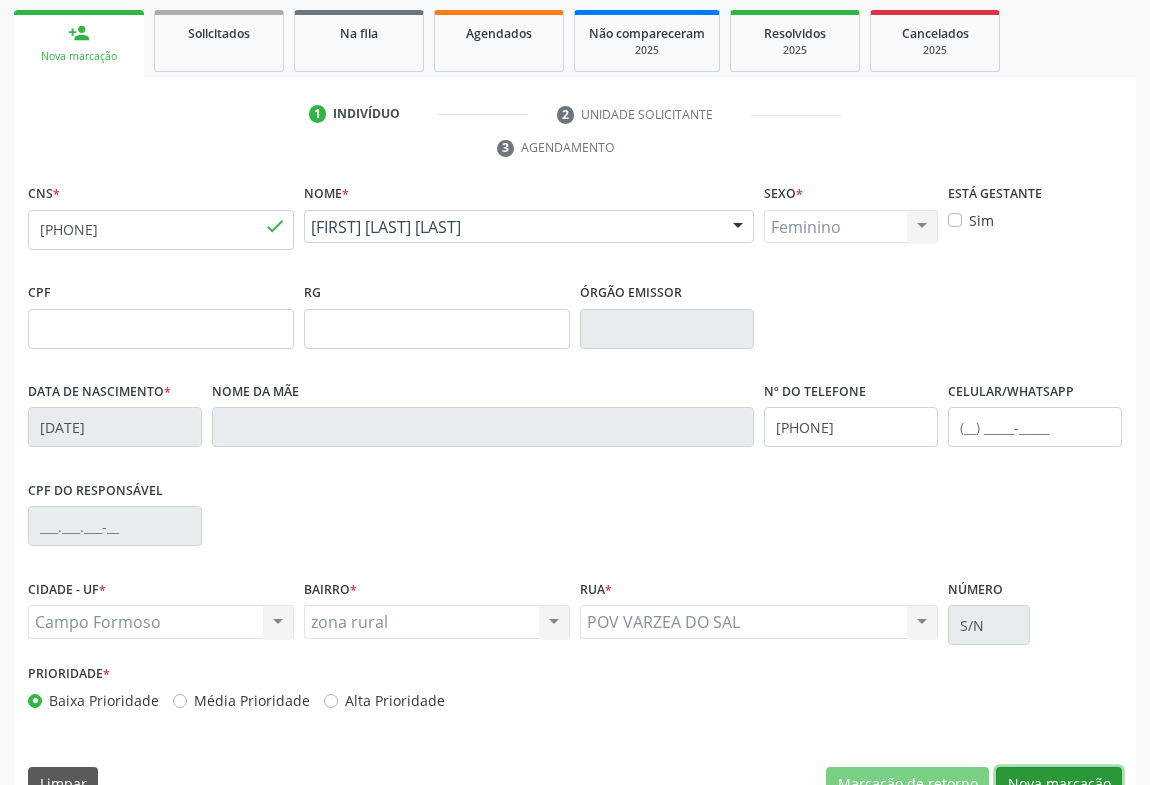 click on "Nova marcação" at bounding box center (1059, 784) 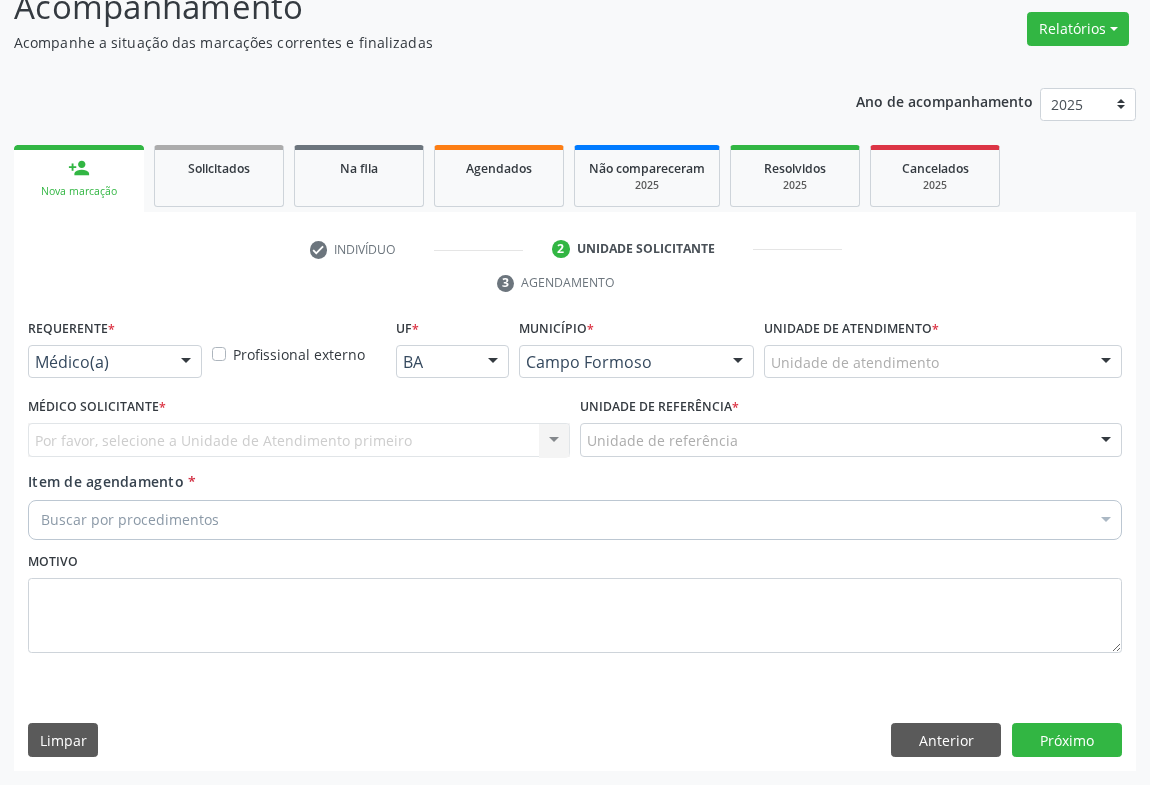 scroll, scrollTop: 152, scrollLeft: 0, axis: vertical 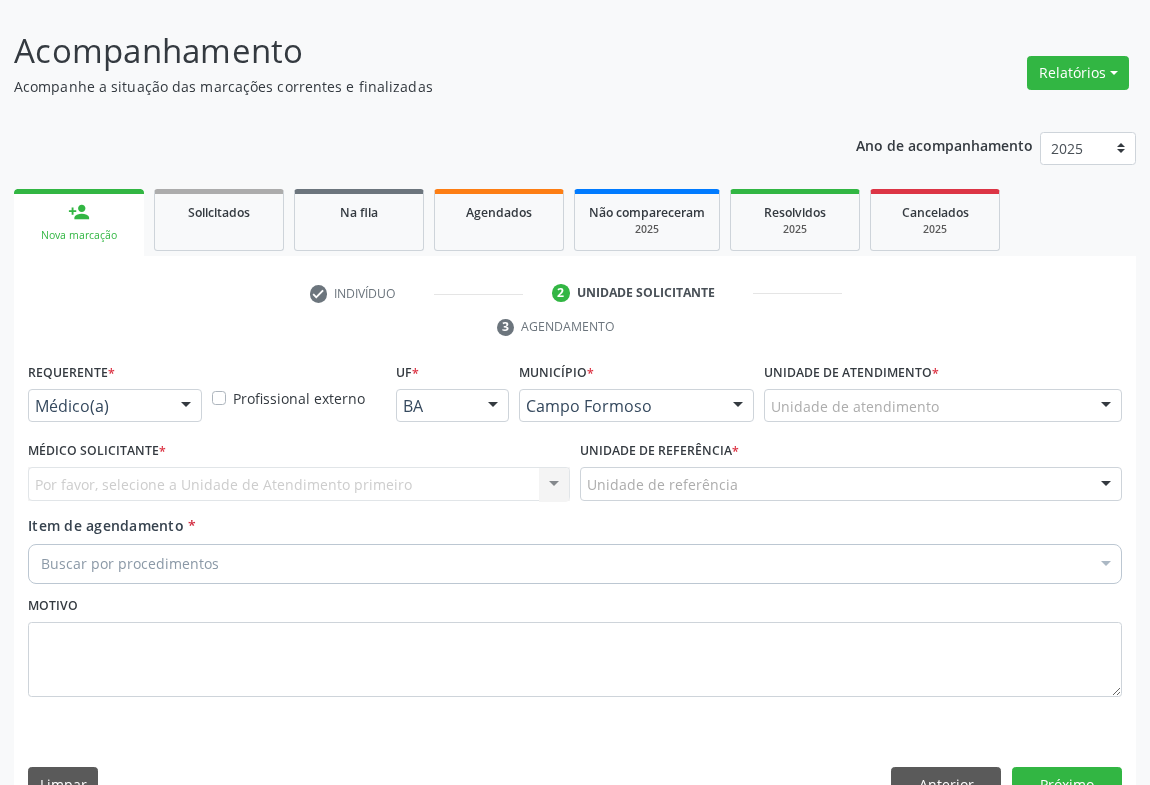 click at bounding box center [186, 407] 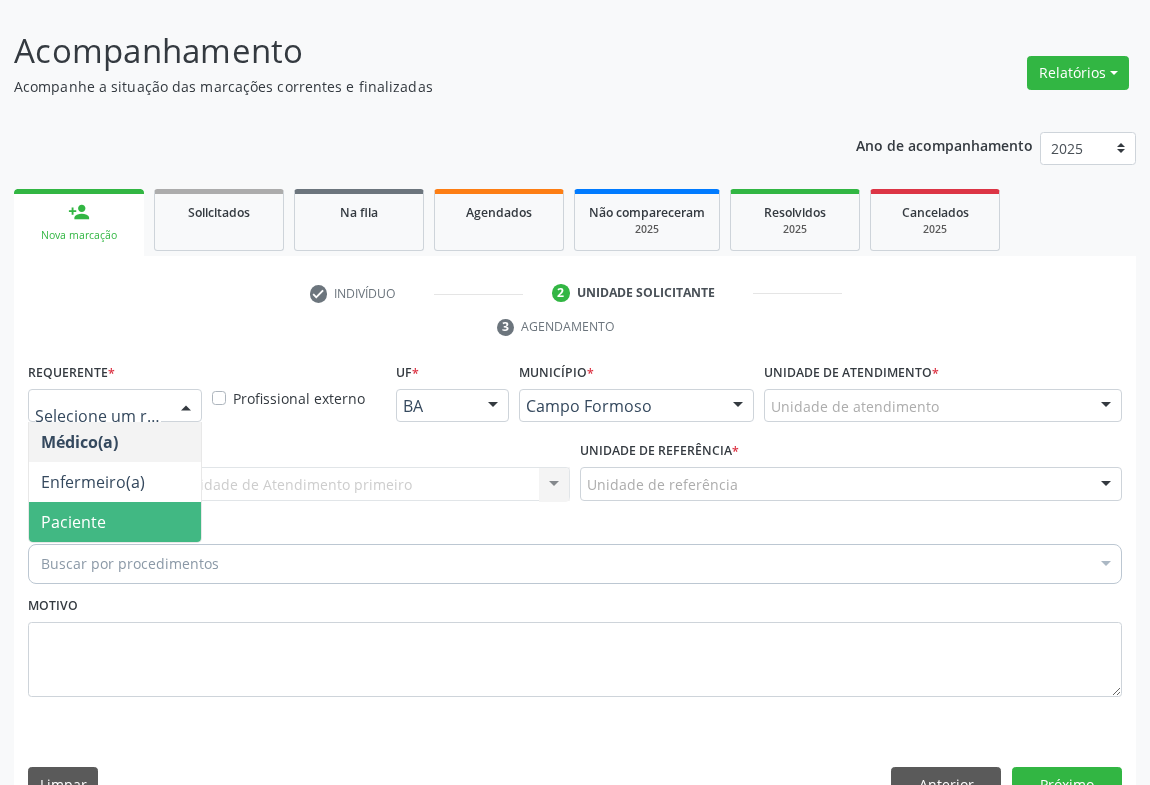 click on "Paciente" at bounding box center [115, 522] 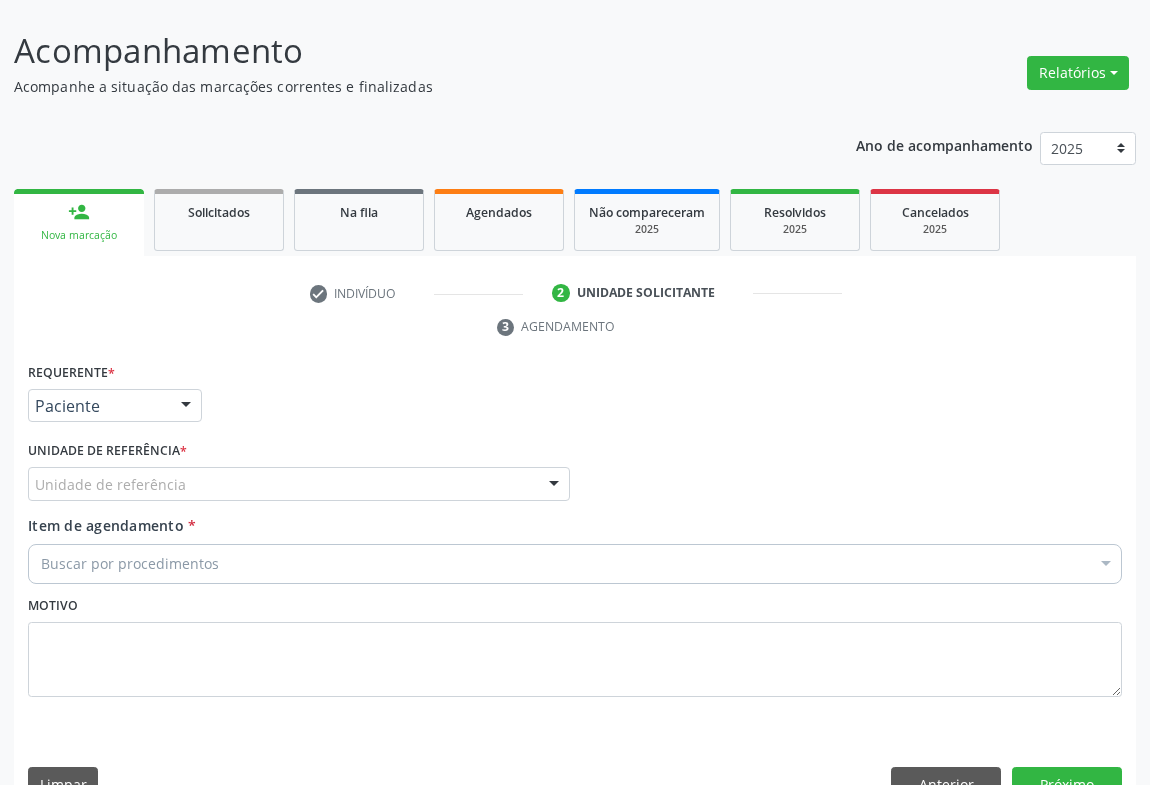 click at bounding box center (554, 485) 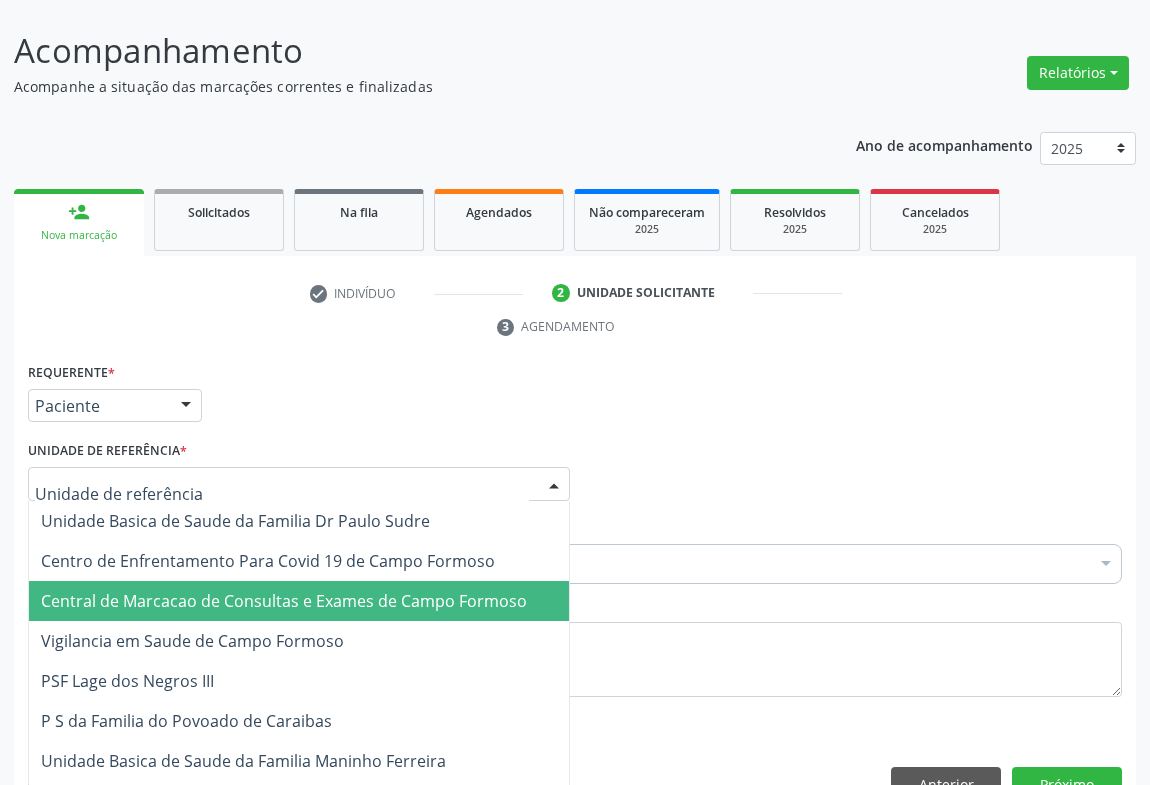 click on "Central de Marcacao de Consultas e Exames de Campo Formoso" at bounding box center [284, 601] 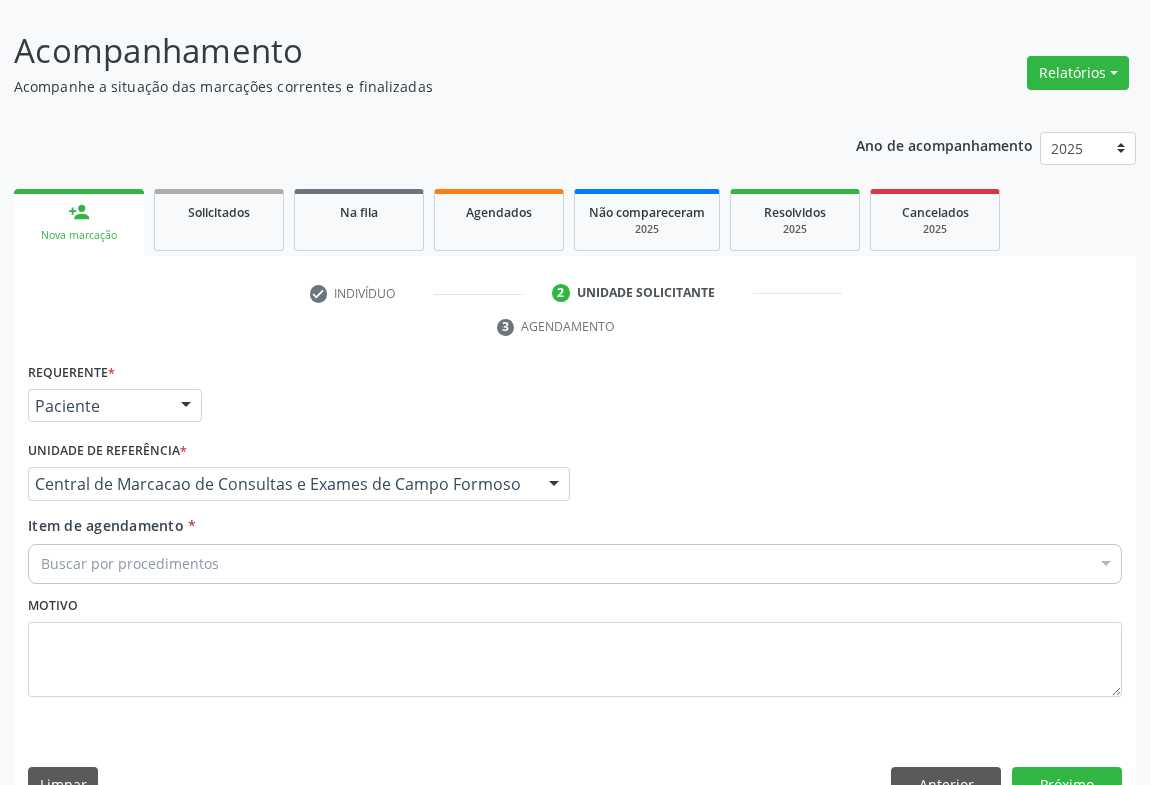 click on "Buscar por procedimentos" at bounding box center [575, 564] 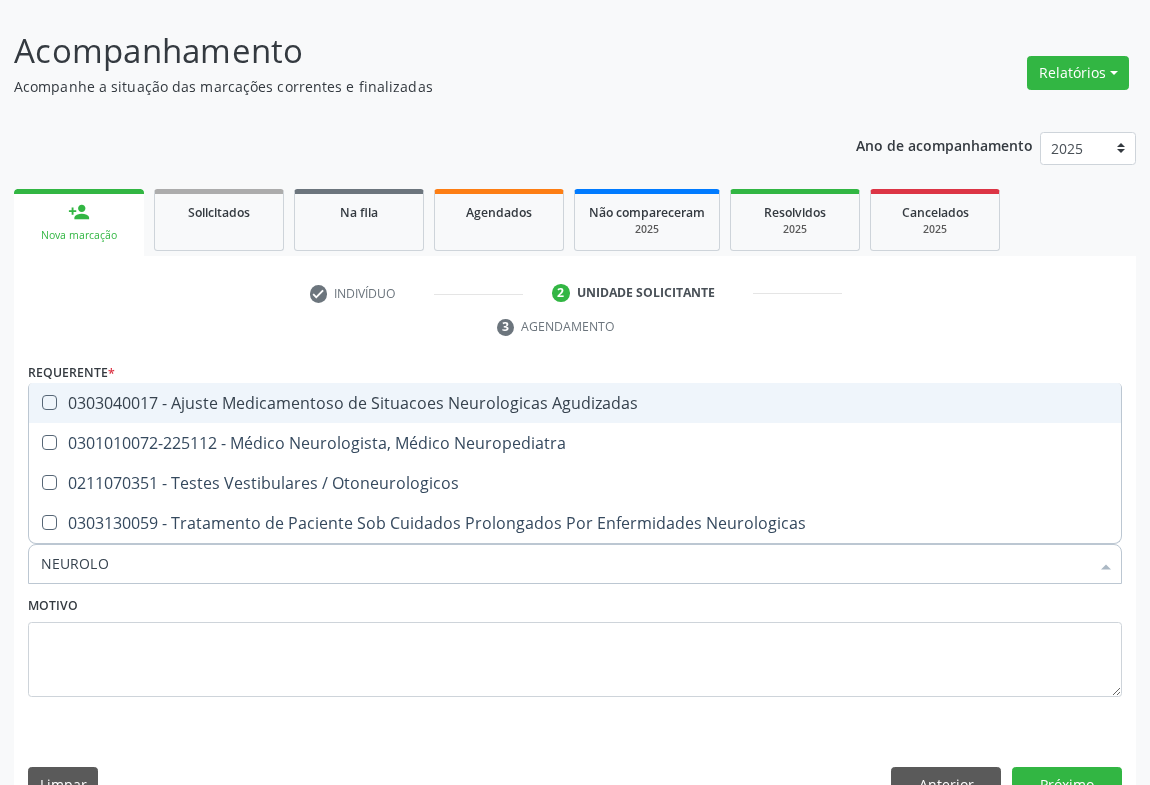 type on "NEUROLOG" 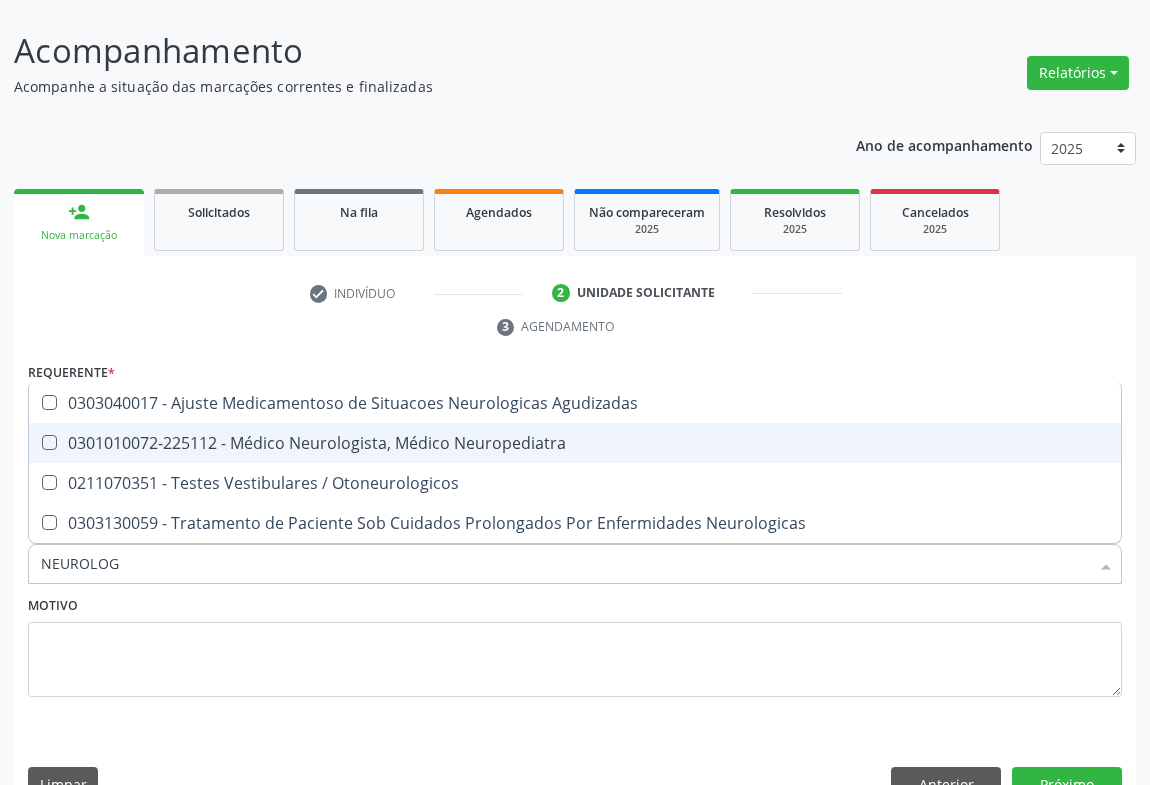 click on "0301010072-225112 - Médico Neurologista, Médico Neuropediatra" at bounding box center [575, 443] 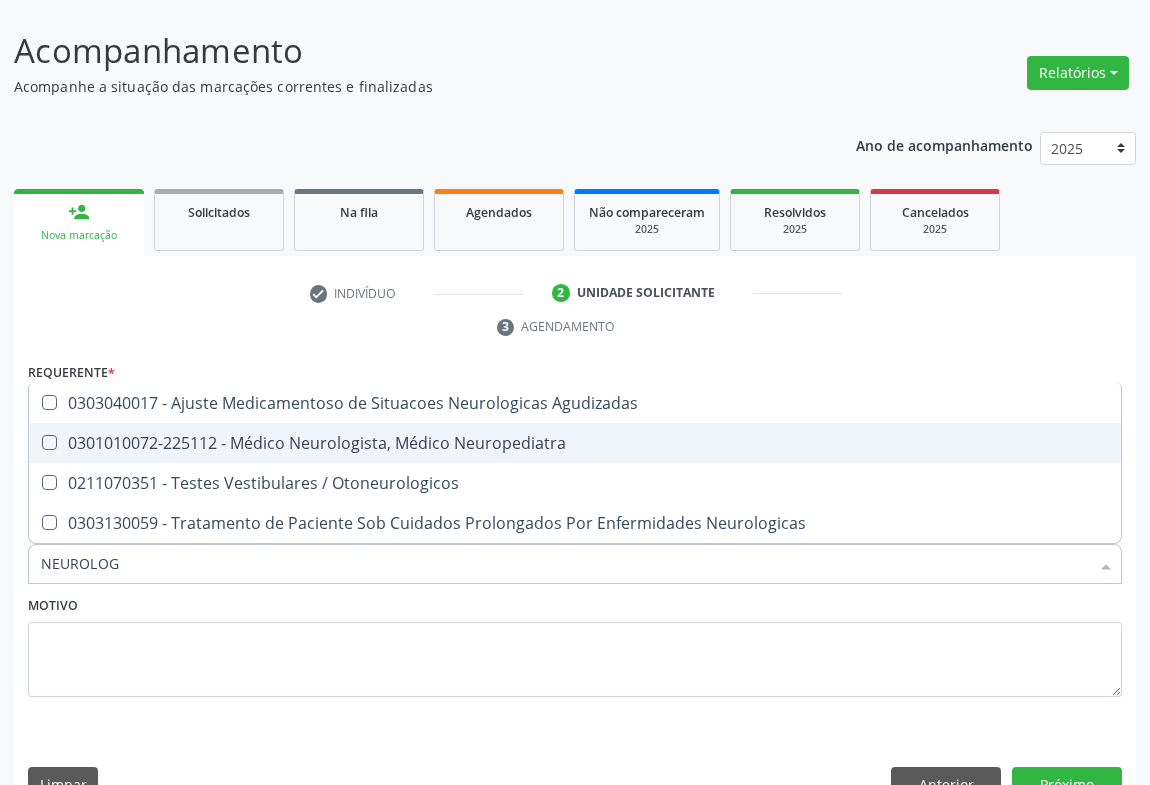 checkbox on "true" 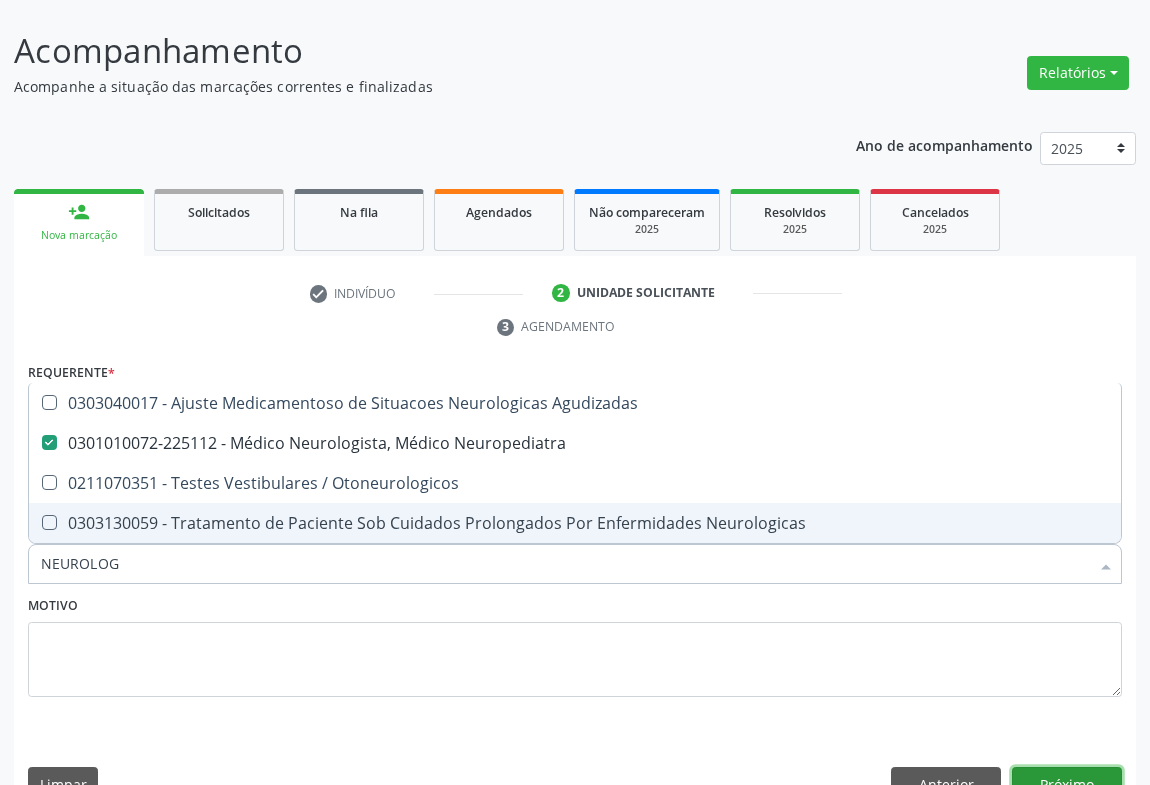 click on "Próximo" at bounding box center [1067, 784] 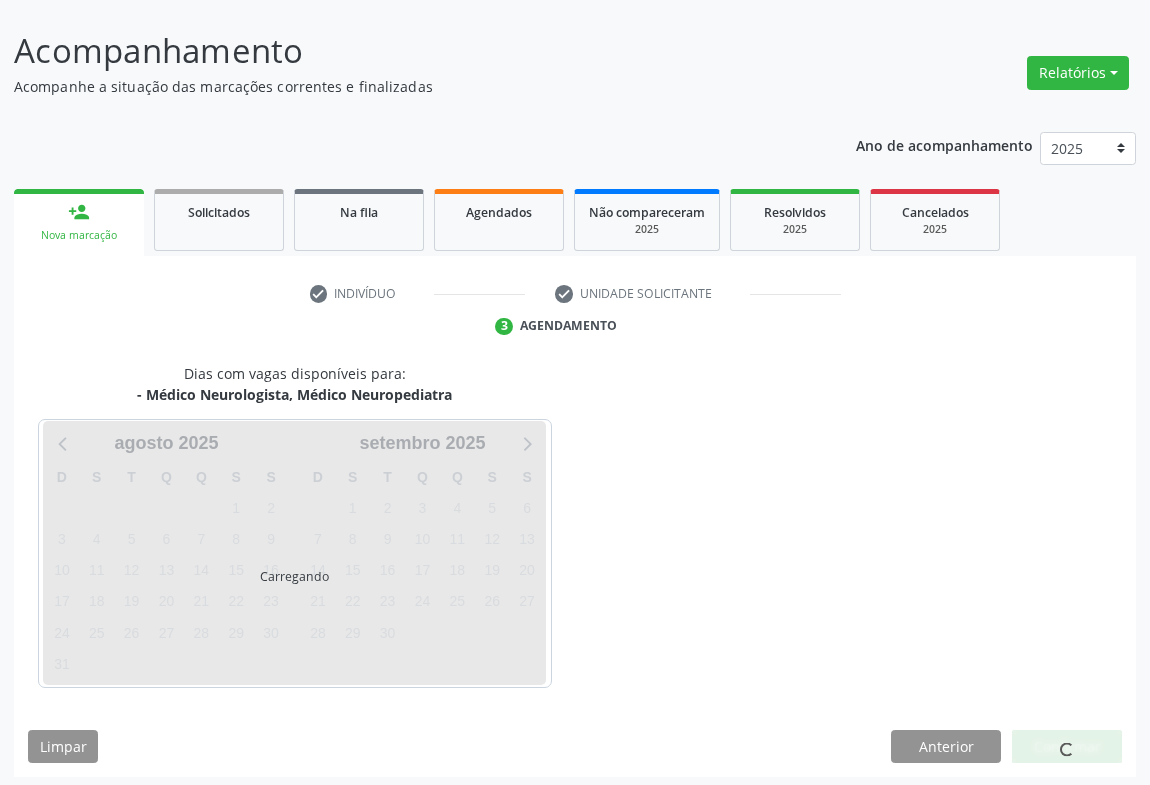 scroll, scrollTop: 115, scrollLeft: 0, axis: vertical 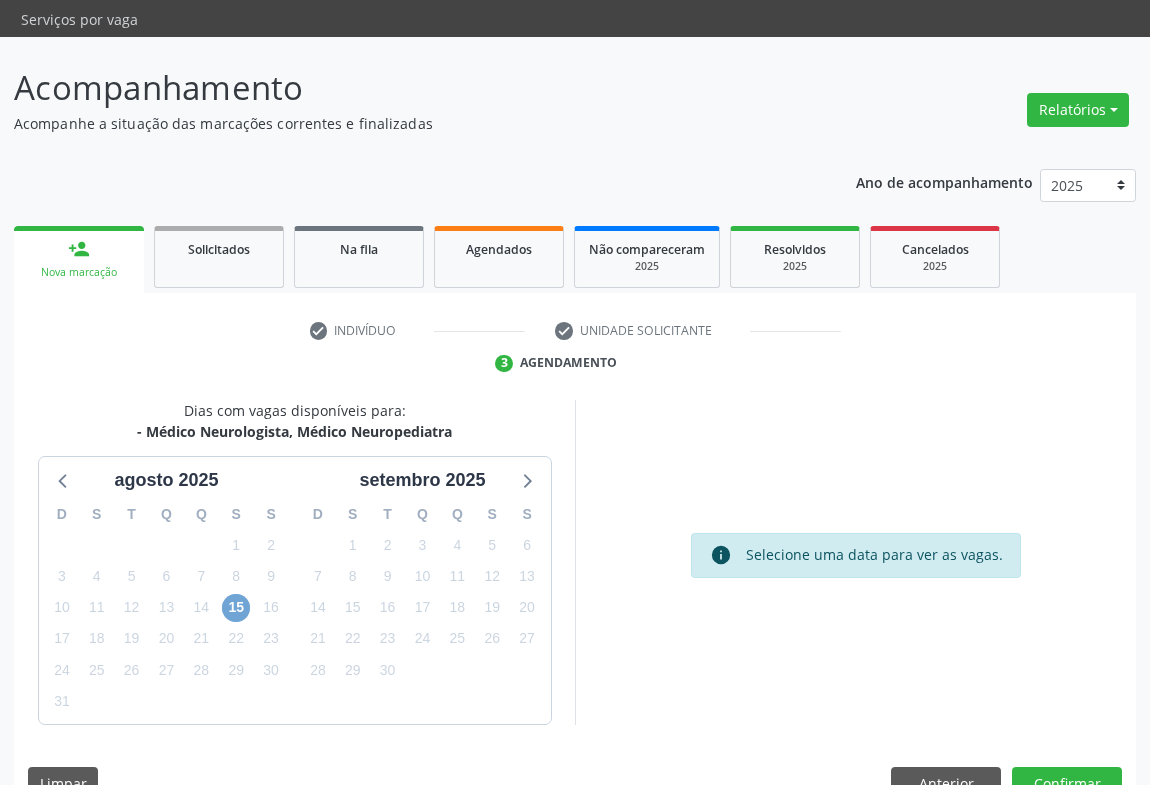 click on "15" at bounding box center (236, 608) 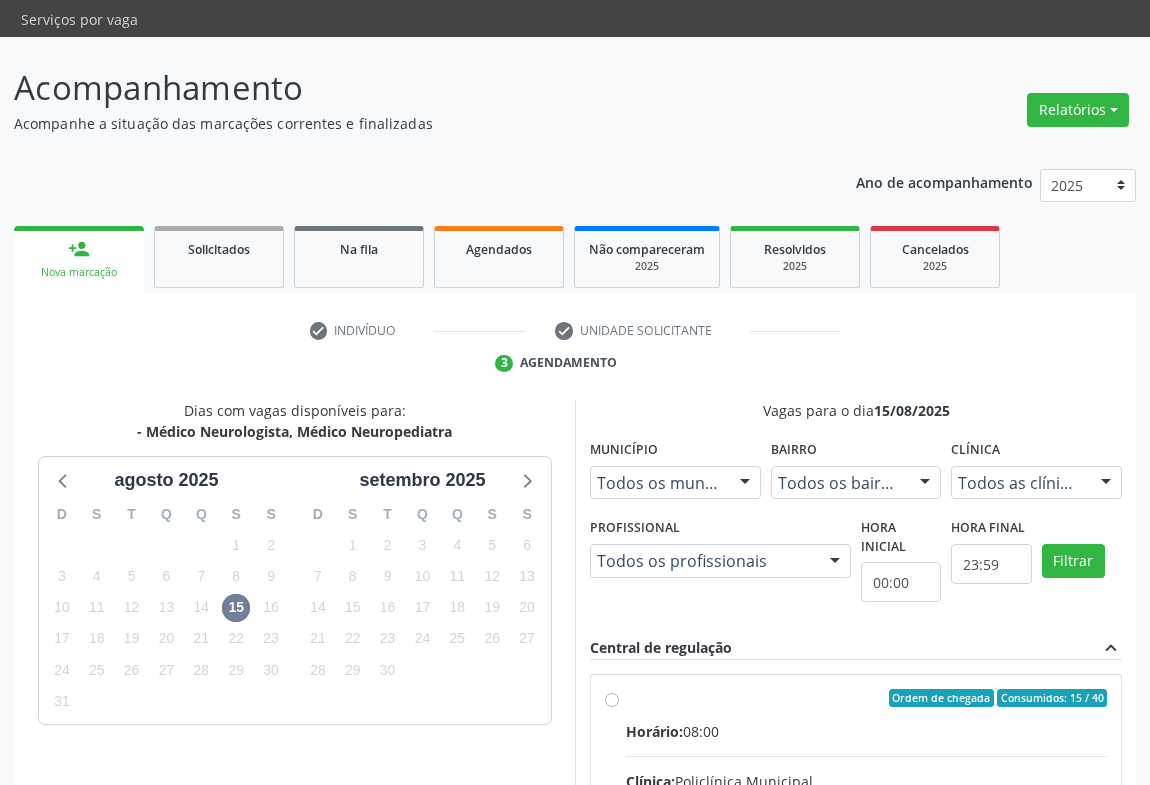 drag, startPoint x: 609, startPoint y: 656, endPoint x: 631, endPoint y: 616, distance: 45.65085 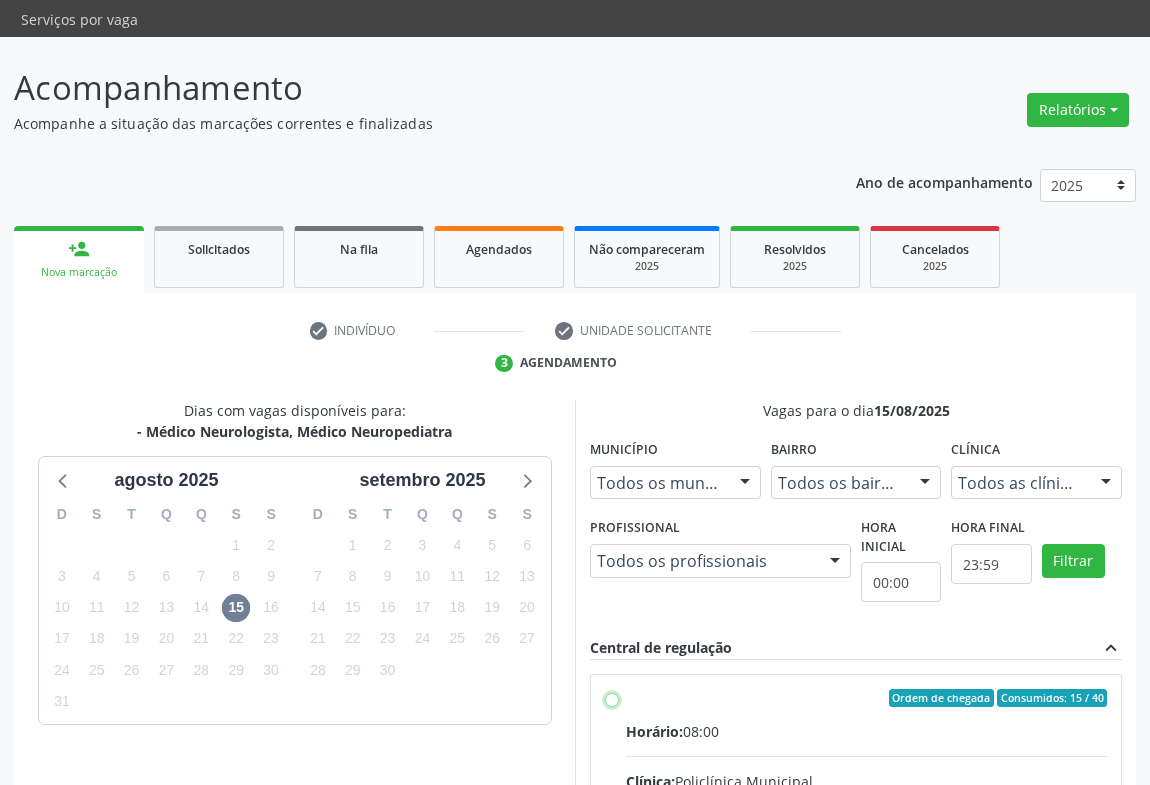 click on "Ordem de chegada
Consumidos: 15 / 40
Horário:   08:00
Clínica:  Policlínica Municipal
Rede:
--
Endereço:   Predio, nº 386, Centro, [CITY] - [STATE]
Telefone:   [PHONE]
Profissional:
[FIRST] [LAST] [LAST]
Informações adicionais sobre o atendimento
Idade de atendimento:
de 0 a 120 anos
Gênero(s) atendido(s):
Masculino e Feminino
Informações adicionais:
--" at bounding box center [612, 698] 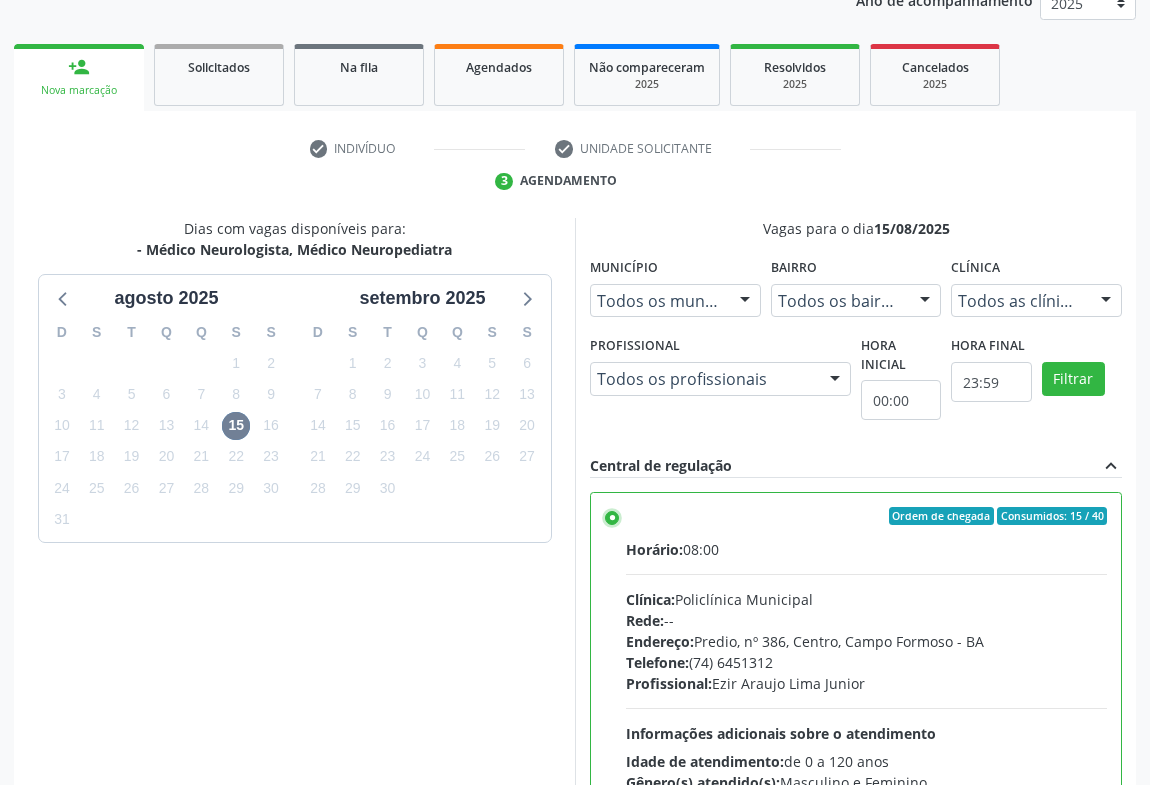 scroll, scrollTop: 451, scrollLeft: 0, axis: vertical 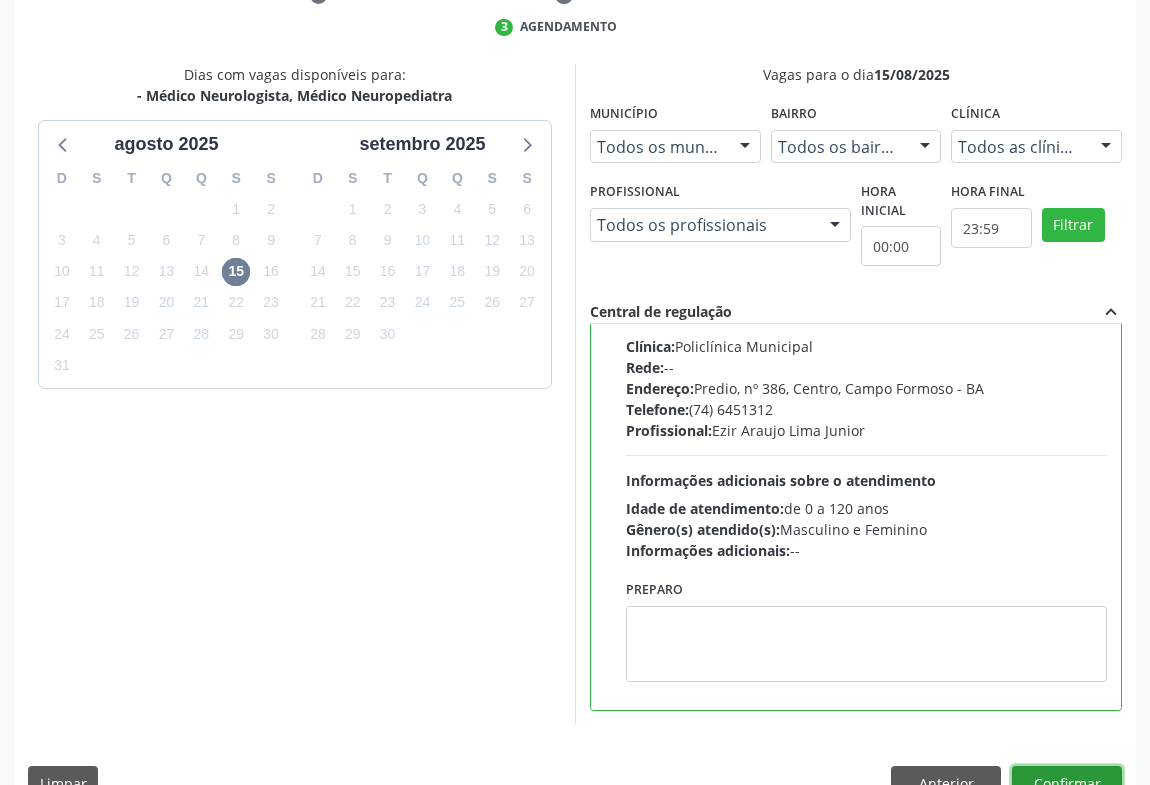 click on "Confirmar" at bounding box center [1067, 783] 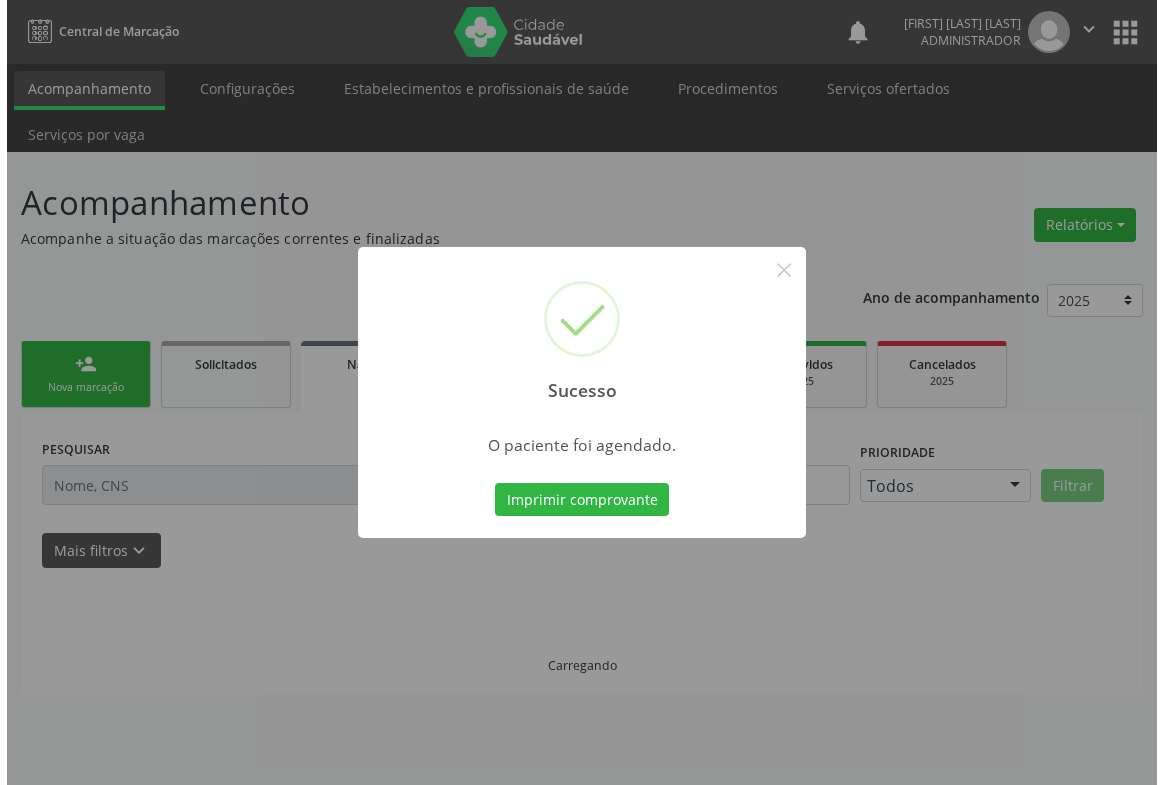 scroll, scrollTop: 0, scrollLeft: 0, axis: both 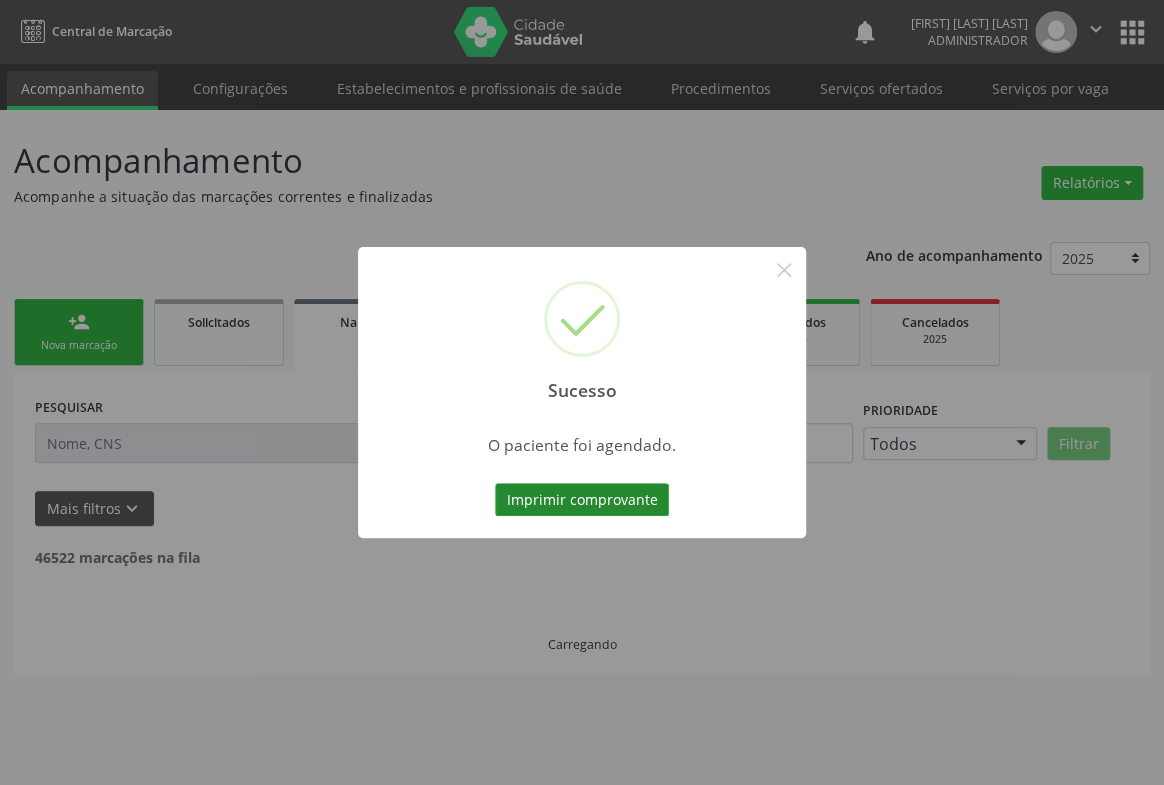 click on "Imprimir comprovante" at bounding box center [582, 500] 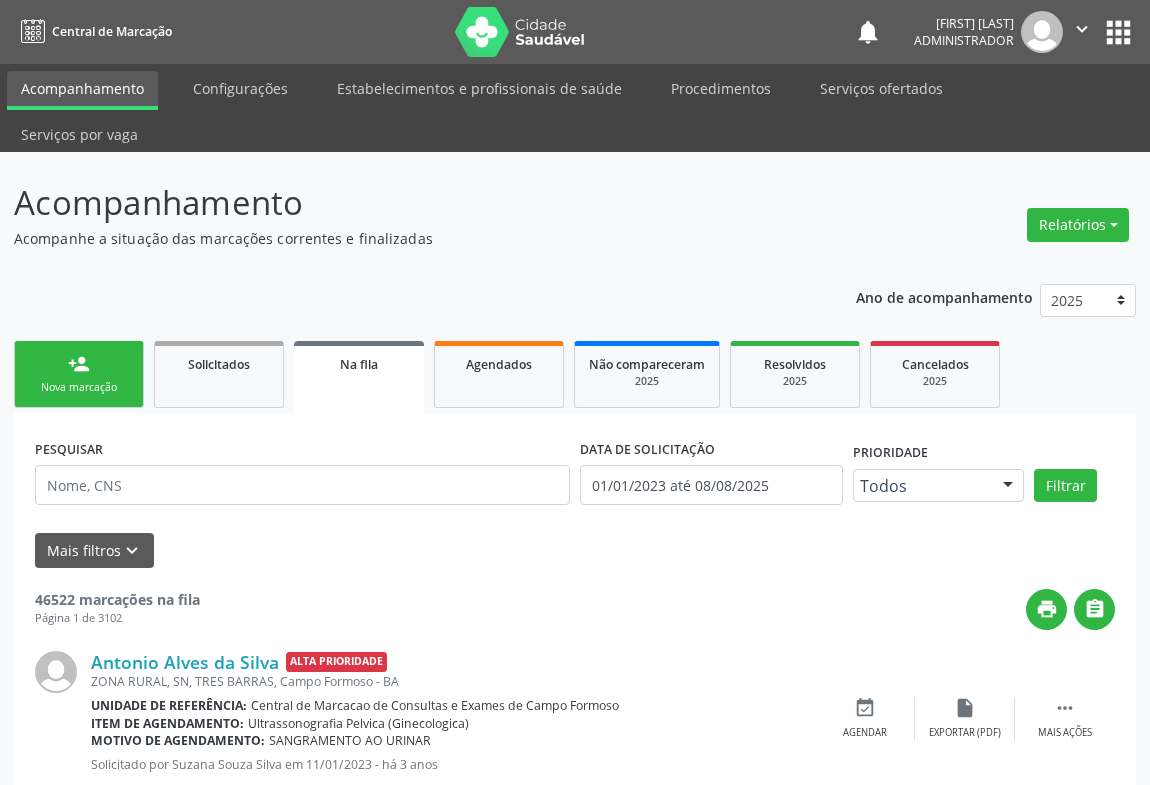scroll, scrollTop: 0, scrollLeft: 0, axis: both 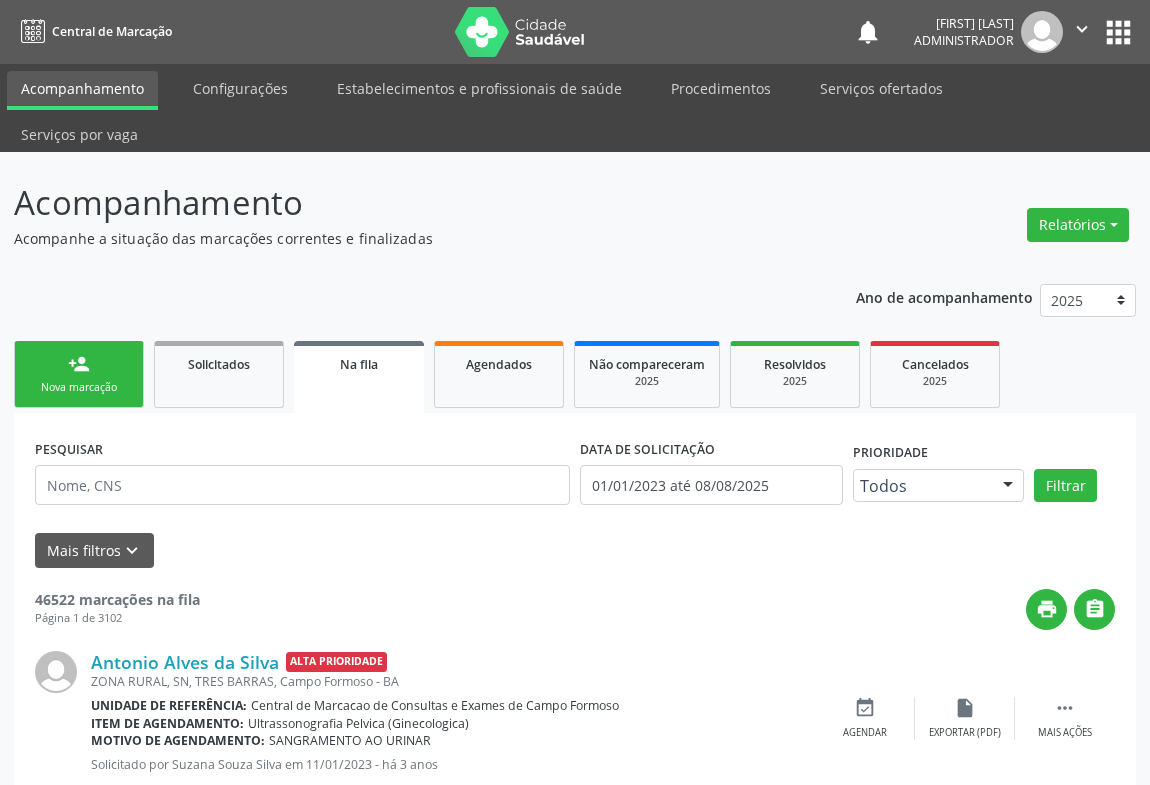 click on "person_add
Nova marcação" at bounding box center [79, 374] 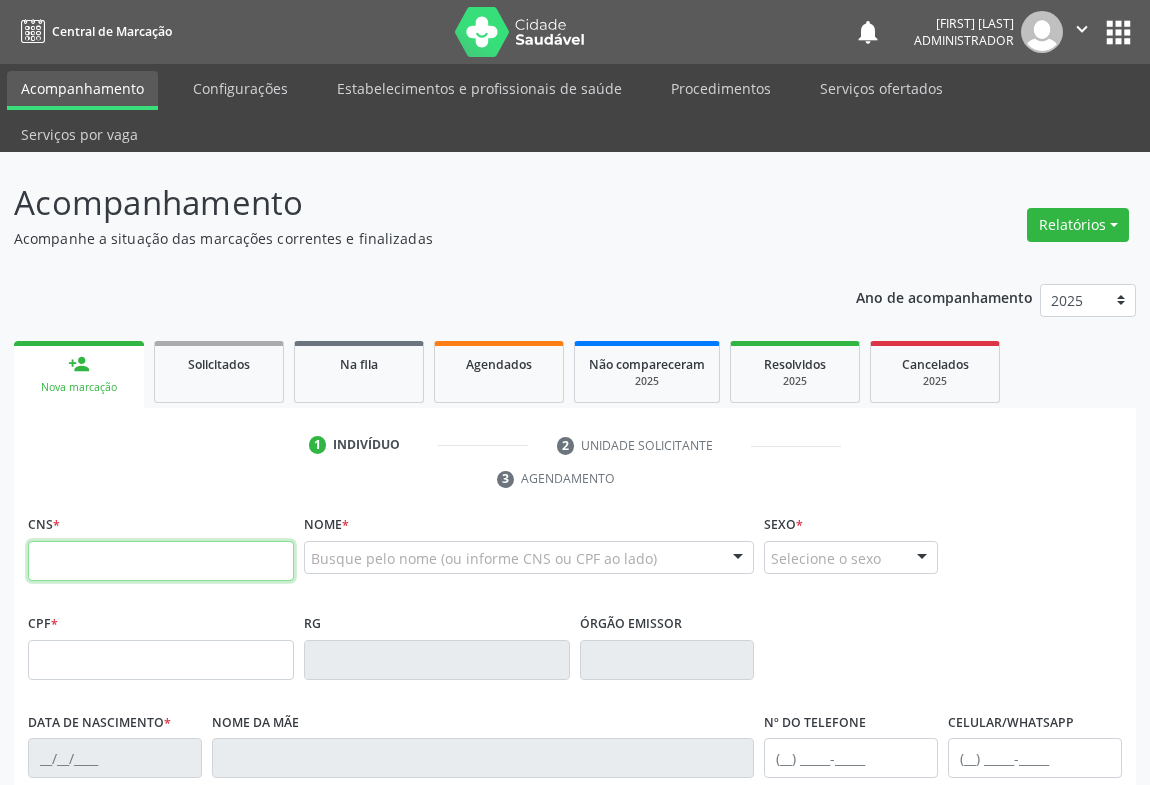click at bounding box center [161, 561] 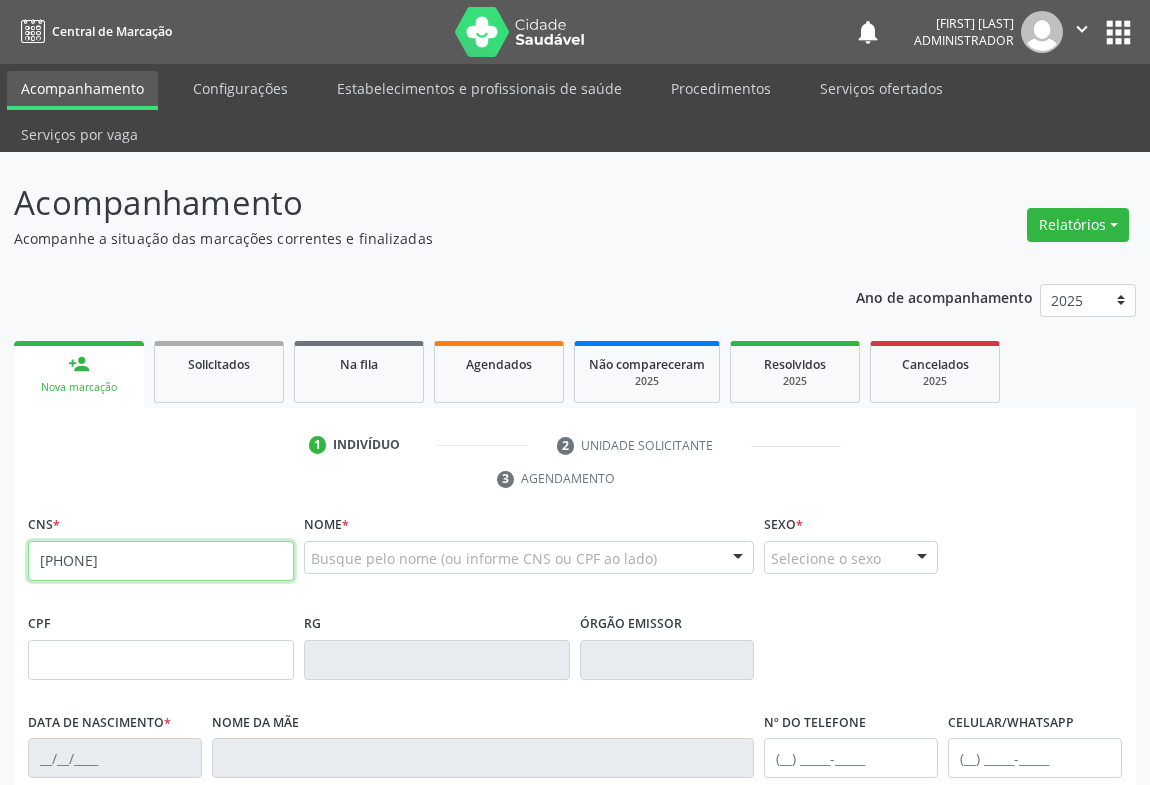 type on "[PHONE]" 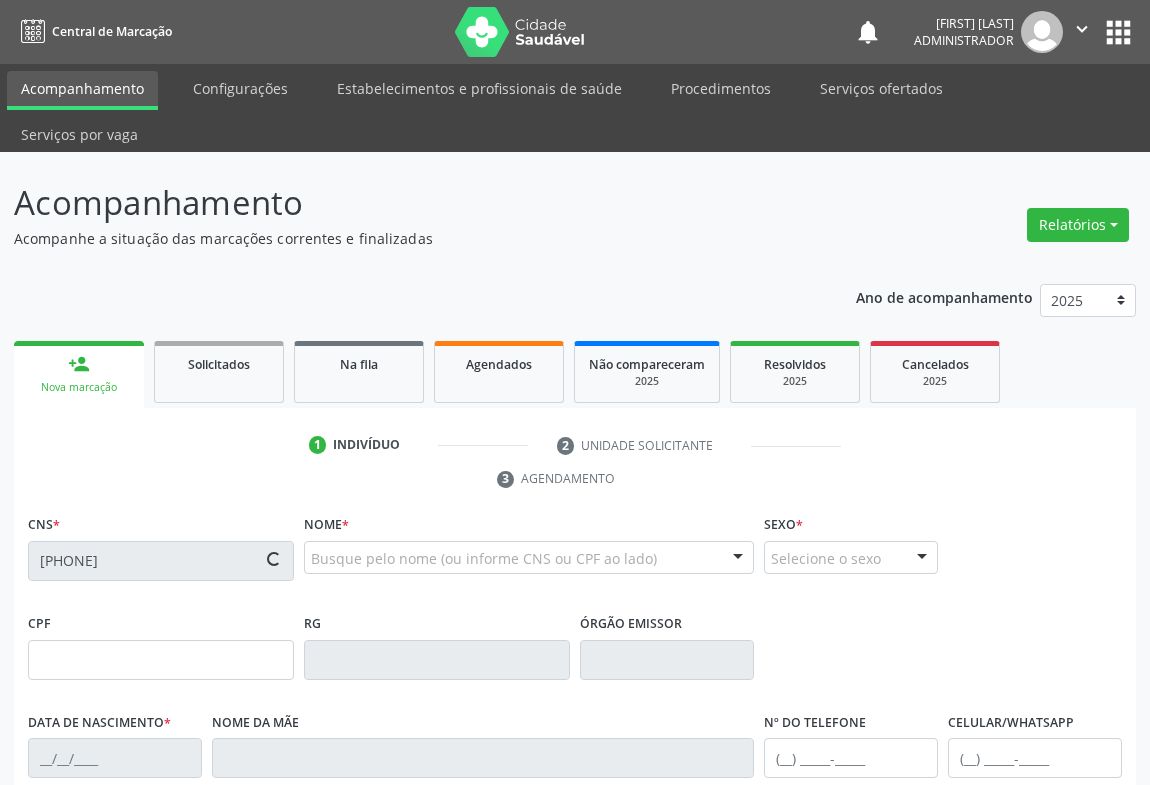 type on "[PHONE]" 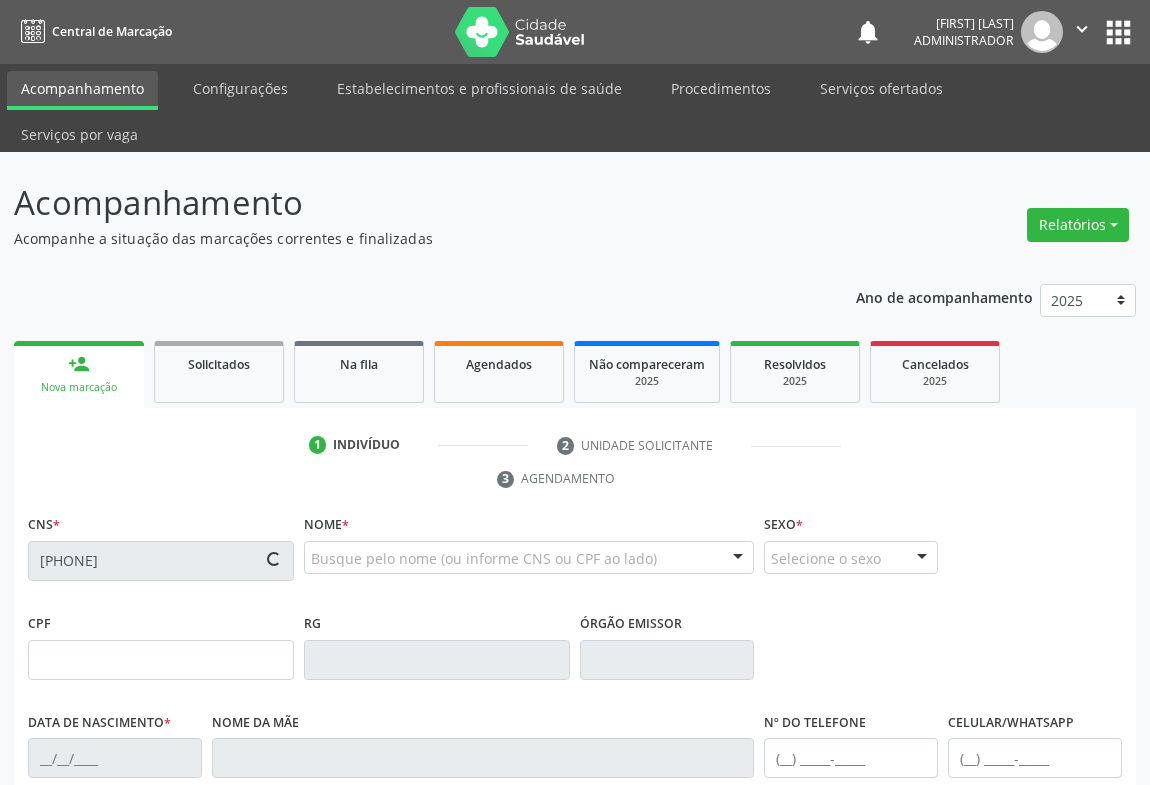 type on "[DATE]" 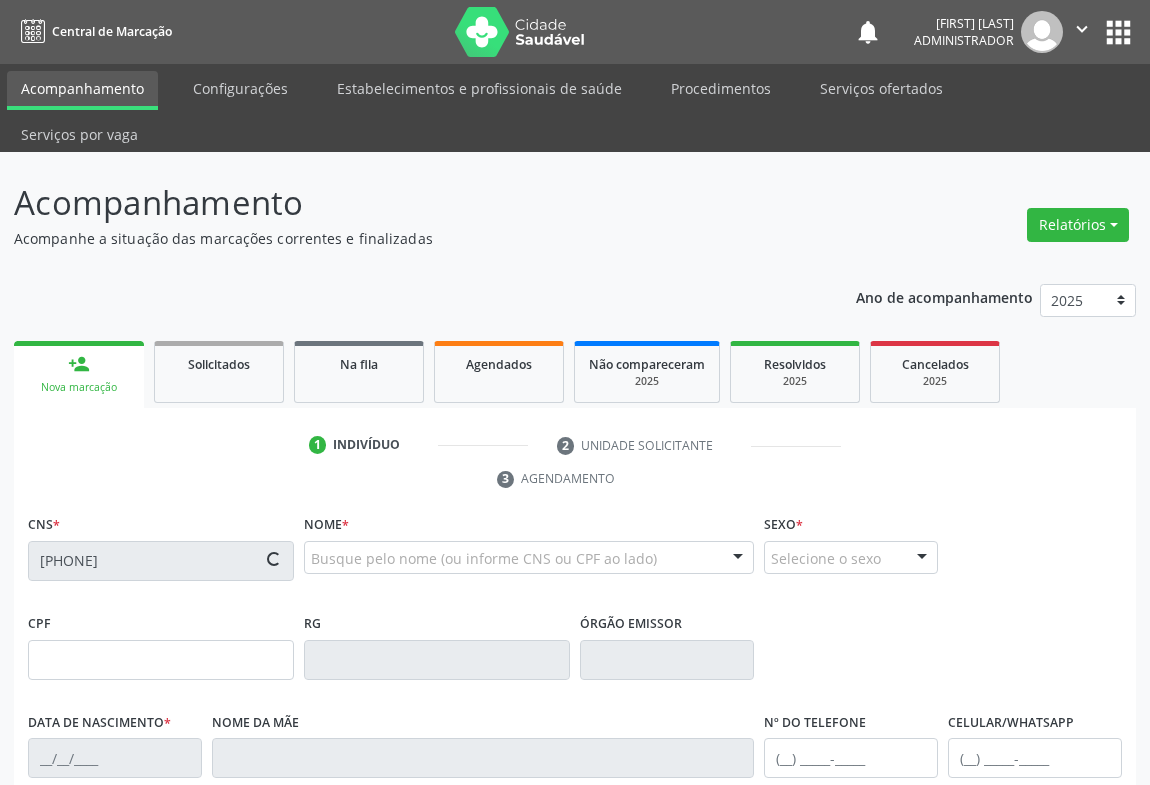 type on "([AREA]) [PHONE]" 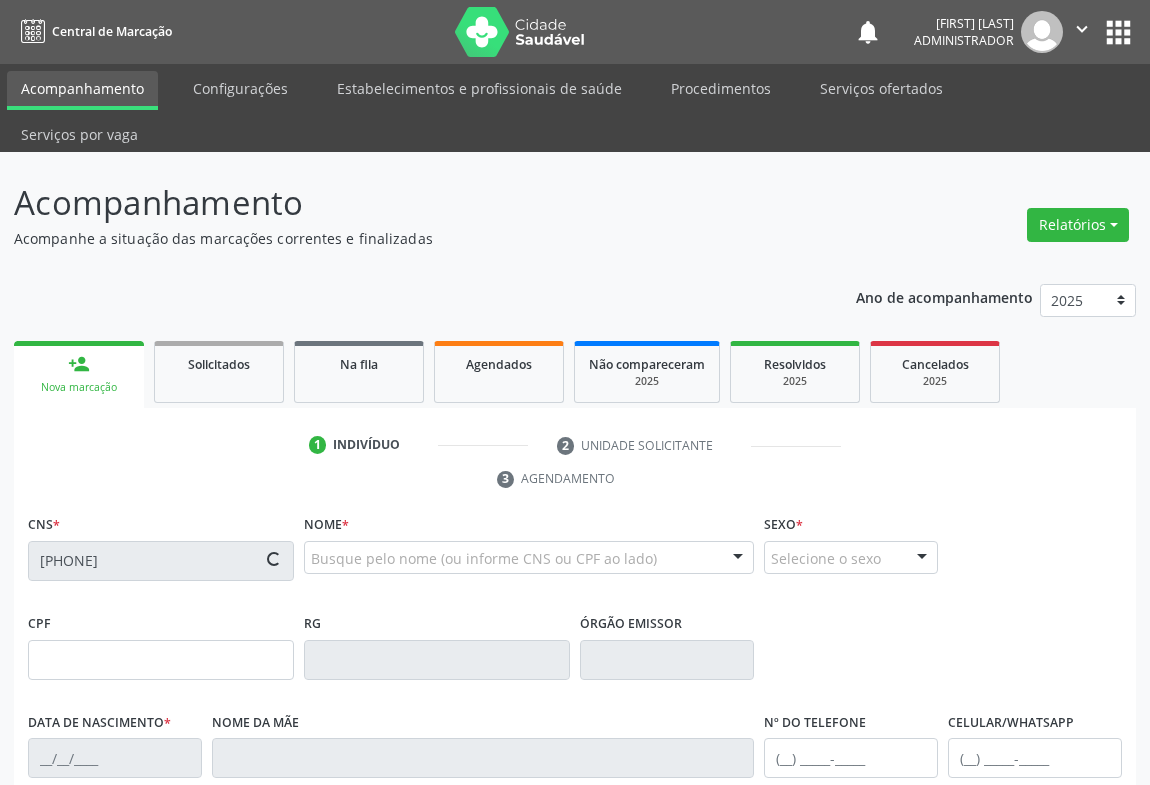 type on "S/N" 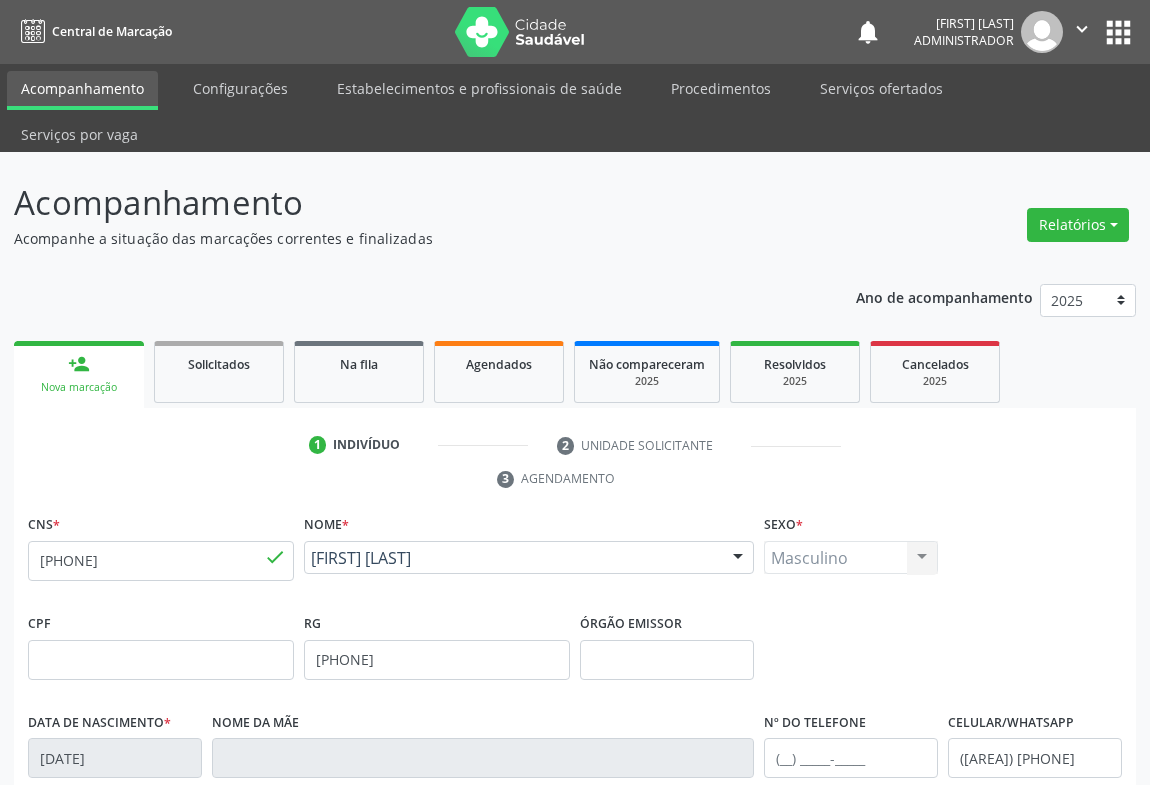 scroll, scrollTop: 331, scrollLeft: 0, axis: vertical 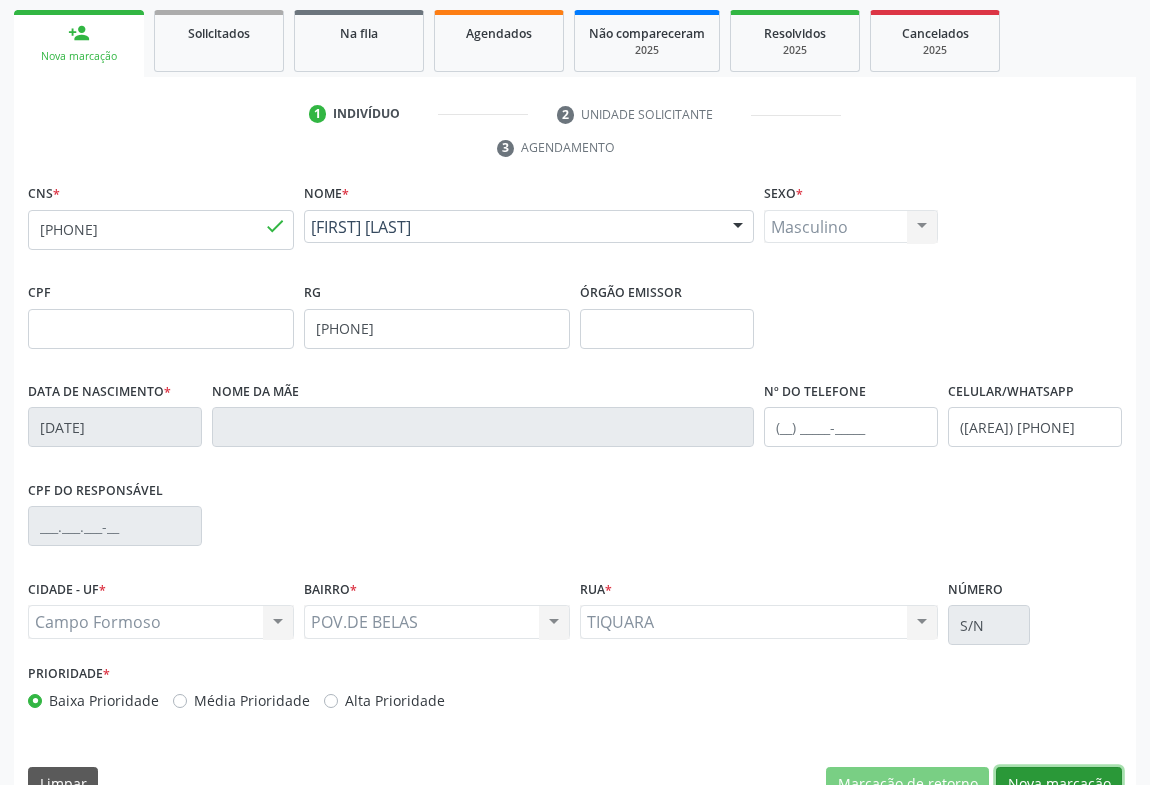 click on "Nova marcação" at bounding box center [1059, 784] 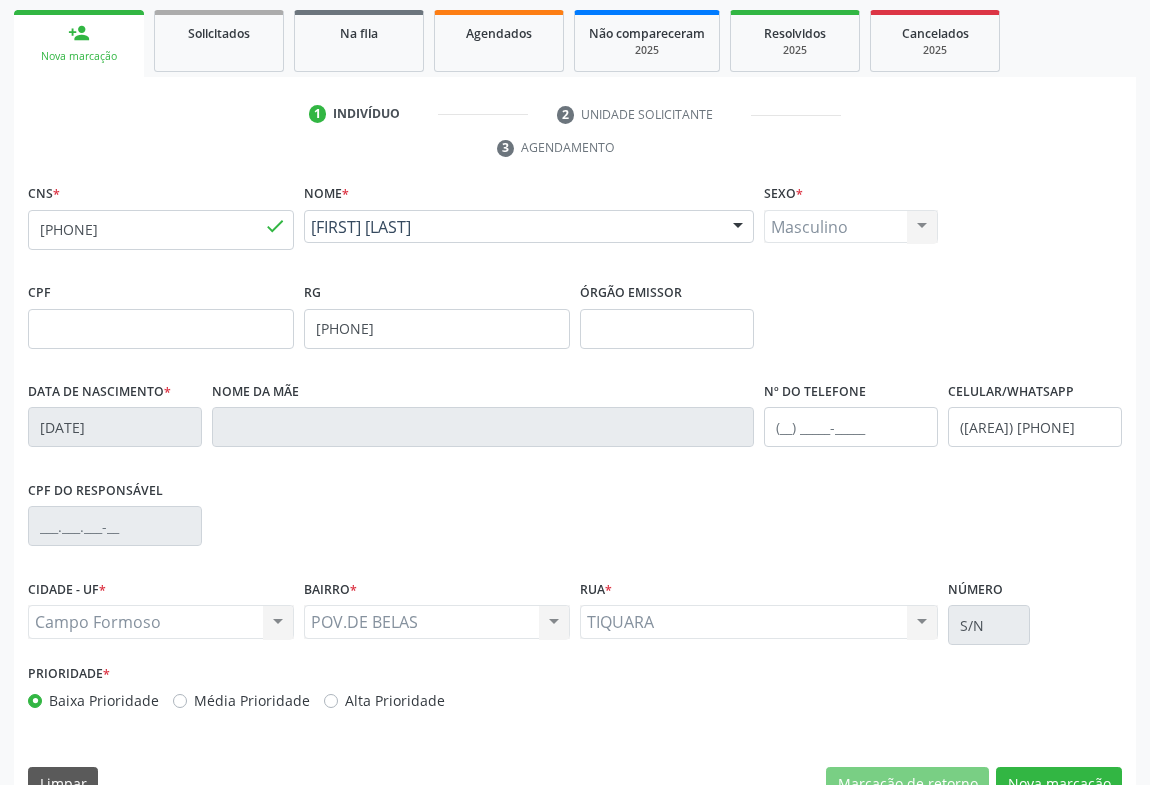 scroll, scrollTop: 152, scrollLeft: 0, axis: vertical 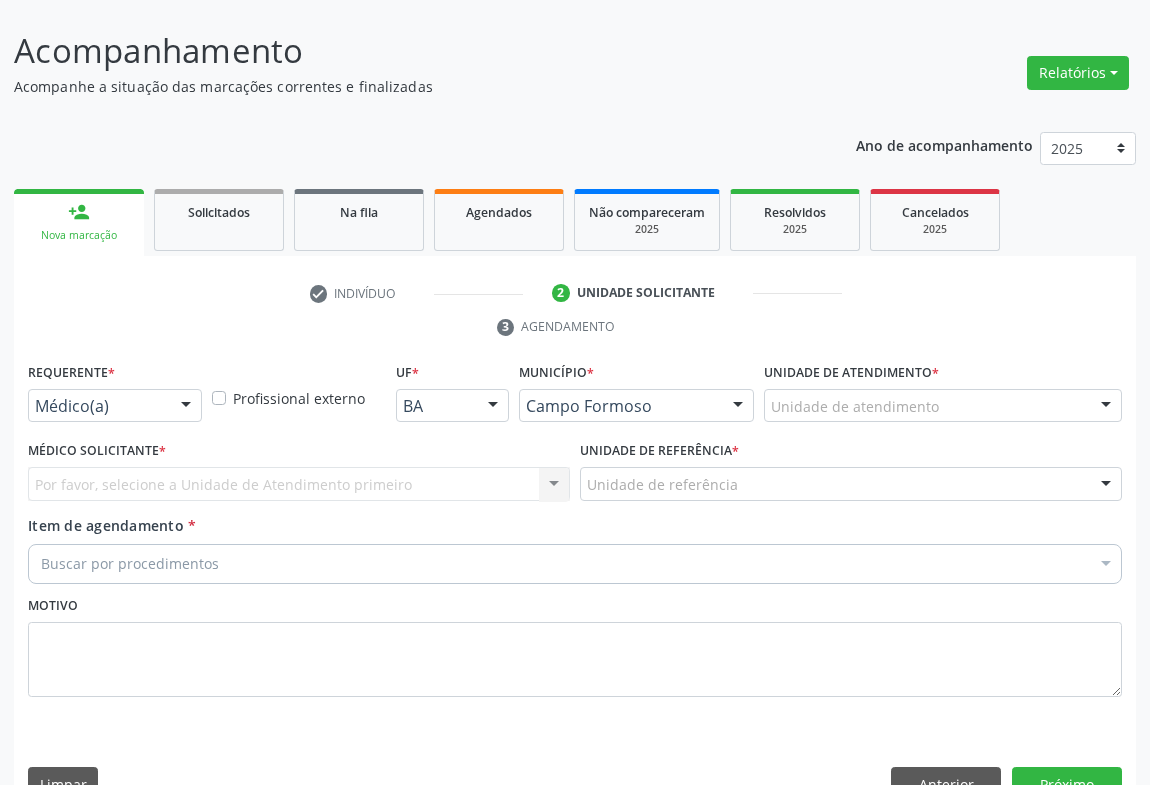 click at bounding box center [186, 407] 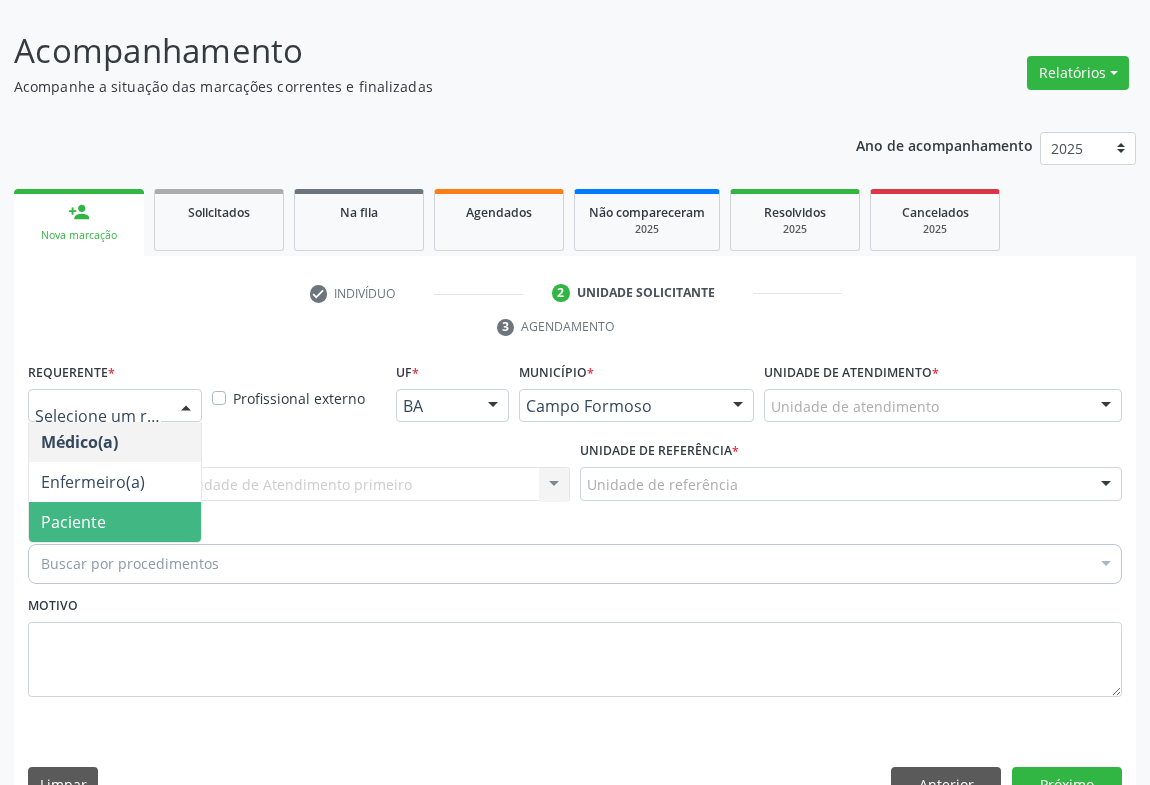 click on "Paciente" at bounding box center [115, 522] 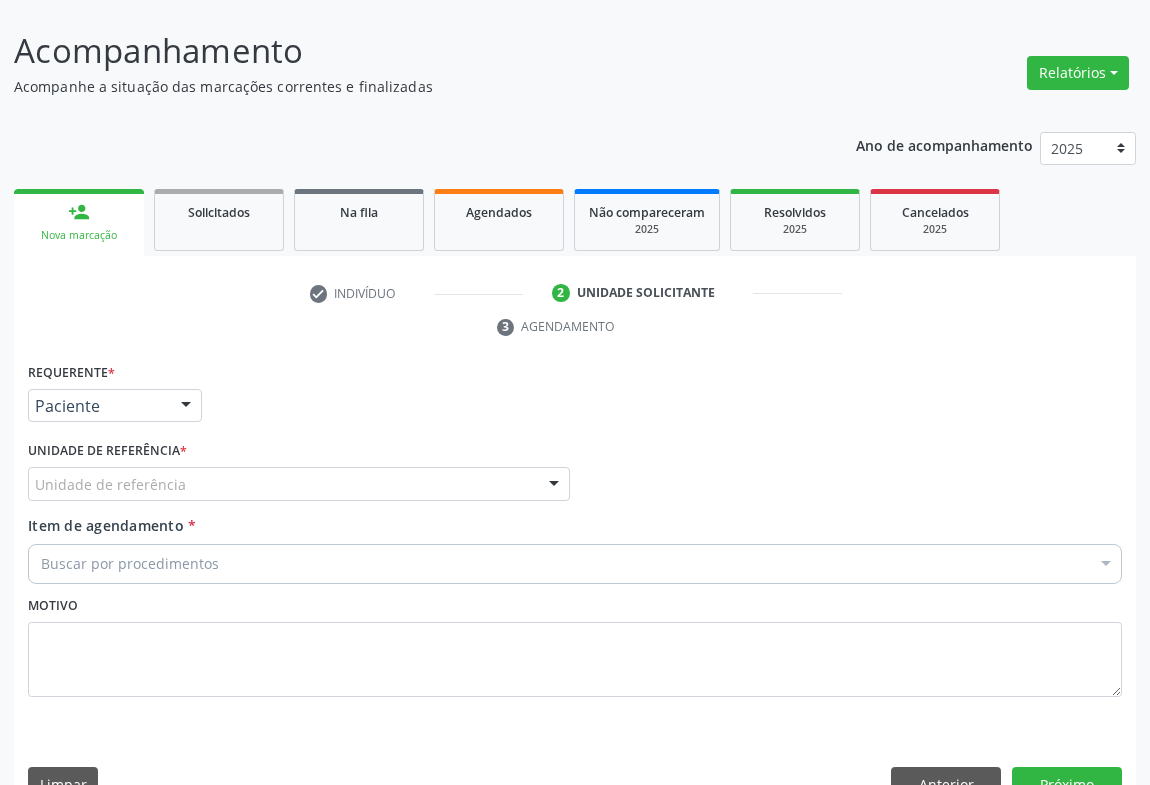 click at bounding box center [554, 485] 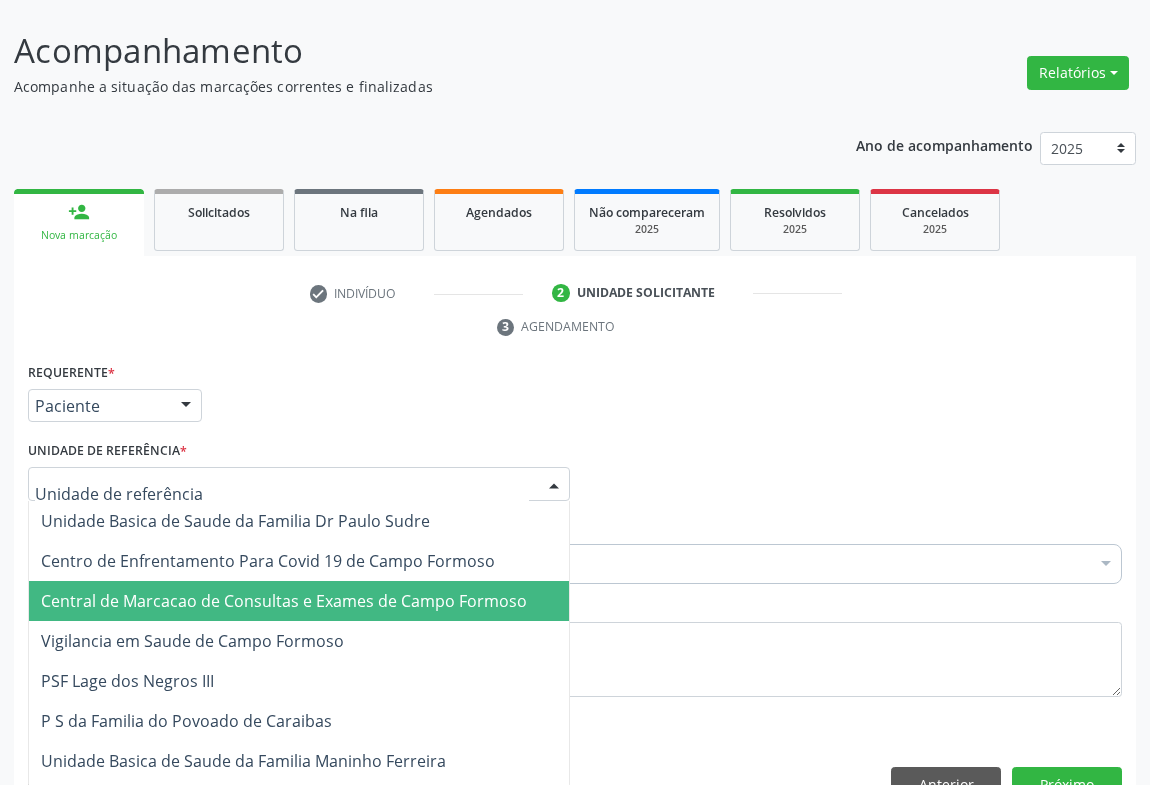 click on "Central de Marcacao de Consultas e Exames de Campo Formoso" at bounding box center [284, 601] 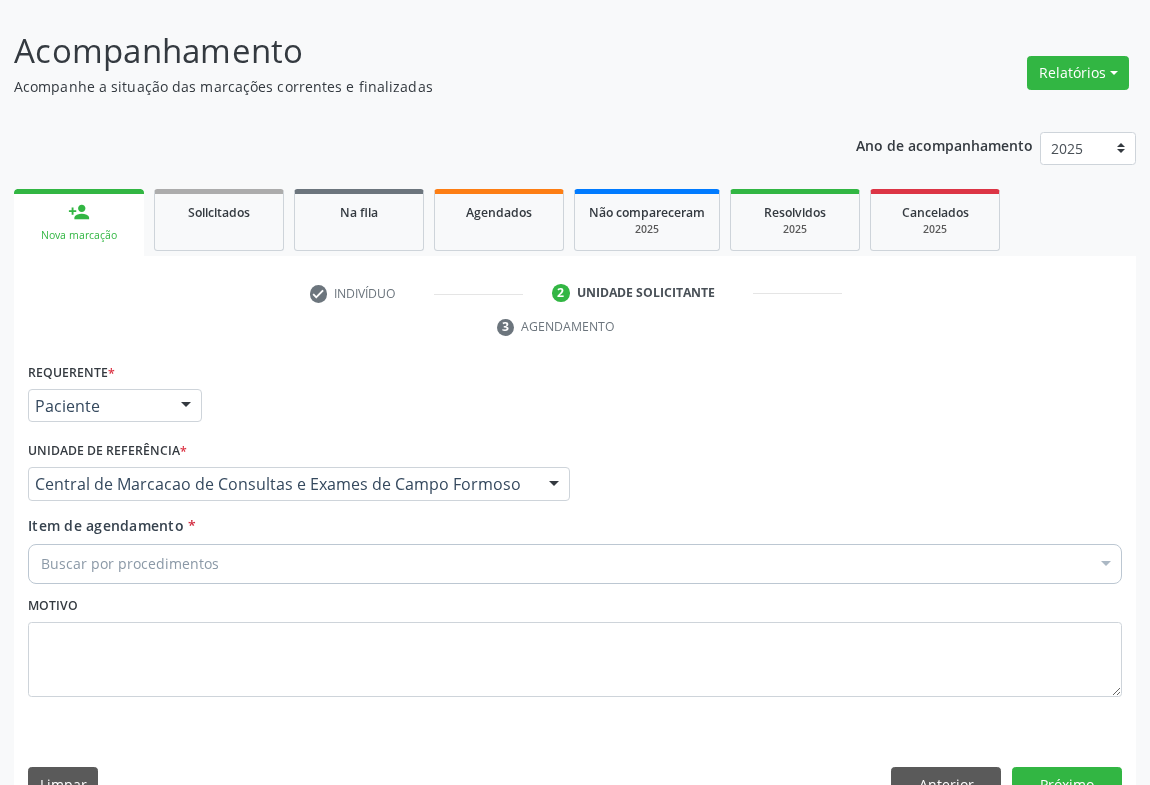 click on "Buscar por procedimentos" at bounding box center (575, 564) 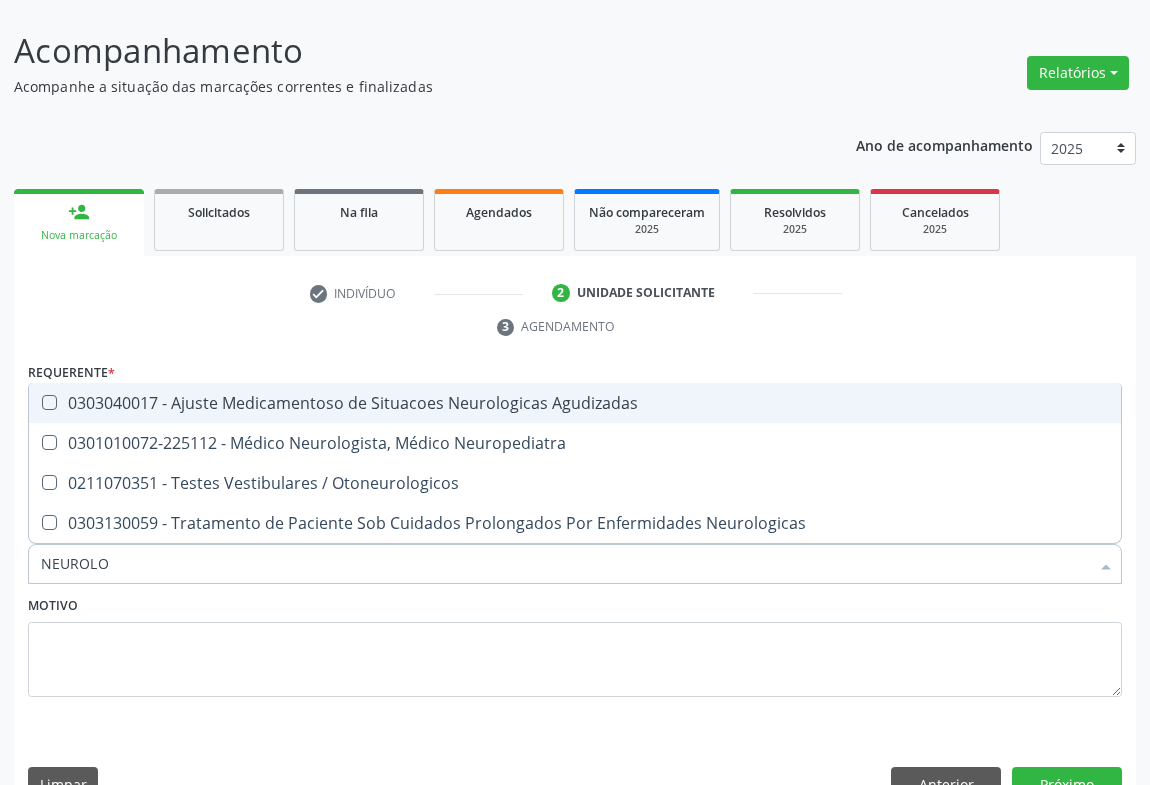 type on "NEUROLOG" 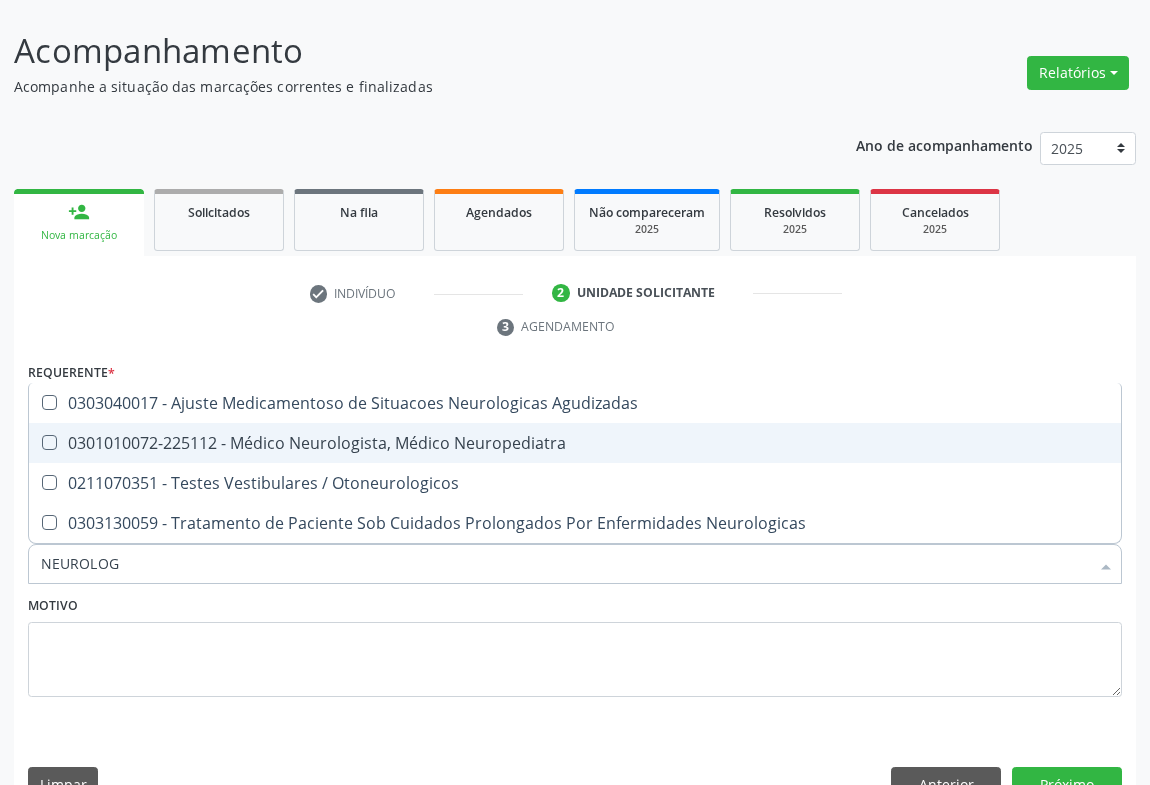 drag, startPoint x: 462, startPoint y: 390, endPoint x: 372, endPoint y: 337, distance: 104.44616 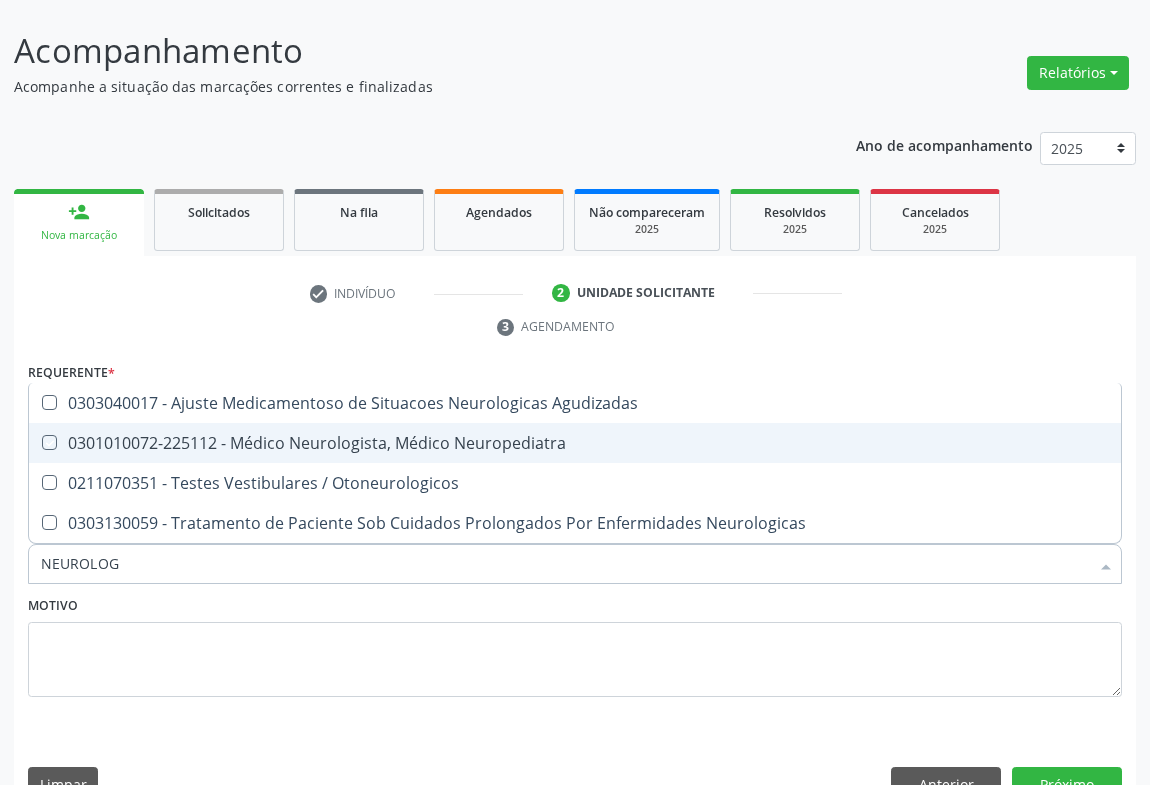 checkbox on "true" 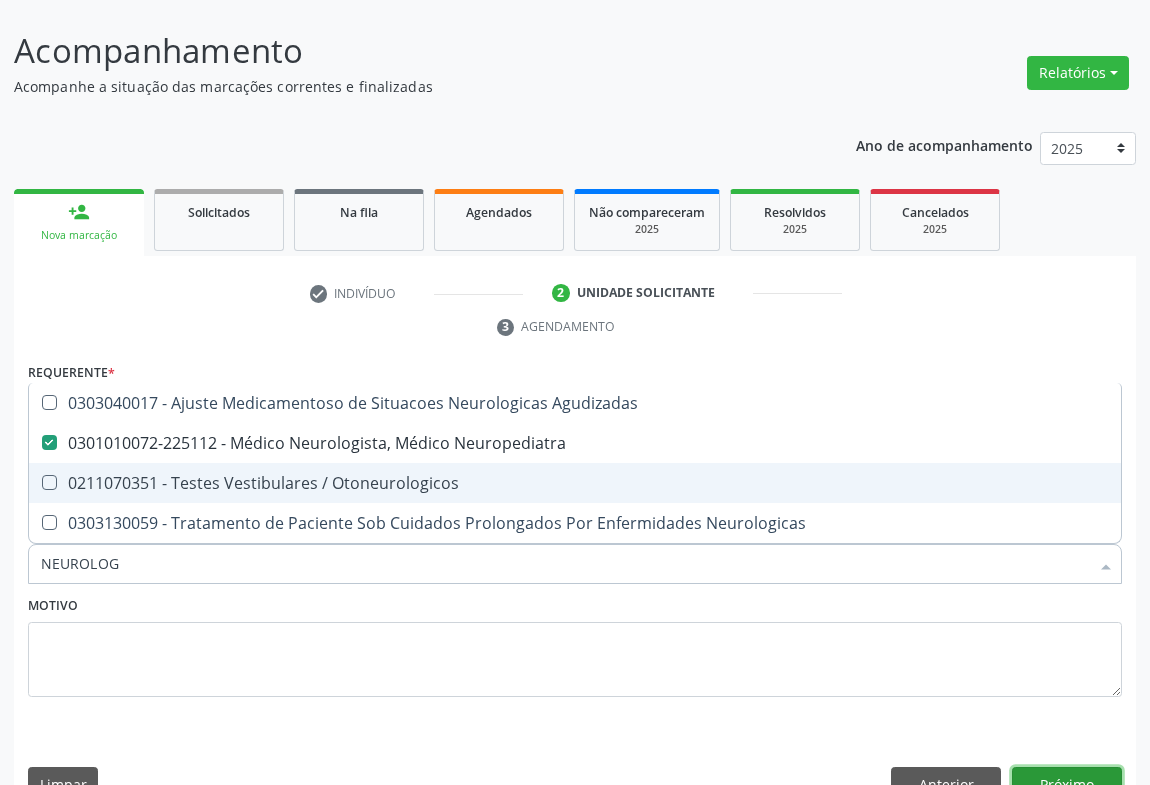 click on "Próximo" at bounding box center [1067, 784] 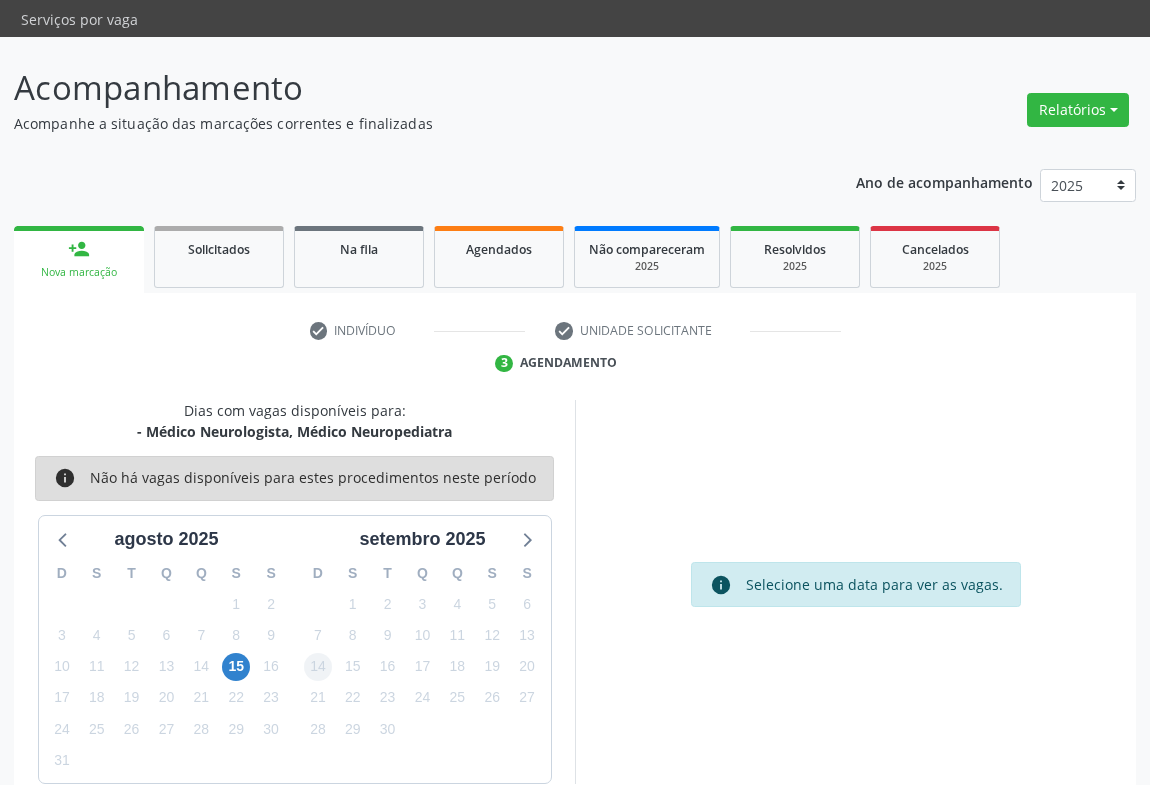 scroll, scrollTop: 115, scrollLeft: 0, axis: vertical 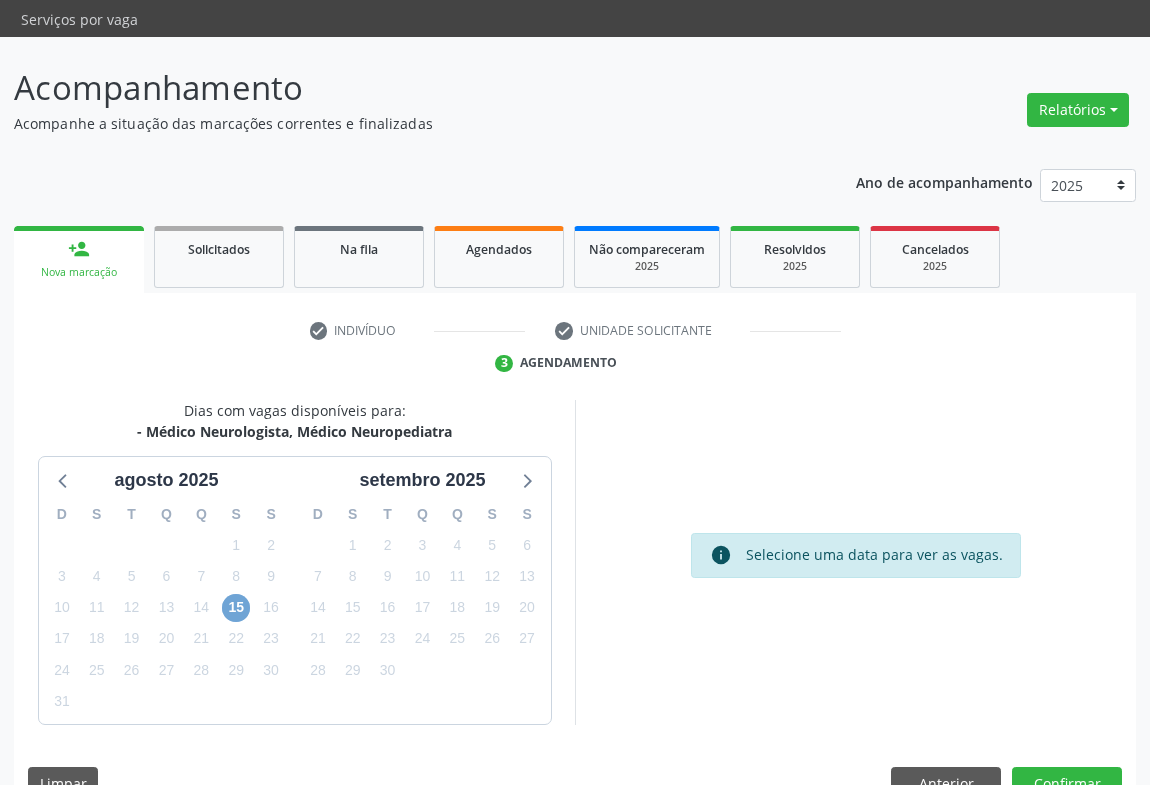 click on "15" at bounding box center [236, 608] 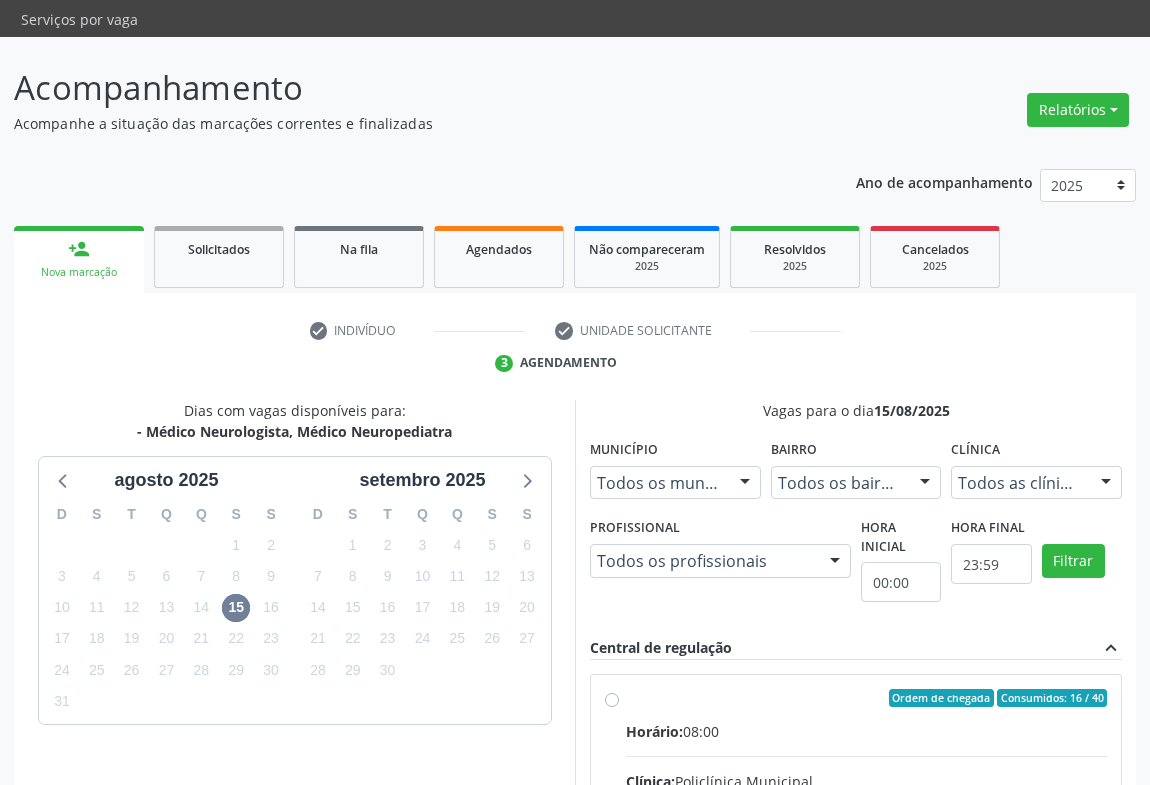 click on "Ordem de chegada
Consumidos: 16 / 40
Horário:   08:00
Clínica:  Policlínica Municipal
Rede:
--
Endereço:   Predio, nº 386, Centro, [CITY] - [STATE]
Telefone:   ([AREA]) [PHONE]
Profissional:
[FIRST] [LAST] [LAST]
Informações adicionais sobre o atendimento
Idade de atendimento:
de 0 a 120 anos
Gênero(s) atendido(s):
Masculino e Feminino
Informações adicionais:
--" at bounding box center [866, 842] 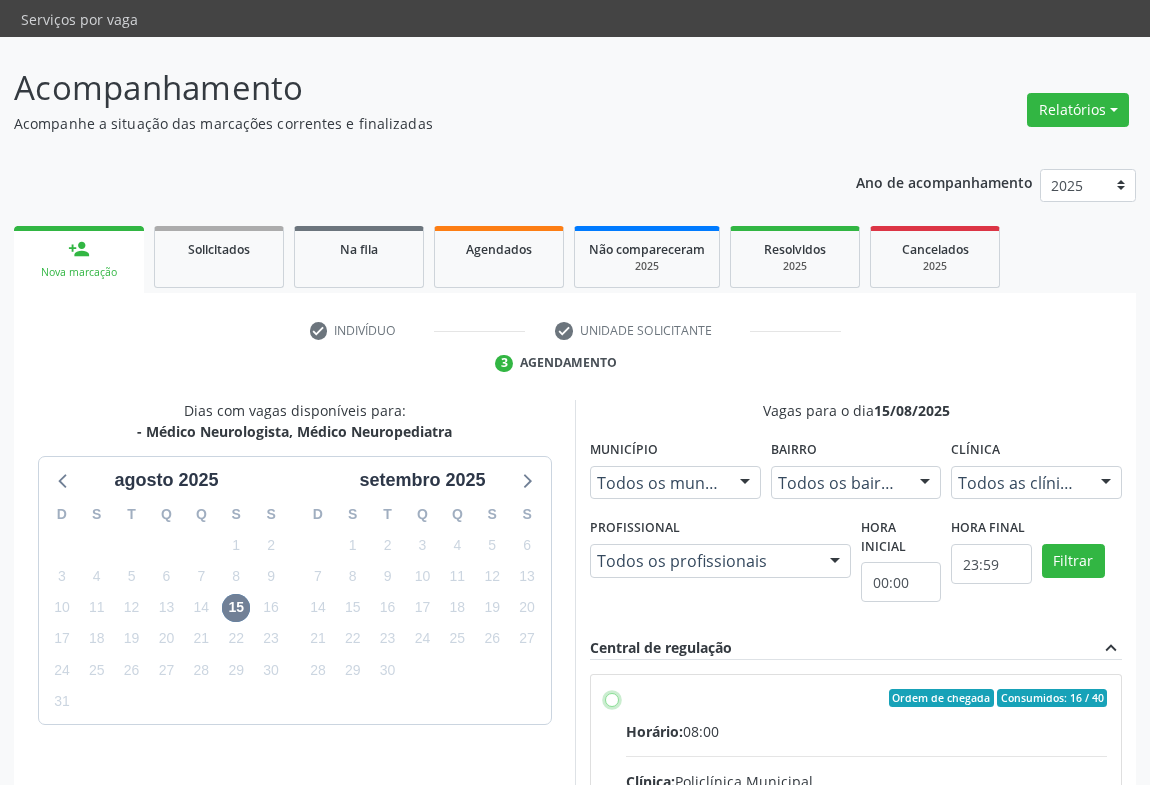 click on "Ordem de chegada
Consumidos: 16 / 40
Horário:   08:00
Clínica:  Policlínica Municipal
Rede:
--
Endereço:   Predio, nº 386, Centro, [CITY] - [STATE]
Telefone:   ([AREA]) [PHONE]
Profissional:
[FIRST] [LAST] [LAST]
Informações adicionais sobre o atendimento
Idade de atendimento:
de 0 a 120 anos
Gênero(s) atendido(s):
Masculino e Feminino
Informações adicionais:
--" at bounding box center (612, 698) 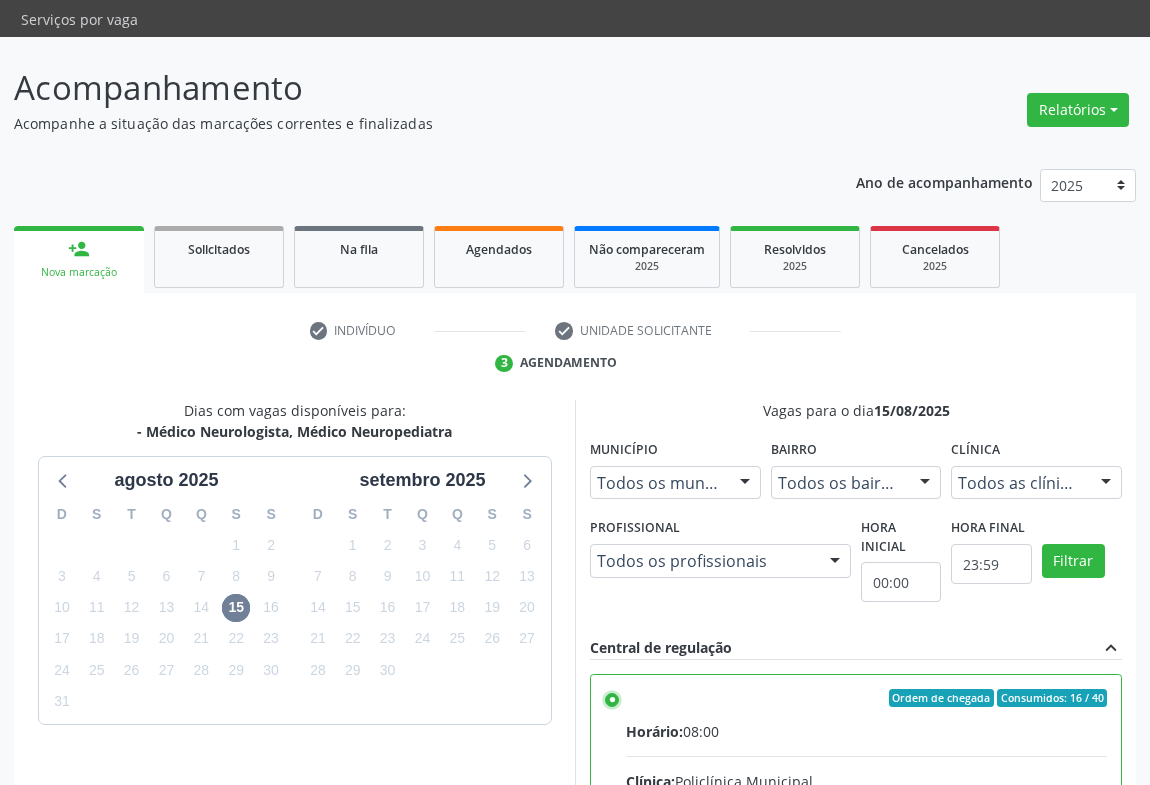 scroll, scrollTop: 388, scrollLeft: 0, axis: vertical 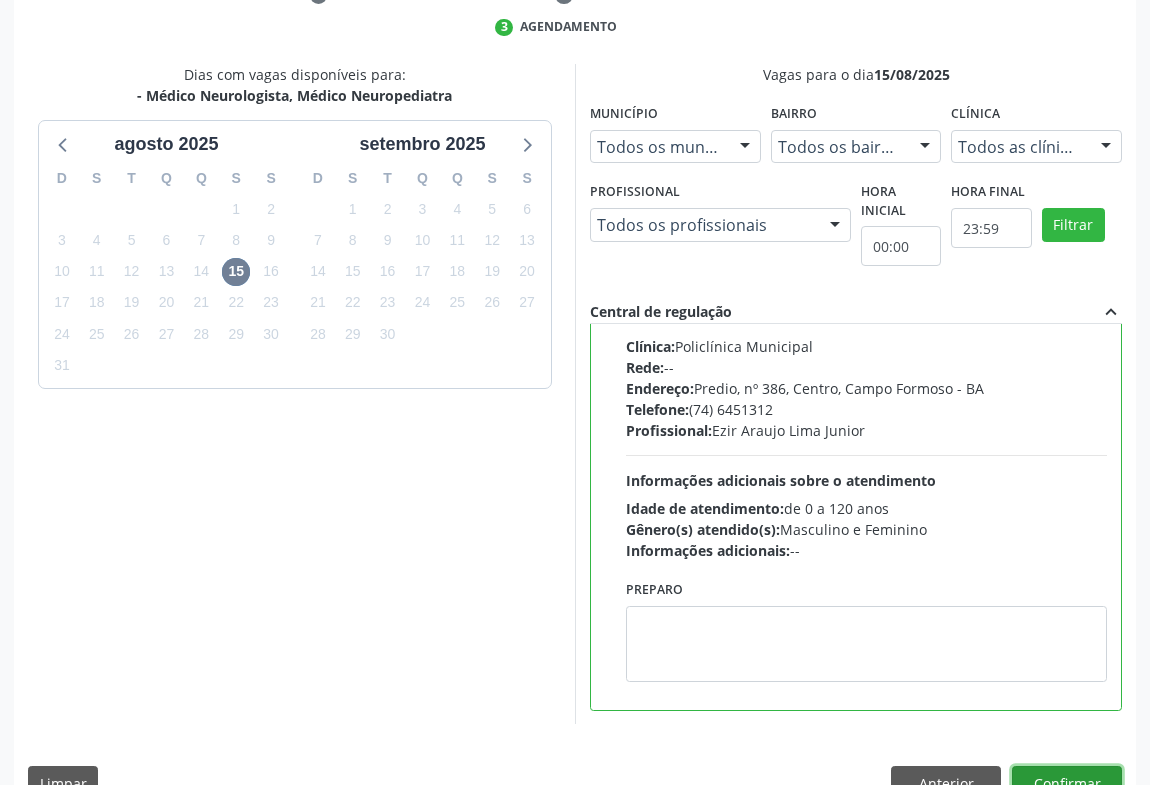 click on "Confirmar" at bounding box center [1067, 783] 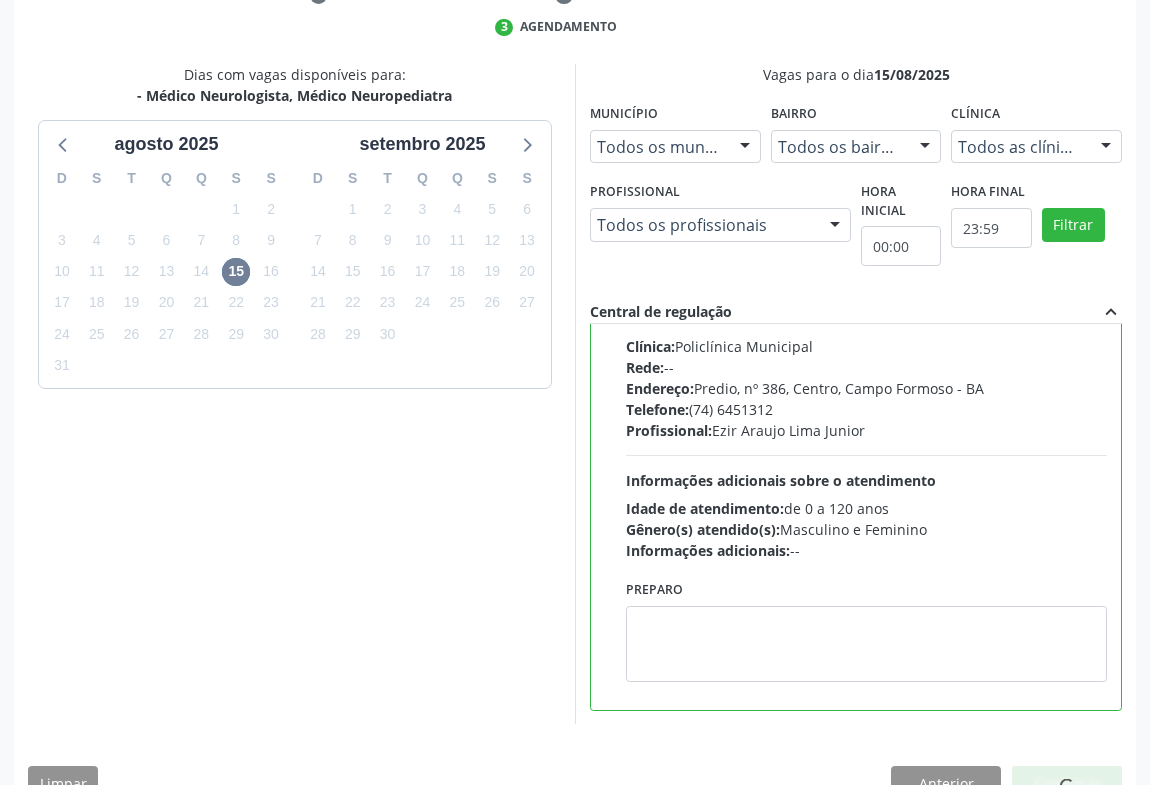 scroll, scrollTop: 0, scrollLeft: 0, axis: both 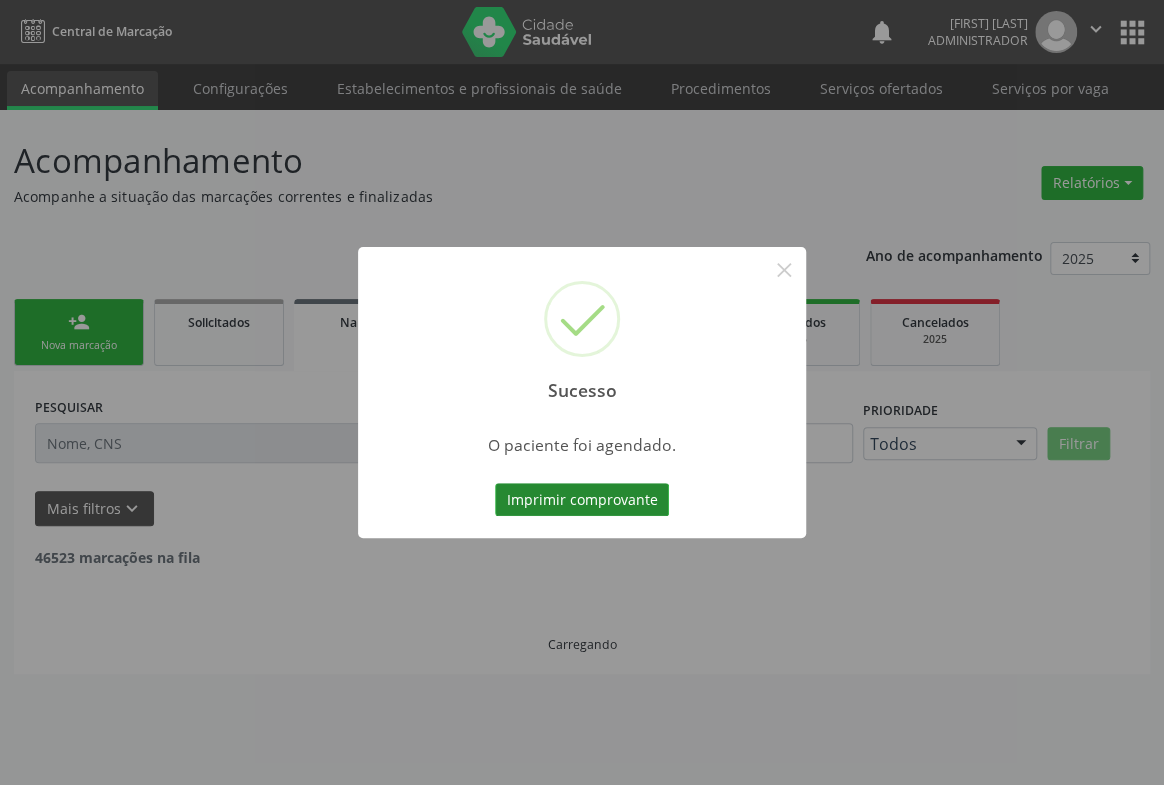click on "Imprimir comprovante" at bounding box center (582, 500) 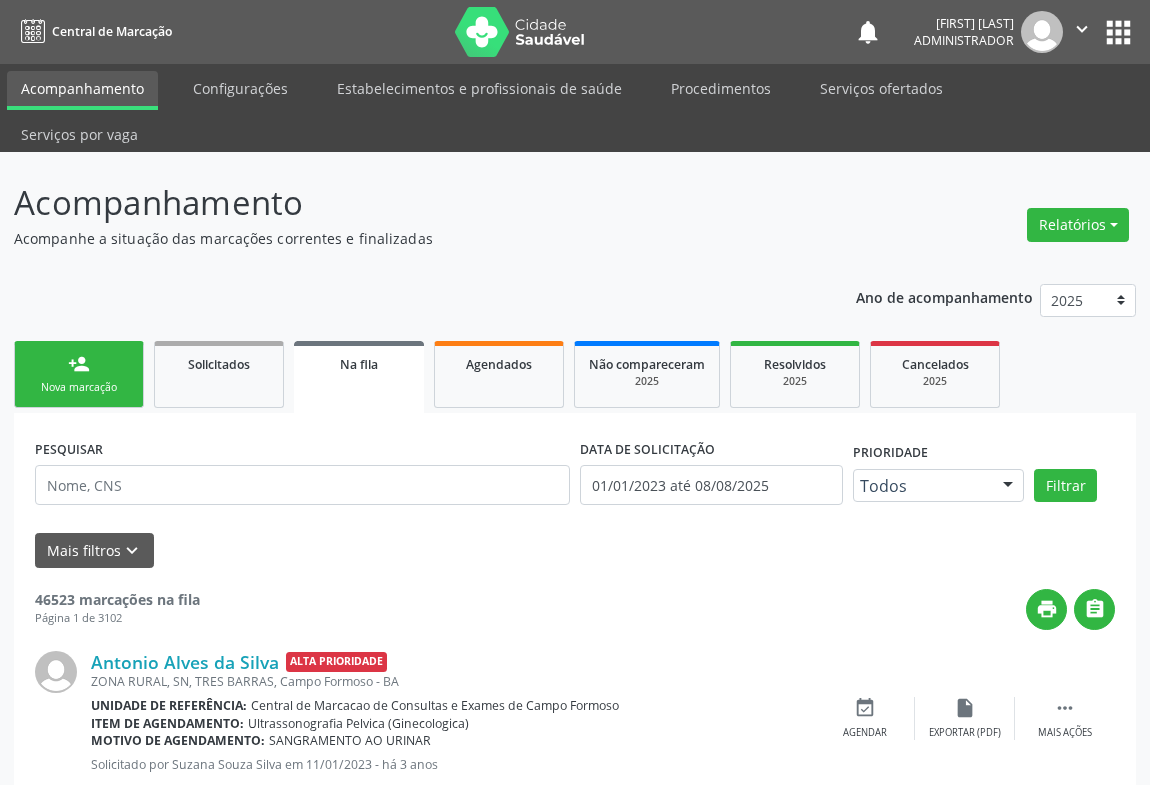 click on "Nova marcação" at bounding box center [79, 387] 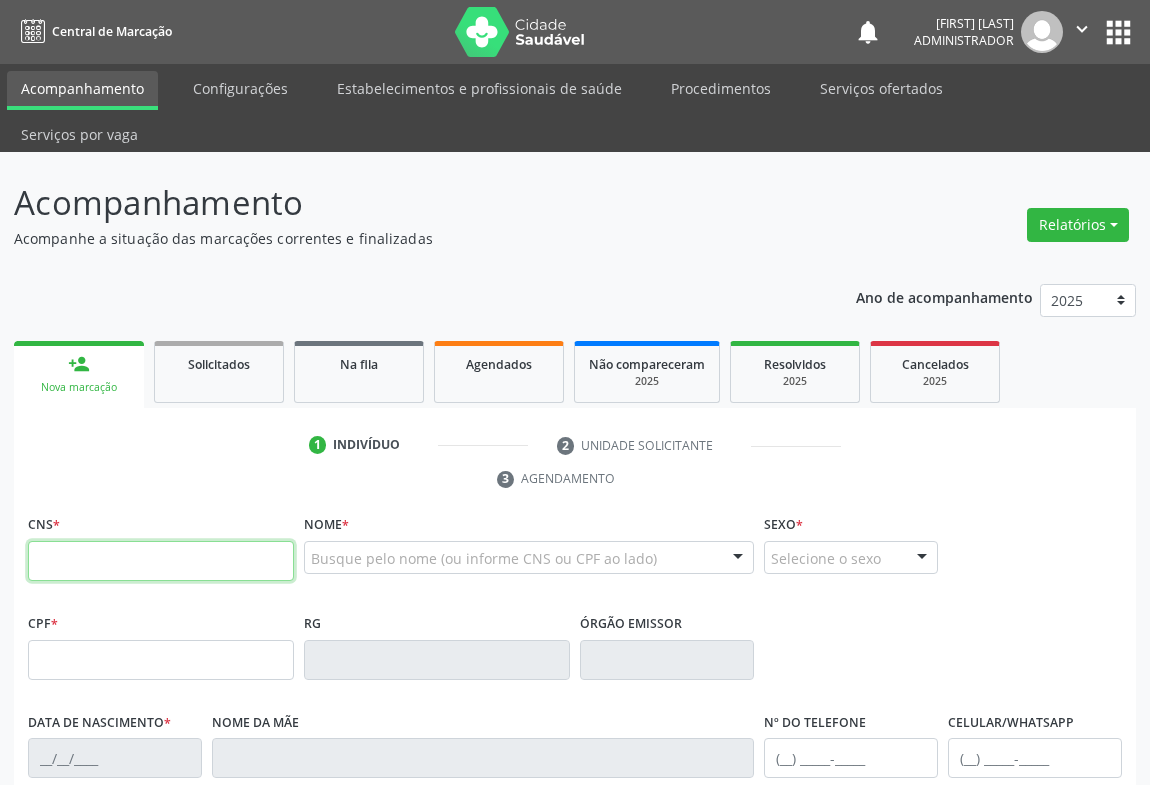 click at bounding box center [161, 561] 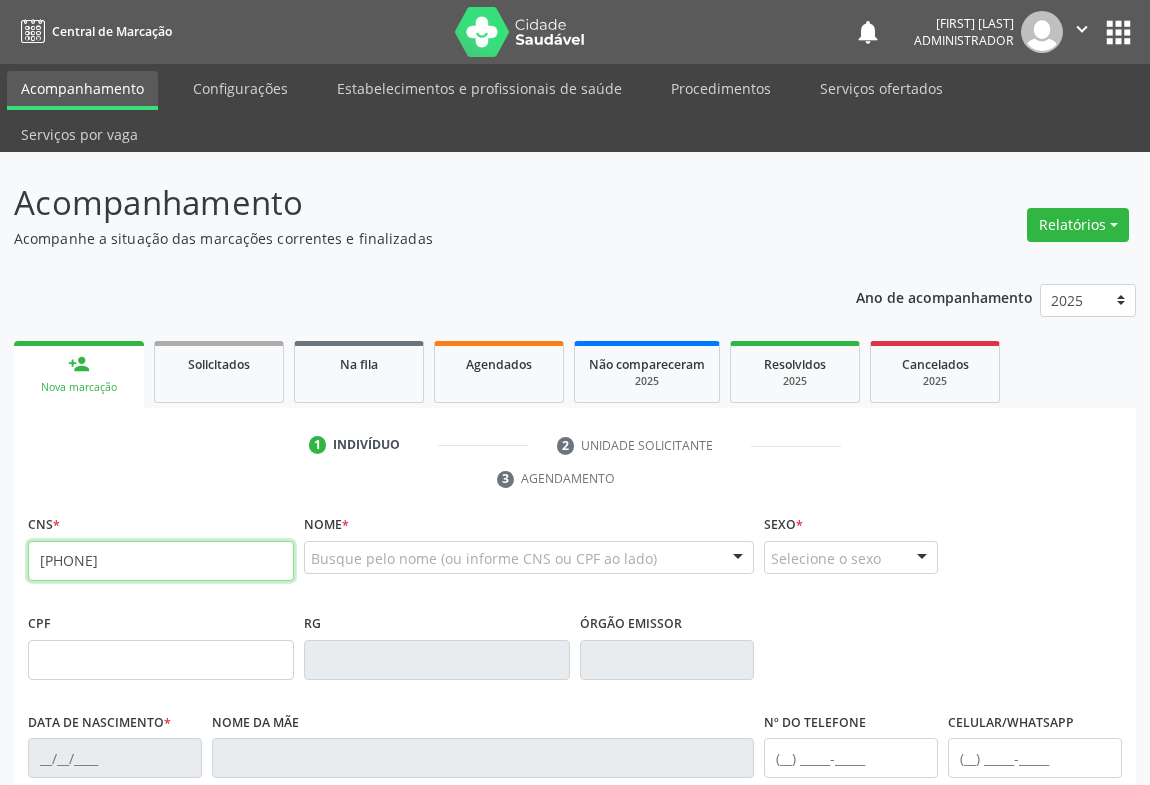 type on "[PHONE]" 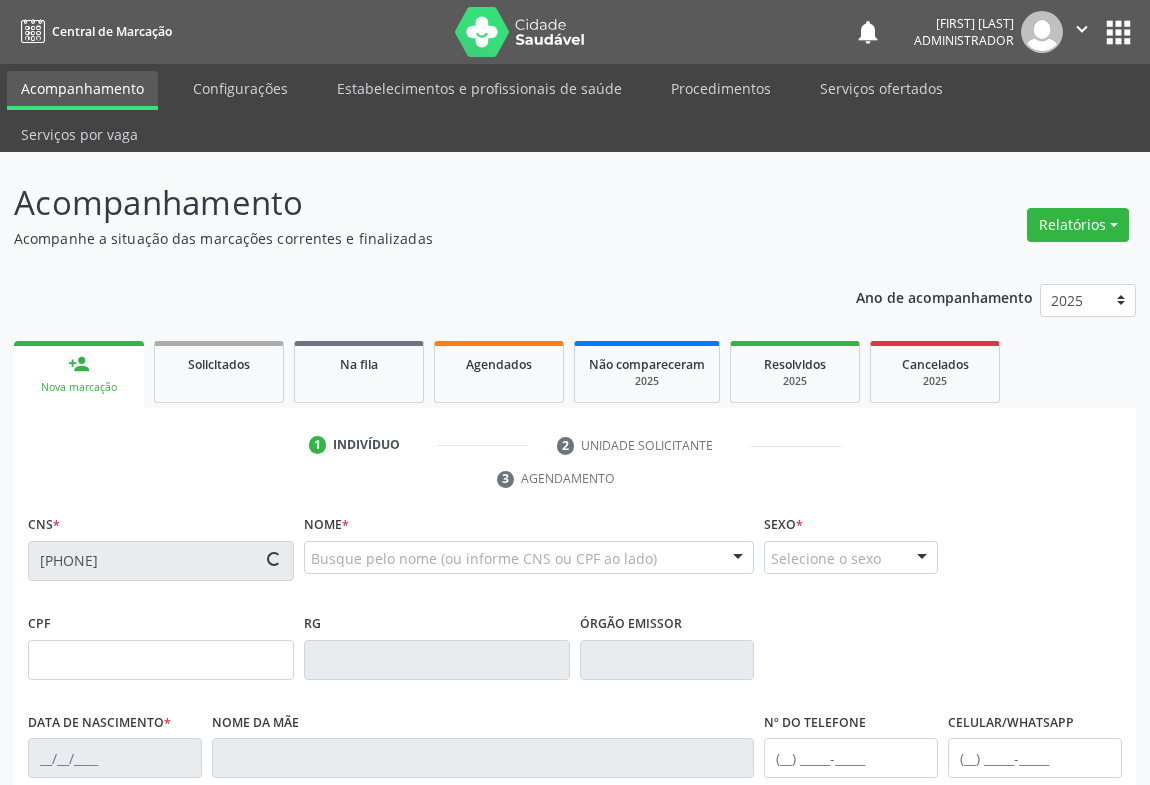 type on "[PHONE]" 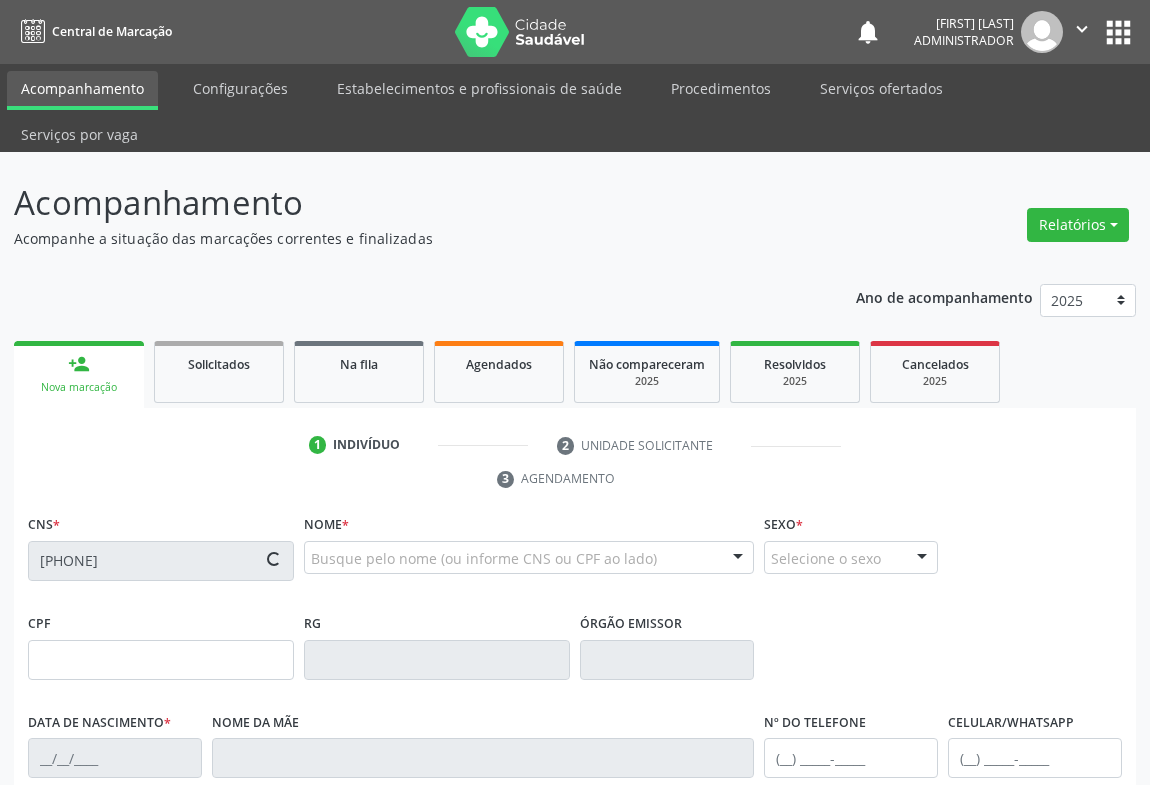 type on "[PHONE]" 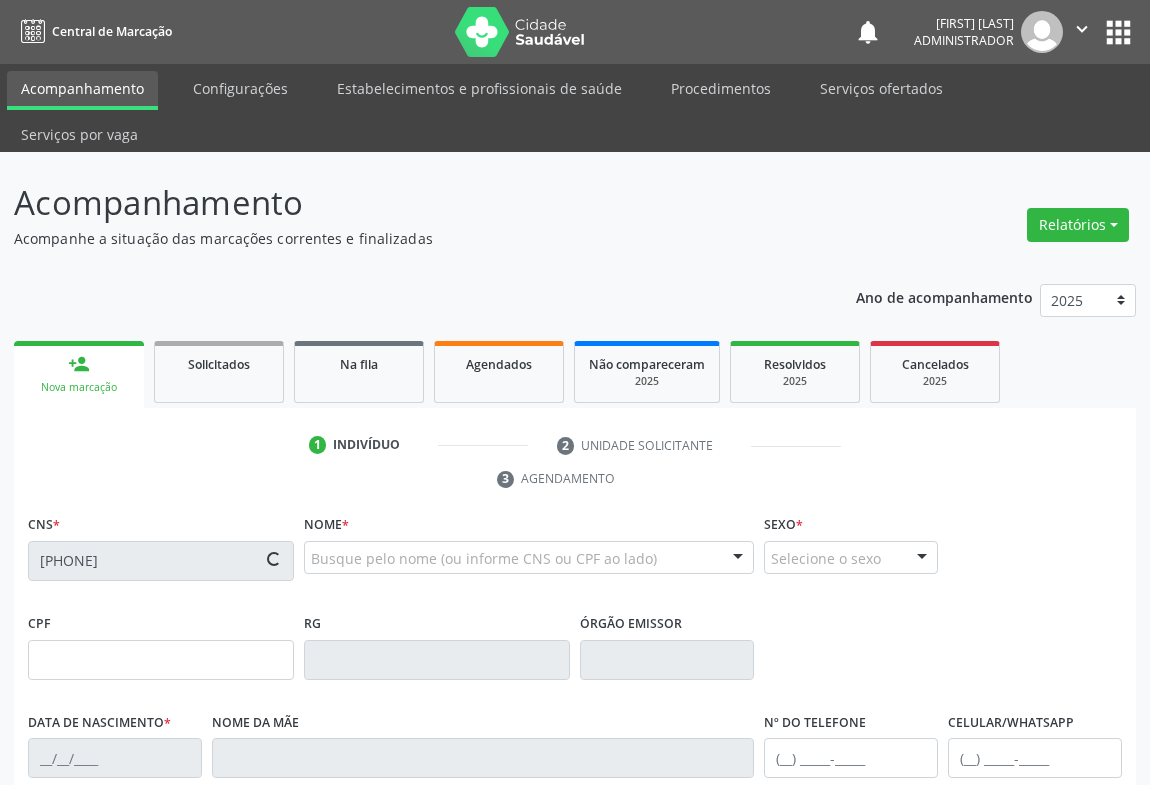 type on "[DATE]" 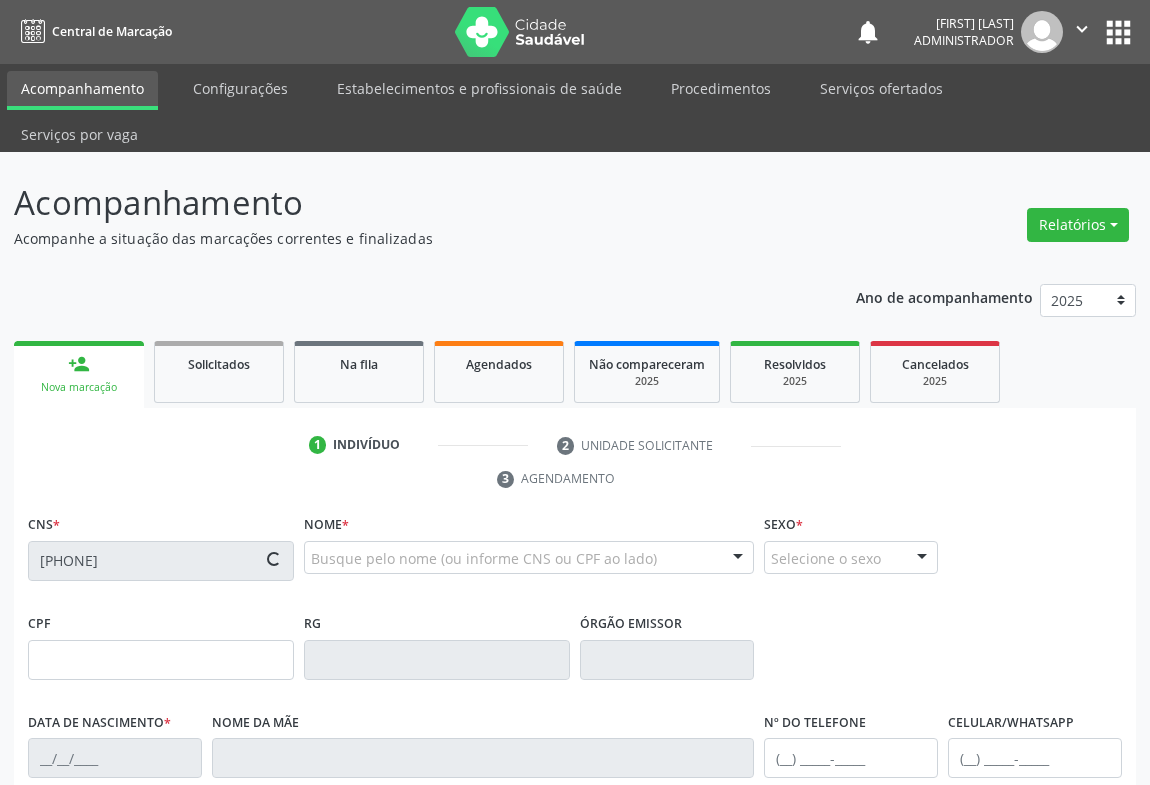 type on "([AREA]) [PHONE]" 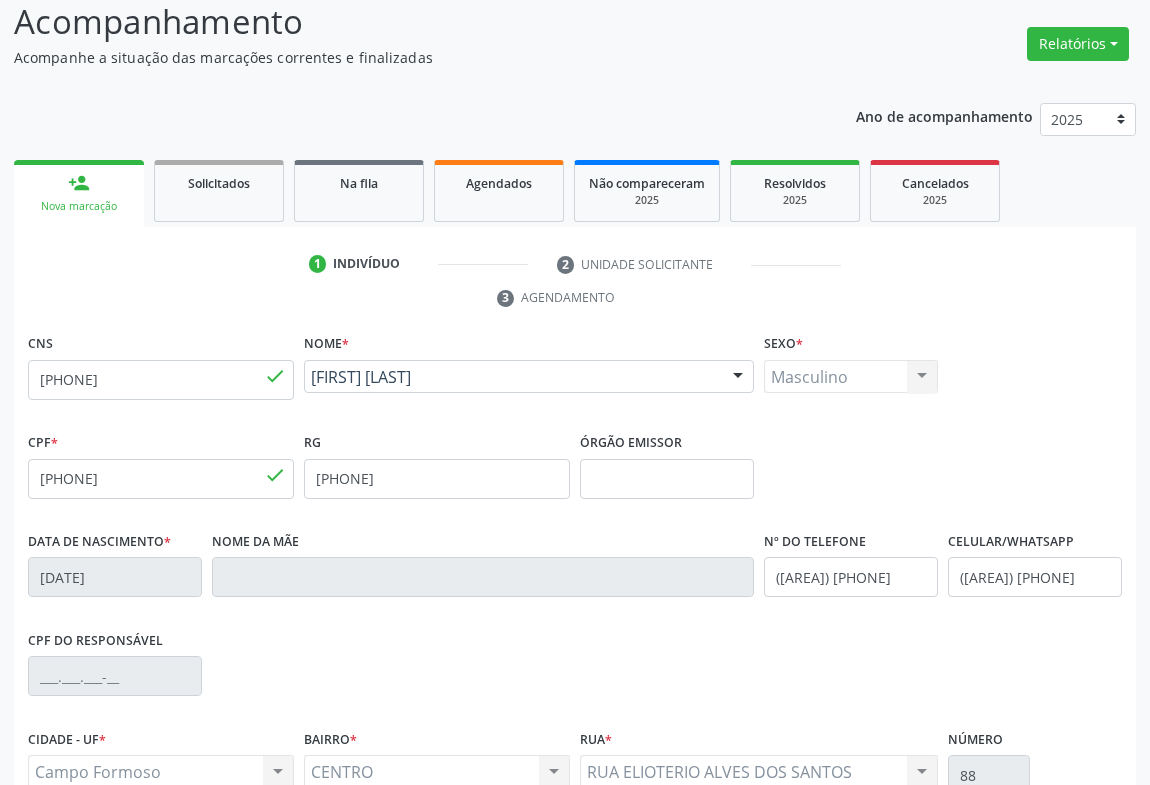 scroll, scrollTop: 331, scrollLeft: 0, axis: vertical 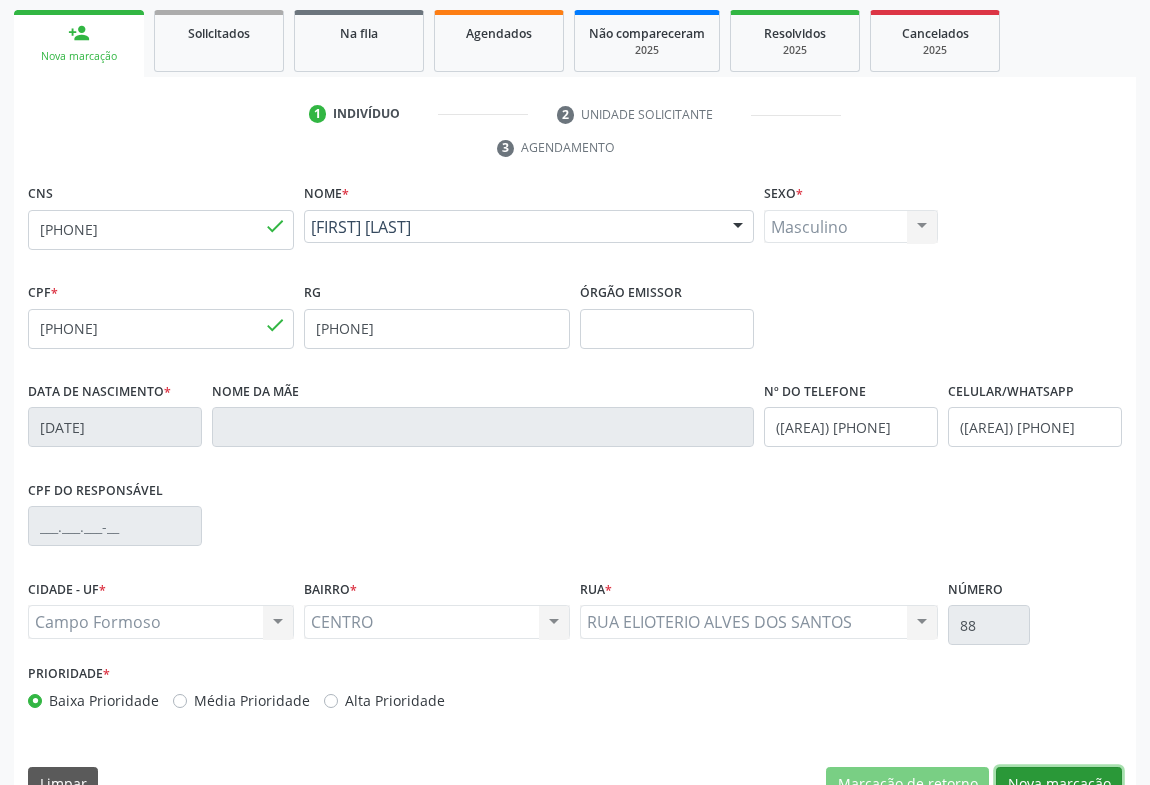 click on "Nova marcação" at bounding box center (1059, 784) 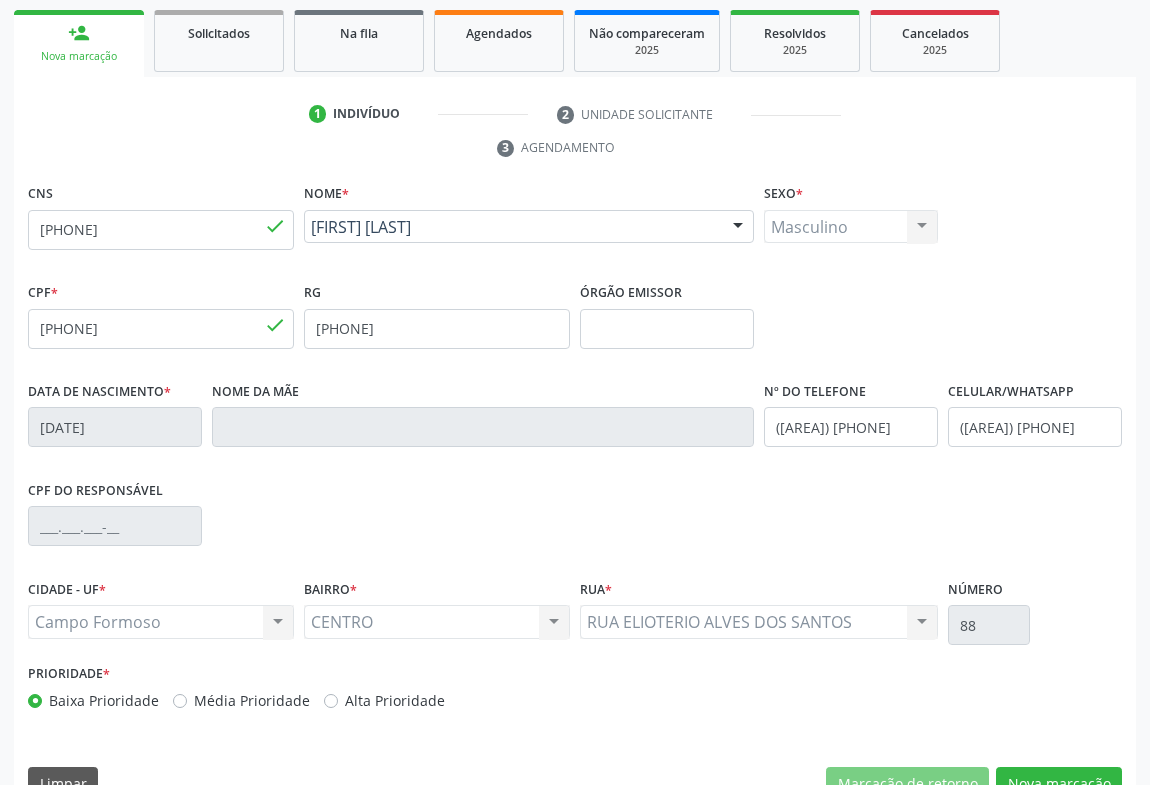 scroll, scrollTop: 152, scrollLeft: 0, axis: vertical 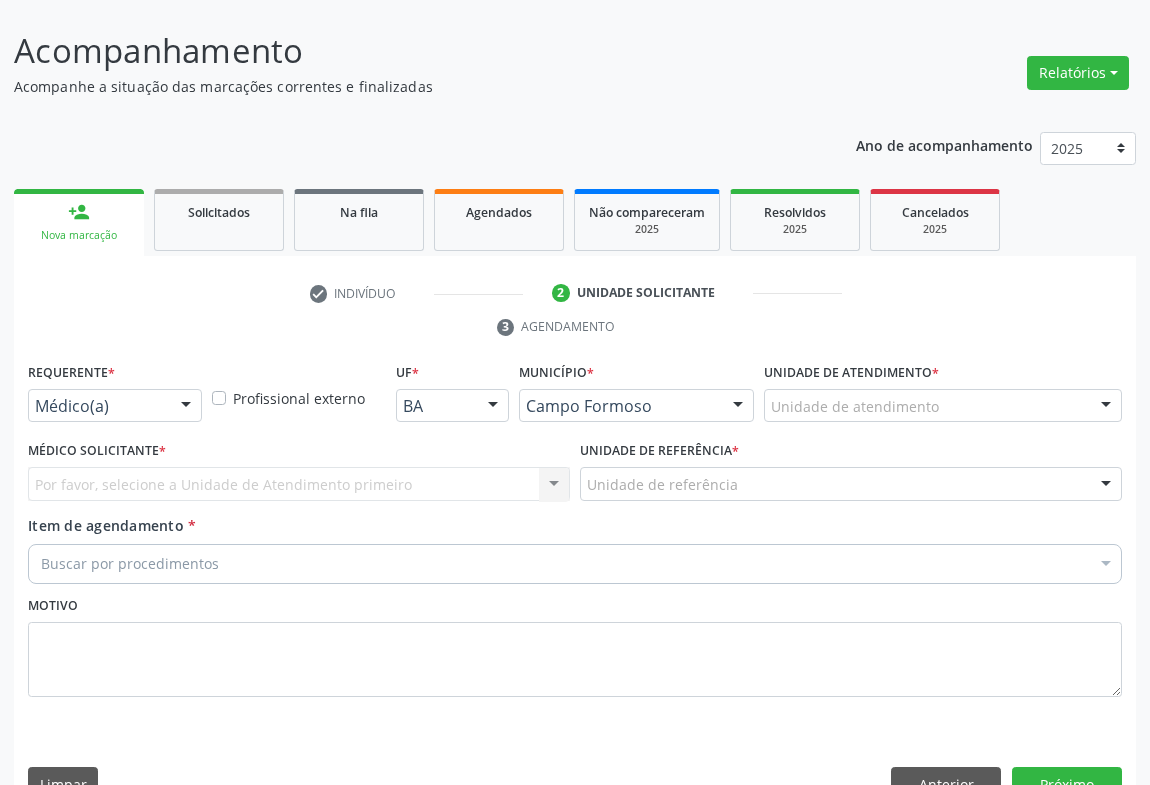 click at bounding box center (186, 407) 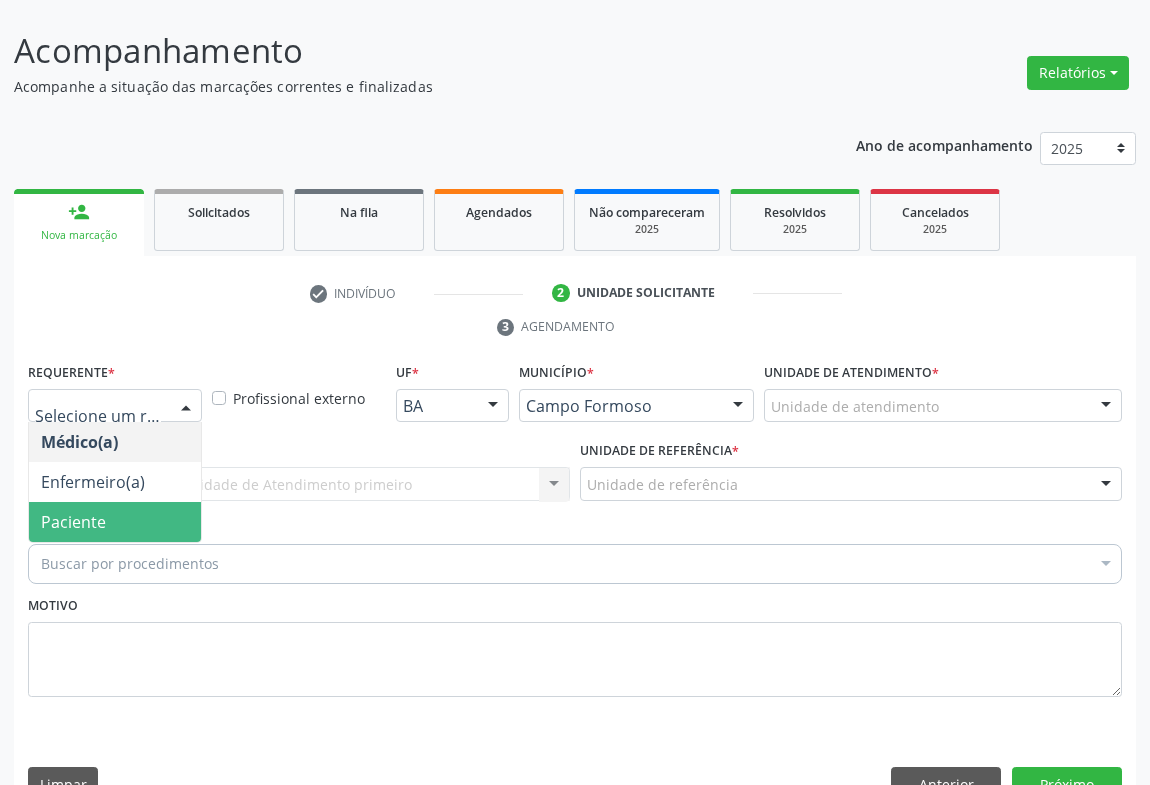 click on "Paciente" at bounding box center [115, 522] 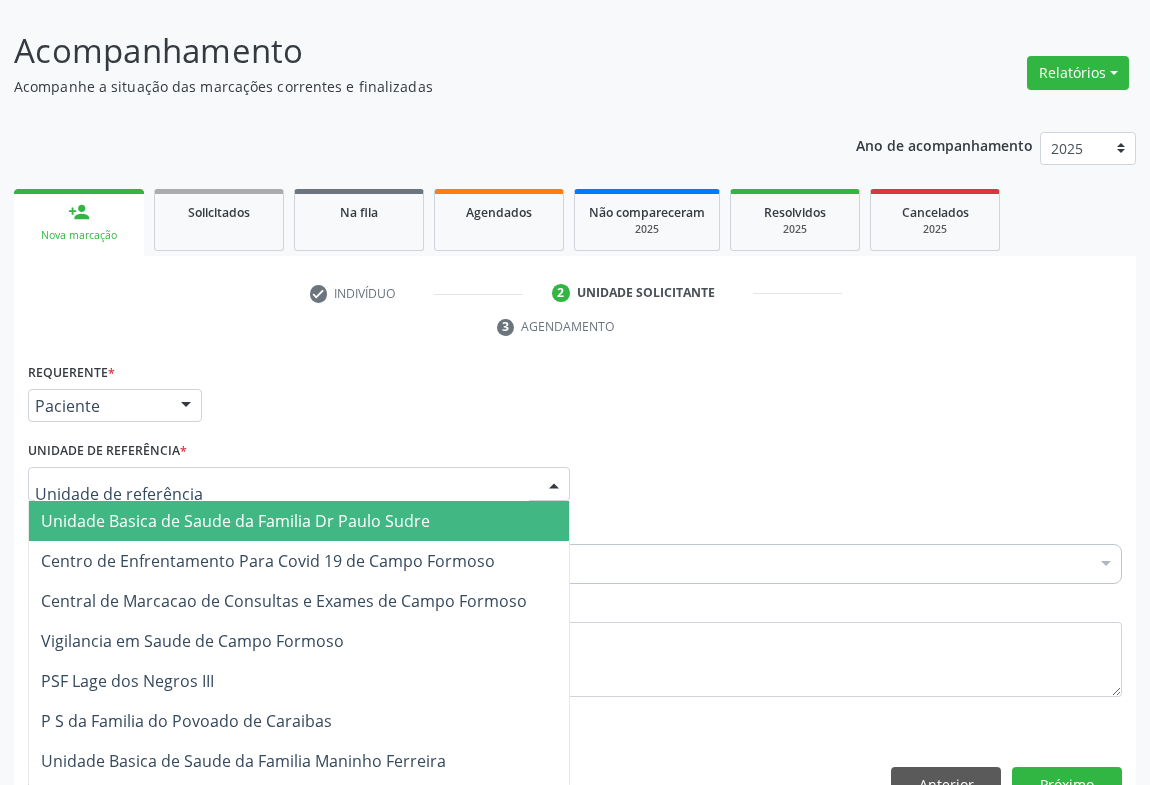 click at bounding box center (554, 485) 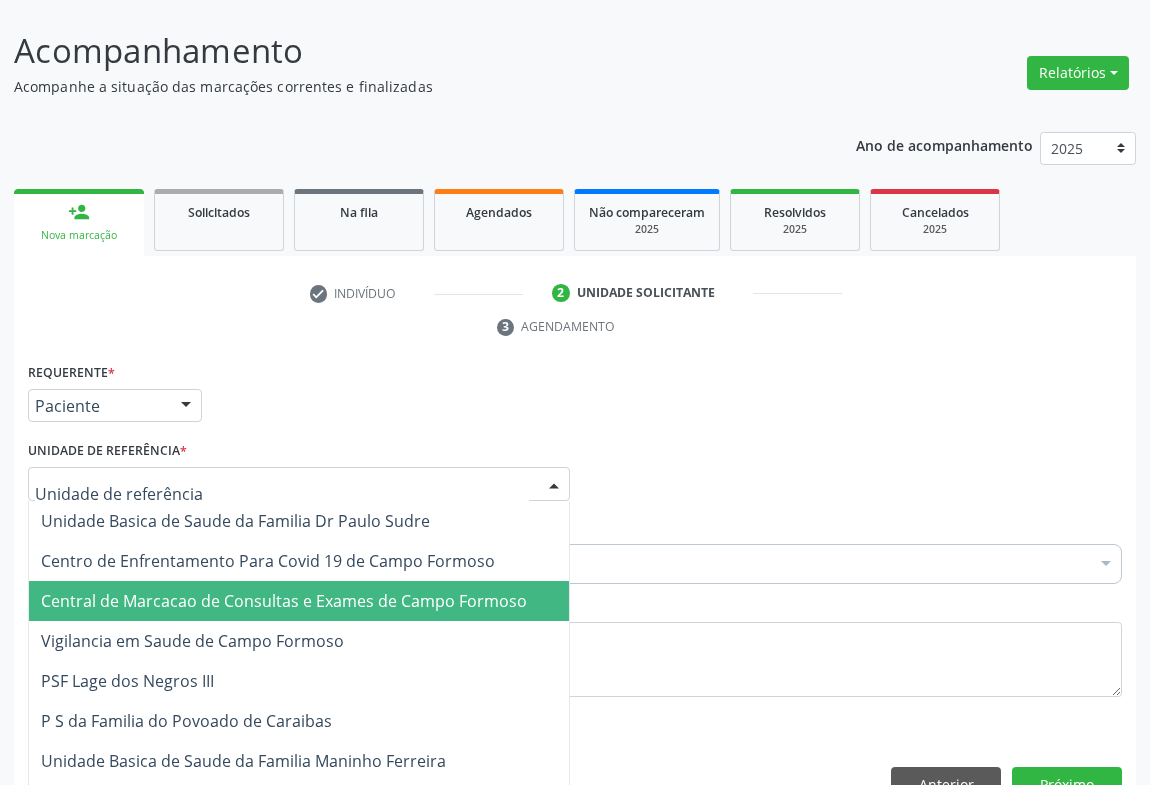 click on "Central de Marcacao de Consultas e Exames de Campo Formoso" at bounding box center [299, 601] 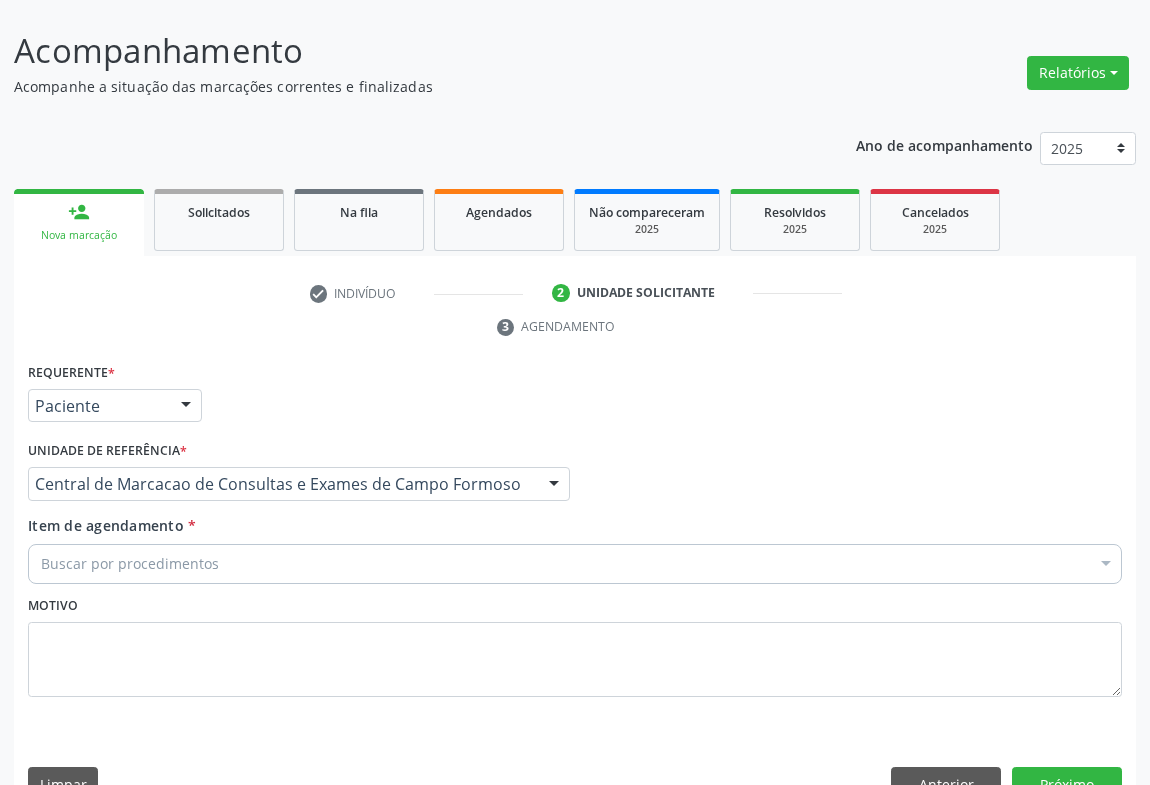 click on "Buscar por procedimentos" at bounding box center (575, 564) 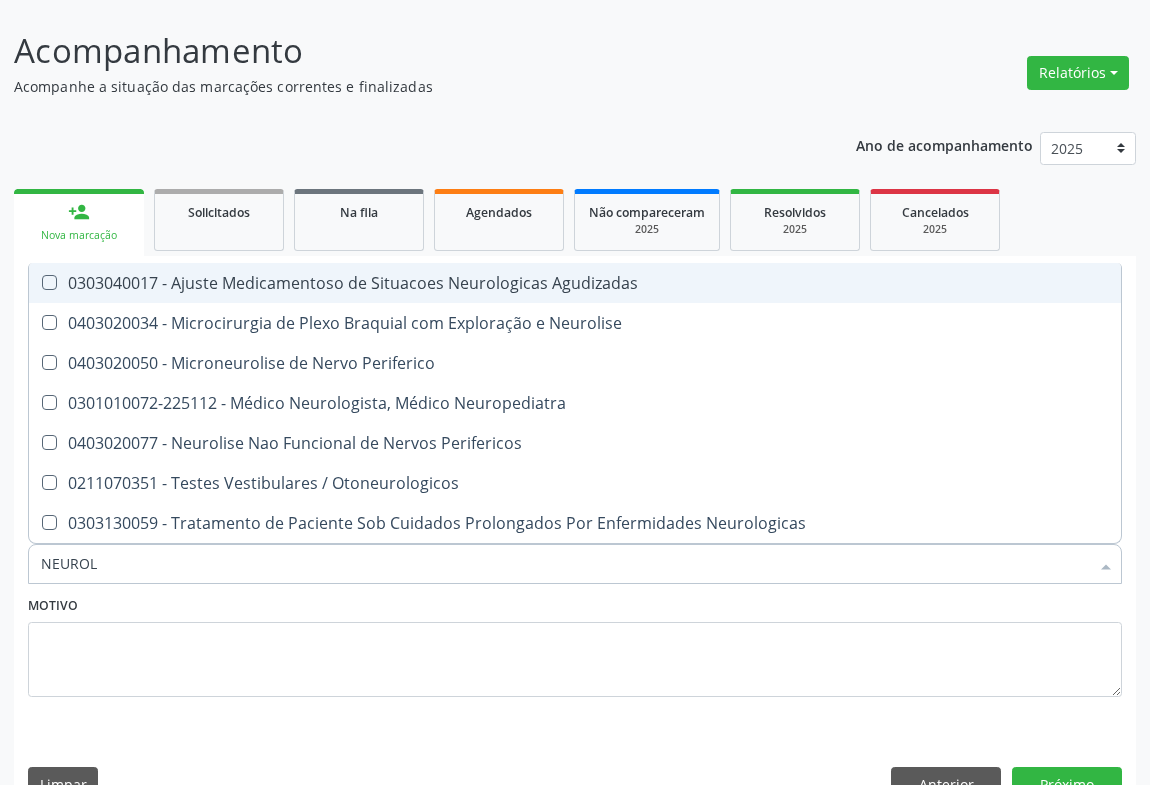type on "NEUROLO" 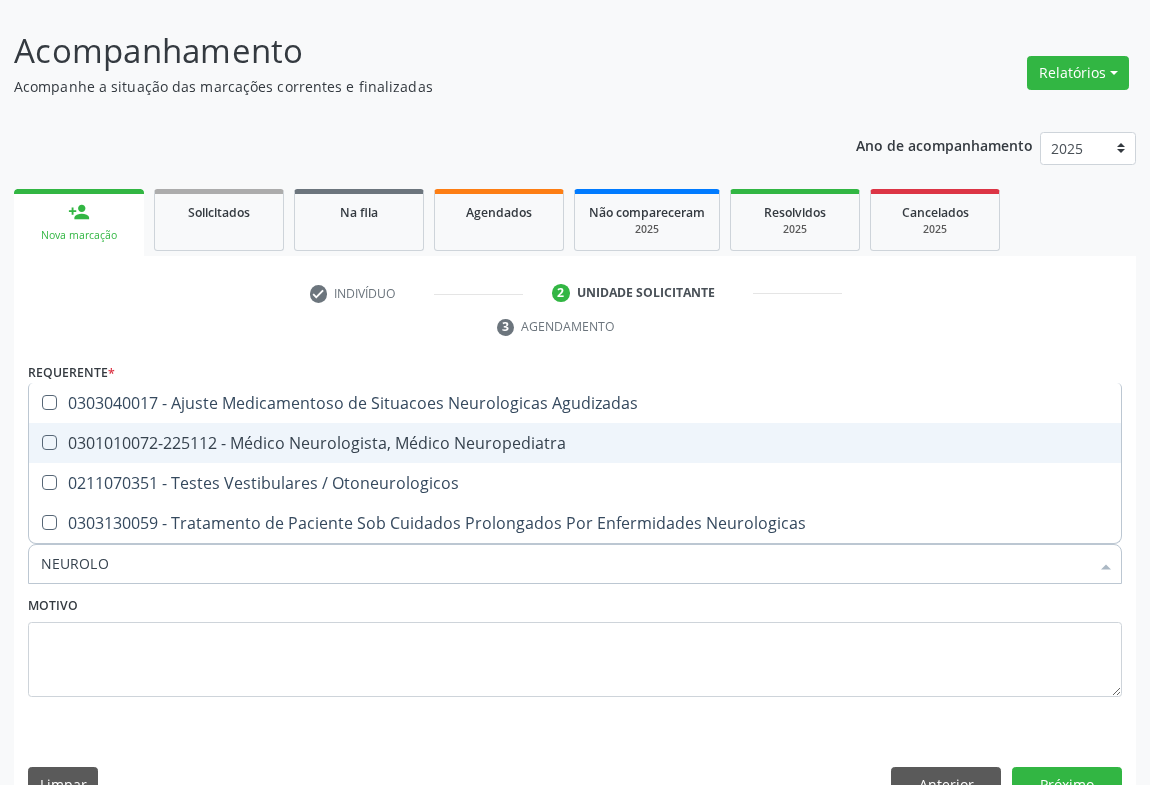 click on "0301010072-225112 - Médico Neurologista, Médico Neuropediatra" at bounding box center (575, 443) 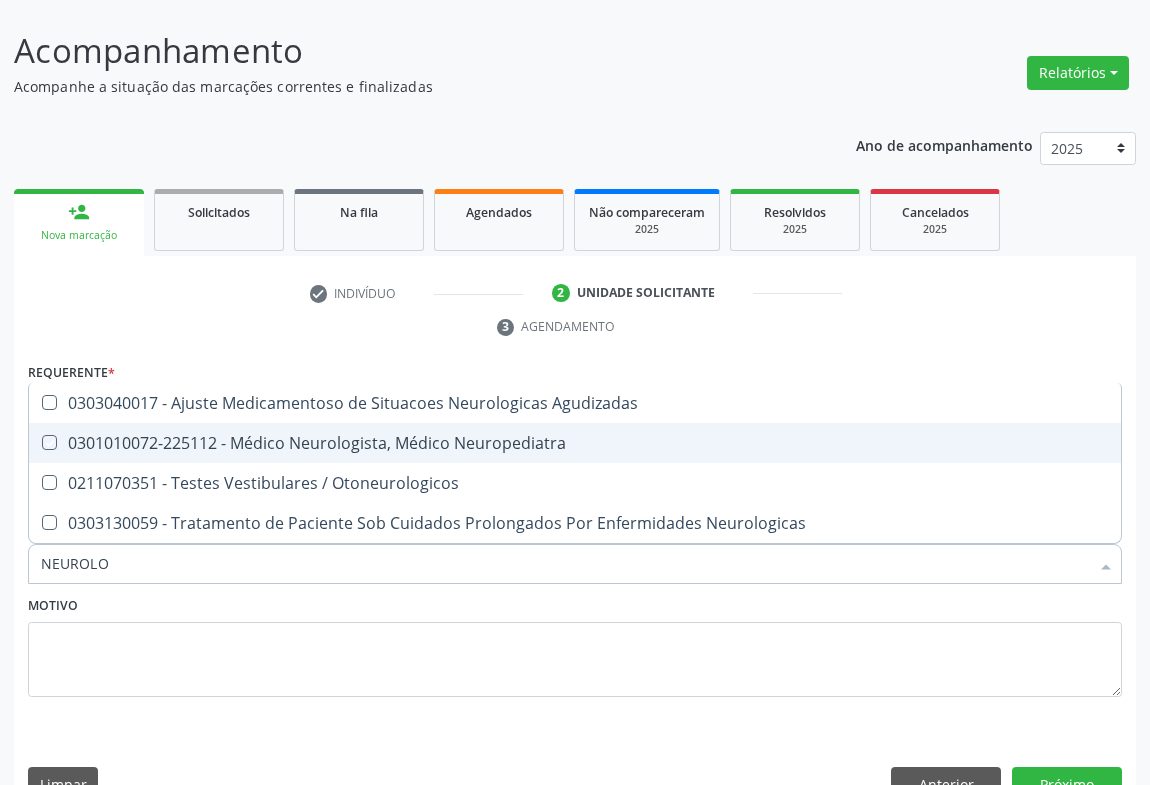 checkbox on "true" 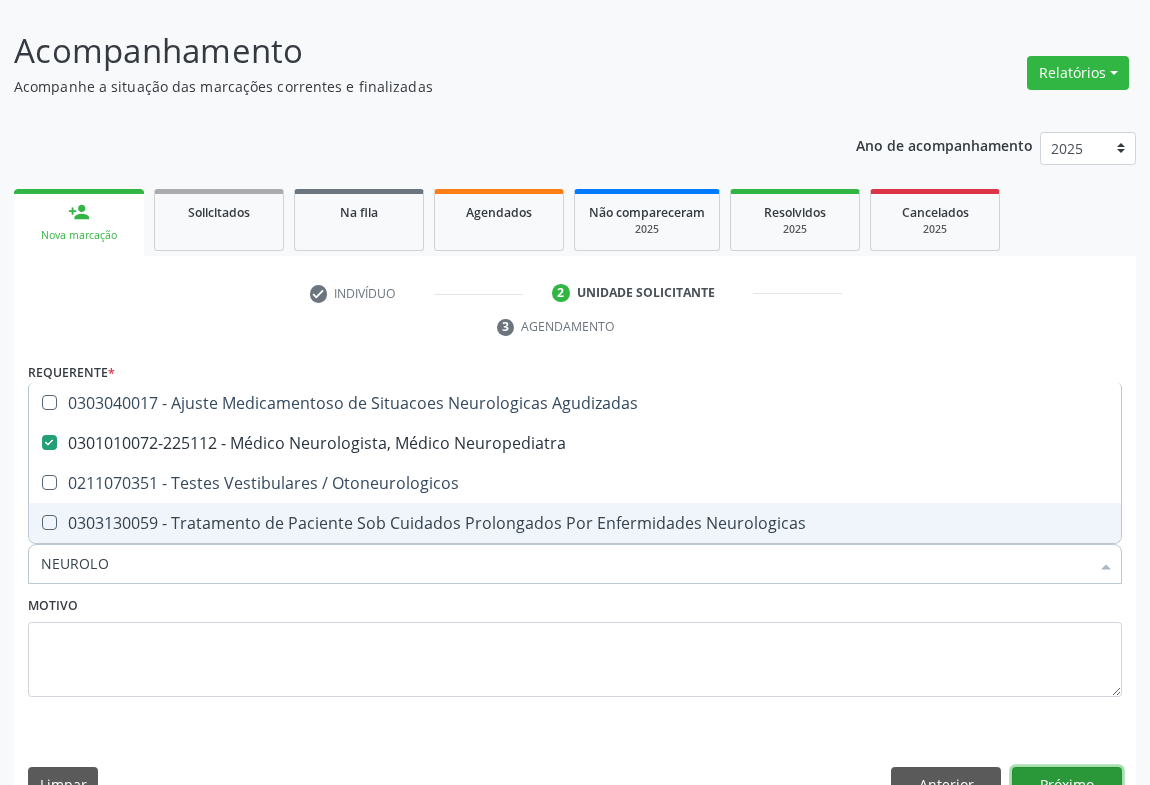 click on "Próximo" at bounding box center [1067, 784] 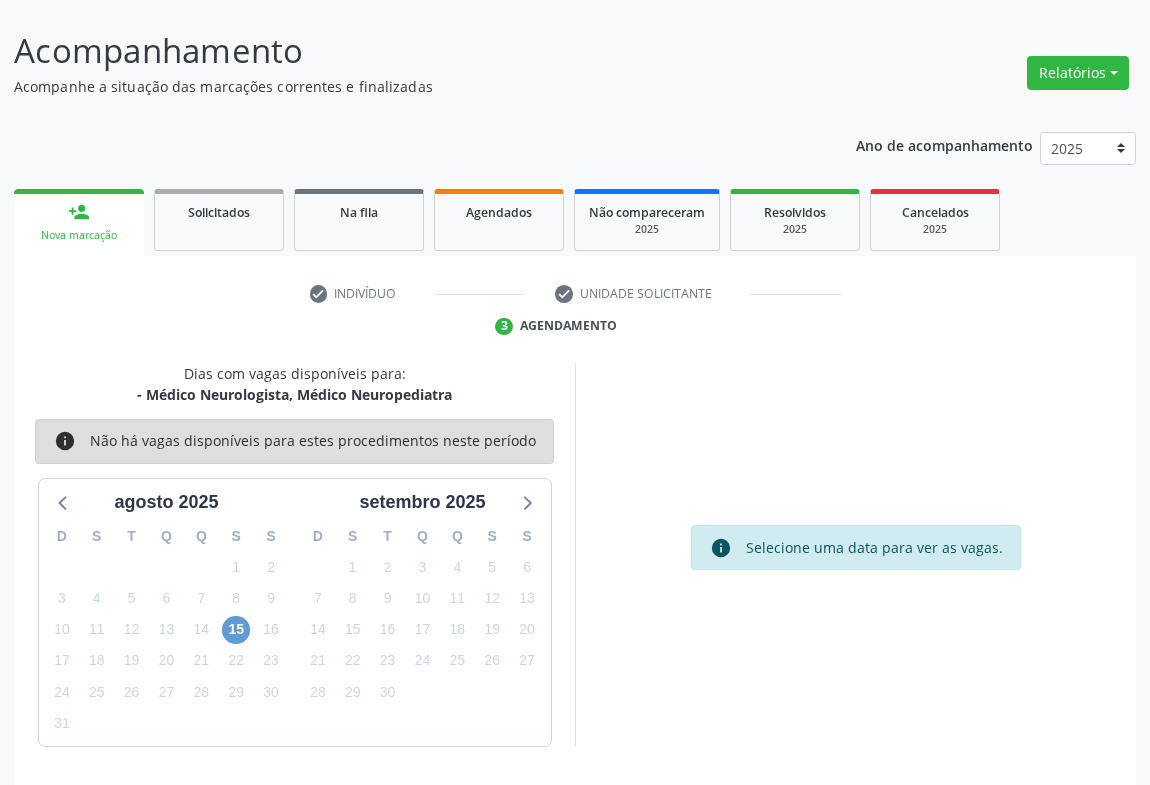 scroll, scrollTop: 115, scrollLeft: 0, axis: vertical 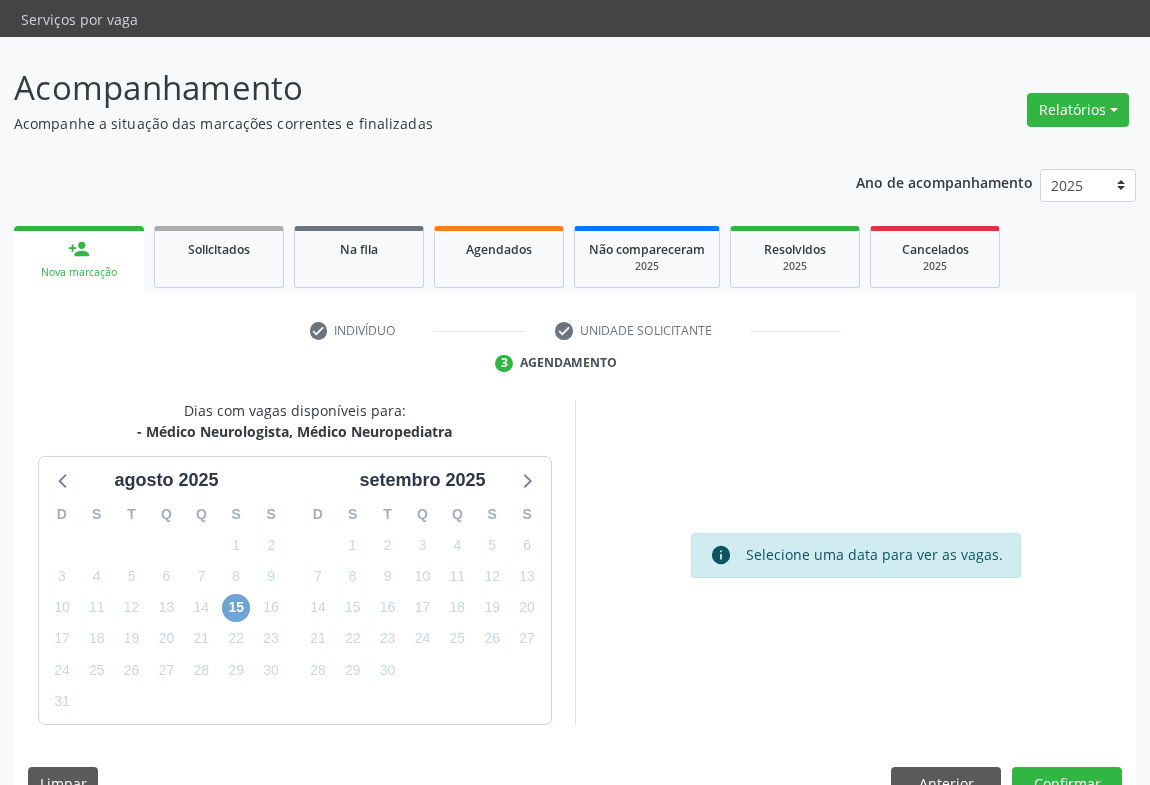 click on "15" at bounding box center [236, 608] 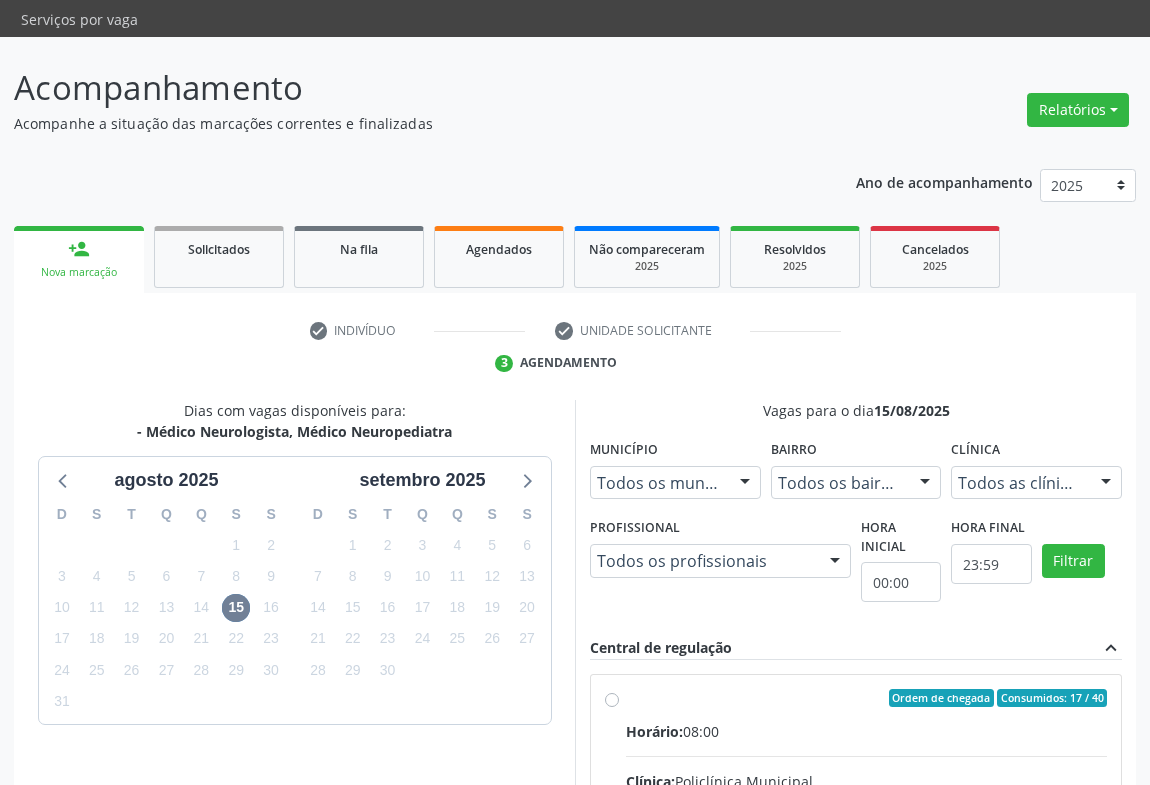click on "Ordem de chegada
Consumidos: 17 / 40
Horário:   08:00
Clínica:  Policlínica Municipal
Rede:
--
Endereço:   Predio, nº 386, Centro, [CITY] - [STATE]
Telefone:   ([AREA]) [PHONE]
Profissional:
[FIRST] [LAST] [LAST]
Informações adicionais sobre o atendimento
Idade de atendimento:
de 0 a 120 anos
Gênero(s) atendido(s):
Masculino e Feminino
Informações adicionais:
--" at bounding box center (866, 842) 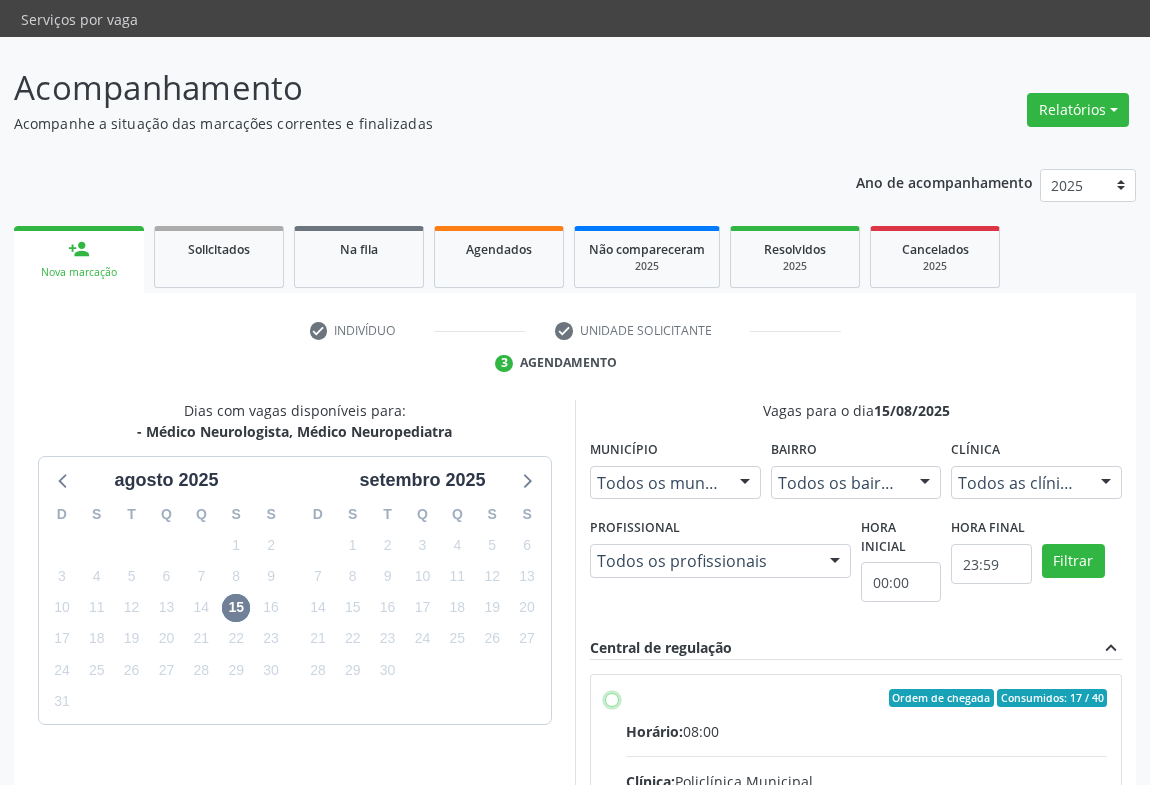 click on "Ordem de chegada
Consumidos: 17 / 40
Horário:   08:00
Clínica:  Policlínica Municipal
Rede:
--
Endereço:   Predio, nº 386, Centro, [CITY] - [STATE]
Telefone:   ([AREA]) [PHONE]
Profissional:
[FIRST] [LAST] [LAST]
Informações adicionais sobre o atendimento
Idade de atendimento:
de 0 a 120 anos
Gênero(s) atendido(s):
Masculino e Feminino
Informações adicionais:
--" at bounding box center [612, 698] 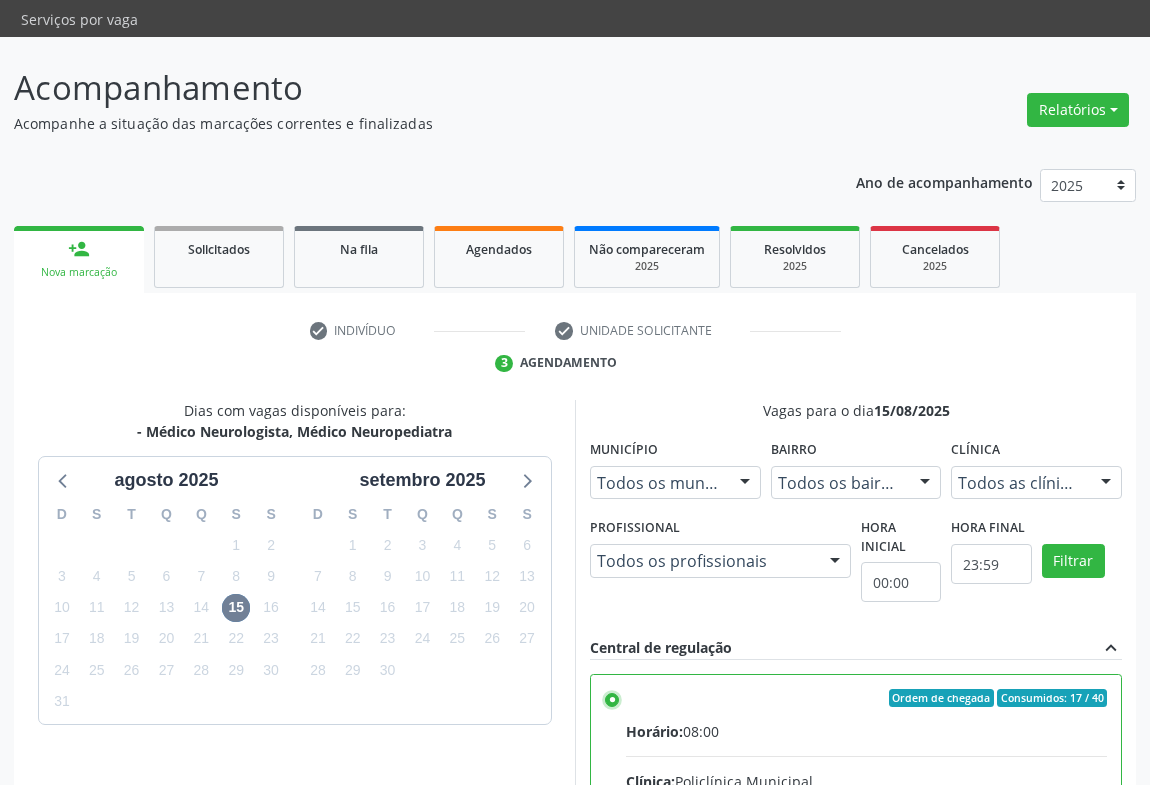 scroll, scrollTop: 99, scrollLeft: 0, axis: vertical 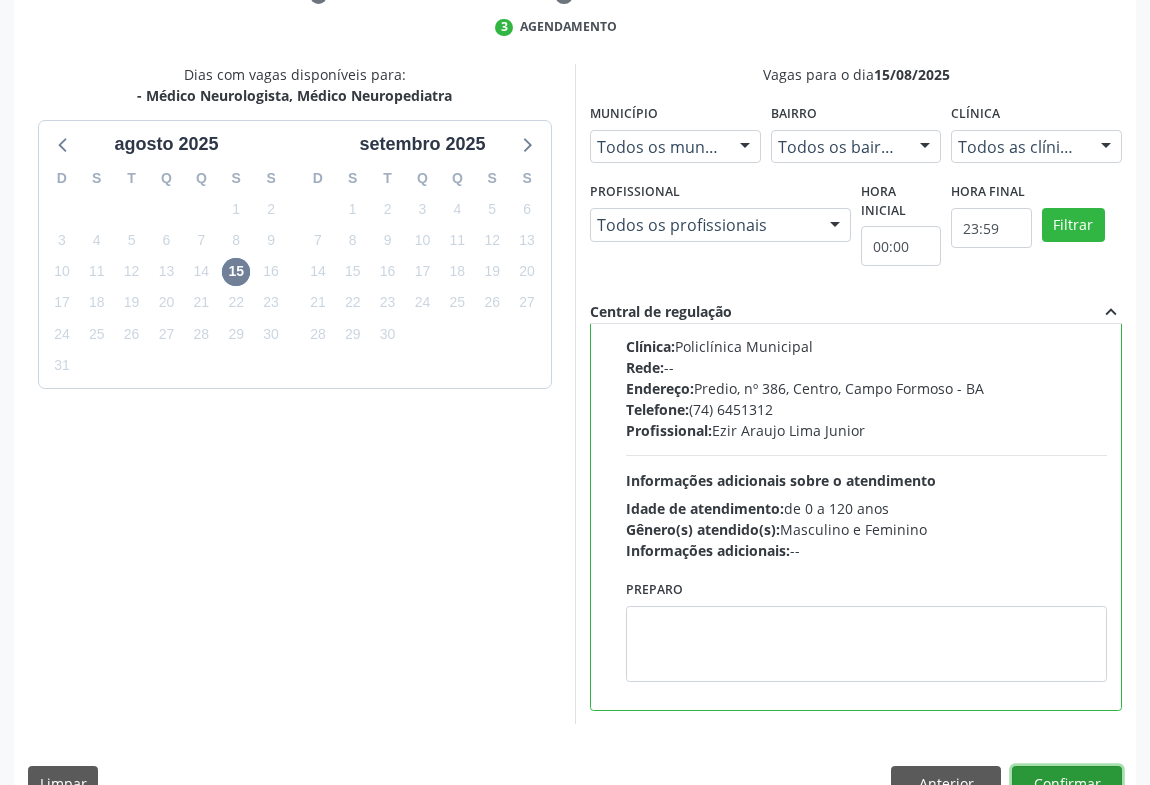 click on "Confirmar" at bounding box center (1067, 783) 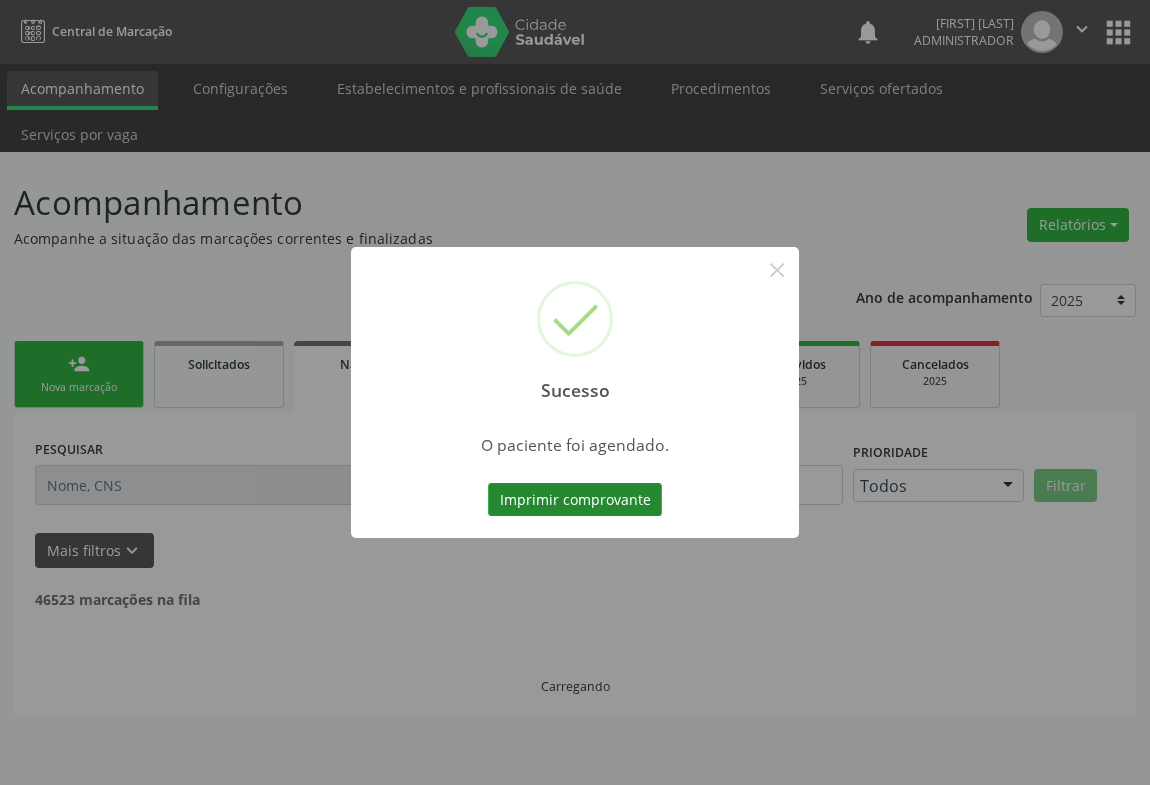 click on "Imprimir comprovante" at bounding box center [575, 500] 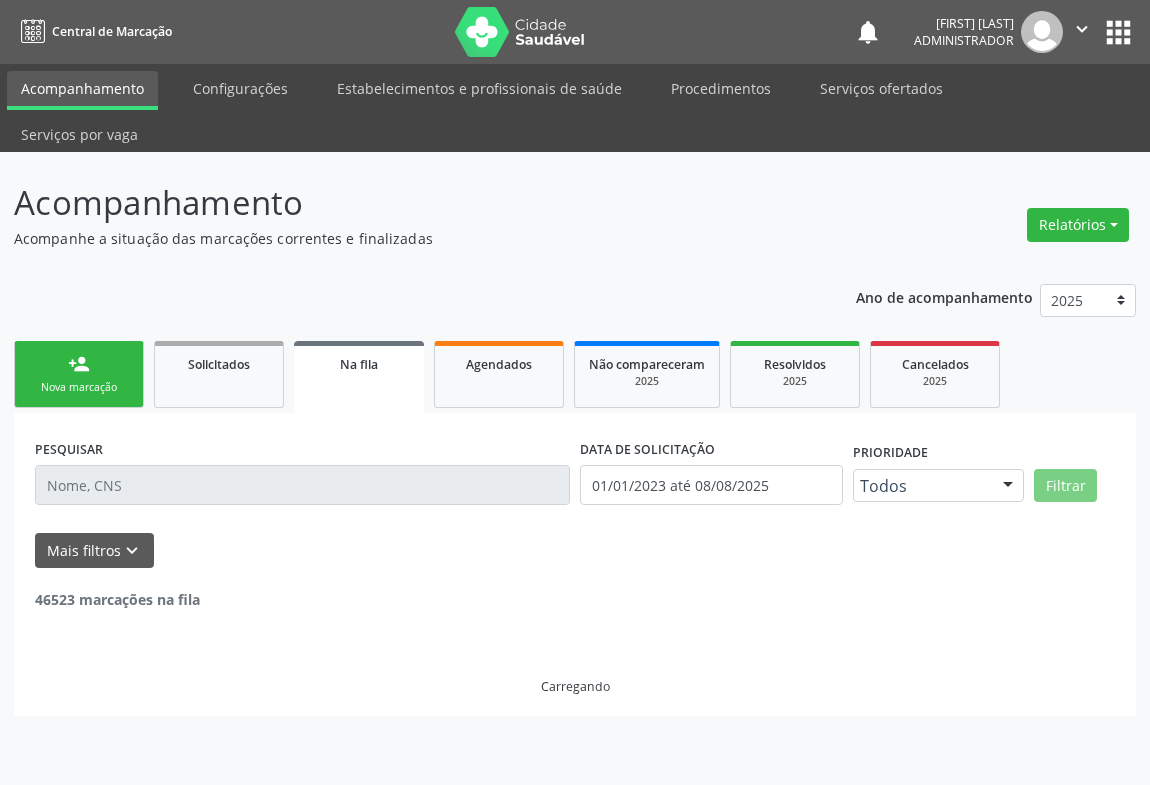scroll, scrollTop: 0, scrollLeft: 0, axis: both 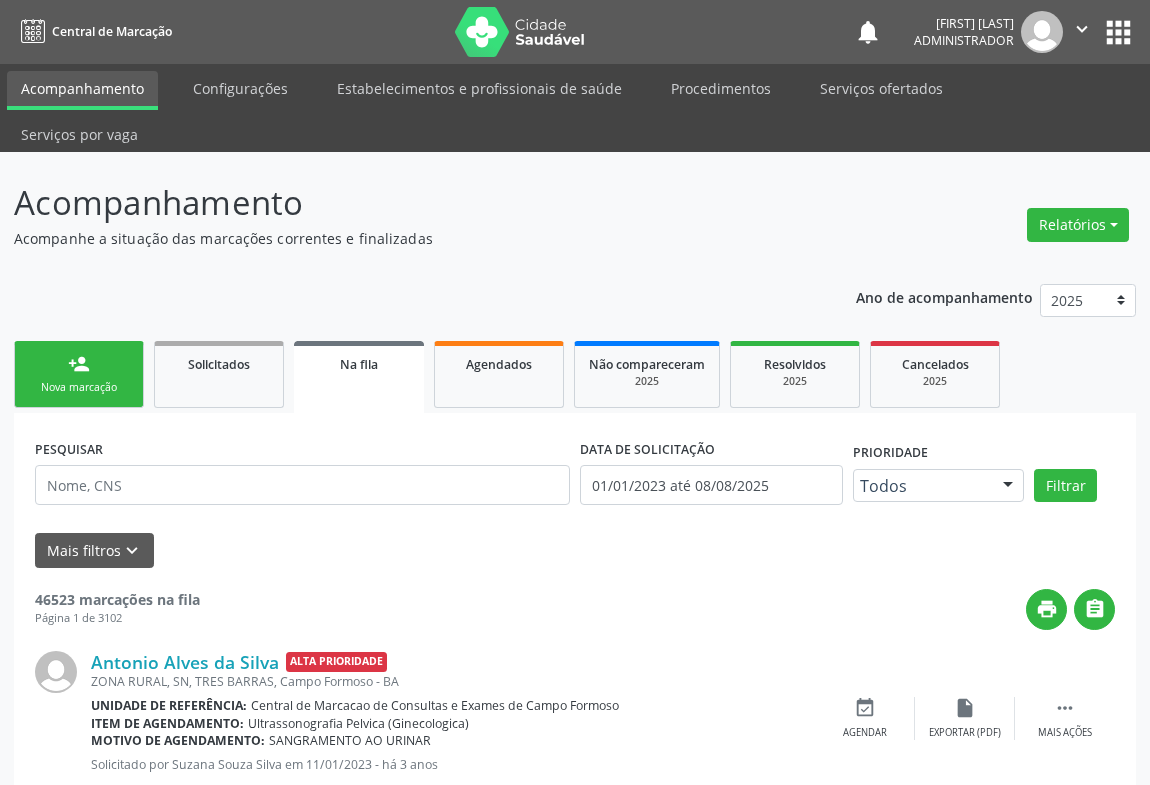 click on "person_add" at bounding box center [79, 364] 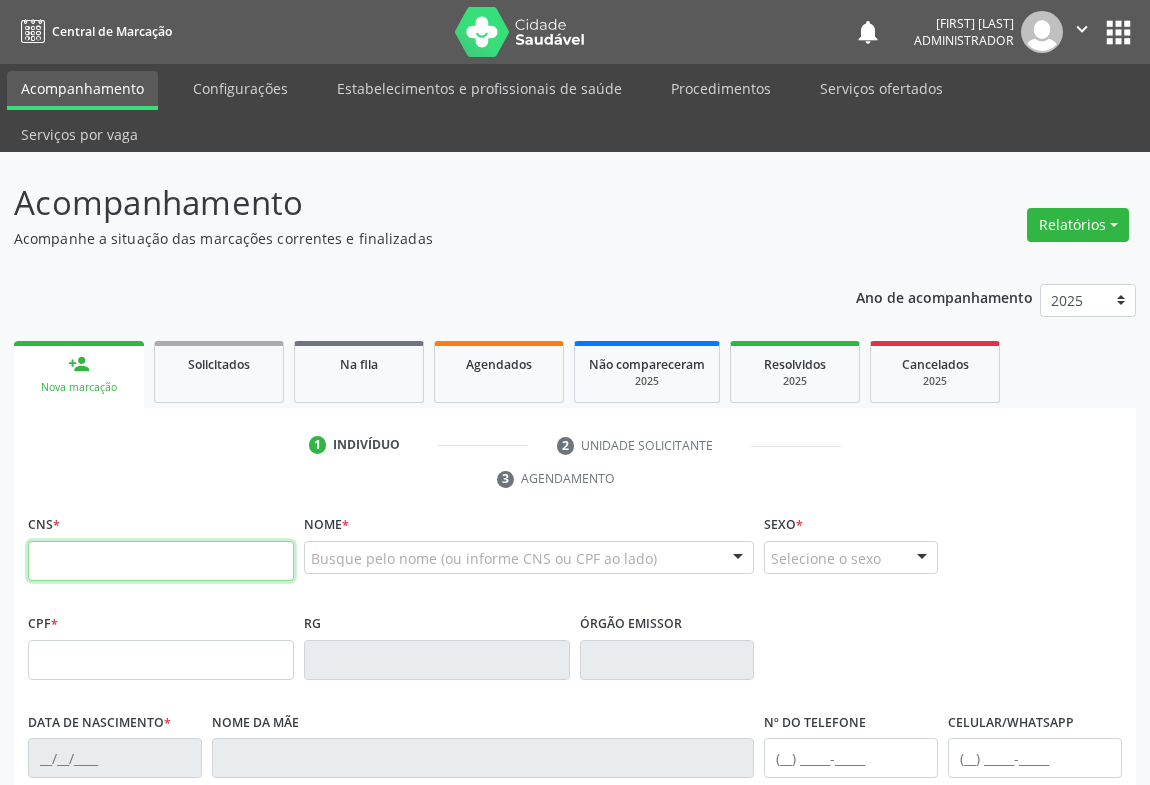 click at bounding box center (161, 561) 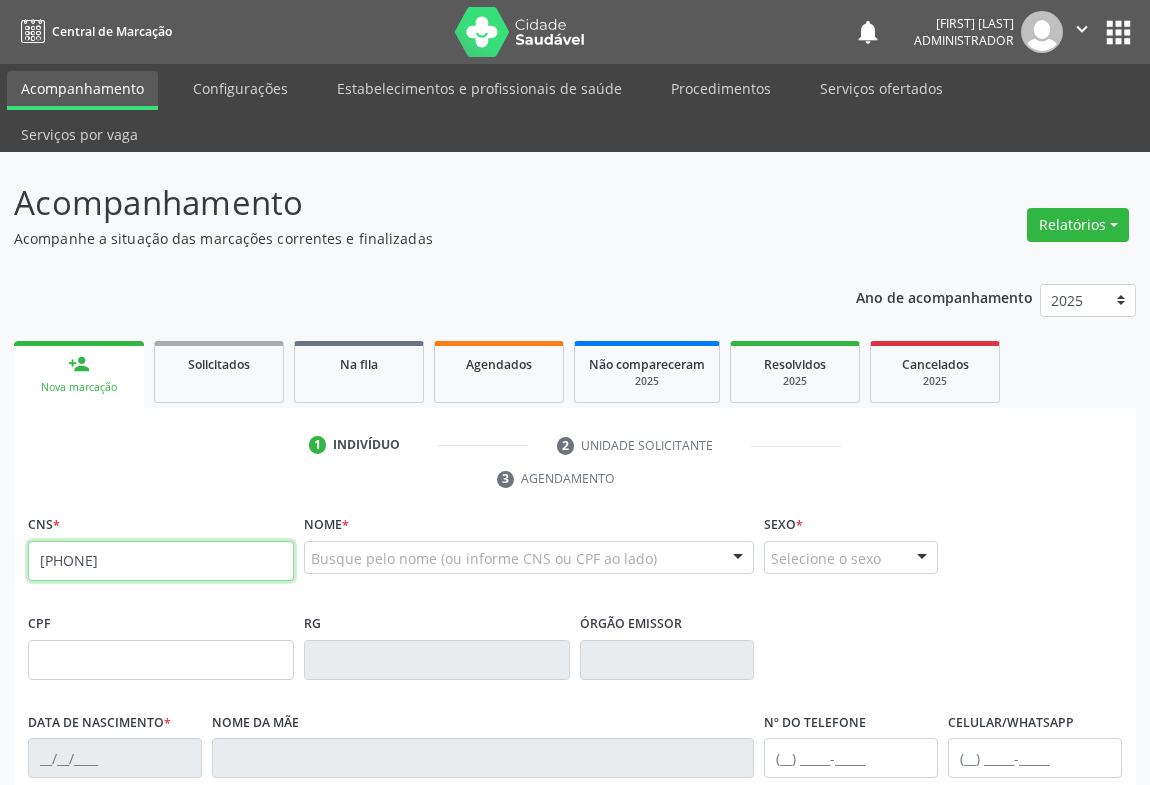 type on "[PHONE]" 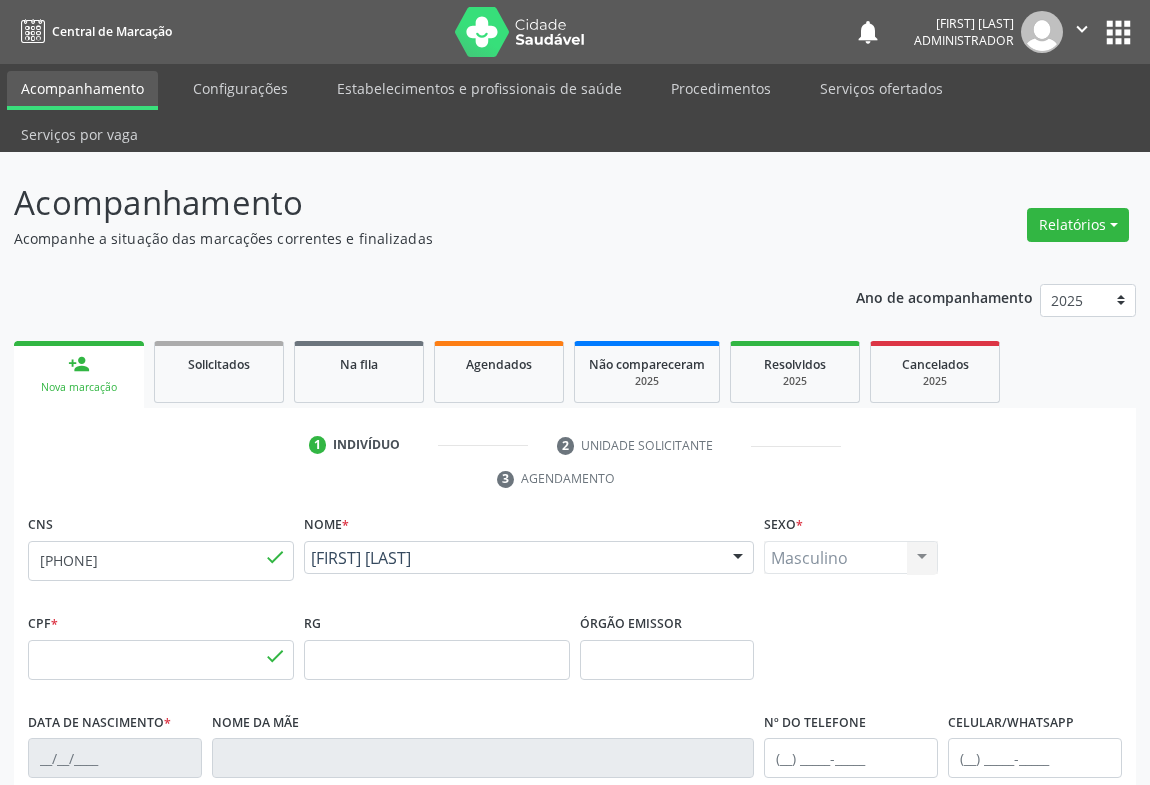 type on "[PHONE]" 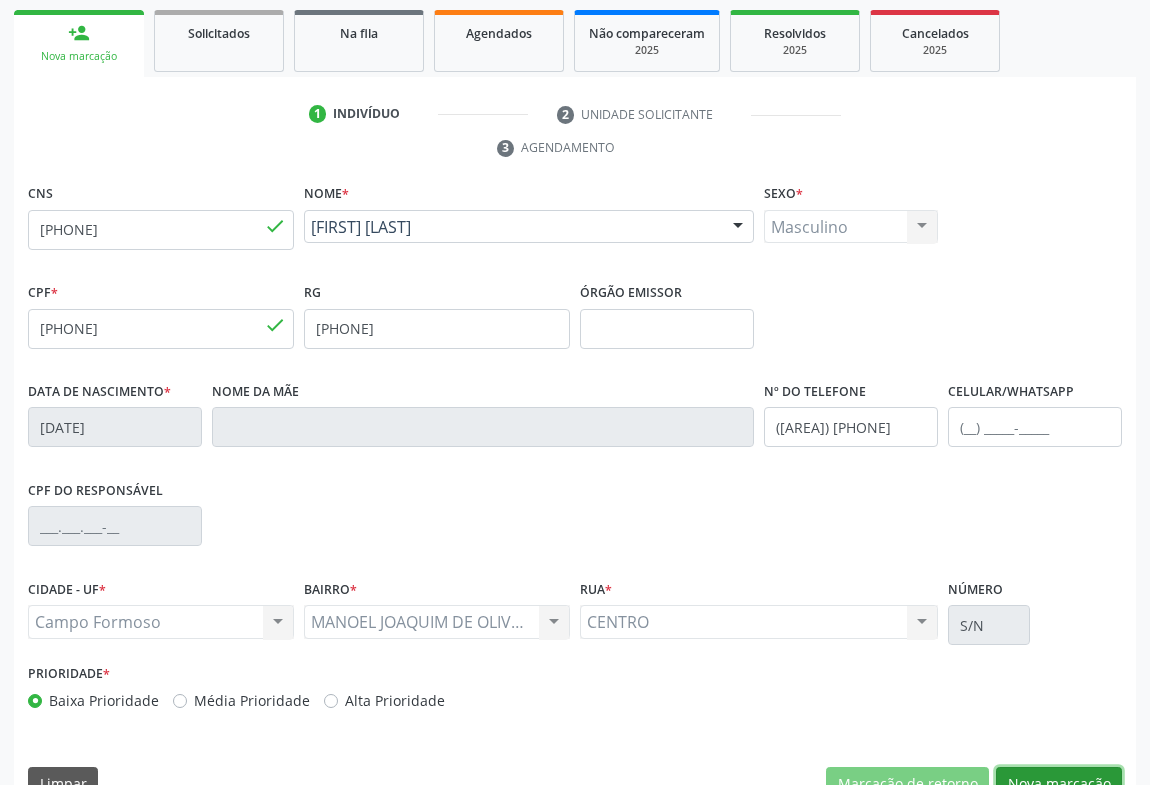 click on "Nova marcação" at bounding box center (1059, 784) 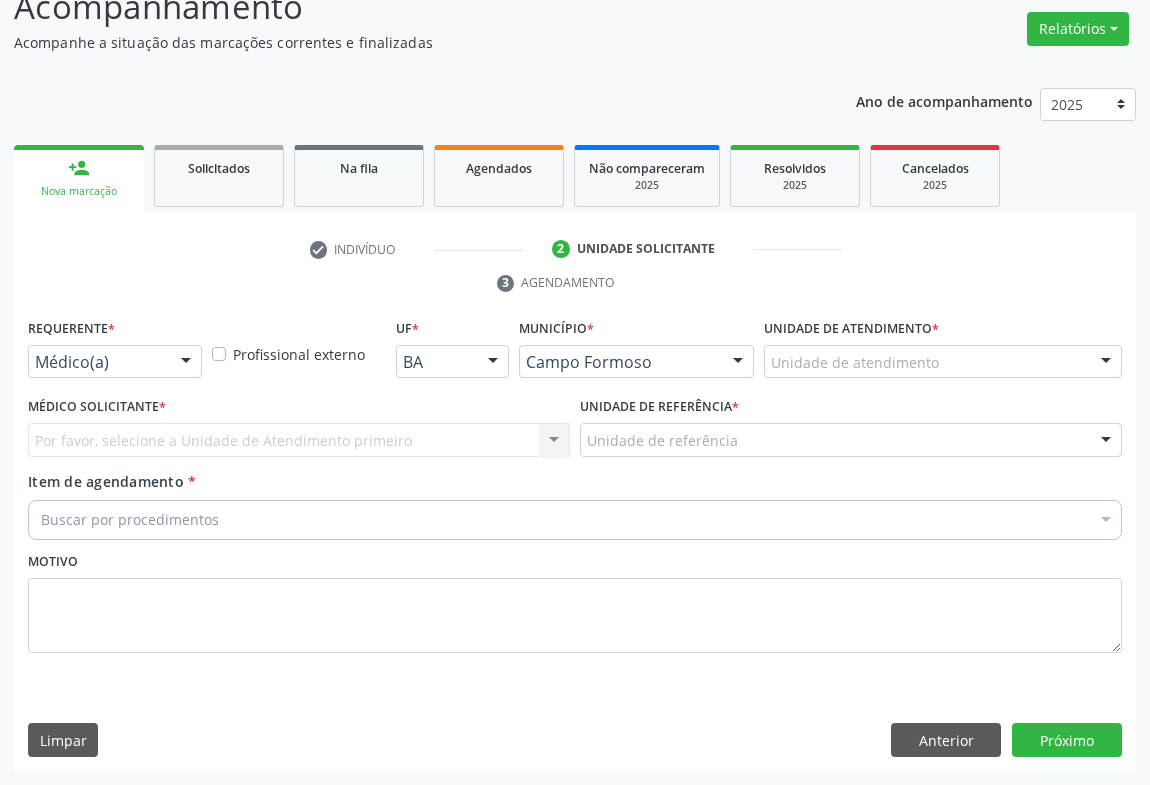 scroll, scrollTop: 152, scrollLeft: 0, axis: vertical 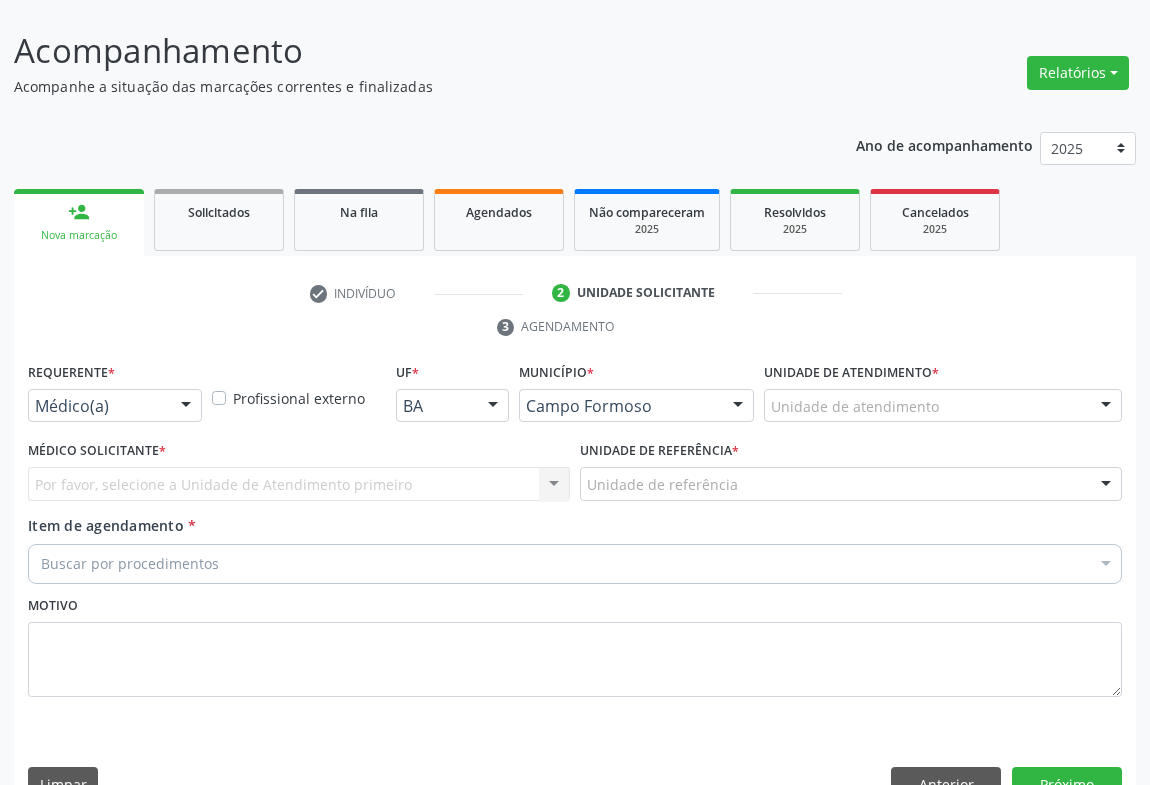 click at bounding box center (186, 407) 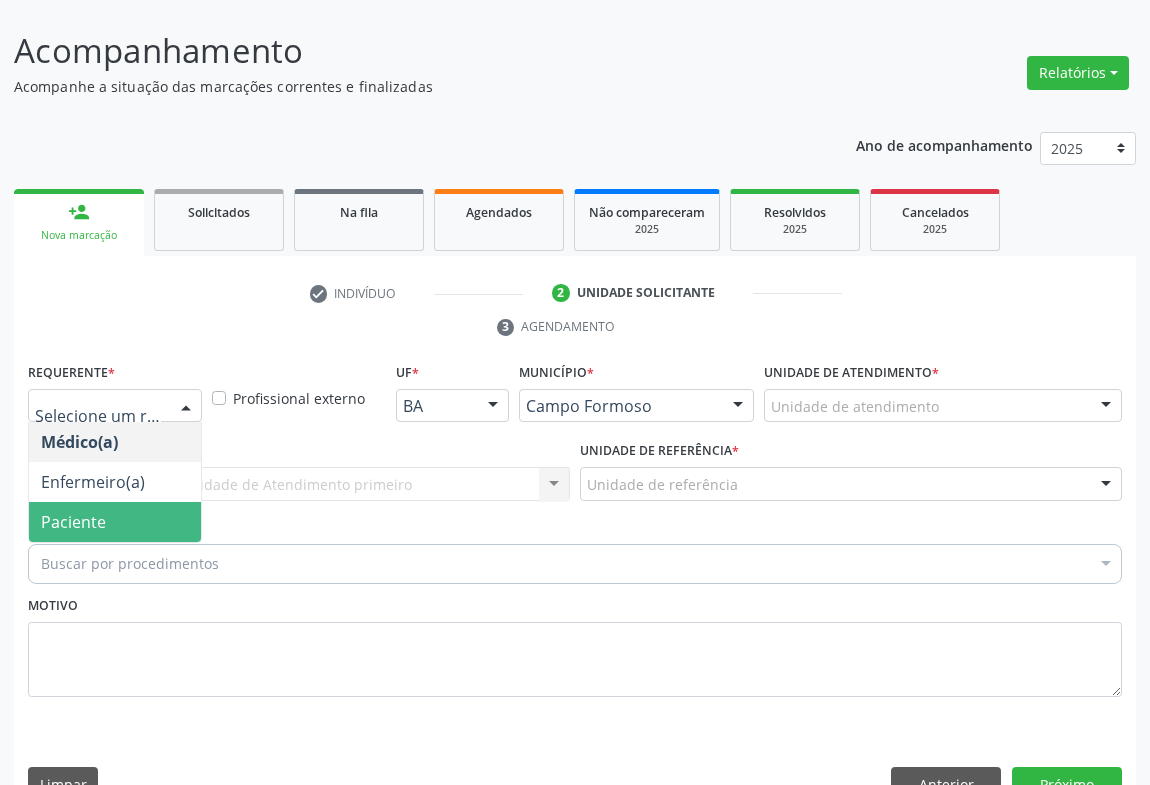 click on "Paciente" at bounding box center (115, 522) 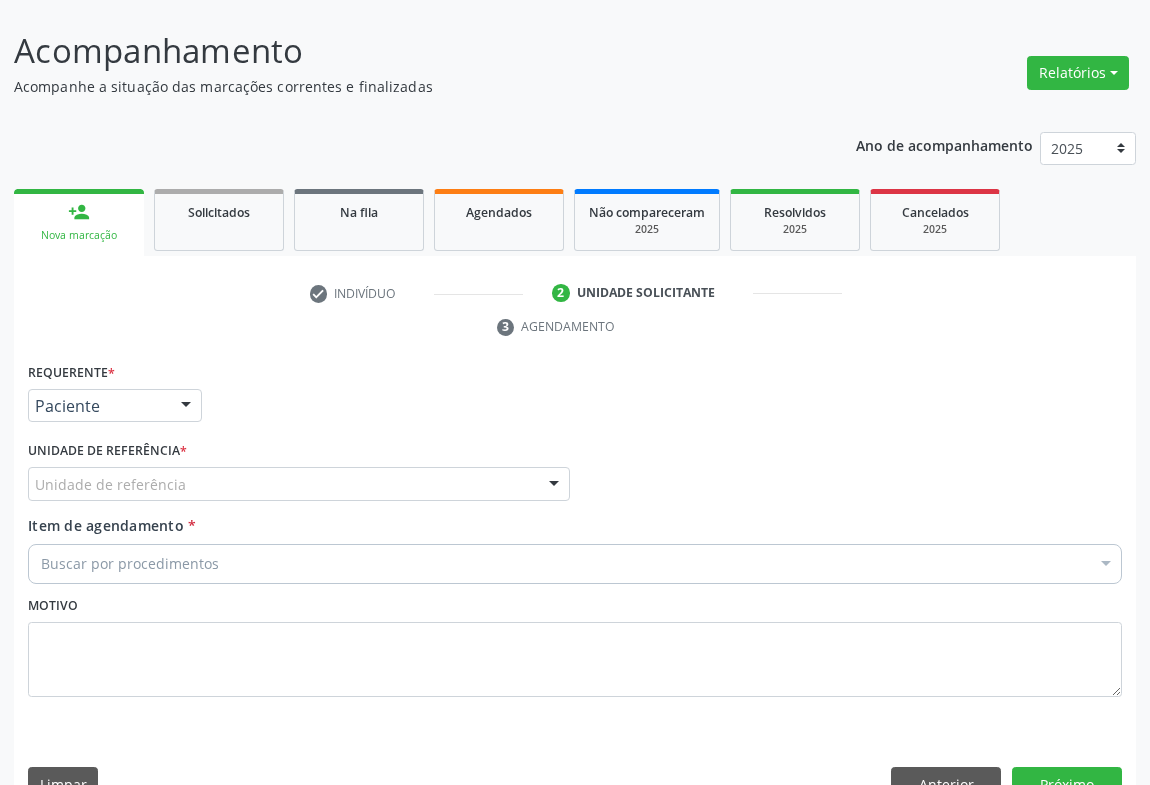 click at bounding box center [554, 485] 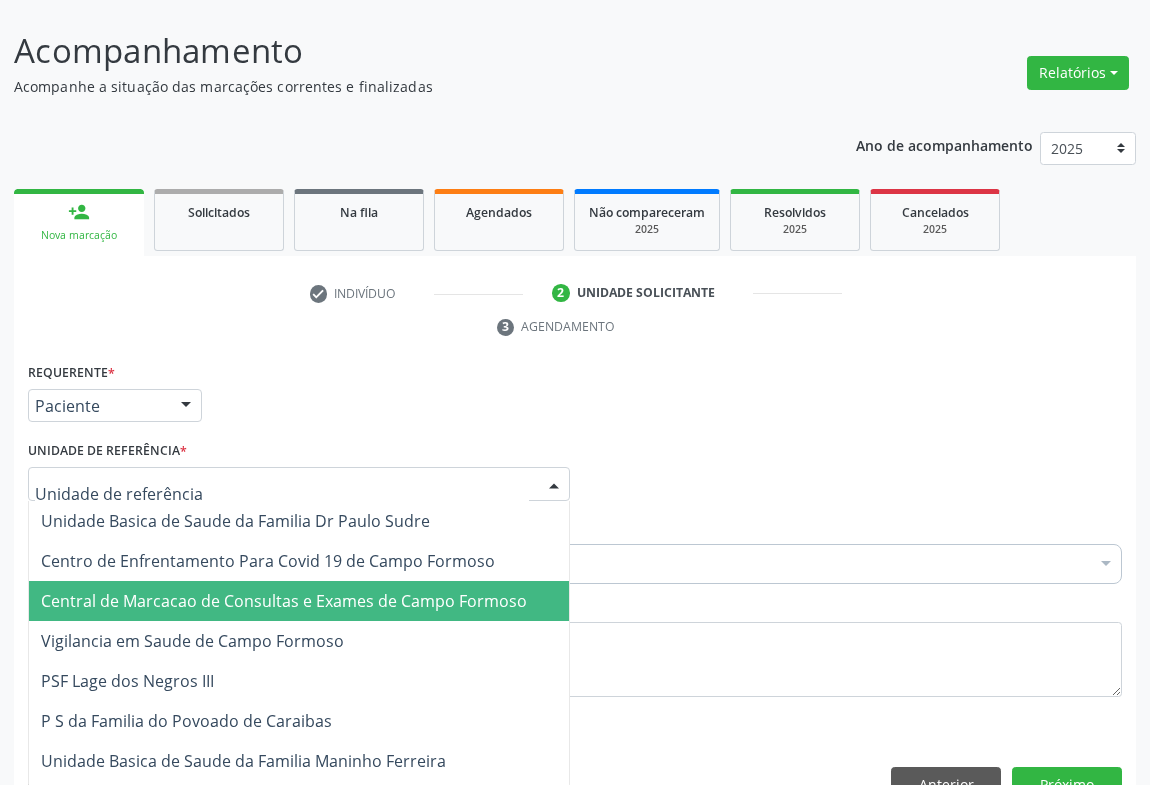 click on "Central de Marcacao de Consultas e Exames de Campo Formoso" at bounding box center [284, 601] 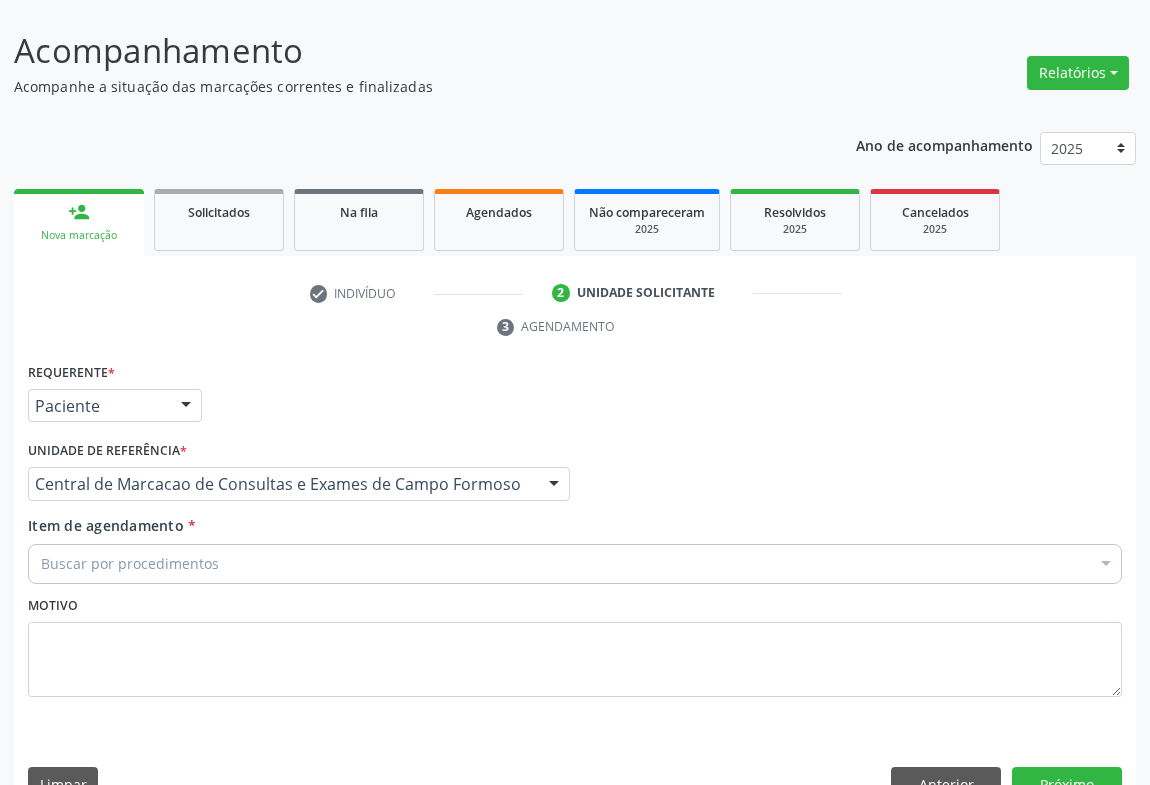 click on "Buscar por procedimentos" at bounding box center (575, 564) 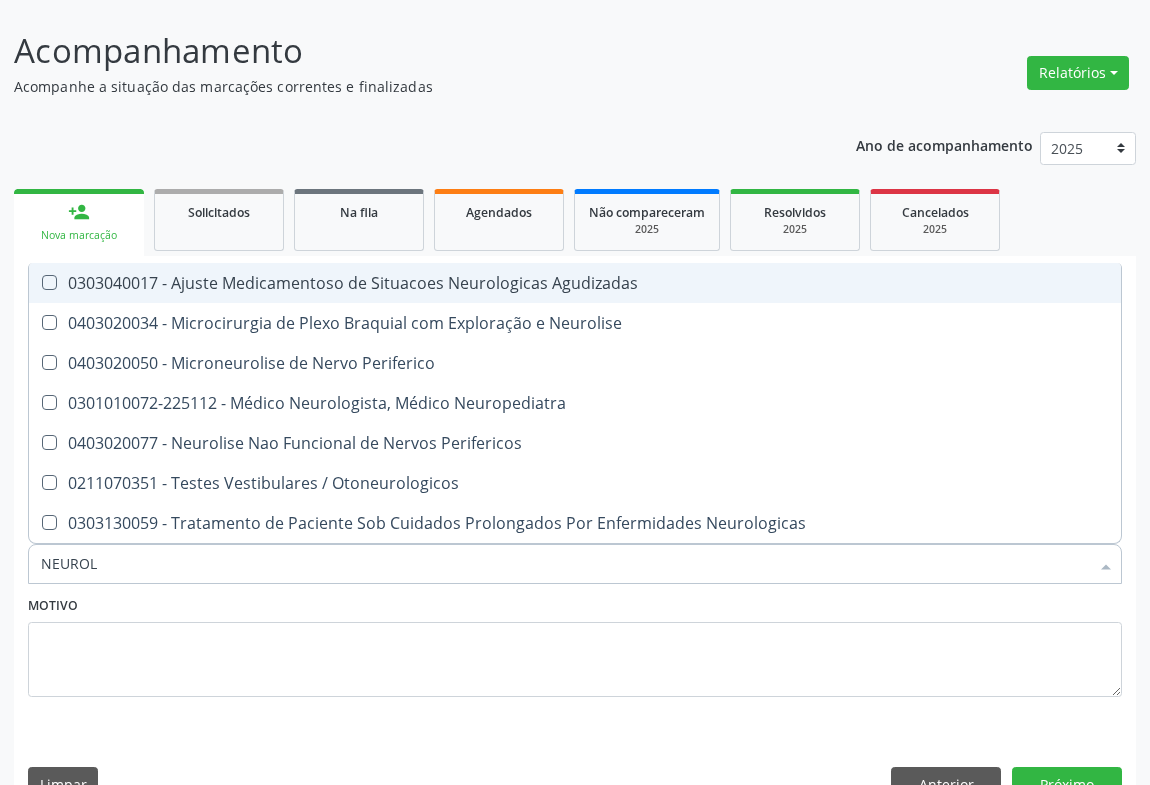type on "NEUROLO" 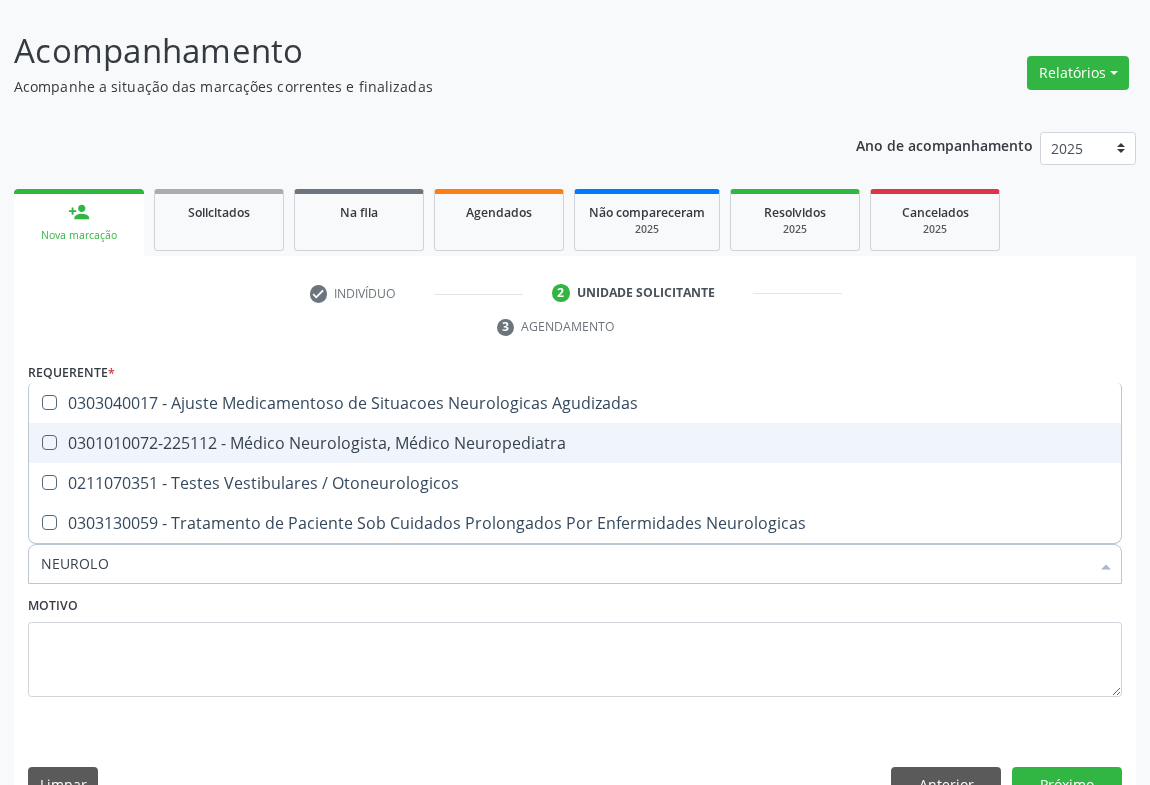 click on "0301010072-225112 - Médico Neurologista, Médico Neuropediatra" at bounding box center (575, 443) 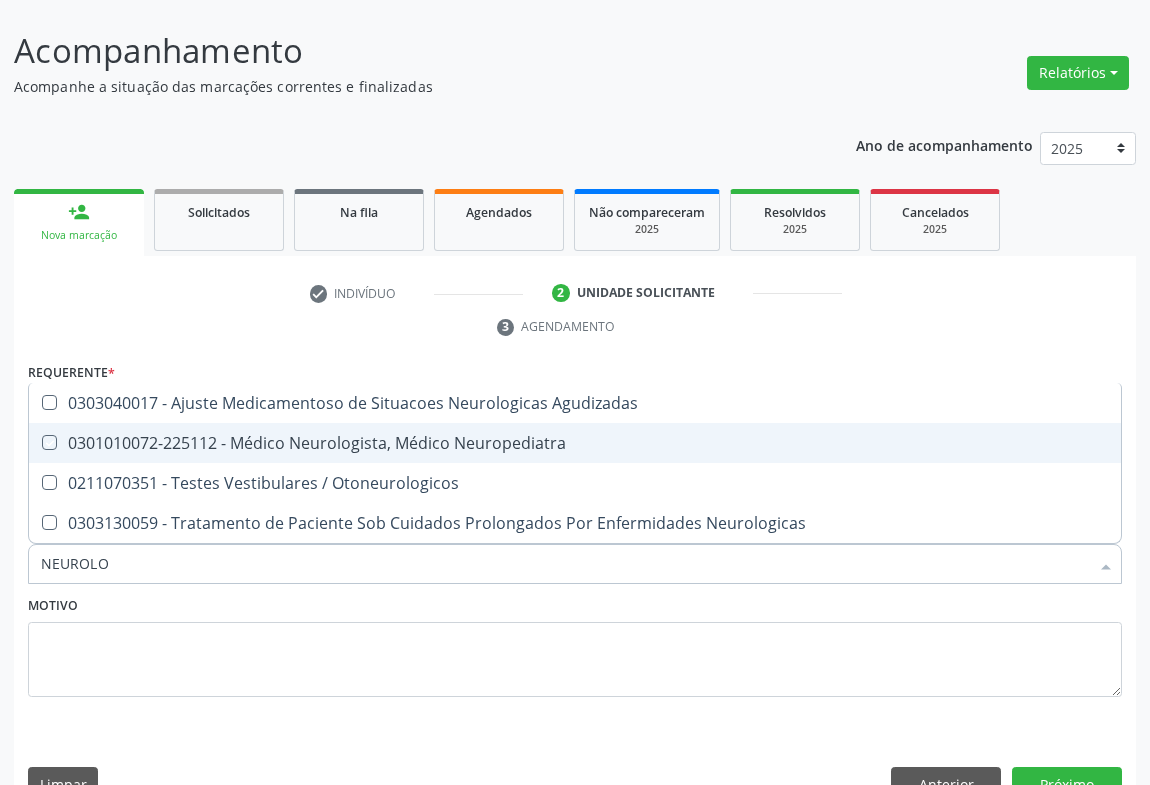 checkbox on "true" 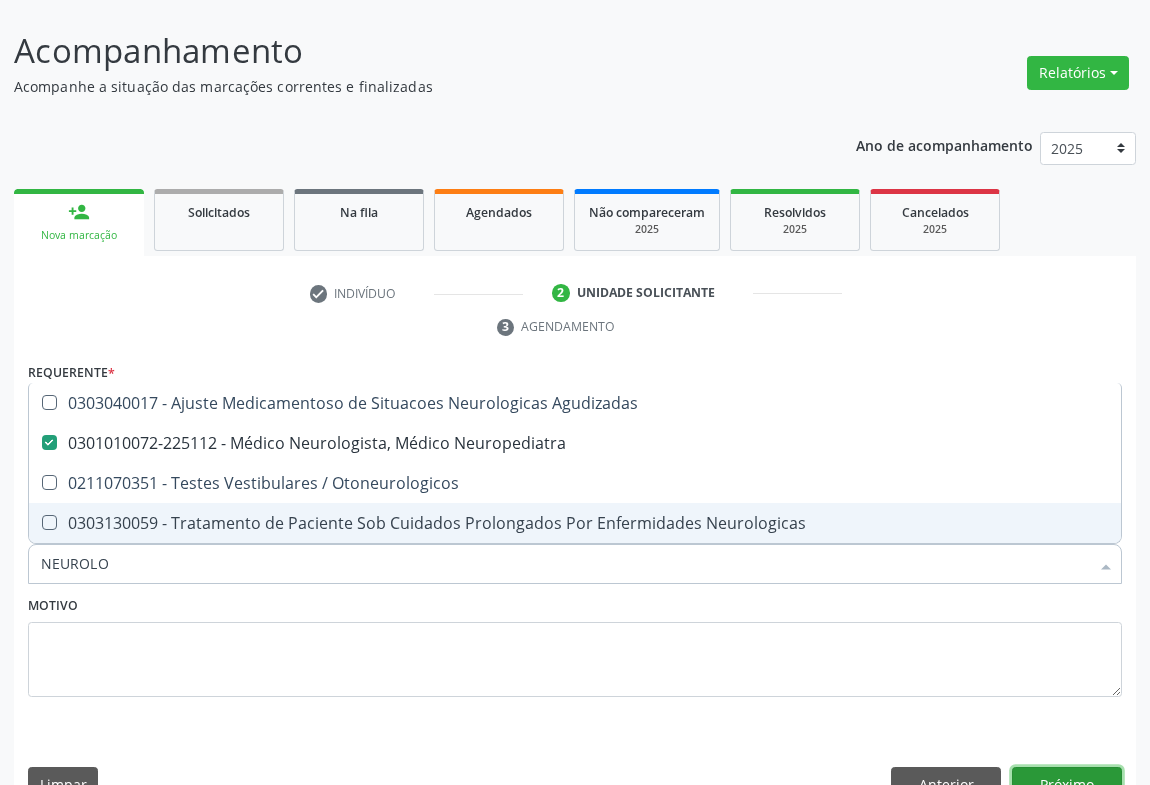 drag, startPoint x: 1019, startPoint y: 724, endPoint x: 660, endPoint y: 47, distance: 766.29626 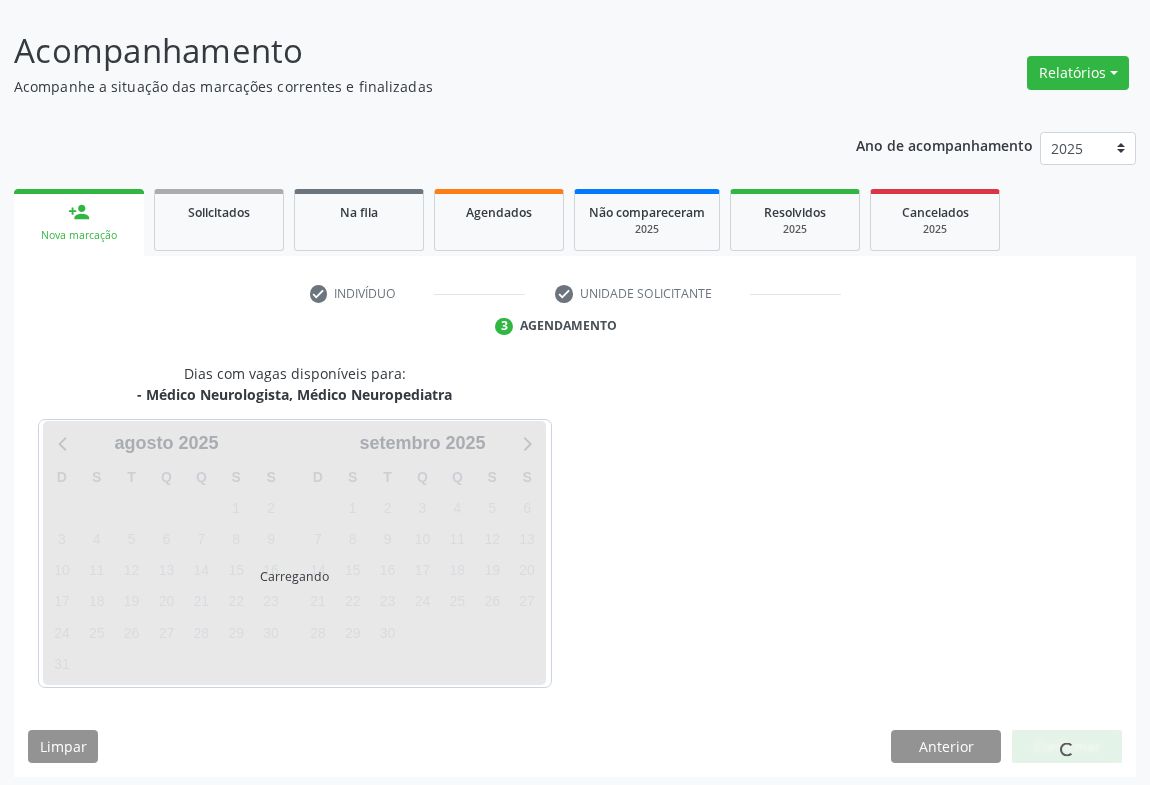 scroll, scrollTop: 115, scrollLeft: 0, axis: vertical 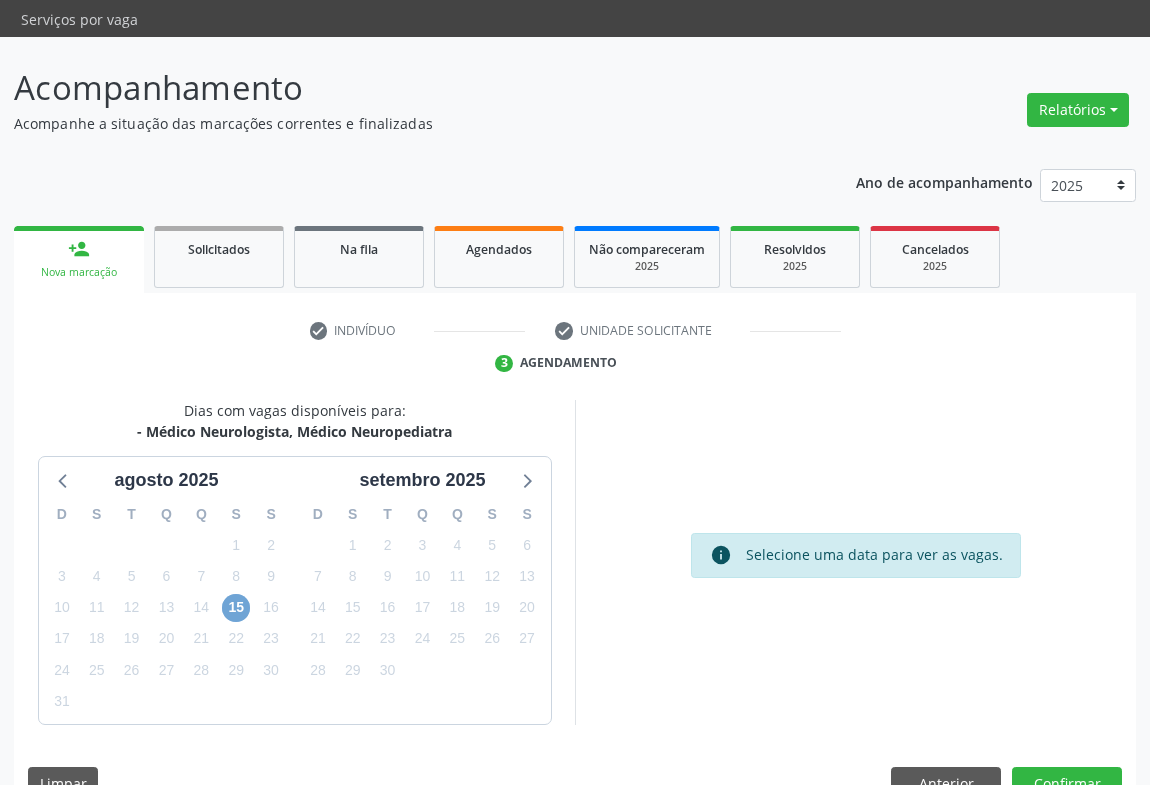 click on "15" at bounding box center (236, 608) 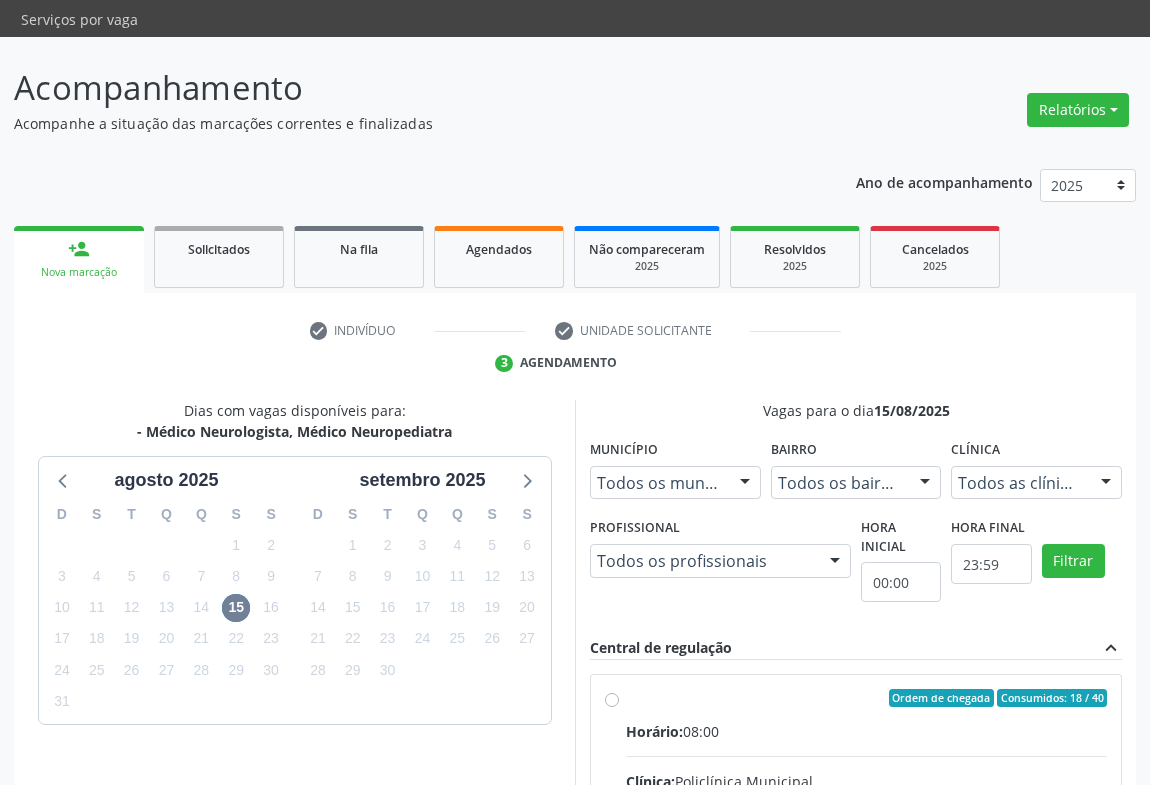 click on "Ordem de chegada
Consumidos: 18 / 40
Horário:   08:00
Clínica:  Policlínica Municipal
Rede:
--
Endereço:   Predio, nº 386, Centro, [CITY] - [STATE]
Telefone:   ([AREA]) [PHONE]
Profissional:
[FIRST] [LAST] [LAST]
Informações adicionais sobre o atendimento
Idade de atendimento:
de 0 a 120 anos
Gênero(s) atendido(s):
Masculino e Feminino
Informações adicionais:
--" at bounding box center (866, 842) 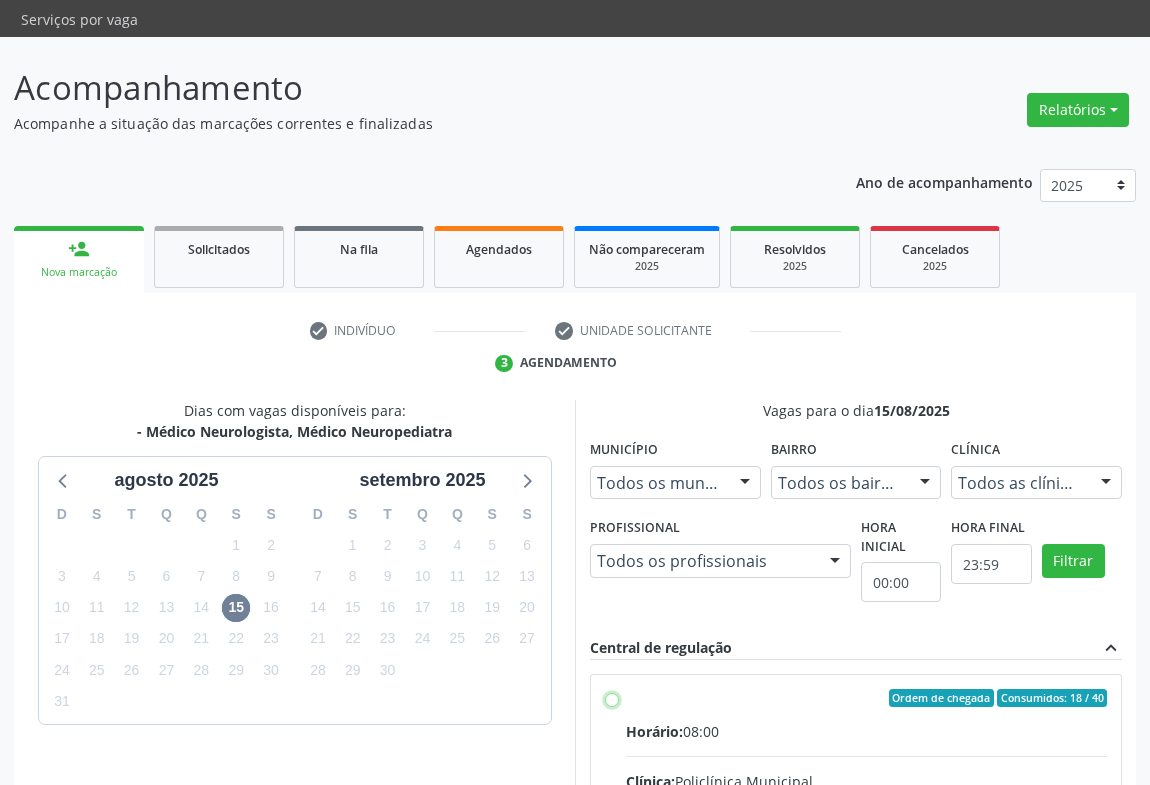 click on "Ordem de chegada
Consumidos: 18 / 40
Horário:   08:00
Clínica:  Policlínica Municipal
Rede:
--
Endereço:   Predio, nº 386, Centro, [CITY] - [STATE]
Telefone:   ([AREA]) [PHONE]
Profissional:
[FIRST] [LAST] [LAST]
Informações adicionais sobre o atendimento
Idade de atendimento:
de 0 a 120 anos
Gênero(s) atendido(s):
Masculino e Feminino
Informações adicionais:
--" at bounding box center [612, 698] 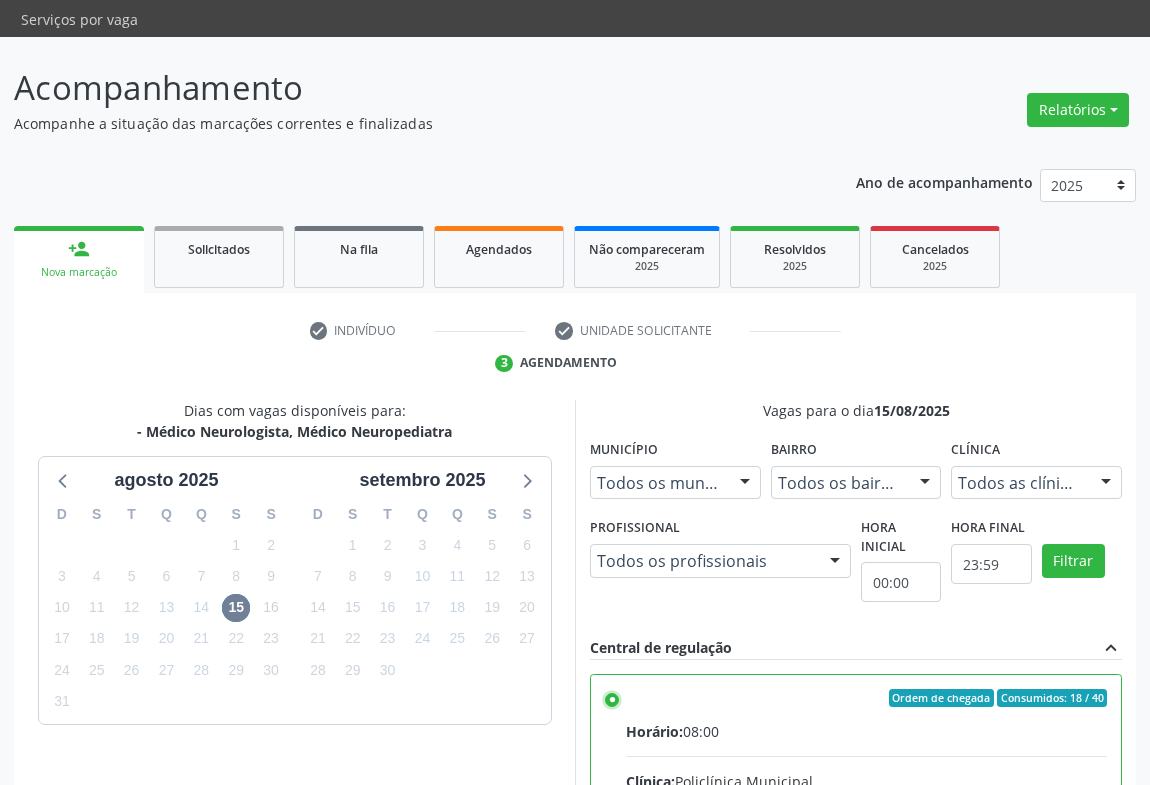 scroll, scrollTop: 451, scrollLeft: 0, axis: vertical 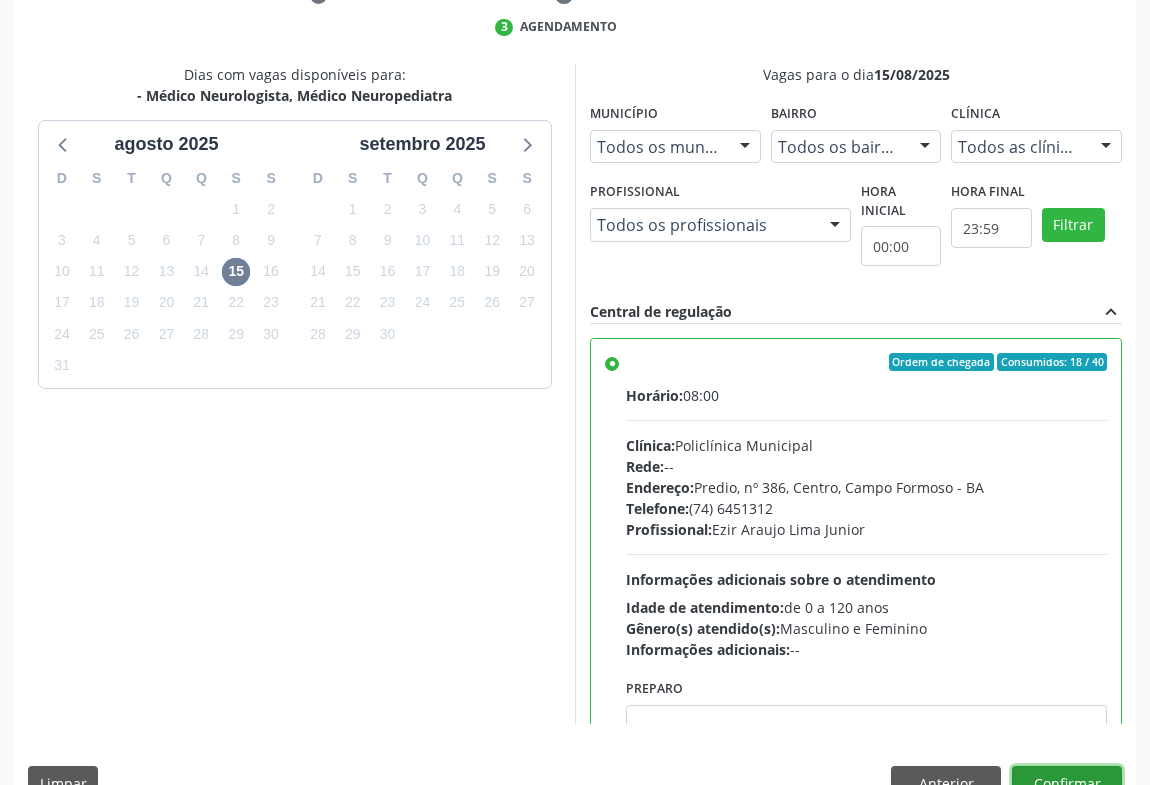 click on "Confirmar" at bounding box center [1067, 783] 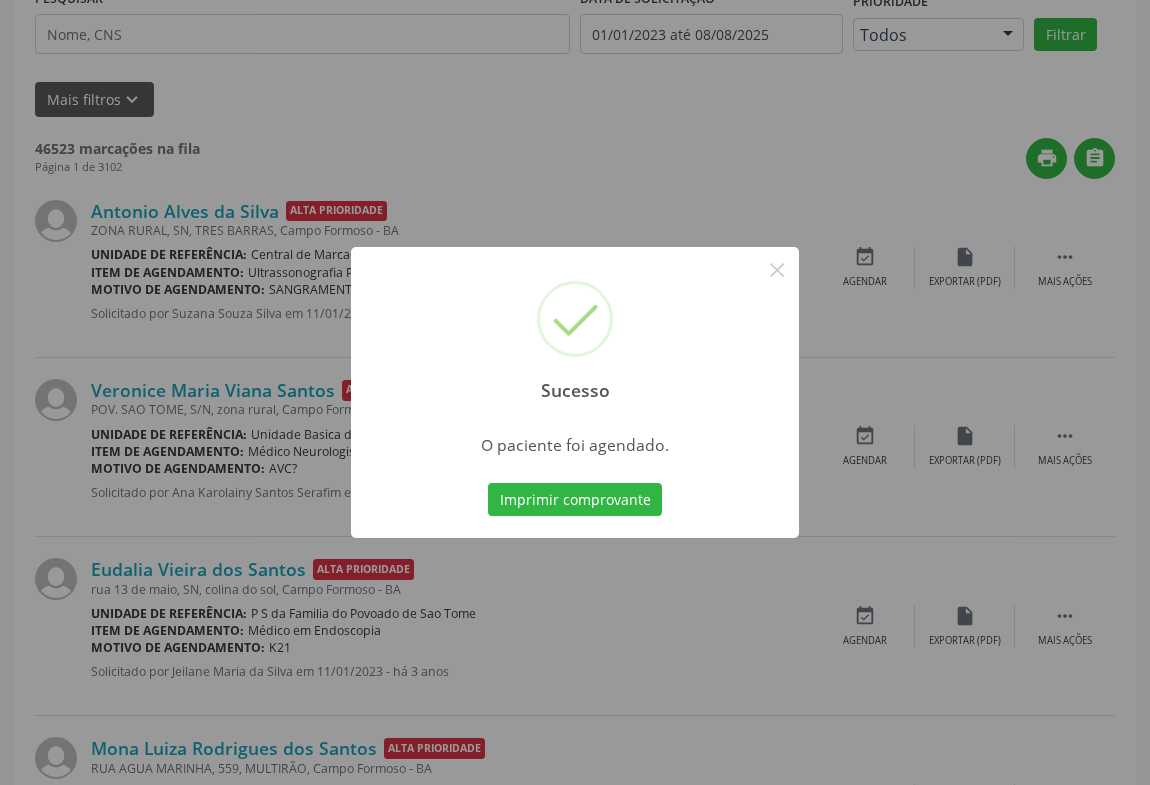 scroll, scrollTop: 0, scrollLeft: 0, axis: both 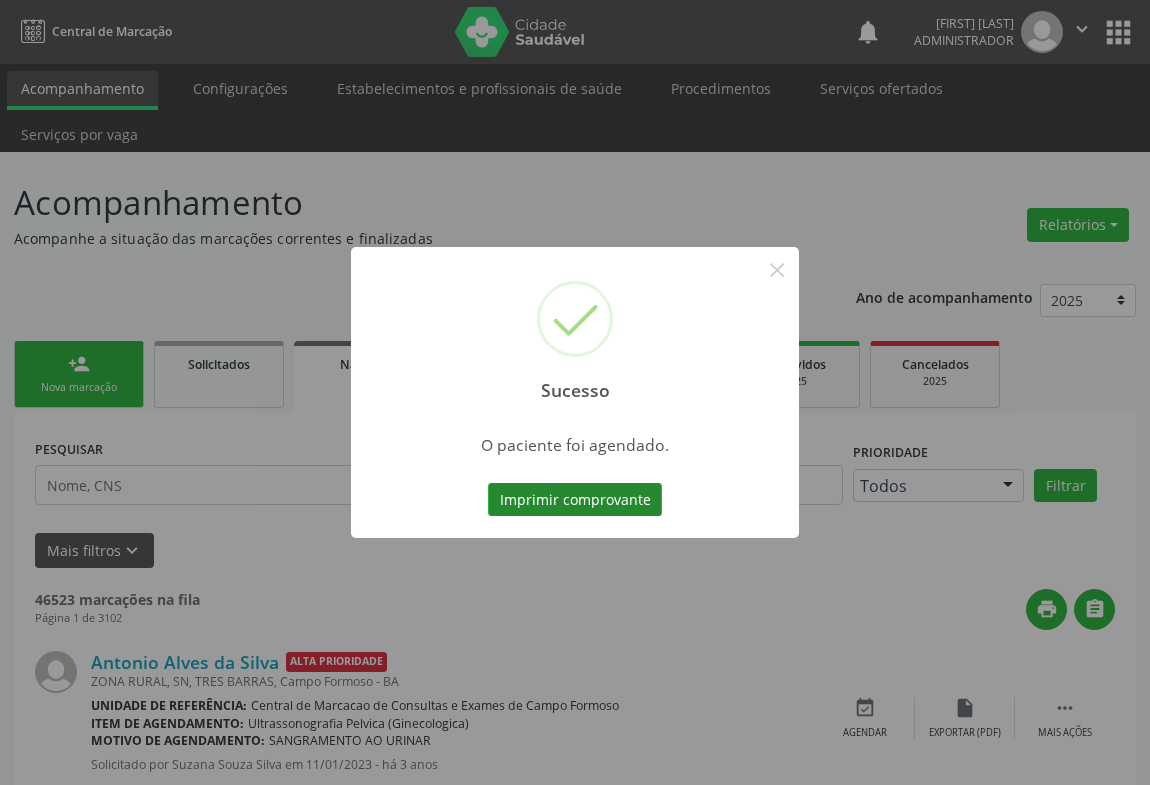 click on "Imprimir comprovante" at bounding box center (575, 500) 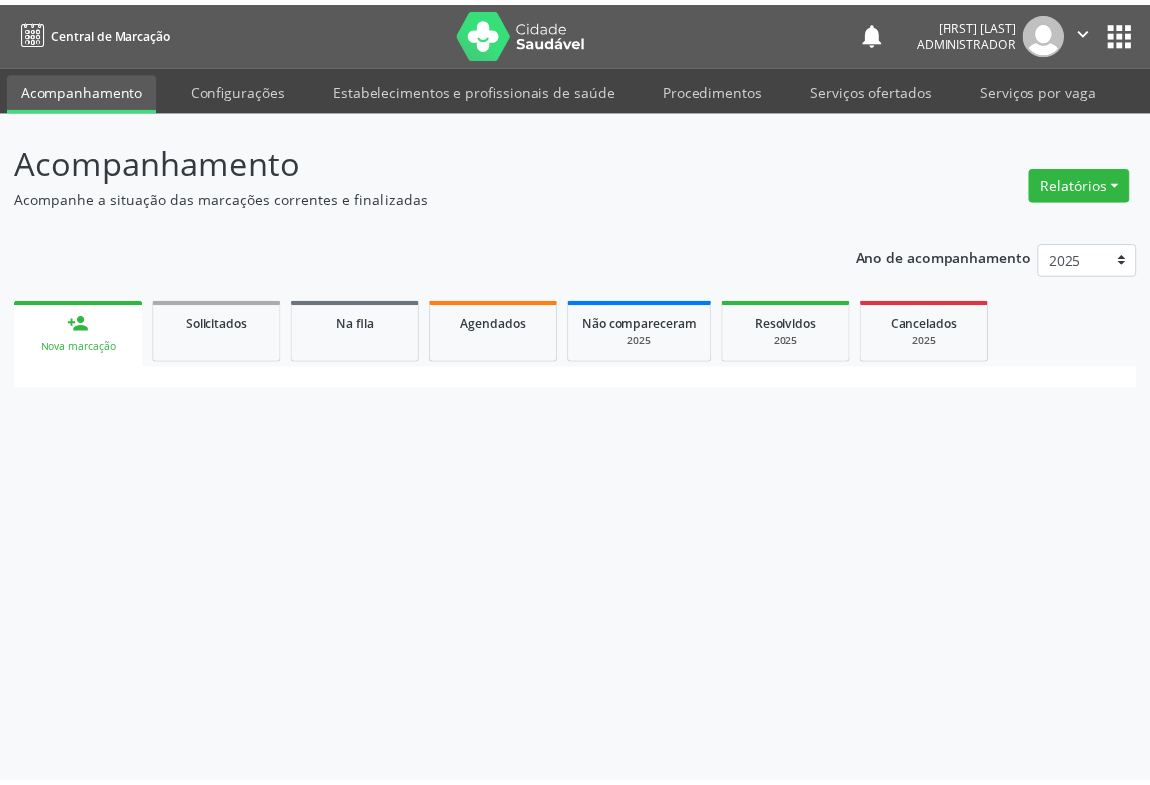 scroll, scrollTop: 0, scrollLeft: 0, axis: both 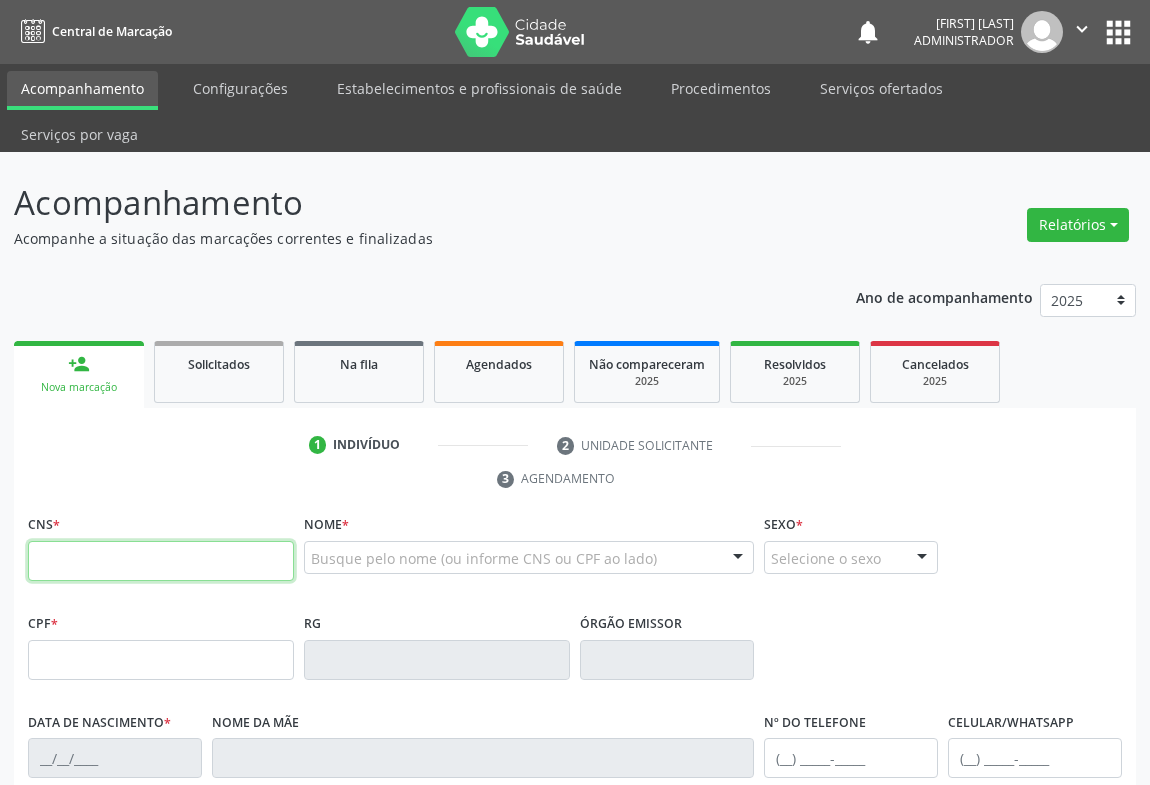 click at bounding box center (161, 561) 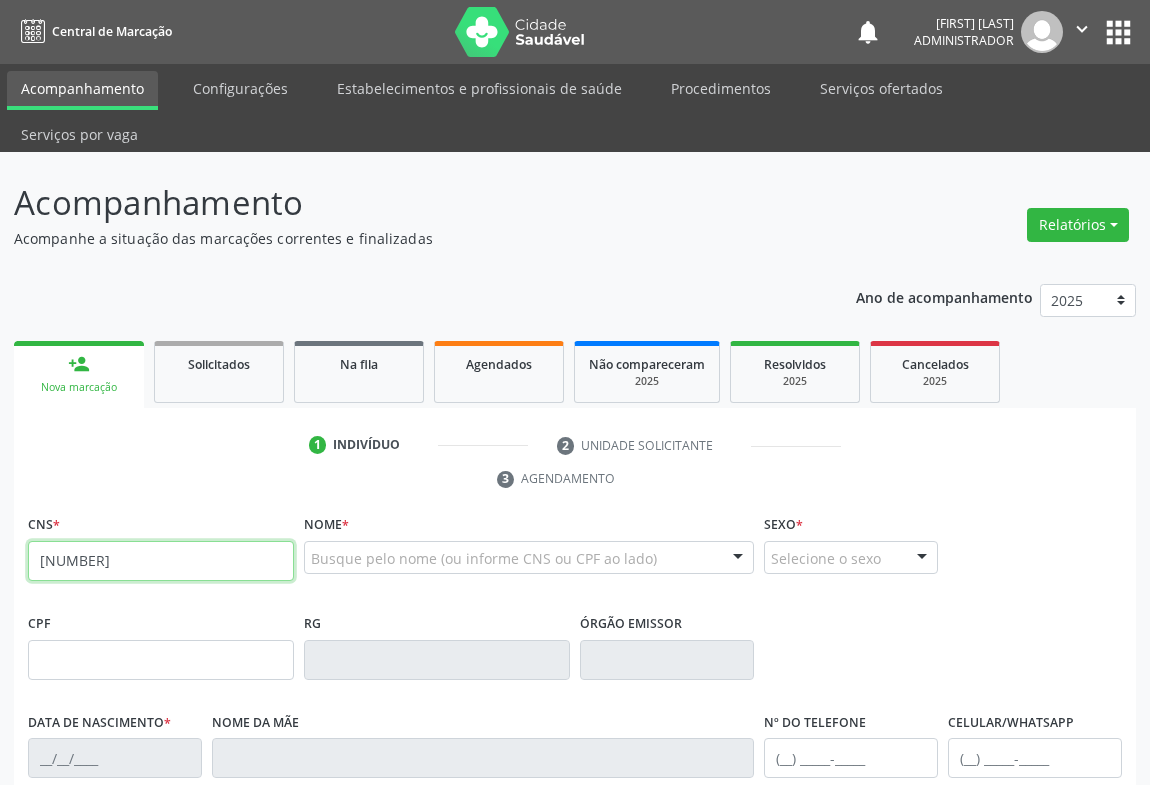 type on "[NUMBER]" 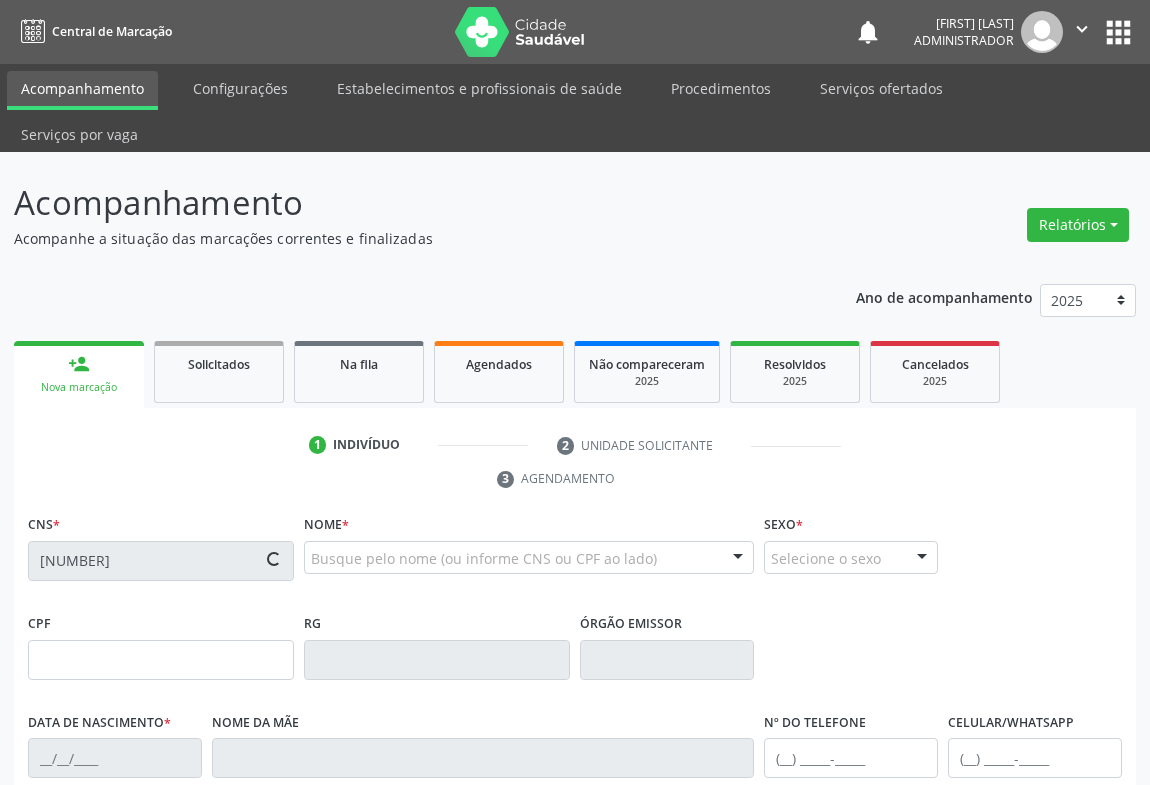 type on "[NUMBER]" 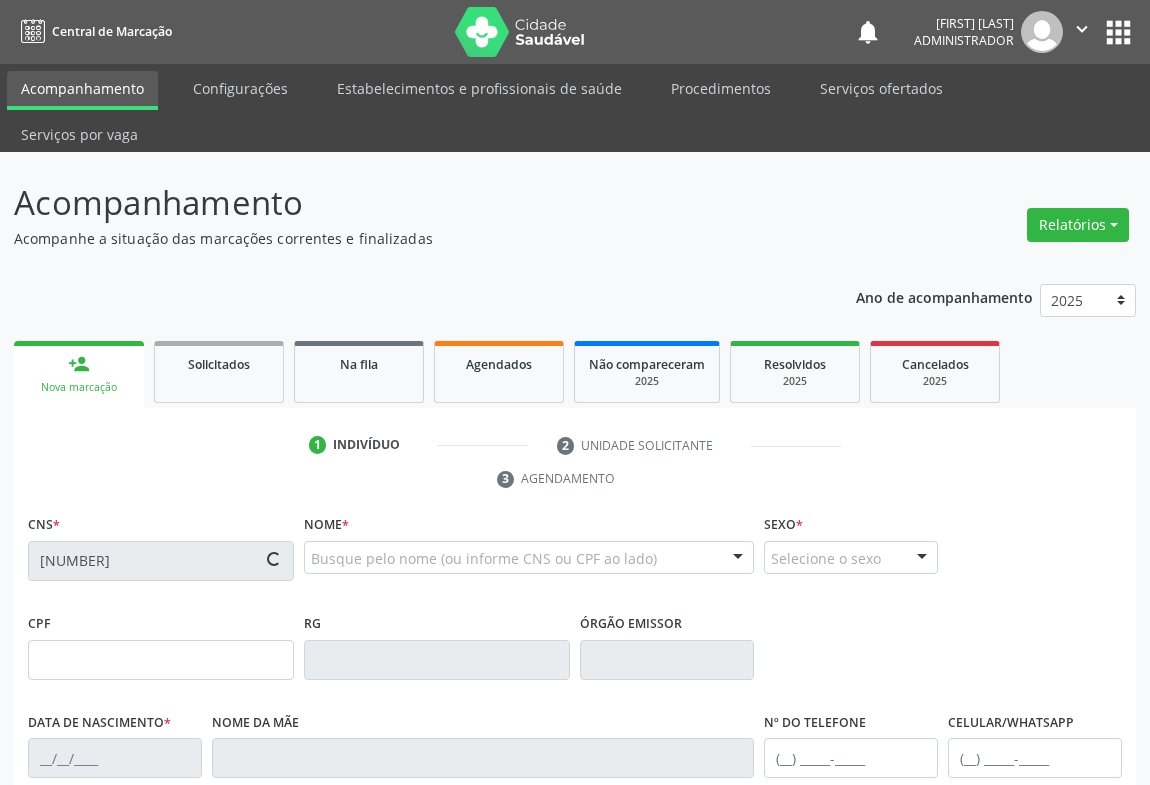 type on "[DATE]" 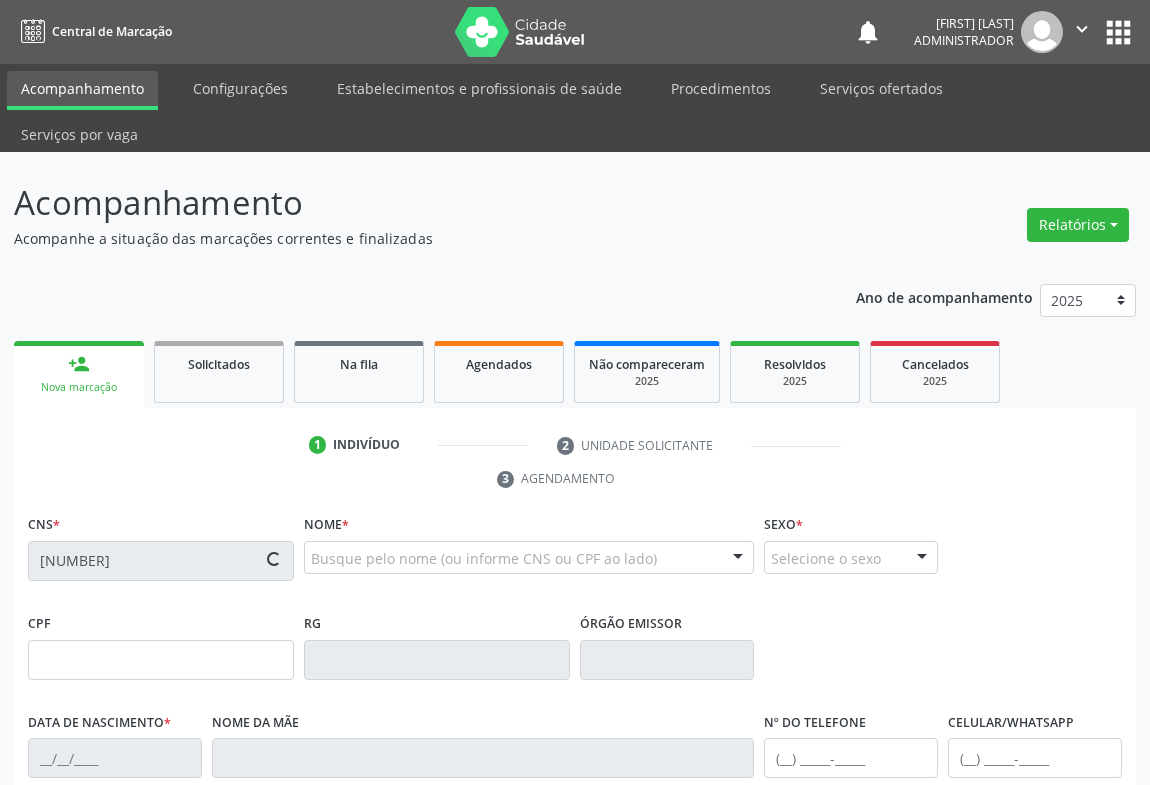 type on "([AREA]) [PHONE]" 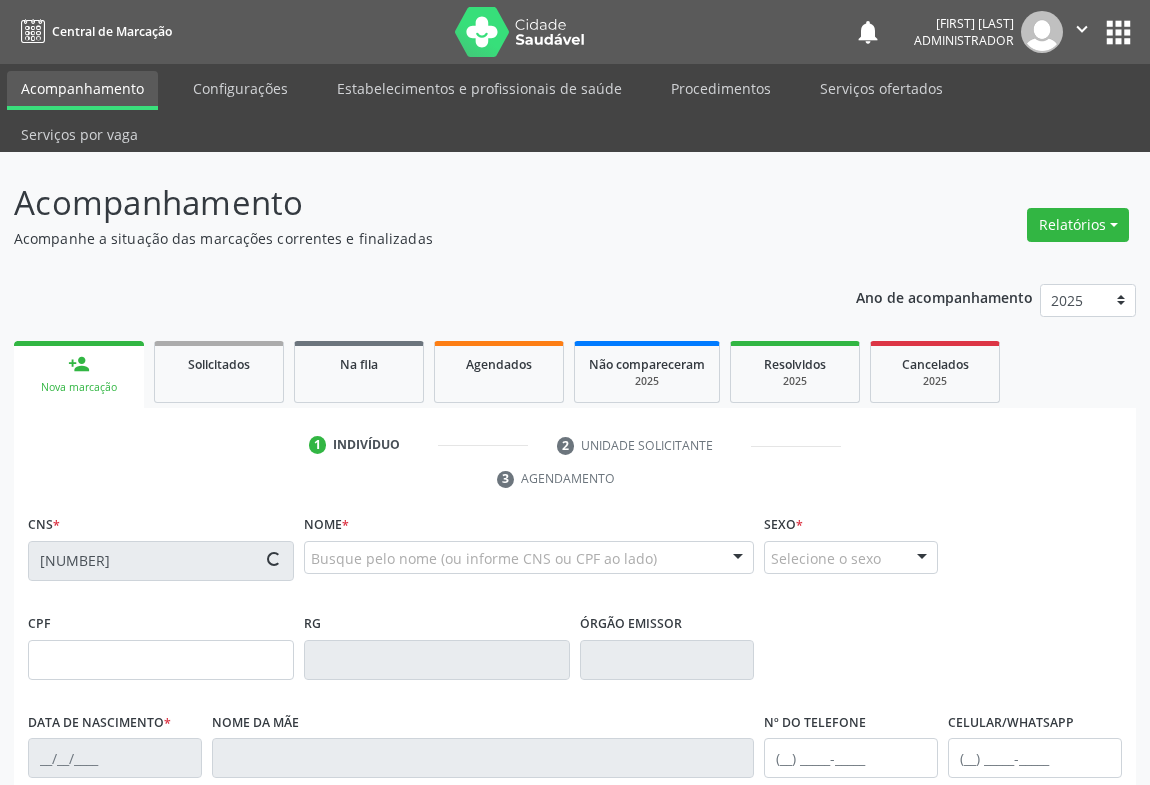 type on "([AREA]) [PHONE]" 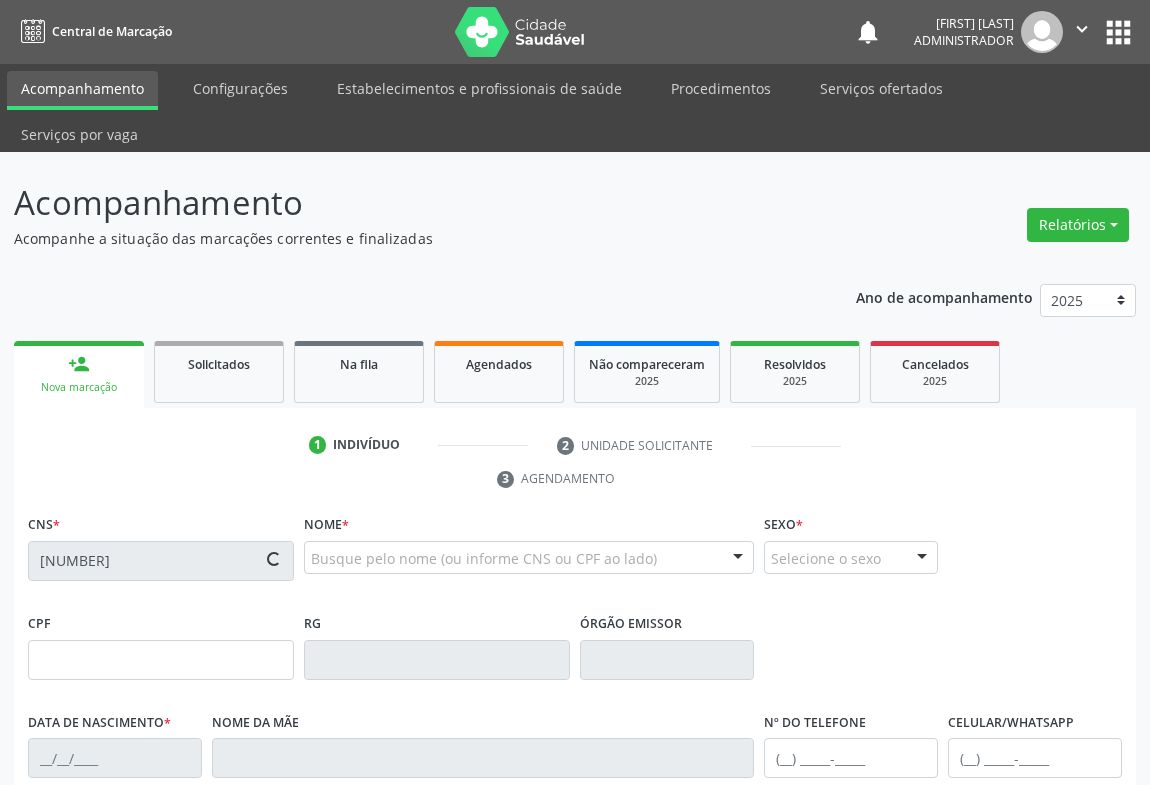 type on "S/N" 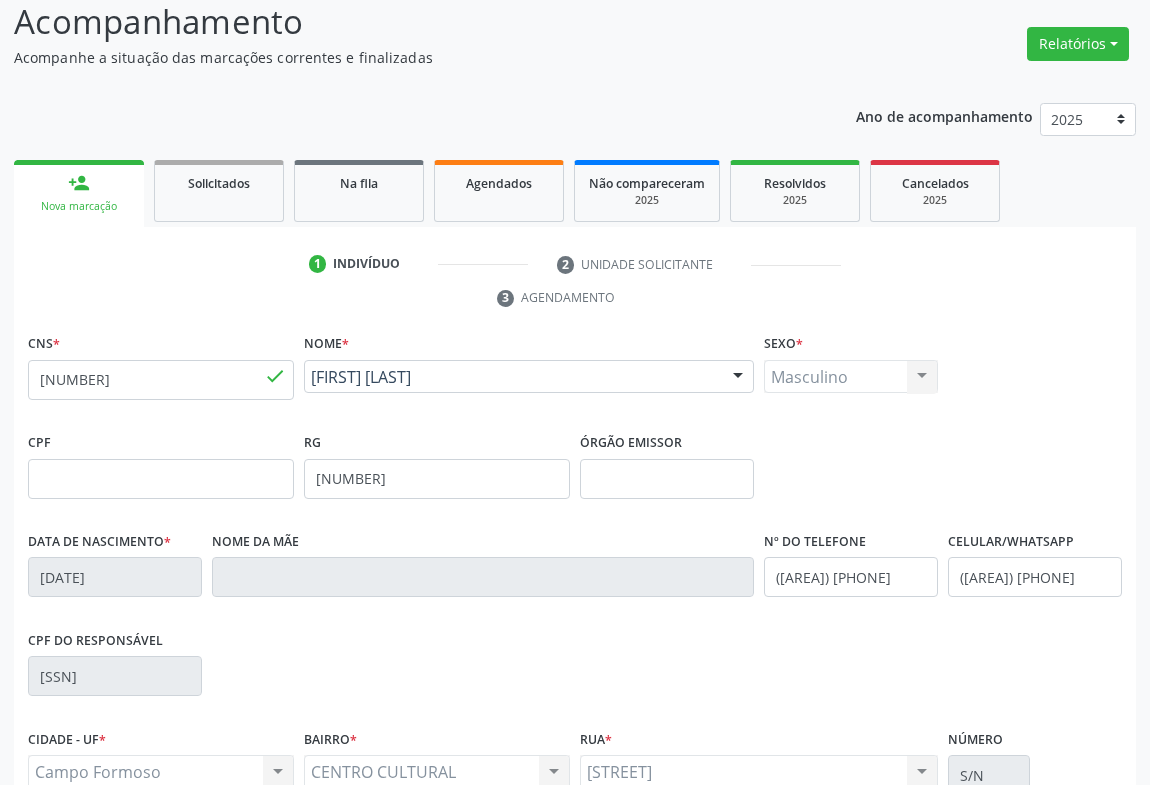 scroll, scrollTop: 331, scrollLeft: 0, axis: vertical 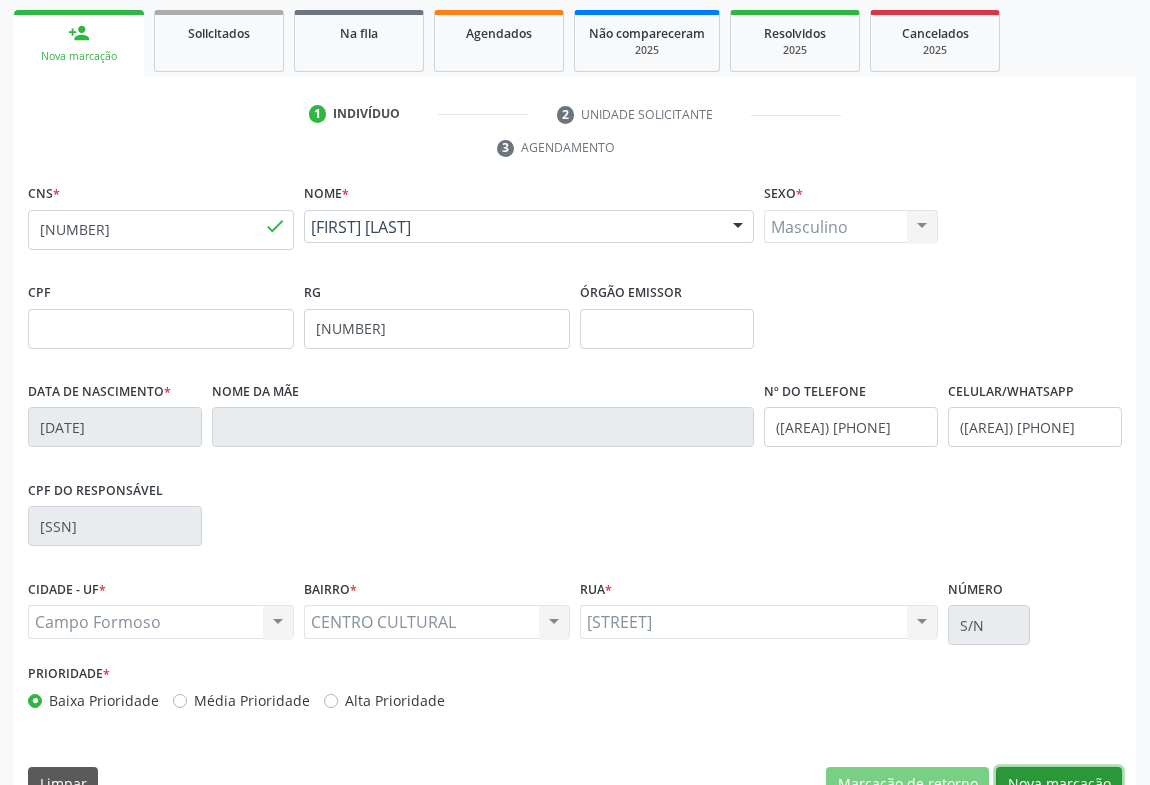 click on "Nova marcação" at bounding box center (1059, 784) 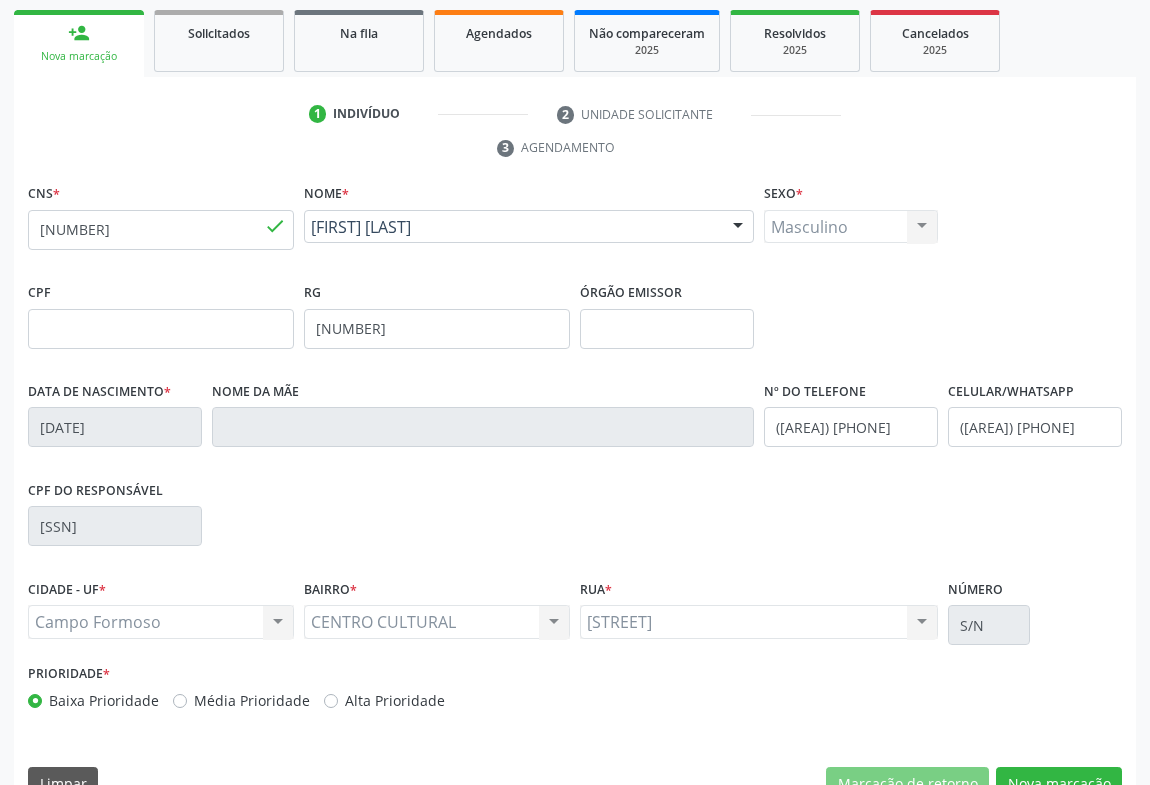 scroll, scrollTop: 152, scrollLeft: 0, axis: vertical 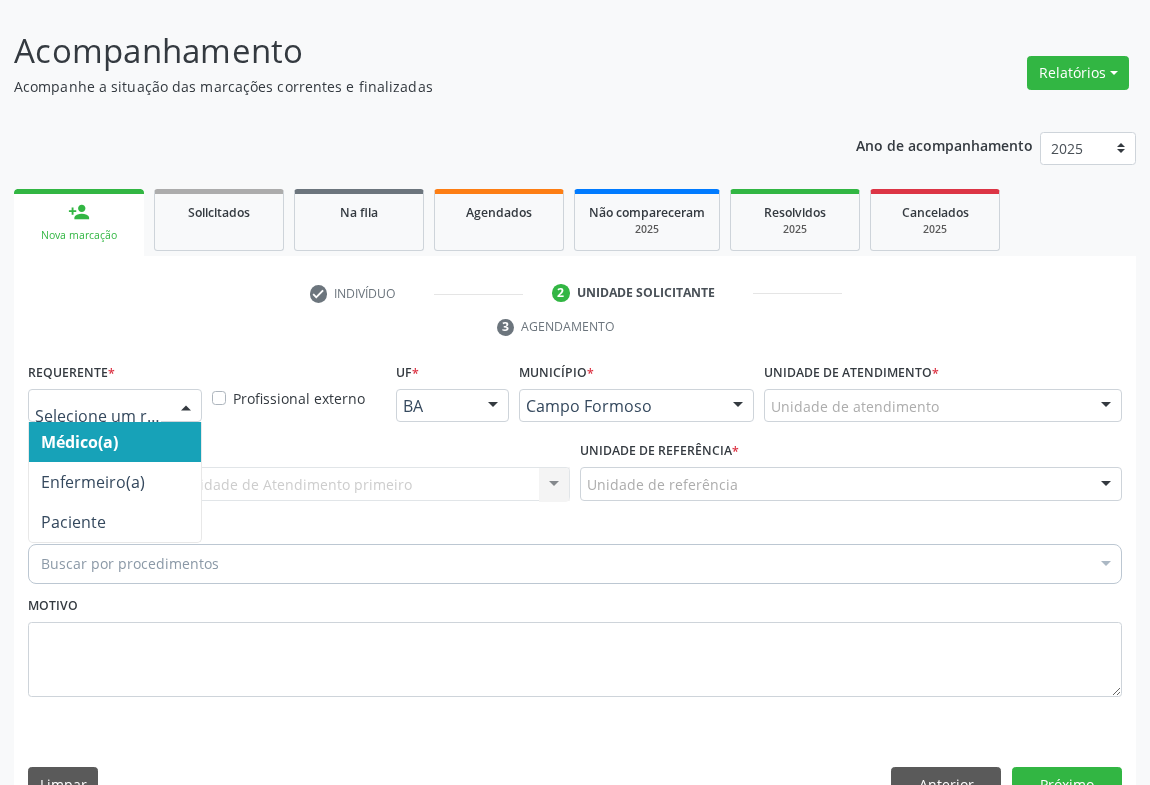 click at bounding box center (186, 407) 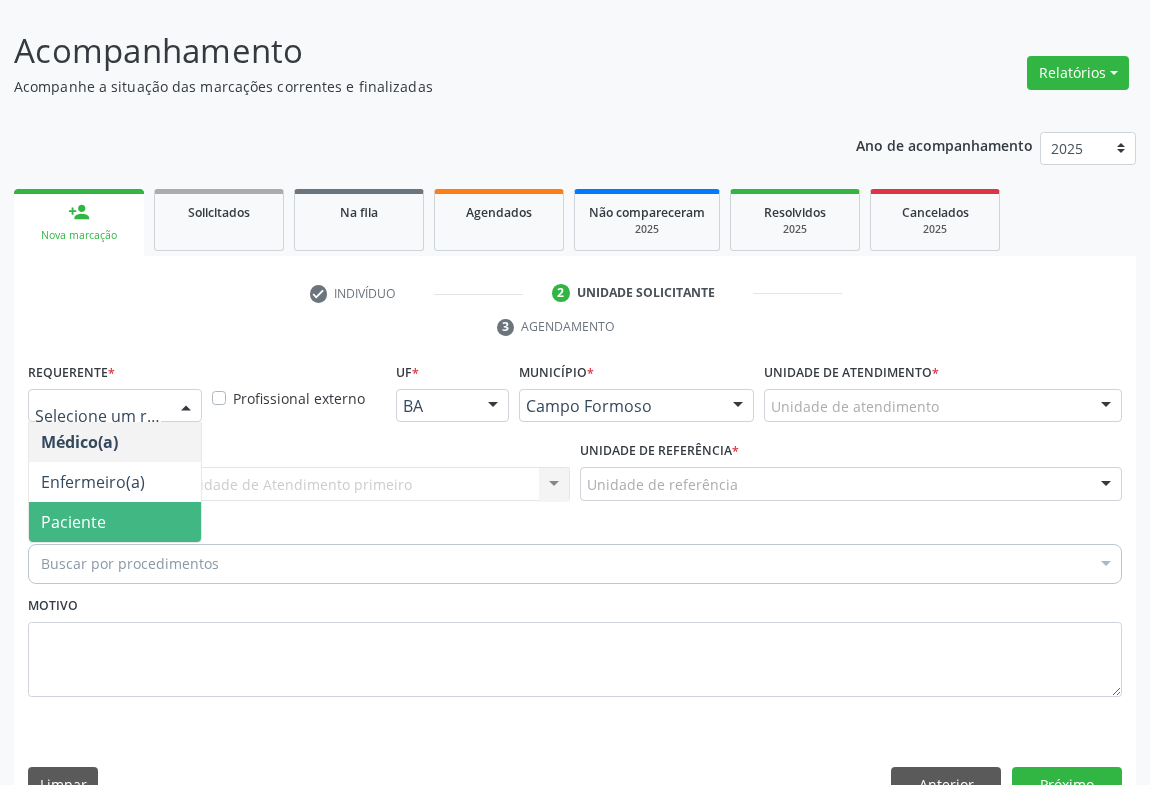 drag, startPoint x: 178, startPoint y: 469, endPoint x: 191, endPoint y: 469, distance: 13 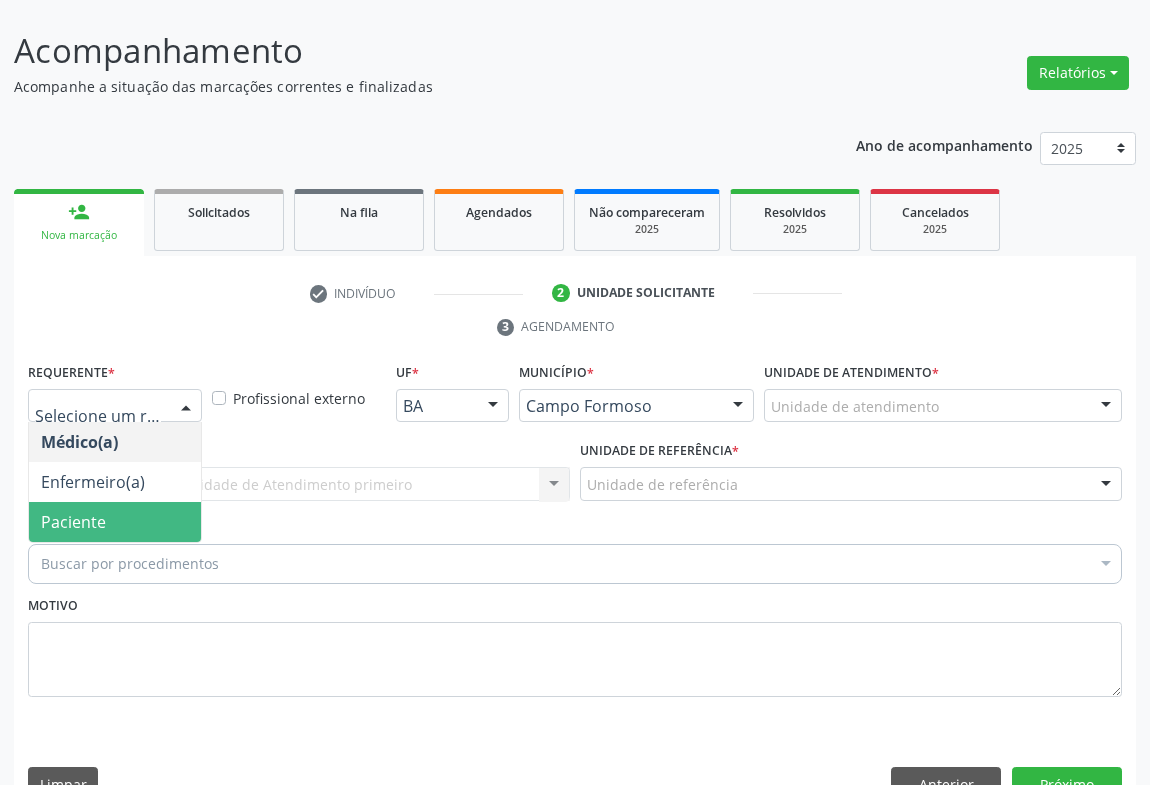 click on "Paciente" at bounding box center (115, 522) 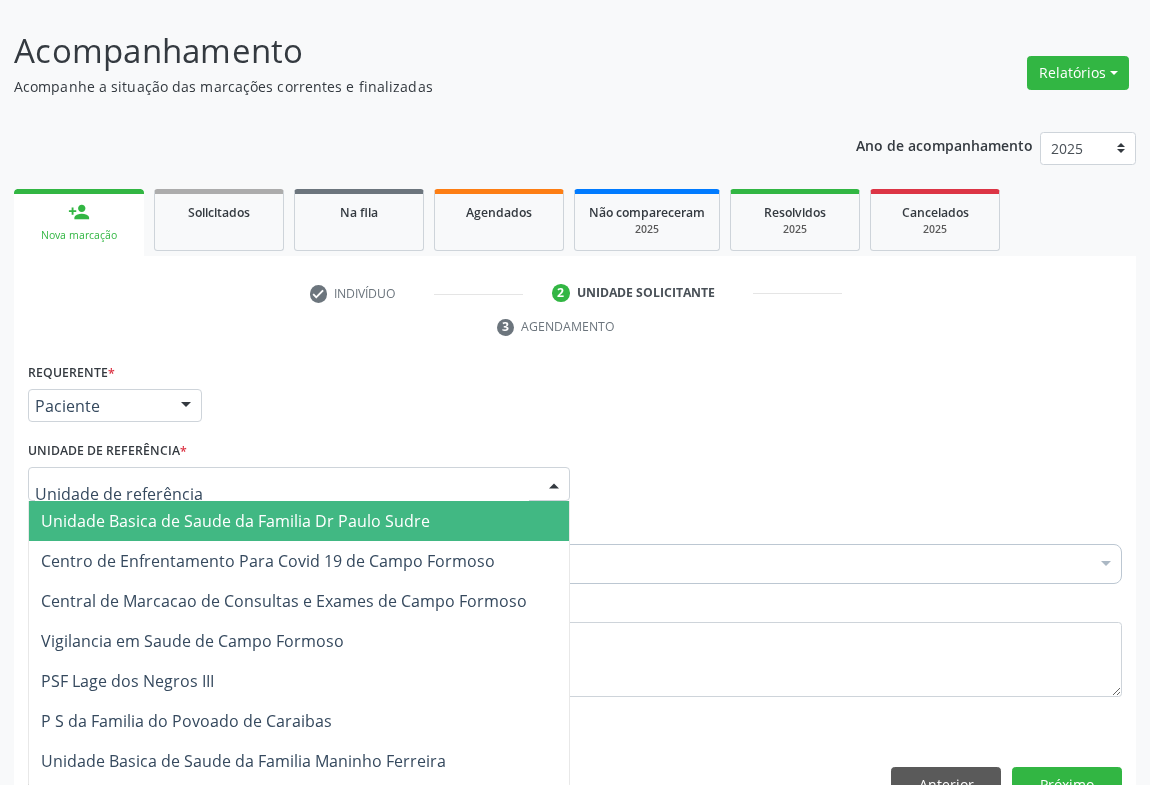 click at bounding box center [554, 485] 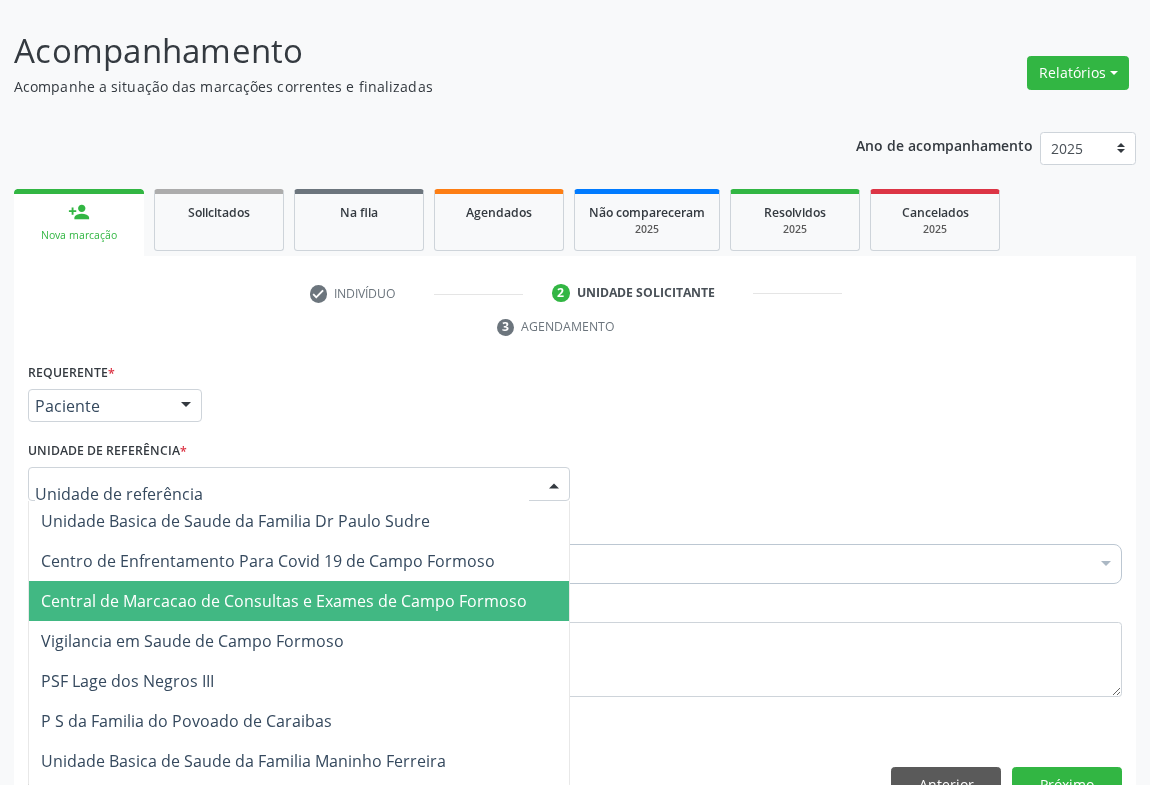 click on "Central de Marcacao de Consultas e Exames de Campo Formoso" at bounding box center (284, 601) 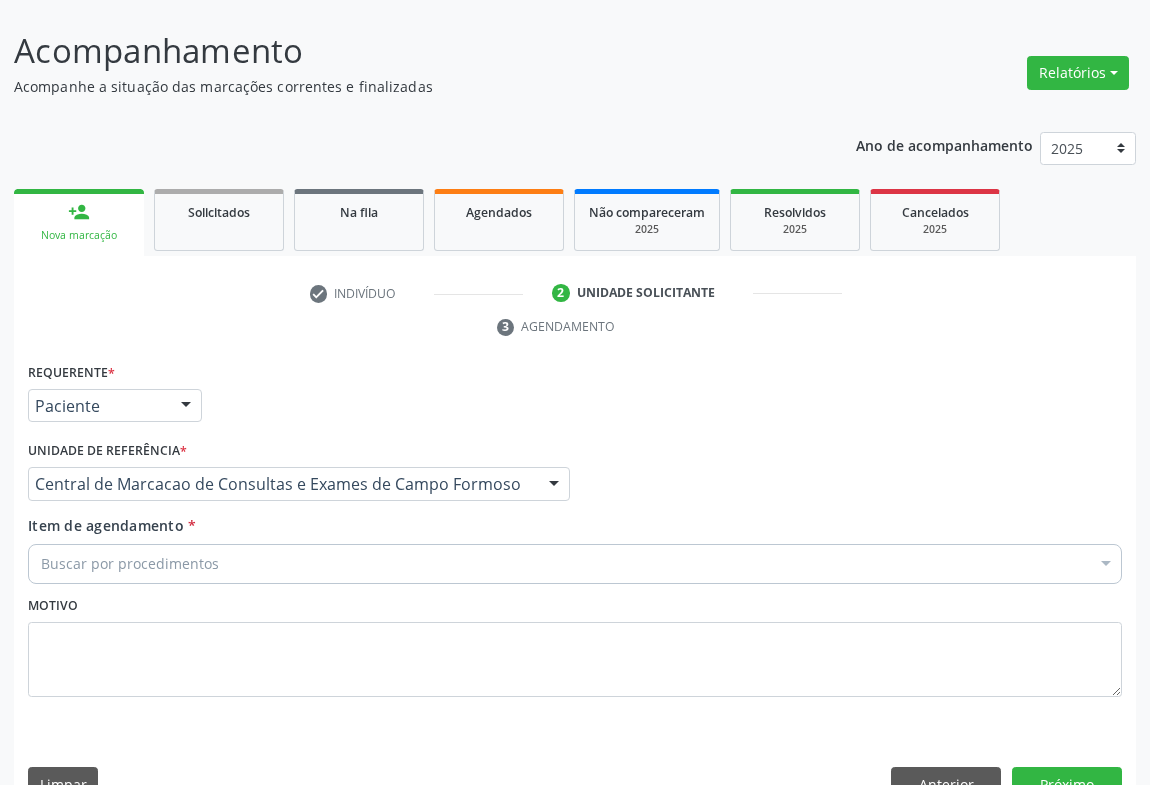 click on "Buscar por procedimentos" at bounding box center (575, 564) 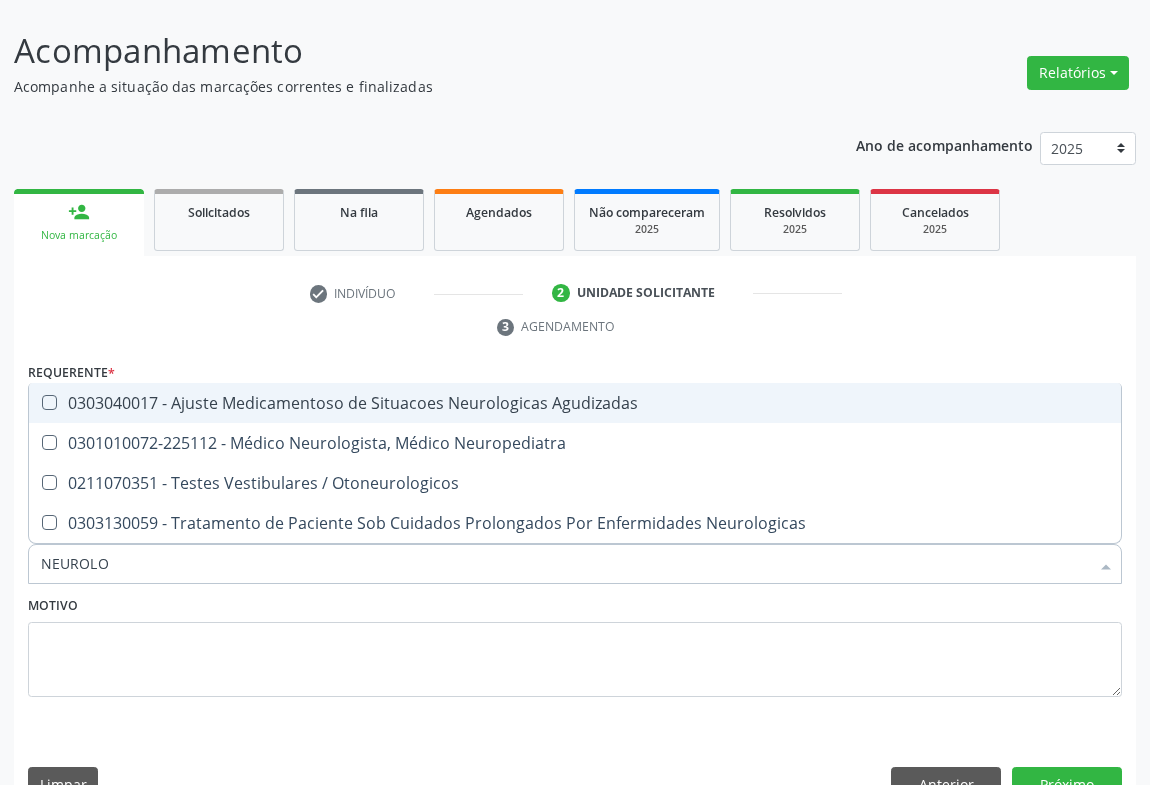 type on "NEUROLOG" 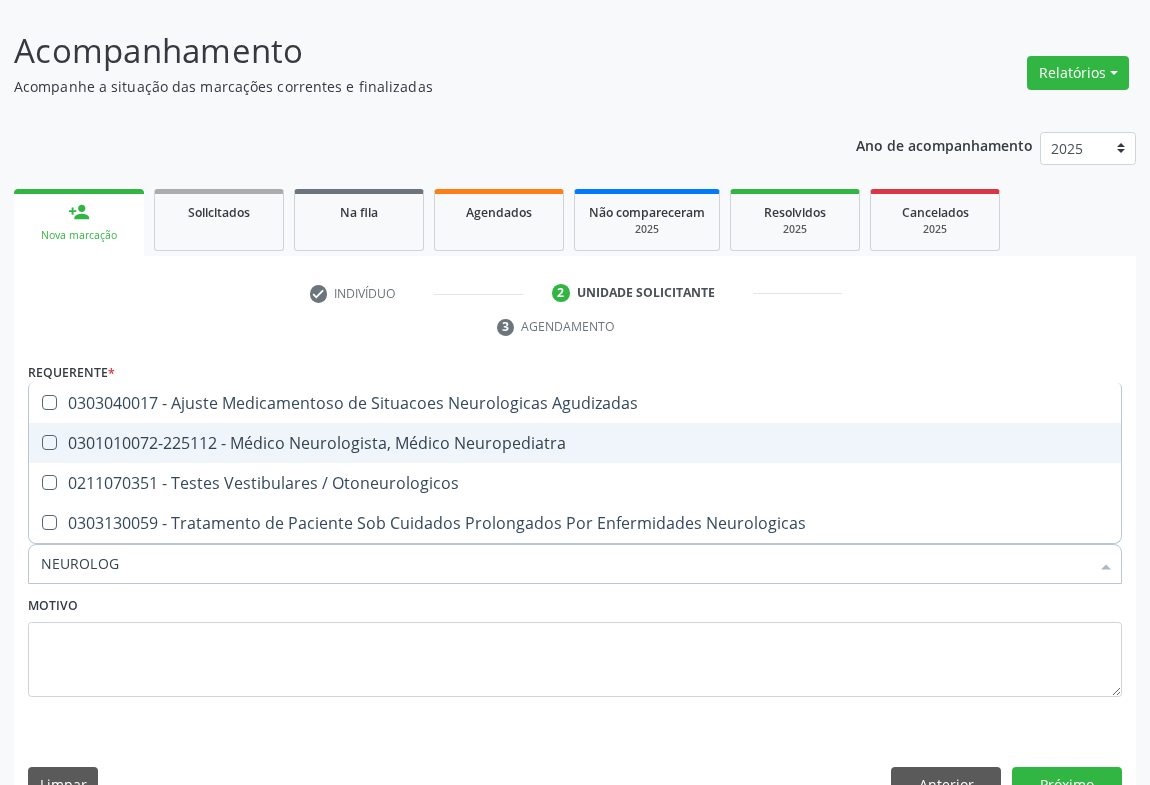 click on "0301010072-225112 - Médico Neurologista, Médico Neuropediatra" at bounding box center (575, 443) 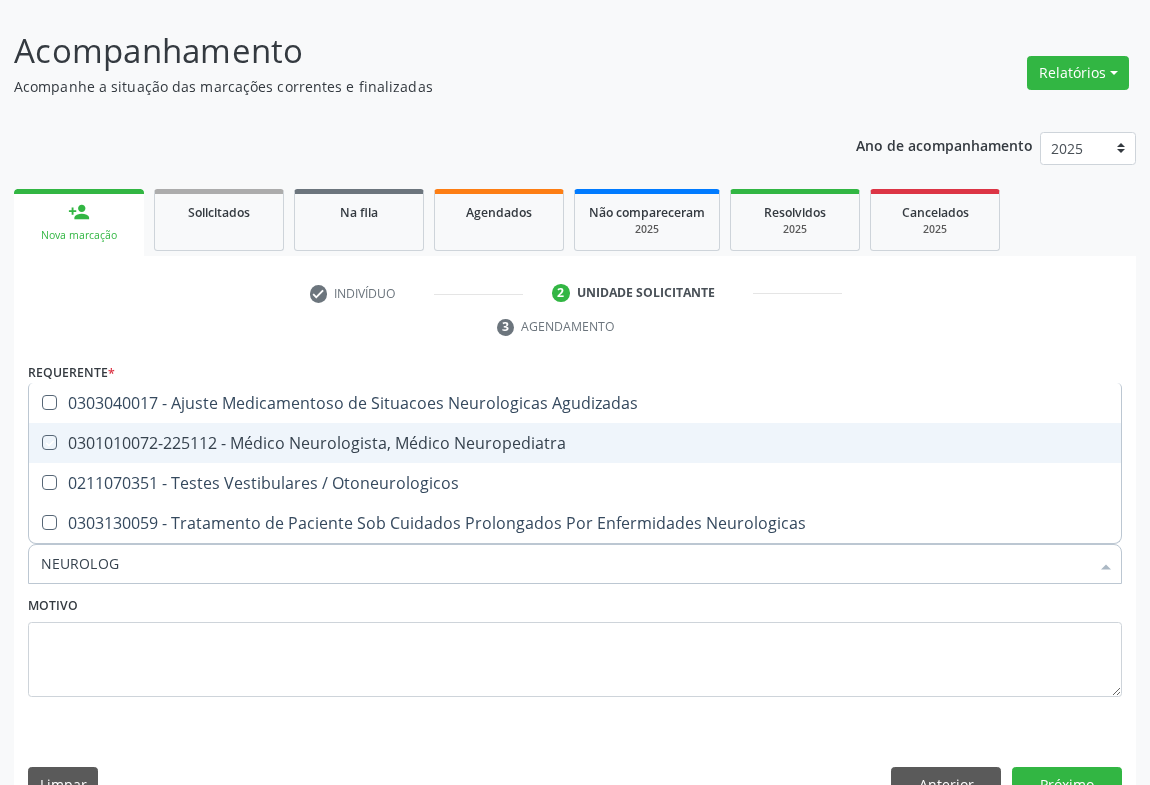 checkbox on "true" 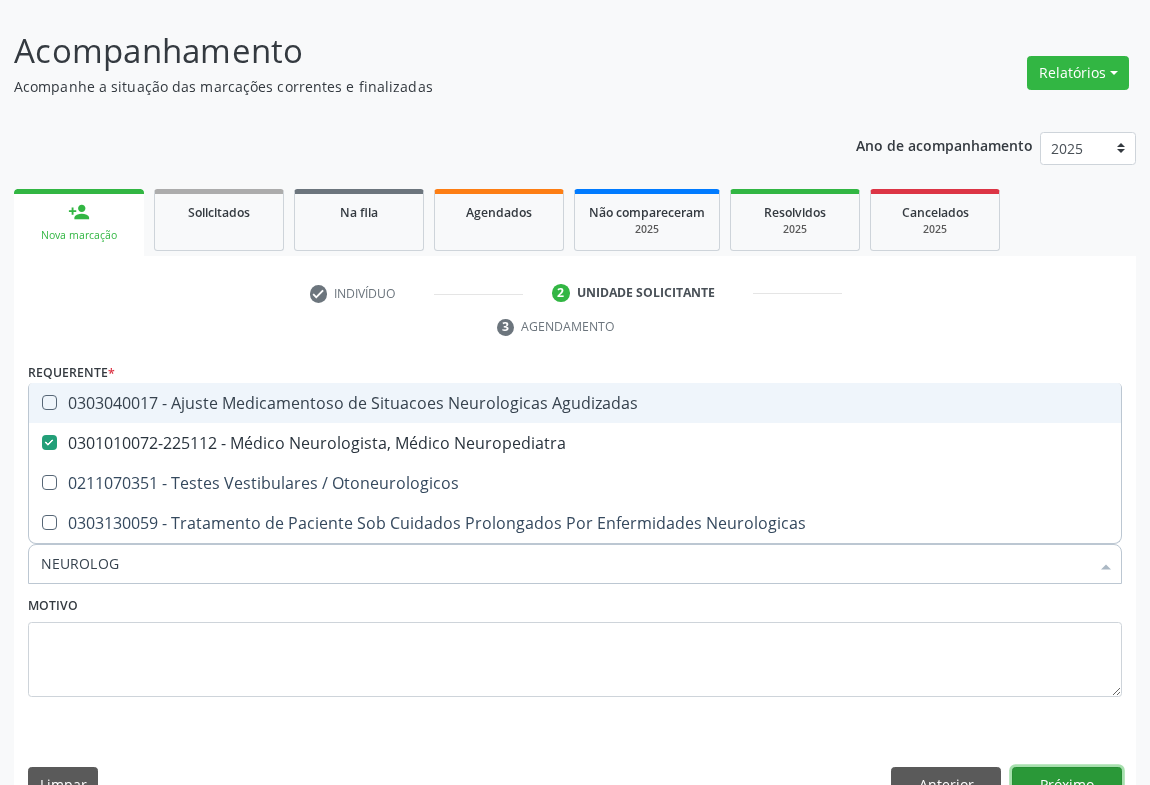 click on "Próximo" at bounding box center [1067, 784] 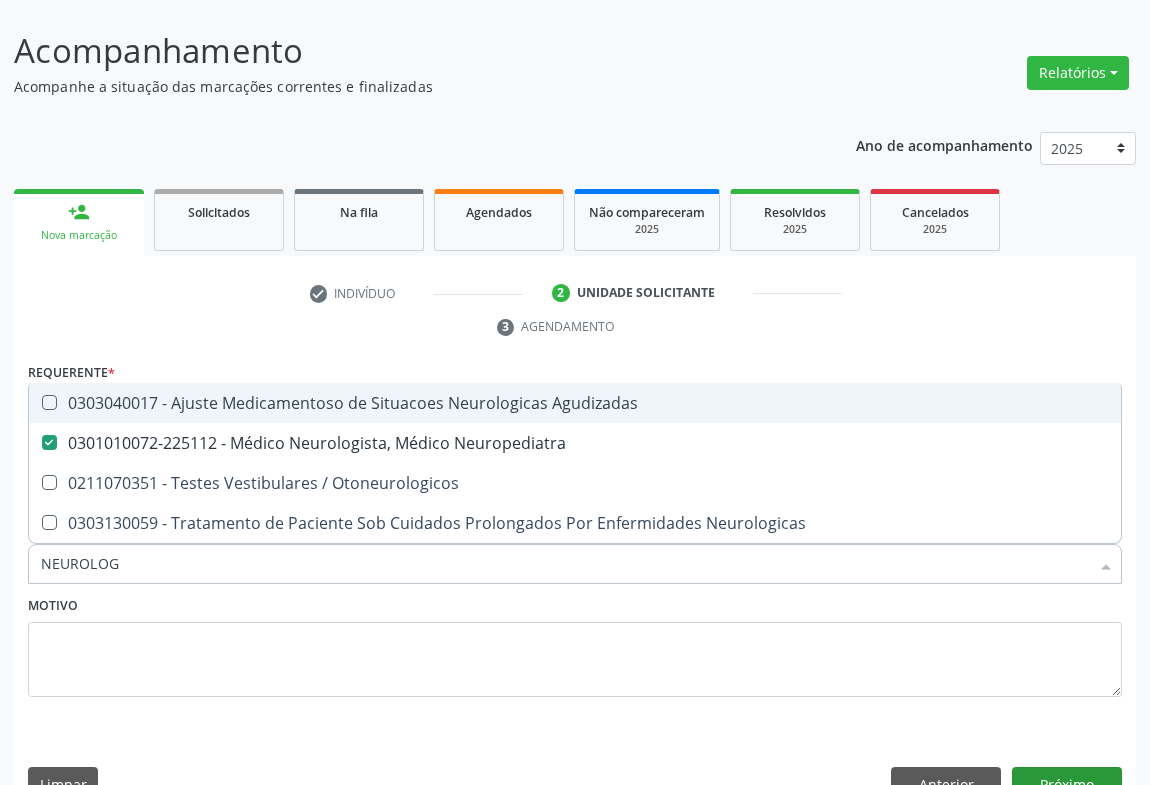 scroll, scrollTop: 115, scrollLeft: 0, axis: vertical 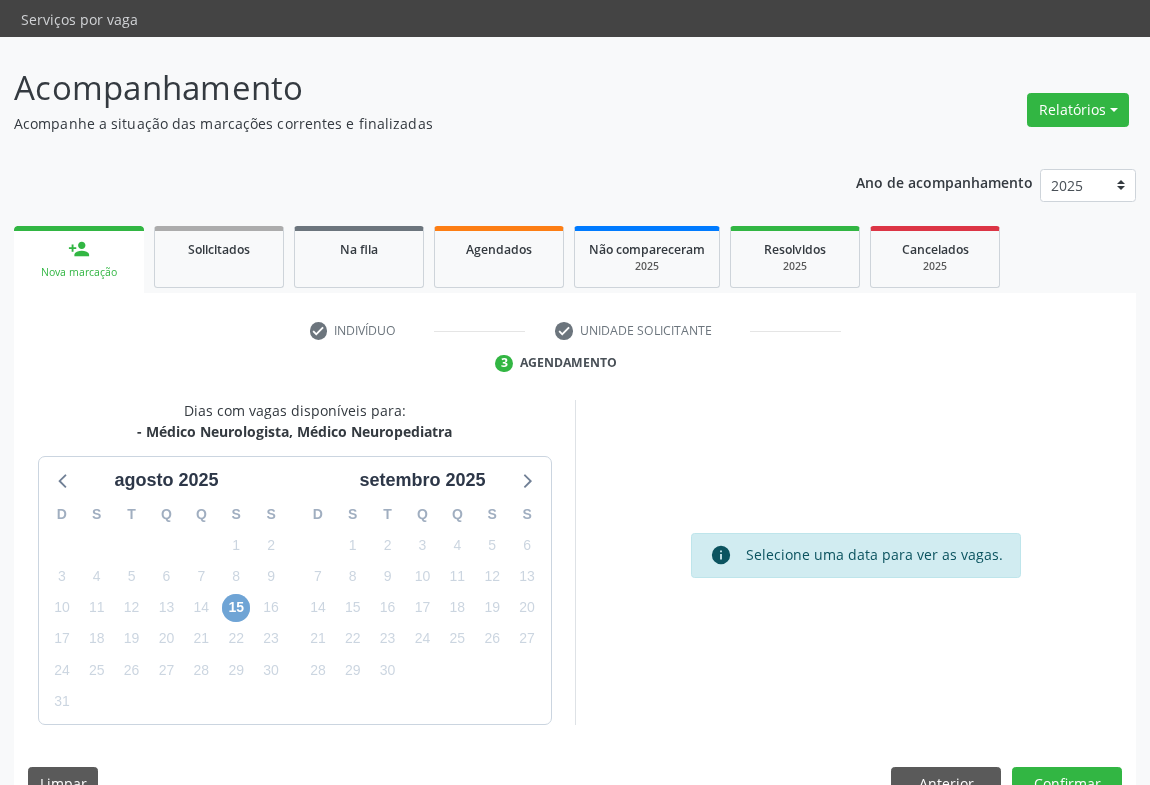 click on "15" at bounding box center [236, 608] 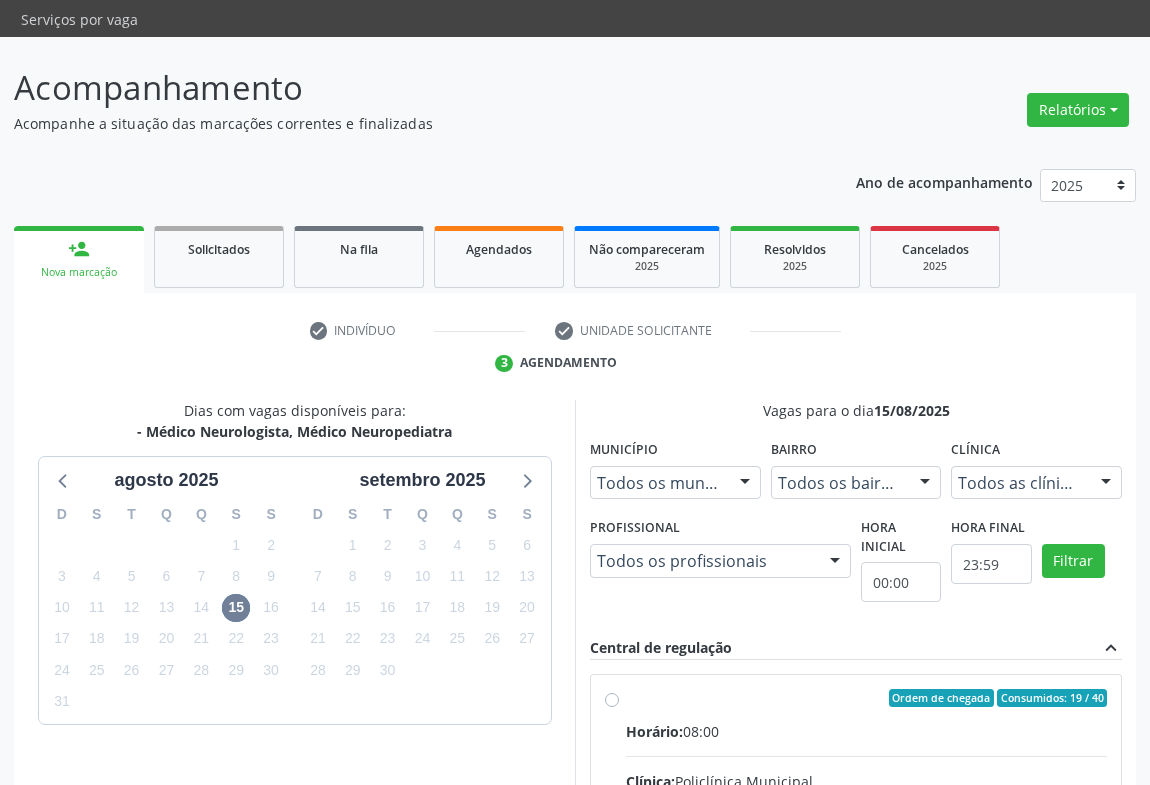 click on "Ordem de chegada
Consumidos: 19 / 40
Horário:   08:00
Clínica:  Policlínica Municipal
Rede:
--
Endereço:   Predio, nº [NUMBER], [STREET], [CITY], [STATE] - [STATE]
Telefone:   ([AREA]) [PHONE]
Profissional:
[FIRST] [LAST]
Informações adicionais sobre o atendimento
Idade de atendimento:
de 0 a 120 anos
Gênero(s) atendido(s):
Masculino e Feminino
Informações adicionais:
--" at bounding box center (866, 842) 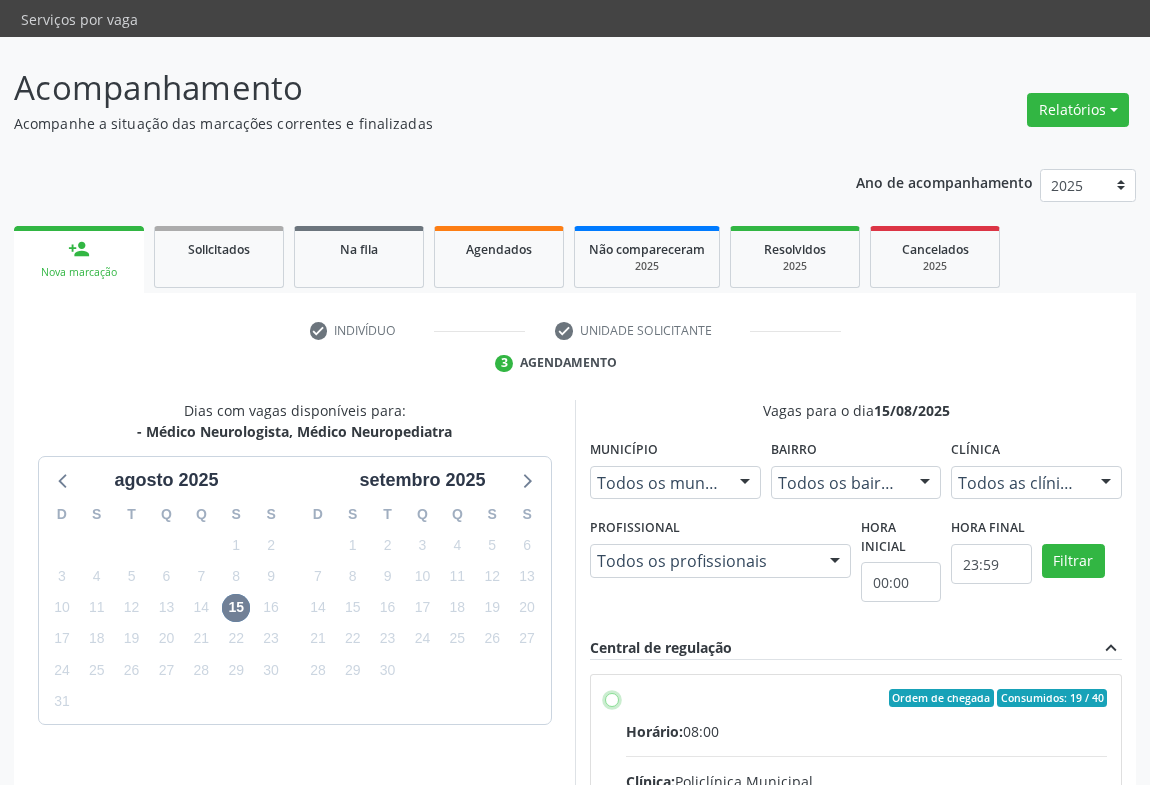 radio on "true" 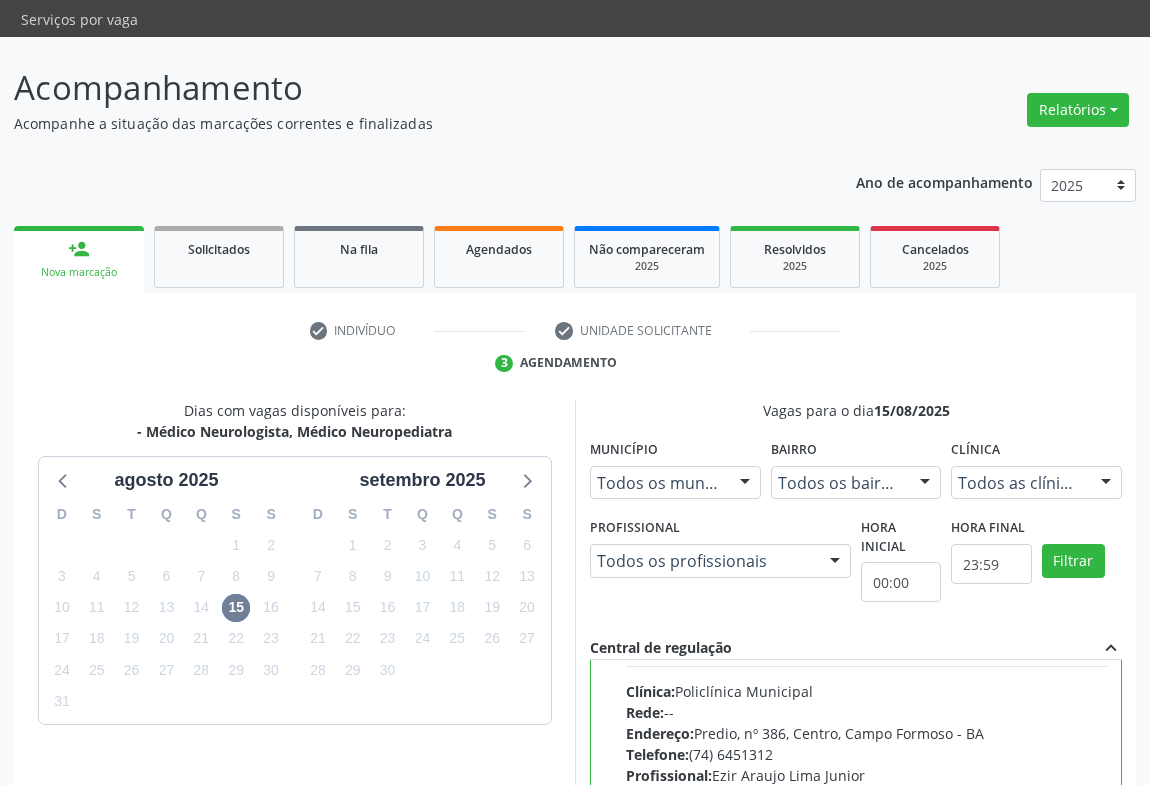 scroll, scrollTop: 99, scrollLeft: 0, axis: vertical 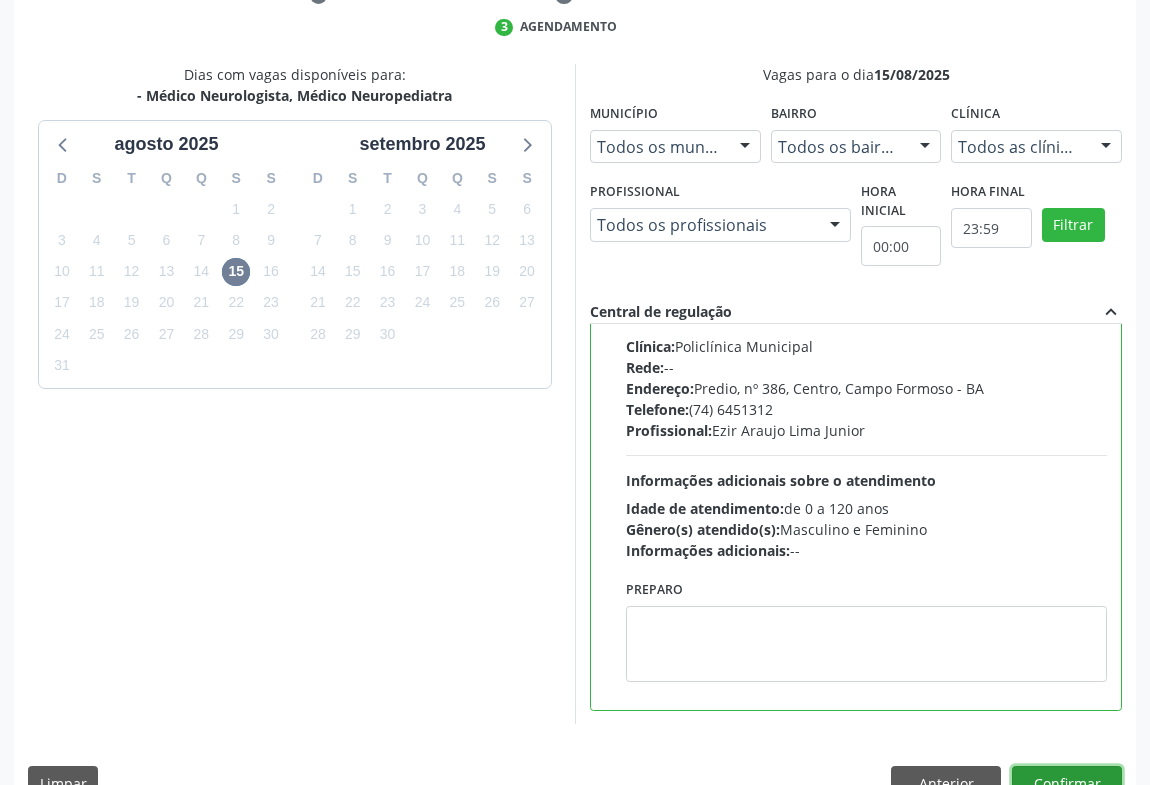 click on "Confirmar" at bounding box center (1067, 783) 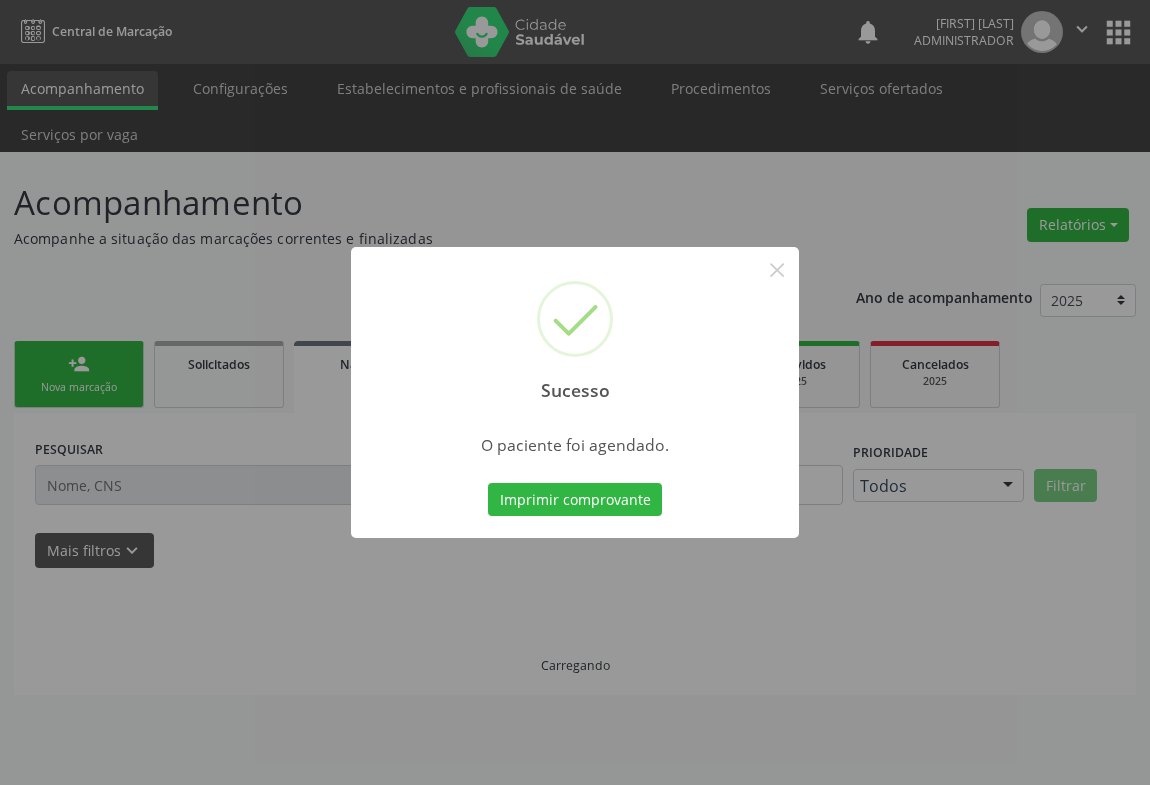 scroll, scrollTop: 0, scrollLeft: 0, axis: both 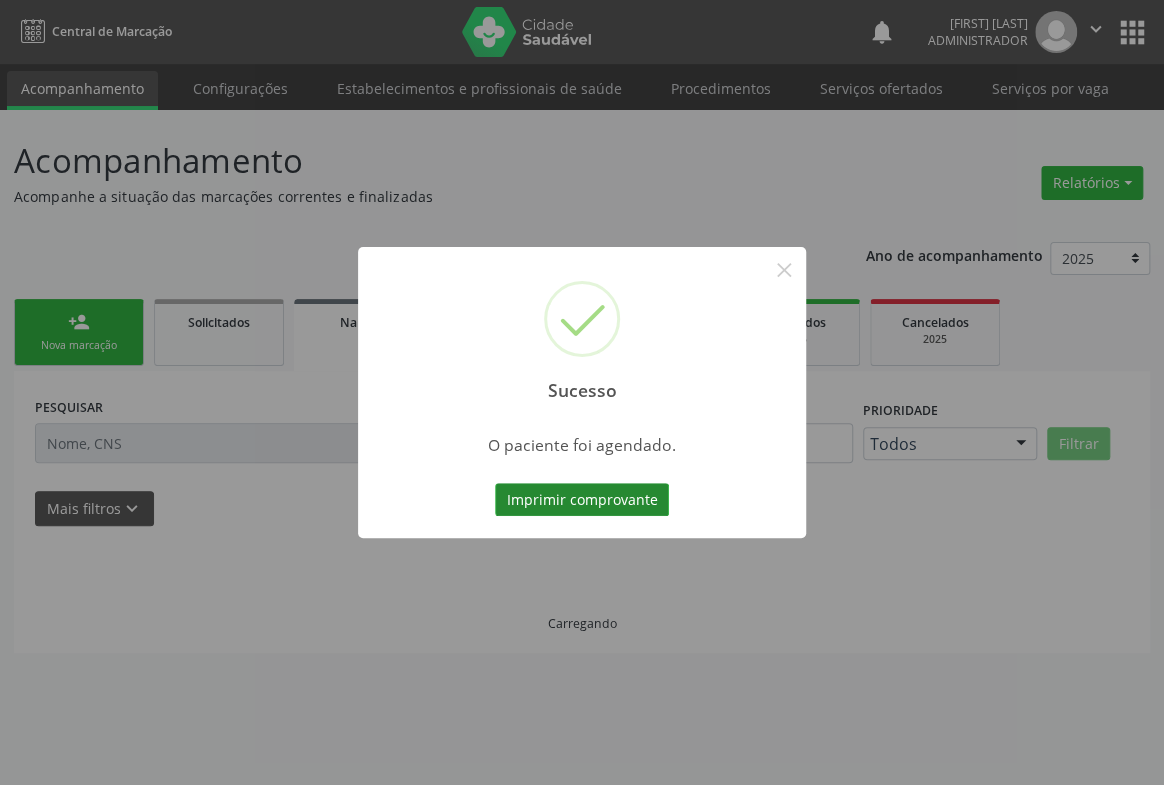 click on "Imprimir comprovante" at bounding box center (582, 500) 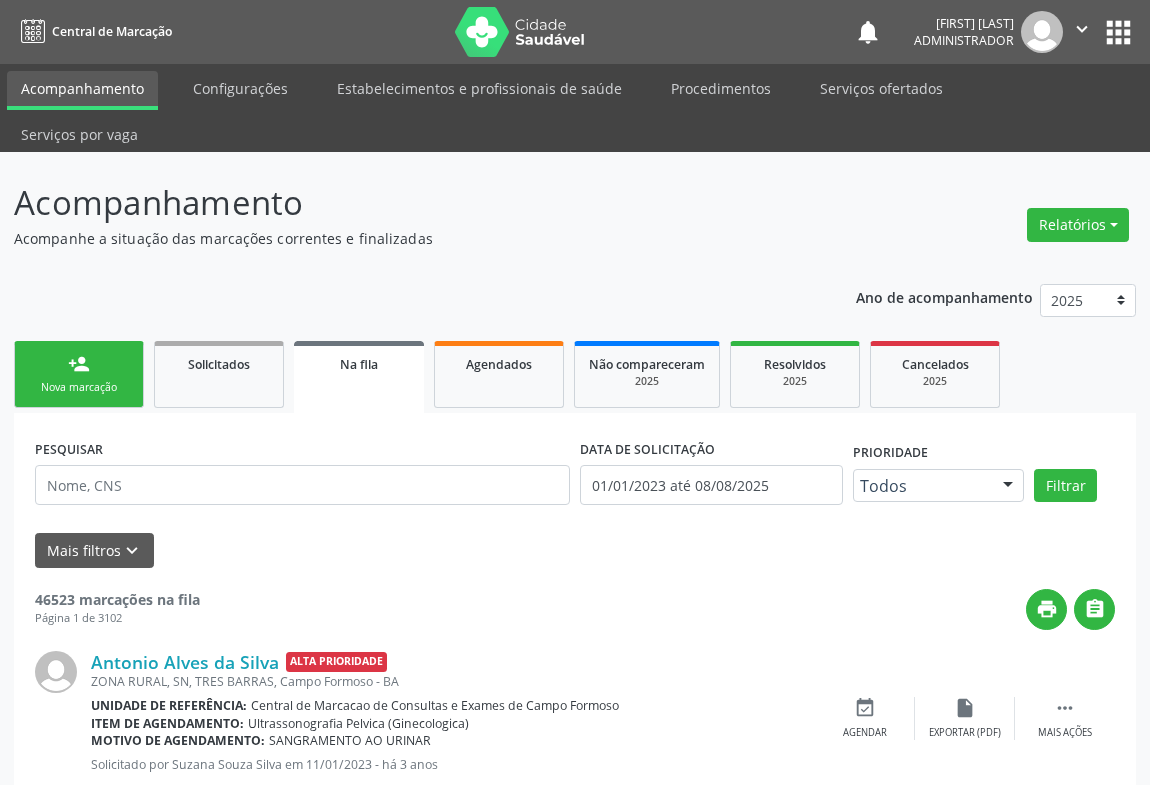 click on "Nova marcação" at bounding box center (79, 387) 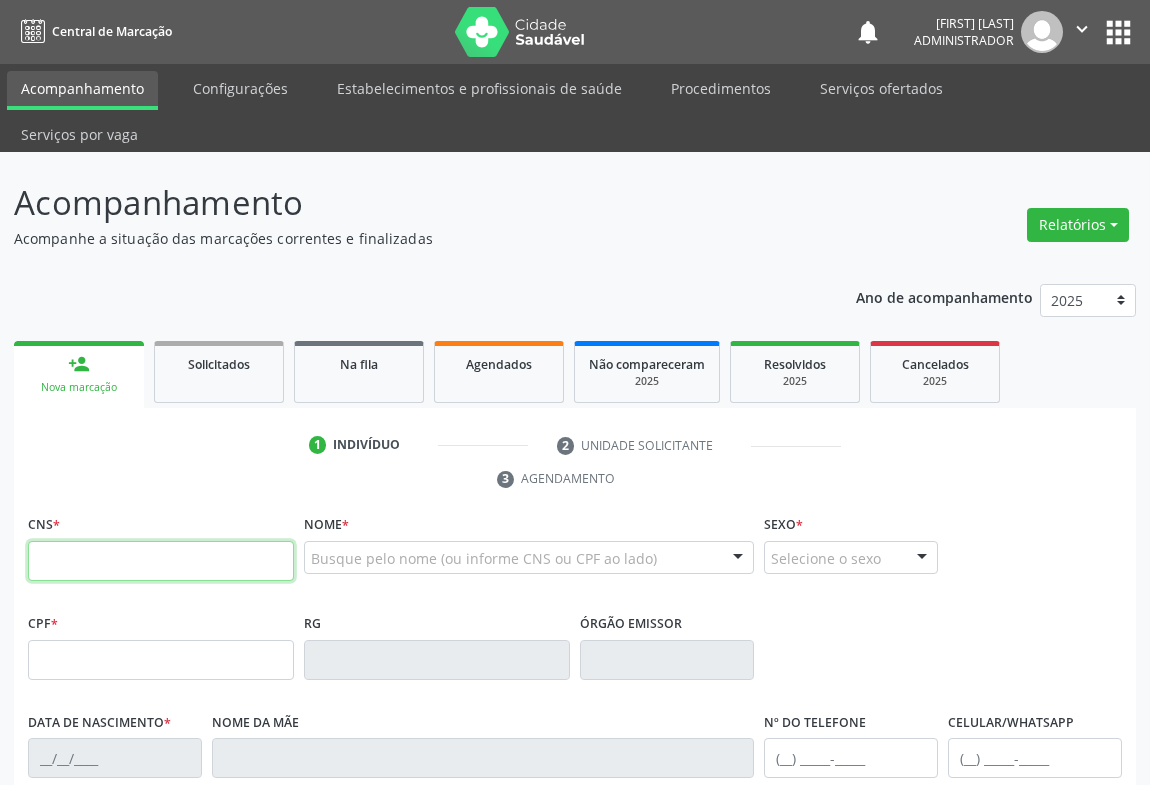 click at bounding box center [161, 561] 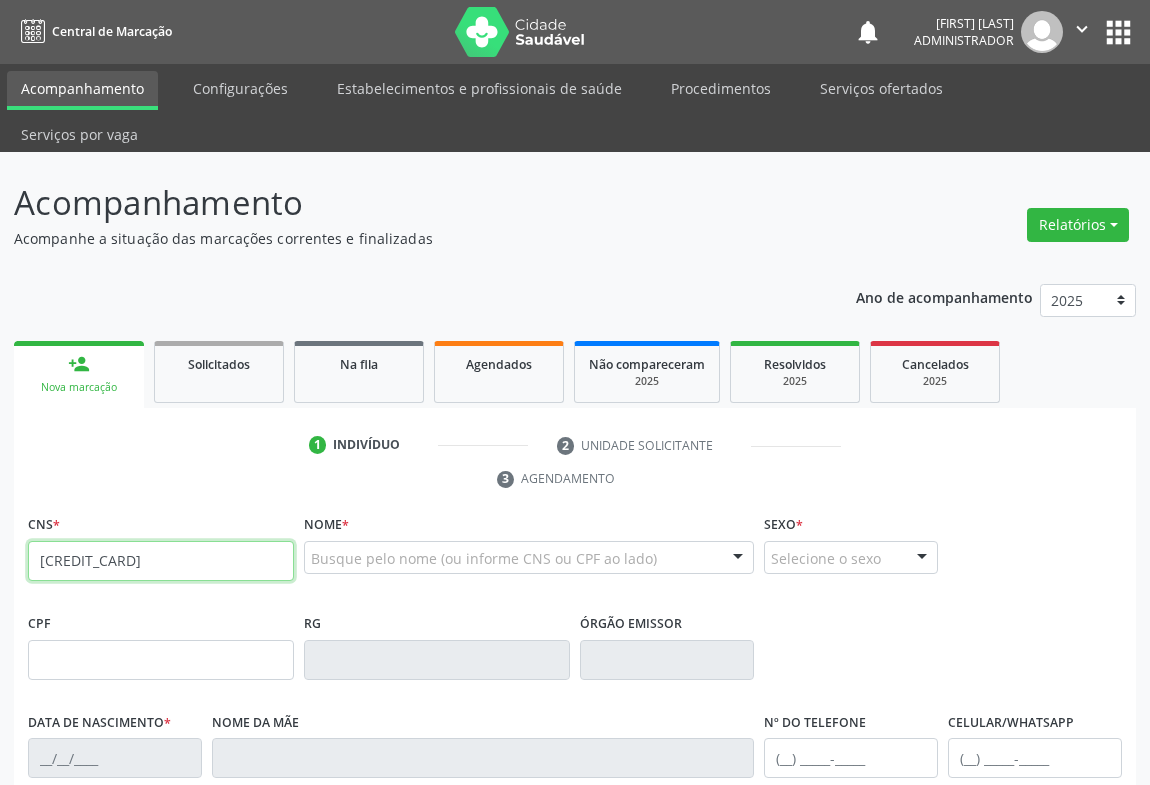 type on "706 5093 5406 7696" 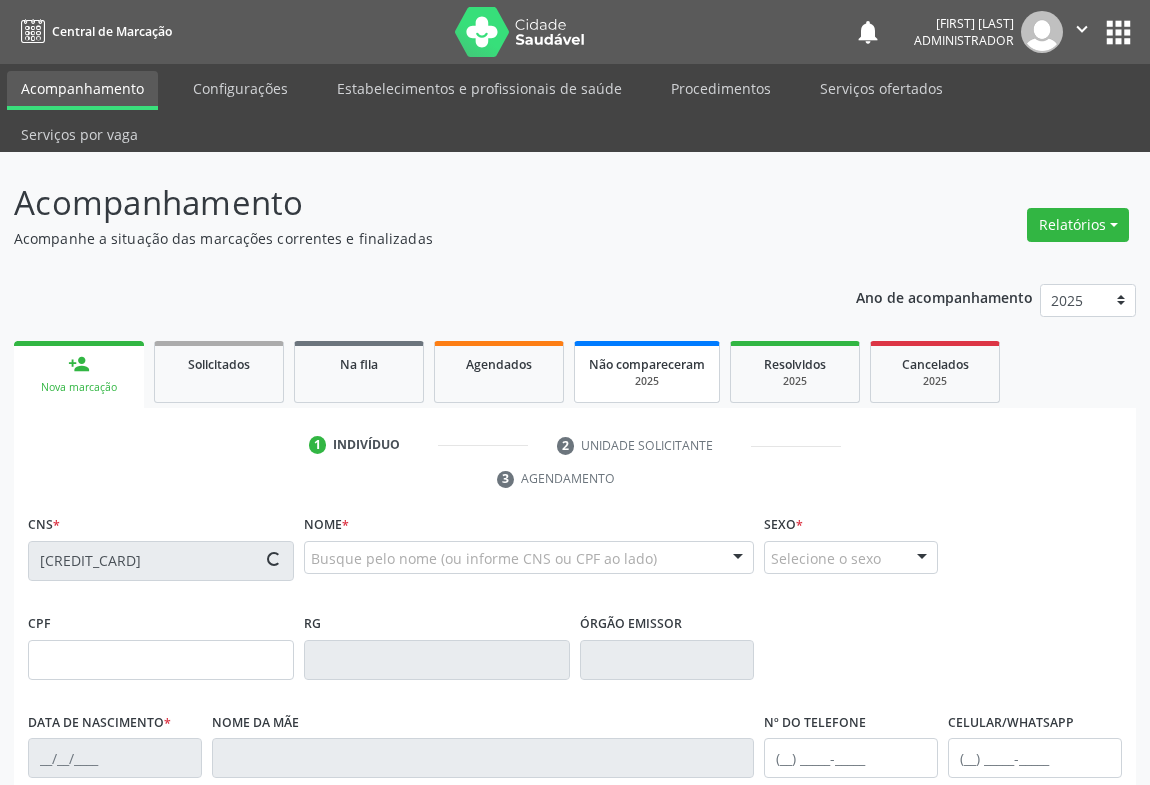 type on "0638931509" 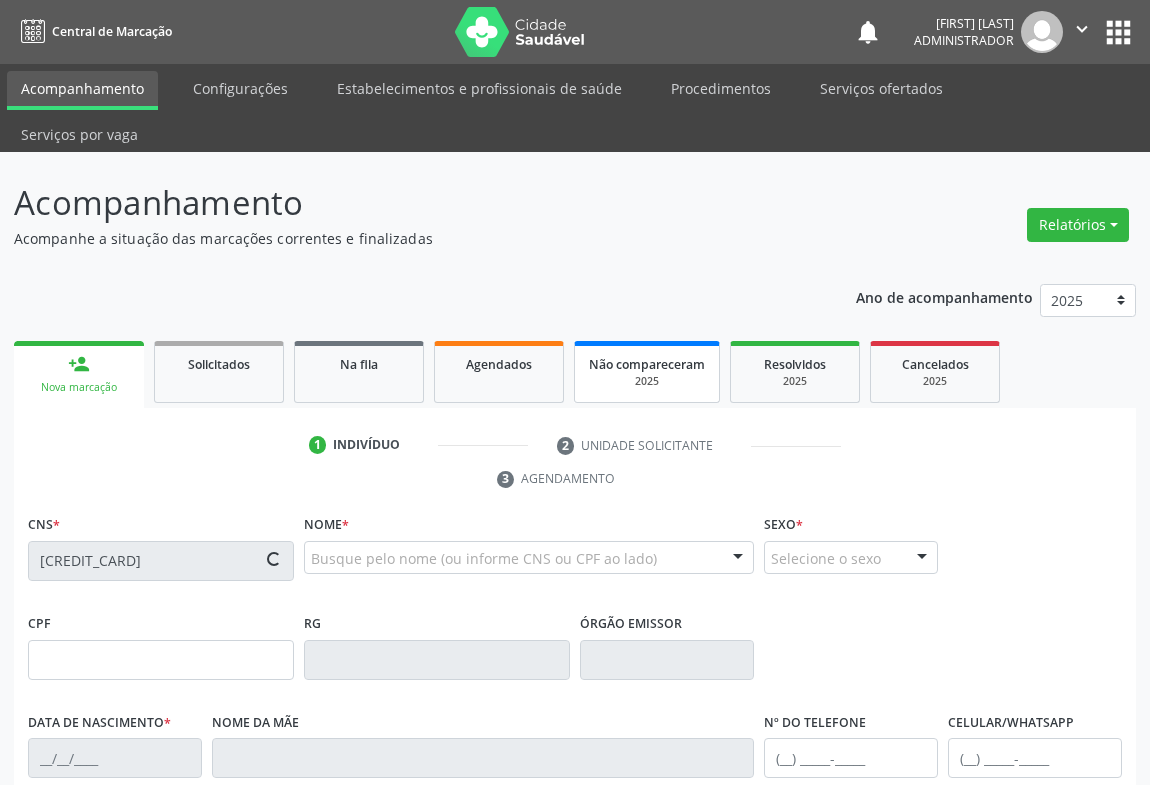 type on "08/10/1972" 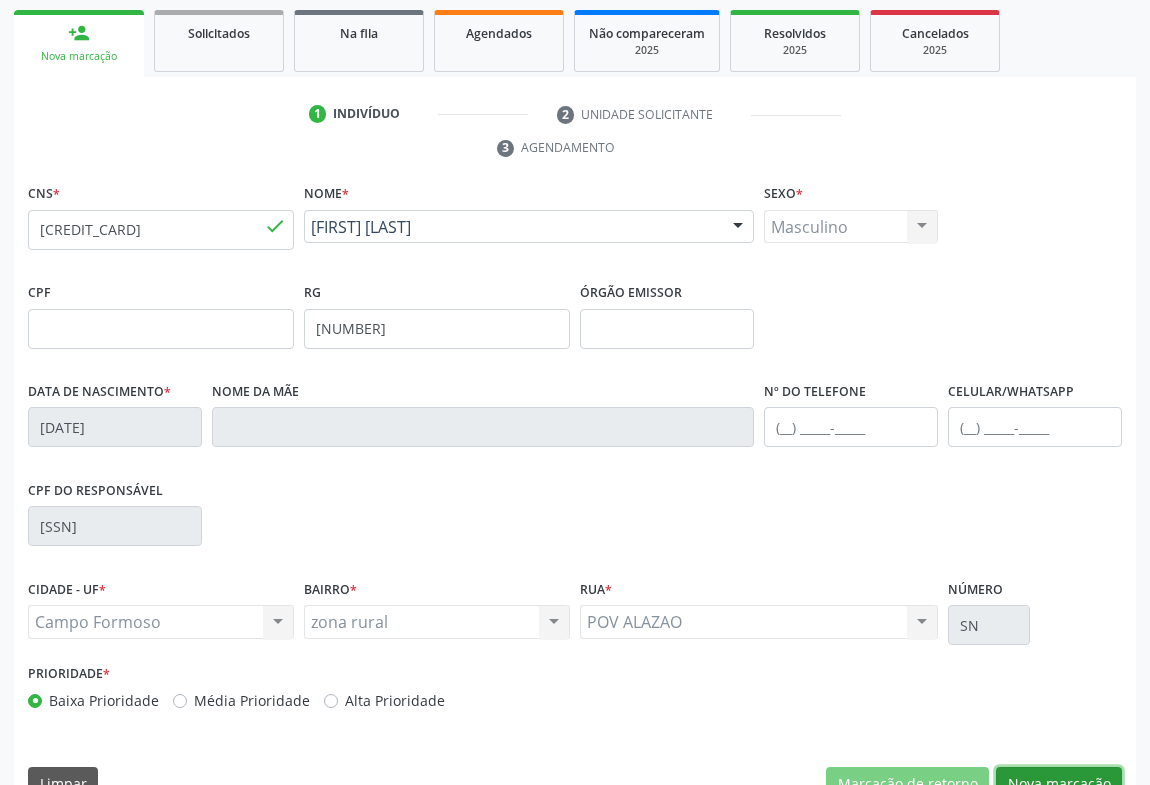 click on "Nova marcação" at bounding box center [1059, 784] 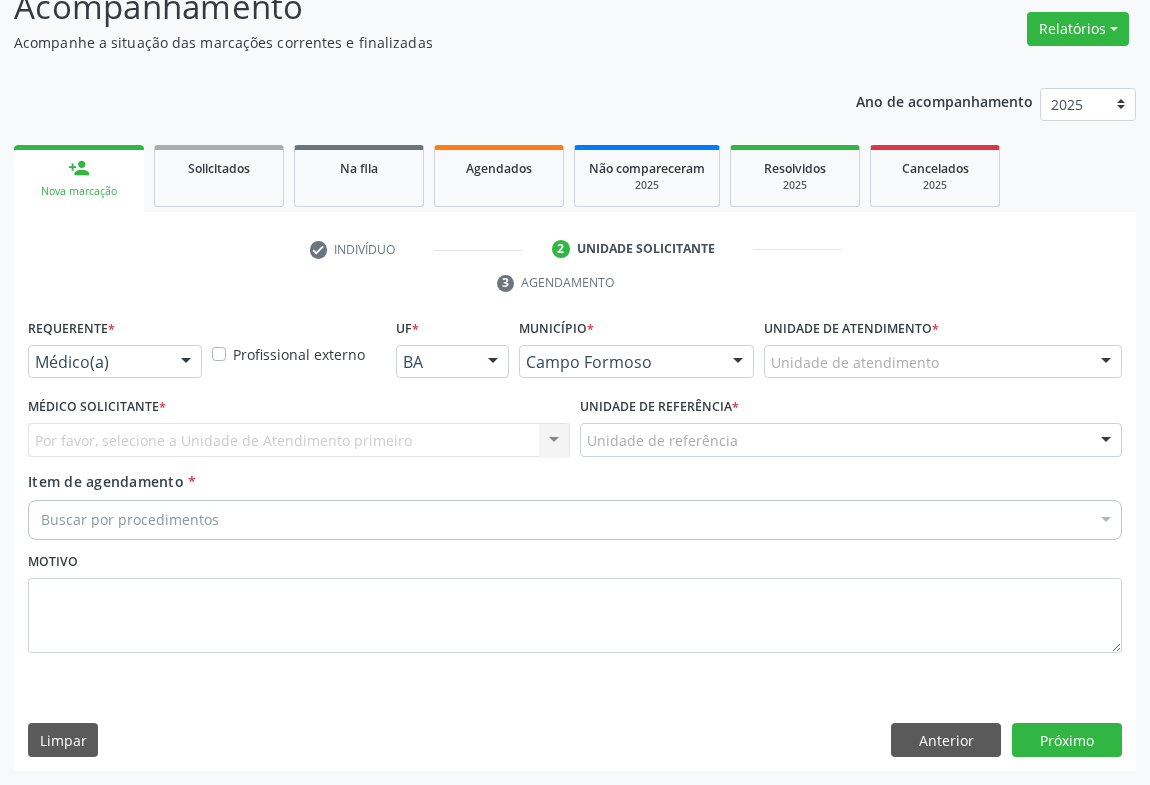 scroll, scrollTop: 152, scrollLeft: 0, axis: vertical 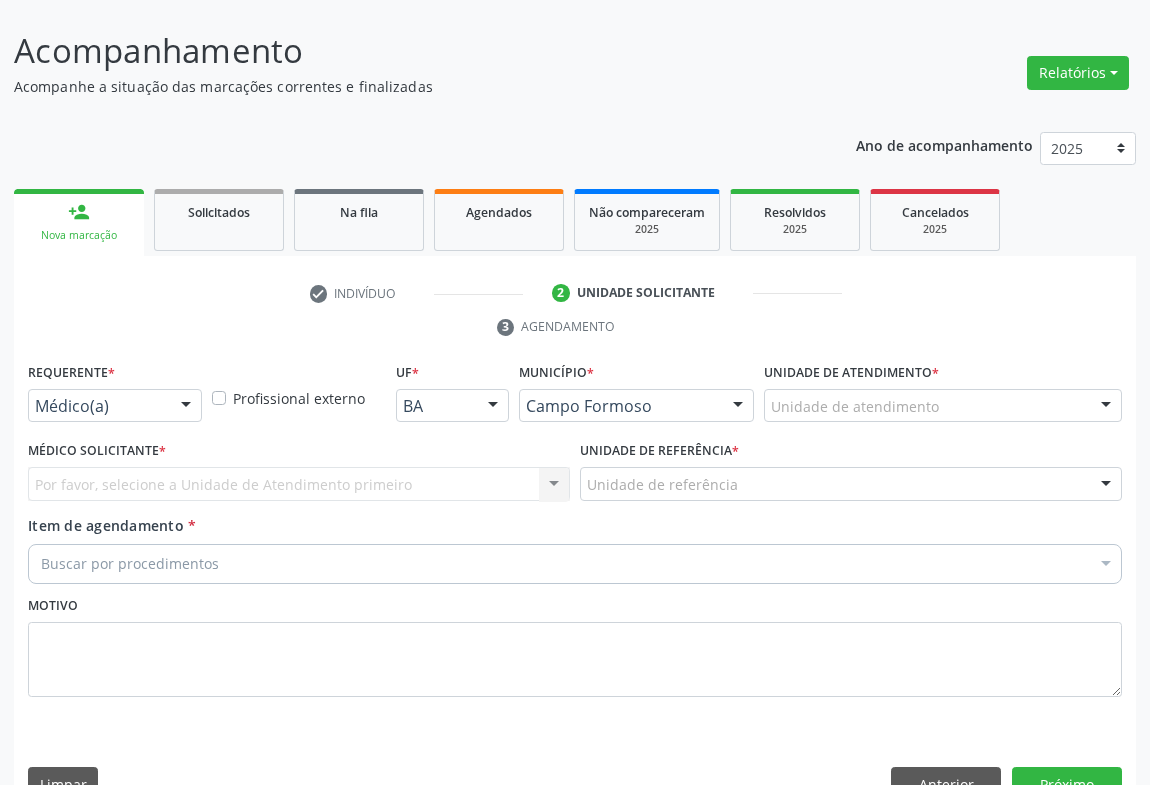 click at bounding box center [186, 407] 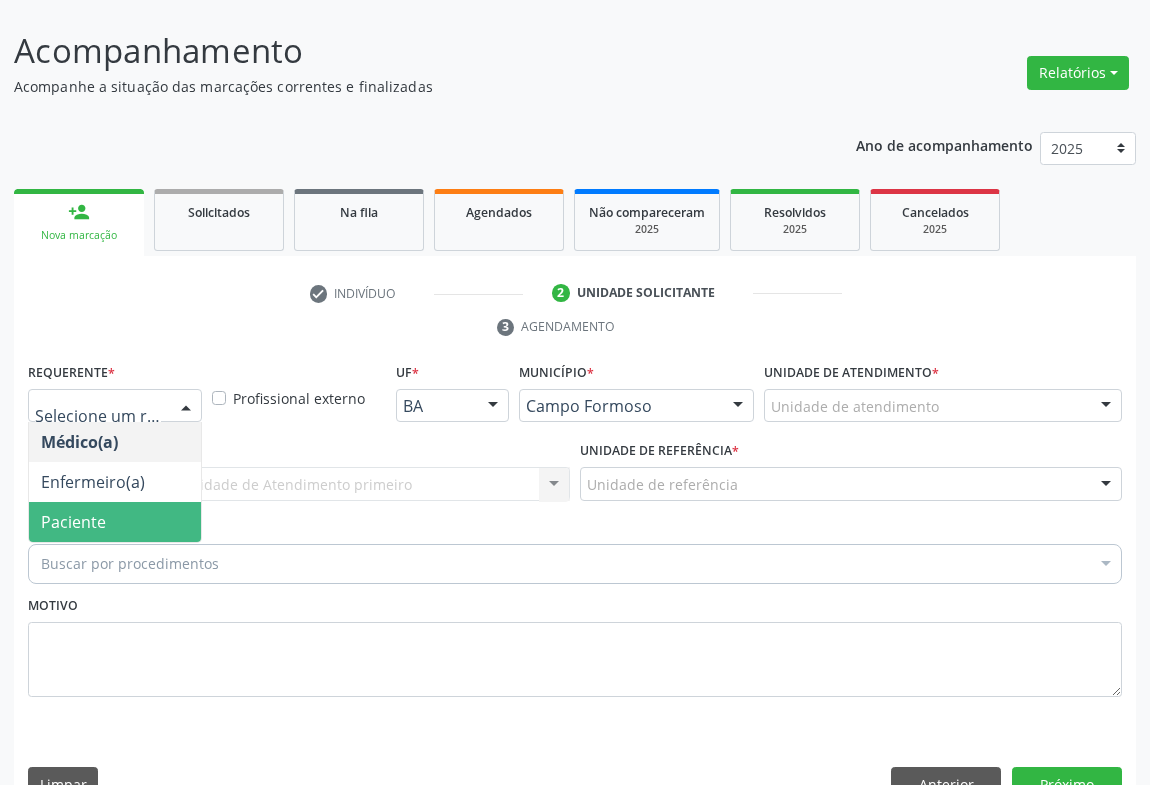 click on "Paciente" at bounding box center (115, 522) 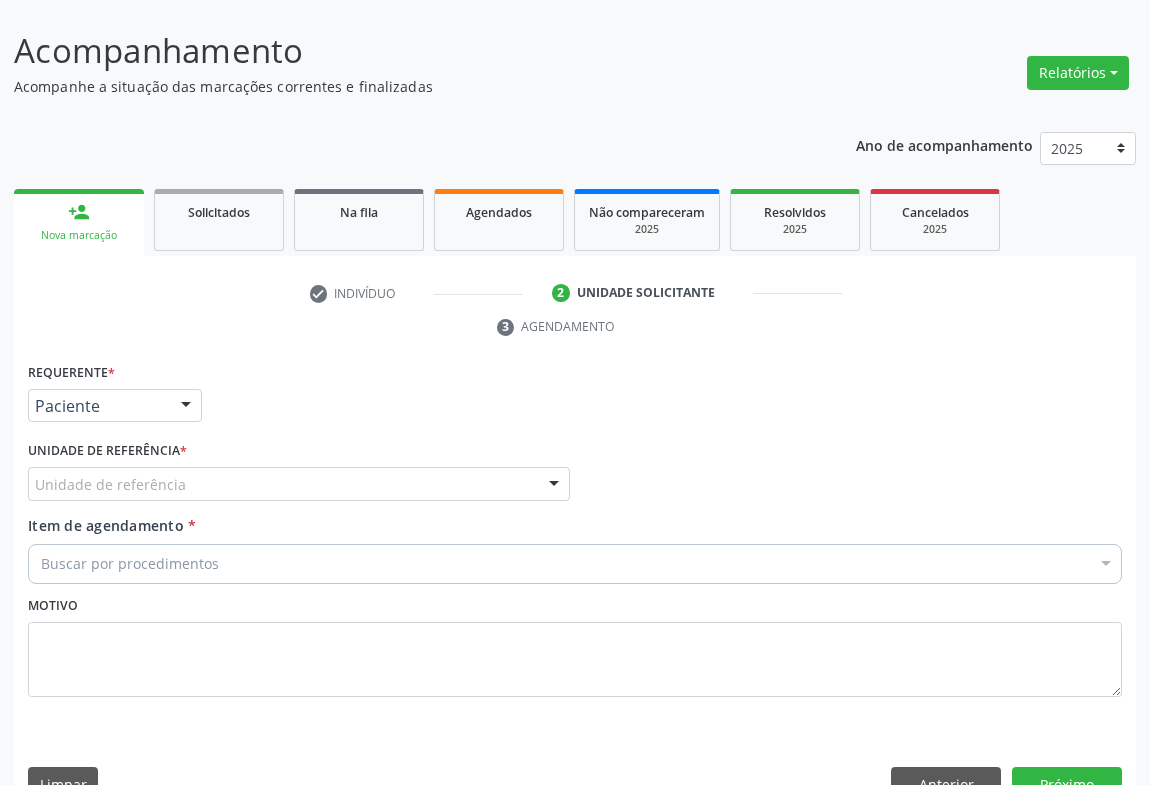 click at bounding box center [554, 485] 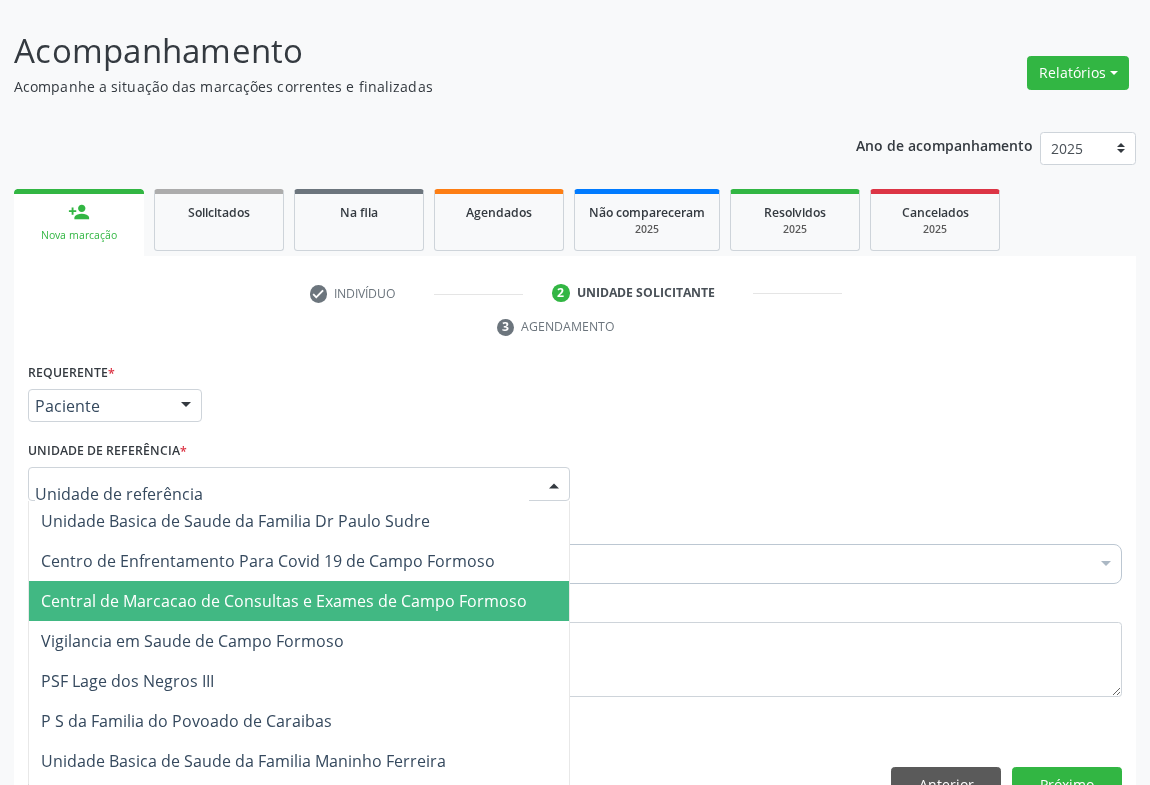 click on "Central de Marcacao de Consultas e Exames de Campo Formoso" at bounding box center [284, 601] 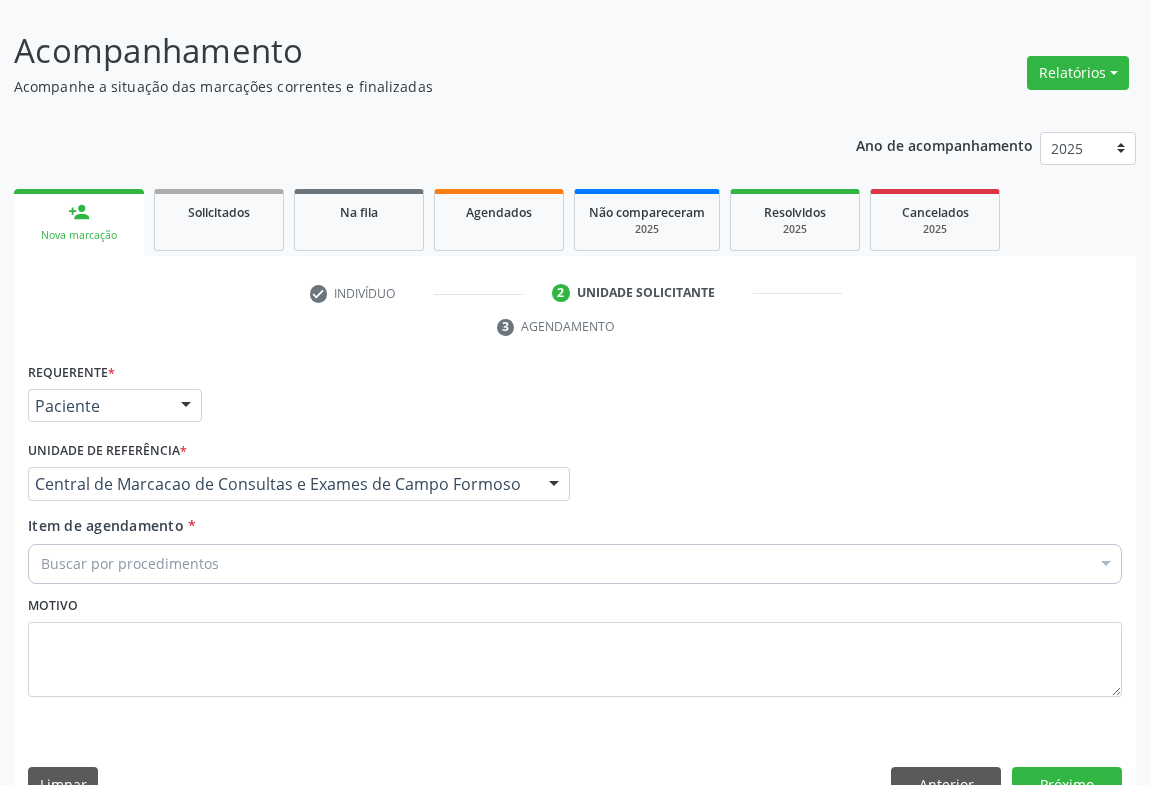 click on "Buscar por procedimentos" at bounding box center [575, 564] 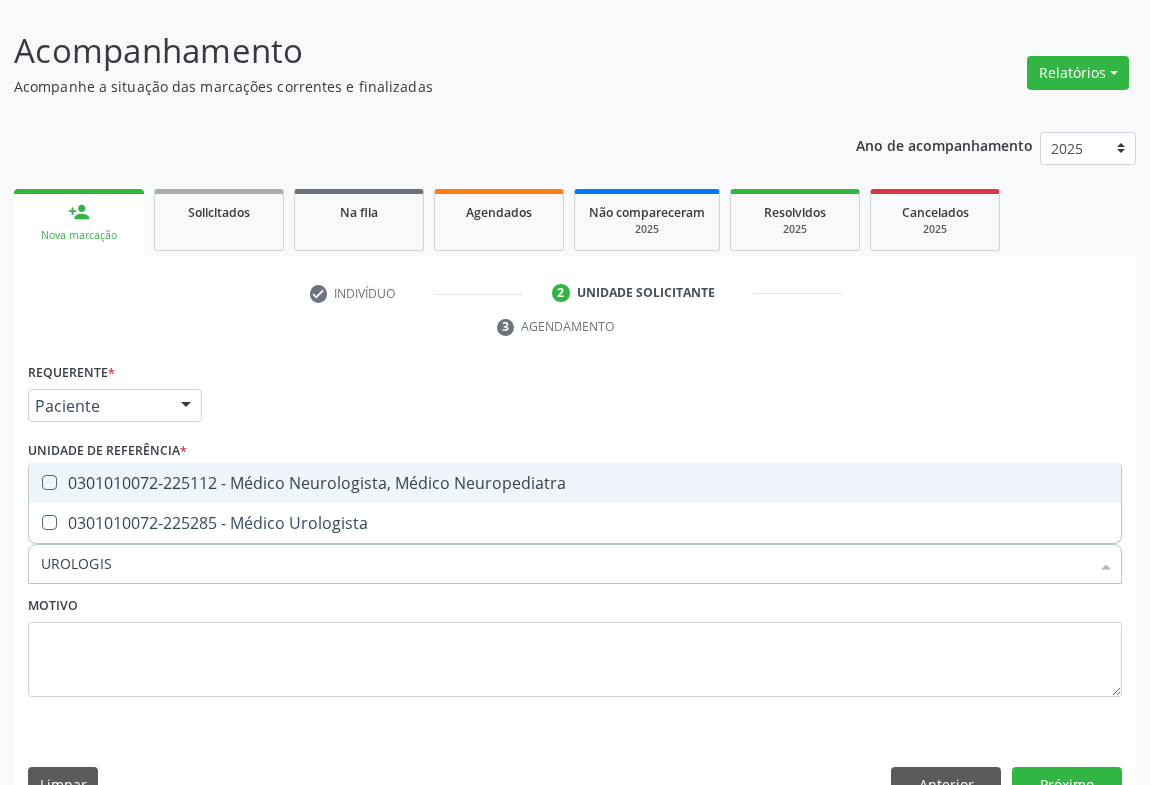 type on "UROLOGIST" 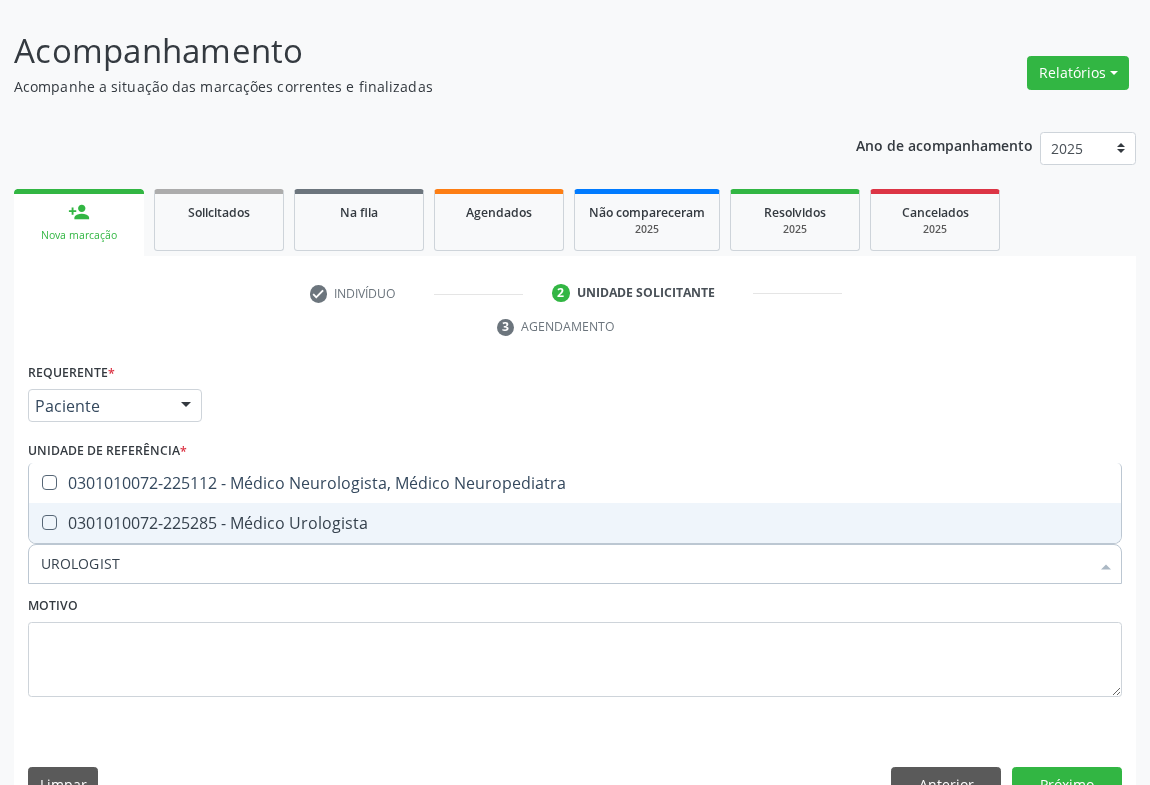 click on "0301010072-225285 - Médico Urologista" at bounding box center [575, 523] 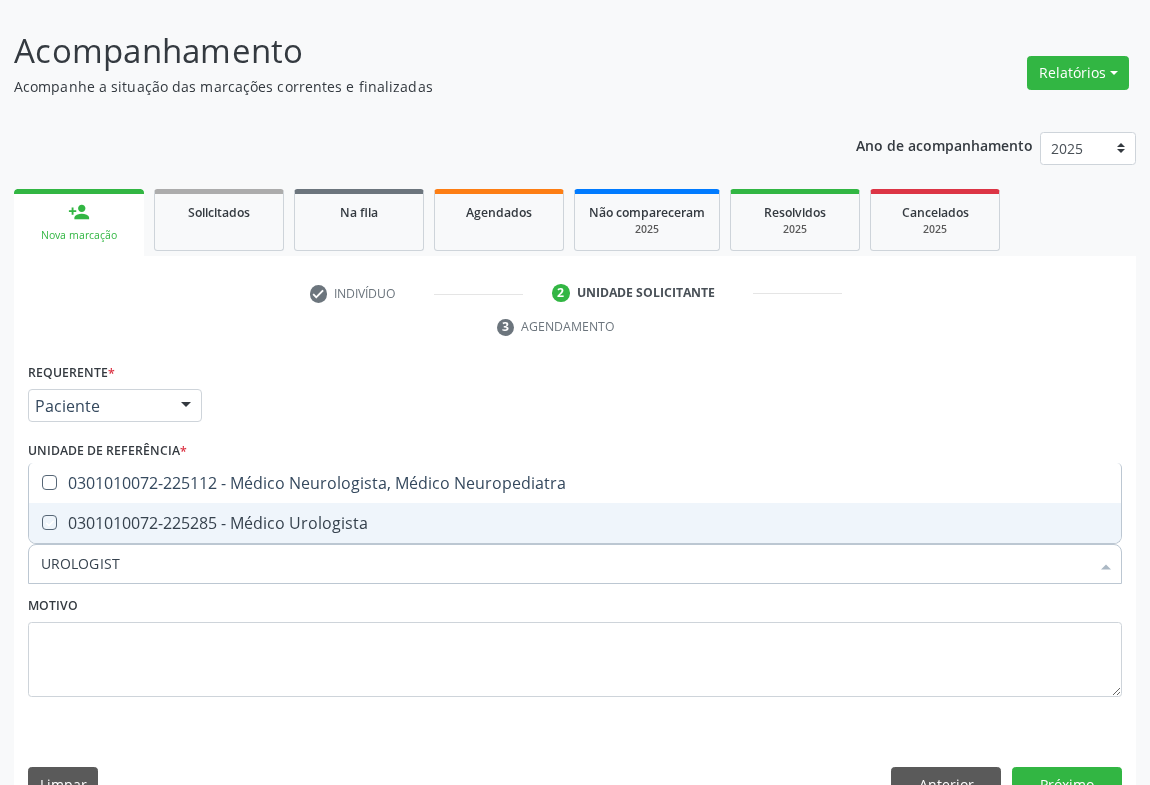 checkbox on "true" 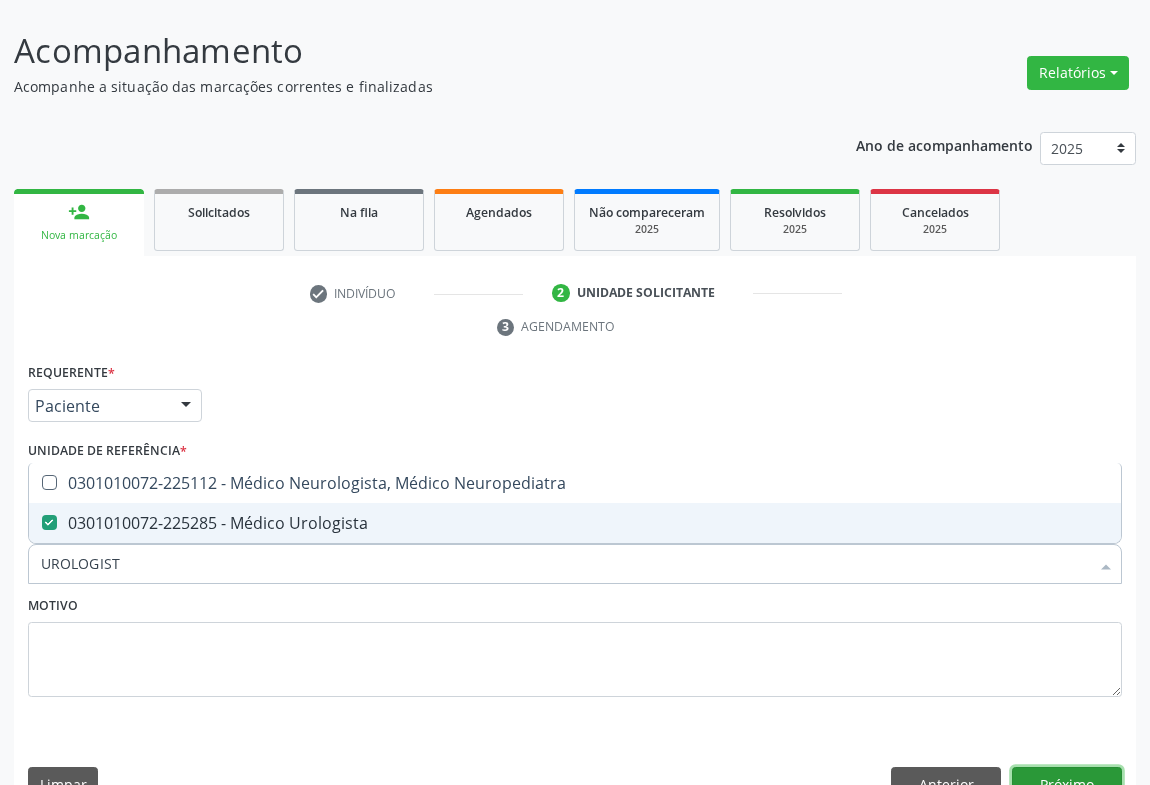 click on "Próximo" at bounding box center [1067, 784] 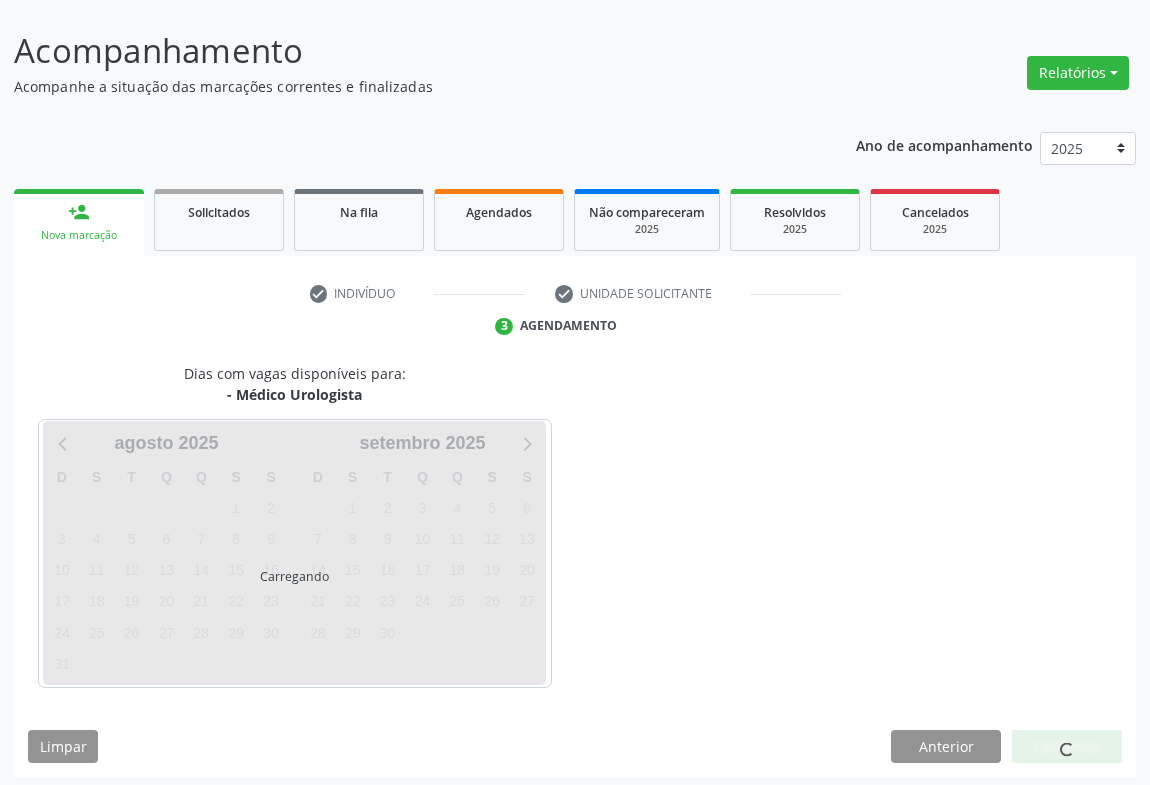 scroll, scrollTop: 115, scrollLeft: 0, axis: vertical 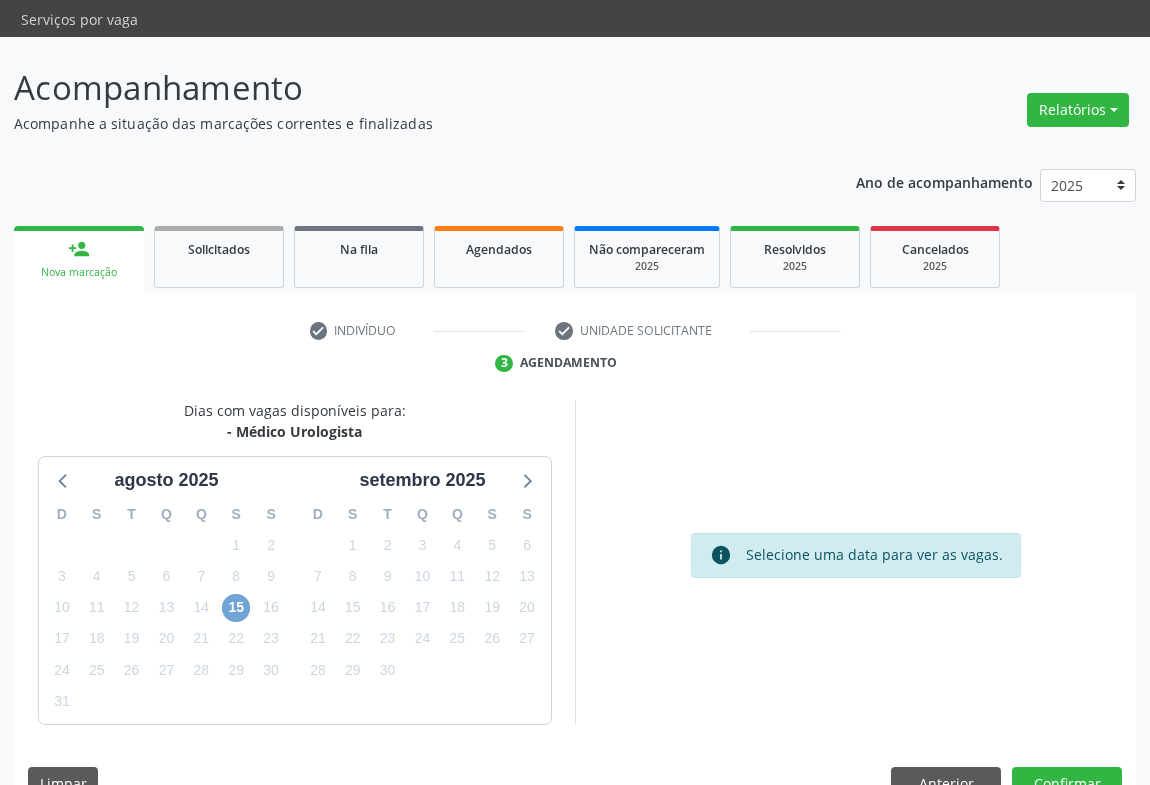 click on "15" at bounding box center (236, 608) 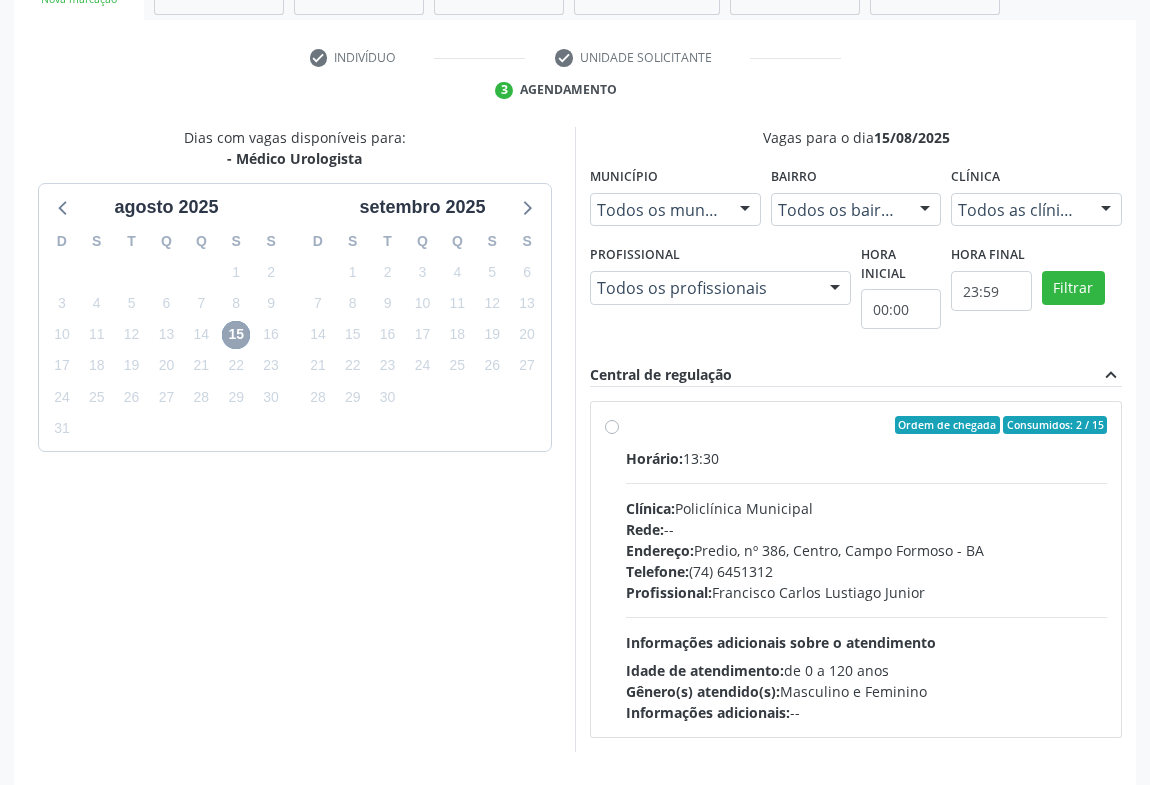 scroll, scrollTop: 415, scrollLeft: 0, axis: vertical 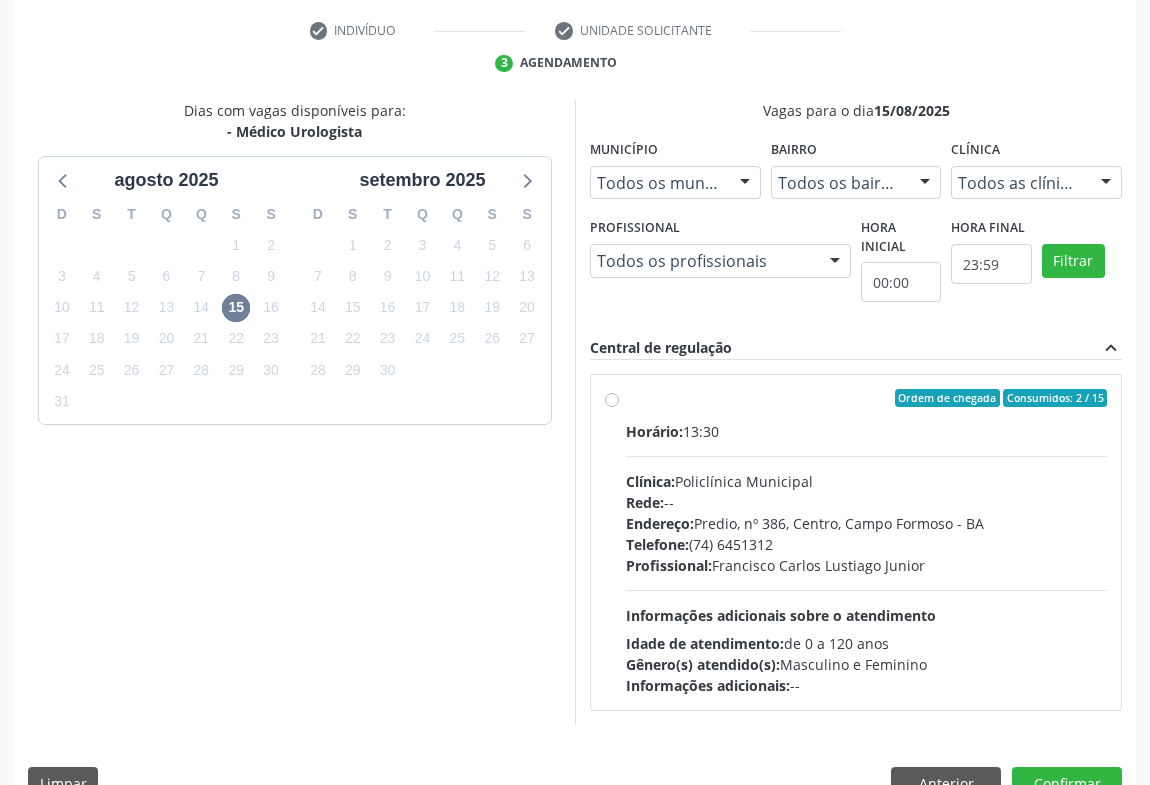 click on "Ordem de chegada
Consumidos: 2 / 15
Horário:   13:30
Clínica:  Policlínica Municipal
Rede:
--
Endereço:   Predio, nº 386, Centro, Campo Formoso - BA
Telefone:   (74) 6451312
Profissional:
Francisco Carlos Lustiago Junior
Informações adicionais sobre o atendimento
Idade de atendimento:
de 0 a 120 anos
Gênero(s) atendido(s):
Masculino e Feminino
Informações adicionais:
--" at bounding box center [866, 542] 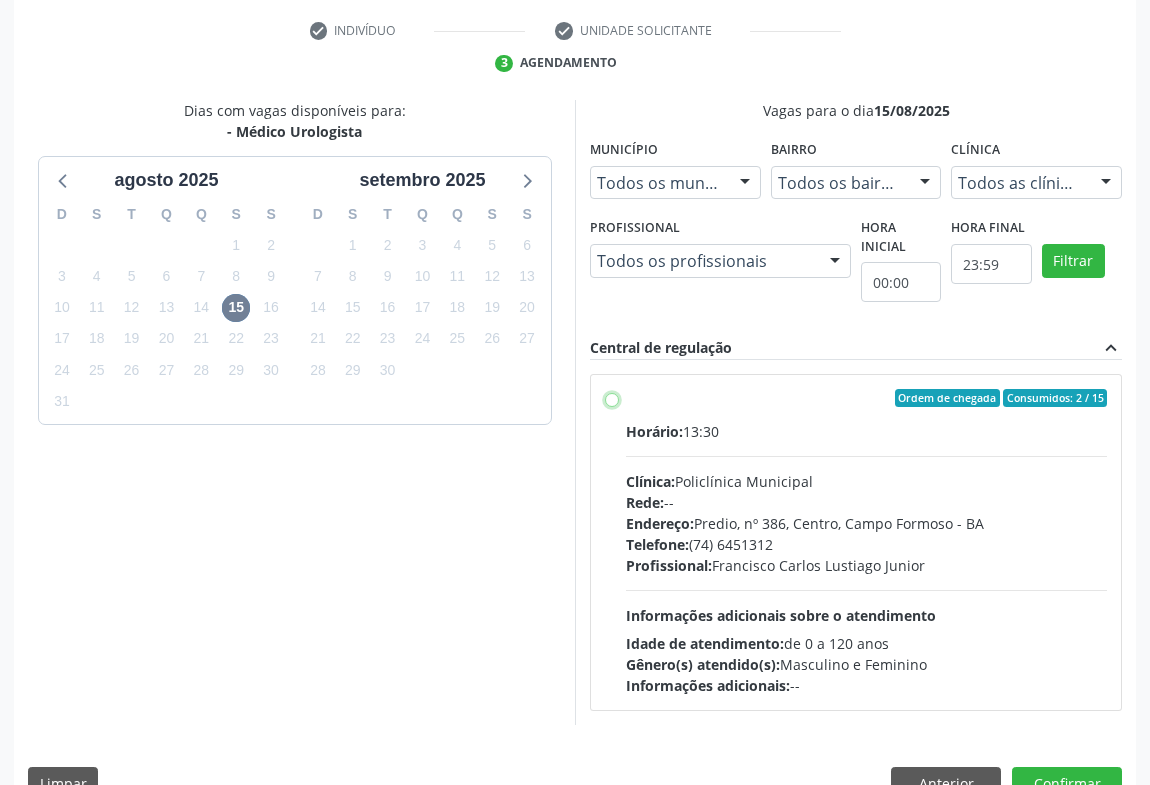 radio on "true" 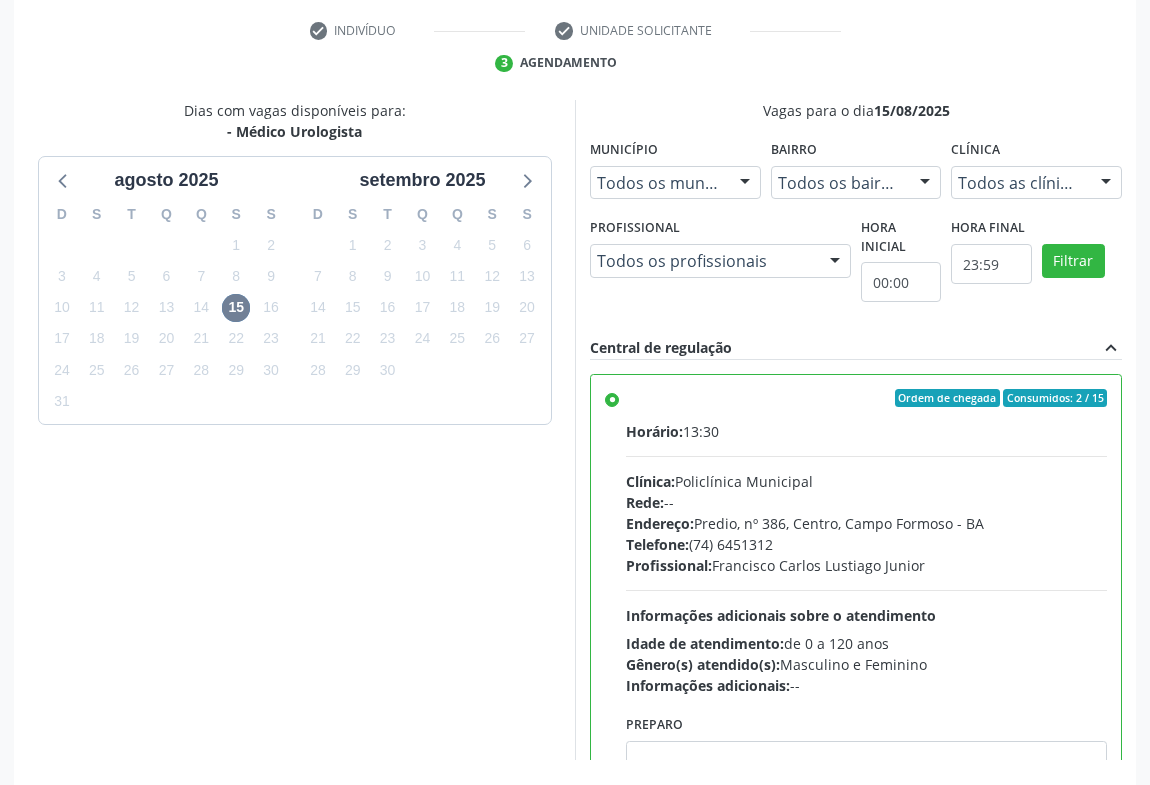 click on "Confirmar" at bounding box center [1067, 819] 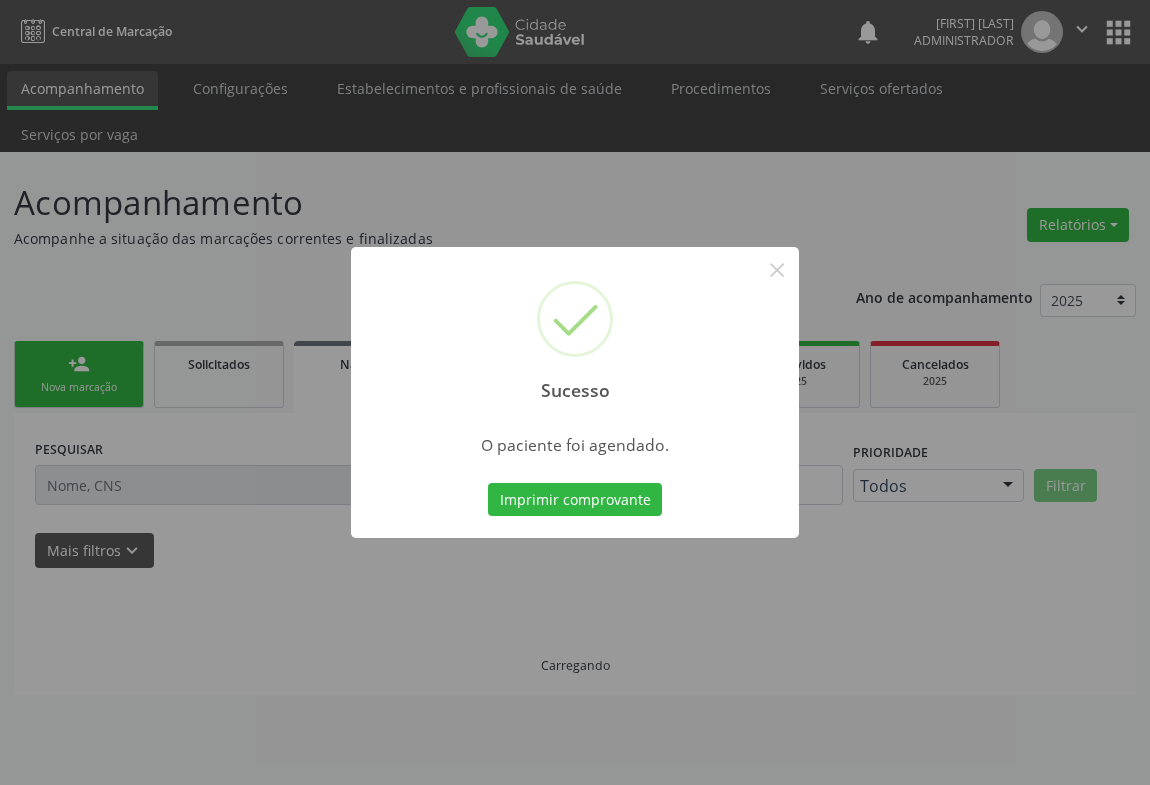 scroll, scrollTop: 0, scrollLeft: 0, axis: both 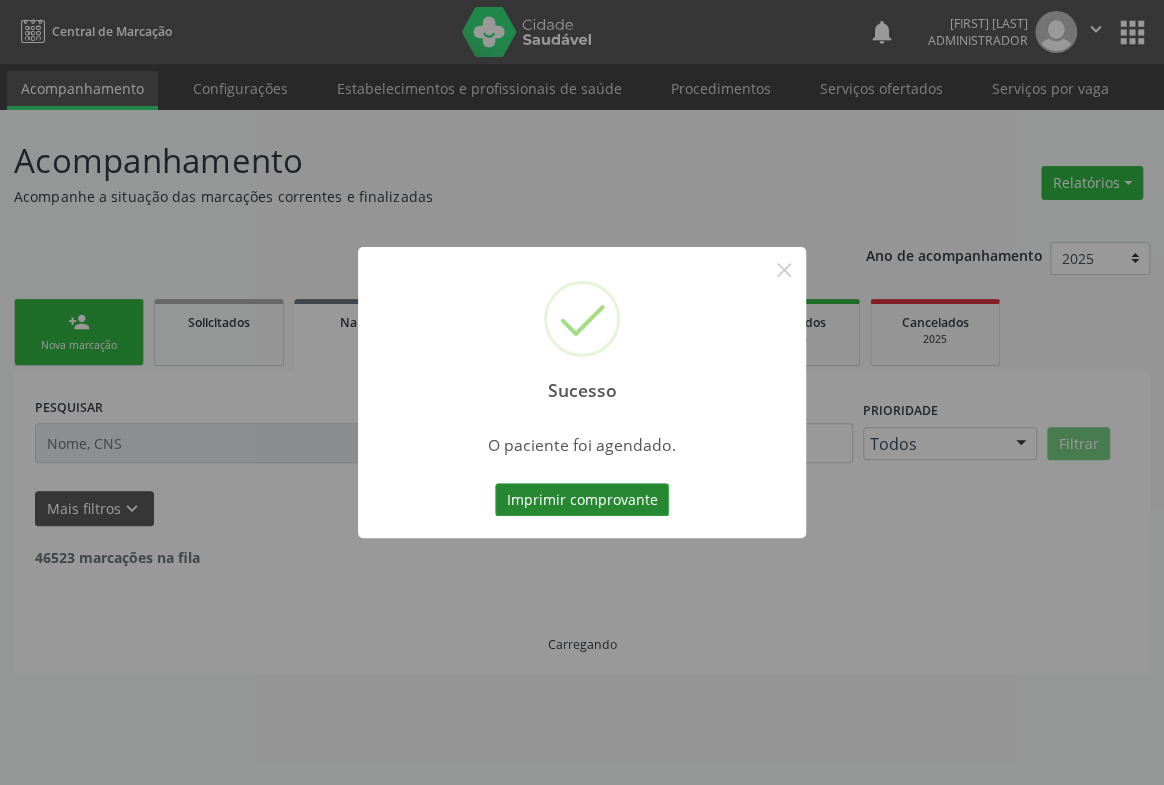 click on "Imprimir comprovante" at bounding box center [582, 500] 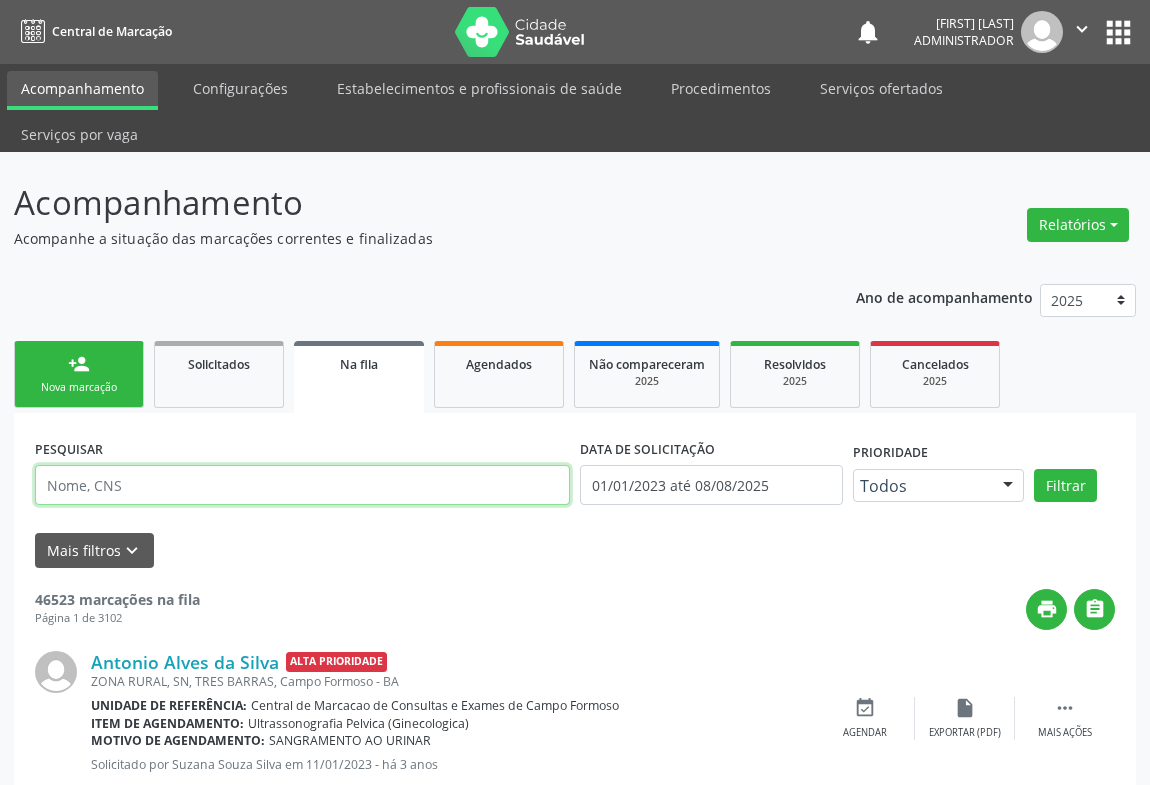 click at bounding box center (302, 485) 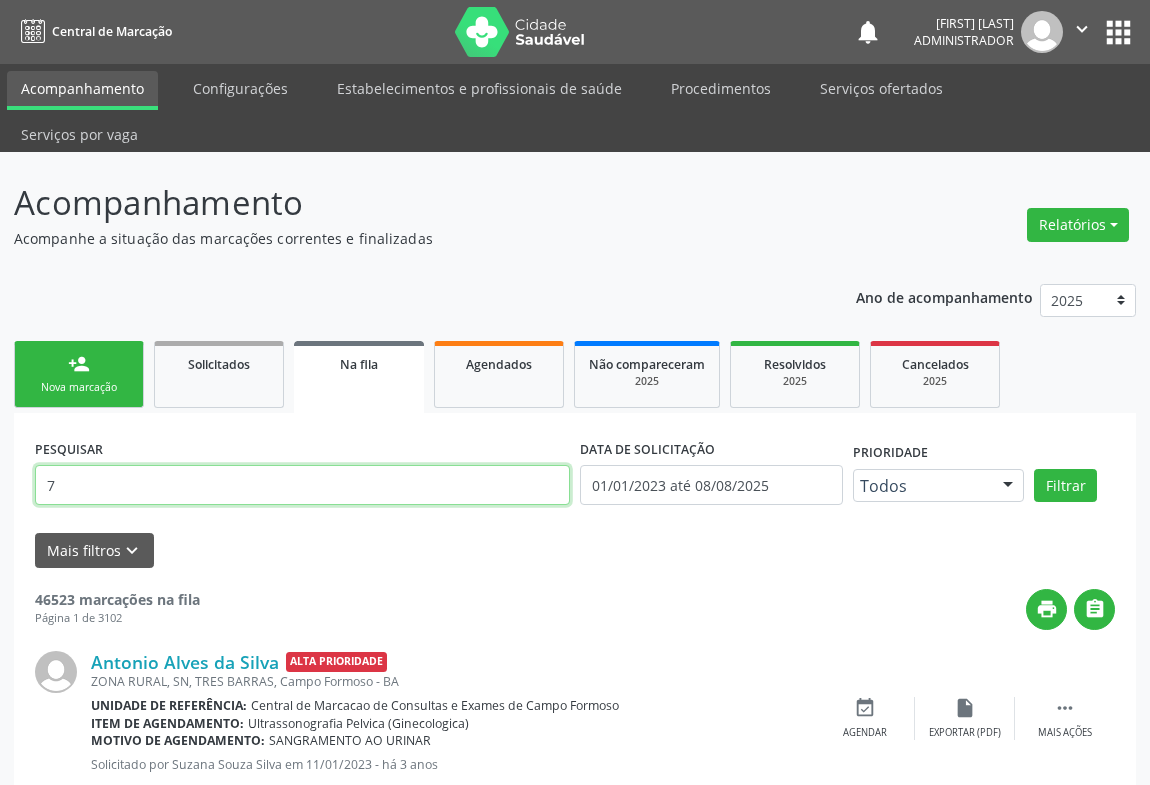 type on "7" 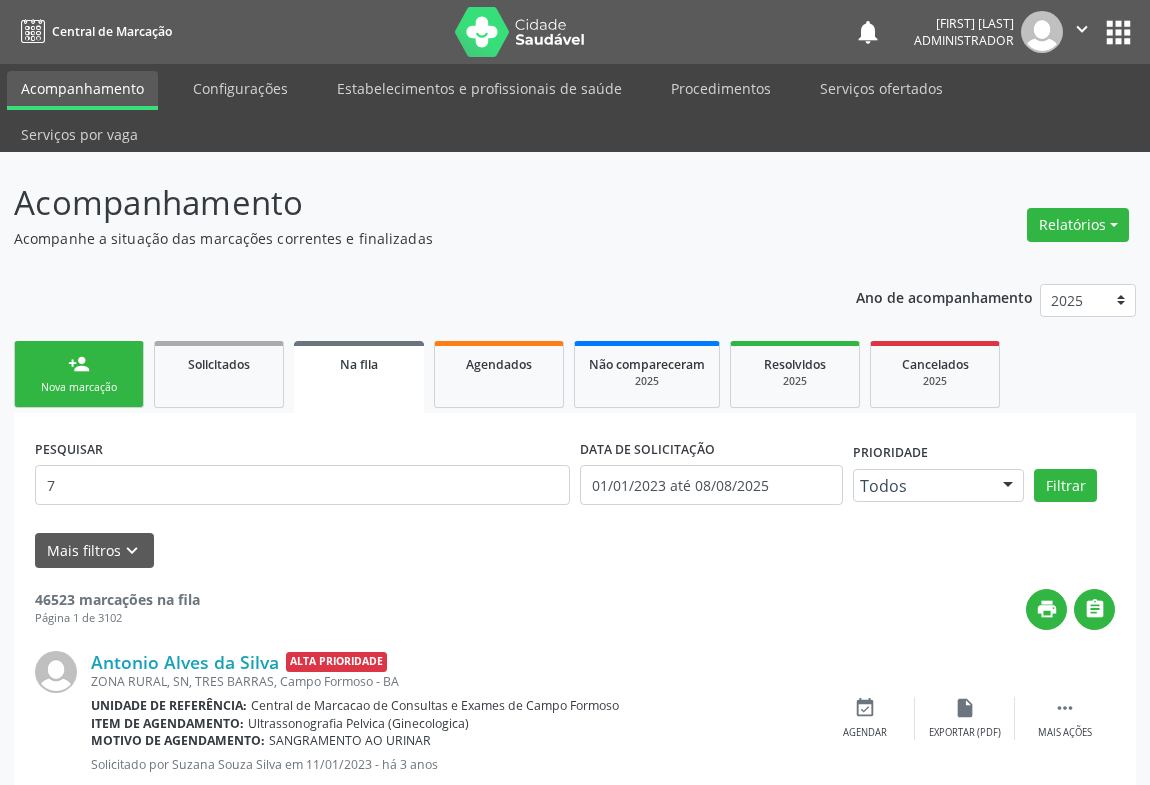 click on "Nova marcação" at bounding box center [79, 387] 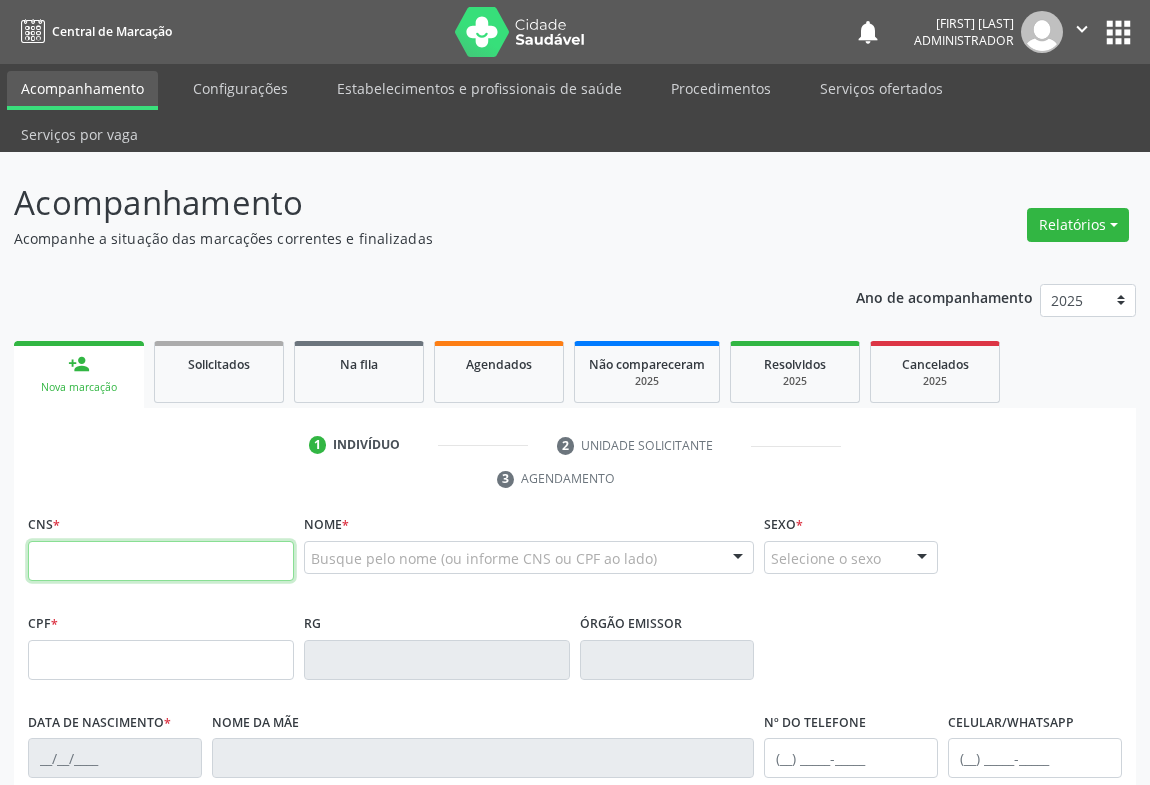 click at bounding box center [161, 561] 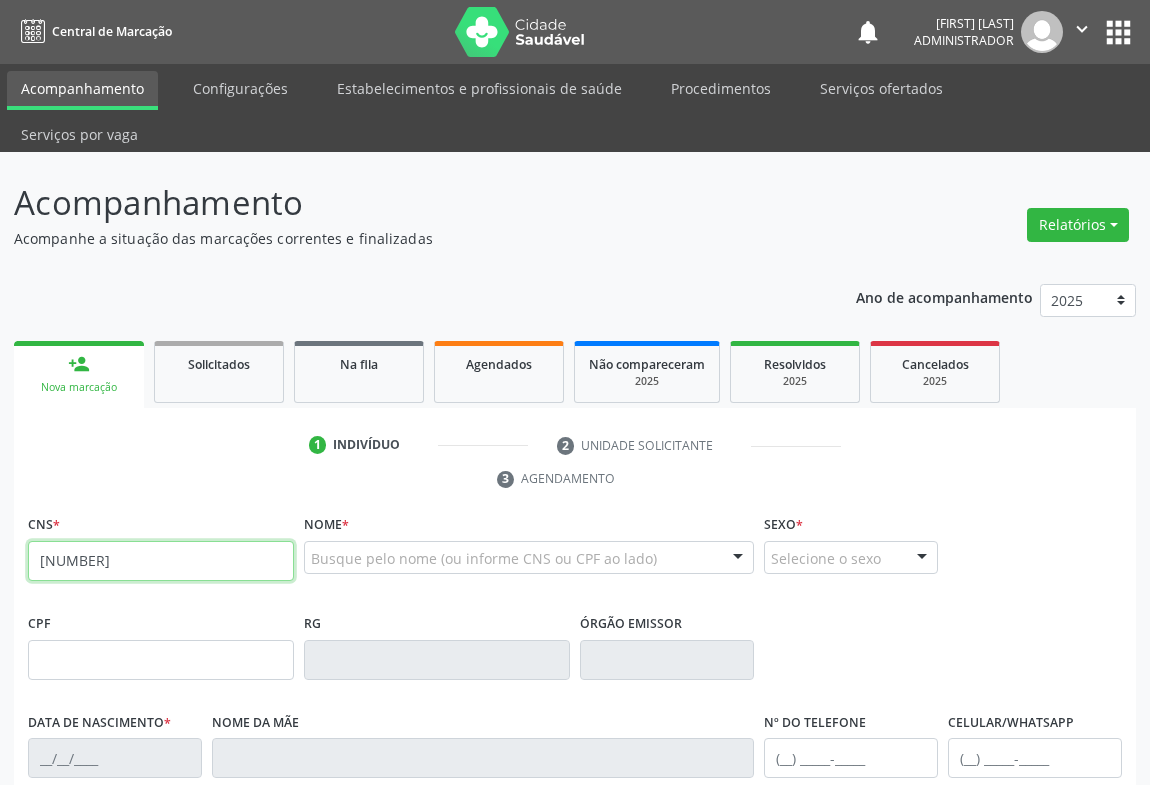 type on "708 0058 8221 5625" 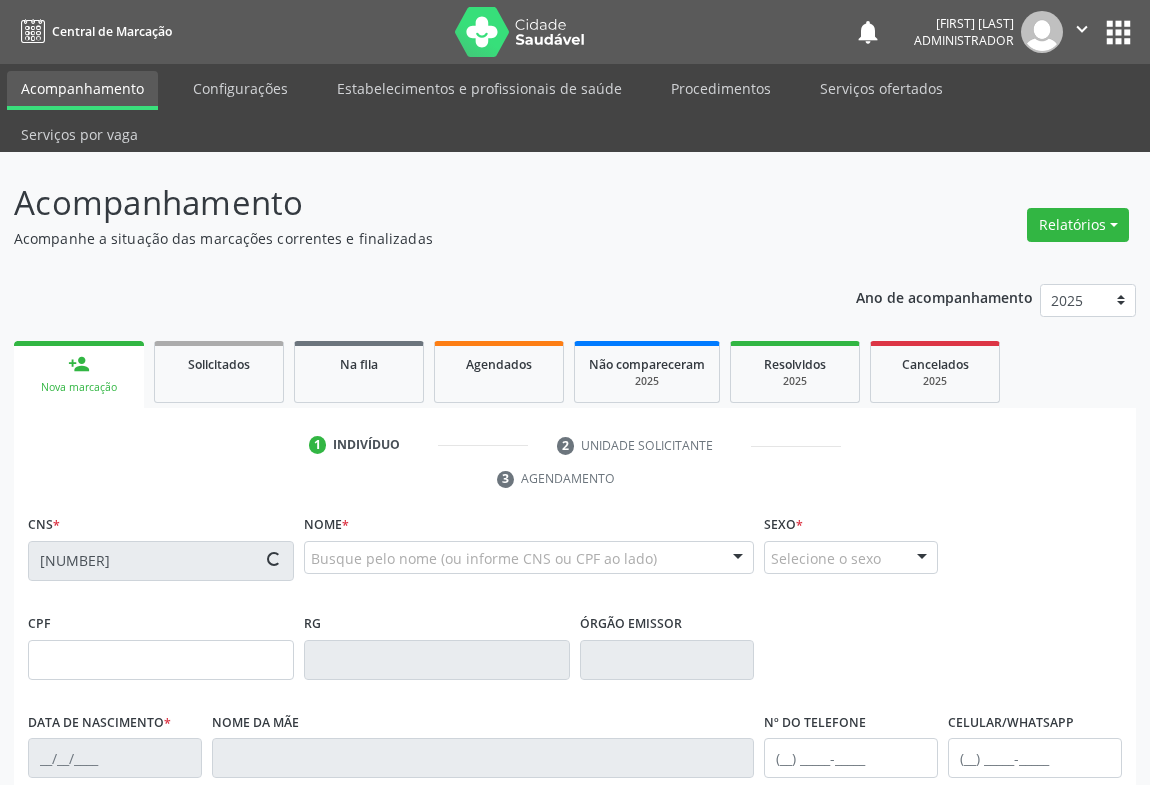 type on "445.932.605-15" 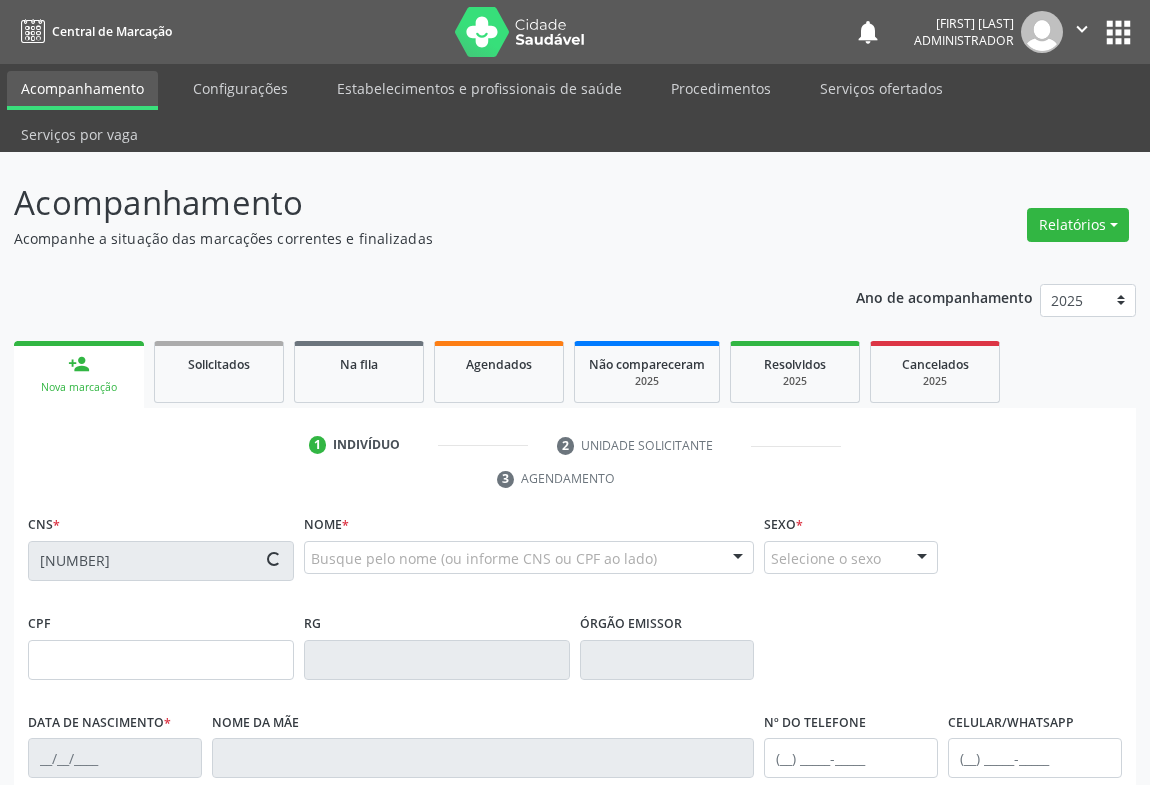type on "0519191250" 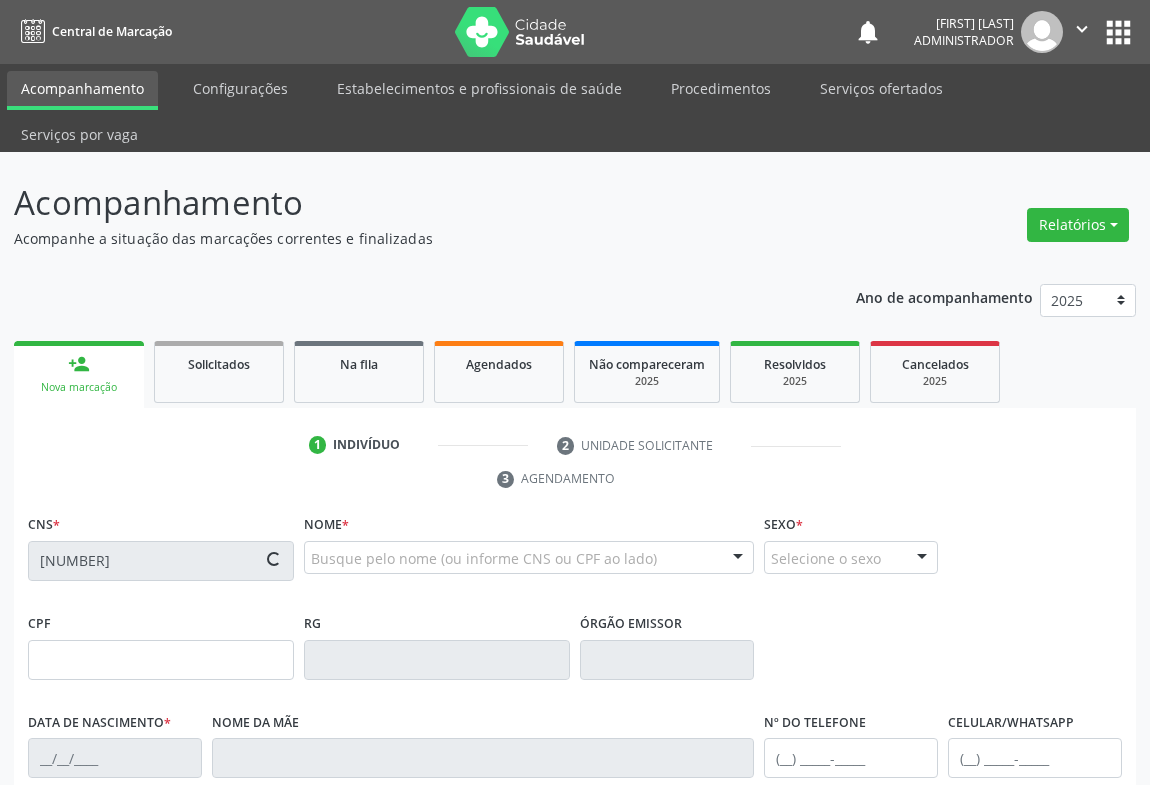 type on "09/07/1965" 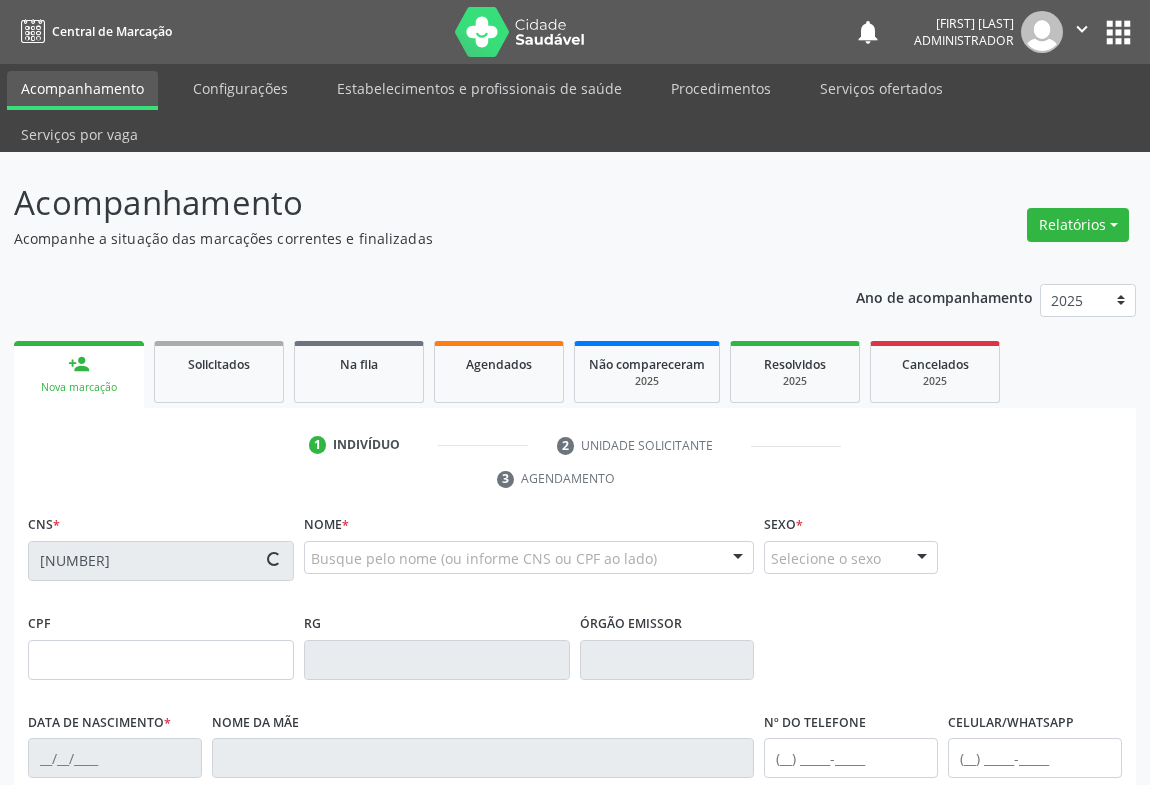 type on "(74) 98107-4748" 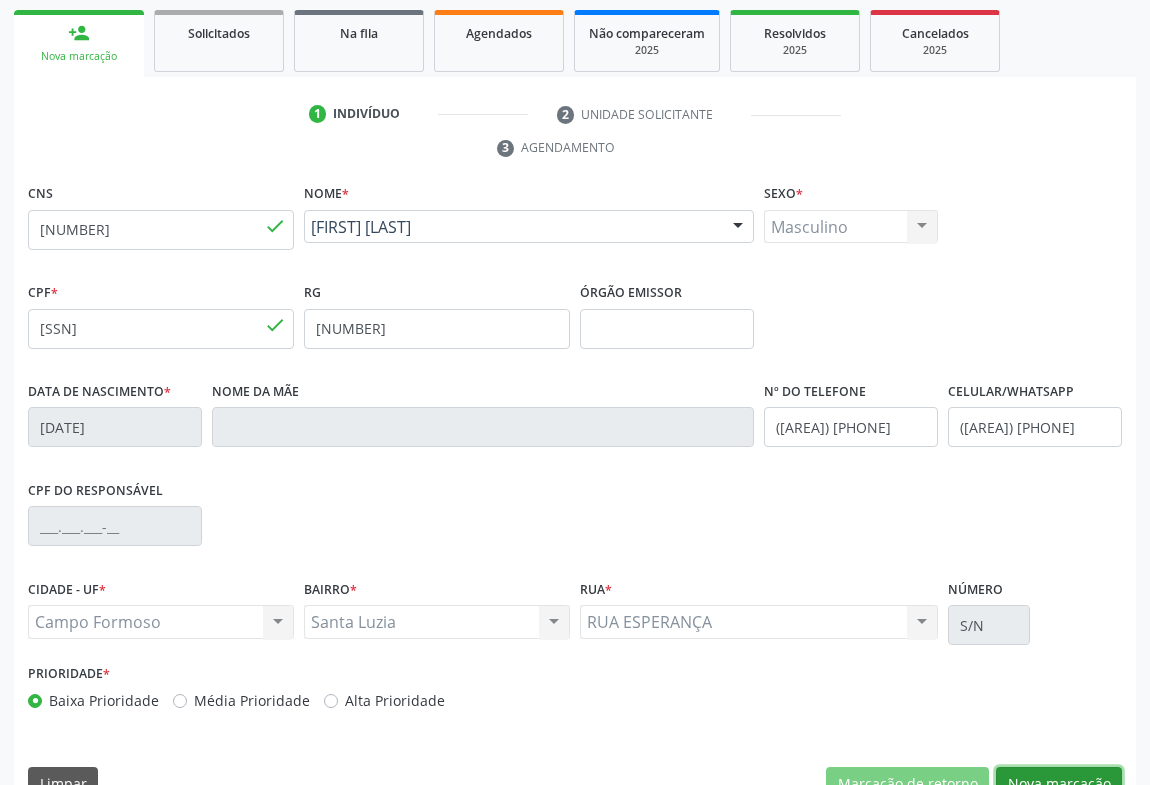 click on "Nova marcação" at bounding box center [1059, 784] 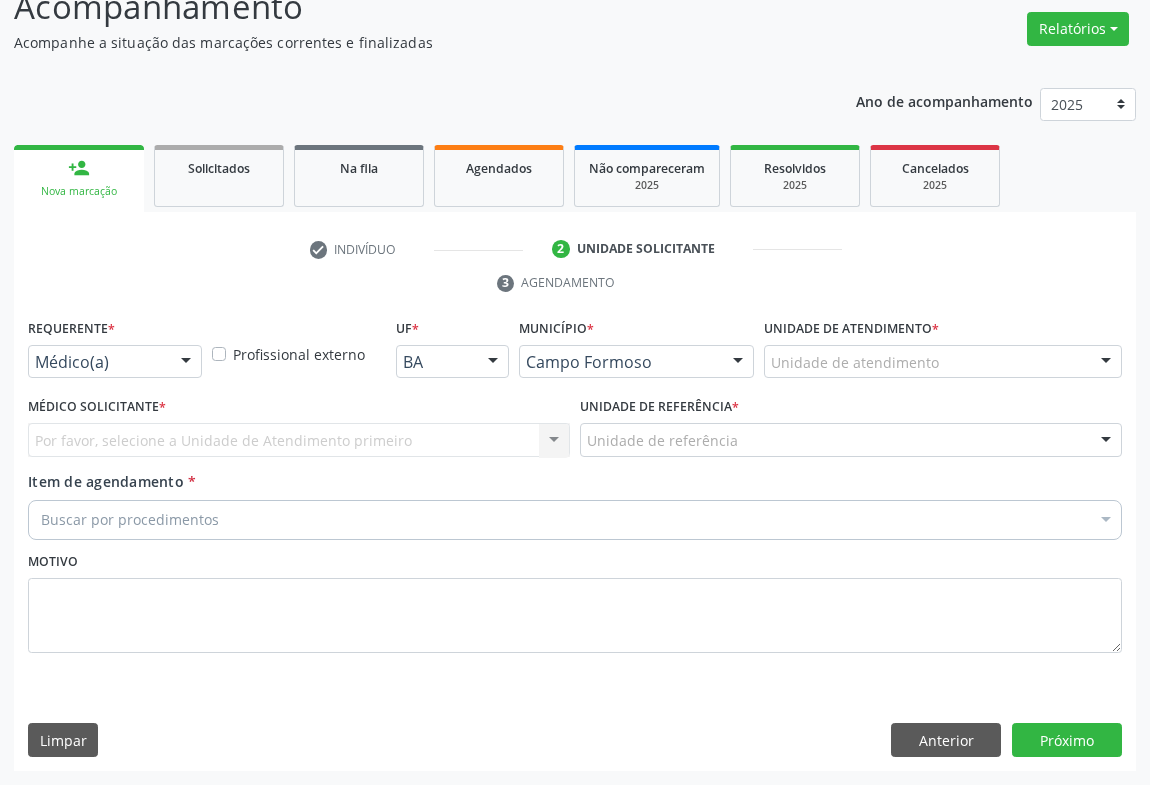 scroll, scrollTop: 152, scrollLeft: 0, axis: vertical 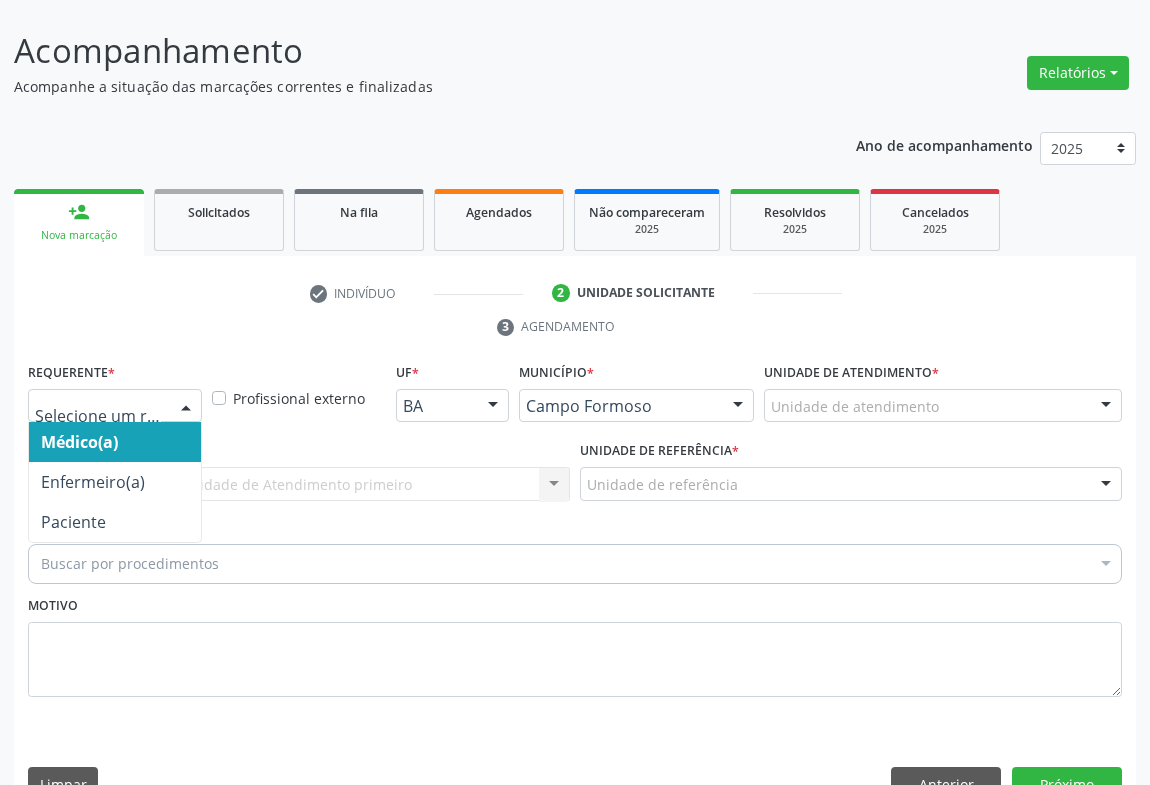 click at bounding box center (186, 407) 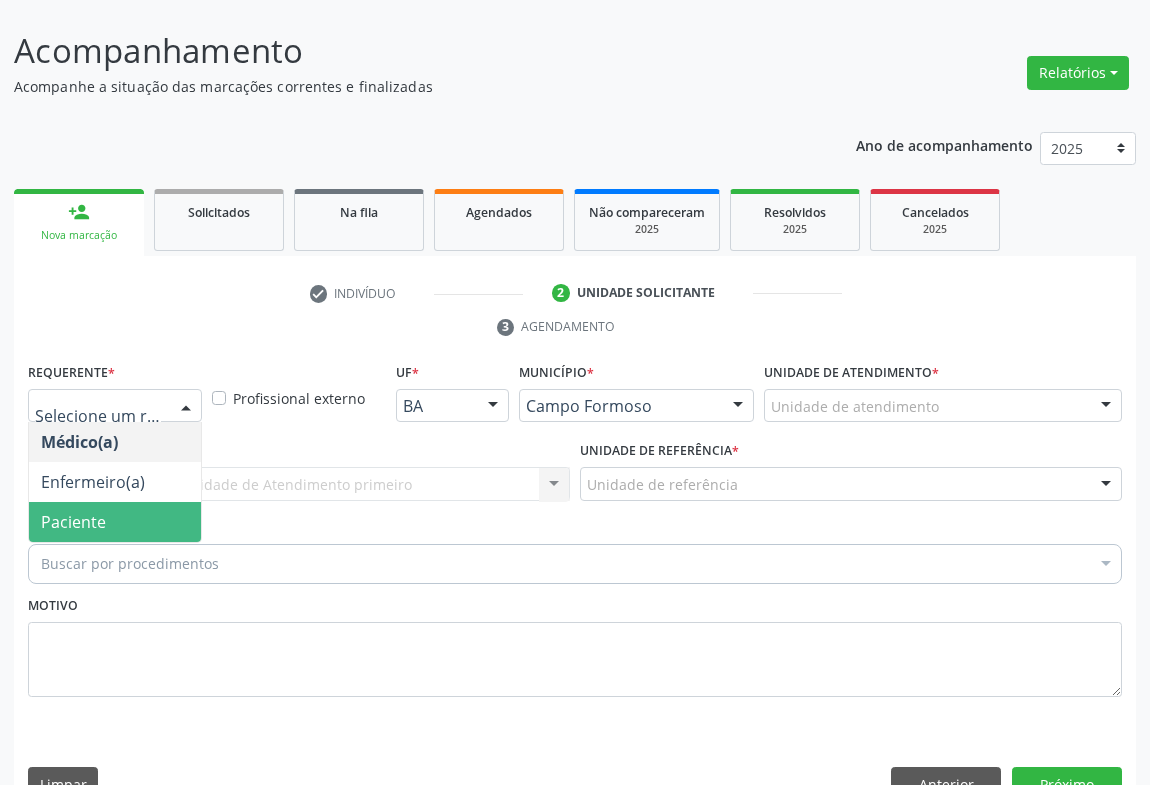 drag, startPoint x: 168, startPoint y: 476, endPoint x: 297, endPoint y: 479, distance: 129.03488 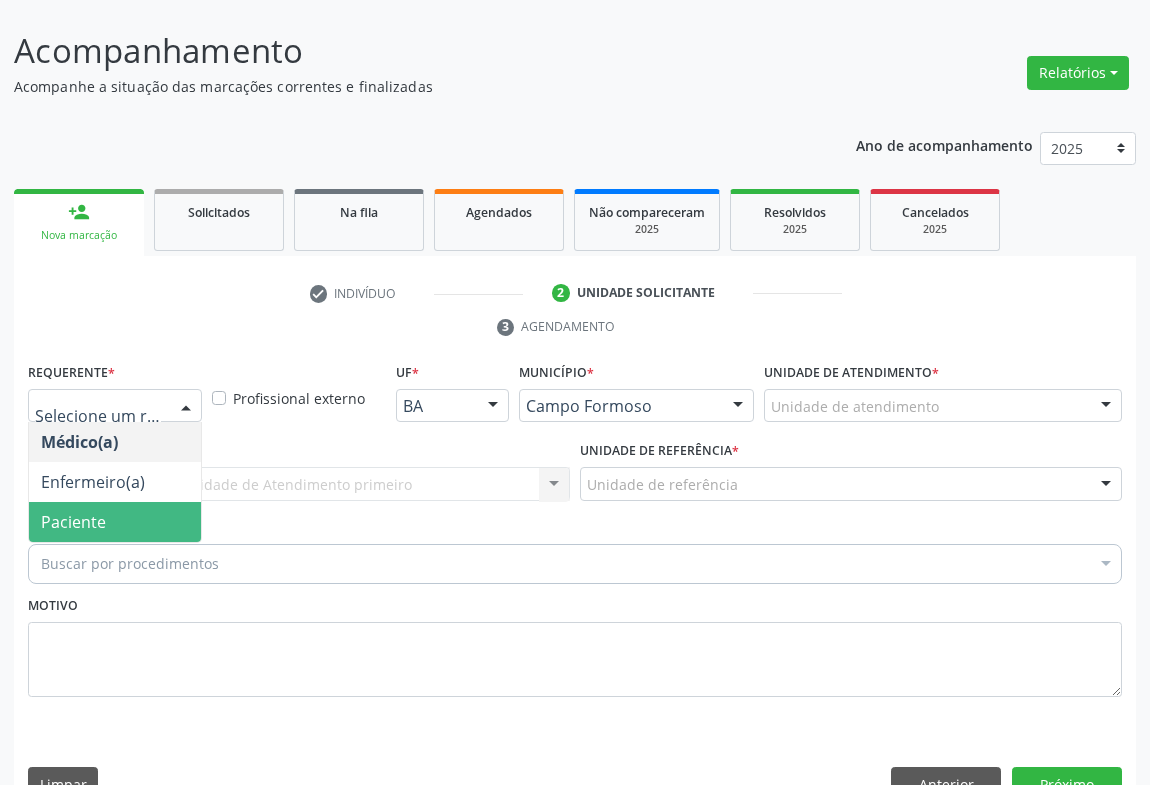 click on "Paciente" at bounding box center (115, 522) 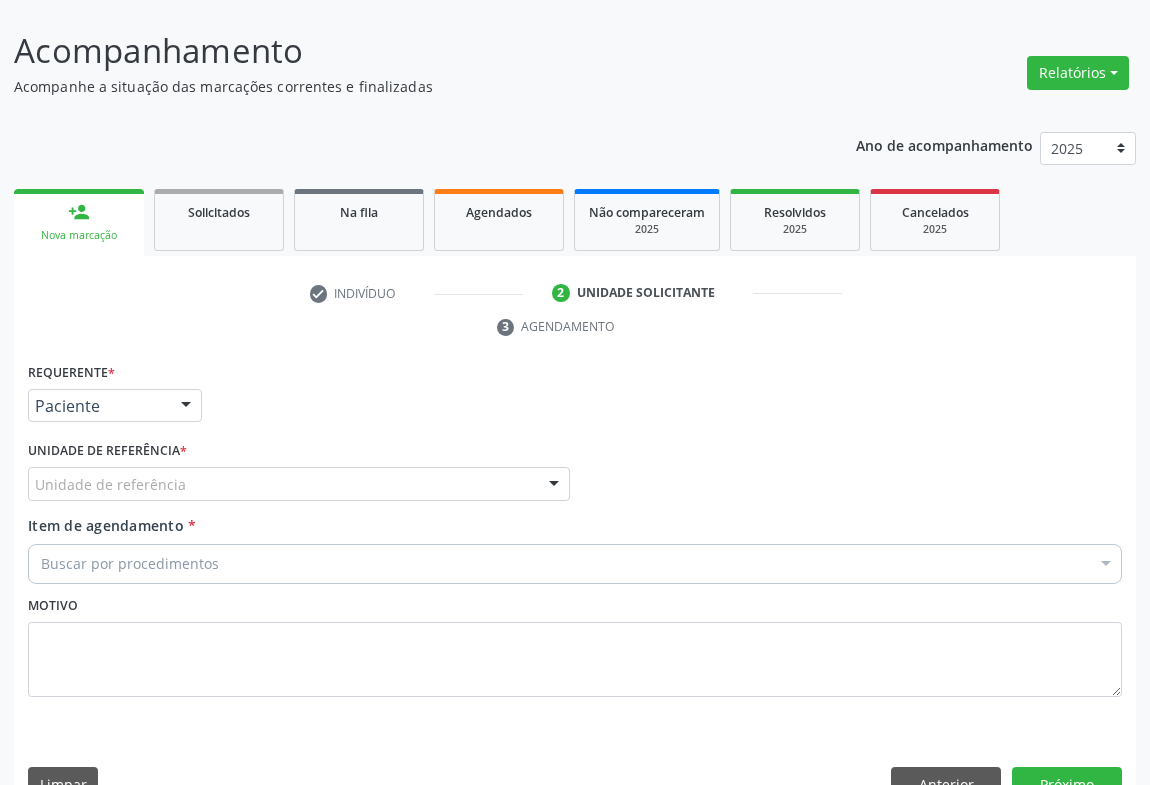 click at bounding box center (554, 485) 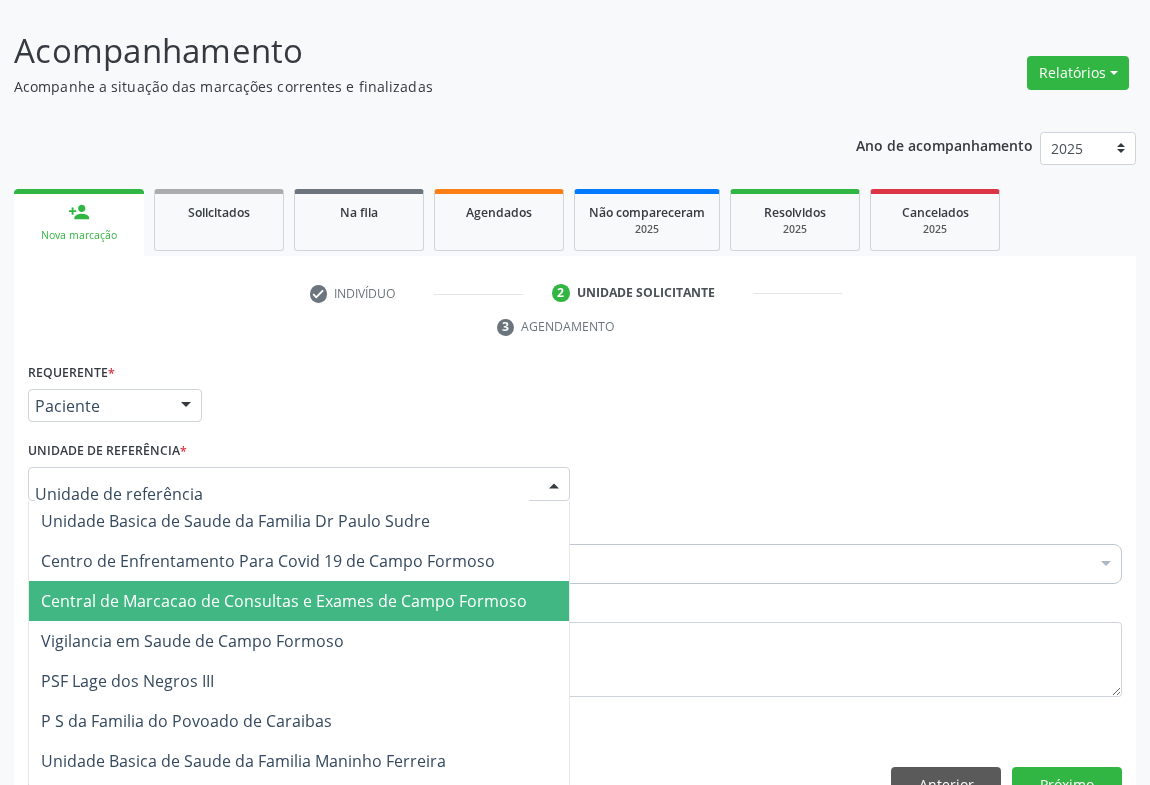 click on "Central de Marcacao de Consultas e Exames de Campo Formoso" at bounding box center [284, 601] 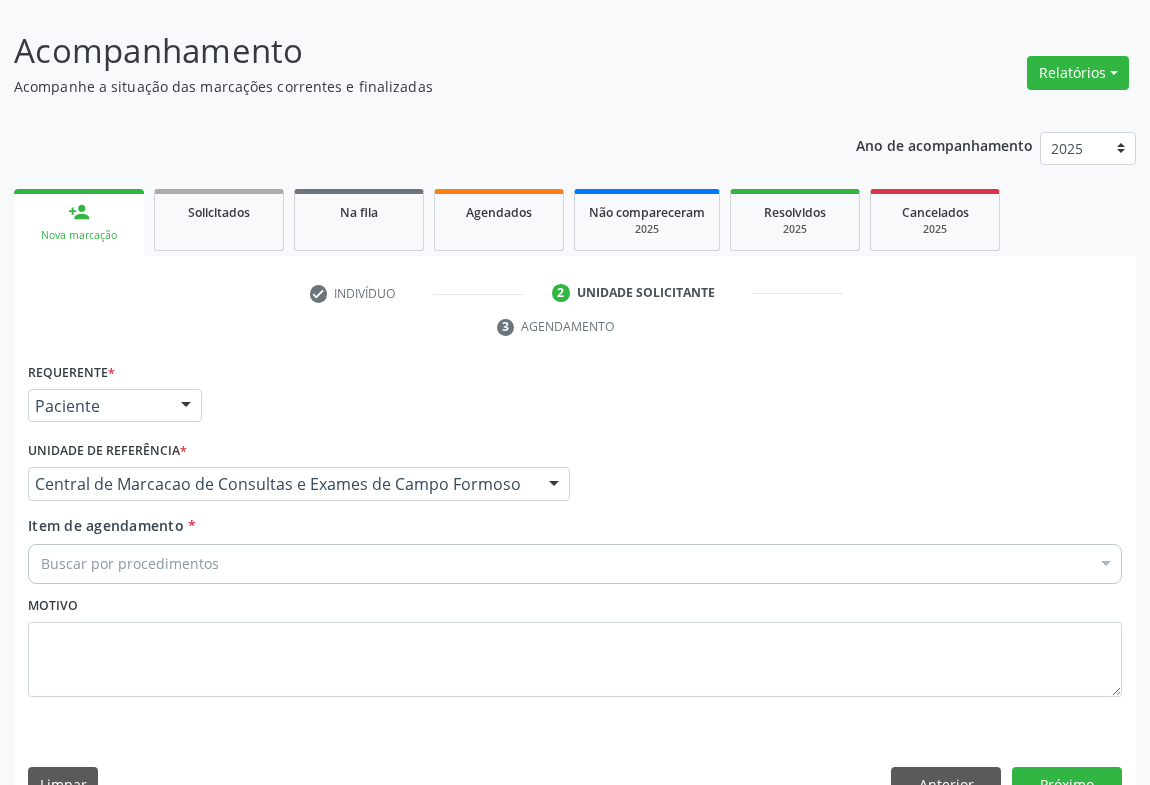 click on "Buscar por procedimentos" at bounding box center [575, 564] 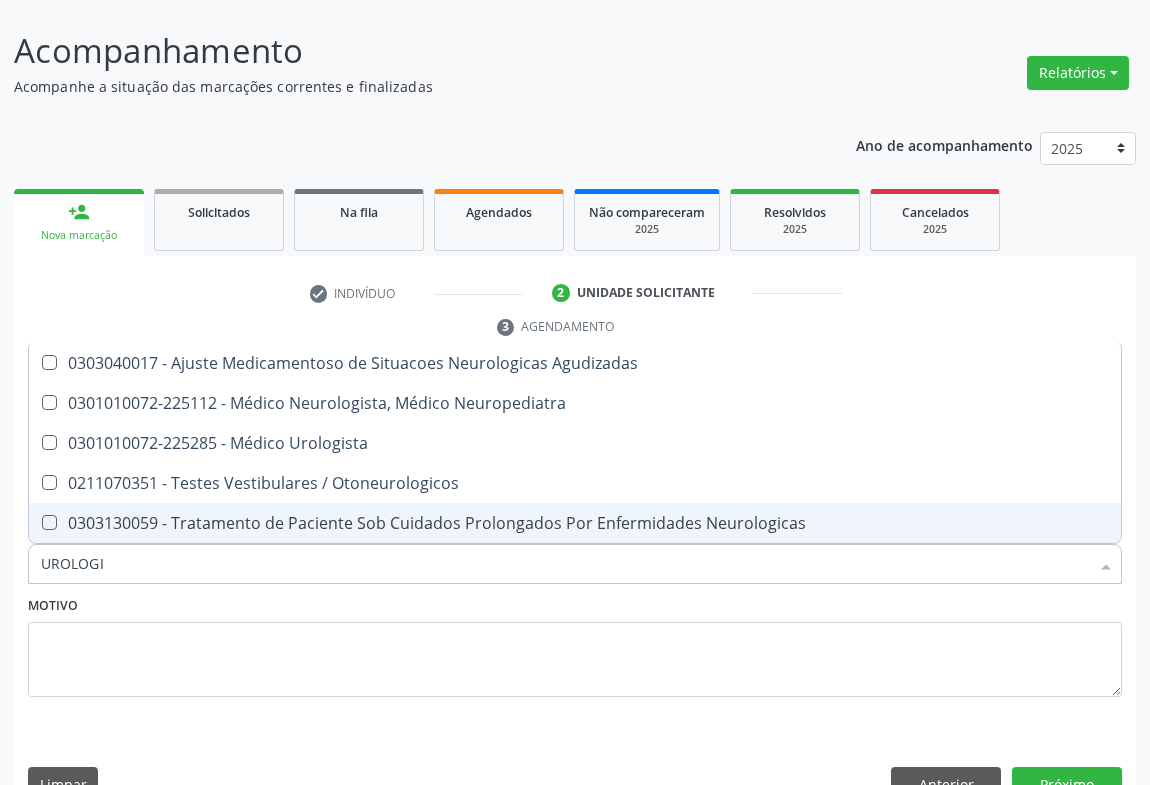 type on "UROLOGIS" 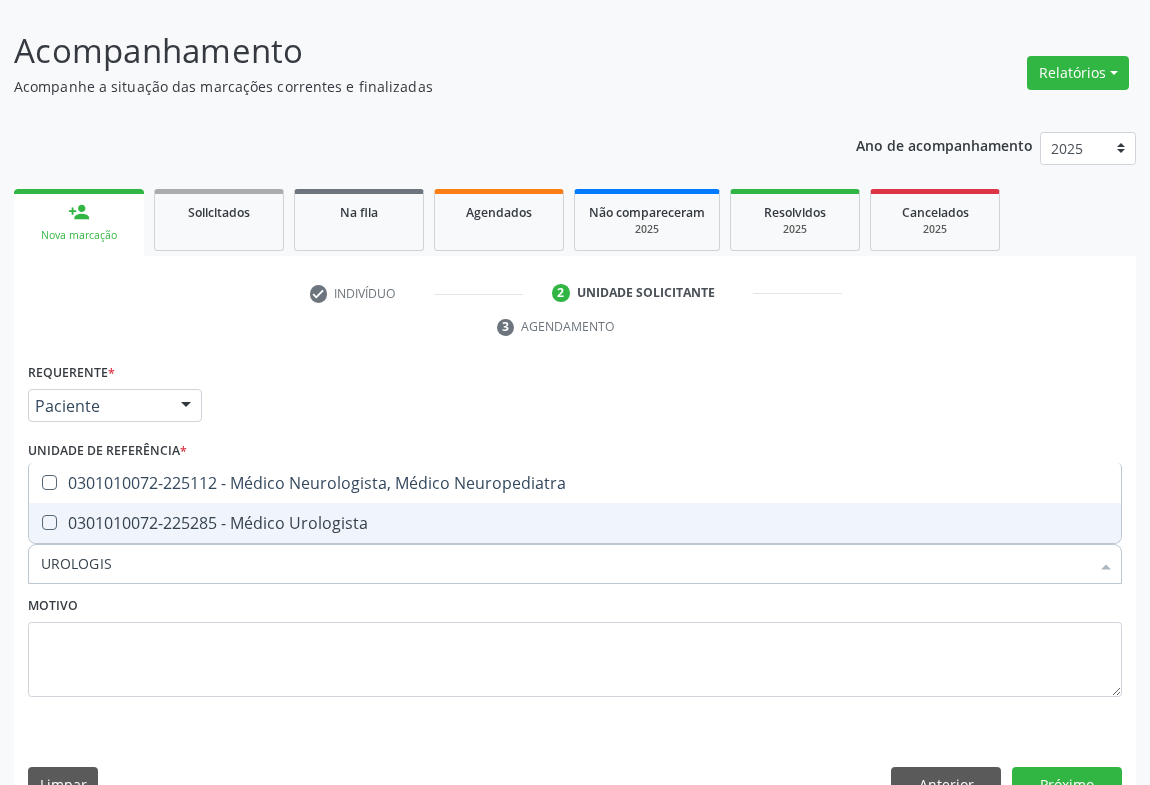 click on "0301010072-225285 - Médico Urologista" at bounding box center (575, 523) 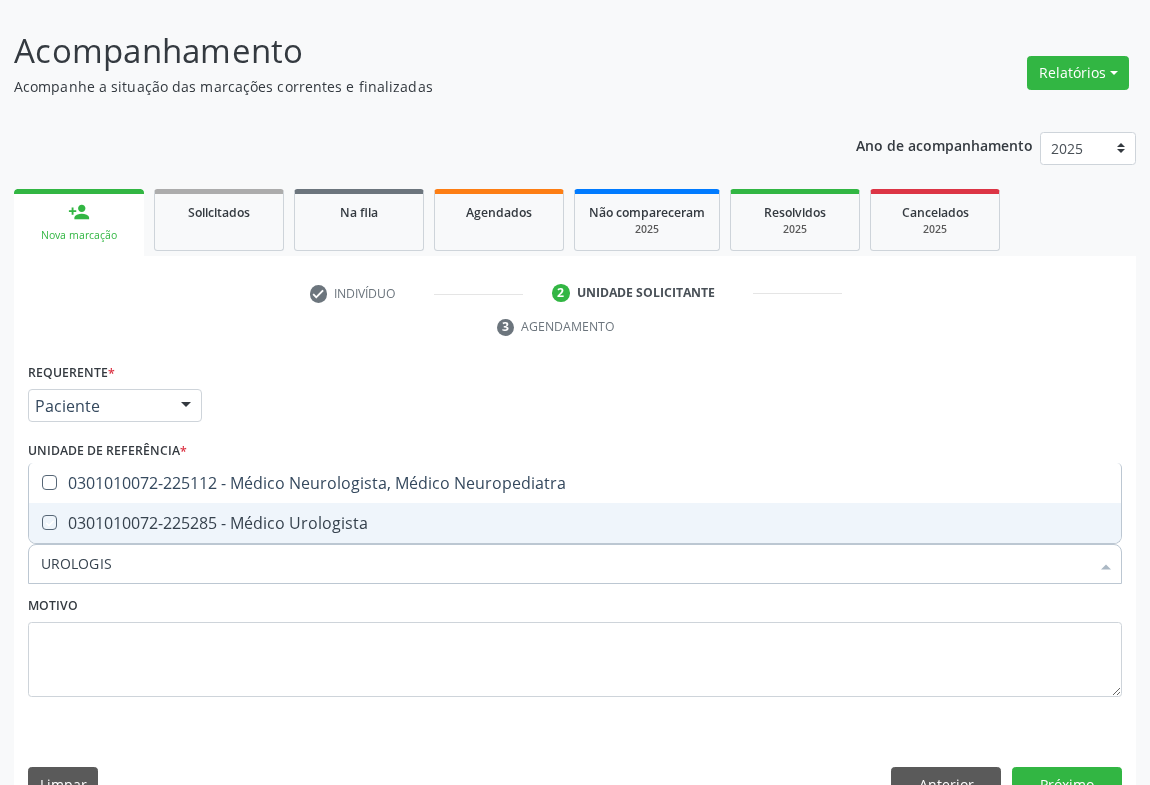 checkbox on "true" 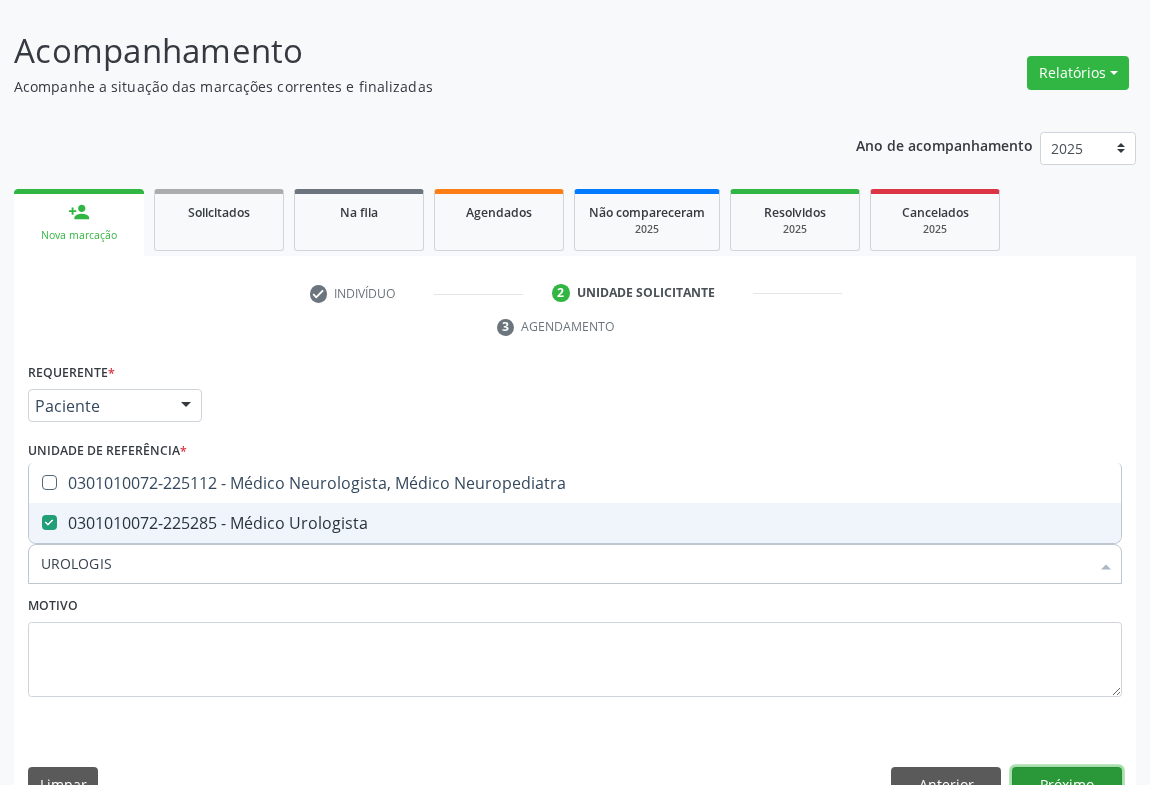 click on "Próximo" at bounding box center (1067, 784) 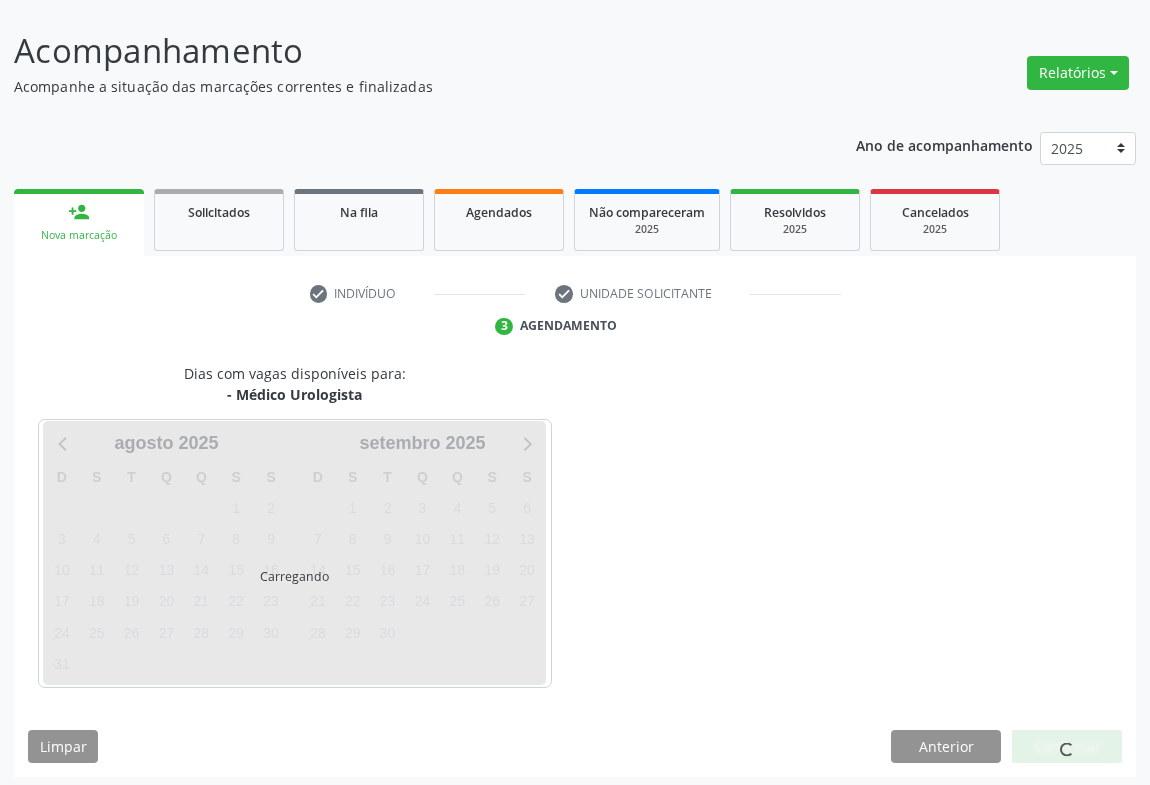 scroll, scrollTop: 115, scrollLeft: 0, axis: vertical 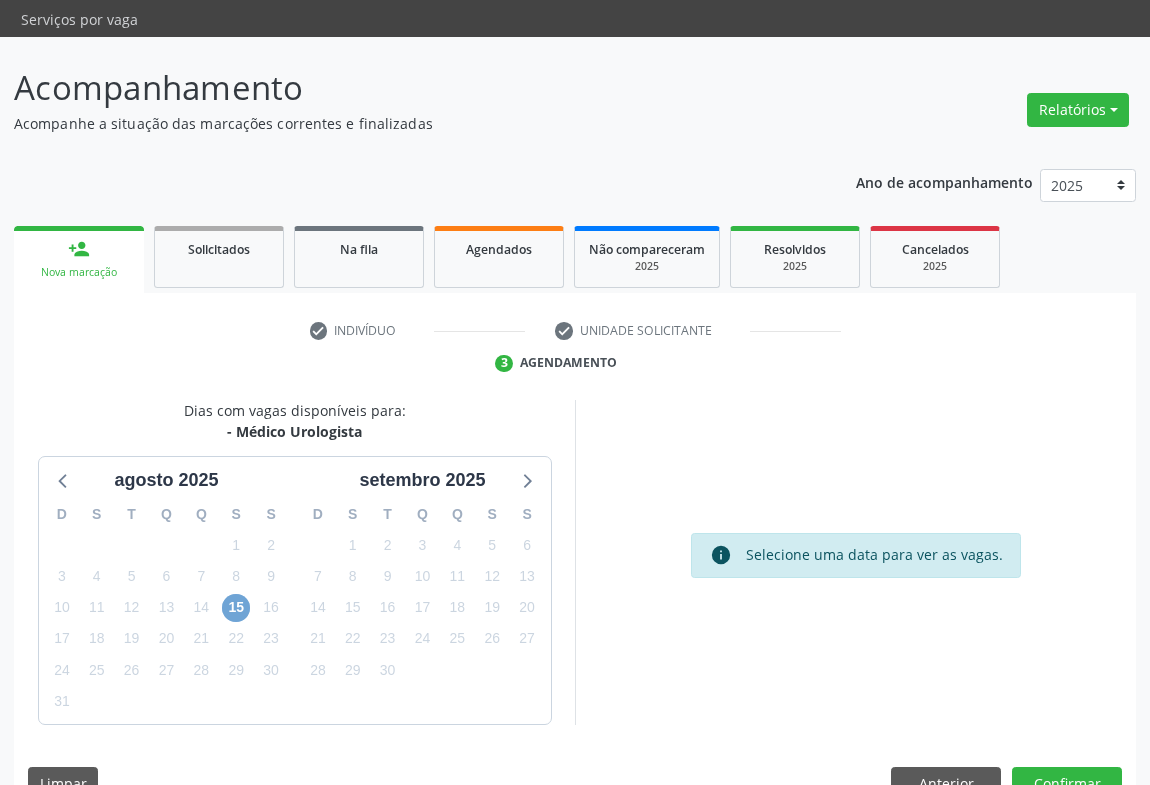 click on "15" at bounding box center (236, 608) 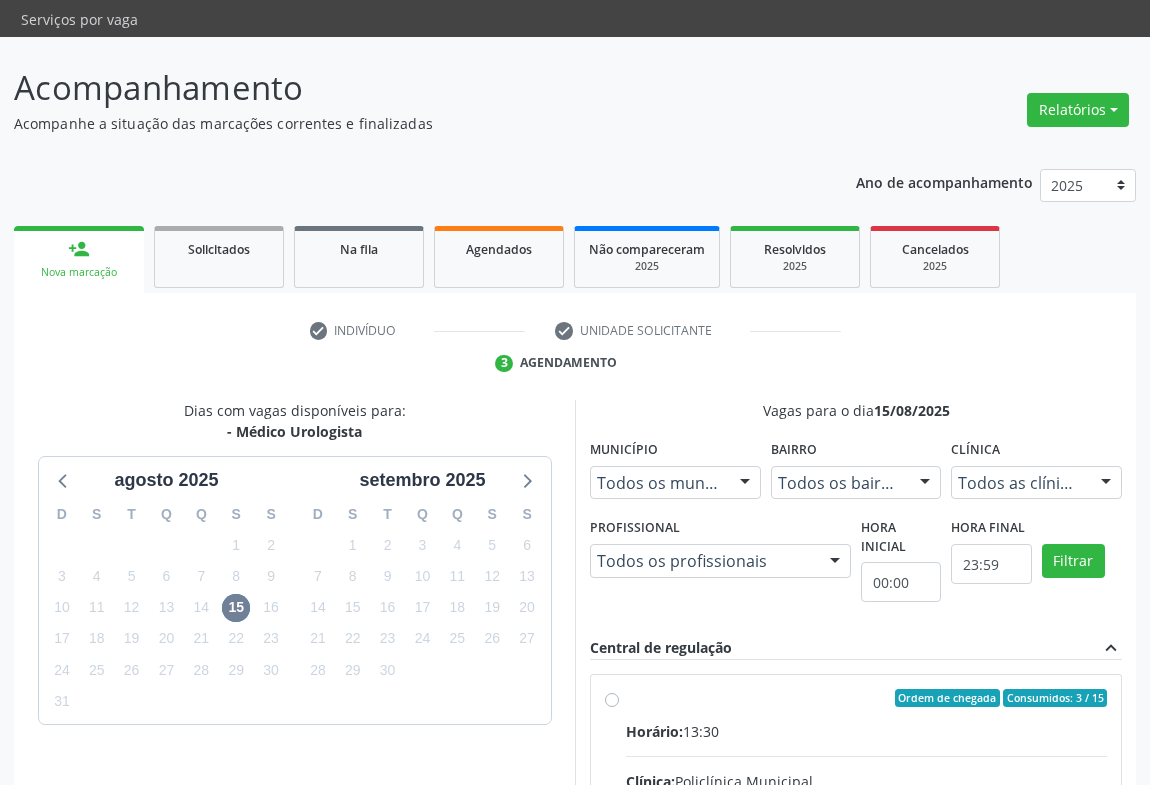 click on "Ordem de chegada
Consumidos: 3 / 15
Horário:   13:30
Clínica:  Policlínica Municipal
Rede:
--
Endereço:   Predio, nº 386, Centro, Campo Formoso - BA
Telefone:   (74) 6451312
Profissional:
Francisco Carlos Lustiago Junior
Informações adicionais sobre o atendimento
Idade de atendimento:
de 0 a 120 anos
Gênero(s) atendido(s):
Masculino e Feminino
Informações adicionais:
--" at bounding box center [866, 842] 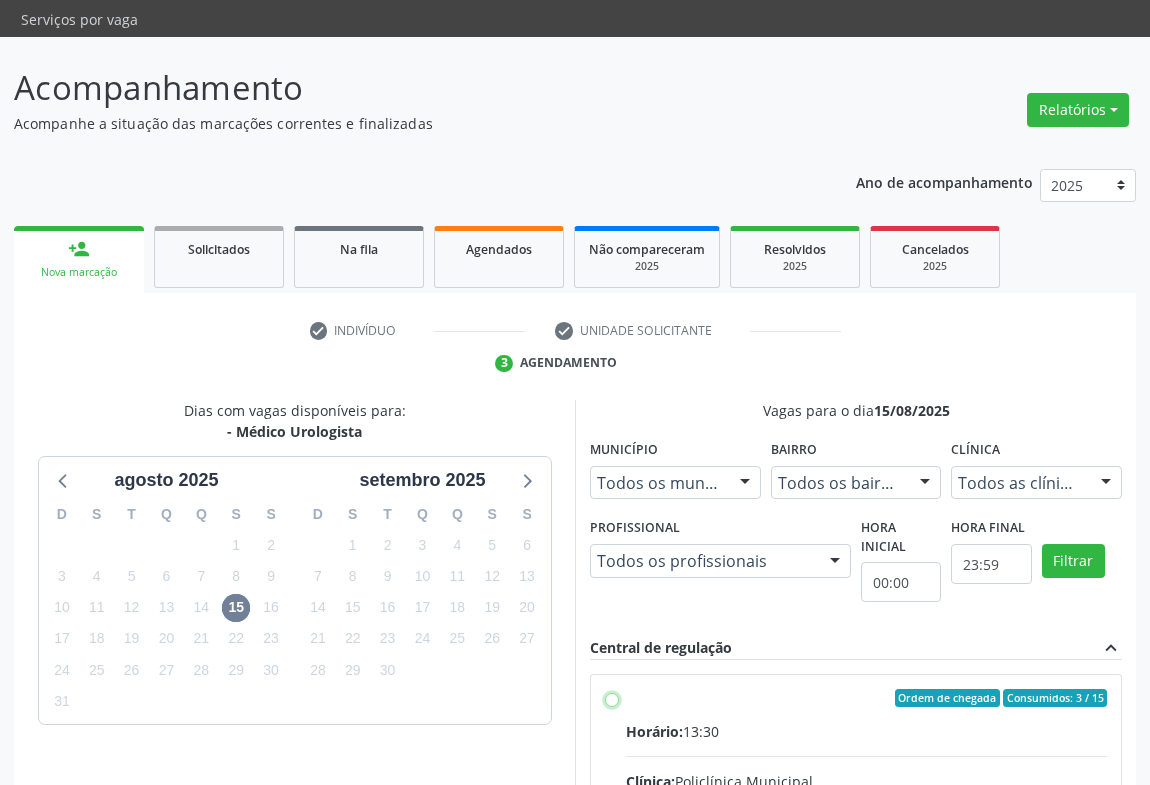 click on "Ordem de chegada
Consumidos: 3 / 15
Horário:   13:30
Clínica:  Policlínica Municipal
Rede:
--
Endereço:   Predio, nº 386, Centro, Campo Formoso - BA
Telefone:   (74) 6451312
Profissional:
Francisco Carlos Lustiago Junior
Informações adicionais sobre o atendimento
Idade de atendimento:
de 0 a 120 anos
Gênero(s) atendido(s):
Masculino e Feminino
Informações adicionais:
--" at bounding box center [612, 698] 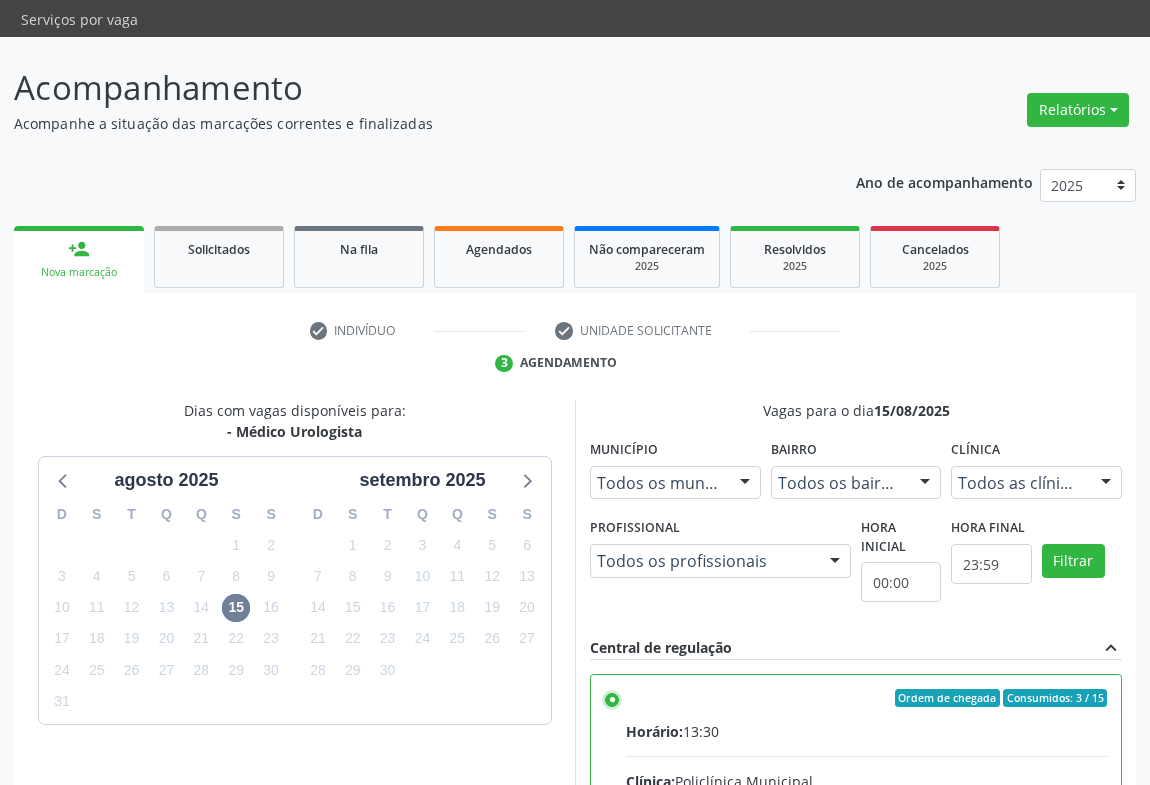 scroll, scrollTop: 451, scrollLeft: 0, axis: vertical 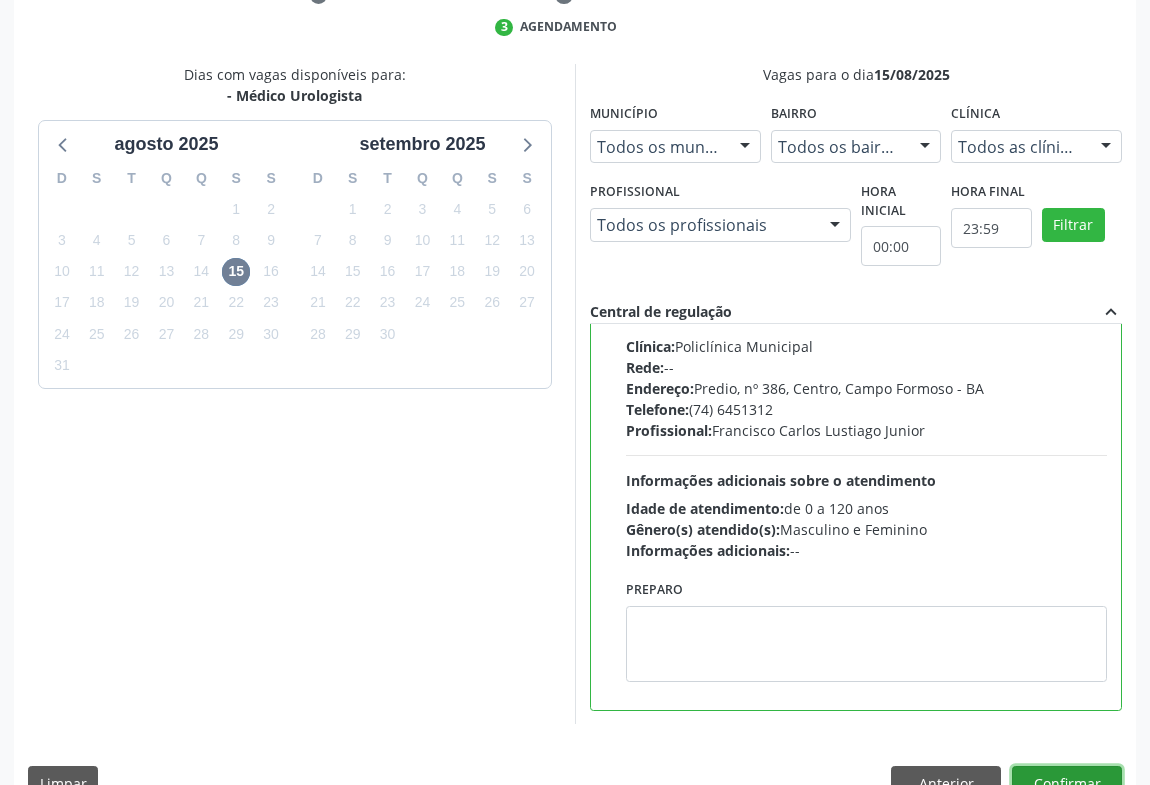 click on "Confirmar" at bounding box center [1067, 783] 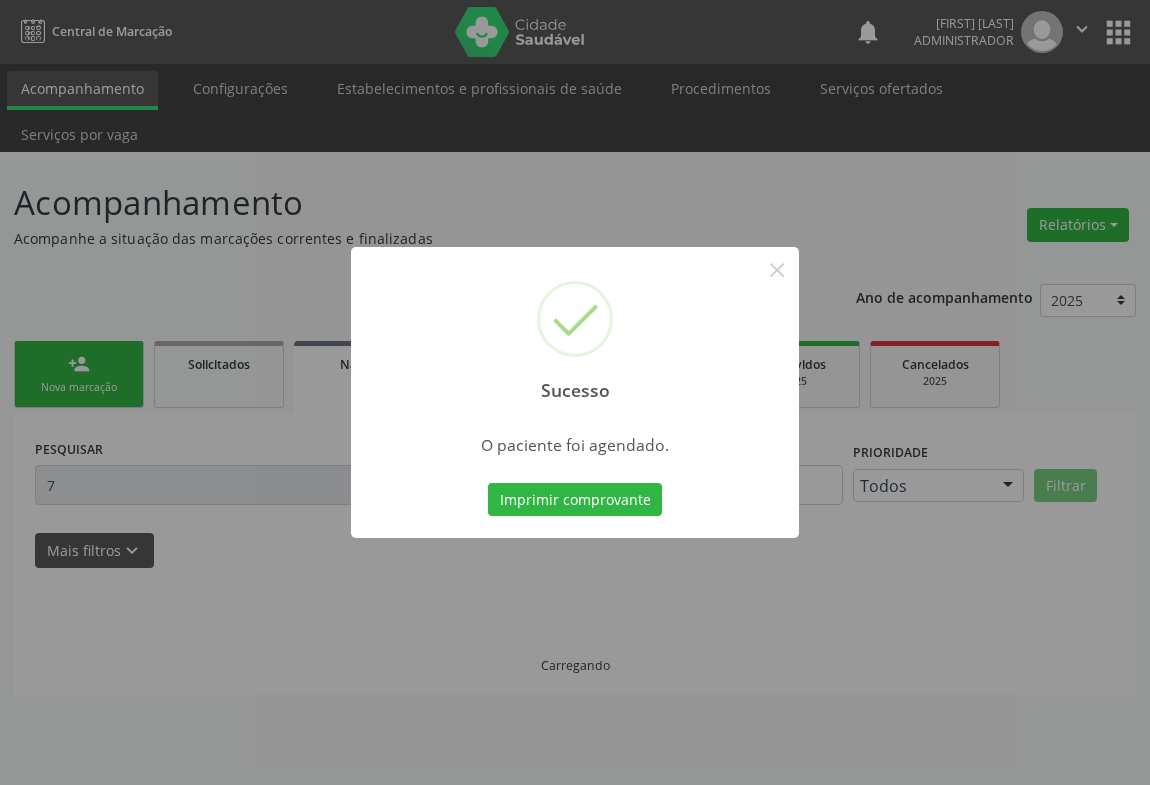 scroll, scrollTop: 0, scrollLeft: 0, axis: both 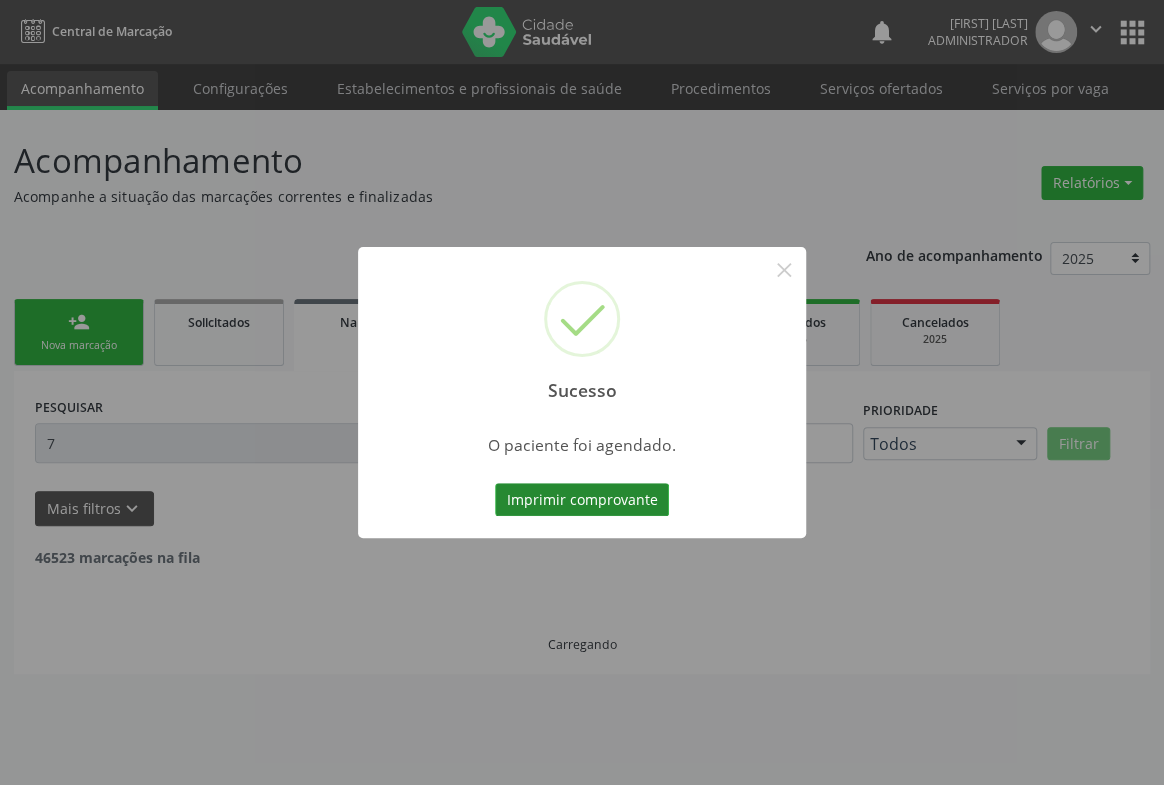 click on "Imprimir comprovante" at bounding box center [582, 500] 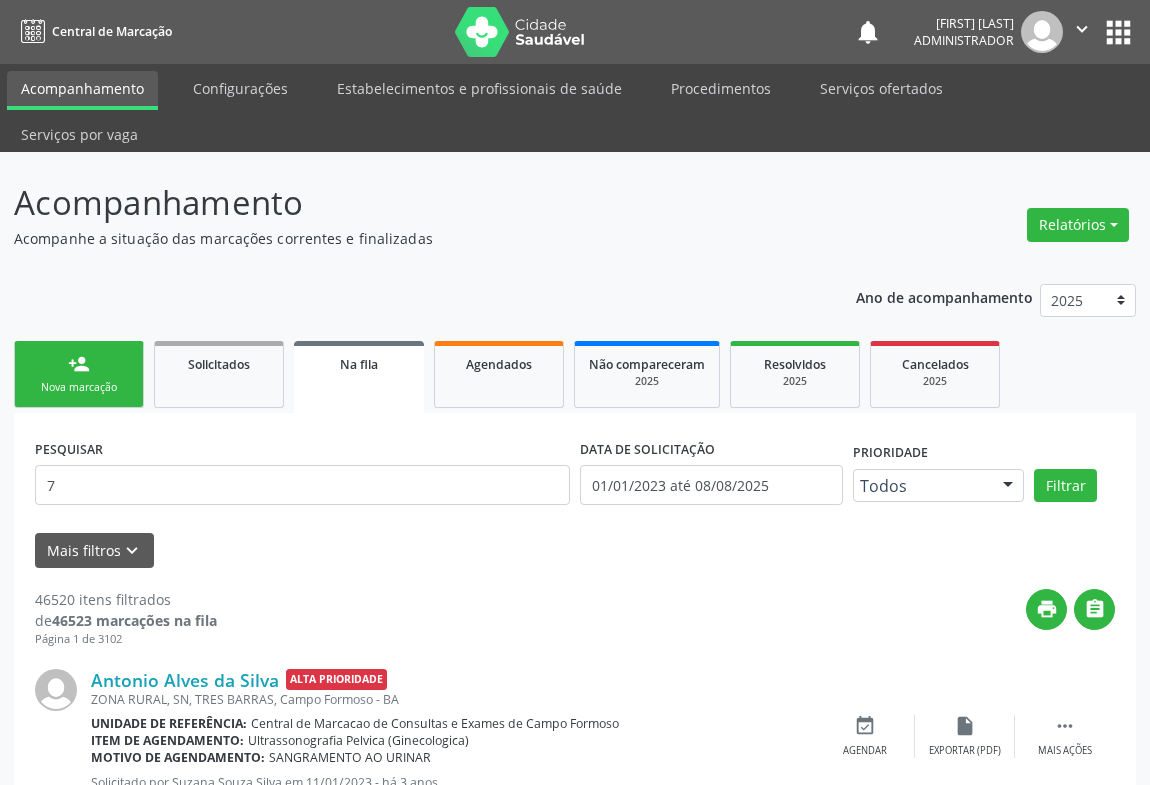 click on "person_add" at bounding box center (79, 364) 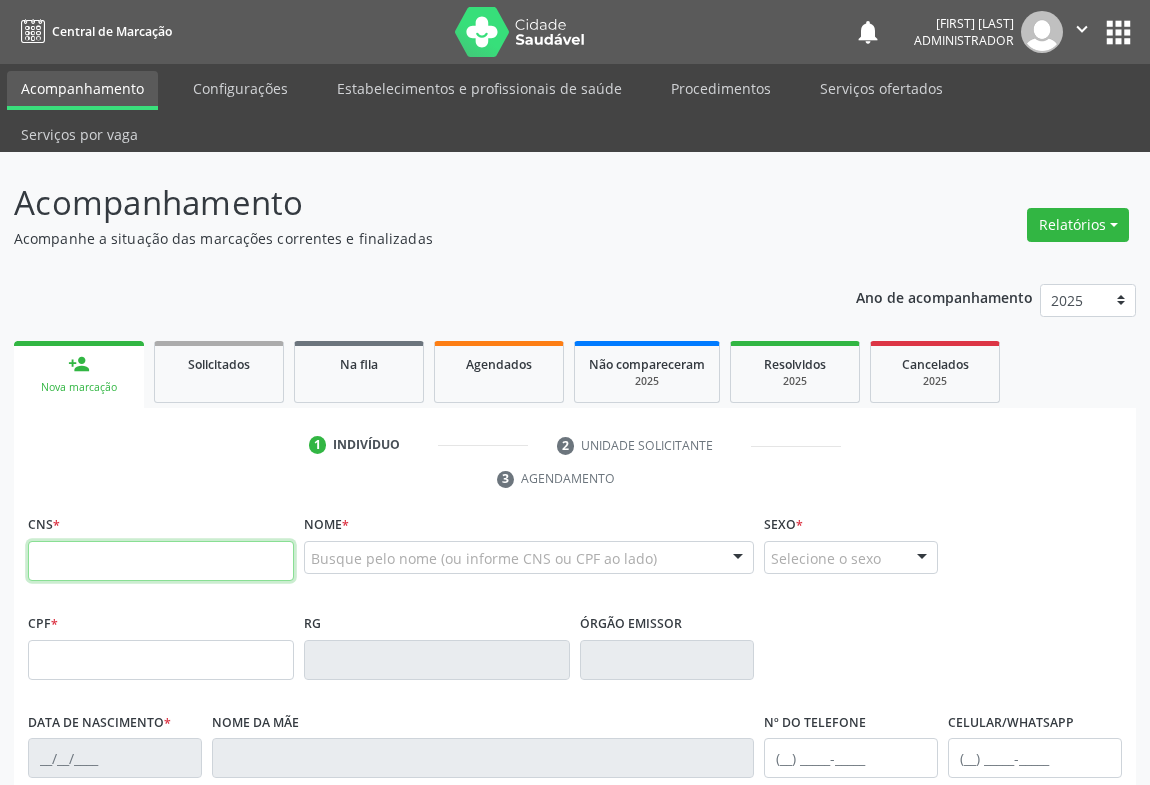click at bounding box center (161, 561) 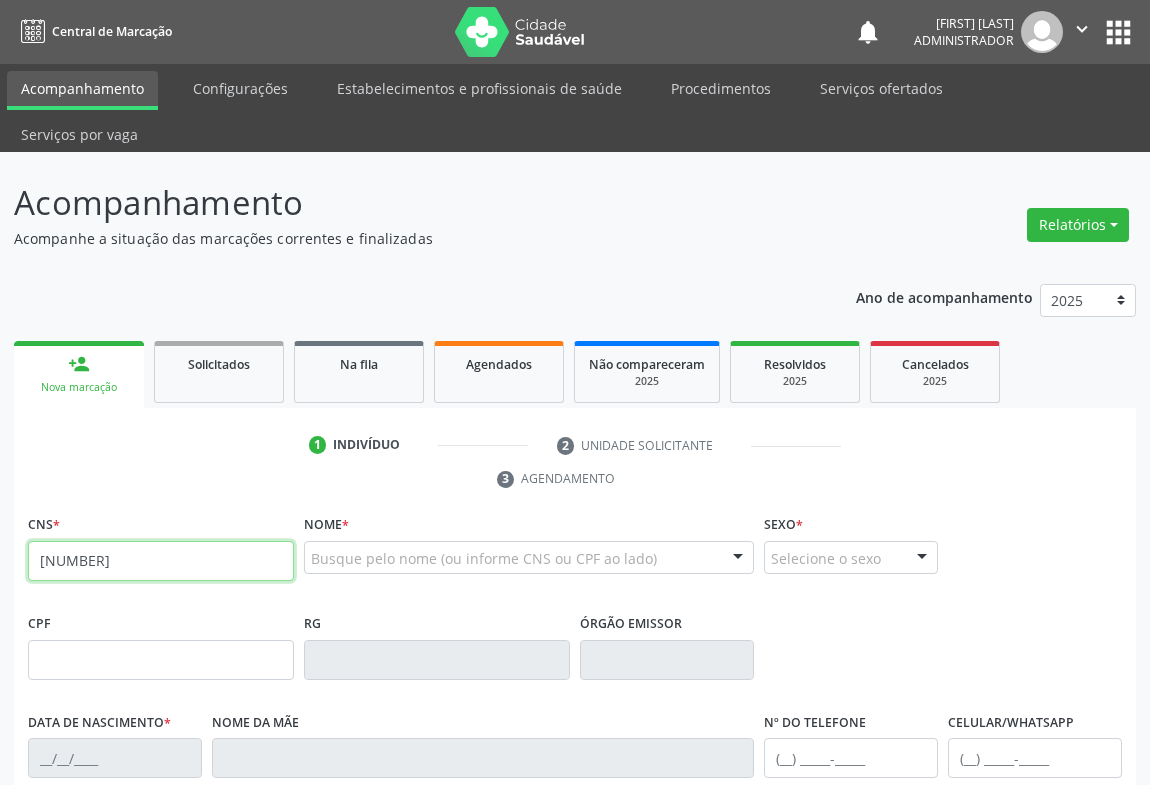type on "708 0003 1083 9629" 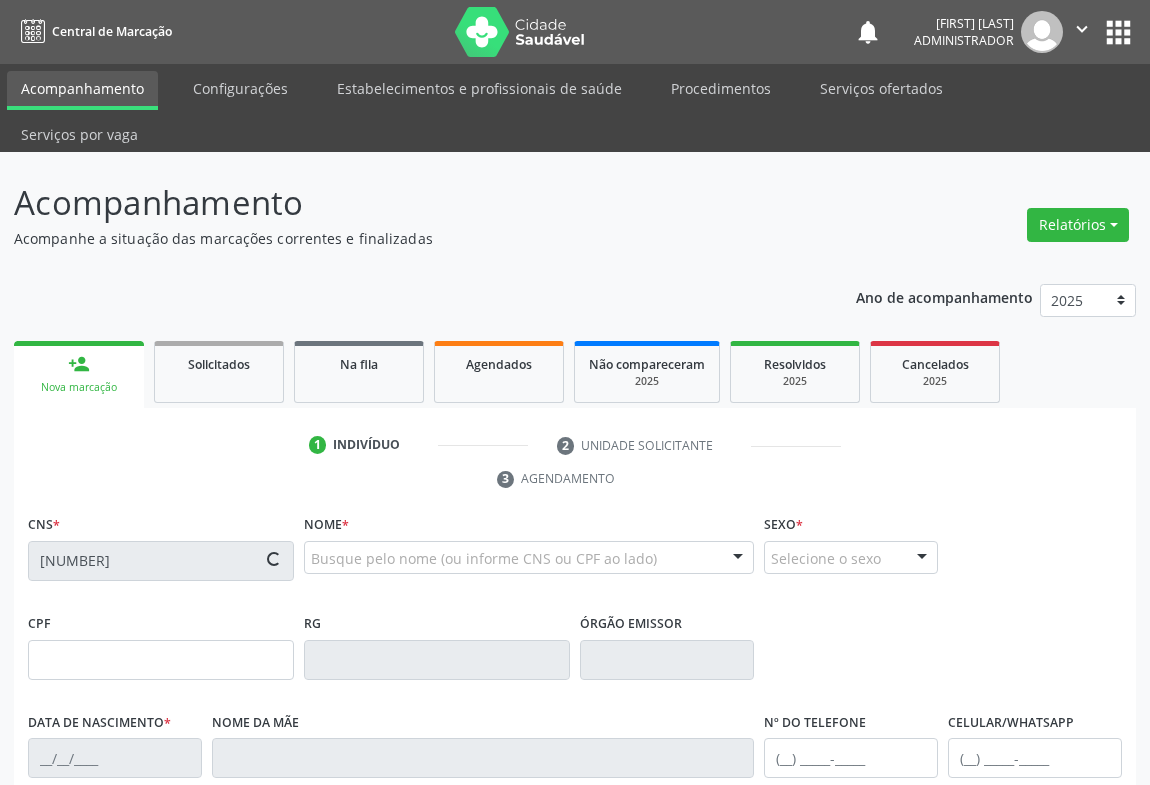 type on "0395862949" 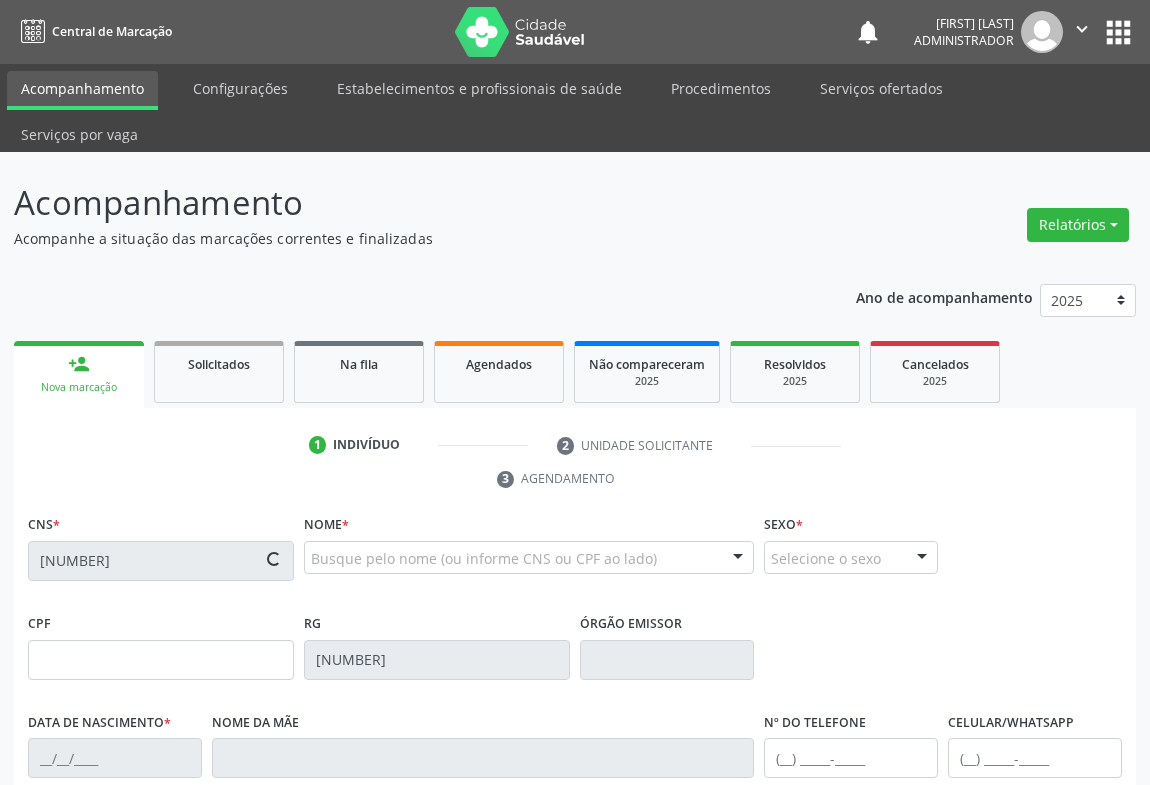type on "20/01/1965" 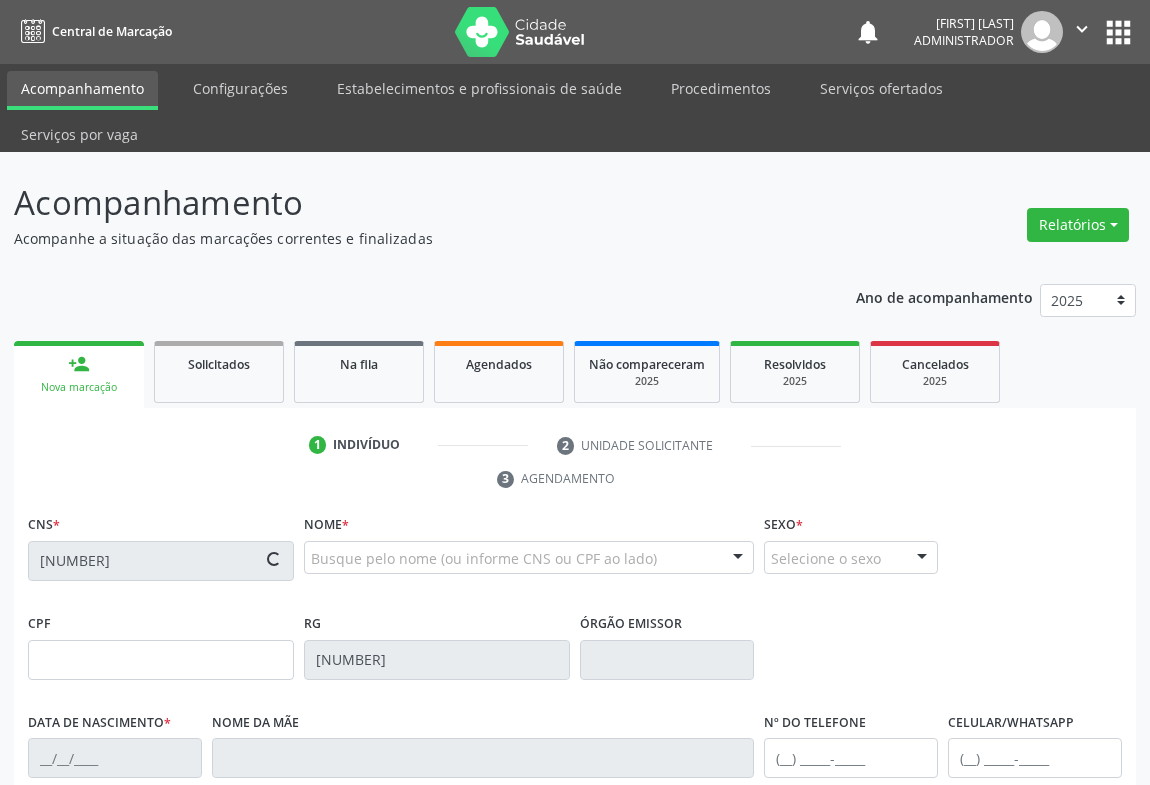 type on "S/N" 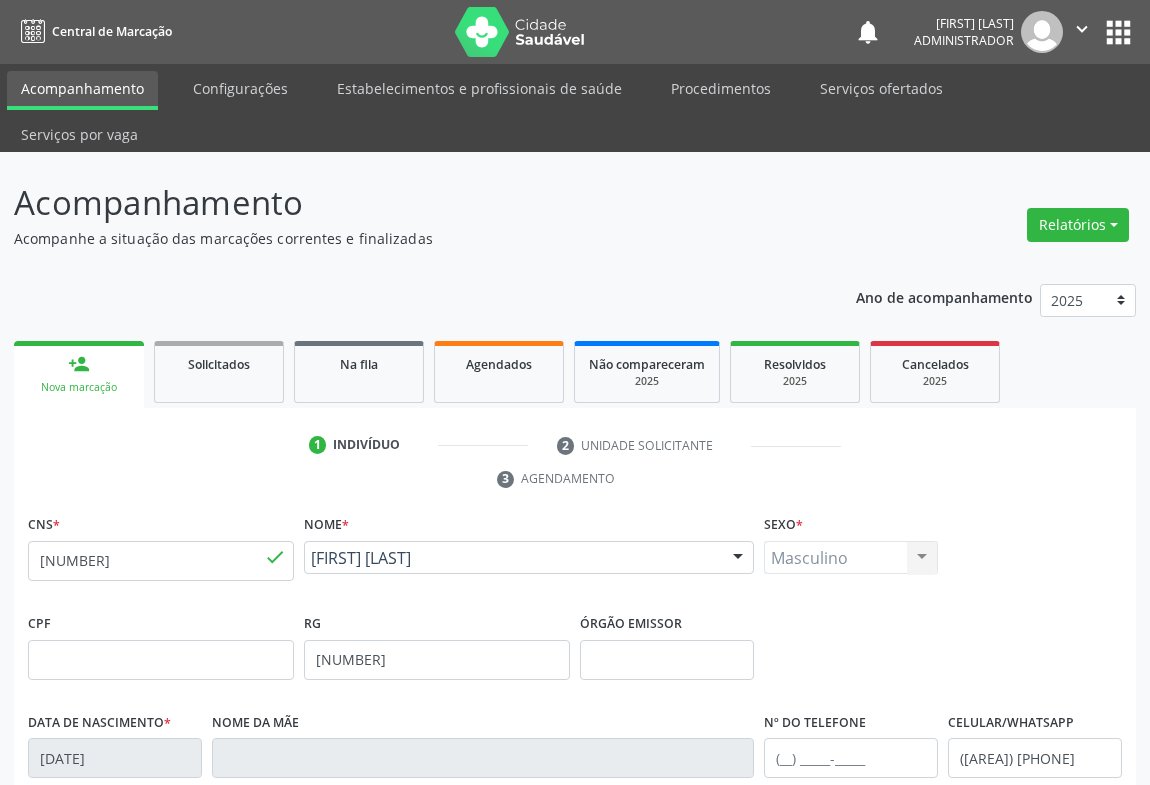 scroll, scrollTop: 331, scrollLeft: 0, axis: vertical 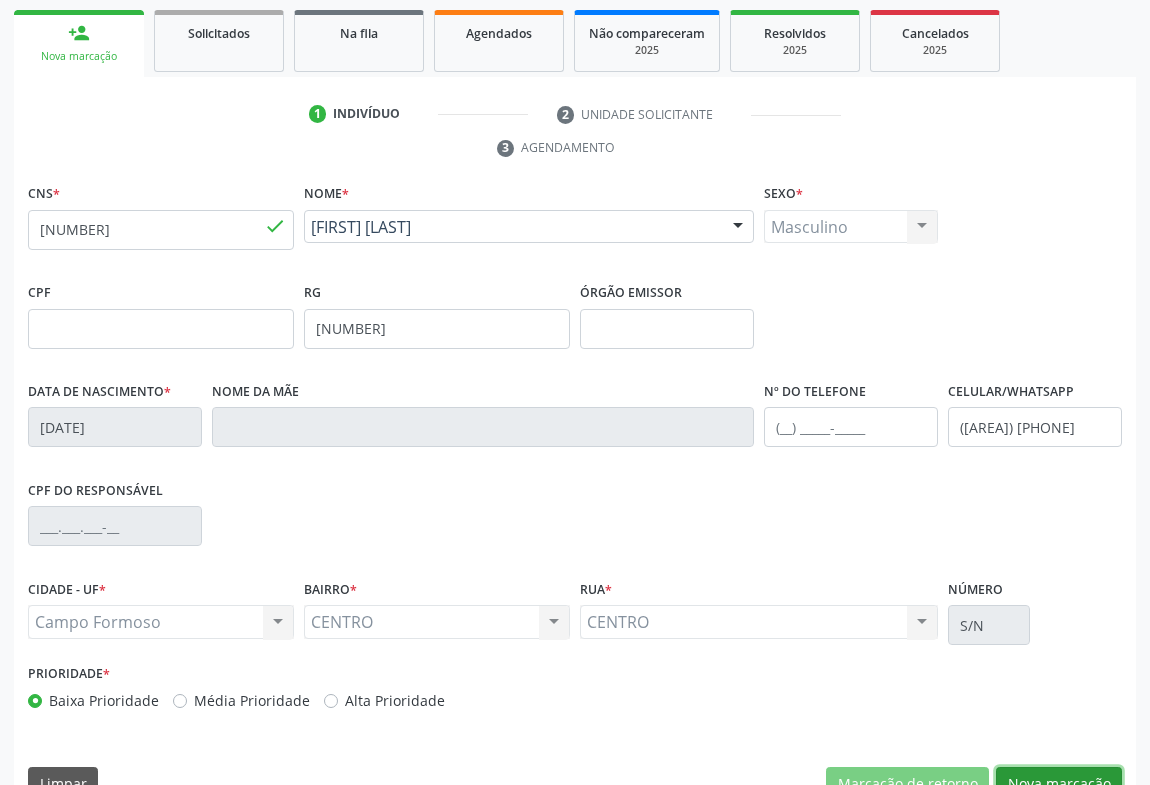 click on "Nova marcação" at bounding box center (1059, 784) 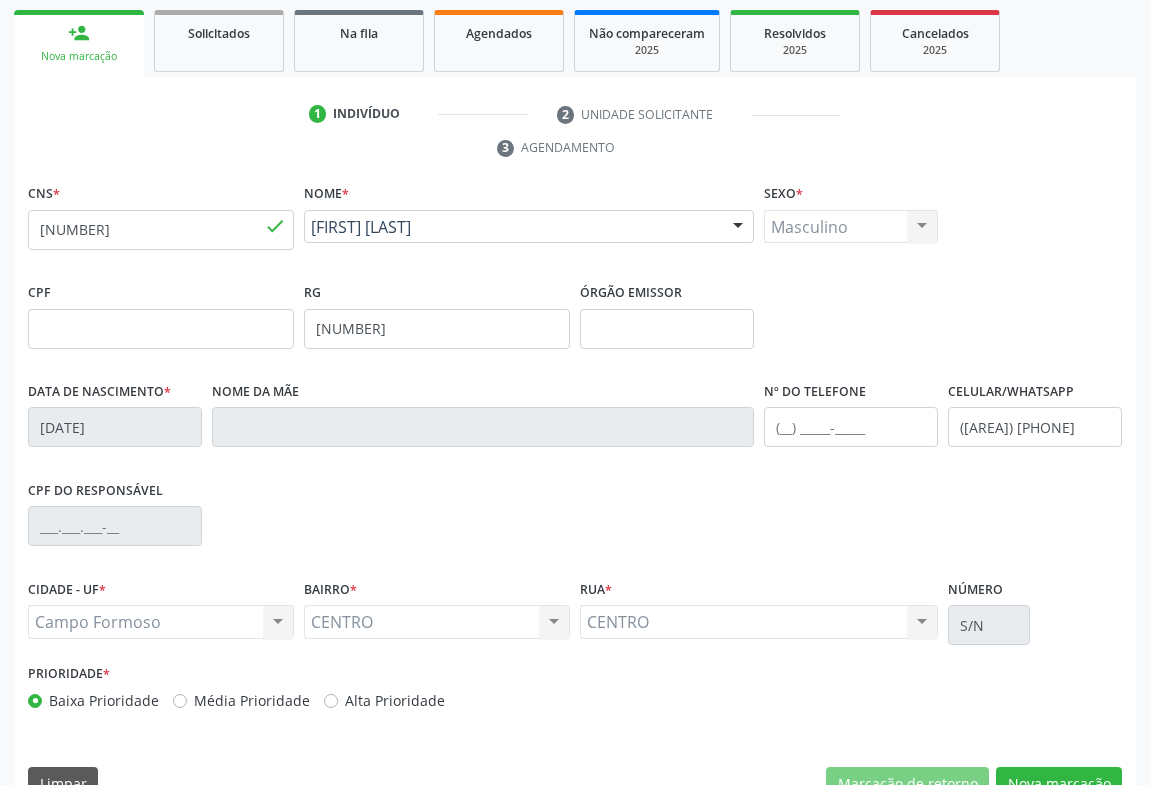 scroll, scrollTop: 152, scrollLeft: 0, axis: vertical 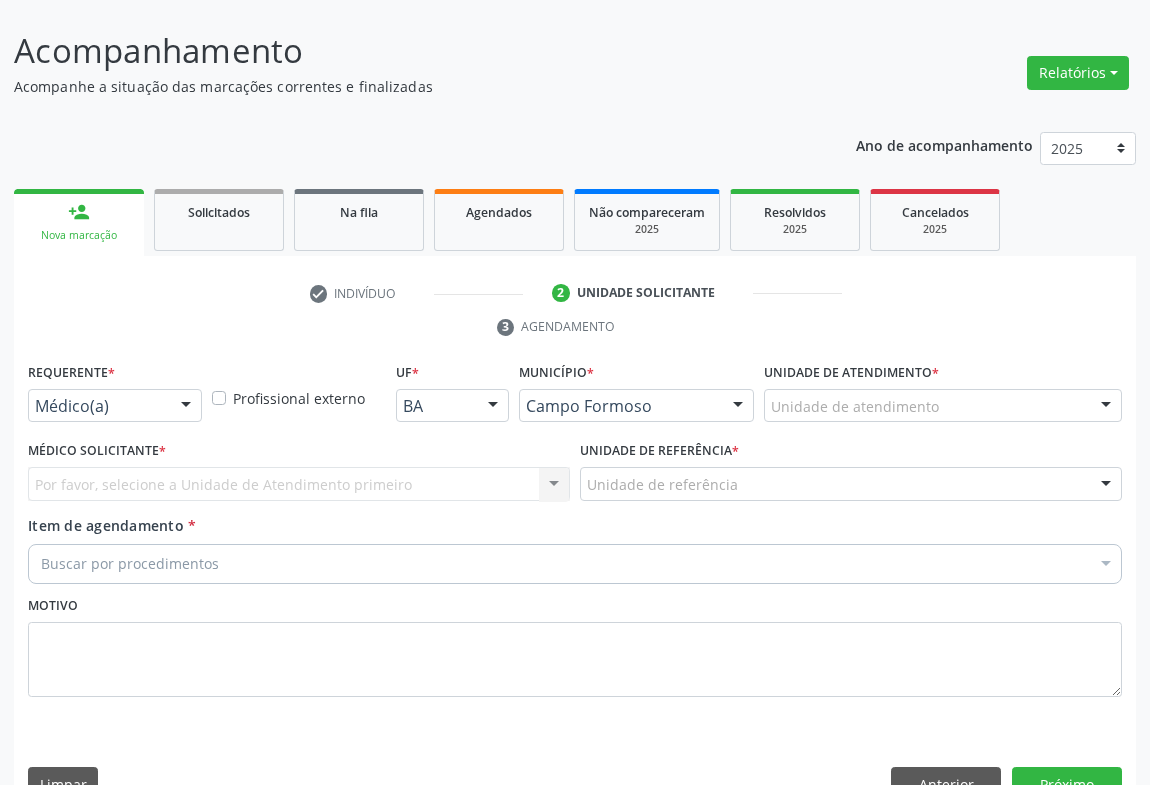 click at bounding box center [186, 407] 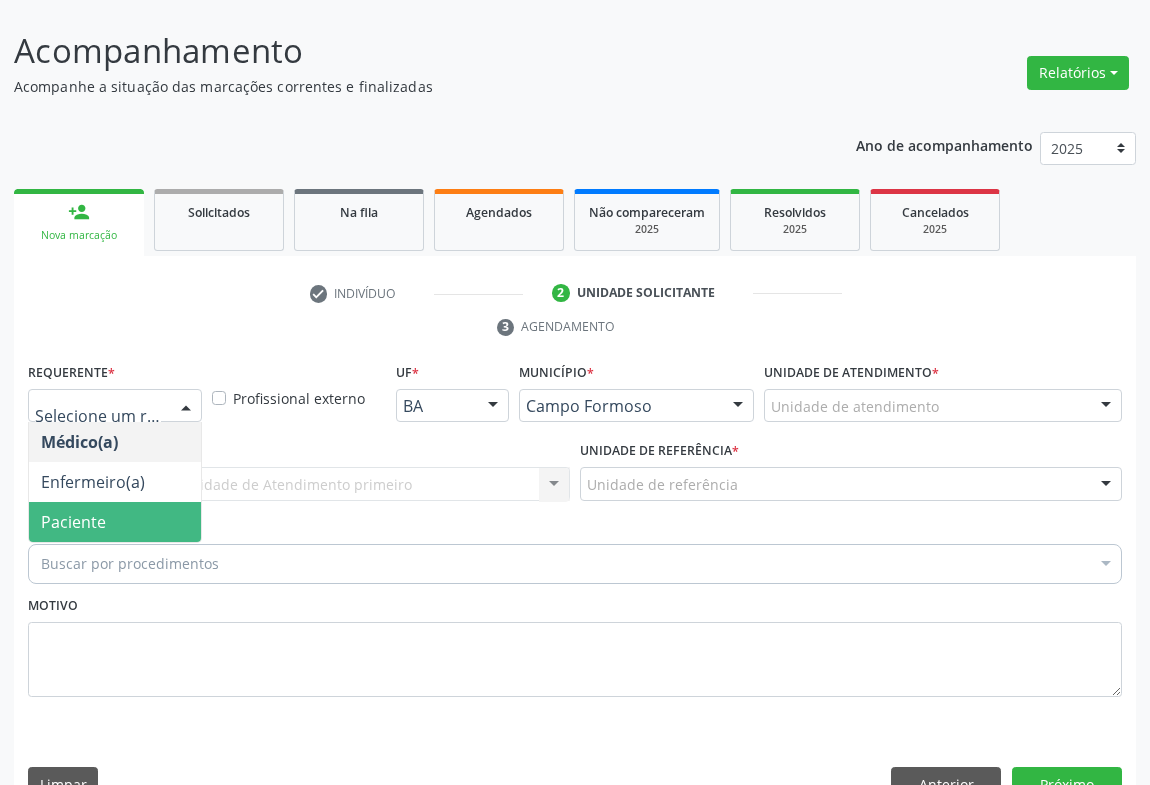 click on "Paciente" at bounding box center [115, 522] 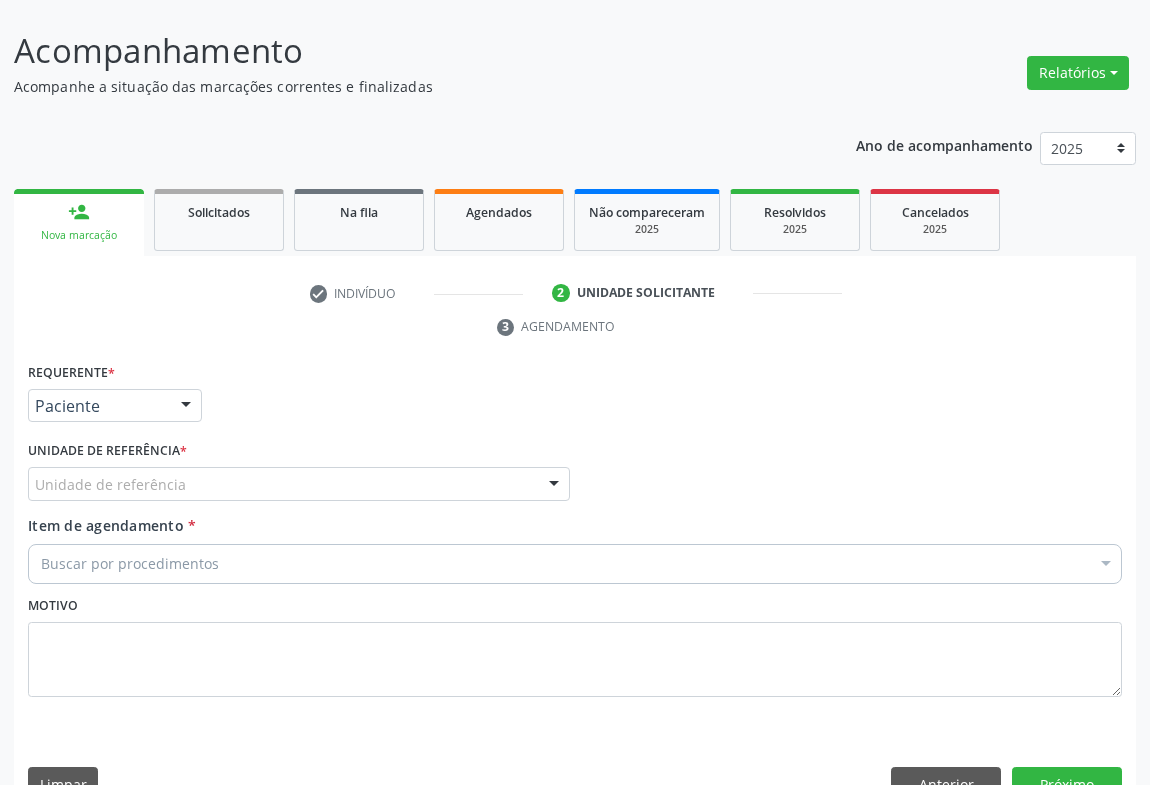 click at bounding box center (554, 485) 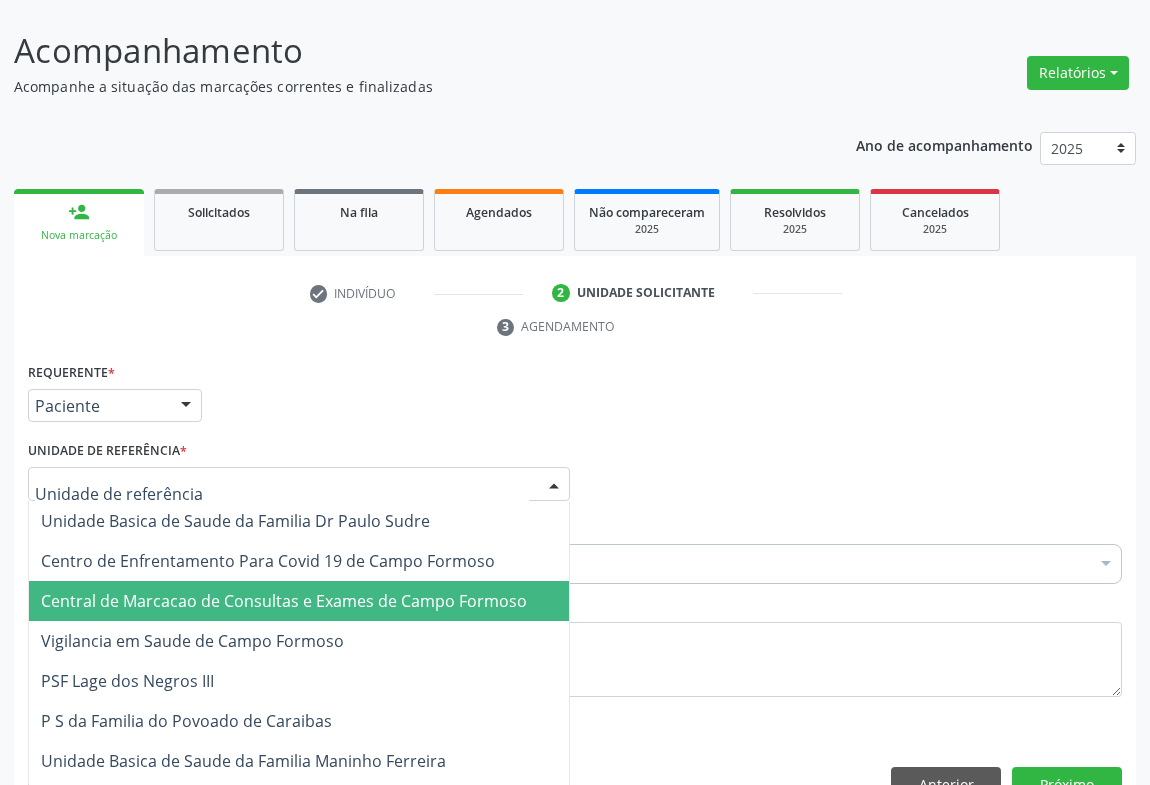 click on "Central de Marcacao de Consultas e Exames de Campo Formoso" at bounding box center (284, 601) 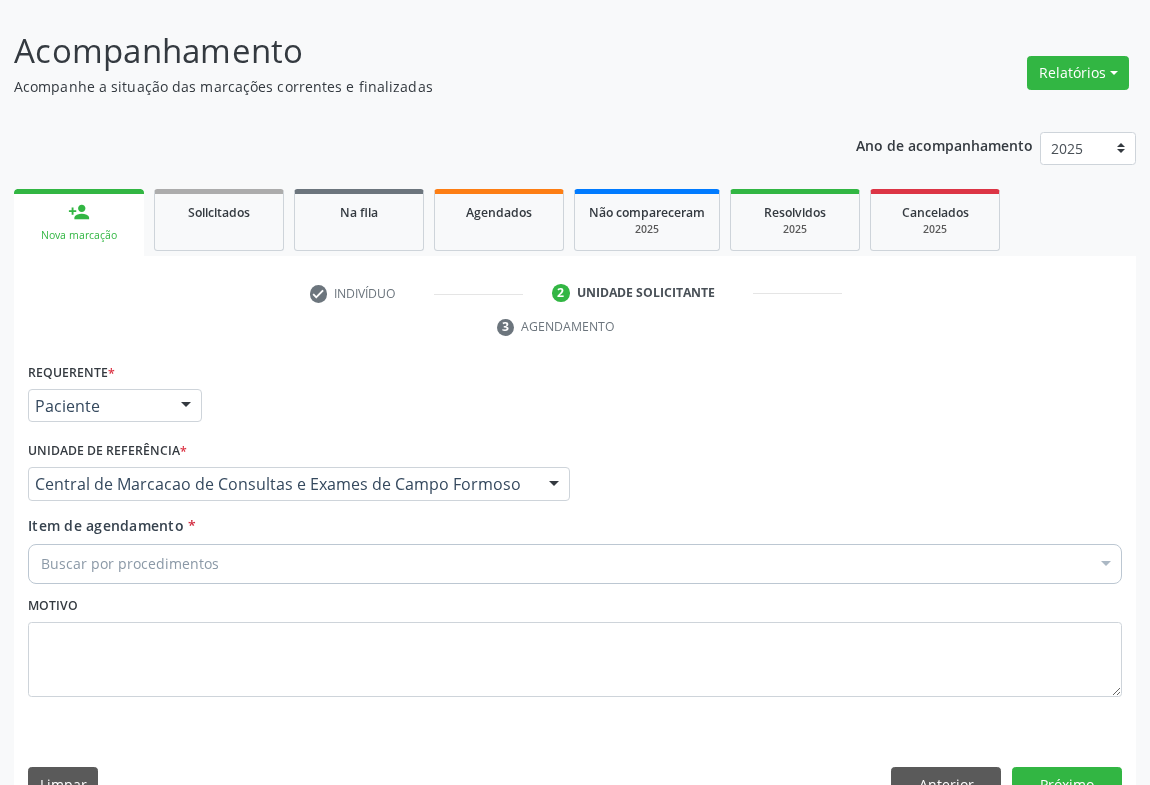 click on "Buscar por procedimentos" at bounding box center (575, 564) 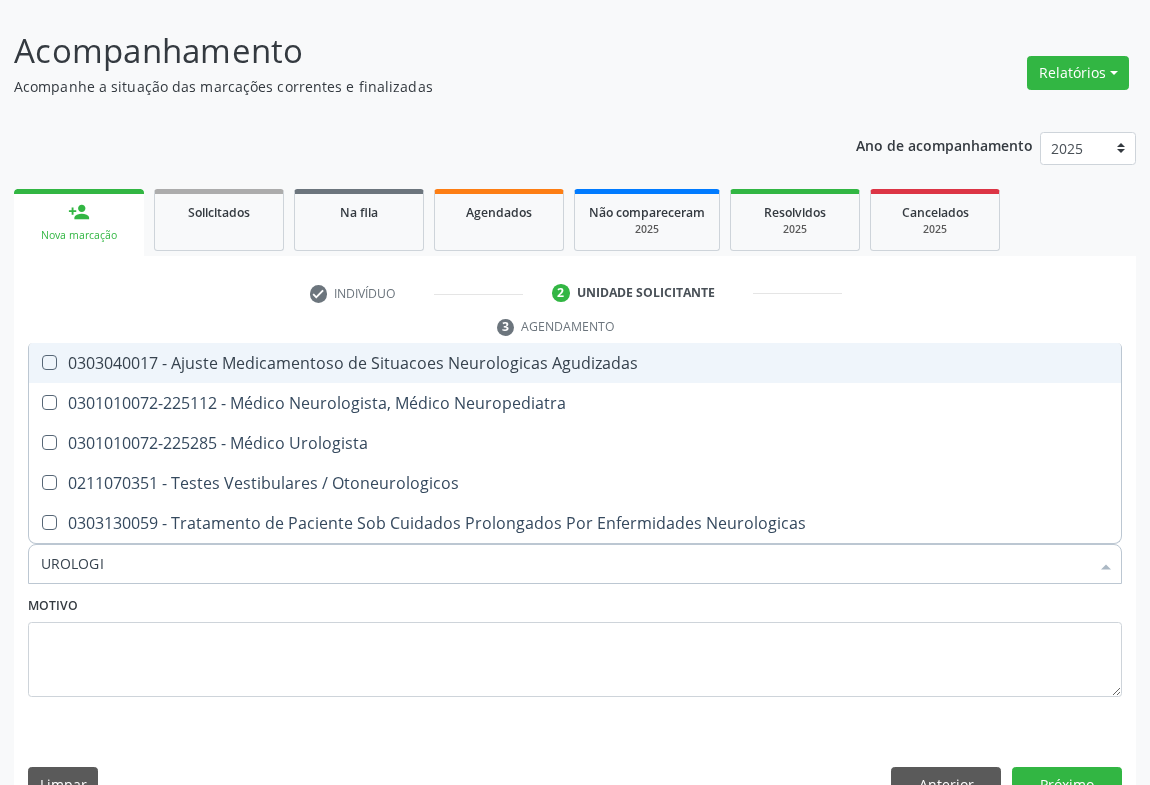type on "UROLOGIS" 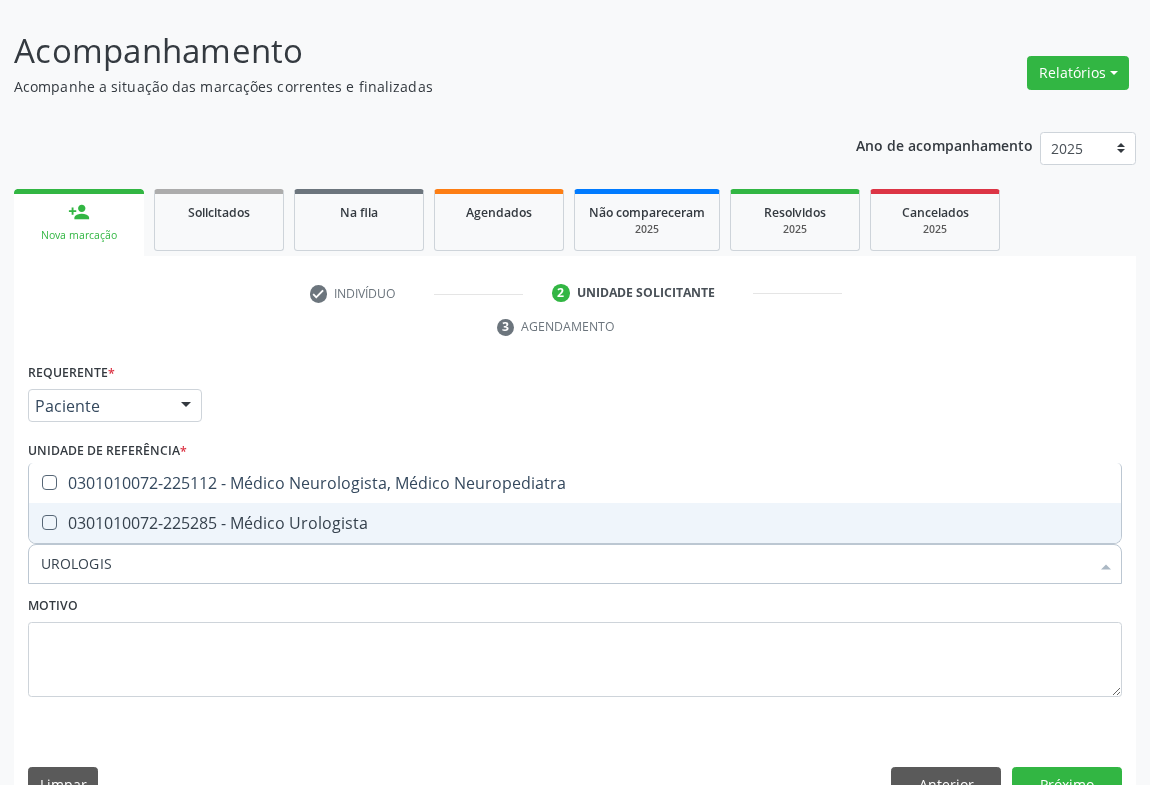 click on "0301010072-225285 - Médico Urologista" at bounding box center (575, 523) 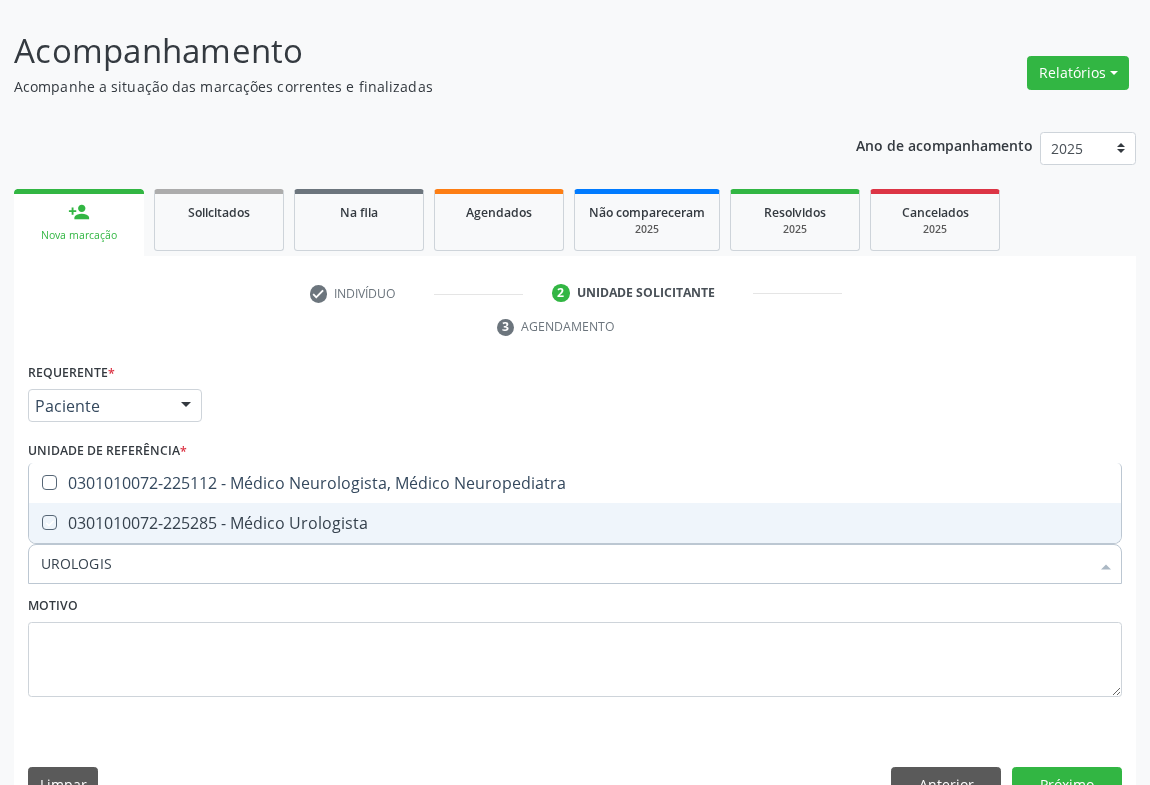 checkbox on "true" 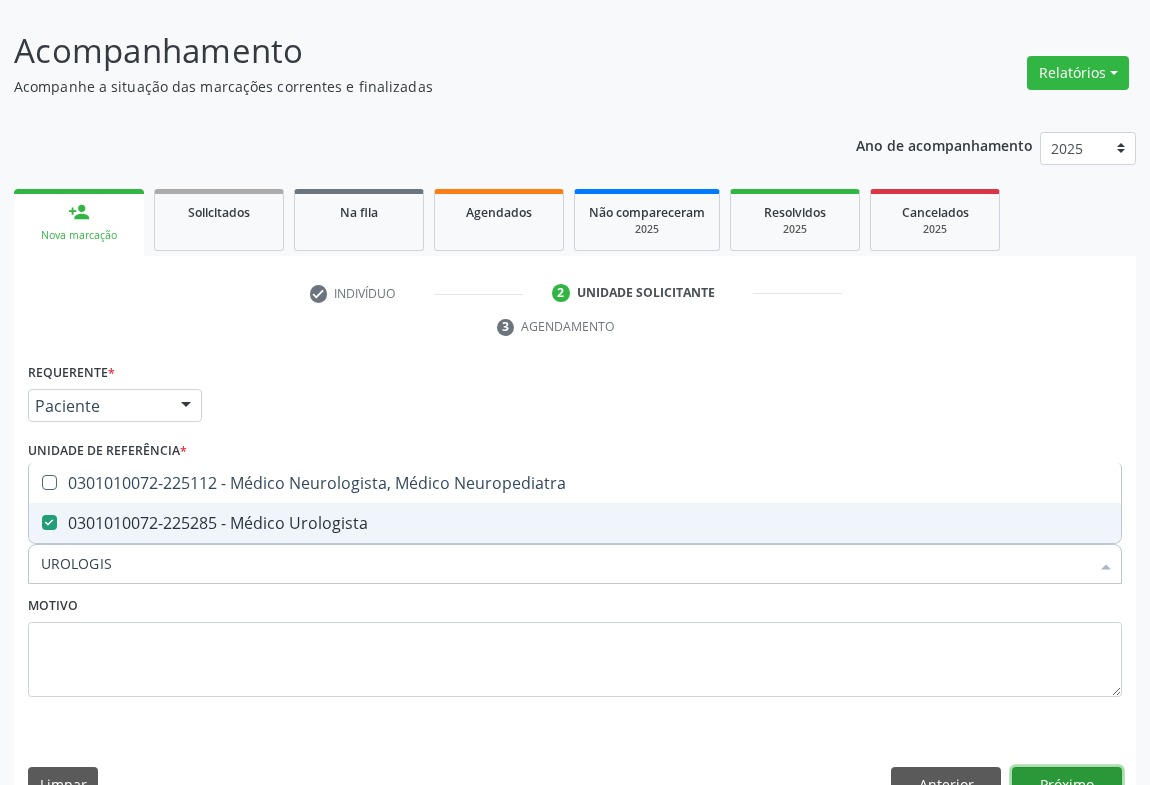 click on "Próximo" at bounding box center (1067, 784) 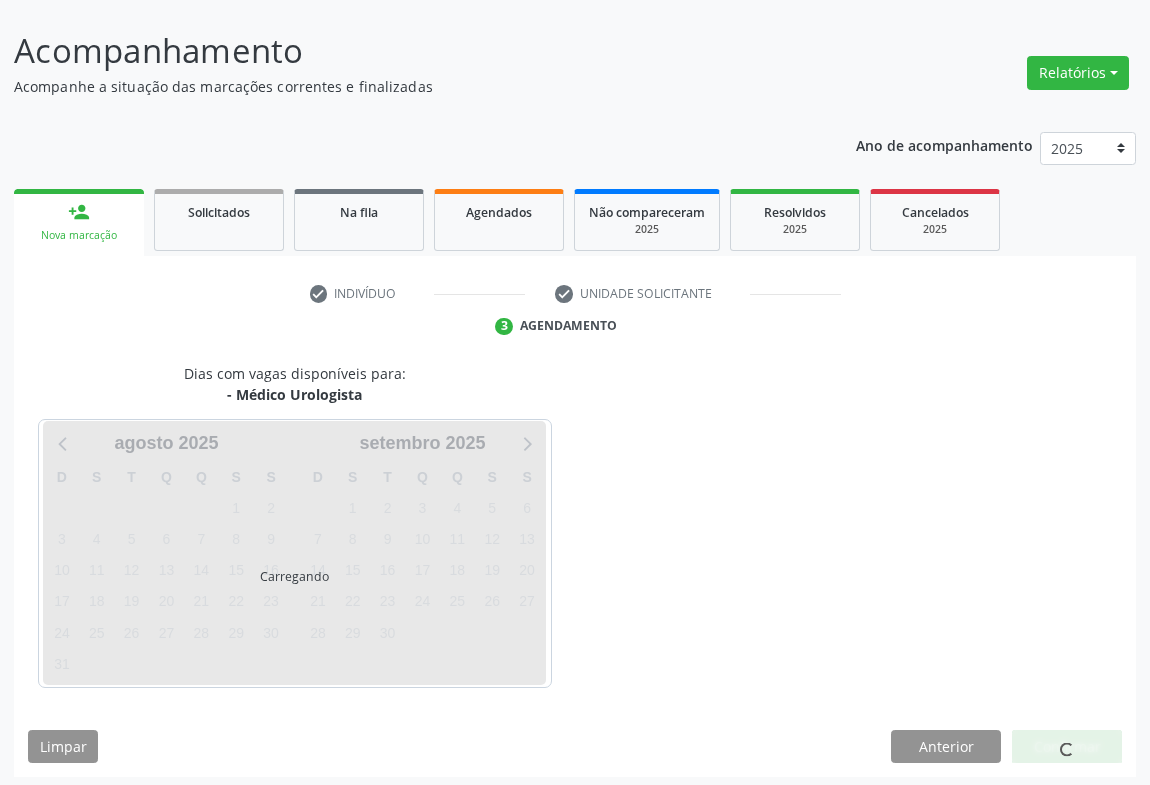 scroll, scrollTop: 115, scrollLeft: 0, axis: vertical 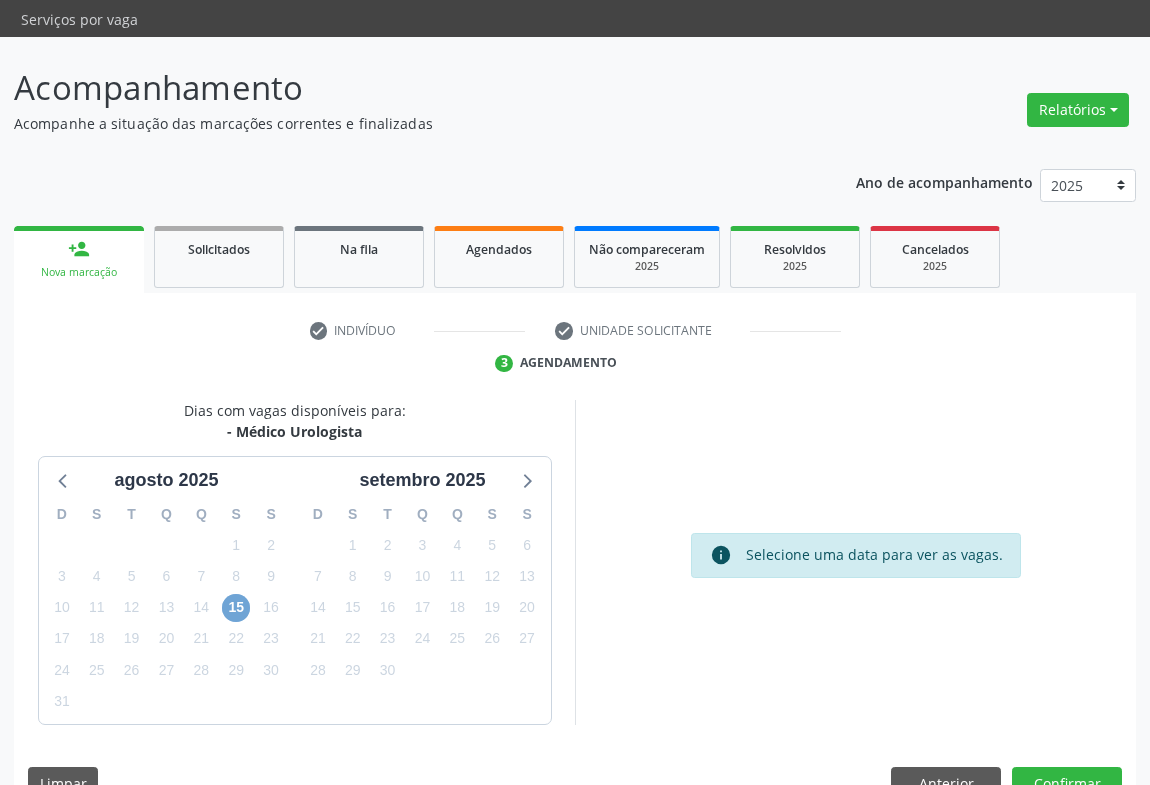 drag, startPoint x: 238, startPoint y: 568, endPoint x: 278, endPoint y: 559, distance: 41 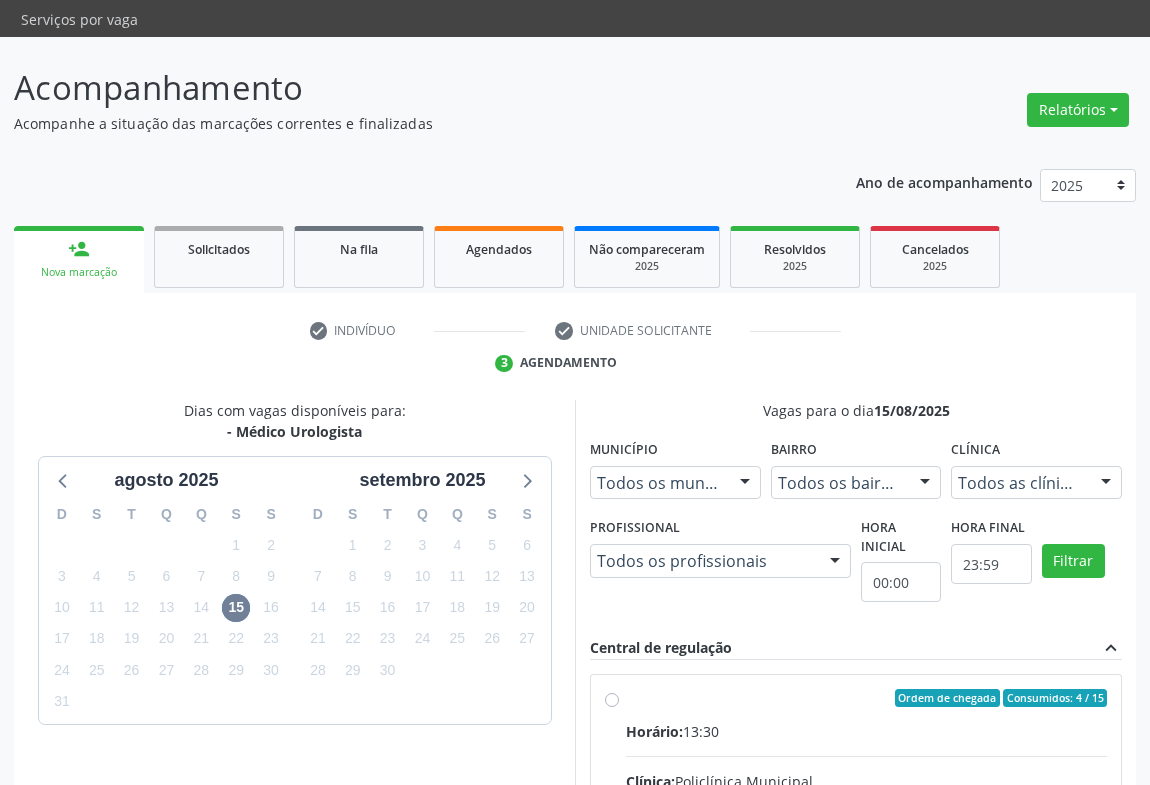 click on "Ordem de chegada
Consumidos: 4 / 15
Horário:   13:30
Clínica:  Policlínica Municipal
Rede:
--
Endereço:   Predio, nº 386, Centro, Campo Formoso - BA
Telefone:   (74) 6451312
Profissional:
Francisco Carlos Lustiago Junior
Informações adicionais sobre o atendimento
Idade de atendimento:
de 0 a 120 anos
Gênero(s) atendido(s):
Masculino e Feminino
Informações adicionais:
--" at bounding box center (866, 842) 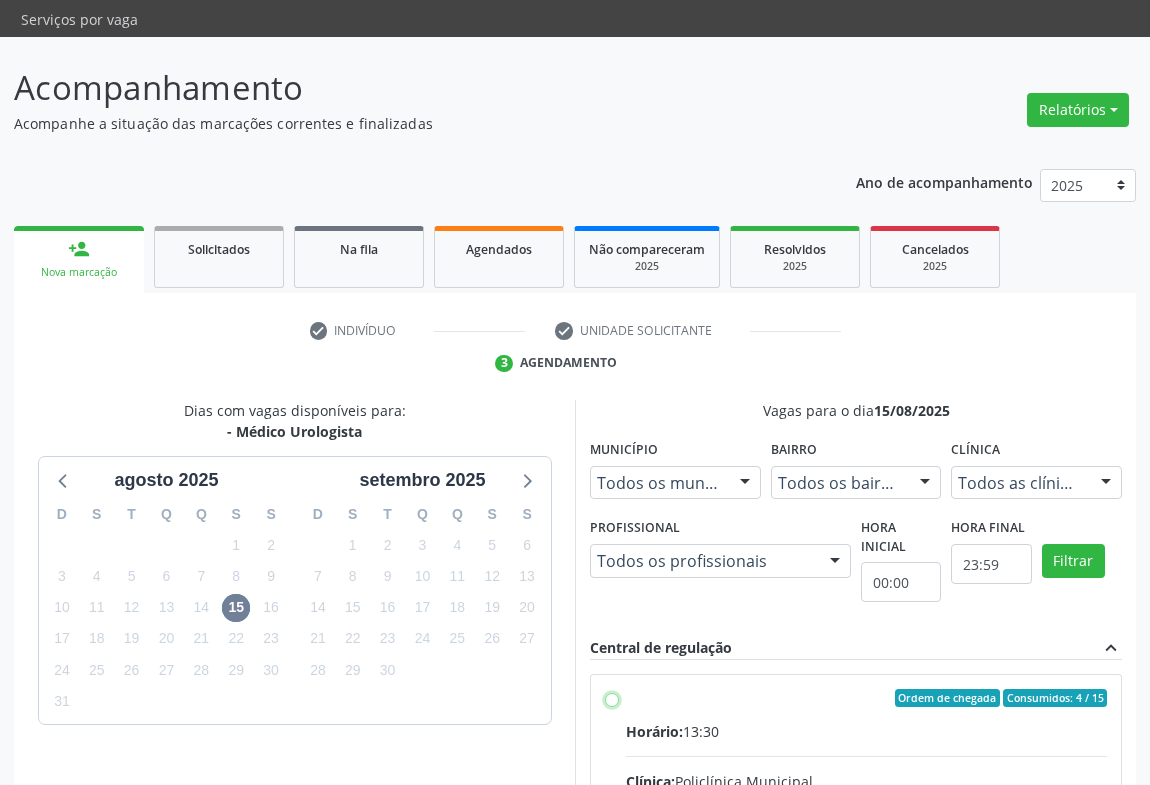 click on "Ordem de chegada
Consumidos: 4 / 15
Horário:   13:30
Clínica:  Policlínica Municipal
Rede:
--
Endereço:   Predio, nº 386, Centro, Campo Formoso - BA
Telefone:   (74) 6451312
Profissional:
Francisco Carlos Lustiago Junior
Informações adicionais sobre o atendimento
Idade de atendimento:
de 0 a 120 anos
Gênero(s) atendido(s):
Masculino e Feminino
Informações adicionais:
--" at bounding box center (612, 698) 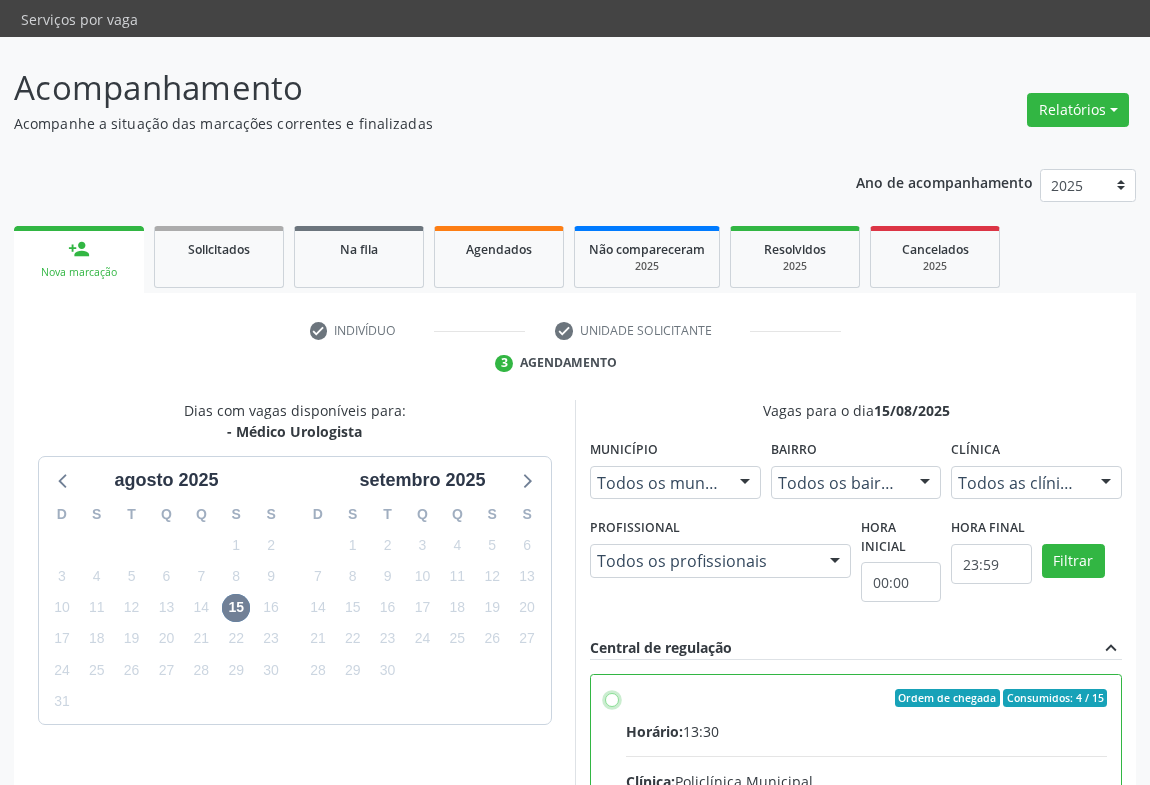 radio on "true" 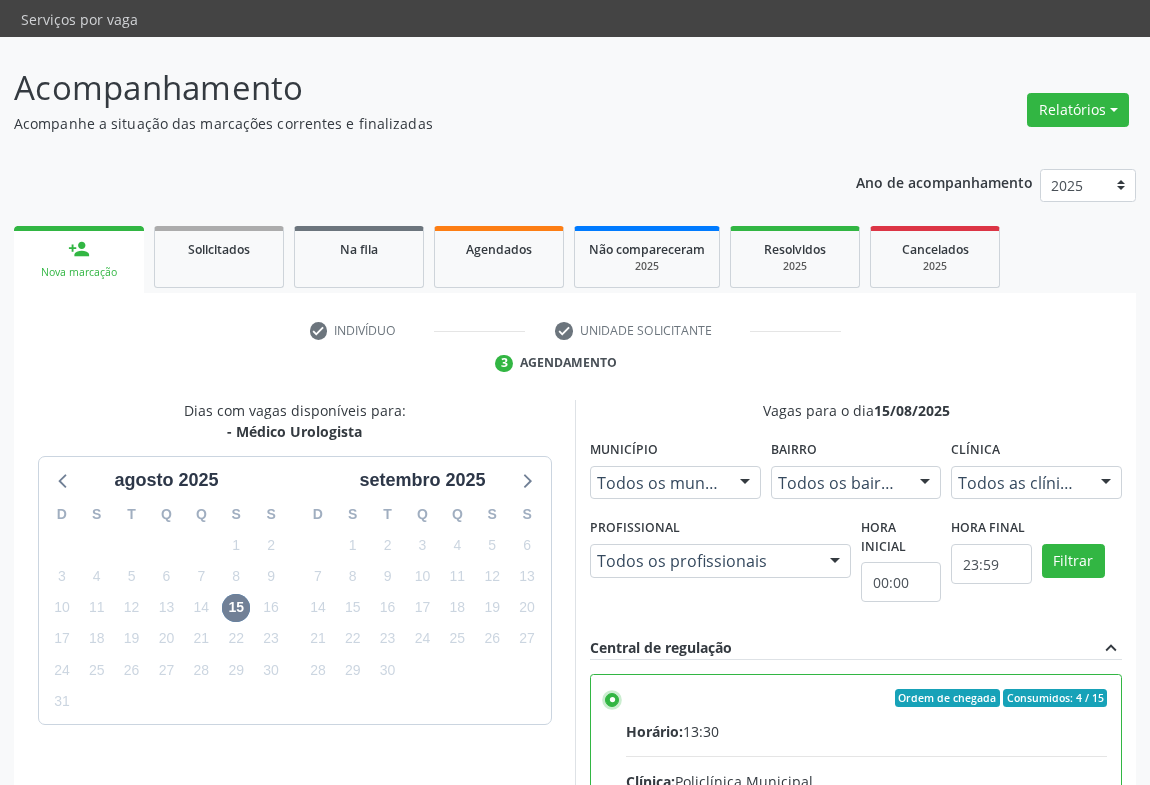scroll, scrollTop: 99, scrollLeft: 0, axis: vertical 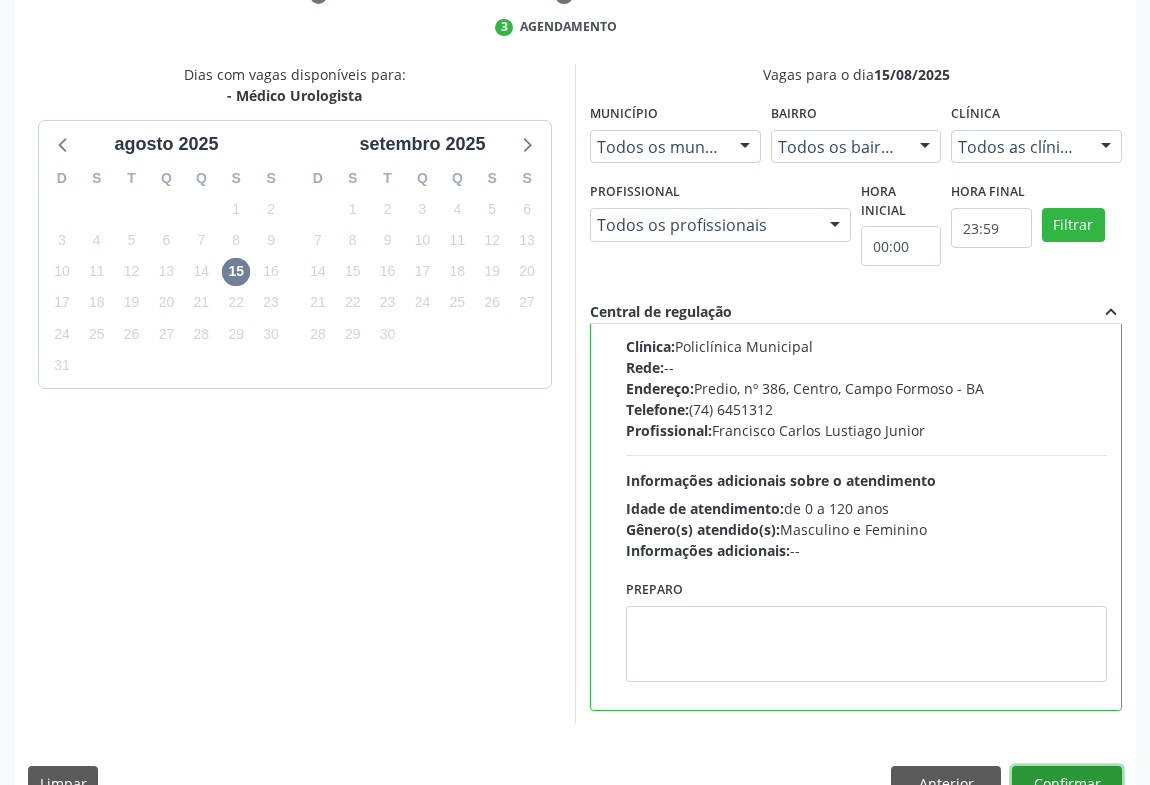 click on "Confirmar" at bounding box center [1067, 783] 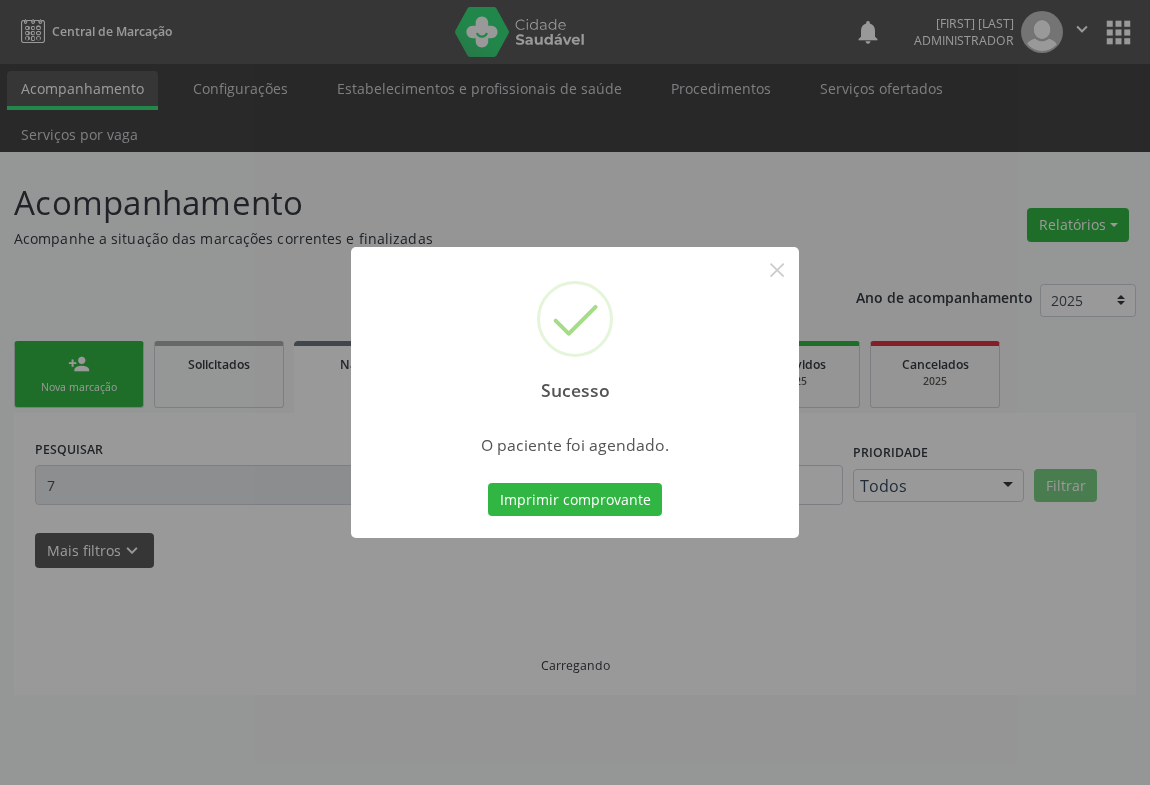 scroll, scrollTop: 0, scrollLeft: 0, axis: both 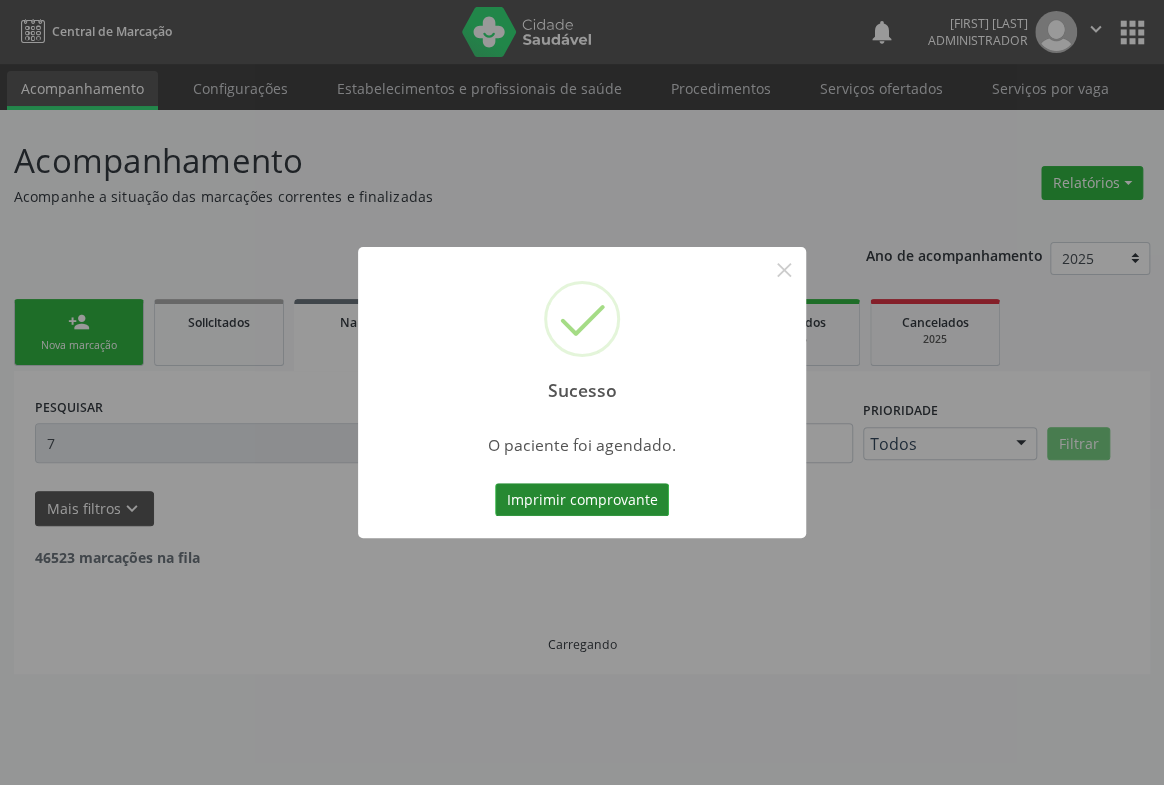 click on "Imprimir comprovante" at bounding box center (582, 500) 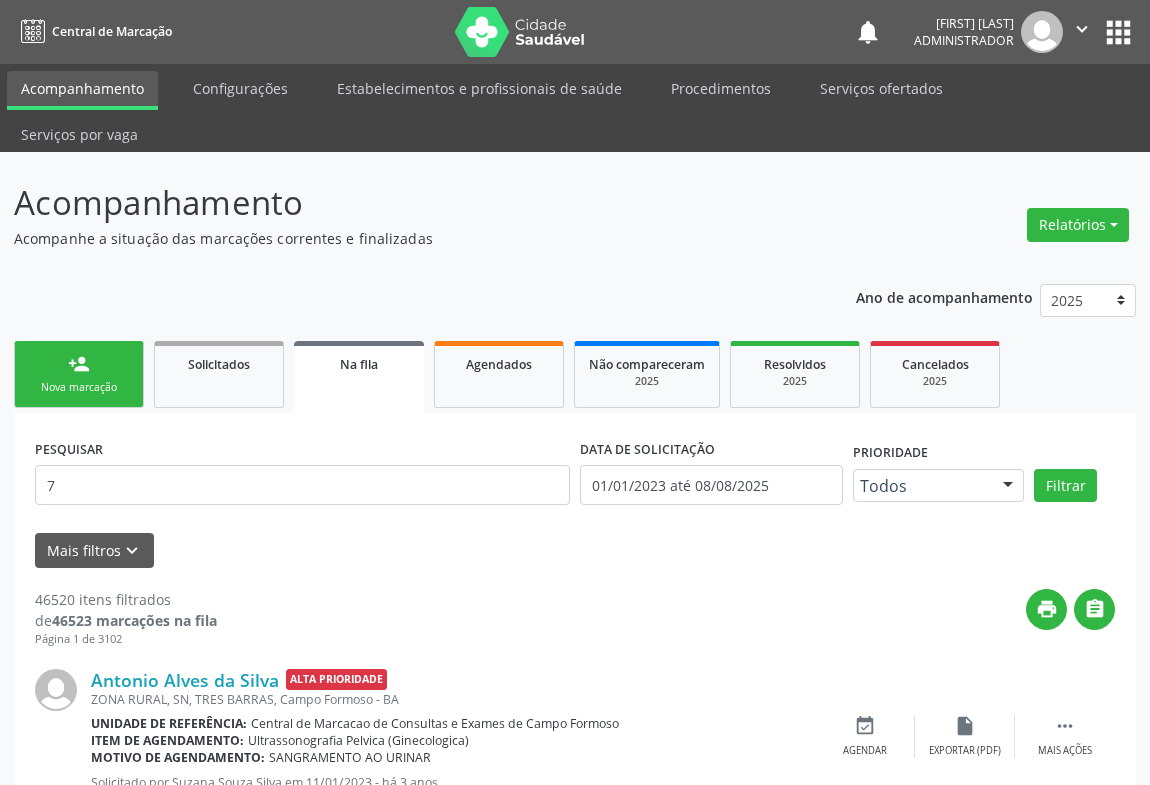 click on "person_add
Nova marcação" at bounding box center [79, 374] 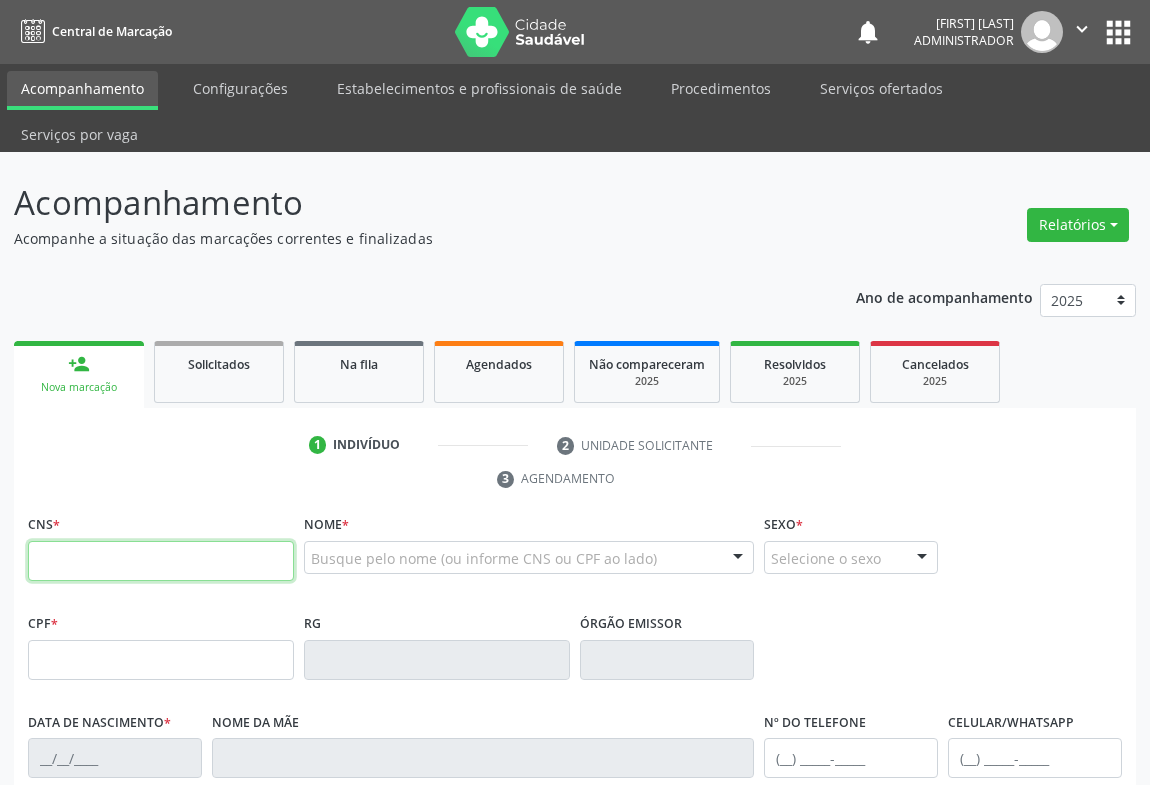 click at bounding box center [161, 561] 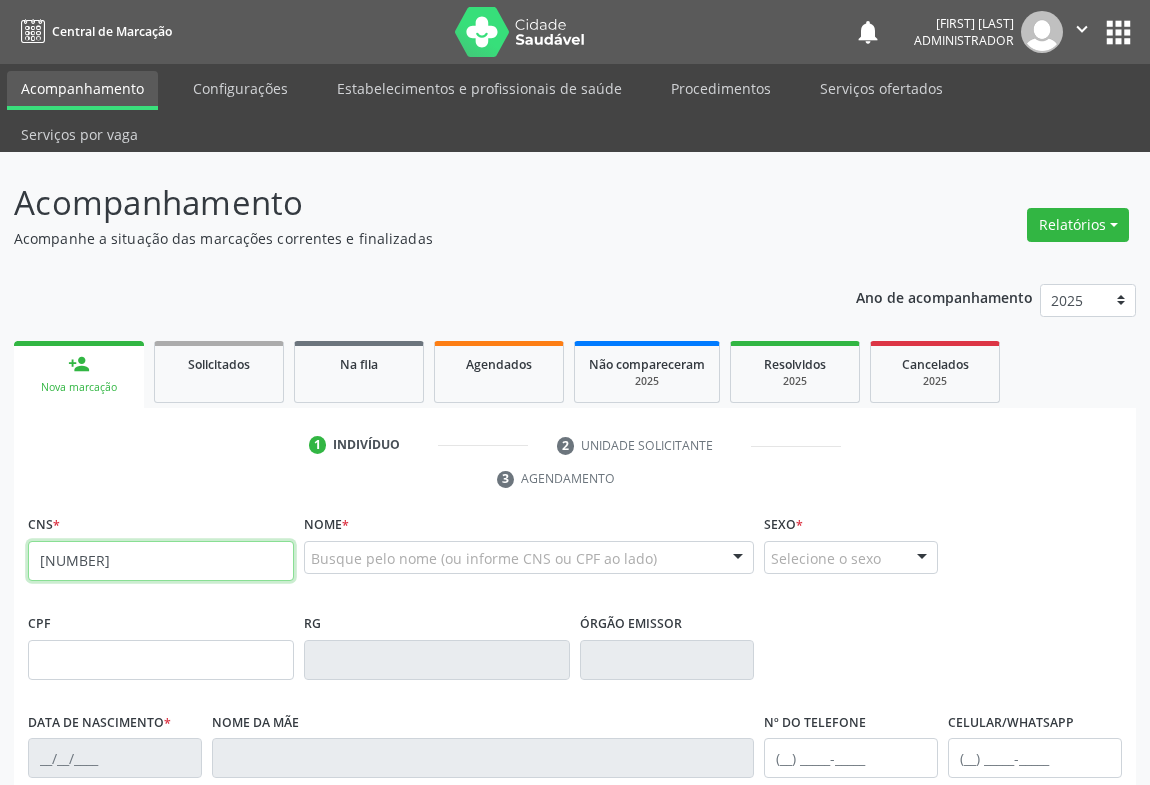 type on "700 3049 6610 6933" 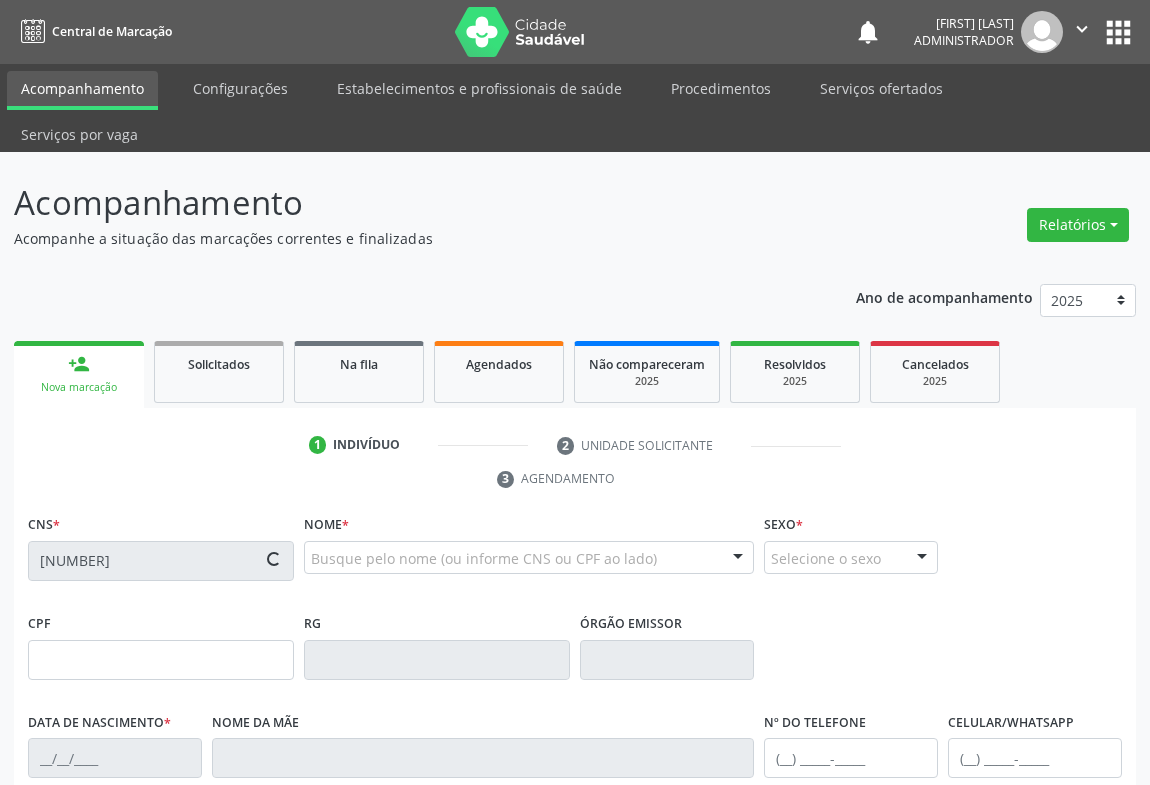 type on "32505863158403" 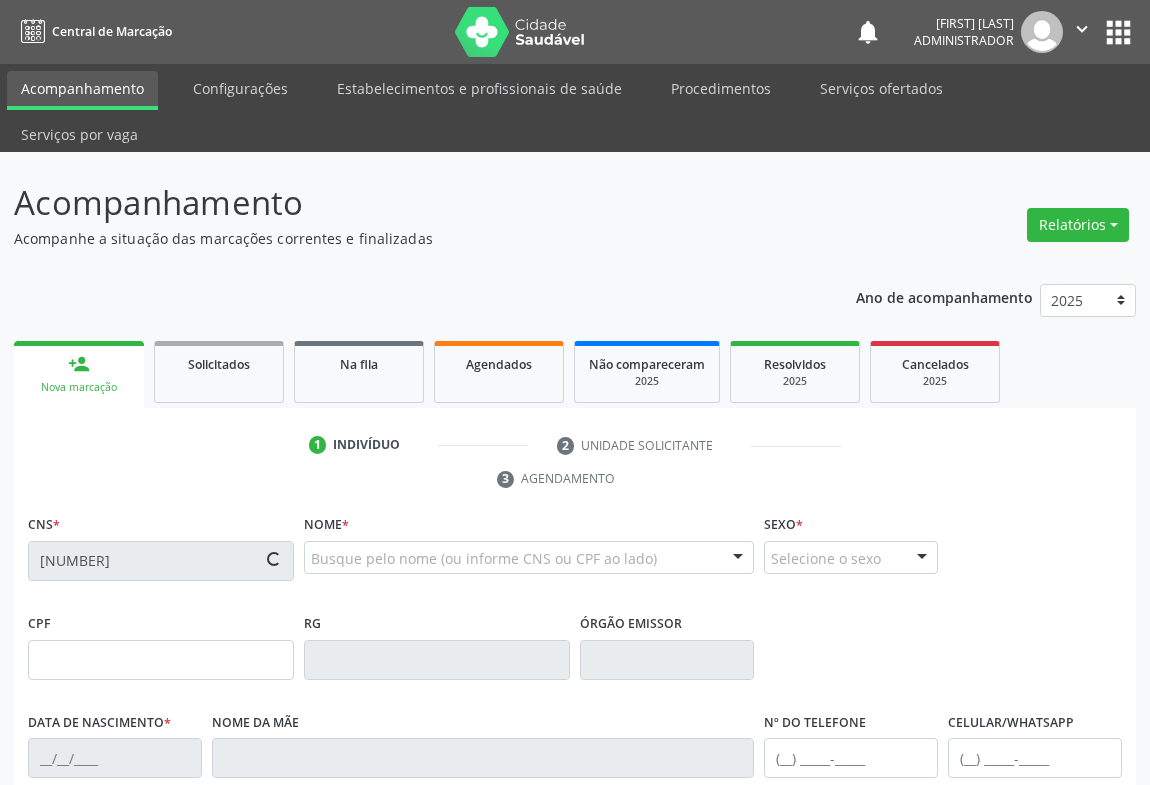 type on "16/04/1971" 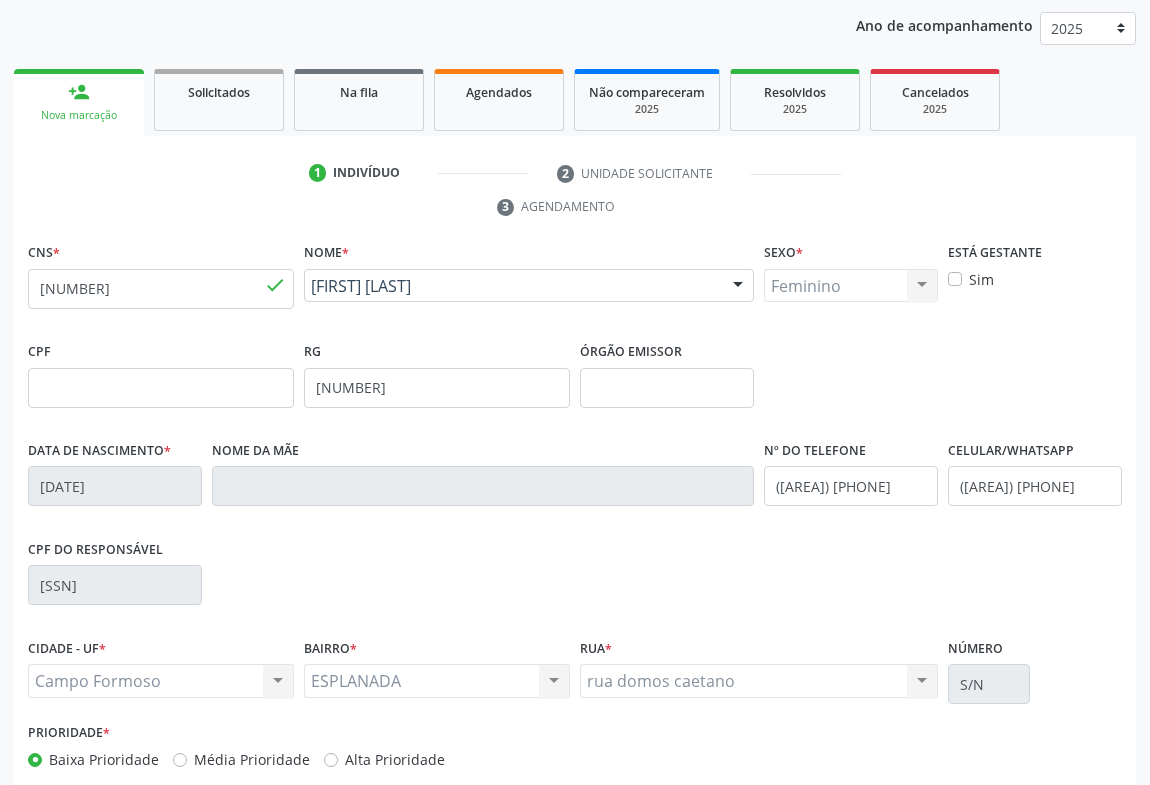 scroll, scrollTop: 331, scrollLeft: 0, axis: vertical 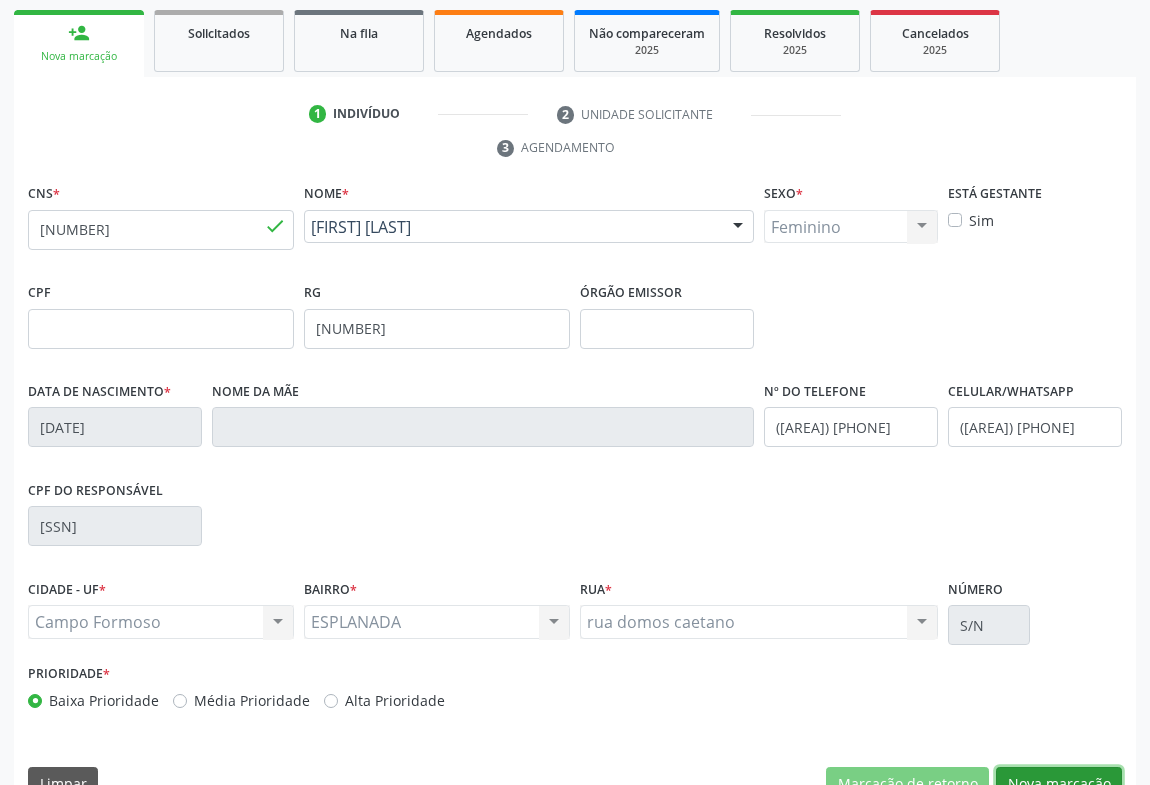 click on "Nova marcação" at bounding box center (1059, 784) 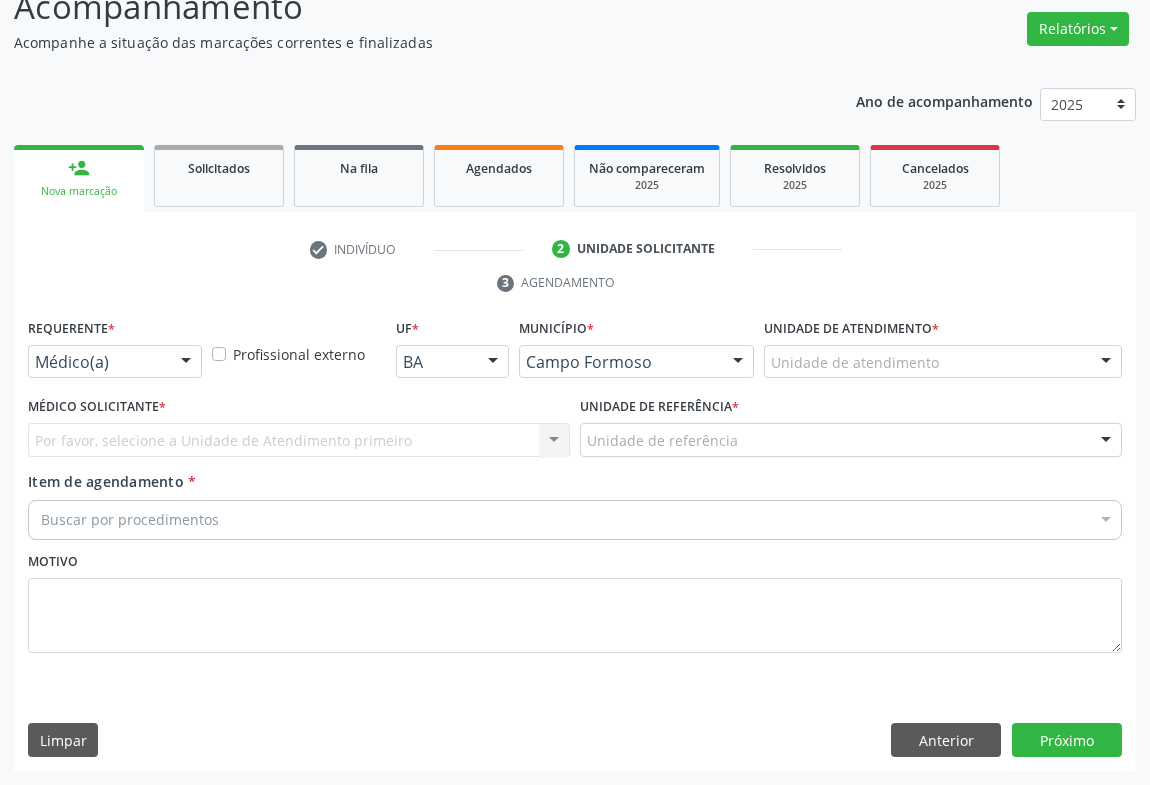 scroll, scrollTop: 152, scrollLeft: 0, axis: vertical 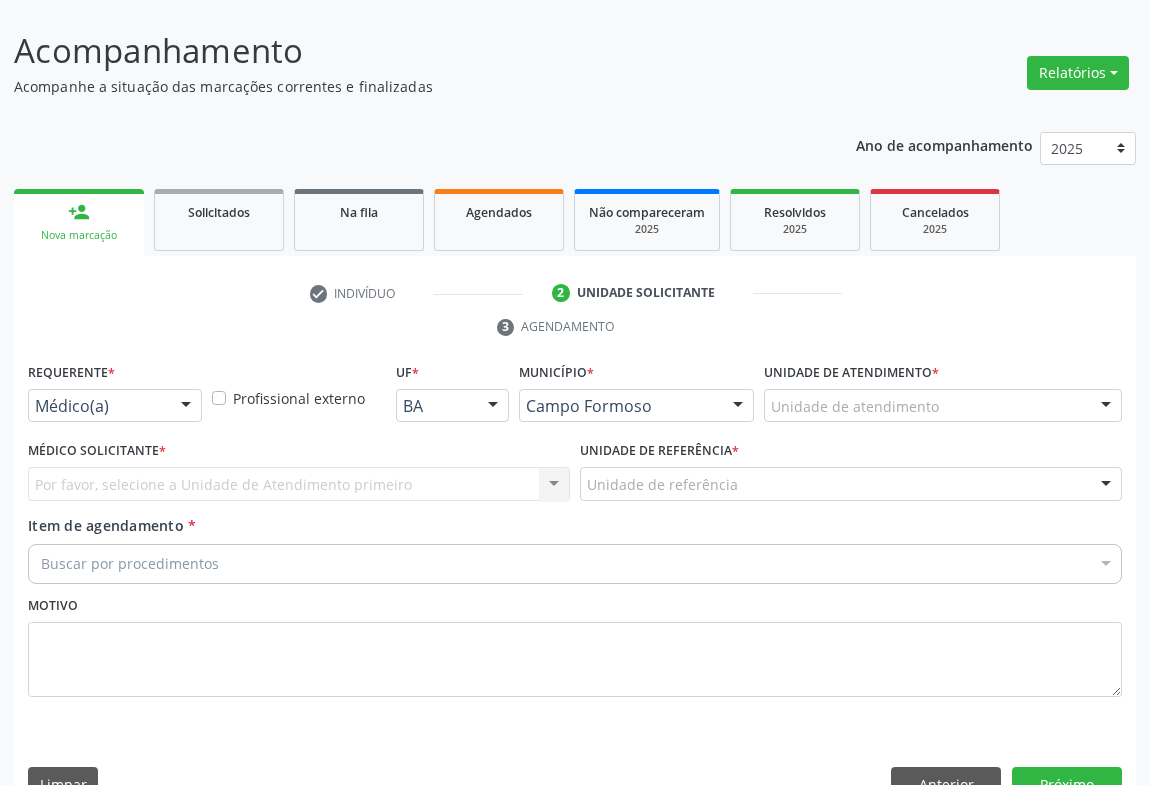 click at bounding box center [186, 407] 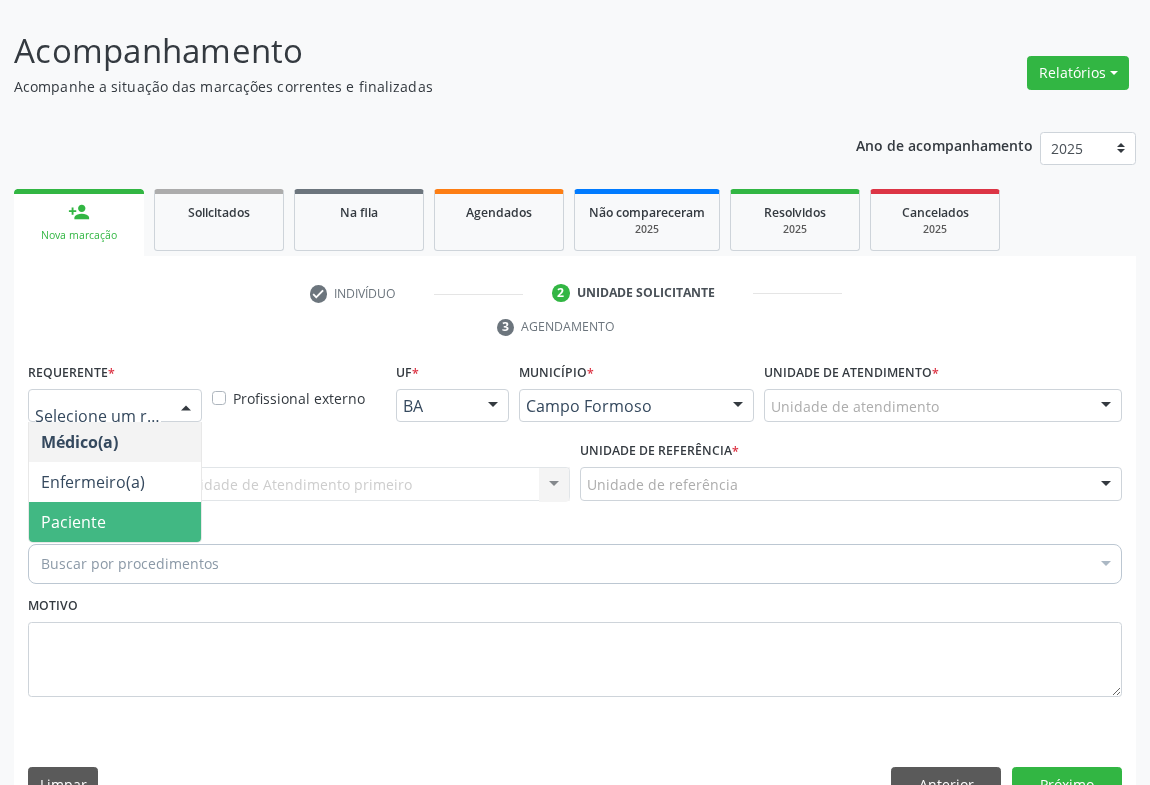 click on "Paciente" at bounding box center (115, 522) 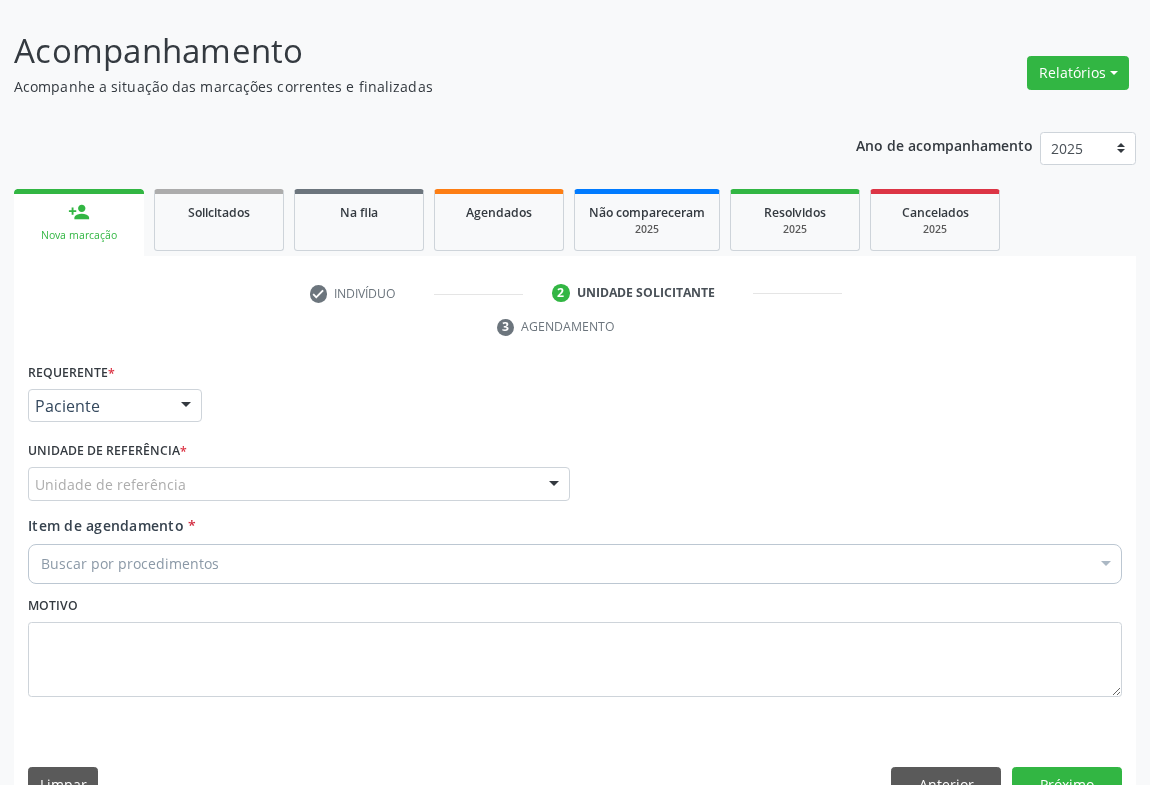 click at bounding box center [554, 485] 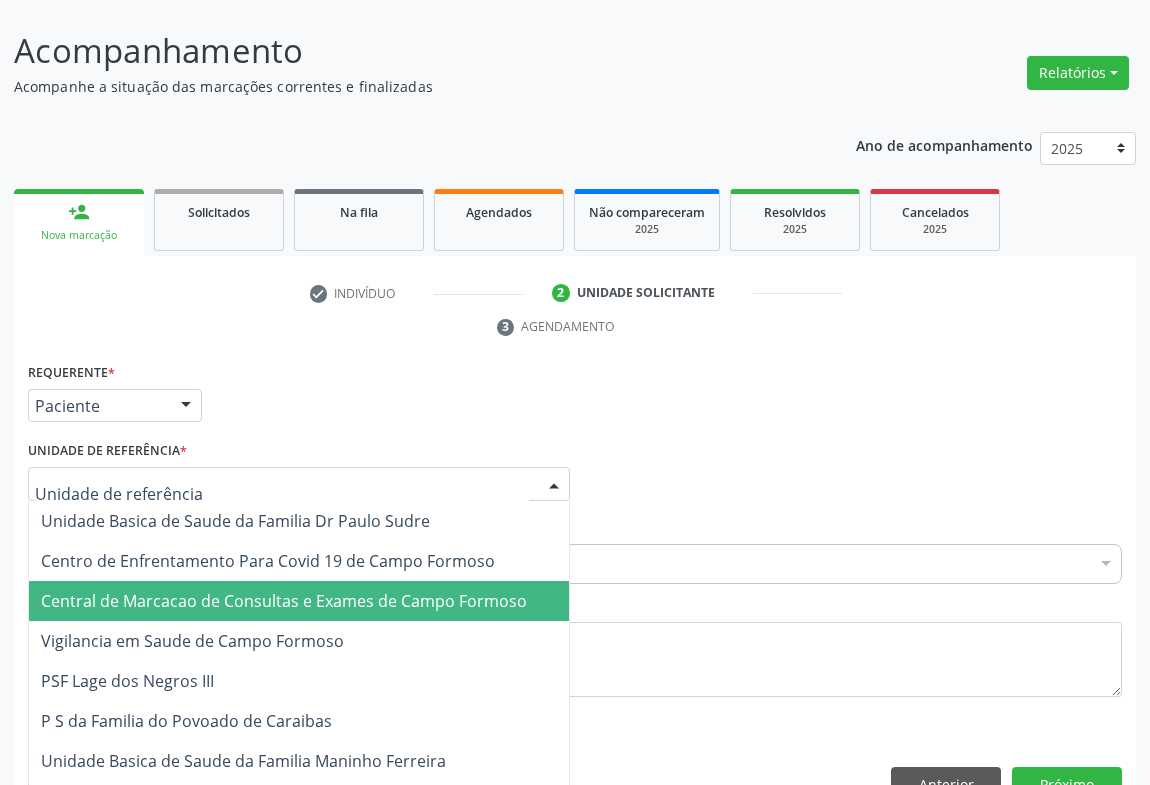 click on "Central de Marcacao de Consultas e Exames de Campo Formoso" at bounding box center [299, 601] 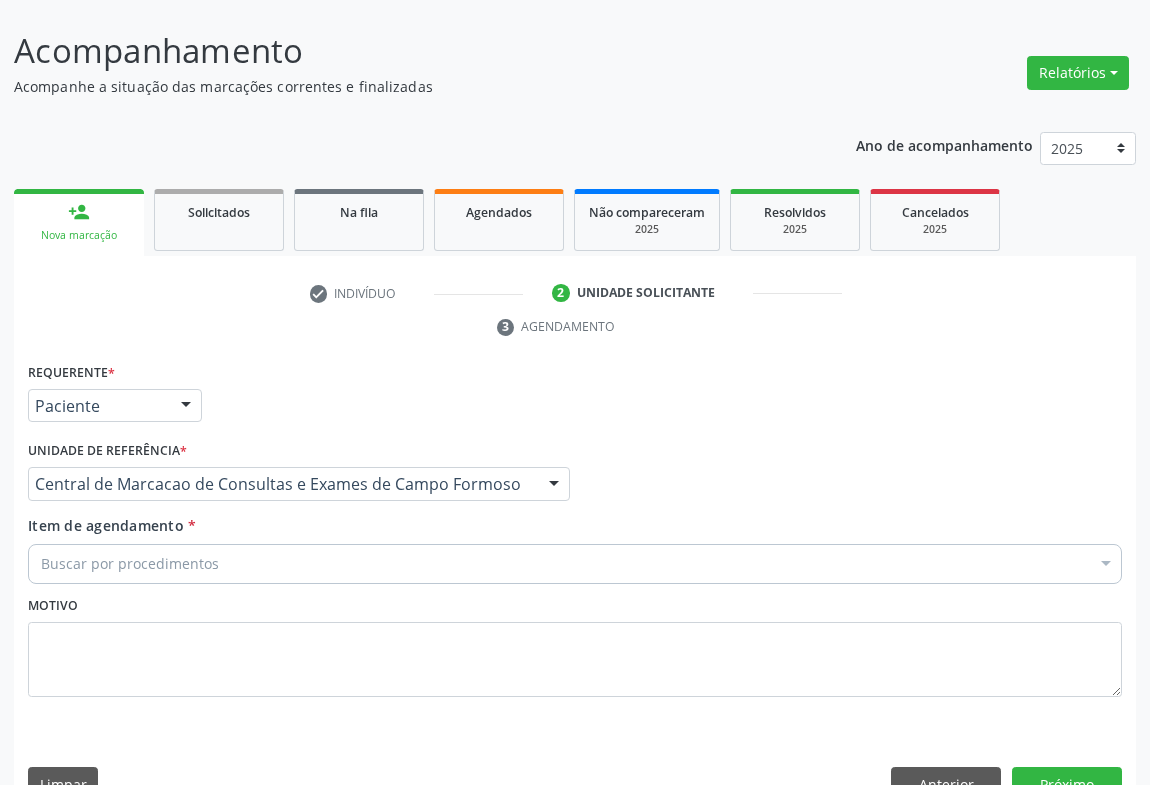 click on "Buscar por procedimentos" at bounding box center (575, 564) 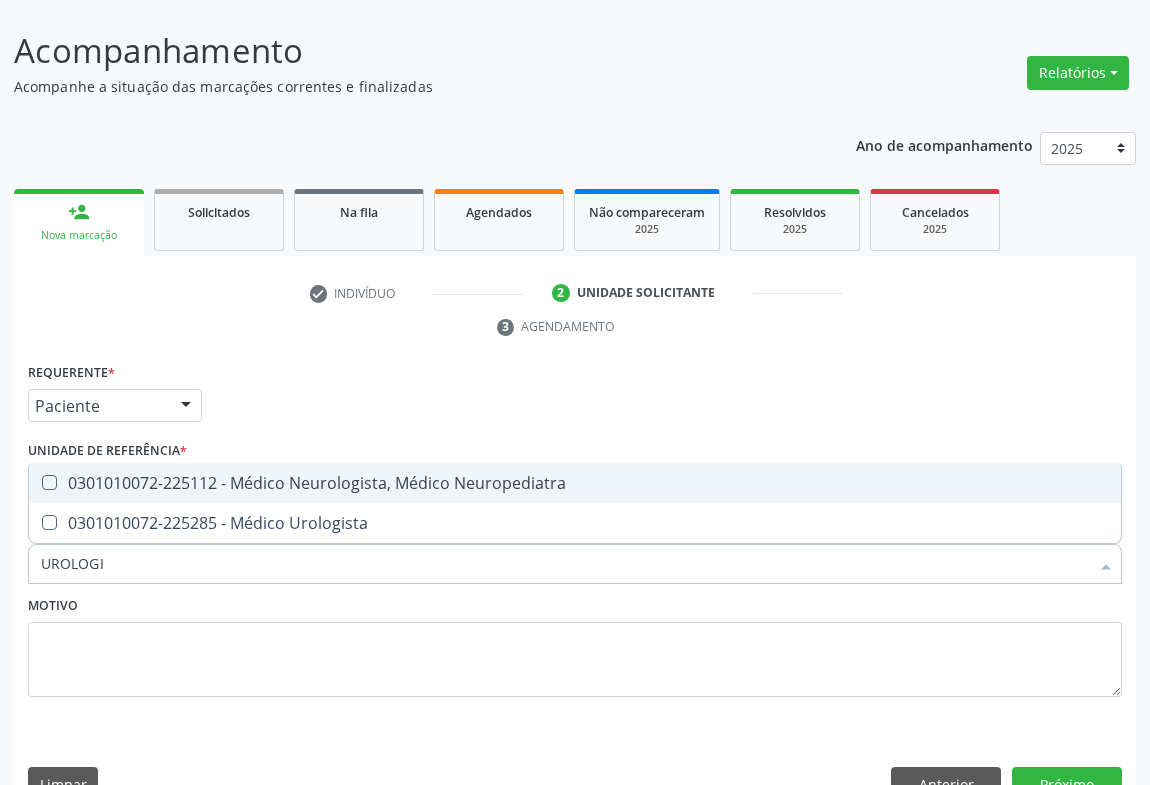 type on "UROLOGIS" 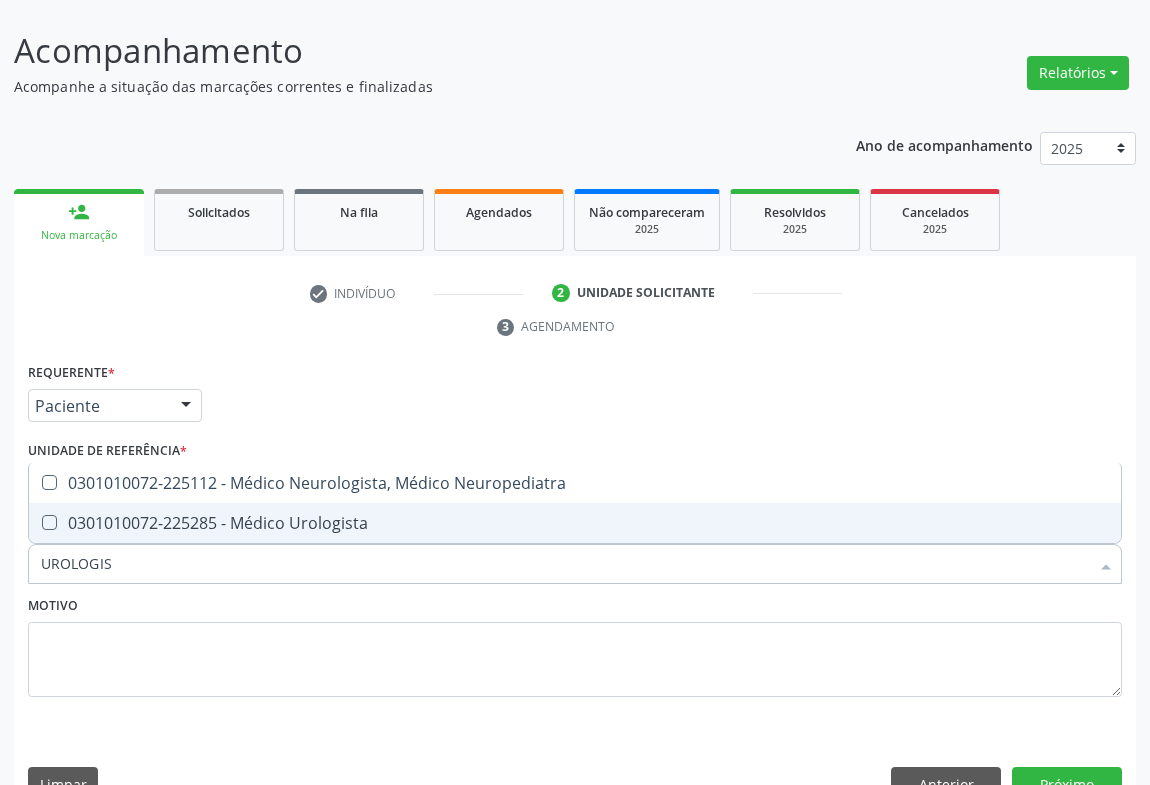 click on "0301010072-225285 - Médico Urologista" at bounding box center (575, 523) 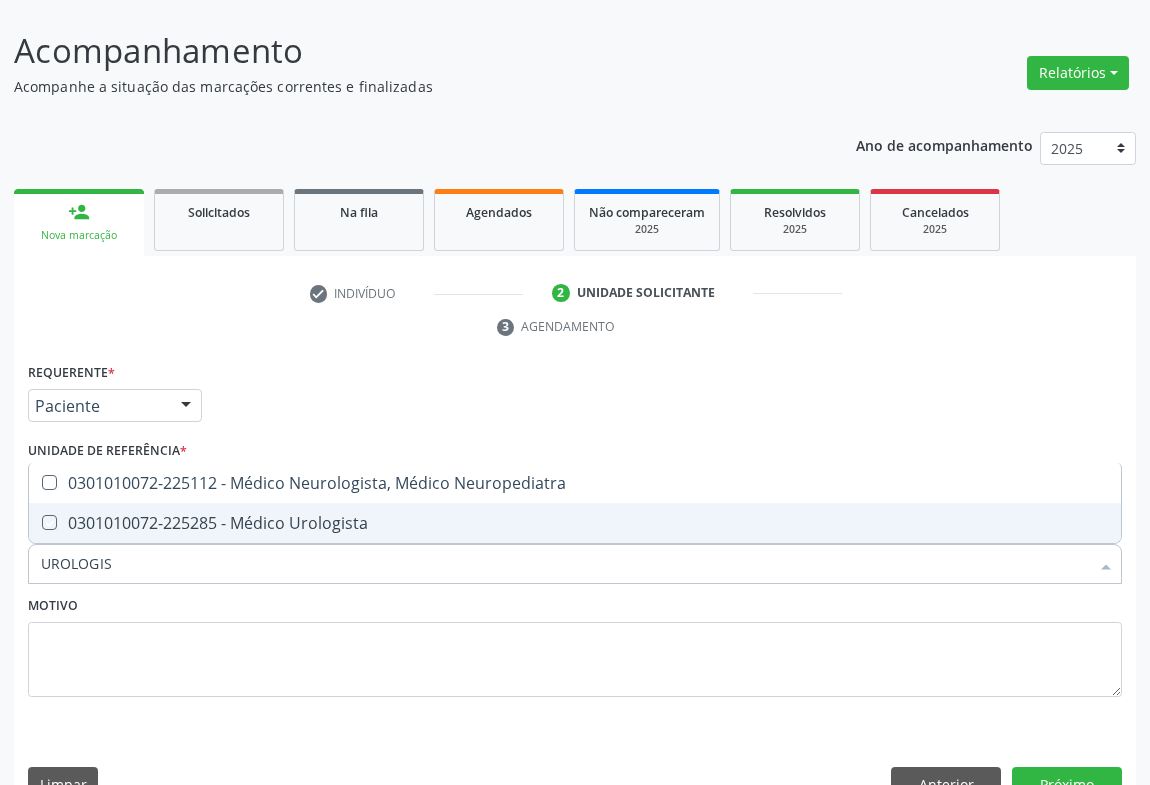 checkbox on "true" 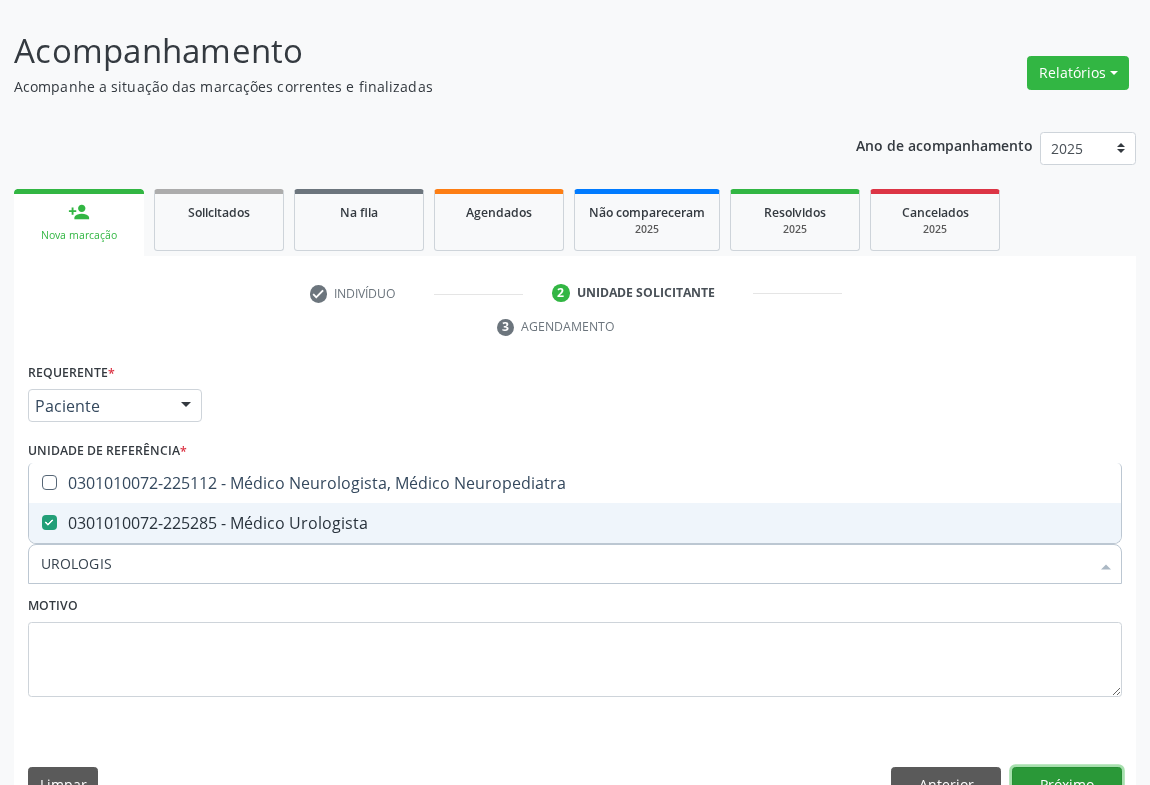 click on "Próximo" at bounding box center (1067, 784) 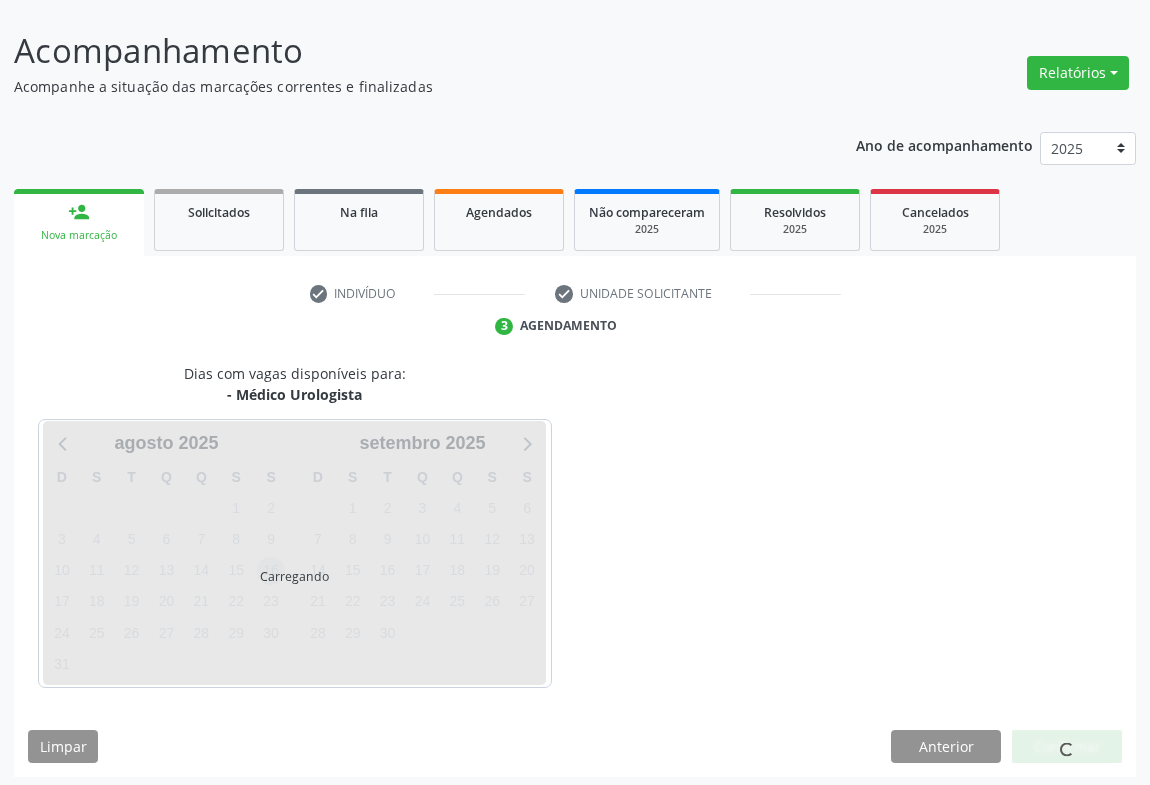 scroll, scrollTop: 115, scrollLeft: 0, axis: vertical 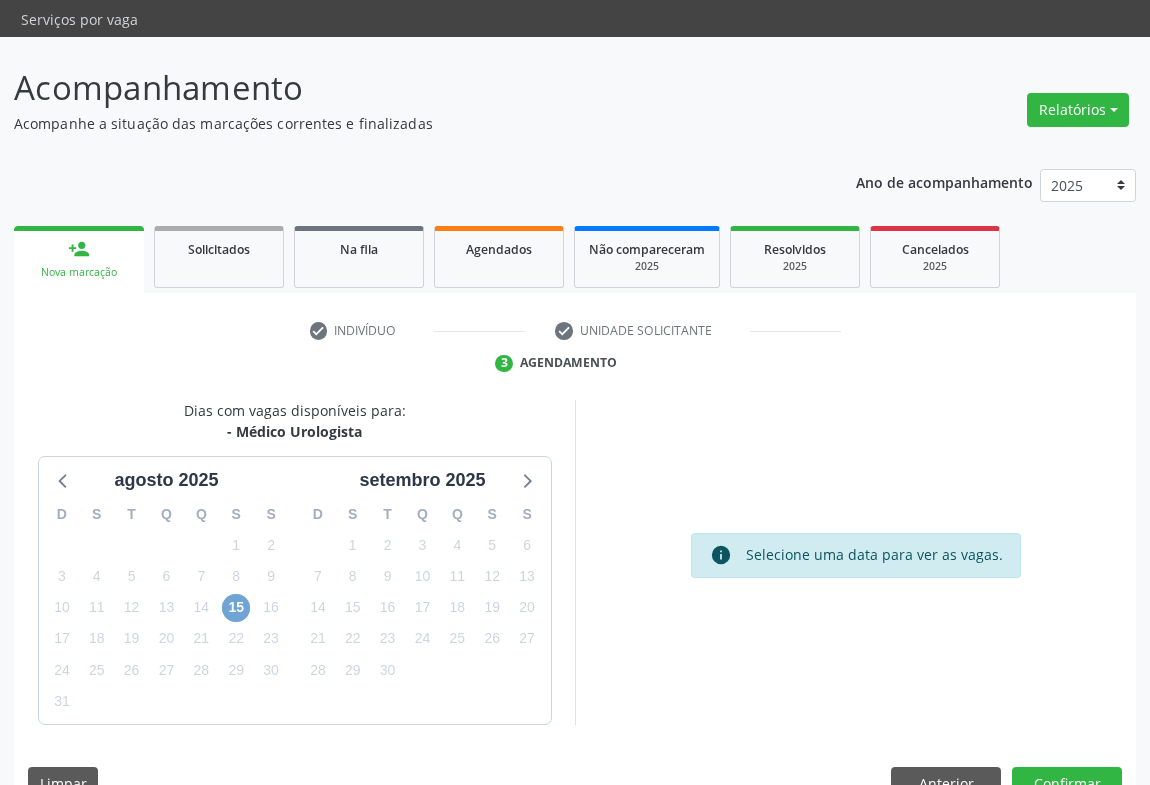 click on "15" at bounding box center (236, 608) 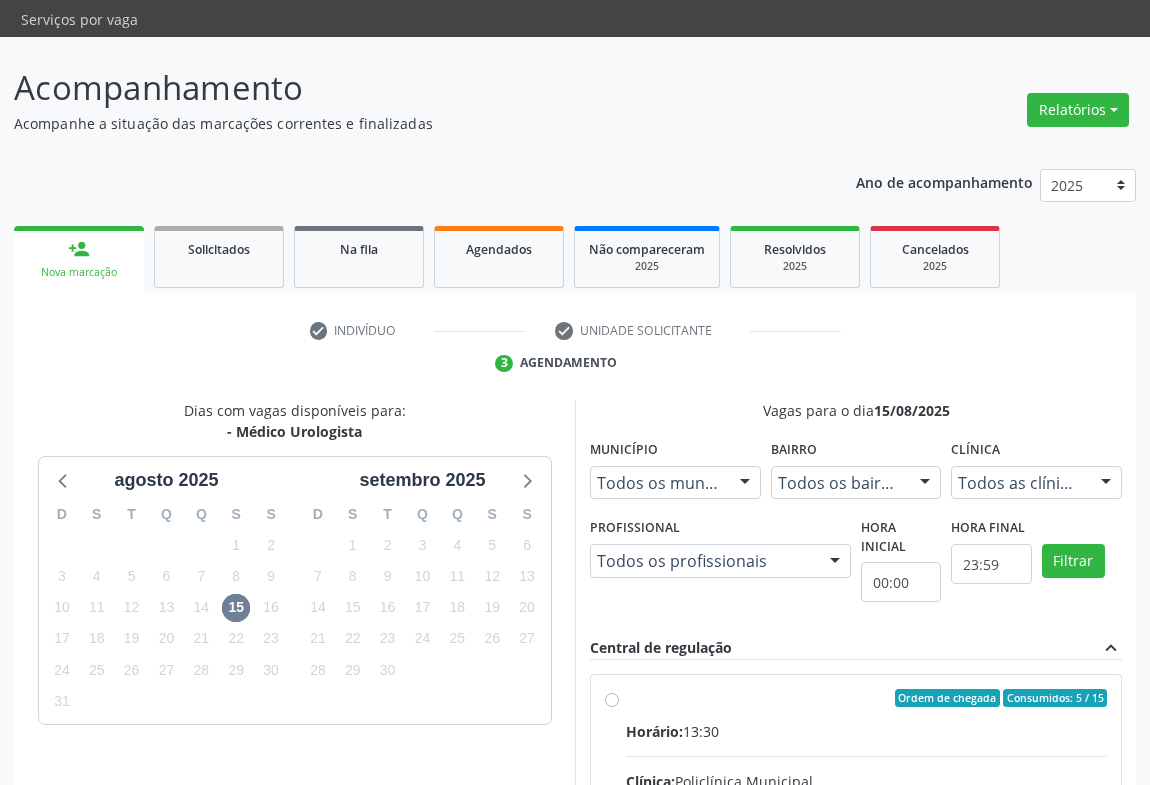 click on "Ordem de chegada
Consumidos: 5 / 15
Horário:   13:30
Clínica:  Policlínica Municipal
Rede:
--
Endereço:   Predio, nº 386, Centro, Campo Formoso - BA
Telefone:   (74) 6451312
Profissional:
Francisco Carlos Lustiago Junior
Informações adicionais sobre o atendimento
Idade de atendimento:
de 0 a 120 anos
Gênero(s) atendido(s):
Masculino e Feminino
Informações adicionais:
--" at bounding box center [866, 842] 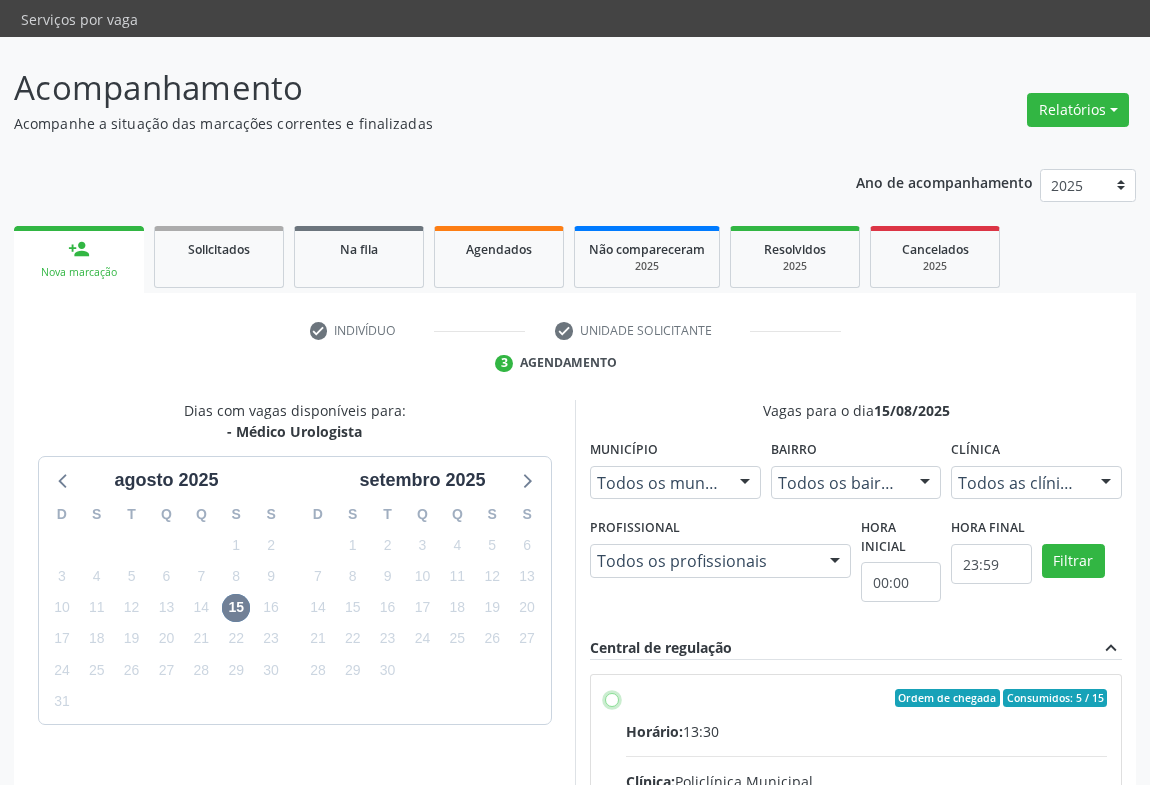 radio on "true" 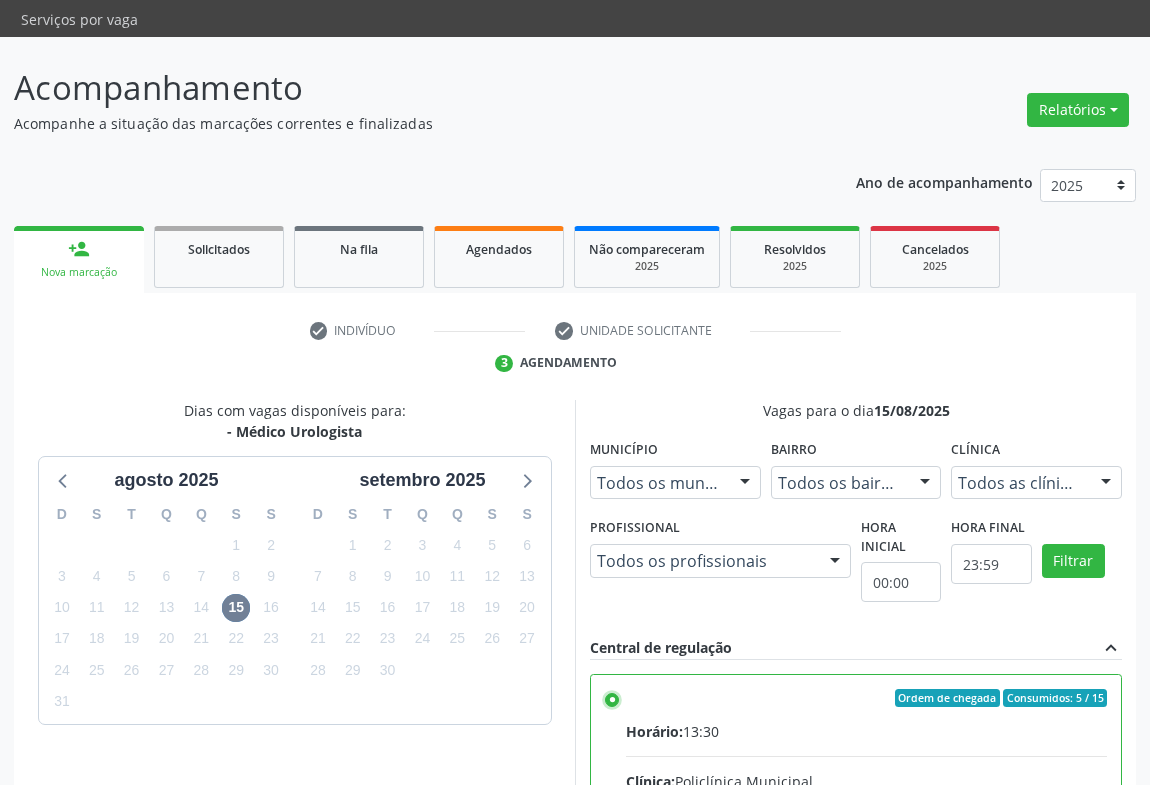 scroll, scrollTop: 451, scrollLeft: 0, axis: vertical 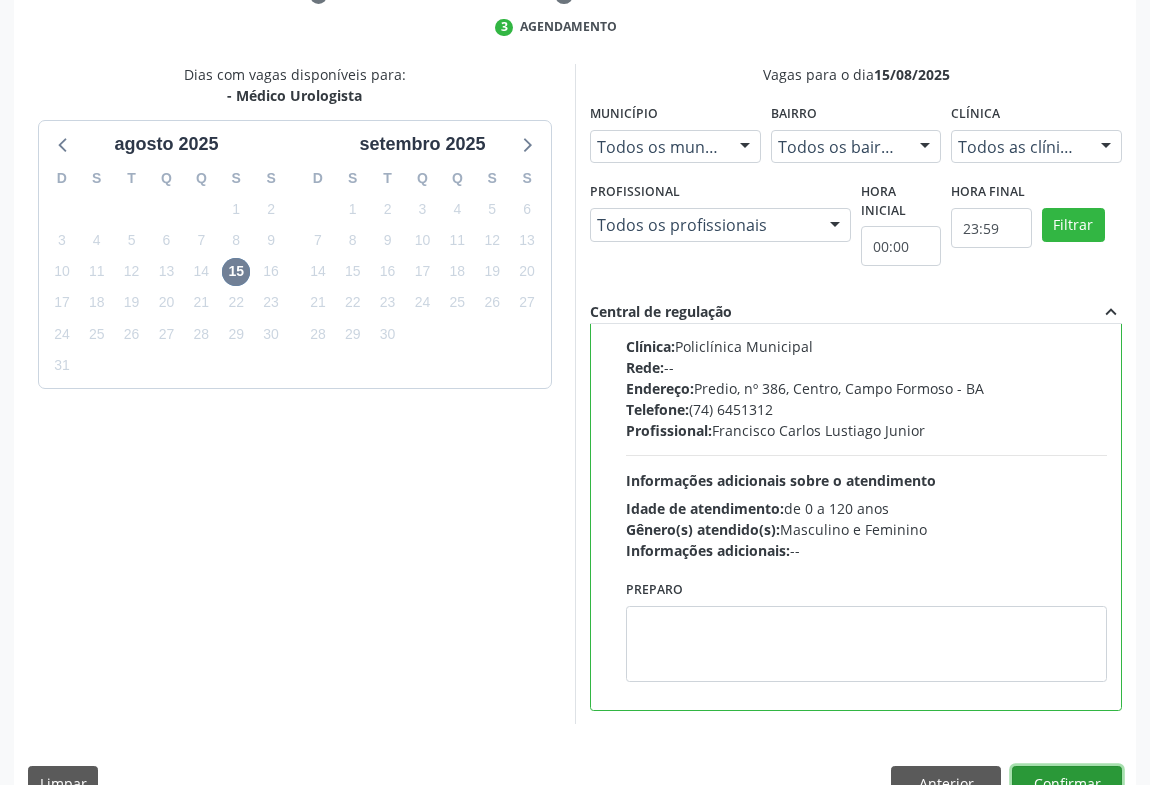 click on "Confirmar" at bounding box center (1067, 783) 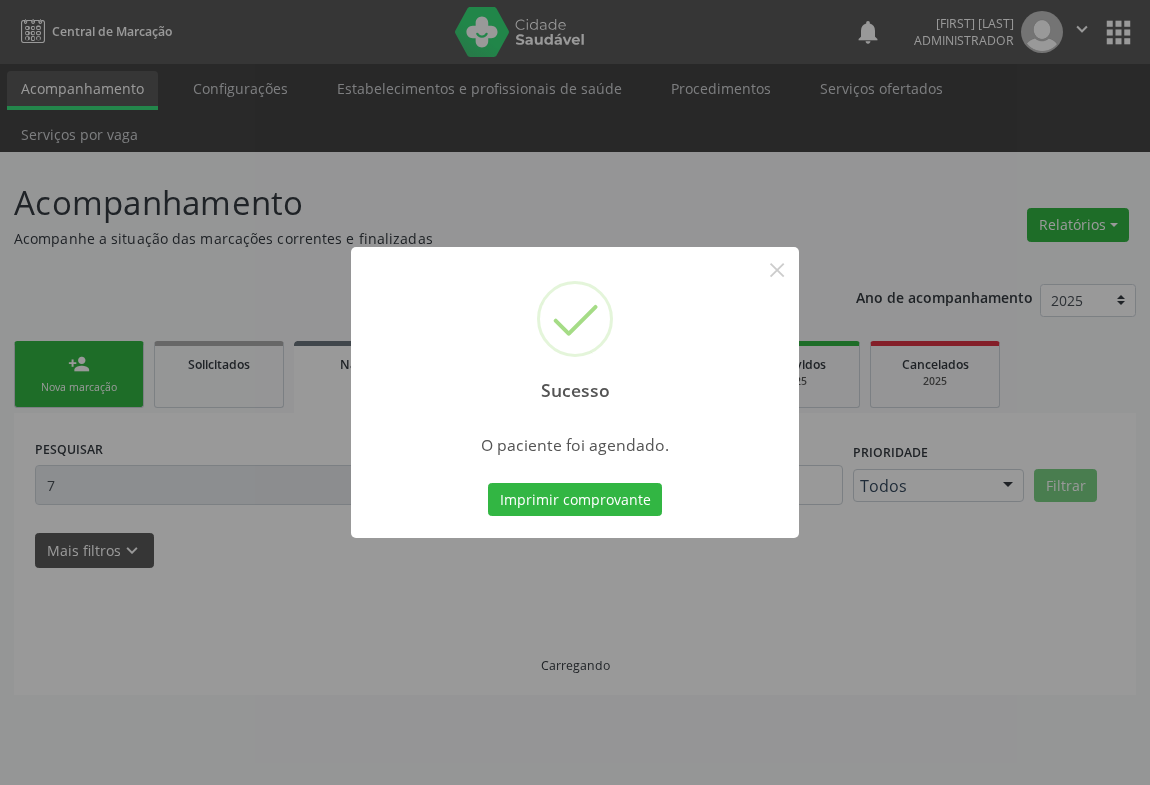 scroll, scrollTop: 0, scrollLeft: 0, axis: both 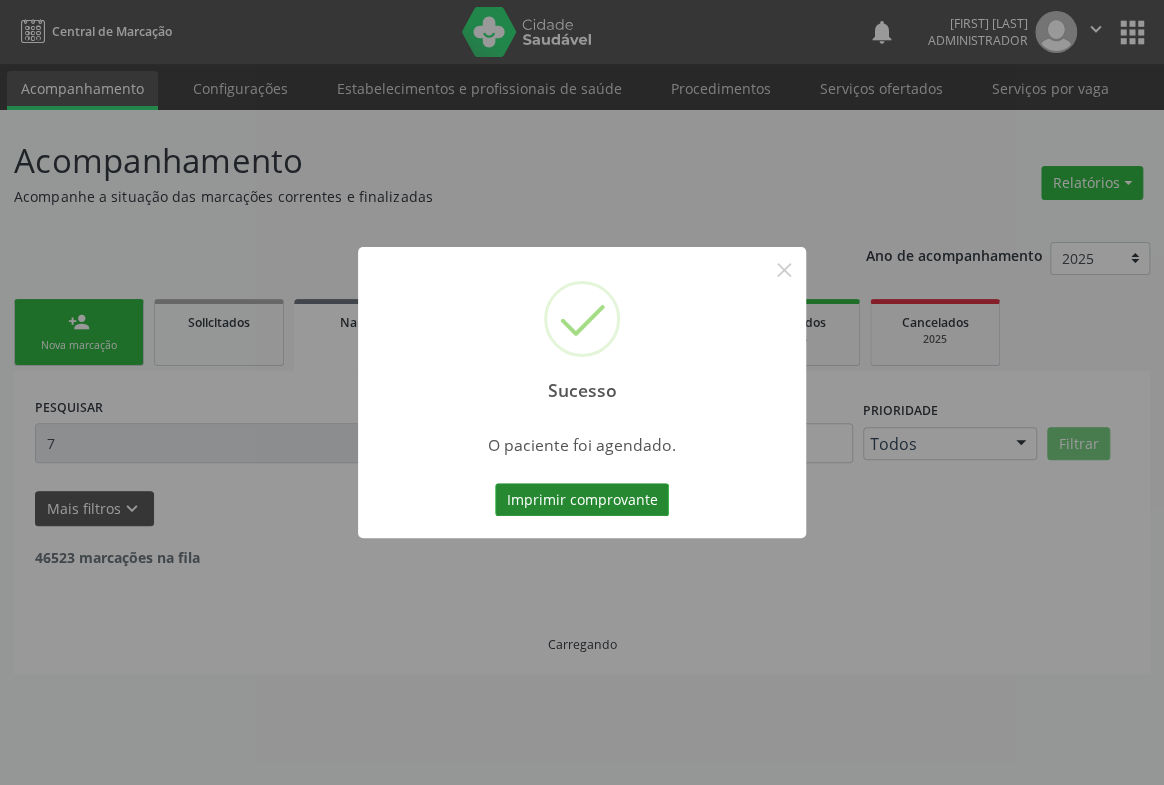 click on "Imprimir comprovante" at bounding box center (582, 500) 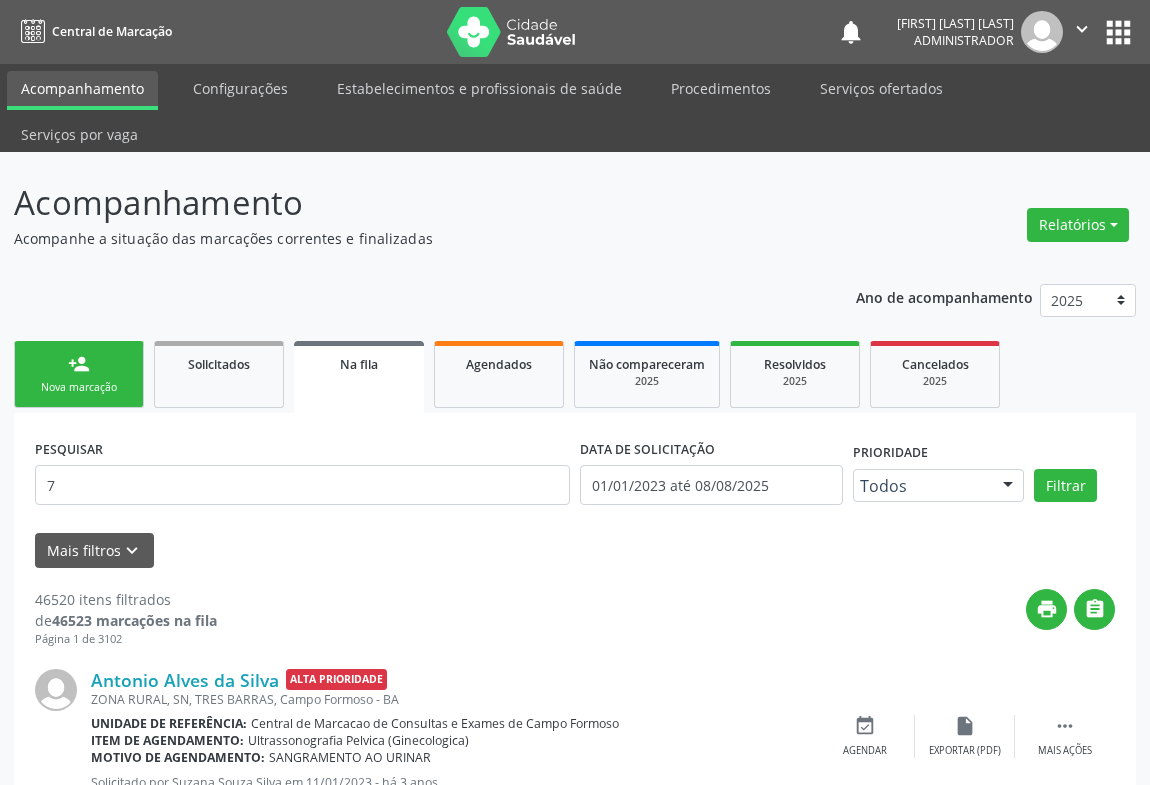 scroll, scrollTop: 0, scrollLeft: 0, axis: both 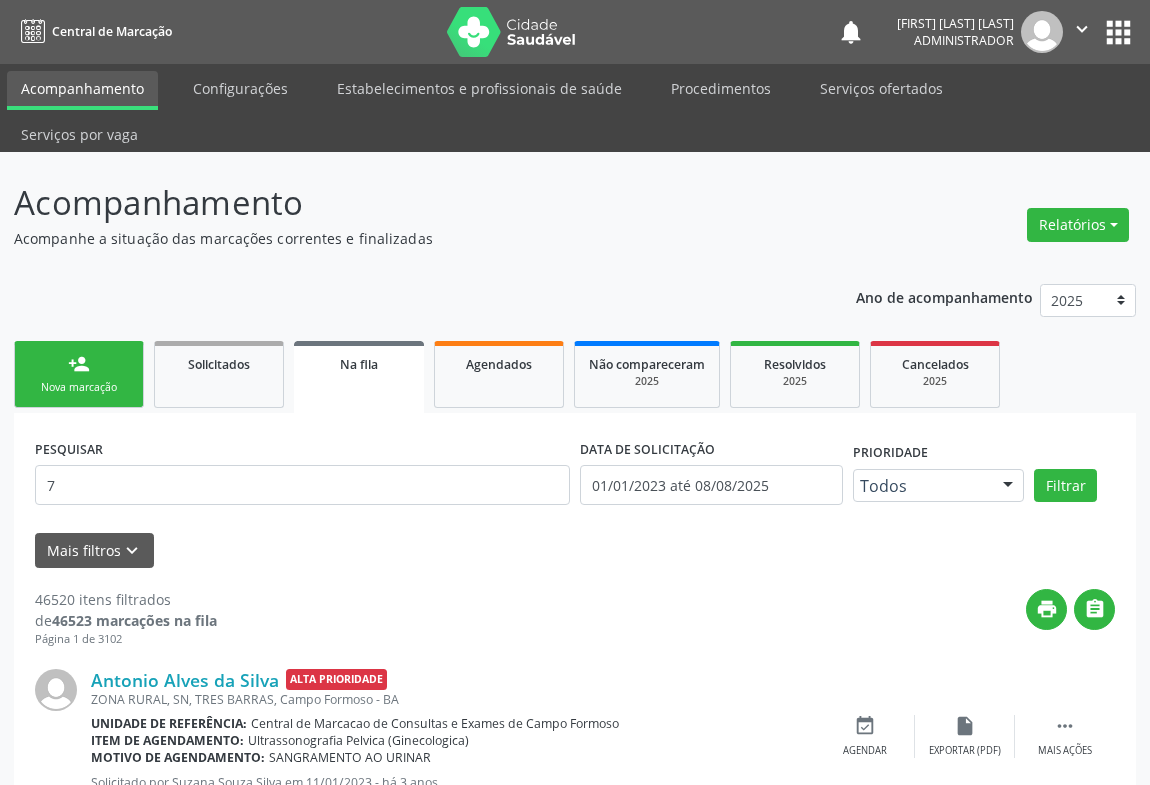 click on "person_add
Nova marcação" at bounding box center [79, 374] 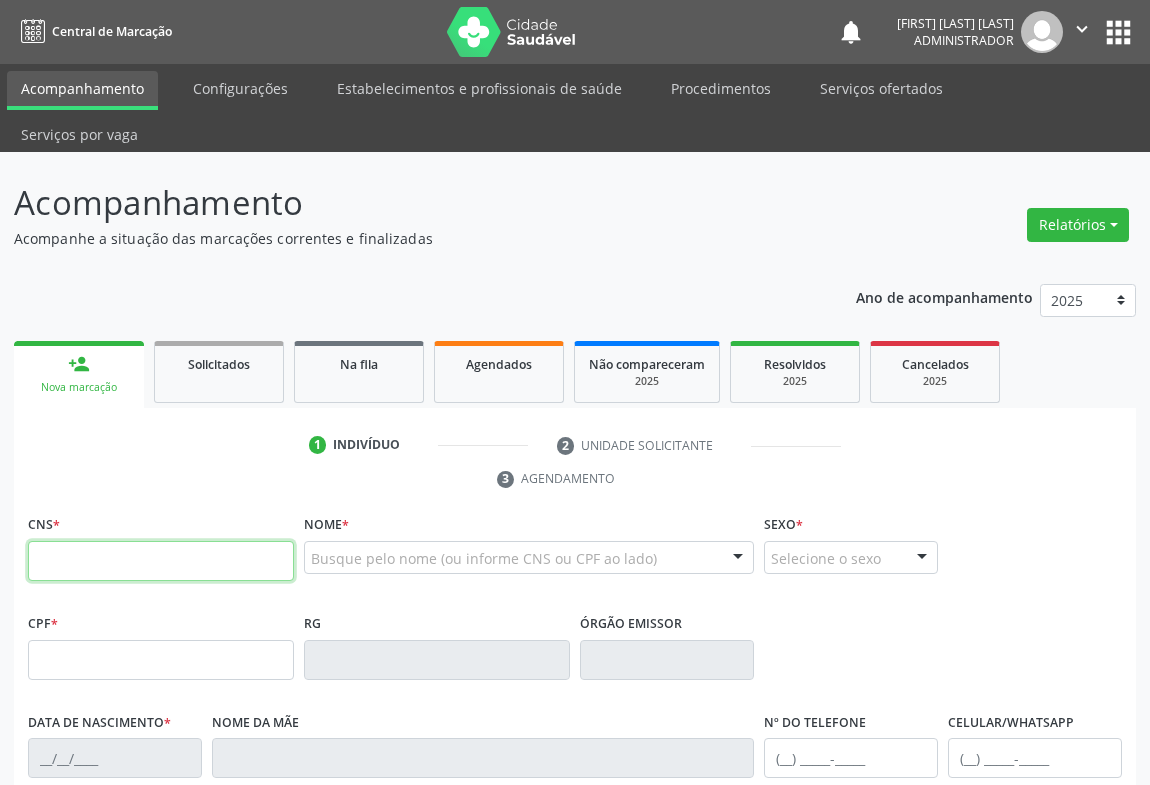 click at bounding box center [161, 561] 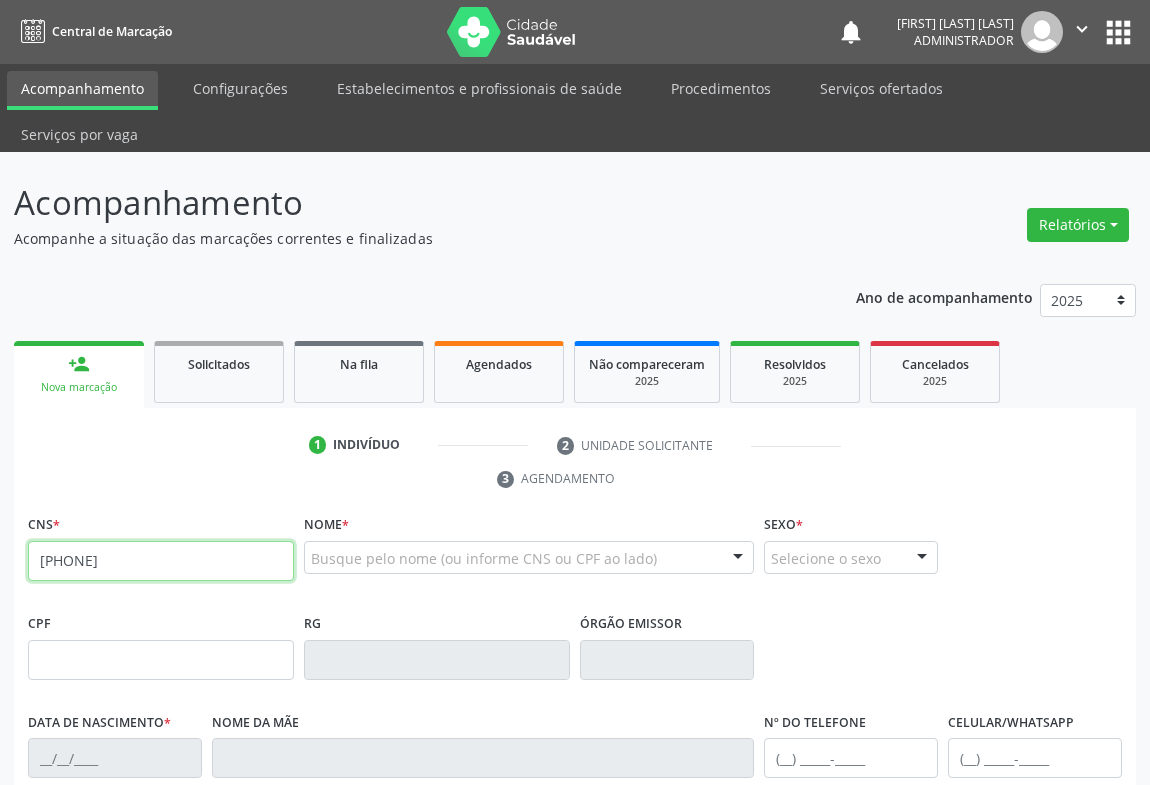 type on "700 7079 5531 0878" 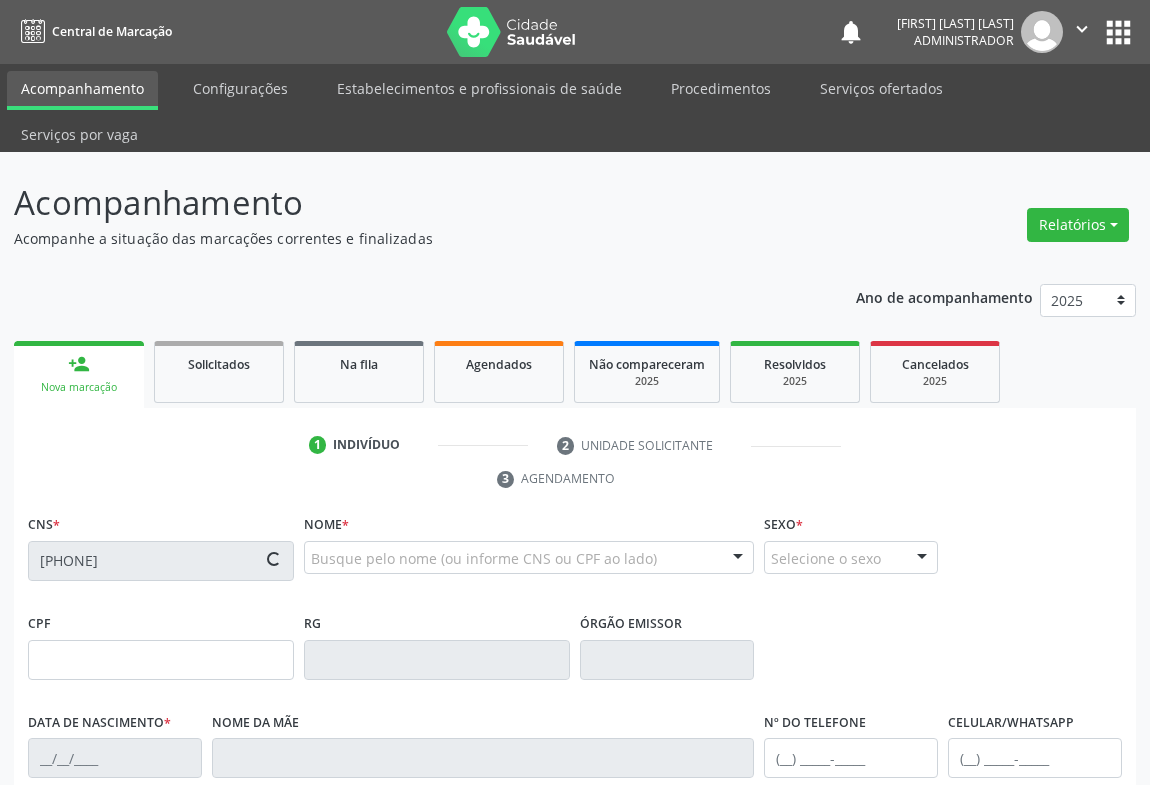 type on "15/10/1976" 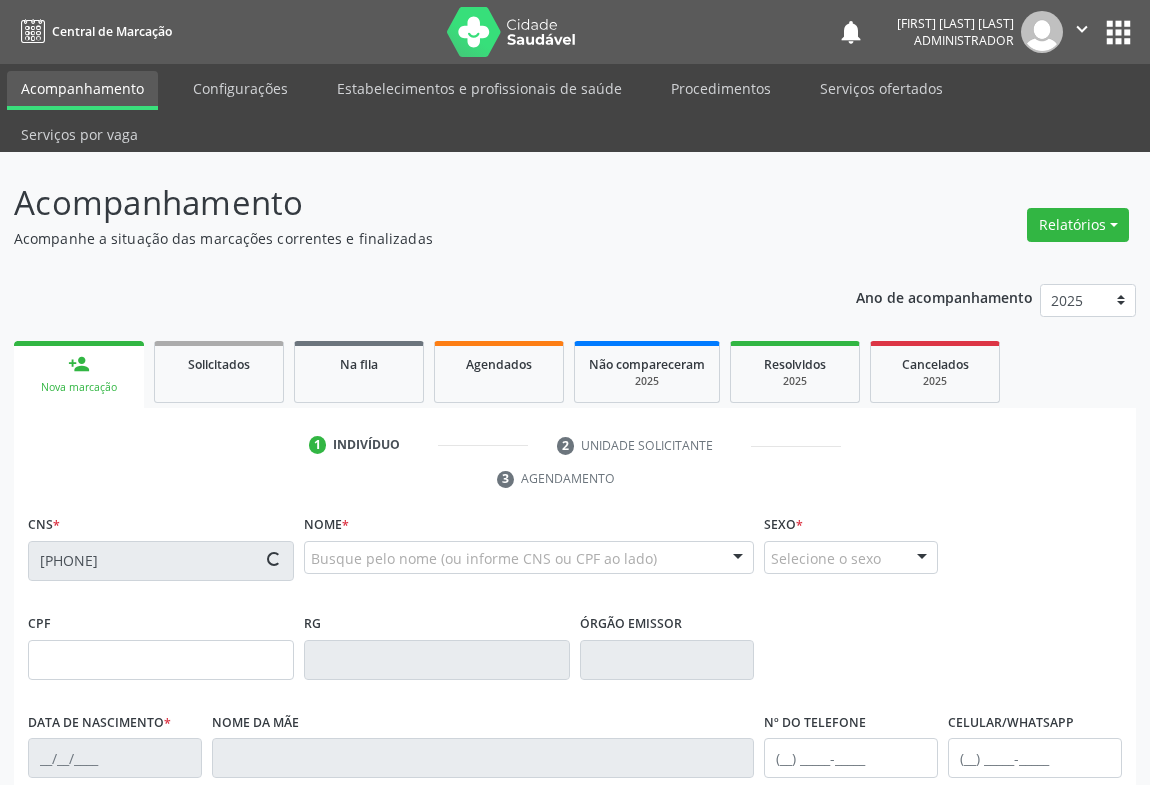 type on "(74) 99104-4367" 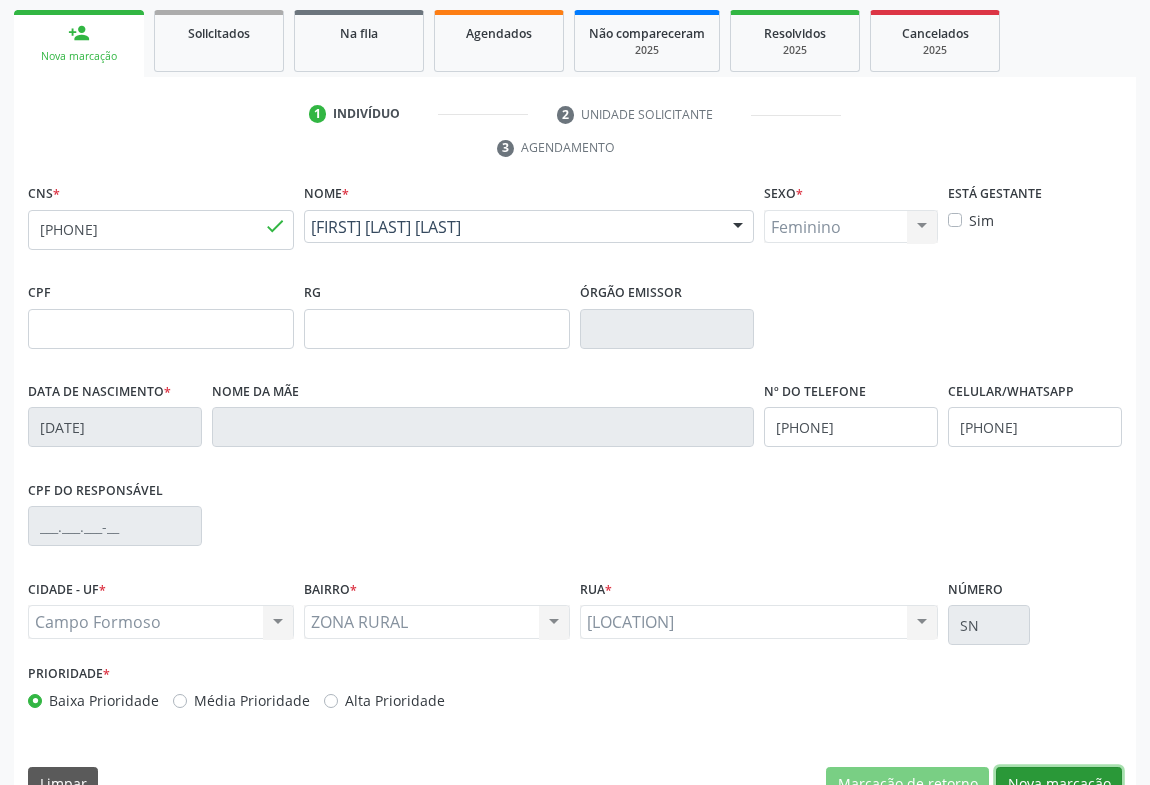 click on "Nova marcação" at bounding box center (1059, 784) 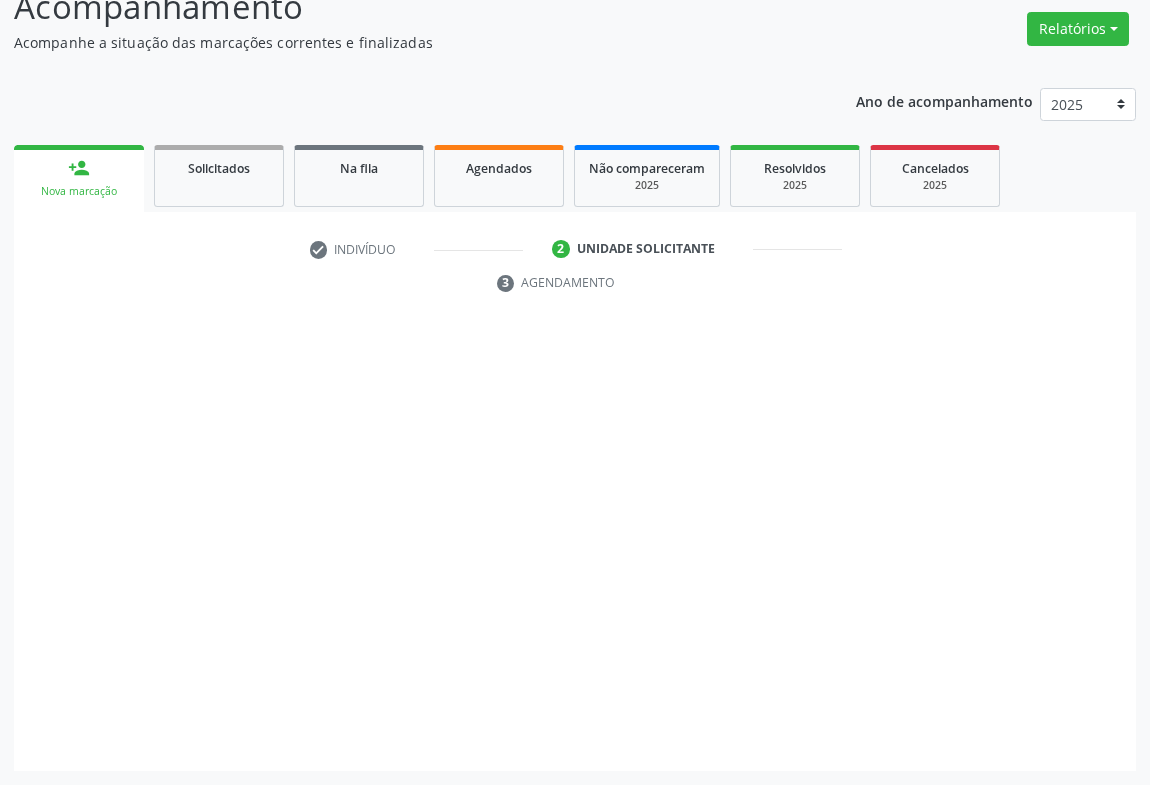 scroll, scrollTop: 152, scrollLeft: 0, axis: vertical 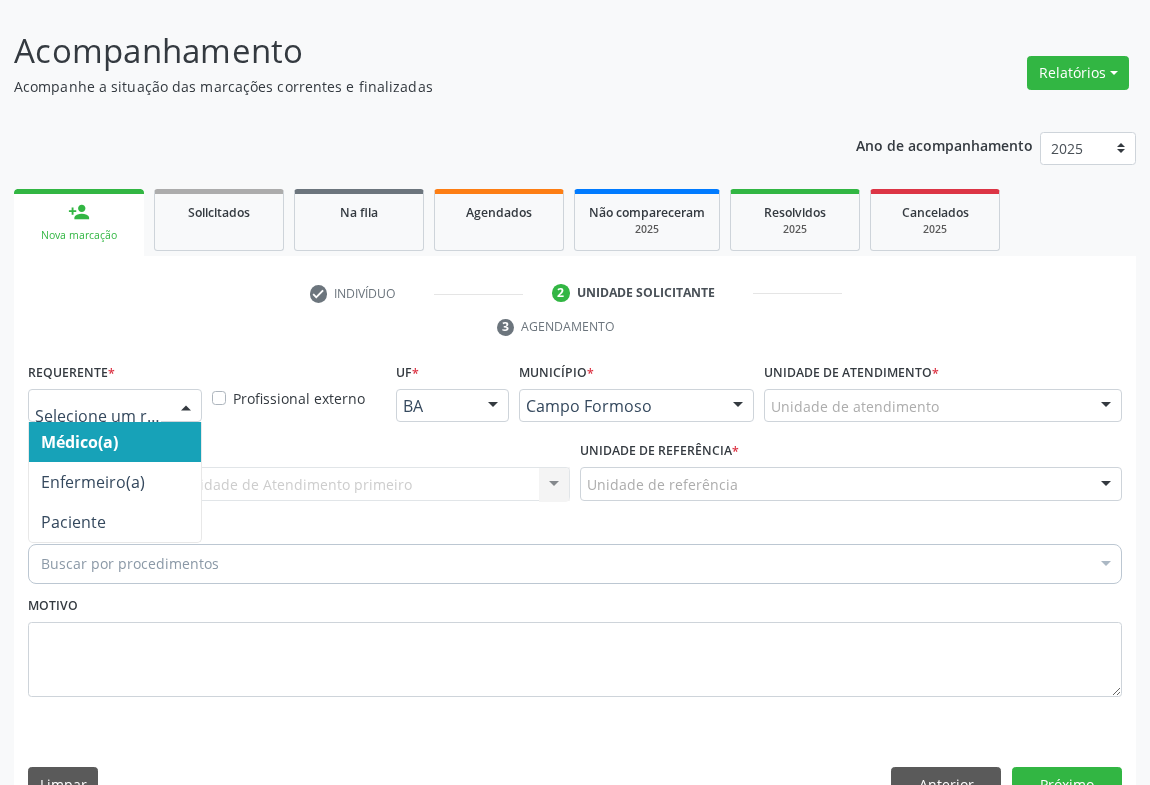 click at bounding box center [186, 407] 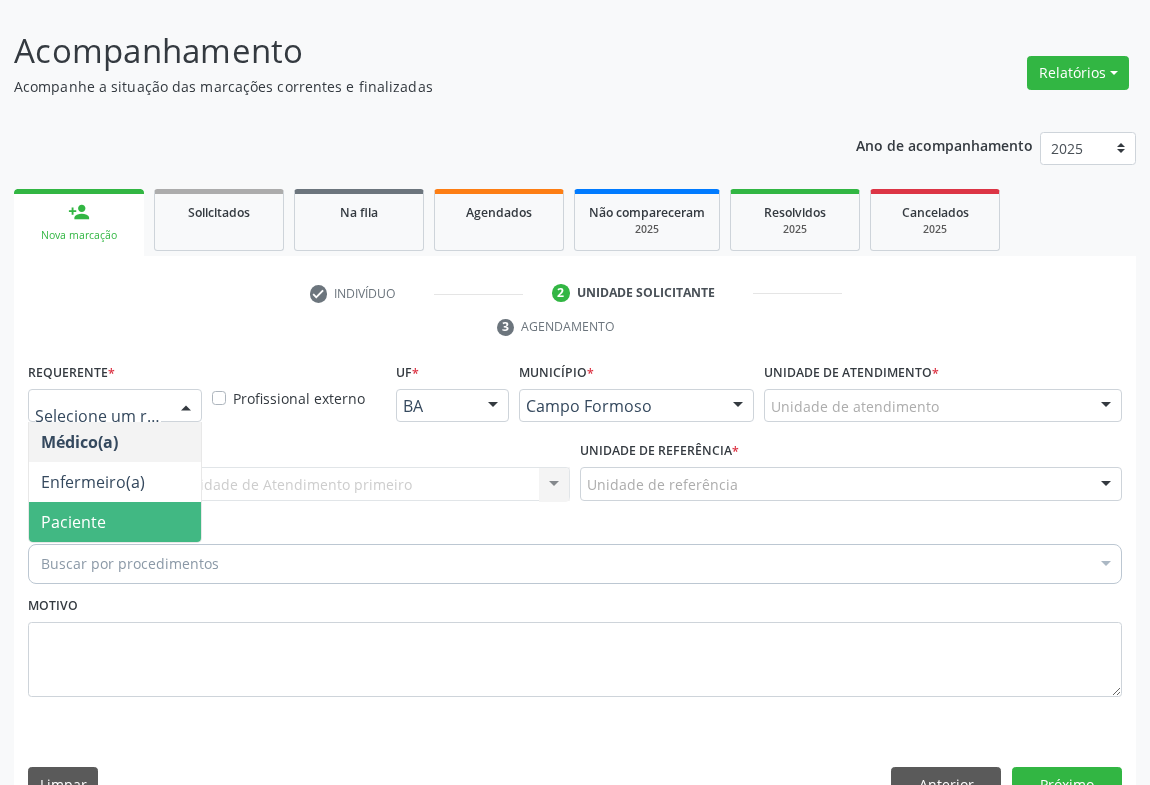 click on "Paciente" at bounding box center (115, 522) 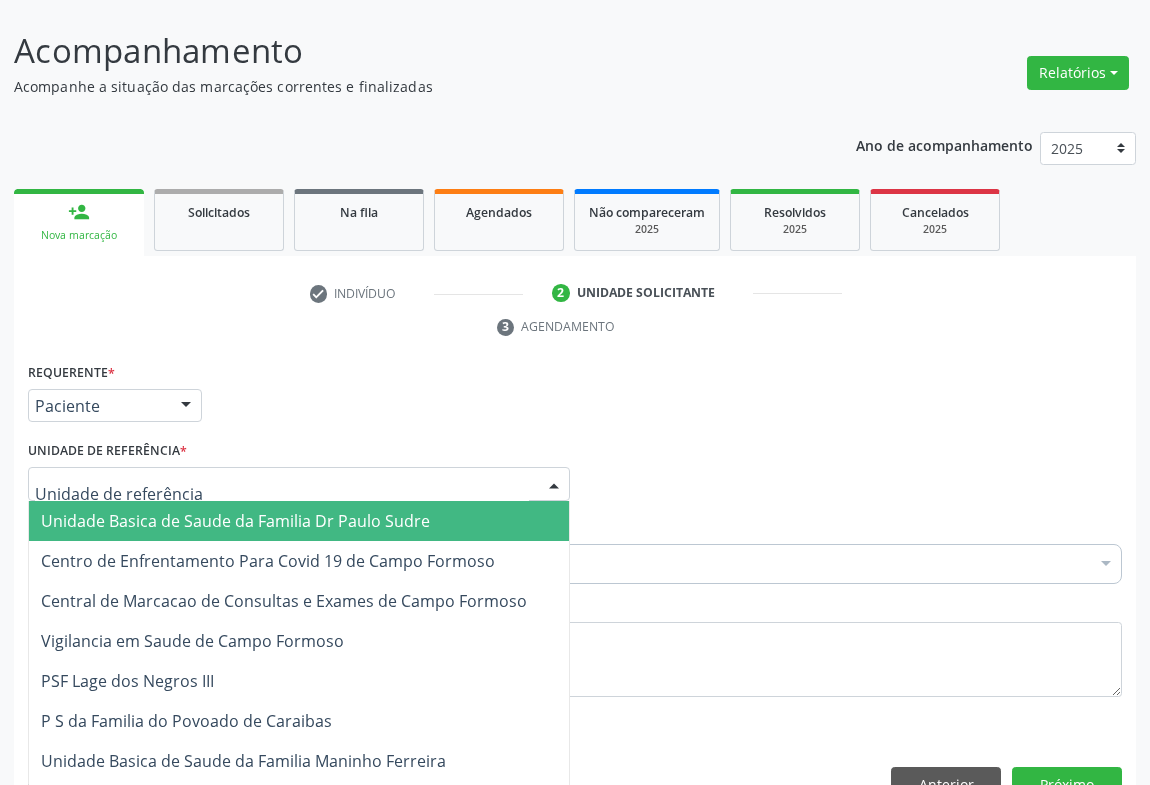drag, startPoint x: 560, startPoint y: 436, endPoint x: 519, endPoint y: 523, distance: 96.17692 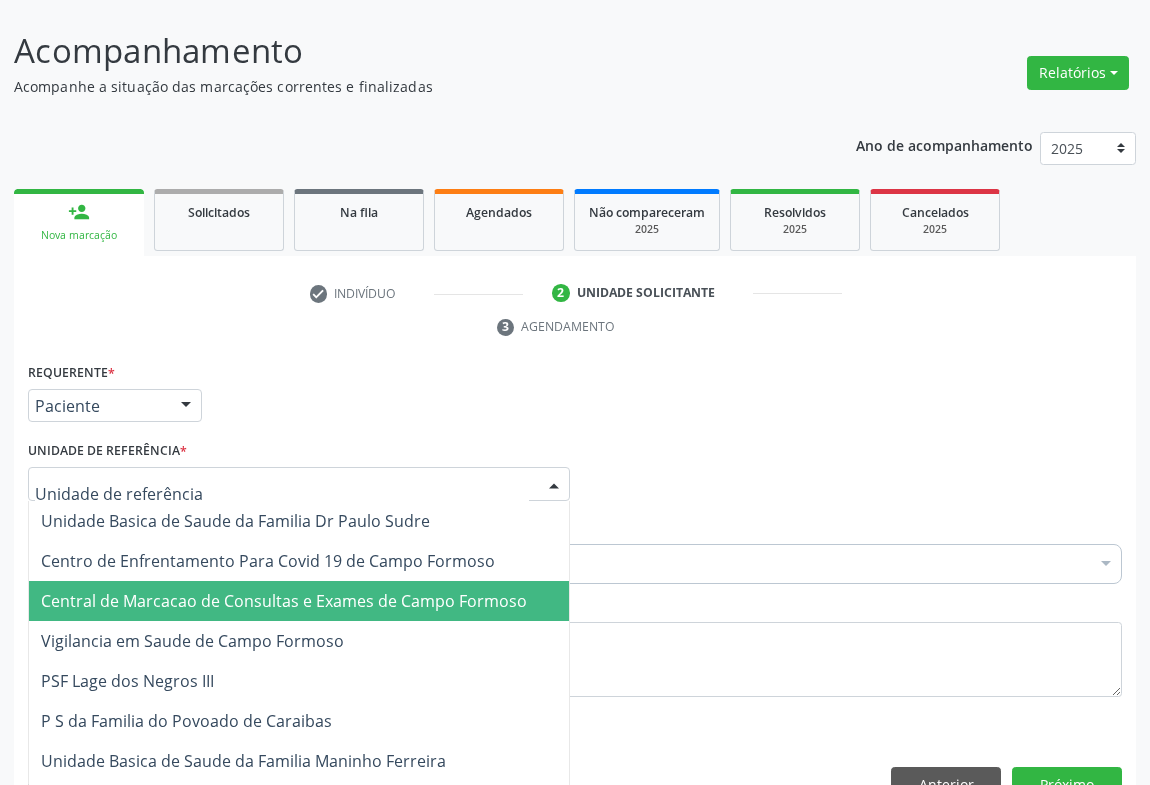 click on "Central de Marcacao de Consultas e Exames de Campo Formoso" at bounding box center (299, 601) 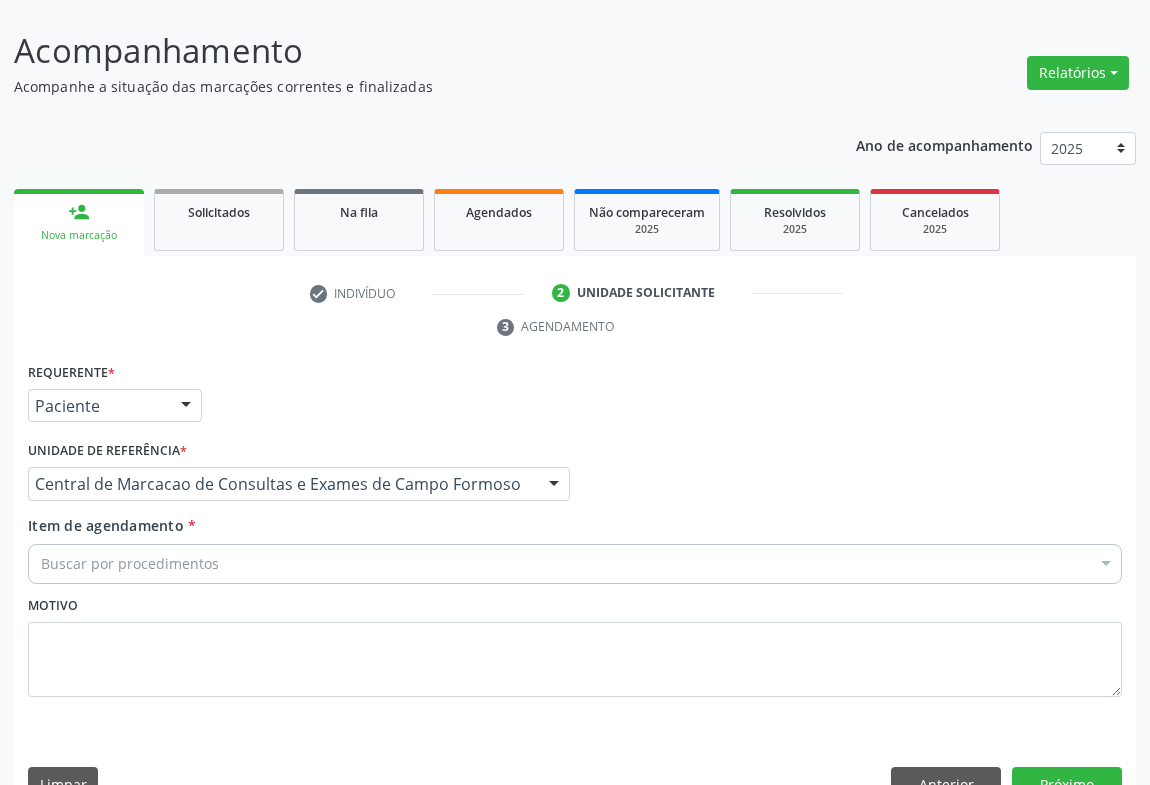 click on "Buscar por procedimentos" at bounding box center (575, 564) 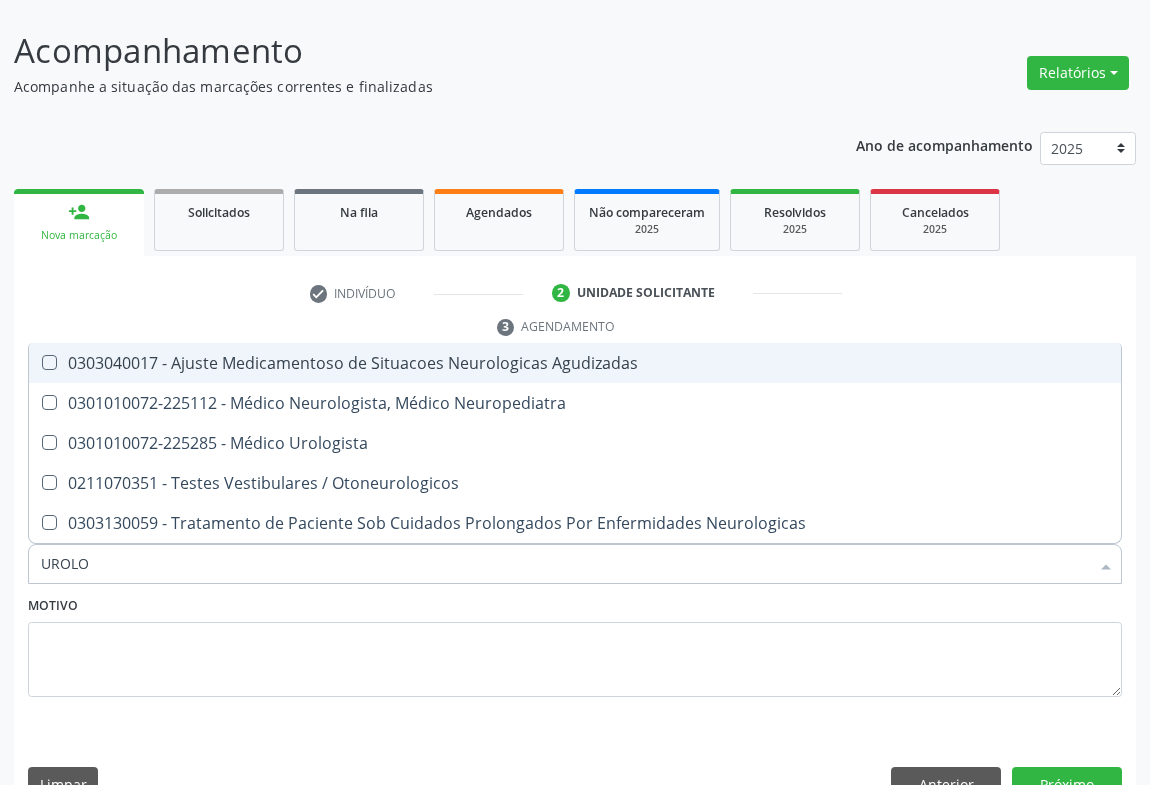 type on "UROLOG" 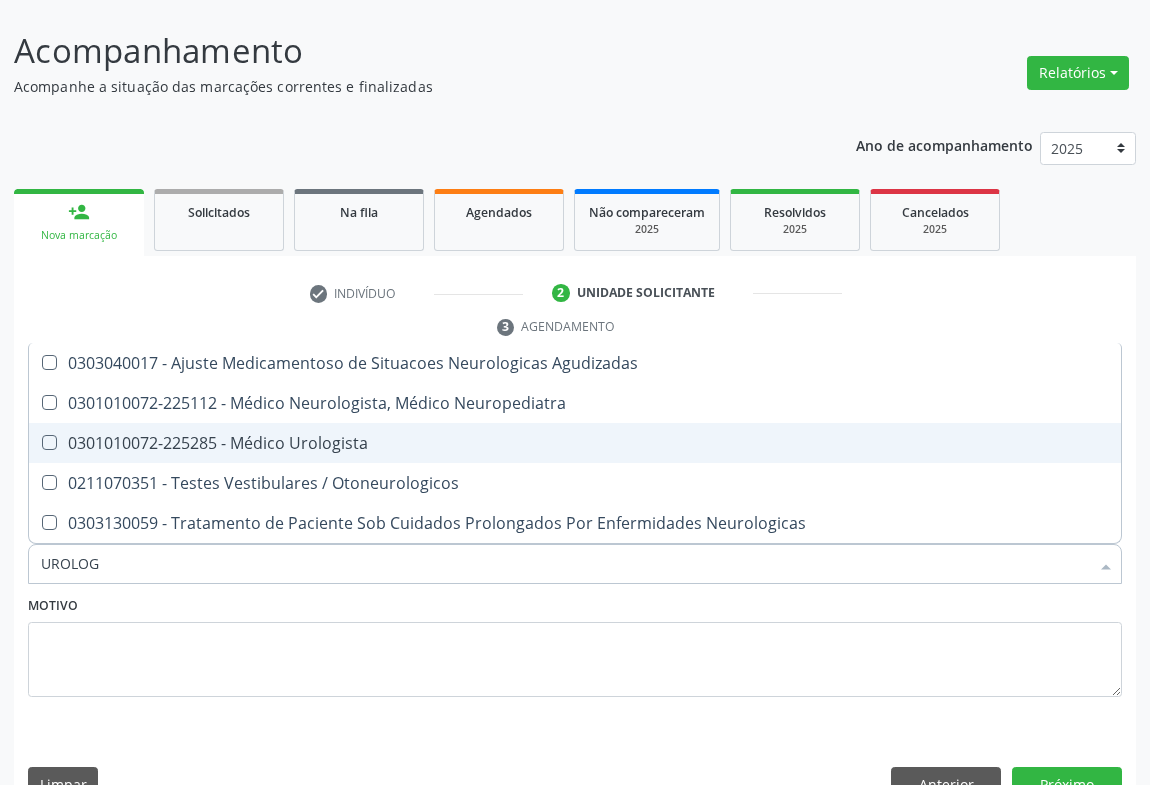 click on "0301010072-225285 - Médico Urologista" at bounding box center (575, 443) 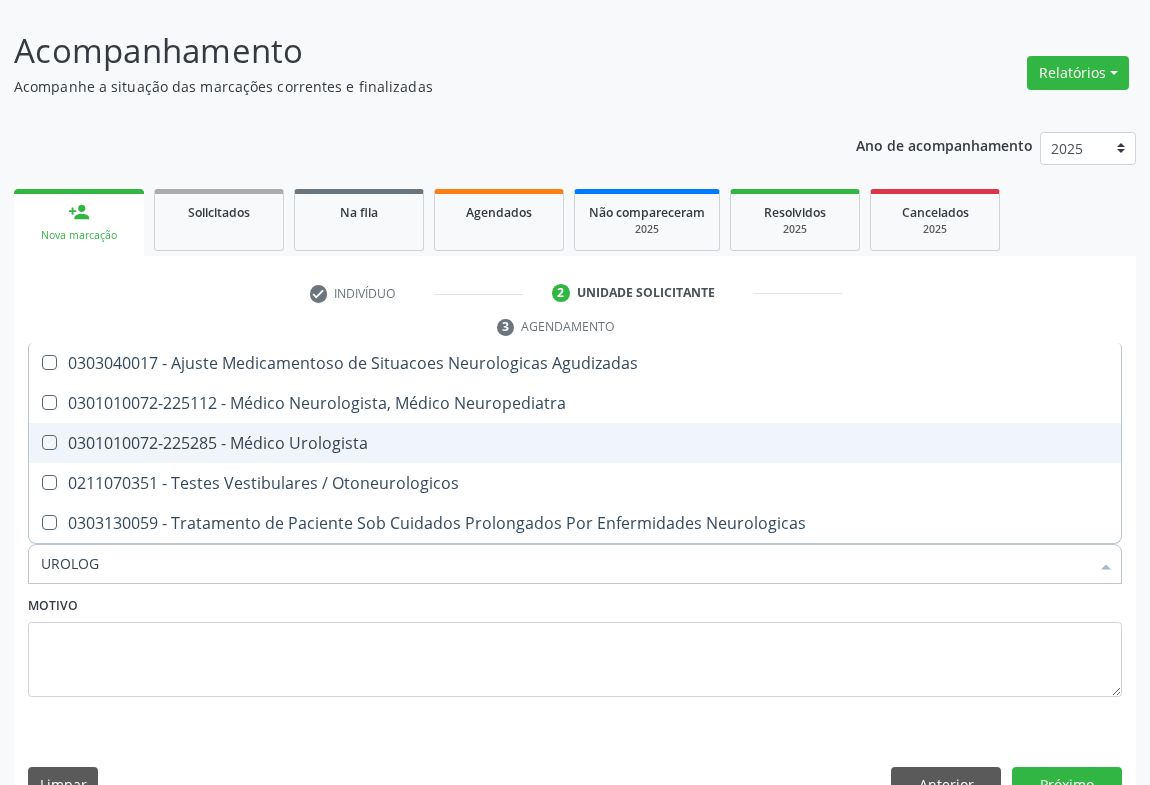 checkbox on "true" 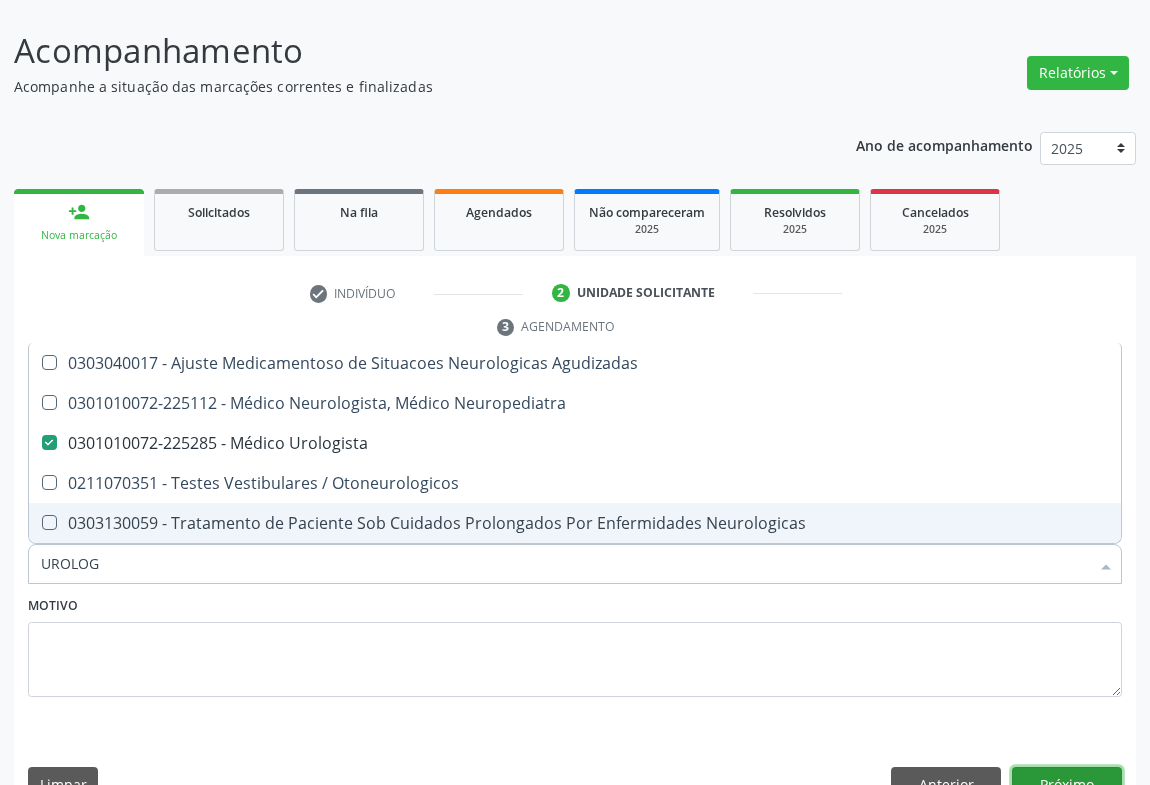 click on "Próximo" at bounding box center (1067, 784) 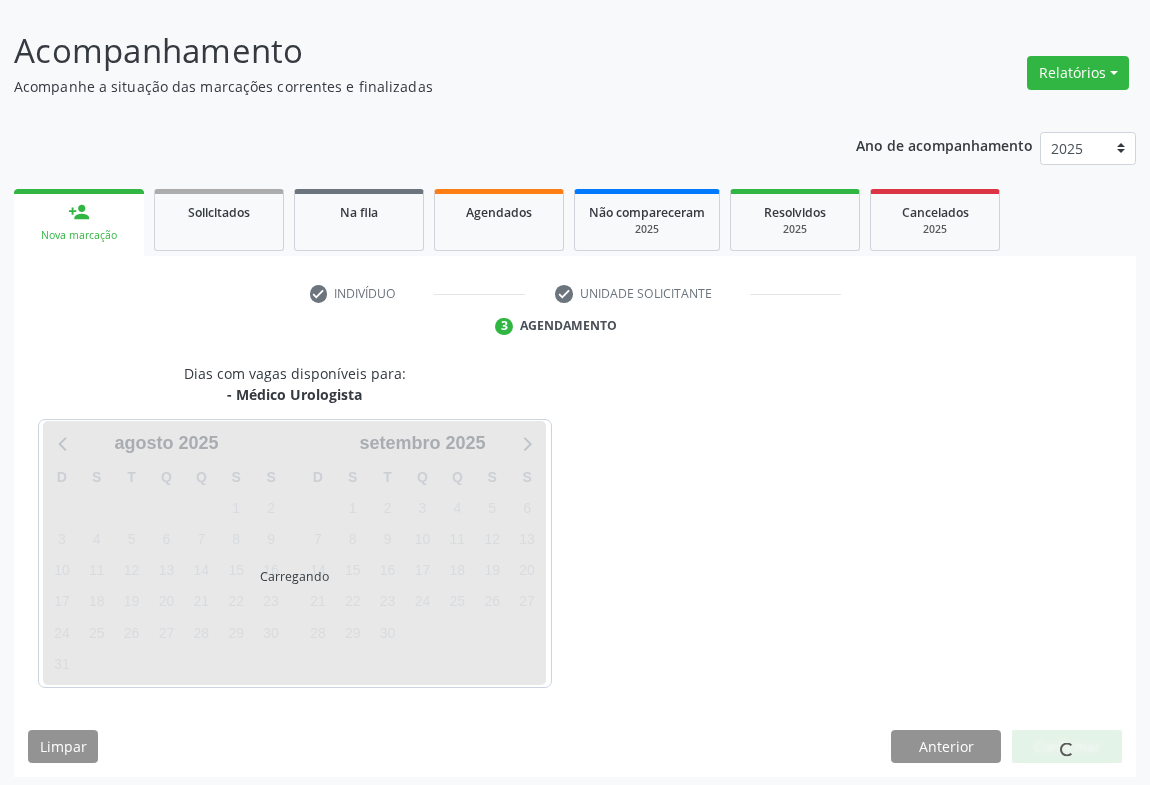 scroll, scrollTop: 115, scrollLeft: 0, axis: vertical 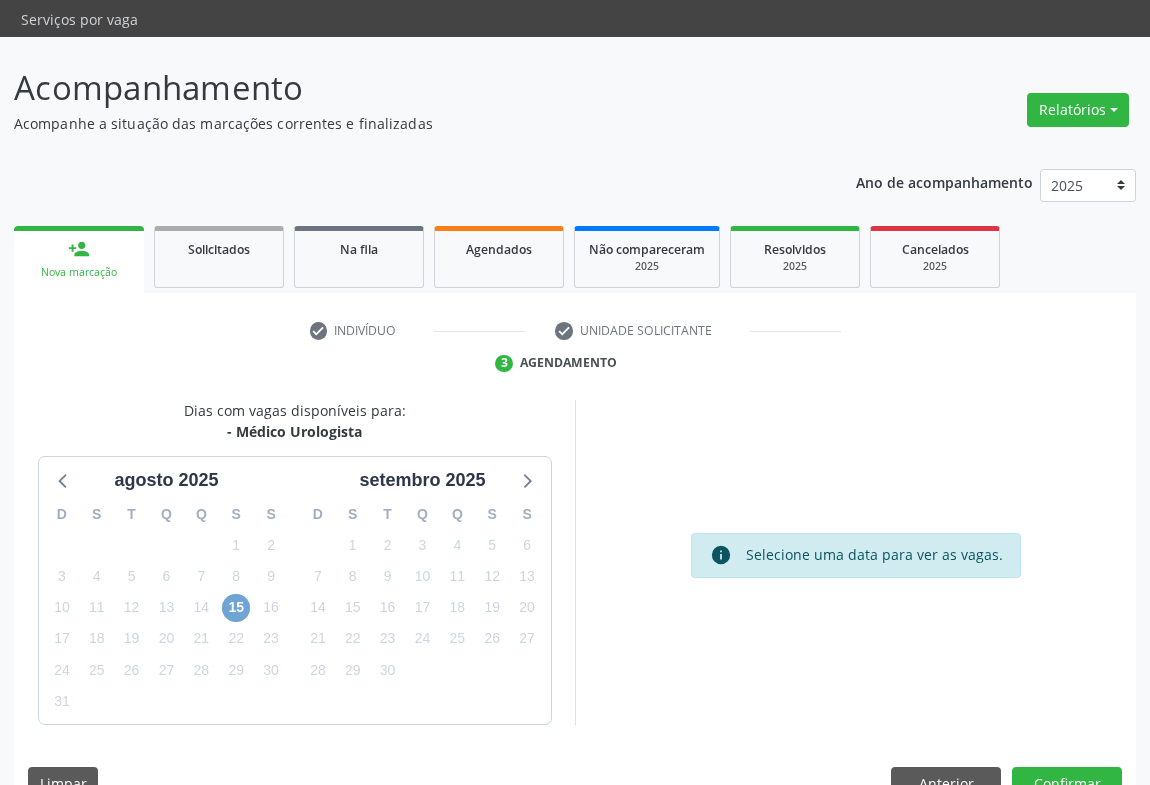 click on "15" at bounding box center (236, 608) 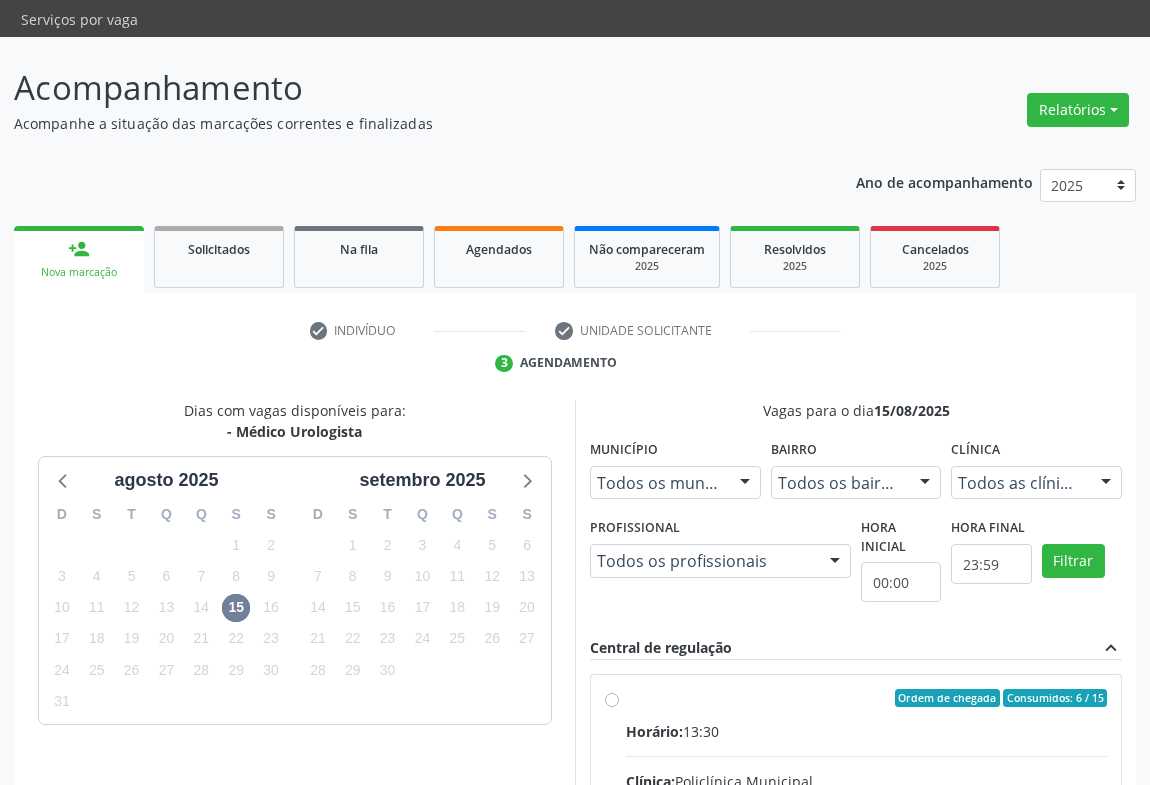click on "Ordem de chegada
Consumidos: 6 / 15
Horário:   13:30
Clínica:  Policlínica Municipal
Rede:
--
Endereço:   Predio, nº 386, Centro, Campo Formoso - BA
Telefone:   (74) 6451312
Profissional:
Francisco Carlos Lustiago Junior
Informações adicionais sobre o atendimento
Idade de atendimento:
de 0 a 120 anos
Gênero(s) atendido(s):
Masculino e Feminino
Informações adicionais:
--" at bounding box center [866, 842] 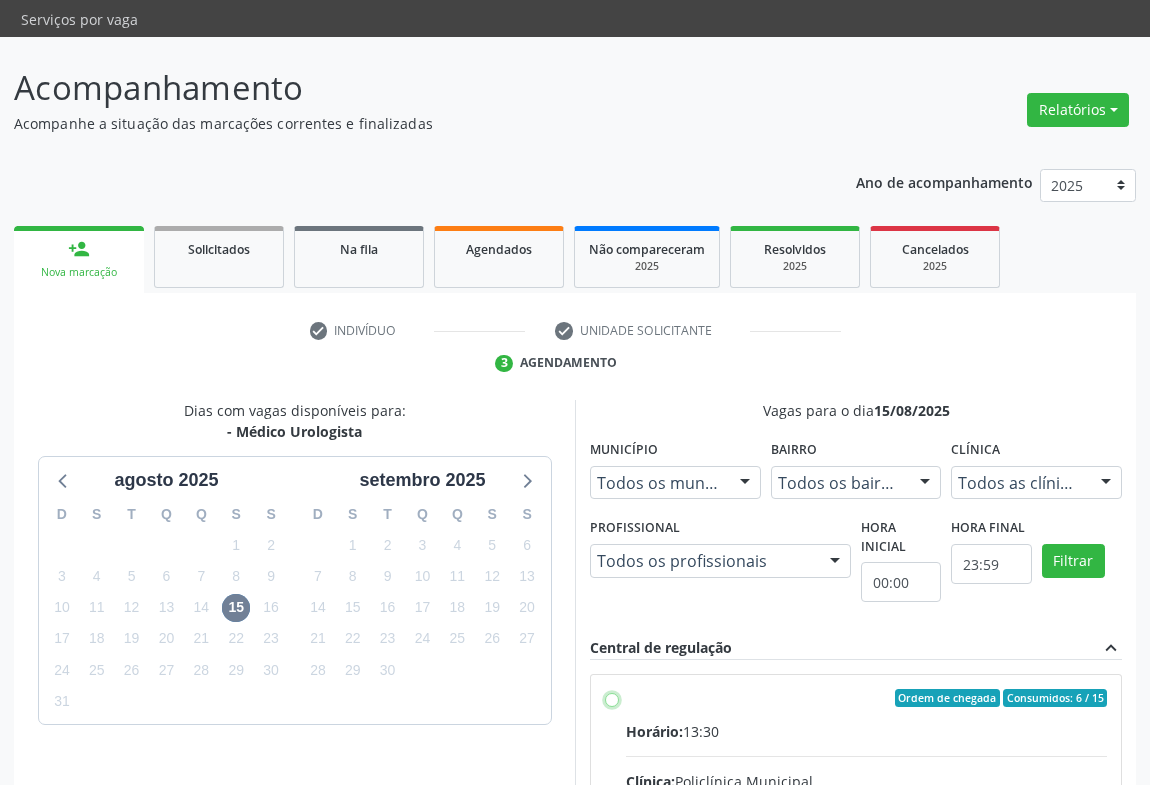 click on "Ordem de chegada
Consumidos: 6 / 15
Horário:   13:30
Clínica:  Policlínica Municipal
Rede:
--
Endereço:   Predio, nº 386, Centro, Campo Formoso - BA
Telefone:   (74) 6451312
Profissional:
Francisco Carlos Lustiago Junior
Informações adicionais sobre o atendimento
Idade de atendimento:
de 0 a 120 anos
Gênero(s) atendido(s):
Masculino e Feminino
Informações adicionais:
--" at bounding box center [612, 698] 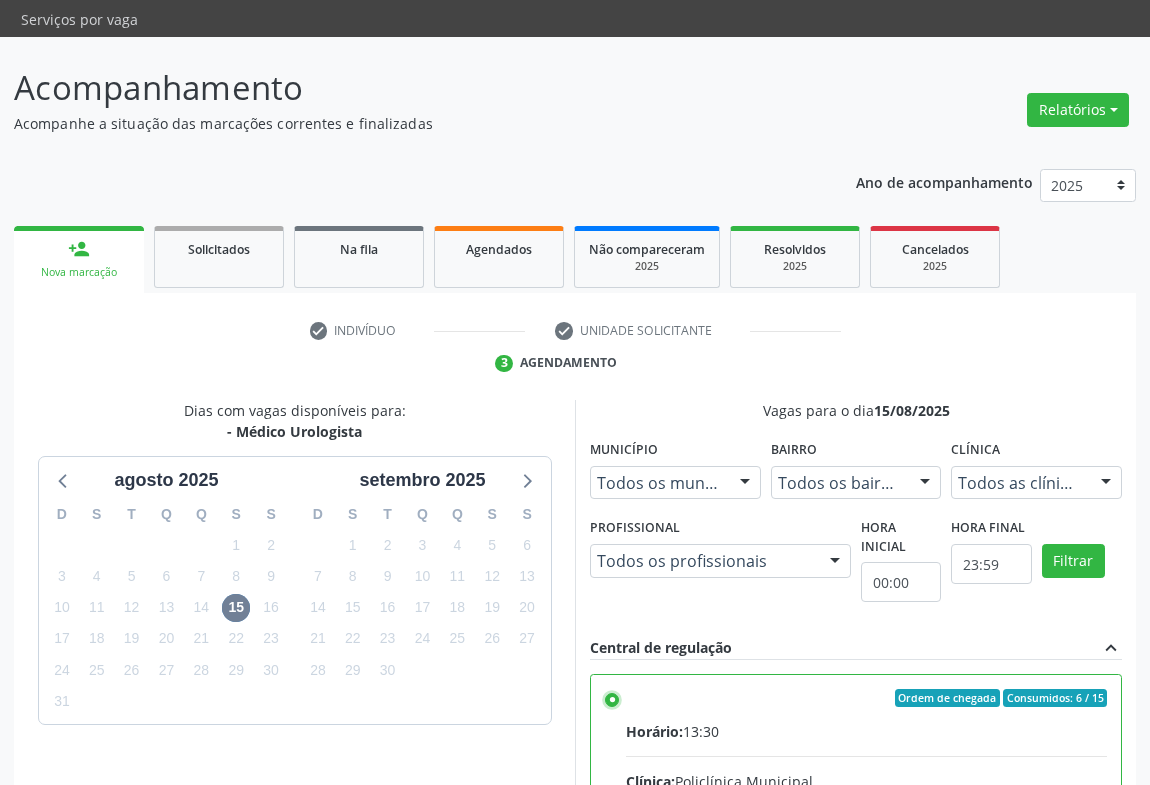 scroll, scrollTop: 451, scrollLeft: 0, axis: vertical 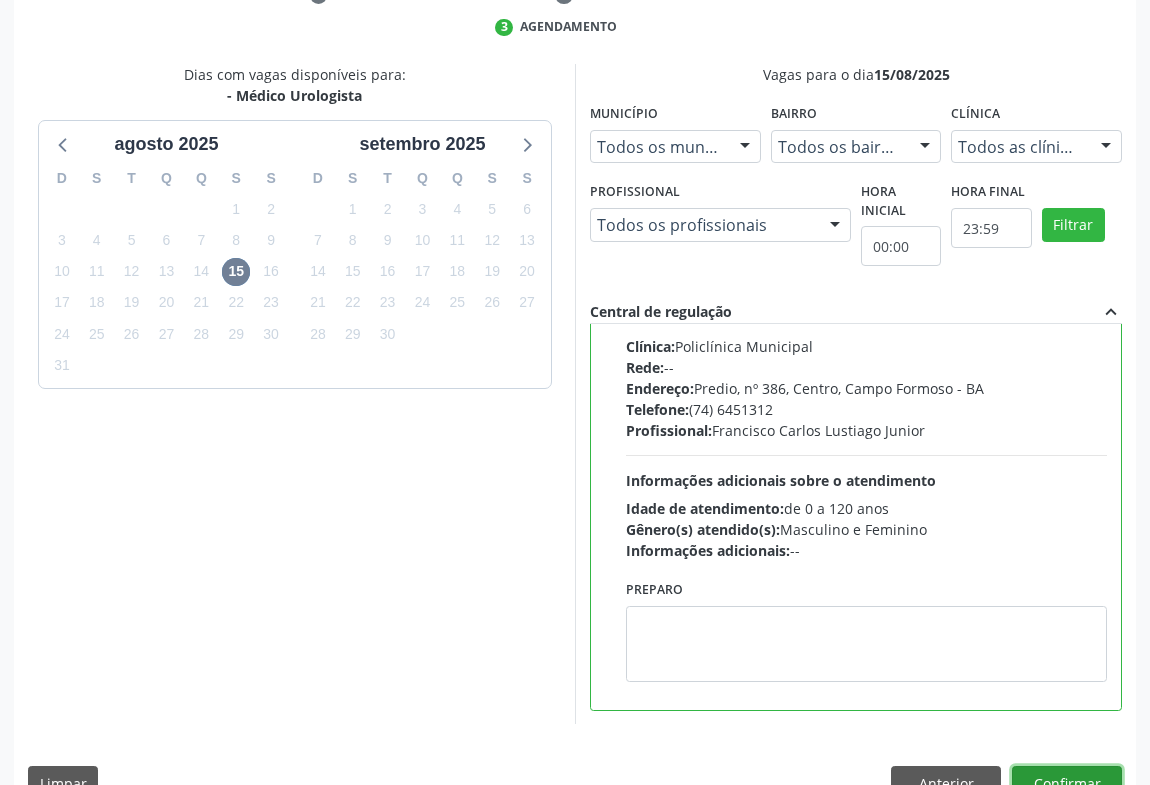 click on "Confirmar" at bounding box center [1067, 783] 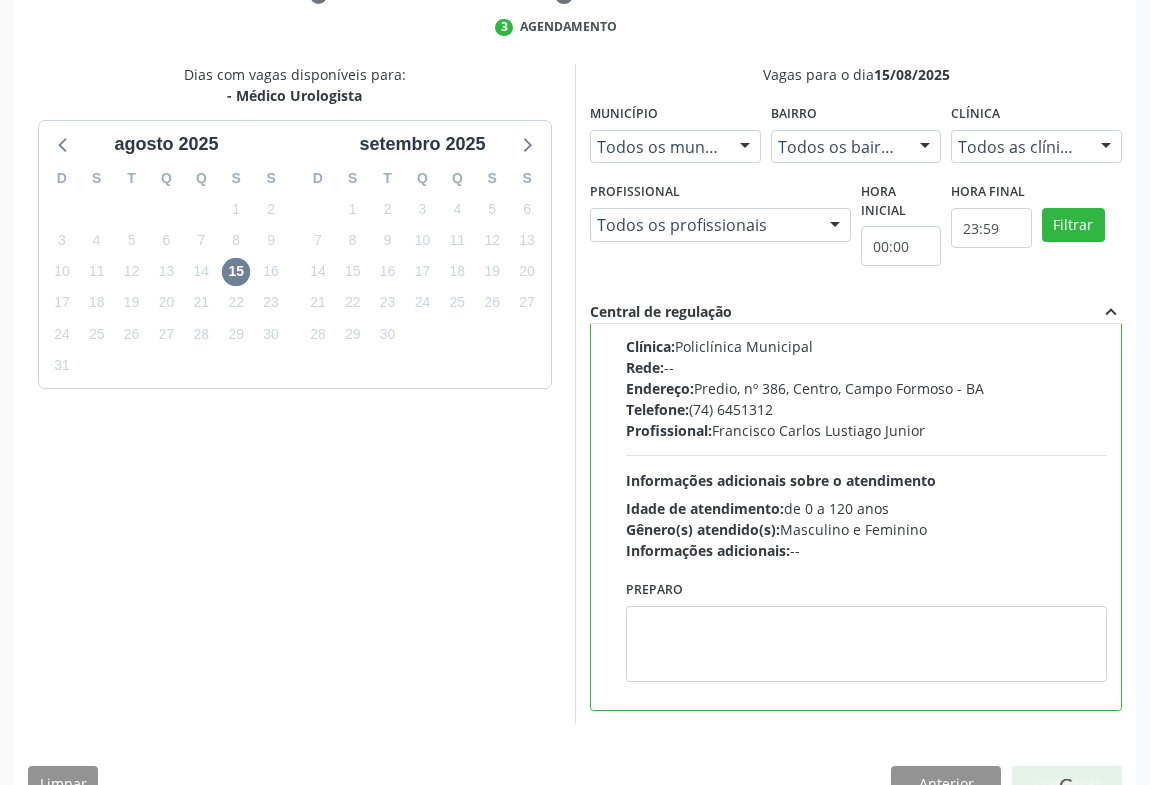 scroll, scrollTop: 0, scrollLeft: 0, axis: both 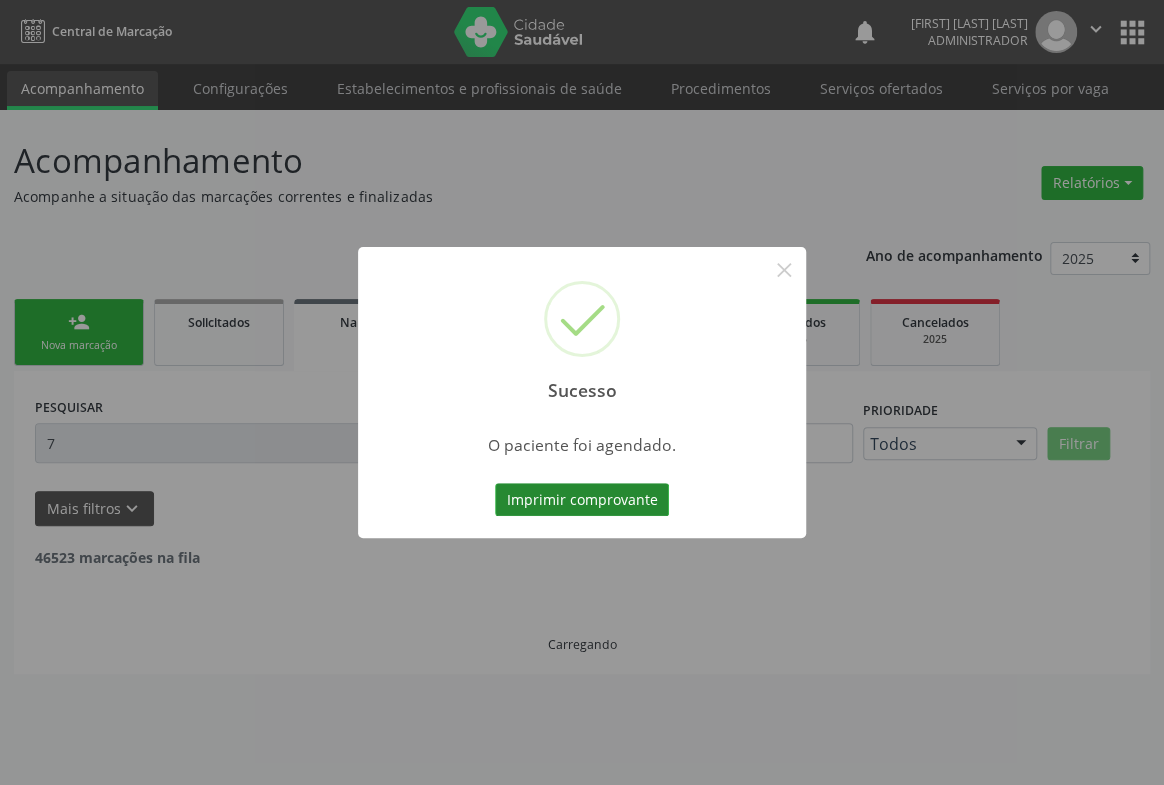 click on "Imprimir comprovante" at bounding box center [582, 500] 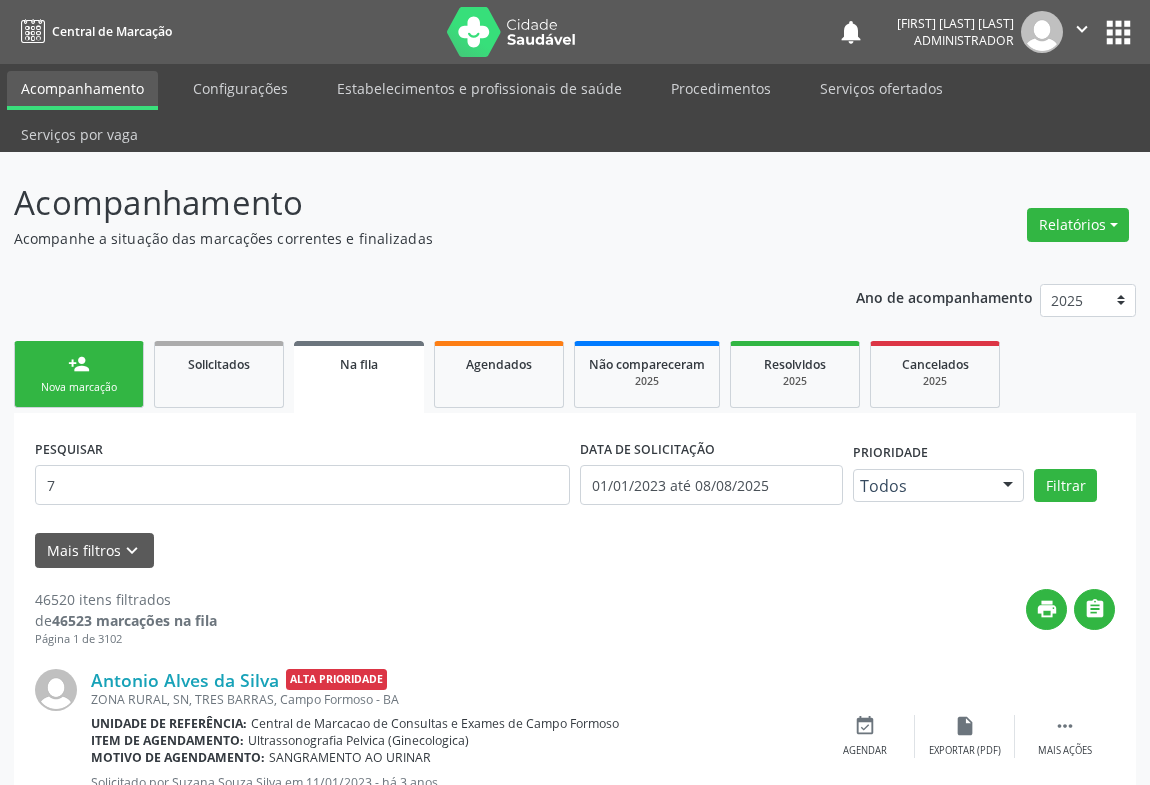 click on "person_add
Nova marcação" at bounding box center [79, 374] 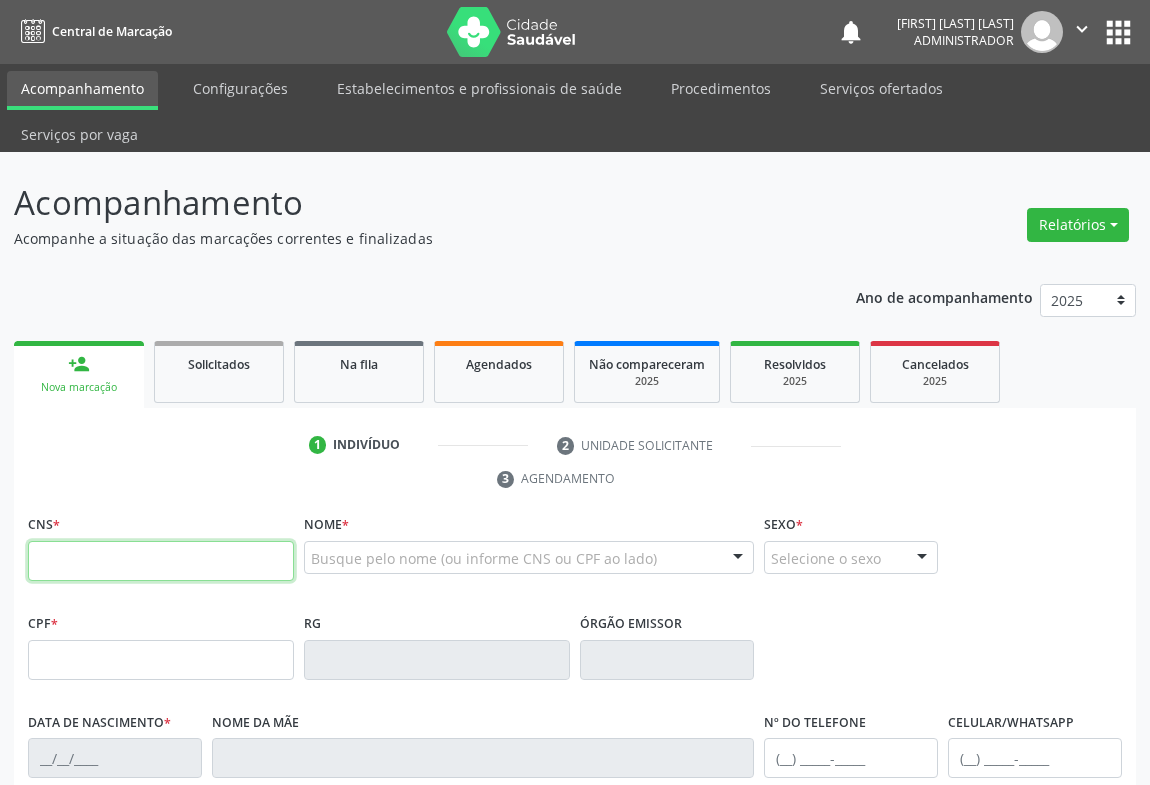 click at bounding box center [161, 561] 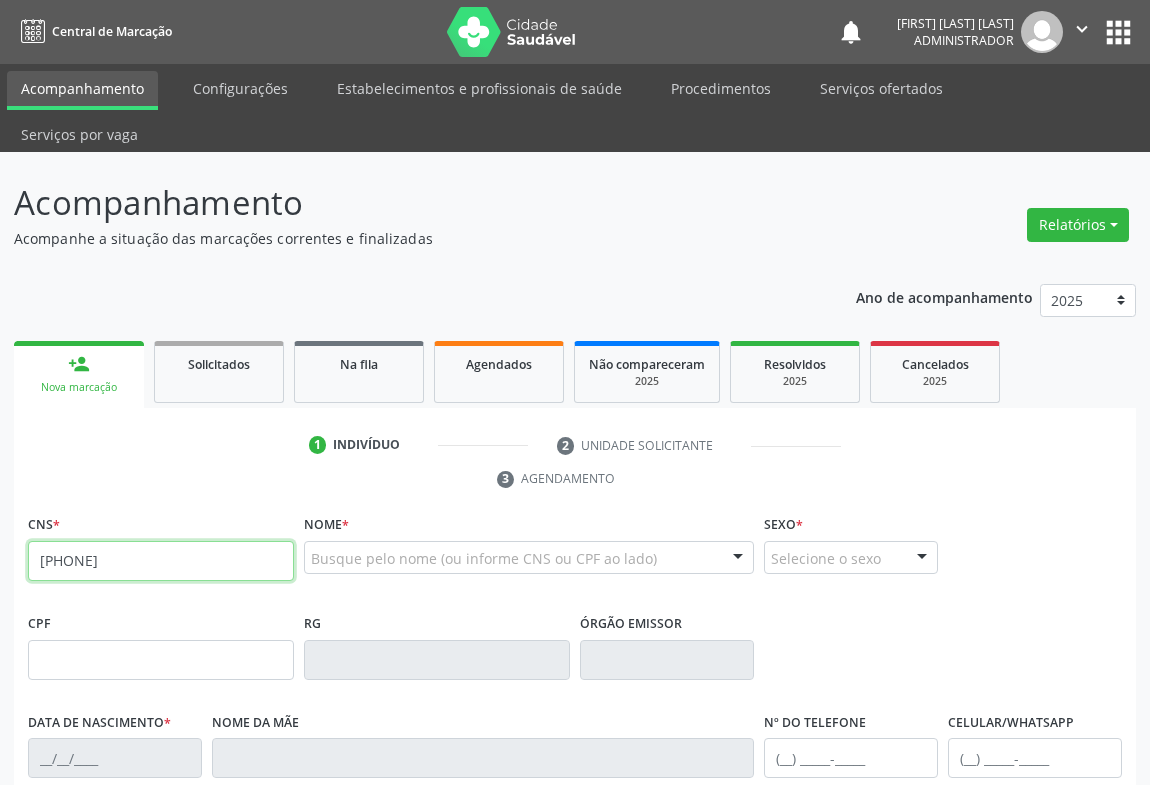 type on "707 4030 3034 7476" 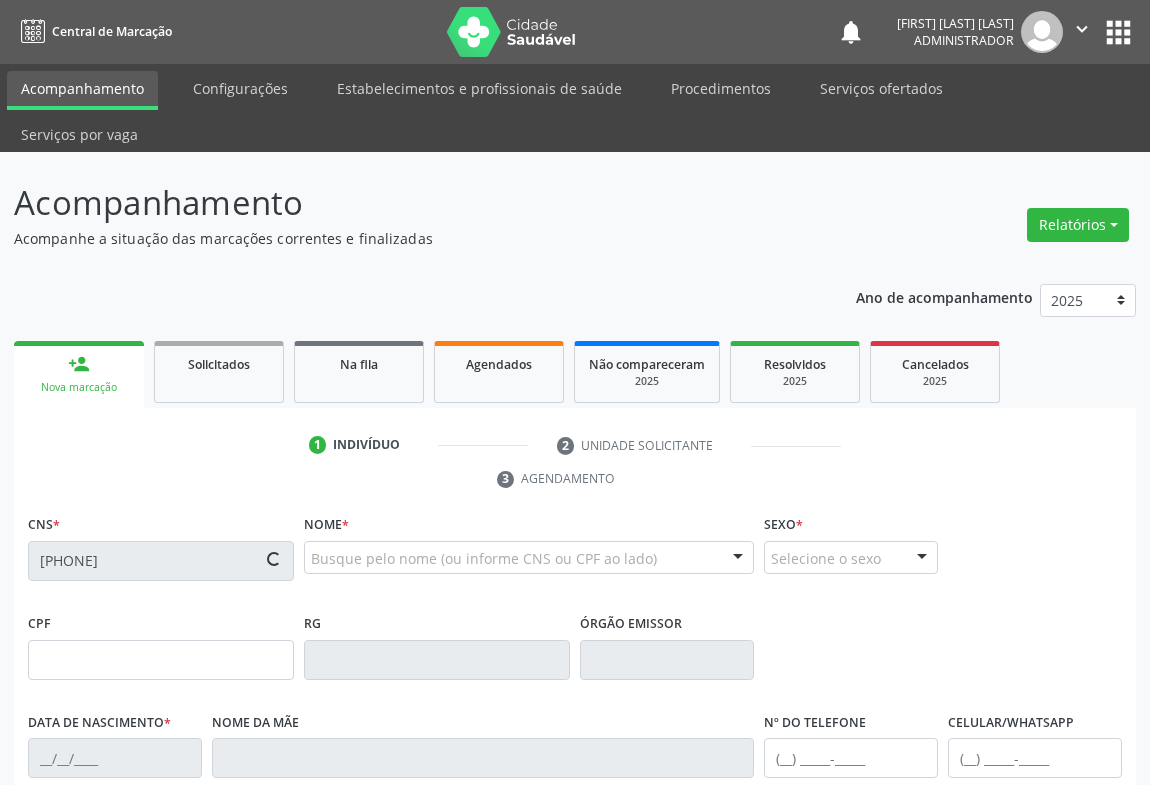 type on "0207969604" 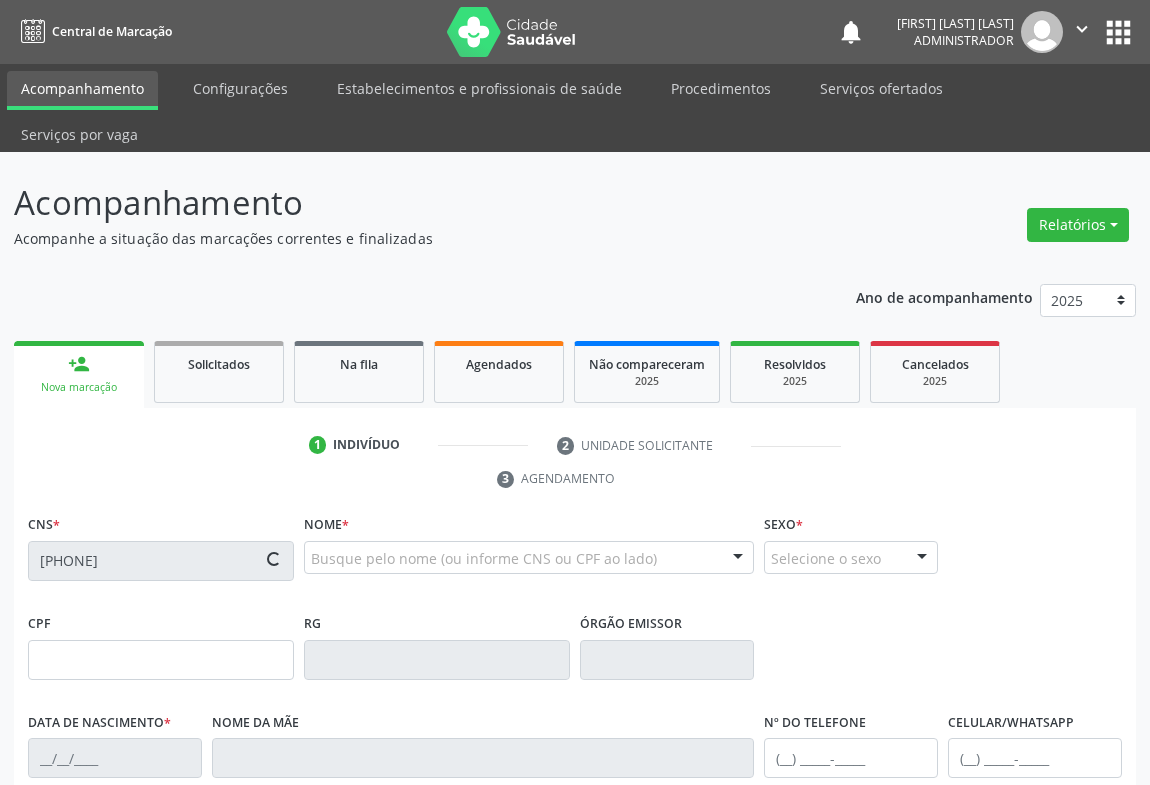 type on "18/08/1943" 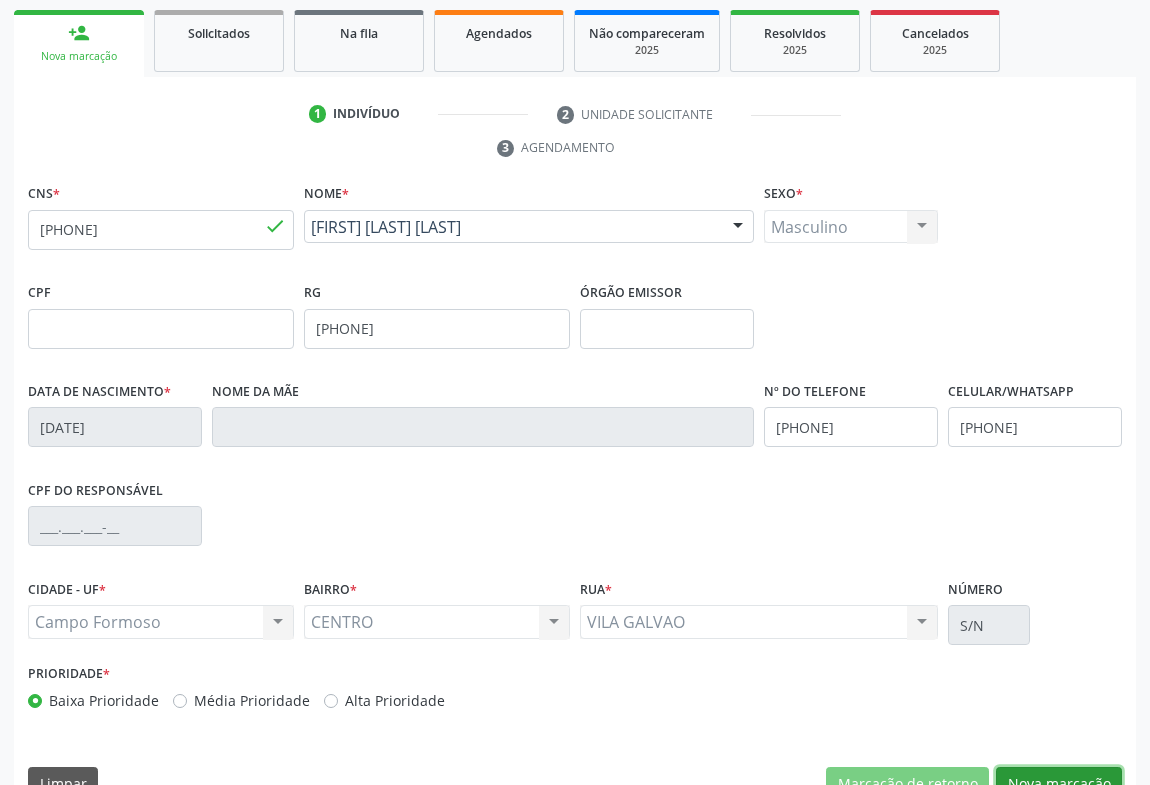 click on "Nova marcação" at bounding box center (1059, 784) 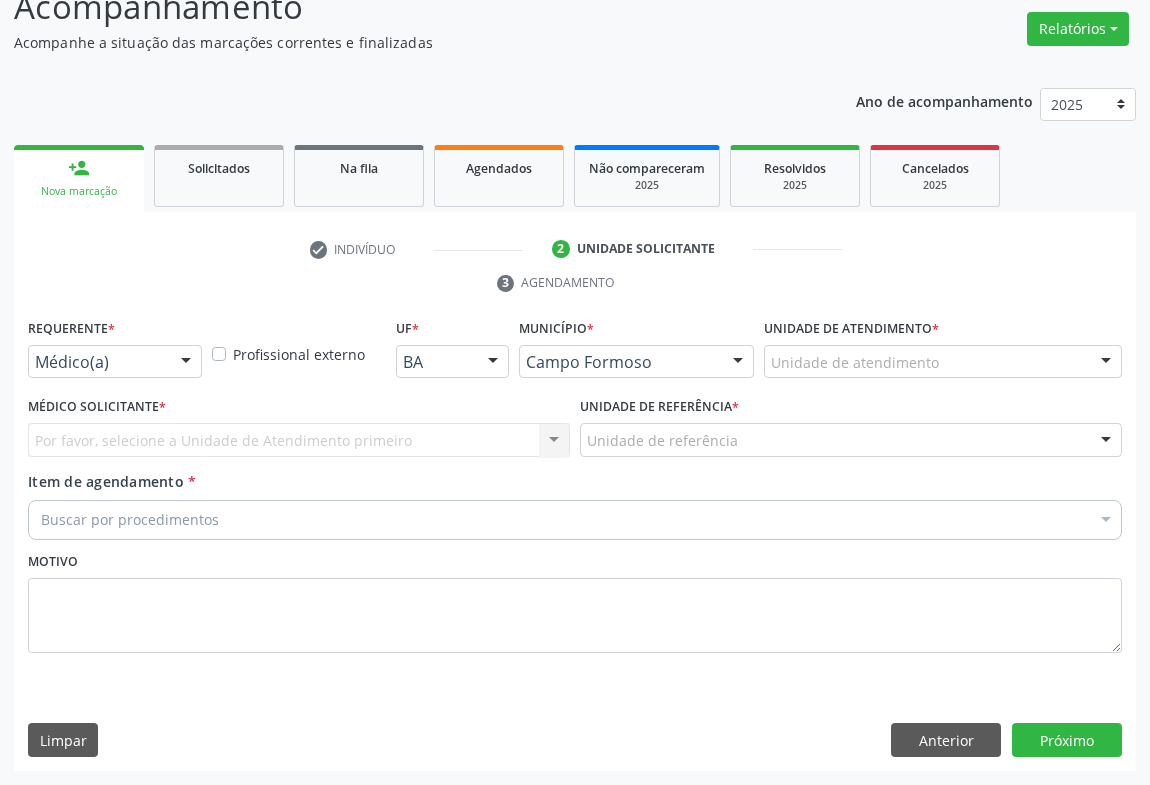 scroll, scrollTop: 152, scrollLeft: 0, axis: vertical 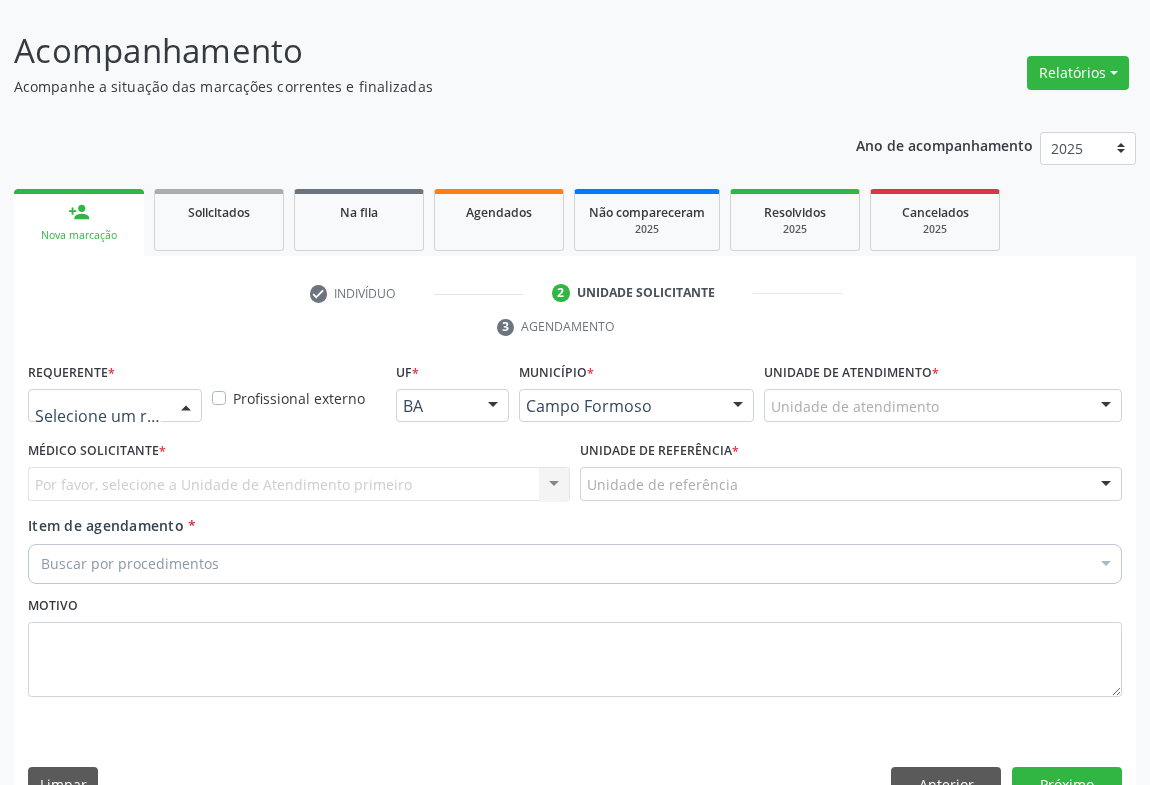 click at bounding box center (186, 407) 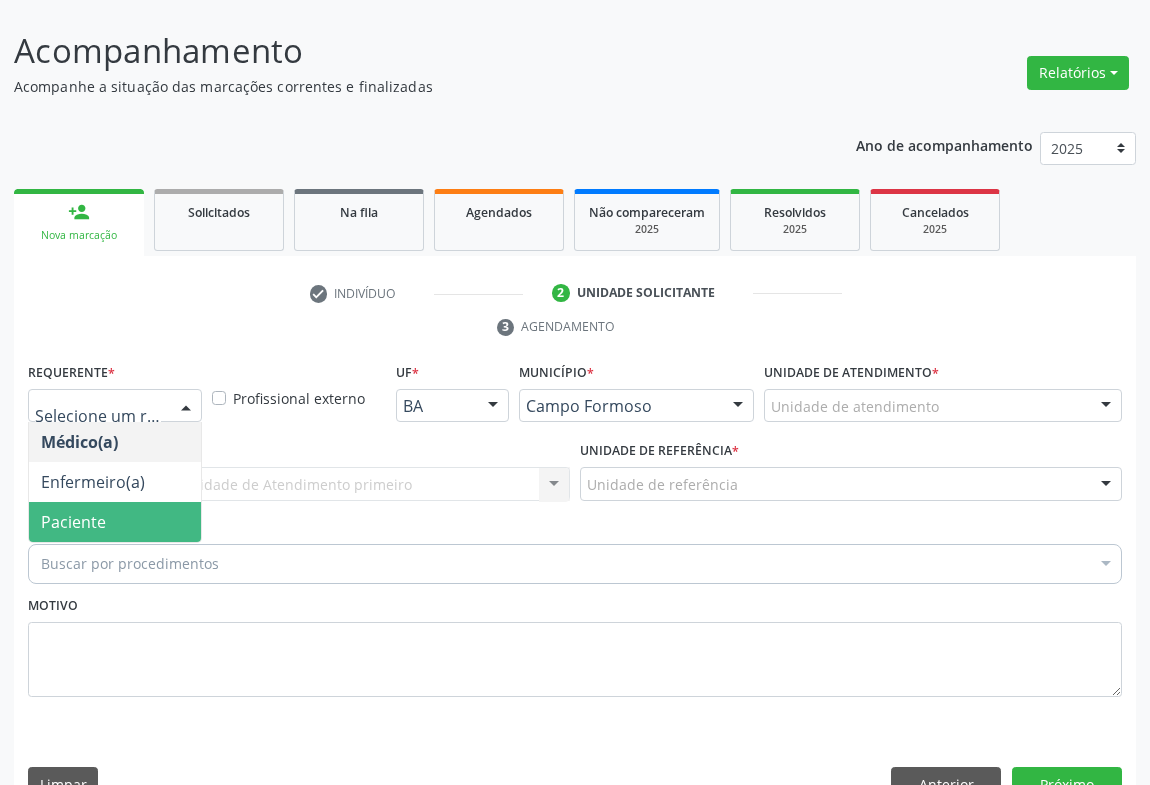 click on "Paciente" at bounding box center (115, 522) 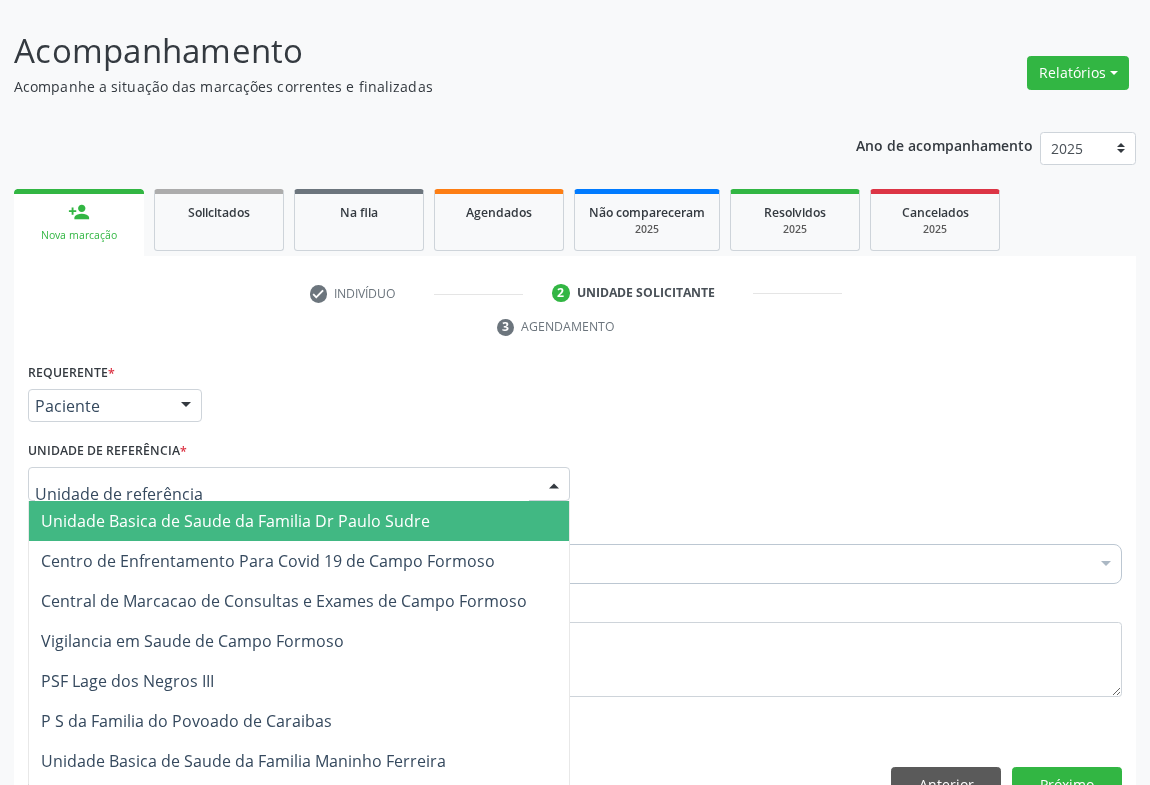 click at bounding box center (554, 485) 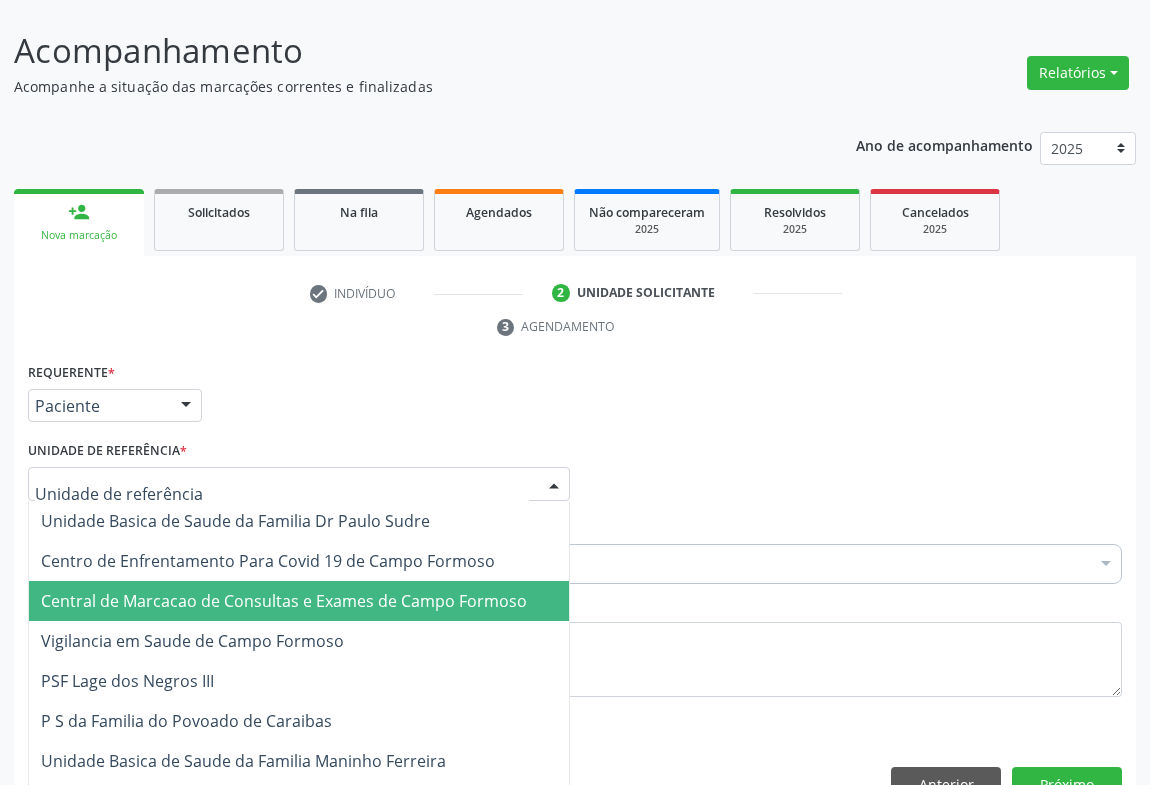 click on "Central de Marcacao de Consultas e Exames de Campo Formoso" at bounding box center [299, 601] 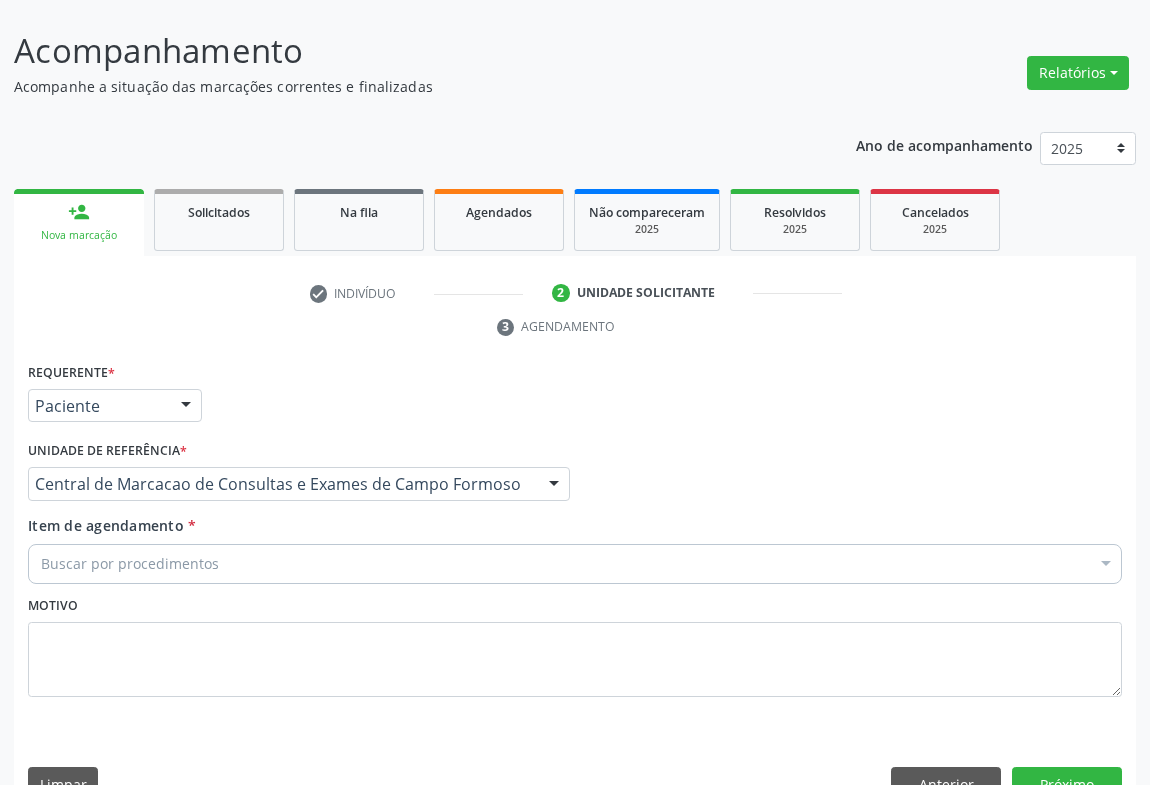 click on "Buscar por procedimentos" at bounding box center [575, 564] 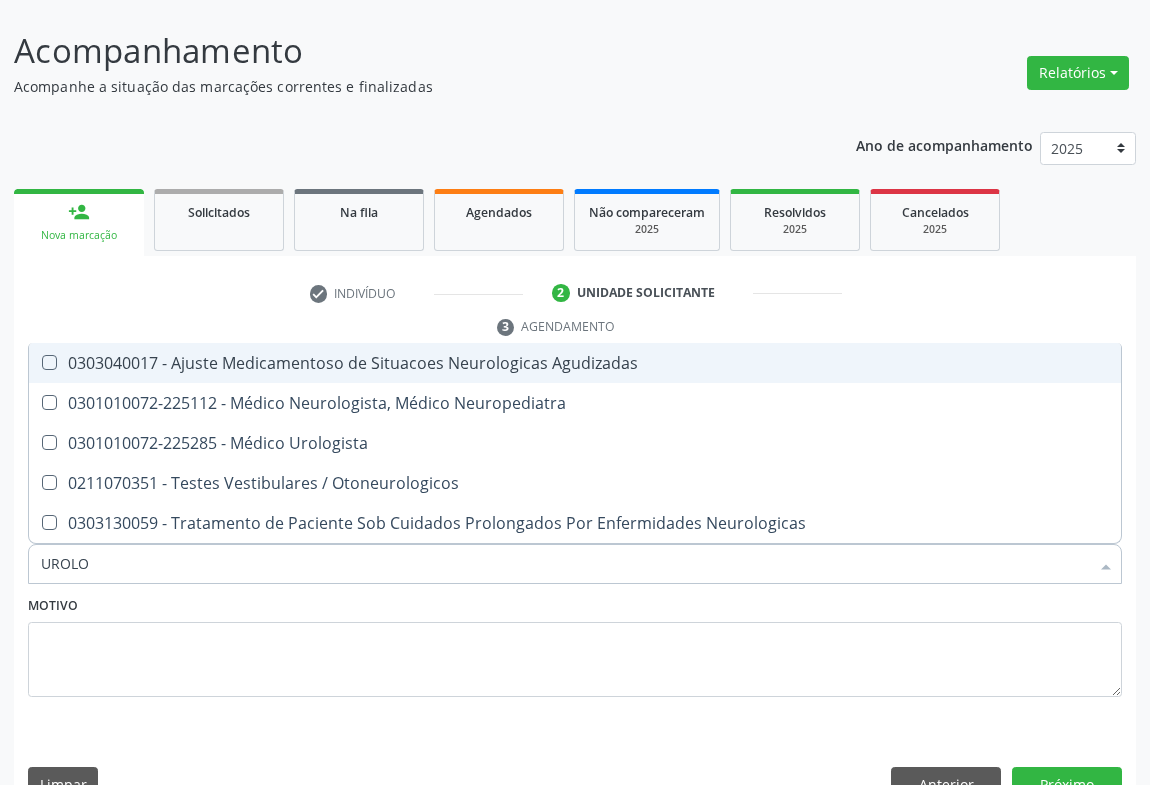 type on "UROLOG" 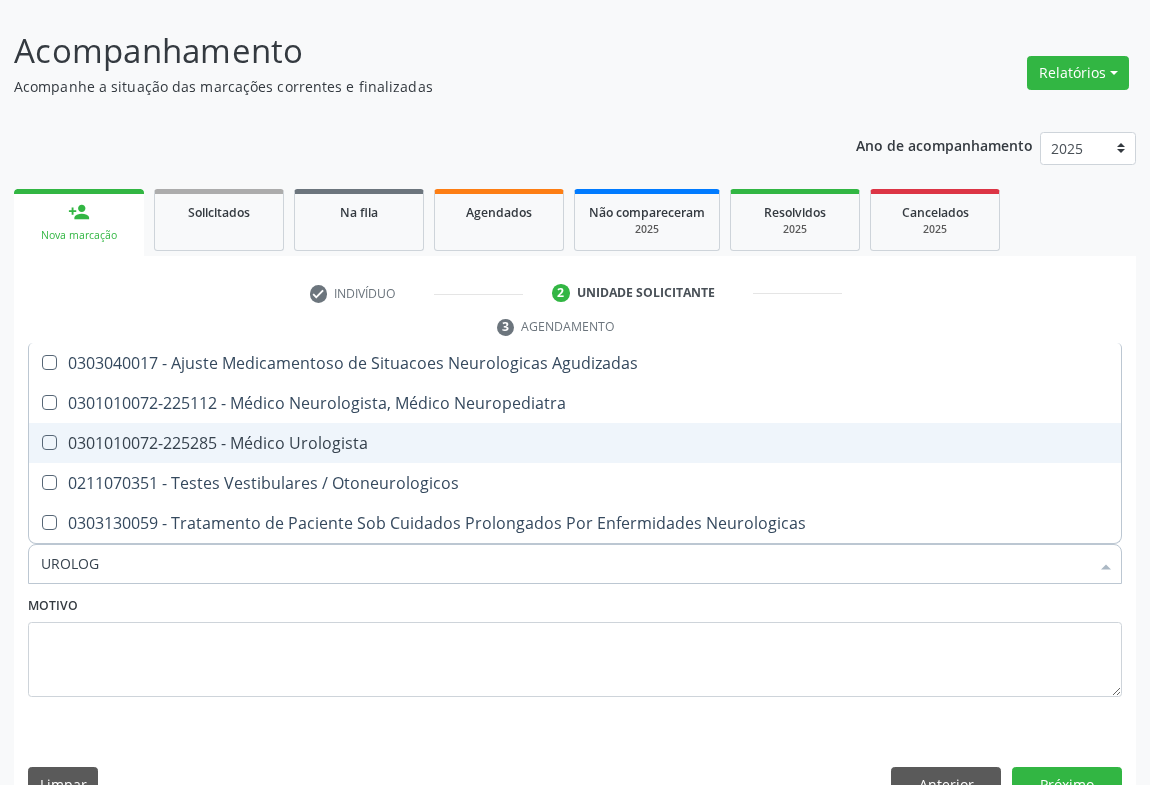 click on "0301010072-225285 - Médico Urologista" at bounding box center (575, 443) 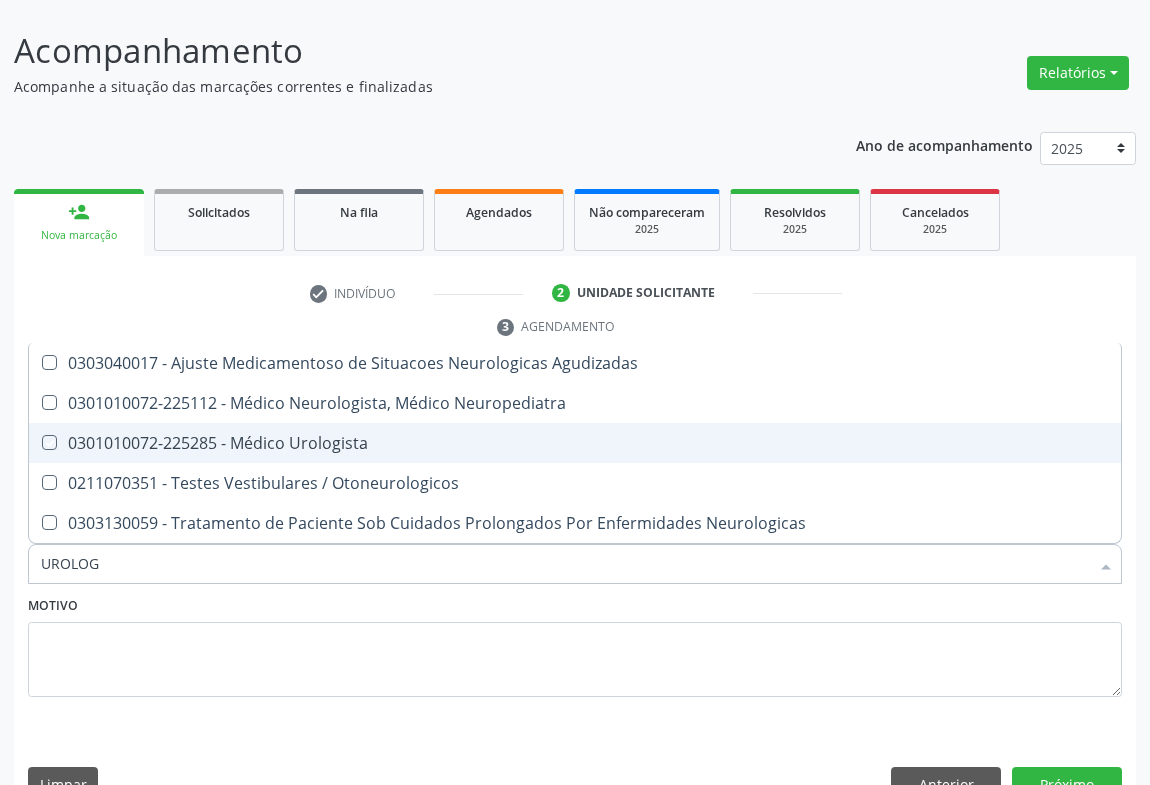 checkbox on "true" 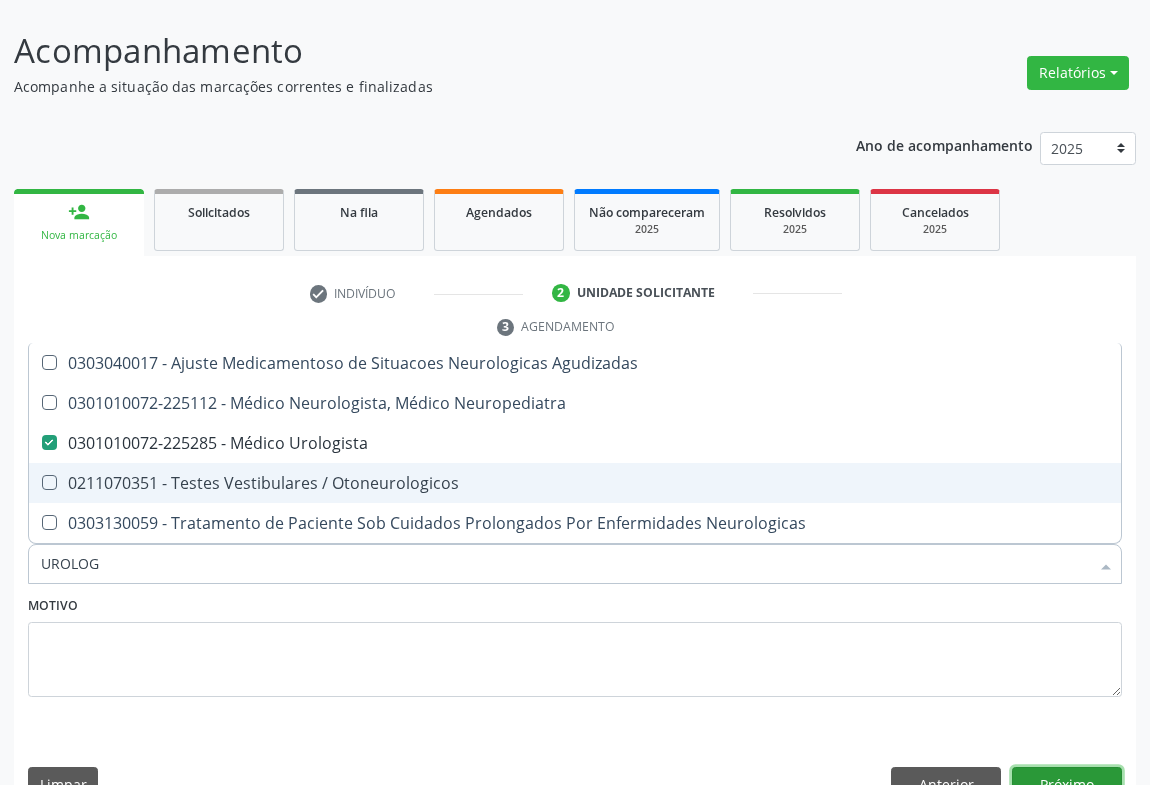 click on "Próximo" at bounding box center [1067, 784] 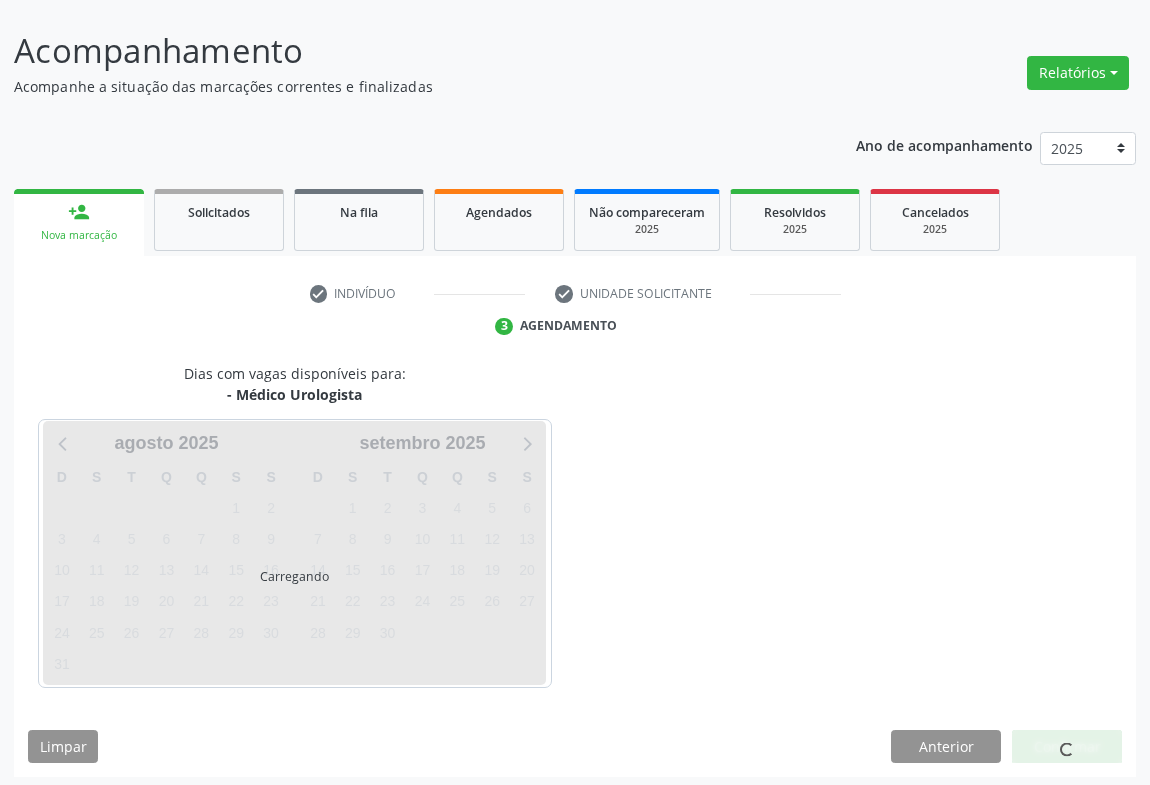 scroll, scrollTop: 115, scrollLeft: 0, axis: vertical 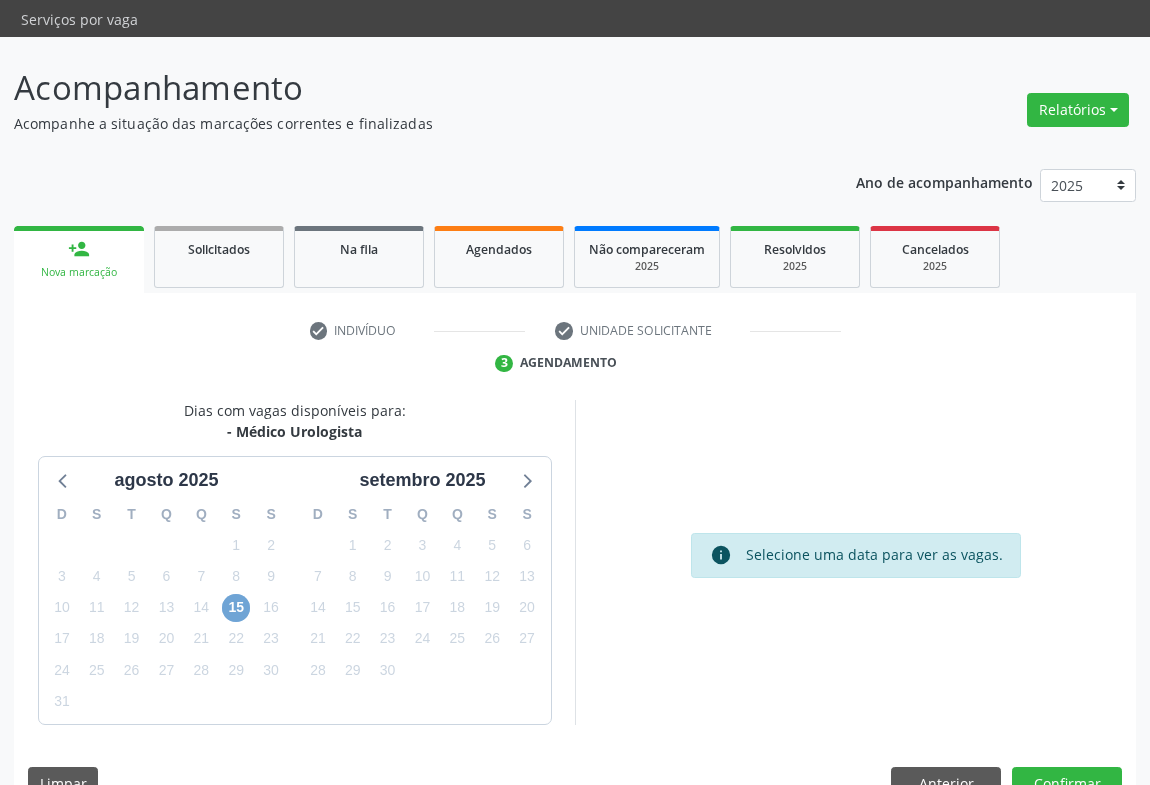 click on "15" at bounding box center (236, 608) 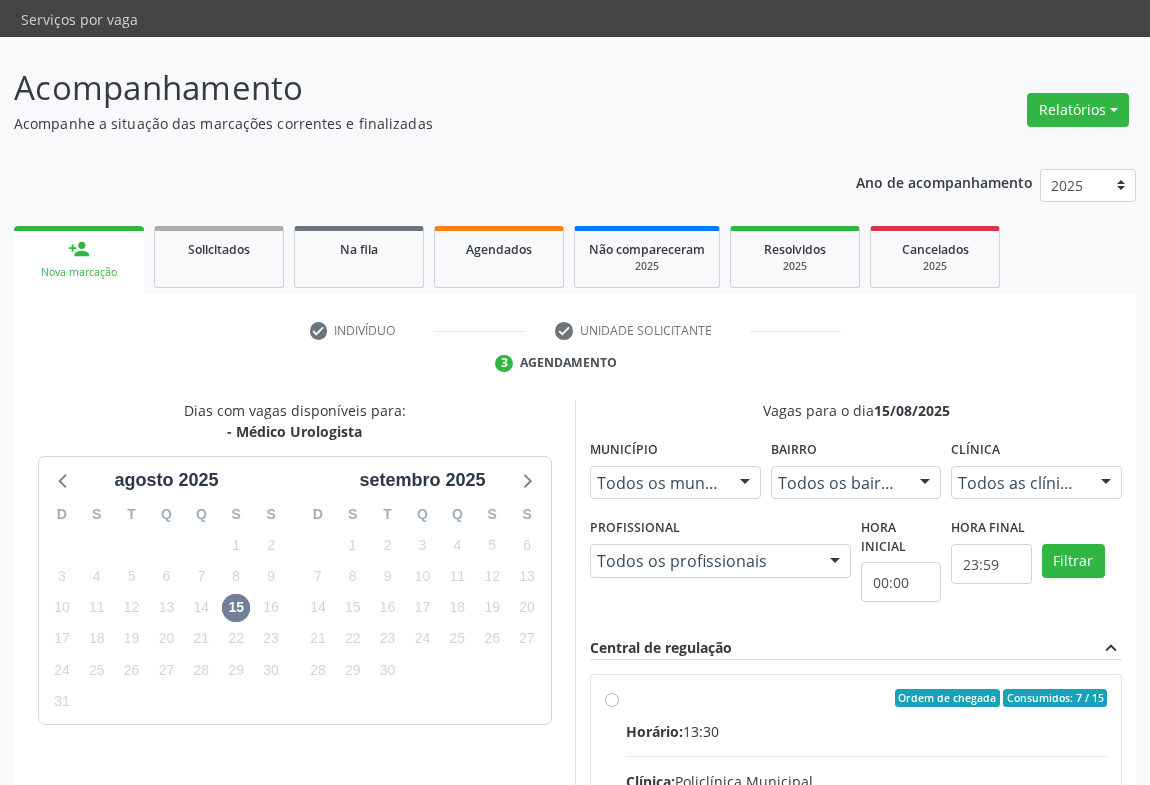 drag, startPoint x: 616, startPoint y: 660, endPoint x: 750, endPoint y: 650, distance: 134.37262 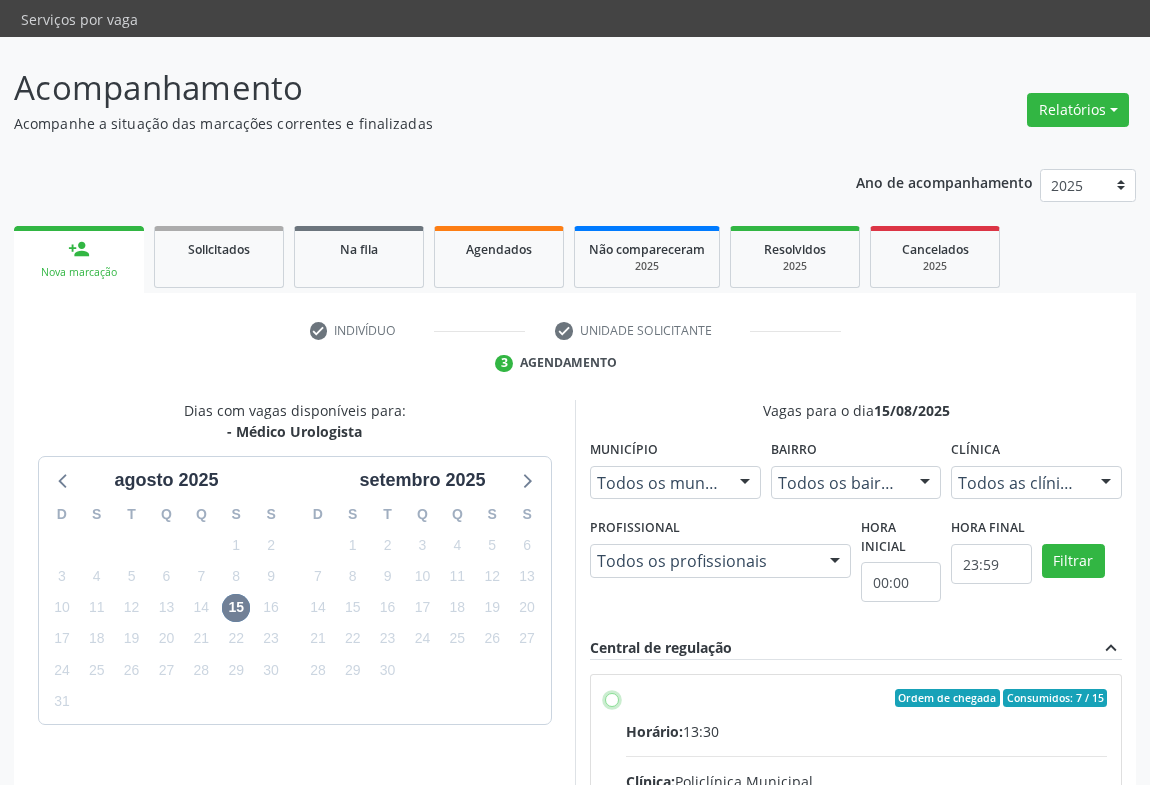 radio on "true" 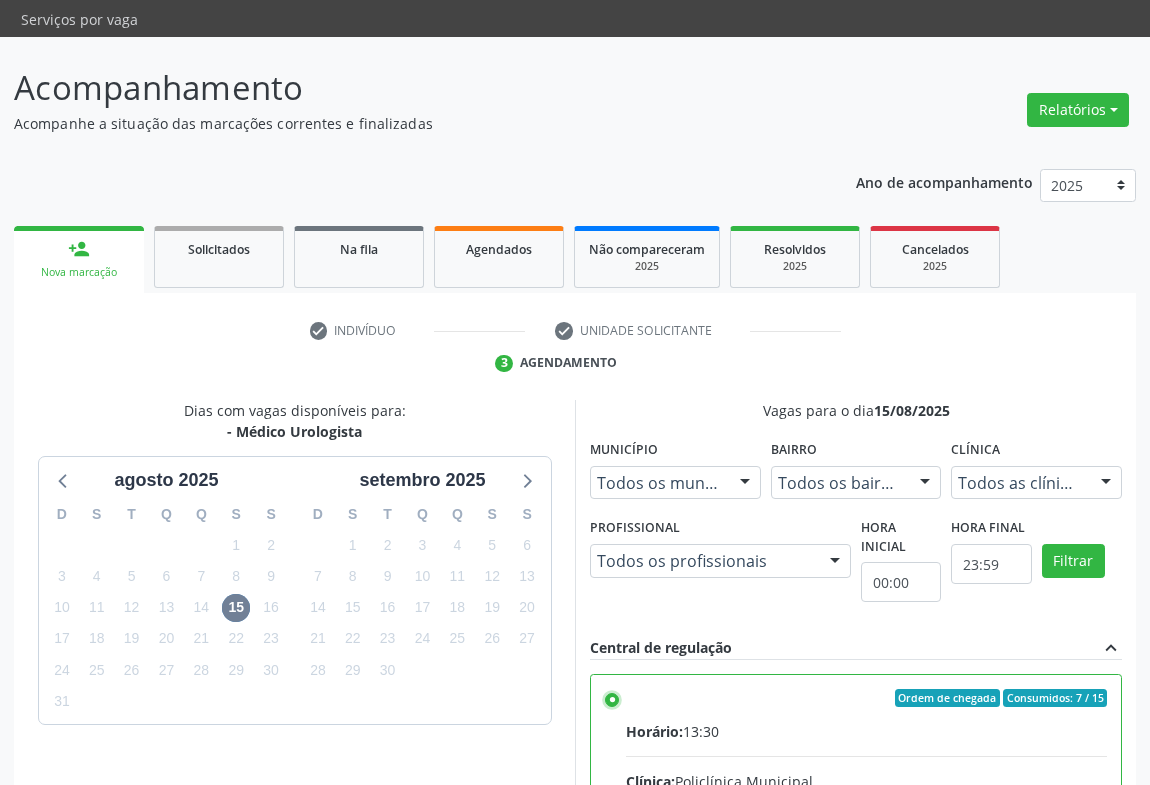 scroll, scrollTop: 451, scrollLeft: 0, axis: vertical 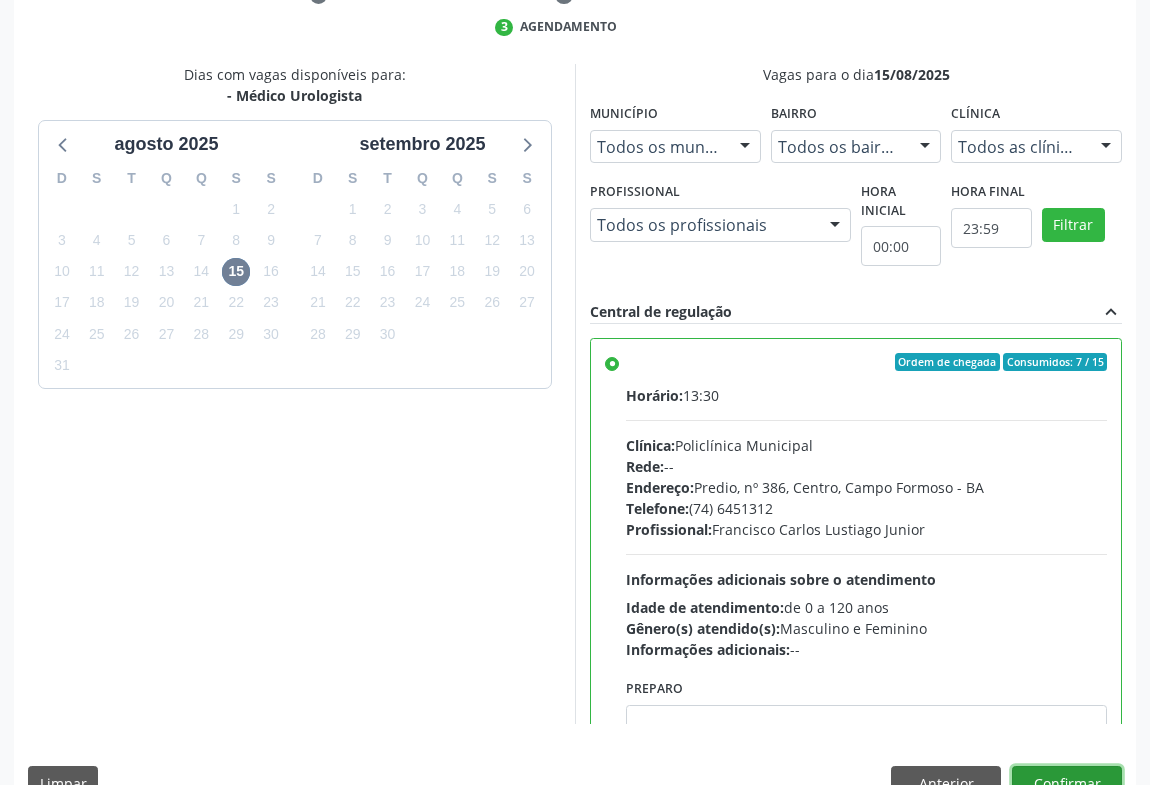 click on "Confirmar" at bounding box center (1067, 783) 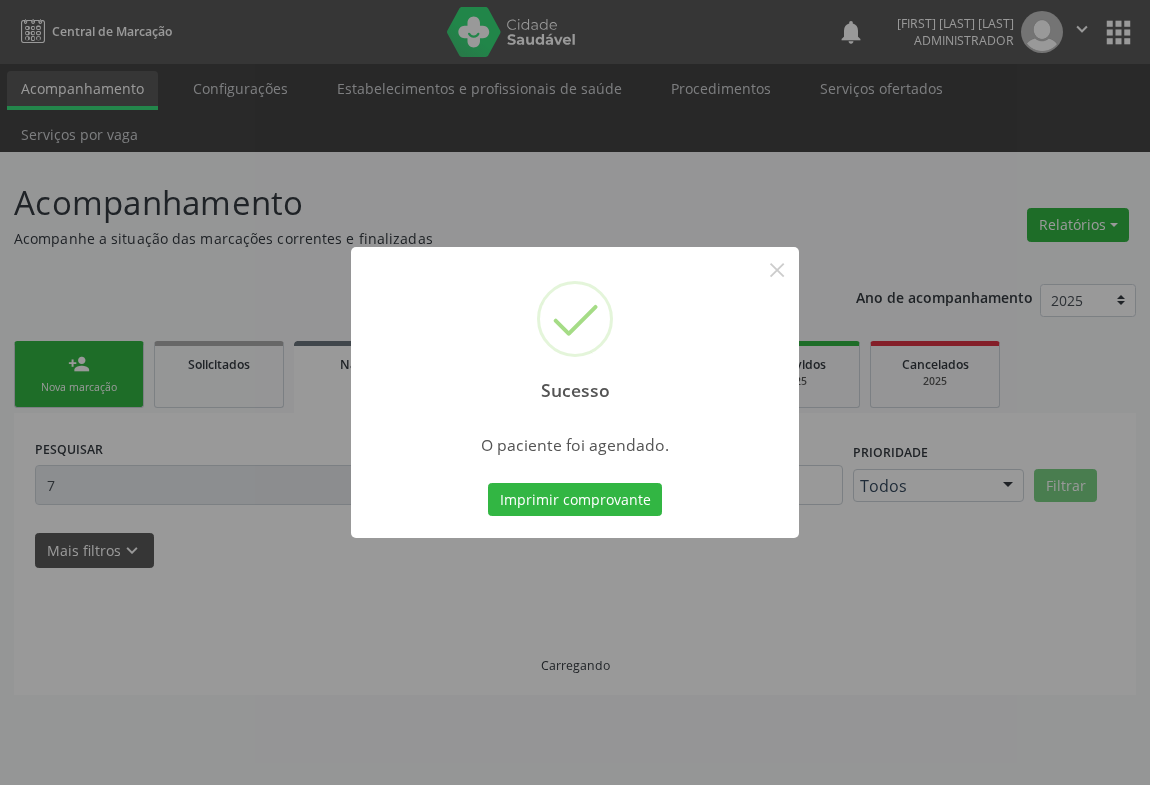 scroll, scrollTop: 0, scrollLeft: 0, axis: both 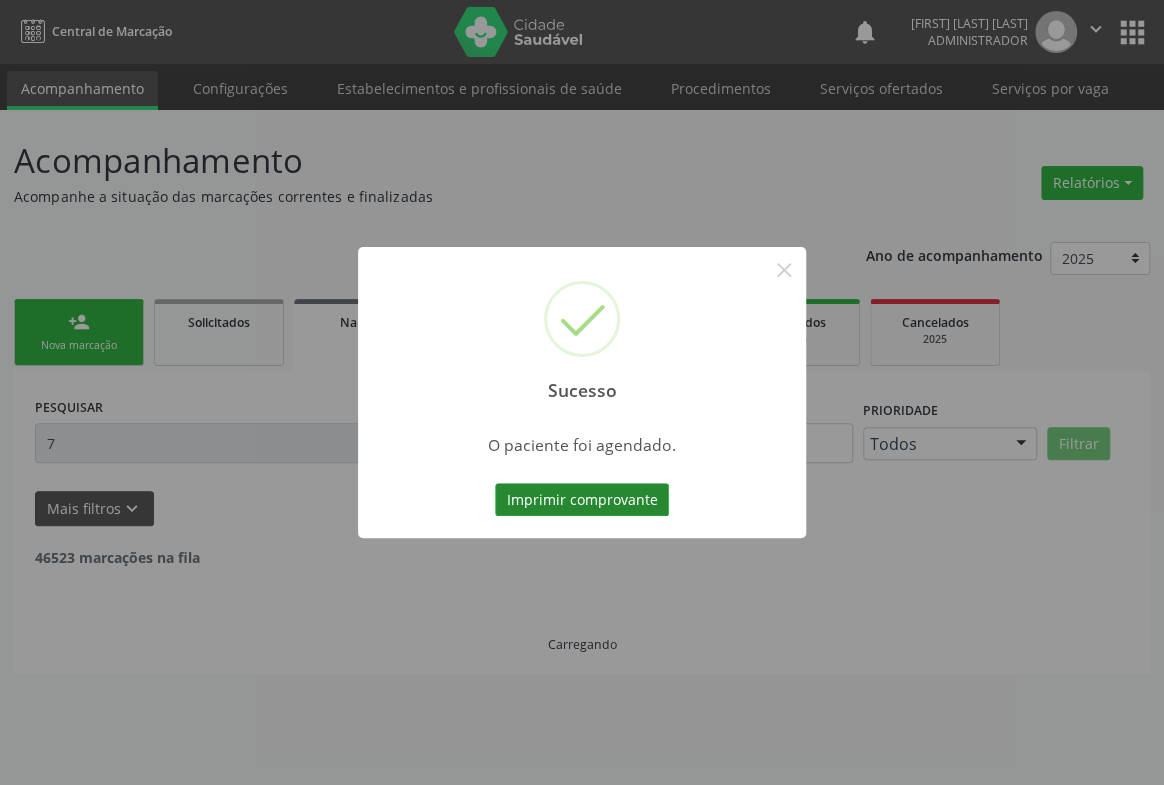 click on "Imprimir comprovante" at bounding box center (582, 500) 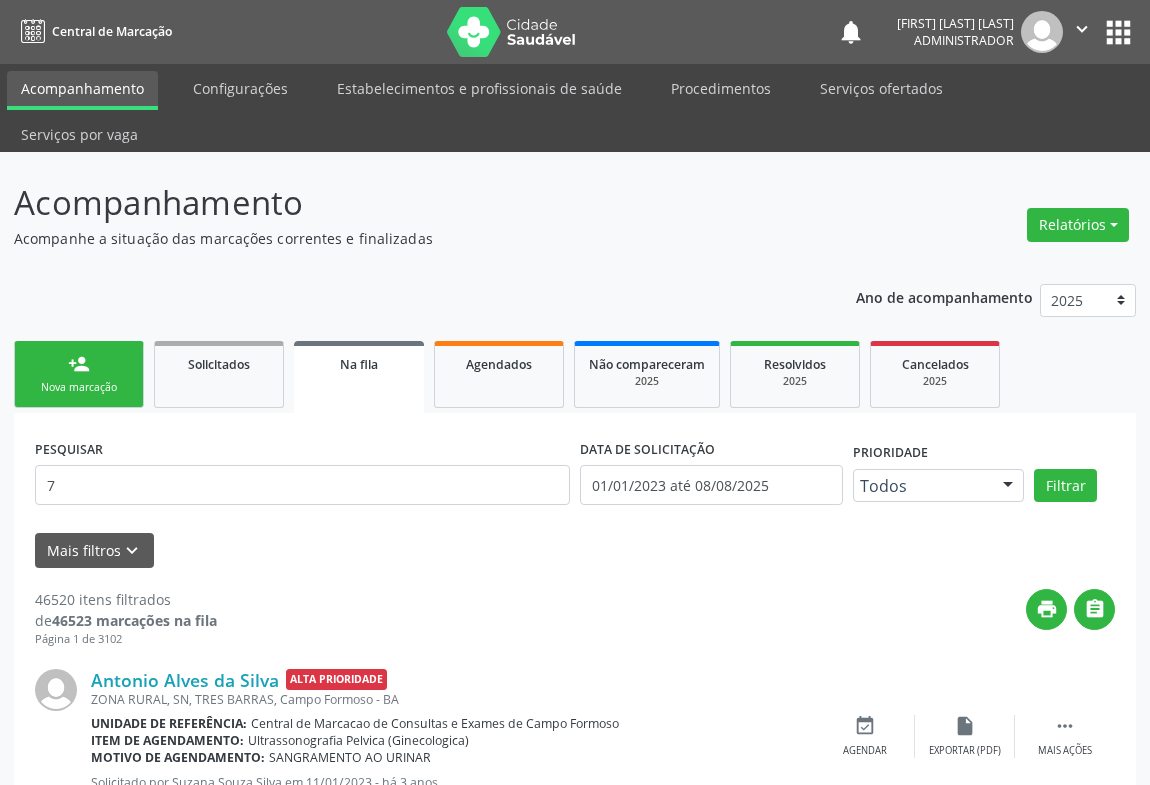 click on "person_add
Nova marcação" at bounding box center [79, 374] 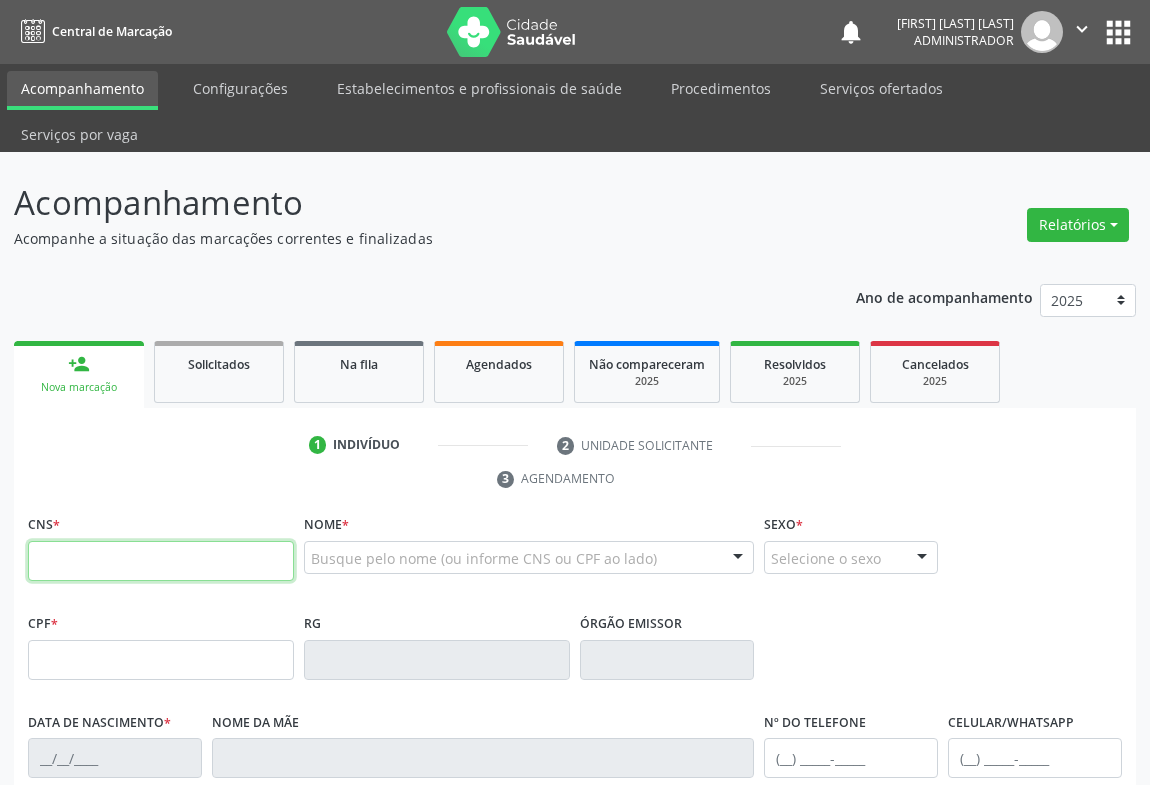 click at bounding box center (161, 561) 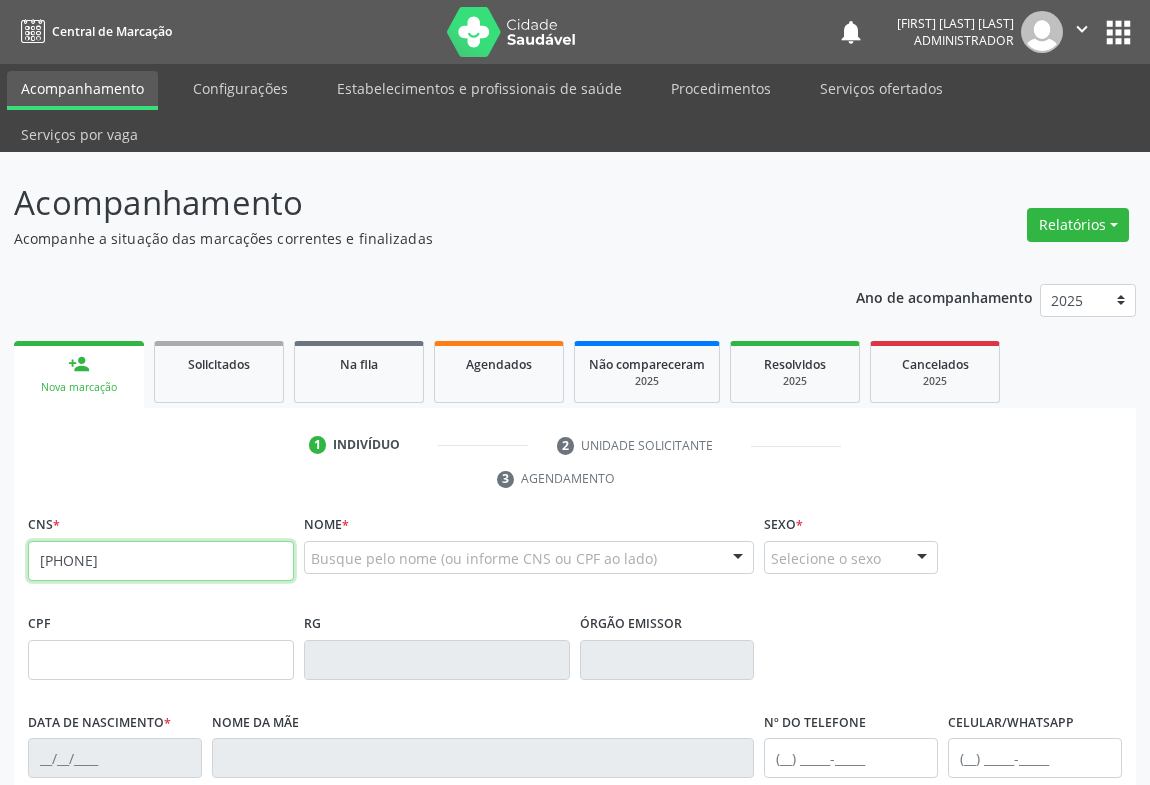 type on "703 6040 1387 1037" 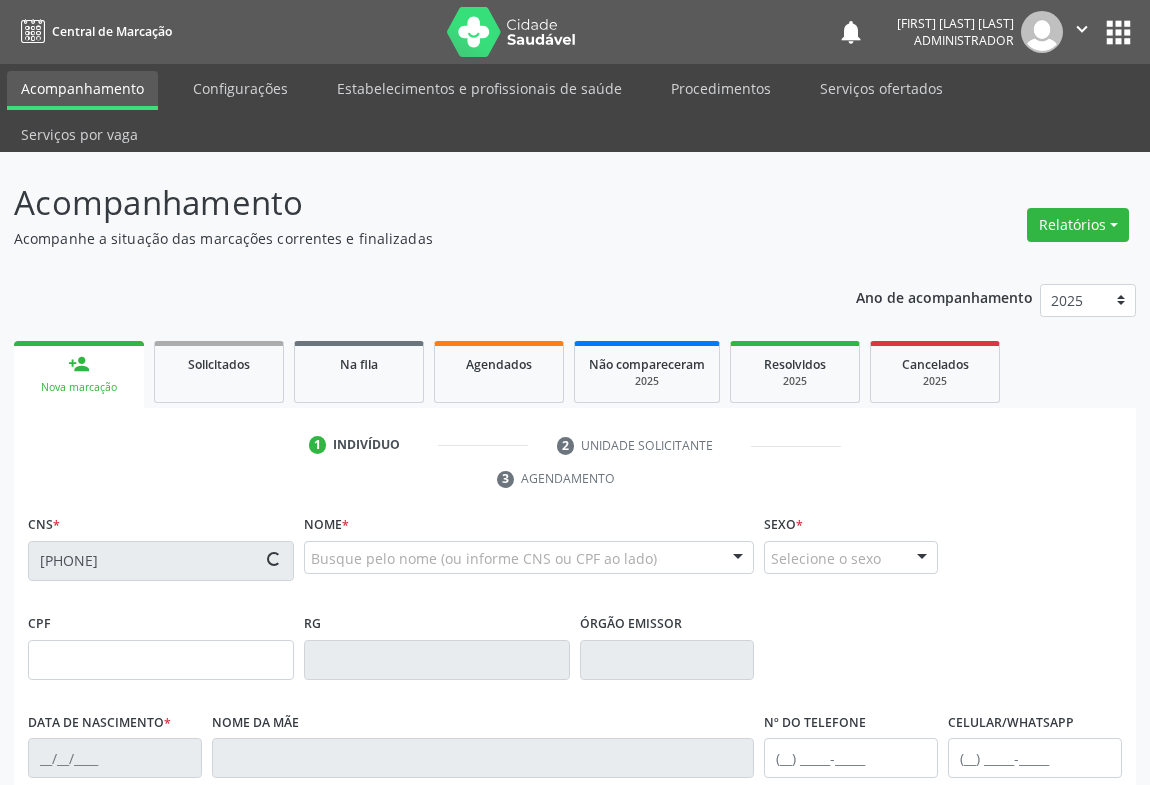 type on "12/09/1971" 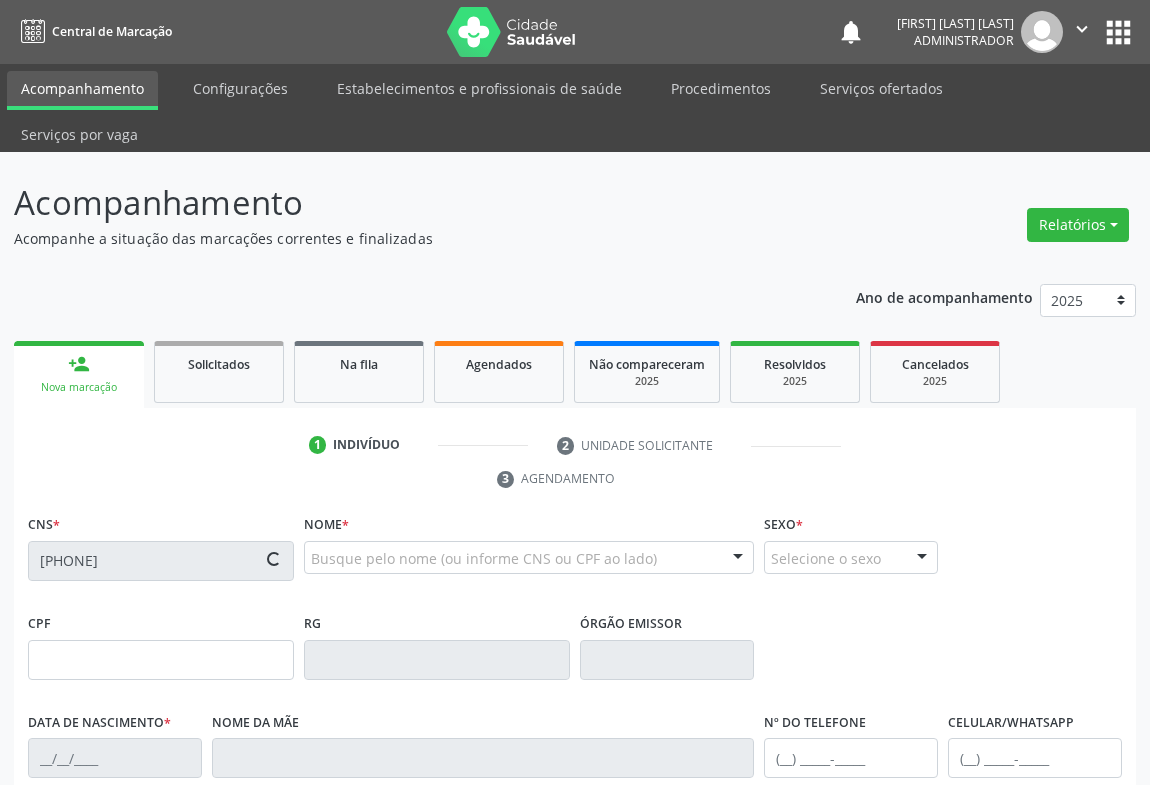 type on "S/N" 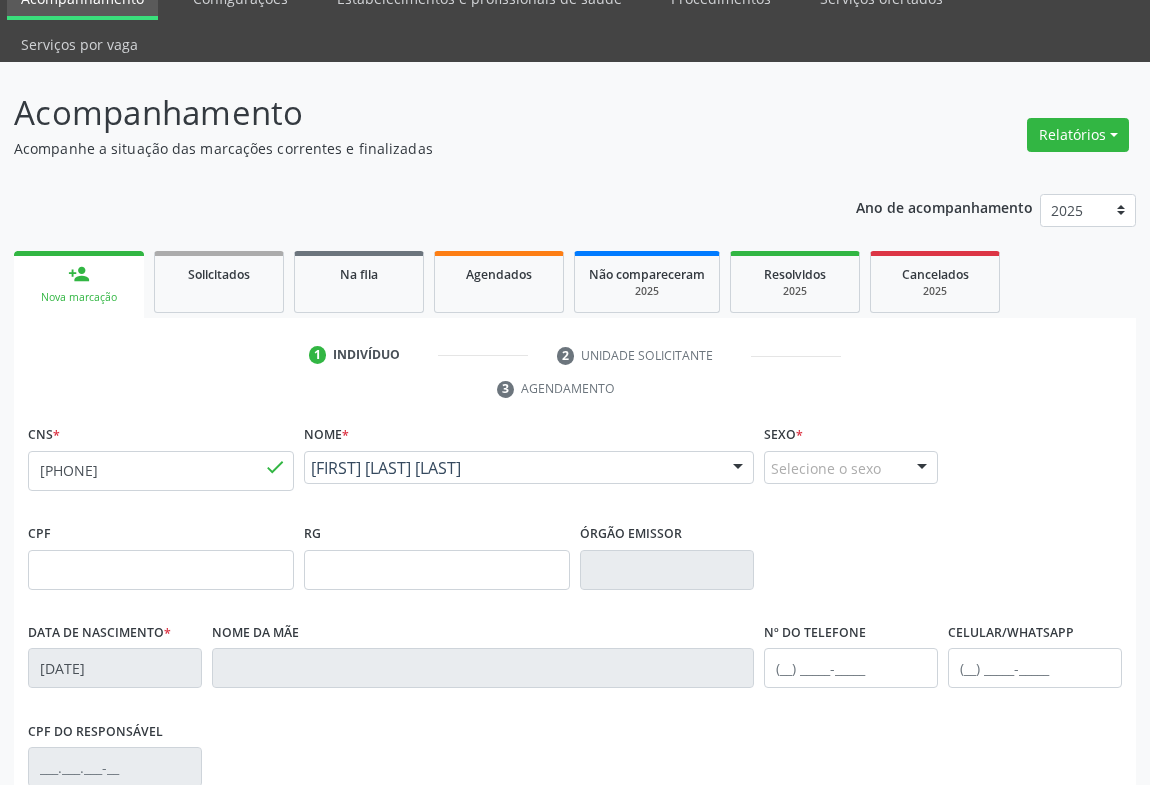 scroll, scrollTop: 331, scrollLeft: 0, axis: vertical 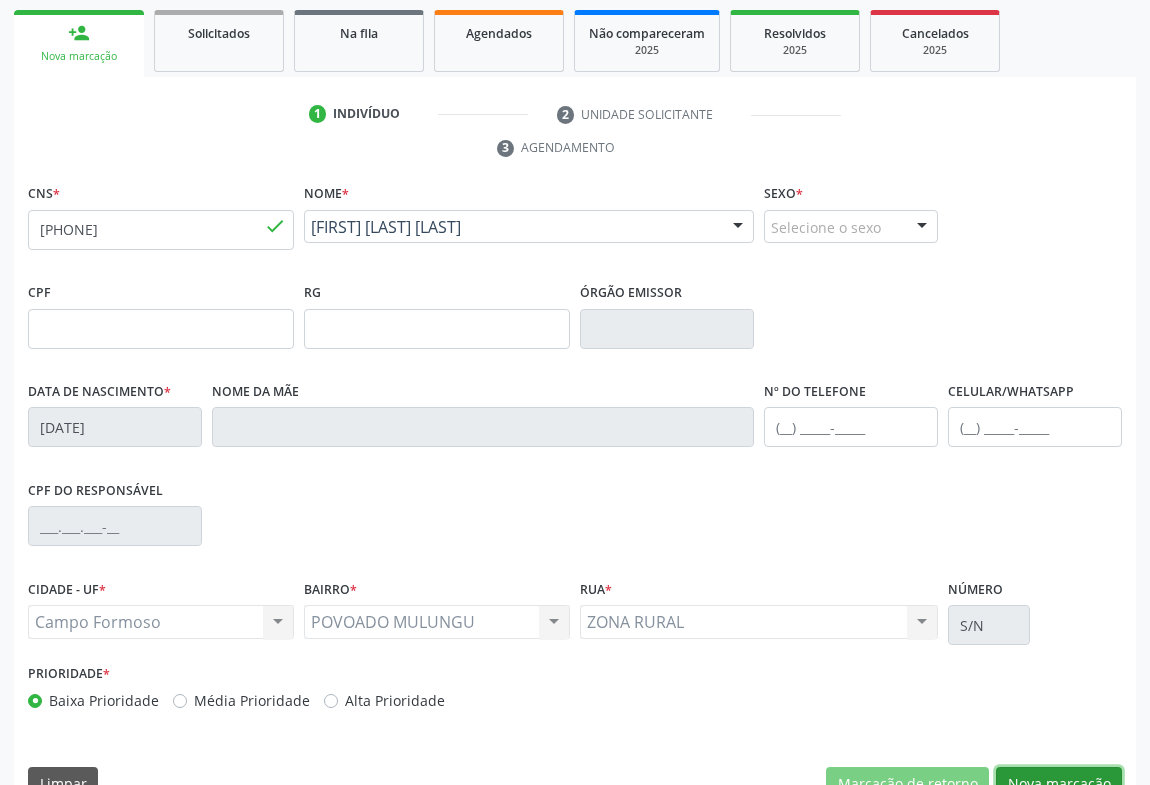 click on "Nova marcação" at bounding box center [1059, 784] 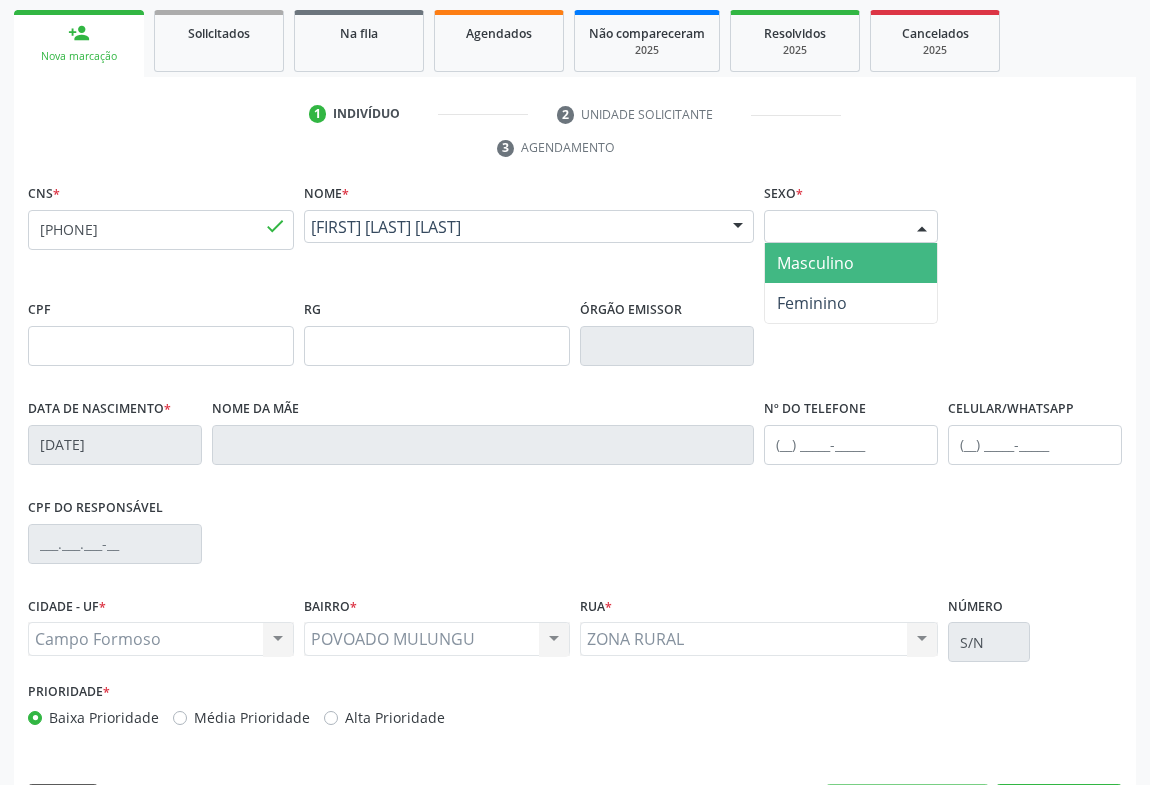 click at bounding box center [922, 228] 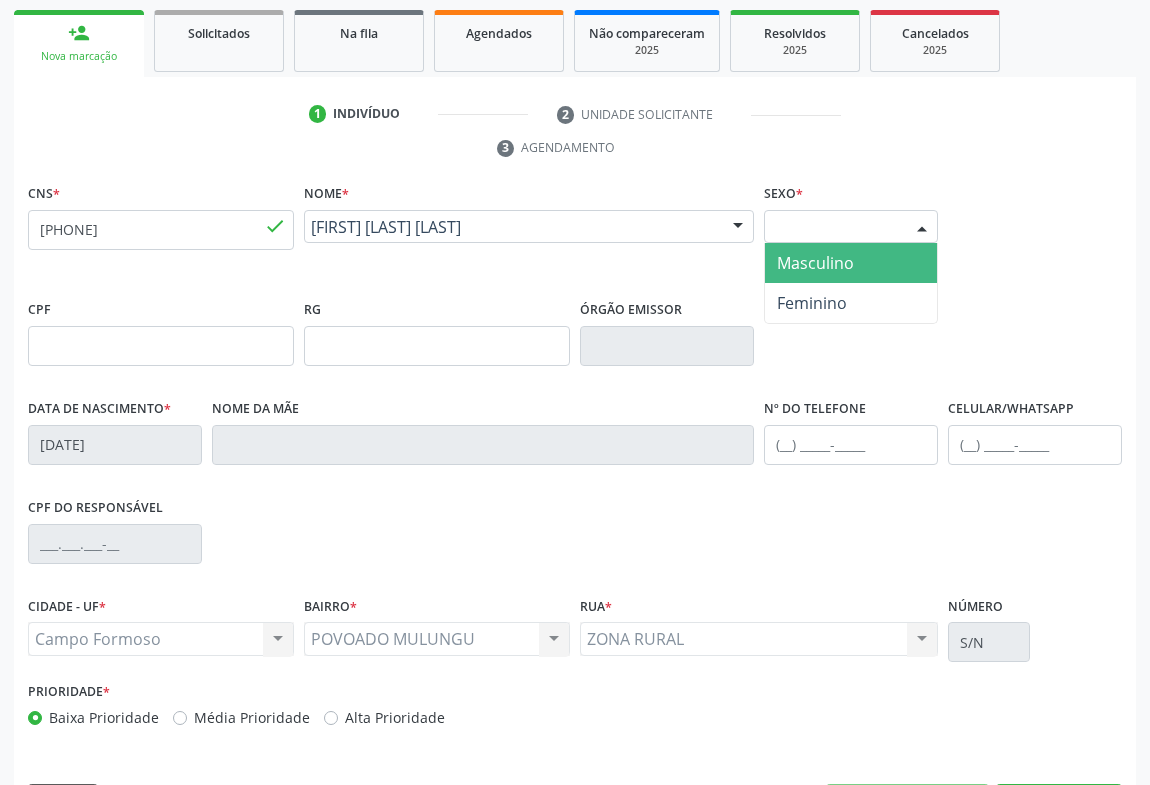 click on "Masculino" at bounding box center (851, 263) 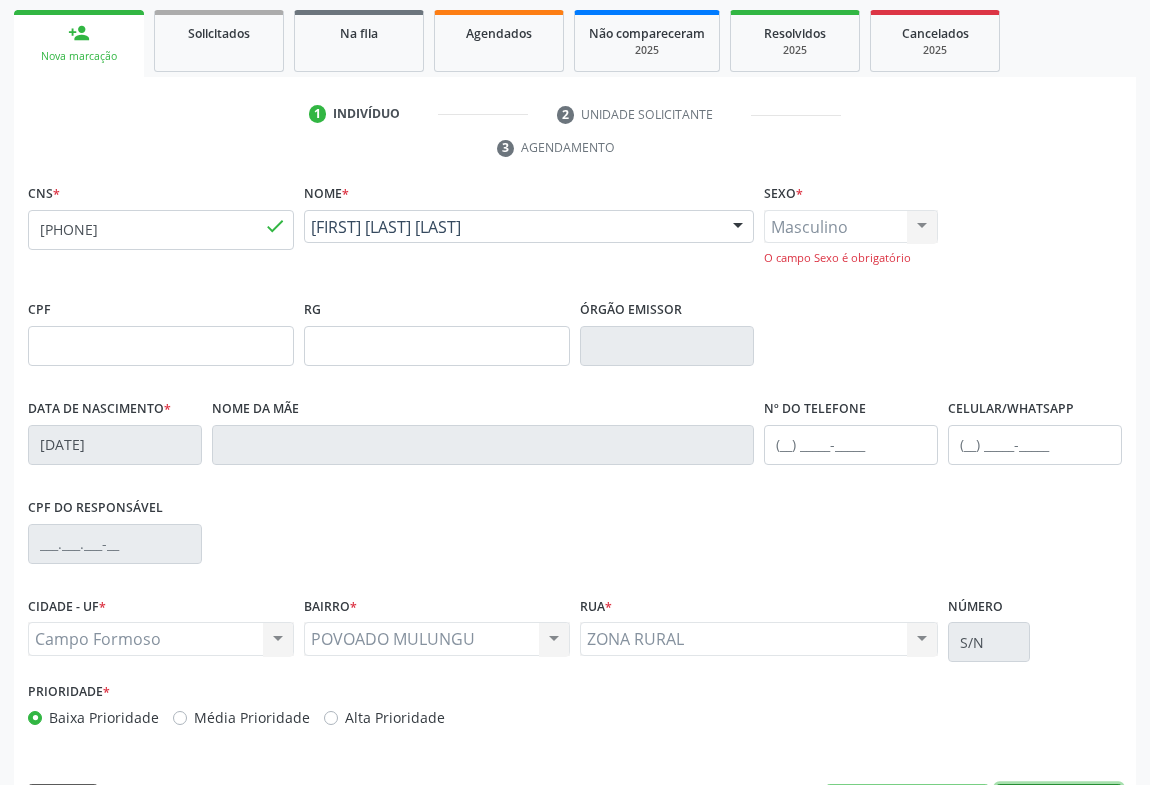click on "Nova marcação" at bounding box center [1059, 801] 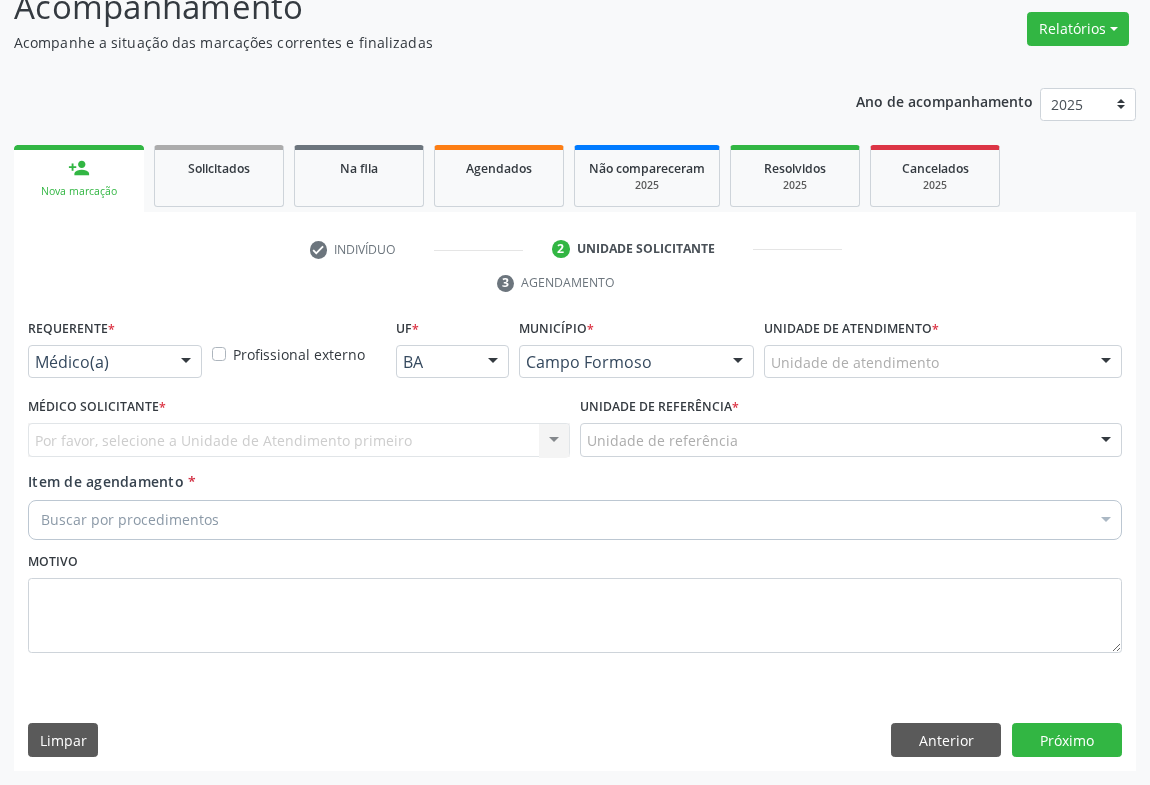 scroll, scrollTop: 152, scrollLeft: 0, axis: vertical 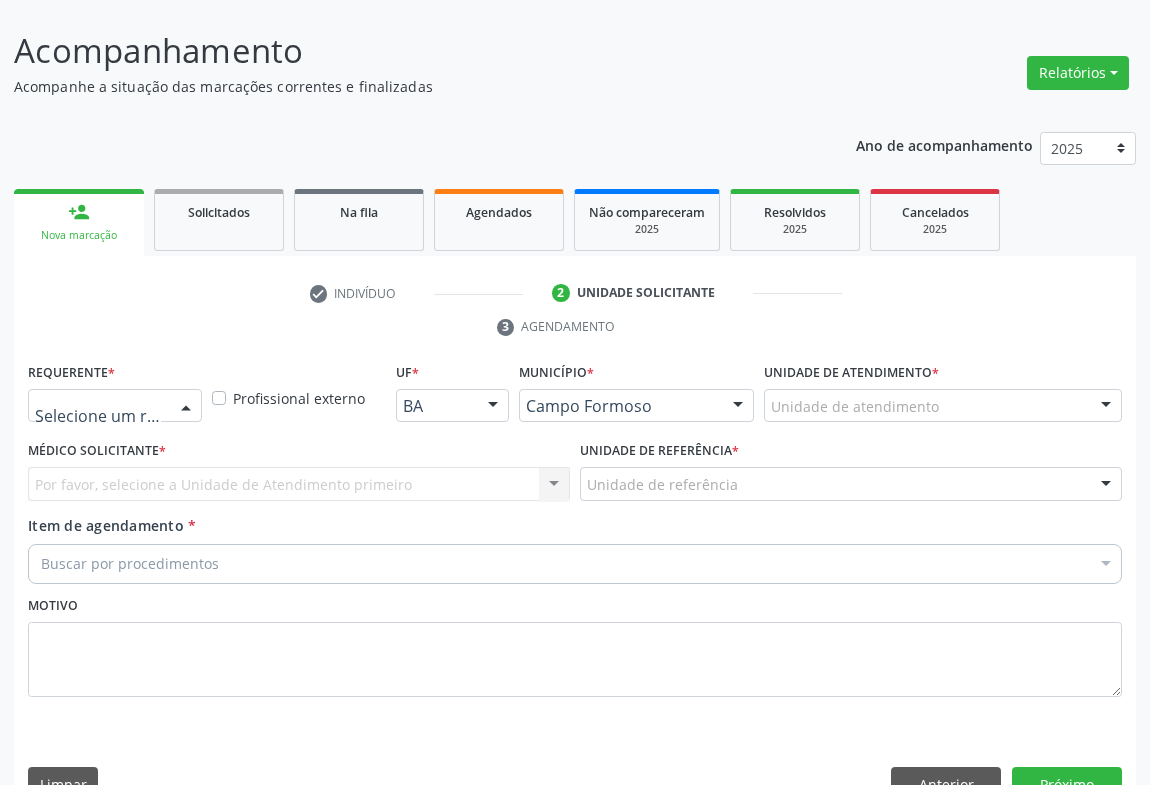 click at bounding box center (186, 407) 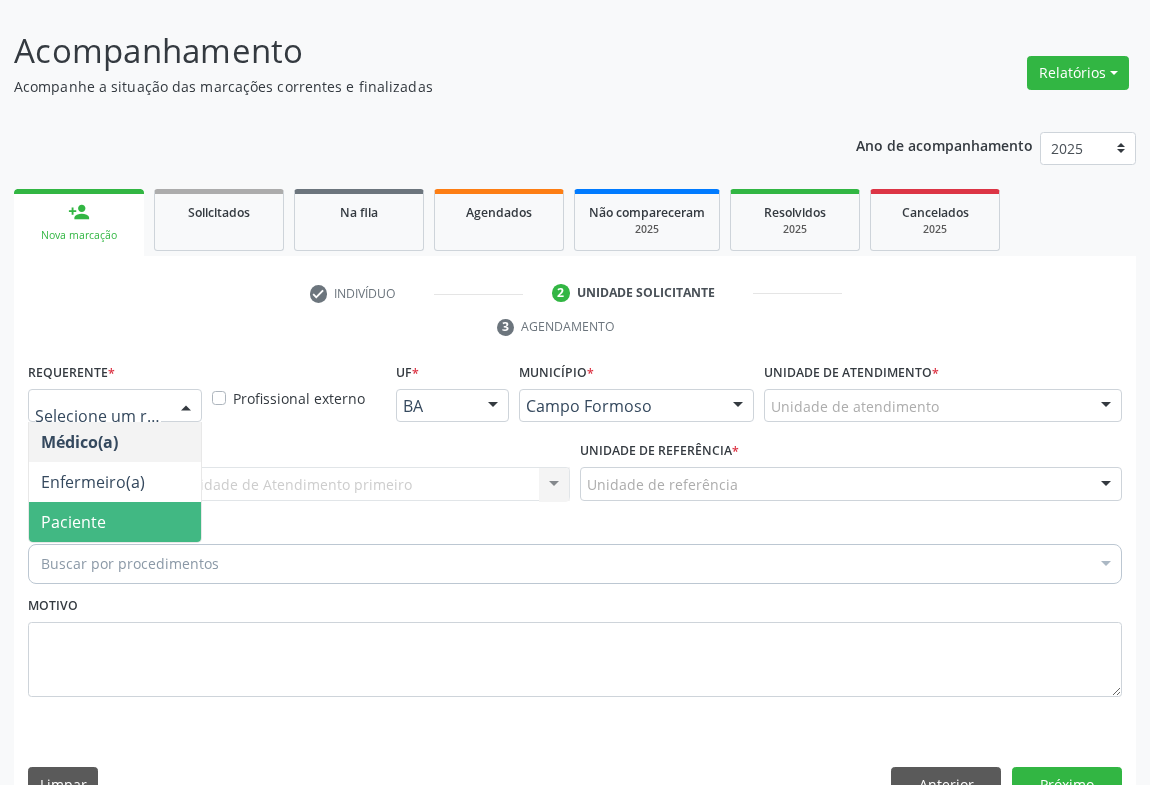 click on "Paciente" at bounding box center (115, 522) 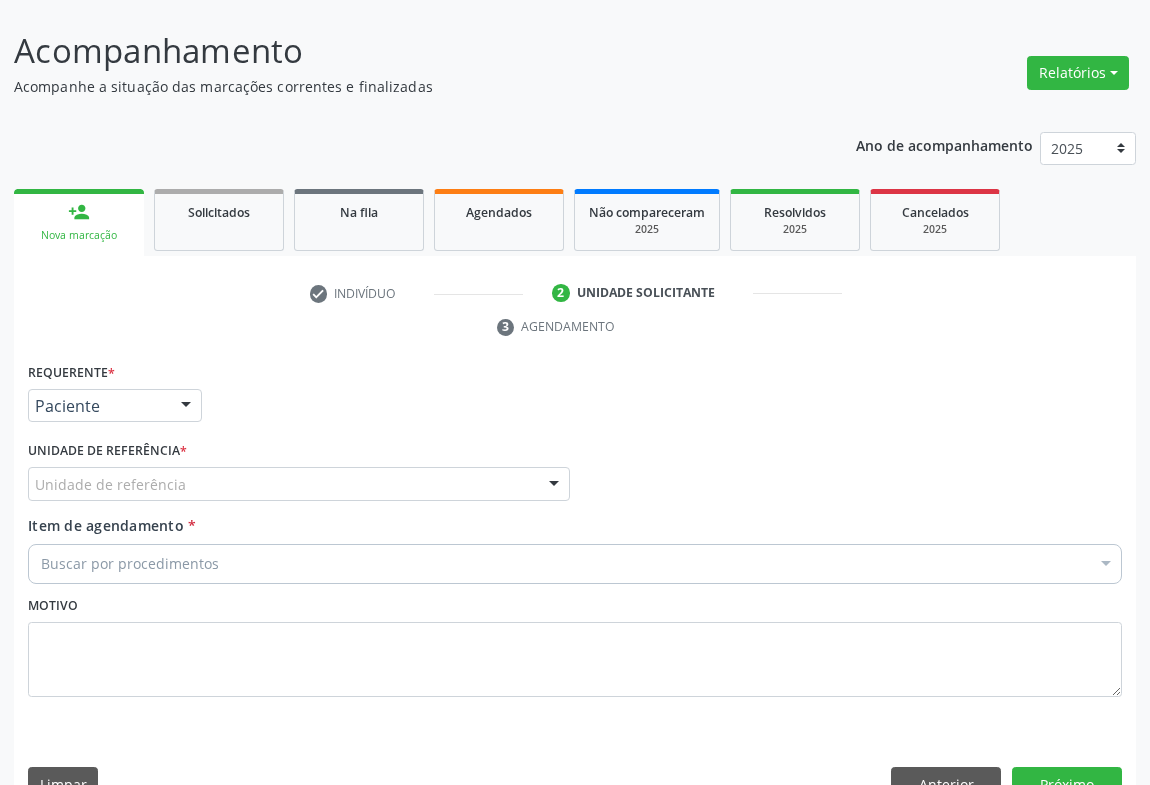 click at bounding box center (554, 485) 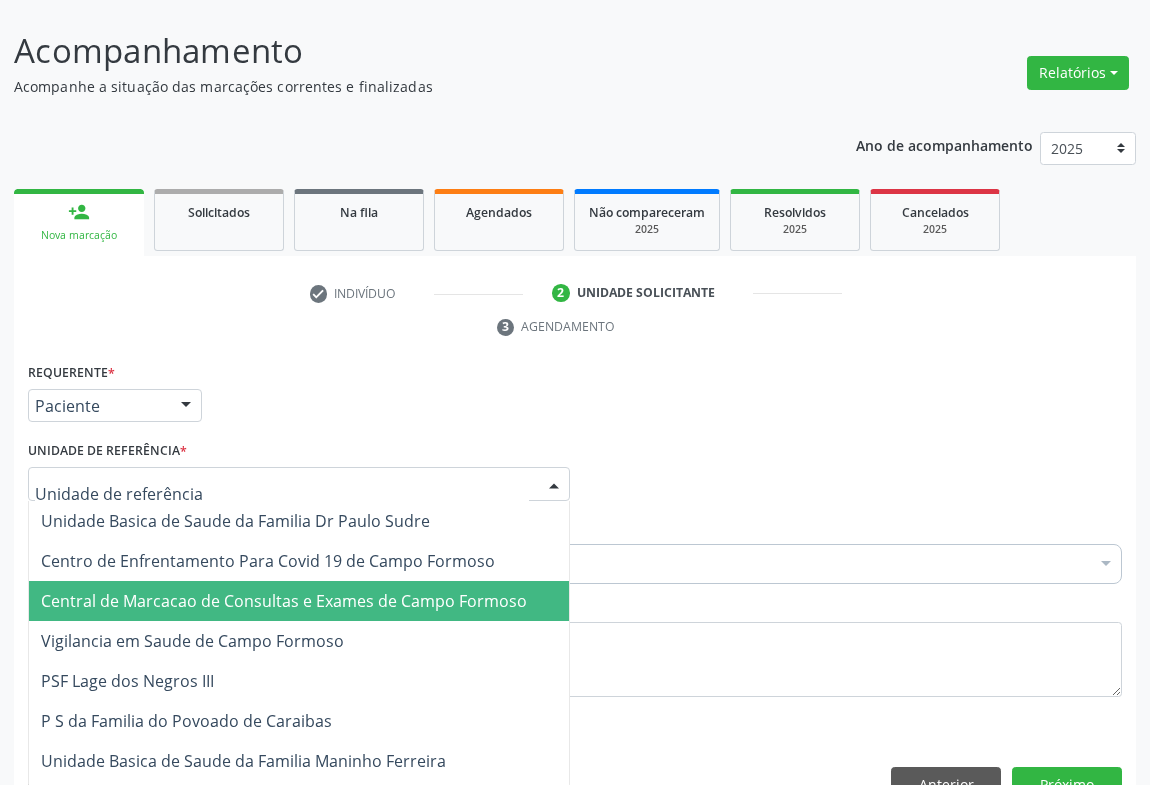 click on "Central de Marcacao de Consultas e Exames de Campo Formoso" at bounding box center (284, 601) 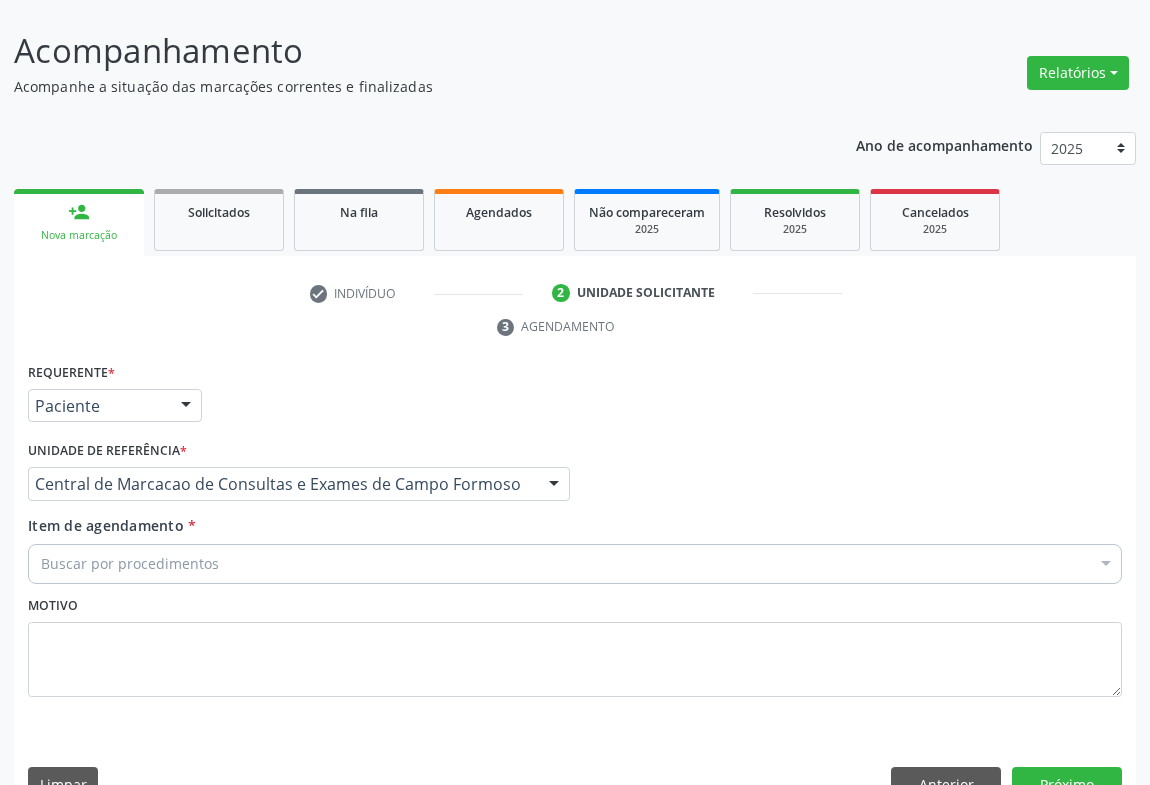 click on "Buscar por procedimentos" at bounding box center (575, 564) 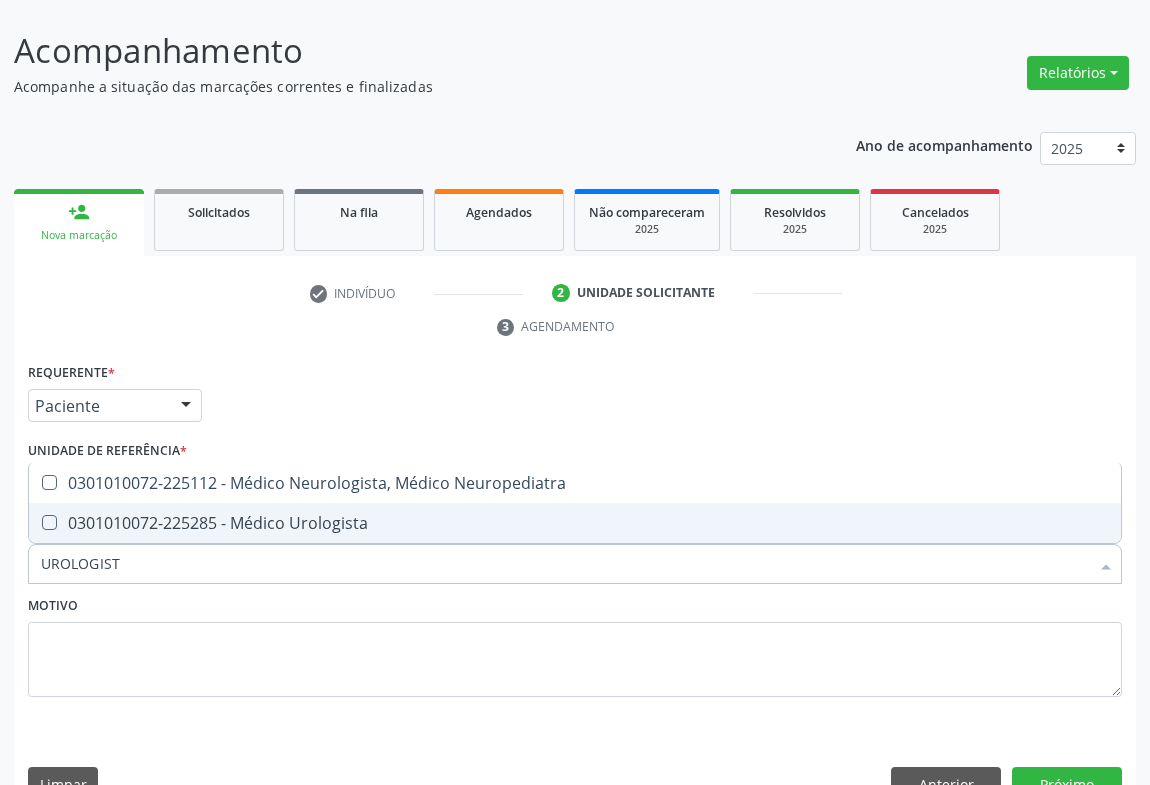 type on "UROLOGISTA" 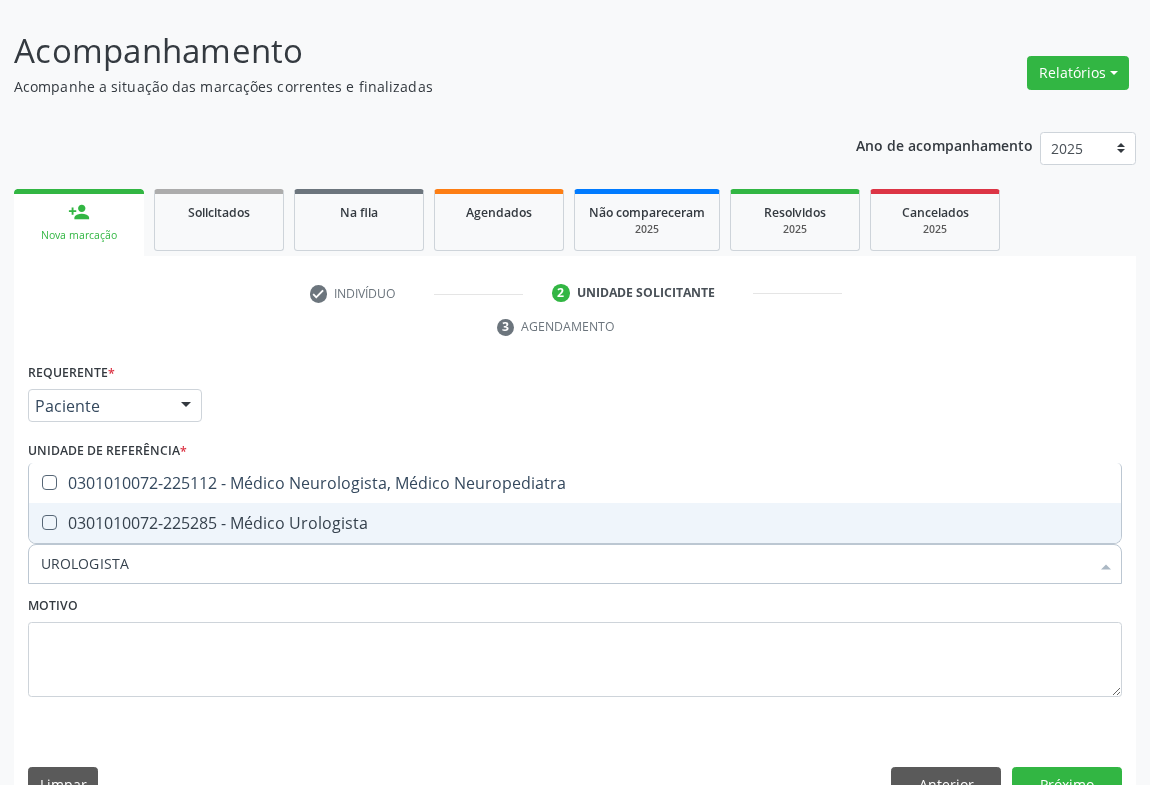 click on "0301010072-225285 - Médico Urologista" at bounding box center [575, 523] 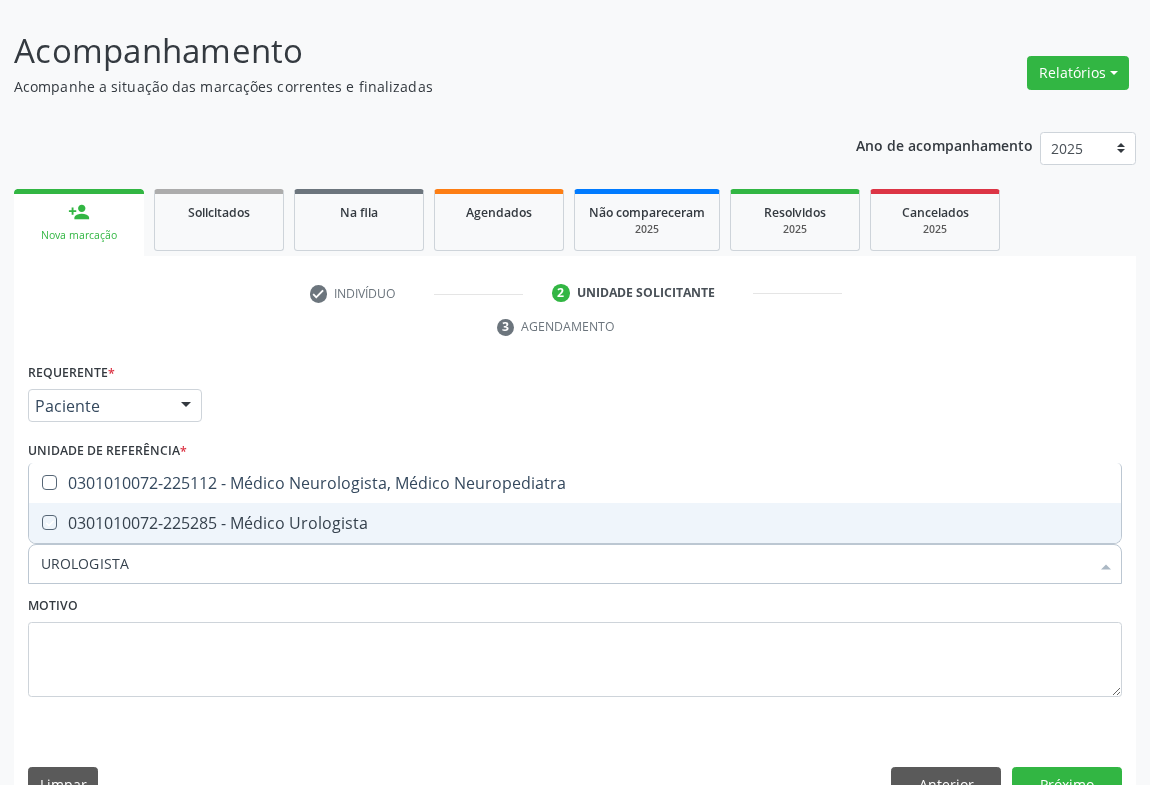 checkbox on "true" 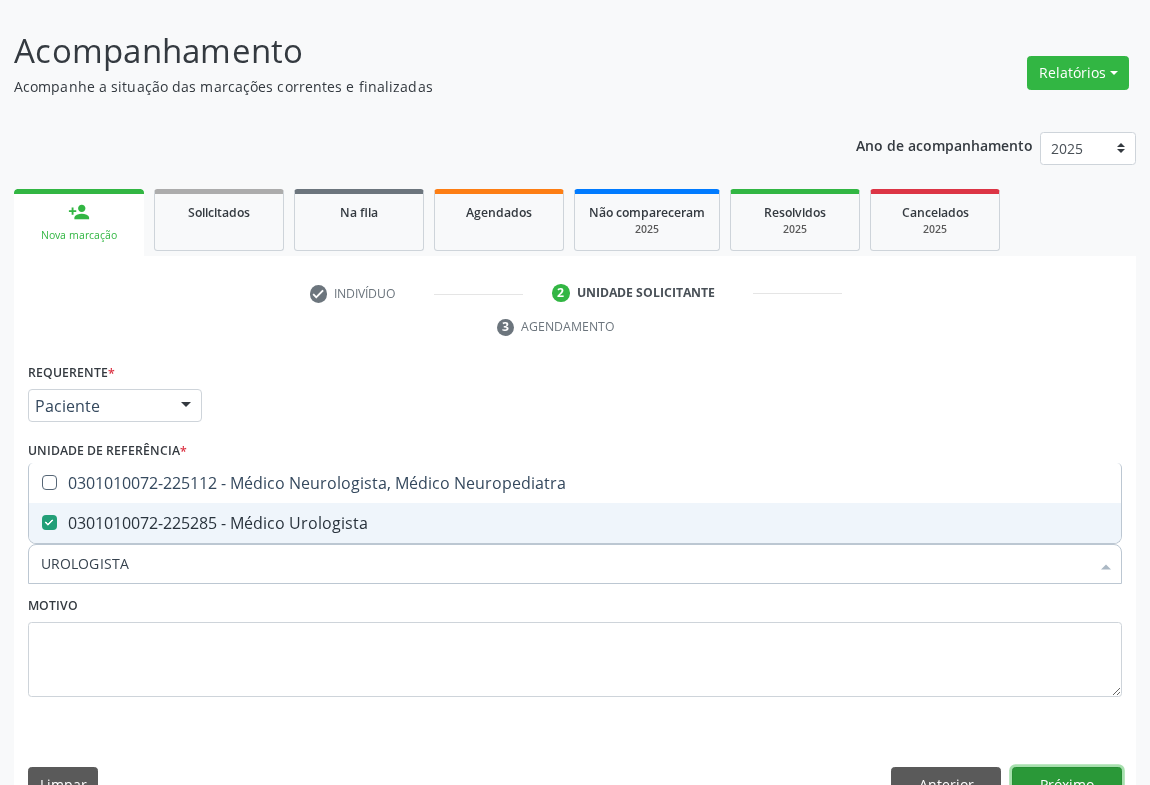 click on "Próximo" at bounding box center (1067, 784) 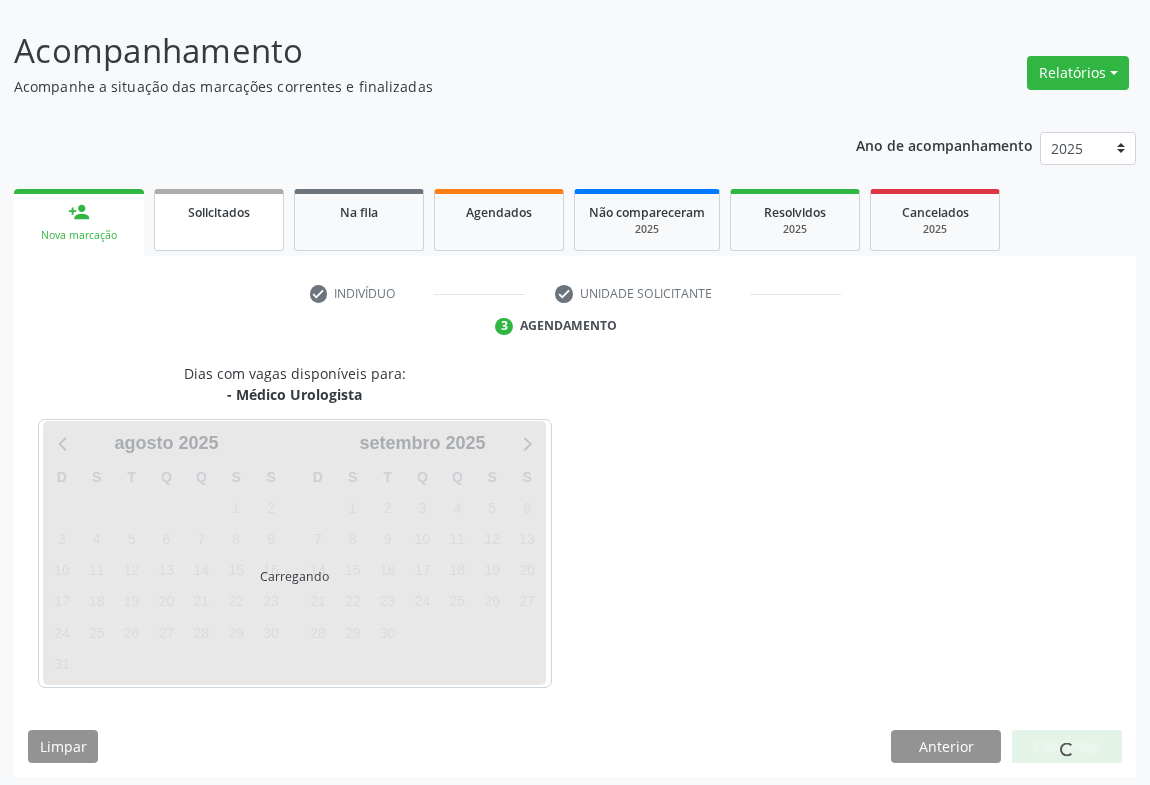 scroll, scrollTop: 115, scrollLeft: 0, axis: vertical 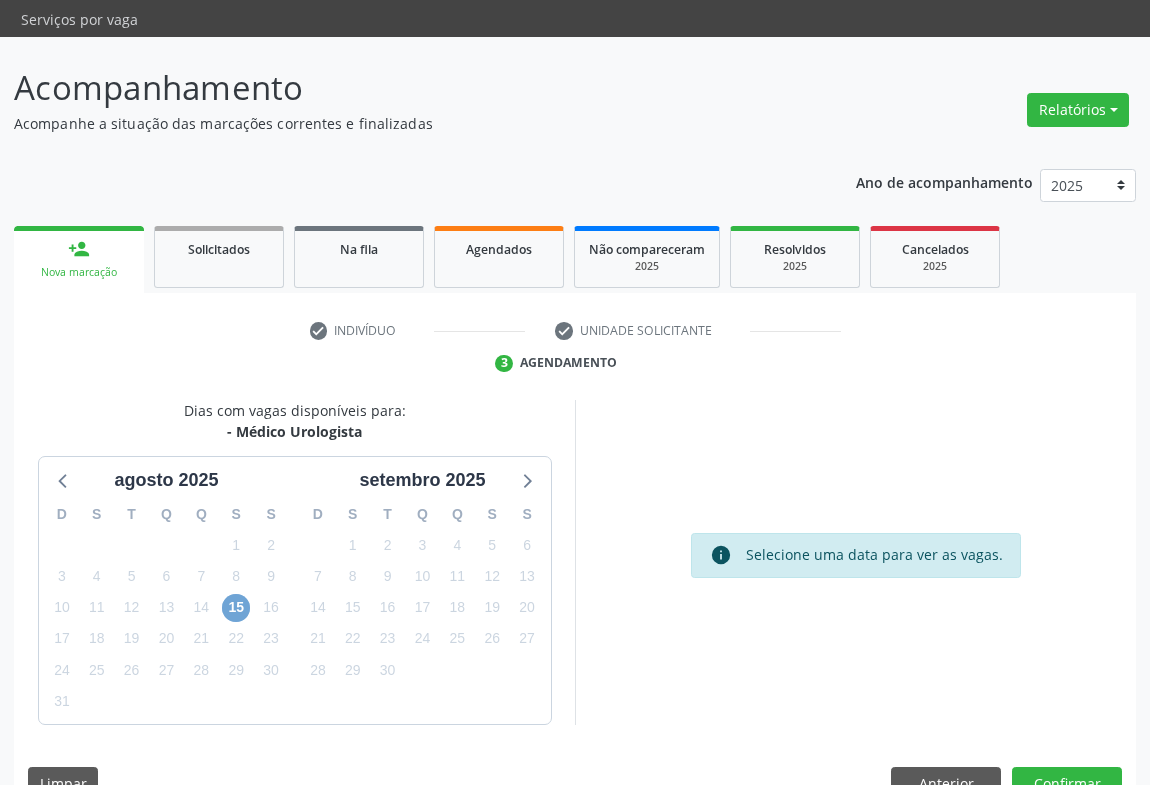 click on "15" at bounding box center (236, 608) 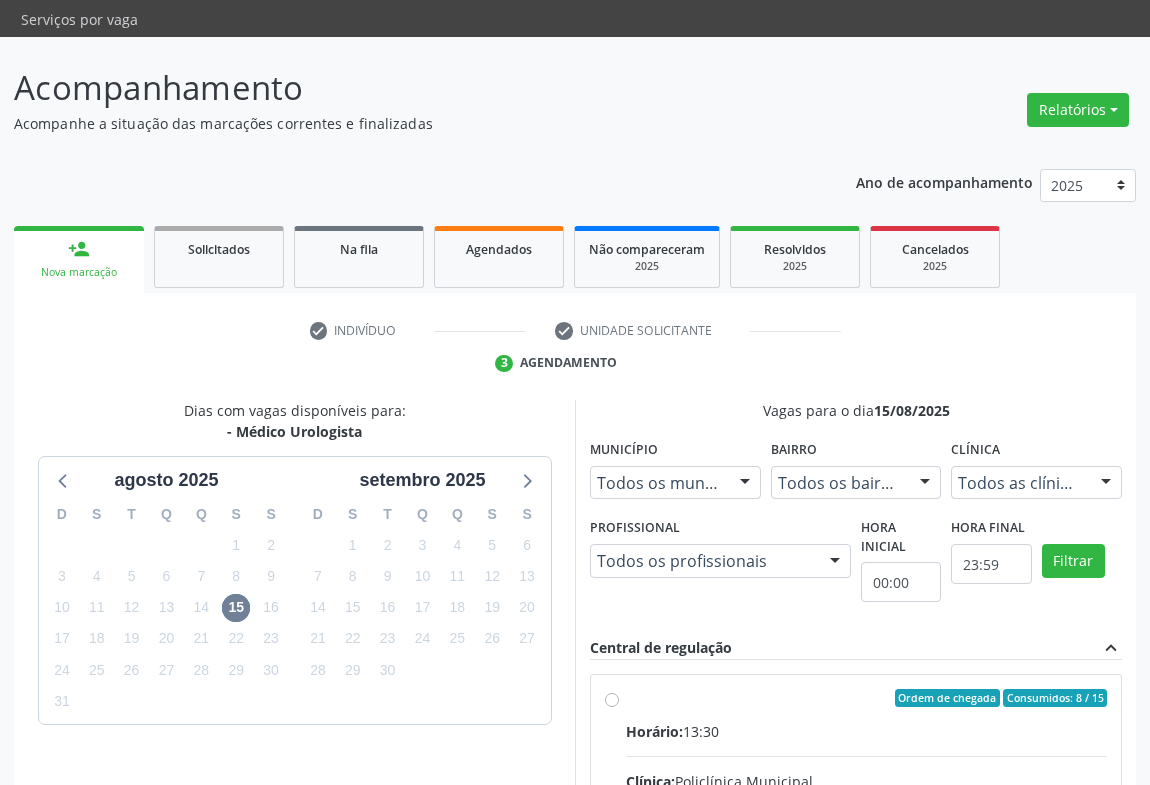click on "Ordem de chegada
Consumidos: 8 / 15
Horário:   13:30
Clínica:  Policlínica Municipal
Rede:
--
Endereço:   Predio, nº 386, Centro, Campo Formoso - BA
Telefone:   (74) 6451312
Profissional:
Francisco Carlos Lustiago Junior
Informações adicionais sobre o atendimento
Idade de atendimento:
de 0 a 120 anos
Gênero(s) atendido(s):
Masculino e Feminino
Informações adicionais:
--" at bounding box center [866, 842] 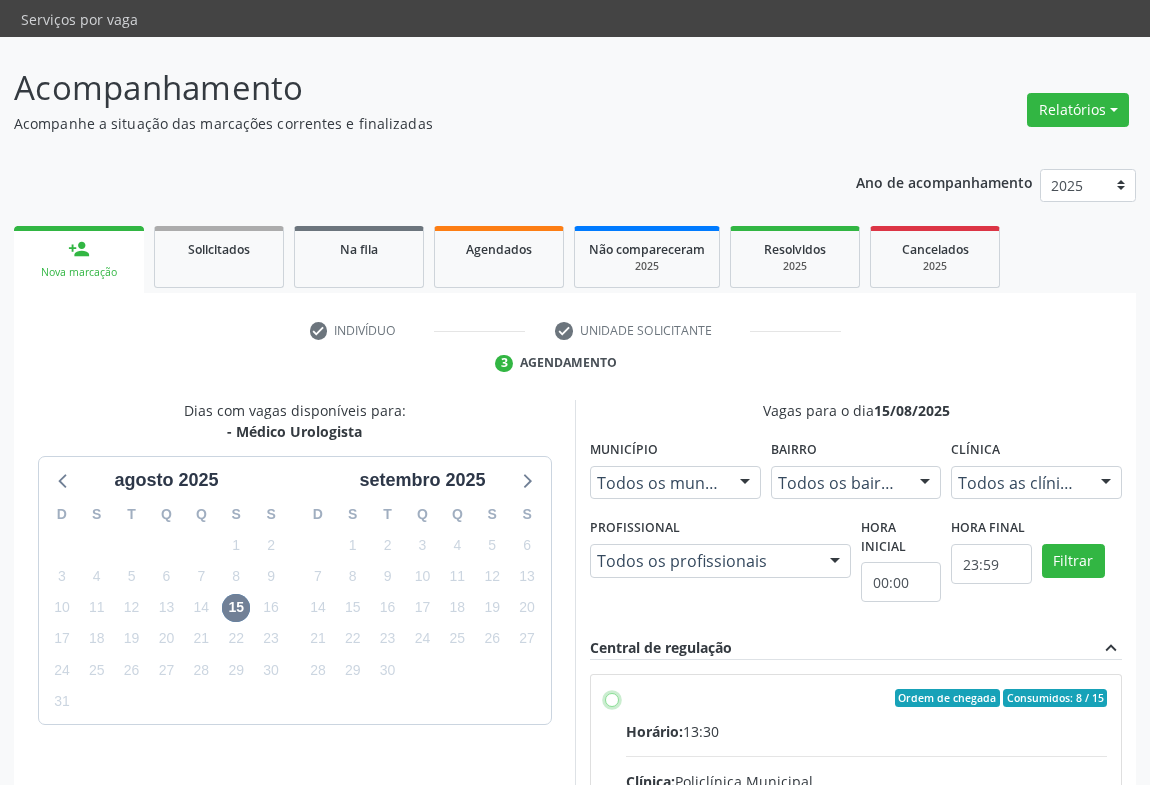 radio on "true" 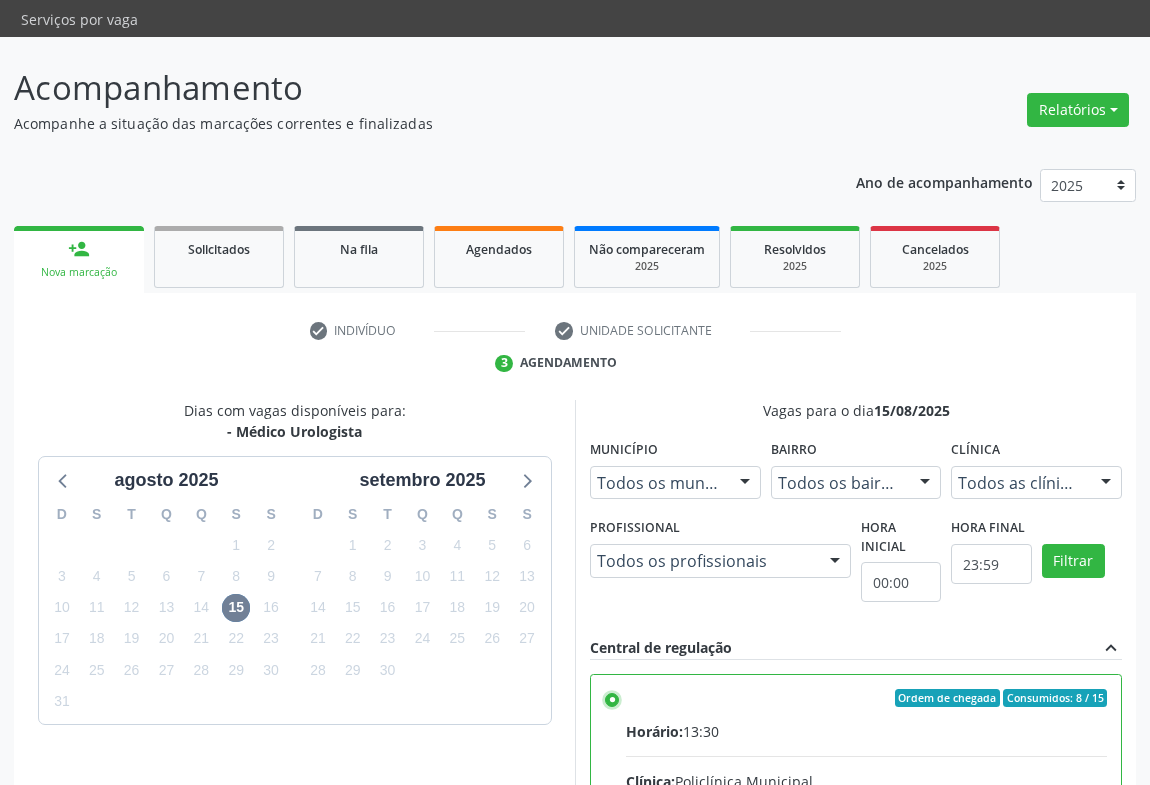 scroll, scrollTop: 451, scrollLeft: 0, axis: vertical 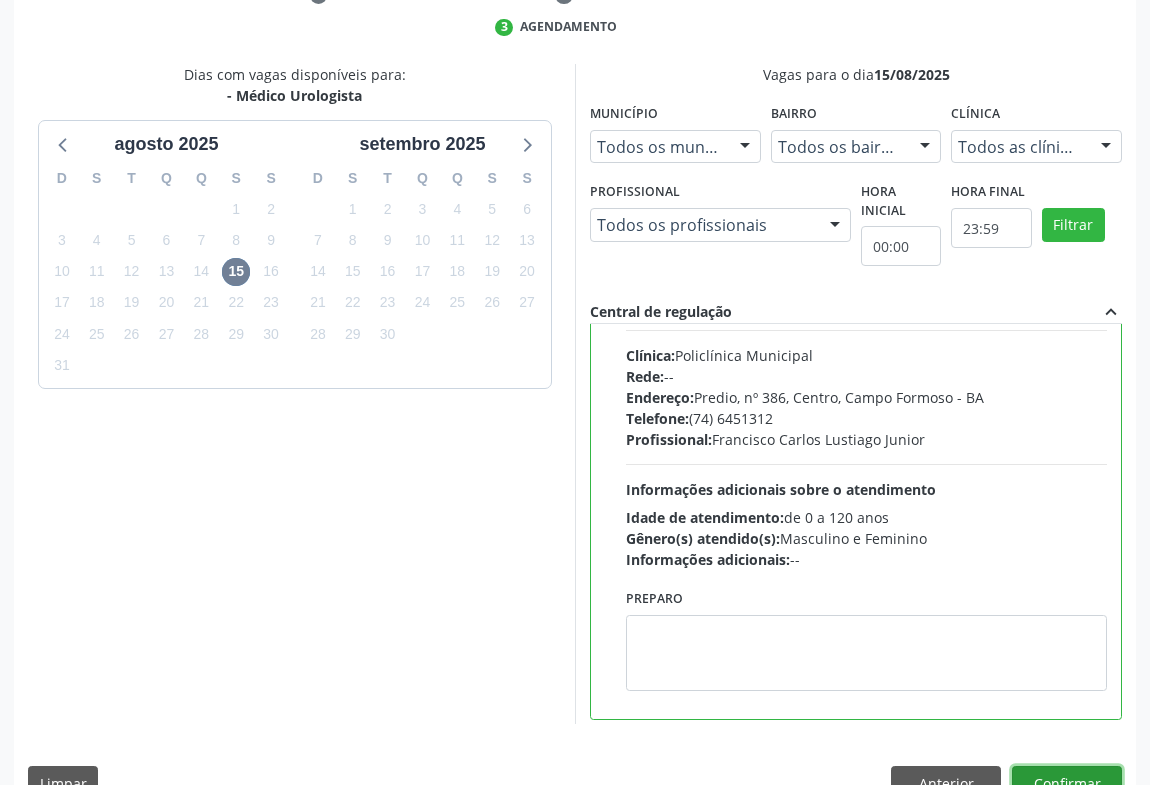 click on "Confirmar" at bounding box center [1067, 783] 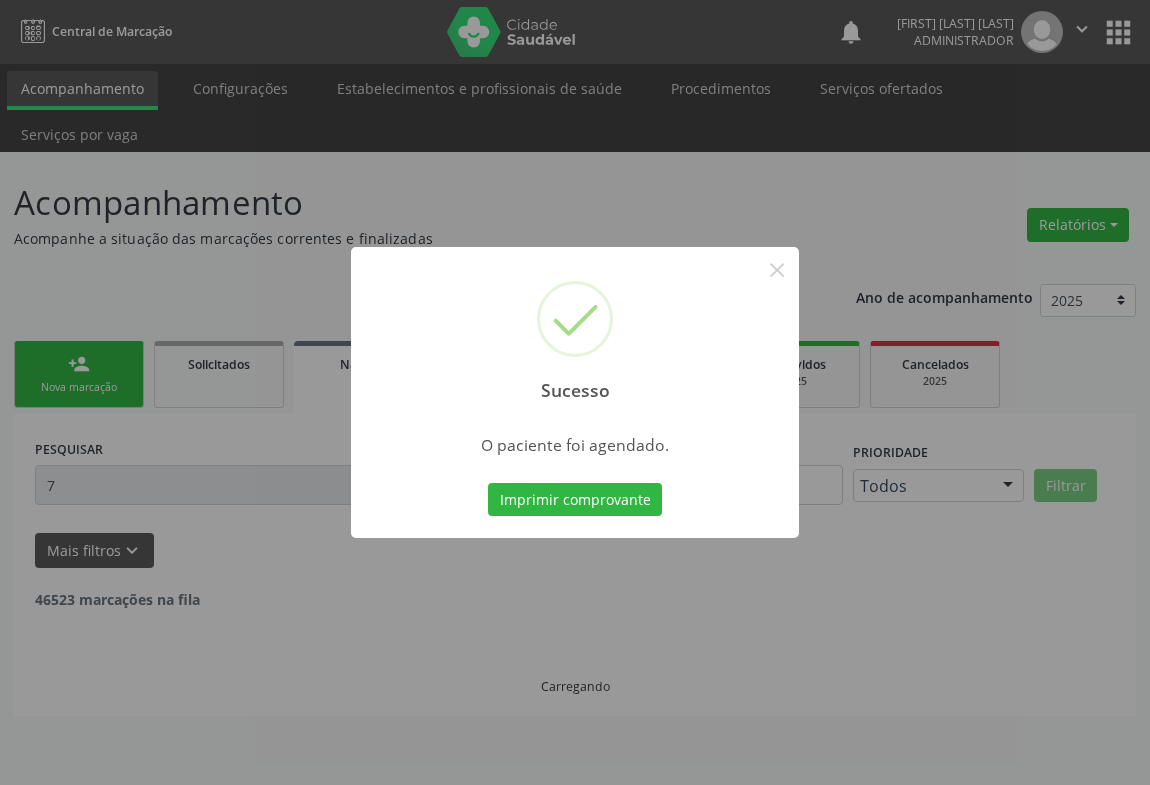 scroll, scrollTop: 0, scrollLeft: 0, axis: both 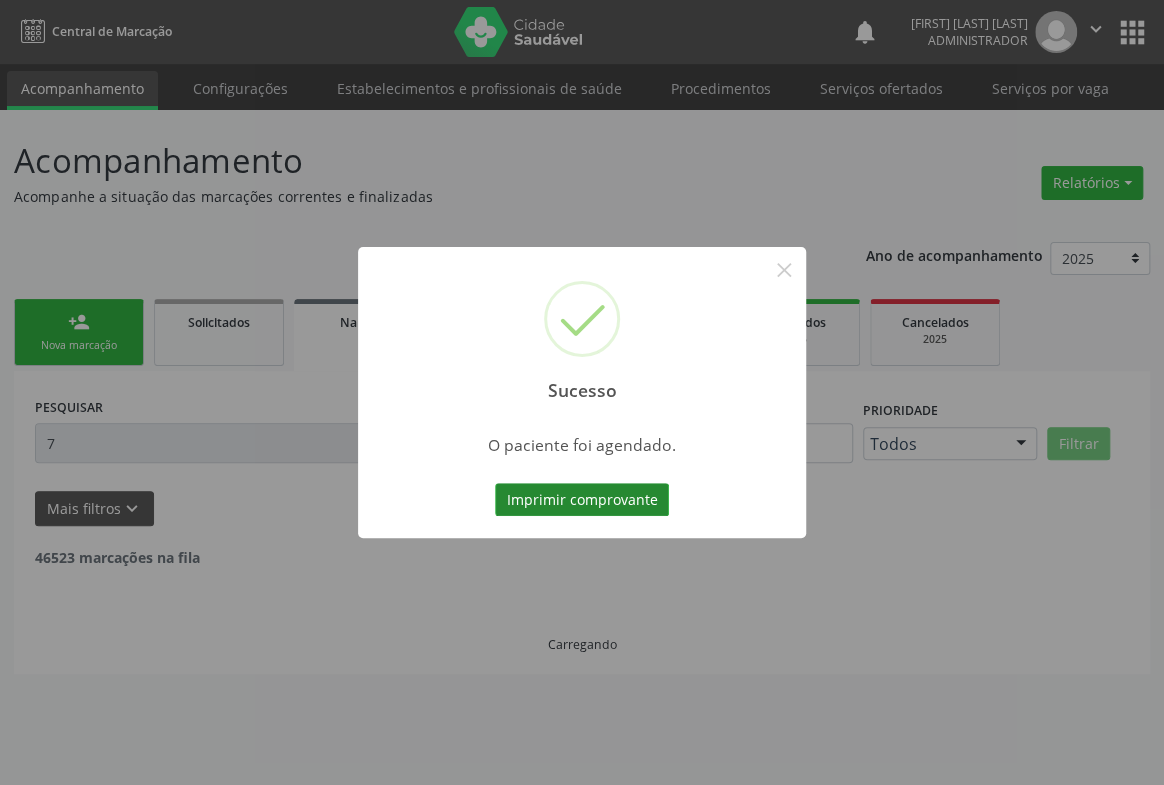 click on "Imprimir comprovante" at bounding box center [582, 500] 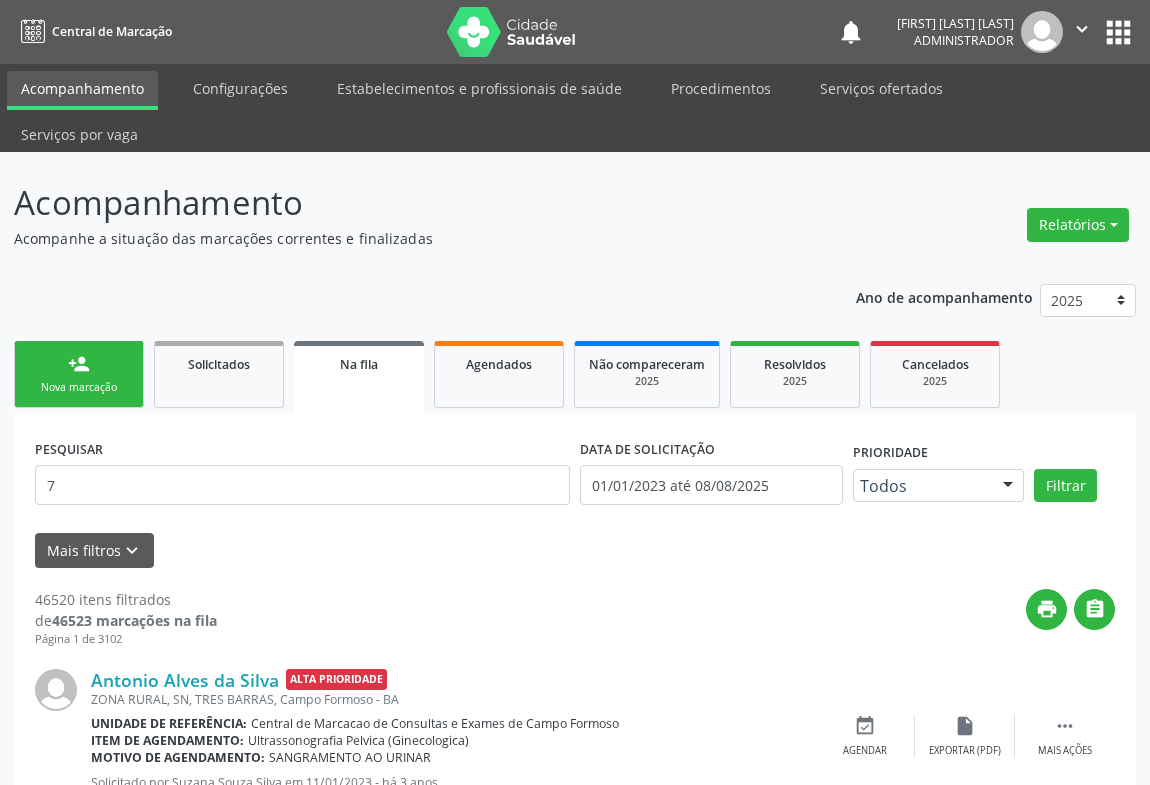 click on "person_add
Nova marcação" at bounding box center [79, 374] 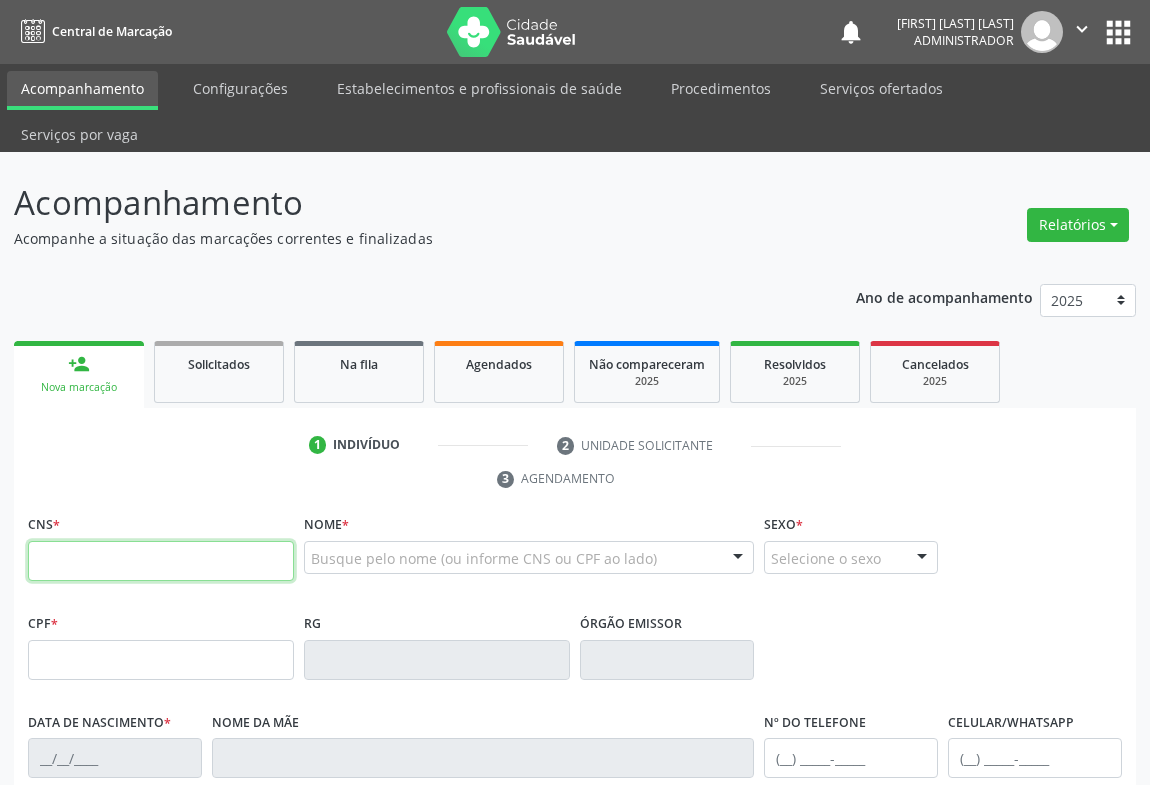 click at bounding box center (161, 561) 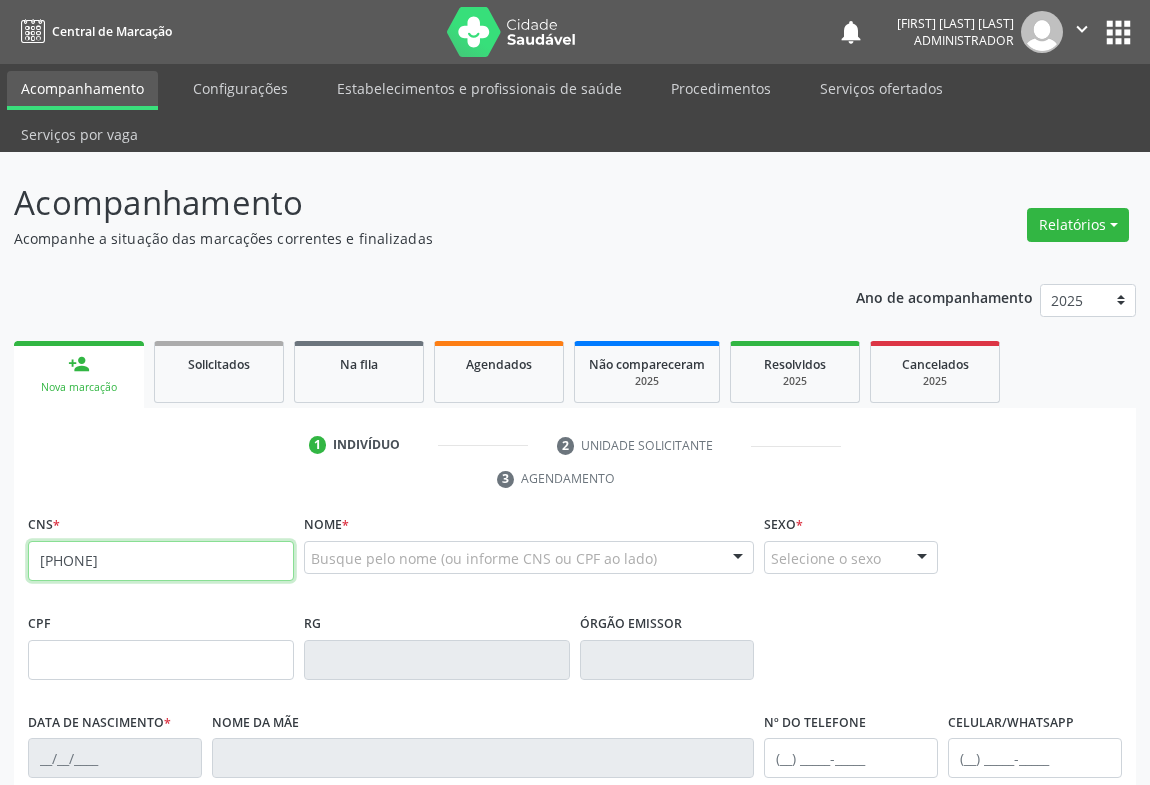type on "702 6062 9560 3144" 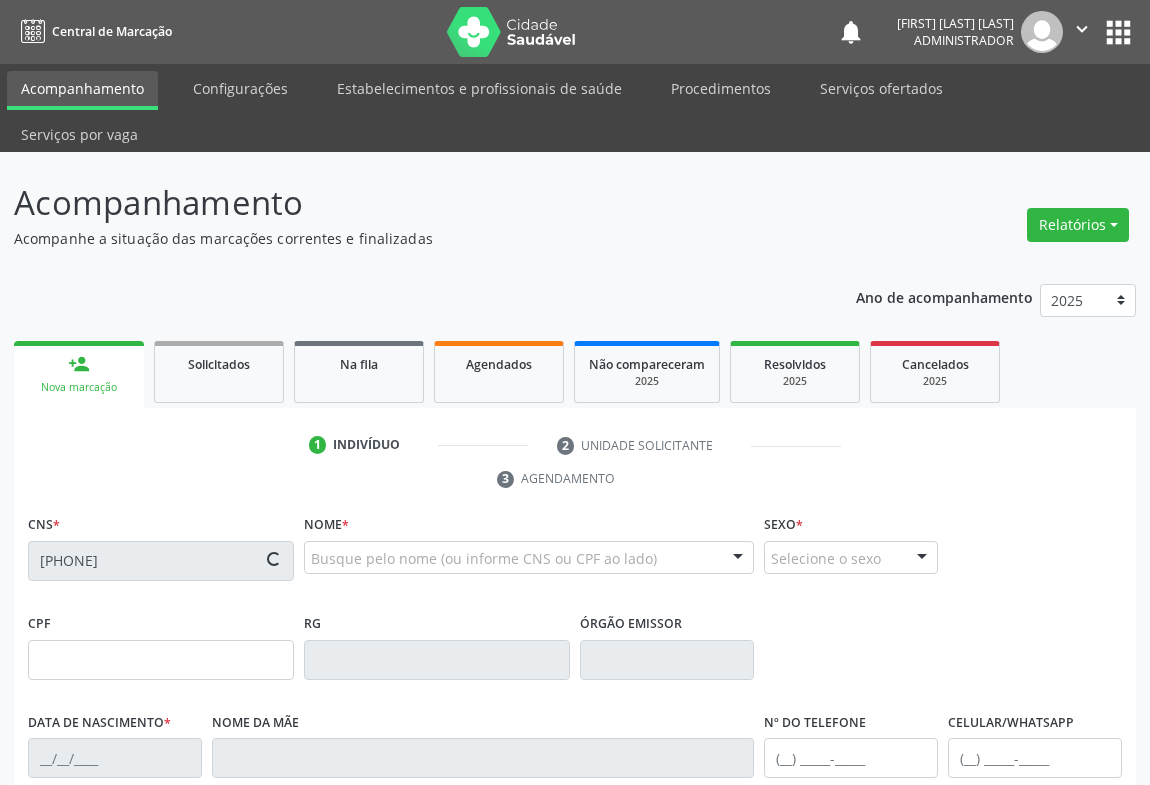 type on "94388249" 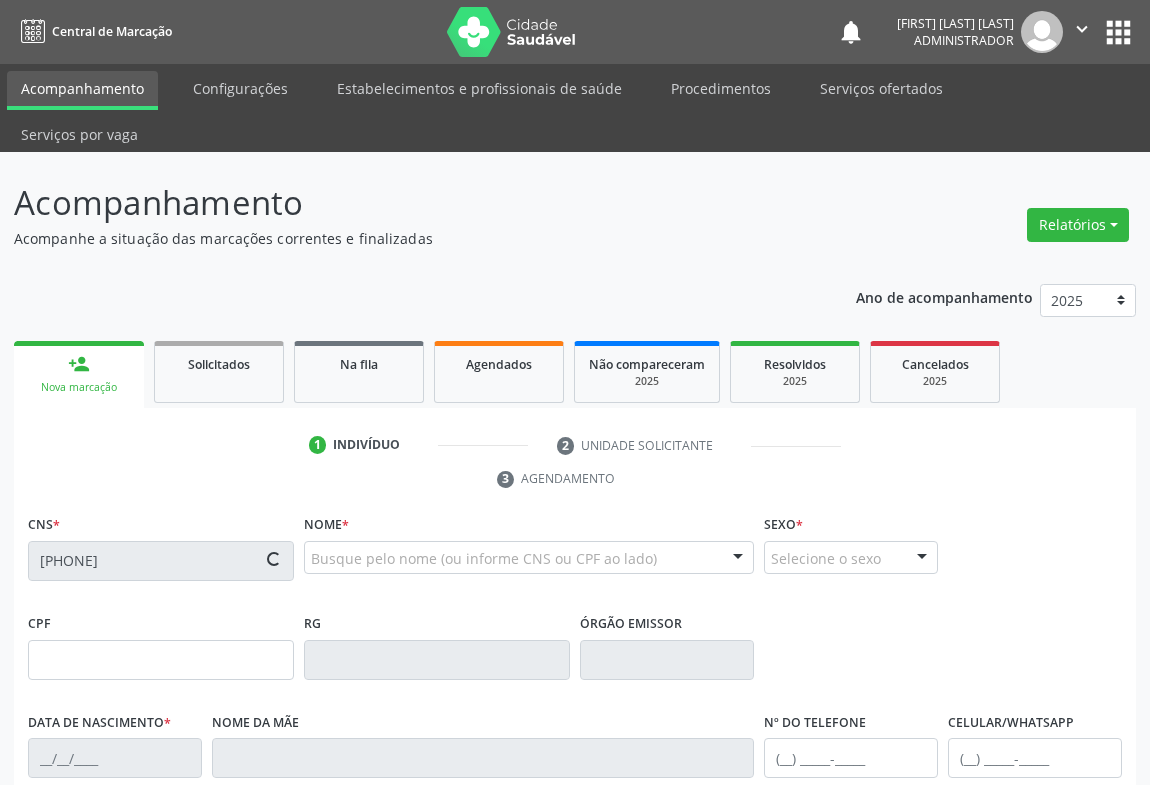 type on "SSPBA" 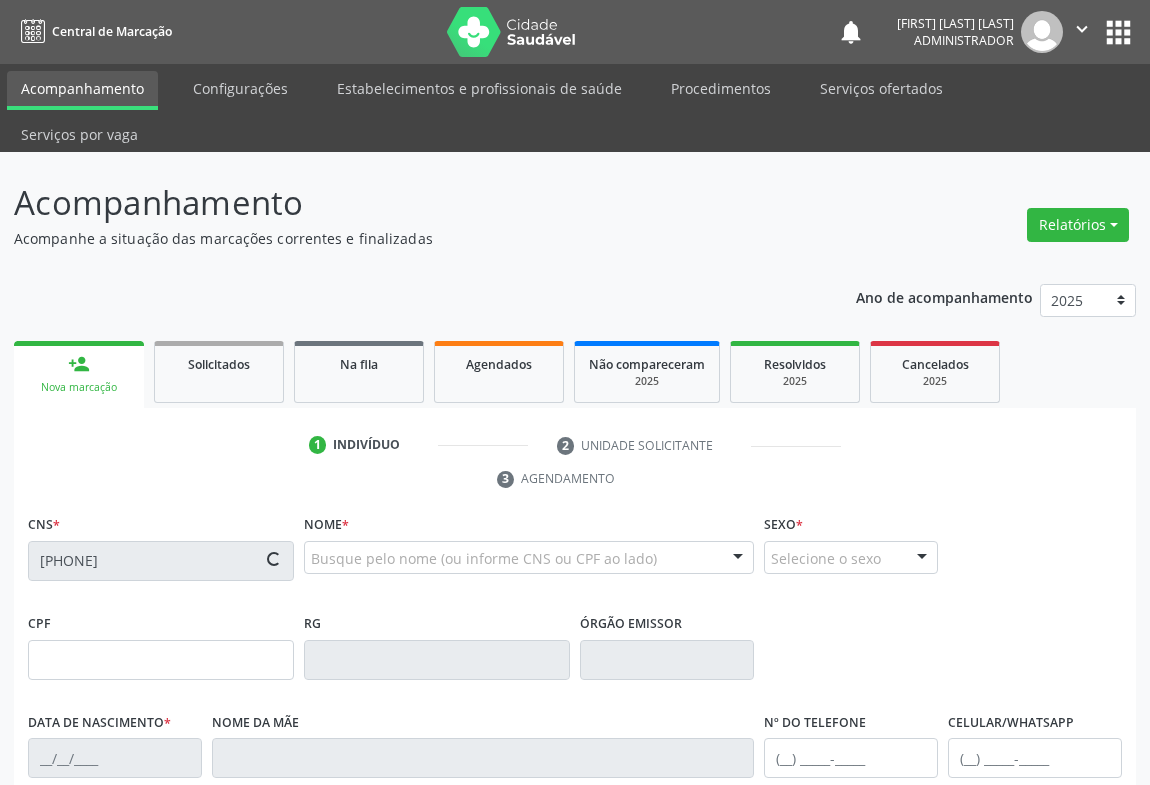 type on "Luzia Maria de Souza Santos" 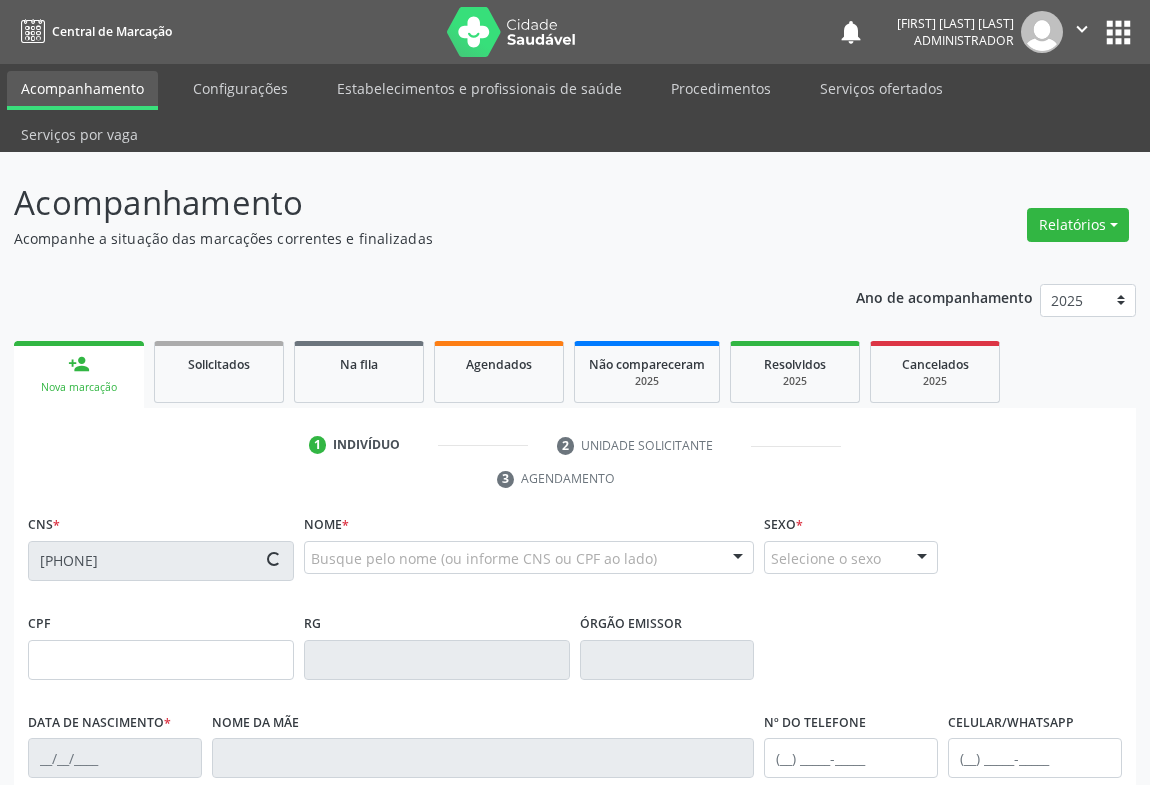 type on "(74) 98803-9771" 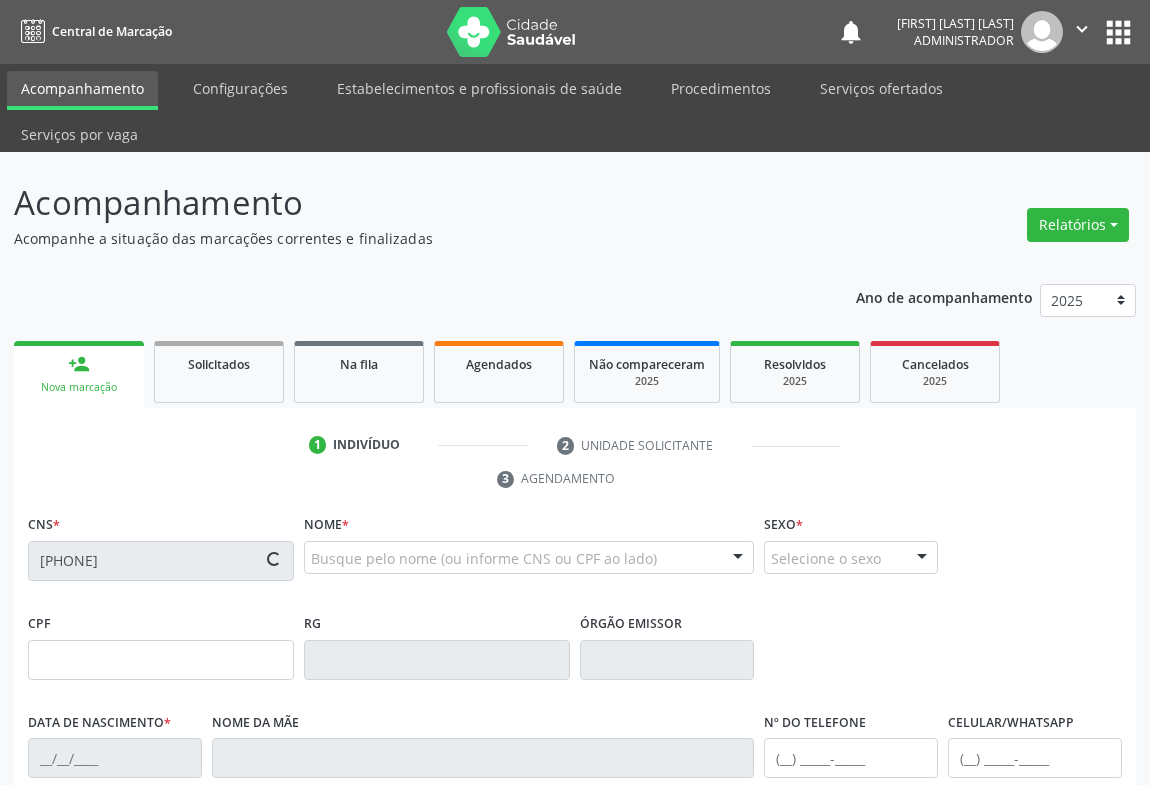 type on "66" 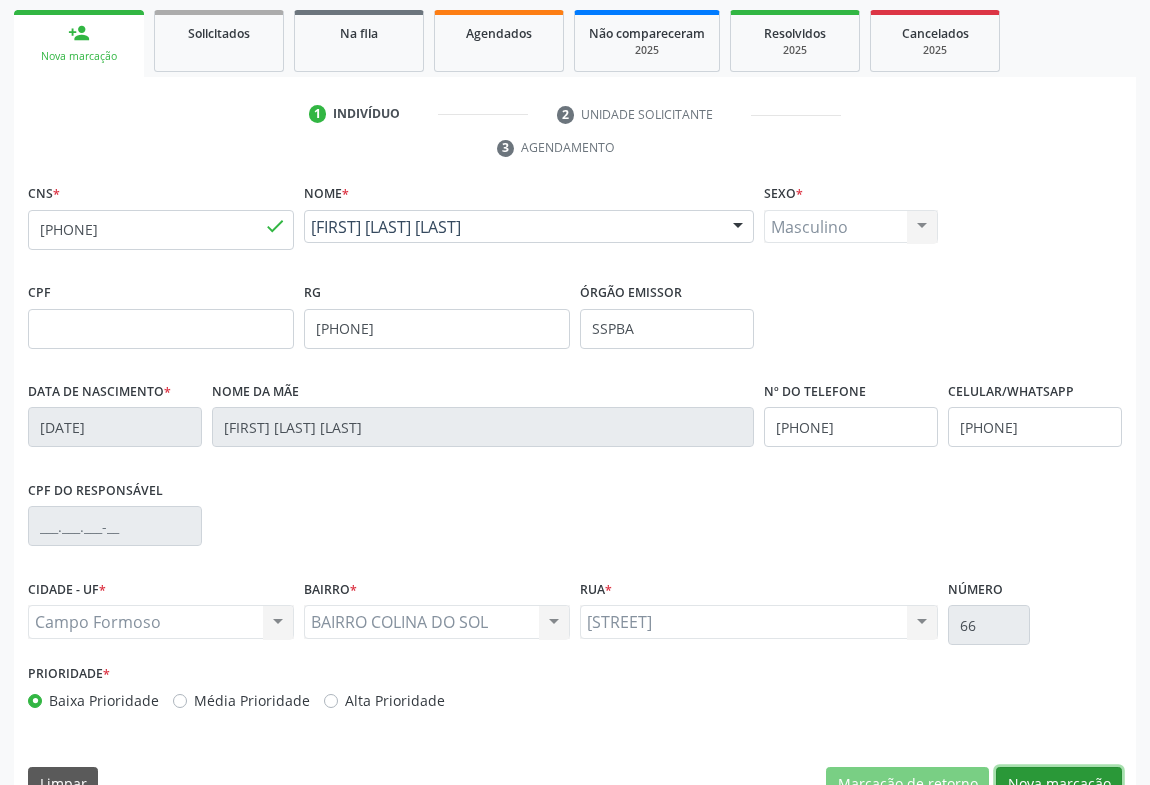click on "Nova marcação" at bounding box center [1059, 784] 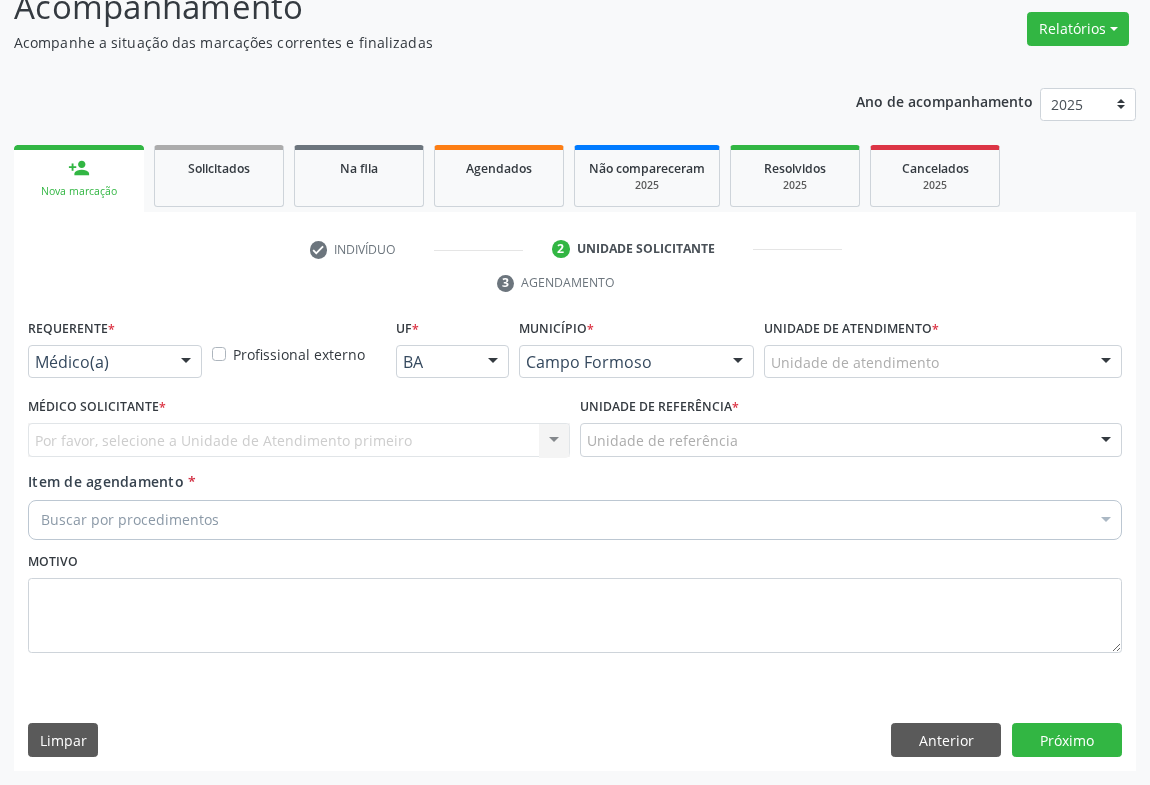 scroll, scrollTop: 152, scrollLeft: 0, axis: vertical 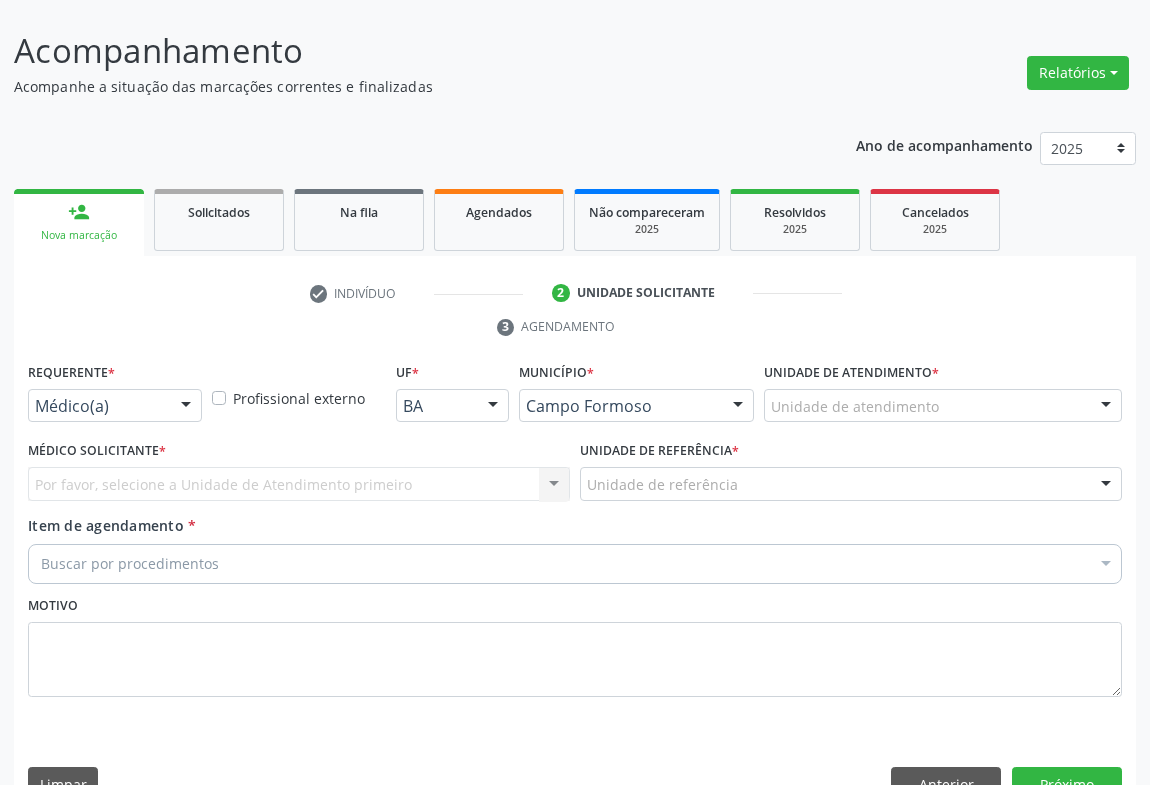 click at bounding box center [186, 407] 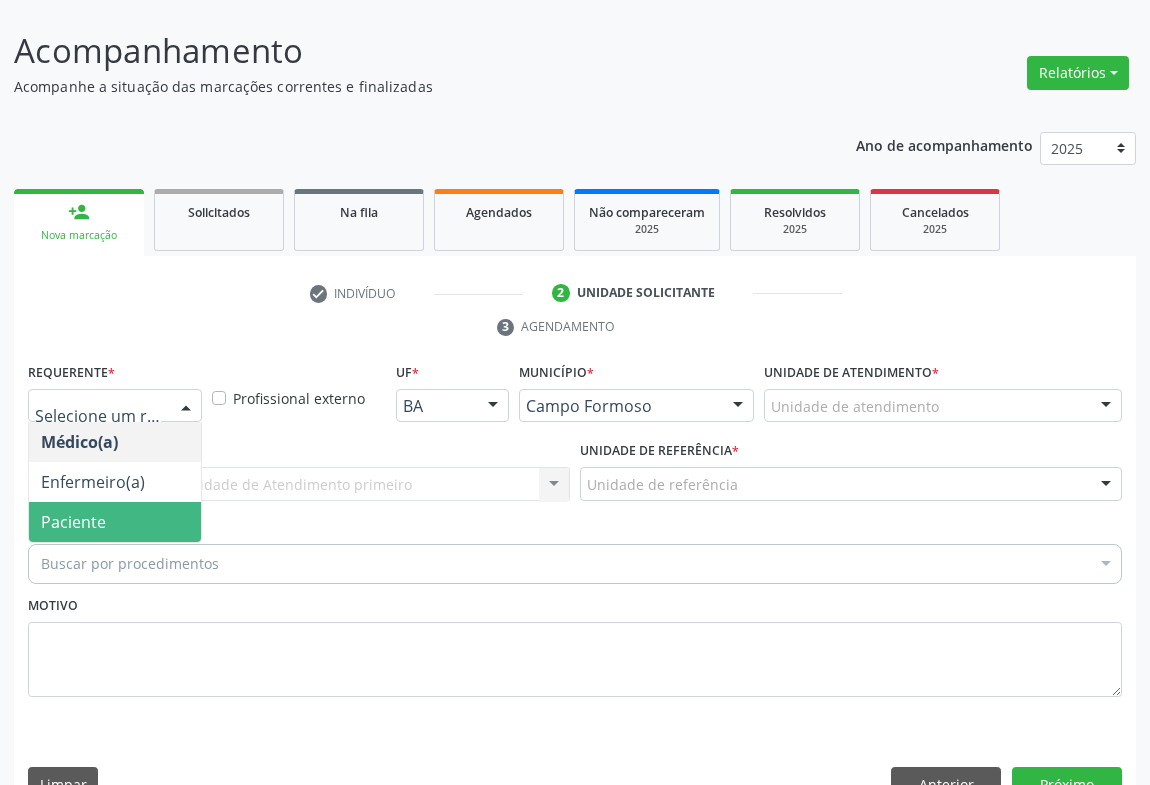 click on "Paciente" at bounding box center [115, 522] 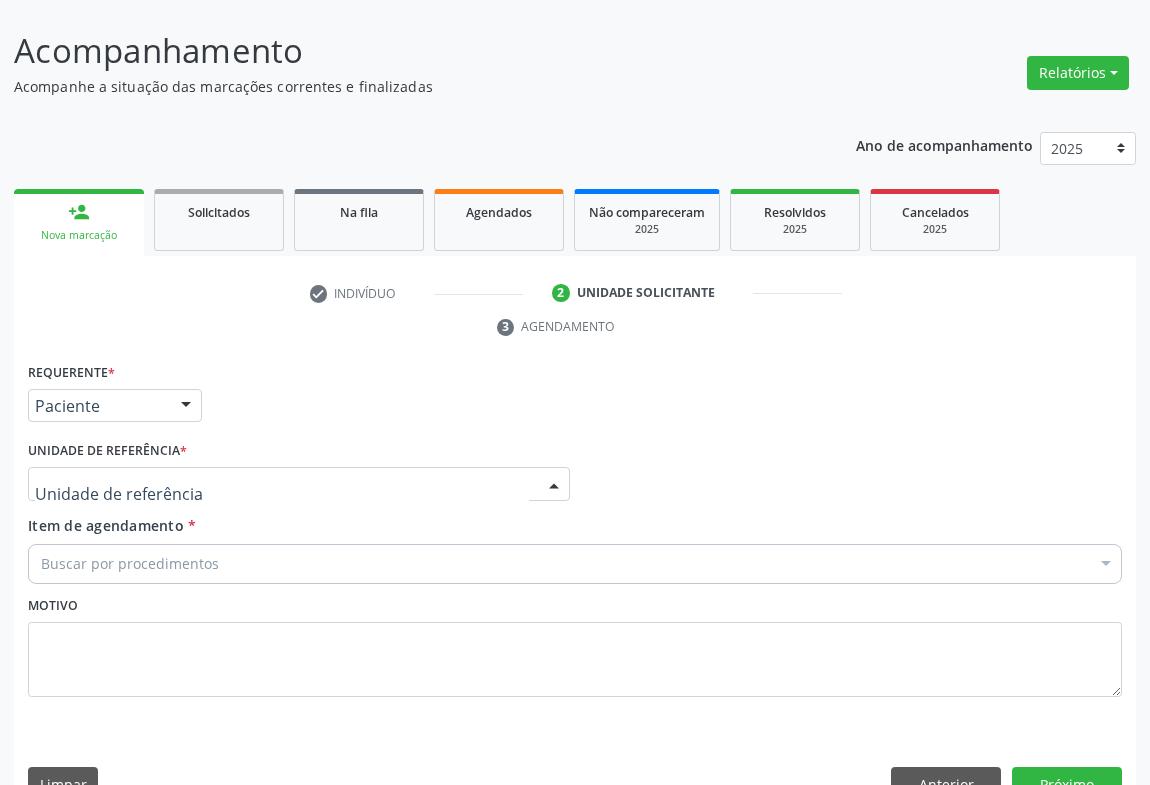 click at bounding box center [554, 485] 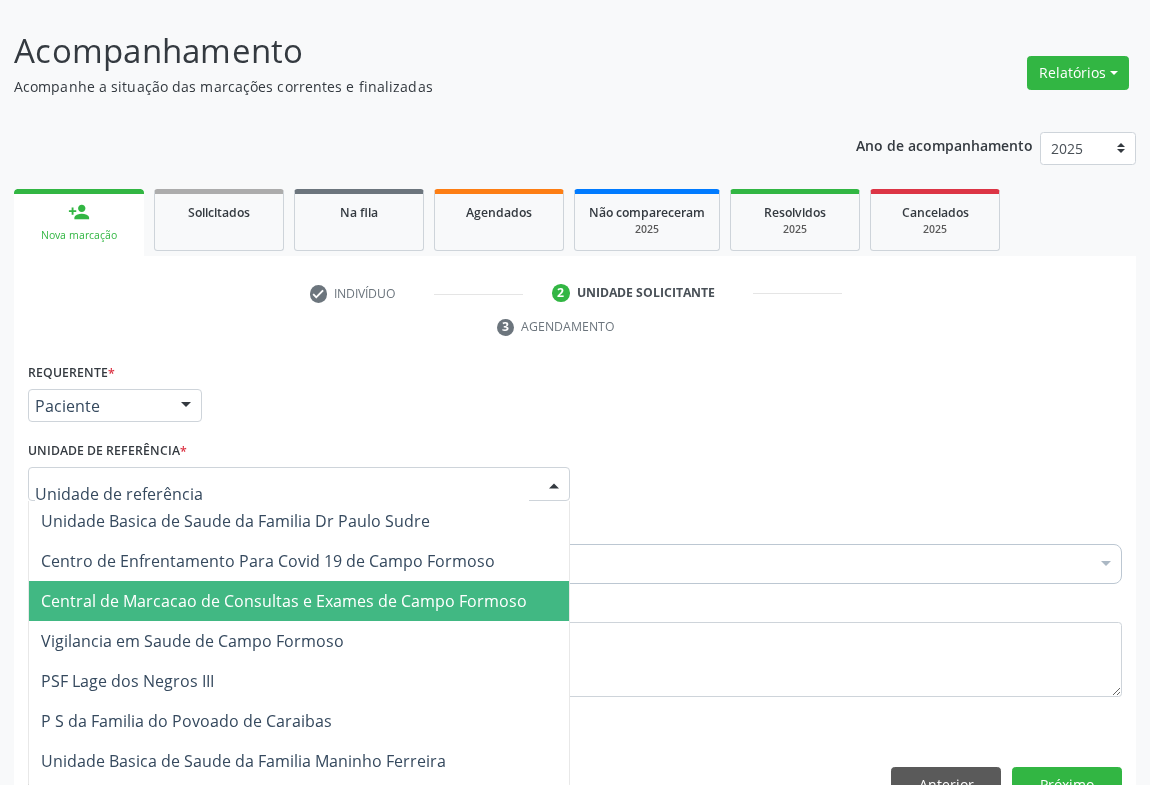 click on "Central de Marcacao de Consultas e Exames de Campo Formoso" at bounding box center (299, 601) 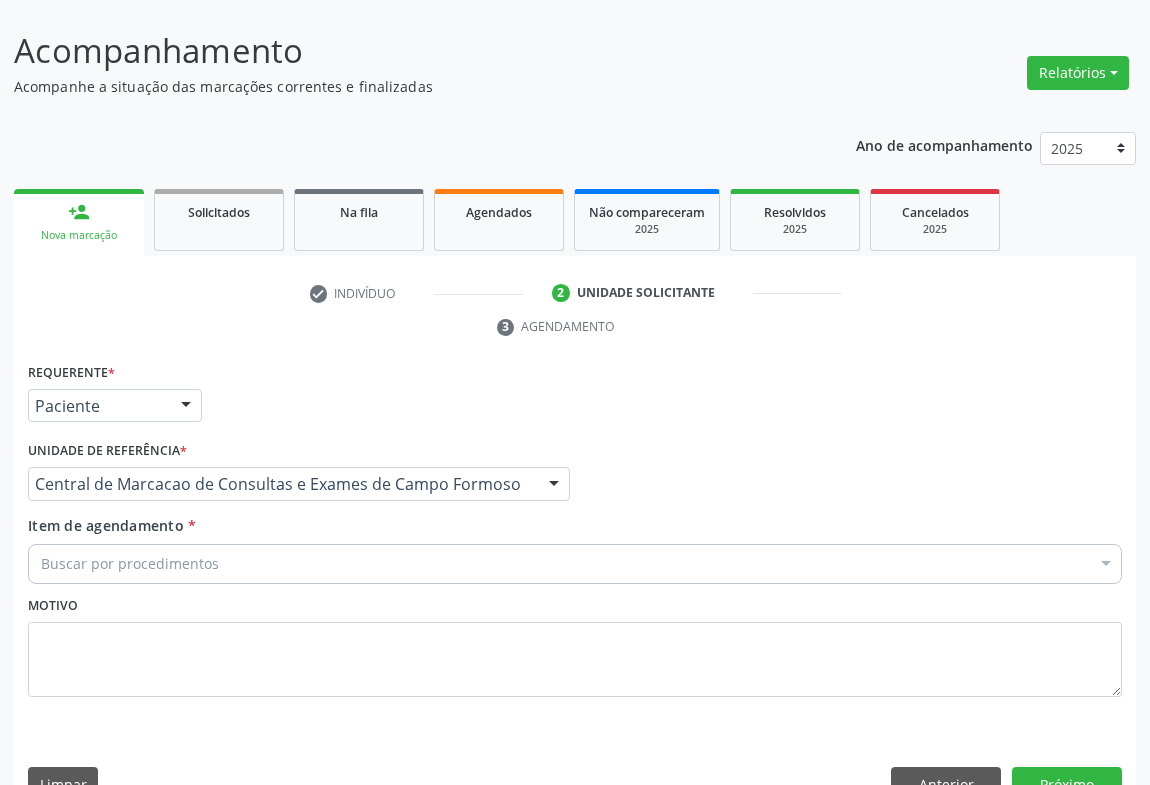 click on "Buscar por procedimentos" at bounding box center (575, 564) 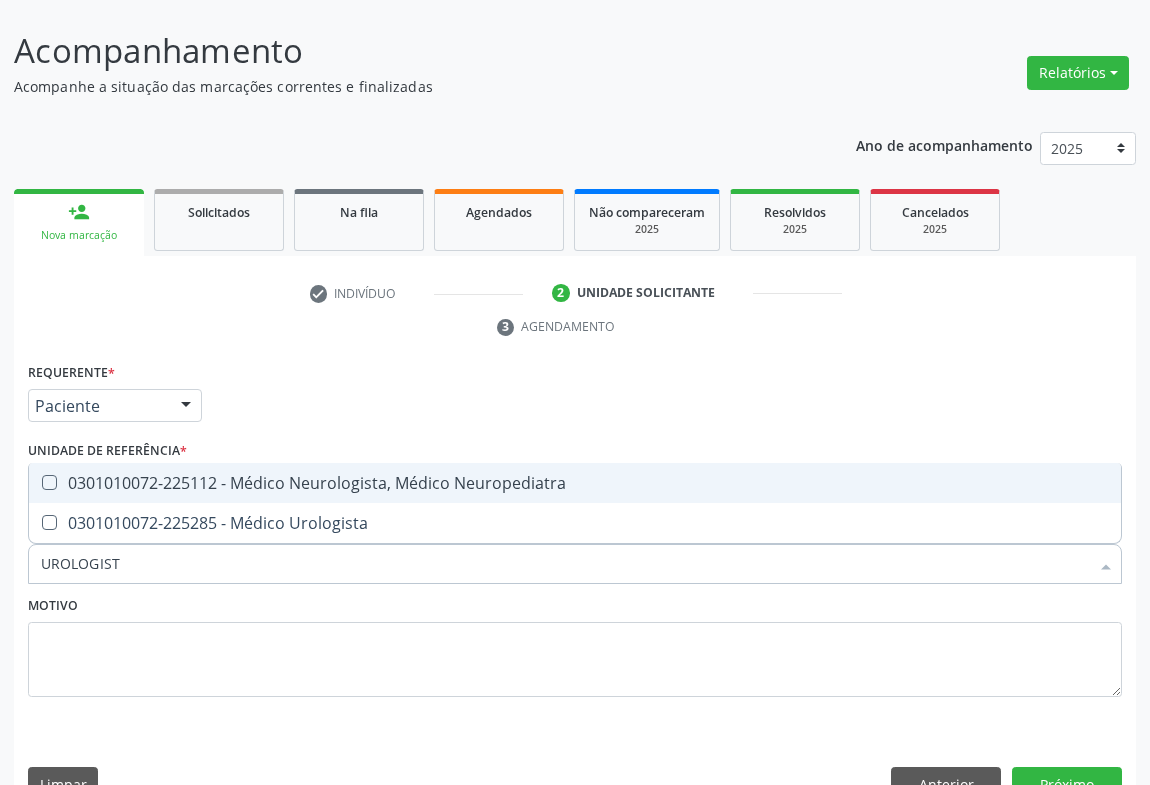 type on "UROLOGISTA" 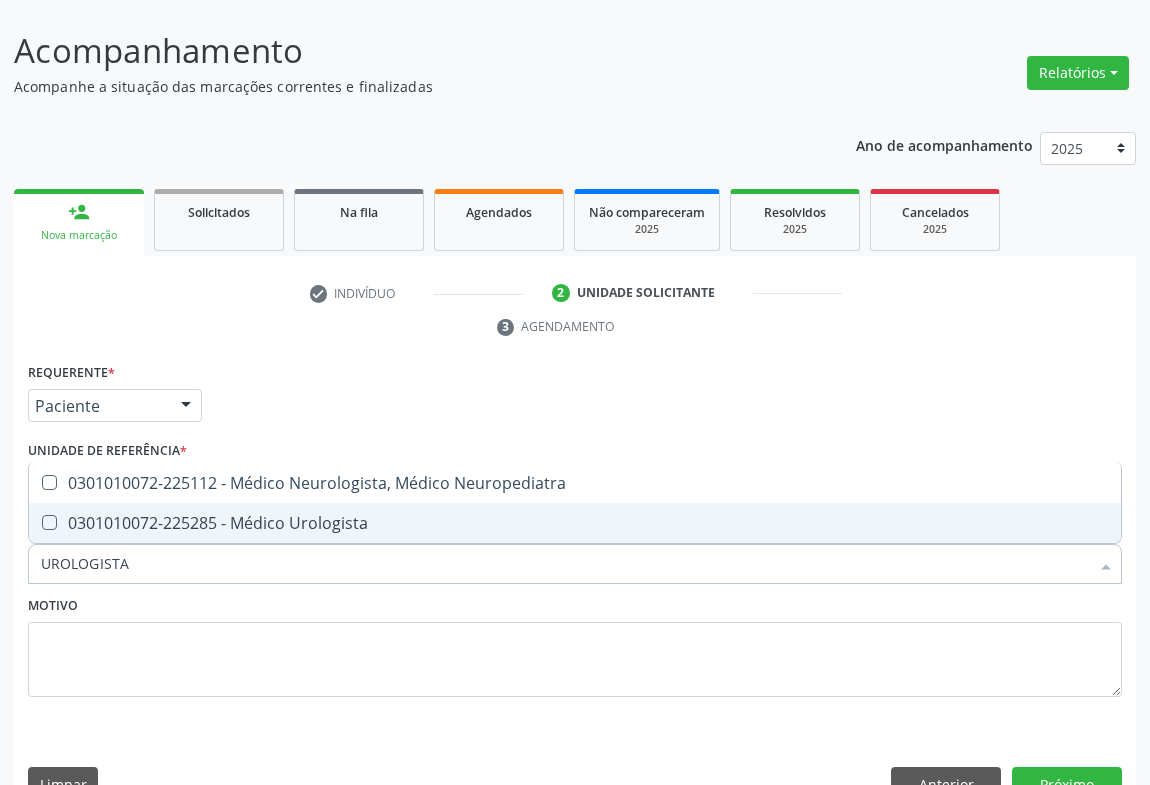 click on "0301010072-225285 - Médico Urologista" at bounding box center (575, 523) 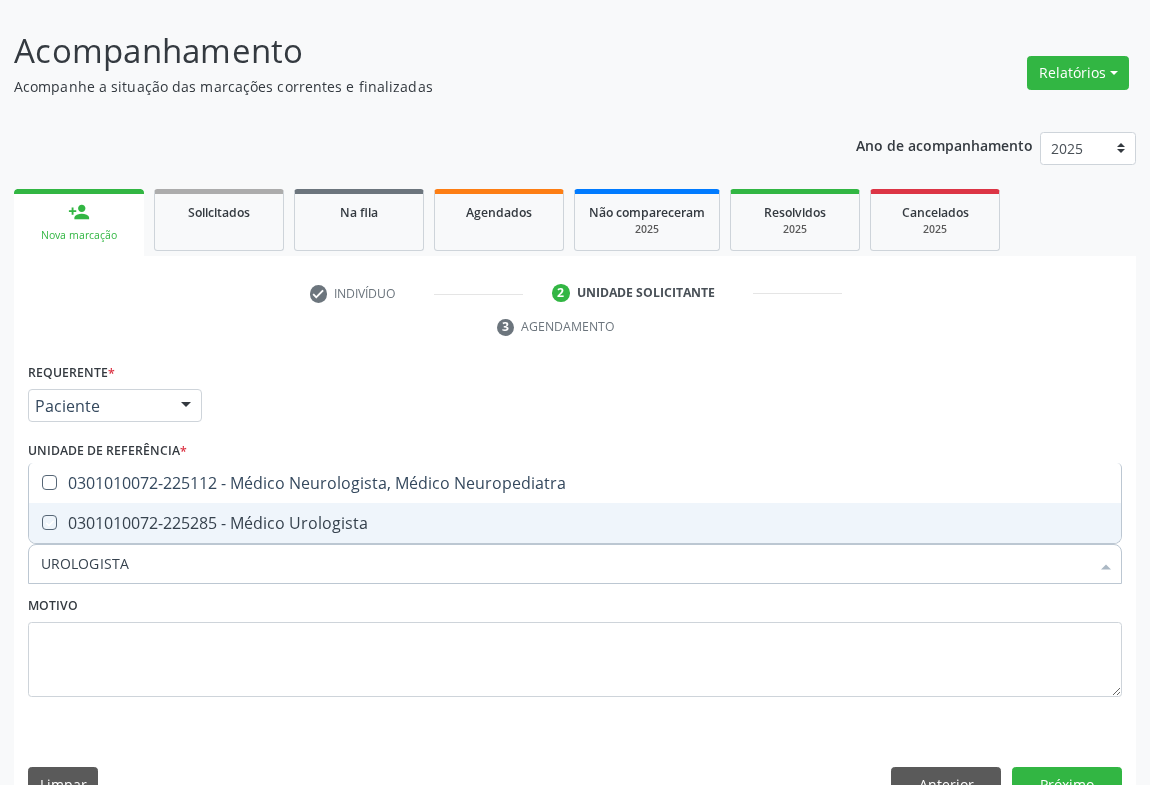 checkbox on "true" 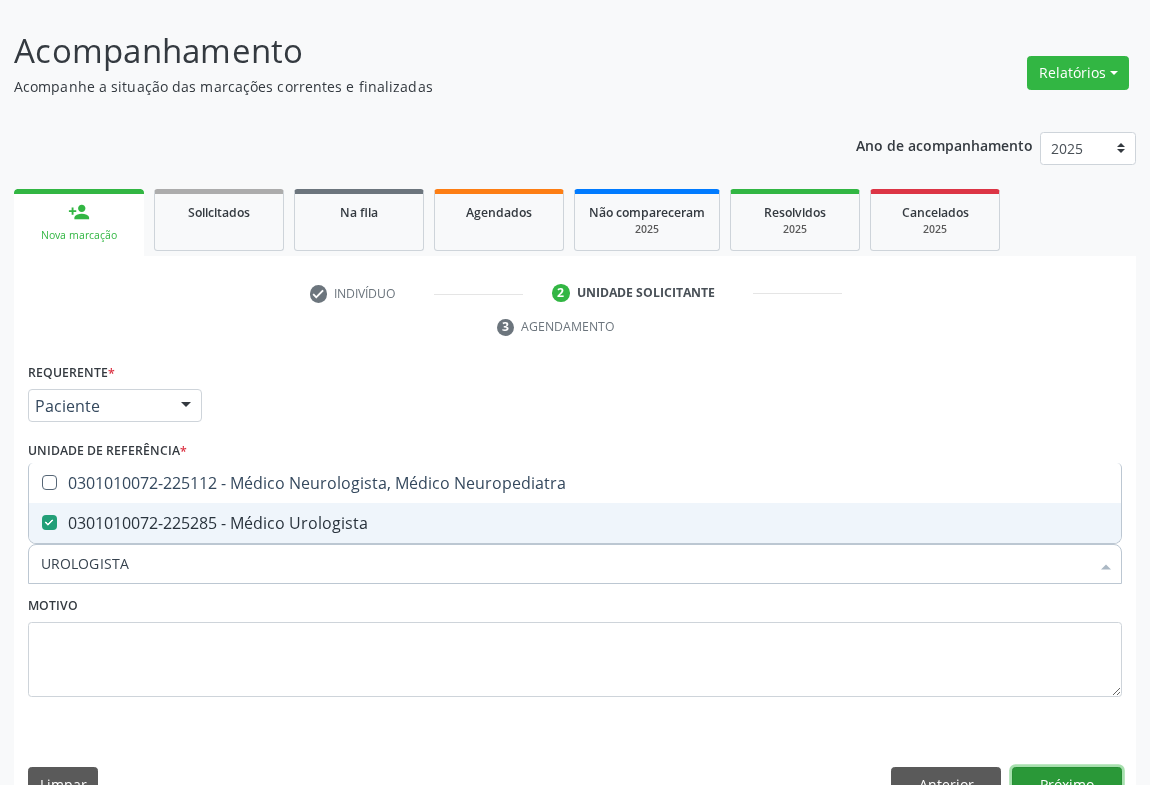click on "Próximo" at bounding box center (1067, 784) 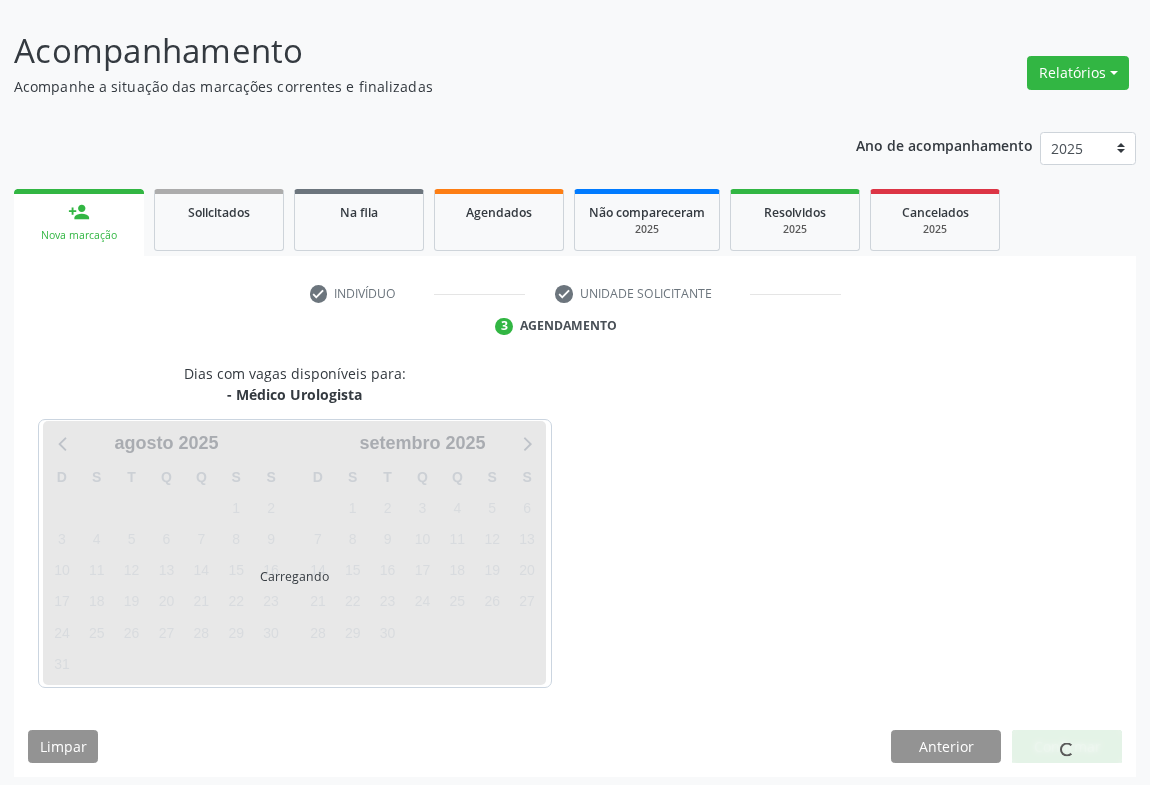scroll, scrollTop: 115, scrollLeft: 0, axis: vertical 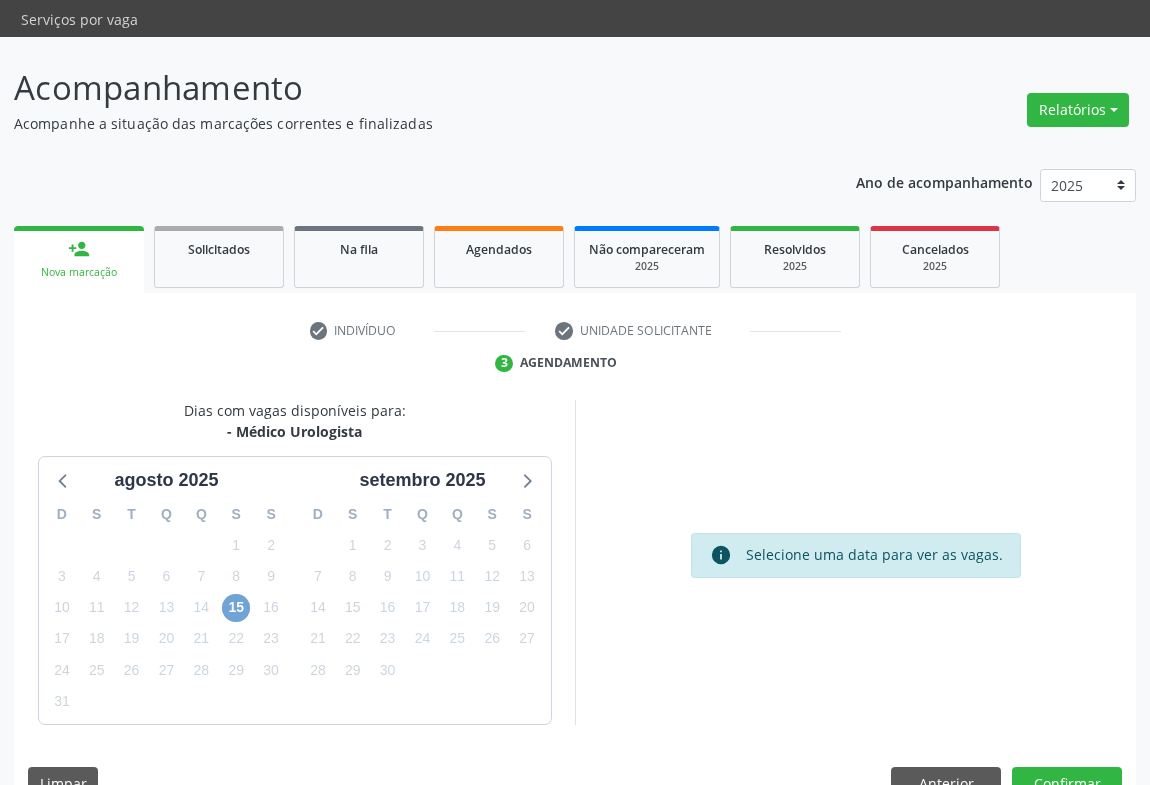 click on "15" at bounding box center (236, 608) 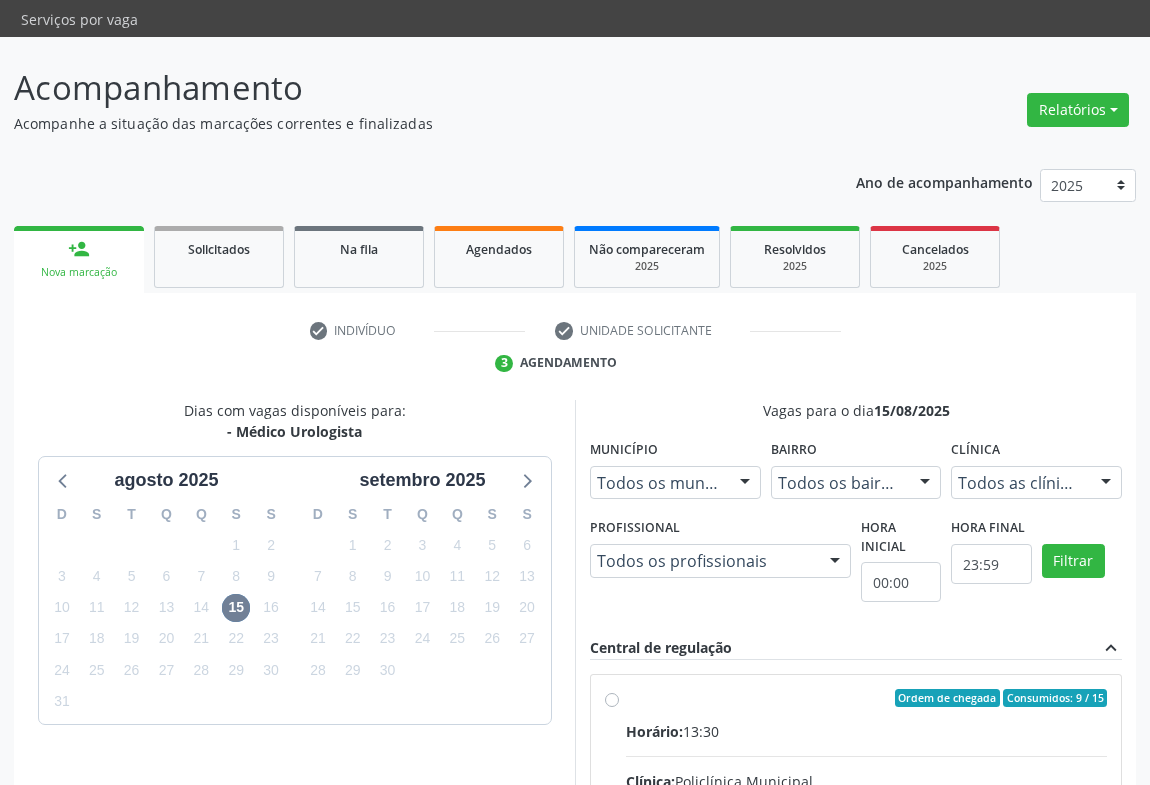 click on "Ordem de chegada
Consumidos: 9 / 15
Horário:   13:30
Clínica:  Policlínica Municipal
Rede:
--
Endereço:   Predio, nº 386, Centro, Campo Formoso - BA
Telefone:   (74) 6451312
Profissional:
Francisco Carlos Lustiago Junior
Informações adicionais sobre o atendimento
Idade de atendimento:
de 0 a 120 anos
Gênero(s) atendido(s):
Masculino e Feminino
Informações adicionais:
--" at bounding box center (866, 842) 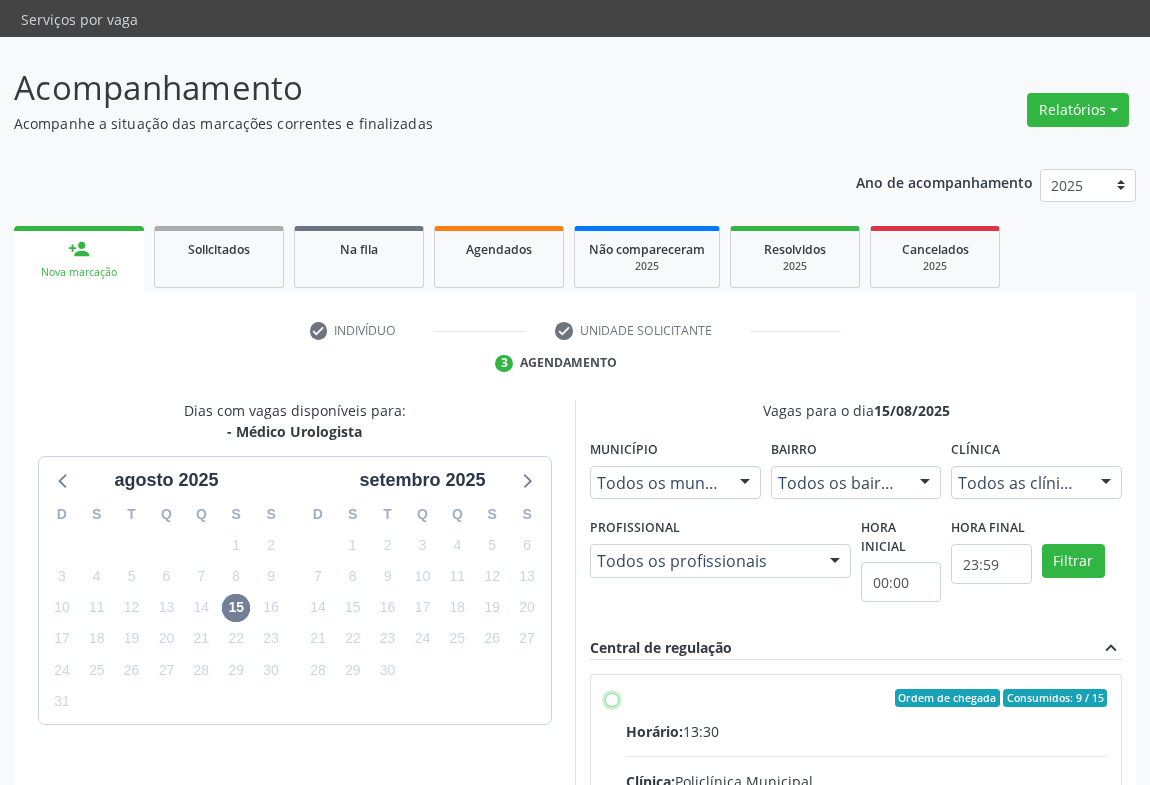 click on "Ordem de chegada
Consumidos: 9 / 15
Horário:   13:30
Clínica:  Policlínica Municipal
Rede:
--
Endereço:   Predio, nº 386, Centro, Campo Formoso - BA
Telefone:   (74) 6451312
Profissional:
Francisco Carlos Lustiago Junior
Informações adicionais sobre o atendimento
Idade de atendimento:
de 0 a 120 anos
Gênero(s) atendido(s):
Masculino e Feminino
Informações adicionais:
--" at bounding box center [612, 698] 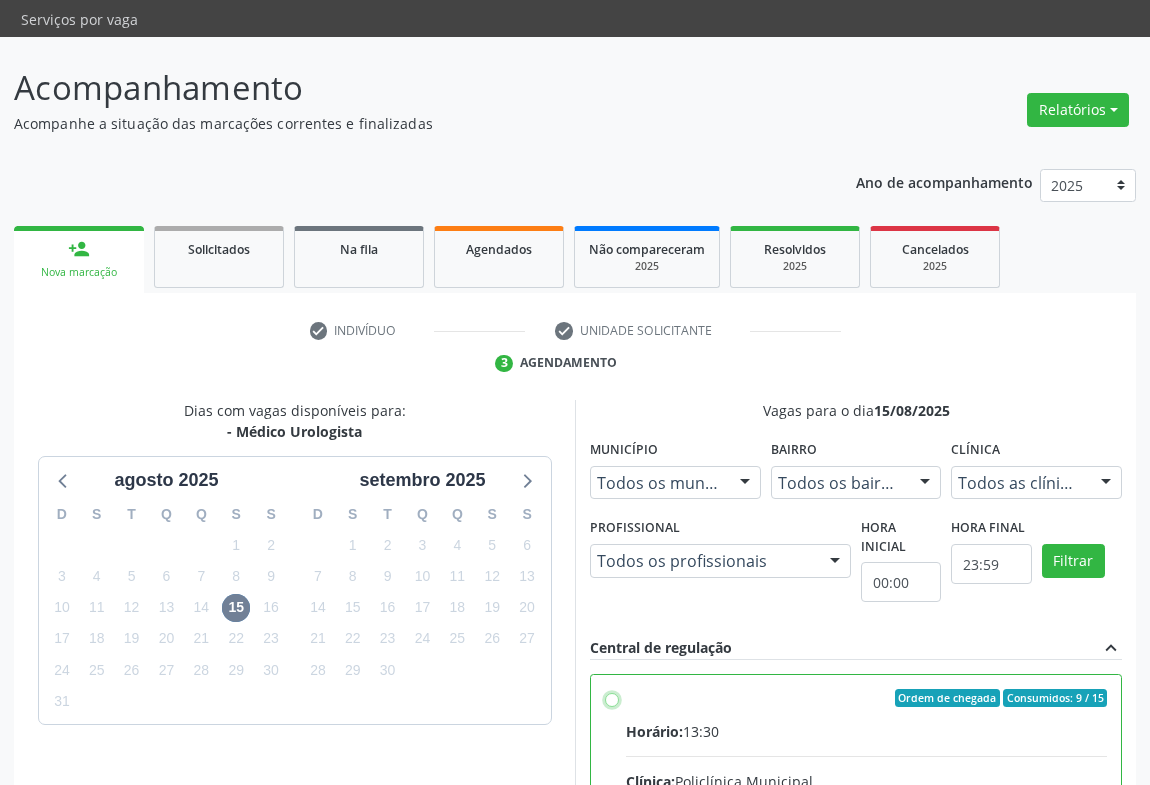 radio on "true" 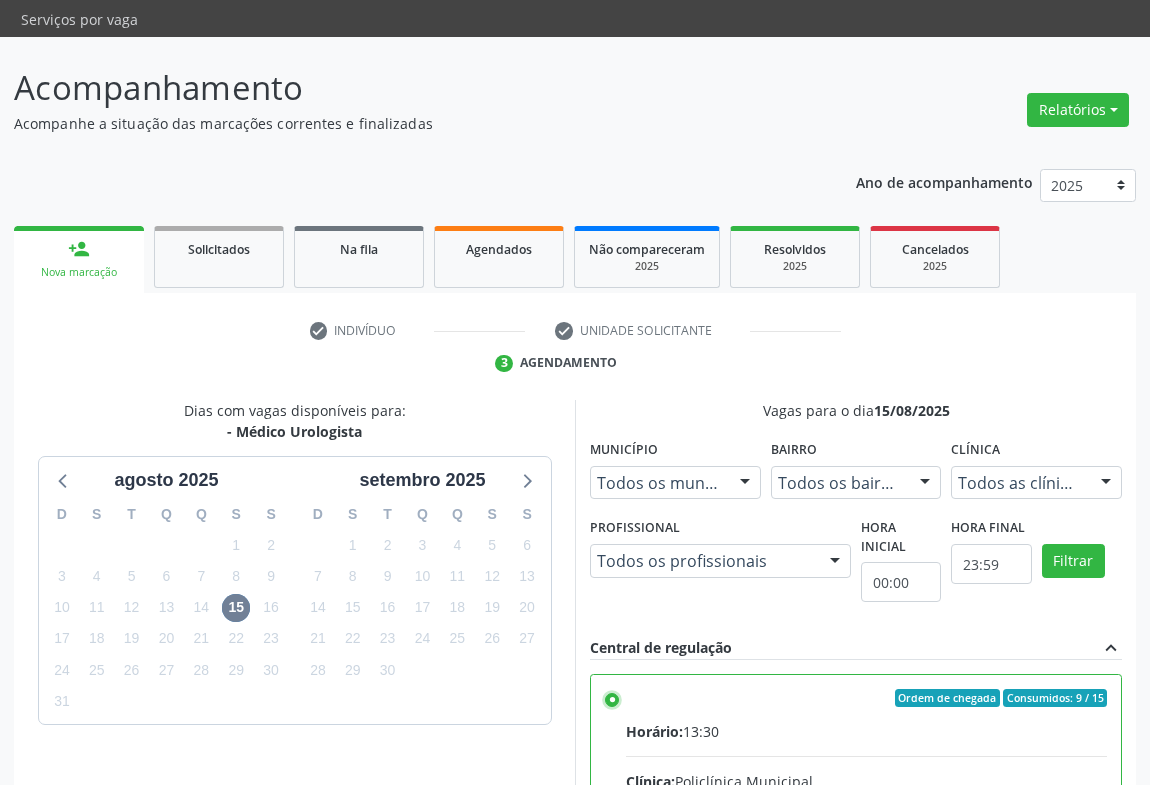 scroll, scrollTop: 99, scrollLeft: 0, axis: vertical 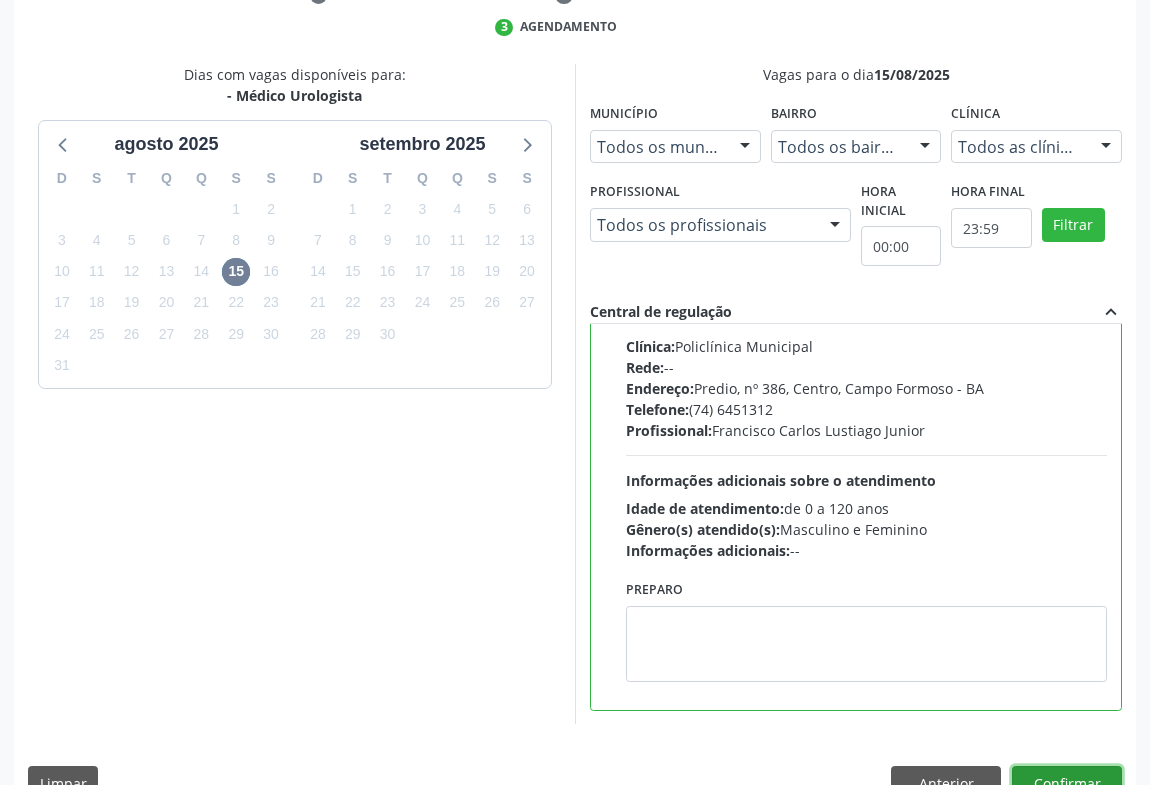 click on "Confirmar" at bounding box center (1067, 783) 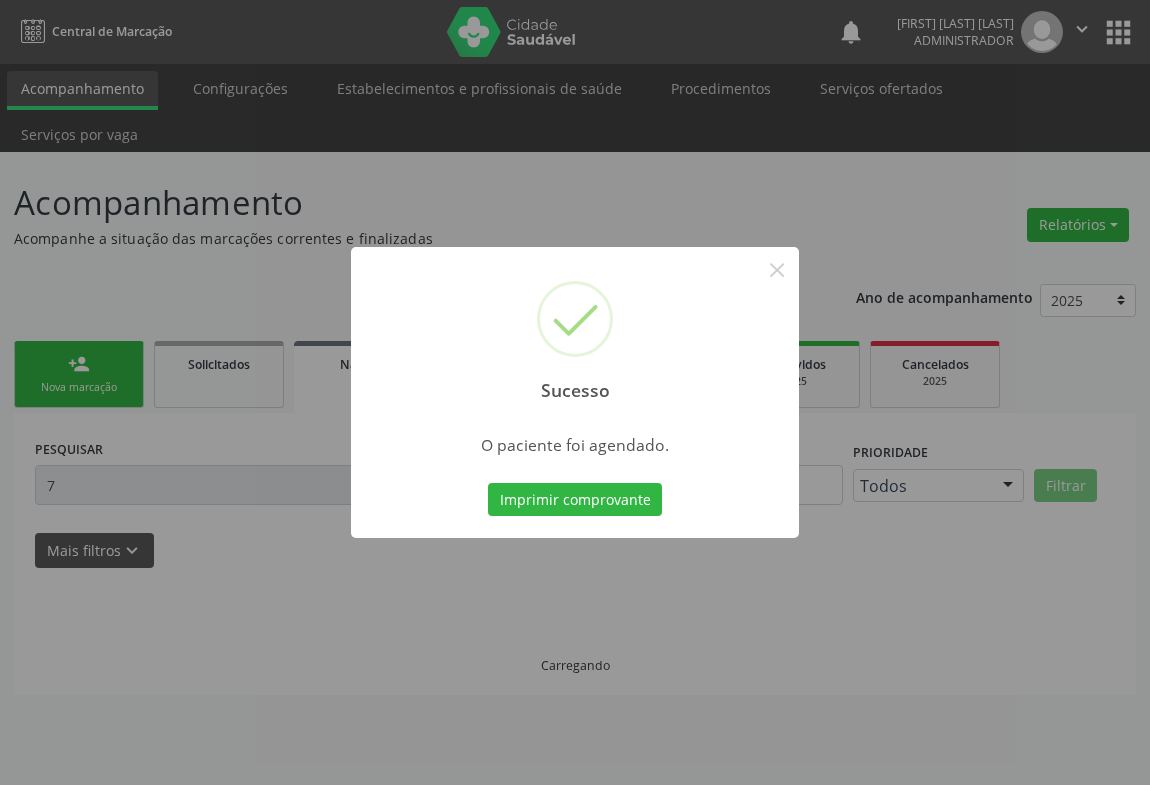 scroll, scrollTop: 0, scrollLeft: 0, axis: both 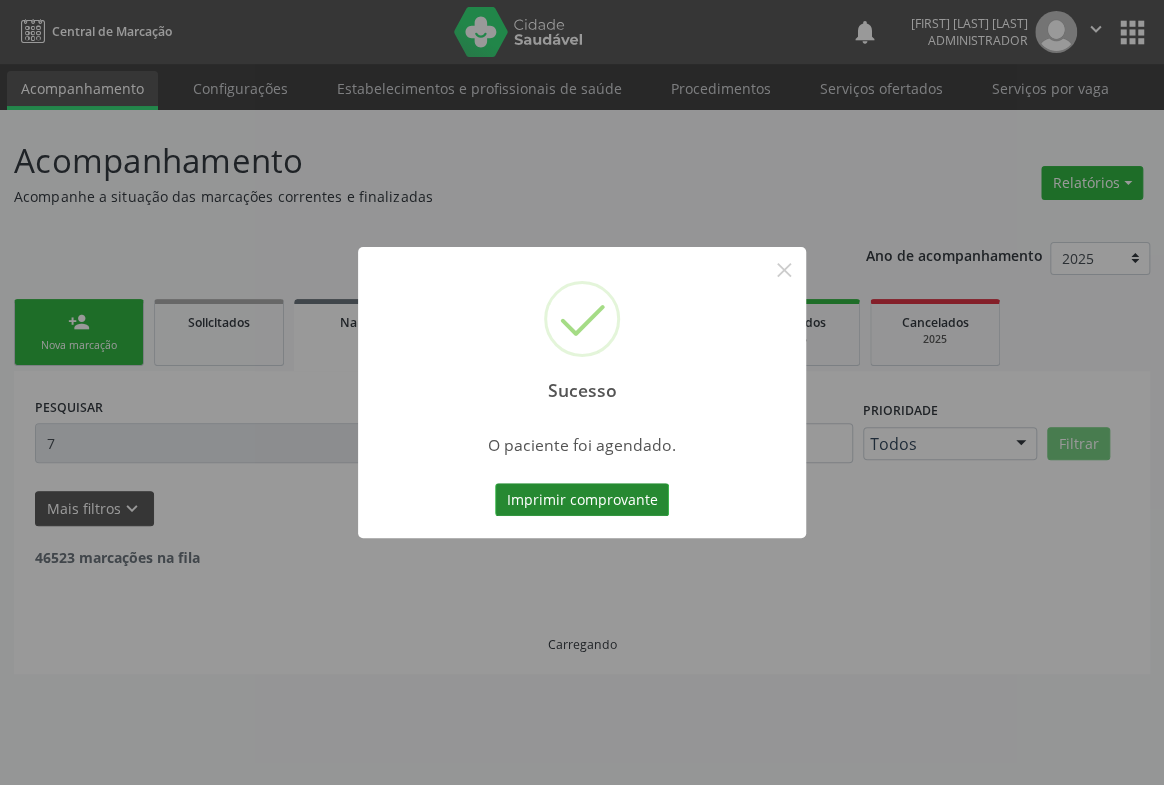 click on "Imprimir comprovante" at bounding box center [582, 500] 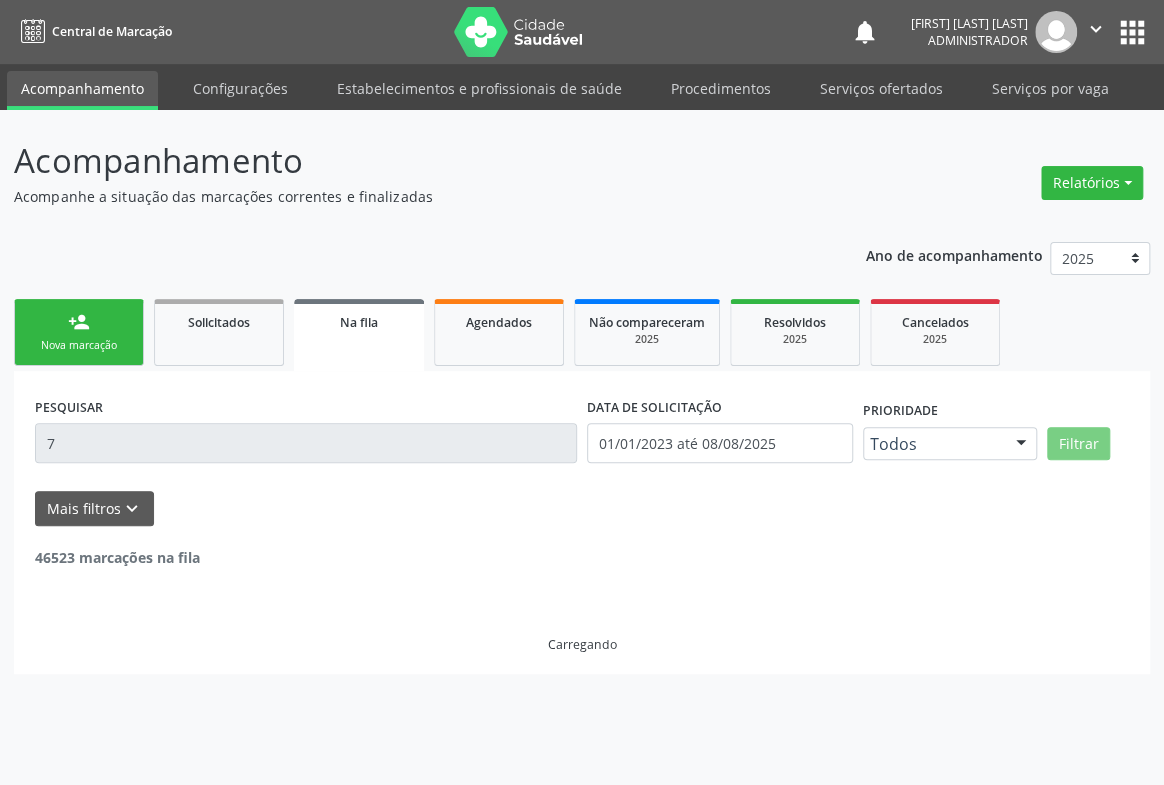 click on "person_add
Nova marcação" at bounding box center (79, 332) 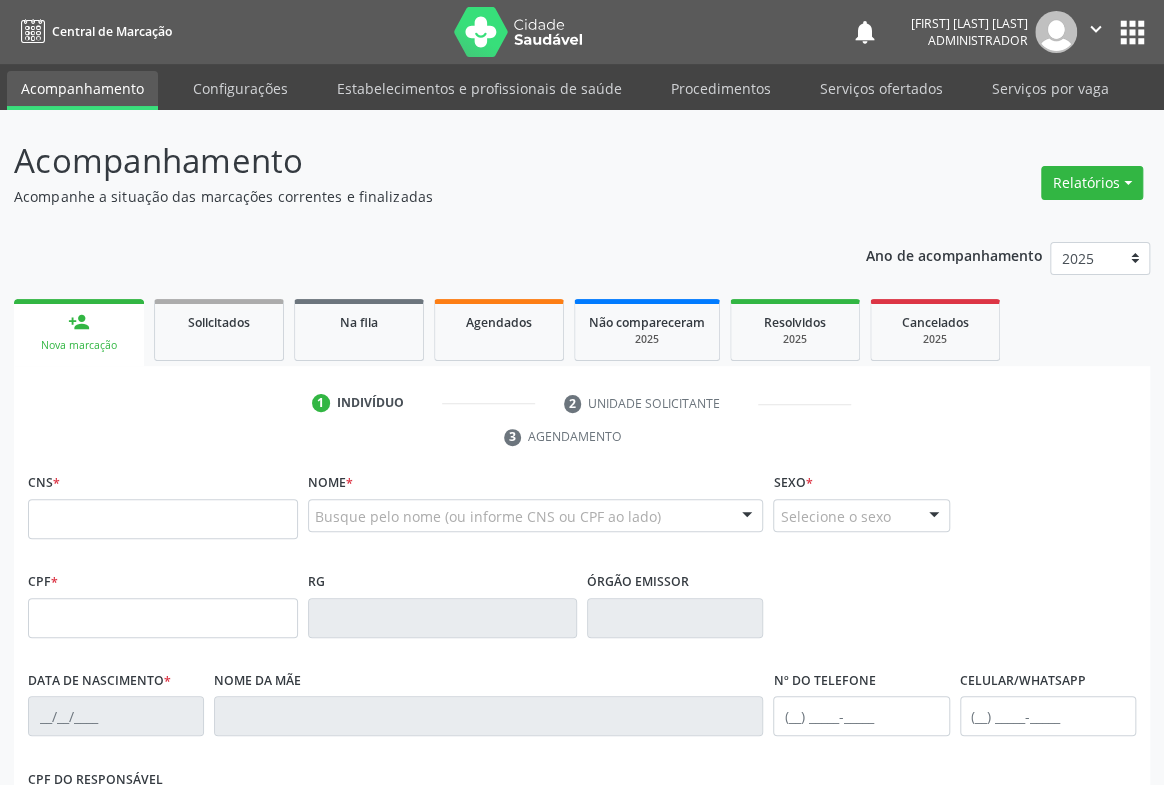 click on "person_add
Nova marcação" at bounding box center [79, 332] 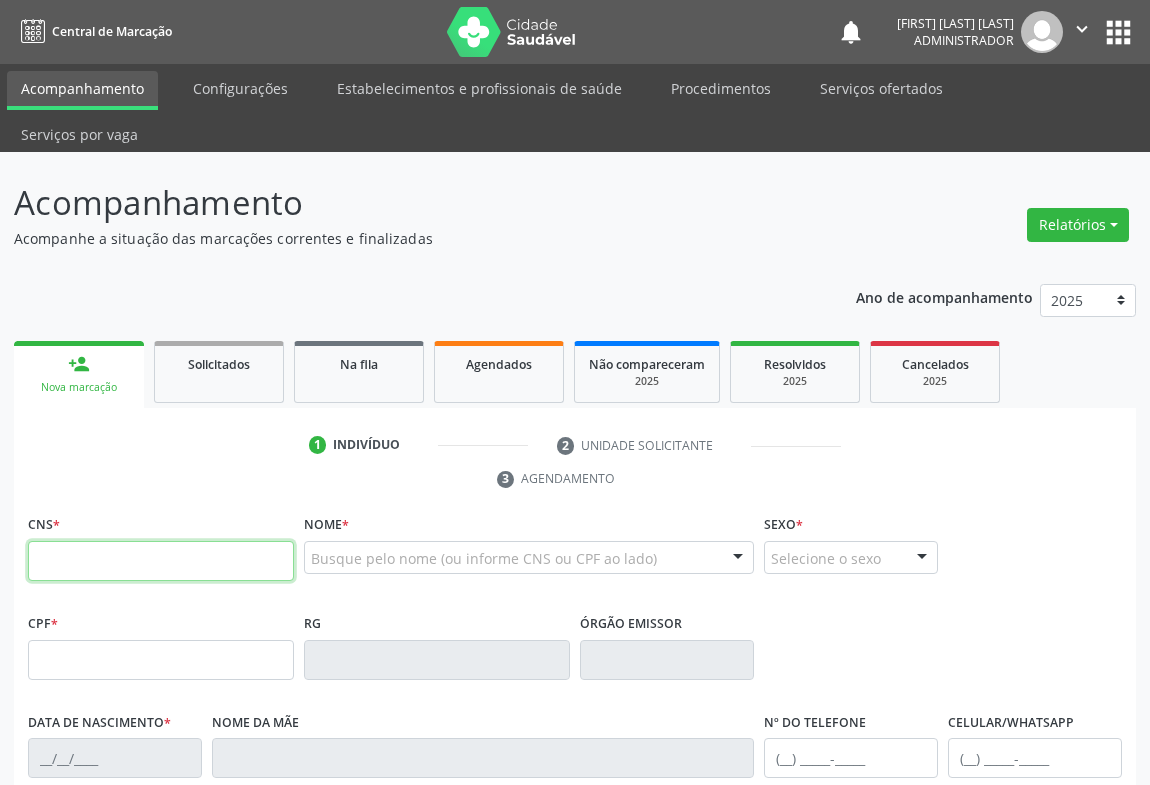 click at bounding box center (161, 561) 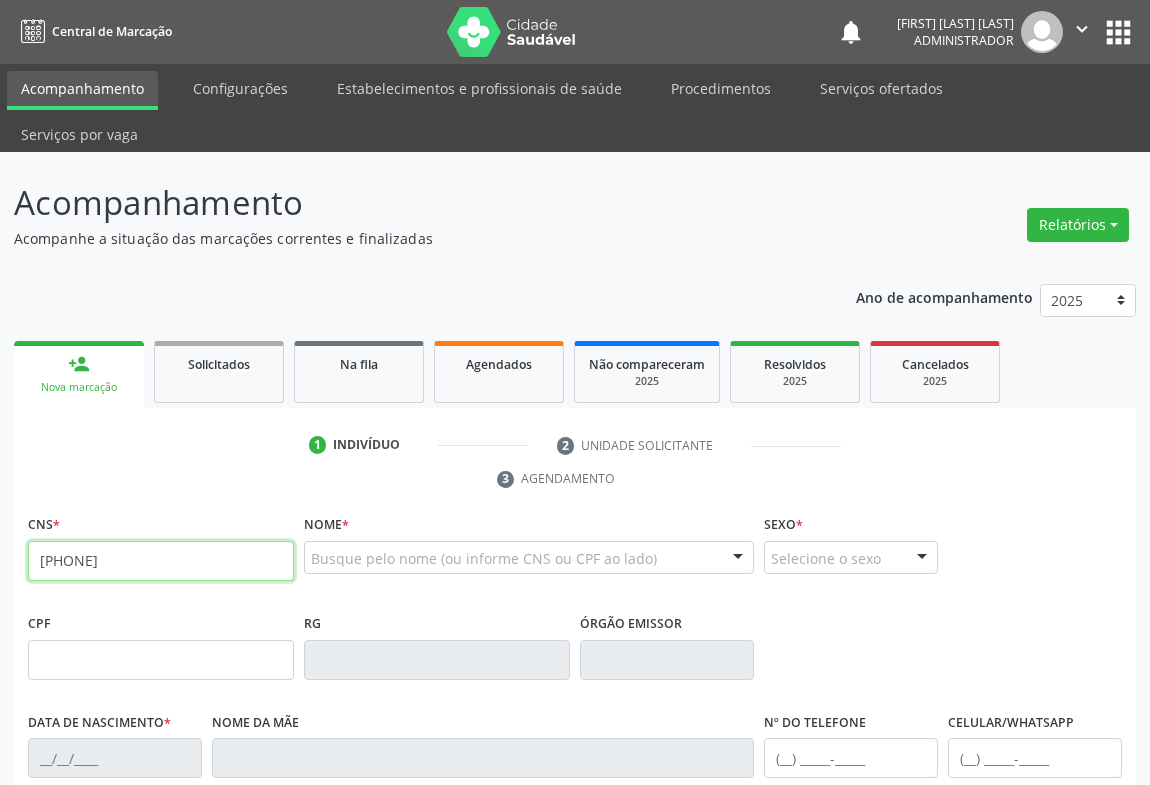 type on "708 5033 0359 3871" 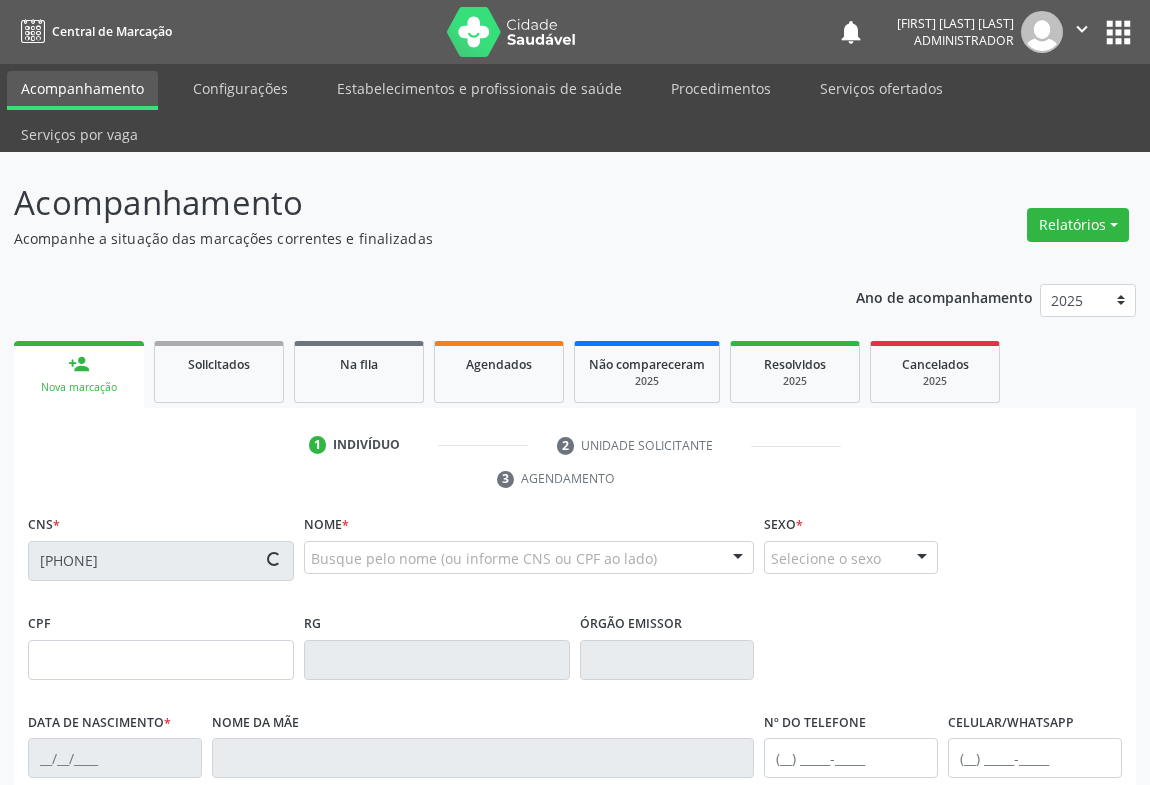 type on "204.456.525-00" 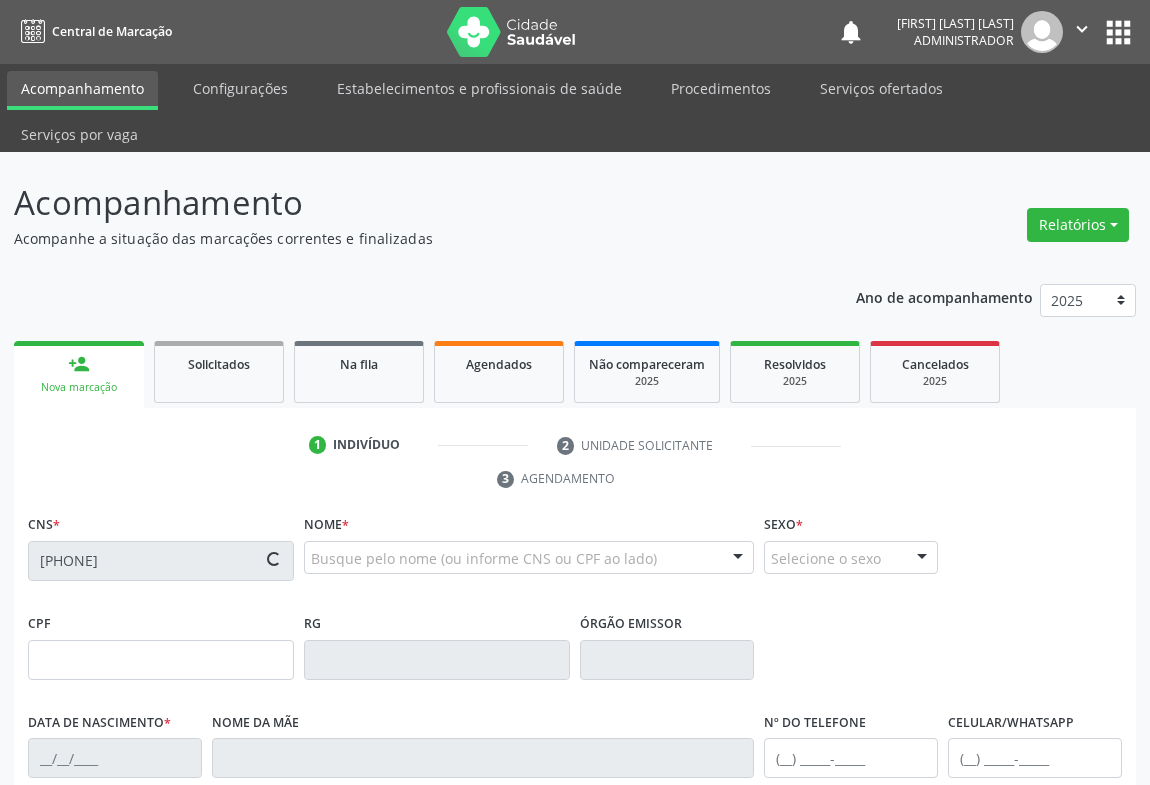 type on "0773226303" 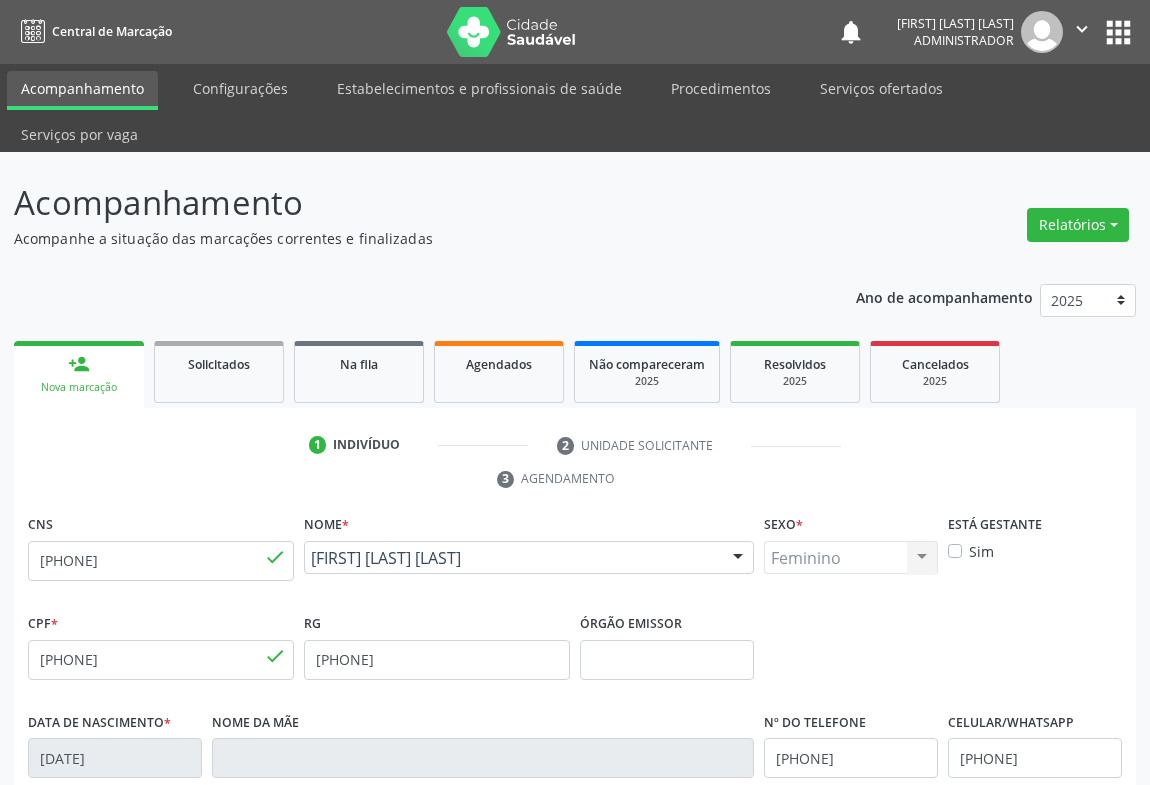 scroll, scrollTop: 331, scrollLeft: 0, axis: vertical 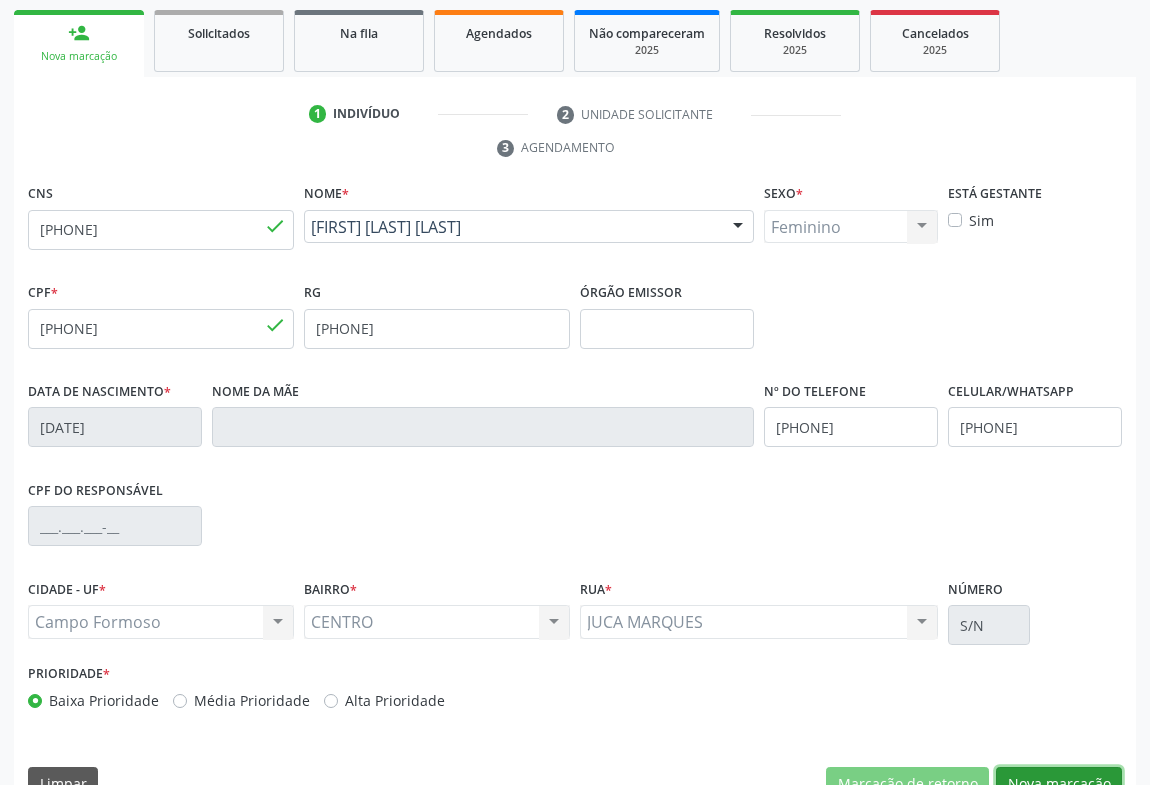 click on "Nova marcação" at bounding box center (1059, 784) 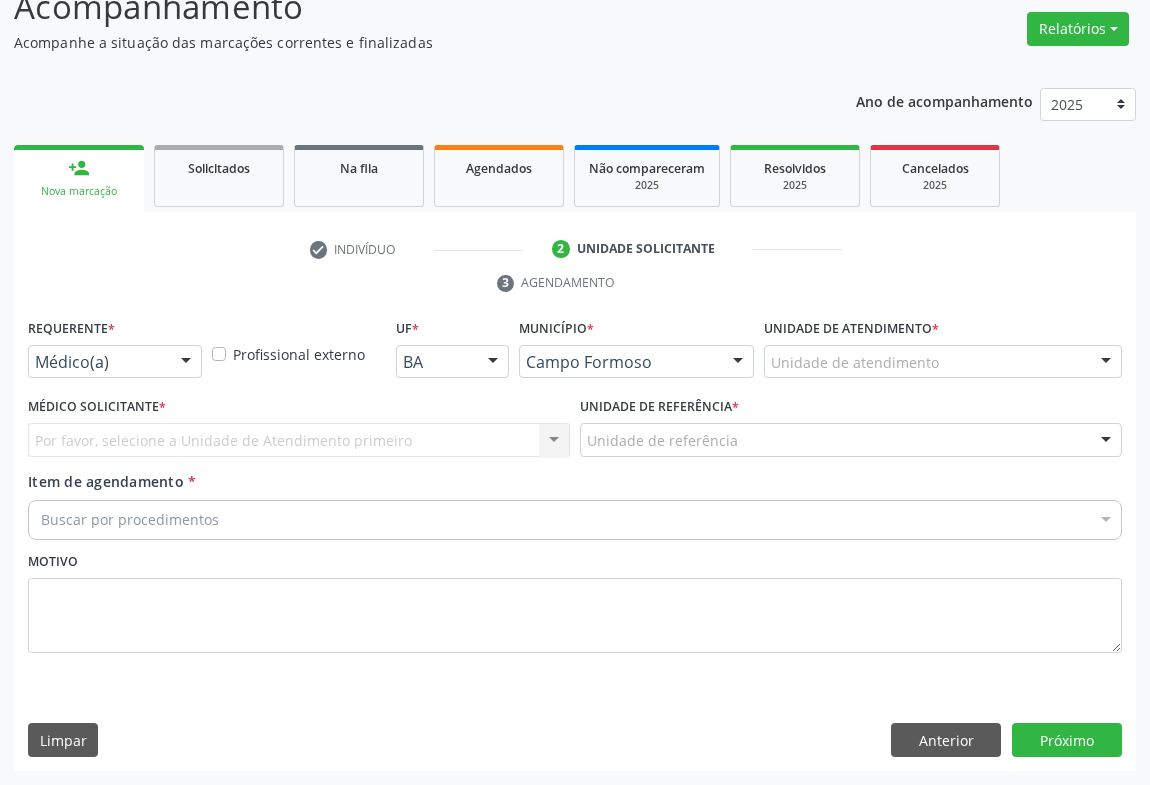 scroll, scrollTop: 152, scrollLeft: 0, axis: vertical 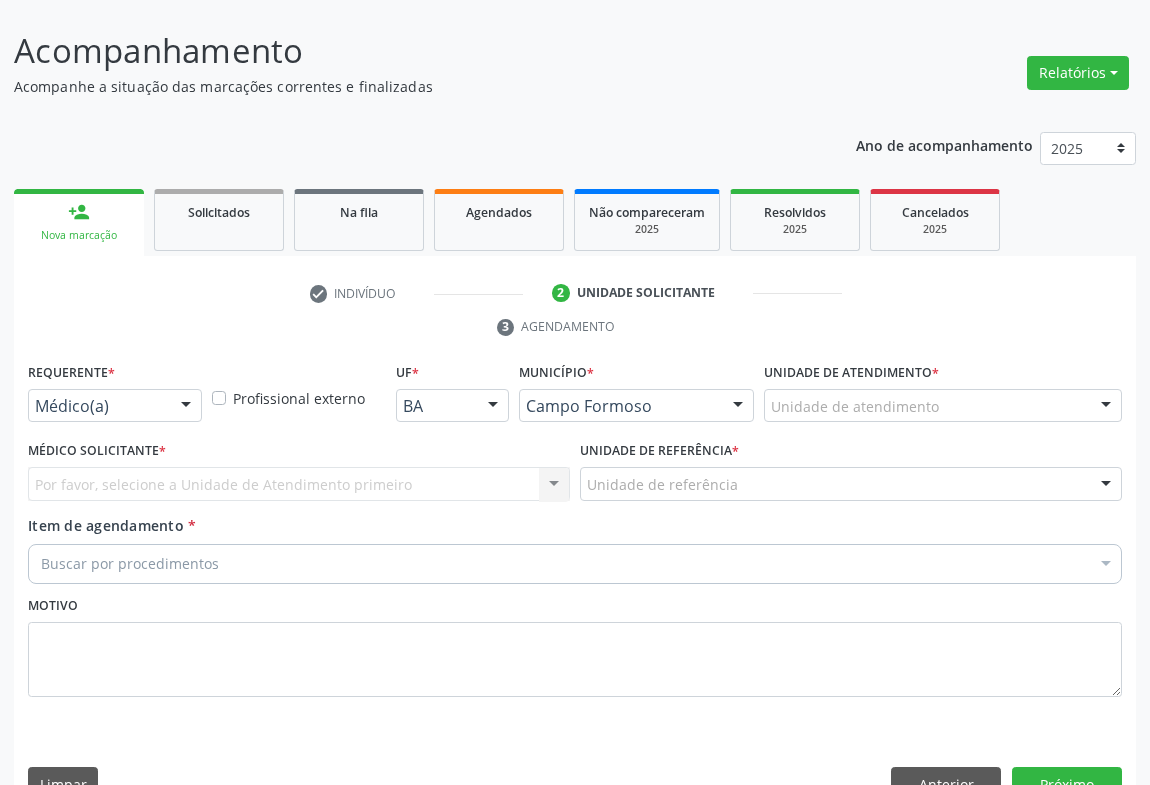 click at bounding box center (186, 407) 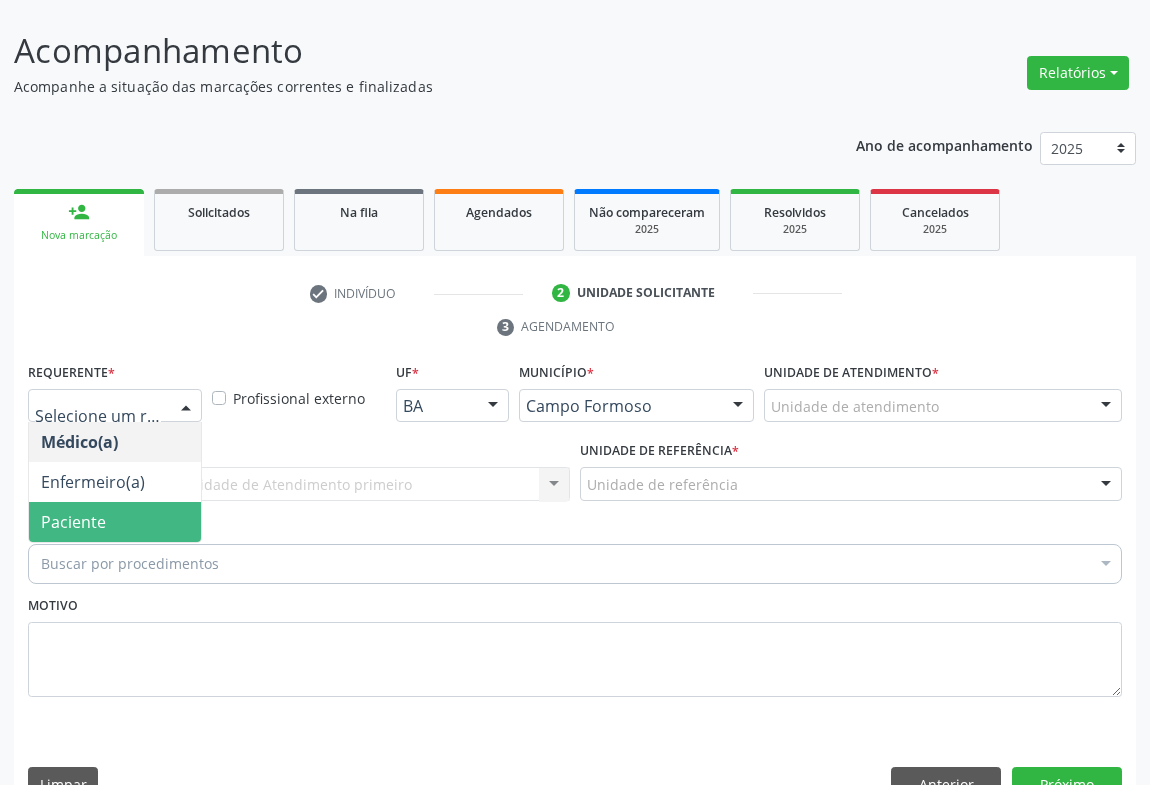 click on "Paciente" at bounding box center (115, 522) 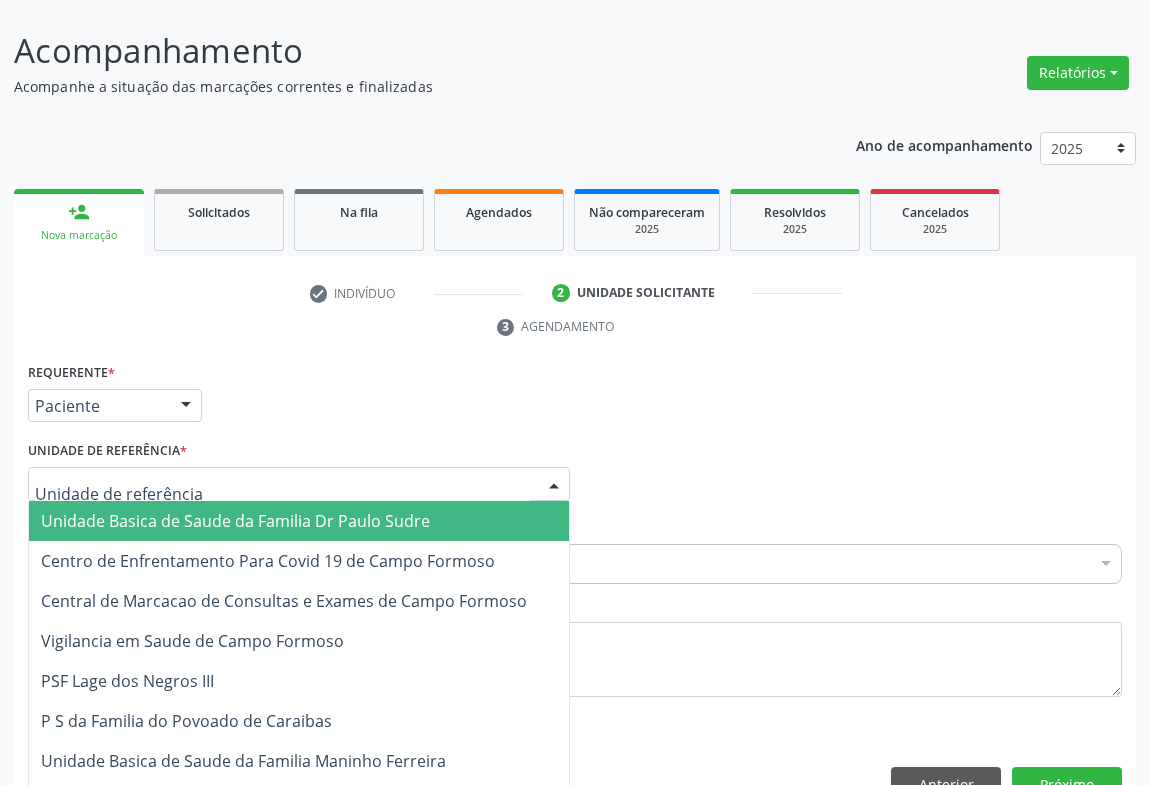 click at bounding box center (554, 485) 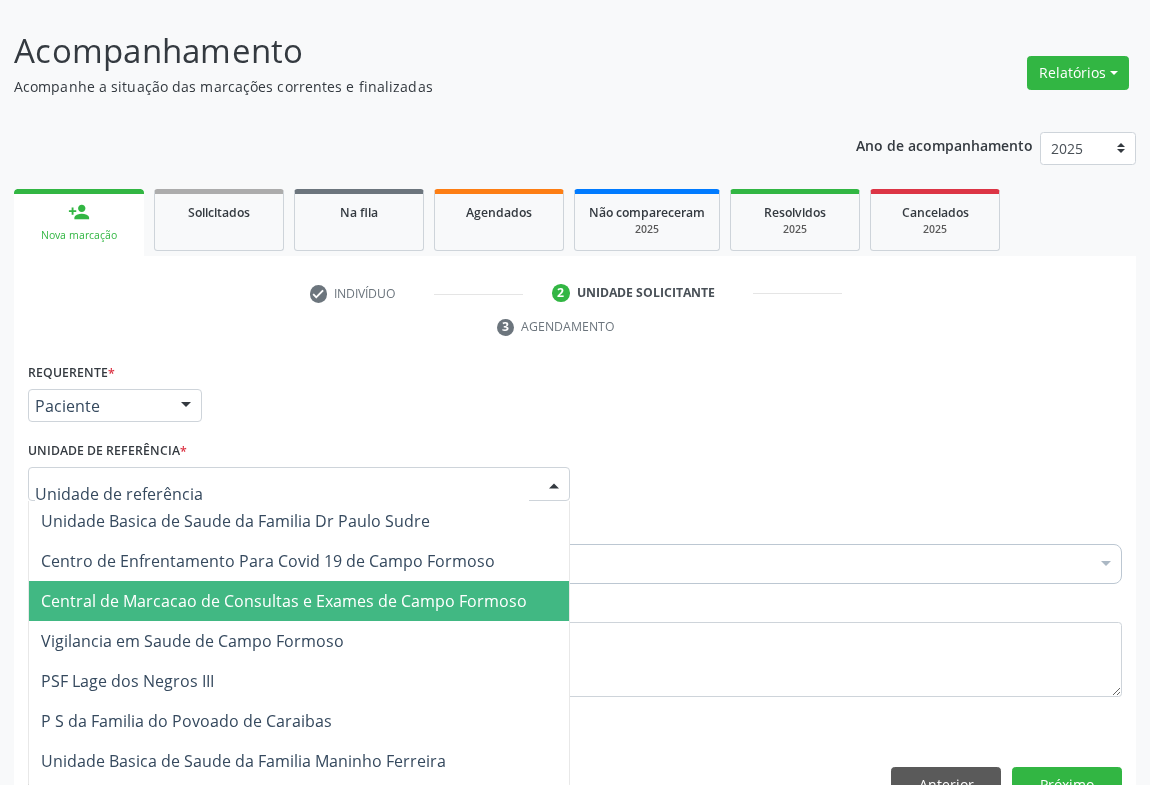 click on "Central de Marcacao de Consultas e Exames de Campo Formoso" at bounding box center [284, 601] 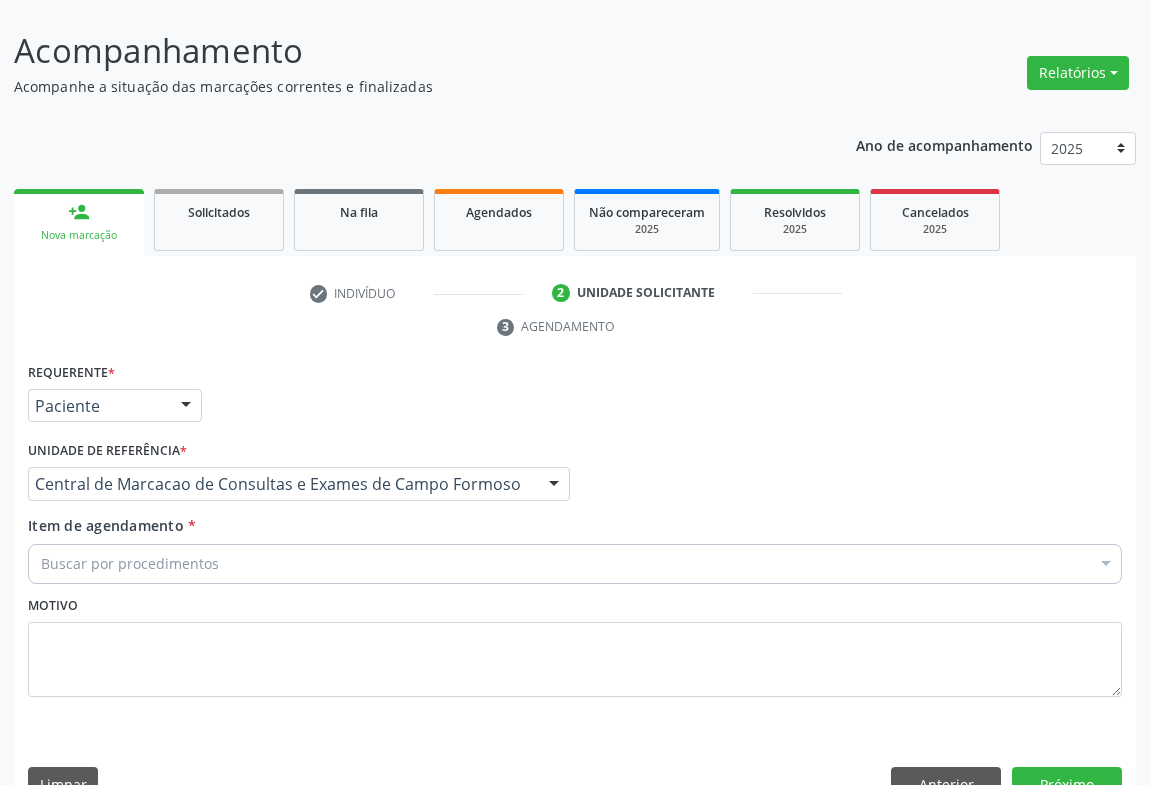 click on "Buscar por procedimentos" at bounding box center (575, 564) 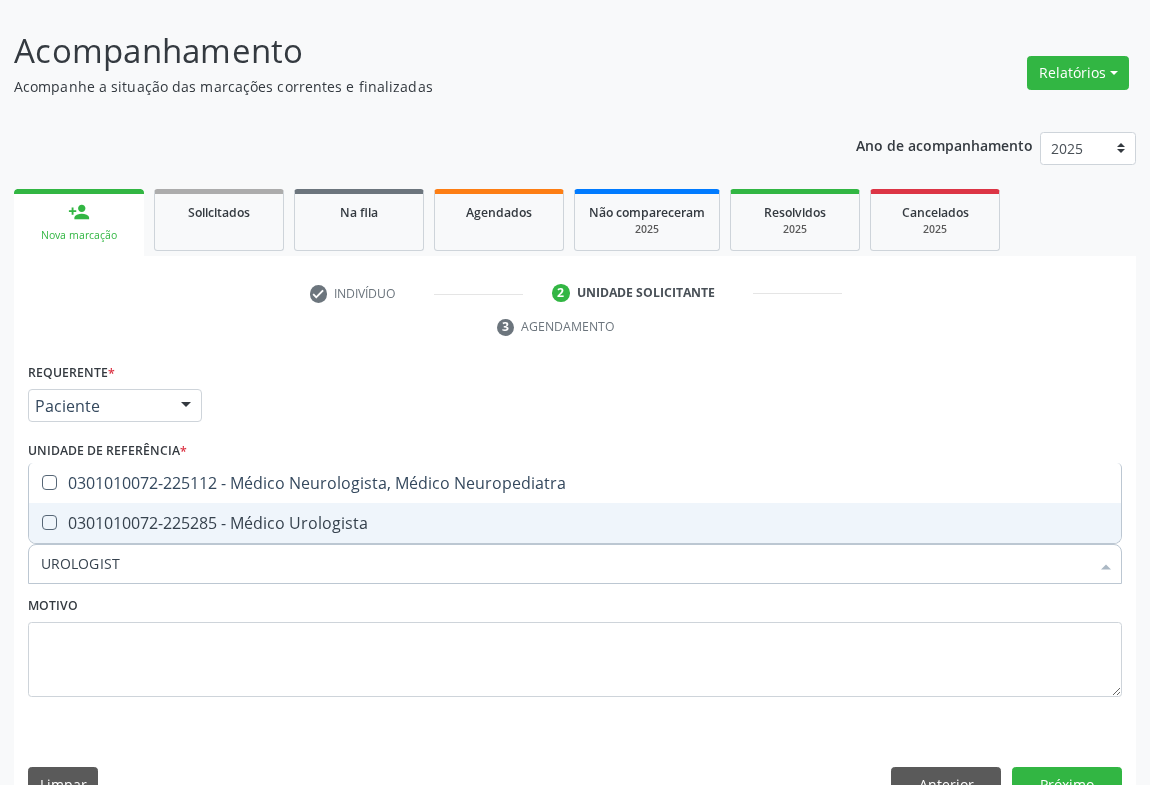 type on "UROLOGISTA" 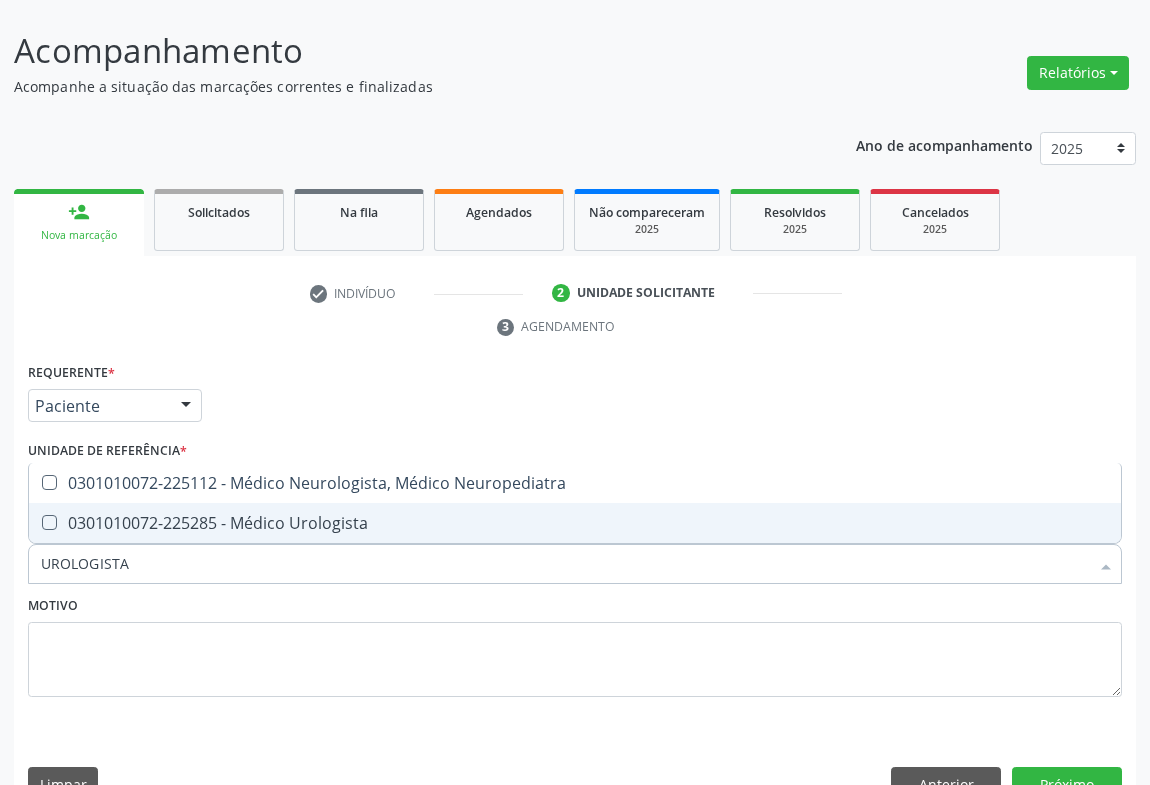 click on "0301010072-225285 - Médico Urologista" at bounding box center [575, 523] 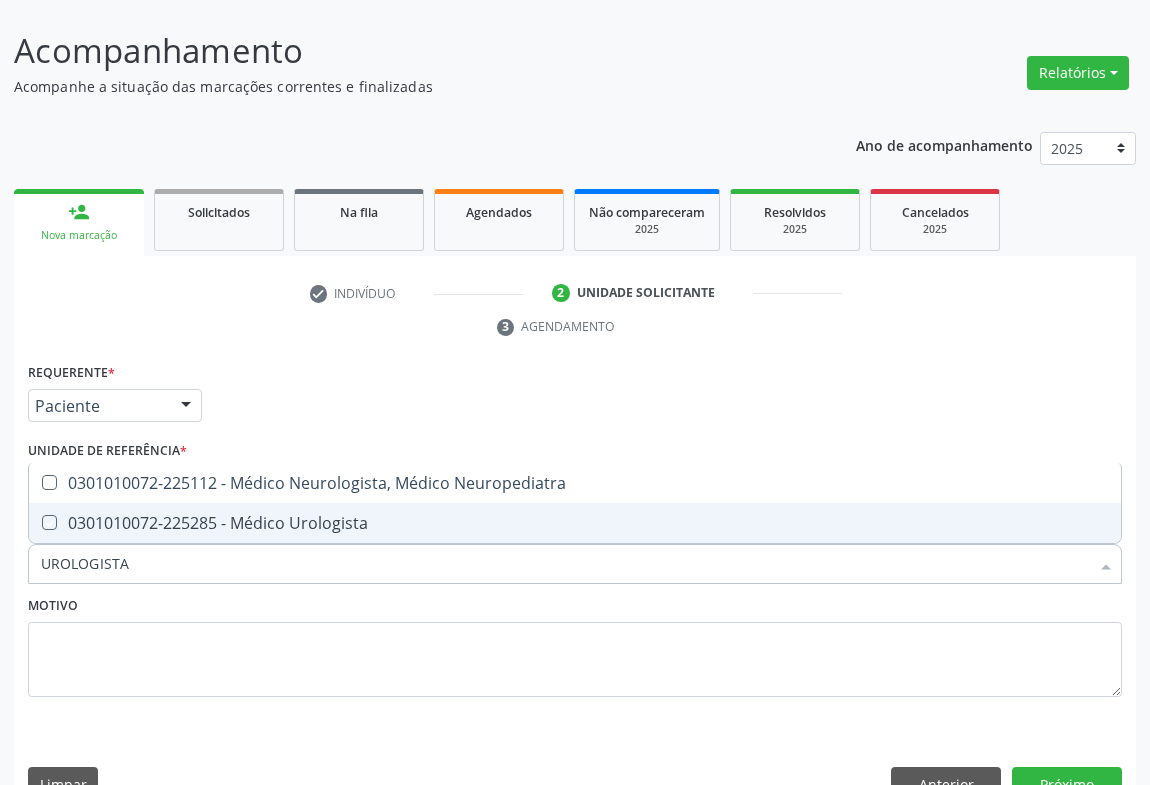 checkbox on "true" 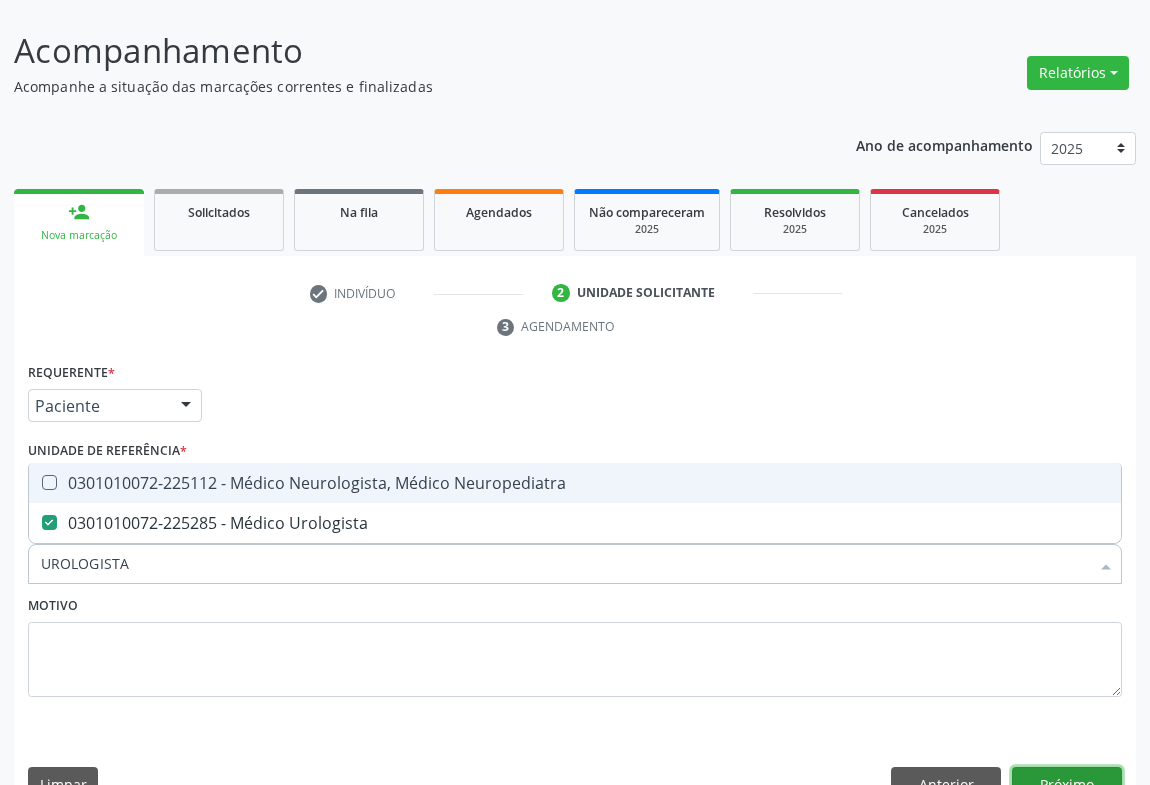 click on "Próximo" at bounding box center (1067, 784) 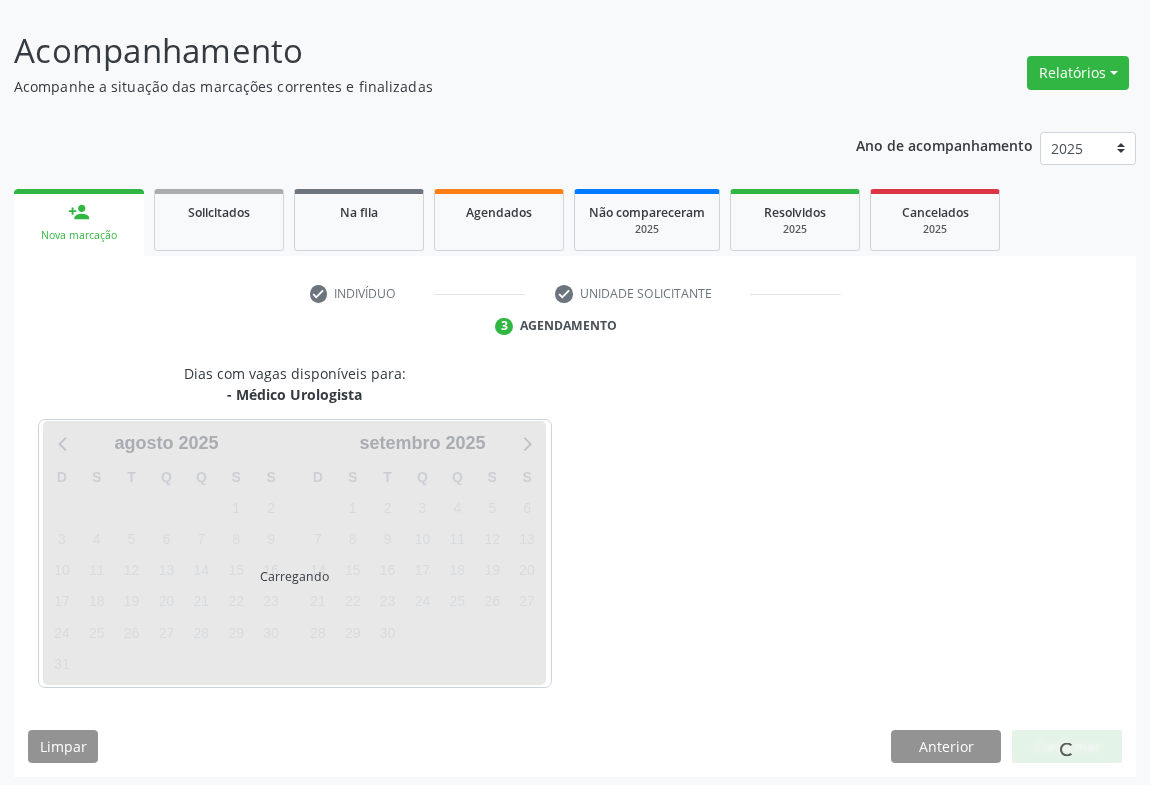 scroll, scrollTop: 115, scrollLeft: 0, axis: vertical 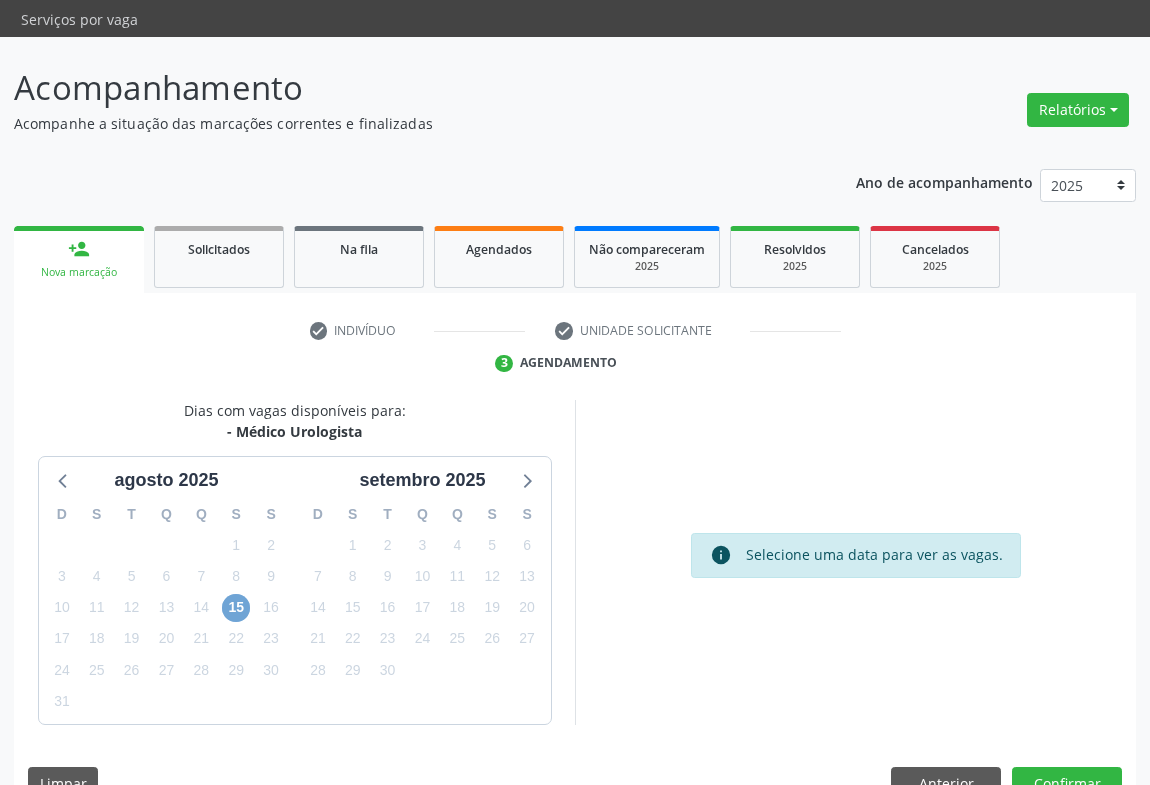 click on "15" at bounding box center (236, 608) 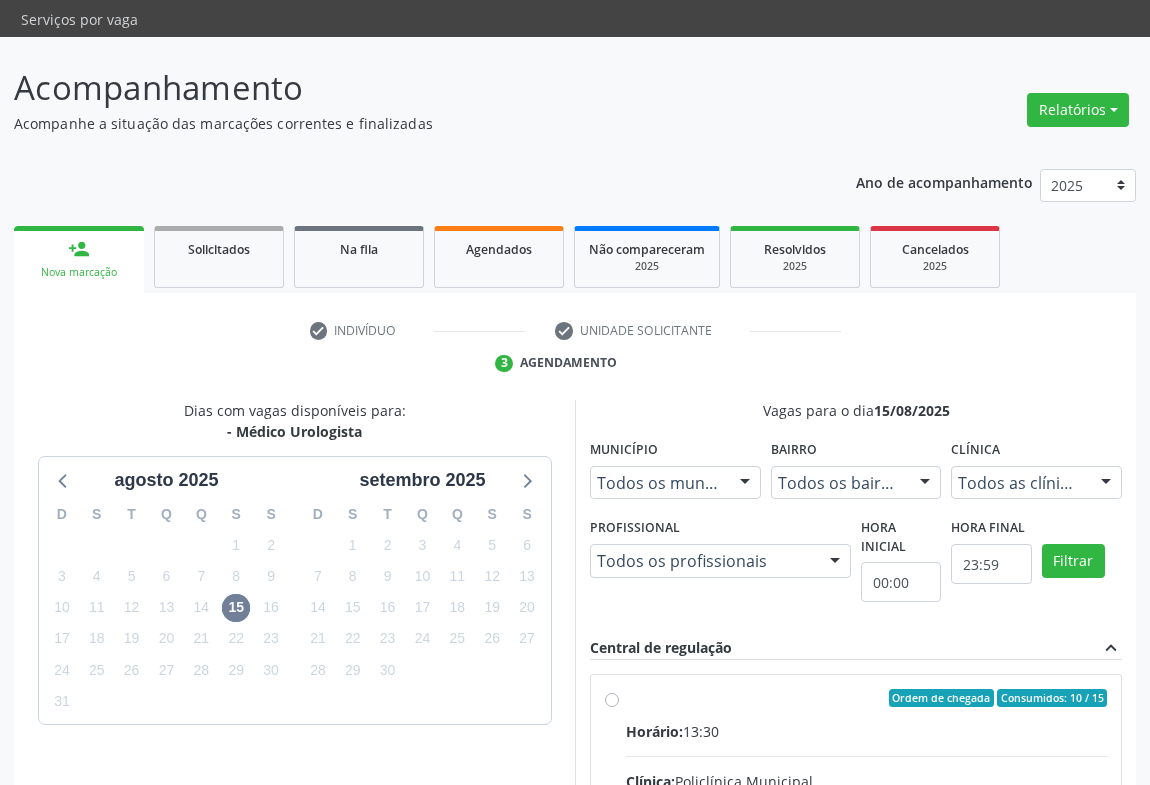 click on "Ordem de chegada
Consumidos: 10 / 15
Horário:   13:30
Clínica:  Policlínica Municipal
Rede:
--
Endereço:   Predio, nº 386, Centro, Campo Formoso - BA
Telefone:   (74) 6451312
Profissional:
Francisco Carlos Lustiago Junior
Informações adicionais sobre o atendimento
Idade de atendimento:
de 0 a 120 anos
Gênero(s) atendido(s):
Masculino e Feminino
Informações adicionais:
--" at bounding box center [866, 842] 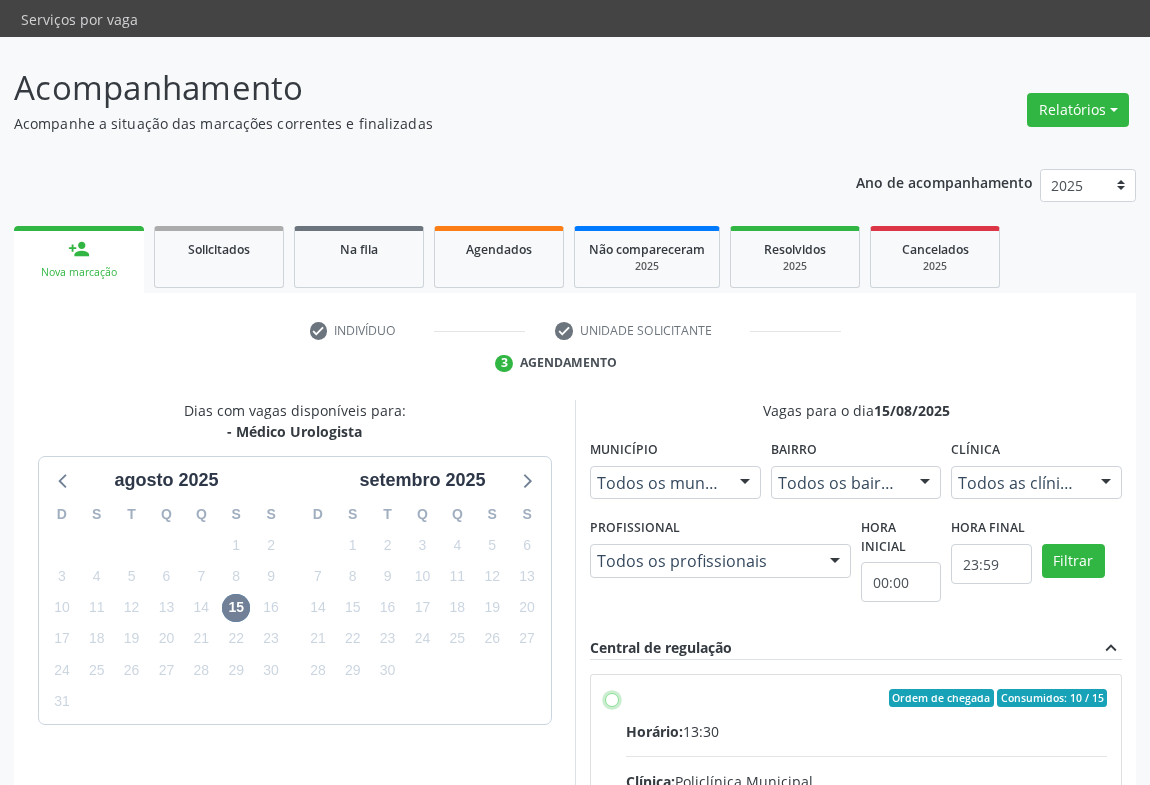 click on "Ordem de chegada
Consumidos: 10 / 15
Horário:   13:30
Clínica:  Policlínica Municipal
Rede:
--
Endereço:   Predio, nº 386, Centro, Campo Formoso - BA
Telefone:   (74) 6451312
Profissional:
Francisco Carlos Lustiago Junior
Informações adicionais sobre o atendimento
Idade de atendimento:
de 0 a 120 anos
Gênero(s) atendido(s):
Masculino e Feminino
Informações adicionais:
--" at bounding box center [612, 698] 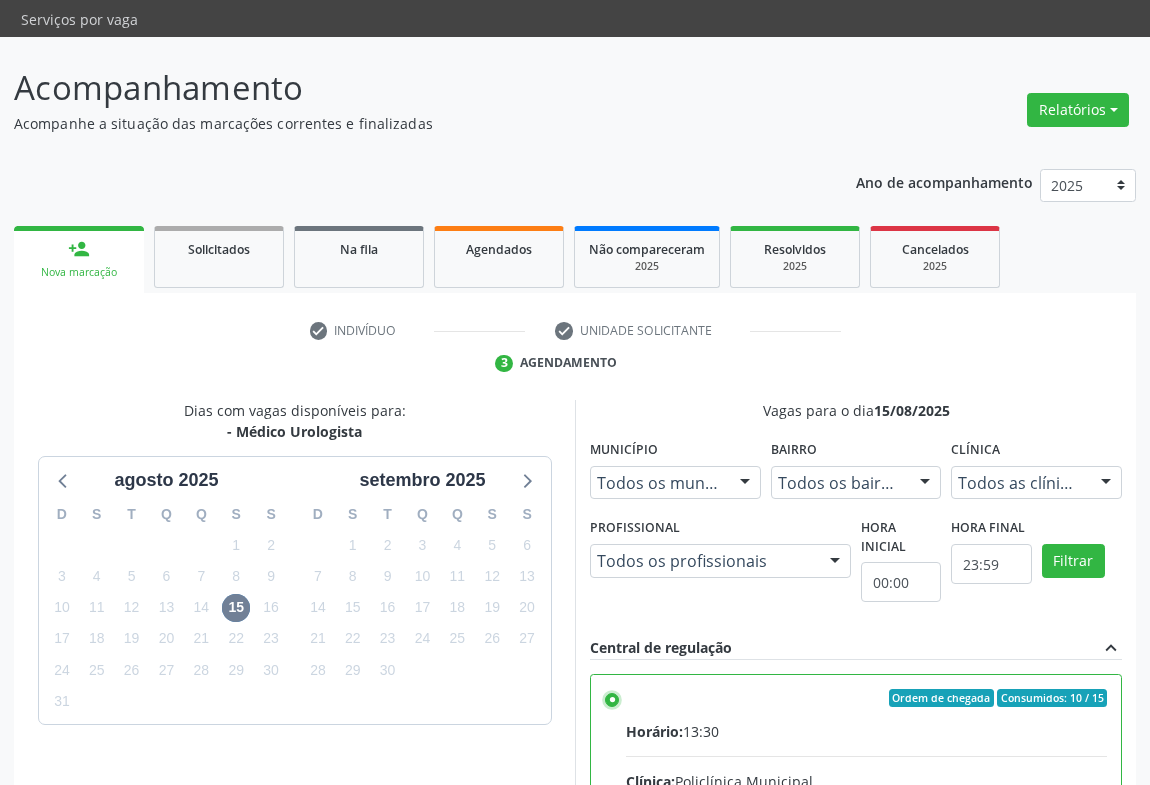 scroll, scrollTop: 99, scrollLeft: 0, axis: vertical 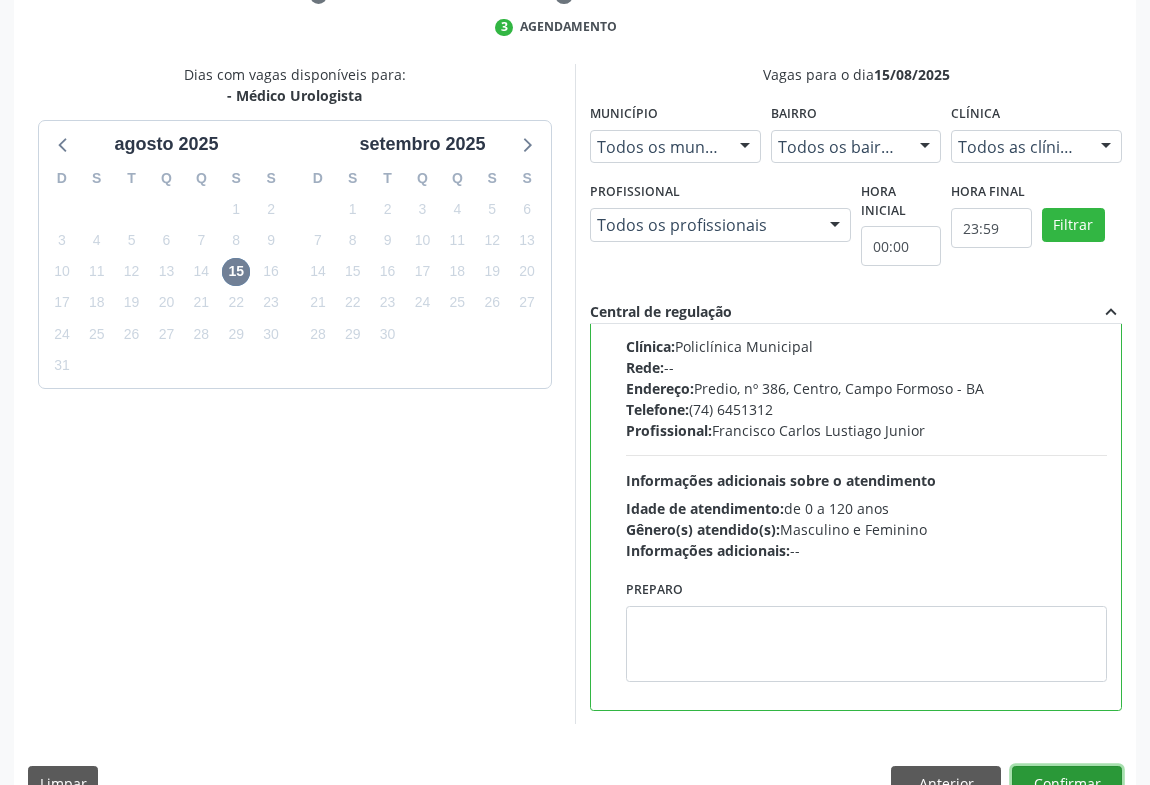 click on "Confirmar" at bounding box center [1067, 783] 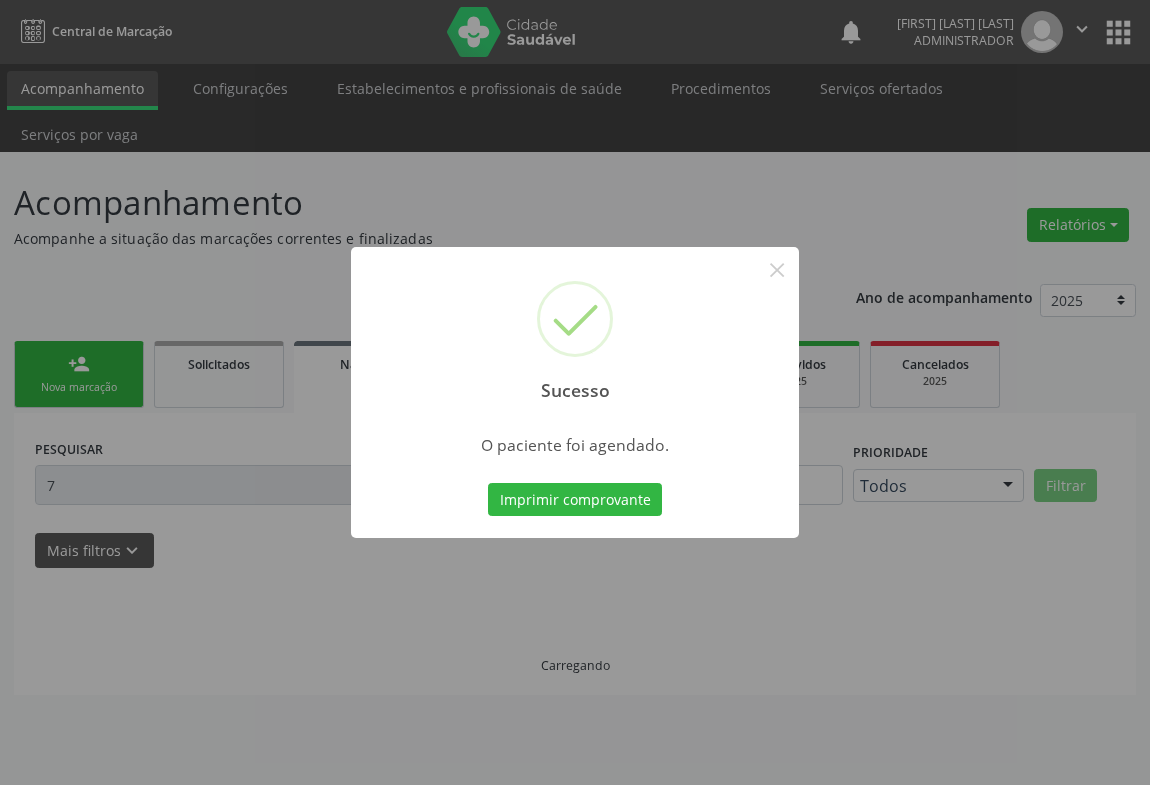 scroll, scrollTop: 0, scrollLeft: 0, axis: both 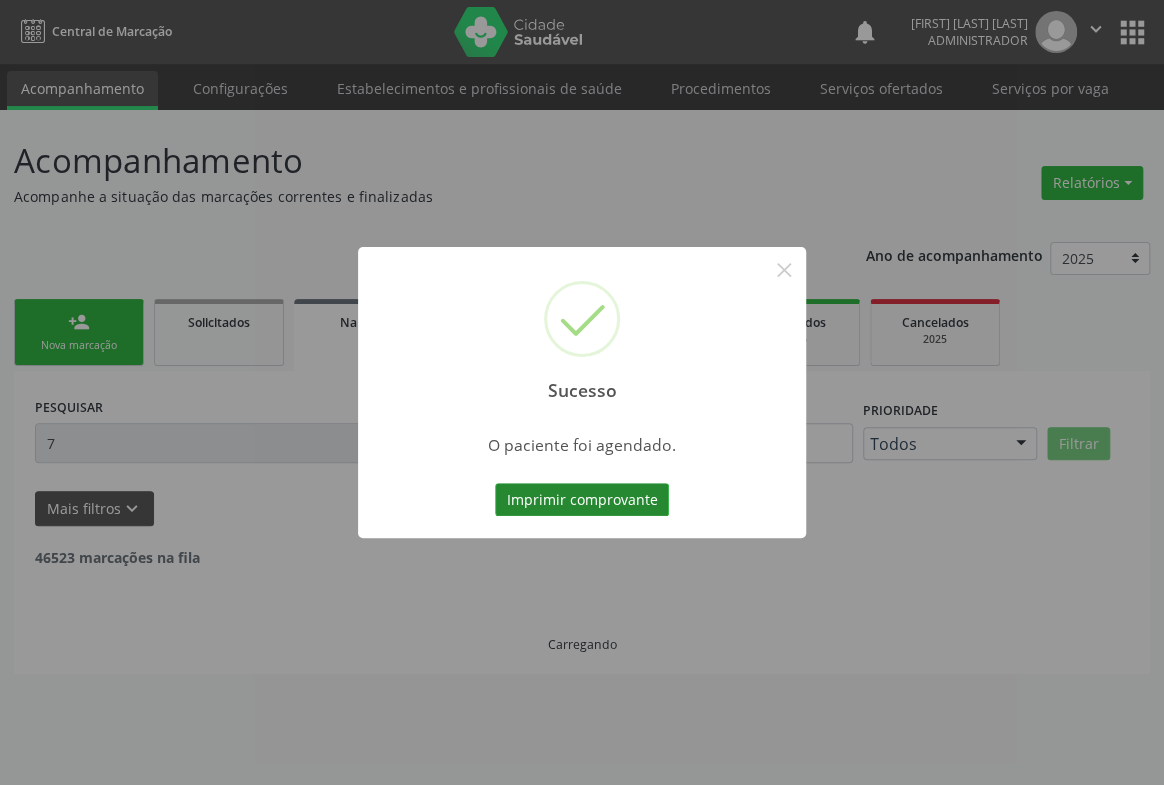 click on "Imprimir comprovante" at bounding box center (582, 500) 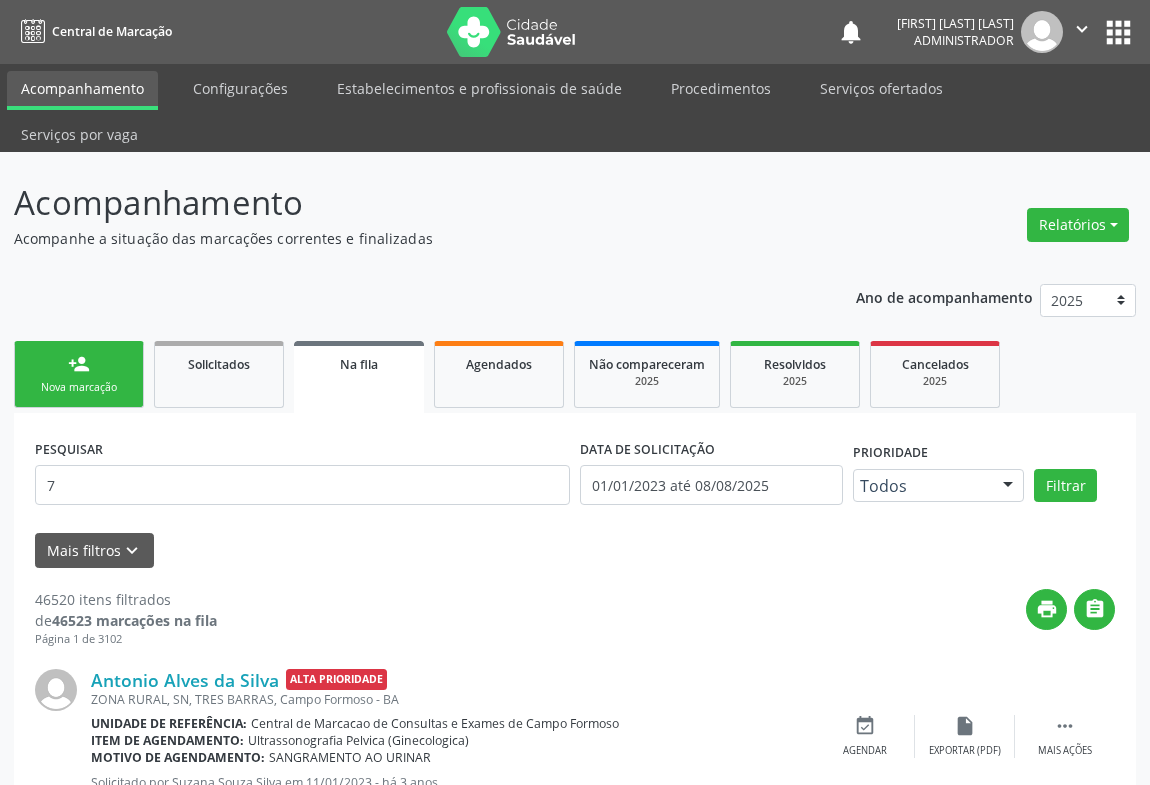 scroll, scrollTop: 0, scrollLeft: 0, axis: both 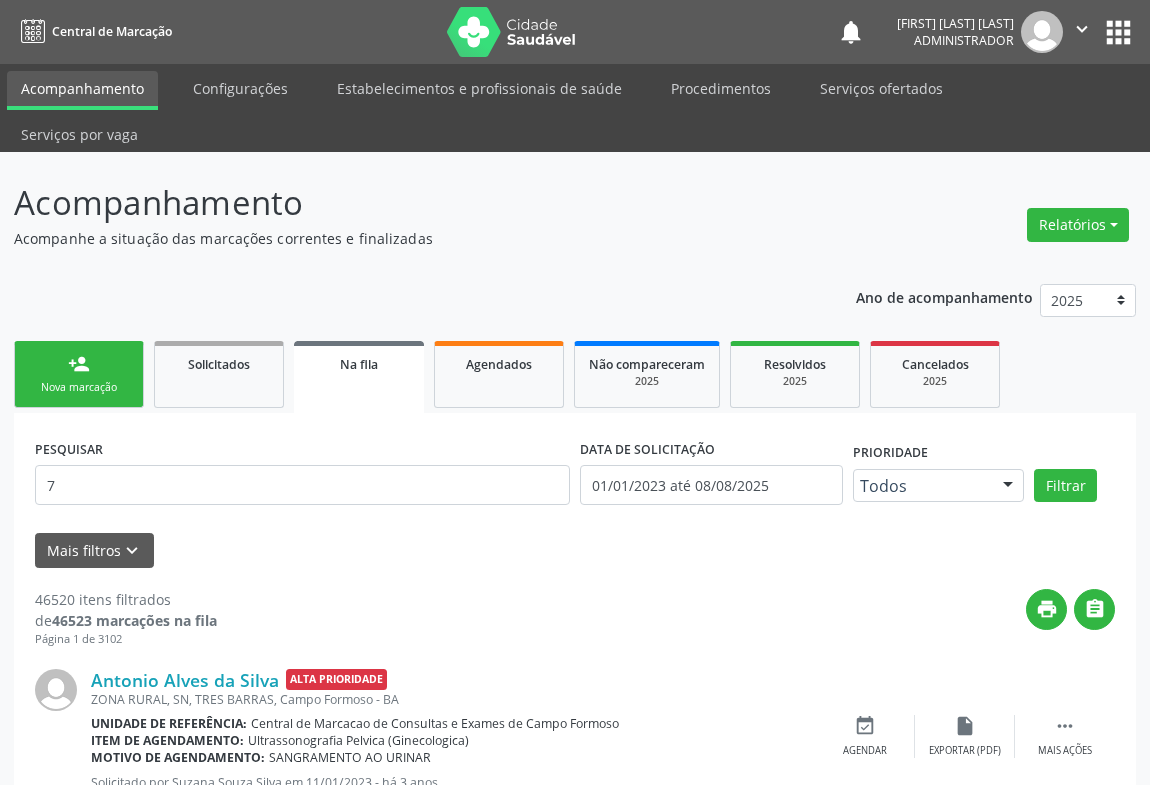 click on "person_add
Nova marcação" at bounding box center [79, 374] 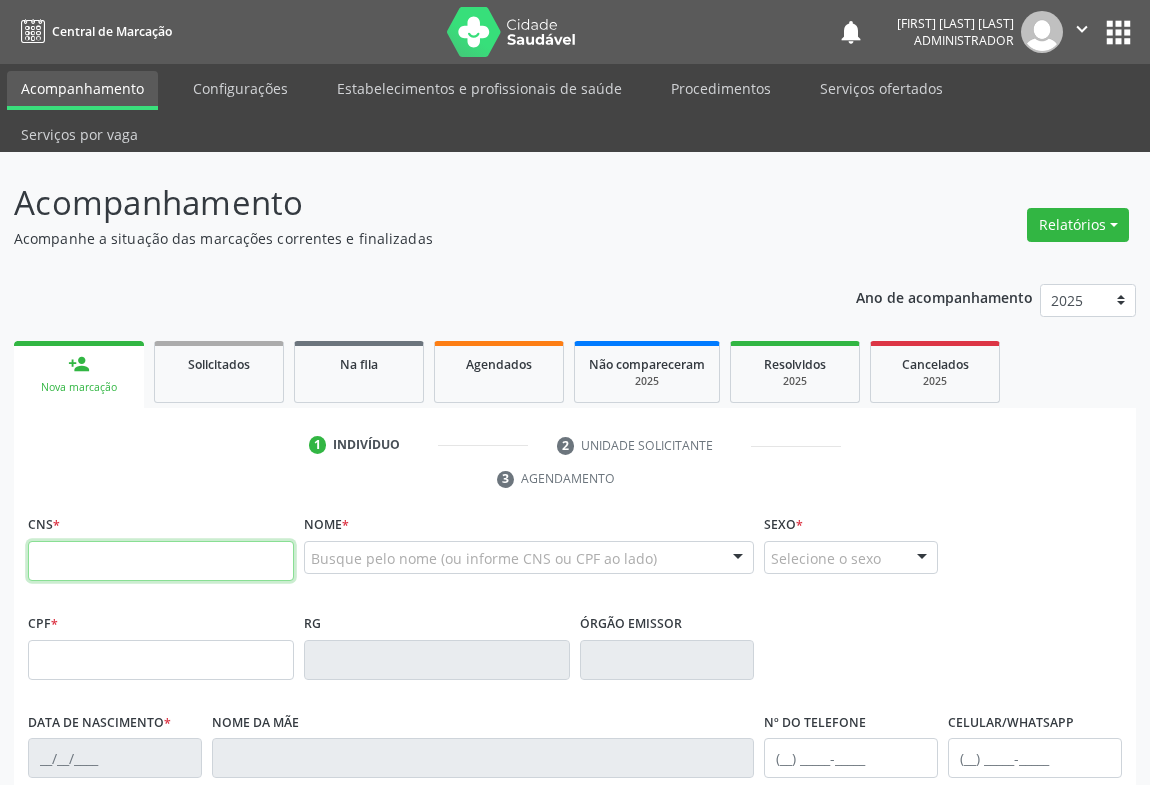 click at bounding box center (161, 561) 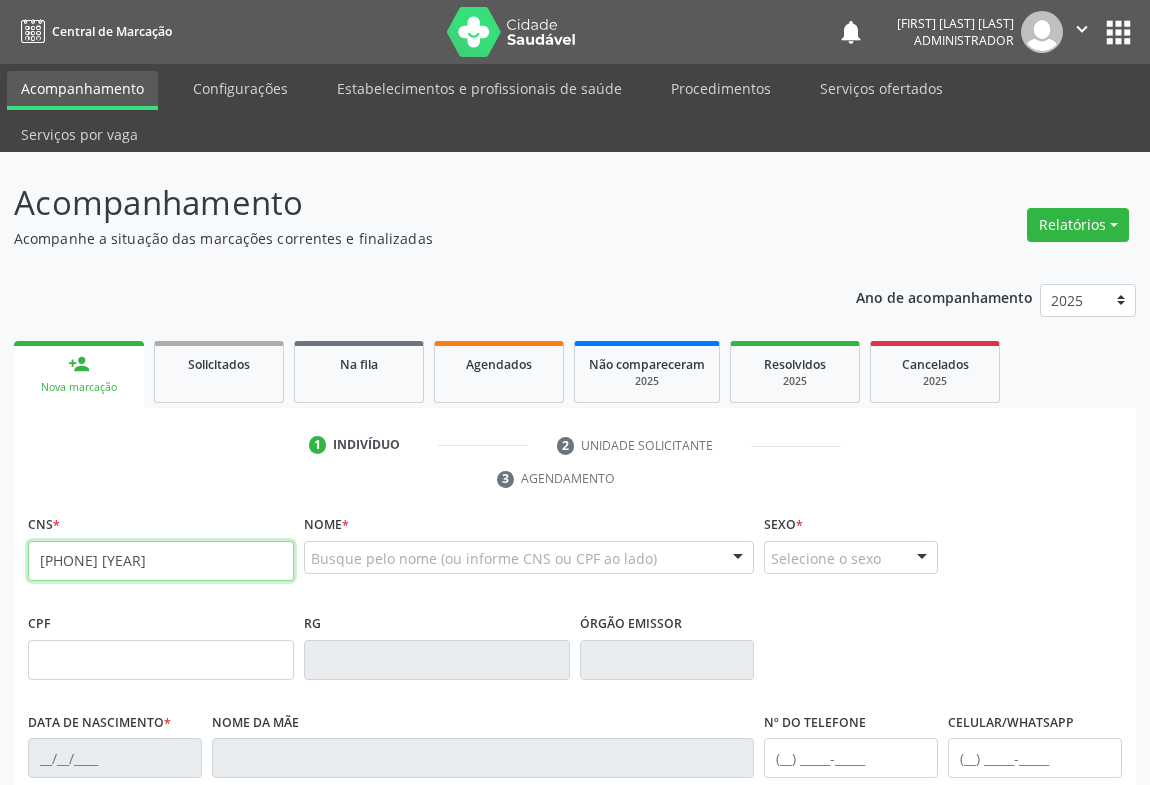 type on "[PHONE] [YEAR]" 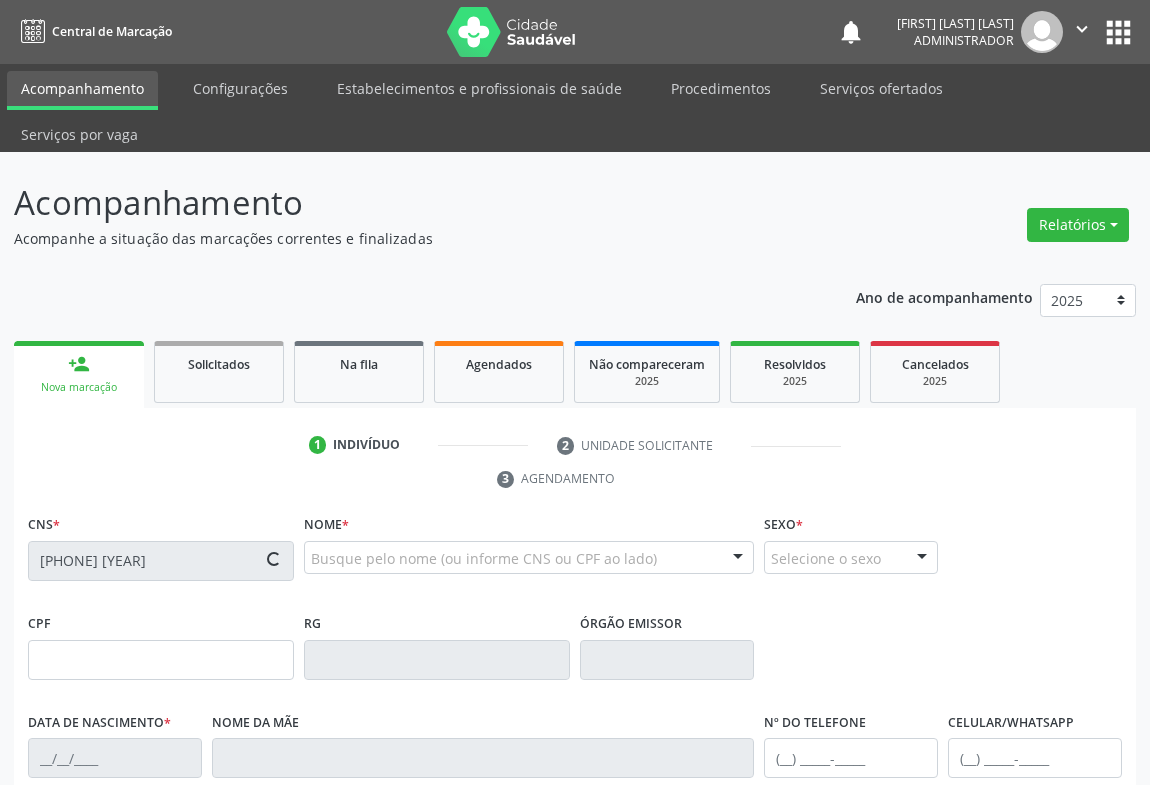 type on "[DD]/[MM]/[YYYY]" 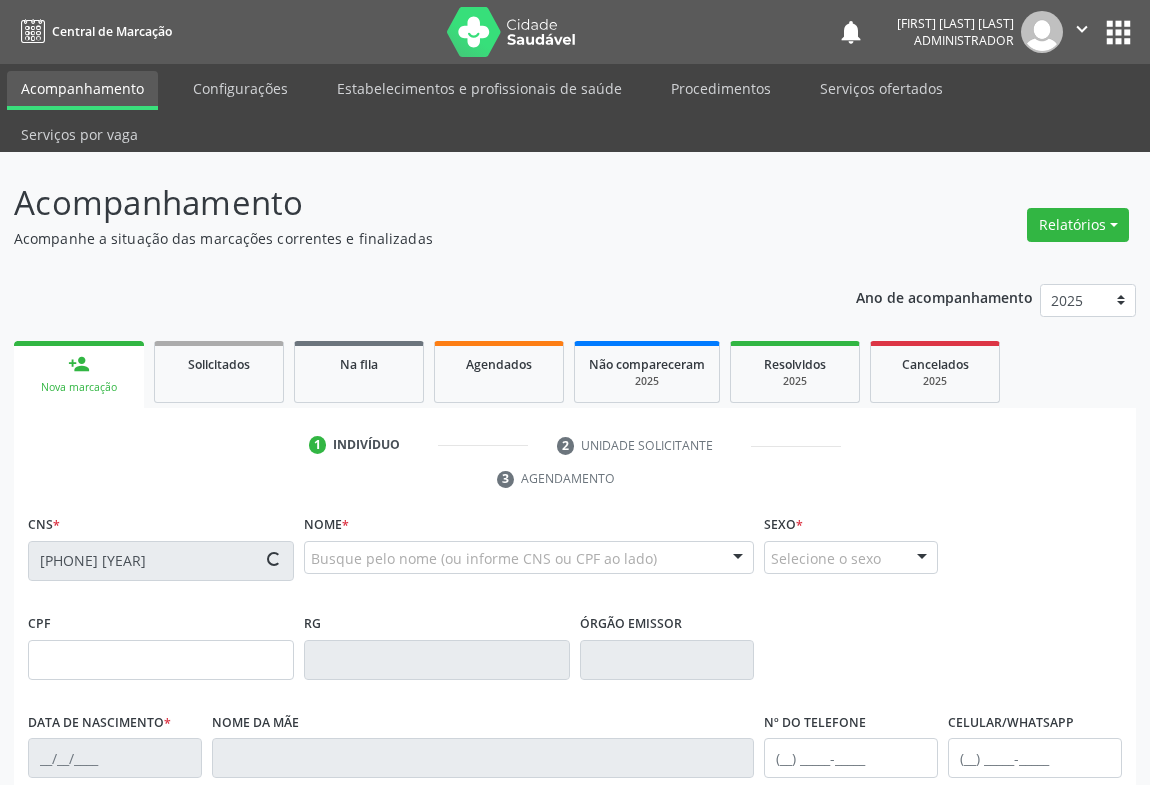 type on "([AREA]) [PHONE]-[NUMBER]" 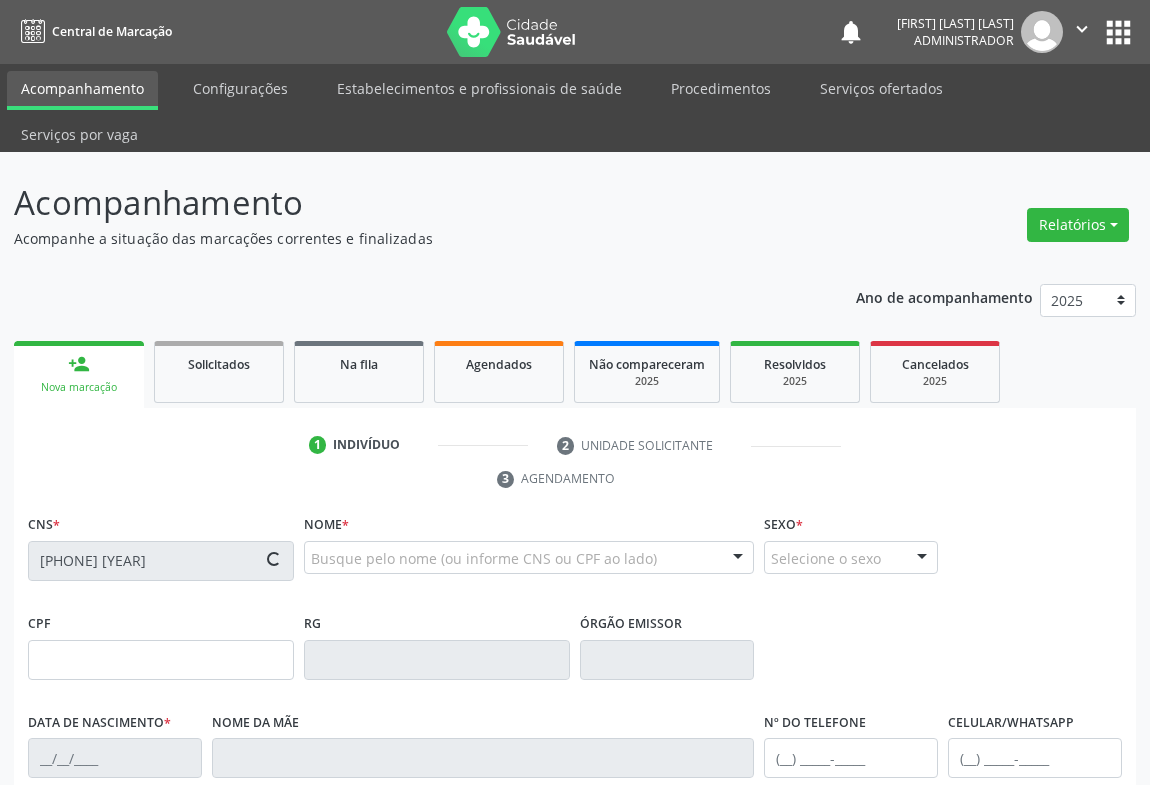 type on "S/N" 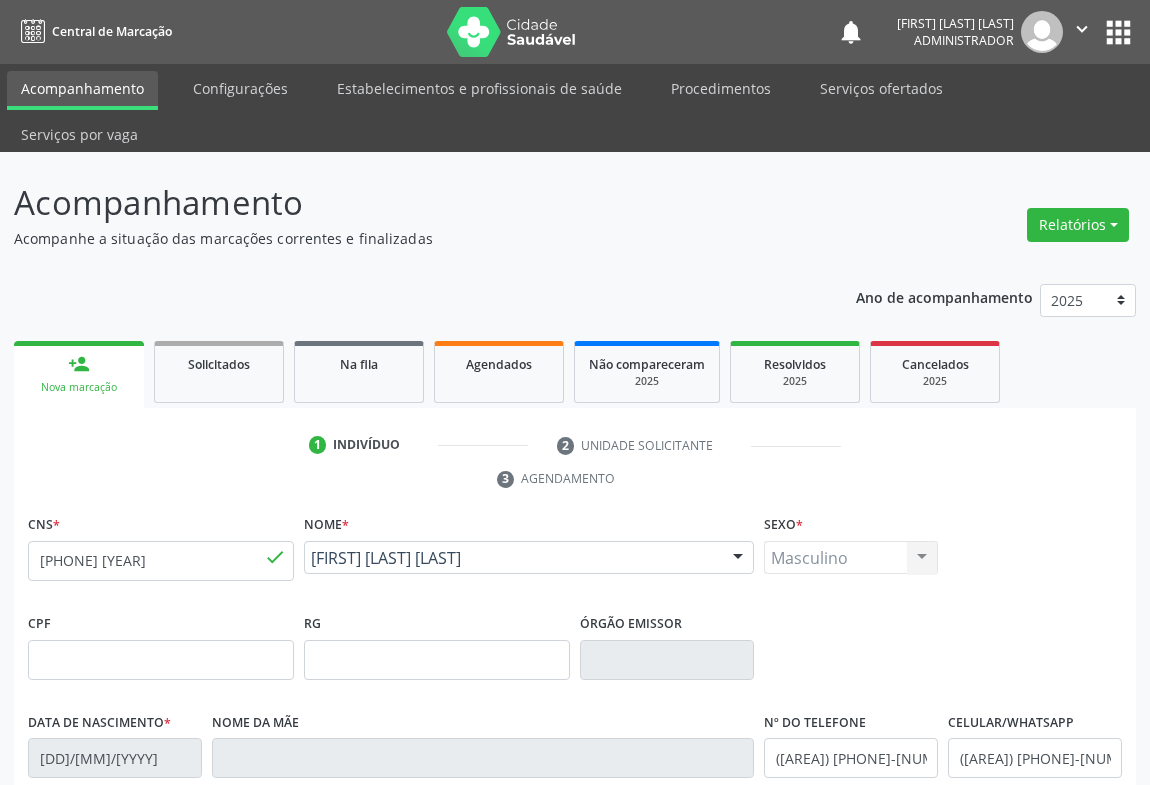 scroll, scrollTop: 331, scrollLeft: 0, axis: vertical 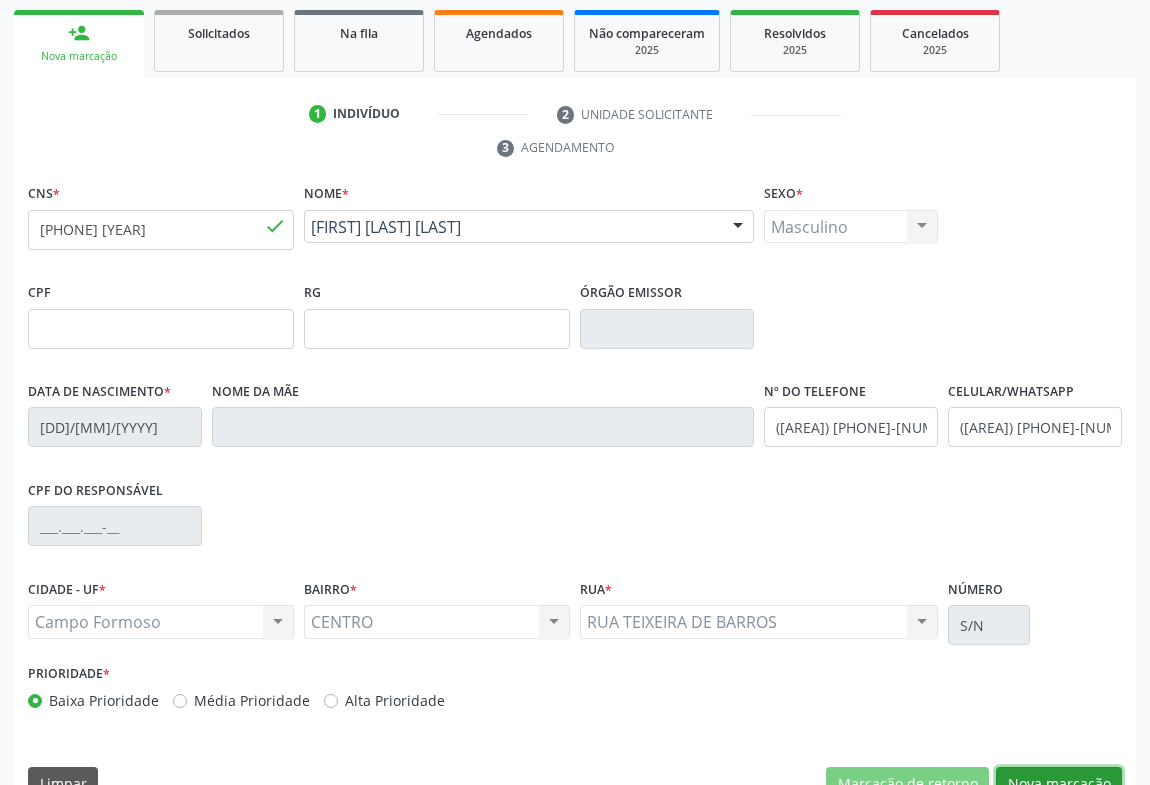 click on "Nova marcação" at bounding box center (1059, 784) 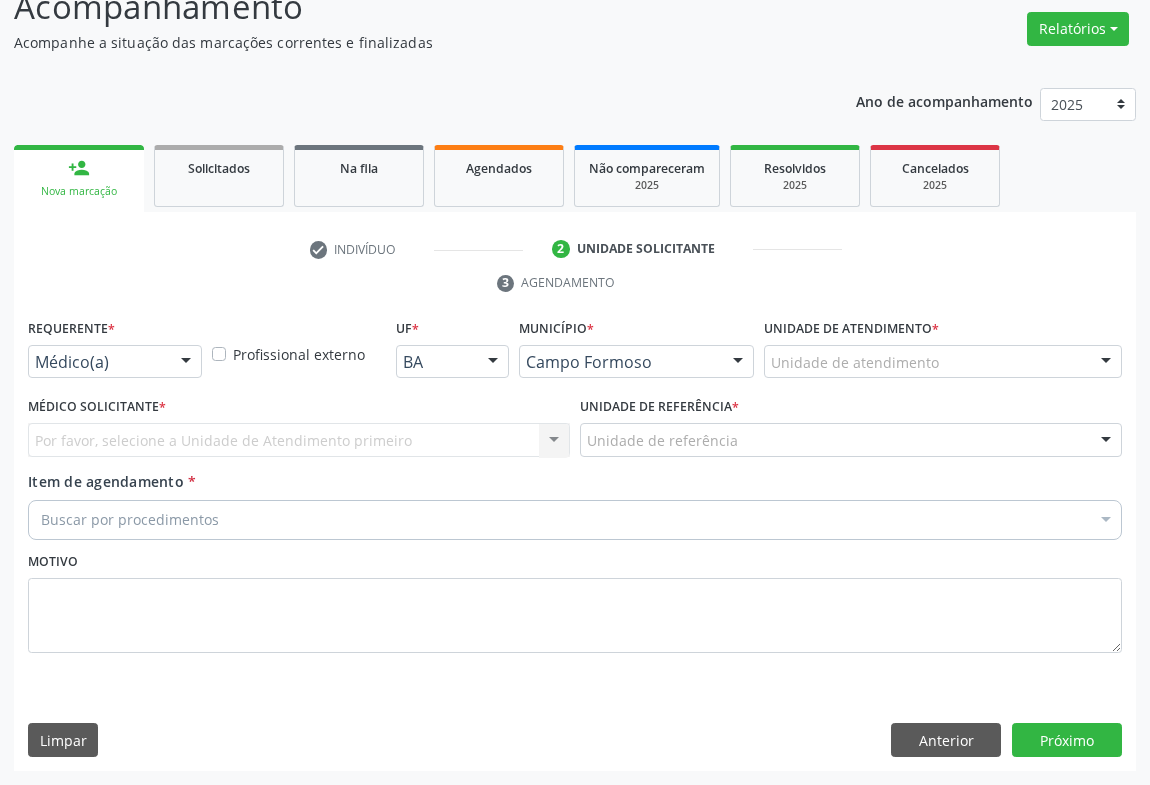 scroll, scrollTop: 152, scrollLeft: 0, axis: vertical 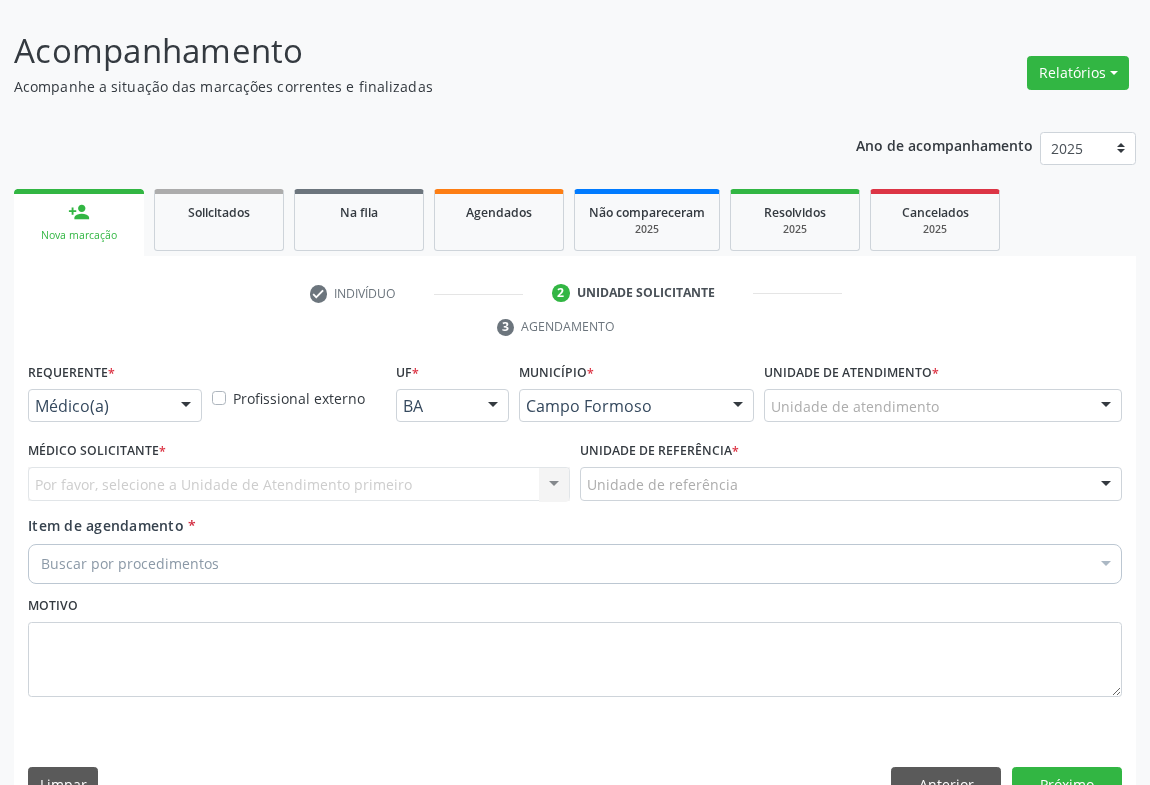 click at bounding box center (186, 407) 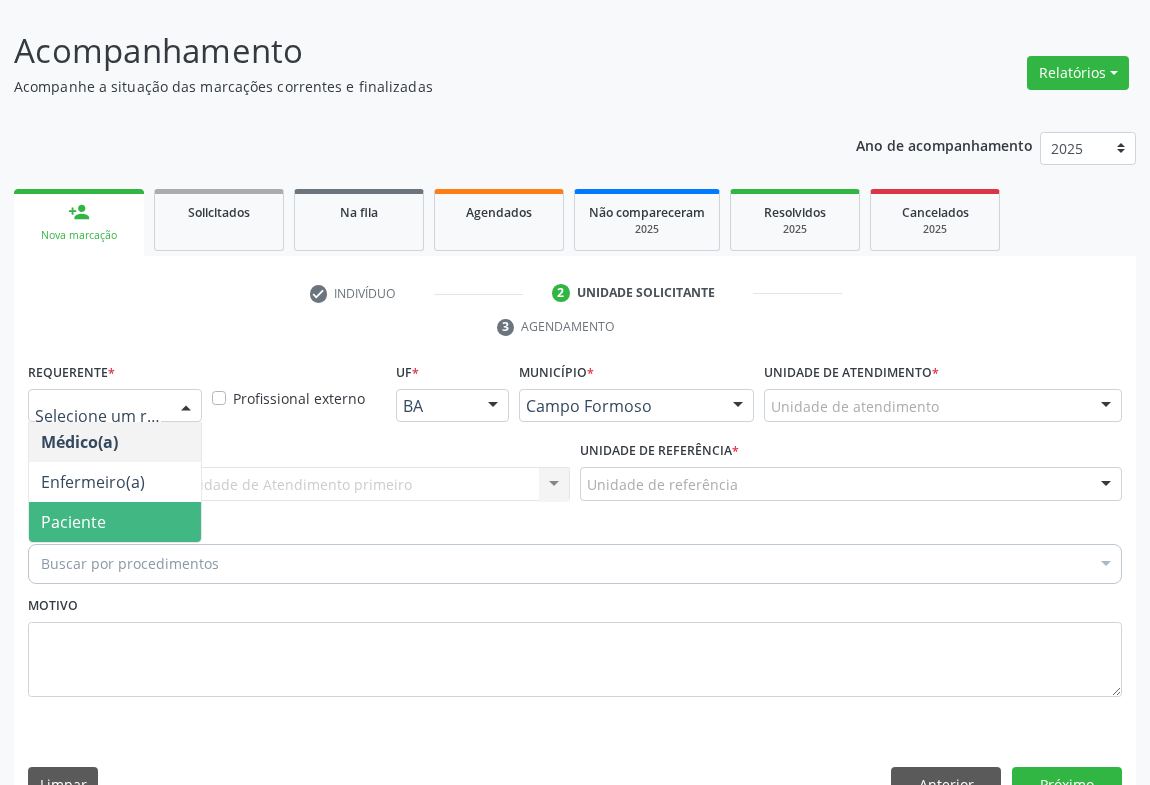 click on "Paciente" at bounding box center [115, 522] 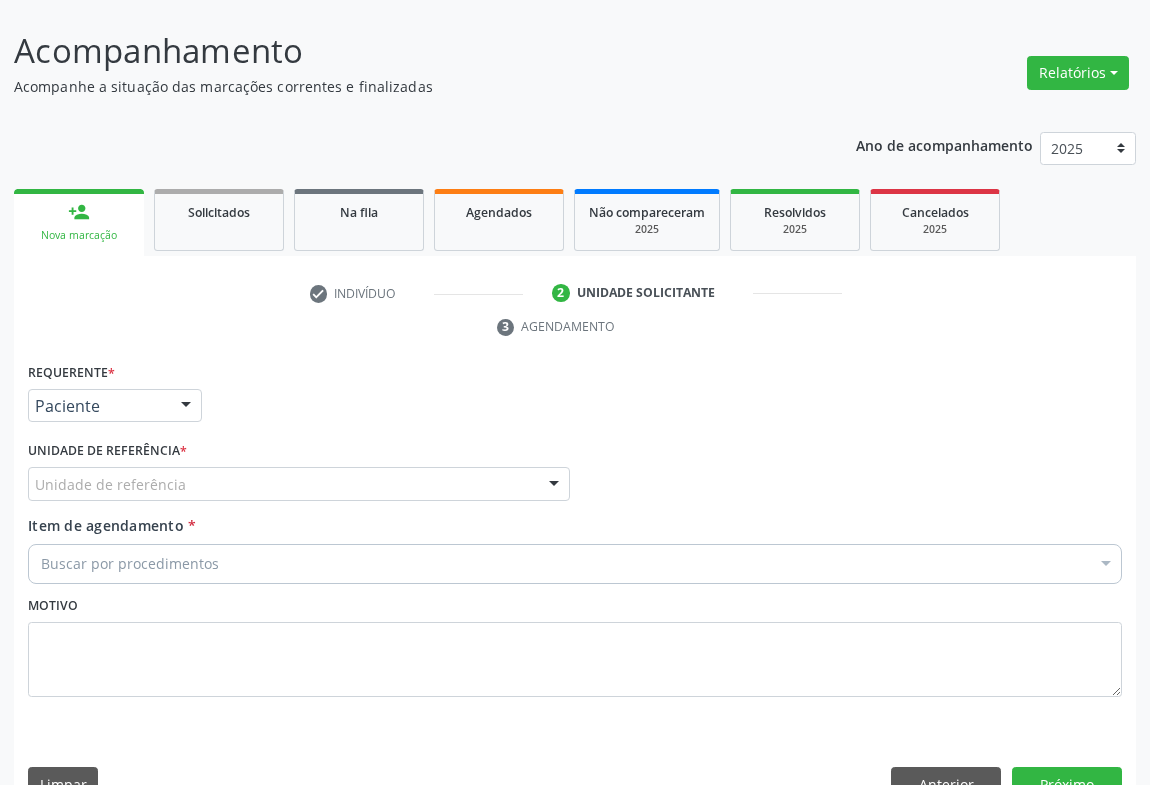 drag, startPoint x: 551, startPoint y: 434, endPoint x: 535, endPoint y: 456, distance: 27.202942 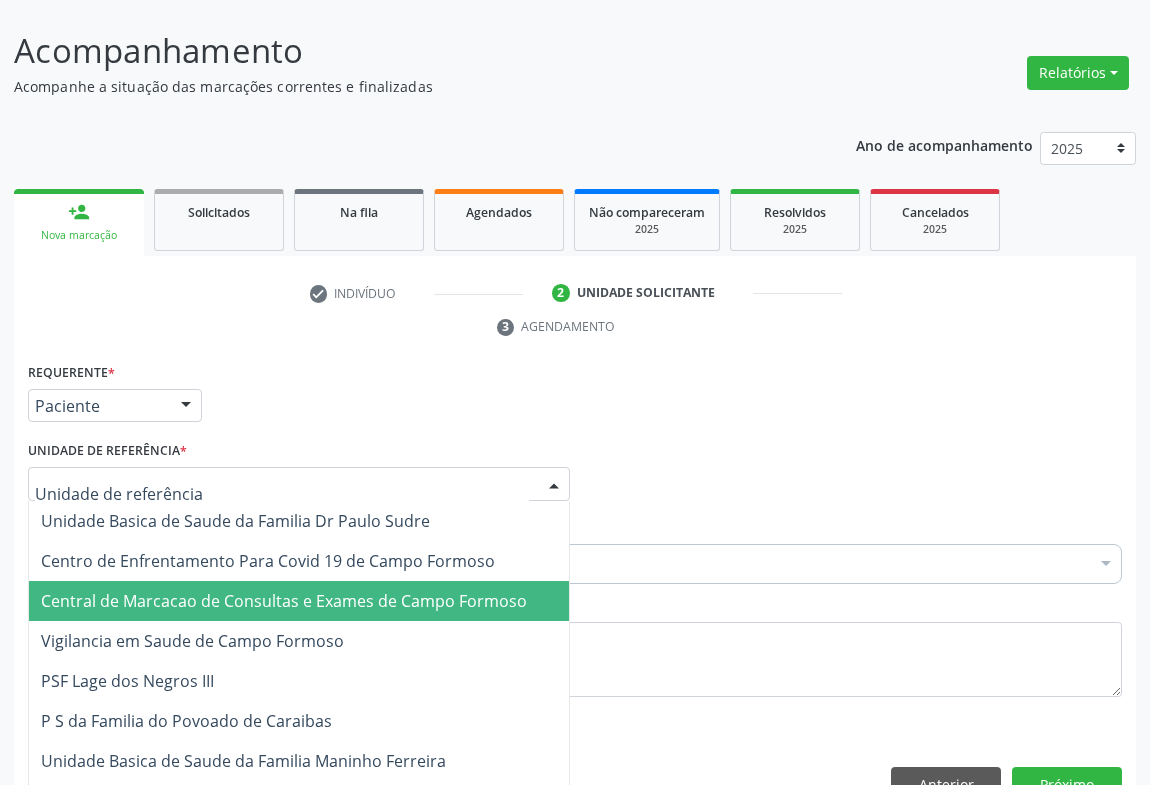 click on "Central de Marcacao de Consultas e Exames de Campo Formoso" at bounding box center [284, 601] 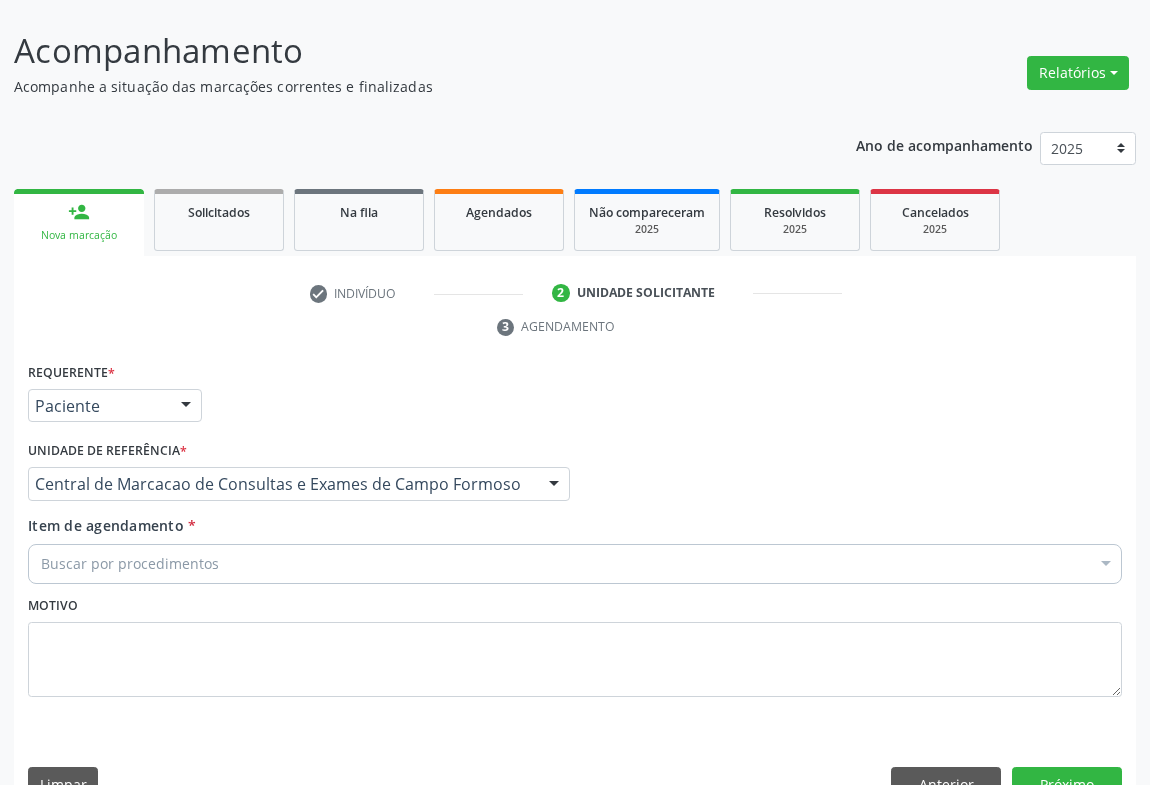 click on "Buscar por procedimentos" at bounding box center [575, 564] 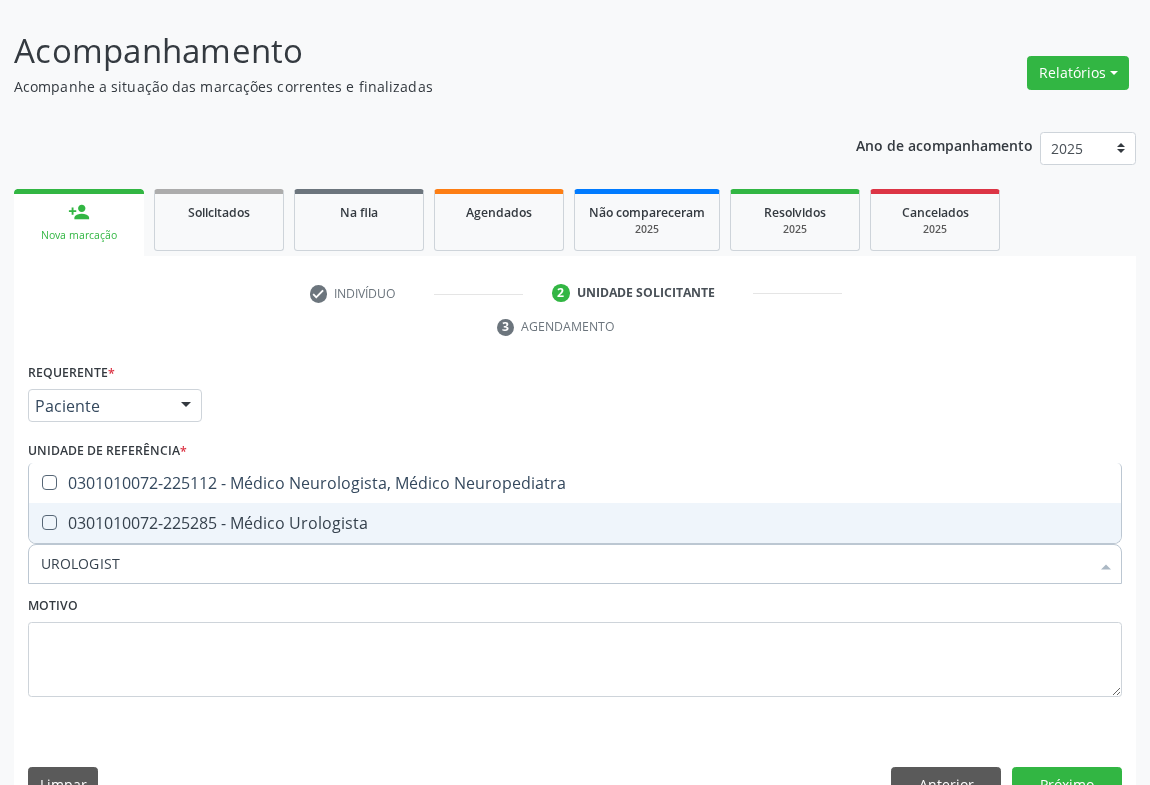 type on "UROLOGISTA" 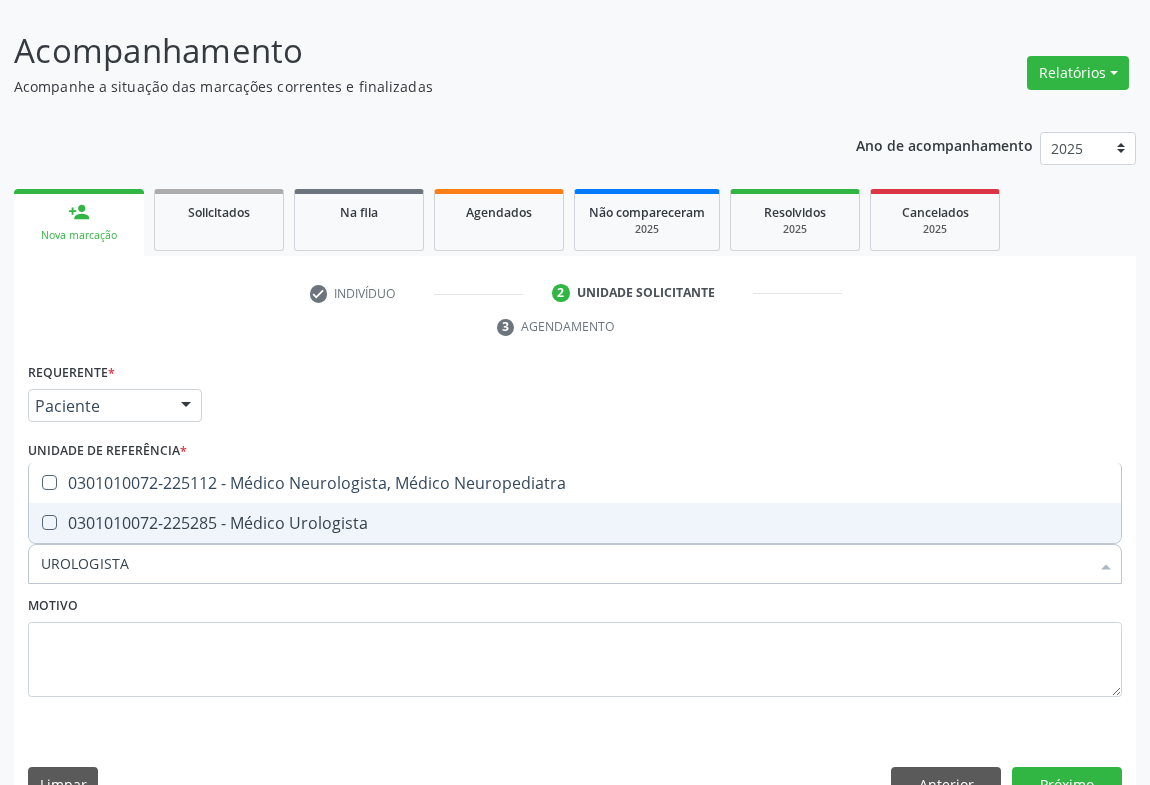 click on "0301010072-225285 - Médico Urologista" at bounding box center [575, 523] 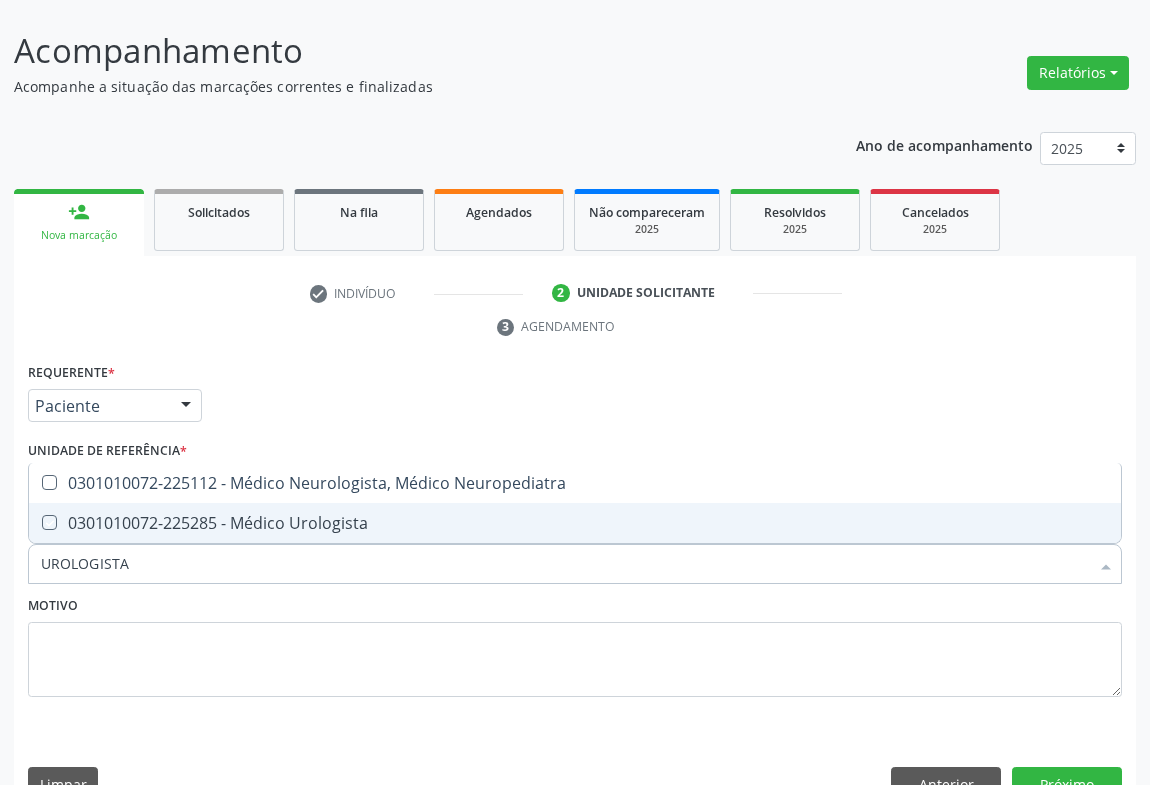 checkbox on "true" 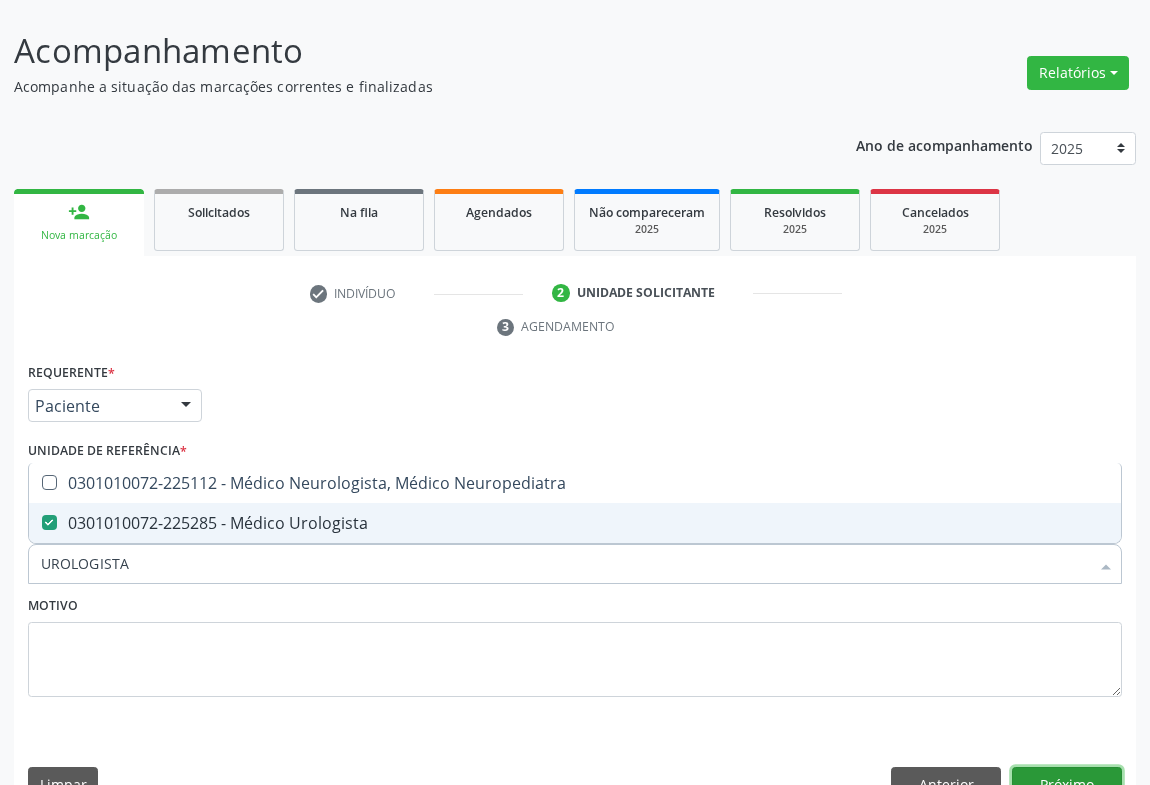 click on "Próximo" at bounding box center [1067, 784] 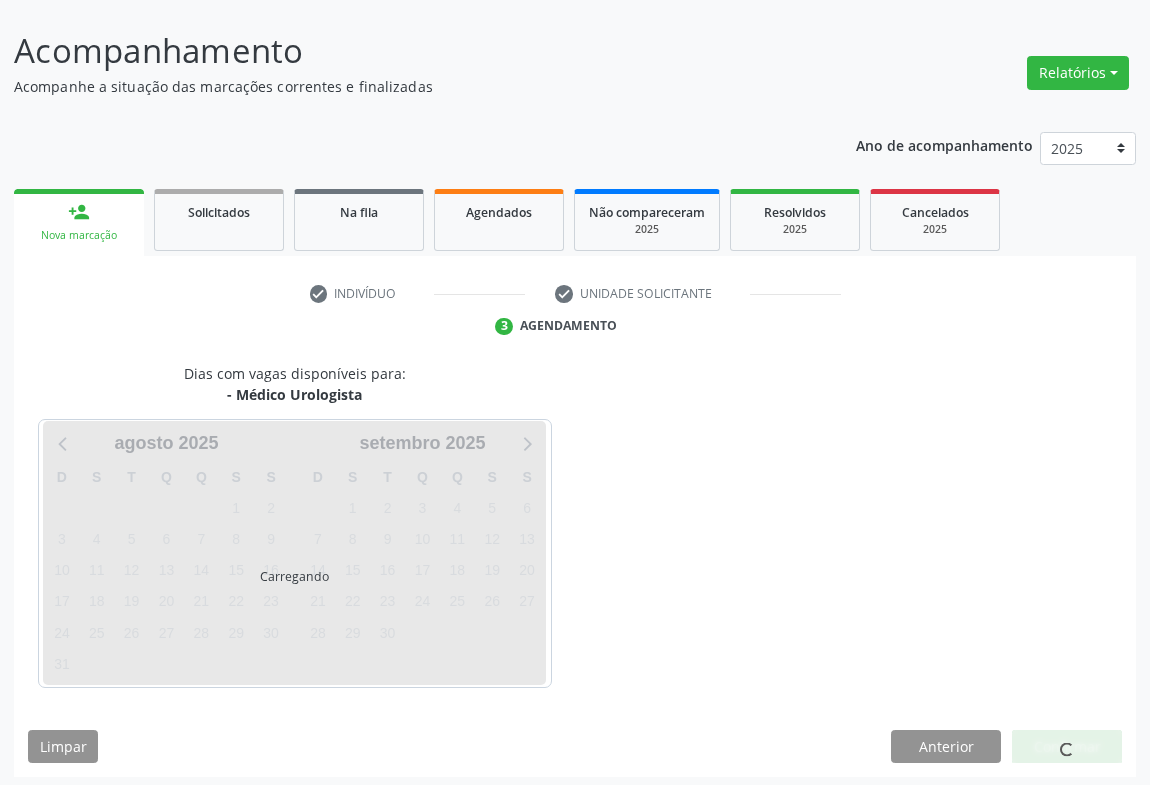 scroll, scrollTop: 115, scrollLeft: 0, axis: vertical 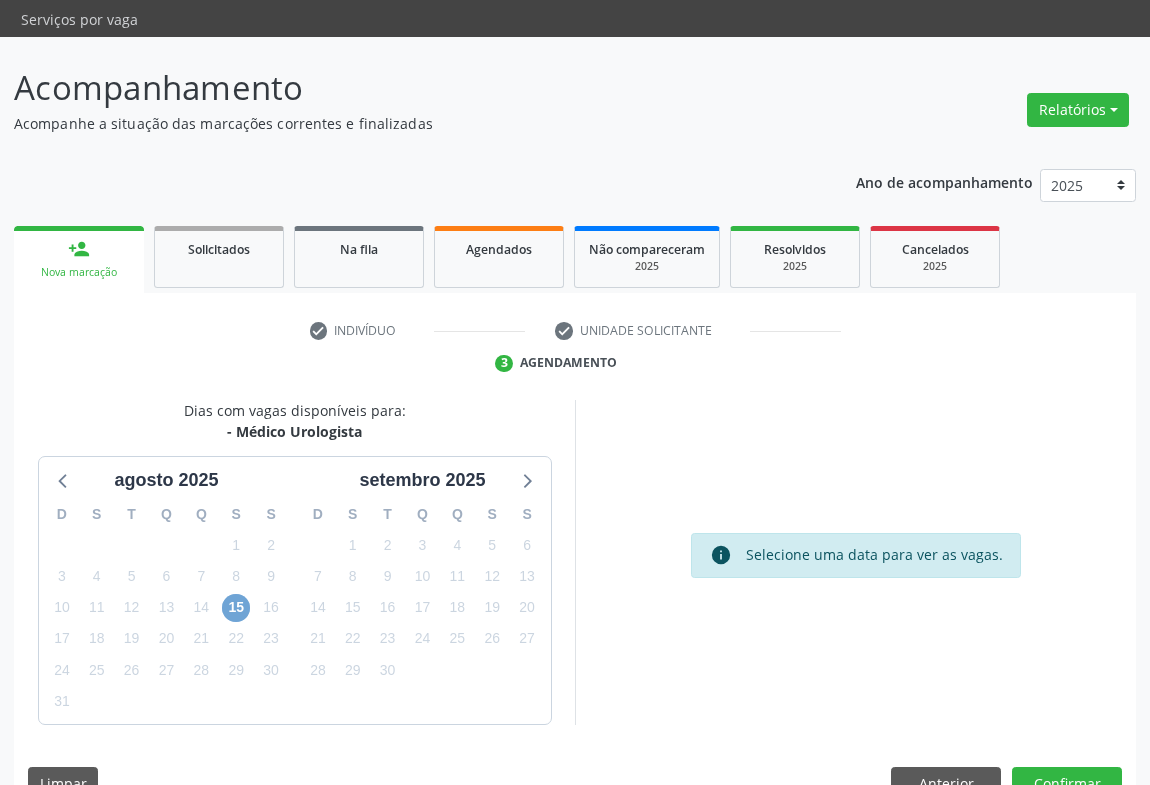 click on "15" at bounding box center (236, 608) 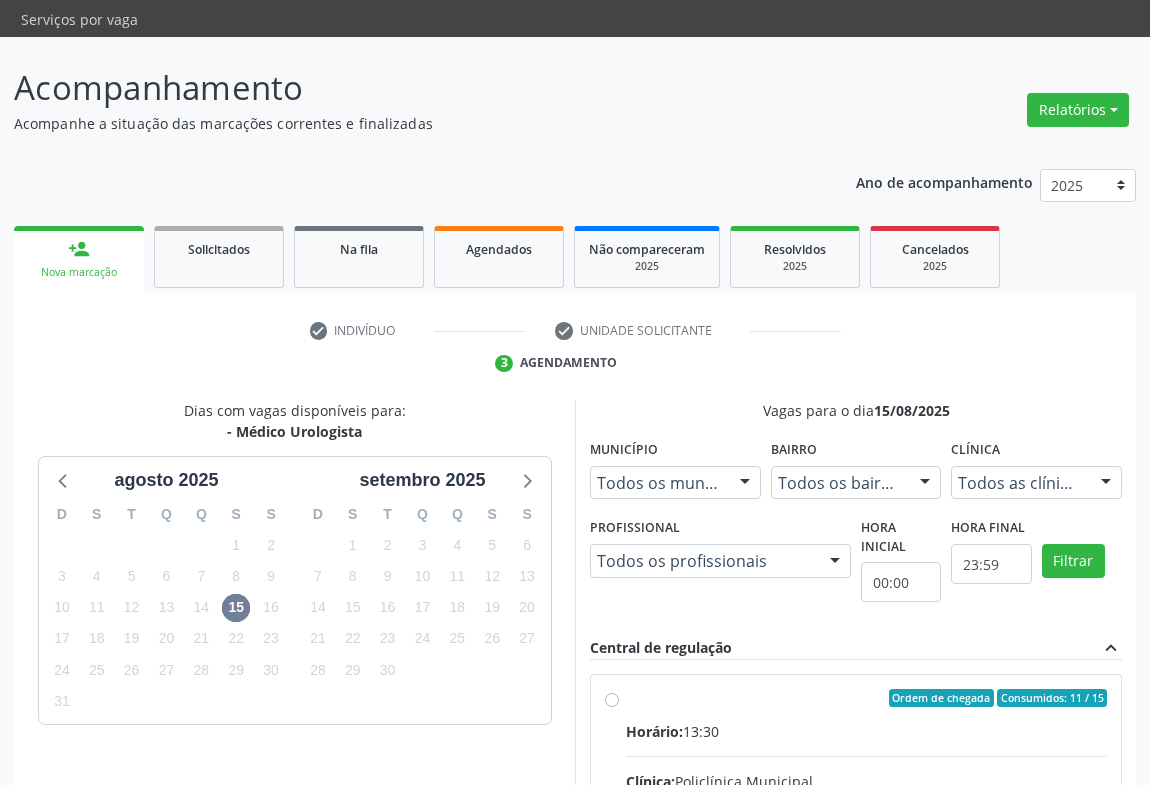 click on "Ordem de chegada
Consumidos: 11 / 15
Horário:   13:30
Clínica:  Policlínica Municipal
Rede:
--
Endereço:   Predio, nº 386, Centro, [CITY] - [STATE]
Telefone:   ([AREA]) [PHONE]
Profissional:
[FIRST] [LAST] [LAST]
Informações adicionais sobre o atendimento
Idade de atendimento:
de 0 a 120 anos
Gênero(s) atendido(s):
Masculino e Feminino
Informações adicionais:
--" at bounding box center (856, 842) 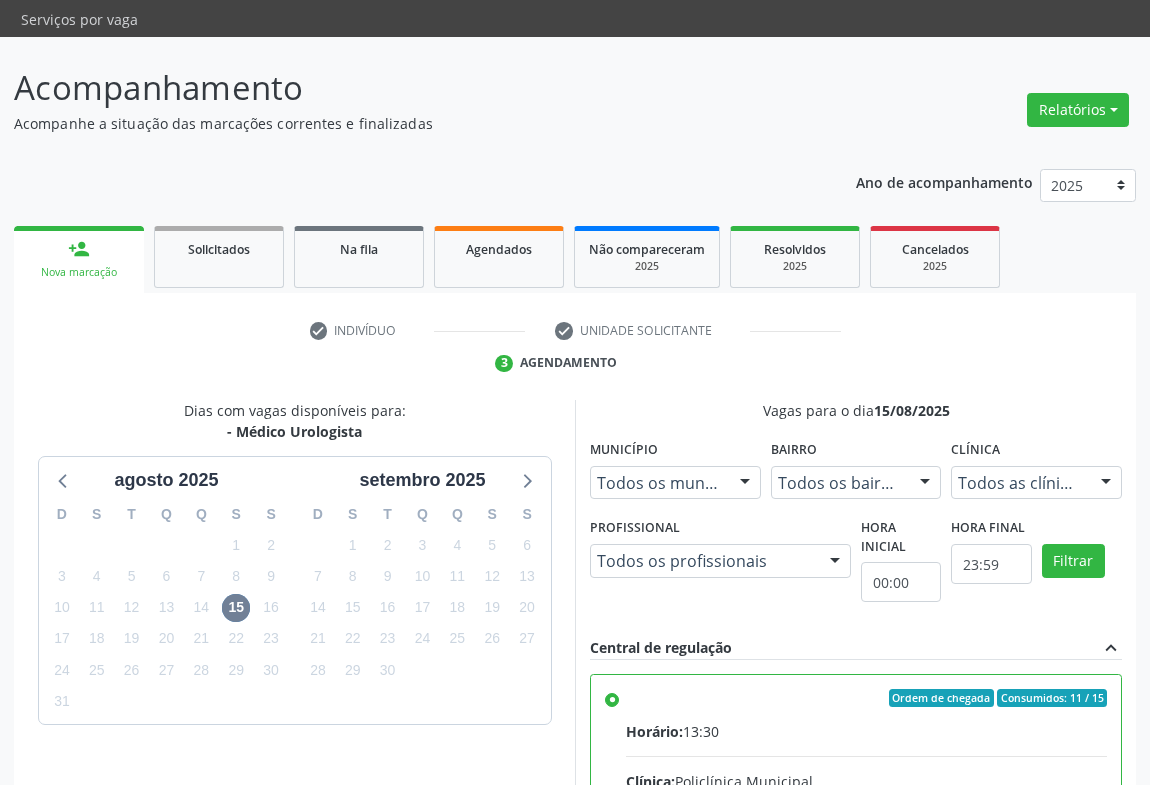 scroll, scrollTop: 451, scrollLeft: 0, axis: vertical 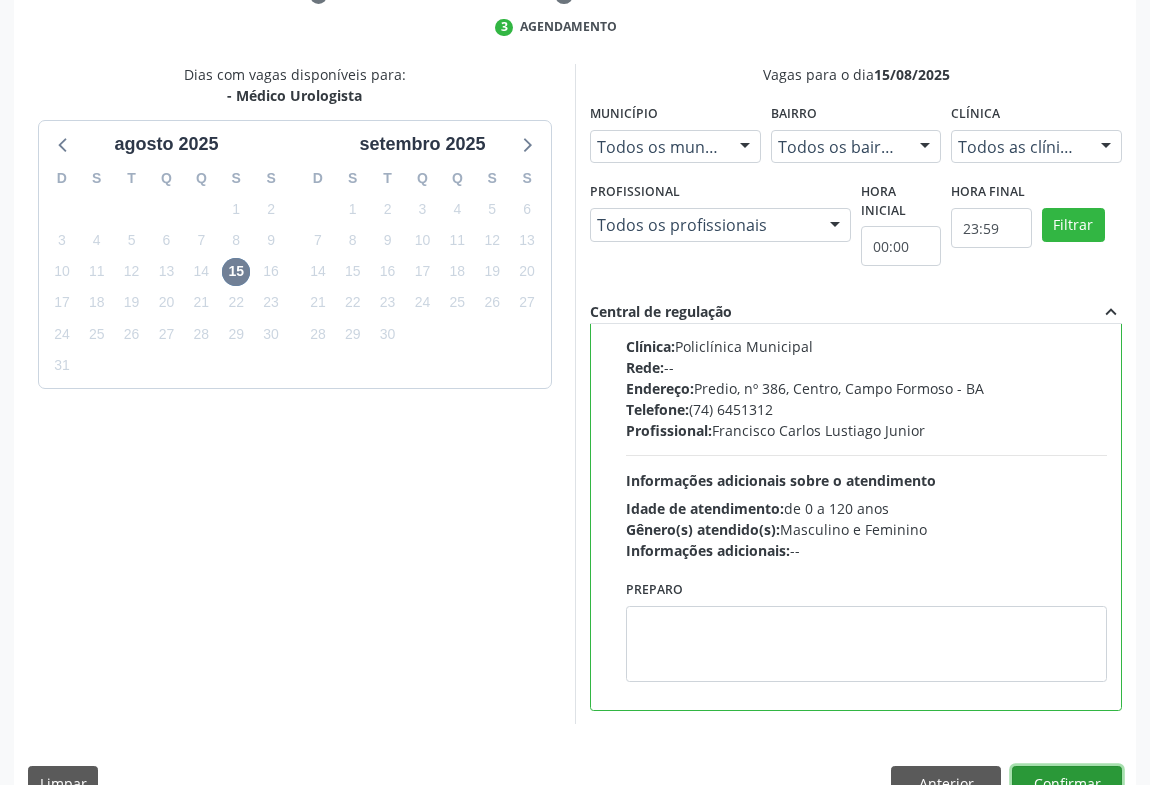 click on "Confirmar" at bounding box center (1067, 783) 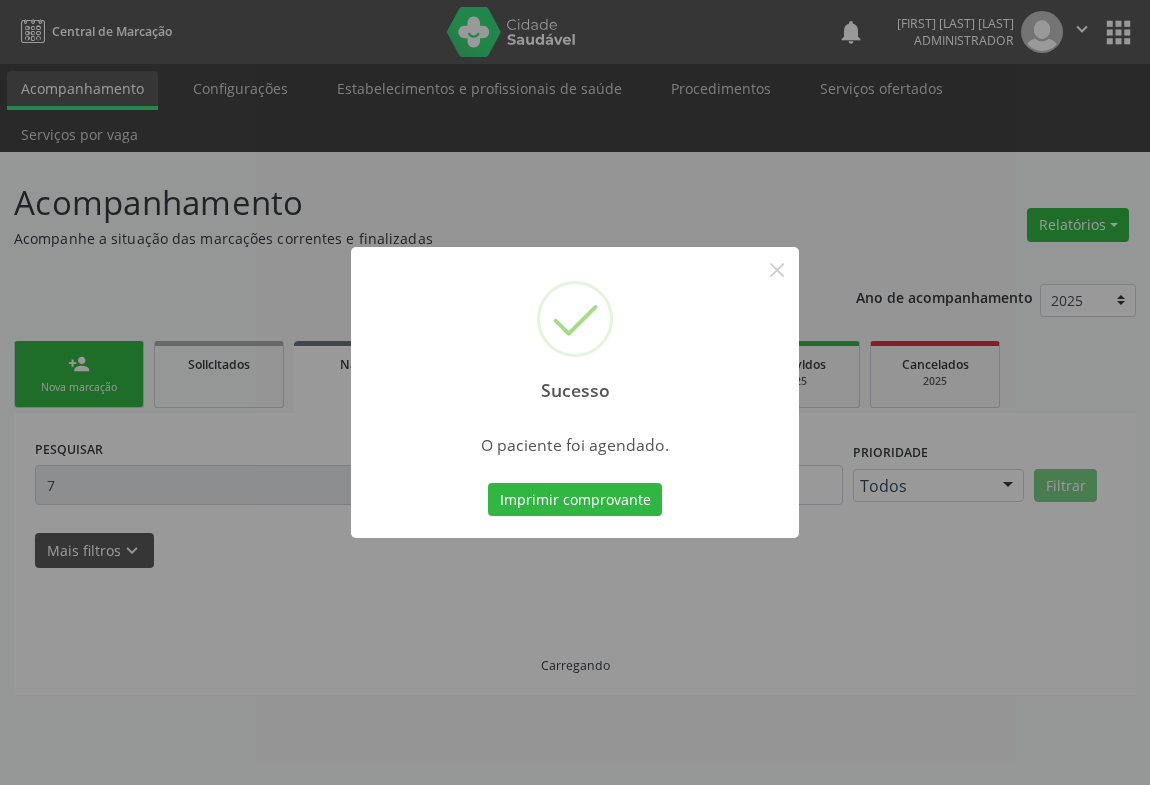 scroll, scrollTop: 0, scrollLeft: 0, axis: both 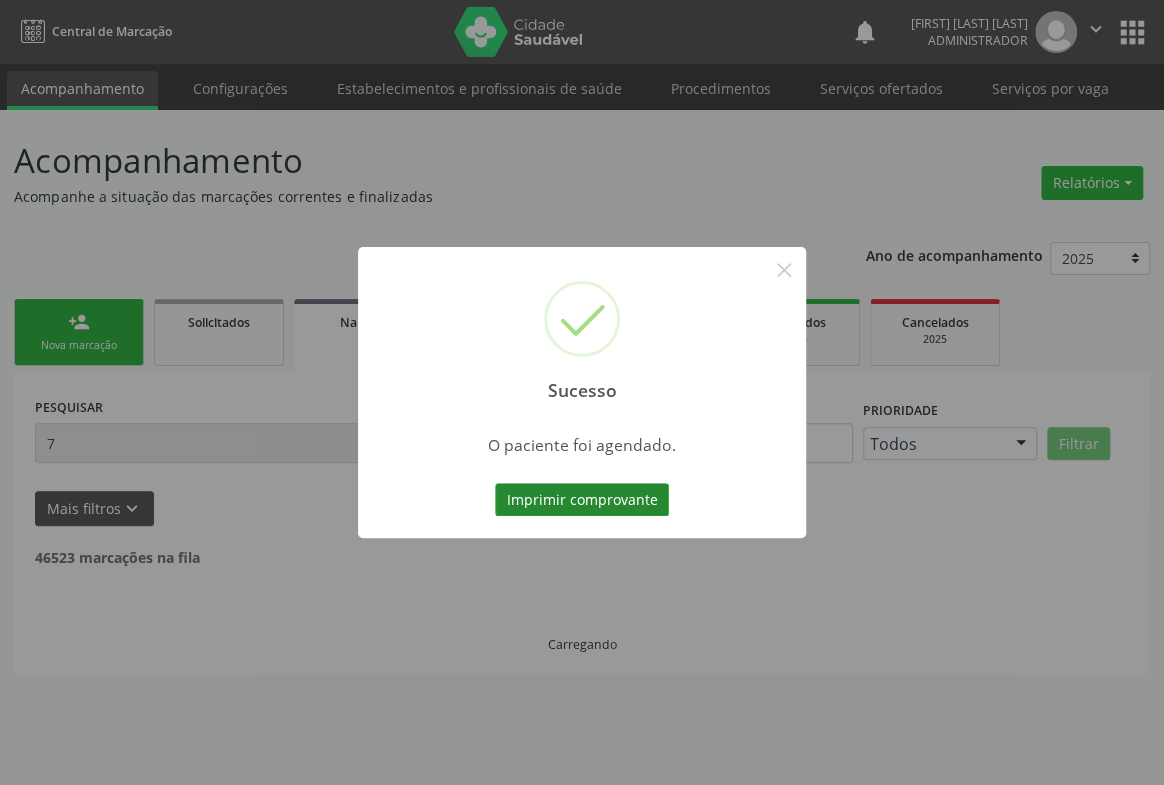 click on "Imprimir comprovante" at bounding box center (582, 500) 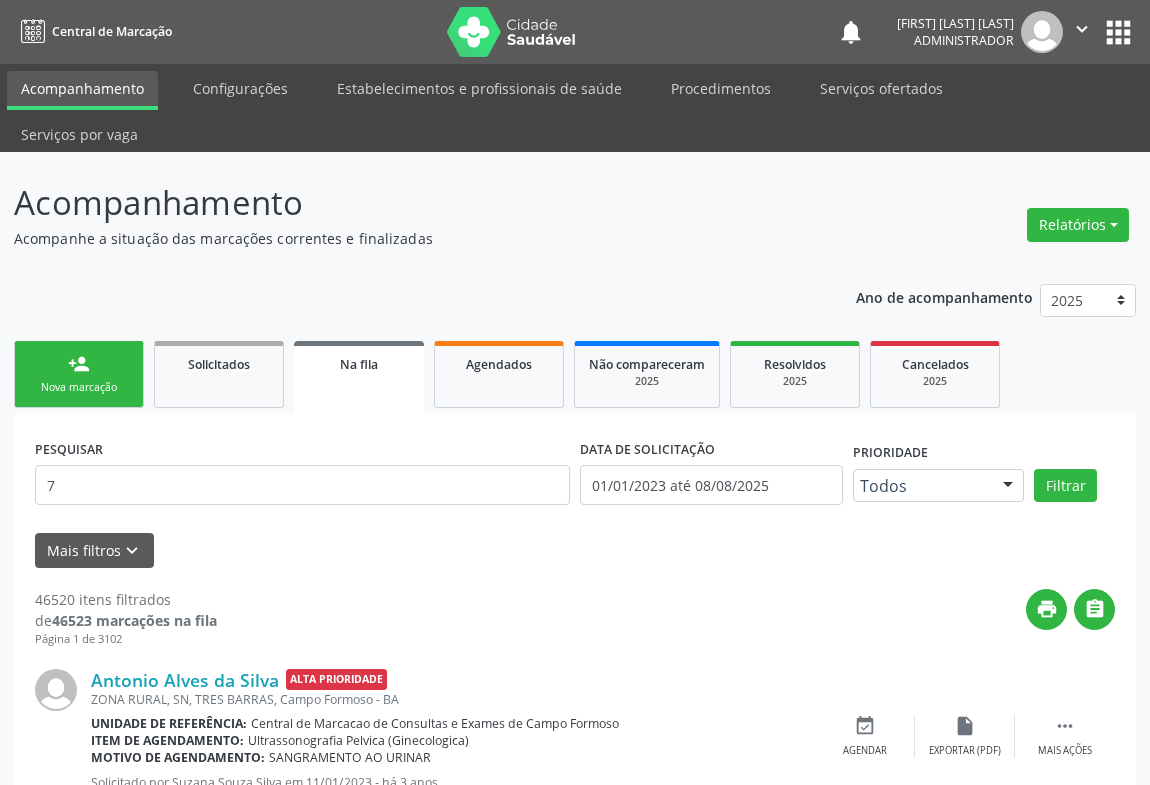 click on "" at bounding box center [1082, 29] 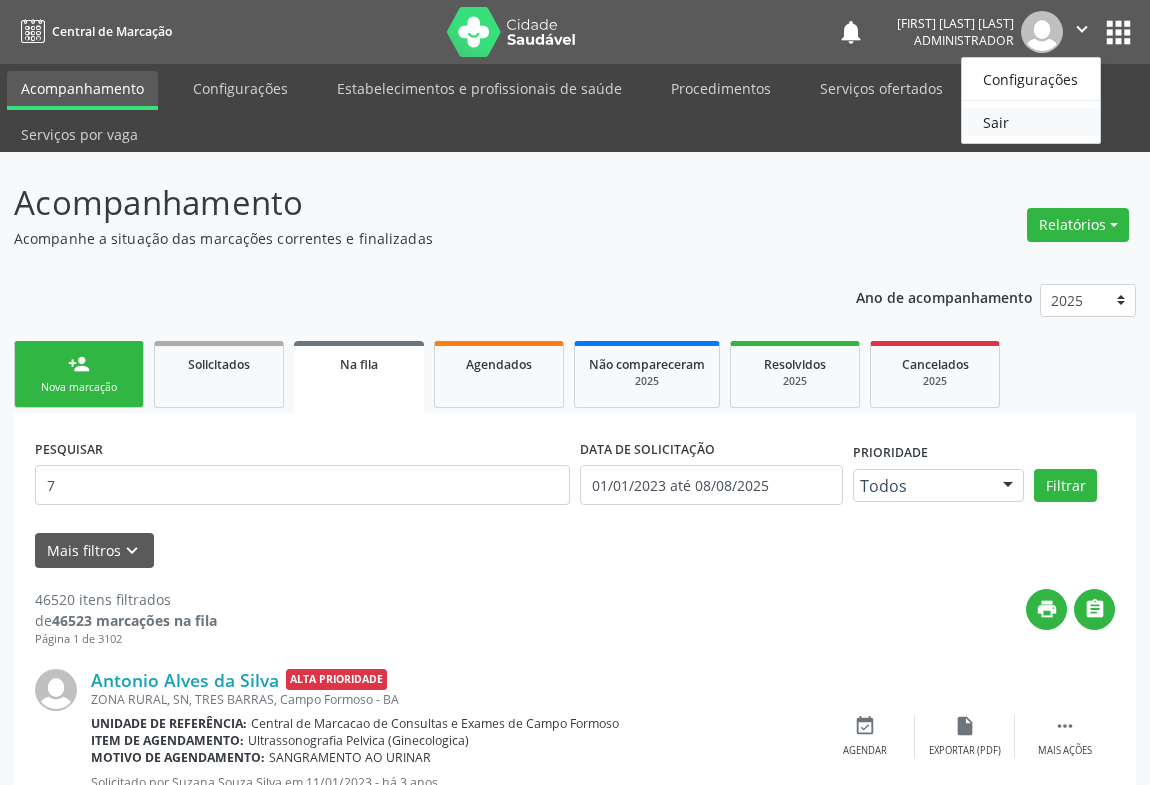 click on "Sair" at bounding box center [1031, 122] 